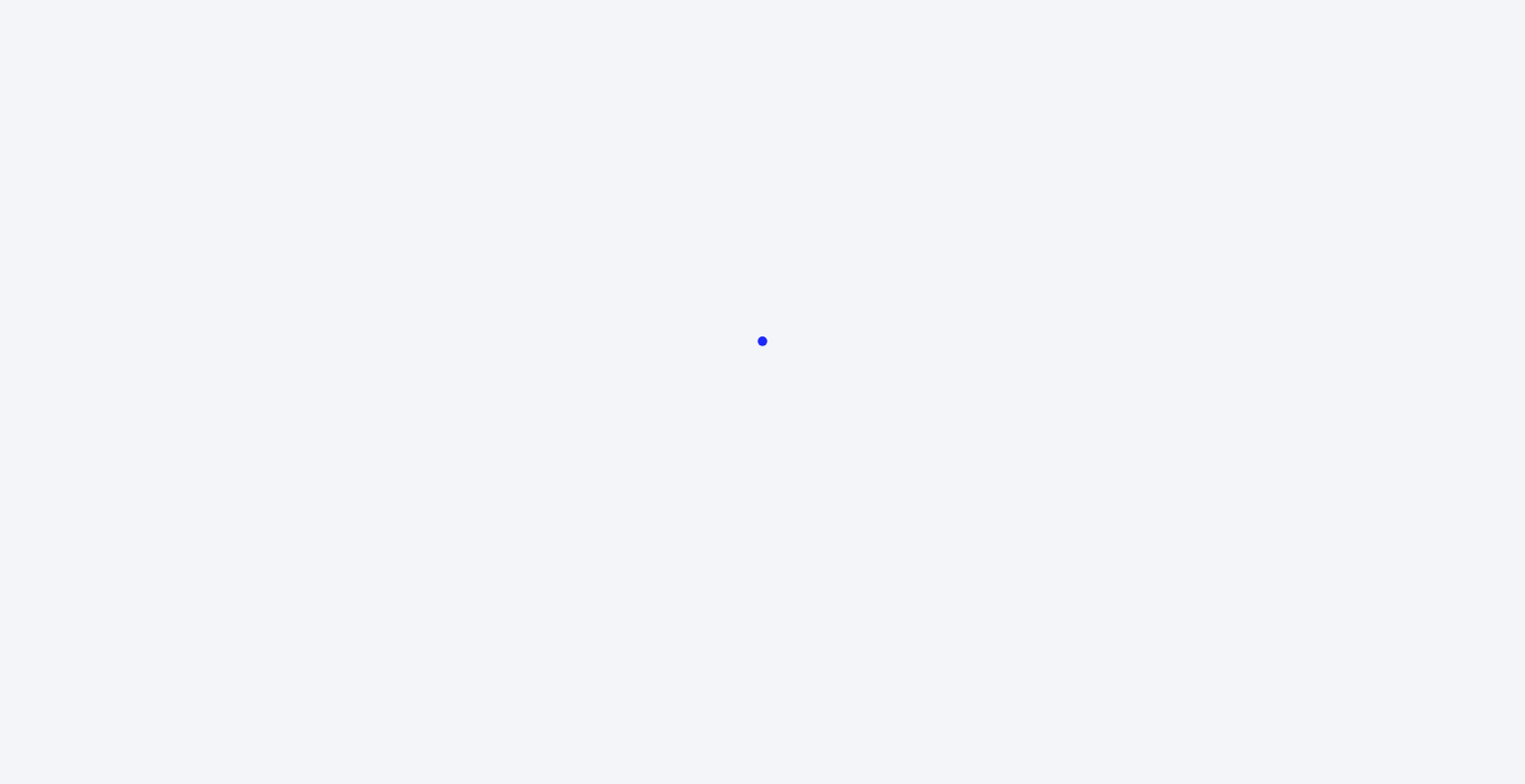 scroll, scrollTop: 0, scrollLeft: 0, axis: both 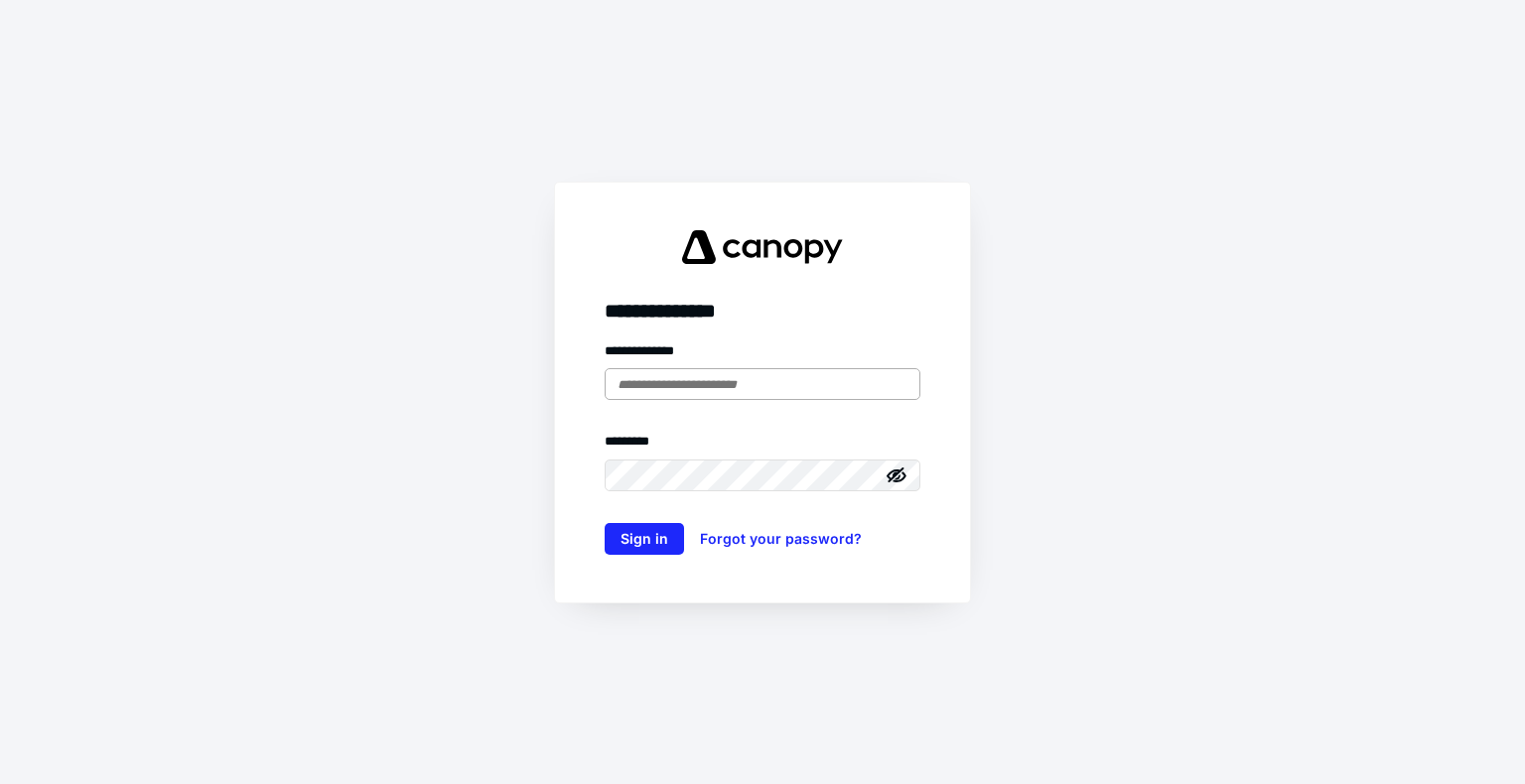 click at bounding box center [762, 384] 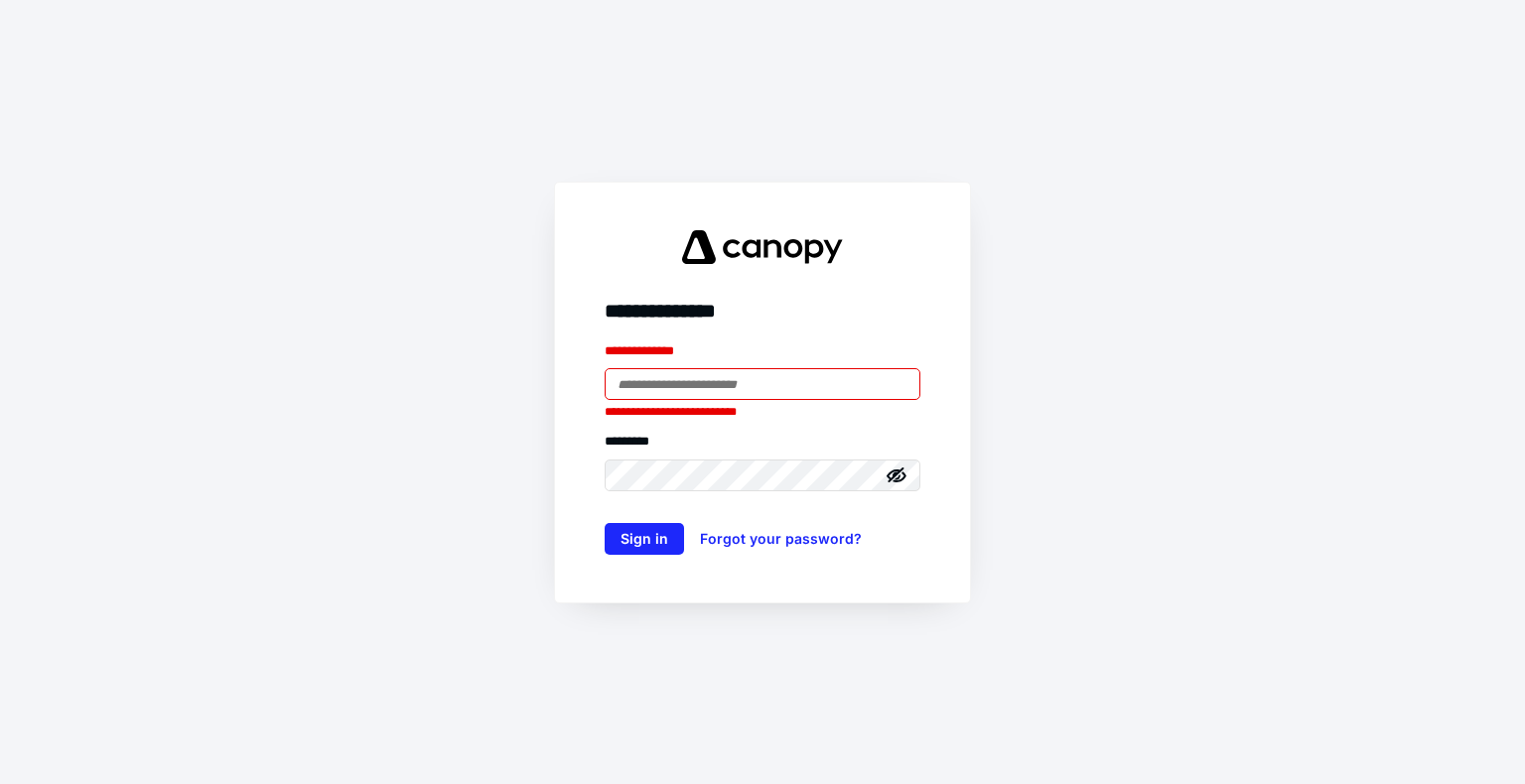 type on "**********" 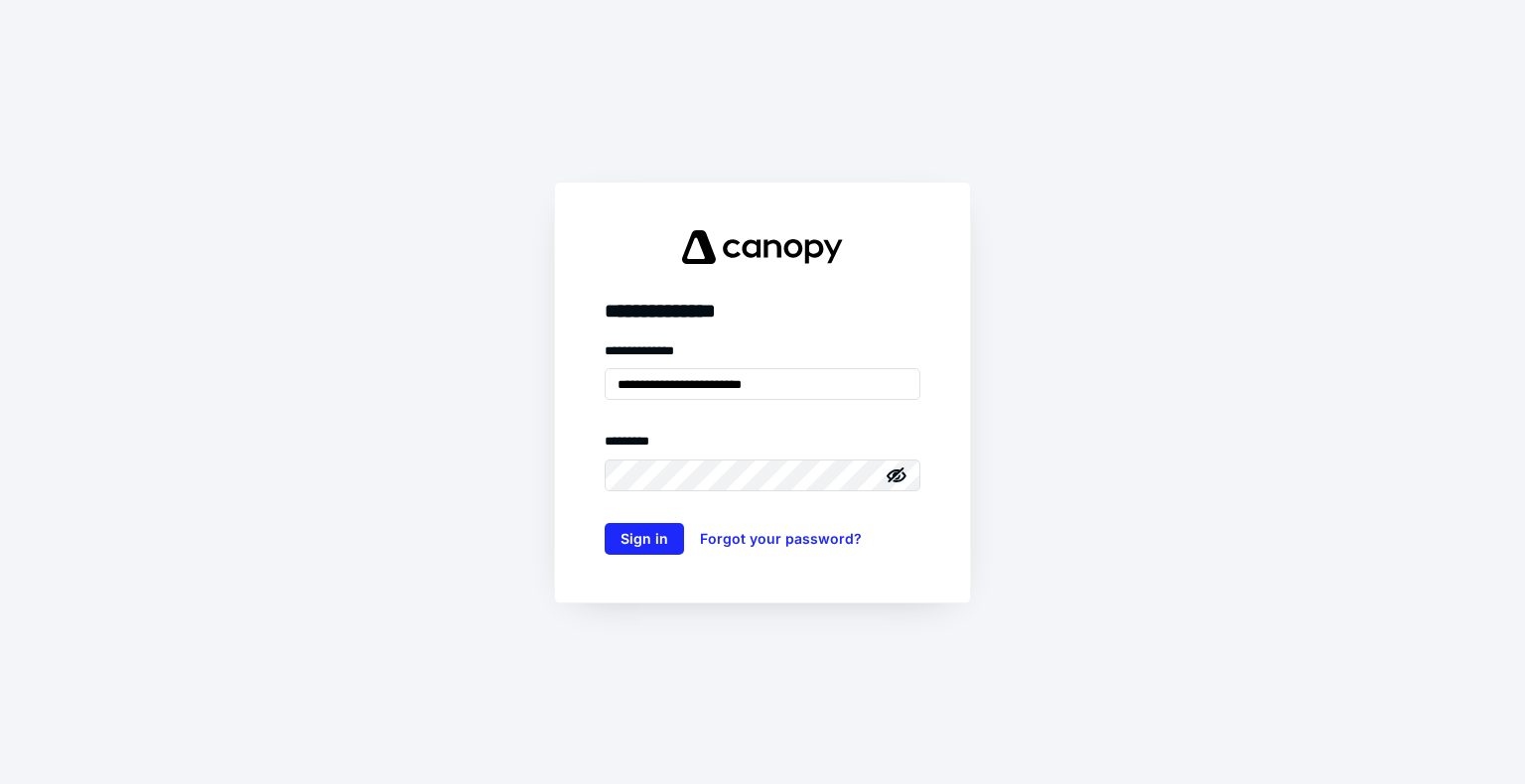 click on "Sign in" at bounding box center [644, 539] 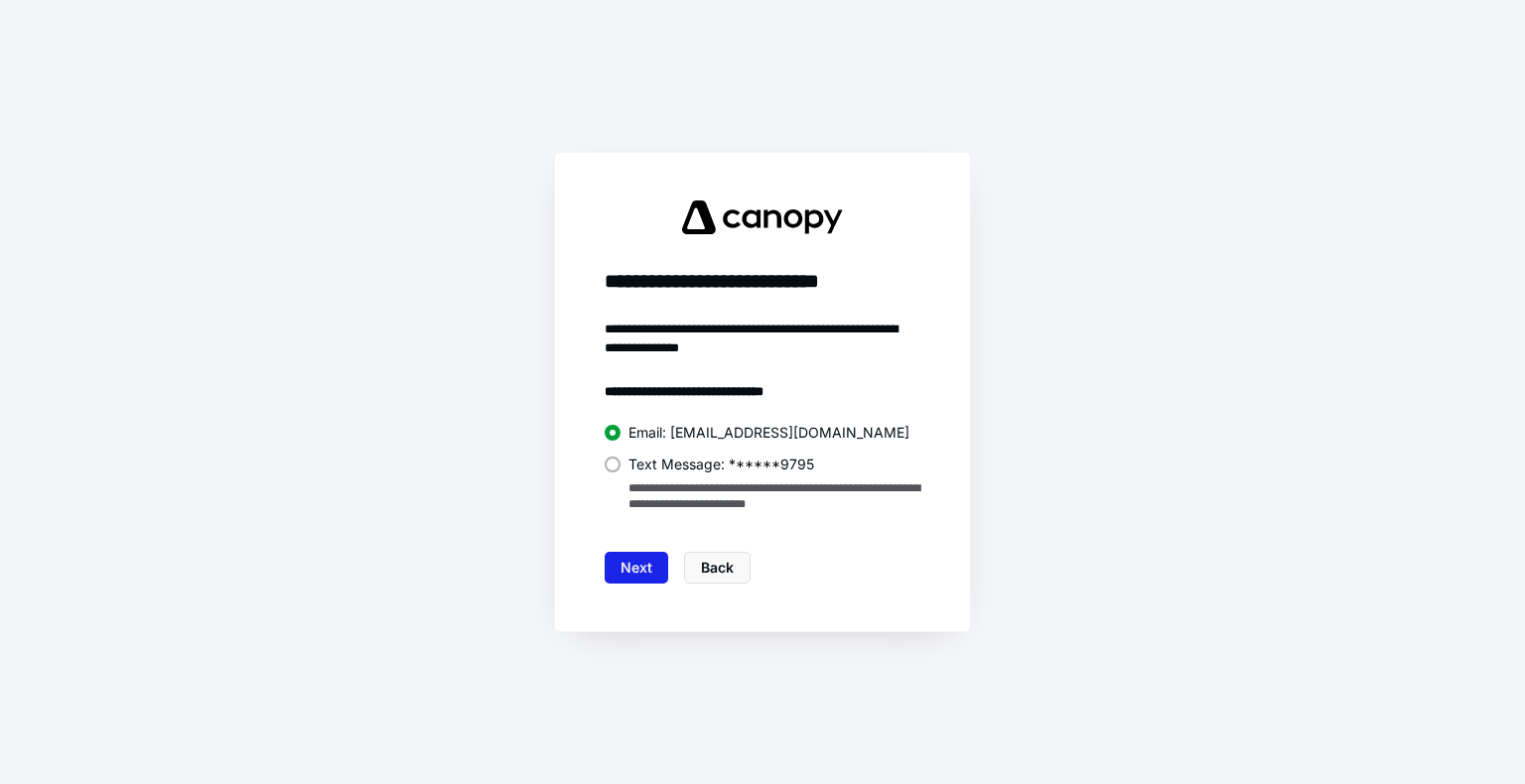 click on "Next" at bounding box center [636, 568] 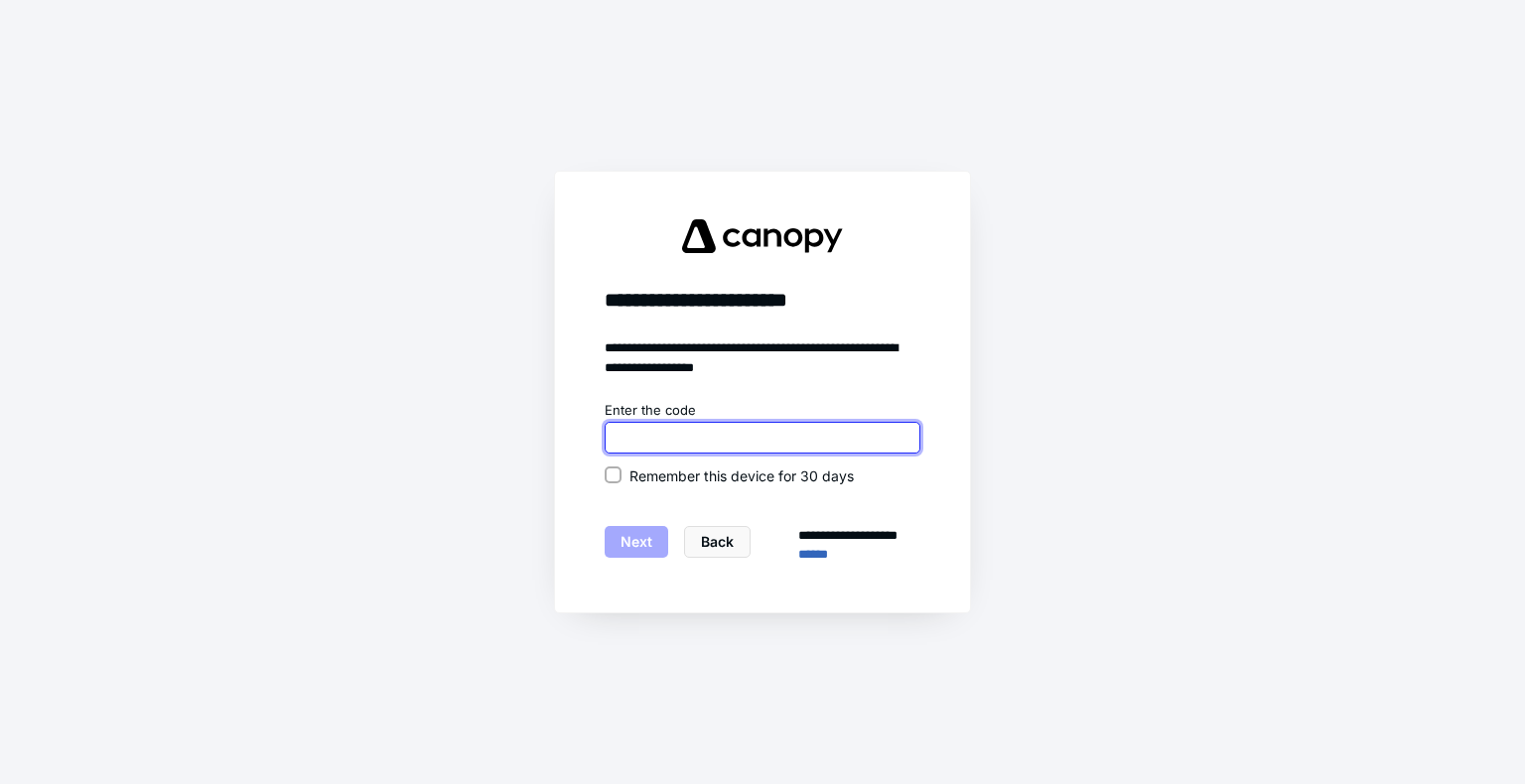 click at bounding box center (762, 438) 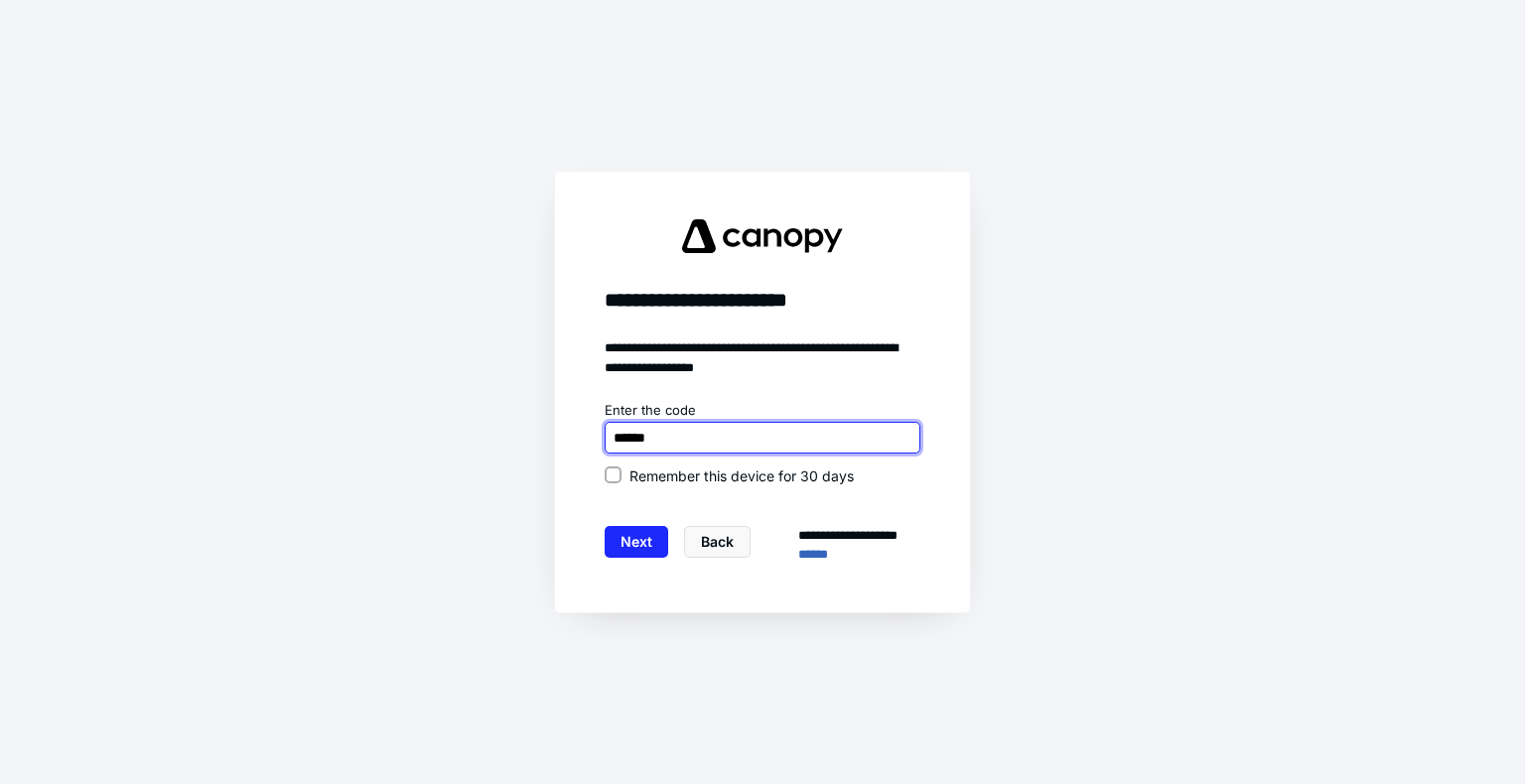type on "******" 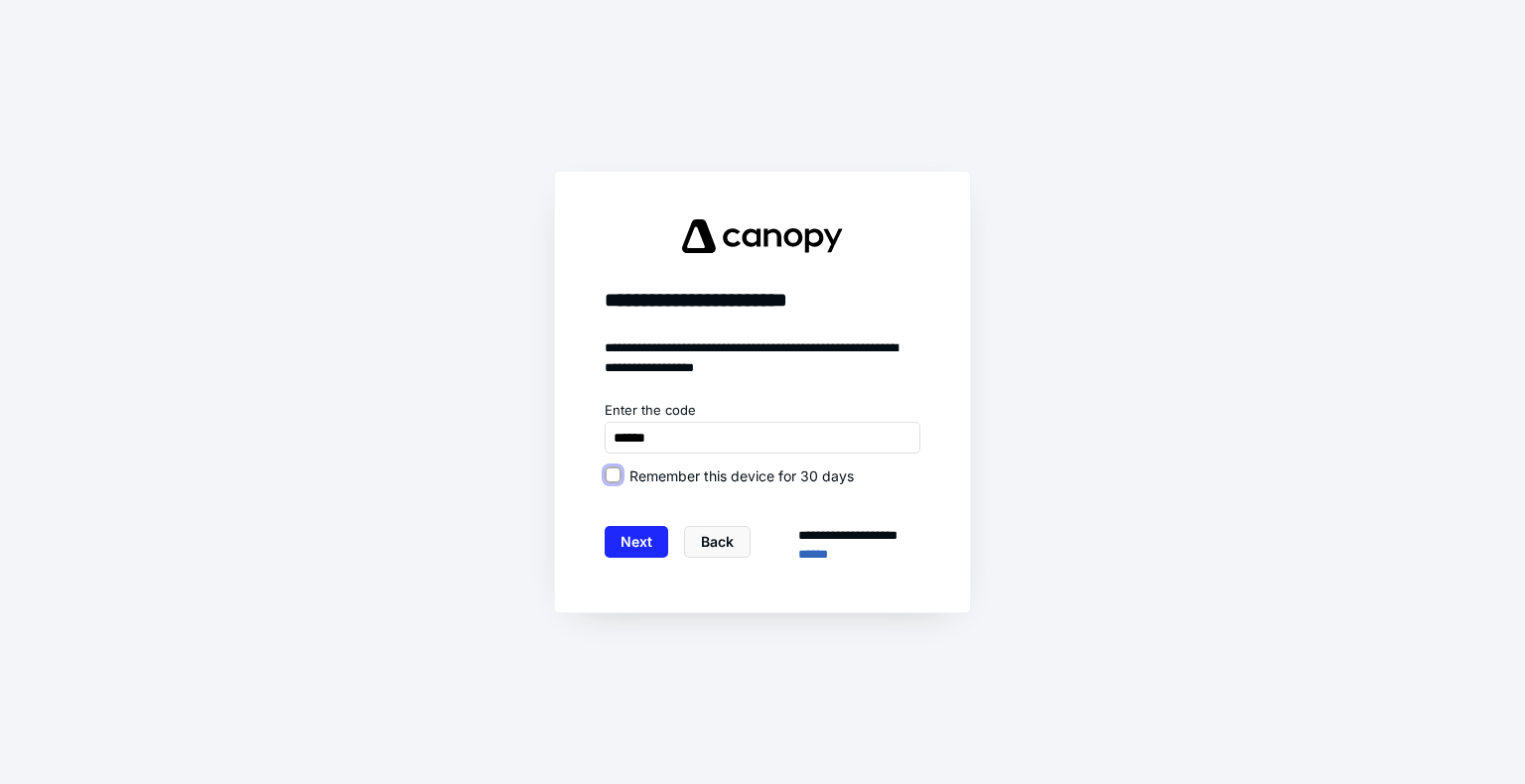 drag, startPoint x: 605, startPoint y: 474, endPoint x: 610, endPoint y: 483, distance: 10.29563 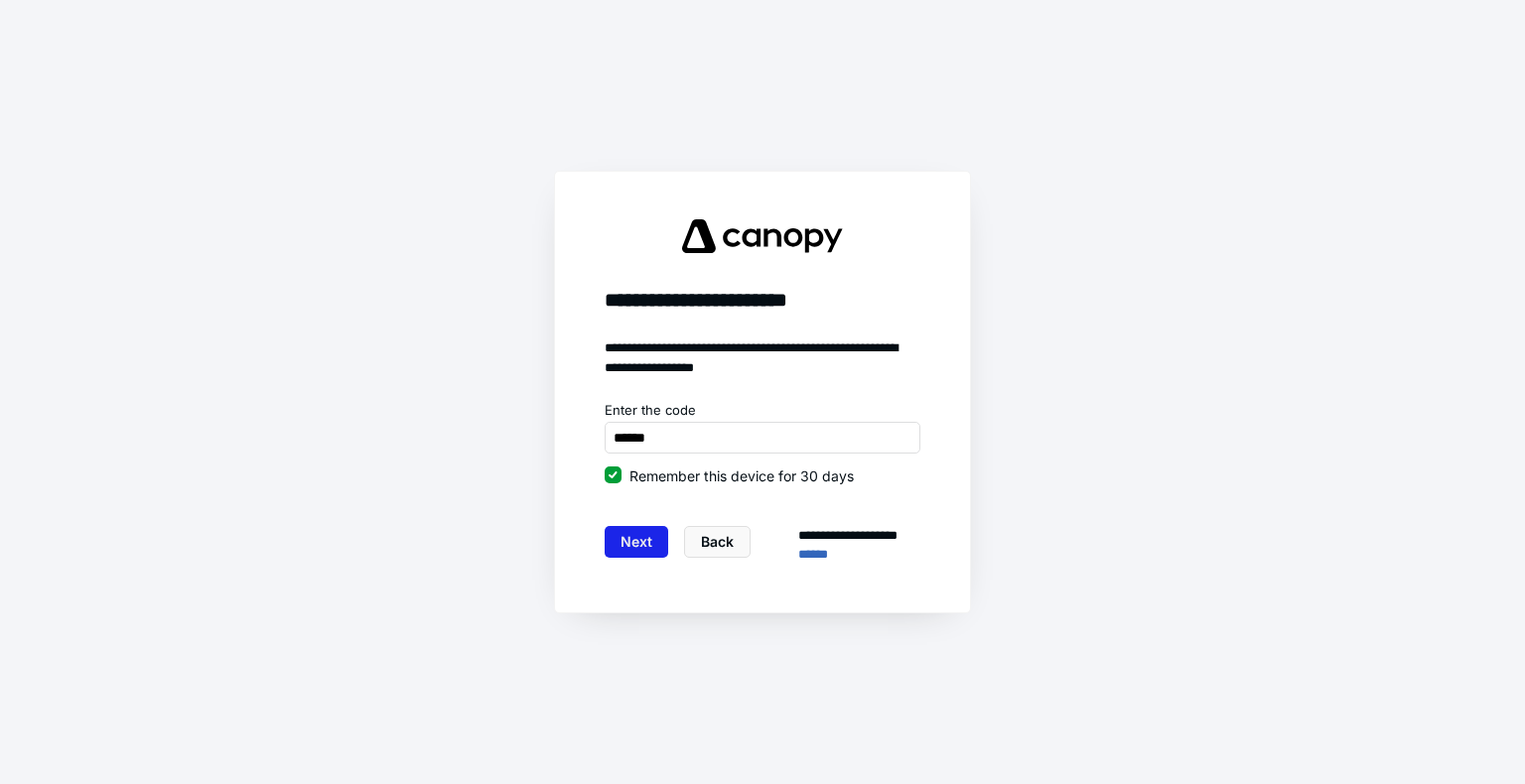 click on "Next" at bounding box center [636, 542] 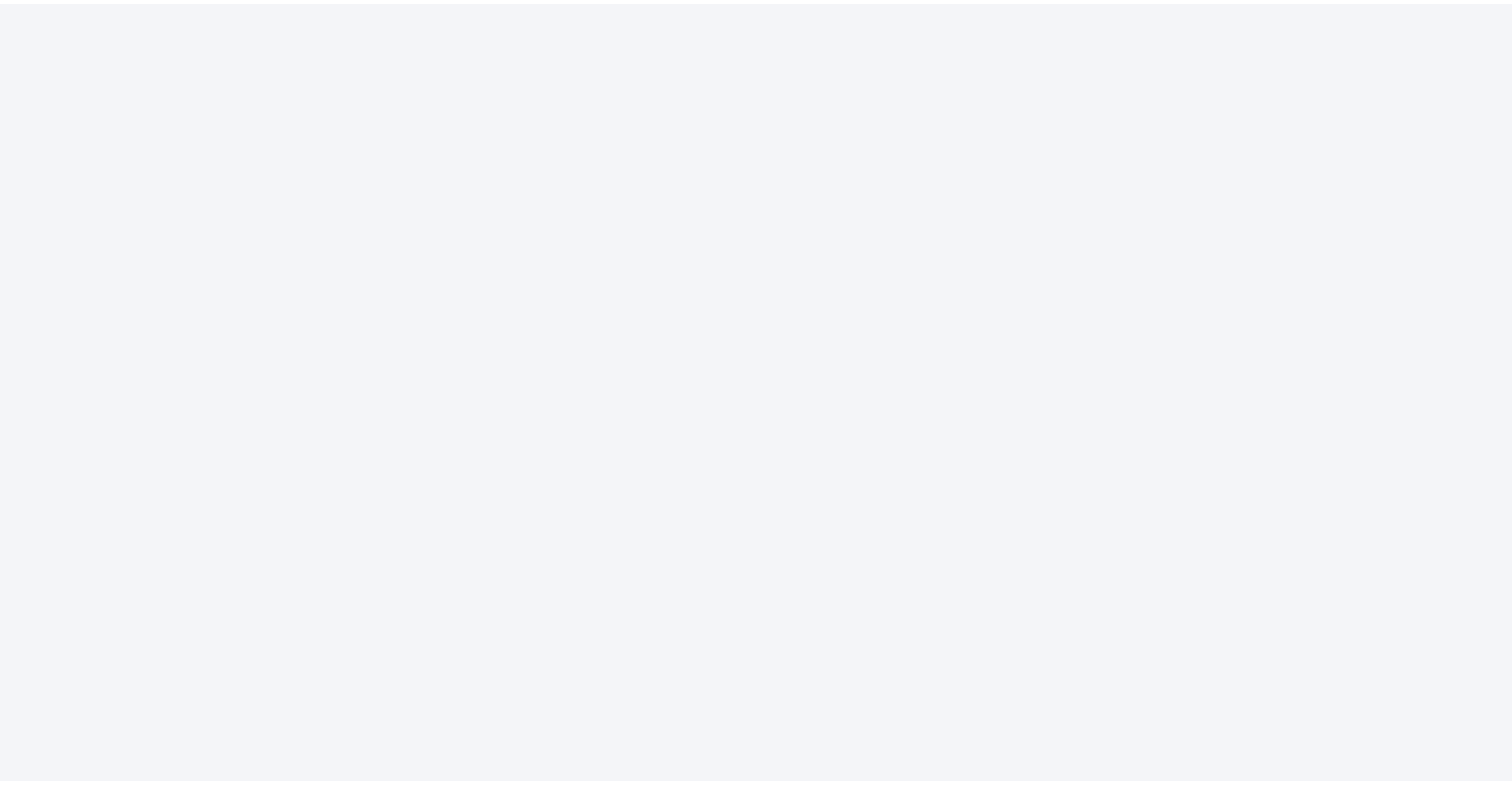 scroll, scrollTop: 0, scrollLeft: 0, axis: both 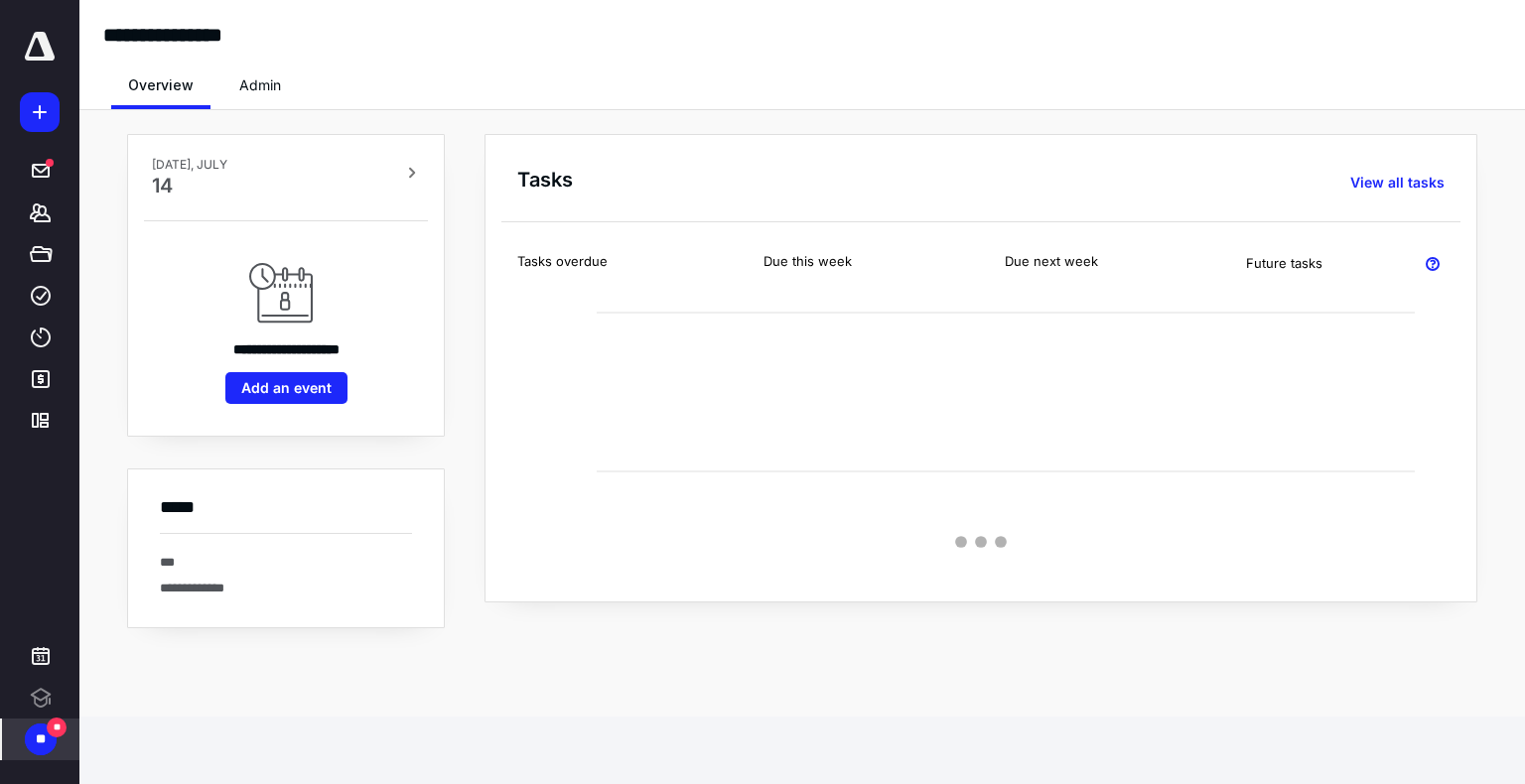 click on "**" at bounding box center [57, 727] 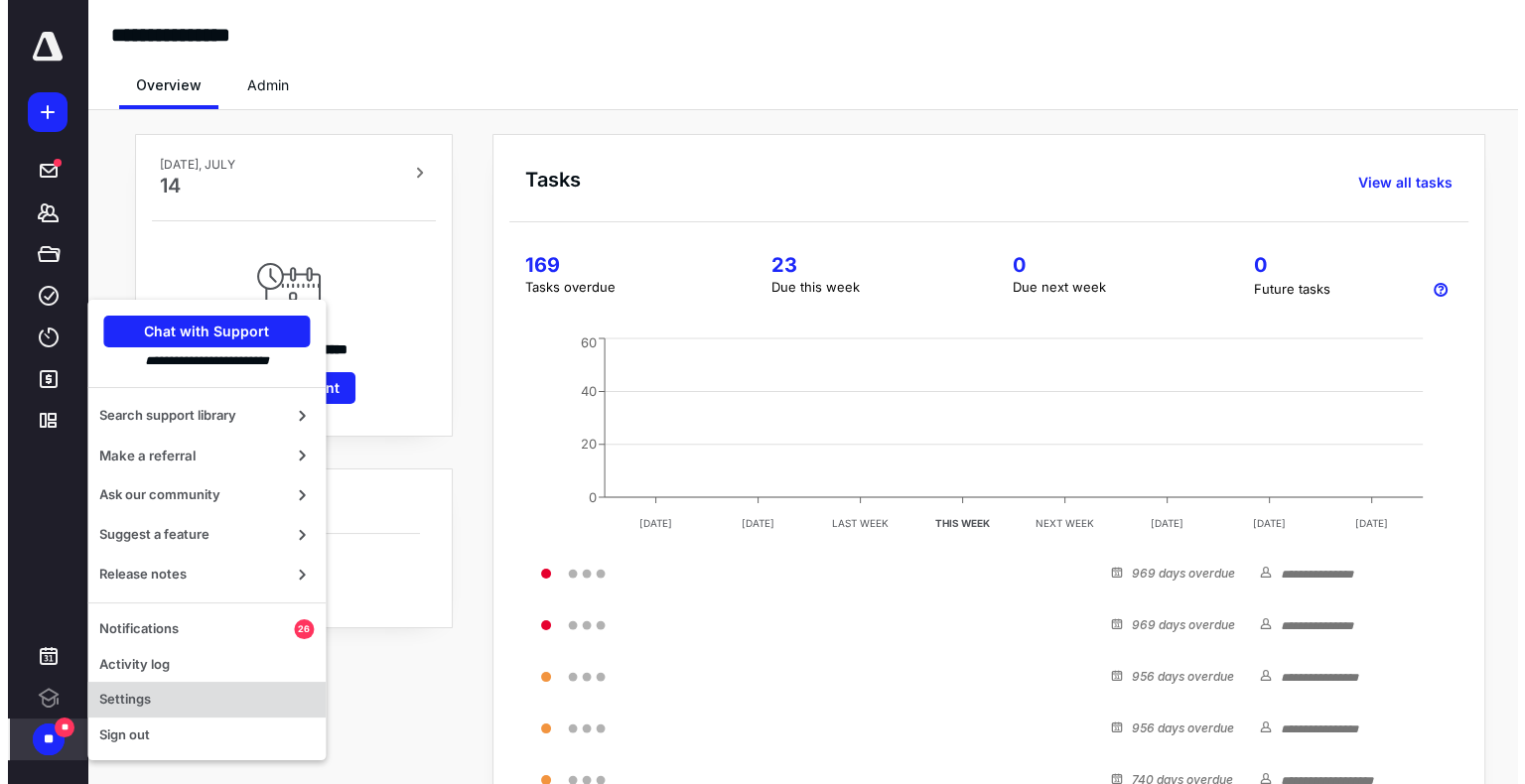 scroll, scrollTop: 0, scrollLeft: 0, axis: both 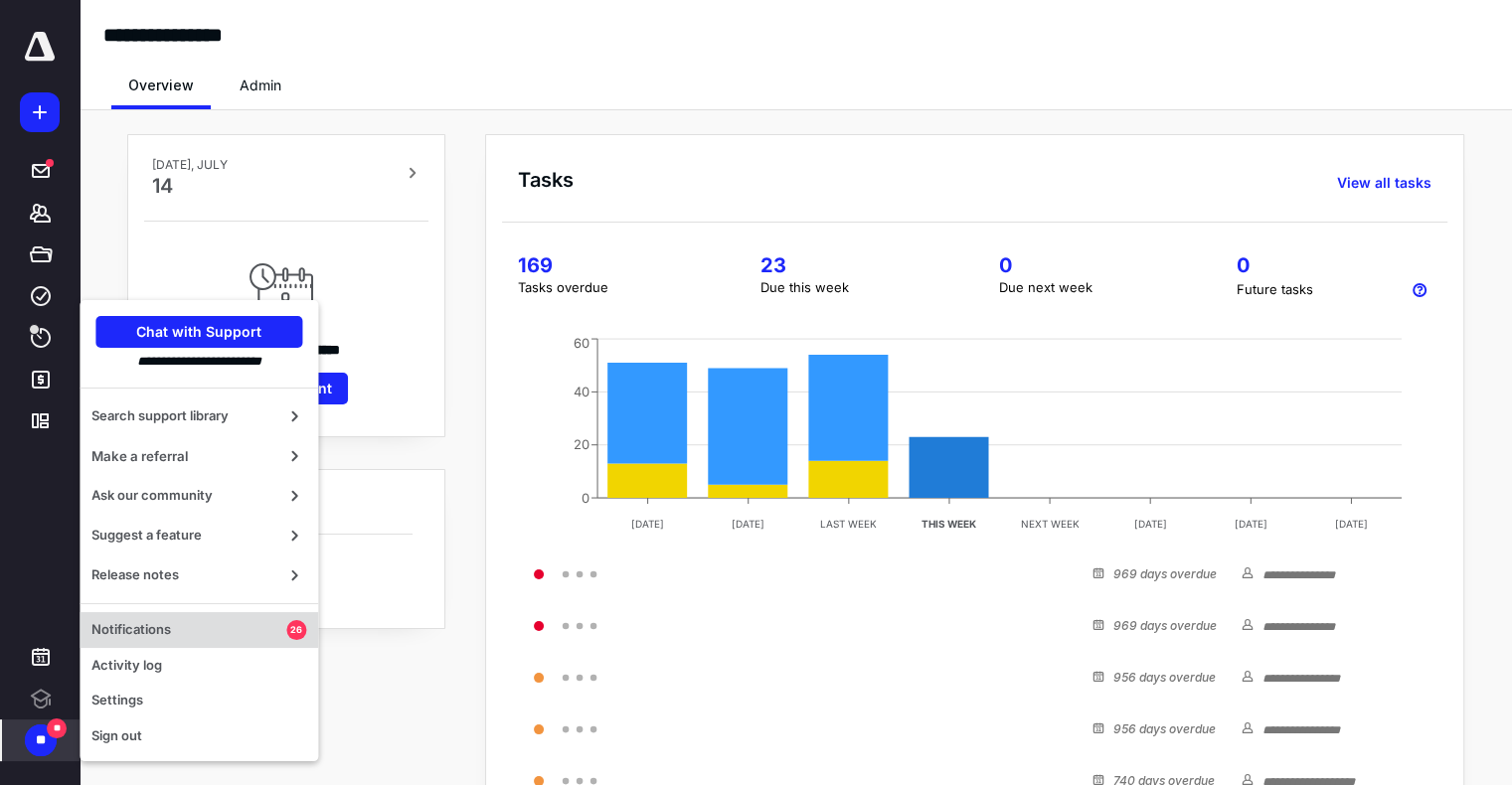 click on "Notifications" at bounding box center [189, 630] 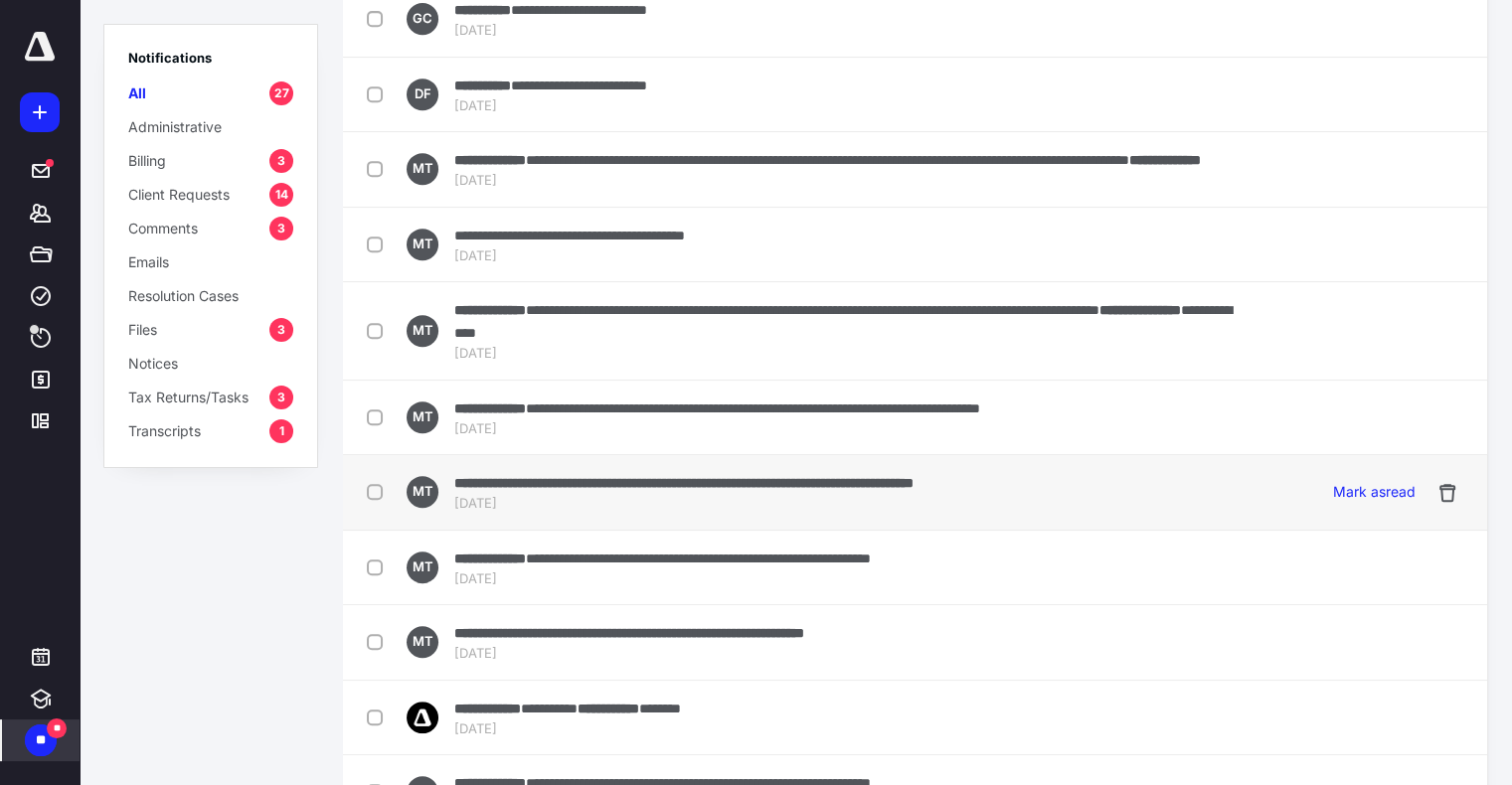 scroll, scrollTop: 834, scrollLeft: 0, axis: vertical 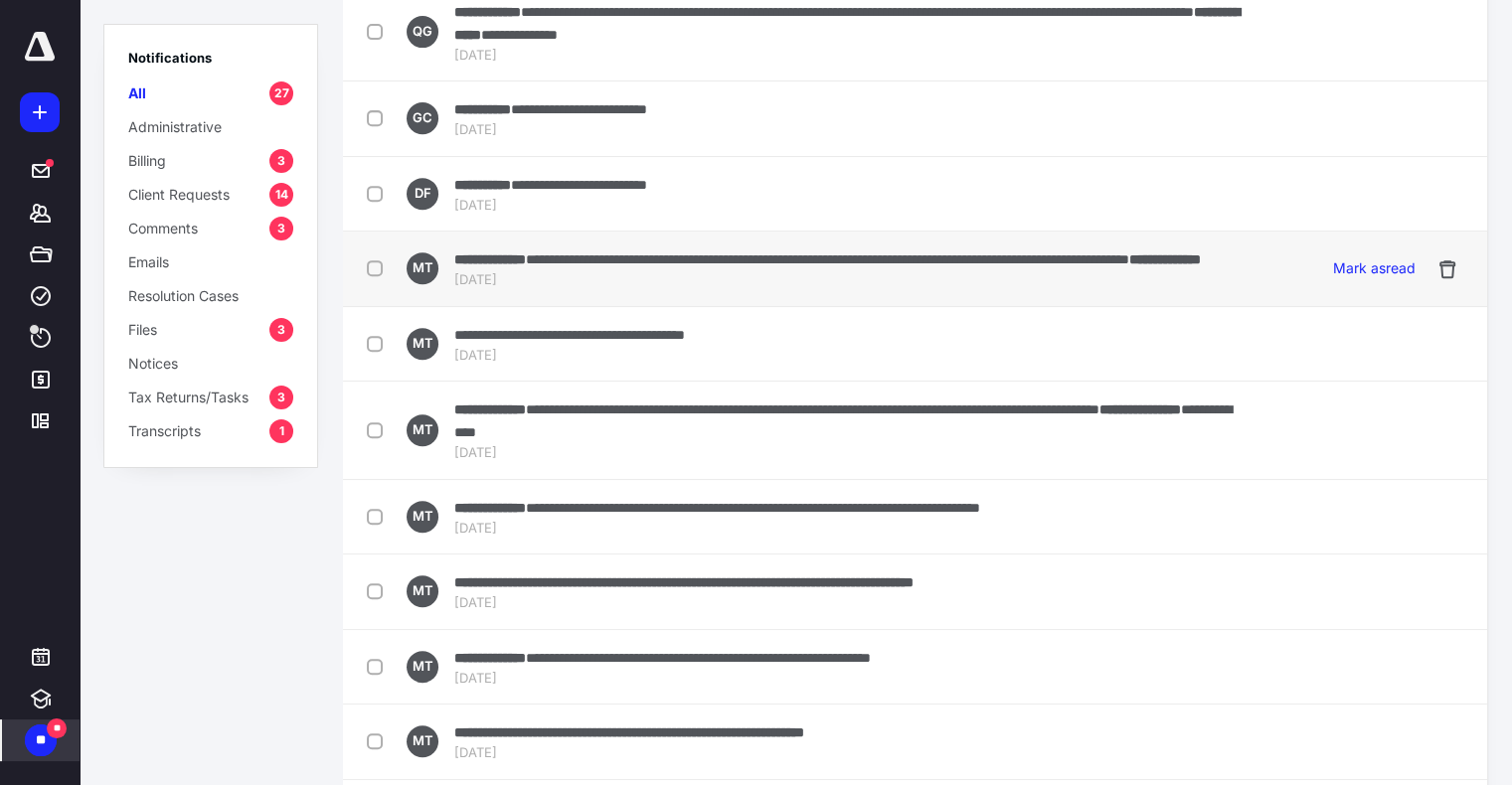 click at bounding box center (379, 267) 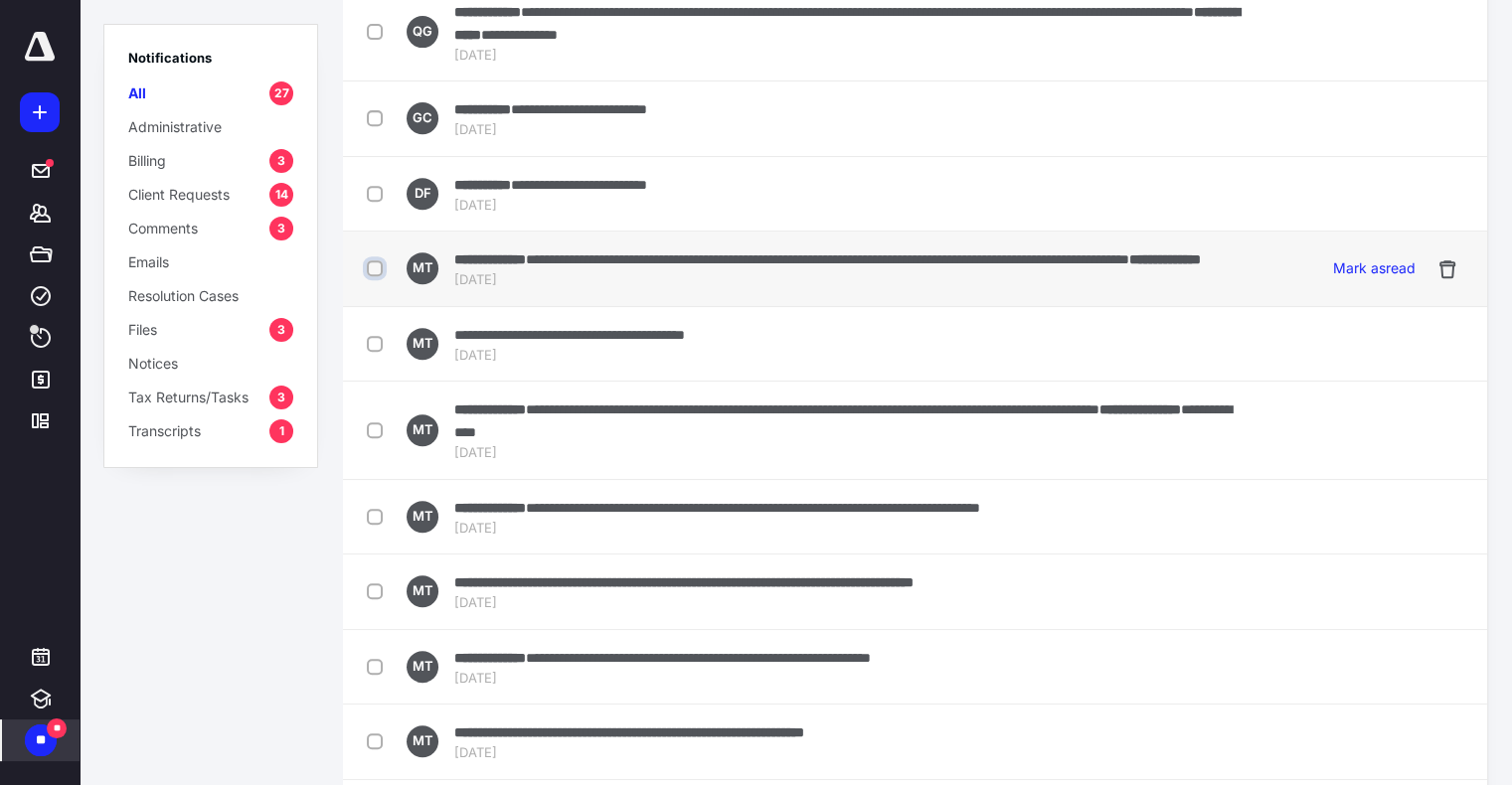 click at bounding box center (377, 268) 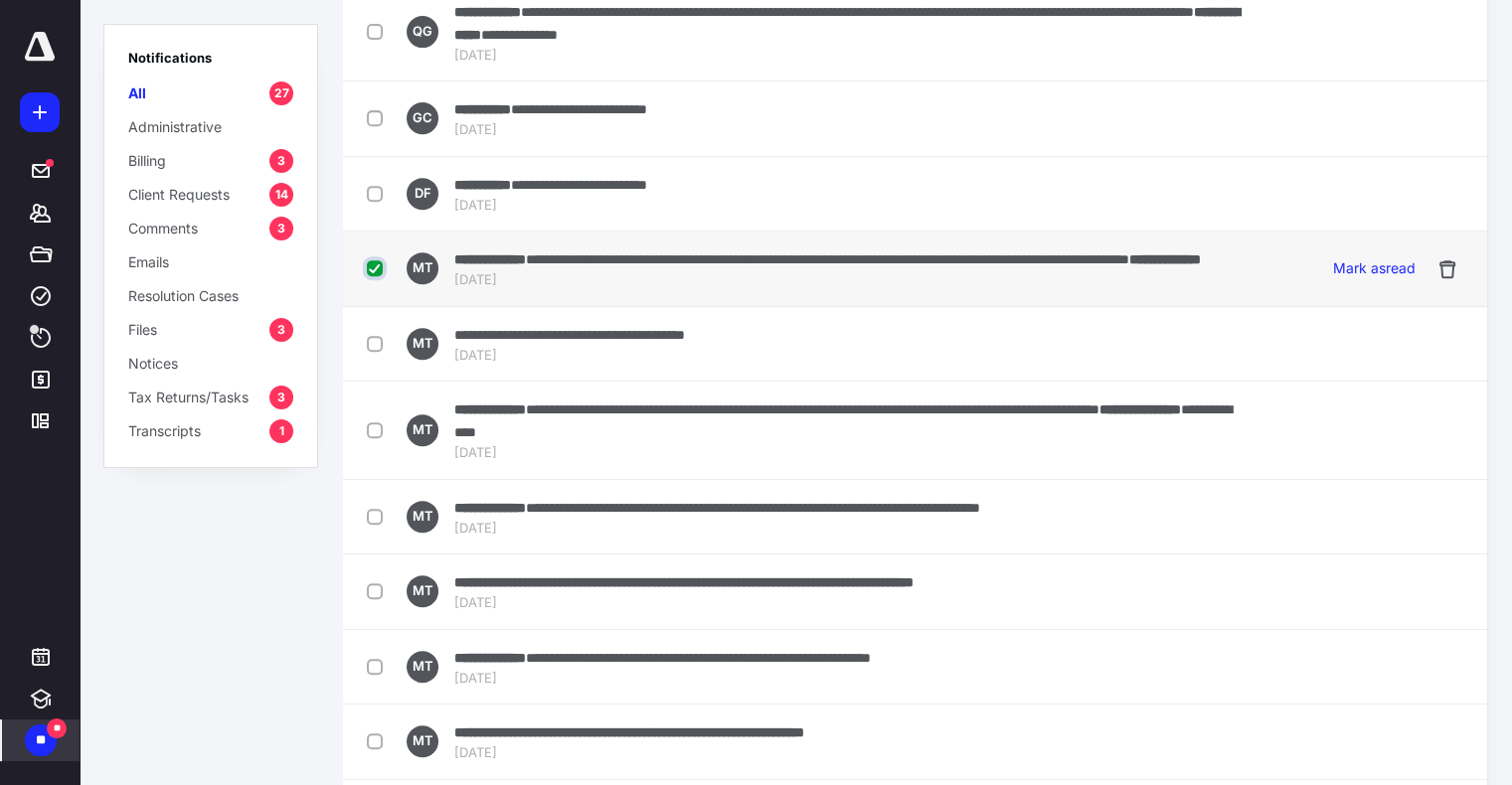 checkbox on "true" 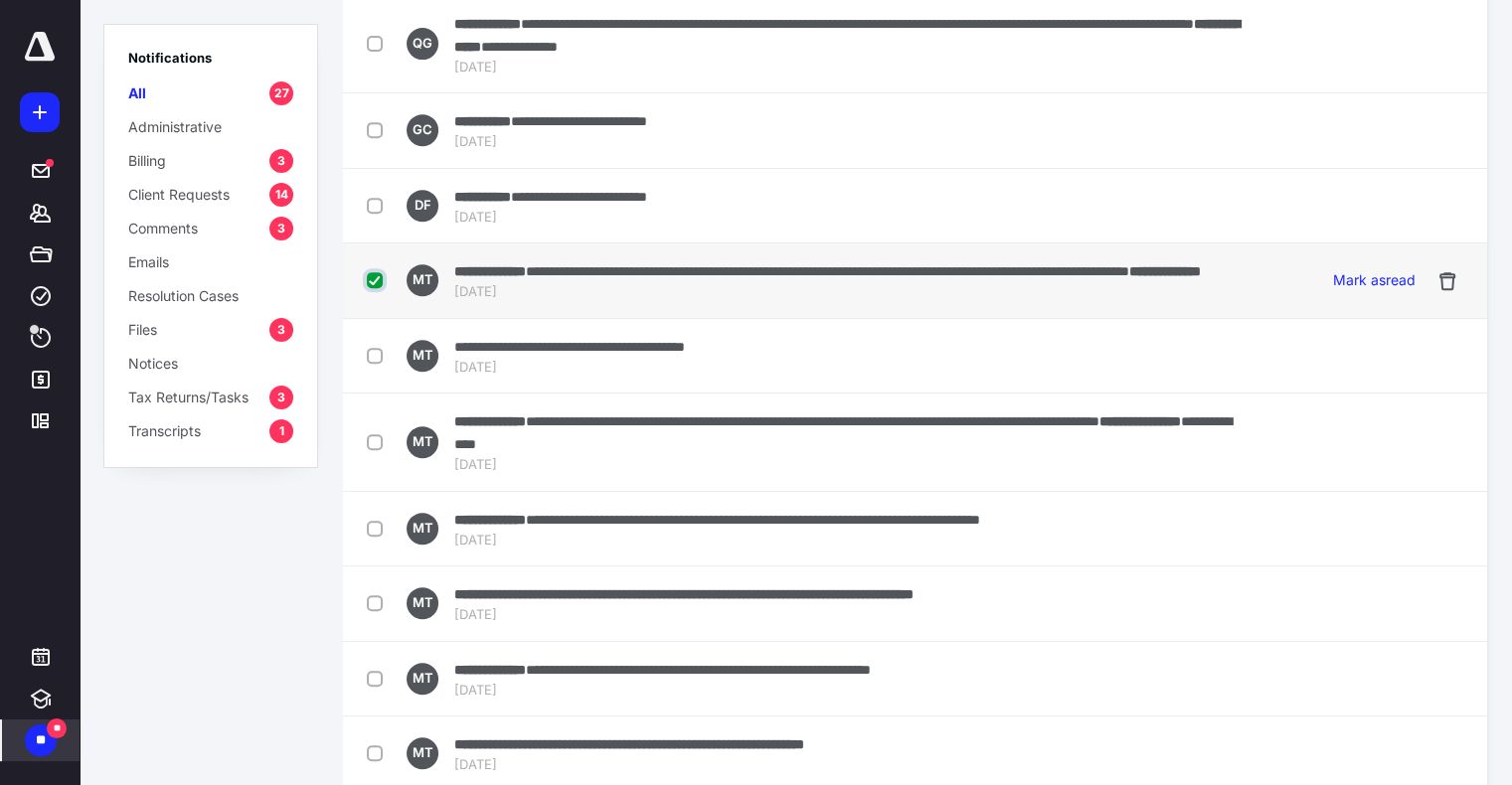 scroll, scrollTop: 846, scrollLeft: 0, axis: vertical 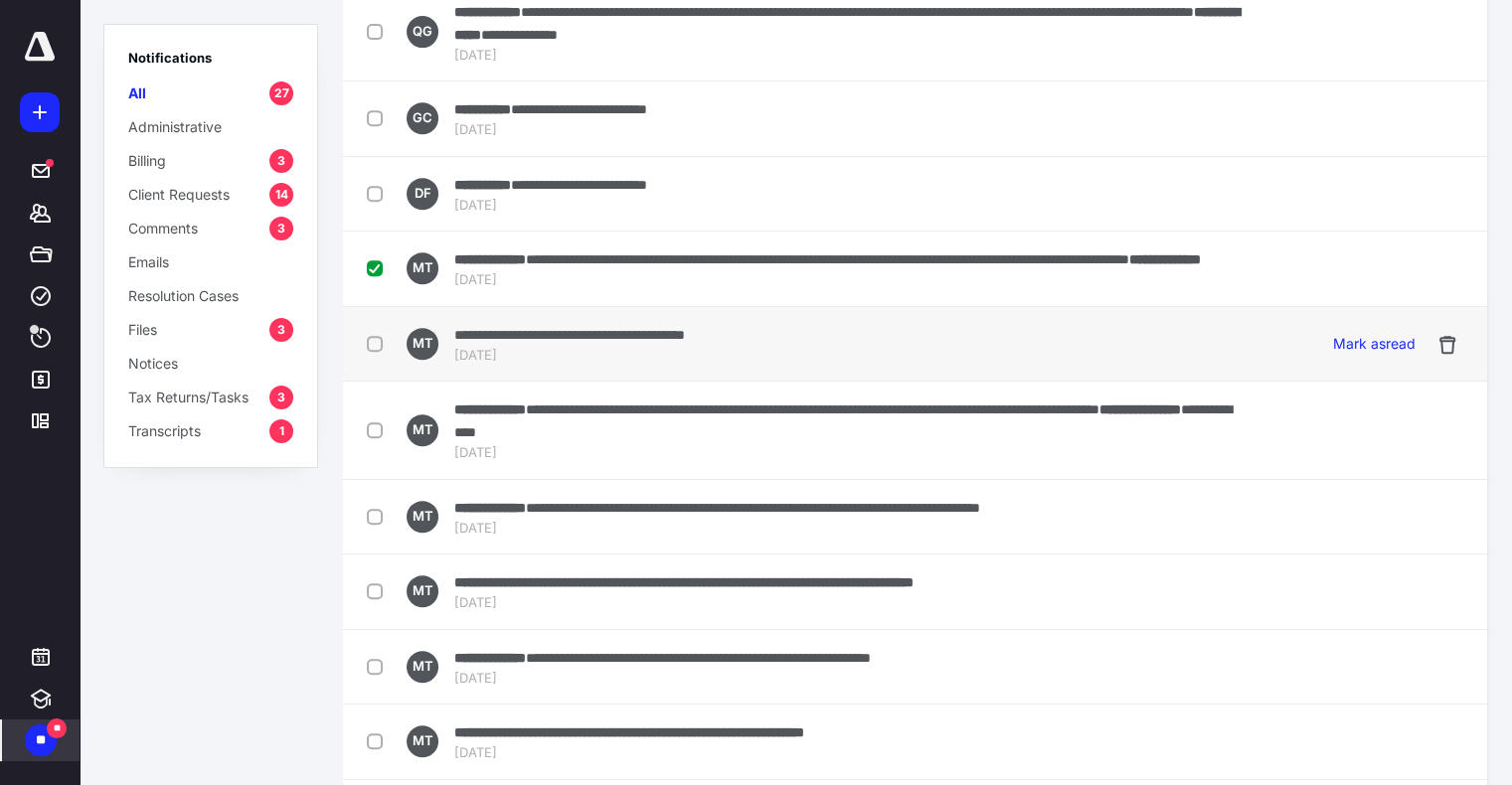 click at bounding box center [379, 343] 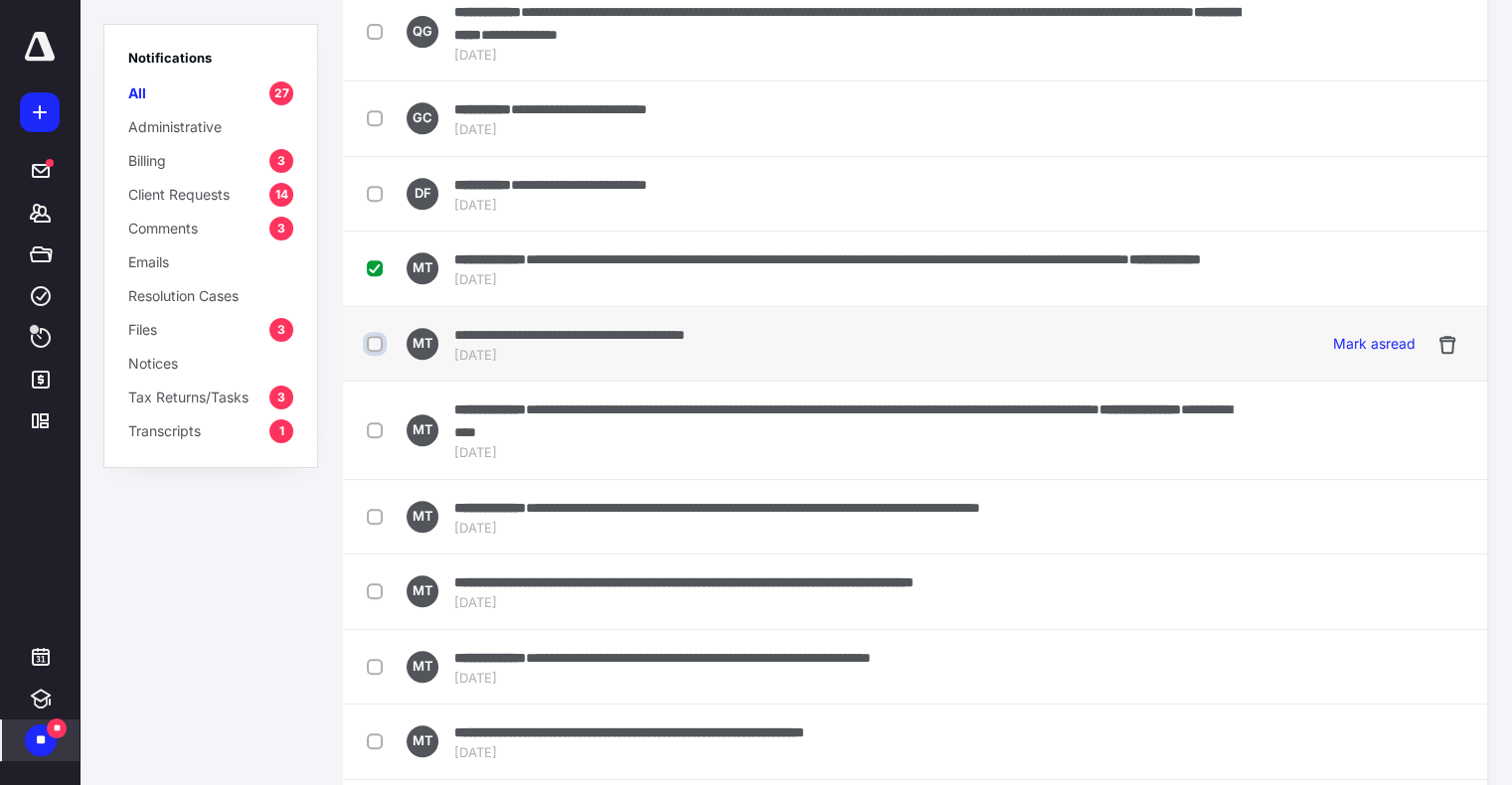 click at bounding box center (377, 344) 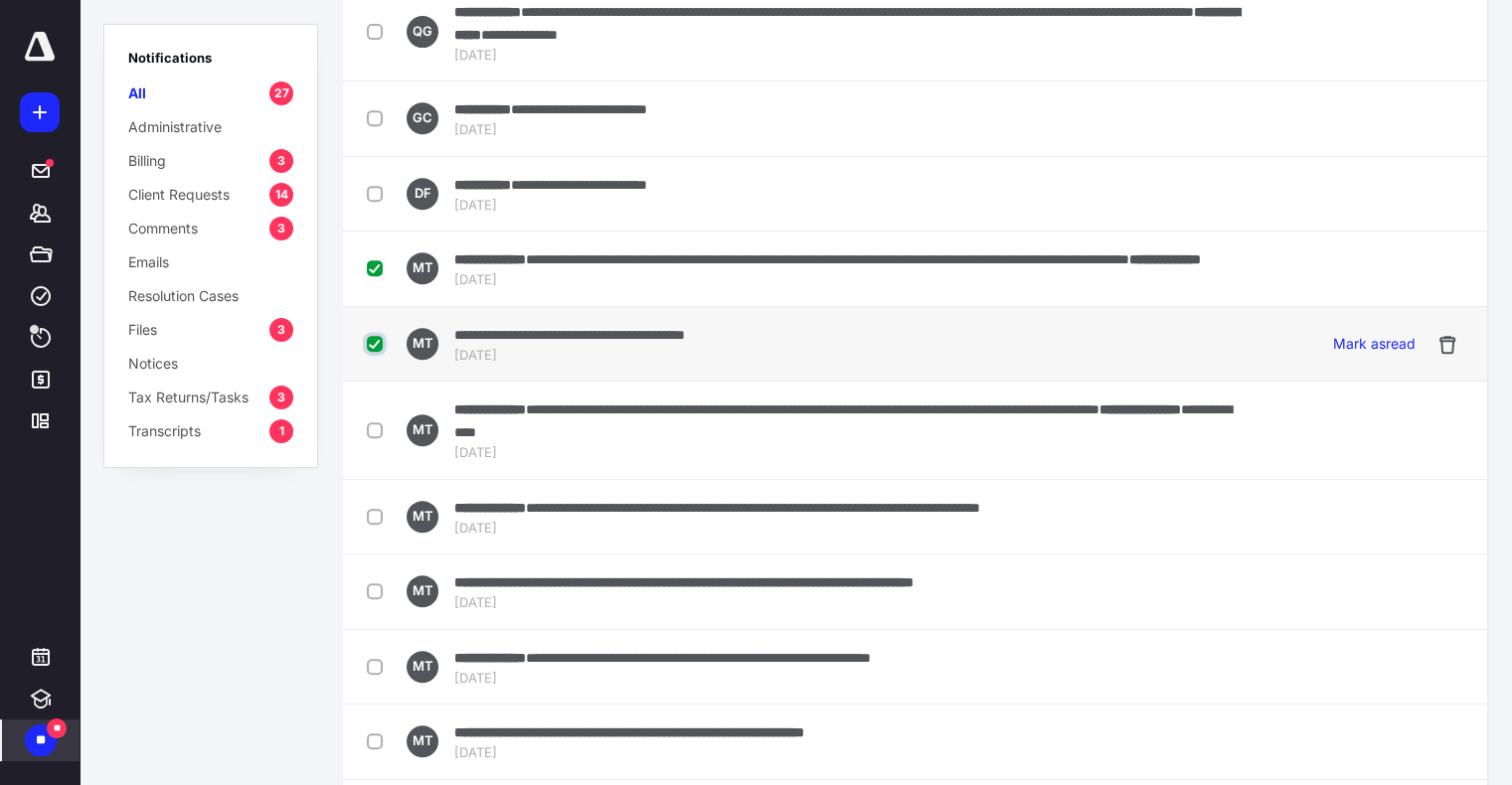 checkbox on "true" 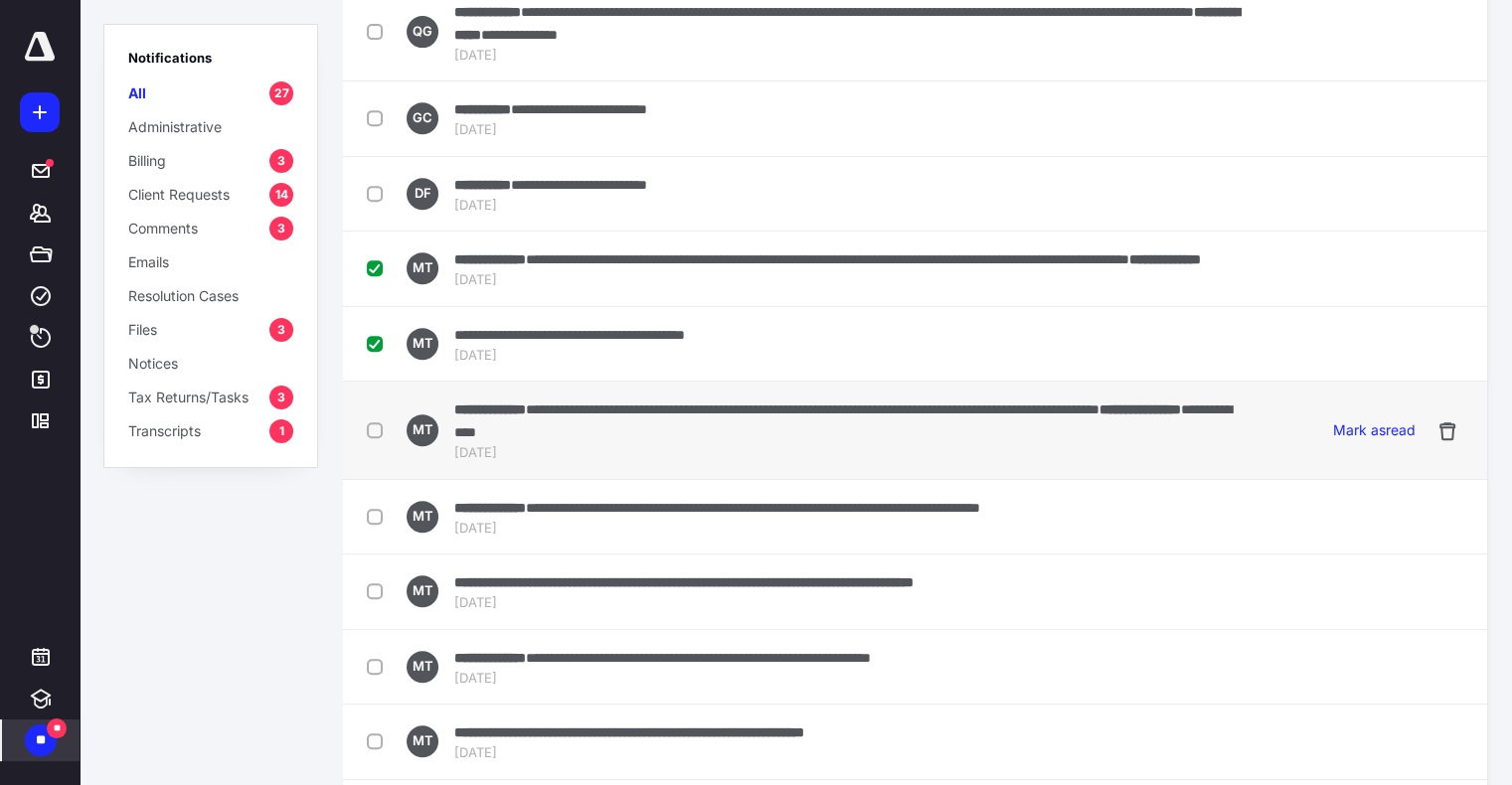 click at bounding box center [379, 429] 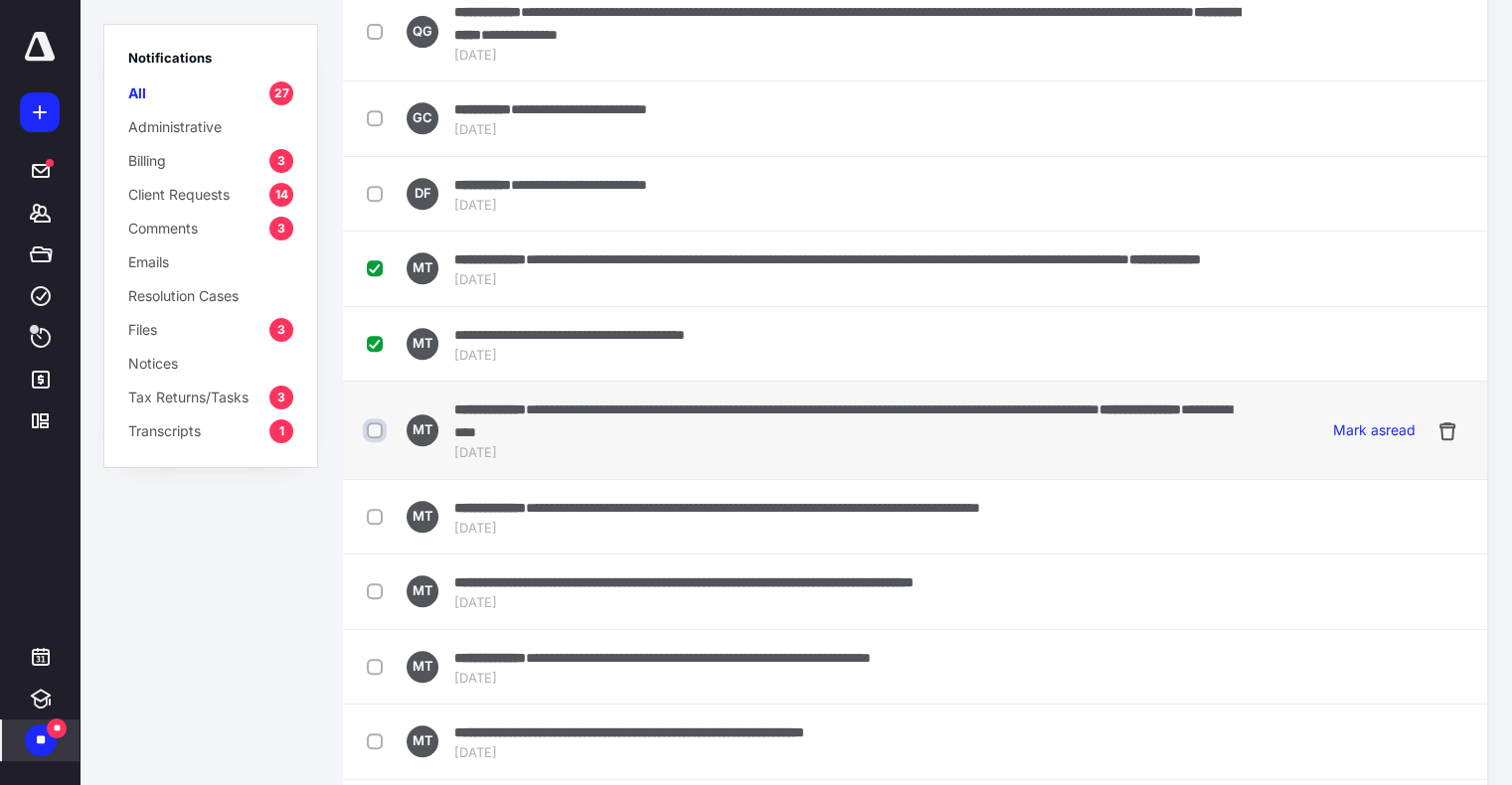 click at bounding box center (377, 430) 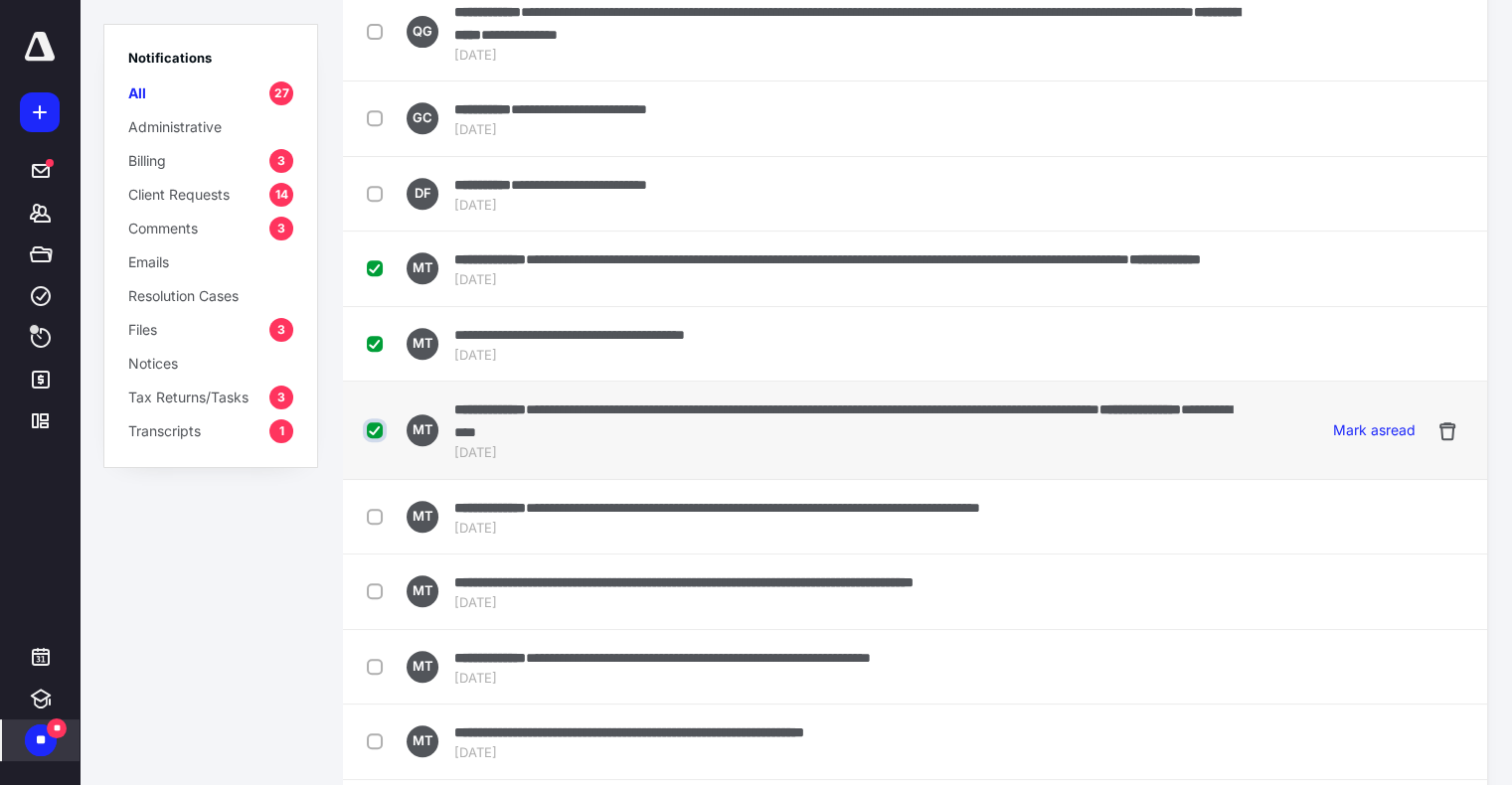 checkbox on "true" 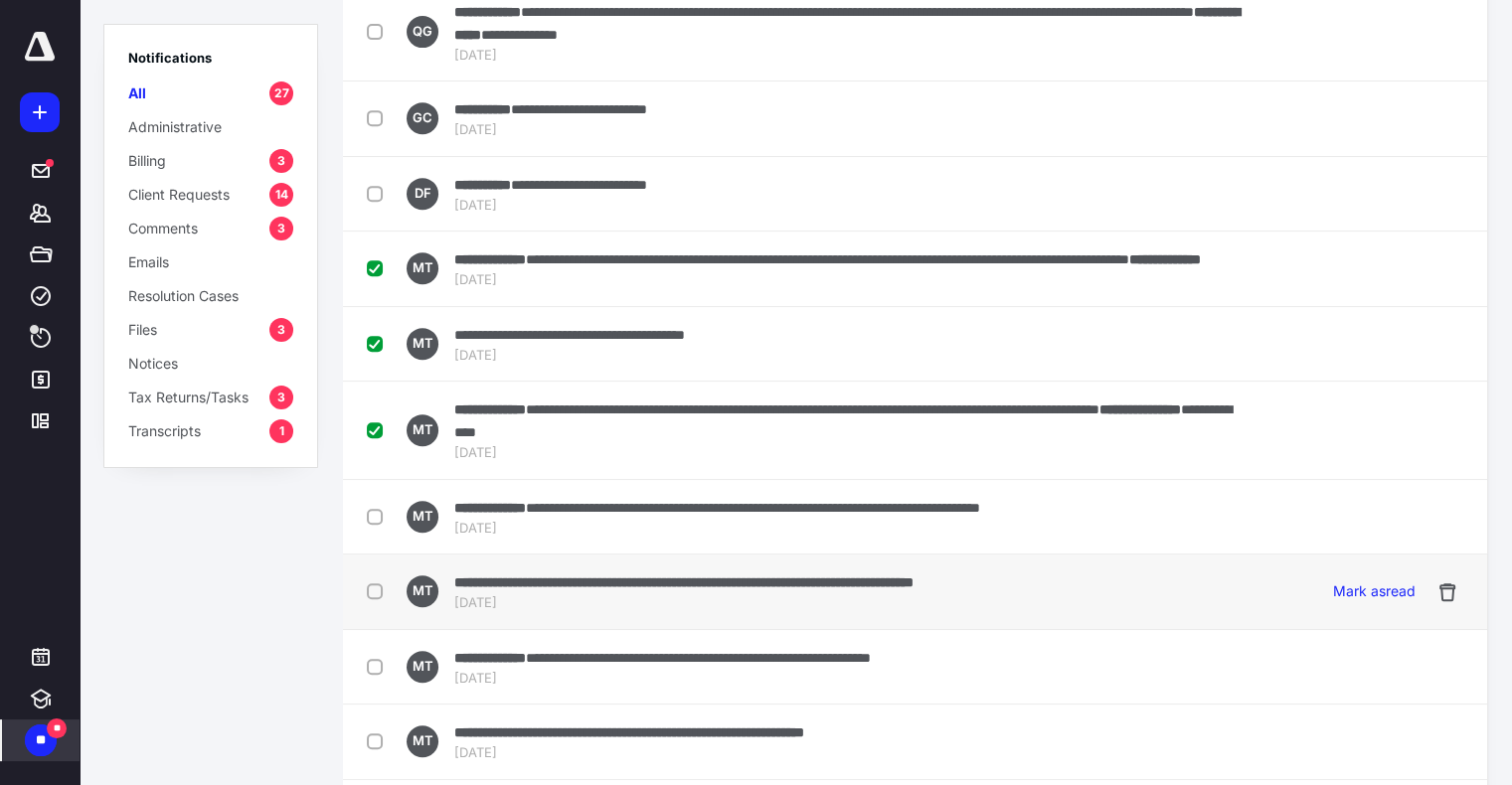 drag, startPoint x: 376, startPoint y: 498, endPoint x: 385, endPoint y: 565, distance: 67.602 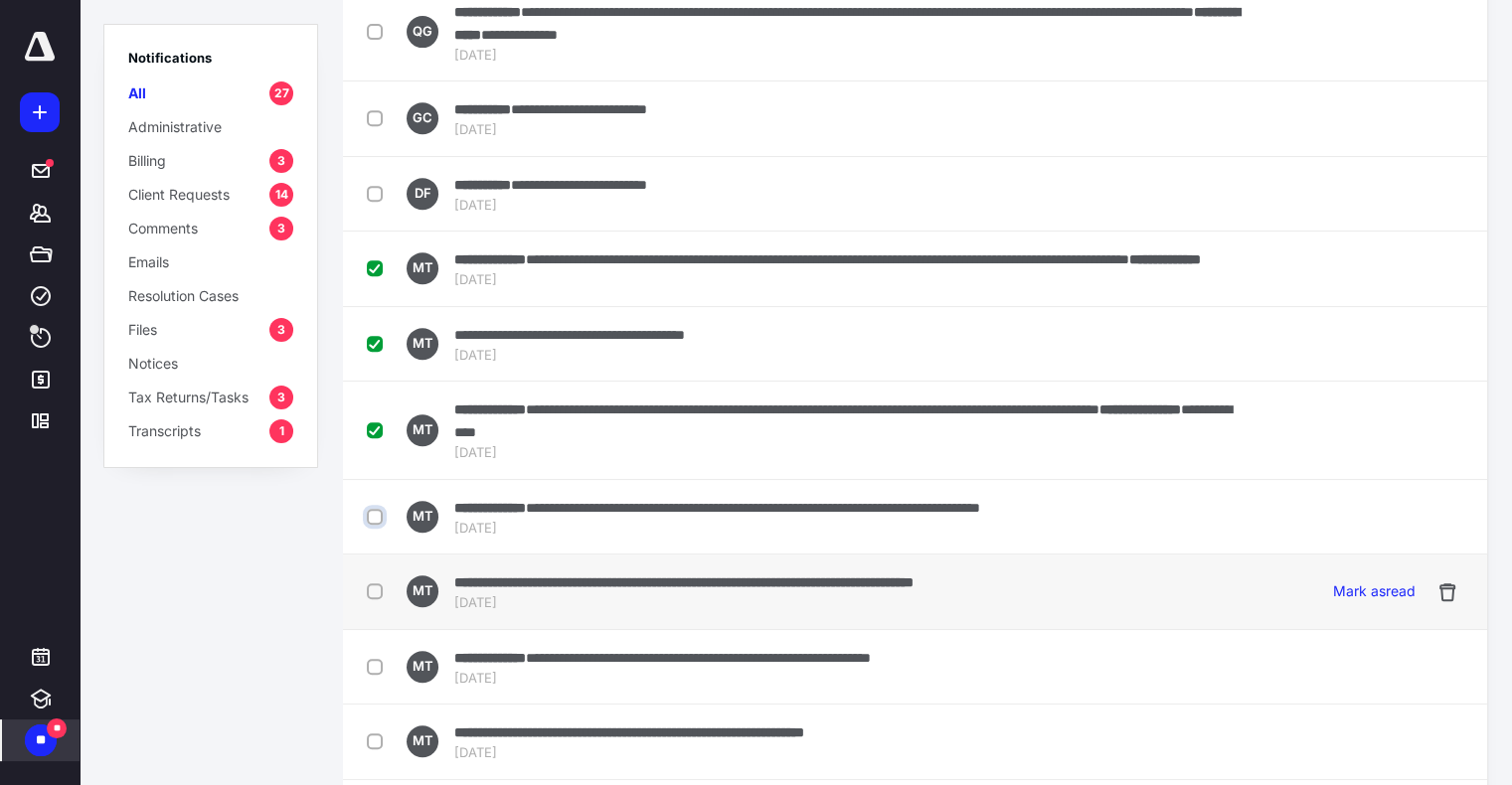click at bounding box center [377, 517] 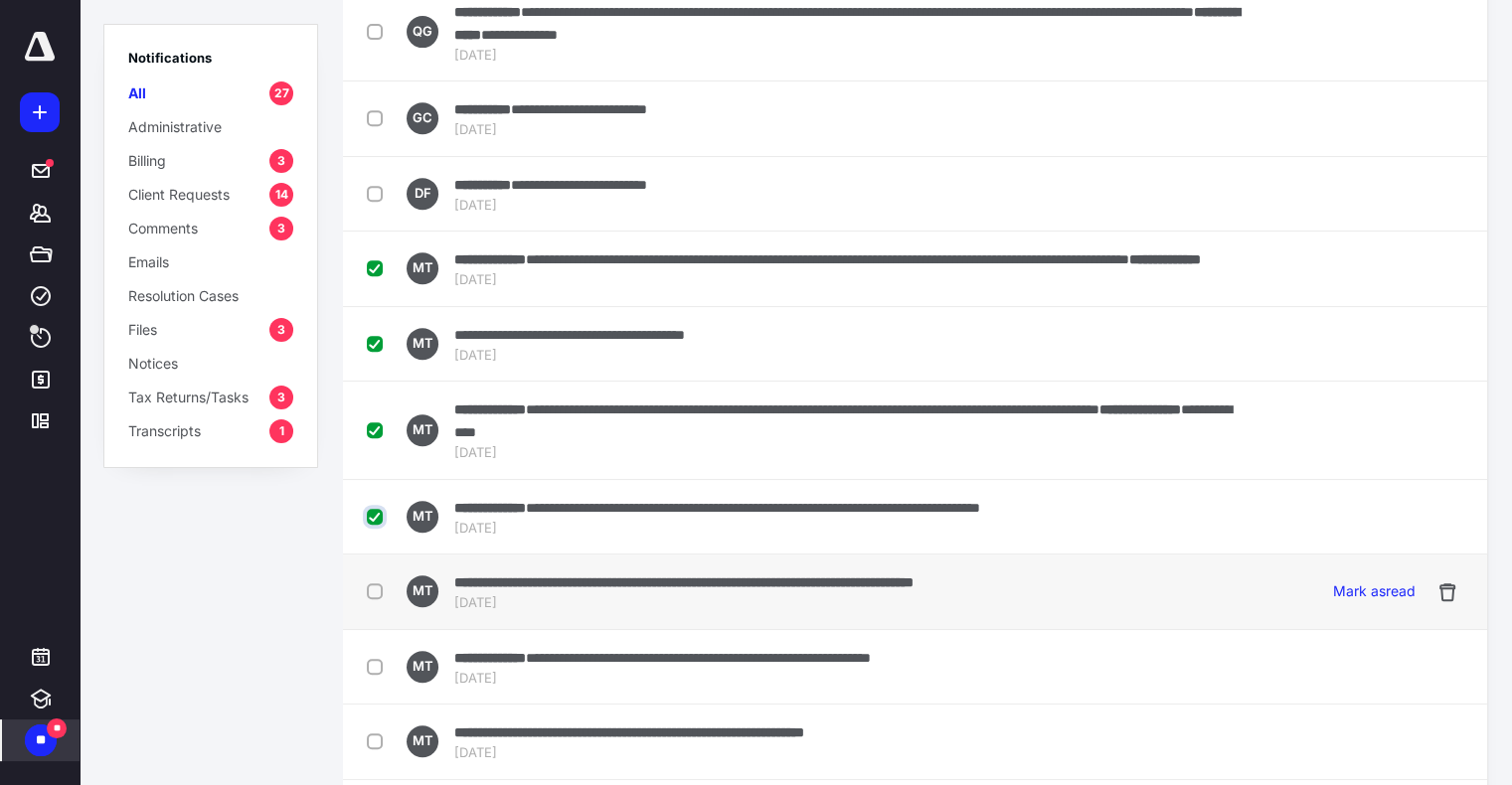 checkbox on "true" 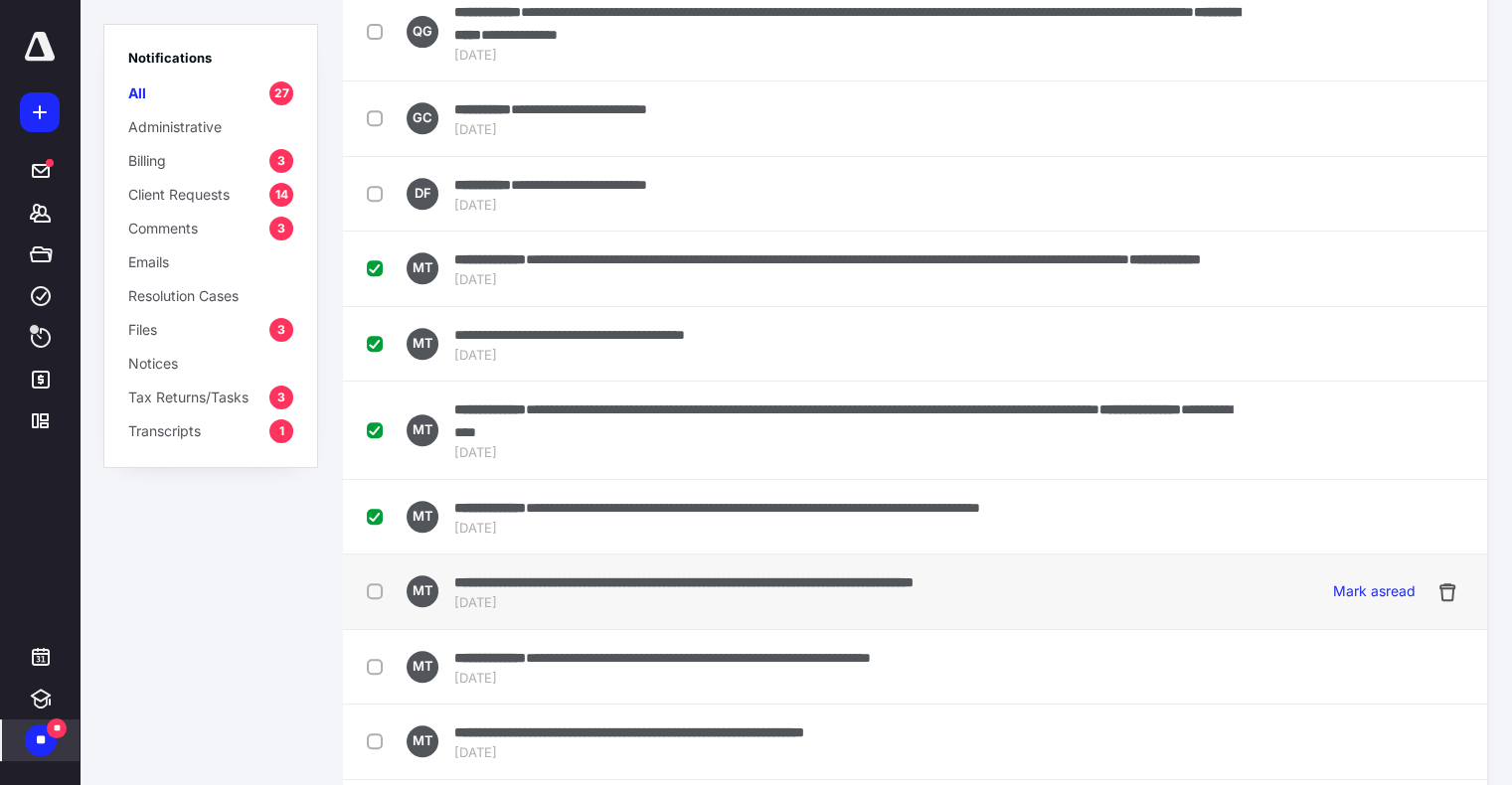 click at bounding box center [379, 590] 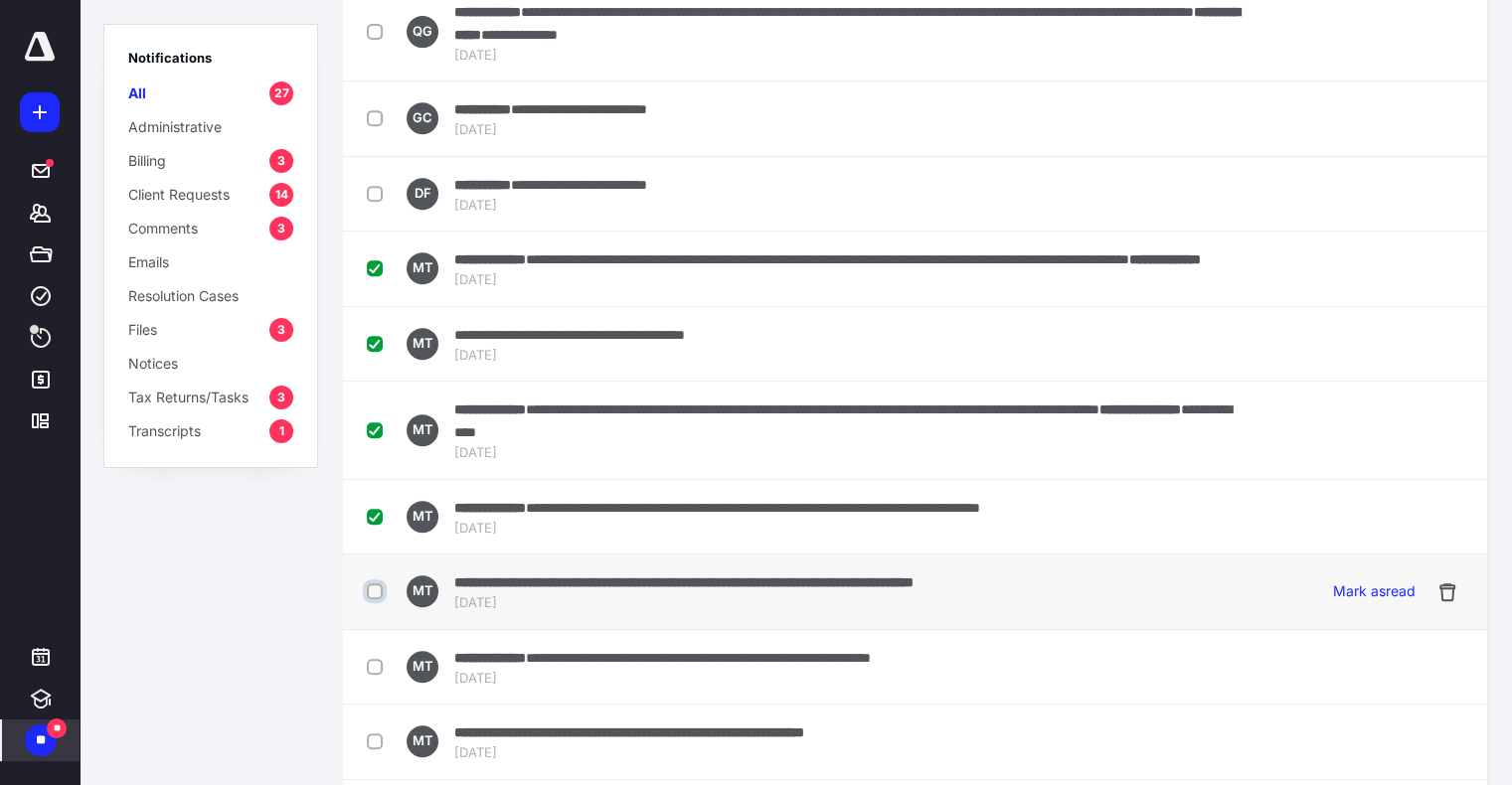 click at bounding box center (377, 591) 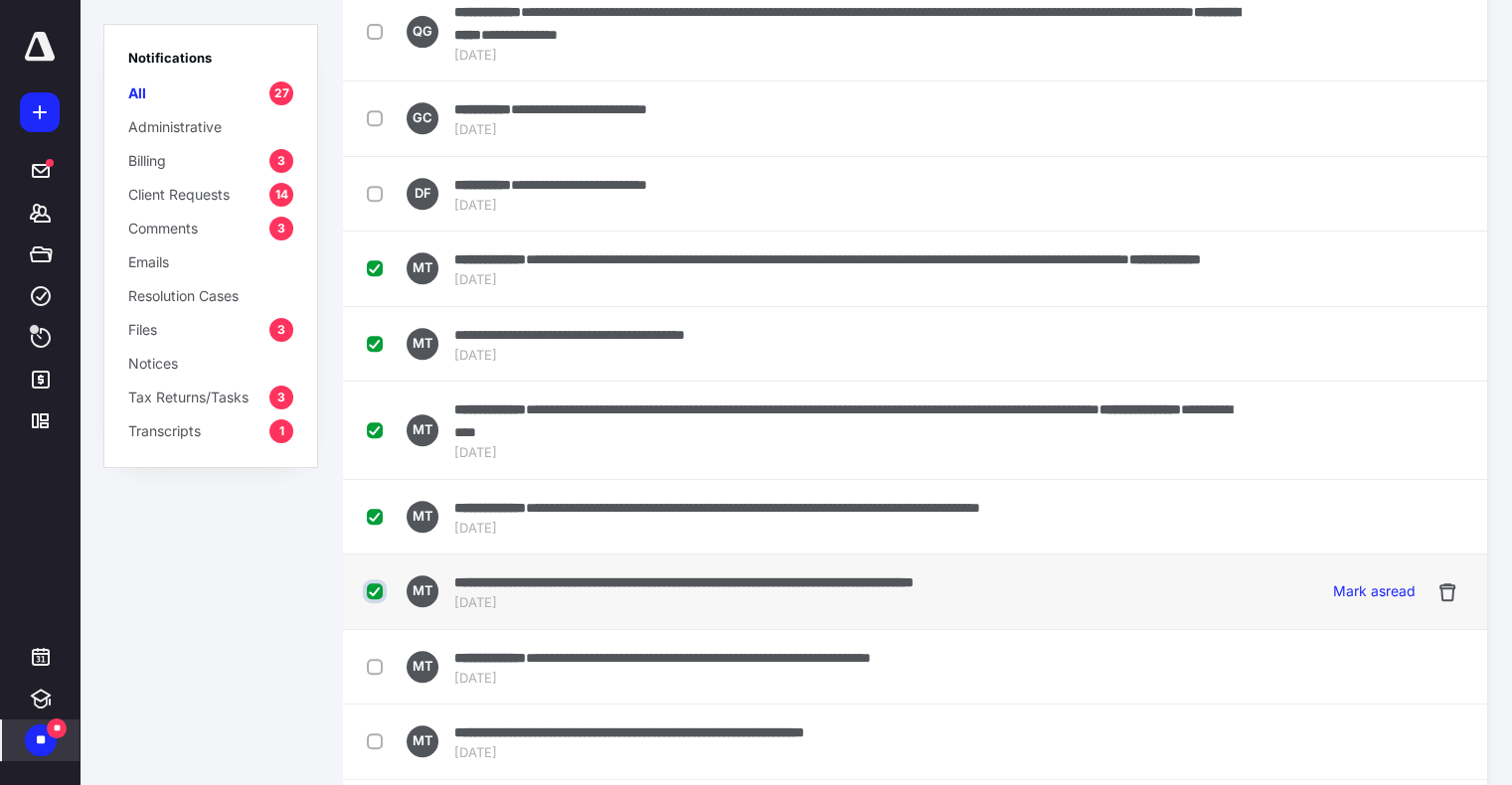 checkbox on "true" 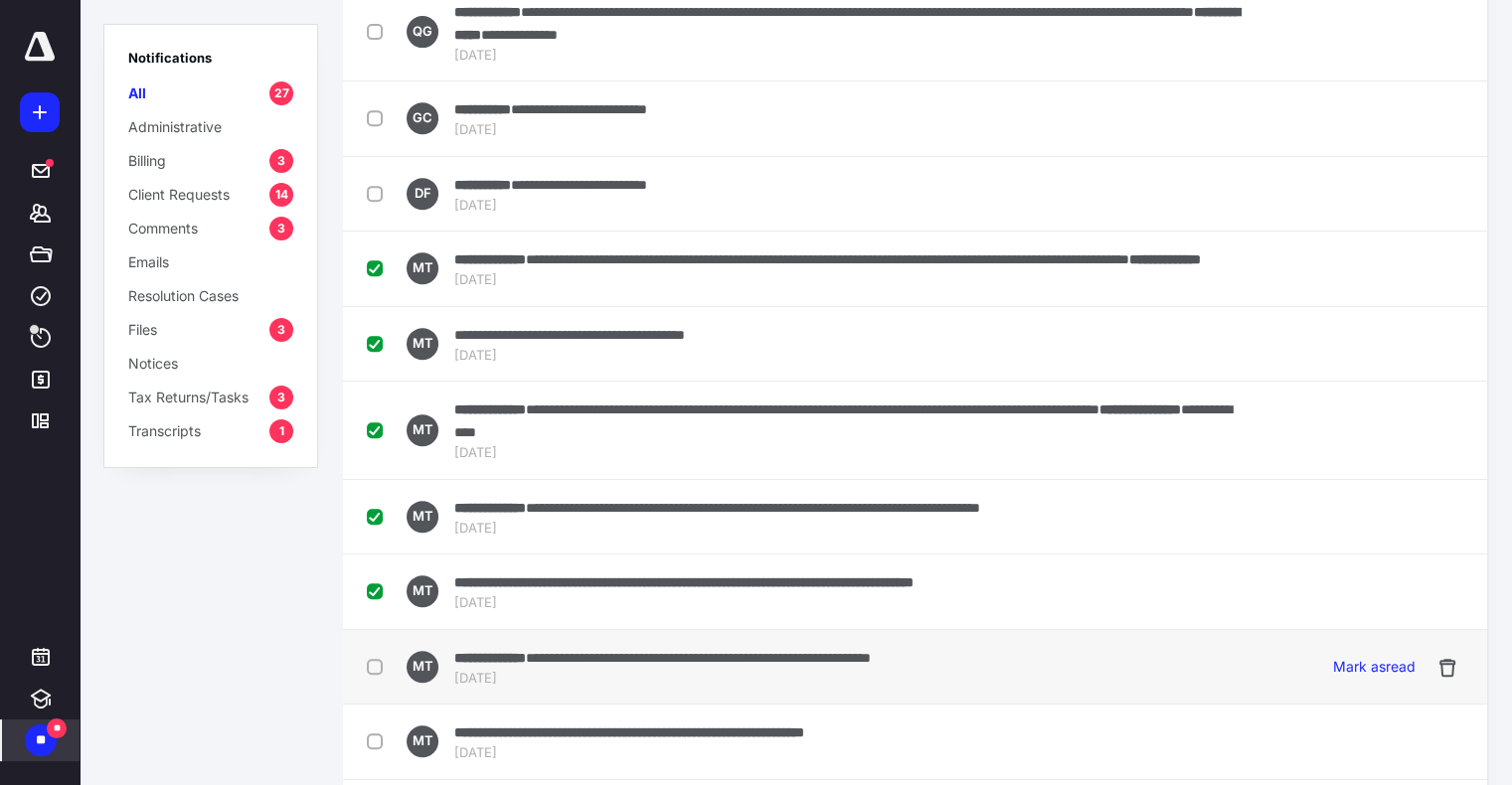 click at bounding box center (379, 666) 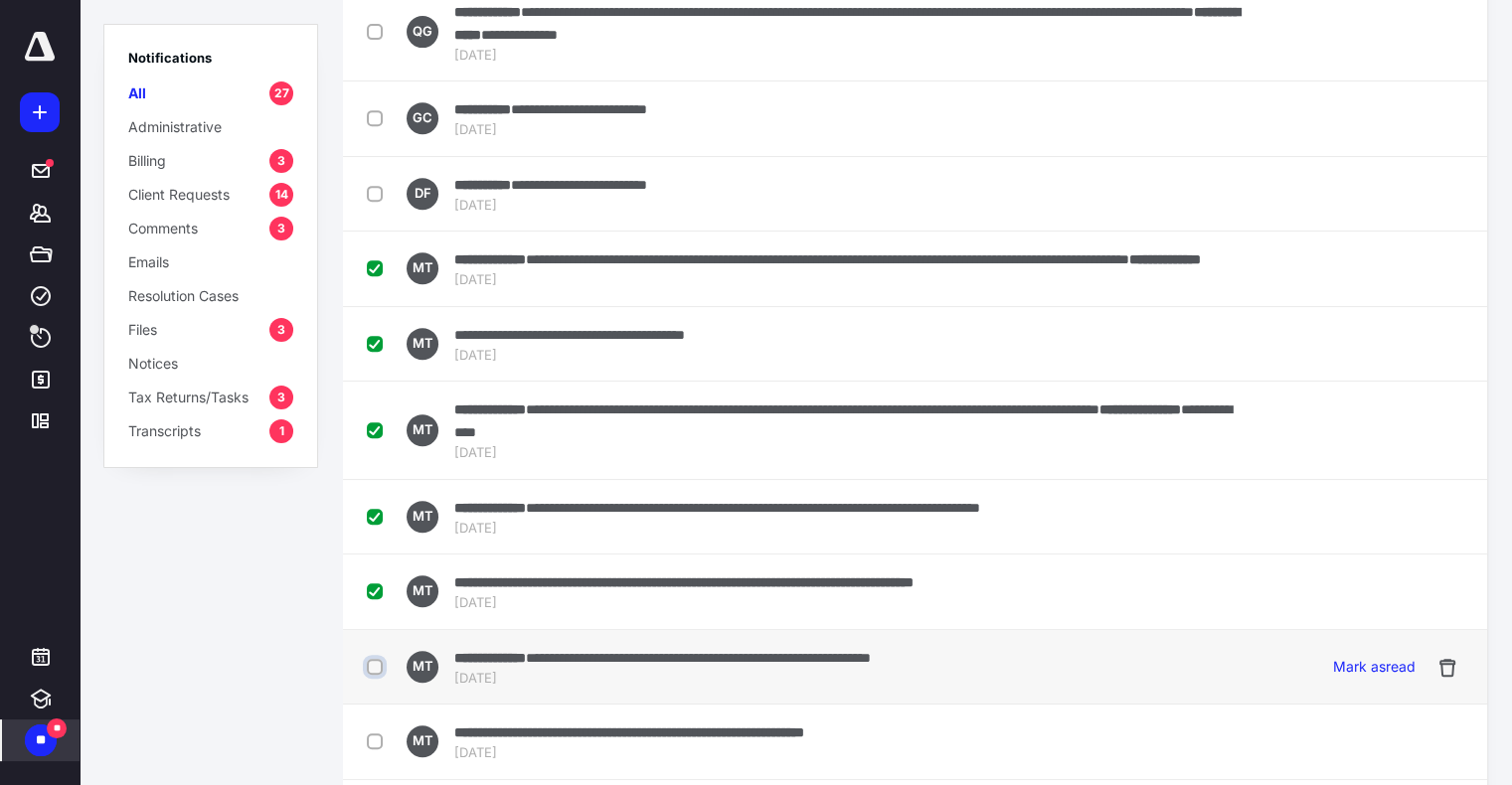 click at bounding box center [377, 667] 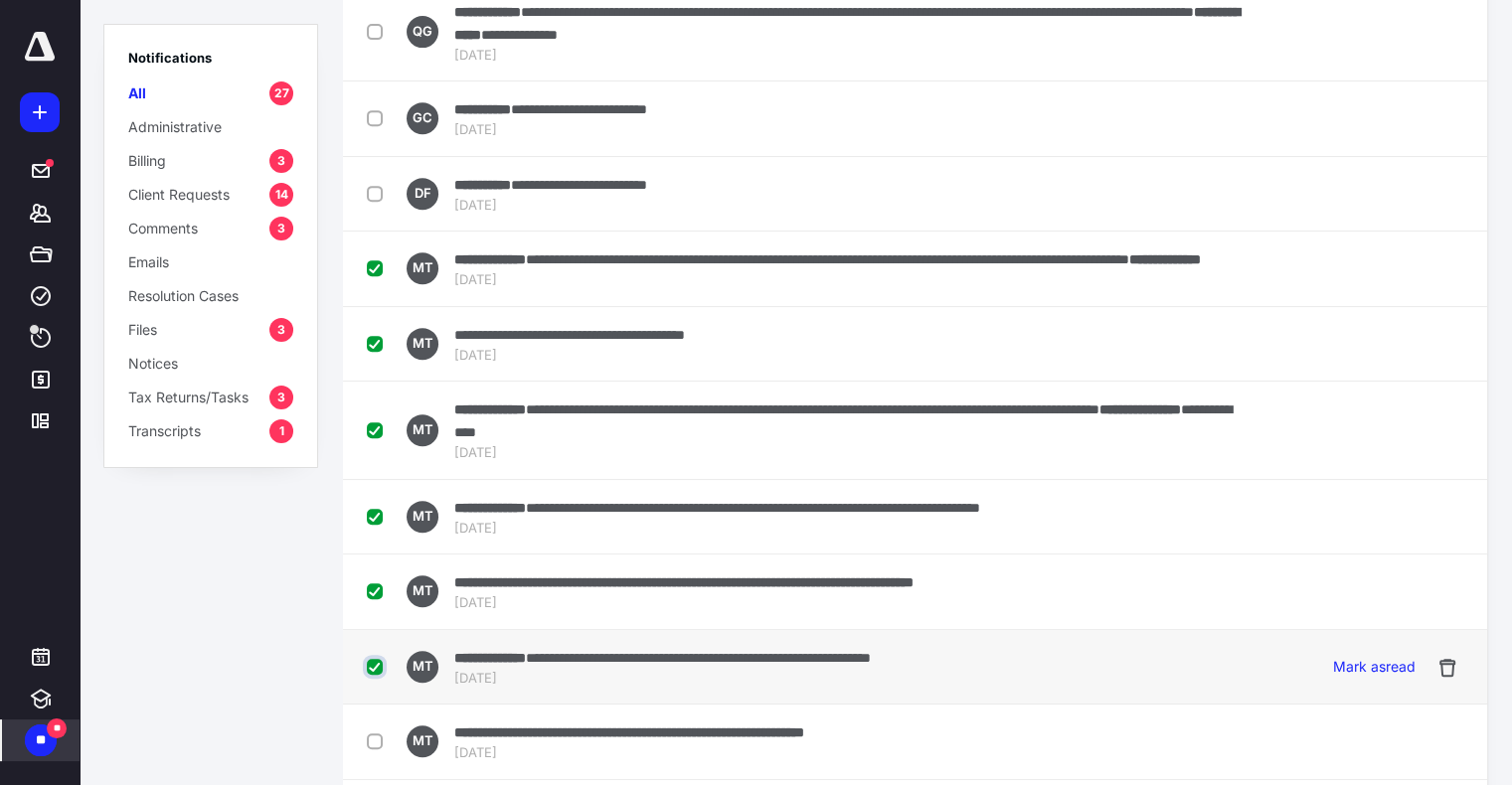checkbox on "true" 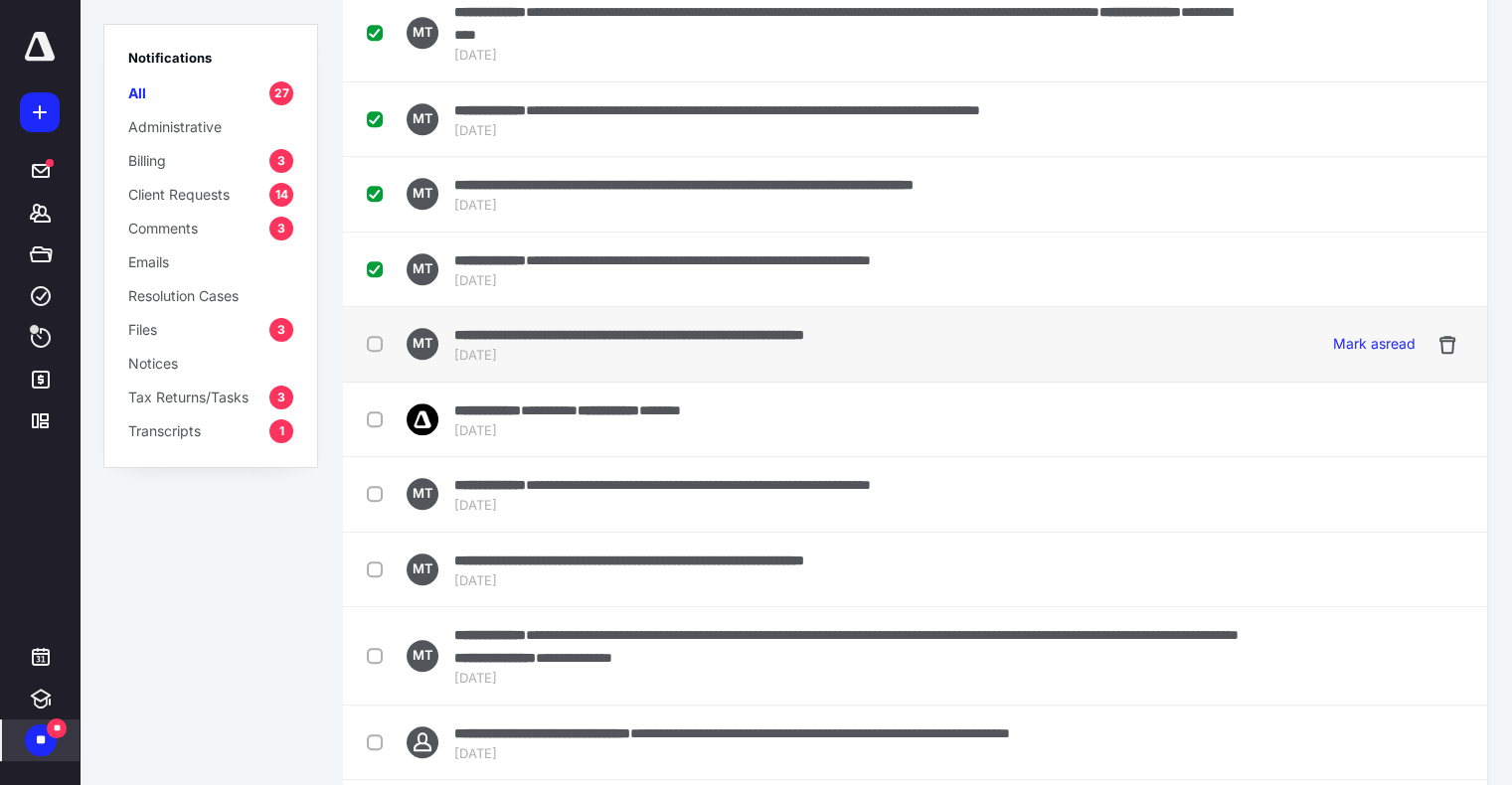 click at bounding box center (379, 343) 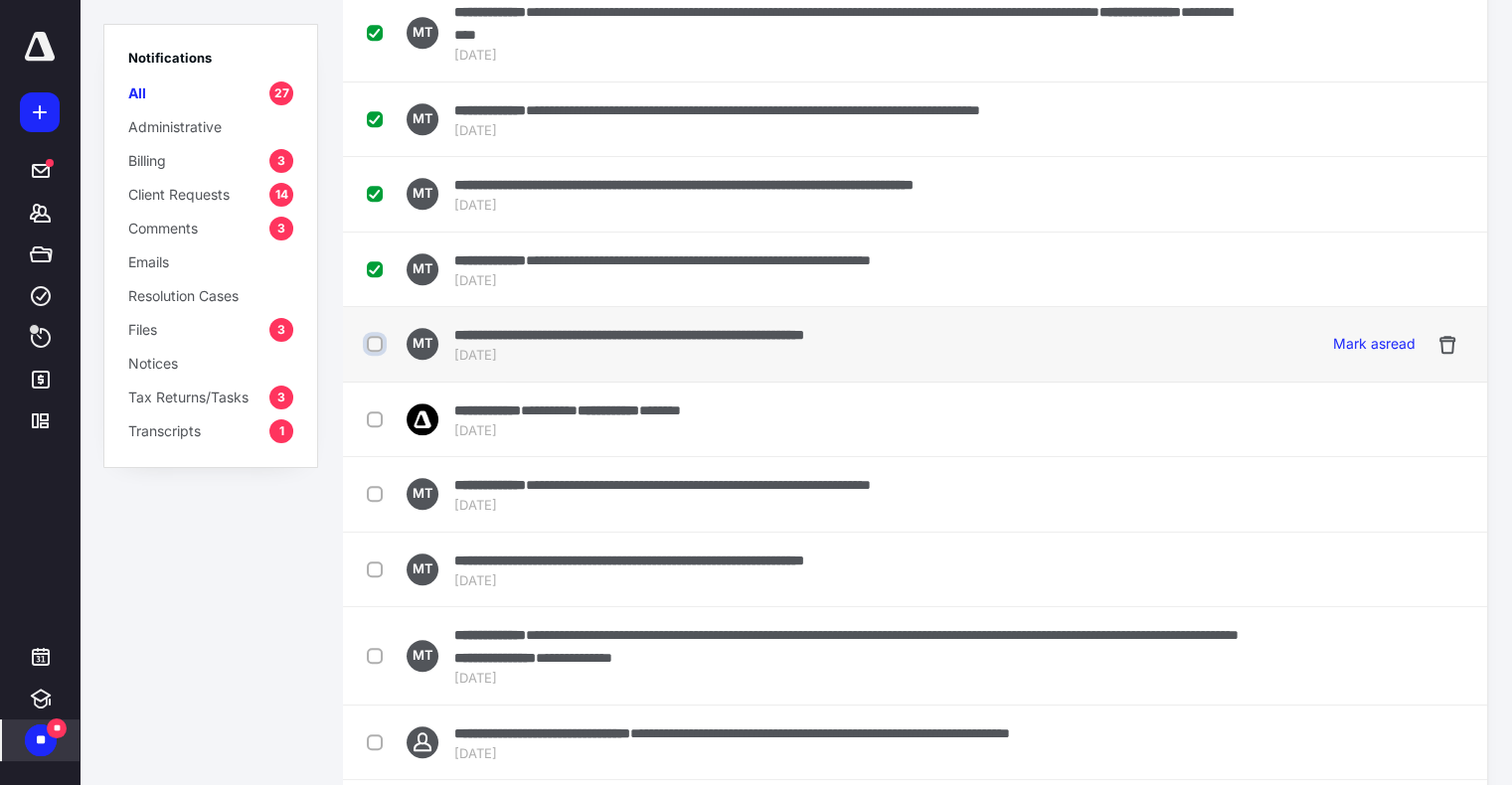 click at bounding box center [377, 344] 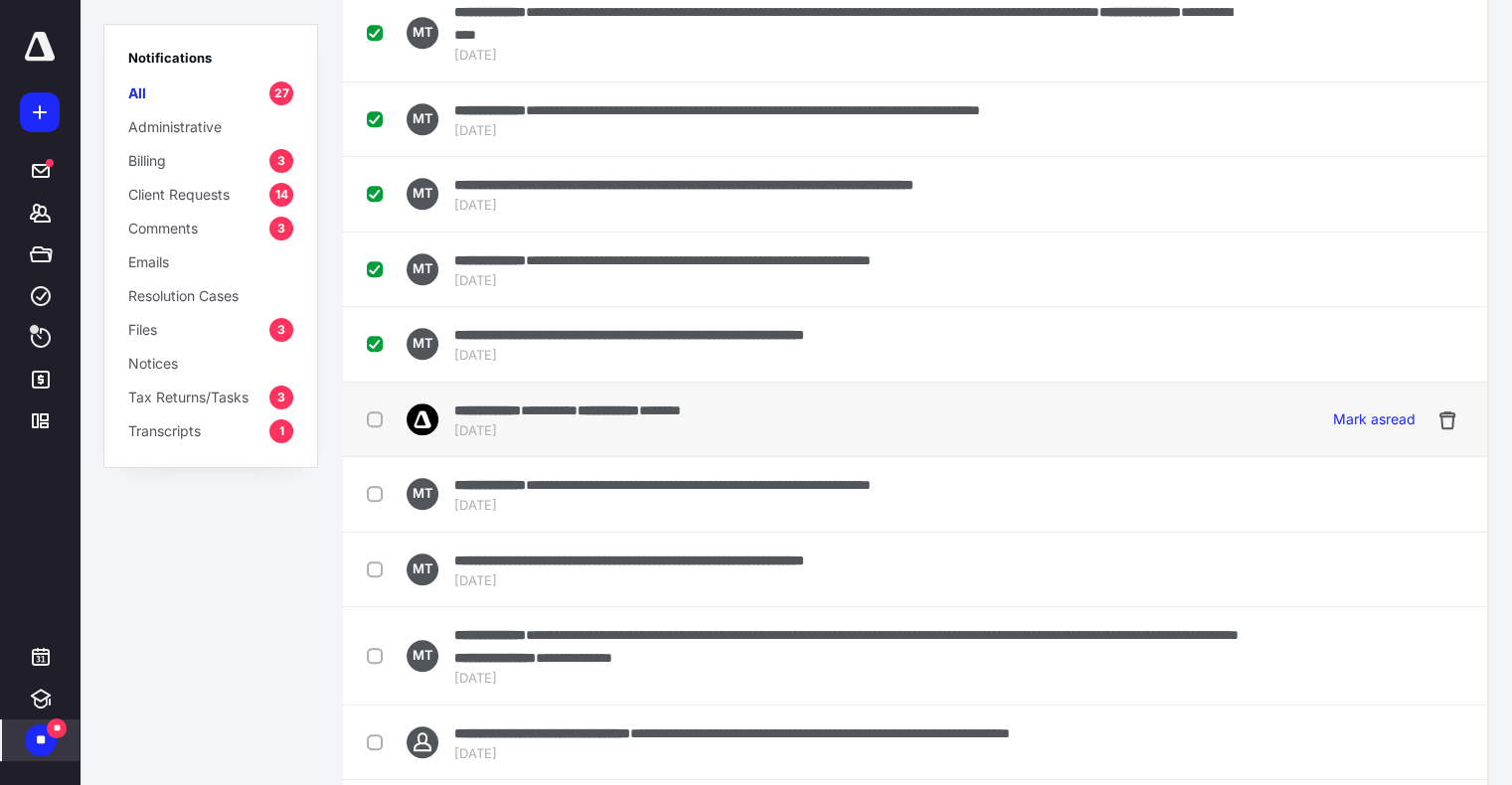click at bounding box center (379, 418) 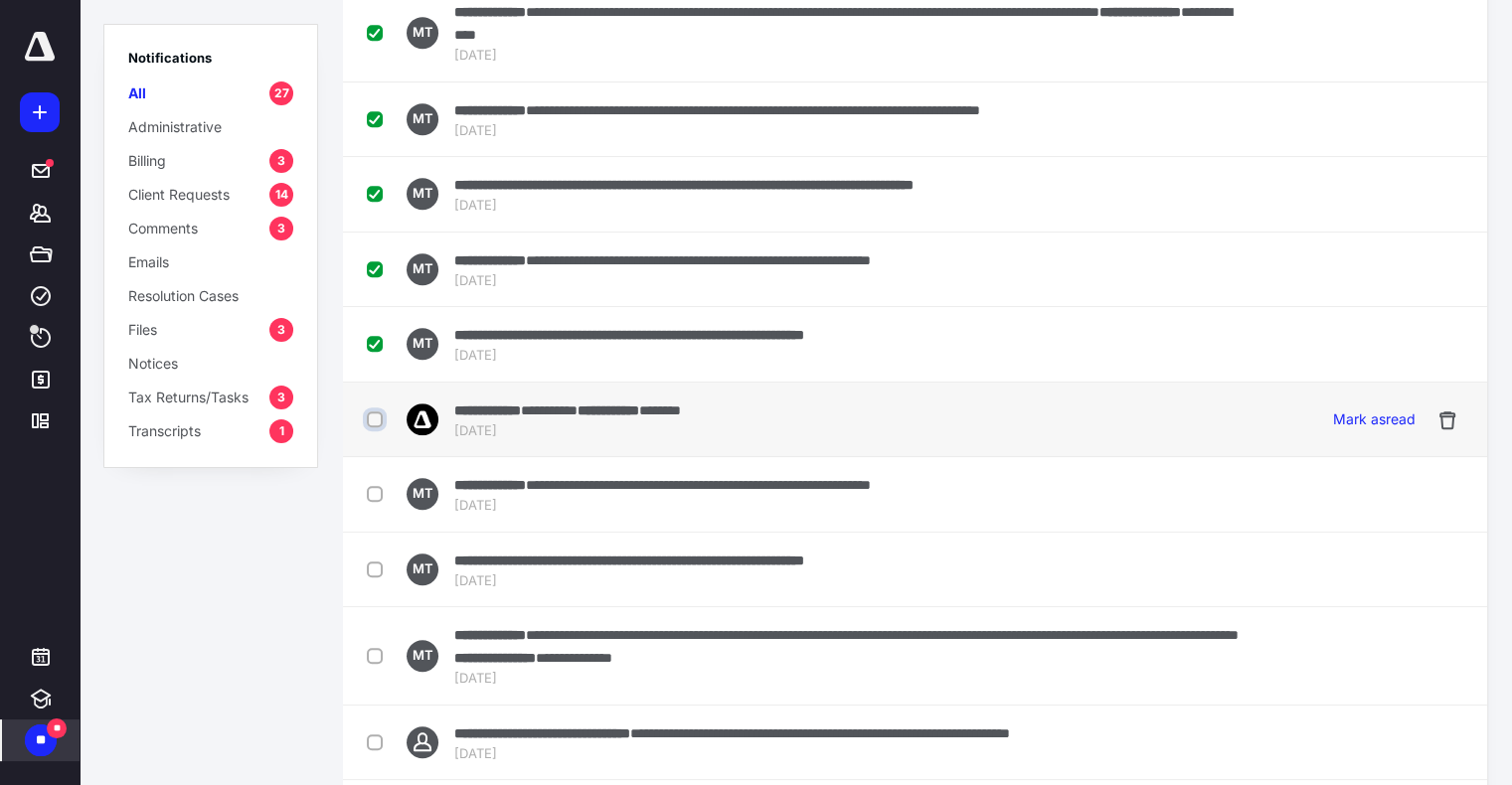 click at bounding box center (377, 419) 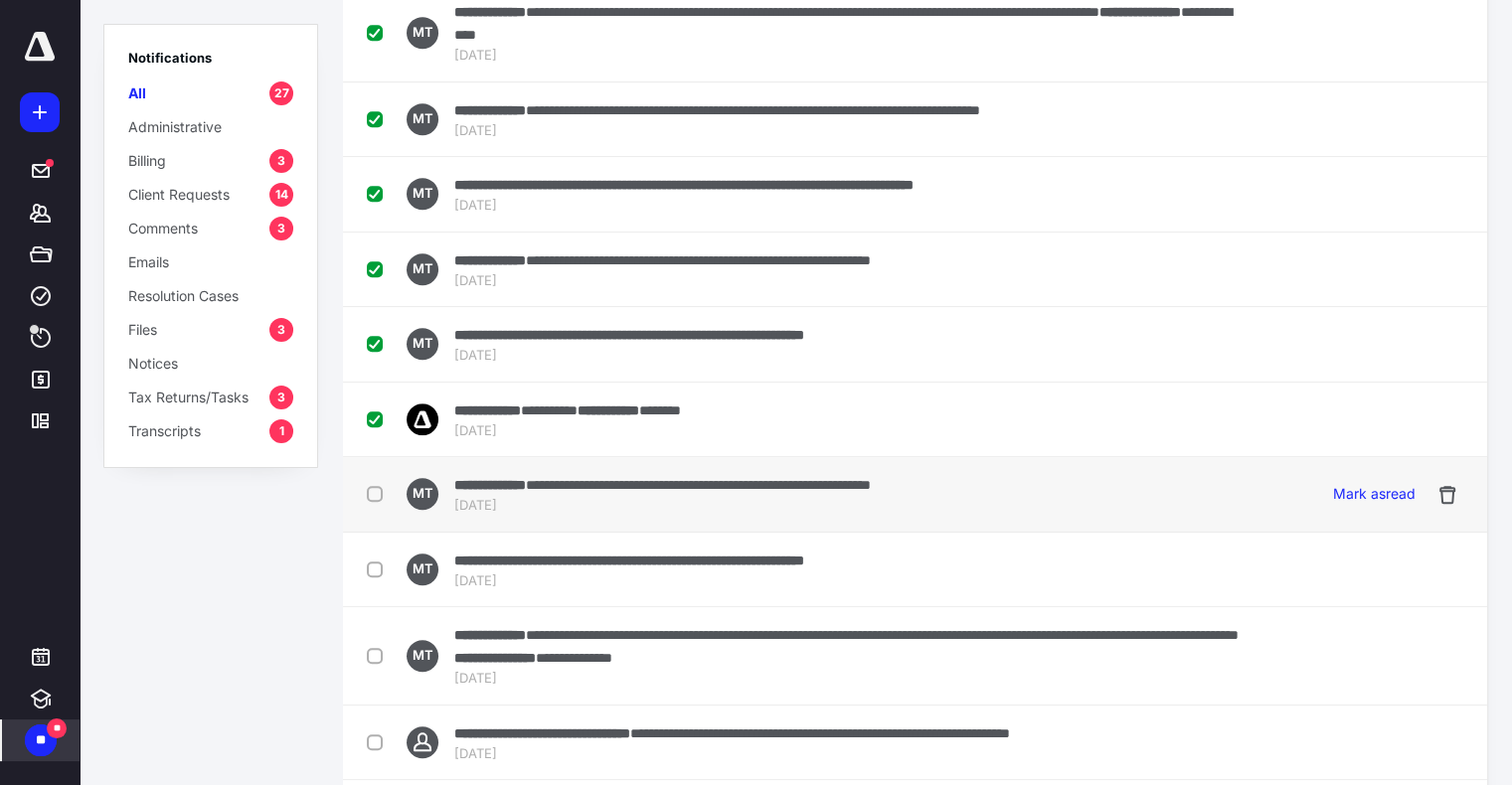 click at bounding box center (379, 493) 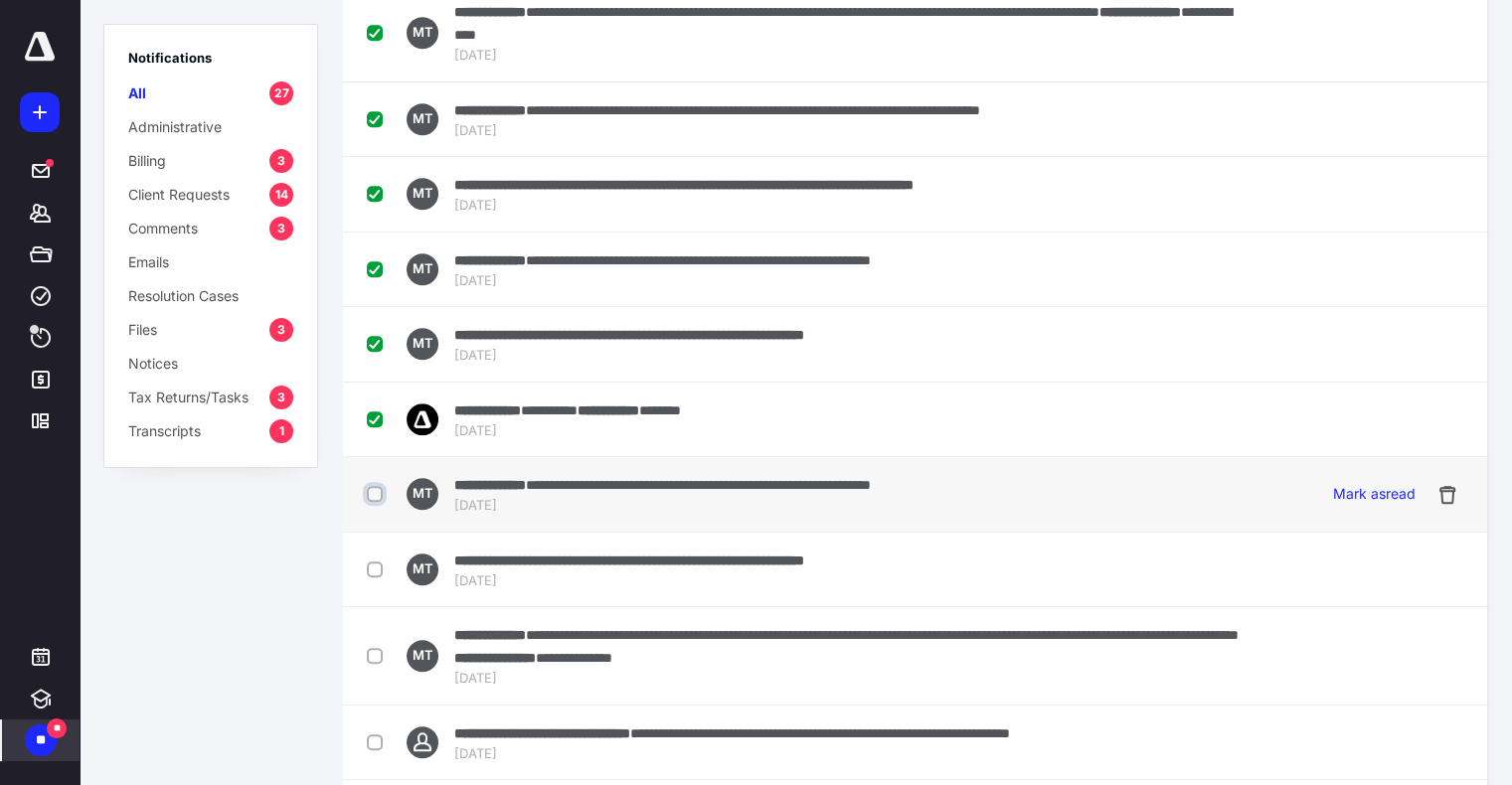 click at bounding box center (377, 494) 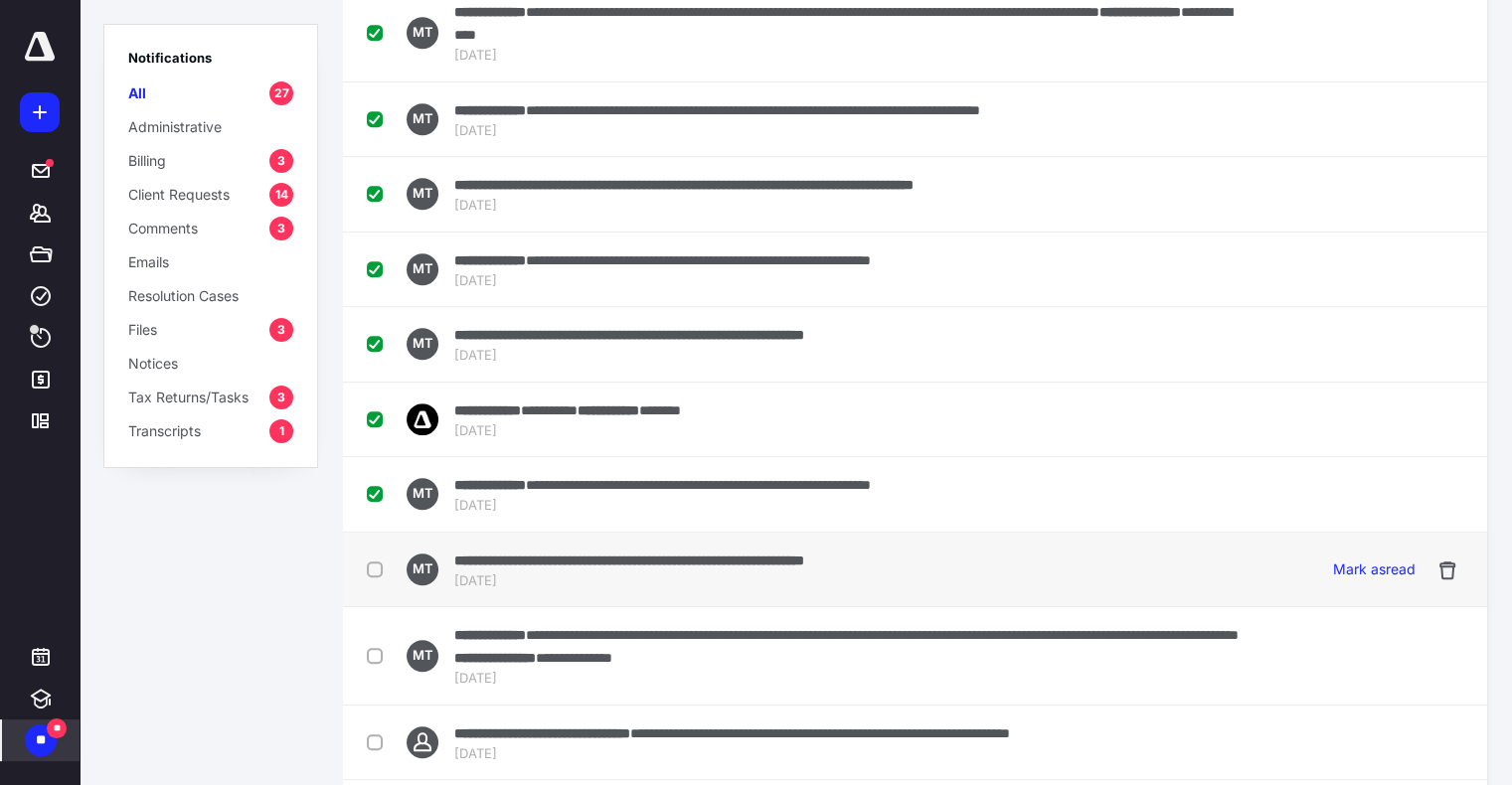 click at bounding box center (379, 568) 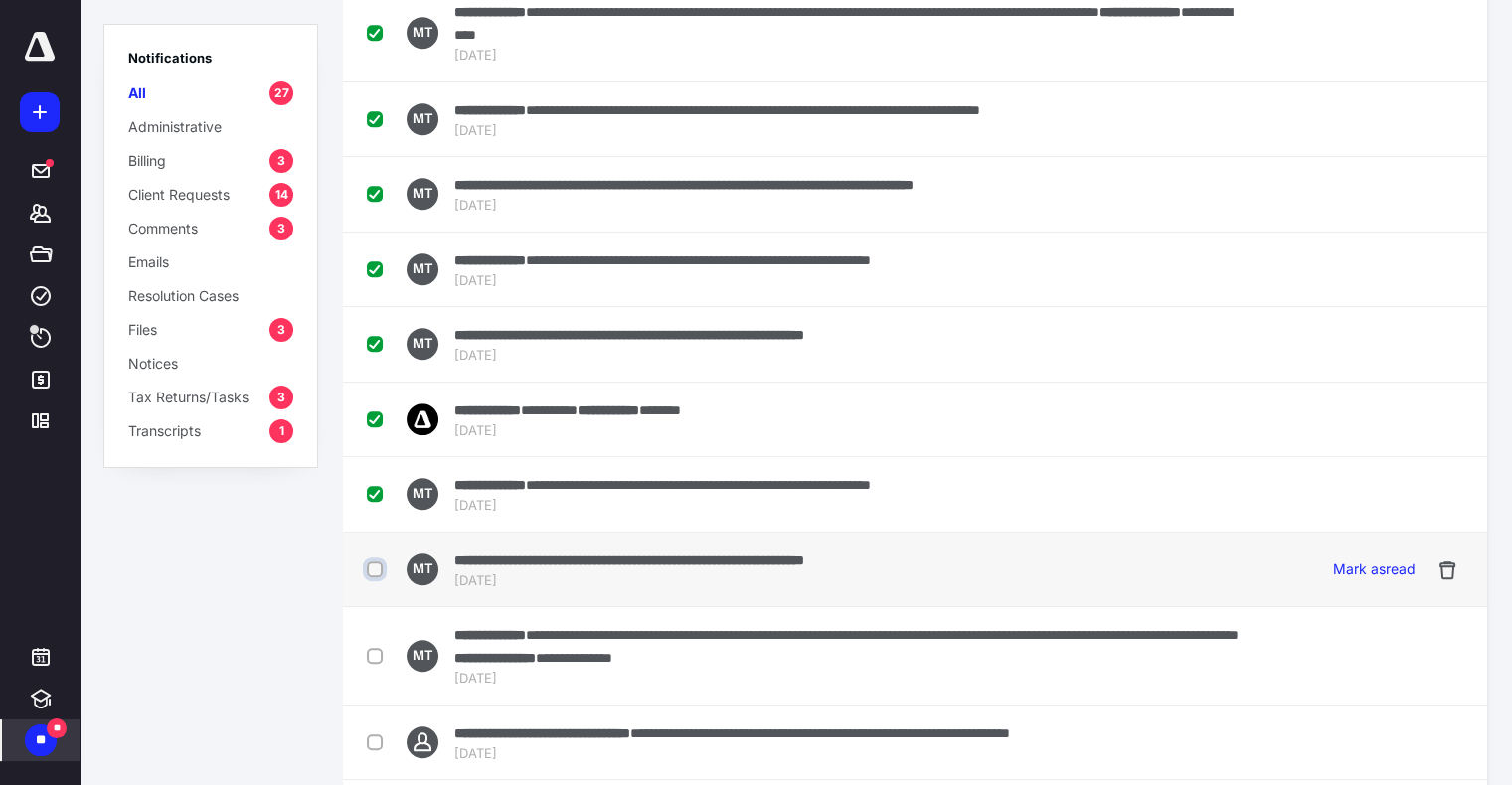 click at bounding box center [377, 569] 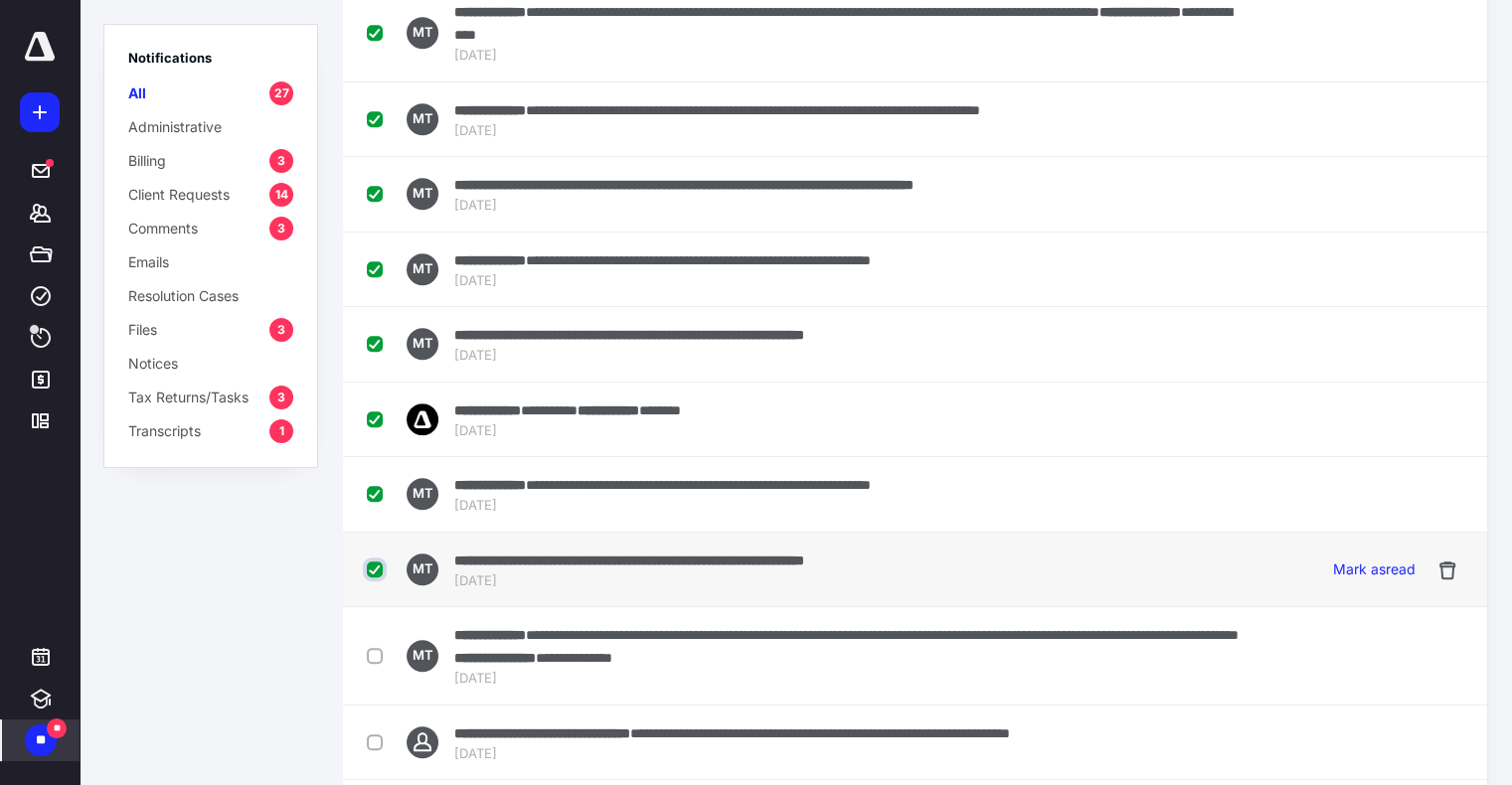 checkbox on "true" 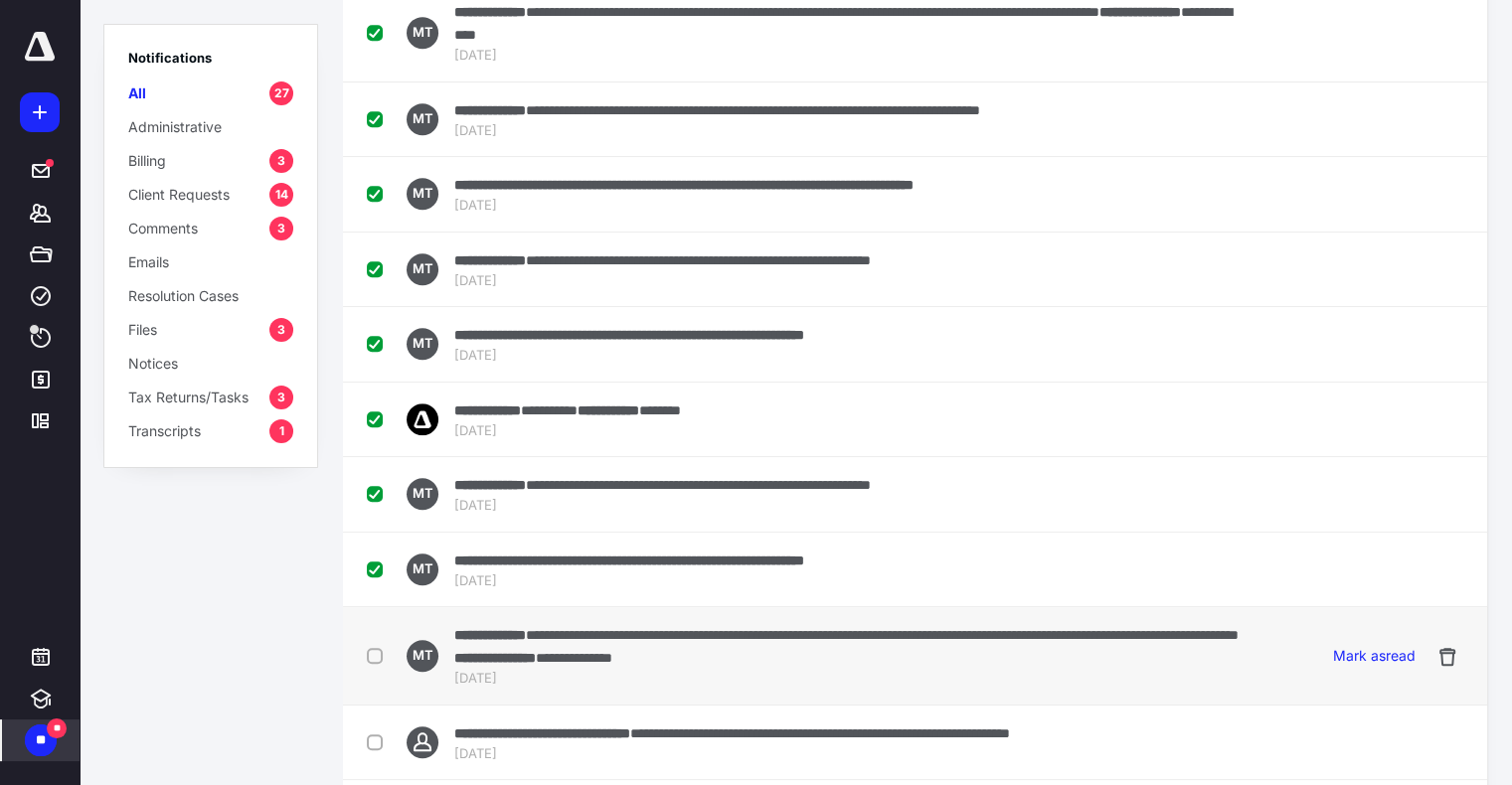 click at bounding box center [379, 655] 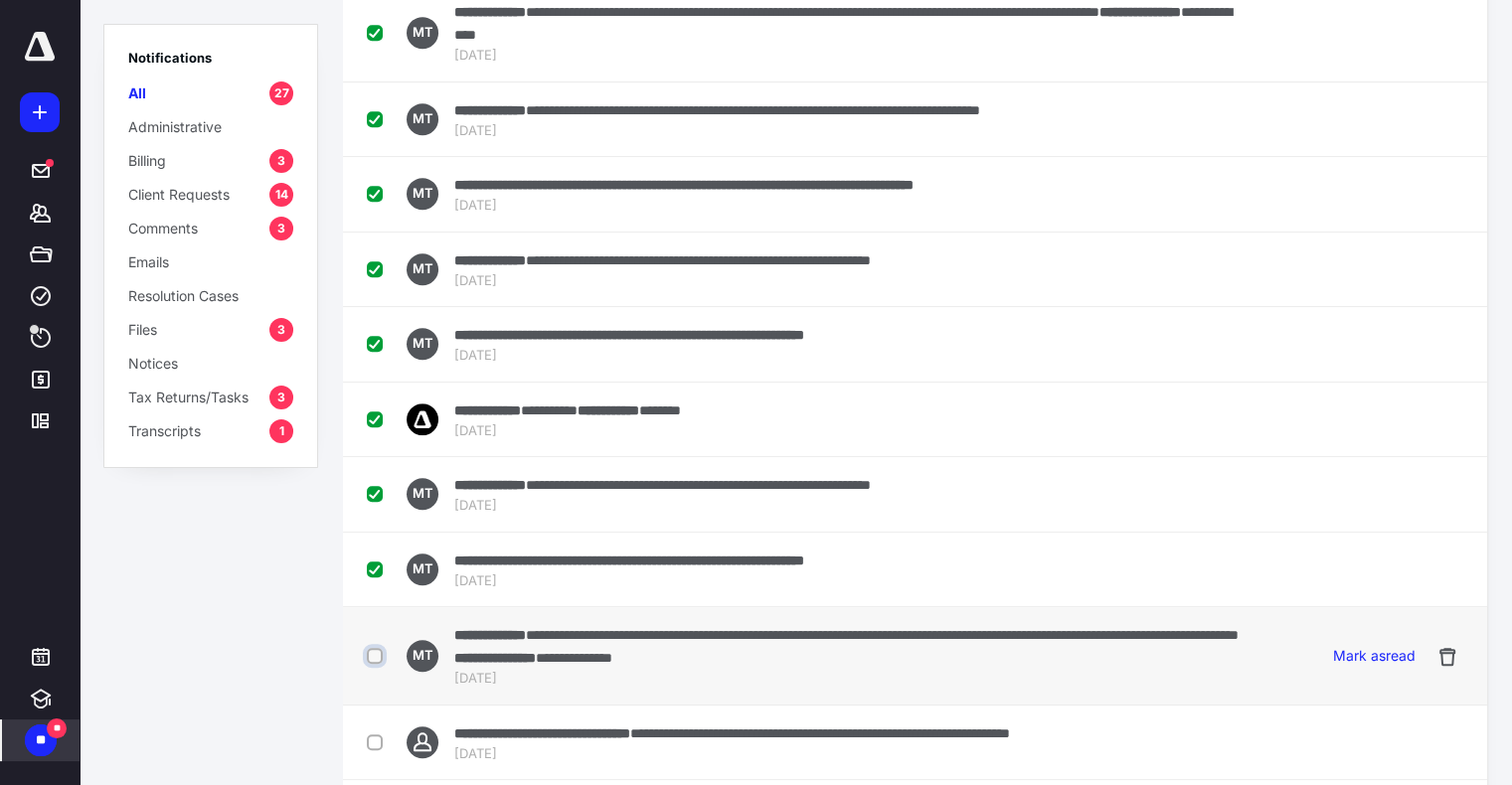 click at bounding box center (377, 656) 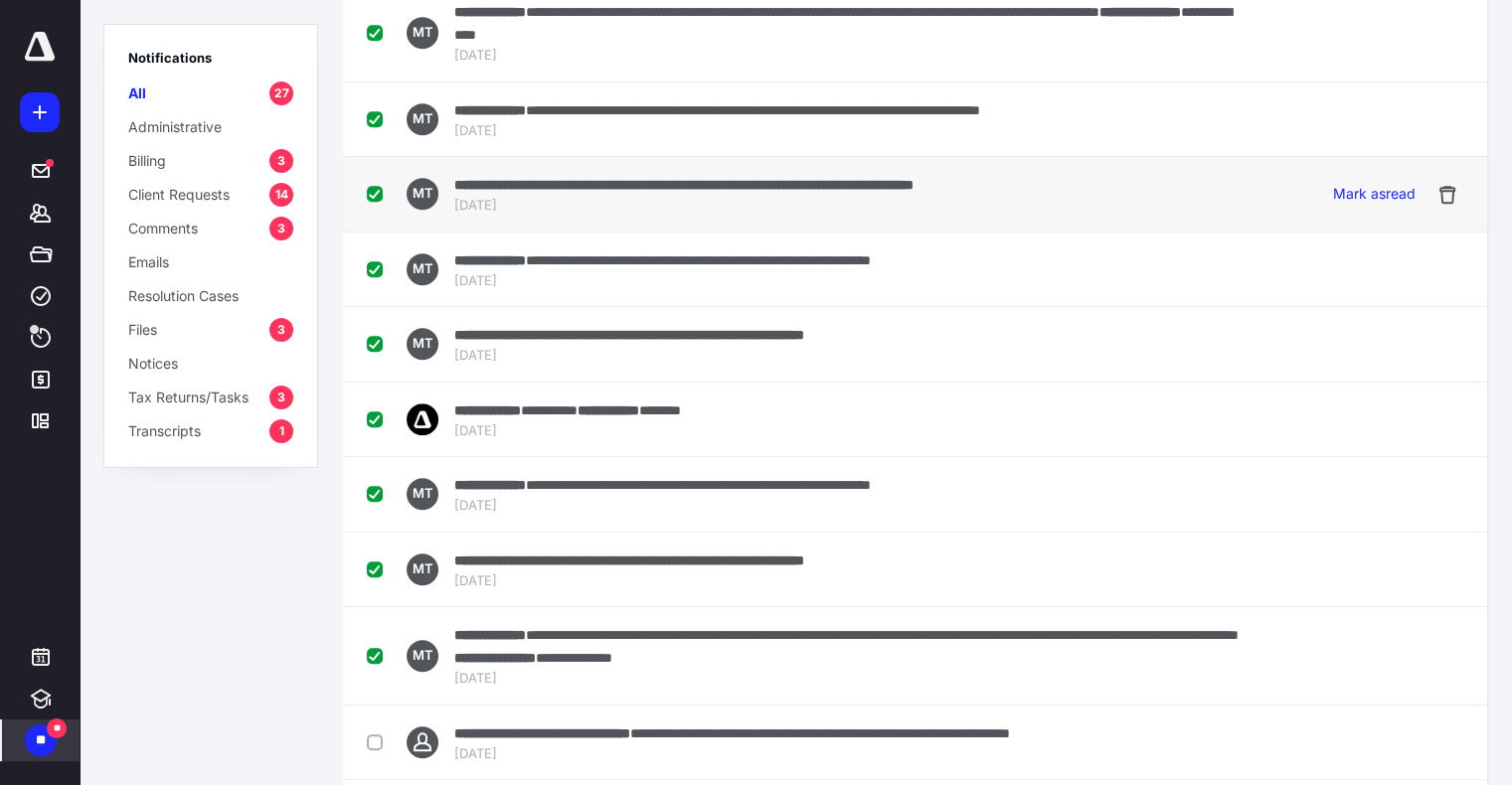 scroll, scrollTop: 746, scrollLeft: 0, axis: vertical 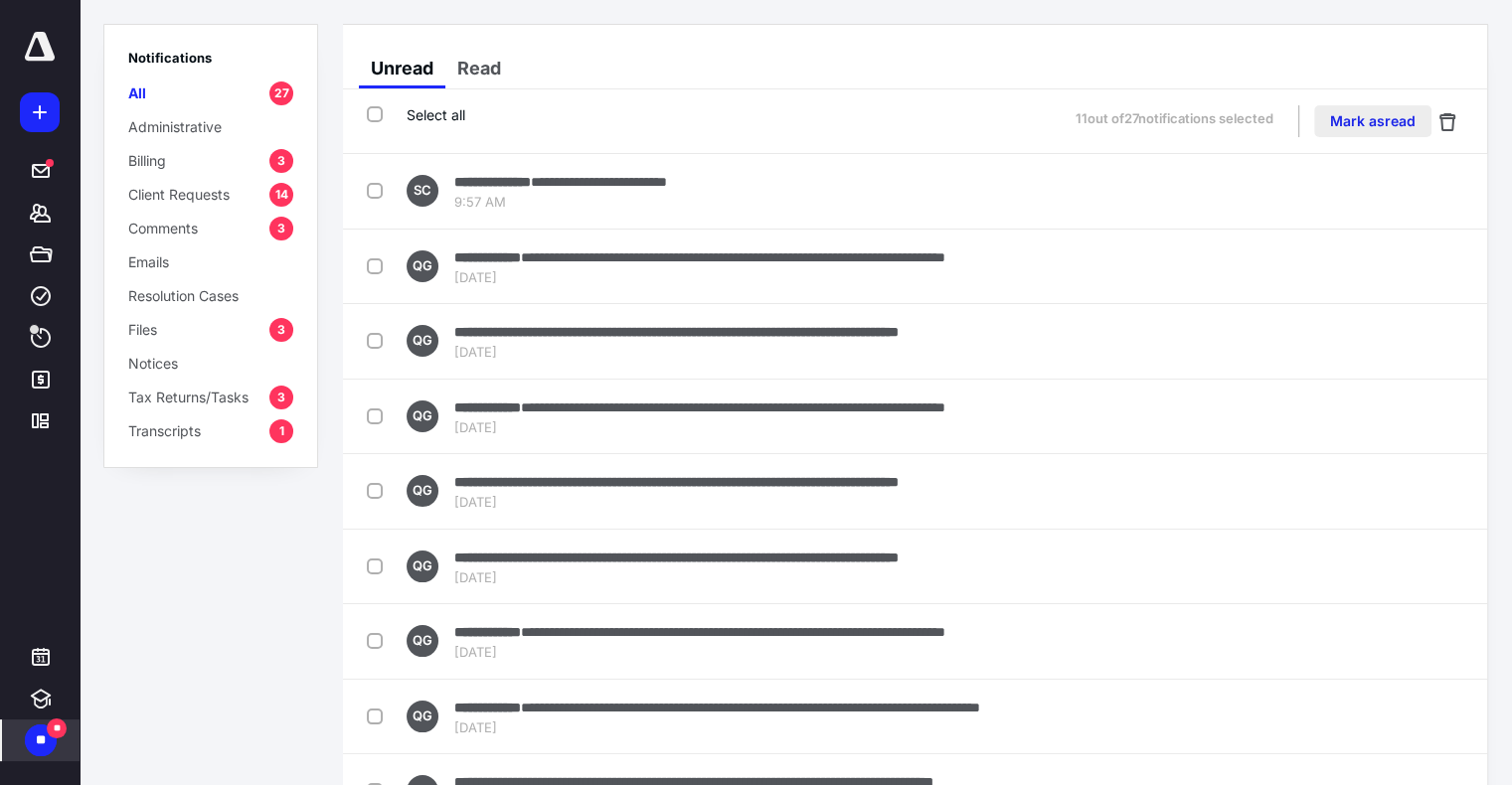 click on "Mark as  read" at bounding box center (1373, 121) 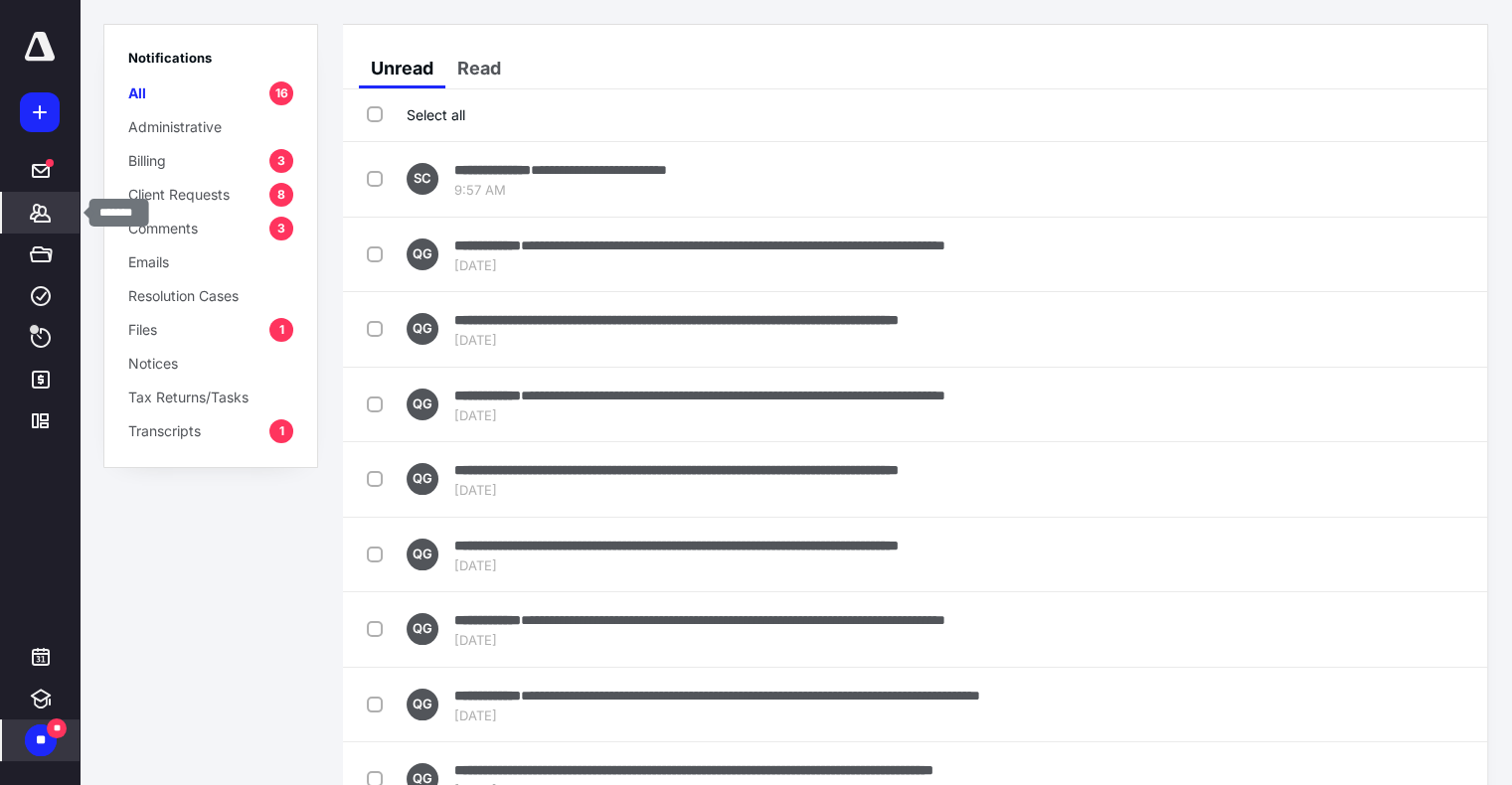 click on "*******" at bounding box center [41, 213] 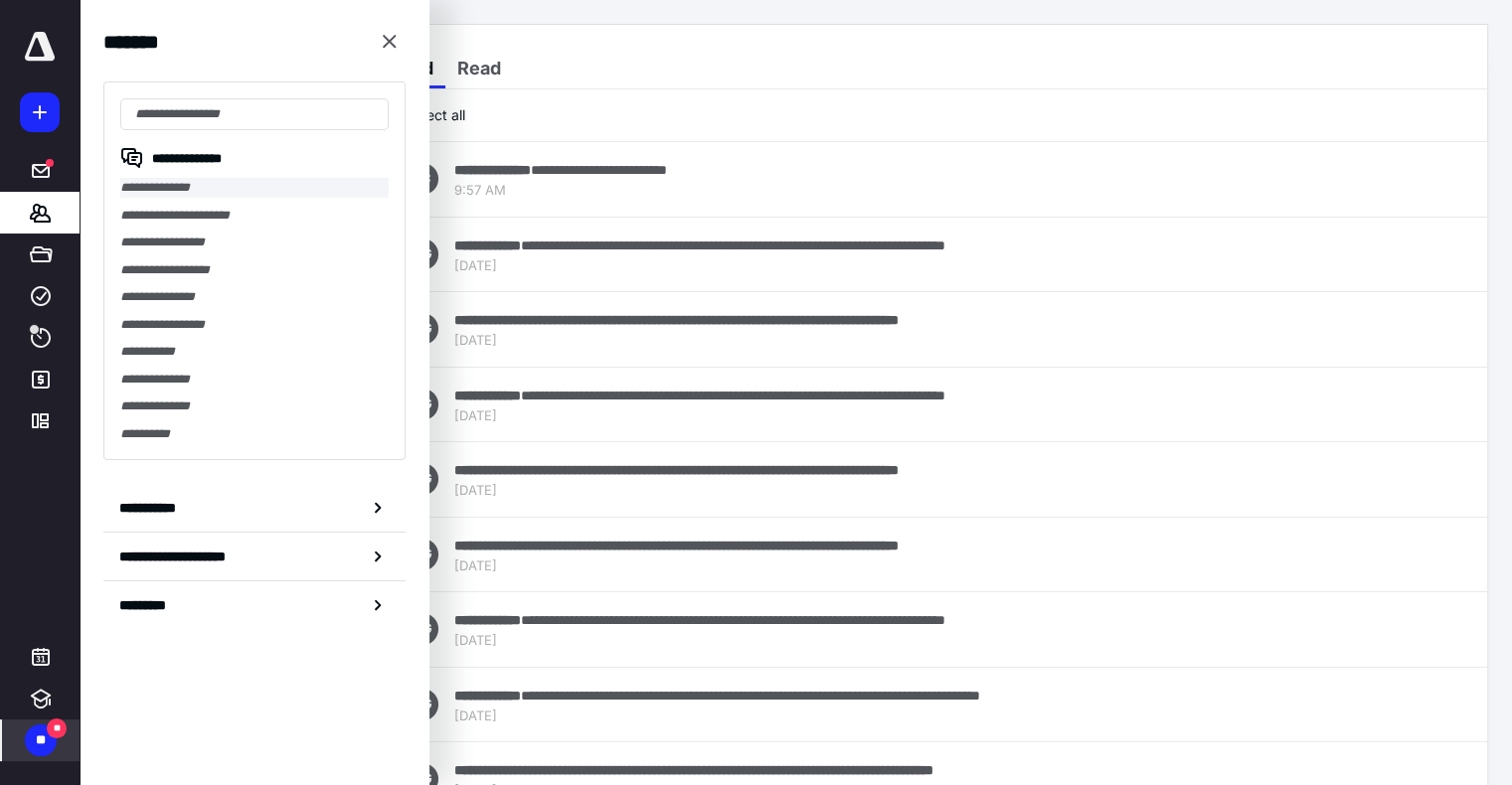 click on "**********" at bounding box center (254, 188) 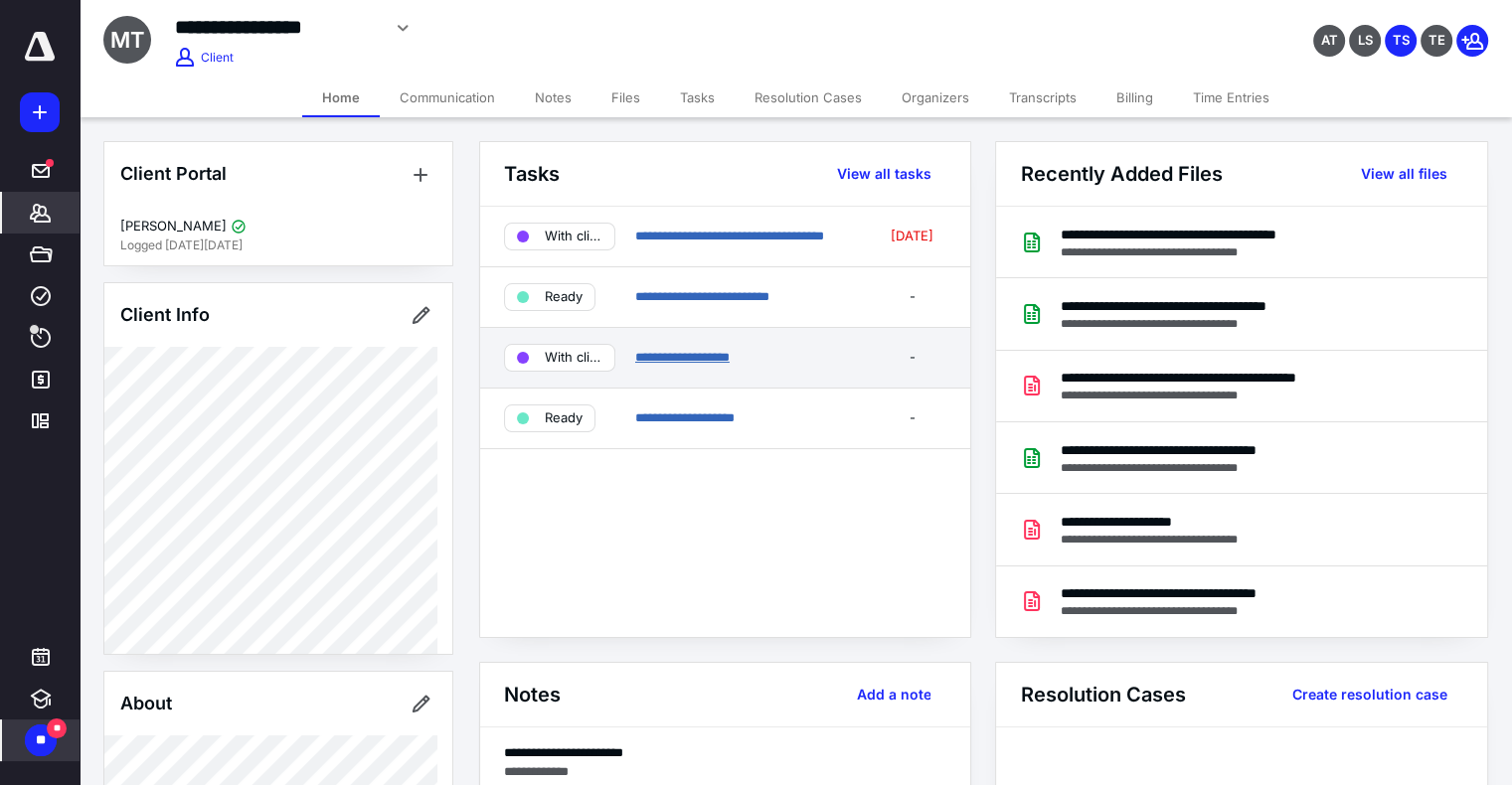 click on "**********" at bounding box center (682, 357) 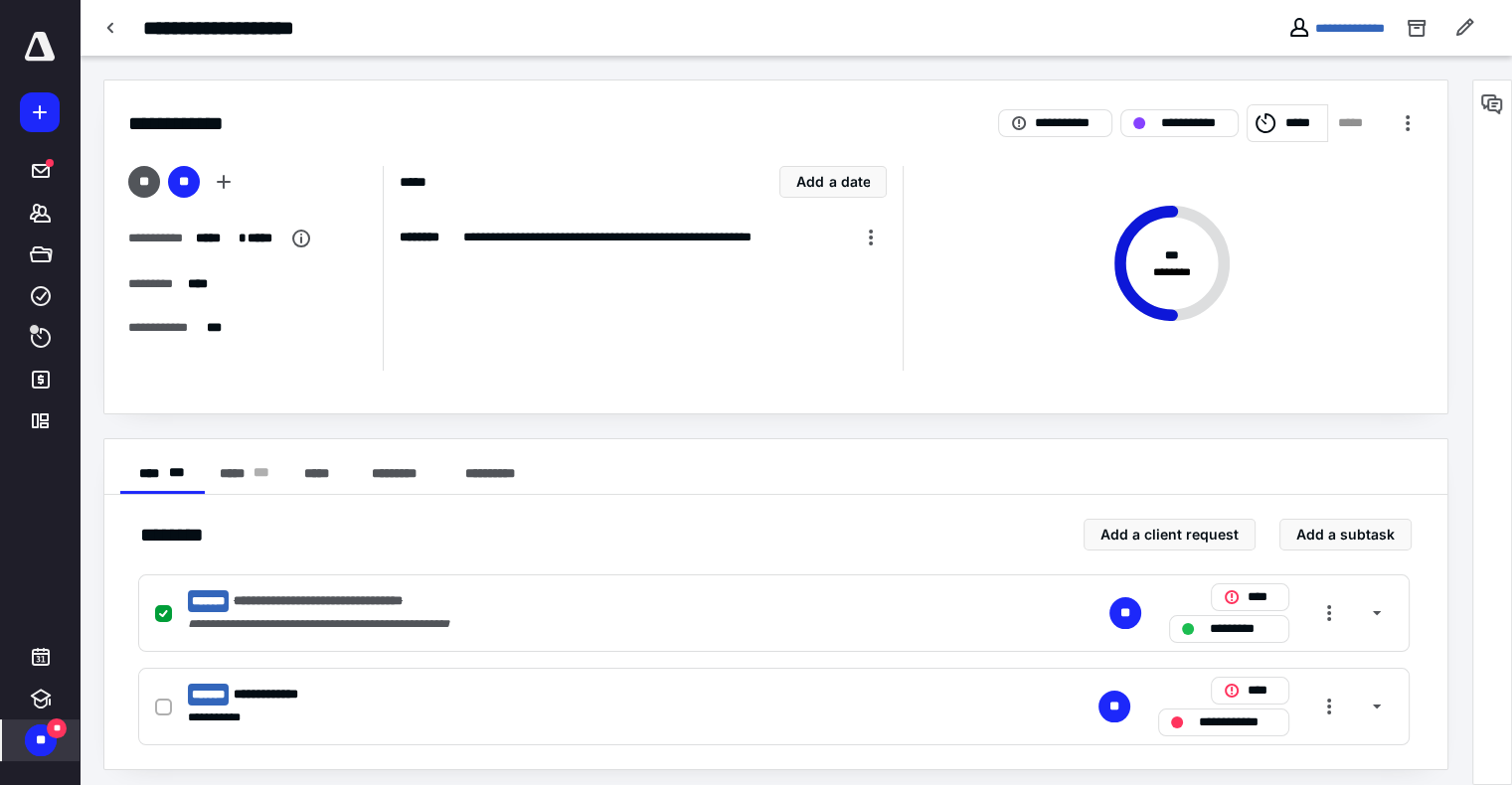 scroll, scrollTop: 8, scrollLeft: 0, axis: vertical 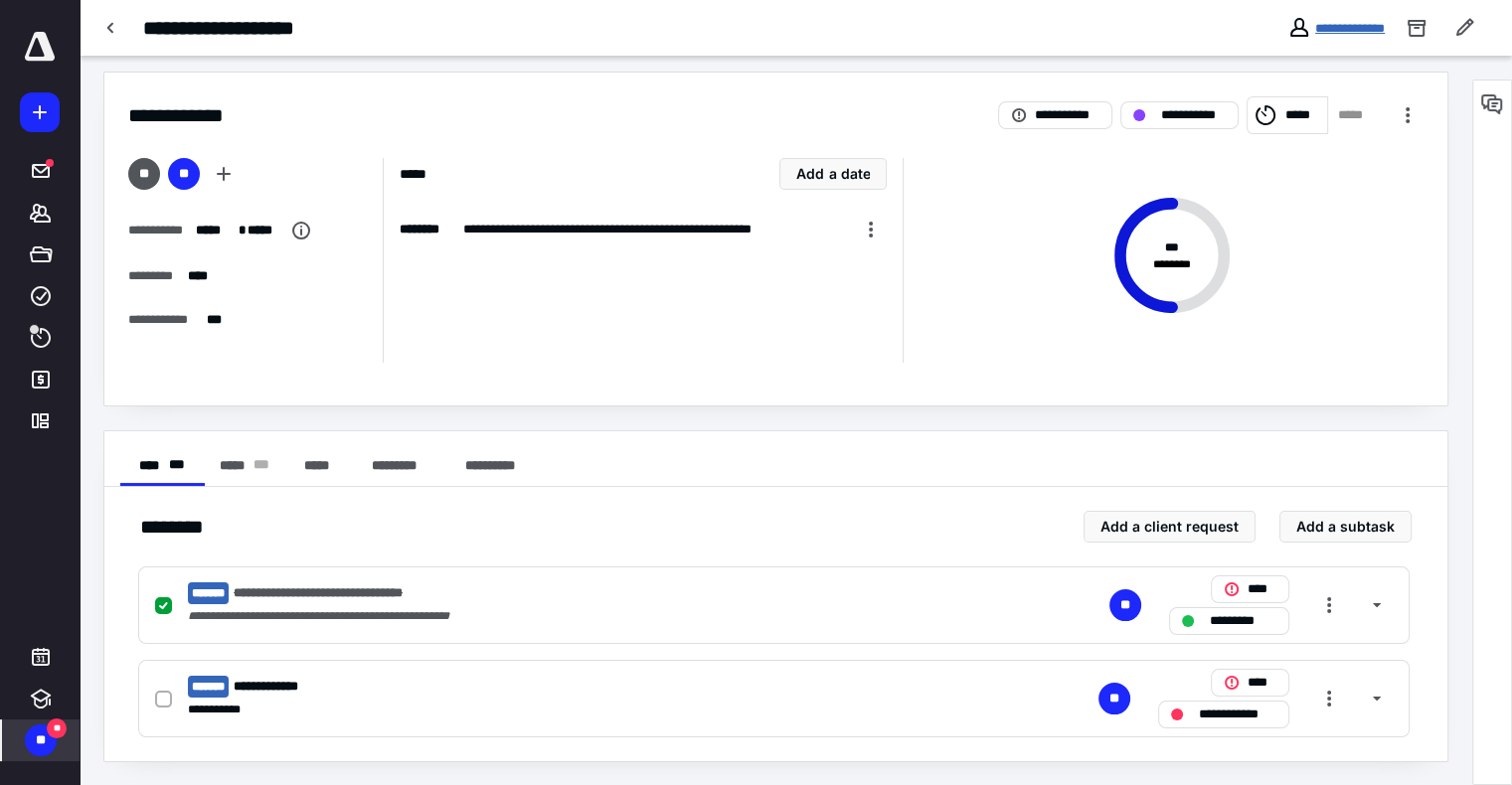 click on "**********" at bounding box center (1350, 28) 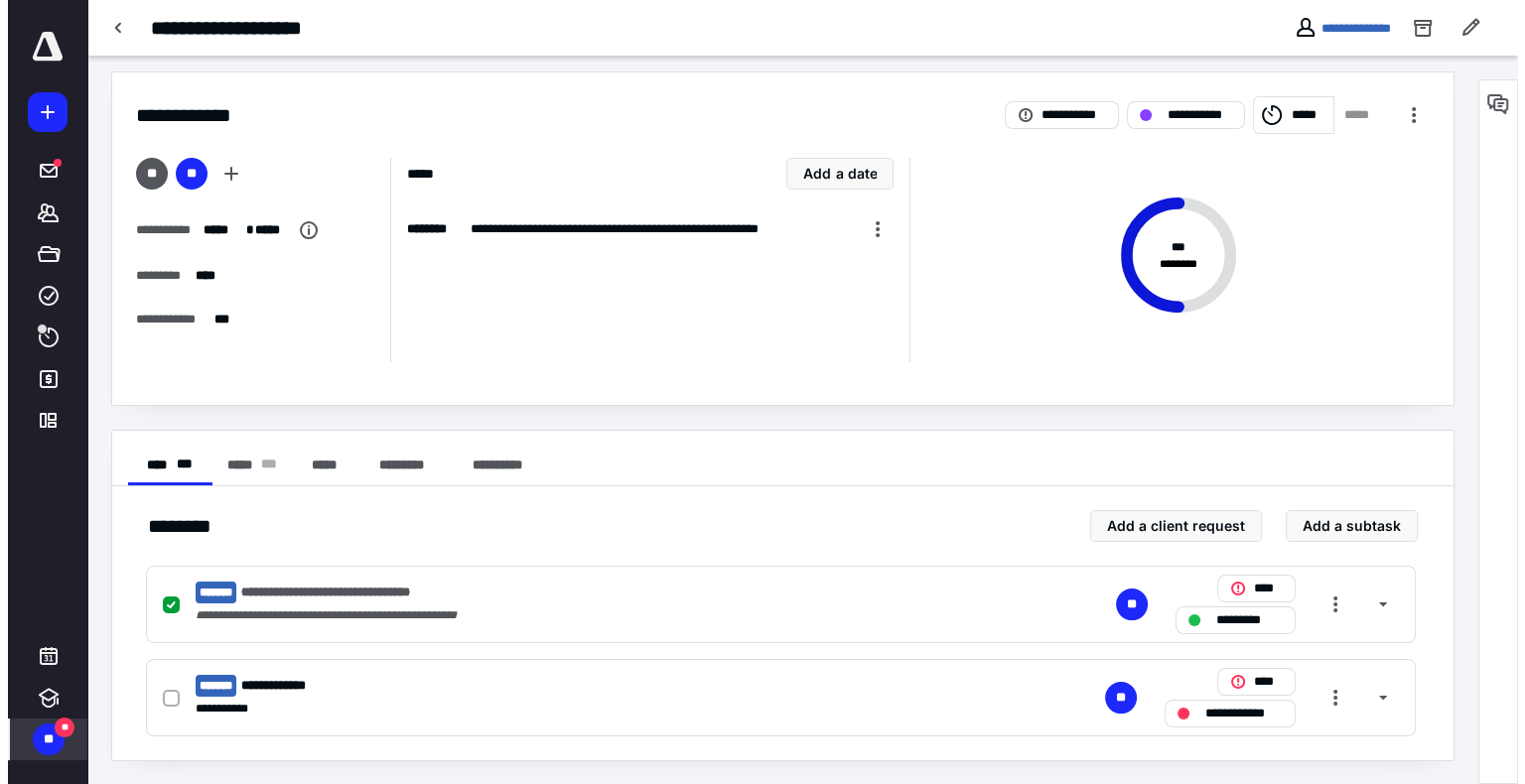 scroll, scrollTop: 0, scrollLeft: 0, axis: both 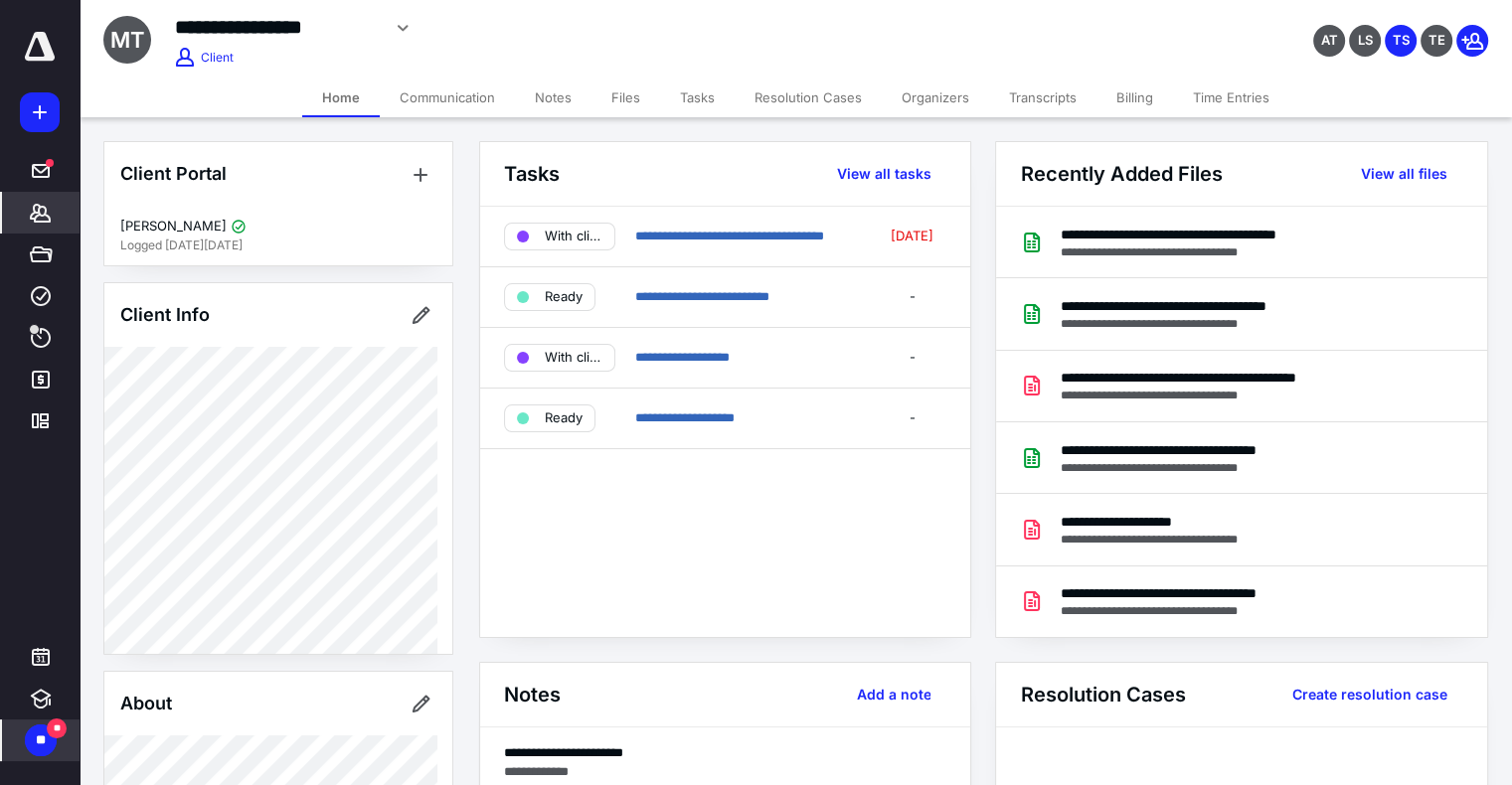 click on "Files" at bounding box center [625, 97] 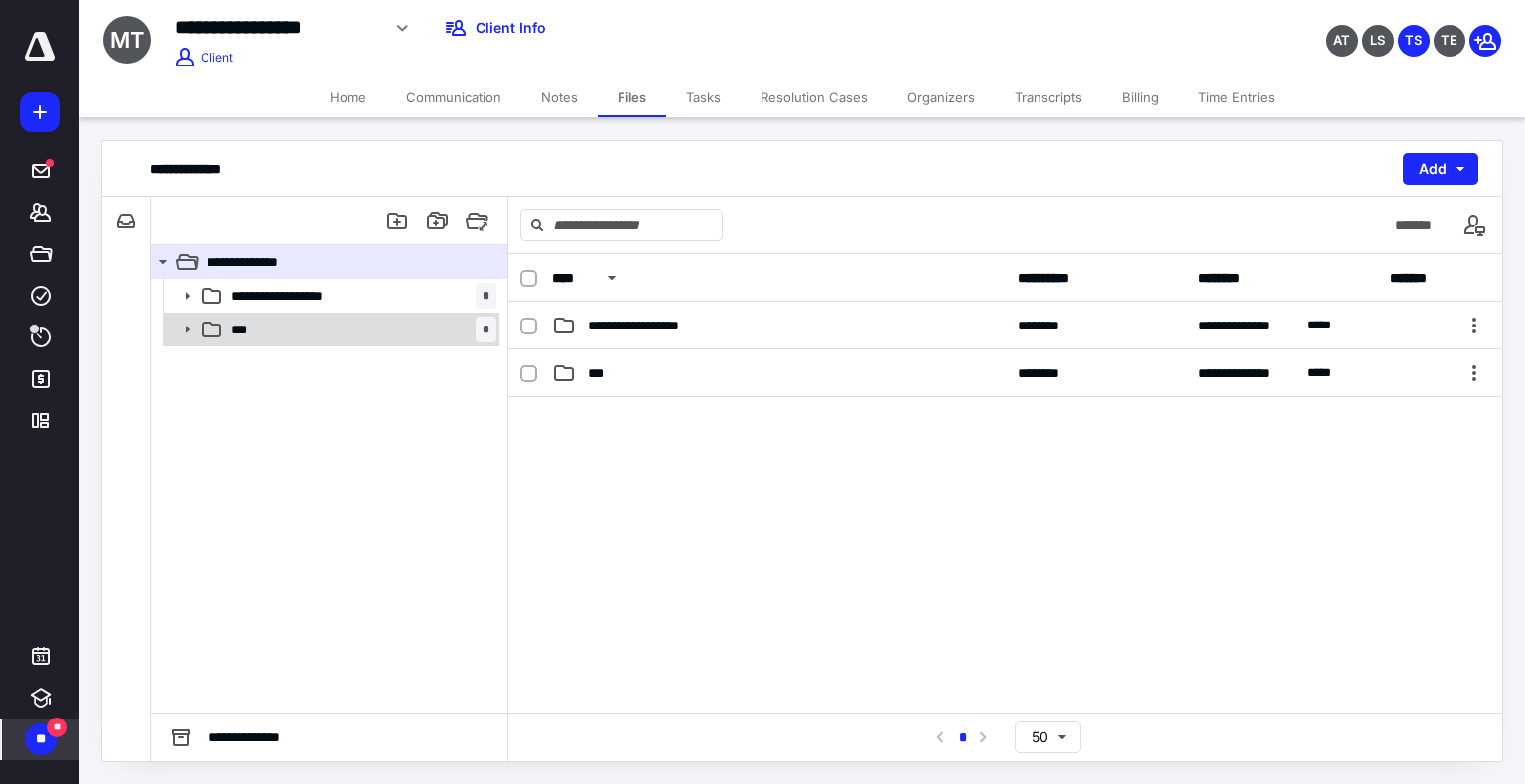 click 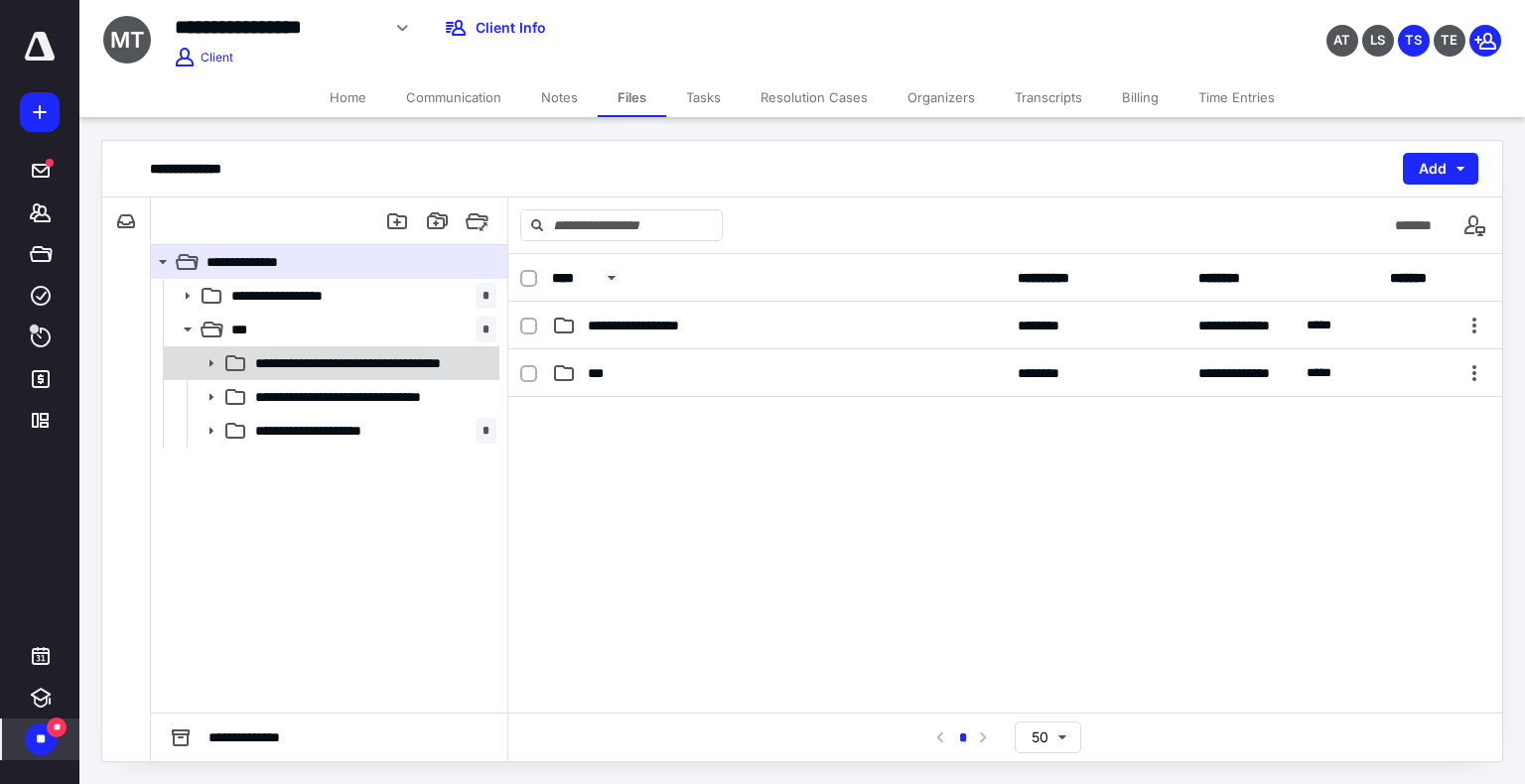 click 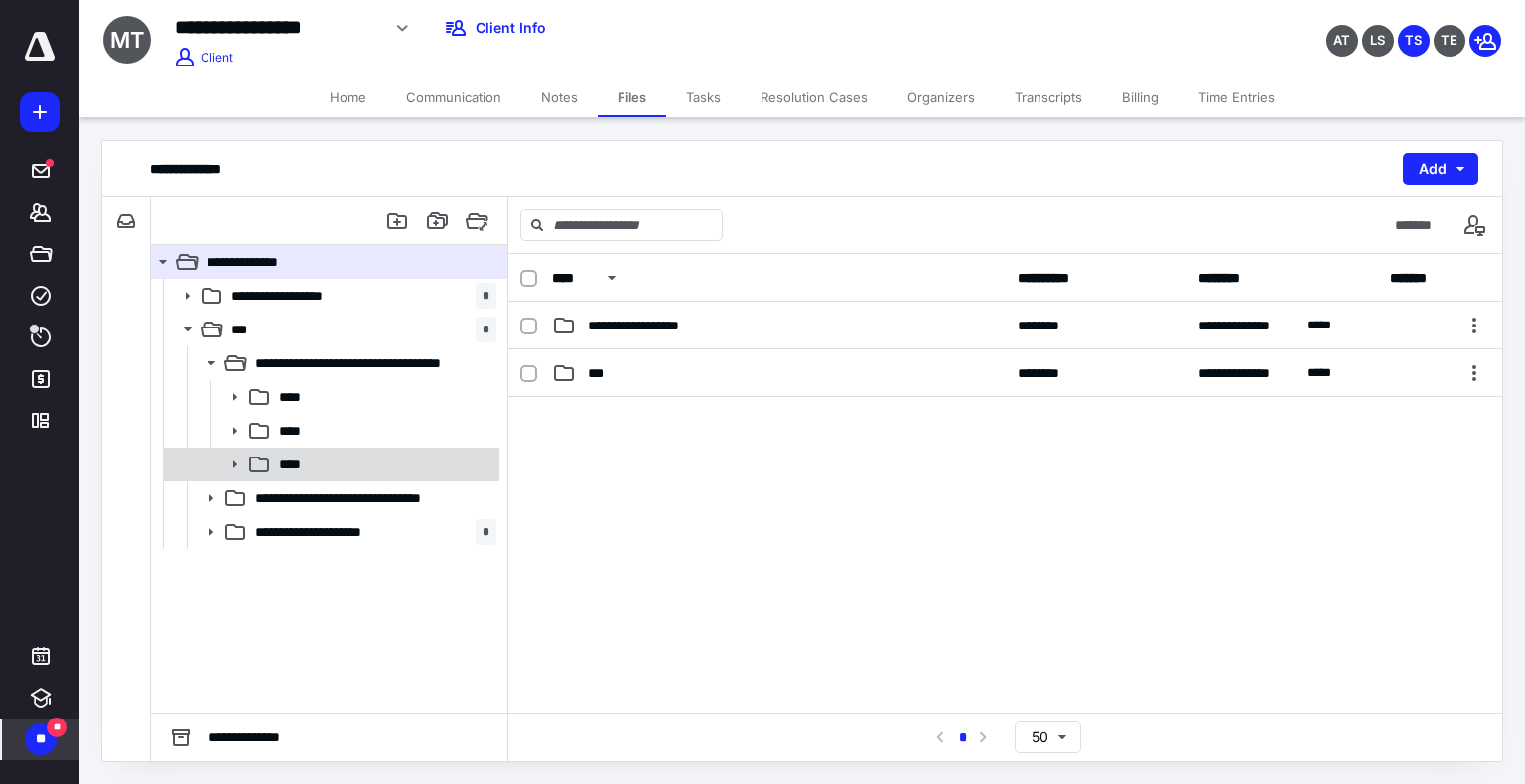 click 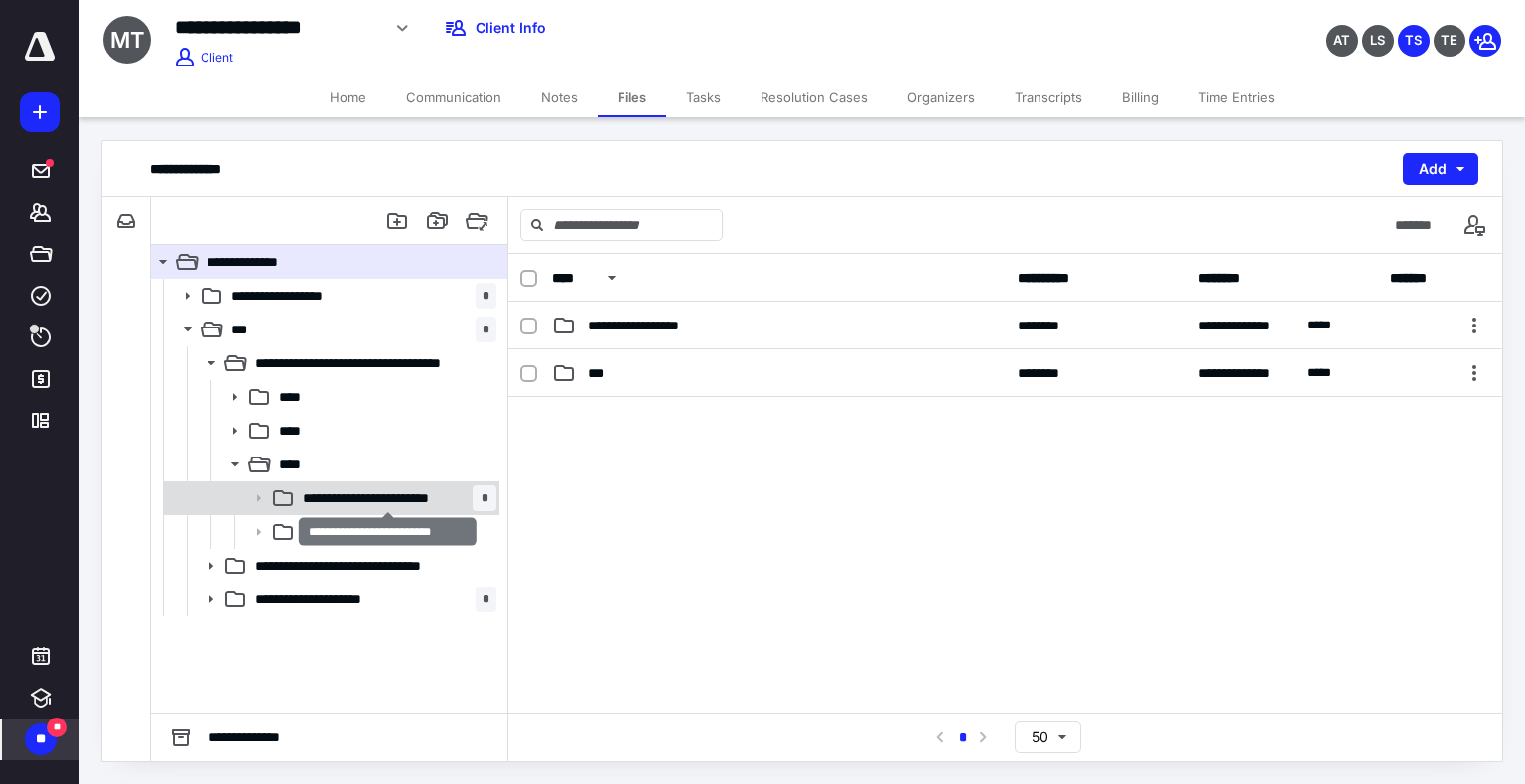 click on "**********" at bounding box center [387, 498] 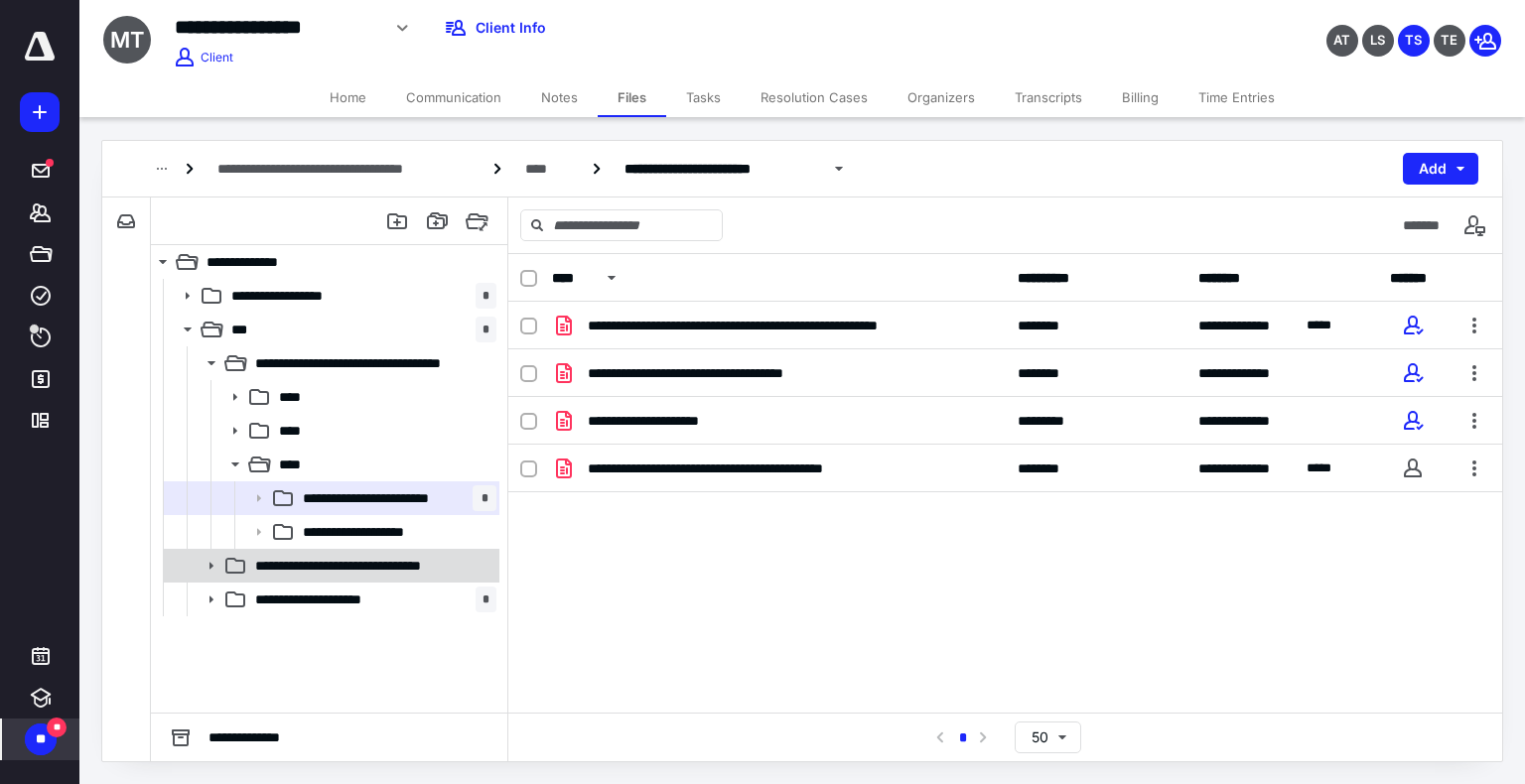 click 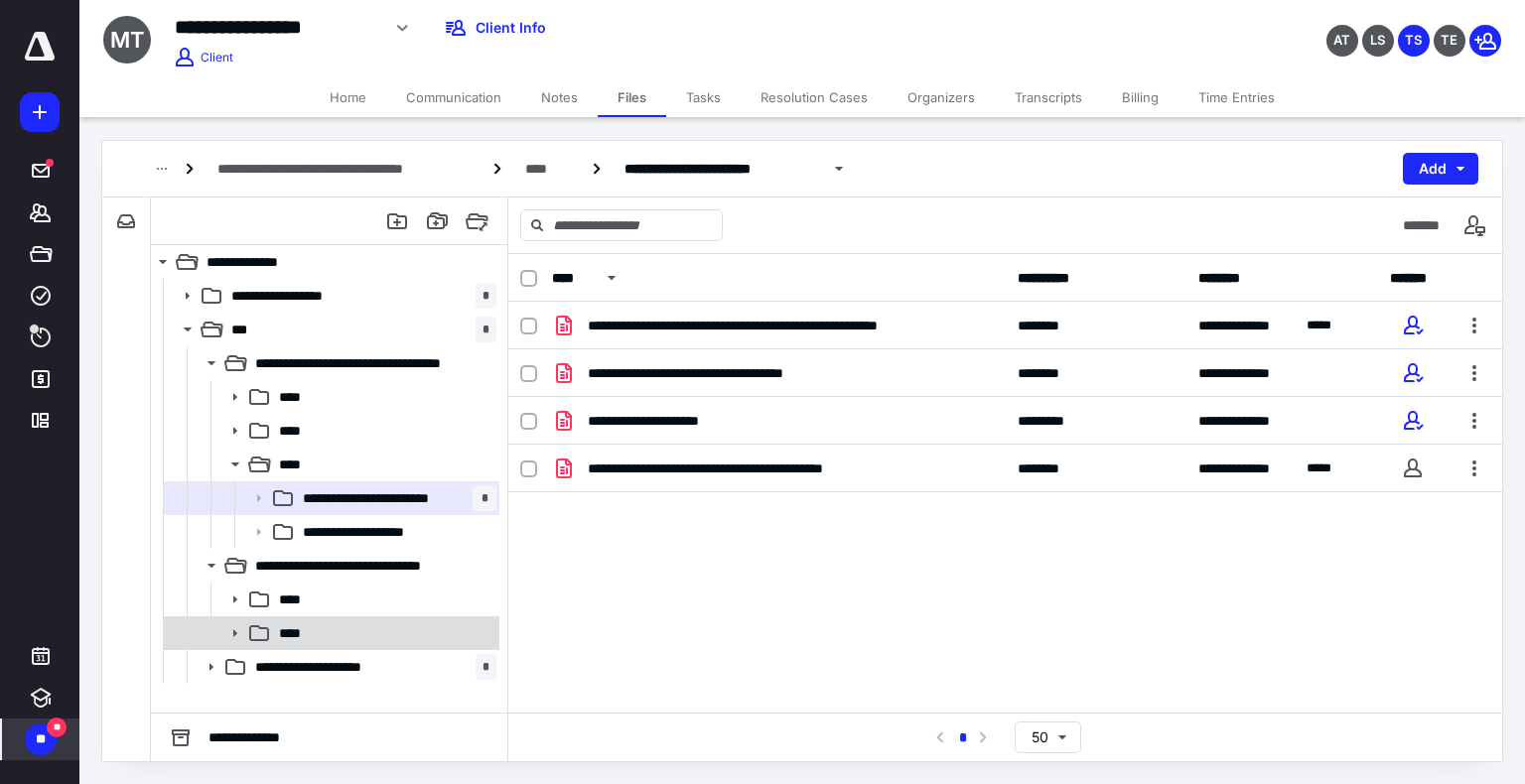 click on "****" at bounding box center (330, 633) 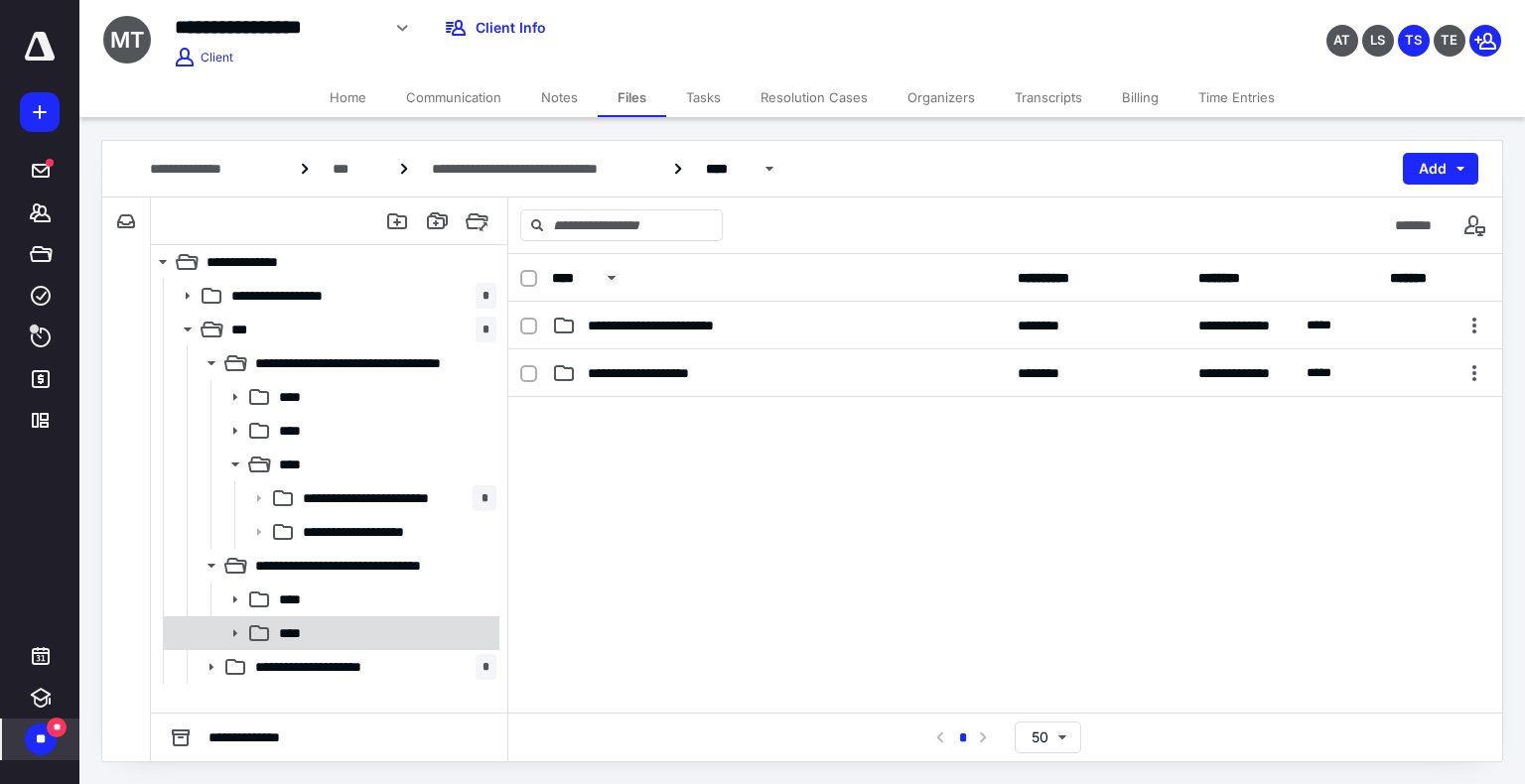 click 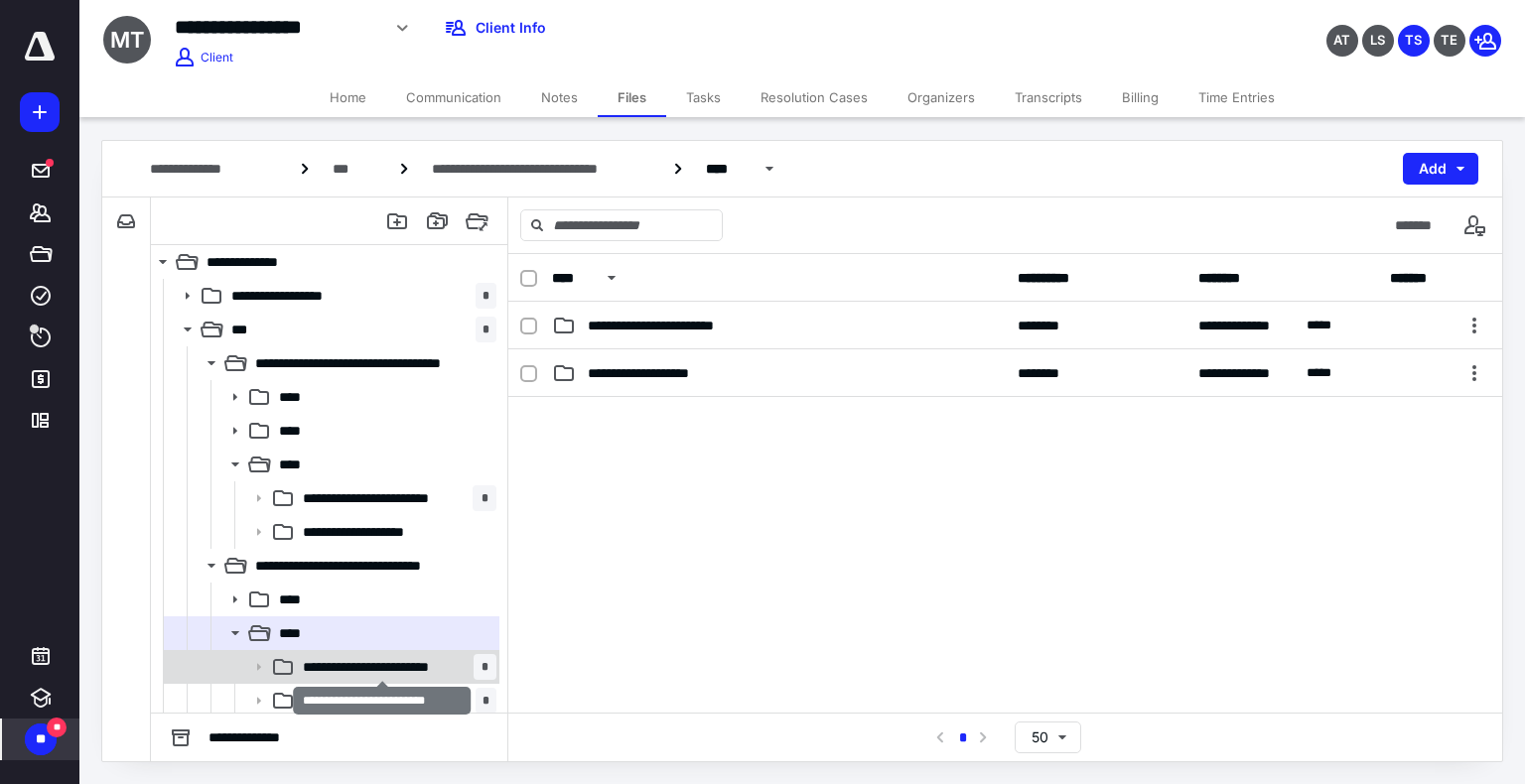 click on "**********" at bounding box center [382, 667] 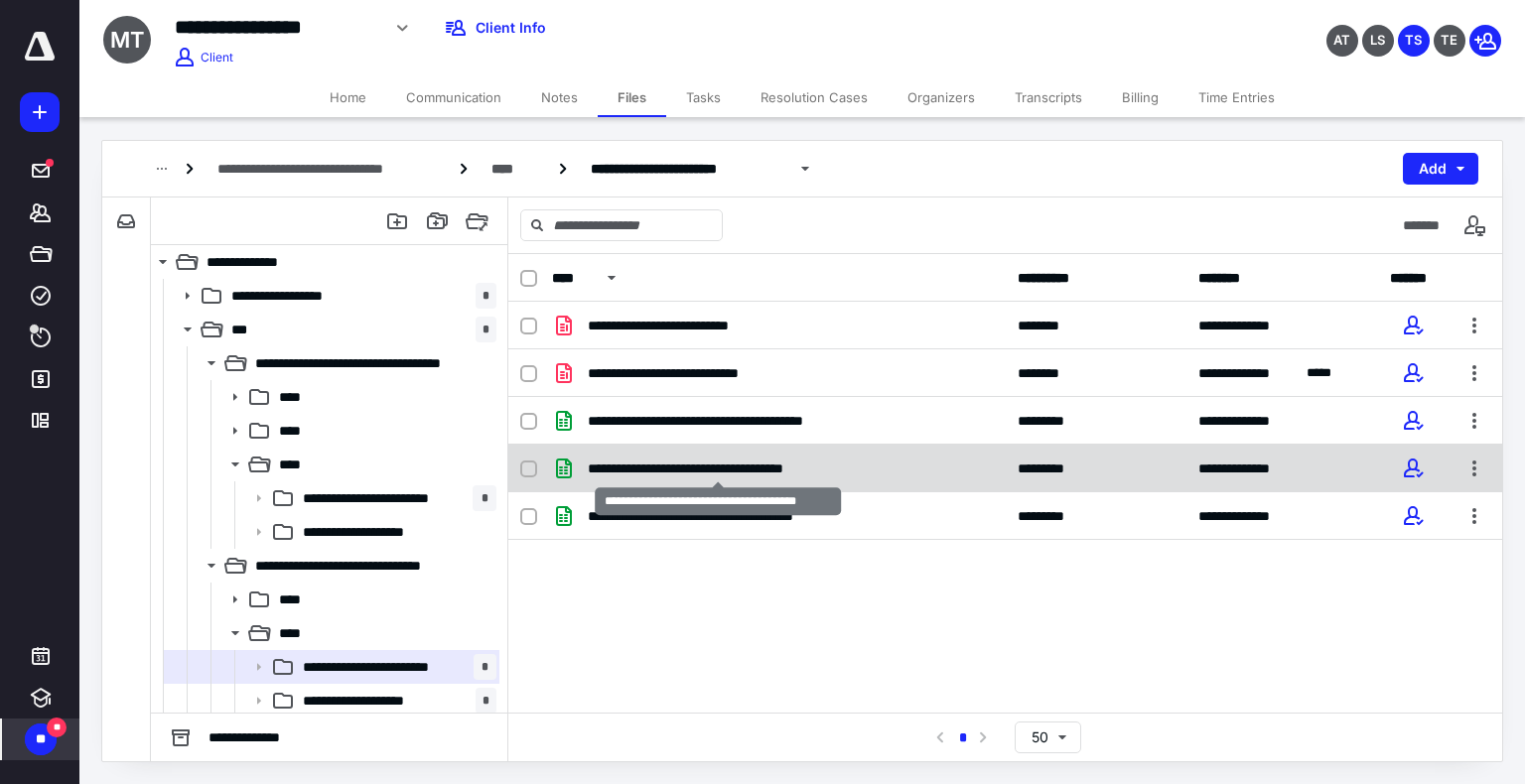 click on "**********" at bounding box center (719, 468) 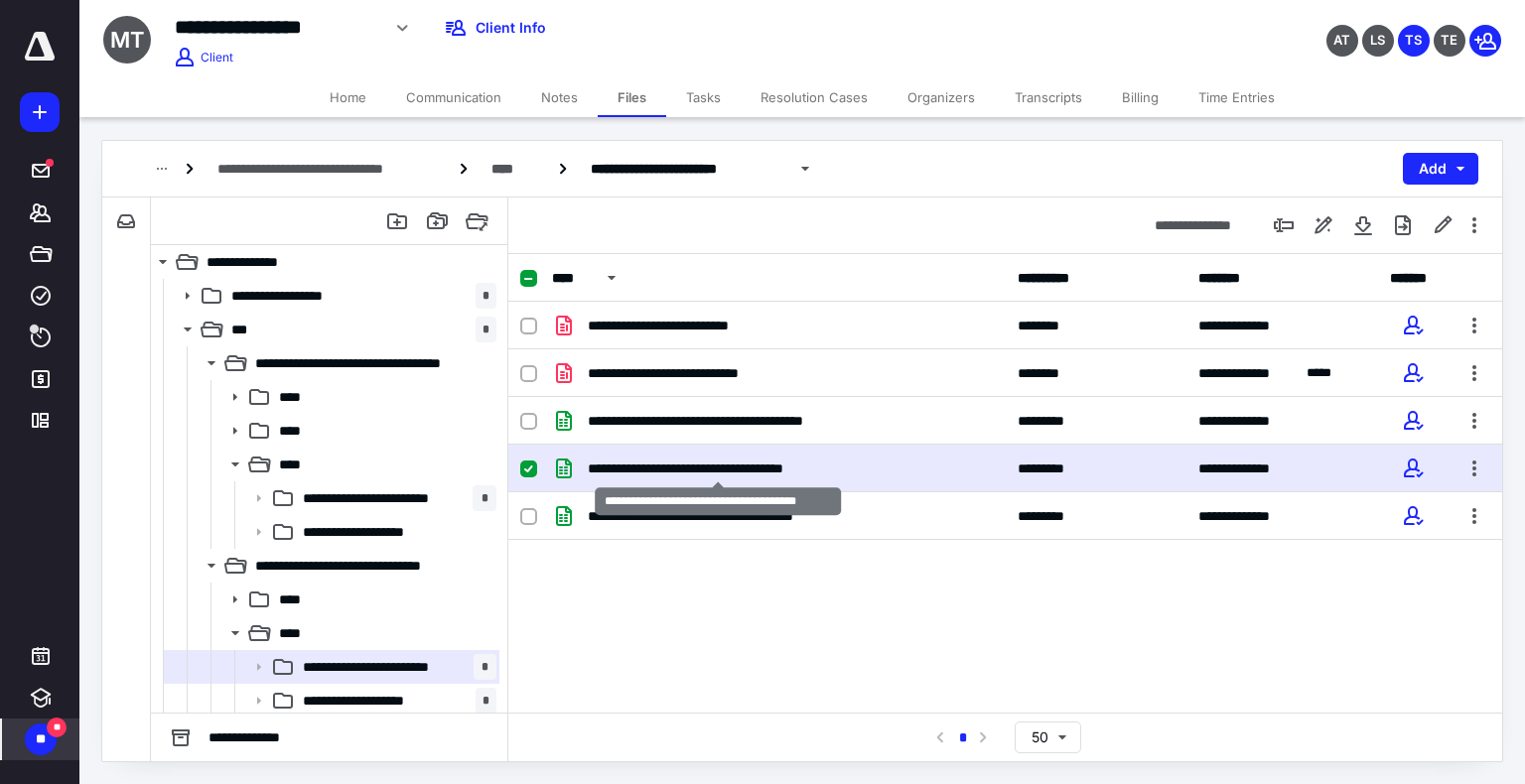 click on "**********" at bounding box center (719, 468) 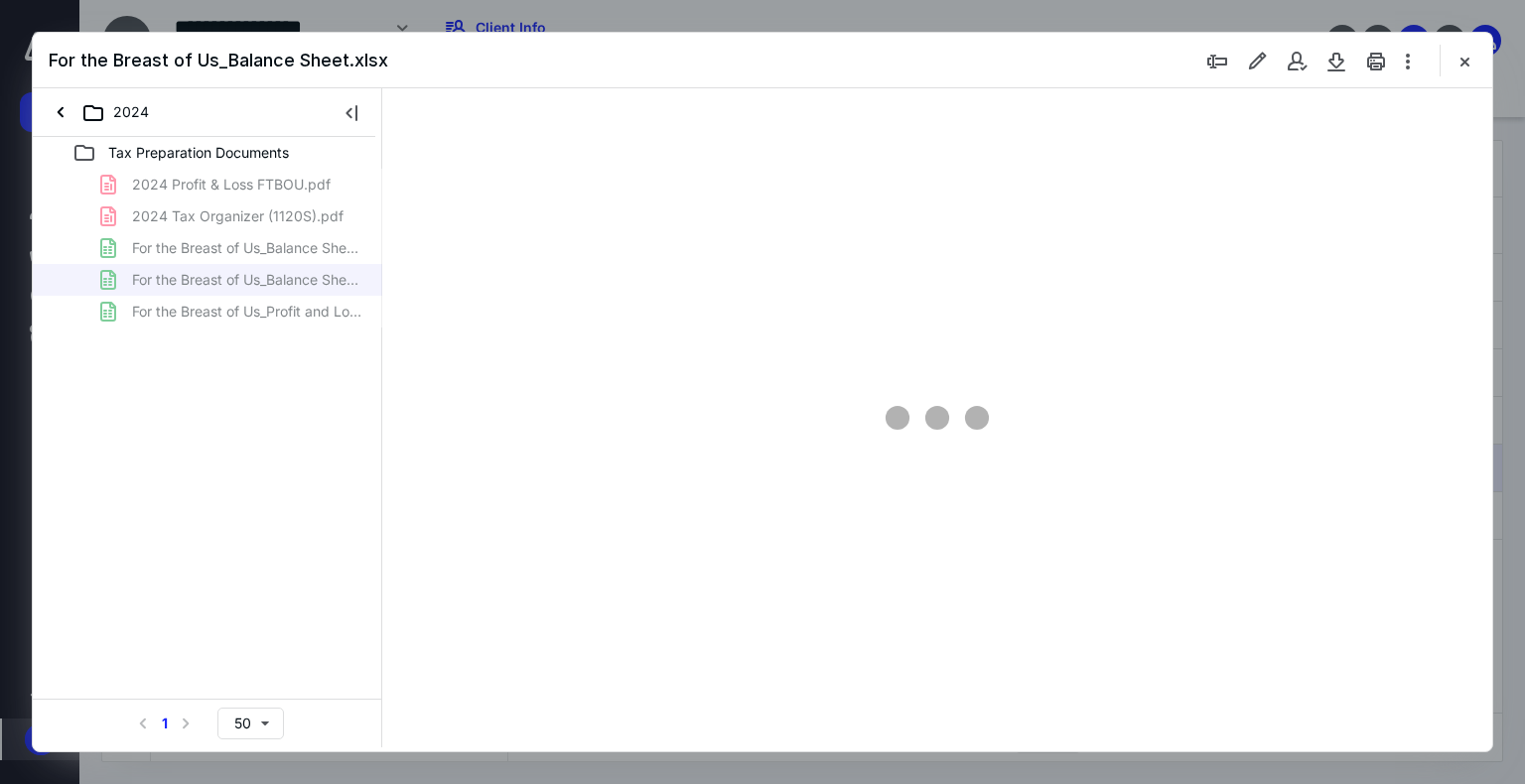 scroll, scrollTop: 0, scrollLeft: 0, axis: both 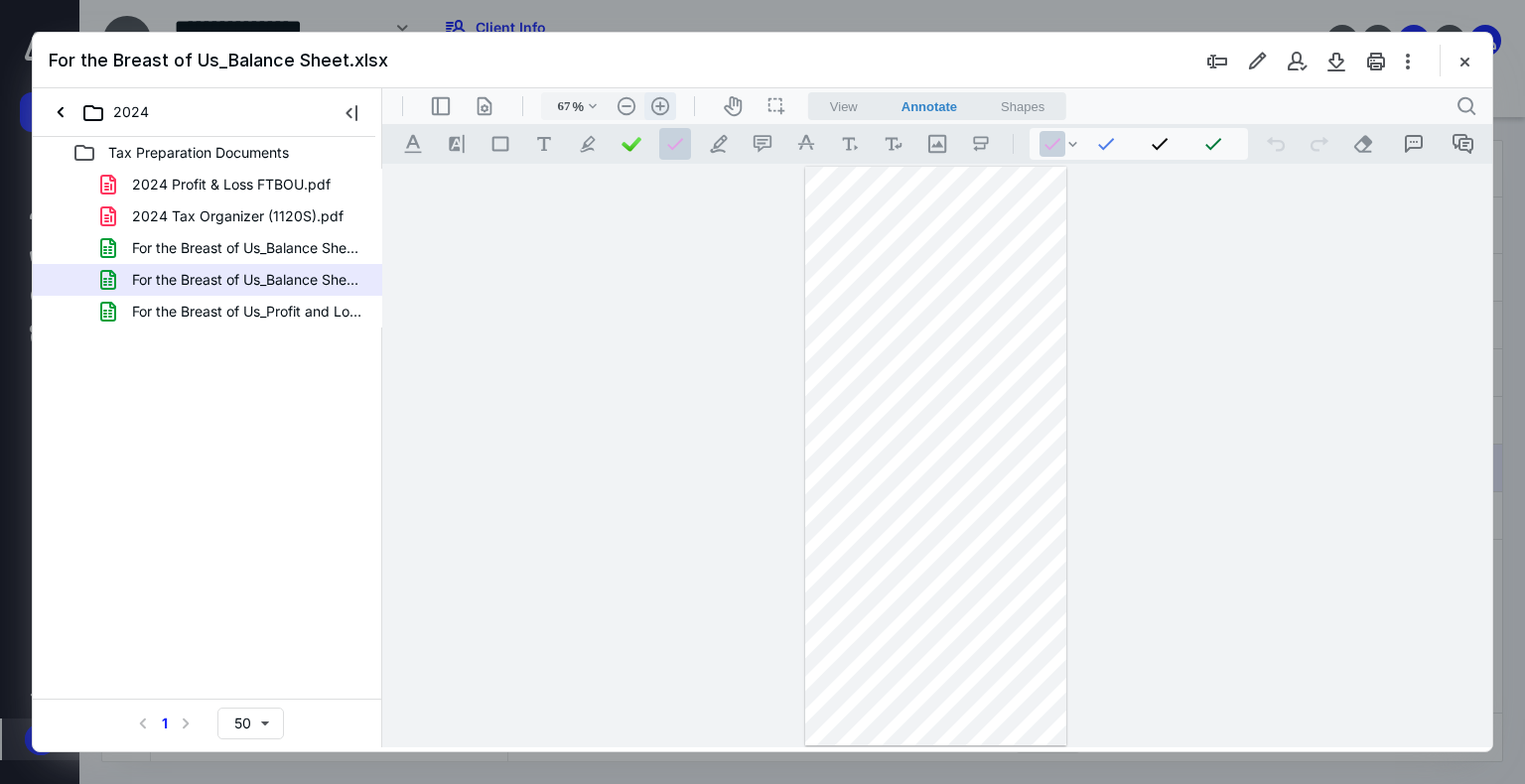 click on ".cls-1{fill:#abb0c4;} icon - header - zoom - in - line" at bounding box center [660, 106] 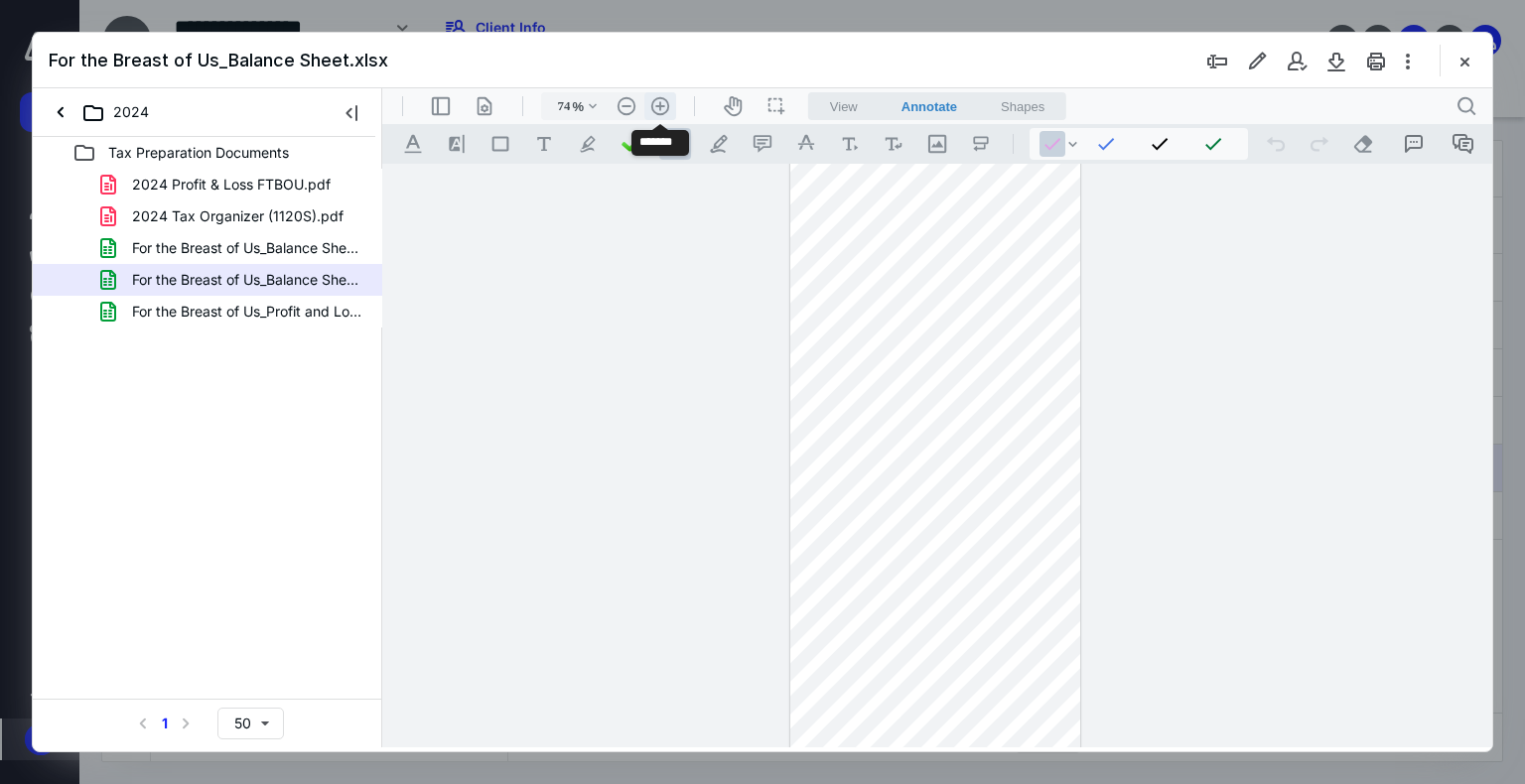 click on ".cls-1{fill:#abb0c4;} icon - header - zoom - in - line" at bounding box center (660, 106) 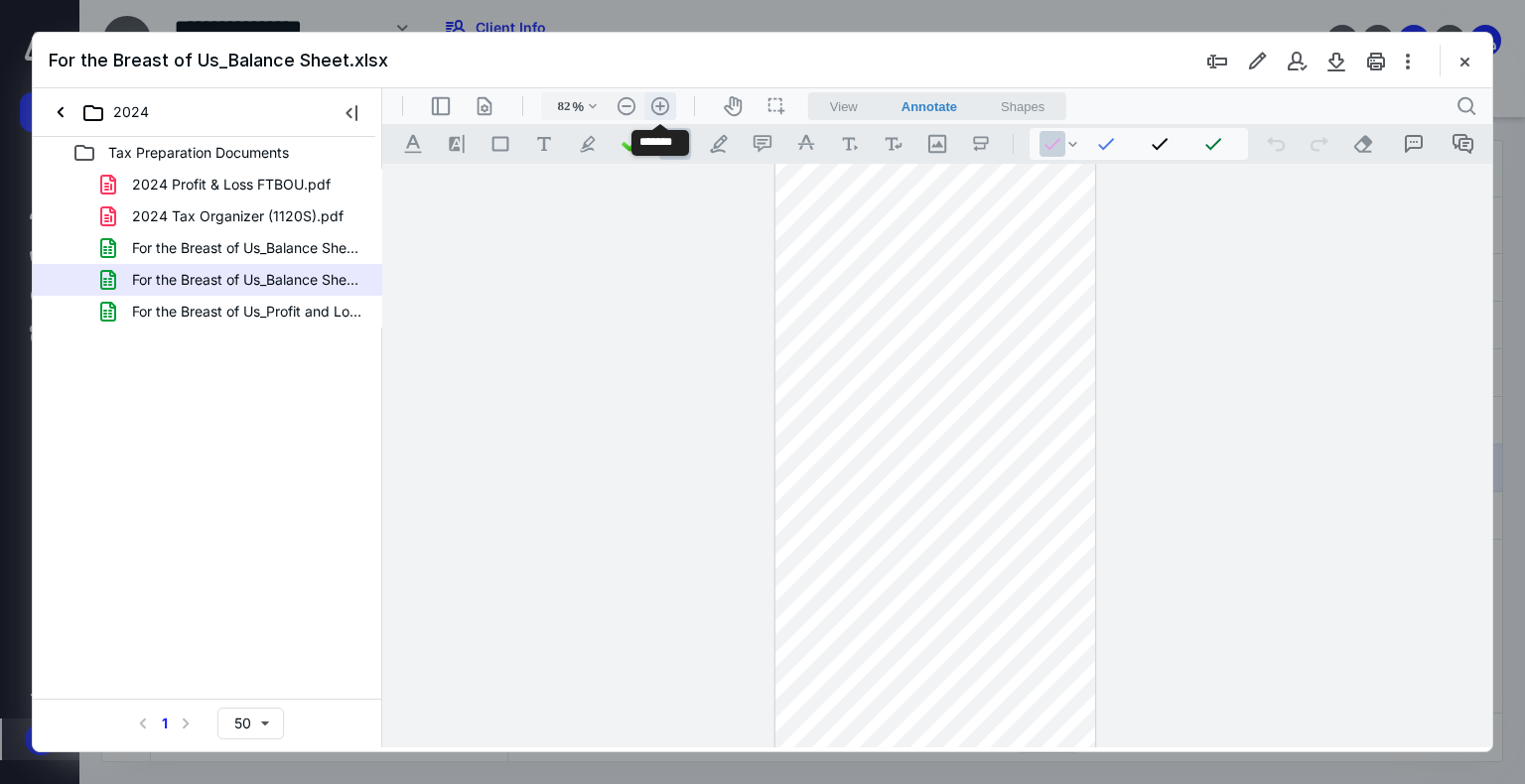 click on ".cls-1{fill:#abb0c4;} icon - header - zoom - in - line" at bounding box center [660, 106] 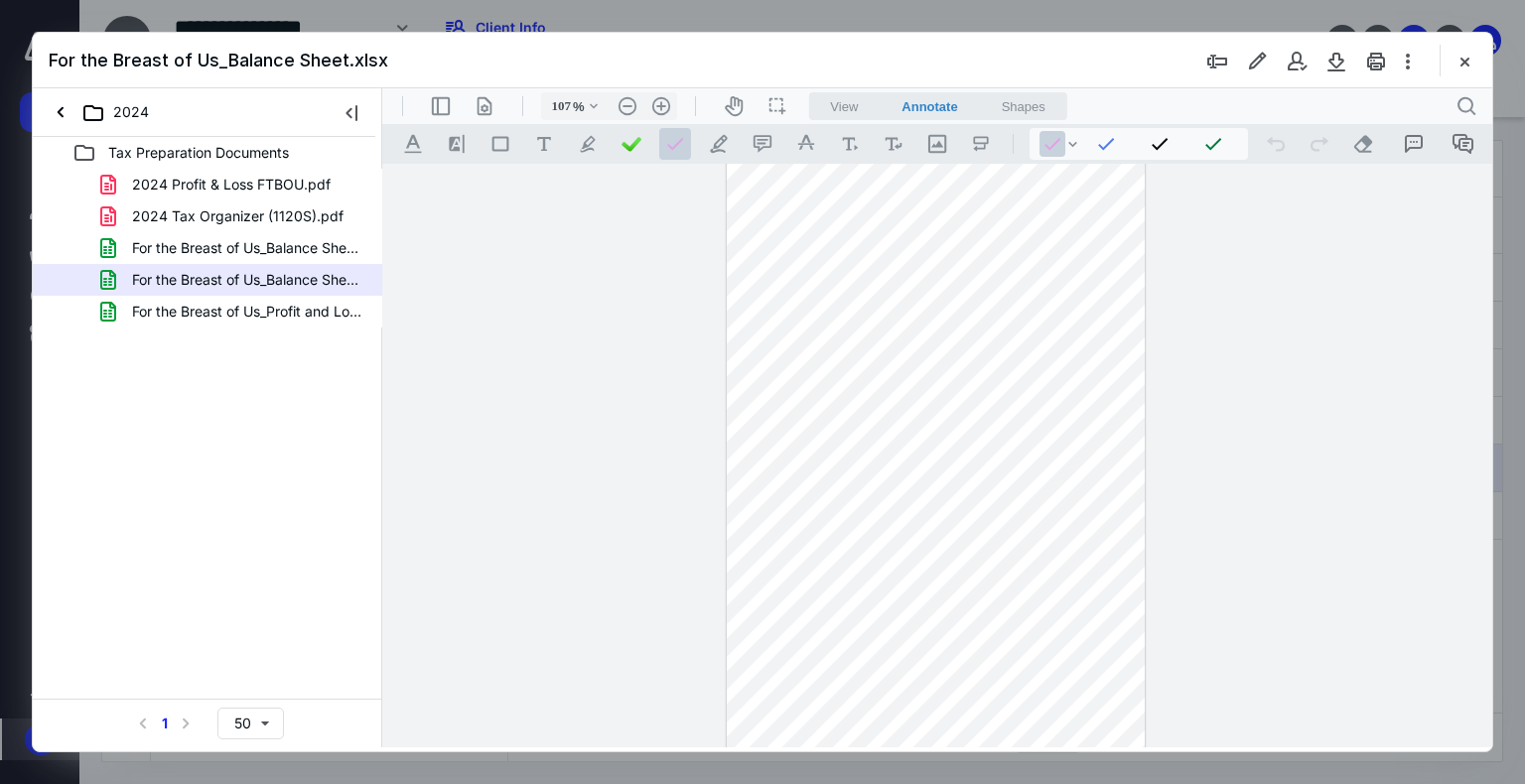 scroll, scrollTop: 350, scrollLeft: 0, axis: vertical 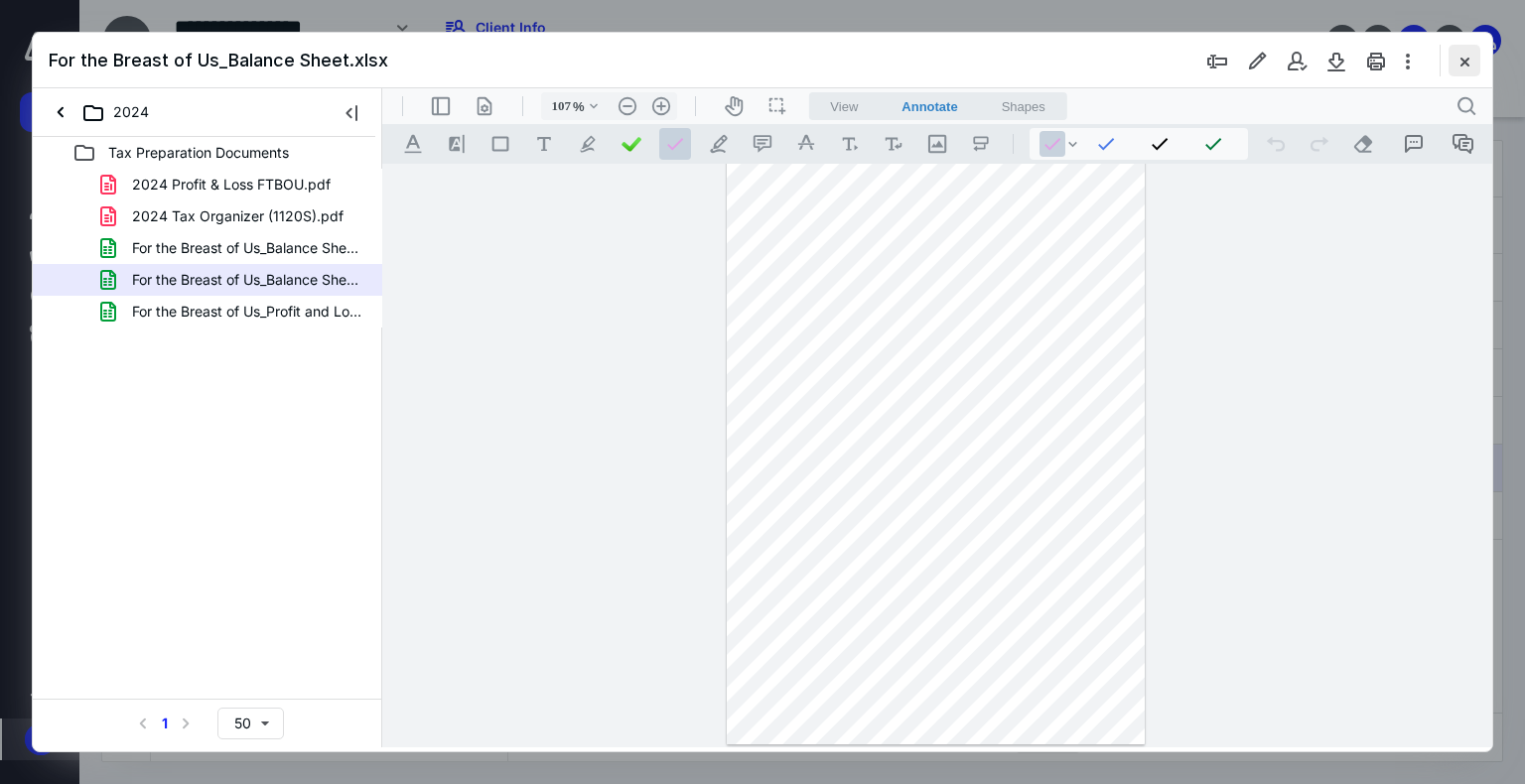 click at bounding box center (1464, 61) 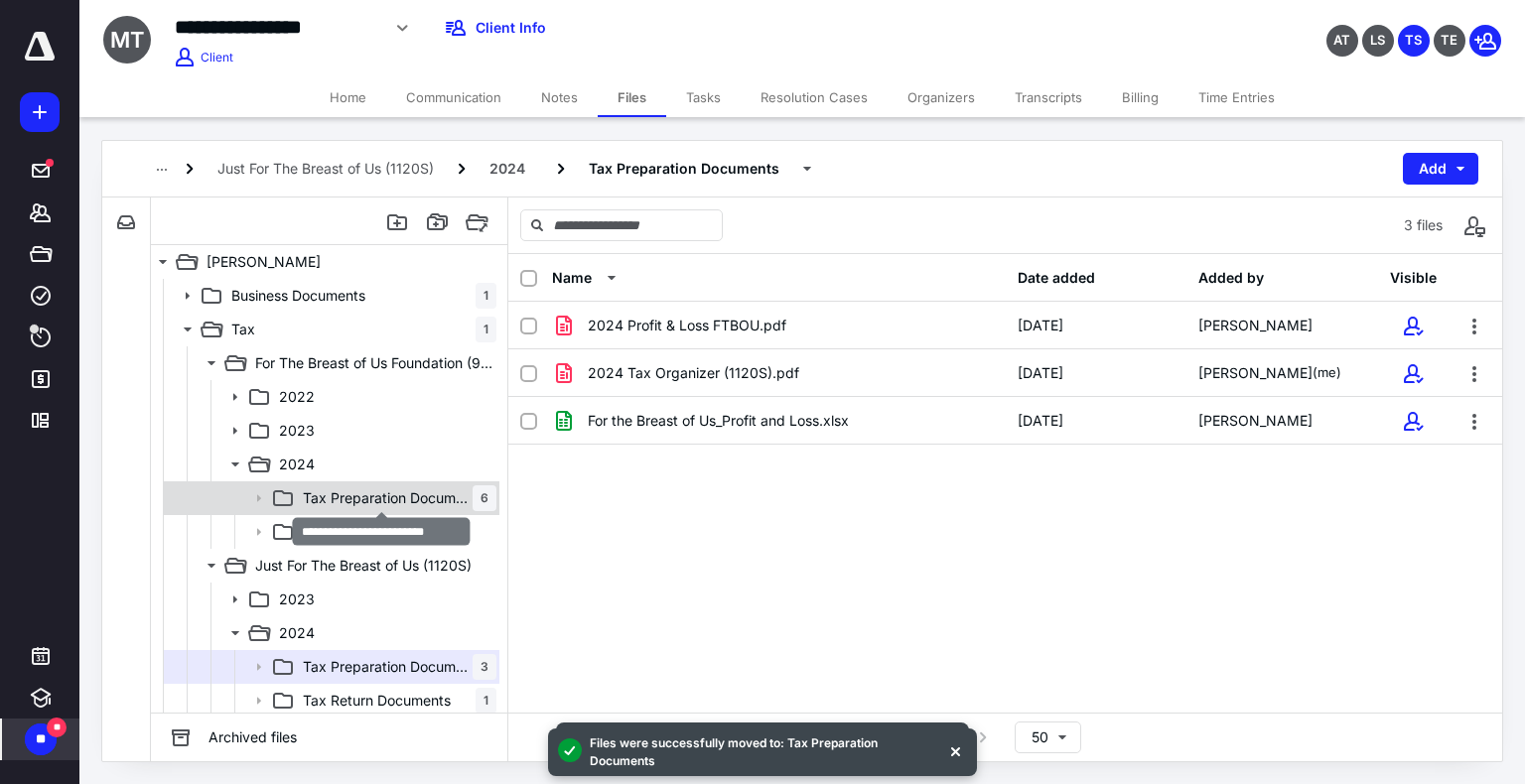 click on "Tax Preparation Documents" at bounding box center [387, 498] 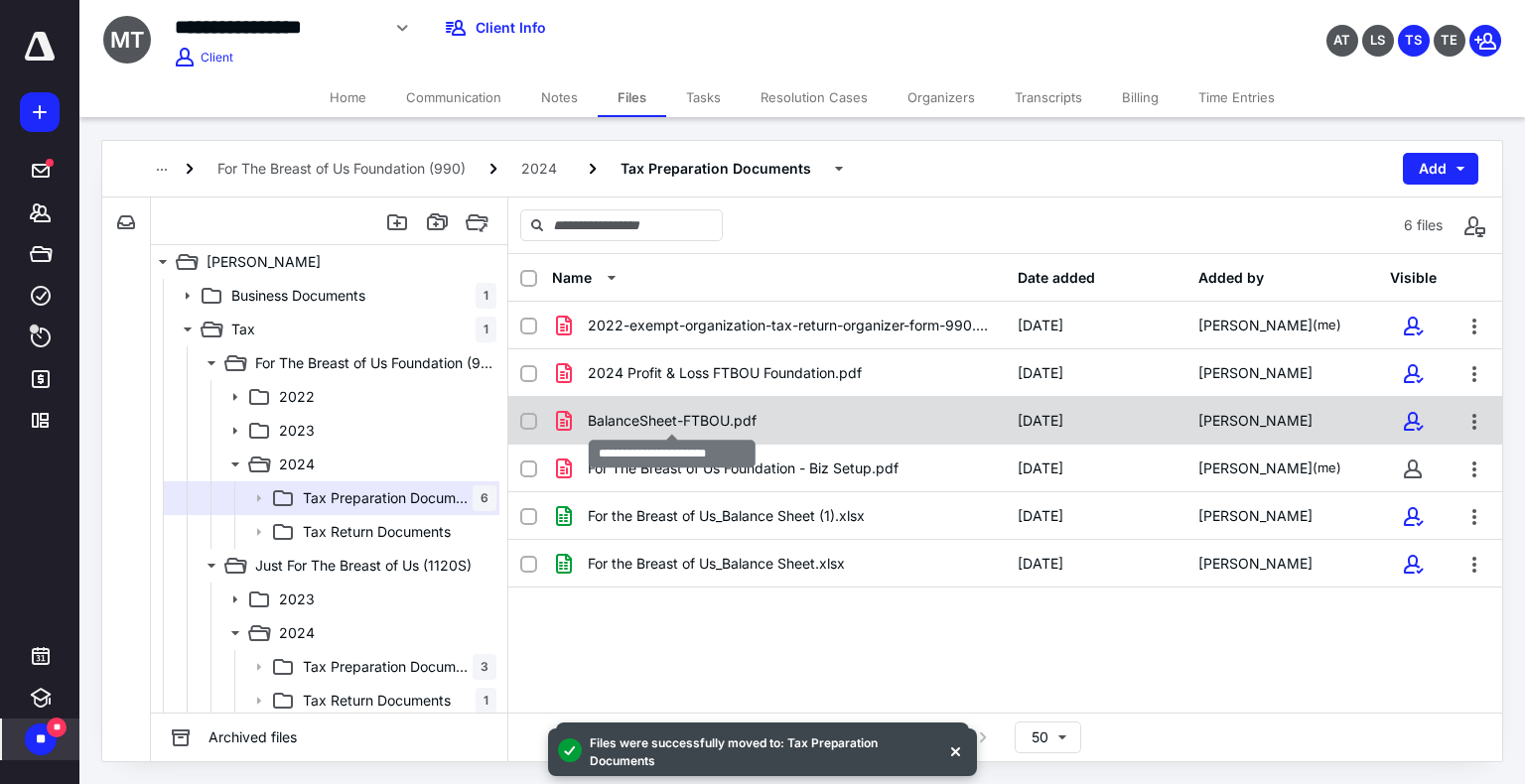 click on "BalanceSheet-FTBOU.pdf" at bounding box center [672, 421] 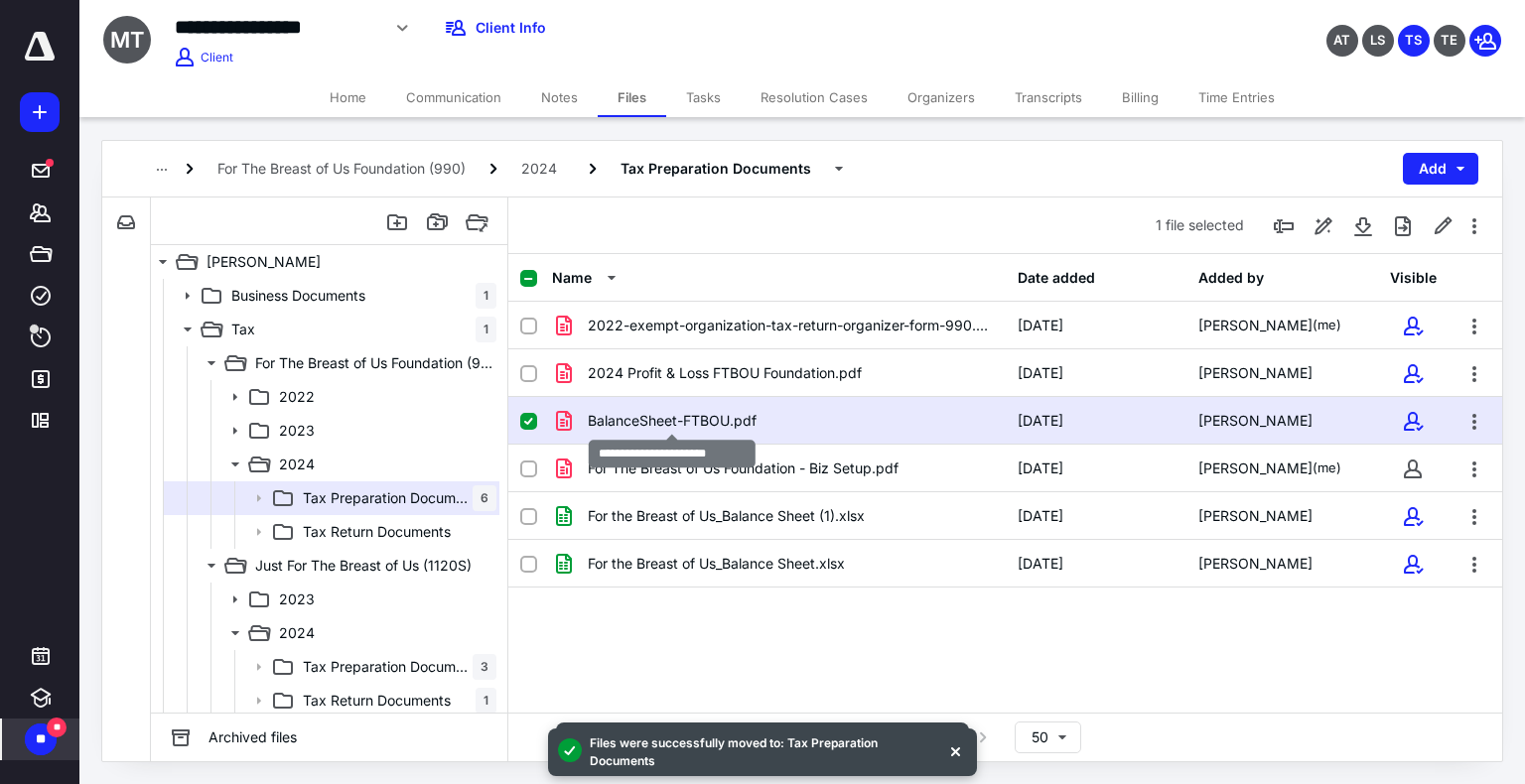 click on "BalanceSheet-FTBOU.pdf" at bounding box center (672, 421) 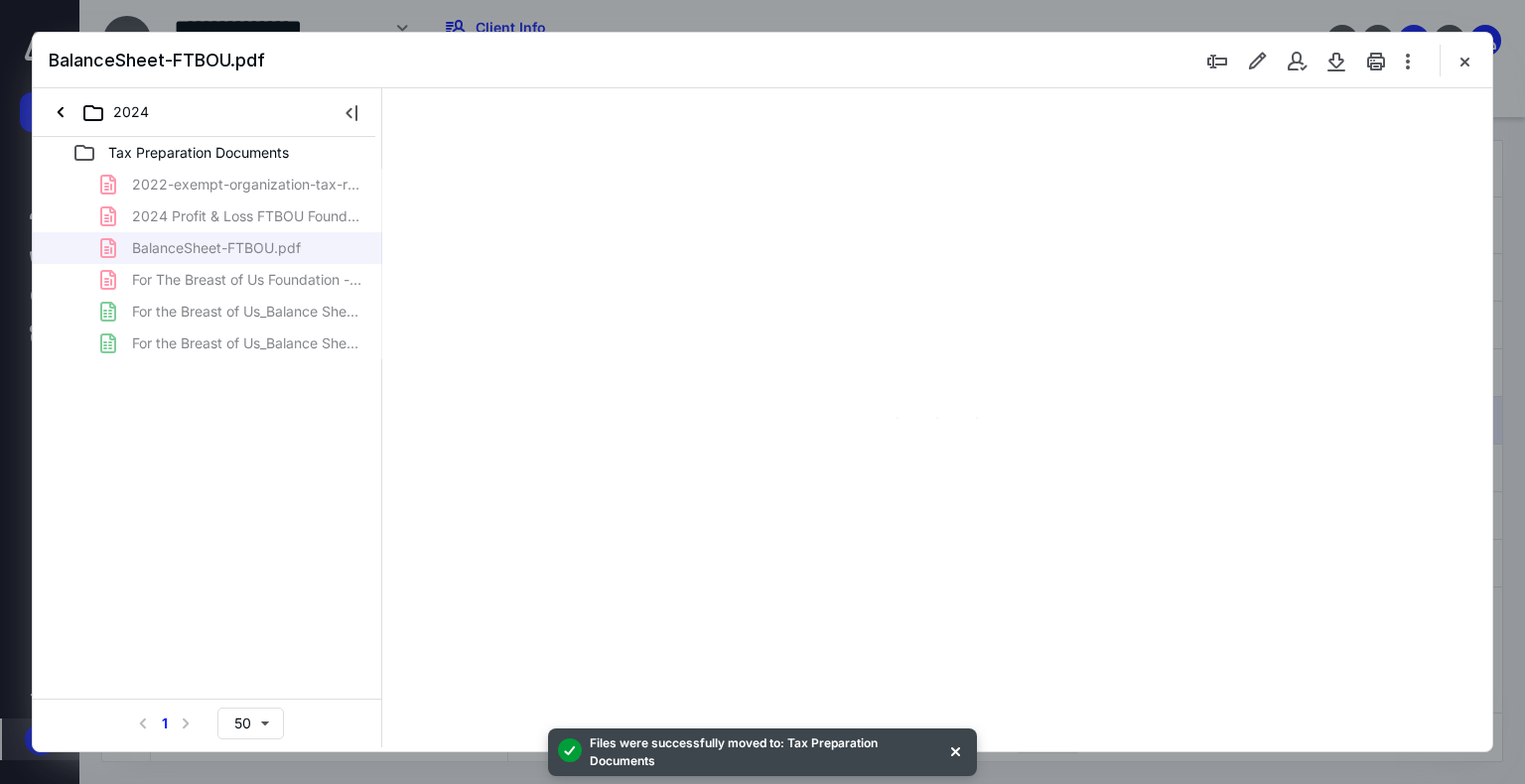 scroll, scrollTop: 0, scrollLeft: 0, axis: both 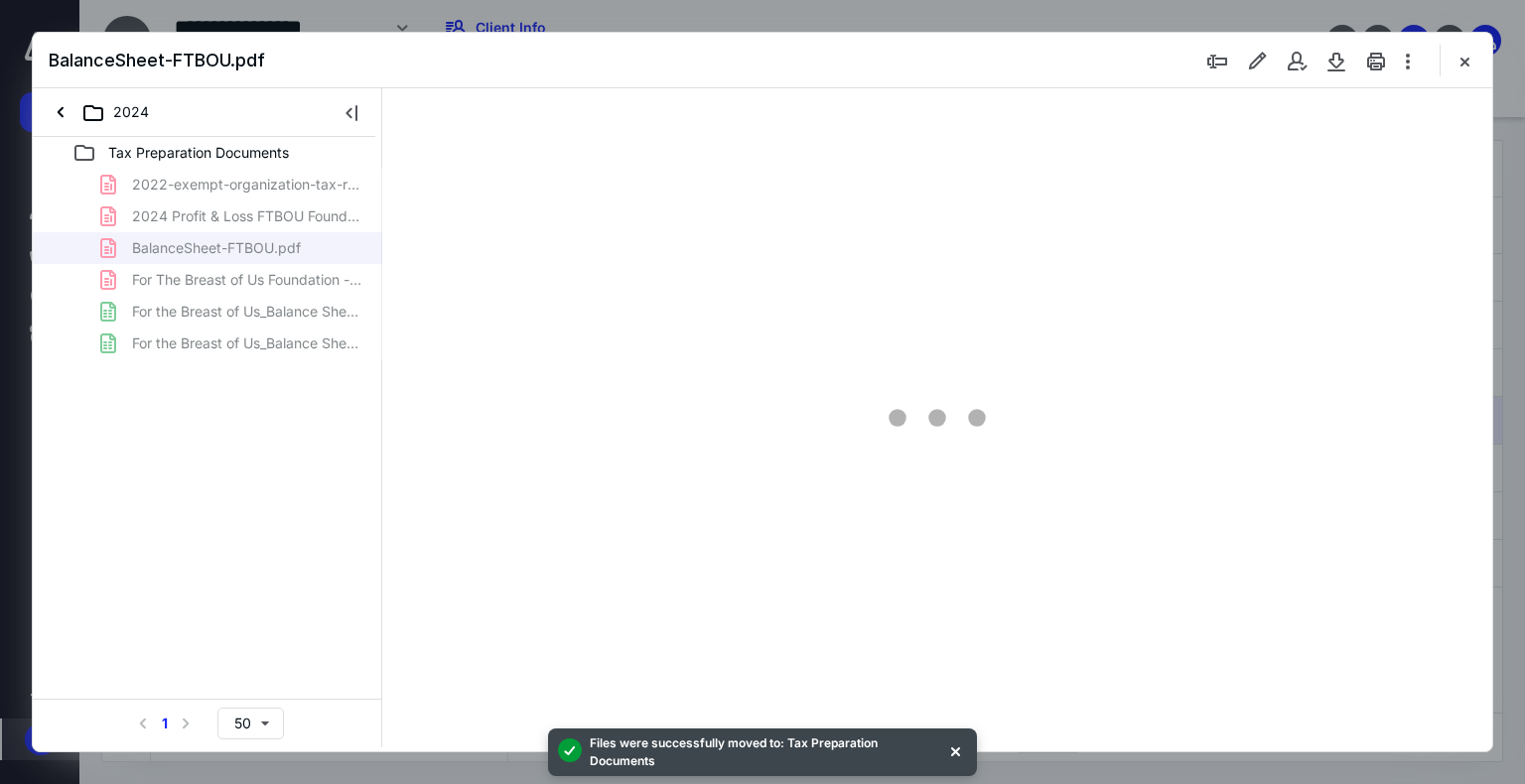 type on "69" 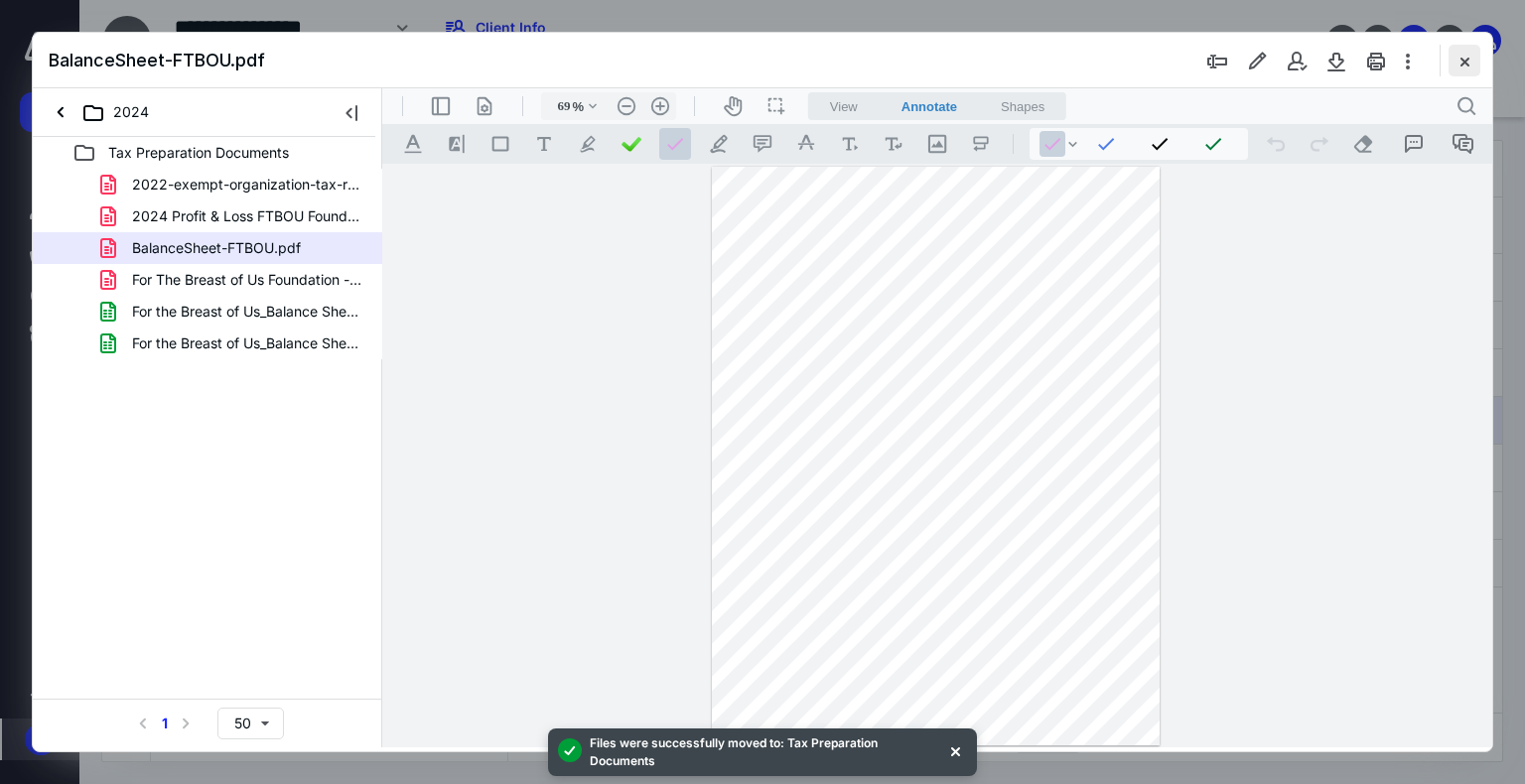 click at bounding box center [1464, 61] 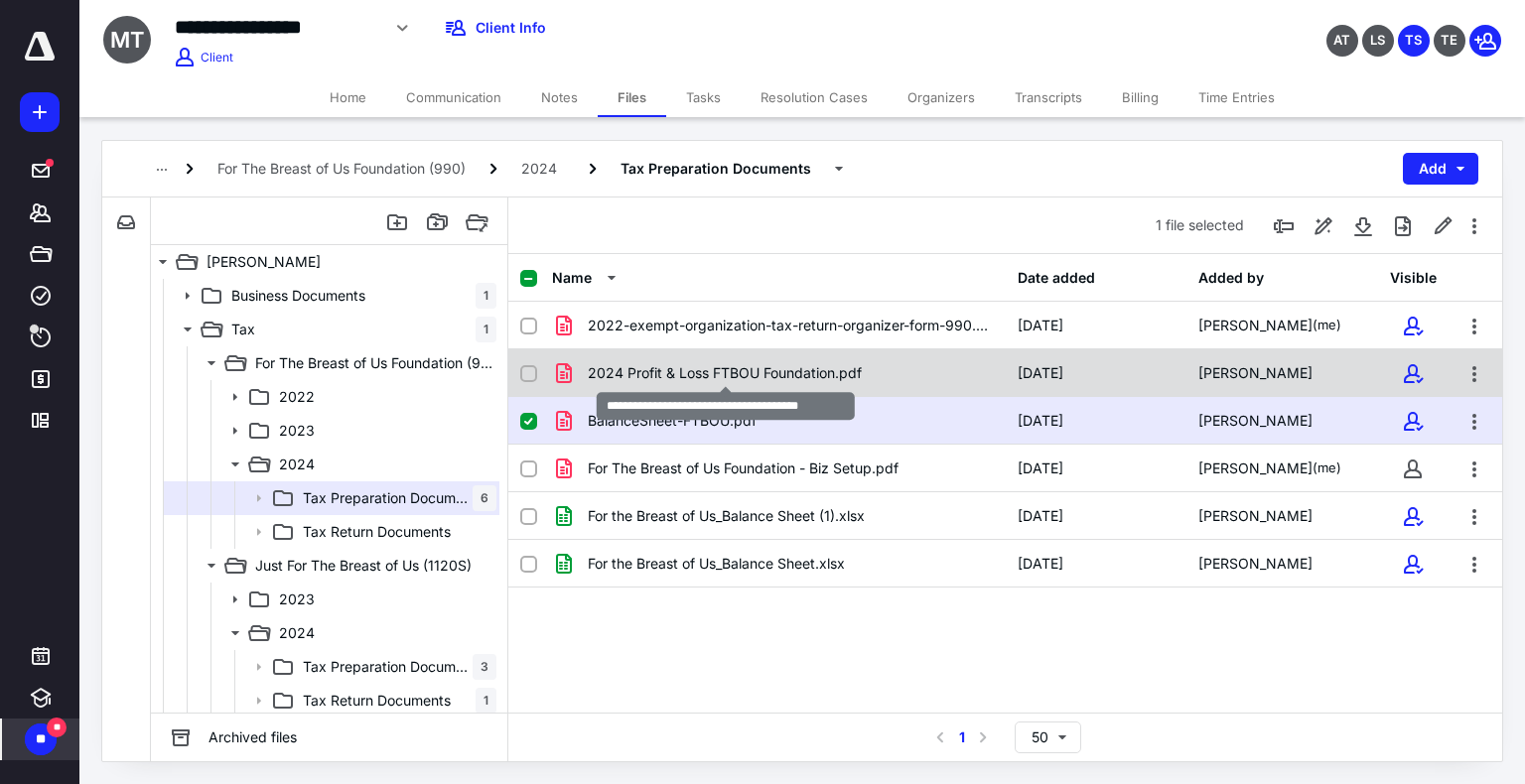 click on "2024 Profit & Loss FTBOU Foundation.pdf" at bounding box center [725, 373] 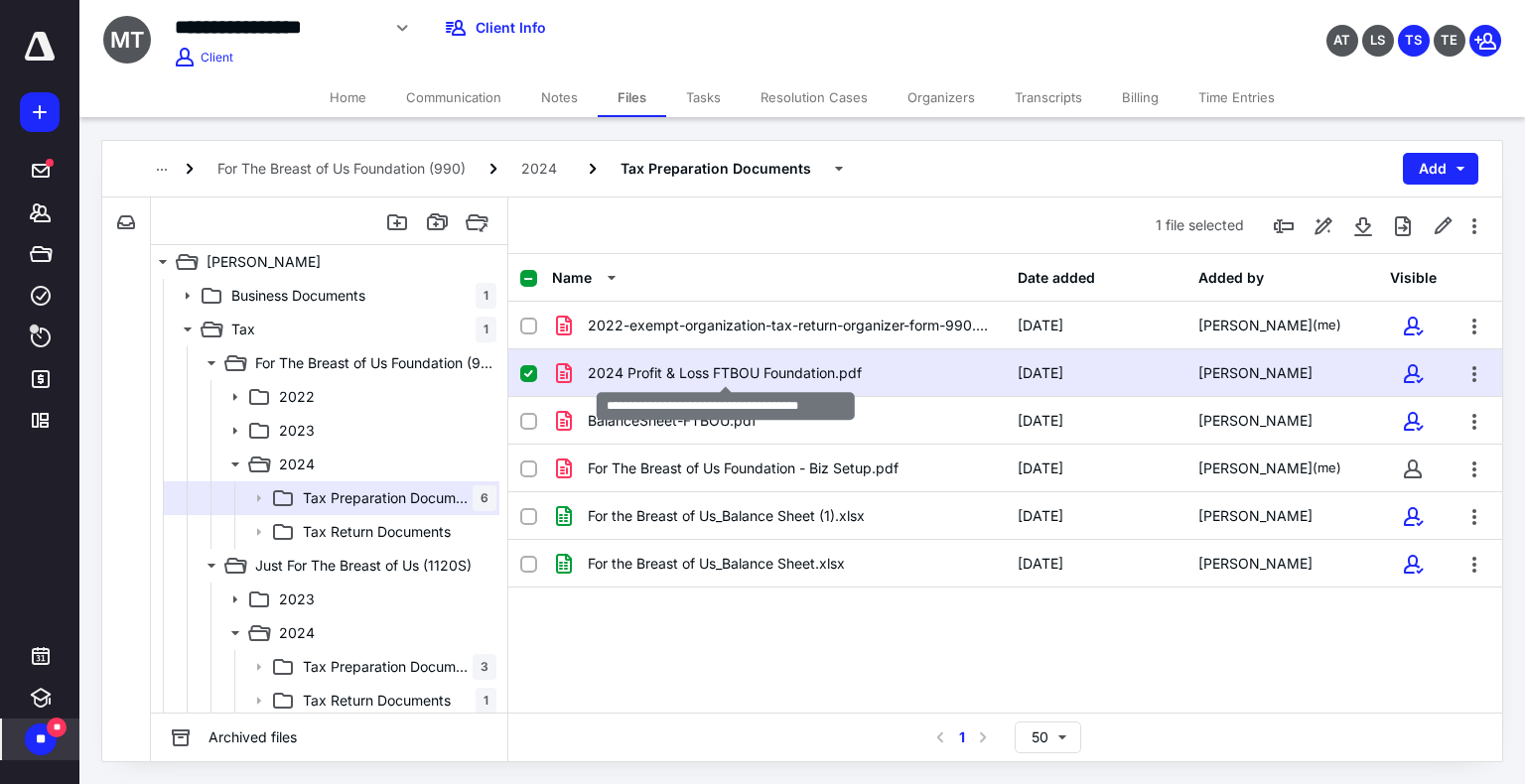 click on "2024 Profit & Loss FTBOU Foundation.pdf" at bounding box center (725, 373) 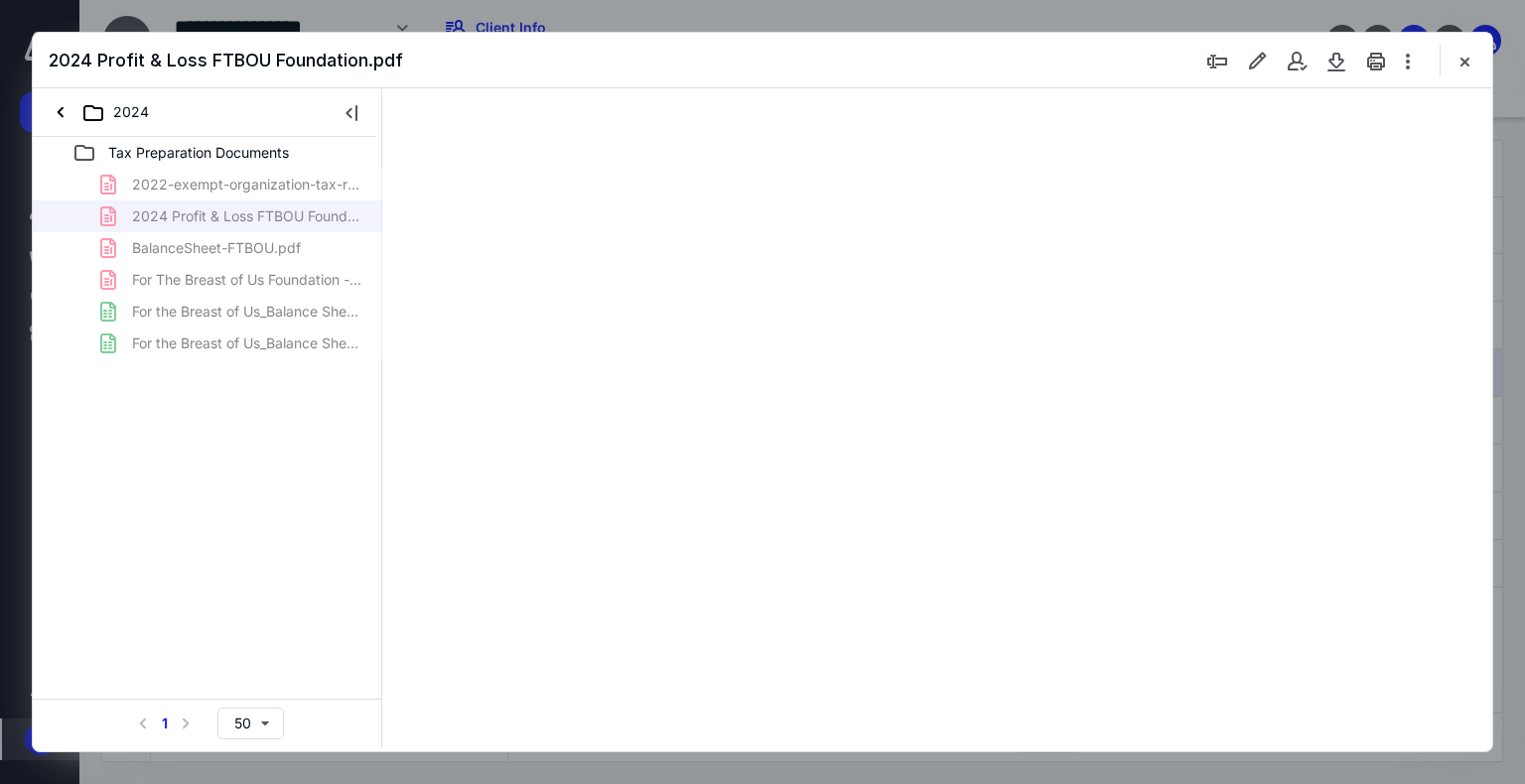 scroll, scrollTop: 0, scrollLeft: 0, axis: both 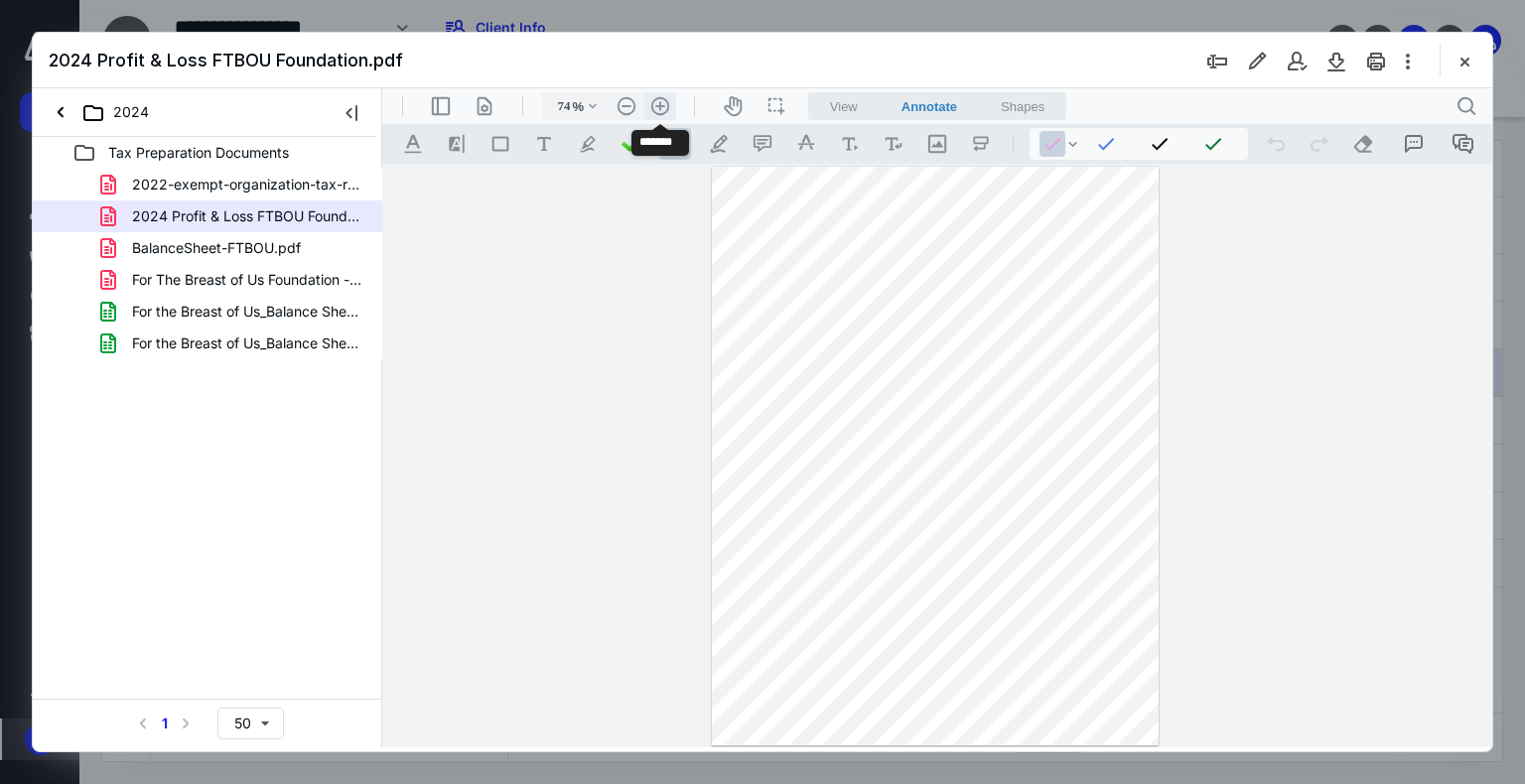 click on ".cls-1{fill:#abb0c4;} icon - header - zoom - in - line" at bounding box center (660, 106) 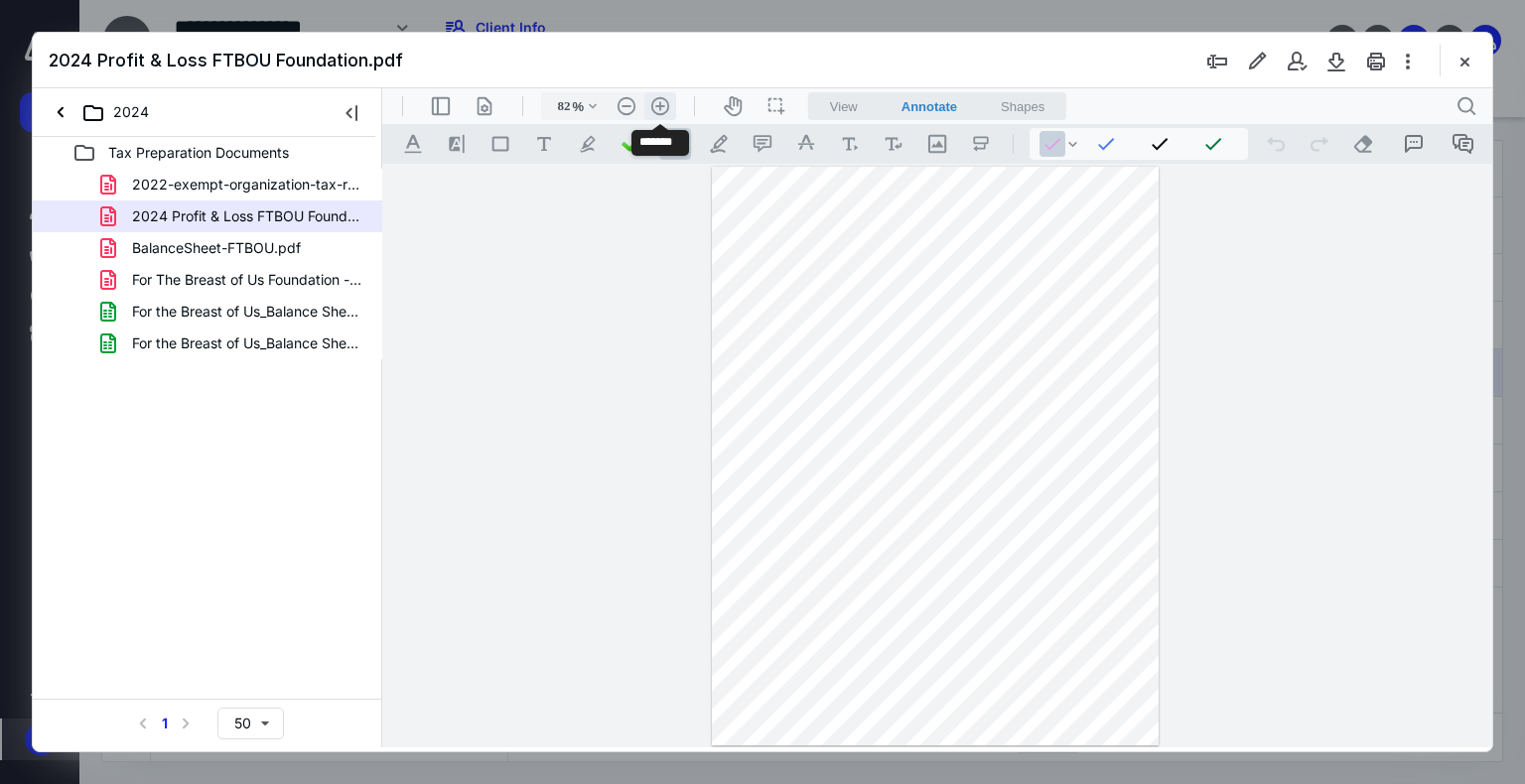 click on ".cls-1{fill:#abb0c4;} icon - header - zoom - in - line" at bounding box center (660, 106) 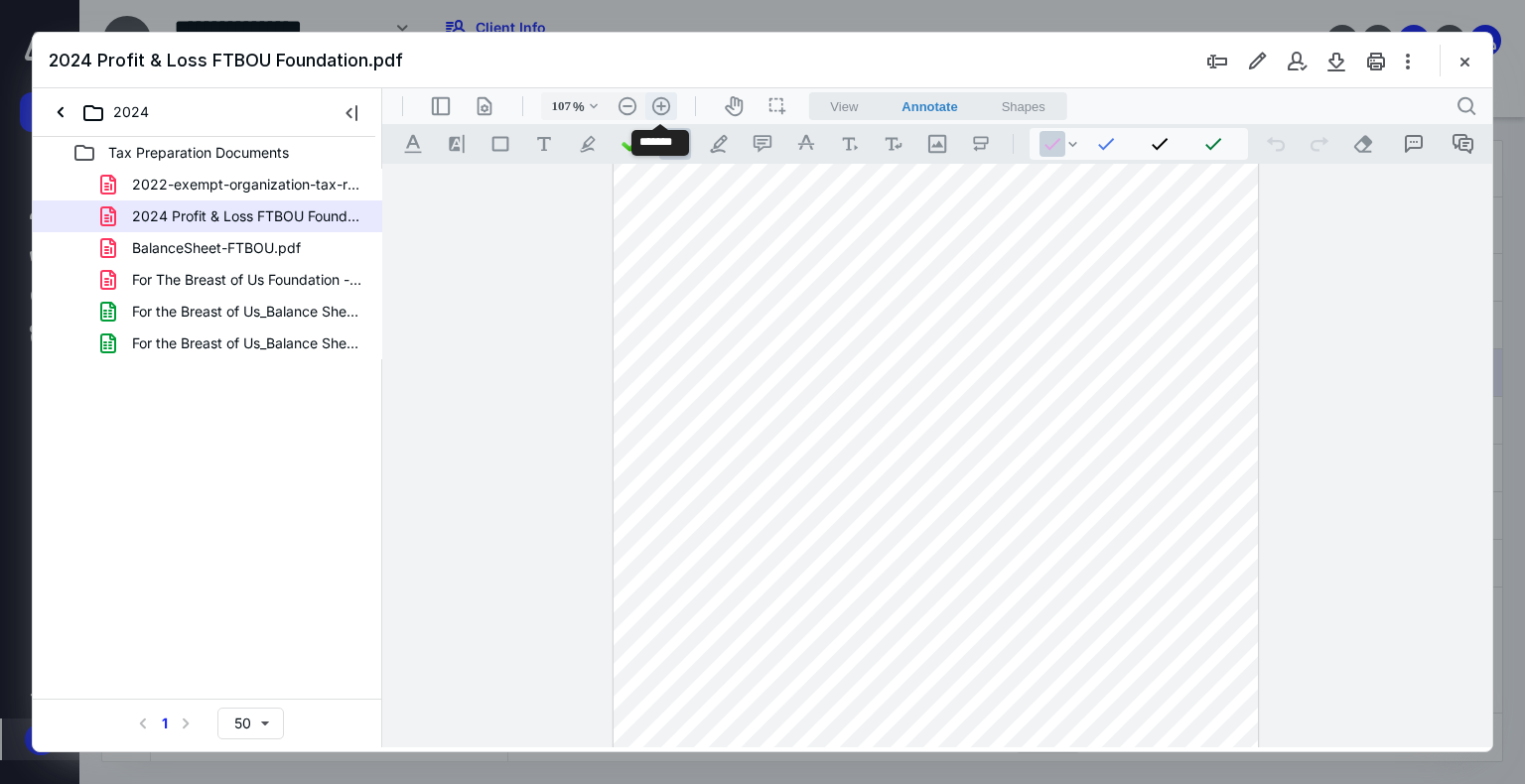 click on ".cls-1{fill:#abb0c4;} icon - header - zoom - in - line" at bounding box center [661, 106] 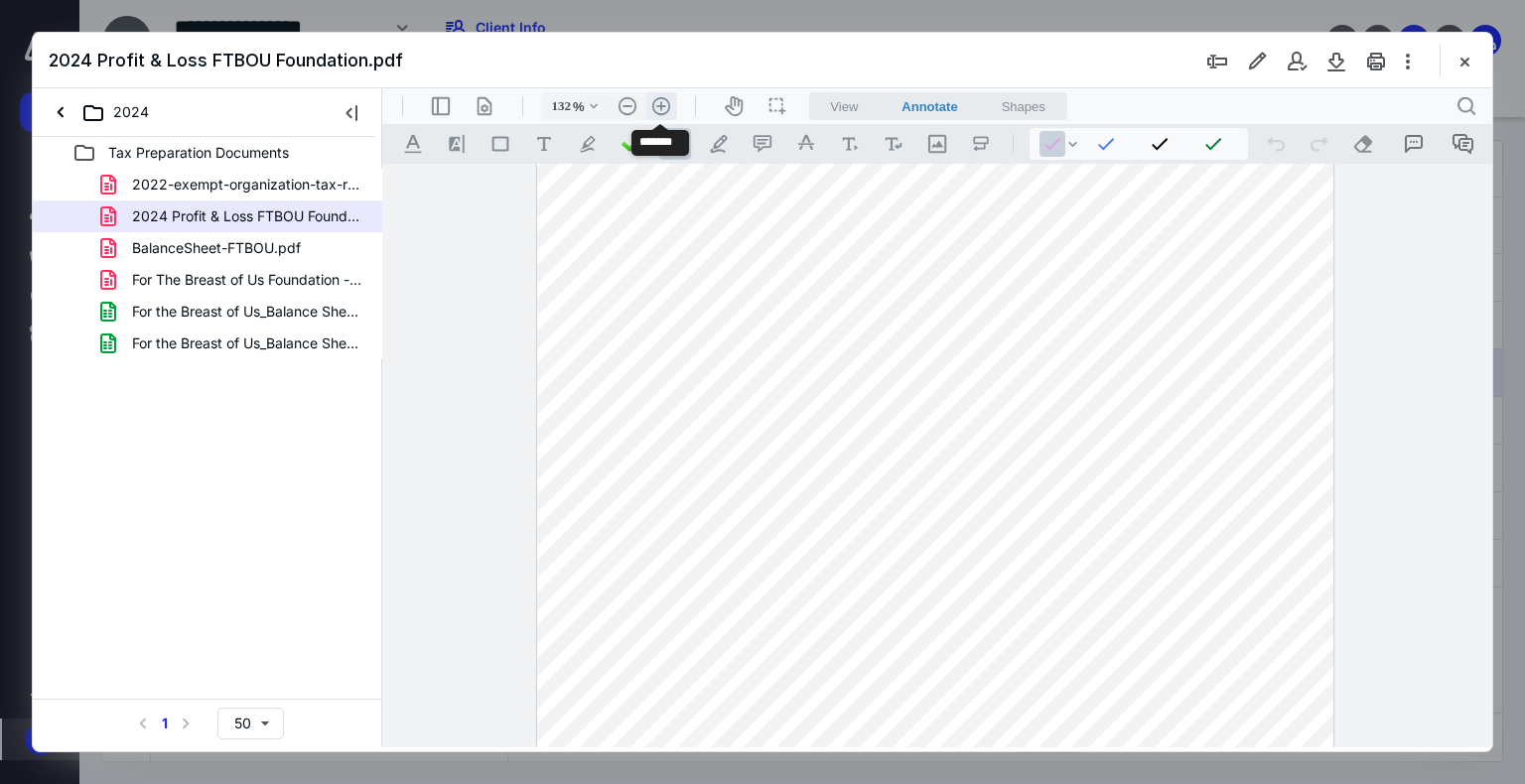 click on ".cls-1{fill:#abb0c4;} icon - header - zoom - in - line" at bounding box center (661, 106) 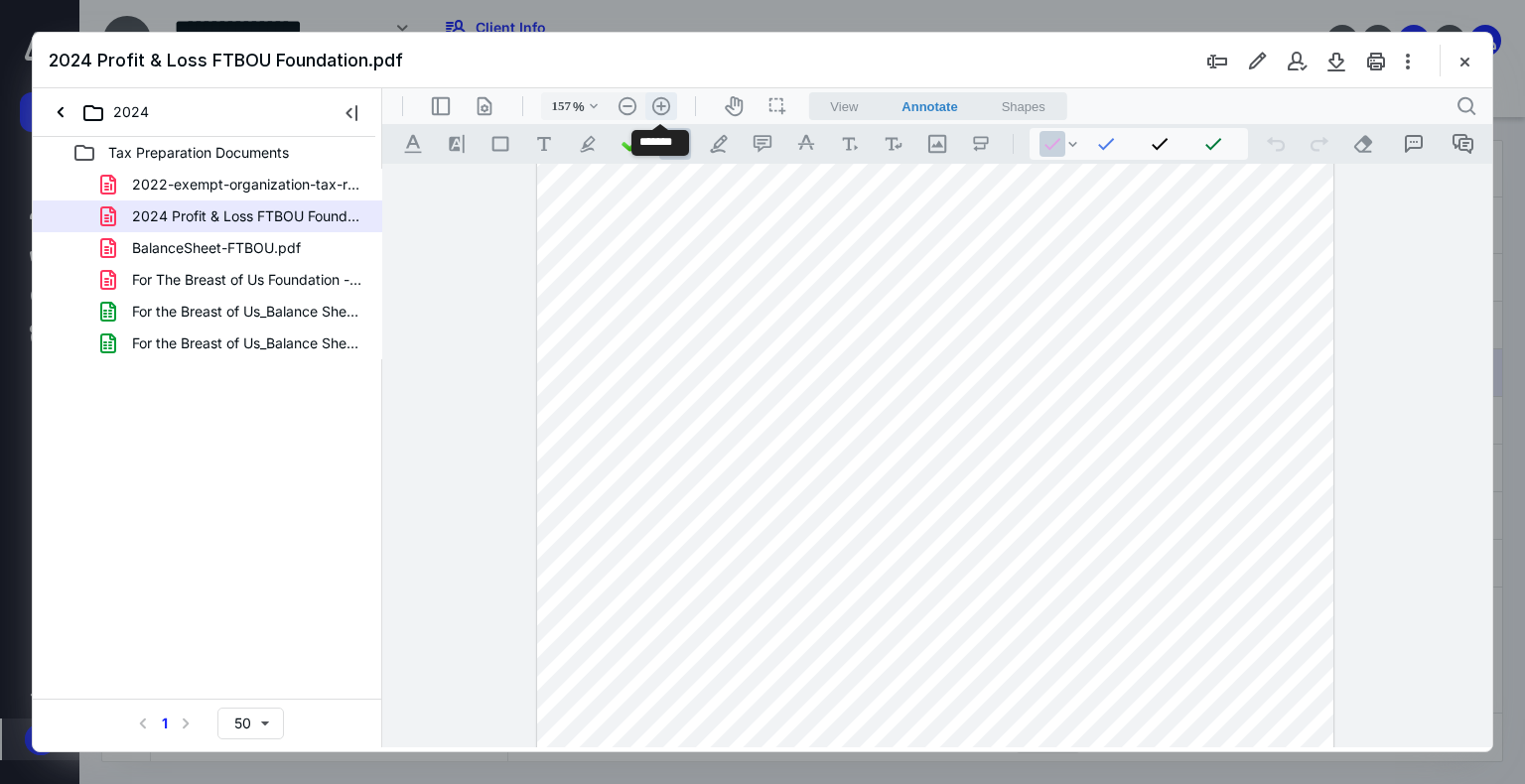 scroll, scrollTop: 286, scrollLeft: 0, axis: vertical 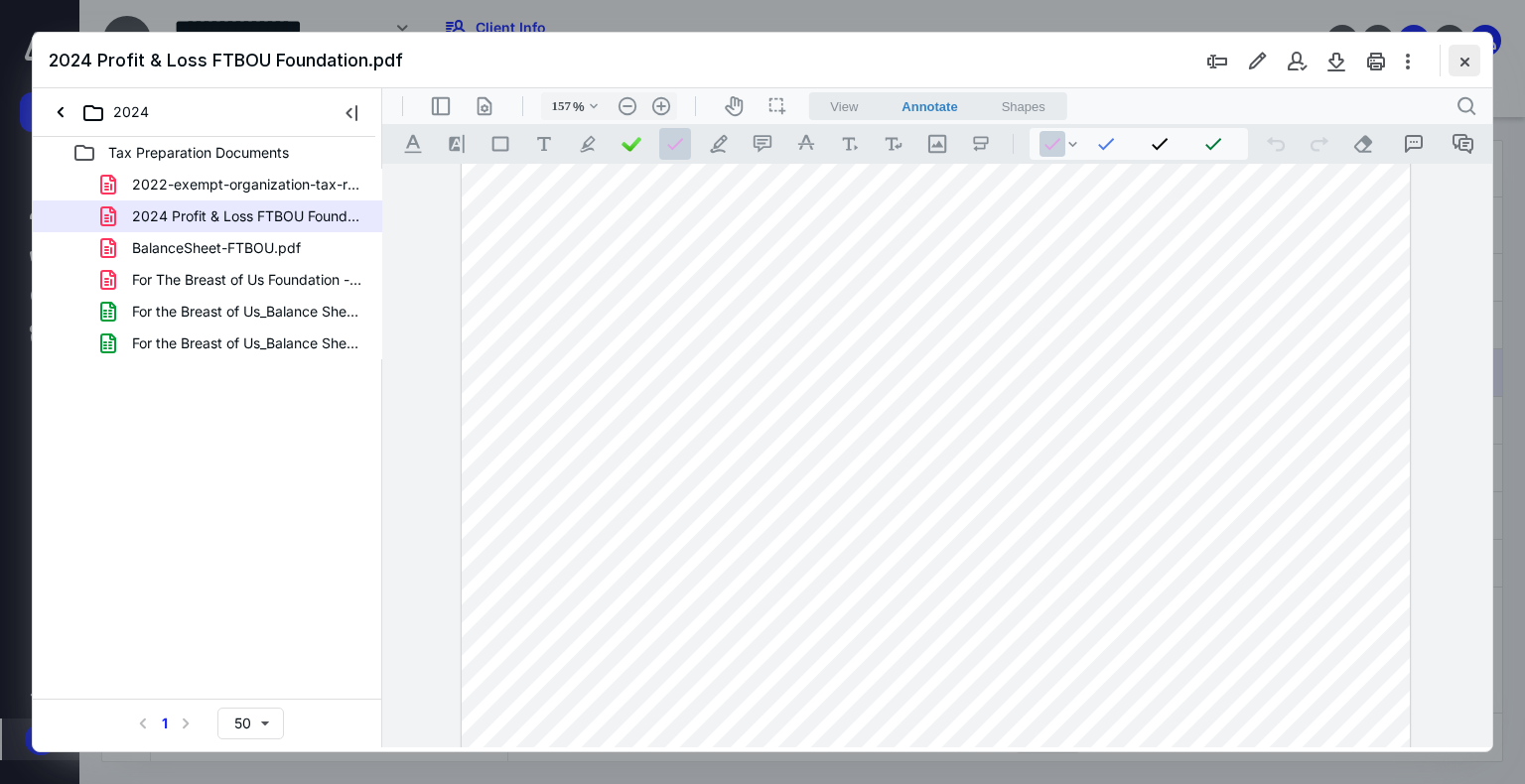 click at bounding box center (1464, 61) 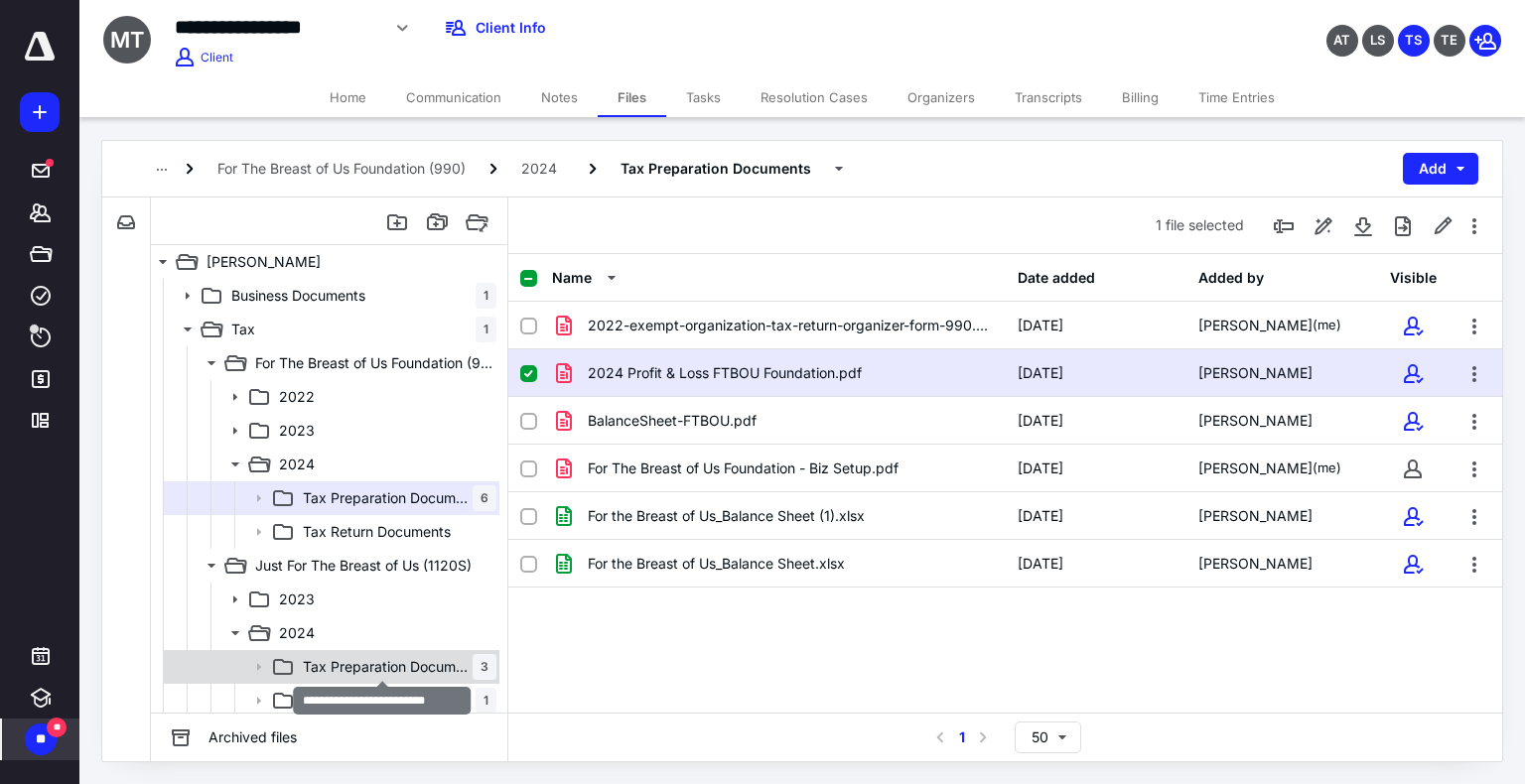 click on "Tax Preparation Documents" at bounding box center [387, 667] 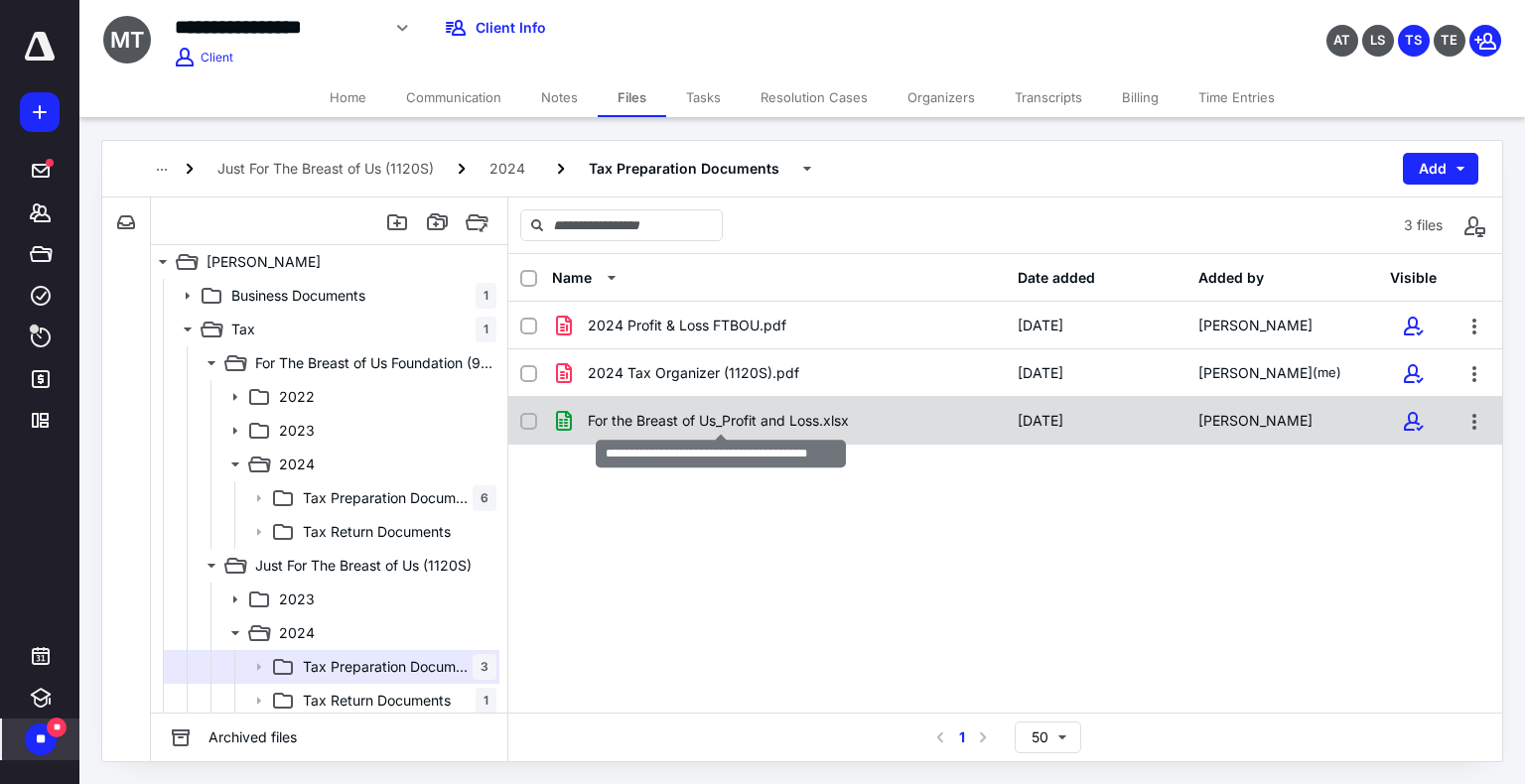click on "For the Breast of Us_Profit and Loss.xlsx" at bounding box center [718, 421] 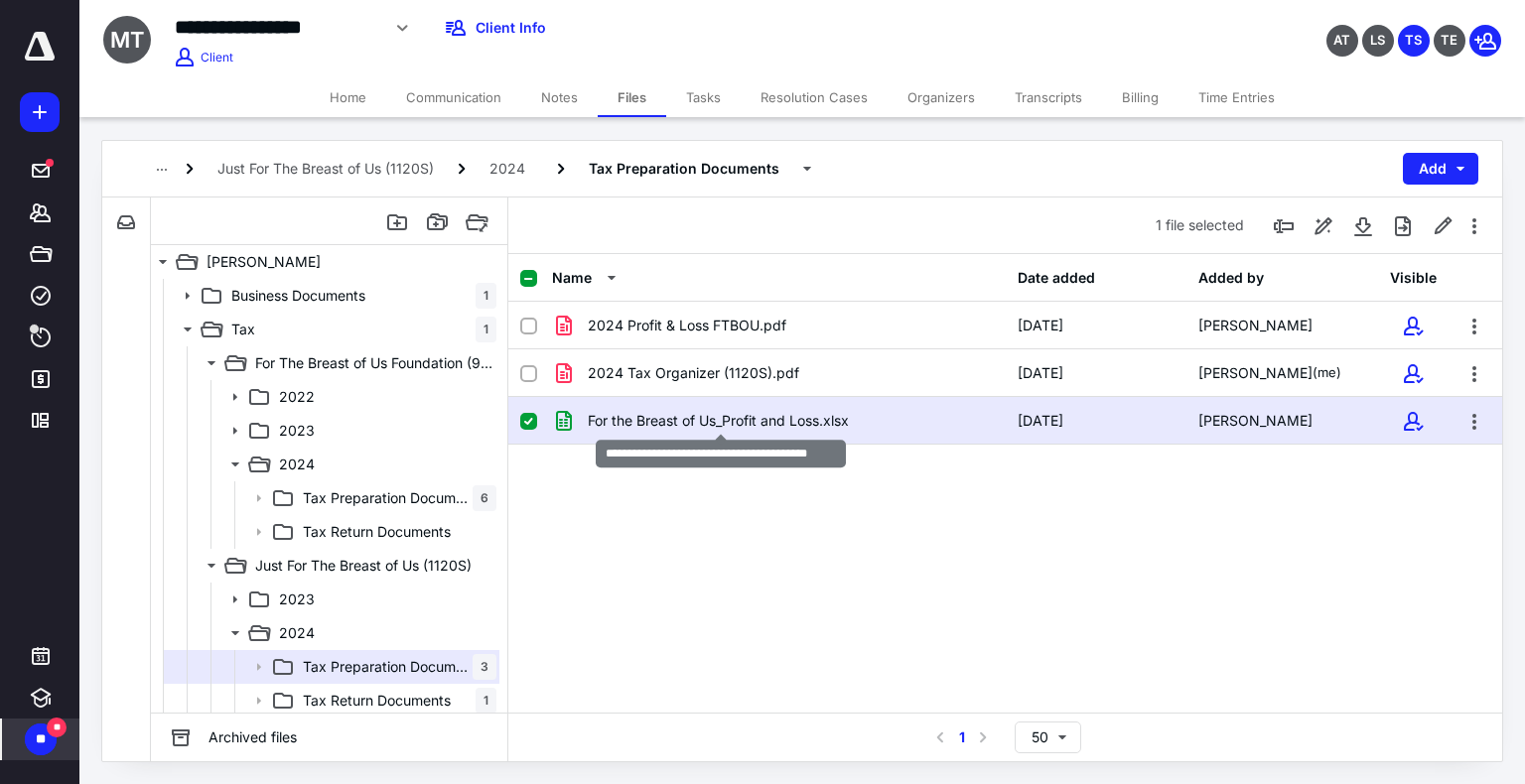 click on "For the Breast of Us_Profit and Loss.xlsx" at bounding box center [718, 421] 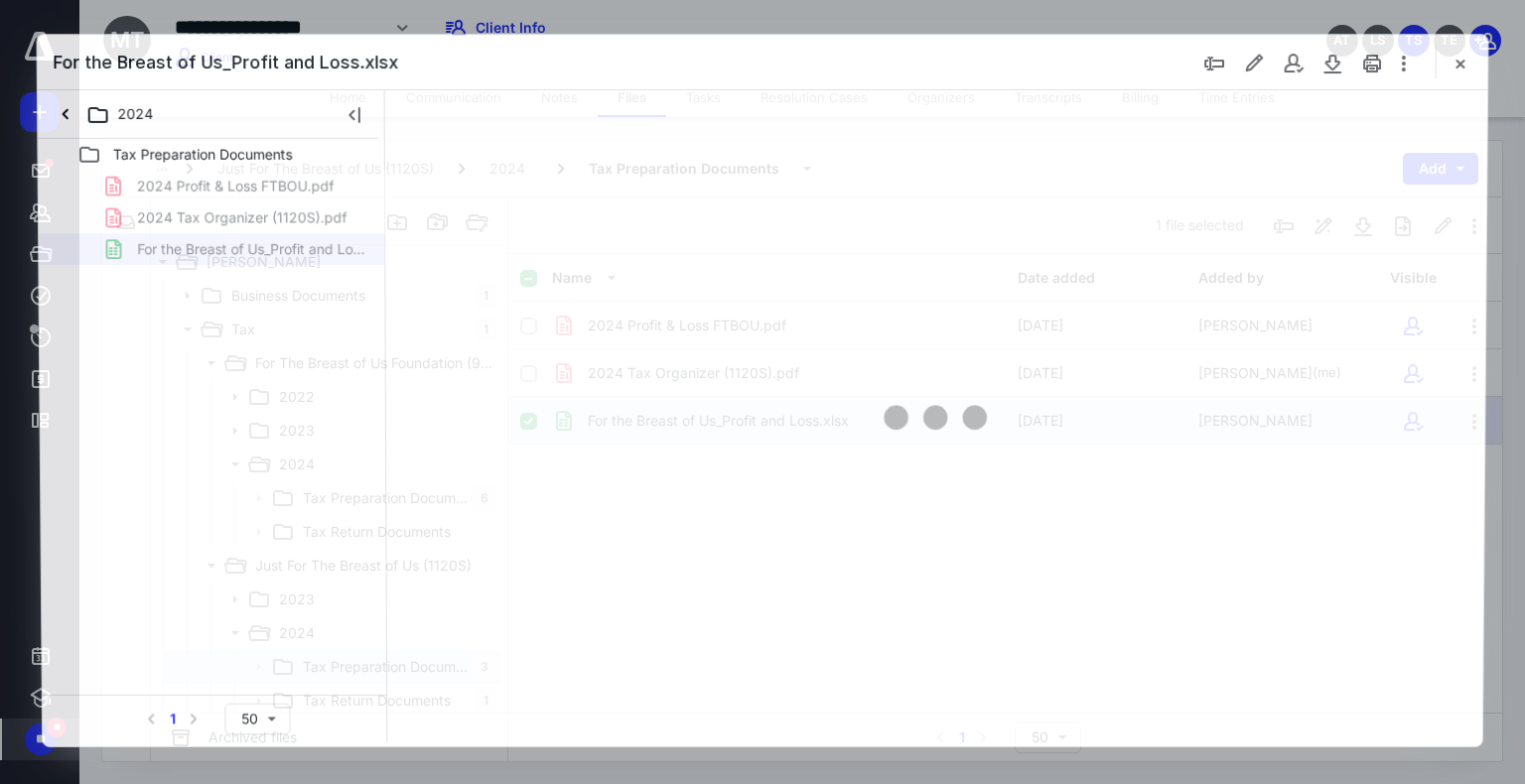 scroll, scrollTop: 0, scrollLeft: 0, axis: both 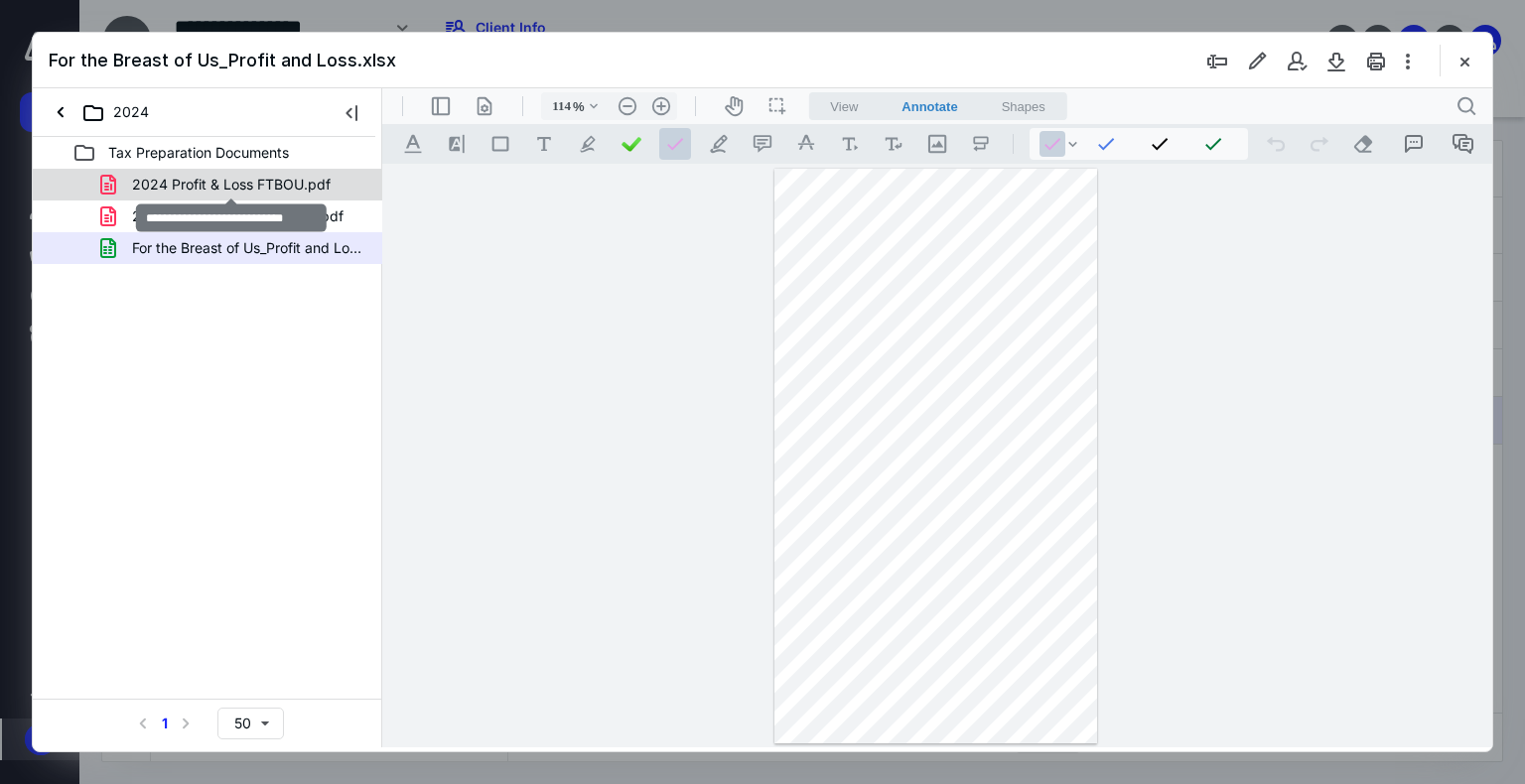 click on "2024 Profit & Loss FTBOU.pdf" at bounding box center [231, 185] 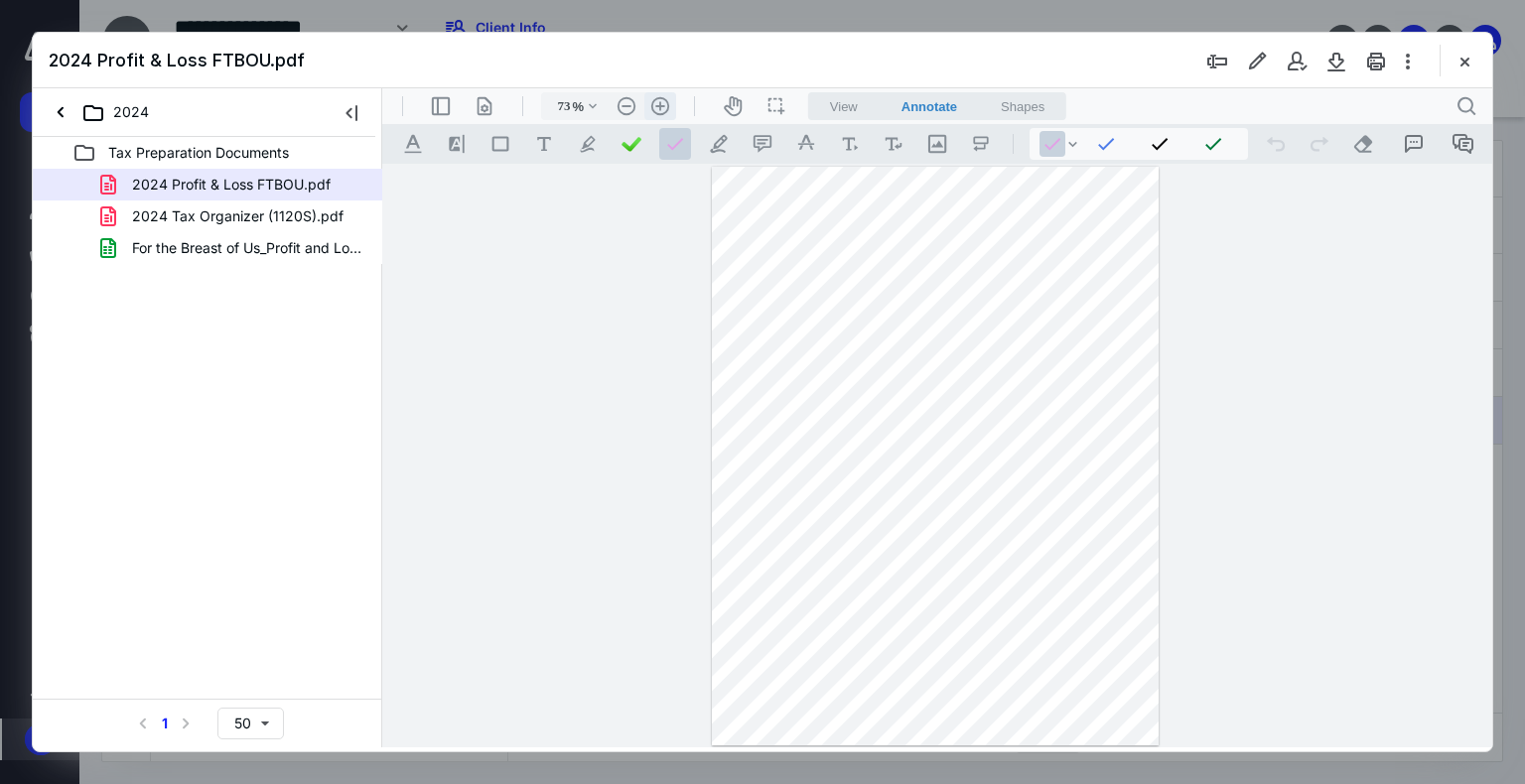 click on ".cls-1{fill:#abb0c4;} icon - header - zoom - in - line" at bounding box center (660, 106) 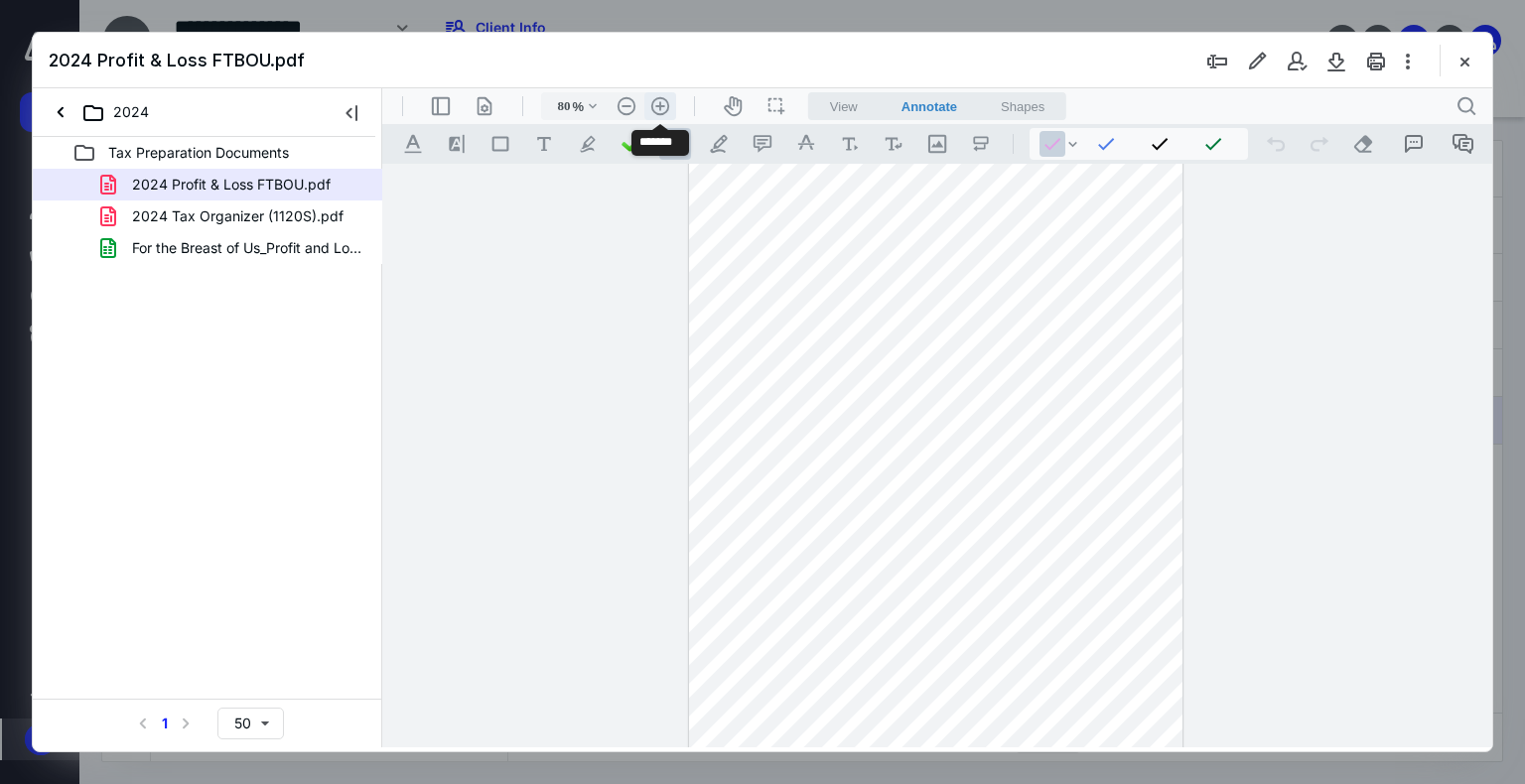 click on ".cls-1{fill:#abb0c4;} icon - header - zoom - in - line" at bounding box center (660, 106) 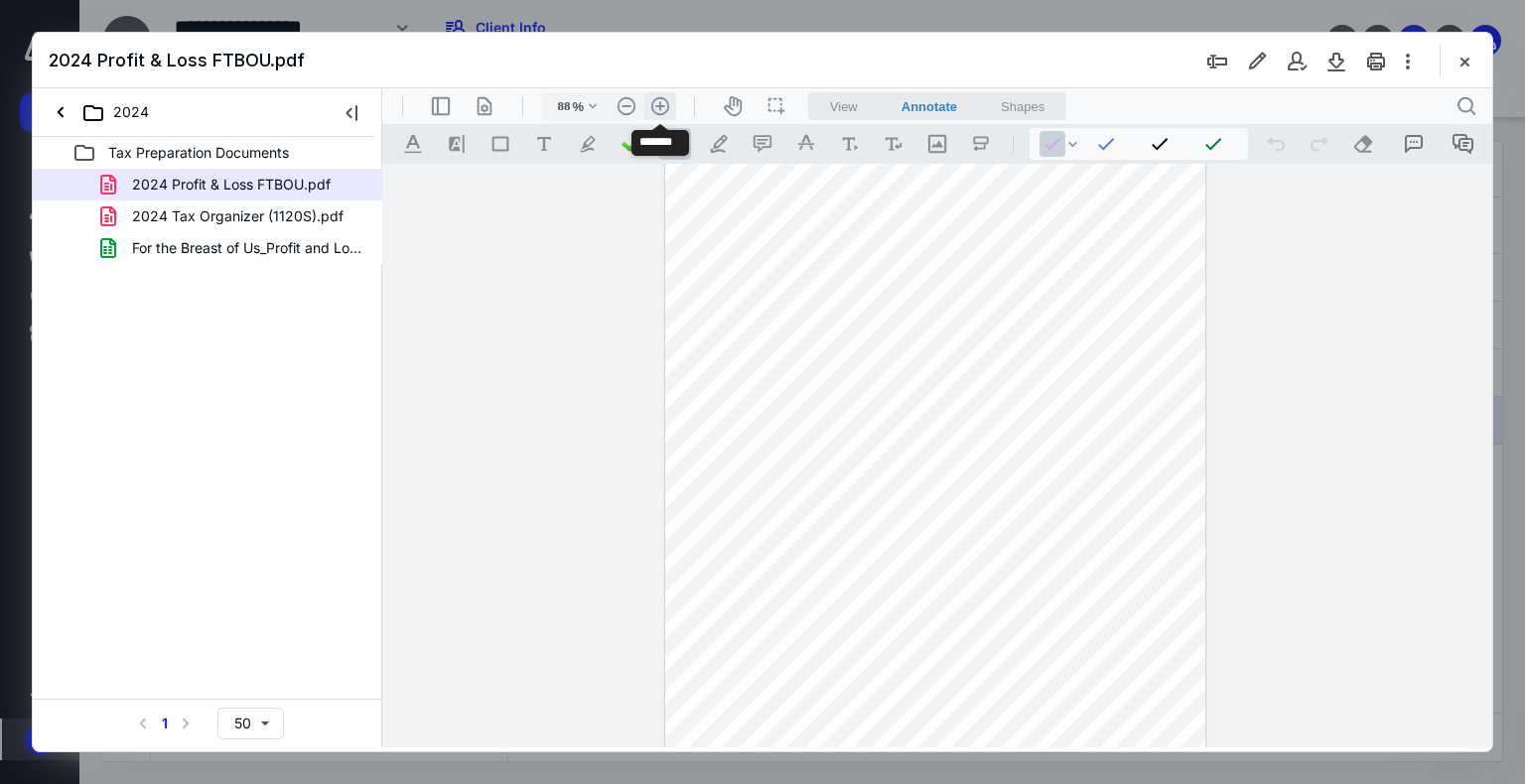 click on ".cls-1{fill:#abb0c4;} icon - header - zoom - in - line" at bounding box center (660, 106) 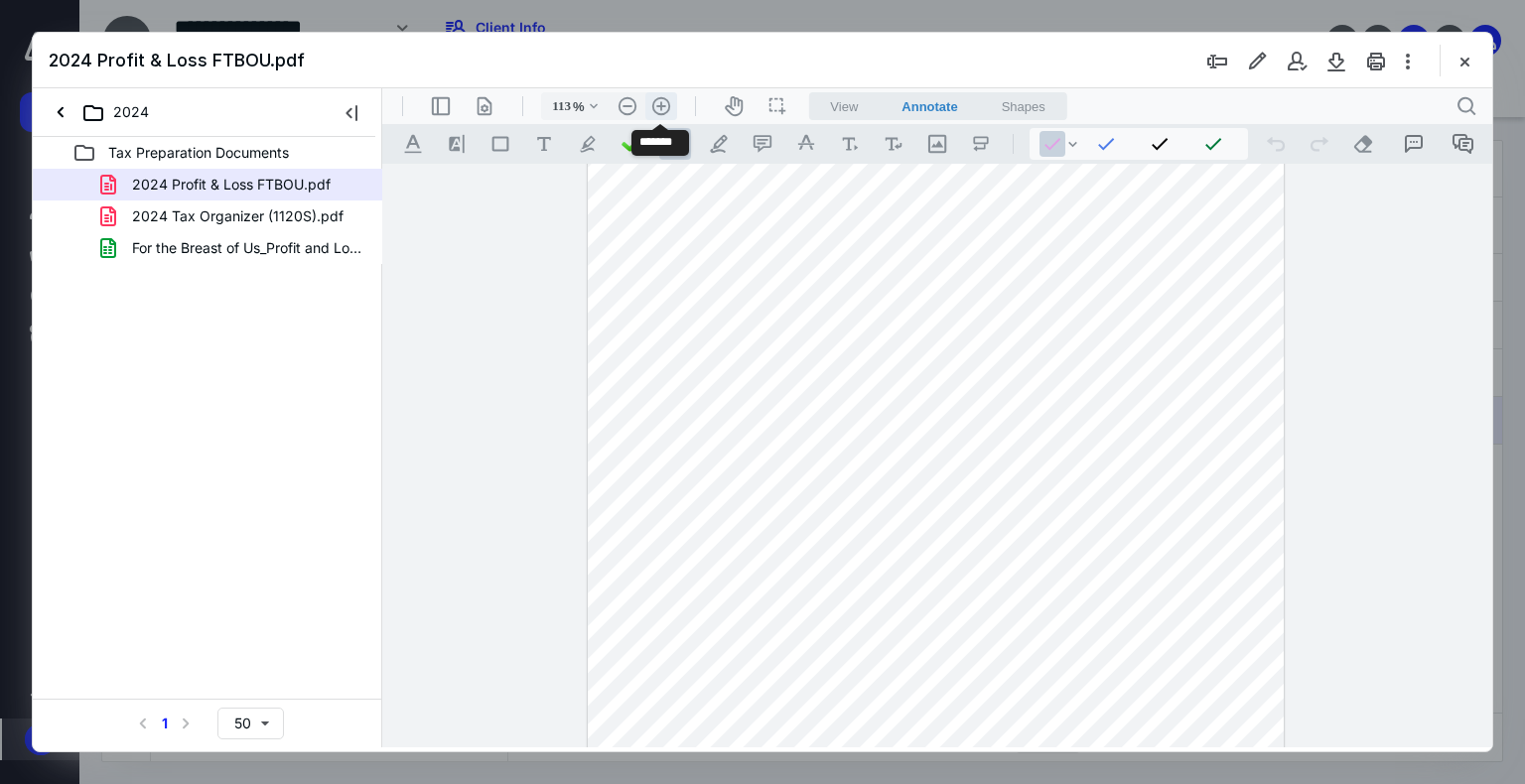 scroll, scrollTop: 140, scrollLeft: 0, axis: vertical 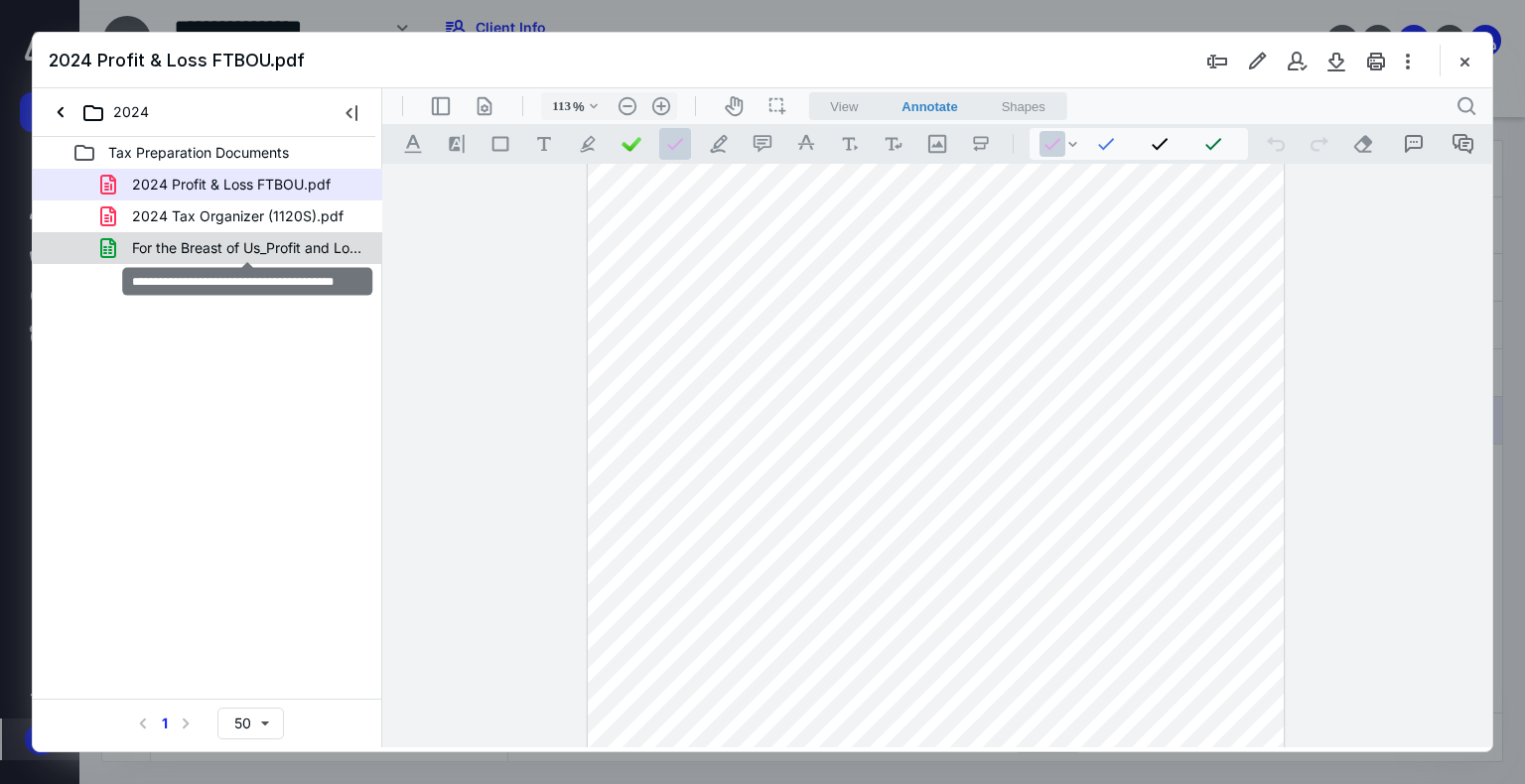 click on "For the Breast of Us_Profit and Loss.xlsx" at bounding box center (247, 248) 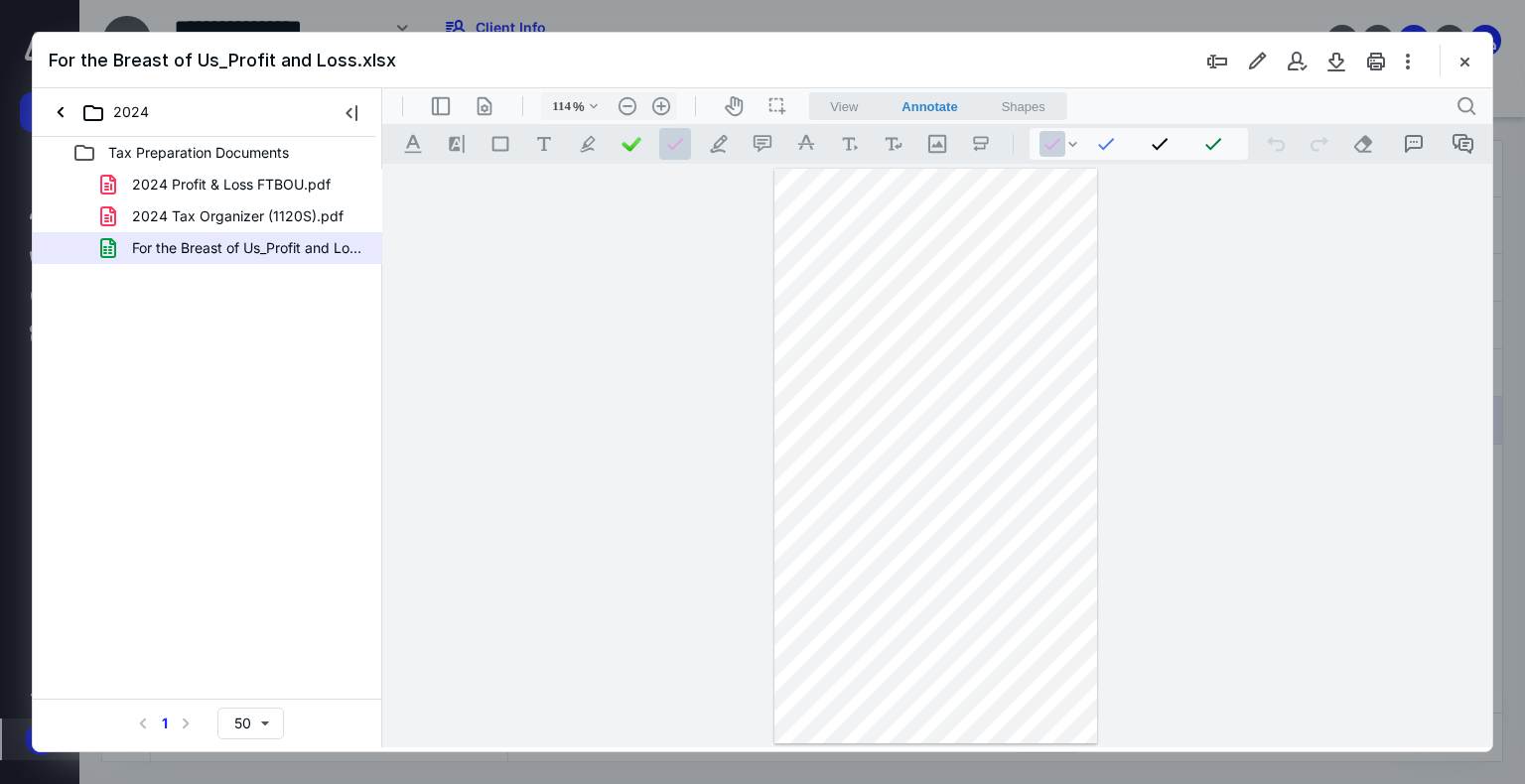 scroll, scrollTop: 0, scrollLeft: 0, axis: both 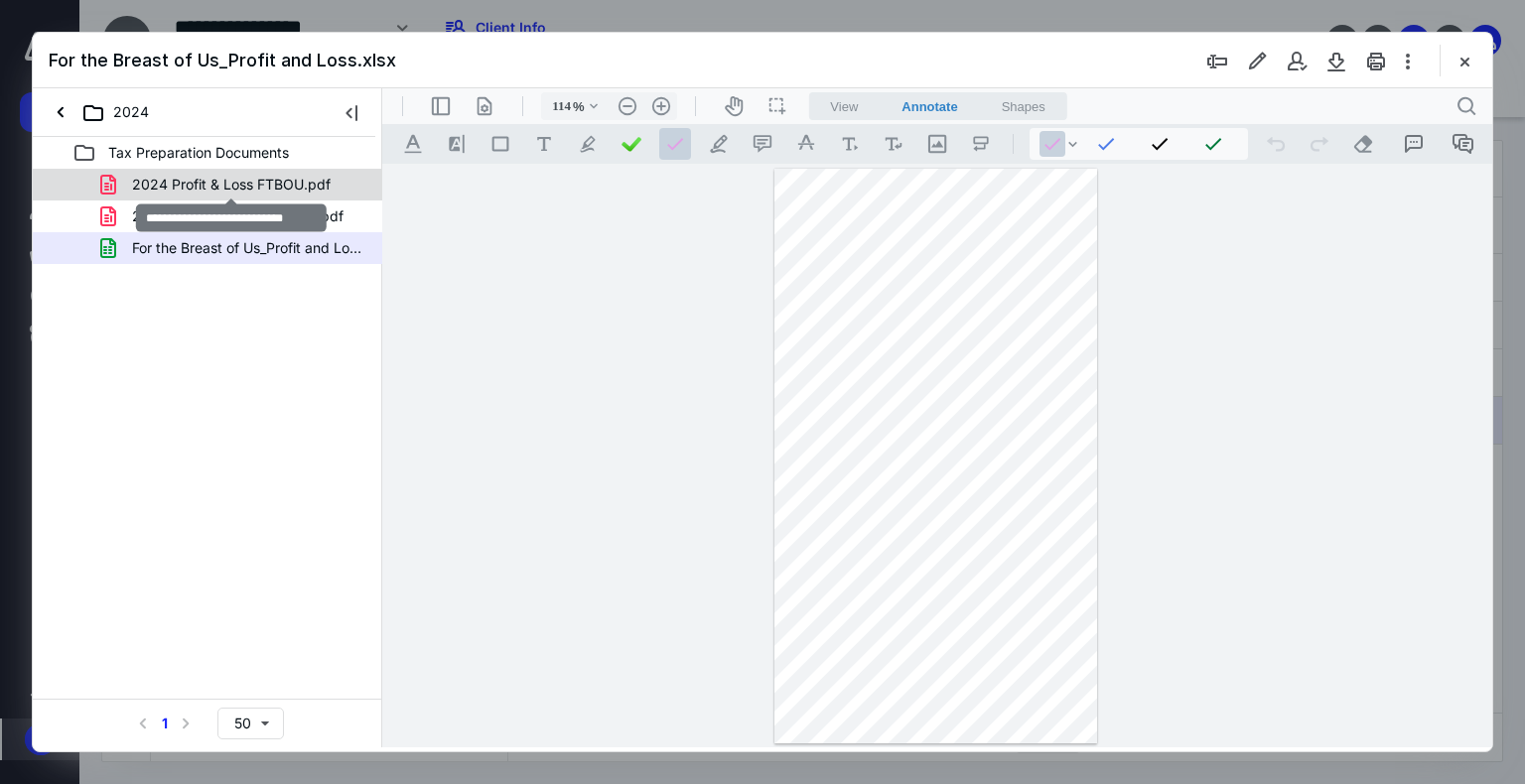 click on "2024 Profit & Loss FTBOU.pdf" at bounding box center [231, 185] 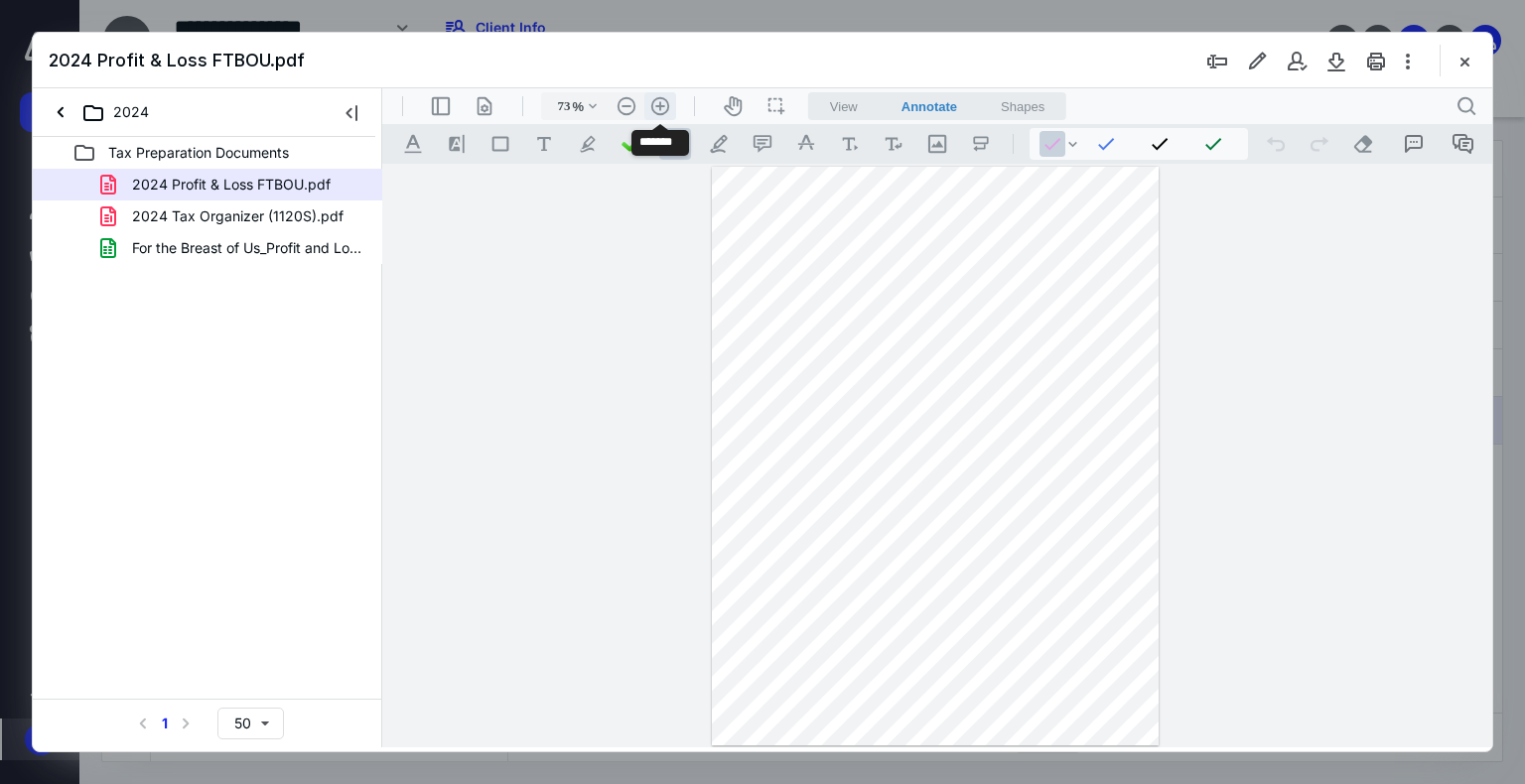 click on ".cls-1{fill:#abb0c4;} icon - header - zoom - in - line" at bounding box center [660, 106] 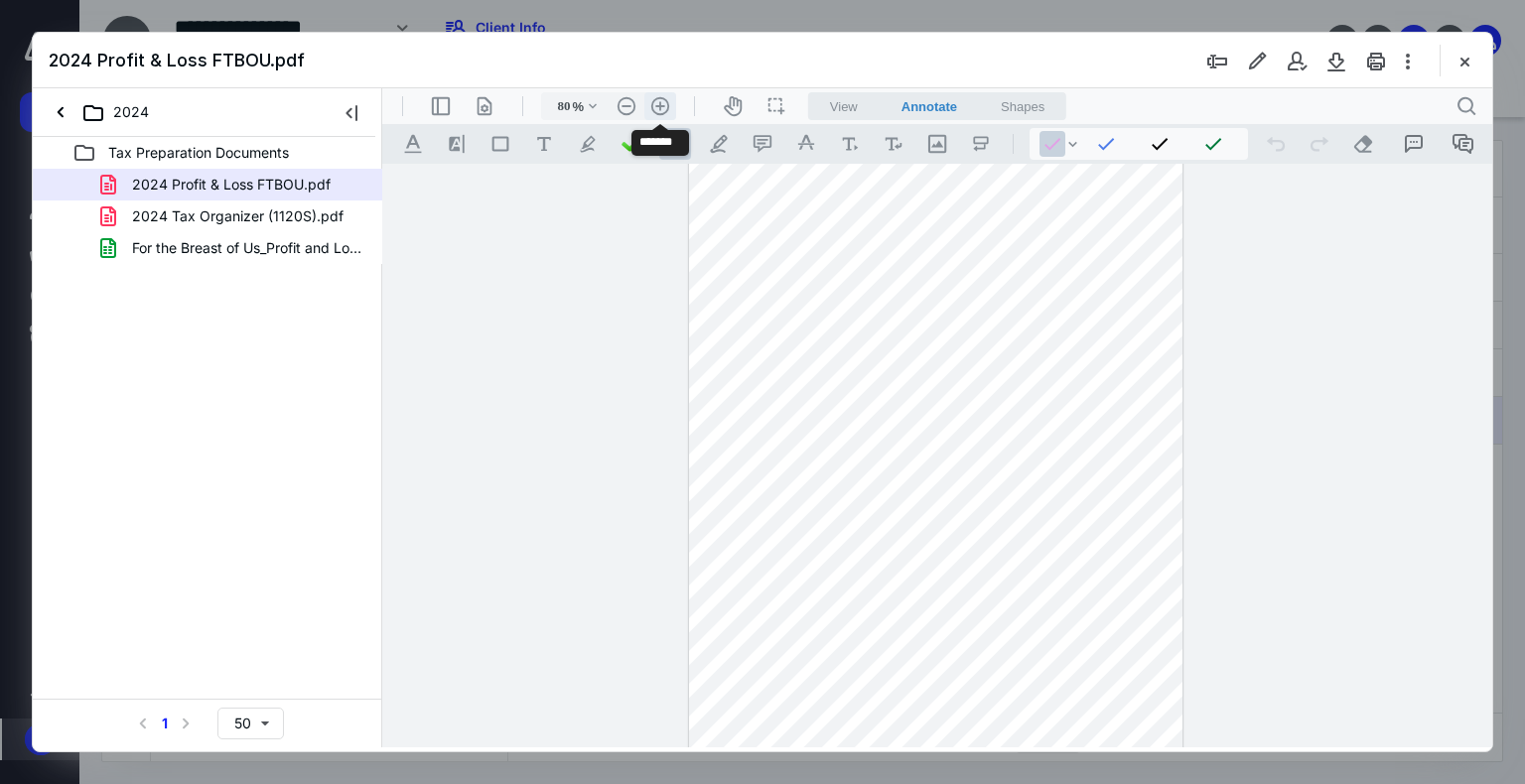 click on ".cls-1{fill:#abb0c4;} icon - header - zoom - in - line" at bounding box center [660, 106] 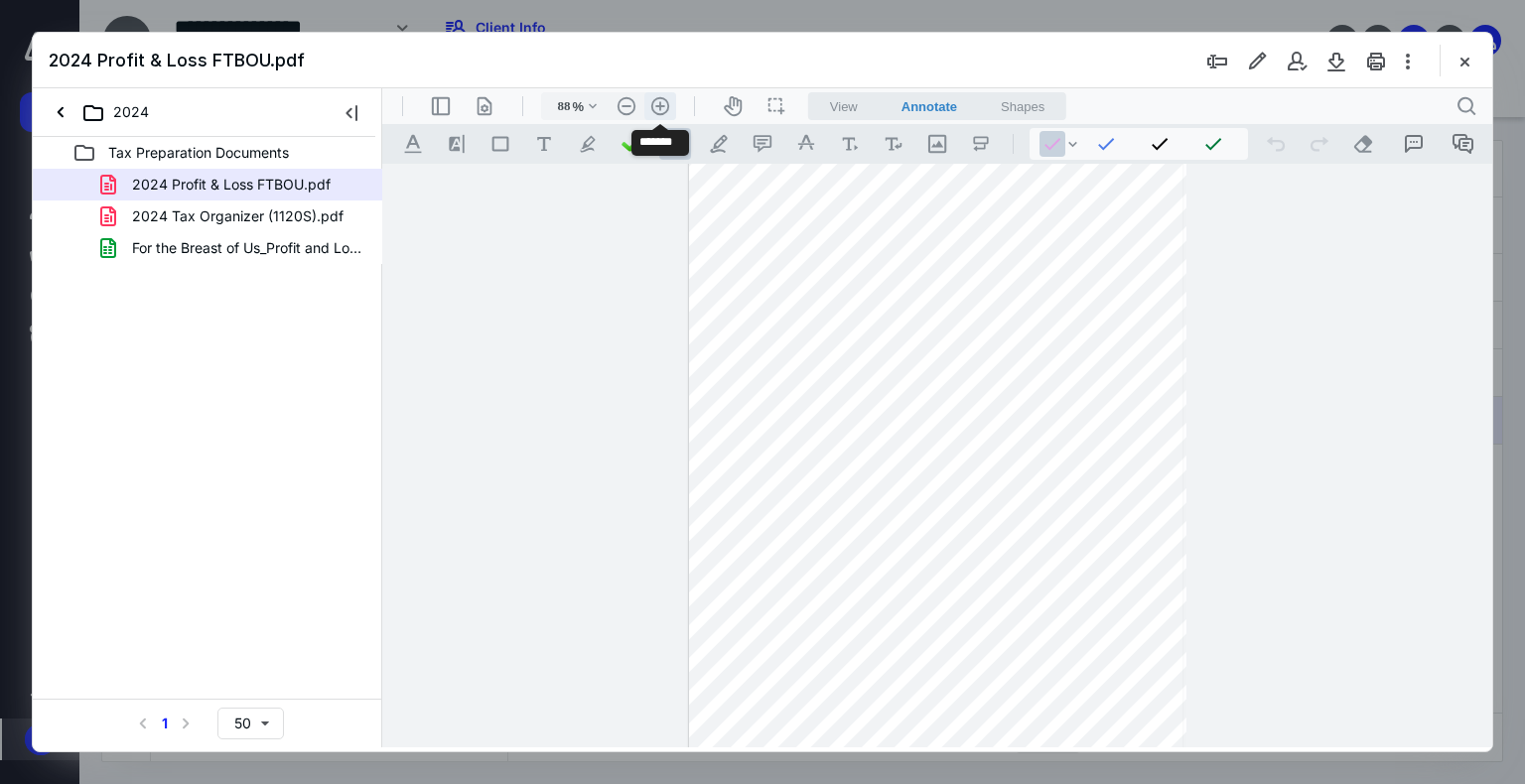 click on ".cls-1{fill:#abb0c4;} icon - header - zoom - in - line" at bounding box center (660, 106) 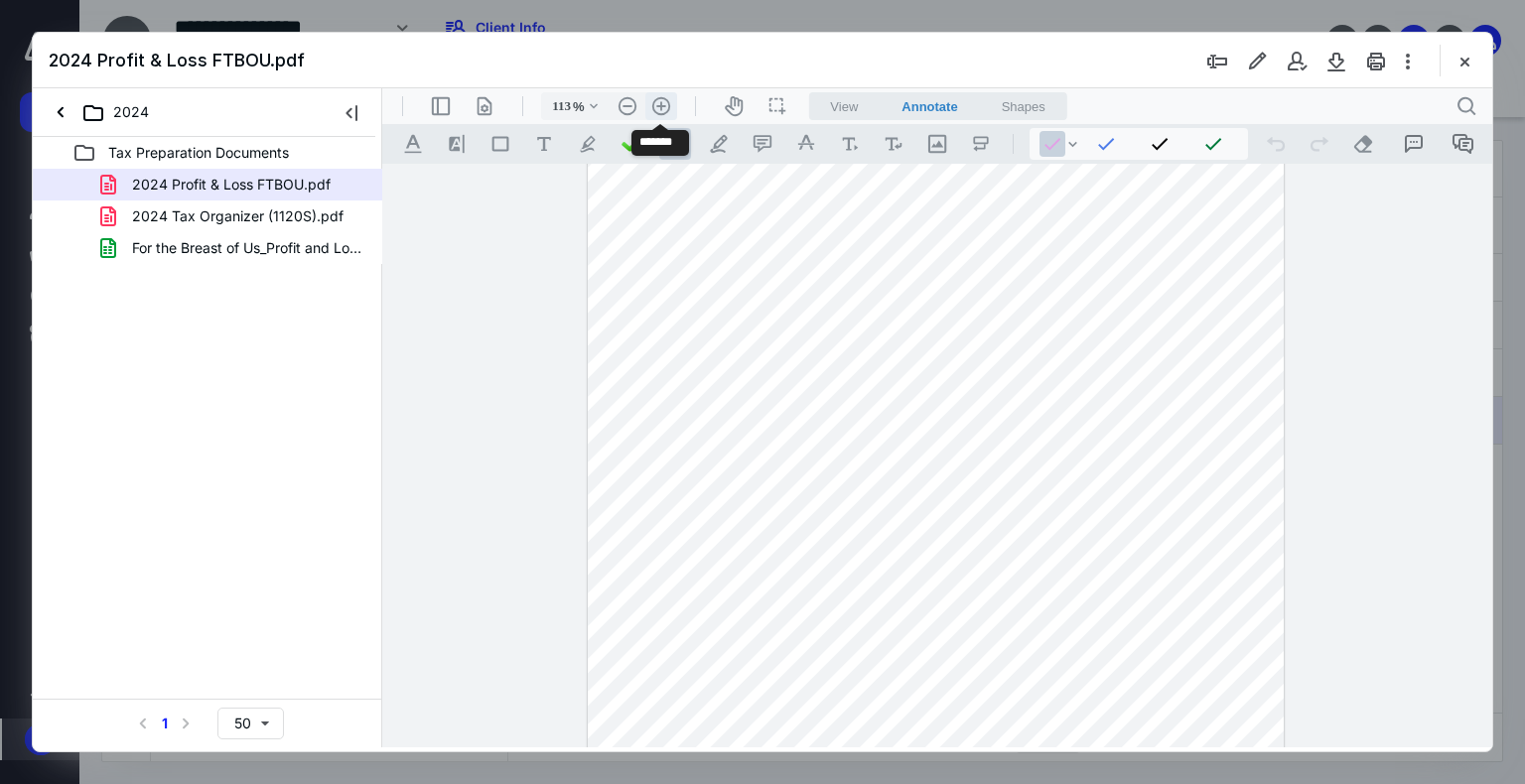 scroll, scrollTop: 140, scrollLeft: 0, axis: vertical 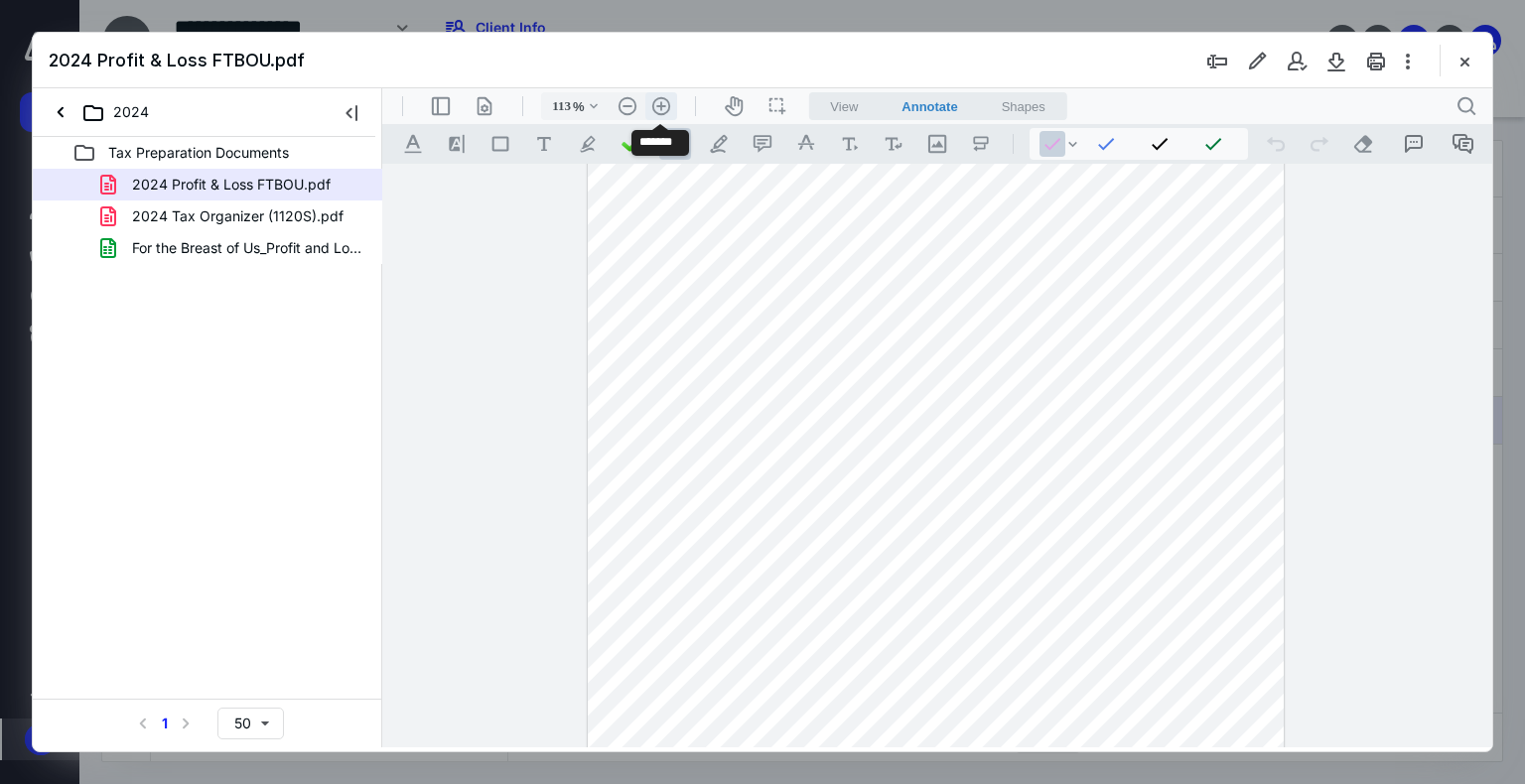 click on ".cls-1{fill:#abb0c4;} icon - header - zoom - in - line" at bounding box center [661, 106] 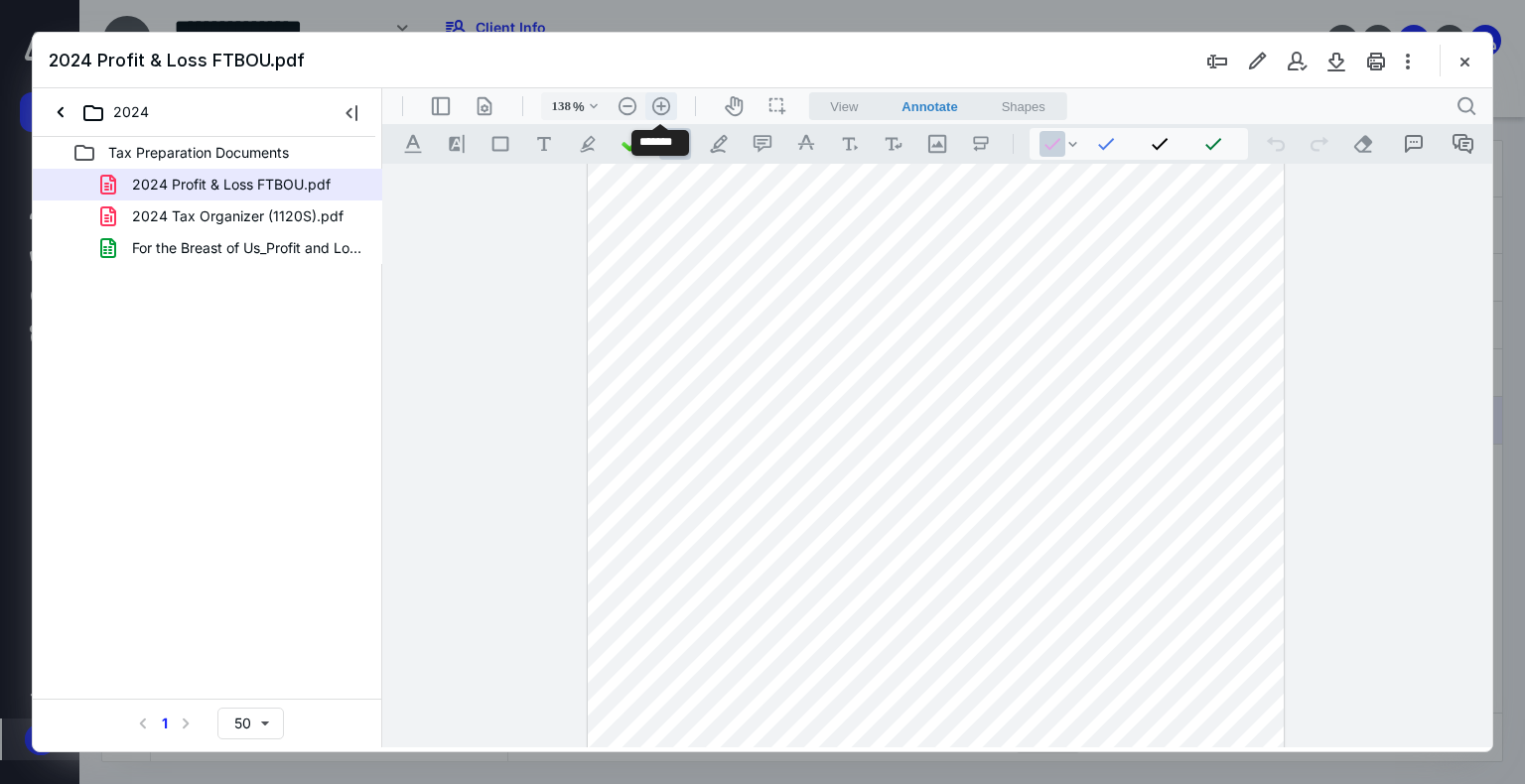 scroll, scrollTop: 228, scrollLeft: 0, axis: vertical 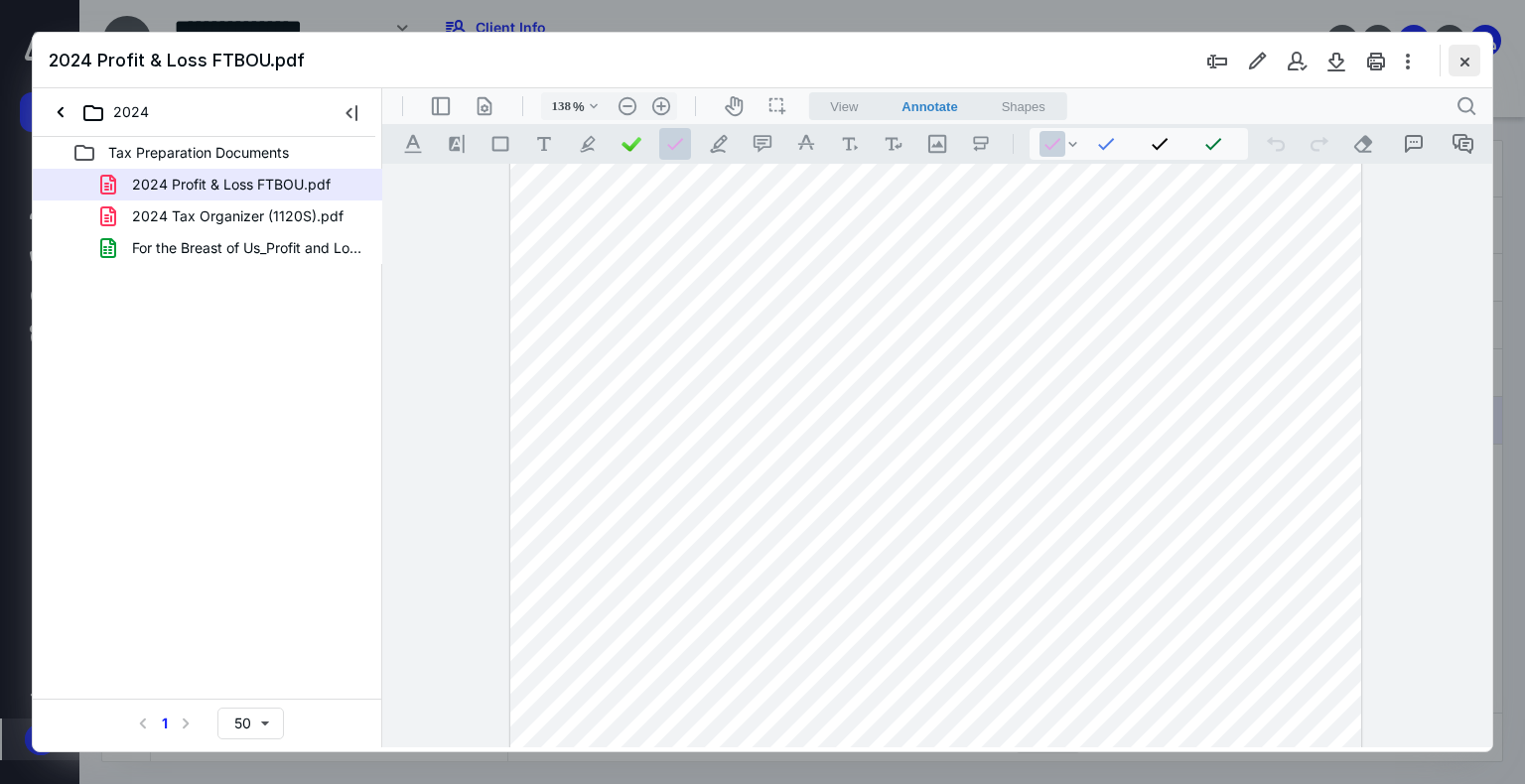 click at bounding box center [1464, 61] 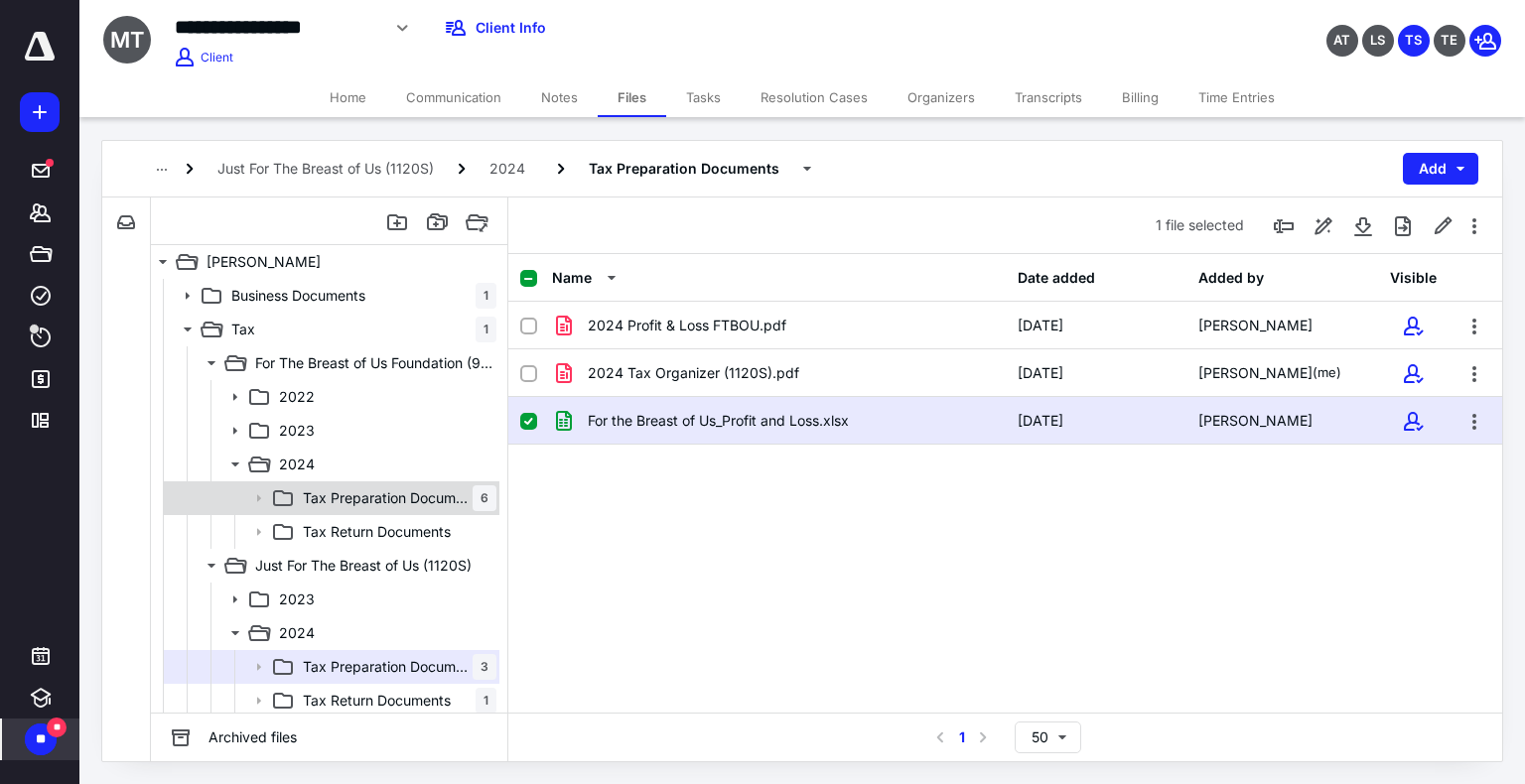 click on "Tax Preparation Documents 6" at bounding box center [395, 498] 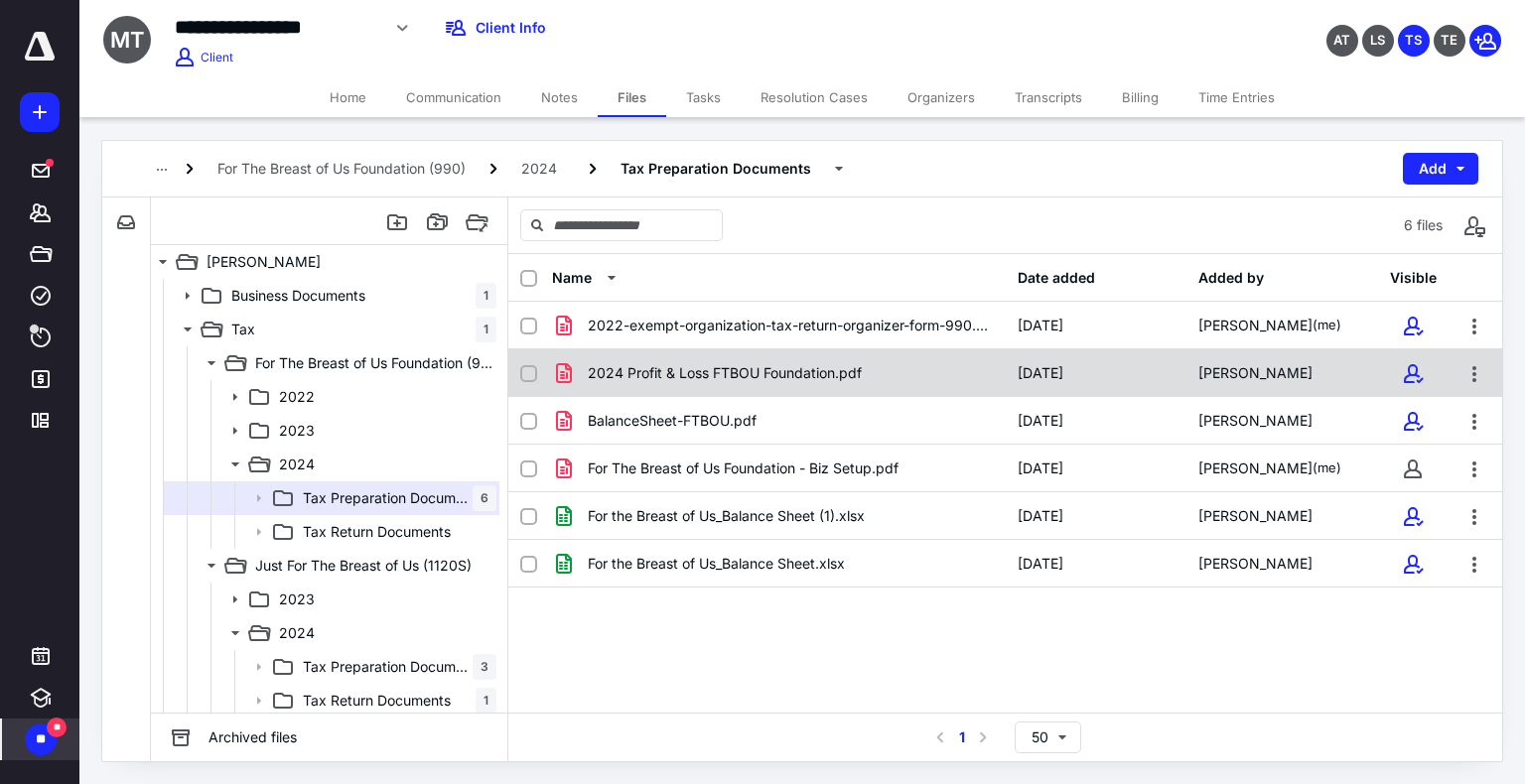 click on "2024 Profit & Loss FTBOU Foundation.pdf" at bounding box center (778, 373) 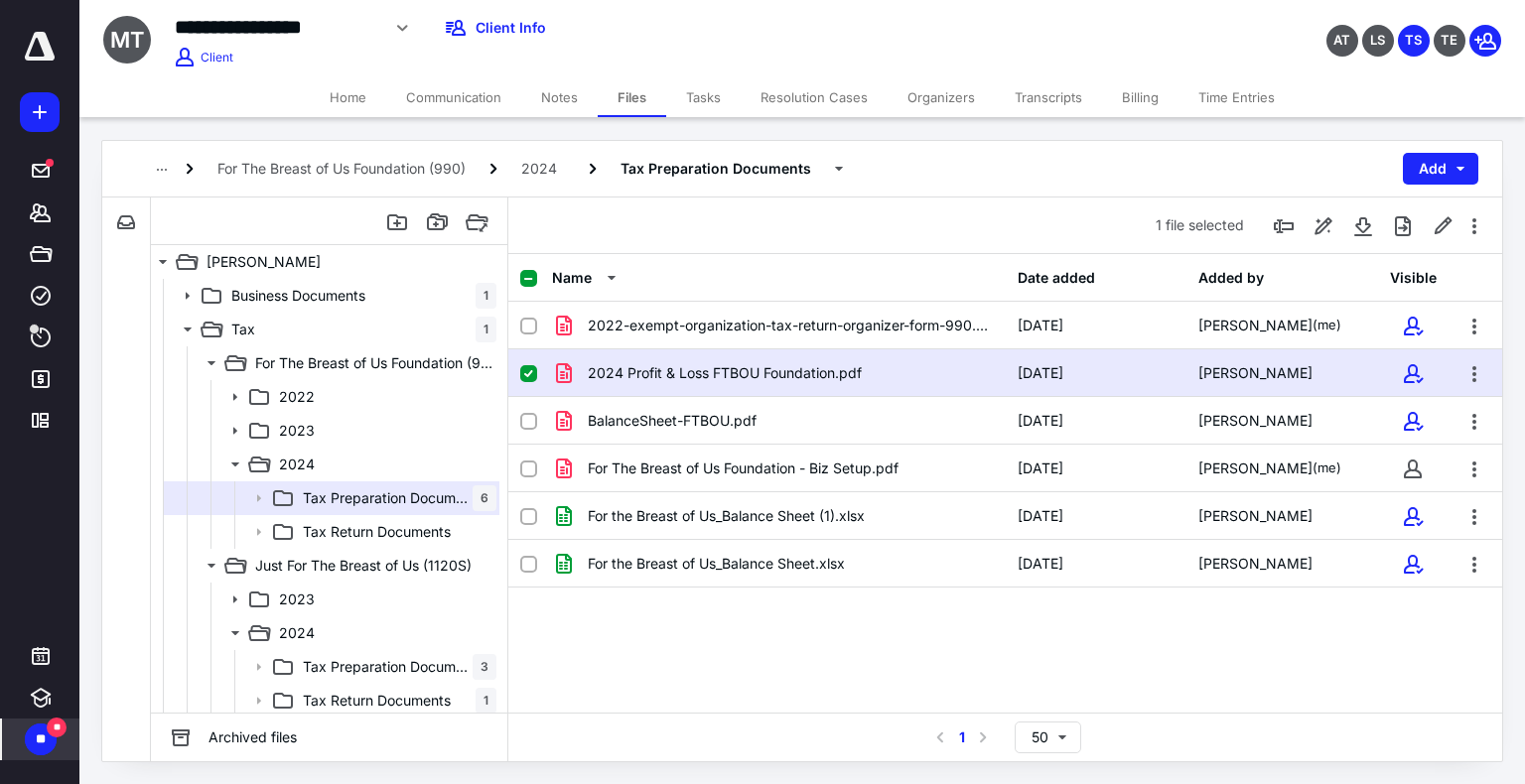 click on "2024 Profit & Loss FTBOU Foundation.pdf" at bounding box center (778, 373) 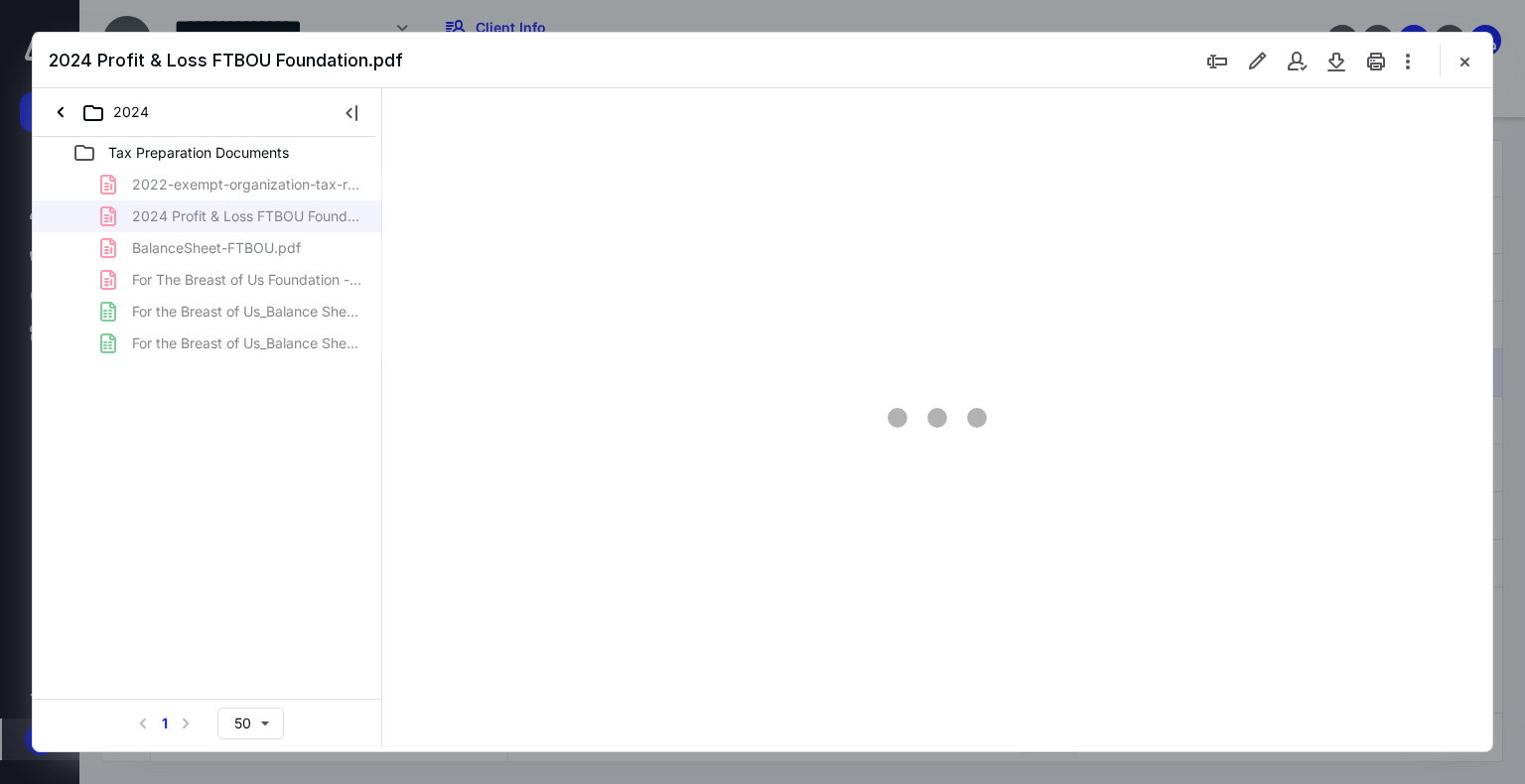 scroll, scrollTop: 0, scrollLeft: 0, axis: both 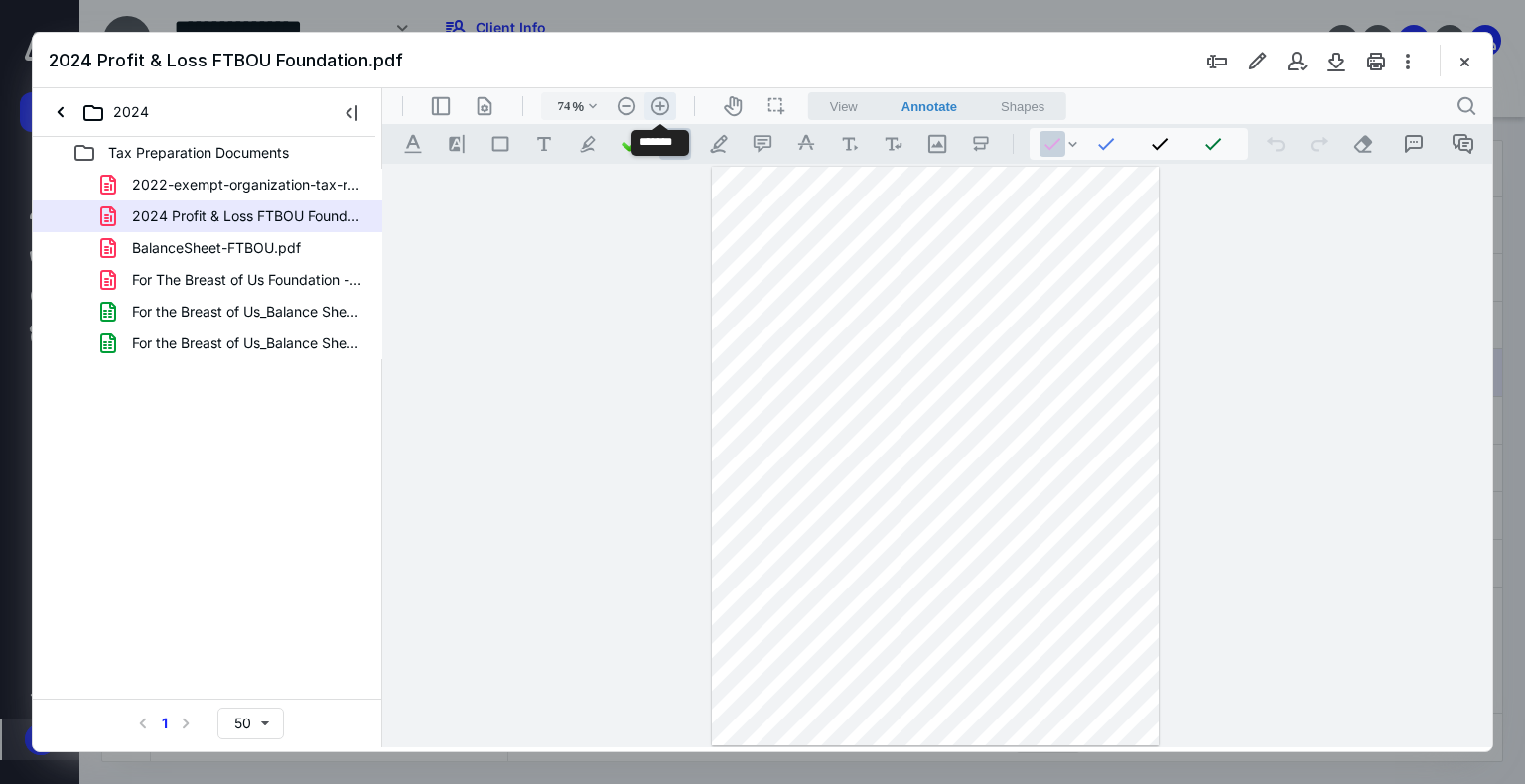 click on ".cls-1{fill:#abb0c4;} icon - header - zoom - in - line" at bounding box center (660, 106) 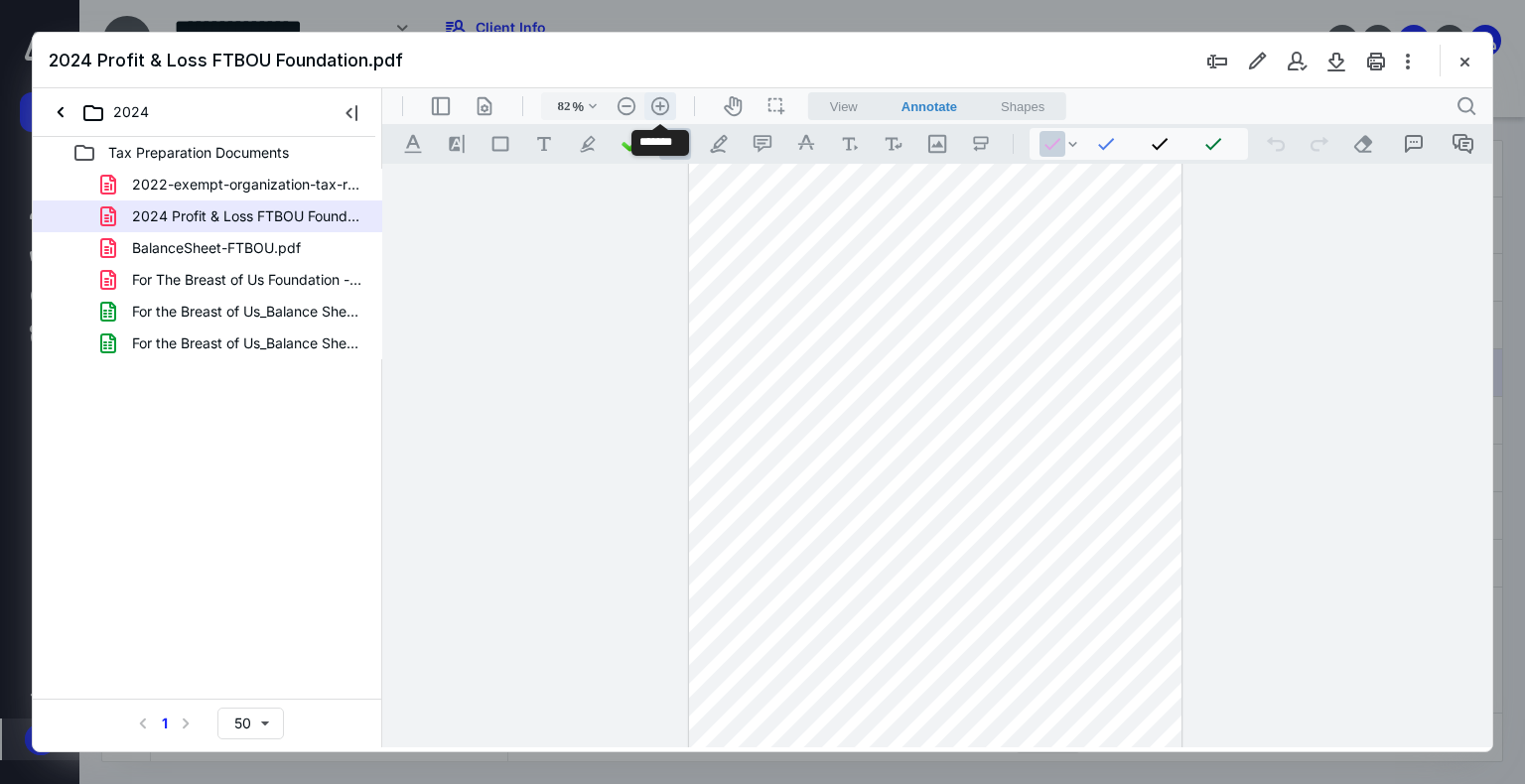 click on ".cls-1{fill:#abb0c4;} icon - header - zoom - in - line" at bounding box center (660, 106) 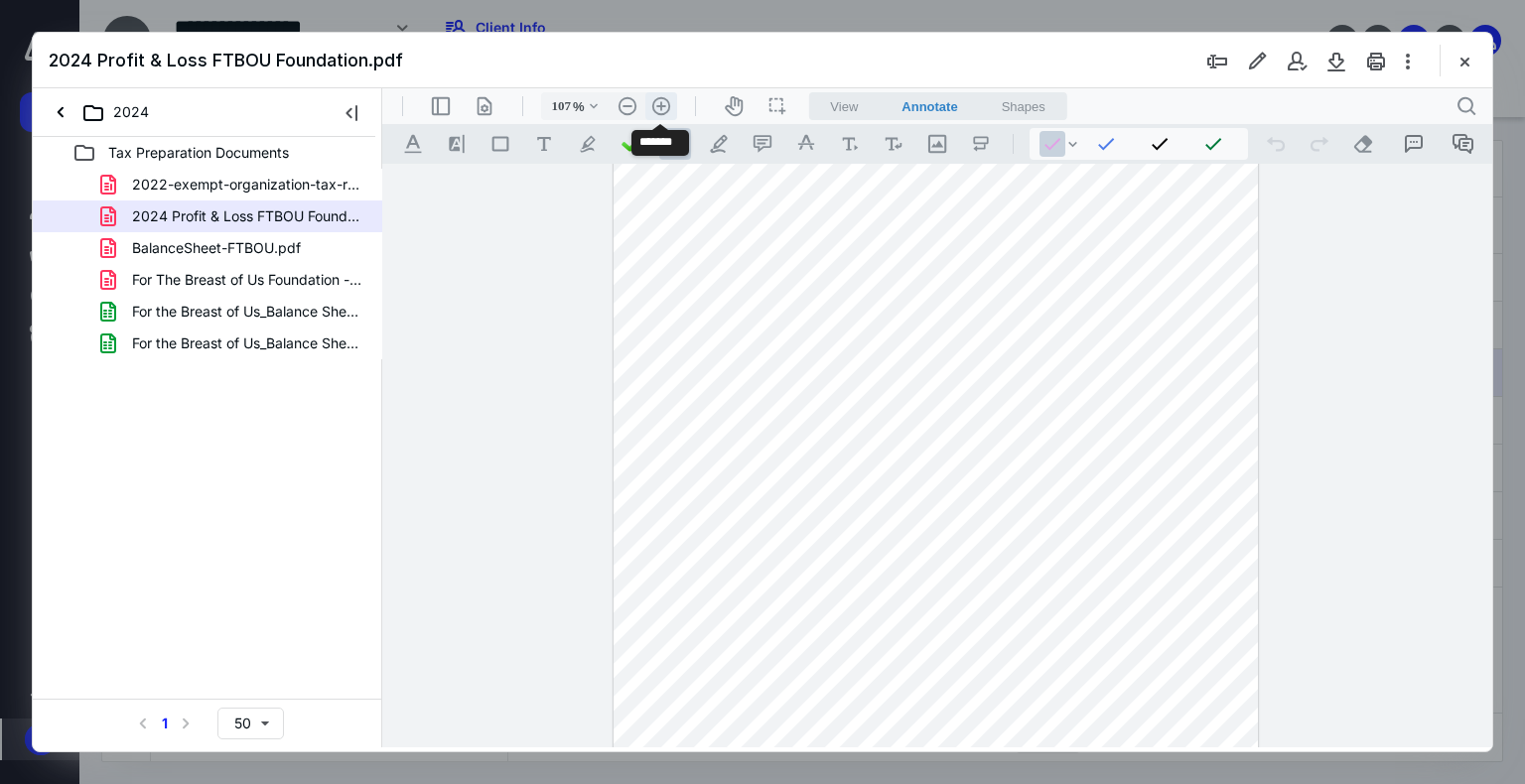 click on ".cls-1{fill:#abb0c4;} icon - header - zoom - in - line" at bounding box center (661, 106) 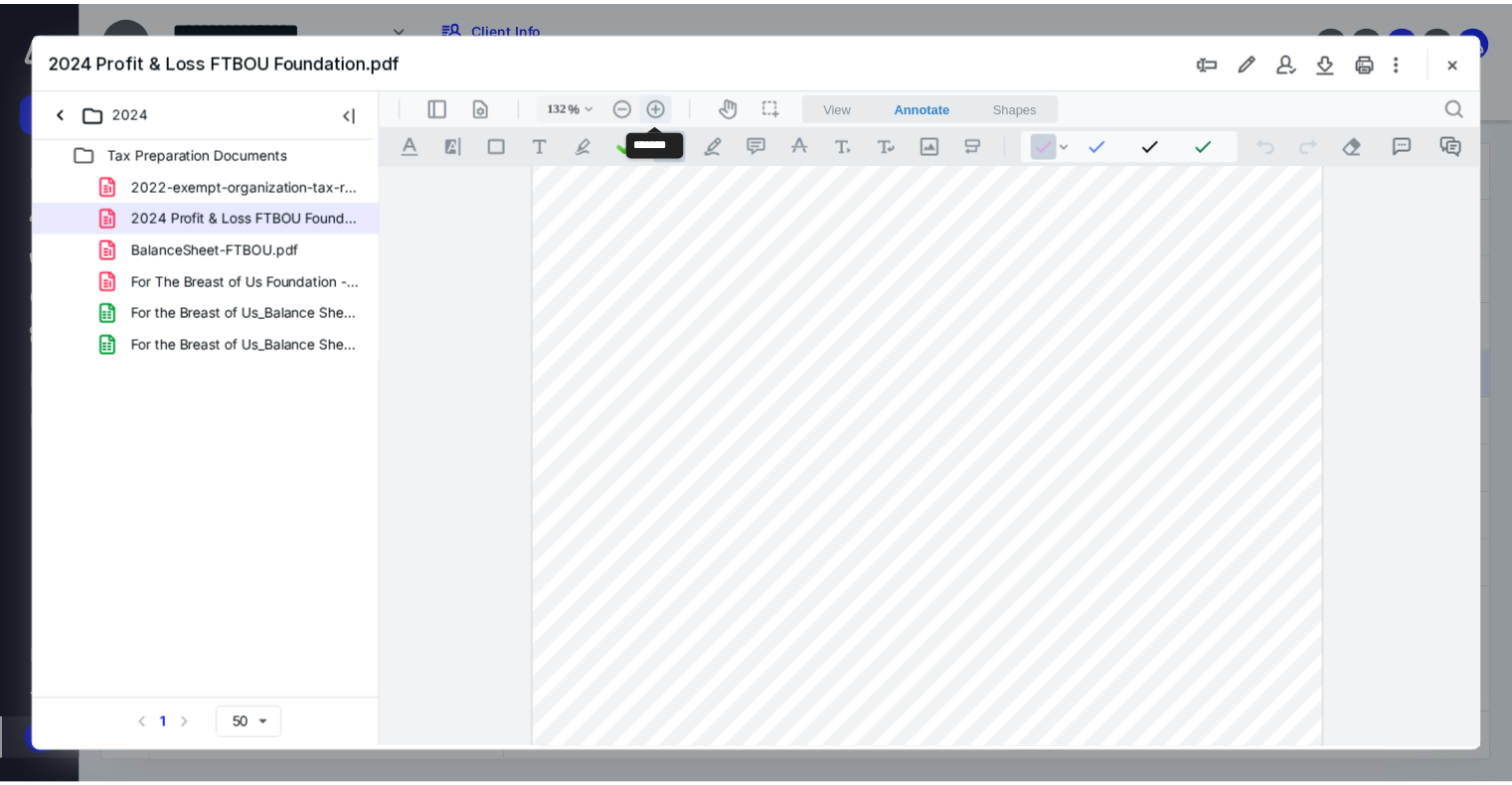 scroll, scrollTop: 199, scrollLeft: 0, axis: vertical 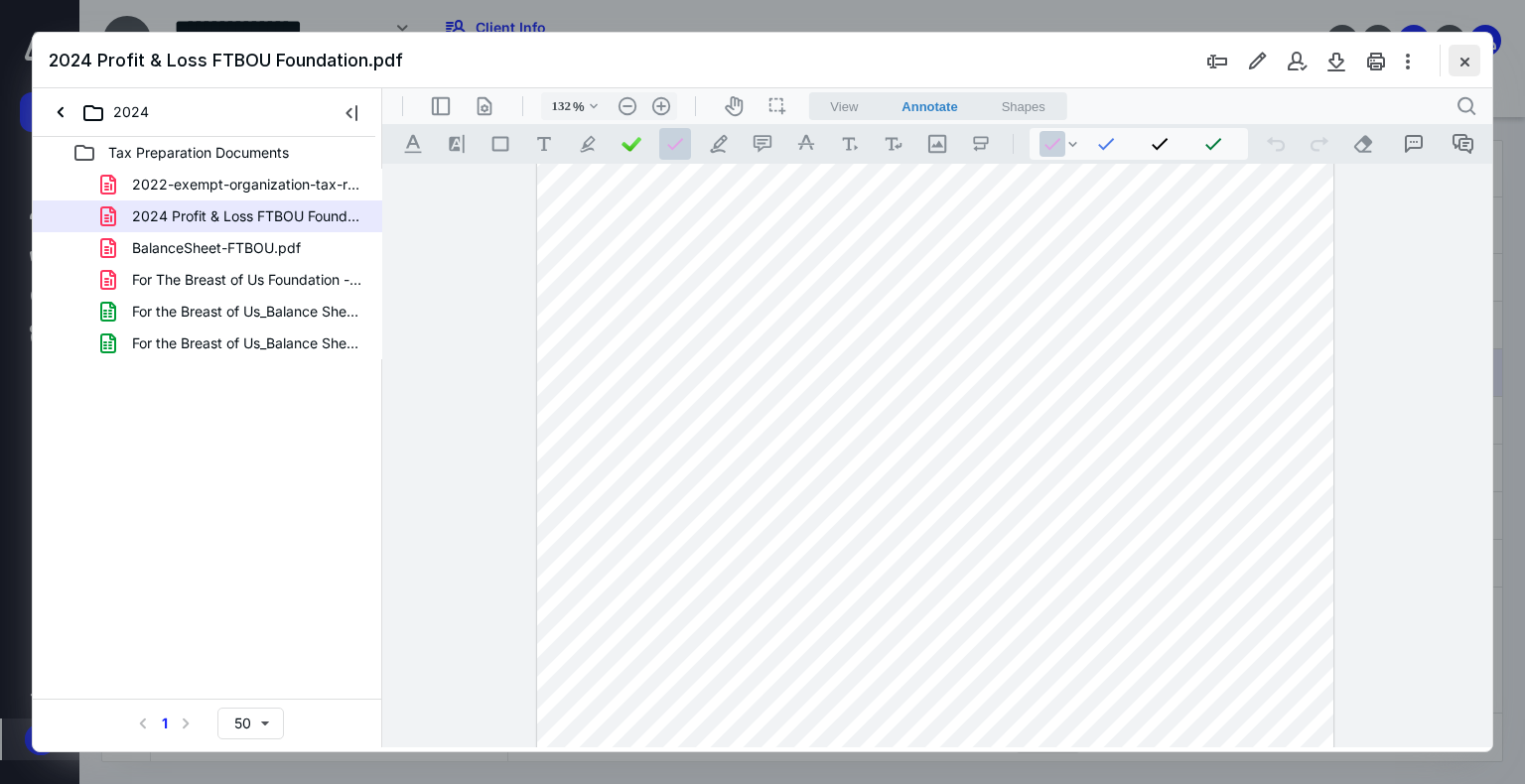 click at bounding box center (1464, 61) 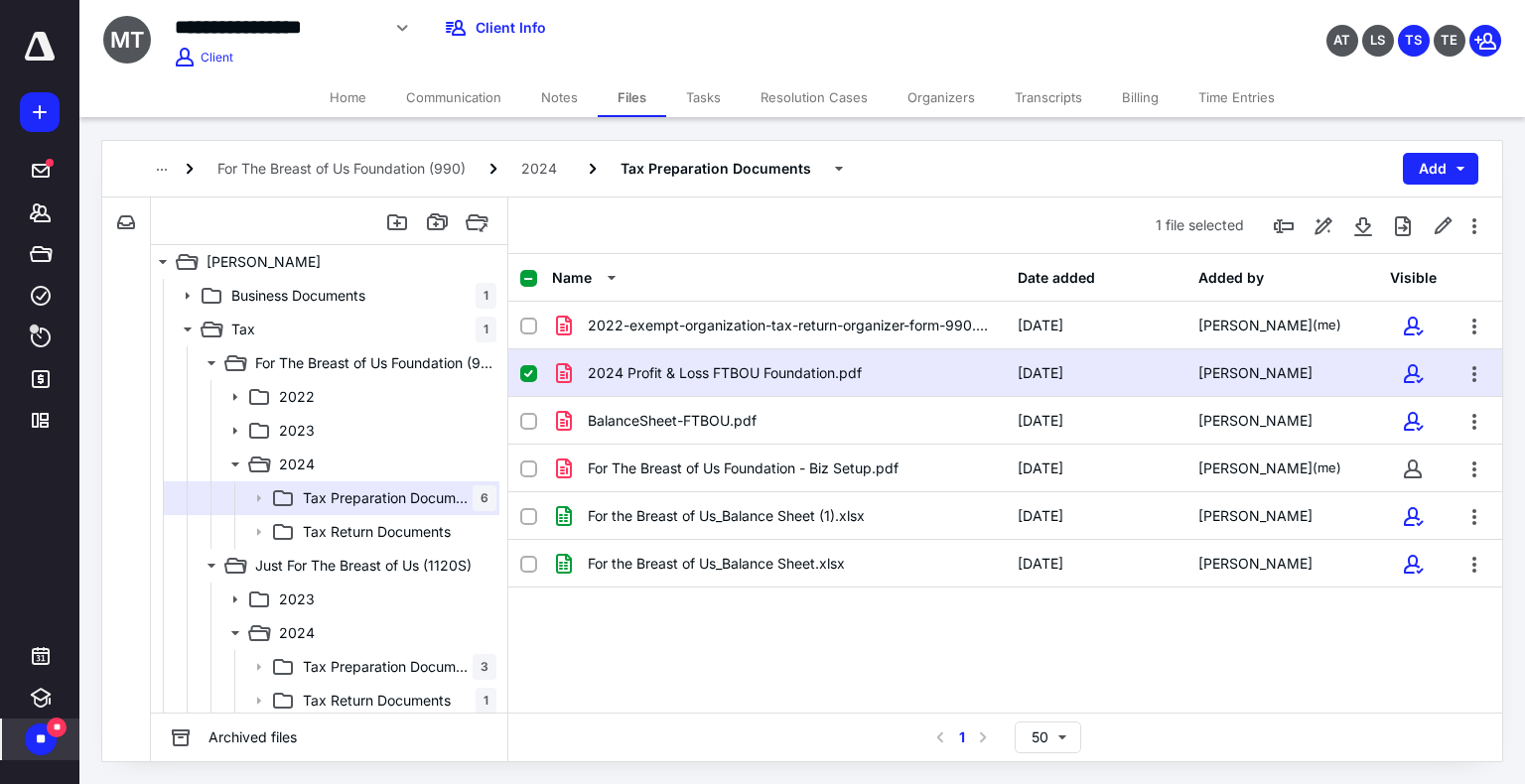 click on "**" at bounding box center [41, 739] 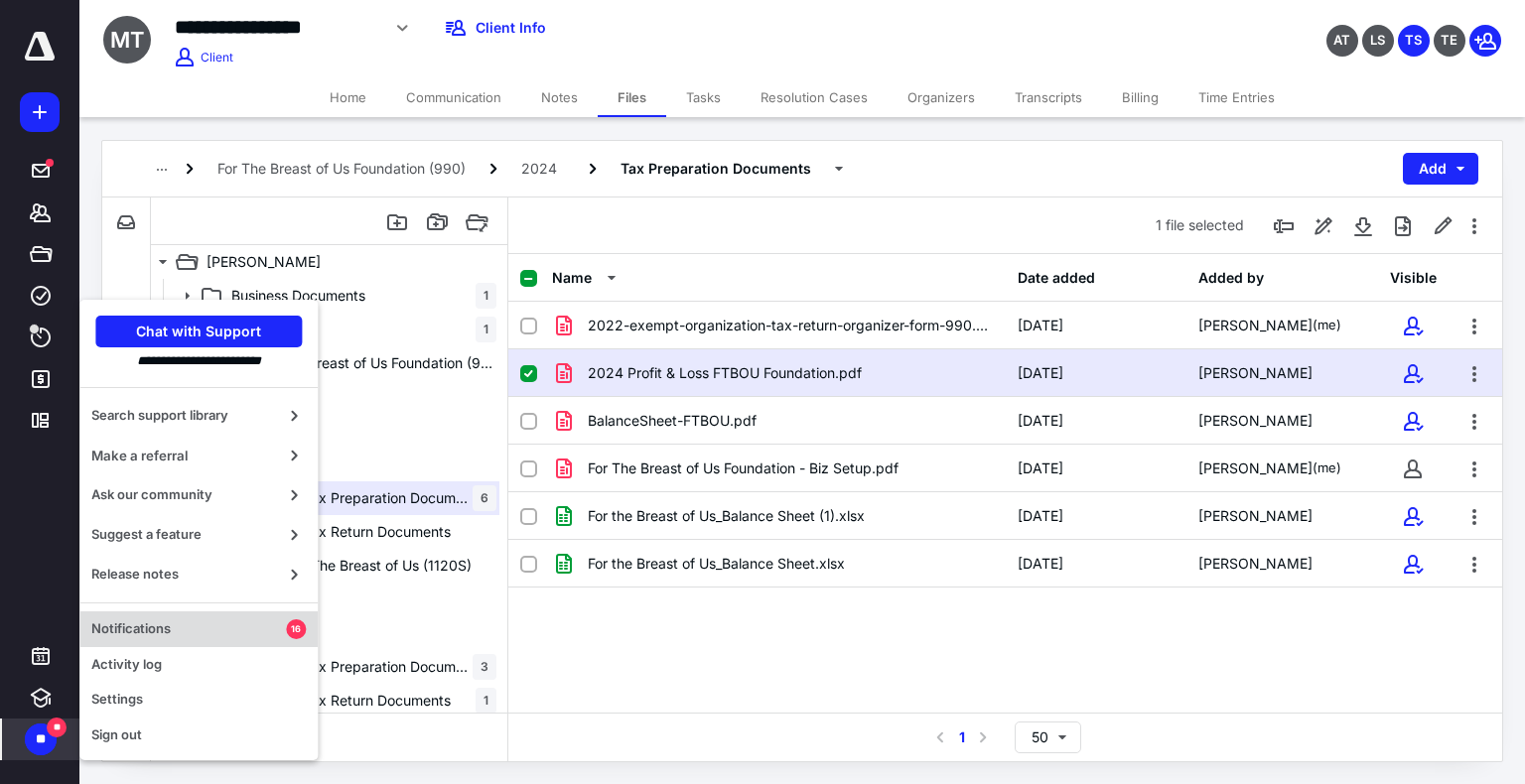 click on "Notifications" at bounding box center [189, 629] 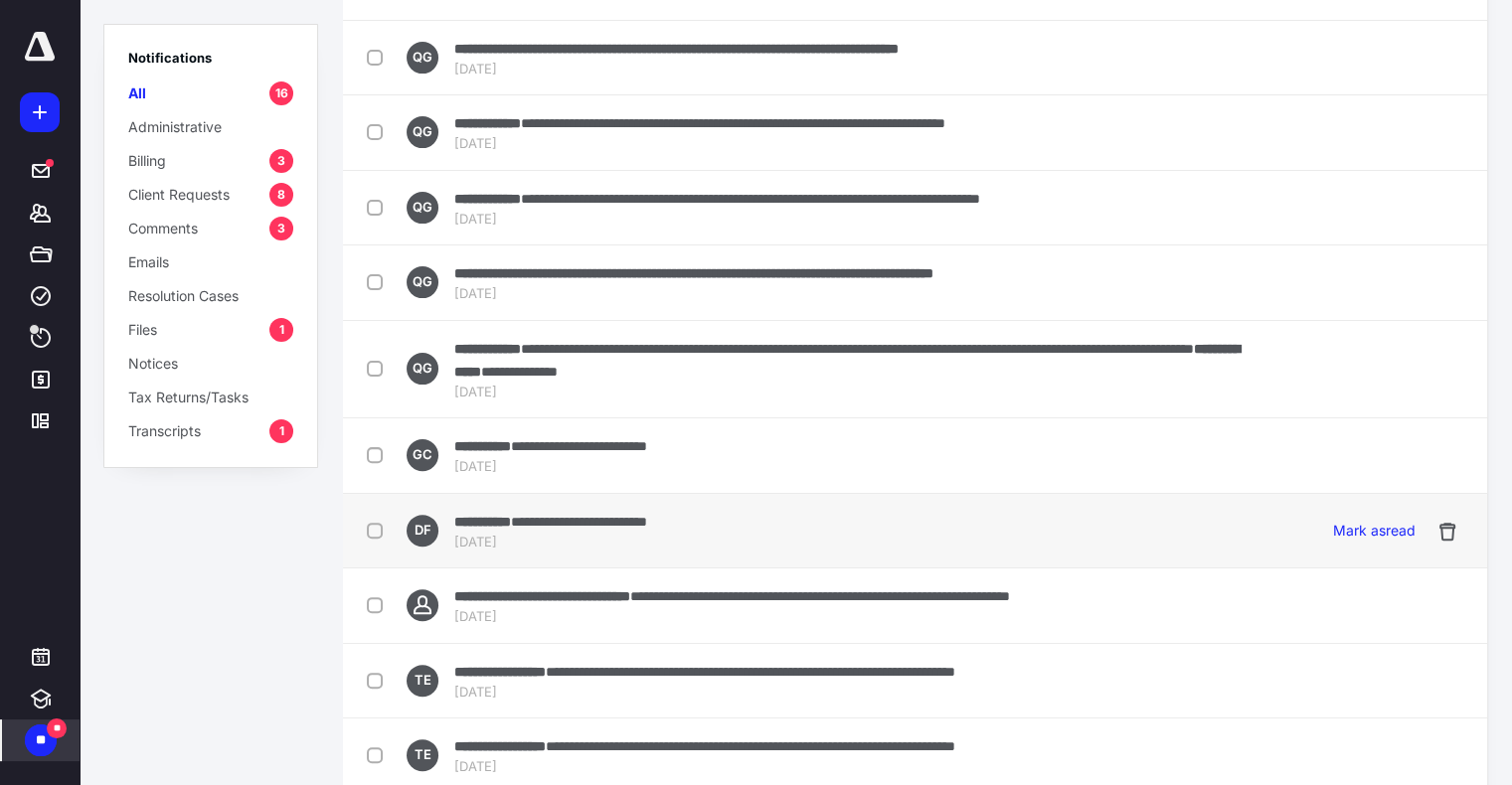 scroll, scrollTop: 565, scrollLeft: 0, axis: vertical 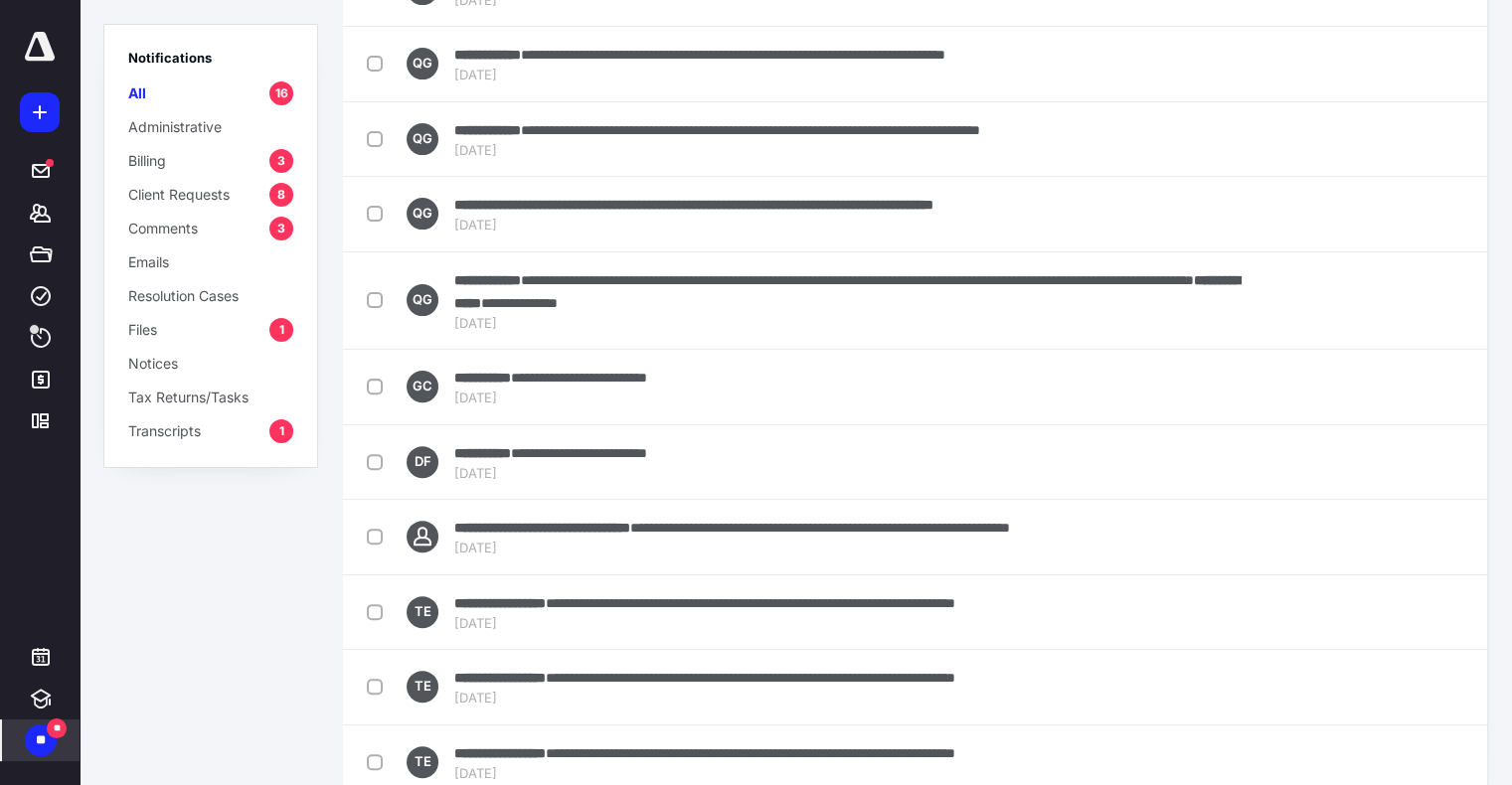 click on "Transcripts" at bounding box center [164, 430] 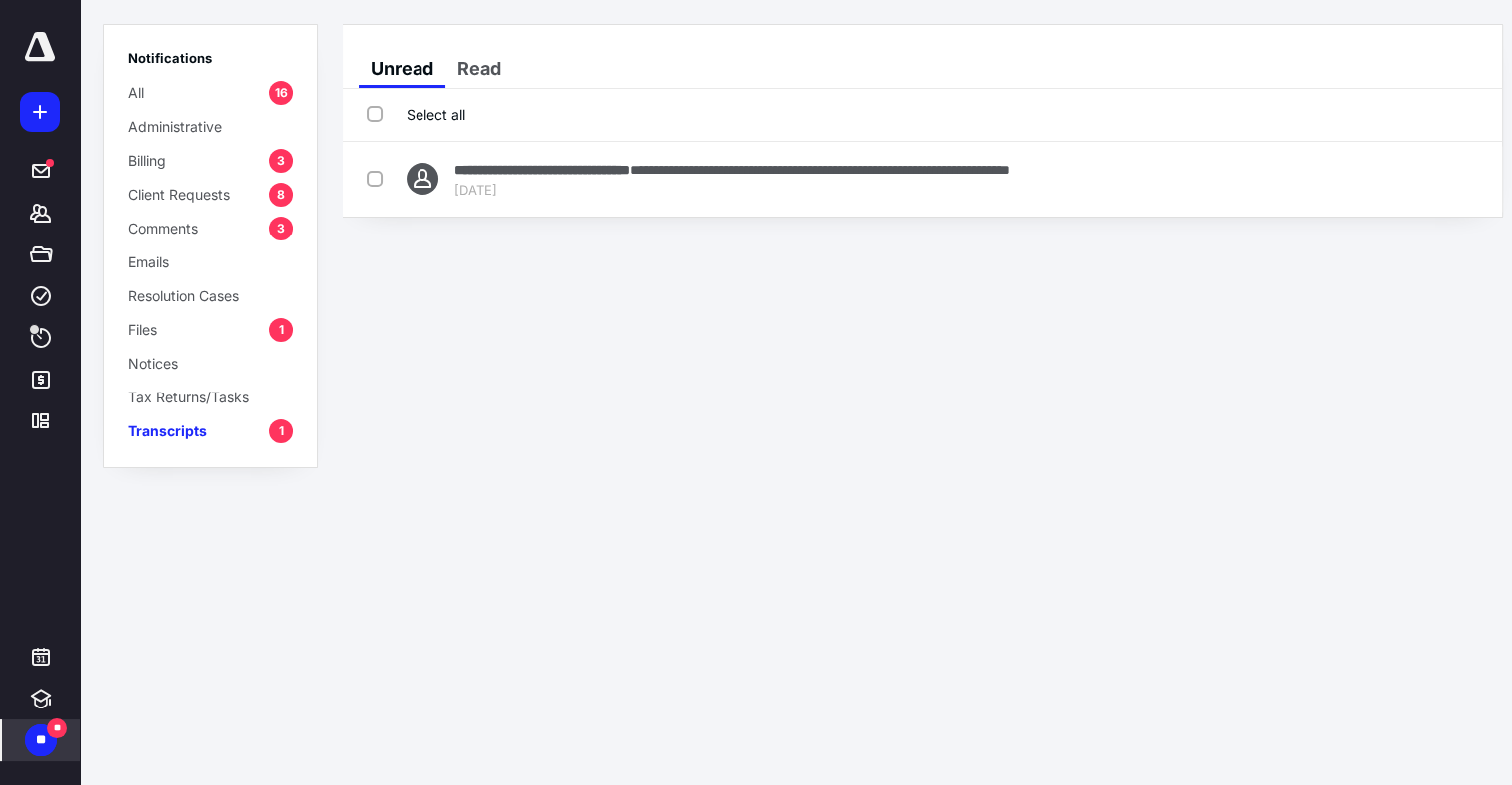 scroll, scrollTop: 0, scrollLeft: 0, axis: both 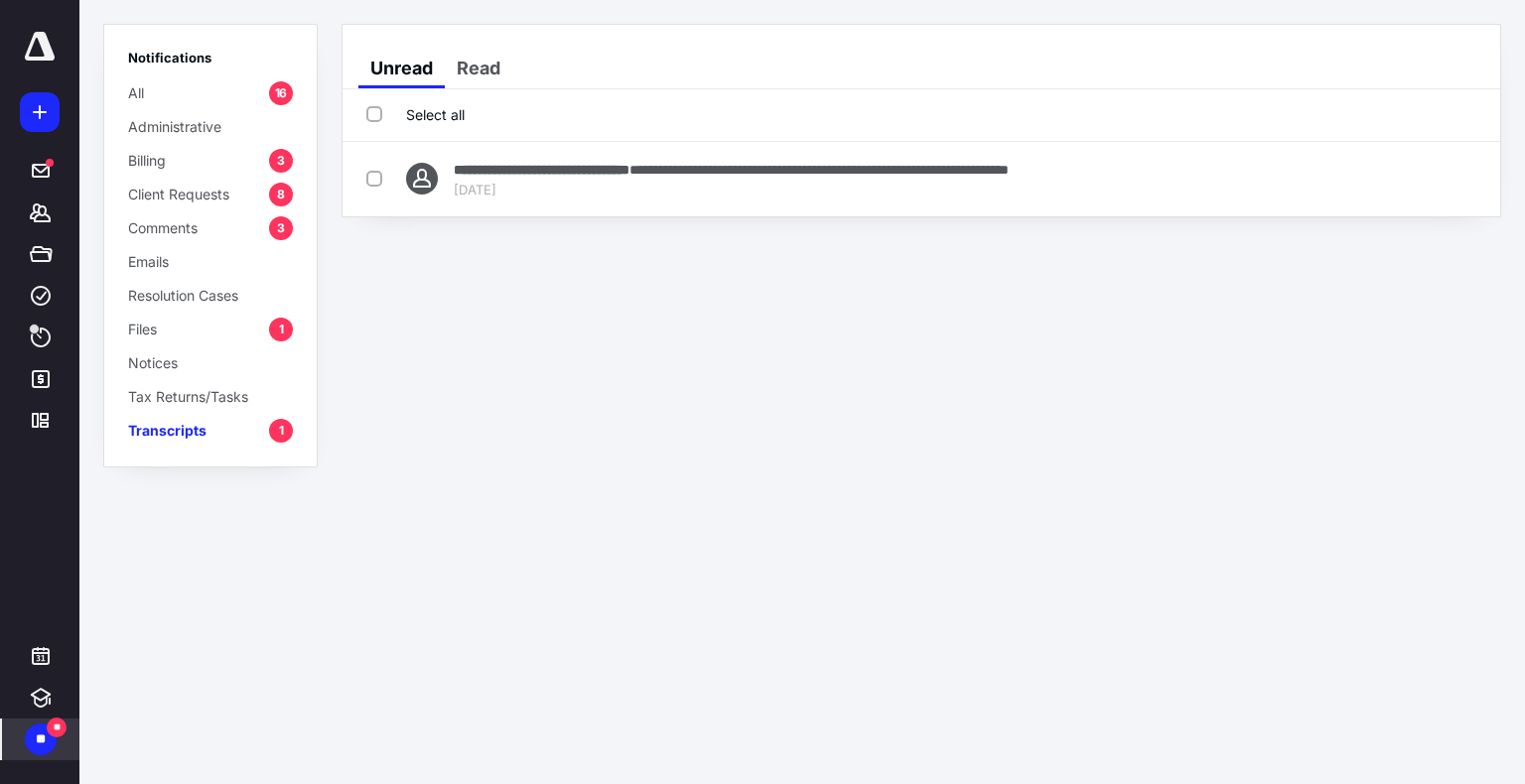 click on "Files 1" at bounding box center (210, 328) 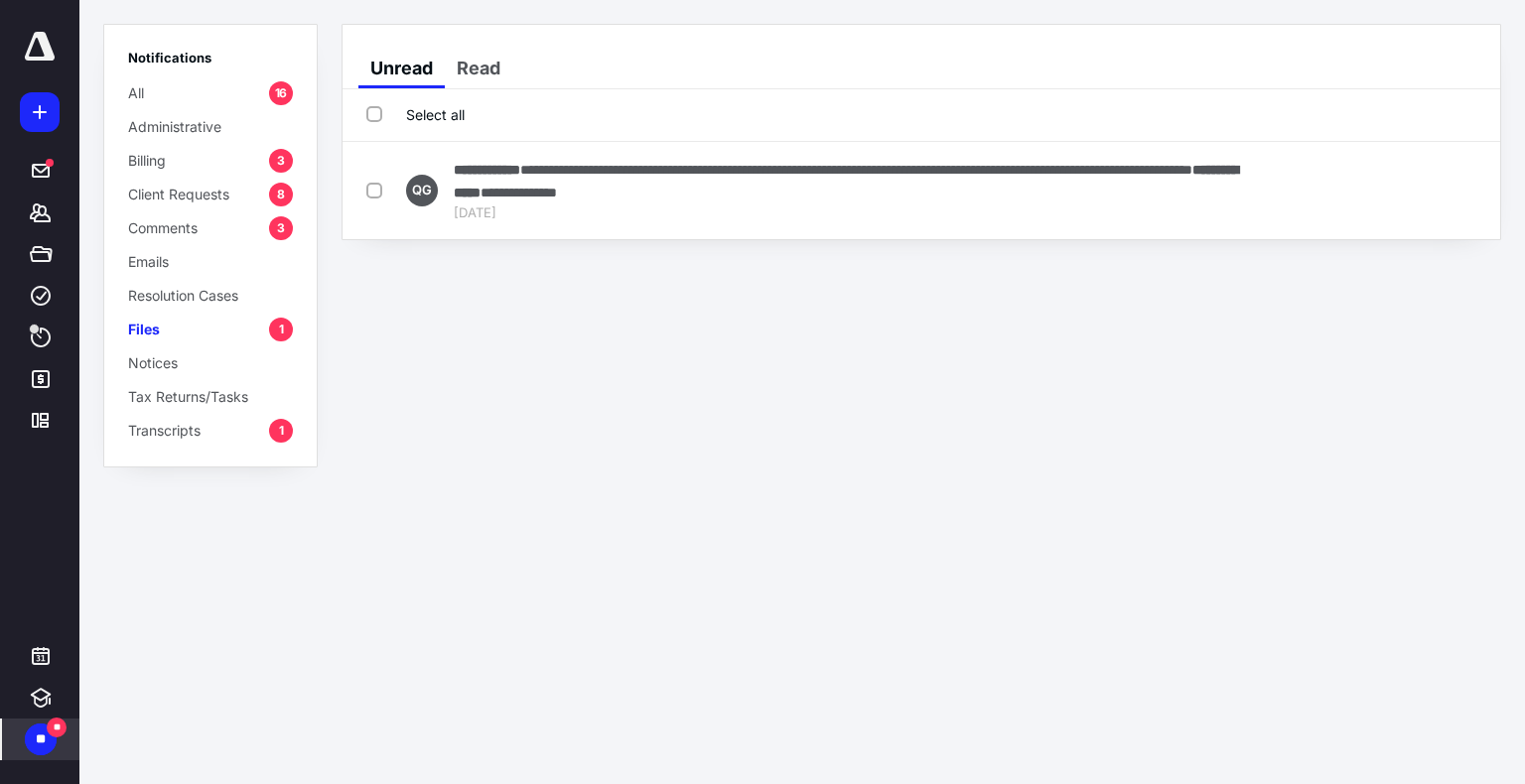click on "Comments 3" at bounding box center (210, 227) 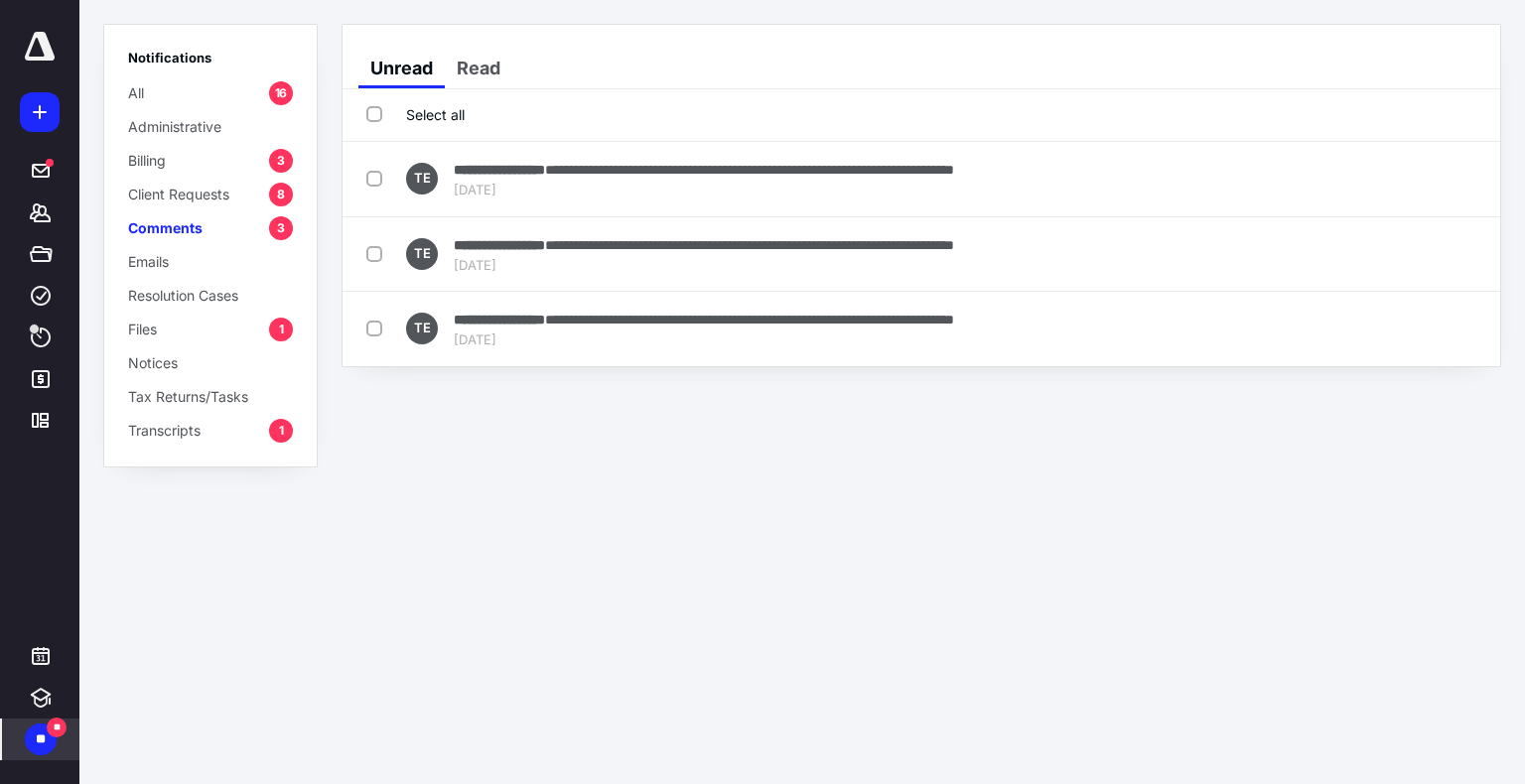 click on "Billing 3" at bounding box center (210, 160) 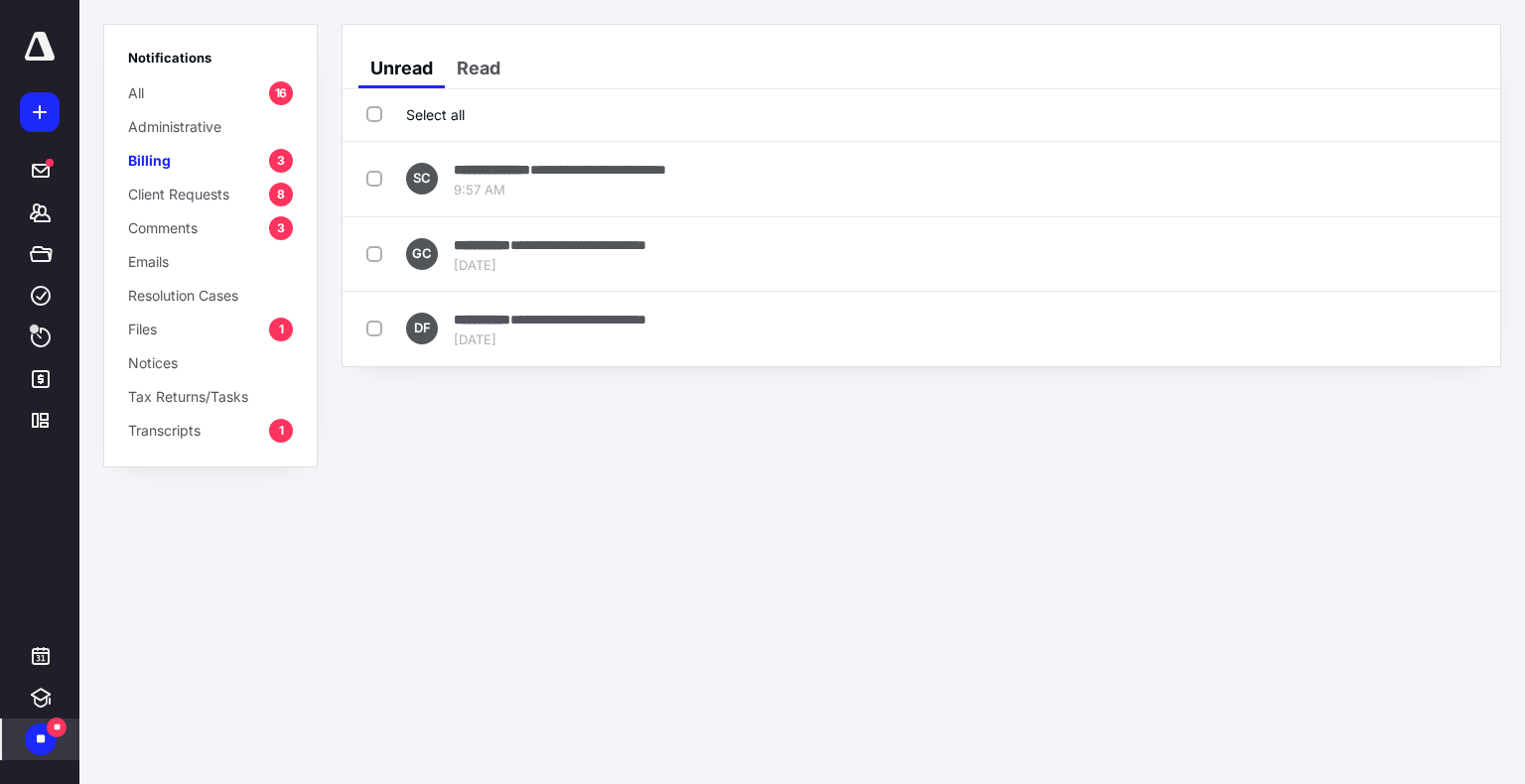 click on "Select all" at bounding box center [415, 114] 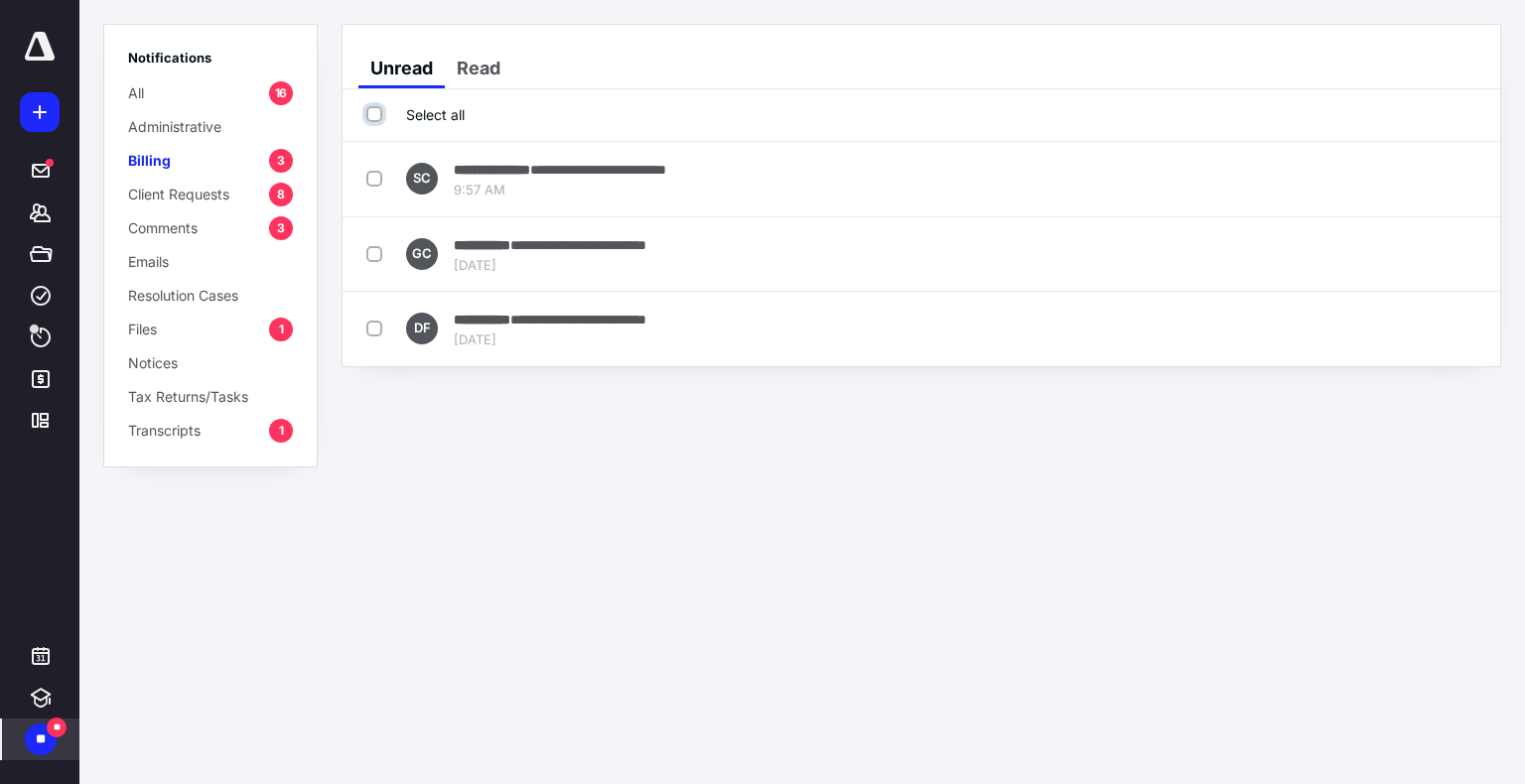 click on "Select all" at bounding box center (376, 114) 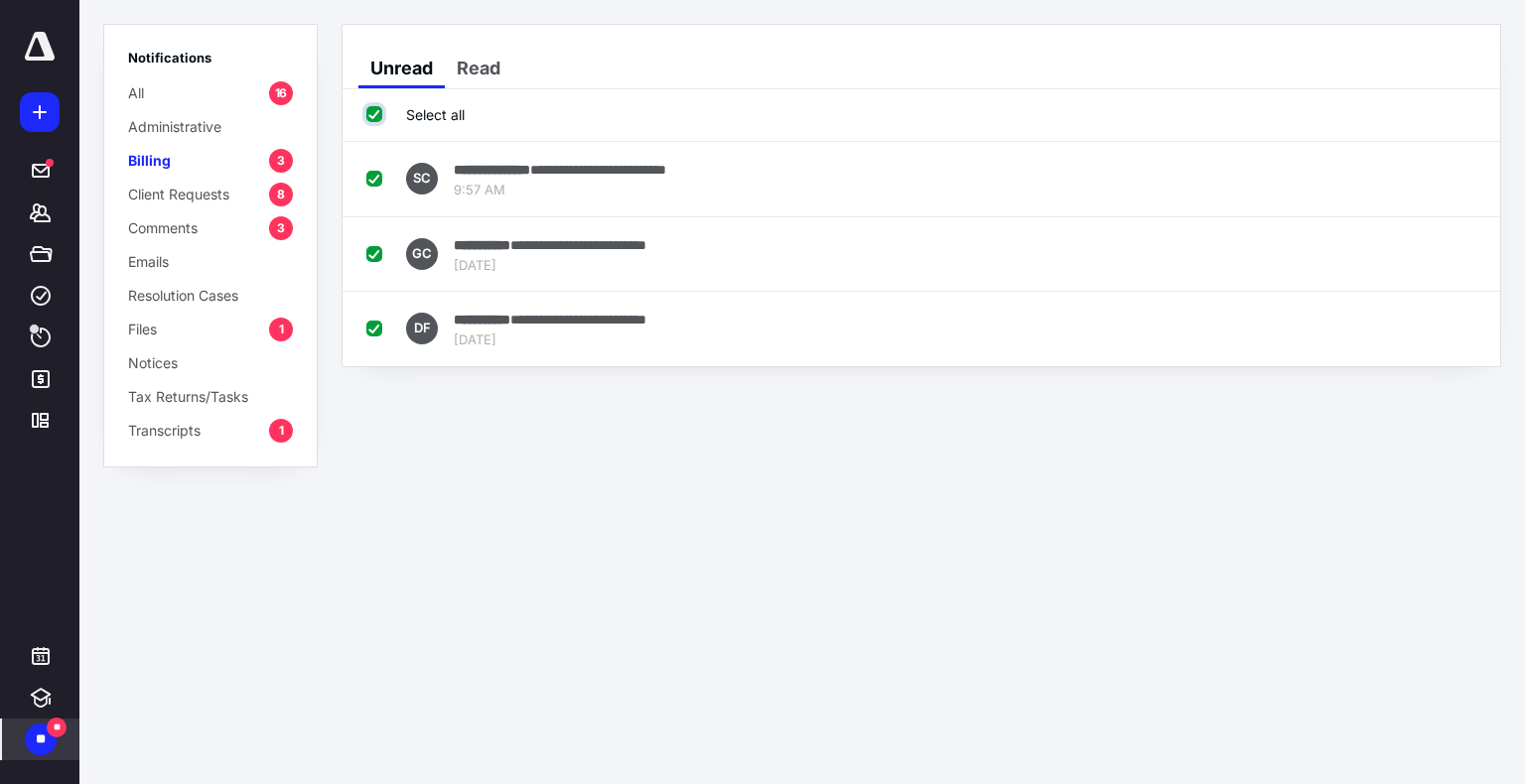 checkbox on "true" 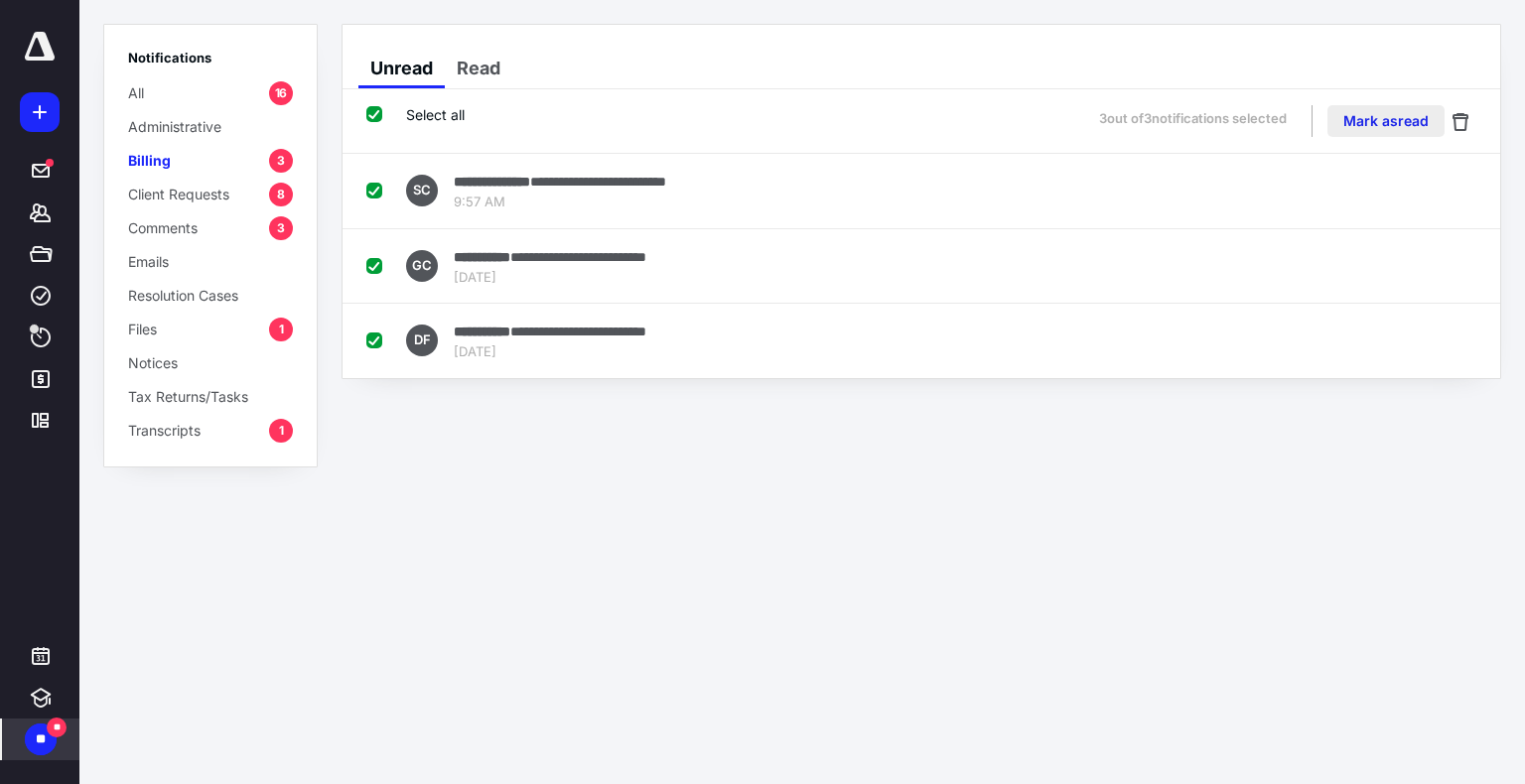 click on "Mark as  read" at bounding box center (1386, 121) 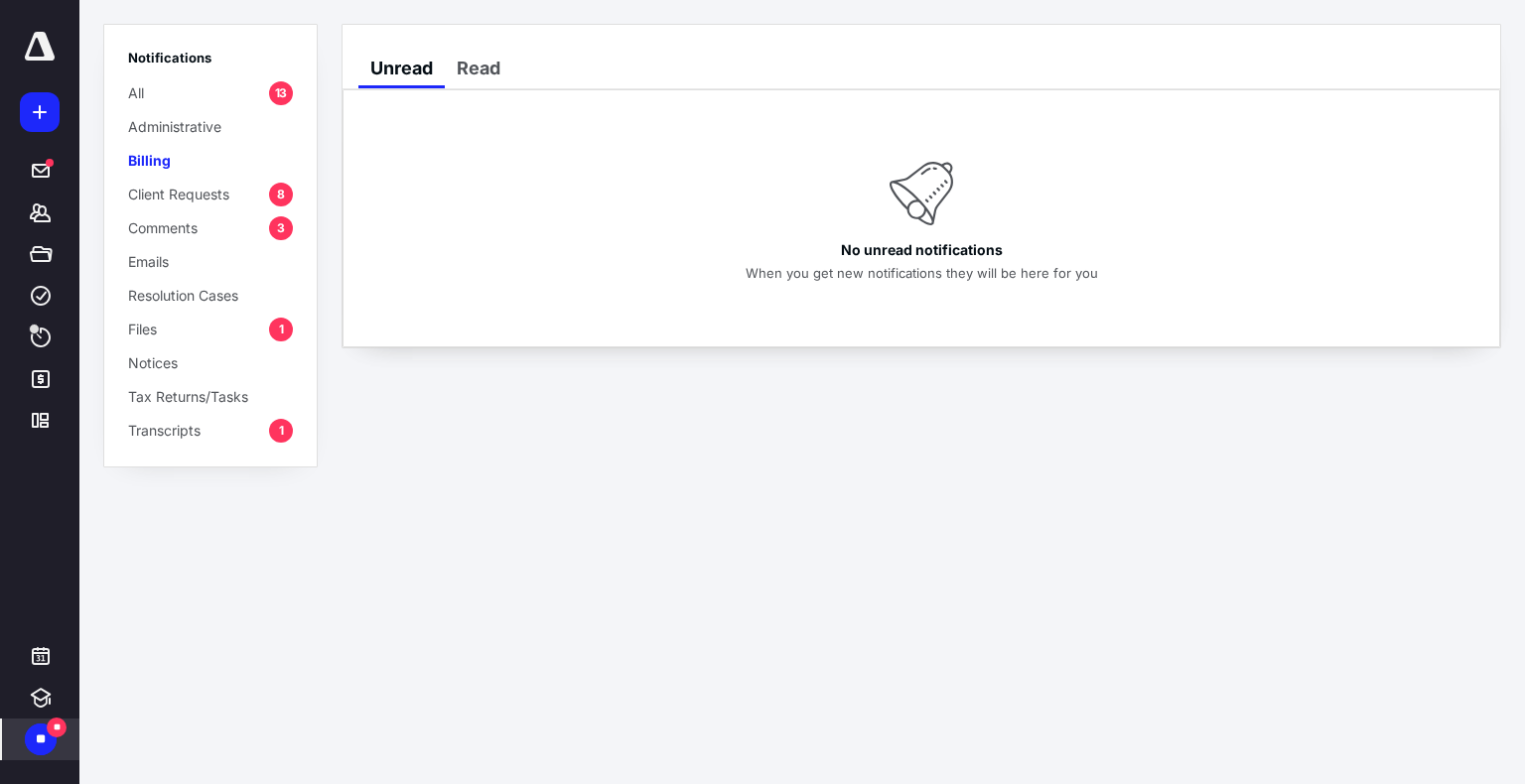 click on "Client Requests" at bounding box center [179, 194] 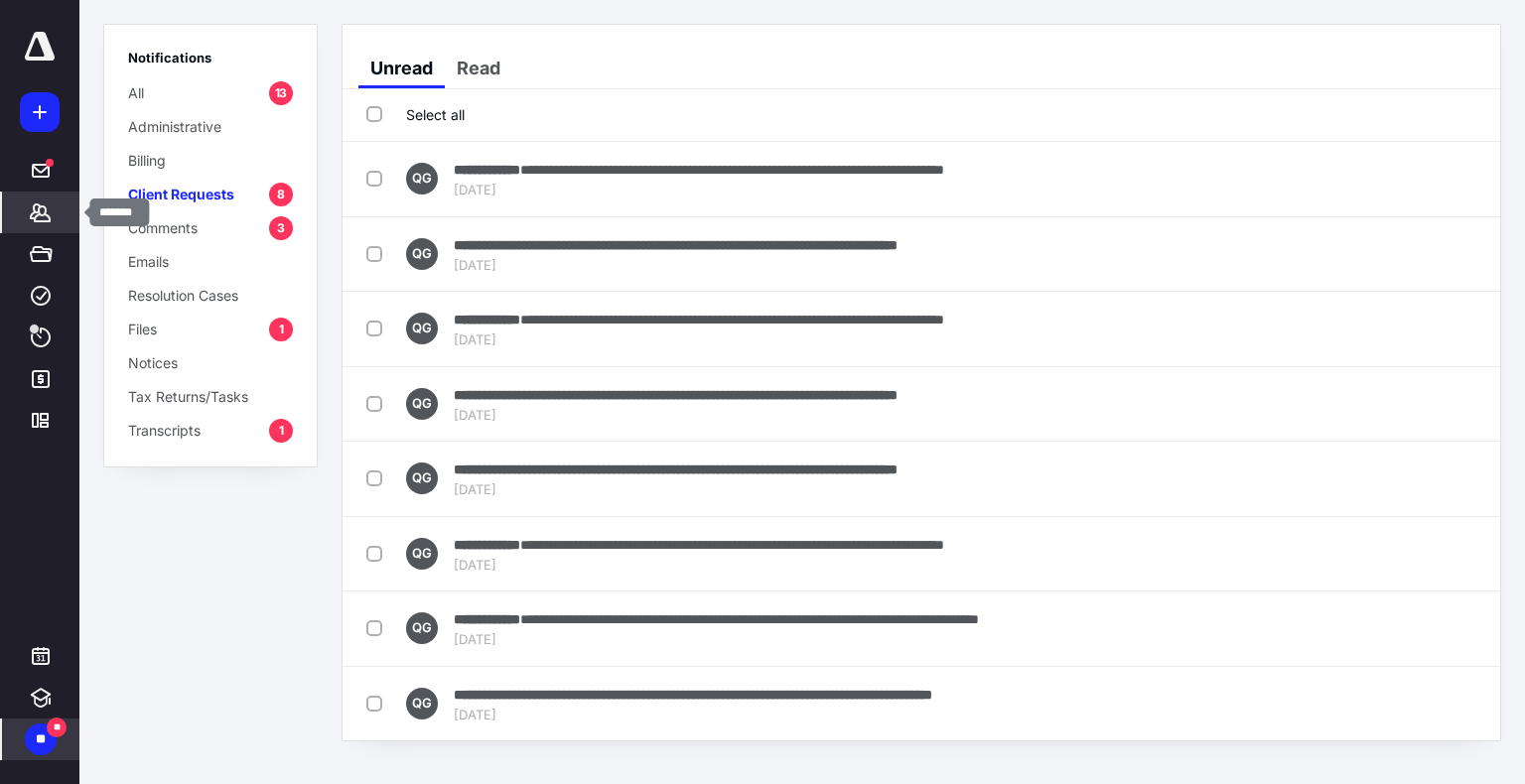 click 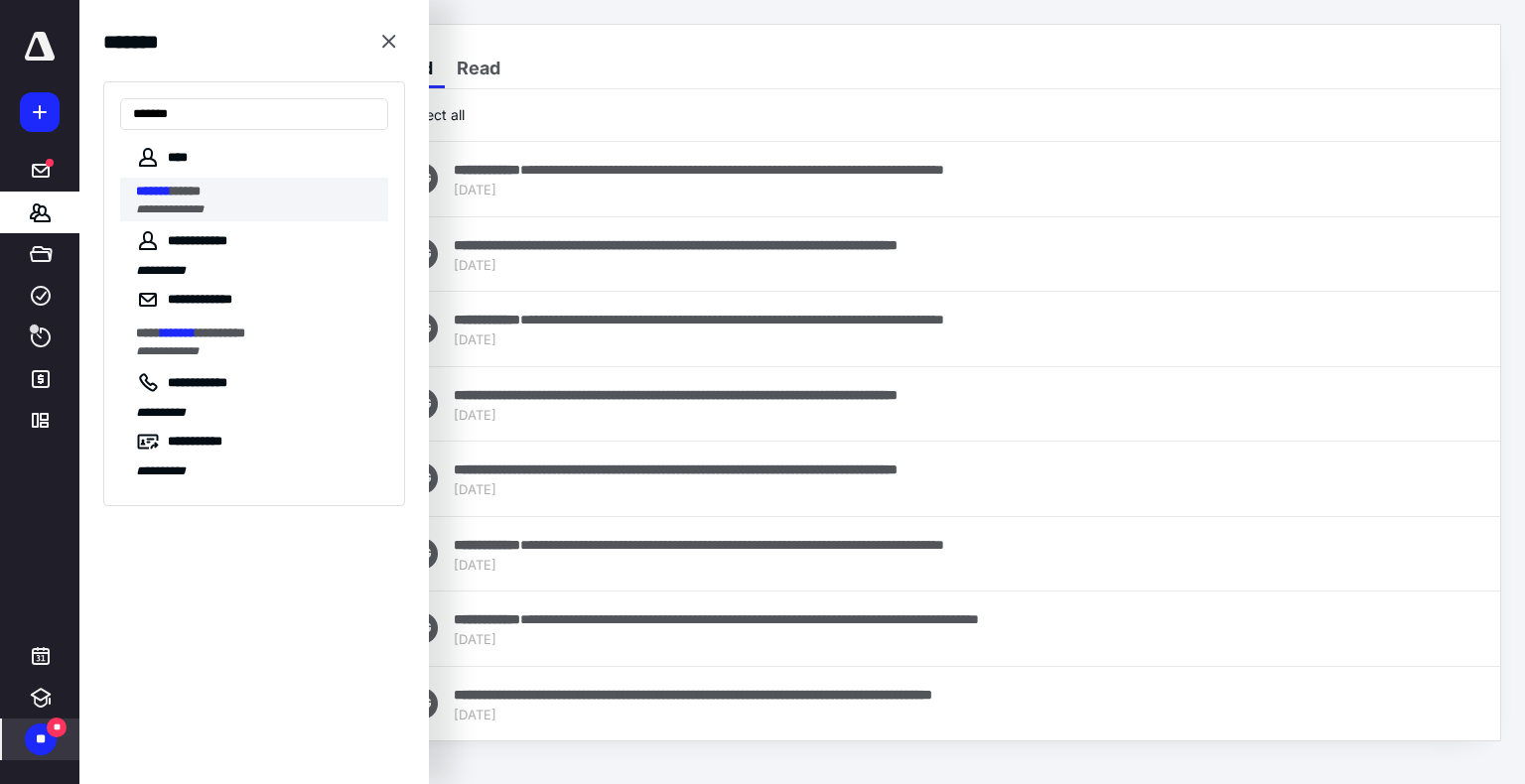 type on "*******" 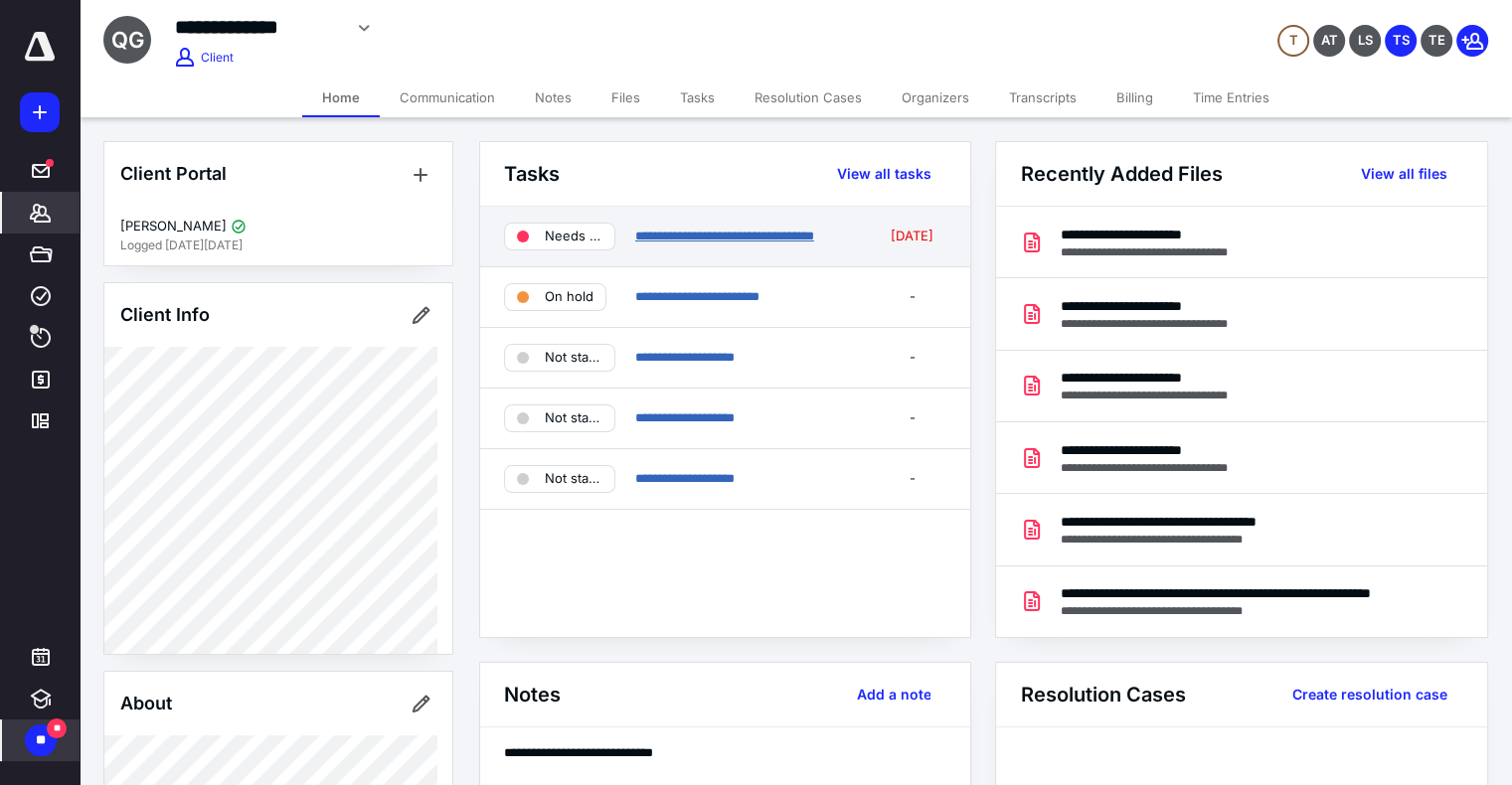 click on "**********" at bounding box center (725, 236) 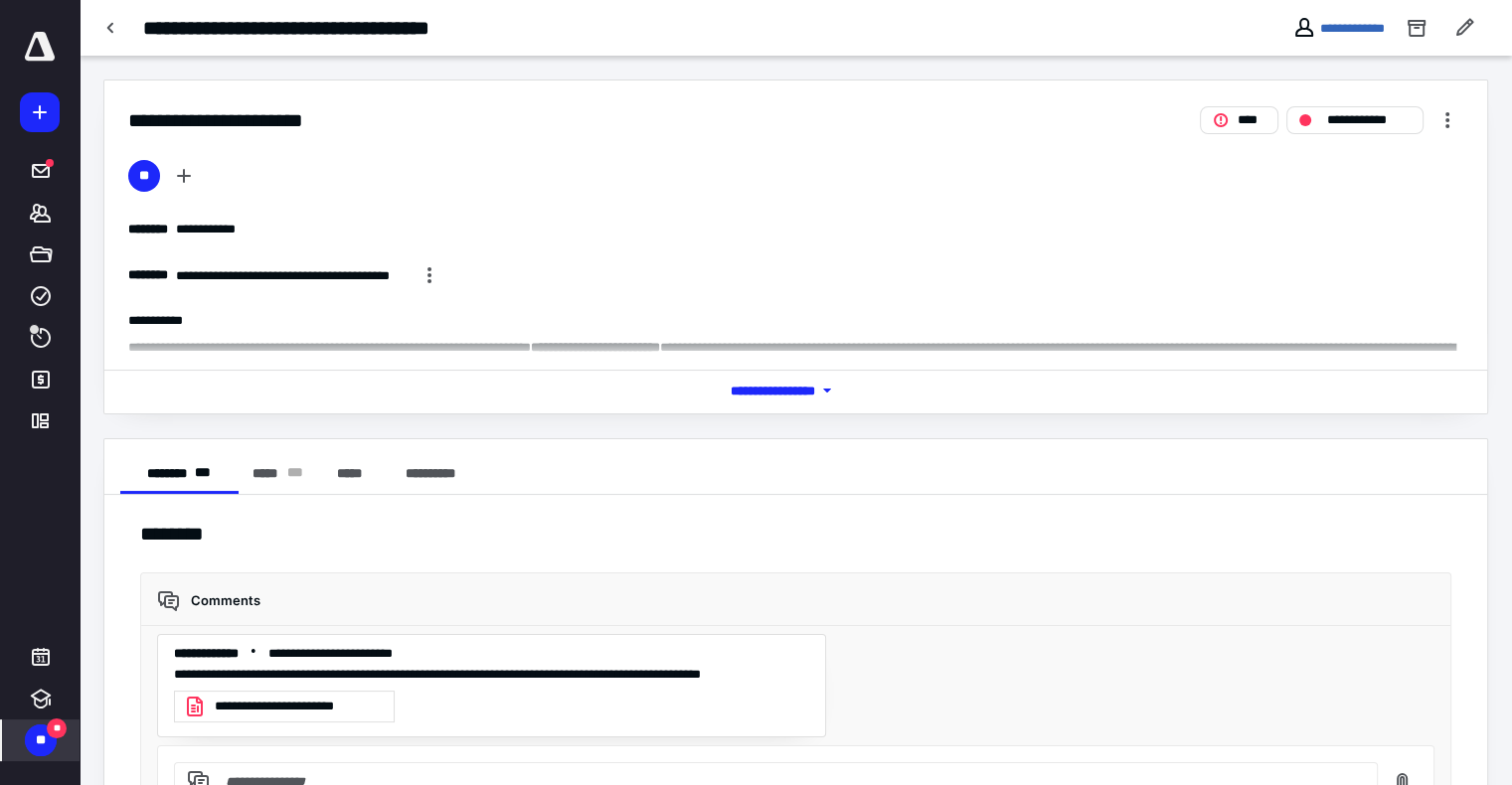 click on "*** **** *******" at bounding box center (796, 391) 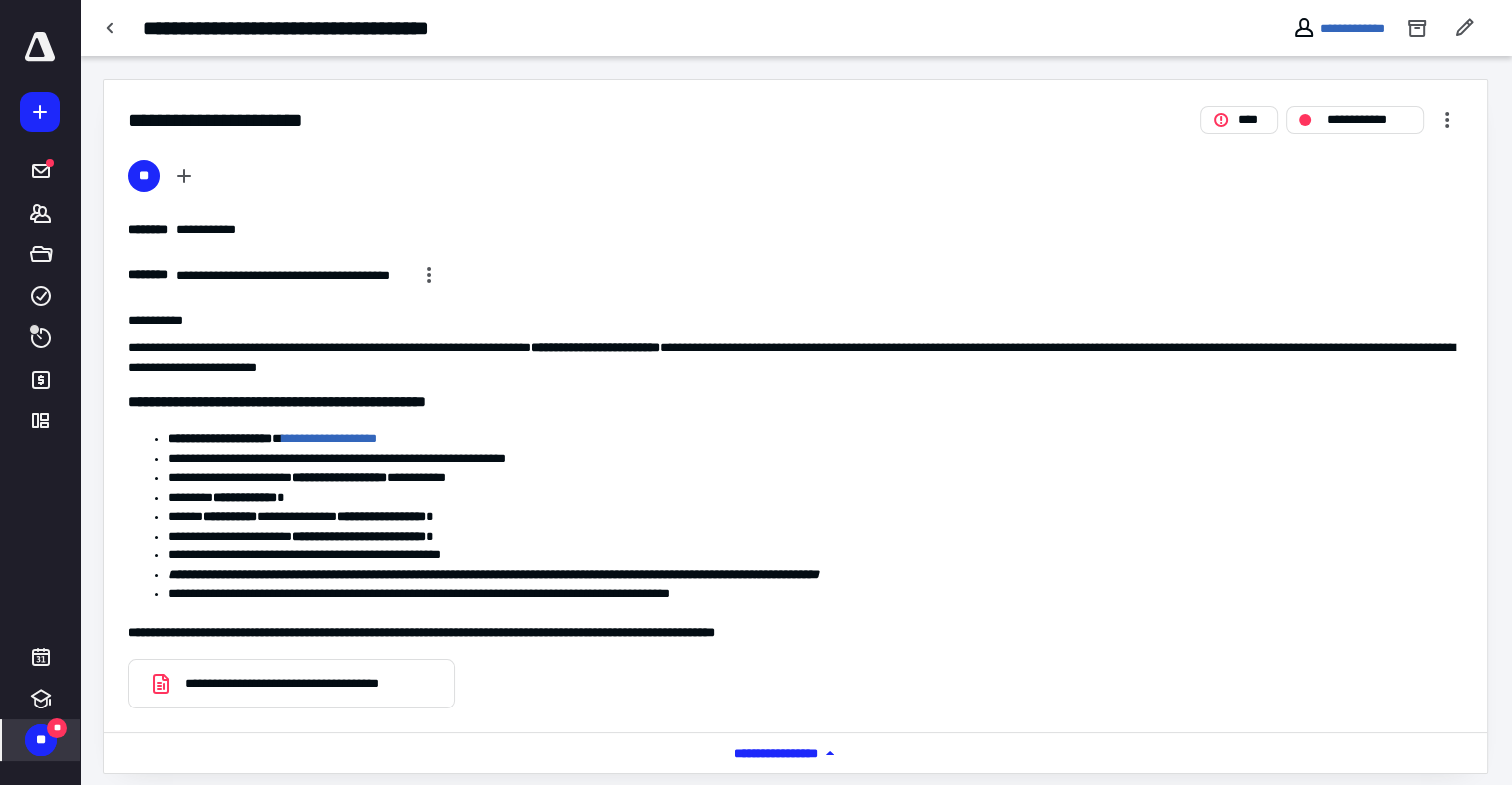 scroll, scrollTop: 453, scrollLeft: 0, axis: vertical 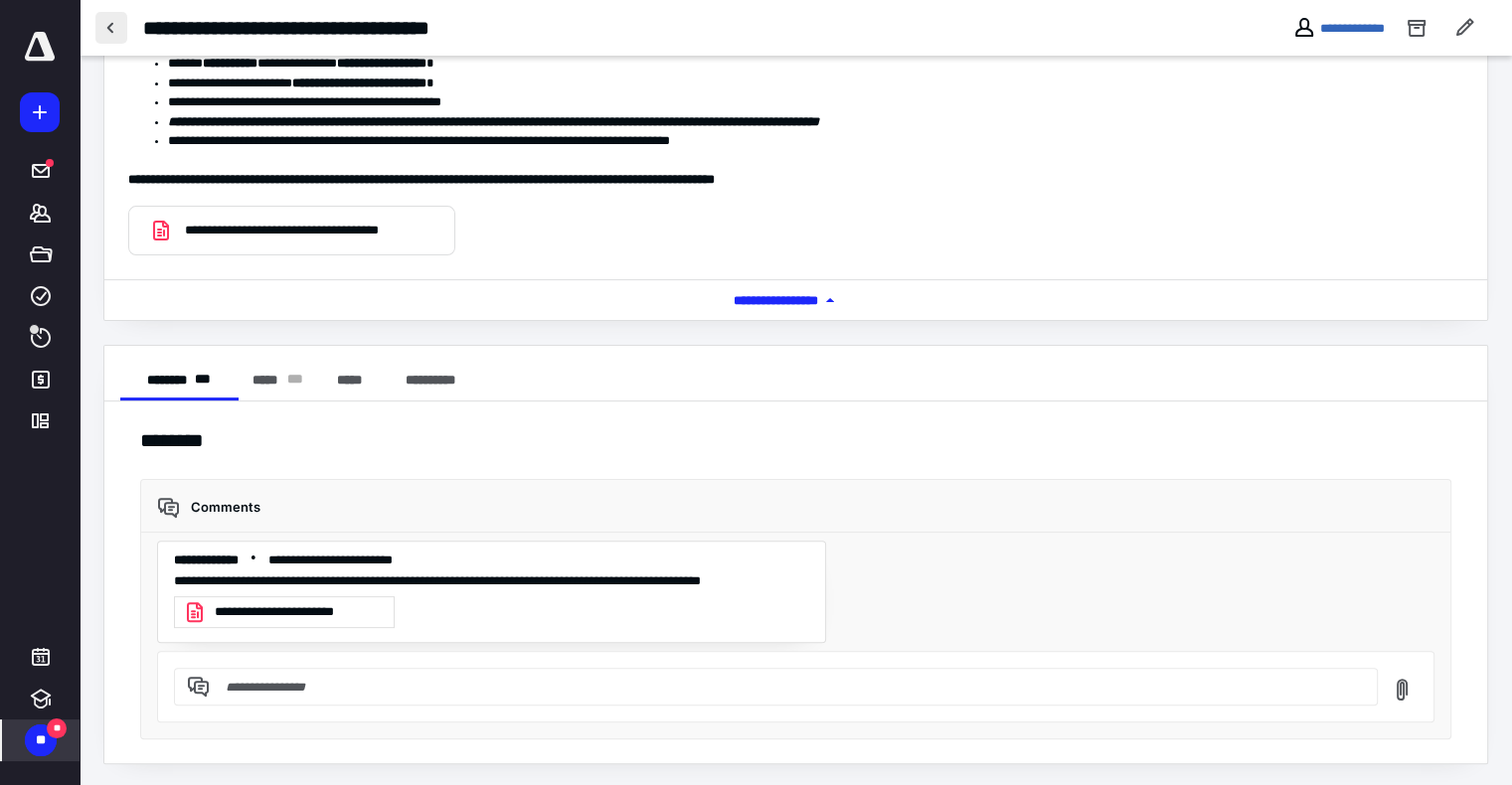 click at bounding box center (111, 28) 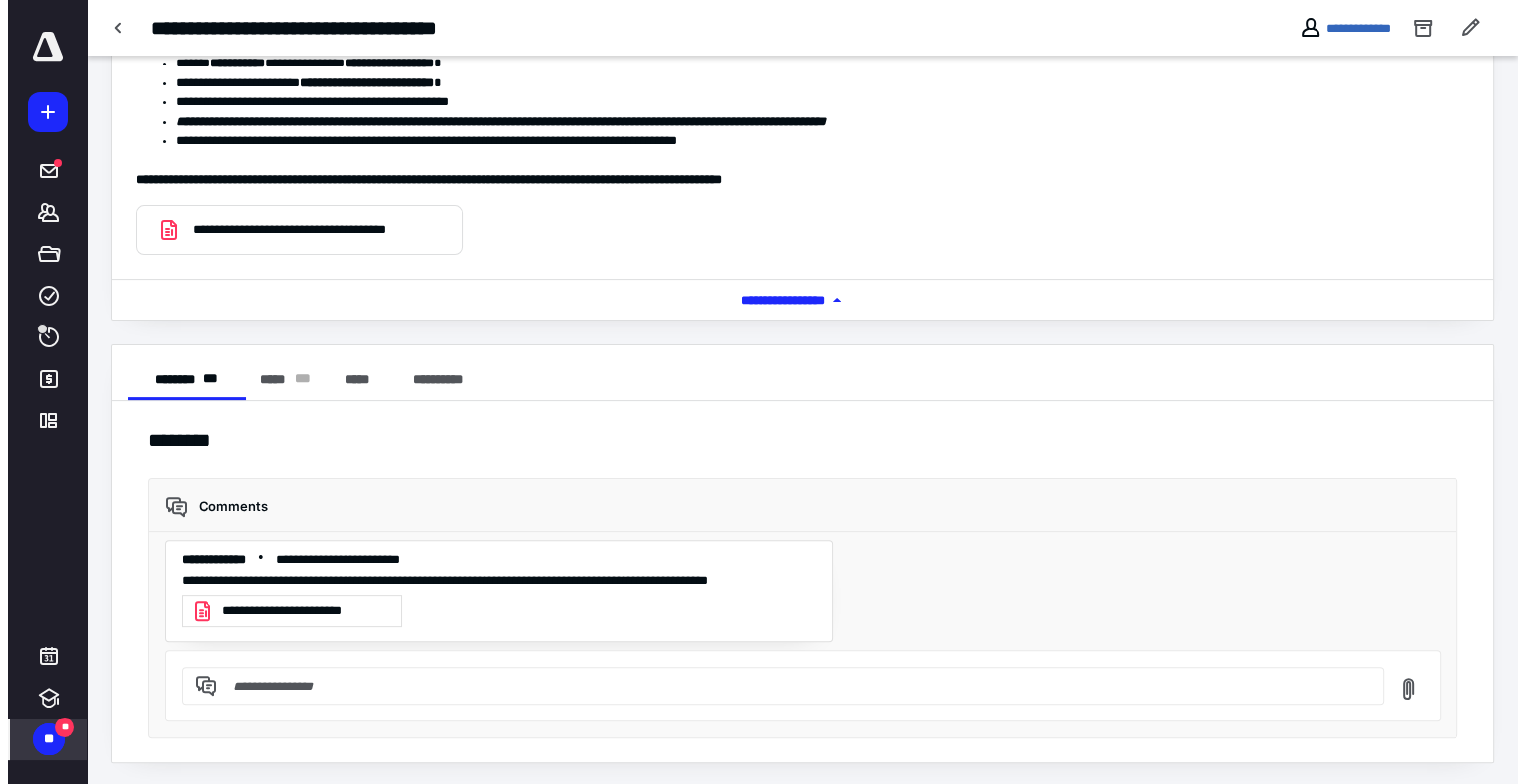 scroll, scrollTop: 0, scrollLeft: 0, axis: both 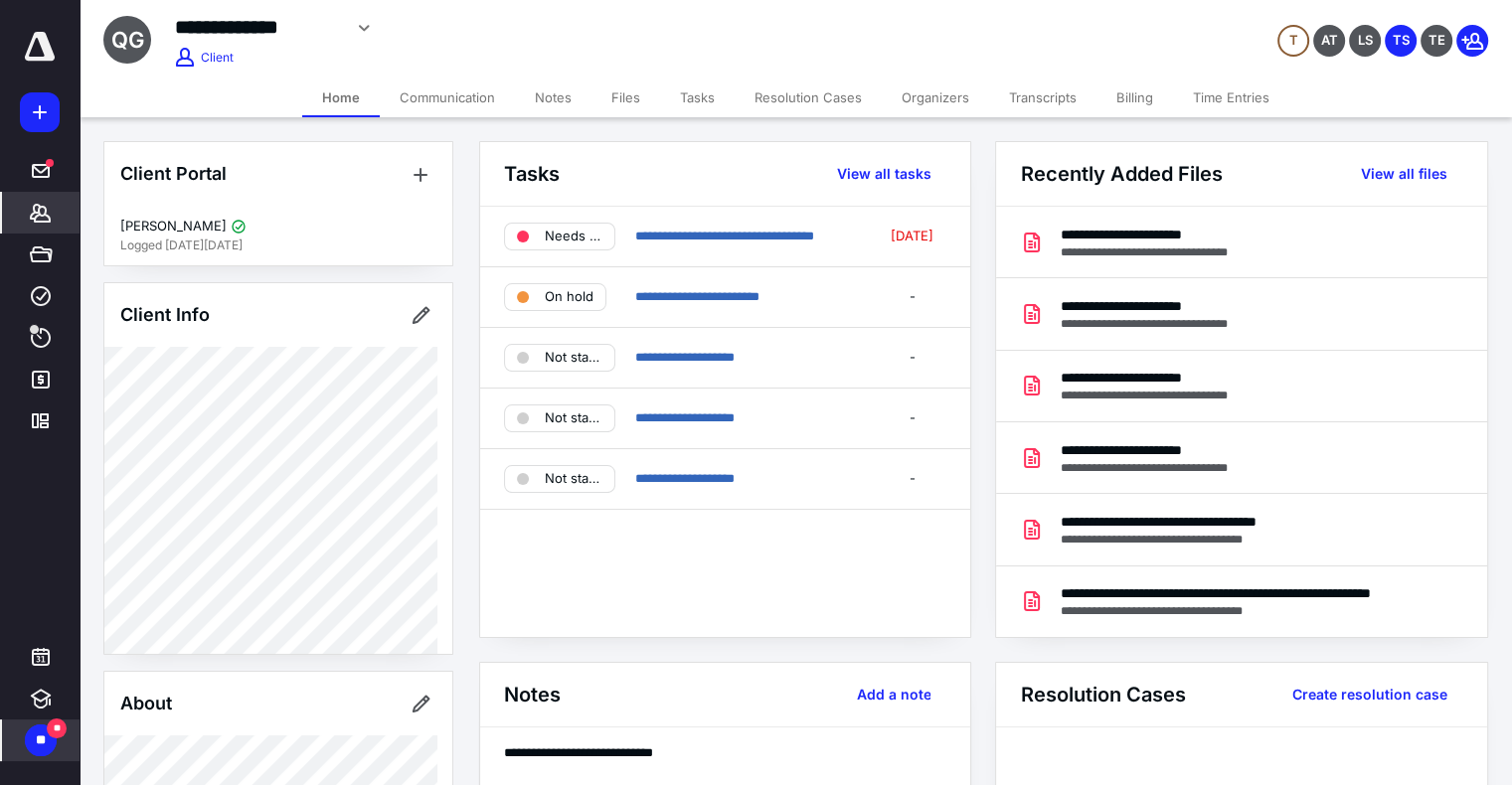 click on "Files" at bounding box center [625, 97] 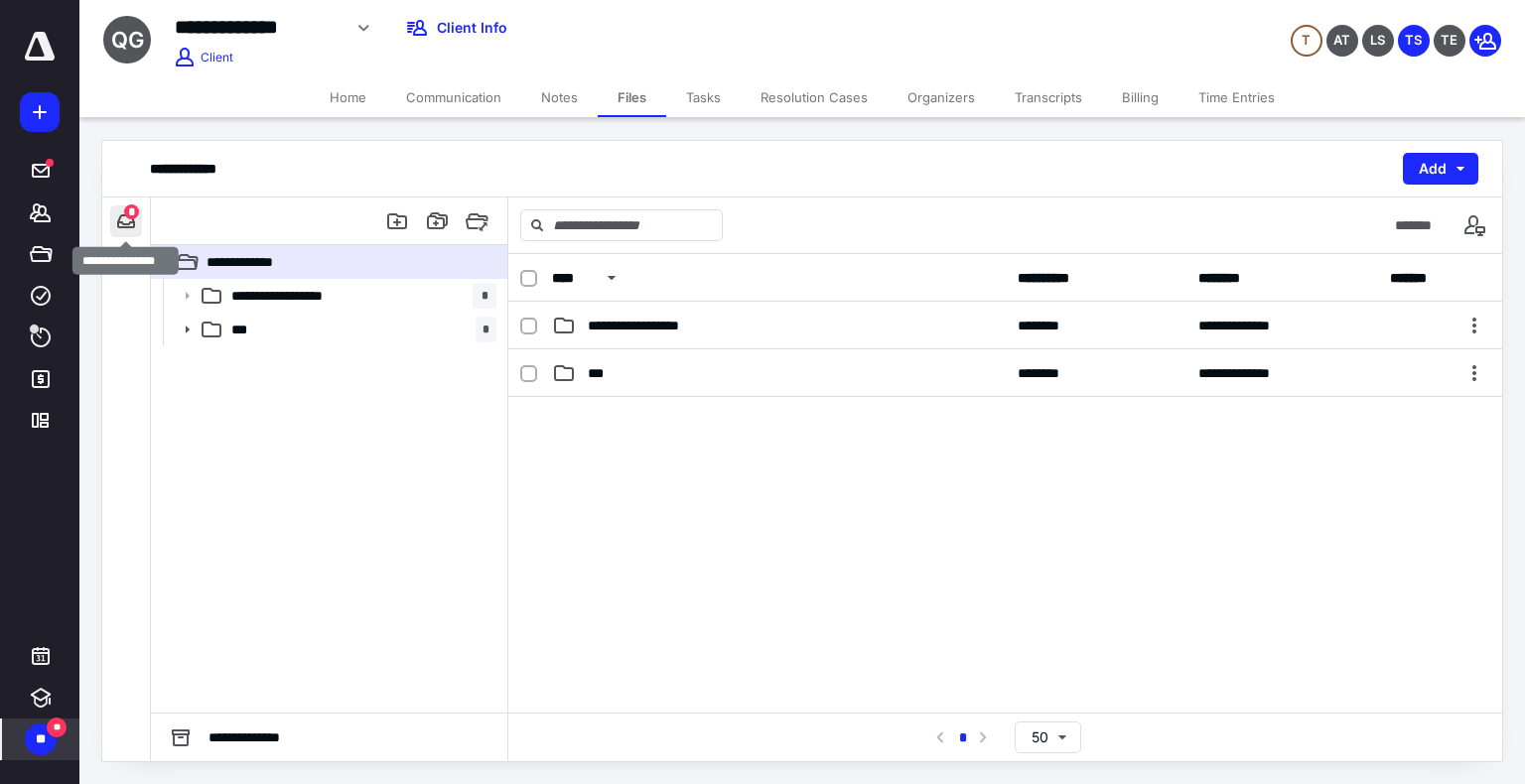 click at bounding box center [126, 221] 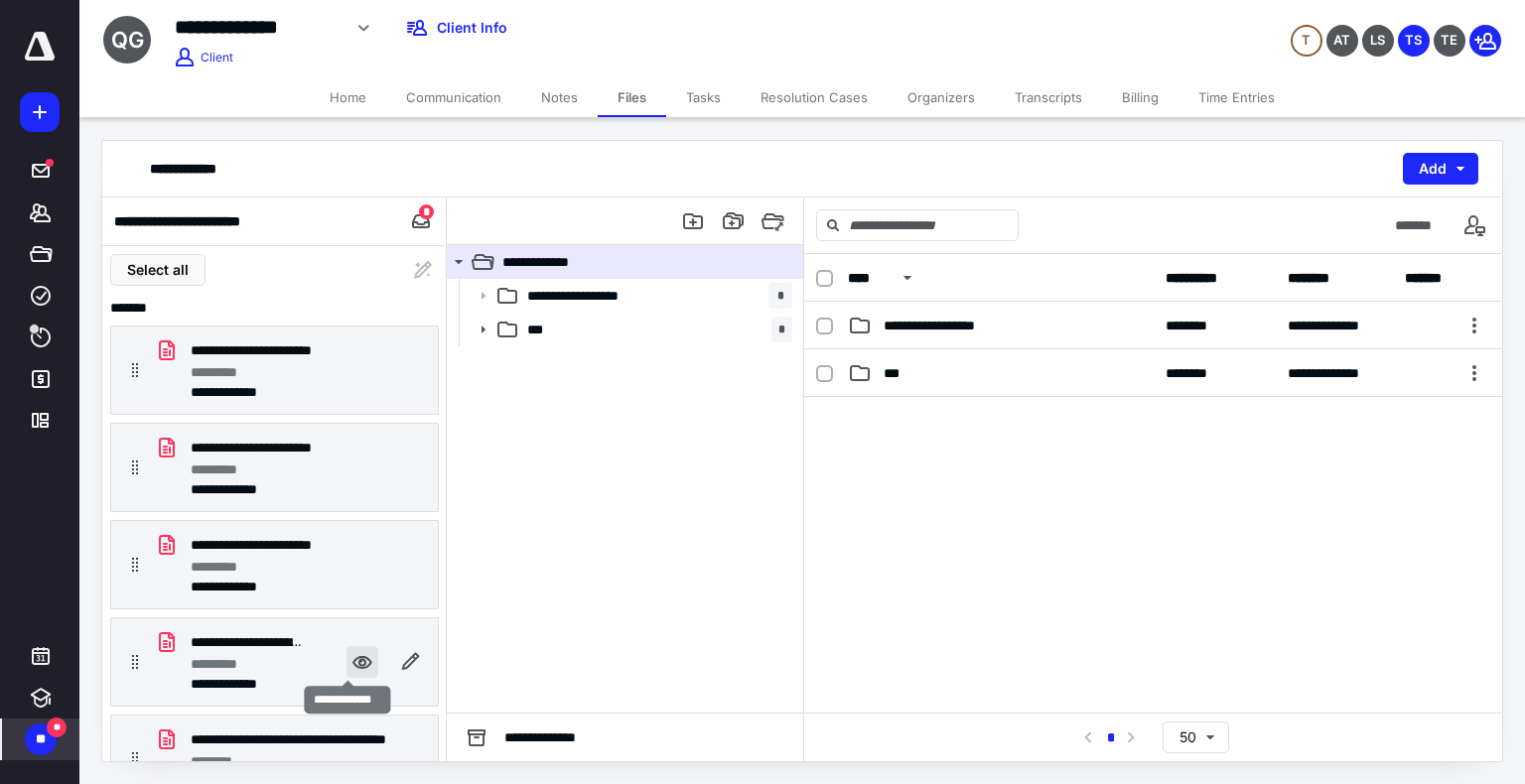 click at bounding box center (362, 662) 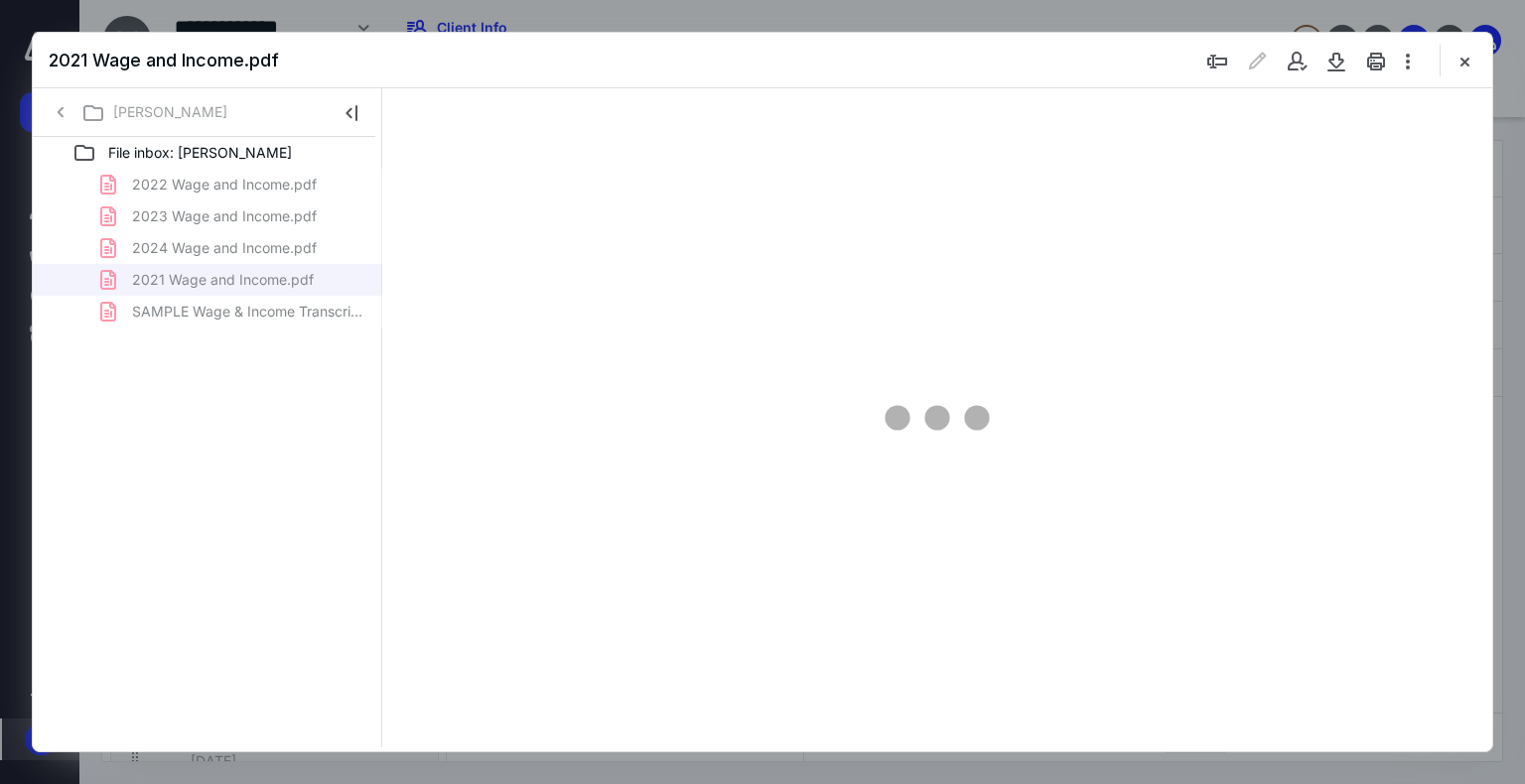 scroll, scrollTop: 0, scrollLeft: 0, axis: both 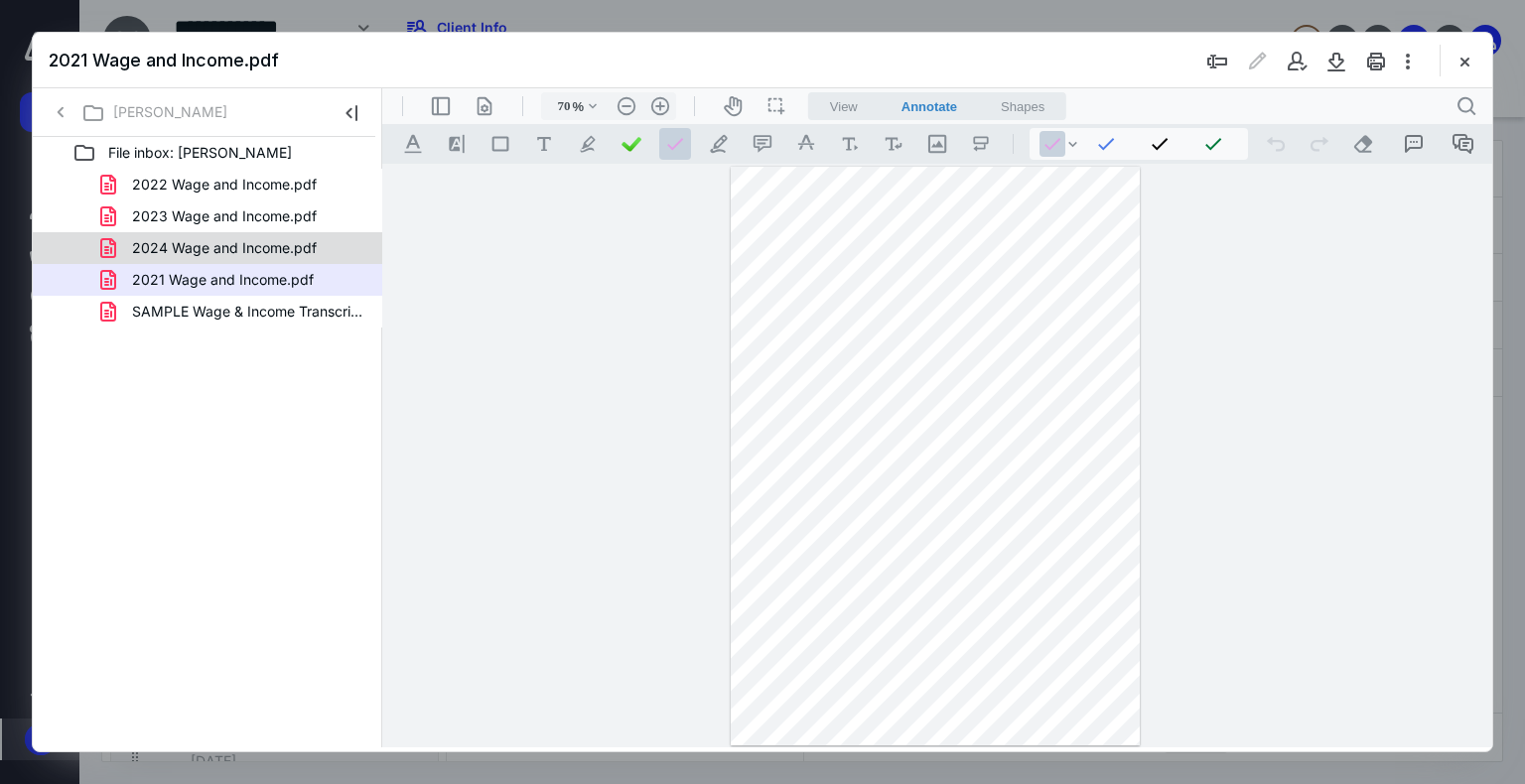 click on "2024 Wage and Income.pdf" at bounding box center [224, 248] 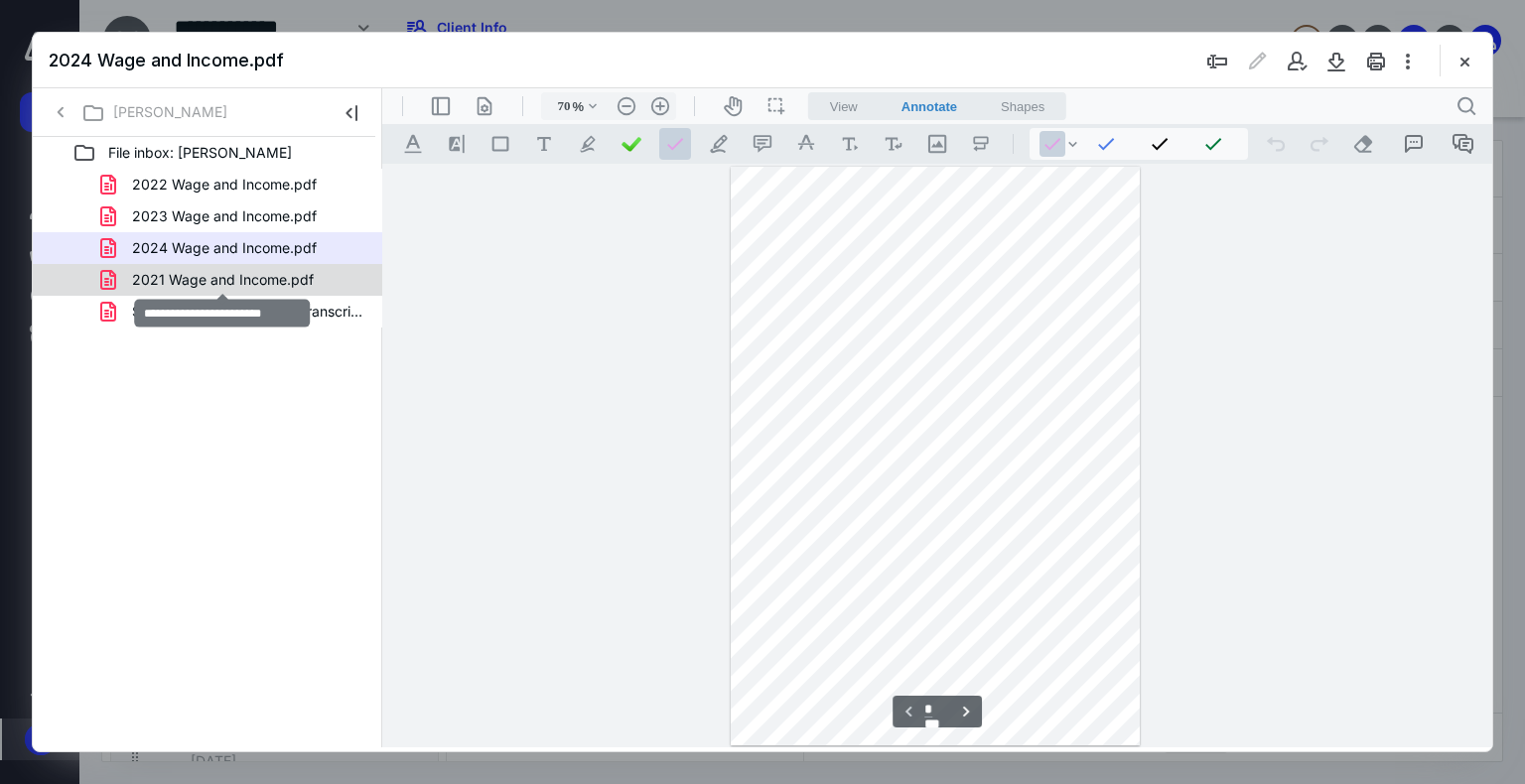 click on "2021 Wage and Income.pdf" at bounding box center (222, 280) 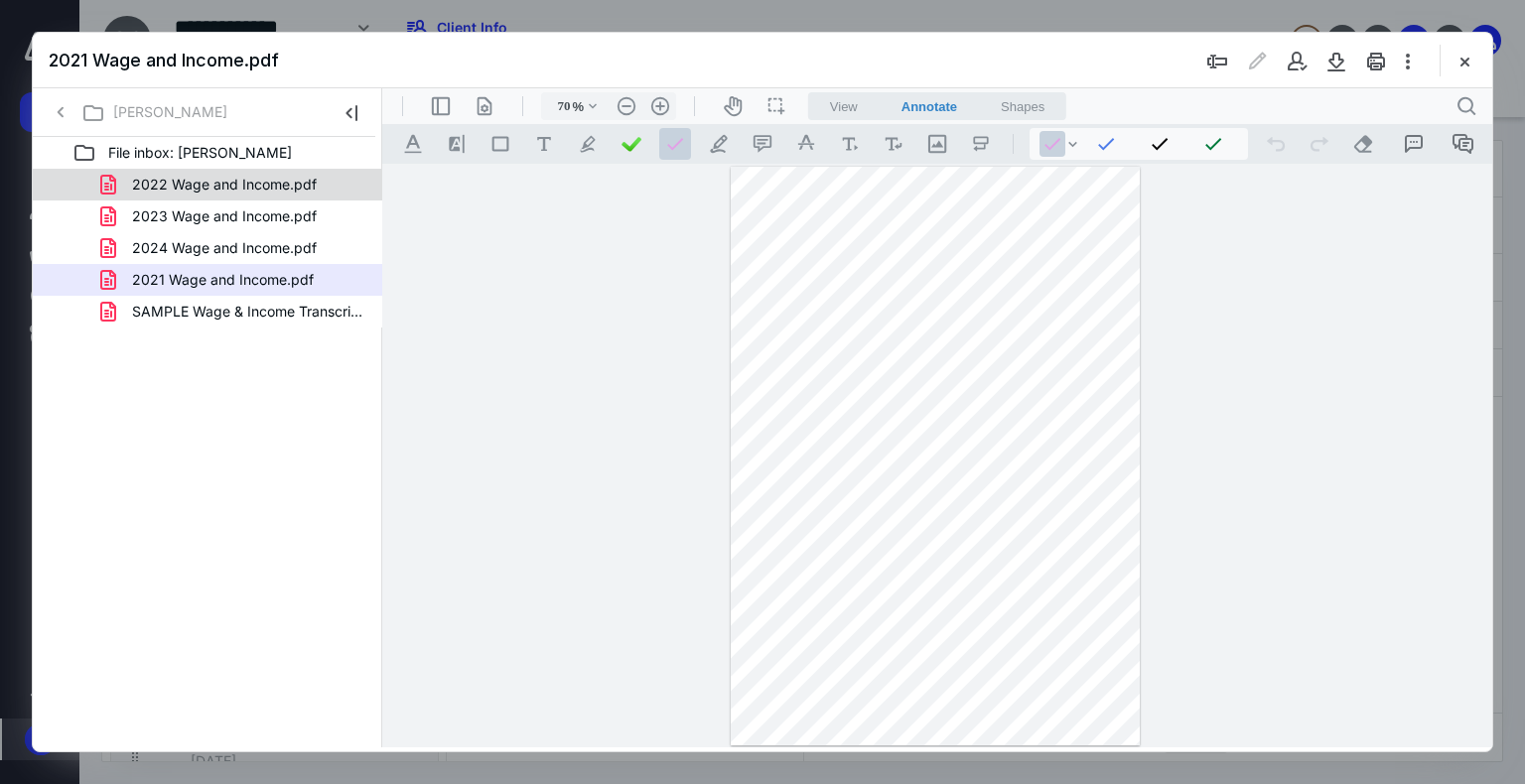 click on "2022 Wage and Income.pdf" at bounding box center (224, 185) 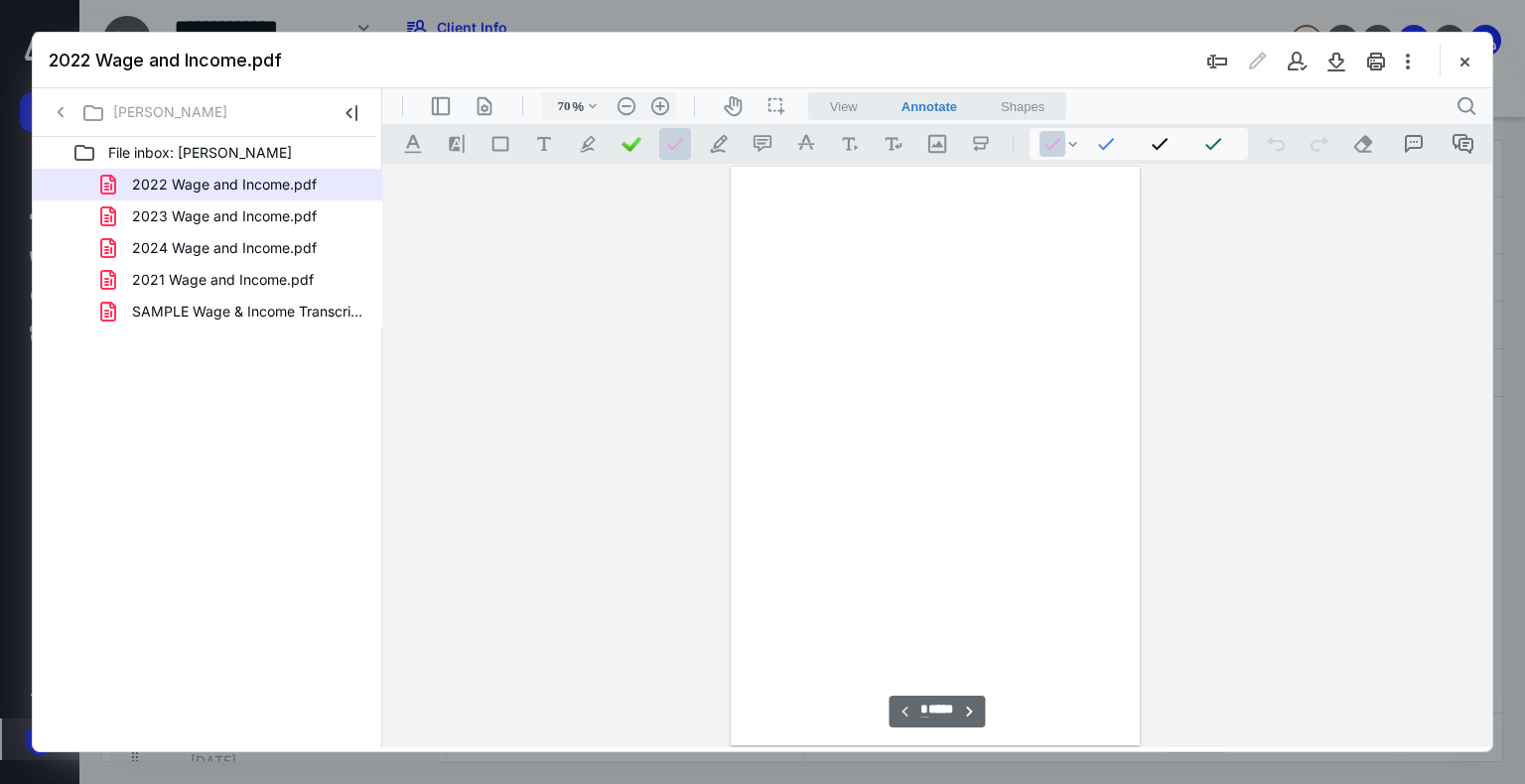 scroll, scrollTop: 78, scrollLeft: 0, axis: vertical 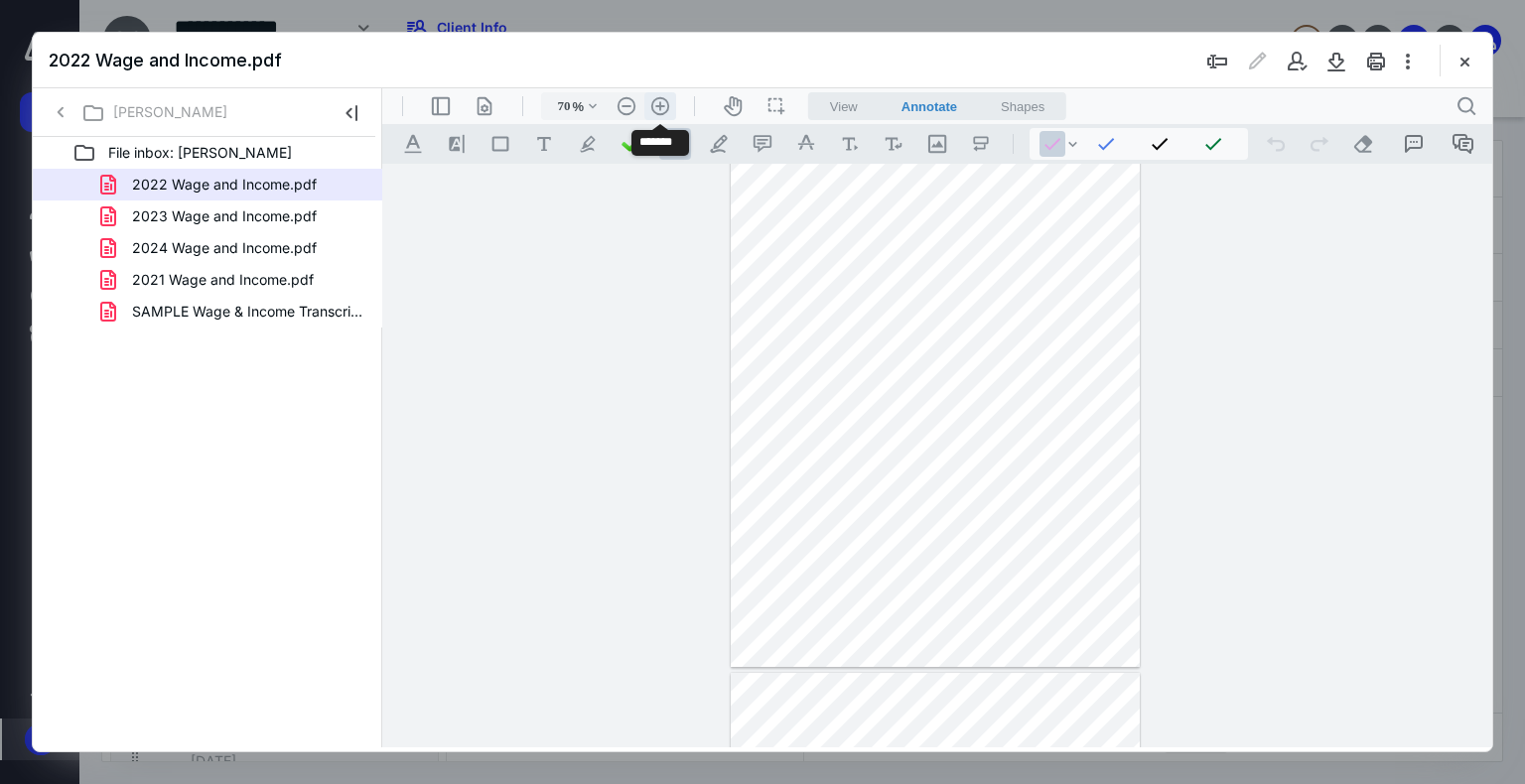 click on ".cls-1{fill:#abb0c4;} icon - header - zoom - in - line" at bounding box center [660, 106] 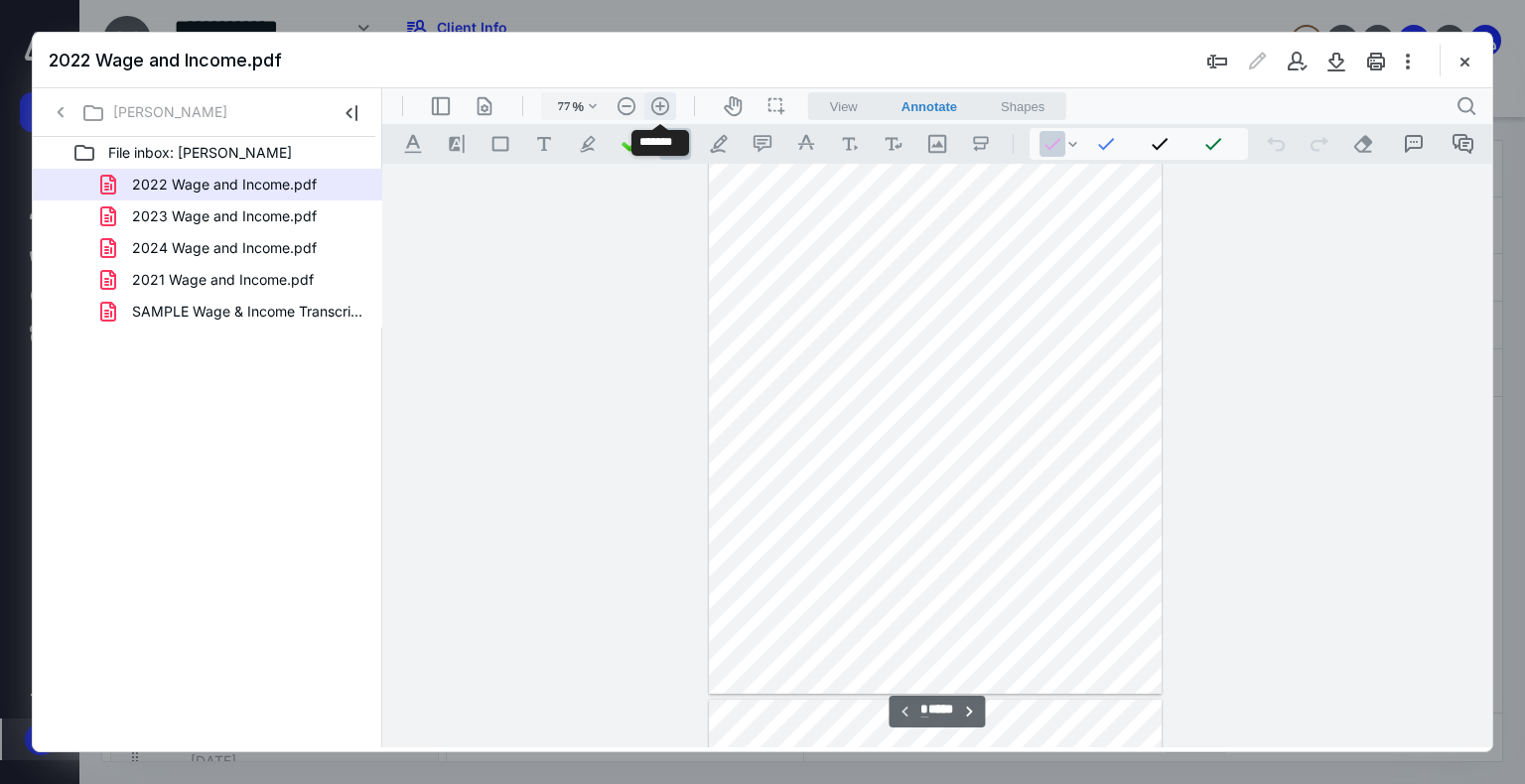 click on ".cls-1{fill:#abb0c4;} icon - header - zoom - in - line" at bounding box center (660, 106) 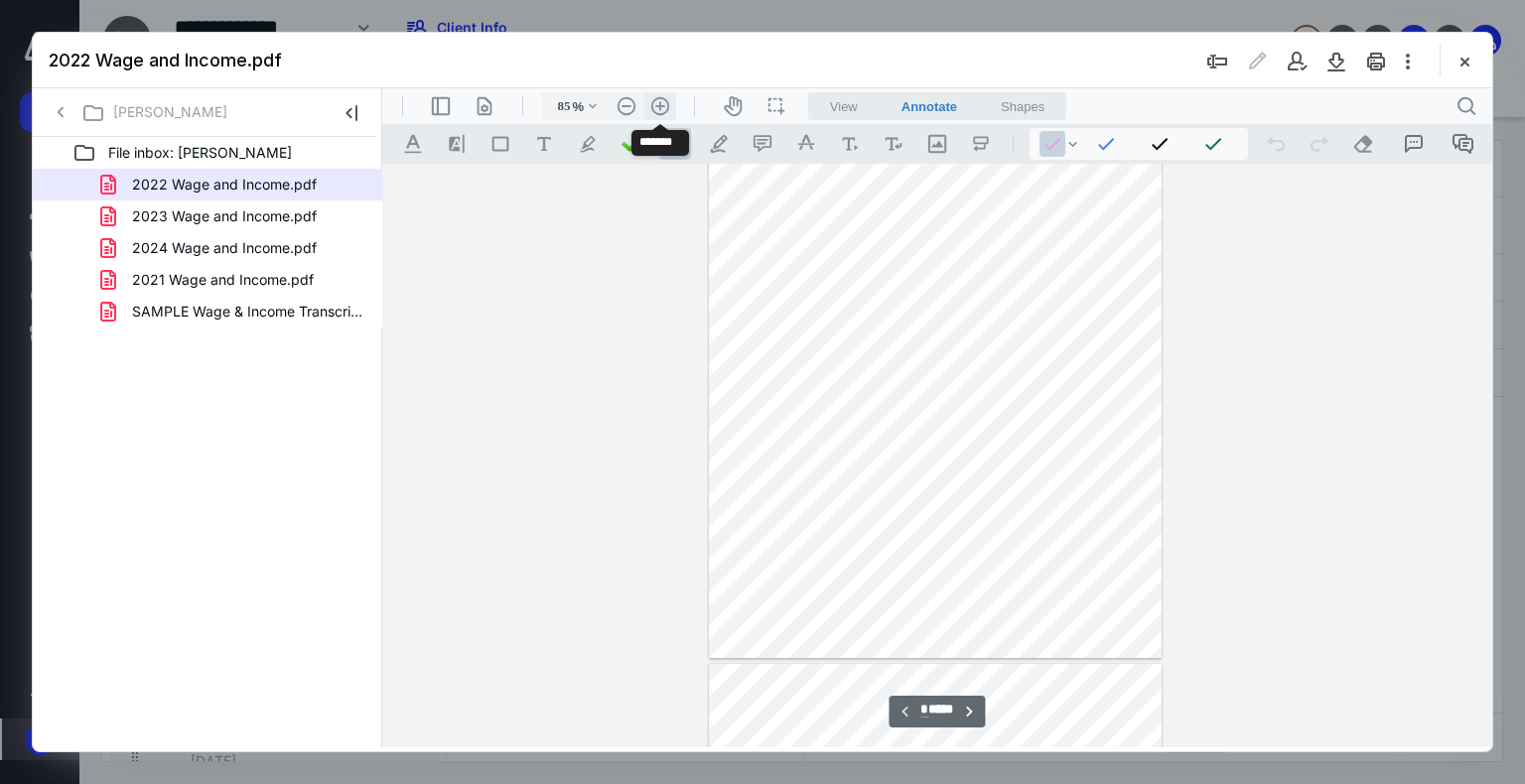 click on ".cls-1{fill:#abb0c4;} icon - header - zoom - in - line" at bounding box center (660, 106) 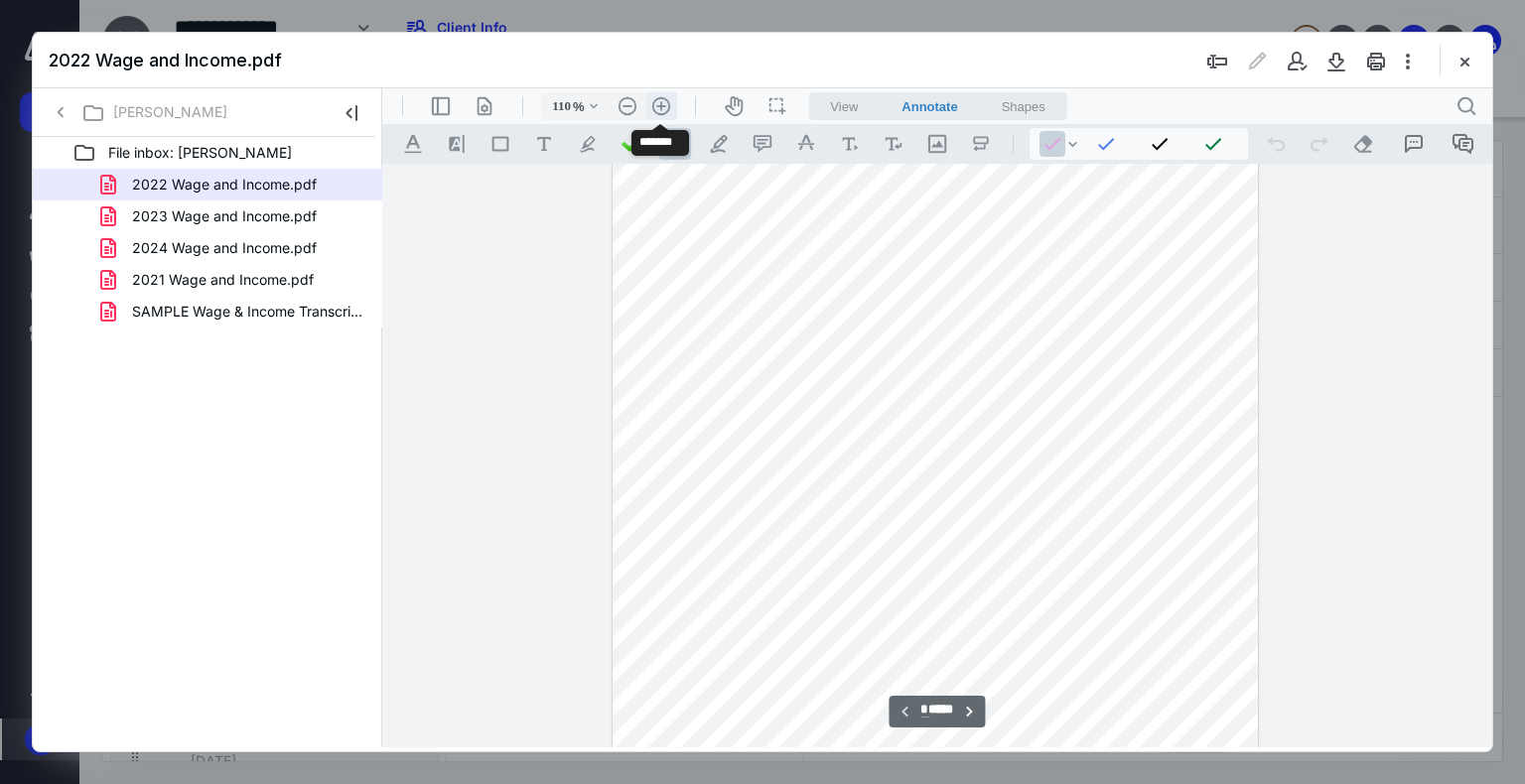 click on ".cls-1{fill:#abb0c4;} icon - header - zoom - in - line" at bounding box center [661, 106] 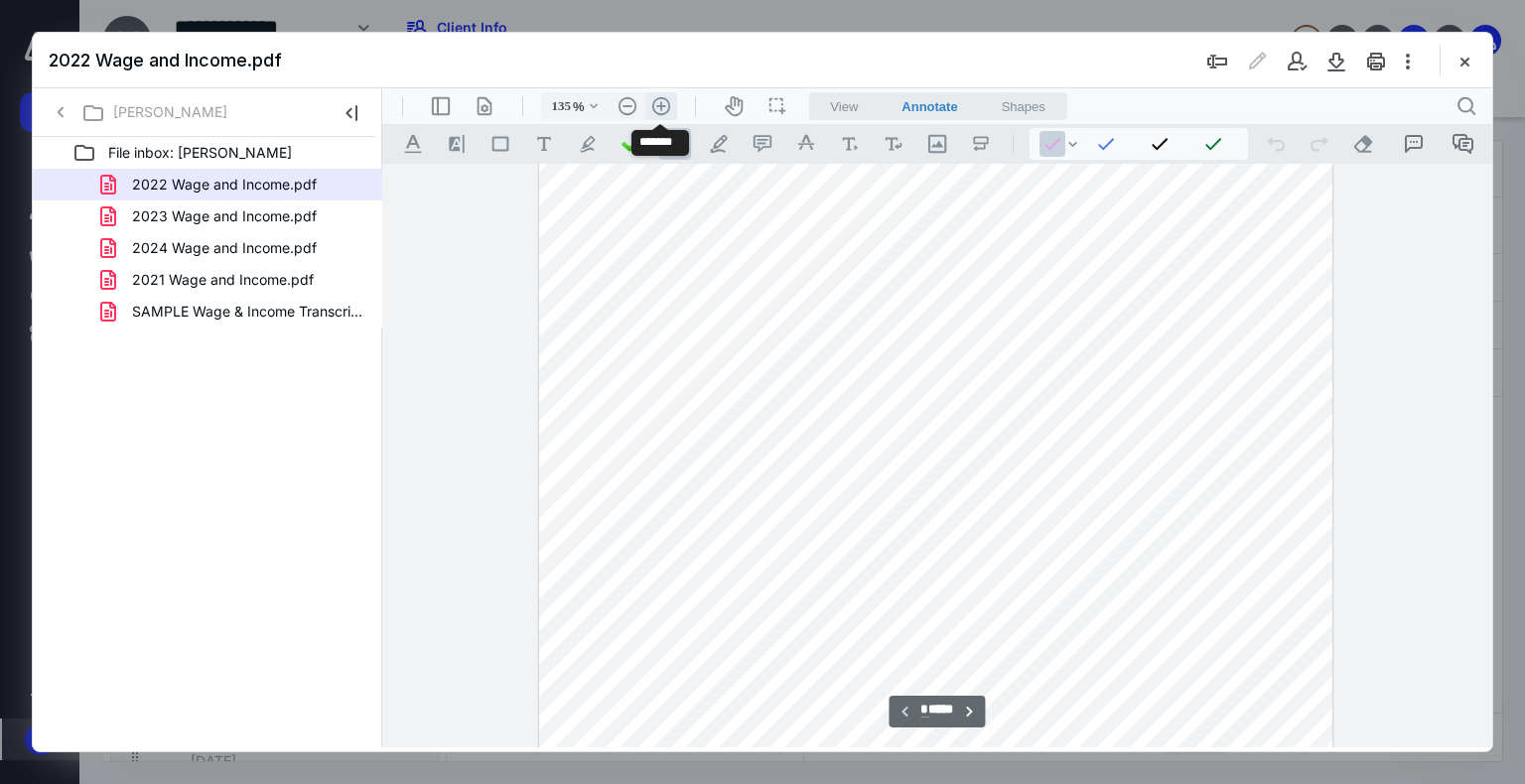 click on ".cls-1{fill:#abb0c4;} icon - header - zoom - in - line" at bounding box center [661, 106] 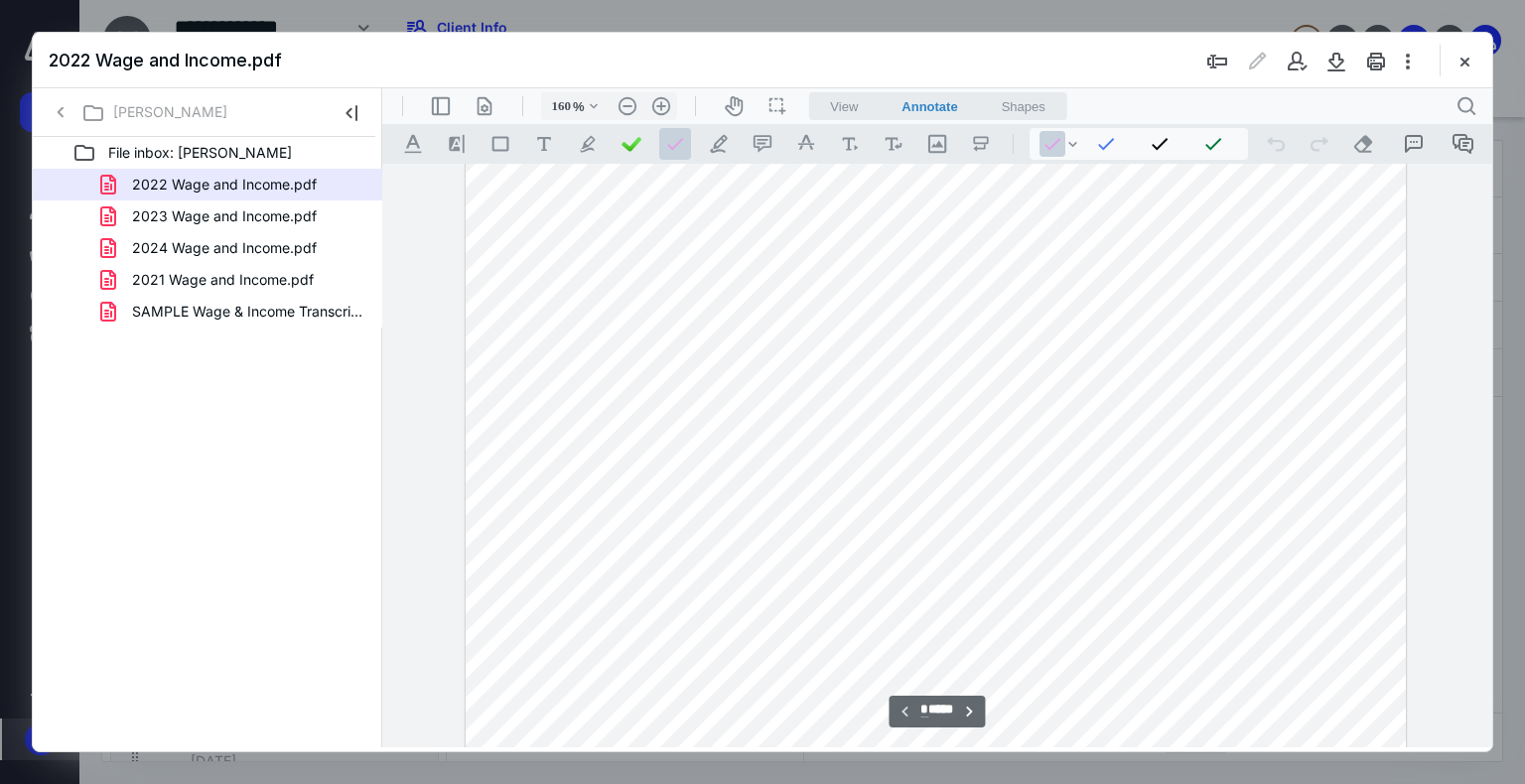 scroll, scrollTop: 410, scrollLeft: 0, axis: vertical 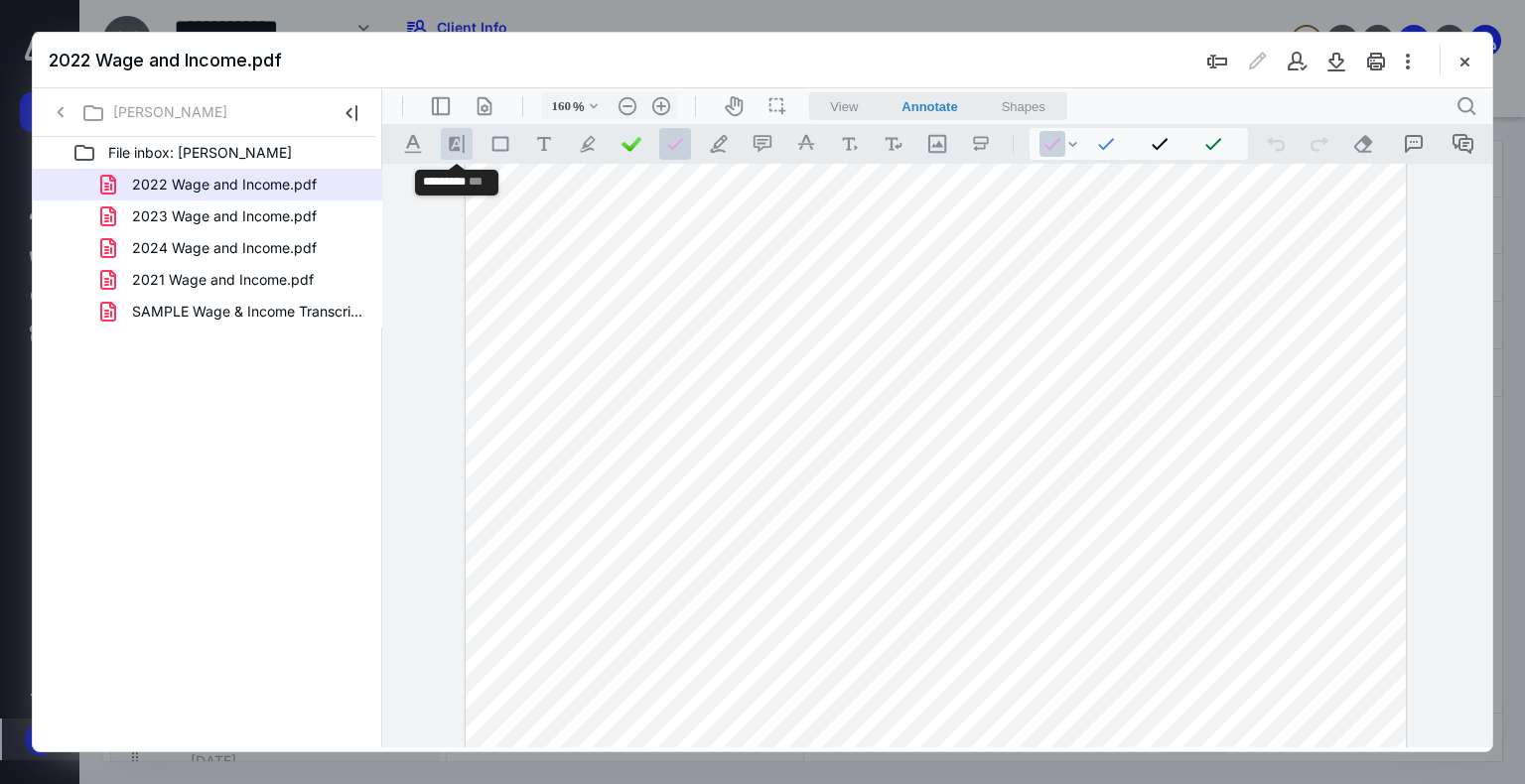 click on ".cls-1{fill:#8c8c8c;} icon - line - tool - highlight" at bounding box center (457, 144) 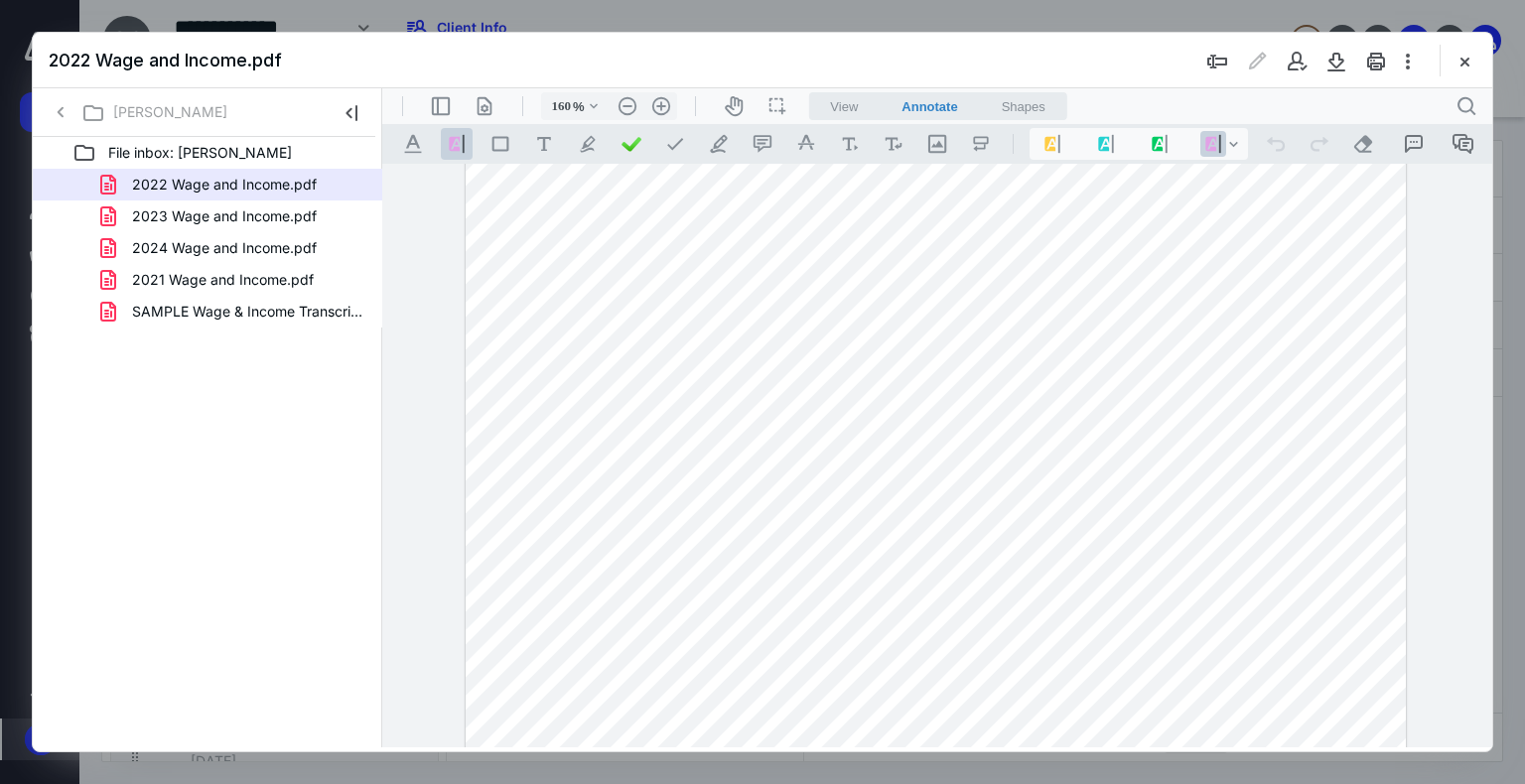 drag, startPoint x: 778, startPoint y: 199, endPoint x: 862, endPoint y: 196, distance: 84.05355 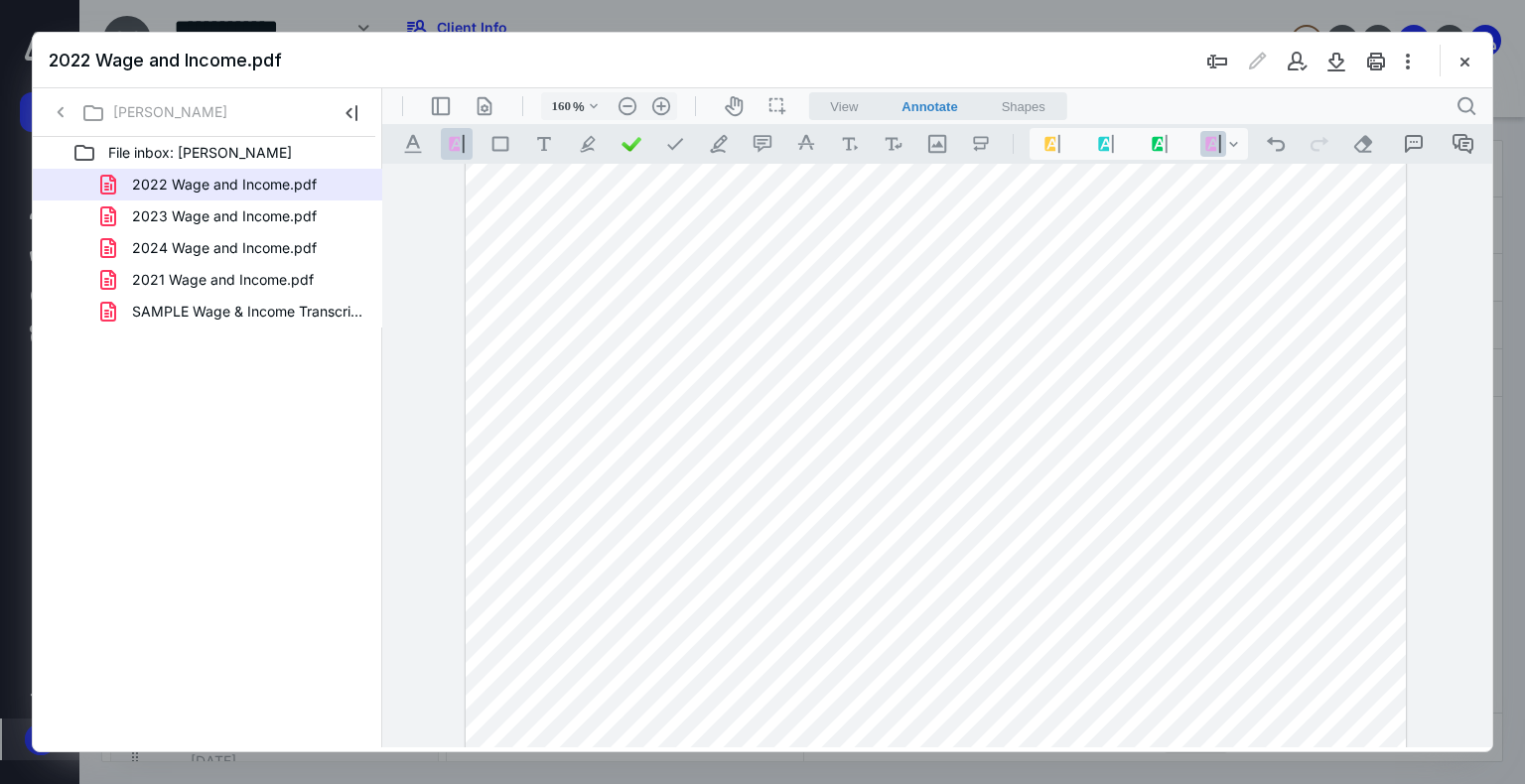 drag, startPoint x: 553, startPoint y: 272, endPoint x: 632, endPoint y: 290, distance: 81 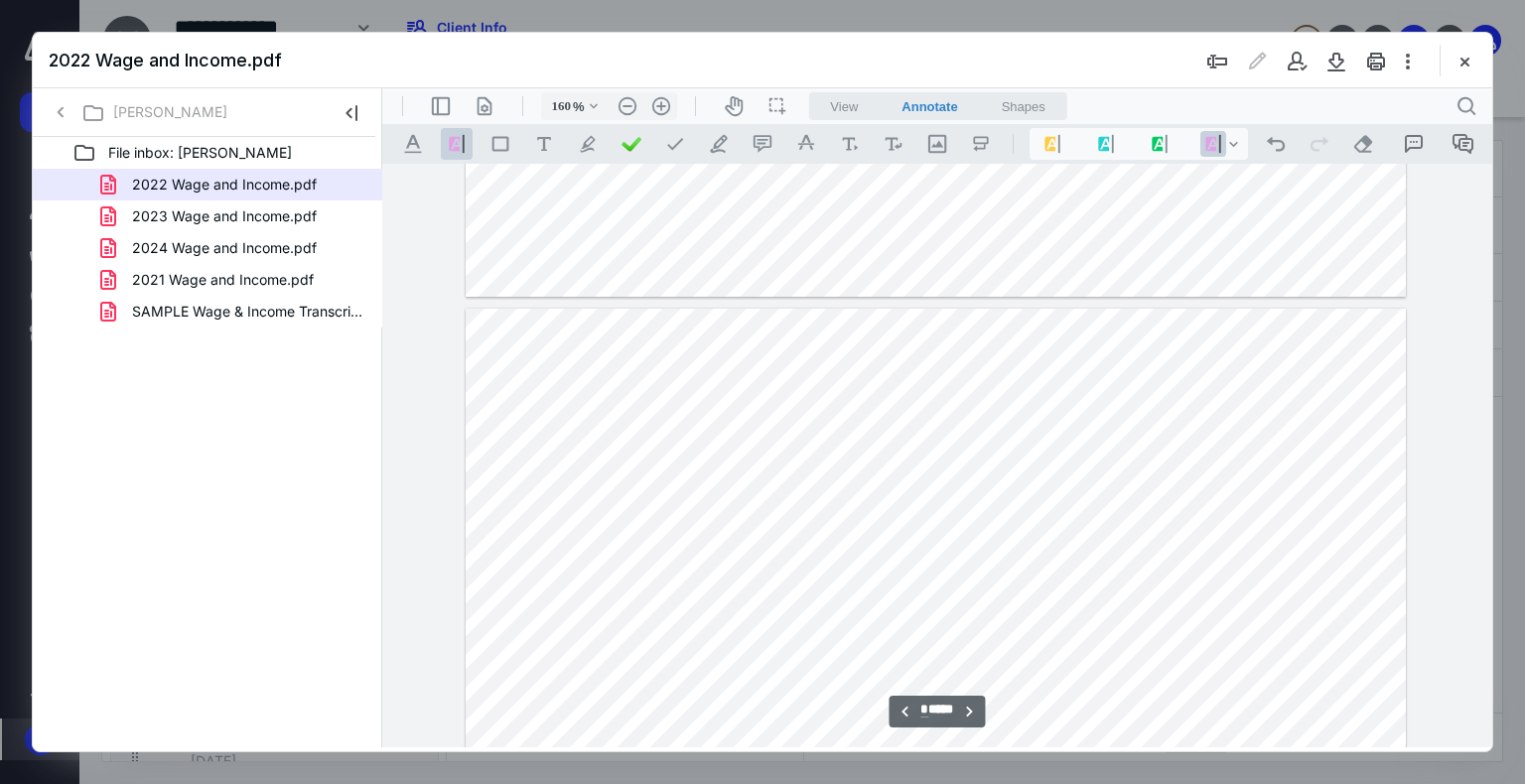 scroll, scrollTop: 1303, scrollLeft: 0, axis: vertical 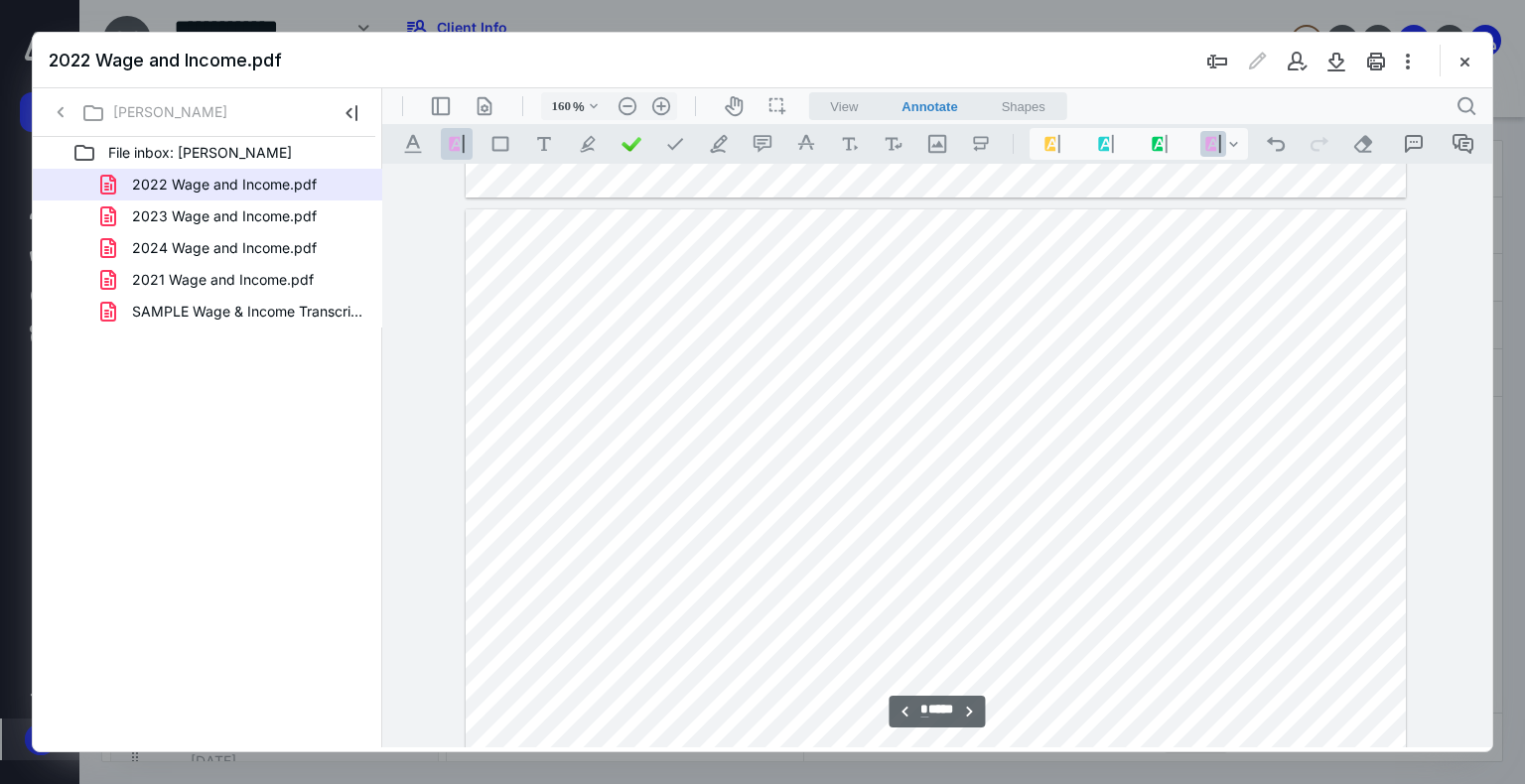 drag, startPoint x: 785, startPoint y: 428, endPoint x: 855, endPoint y: 425, distance: 70.064256 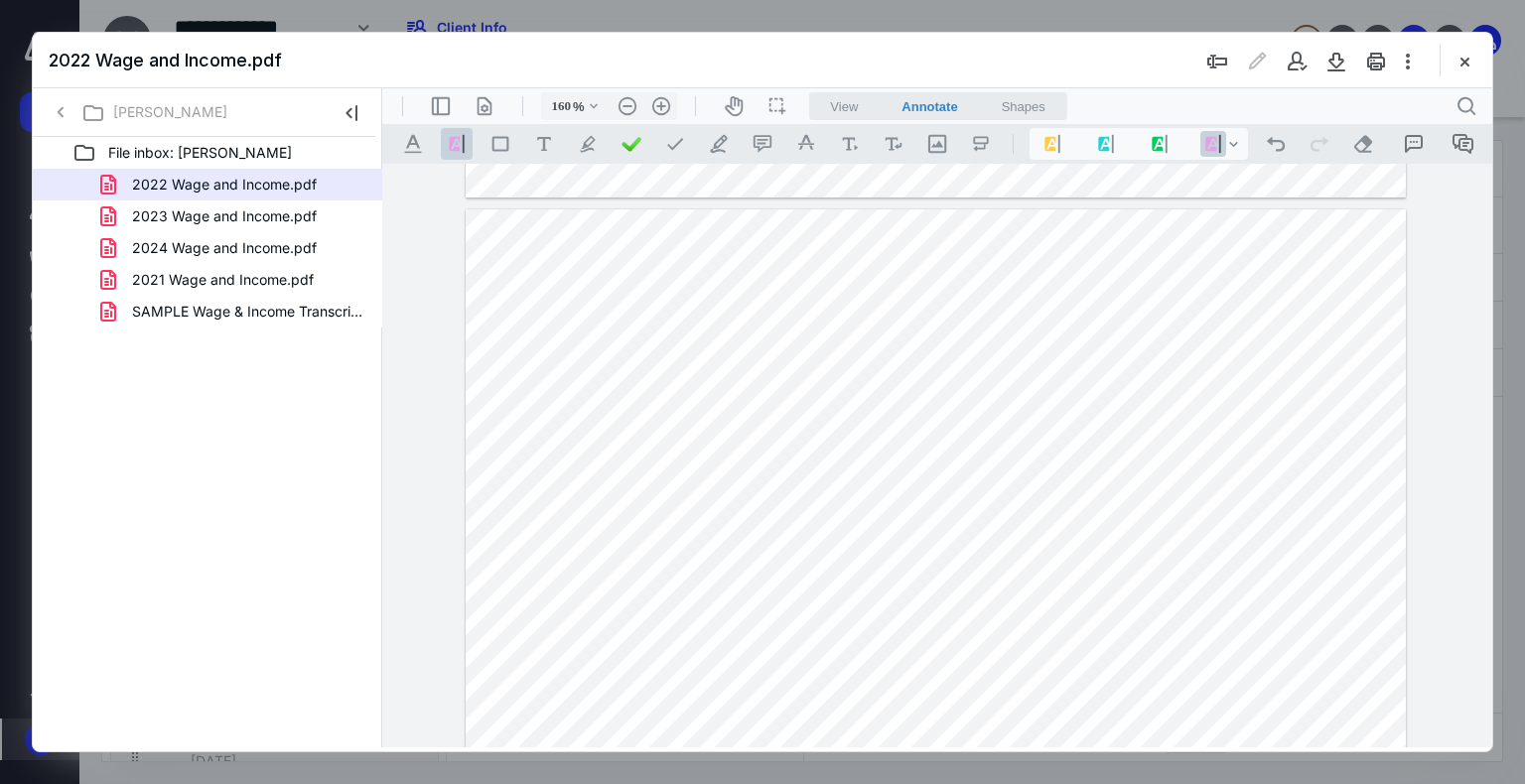 drag, startPoint x: 556, startPoint y: 507, endPoint x: 651, endPoint y: 525, distance: 96.69023 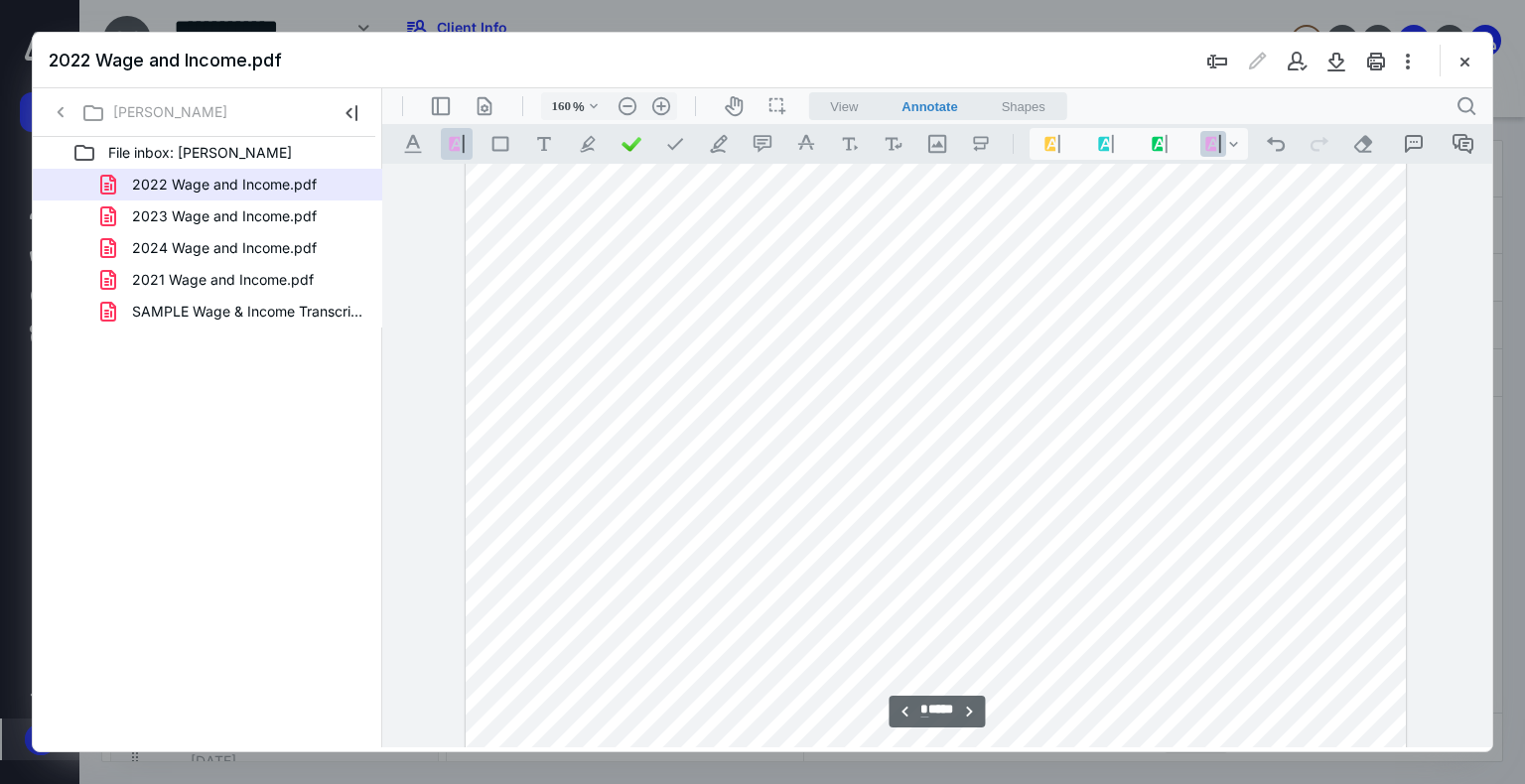 scroll, scrollTop: 3387, scrollLeft: 0, axis: vertical 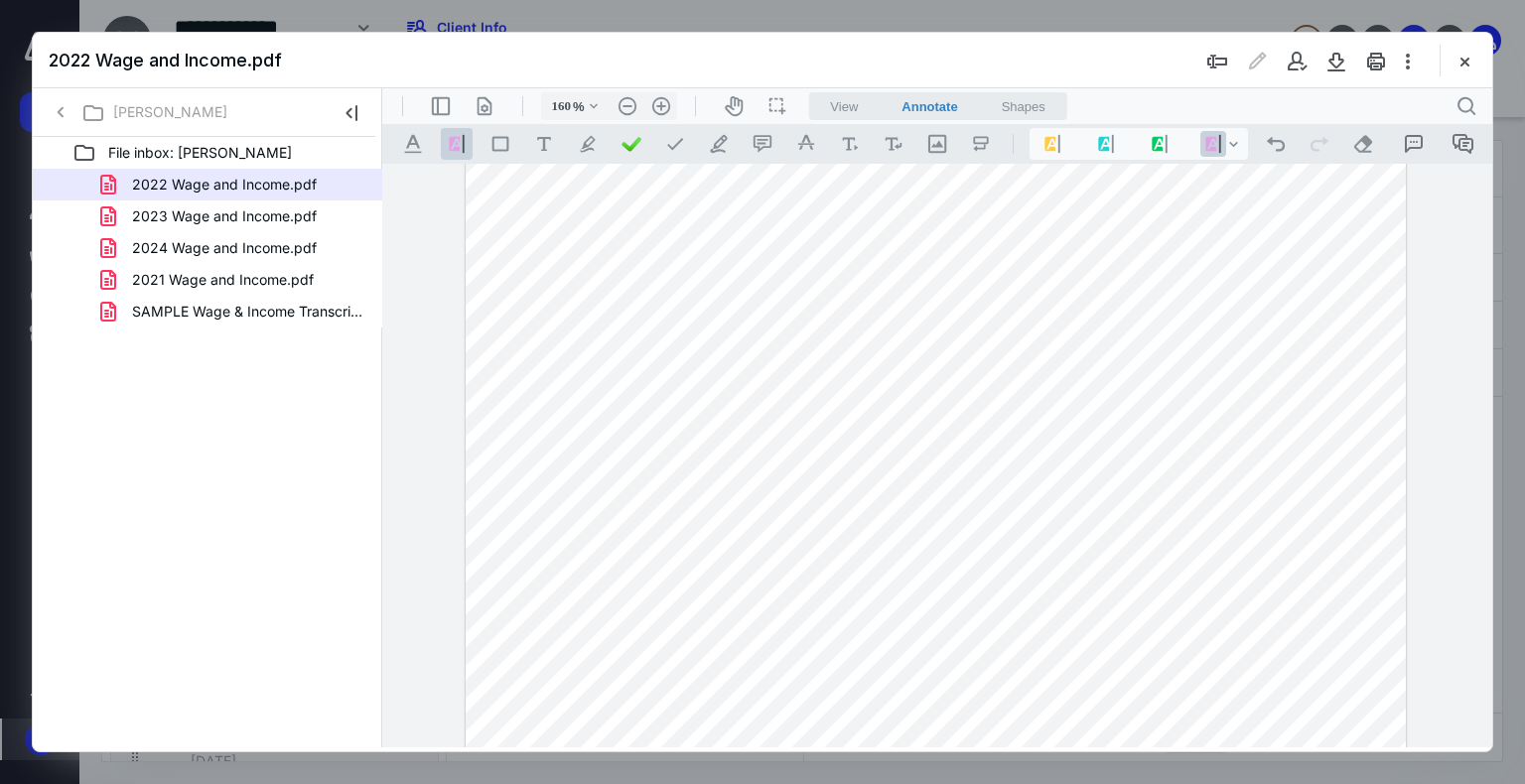 drag, startPoint x: 737, startPoint y: 279, endPoint x: 869, endPoint y: 283, distance: 132.06059 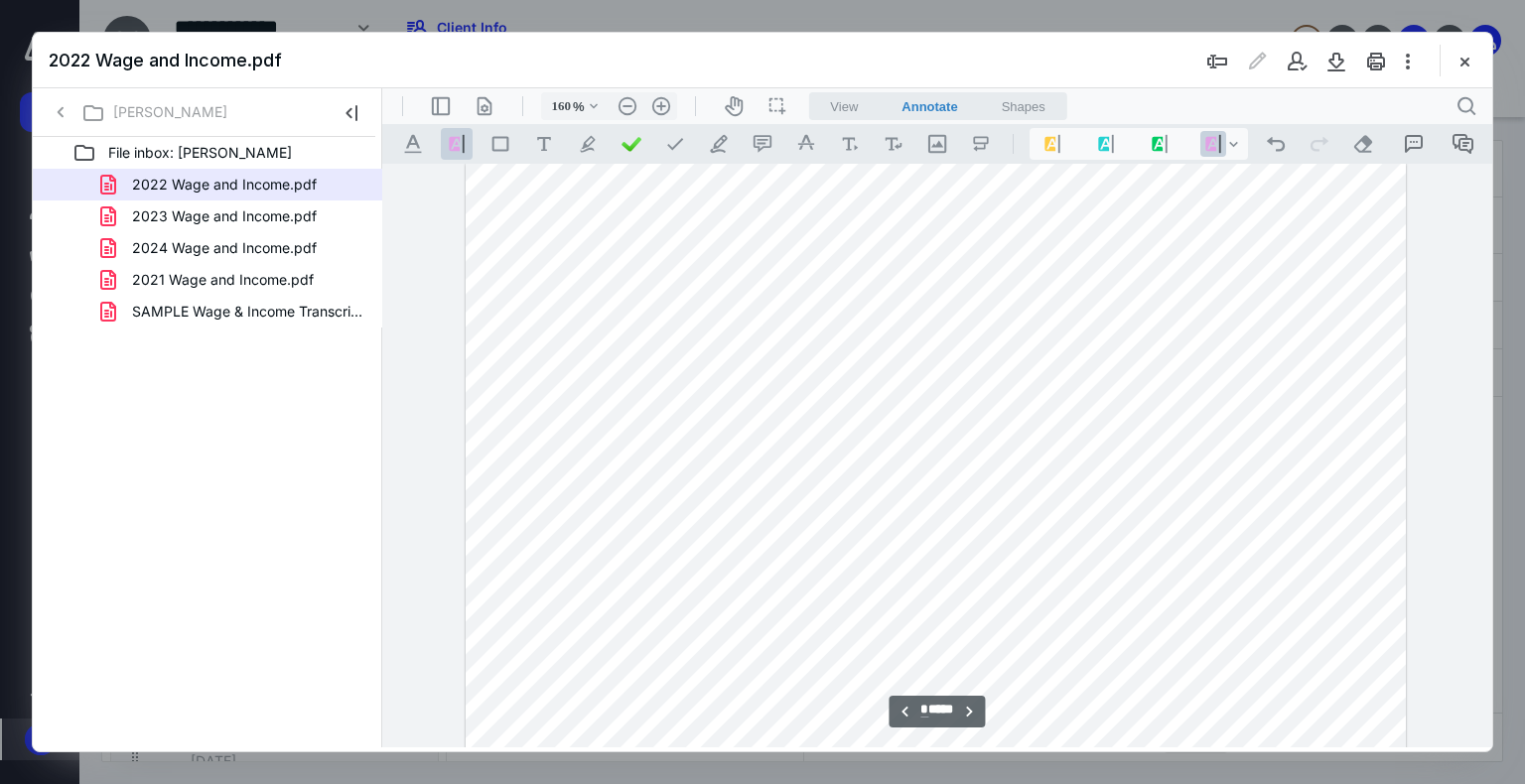scroll, scrollTop: 2891, scrollLeft: 0, axis: vertical 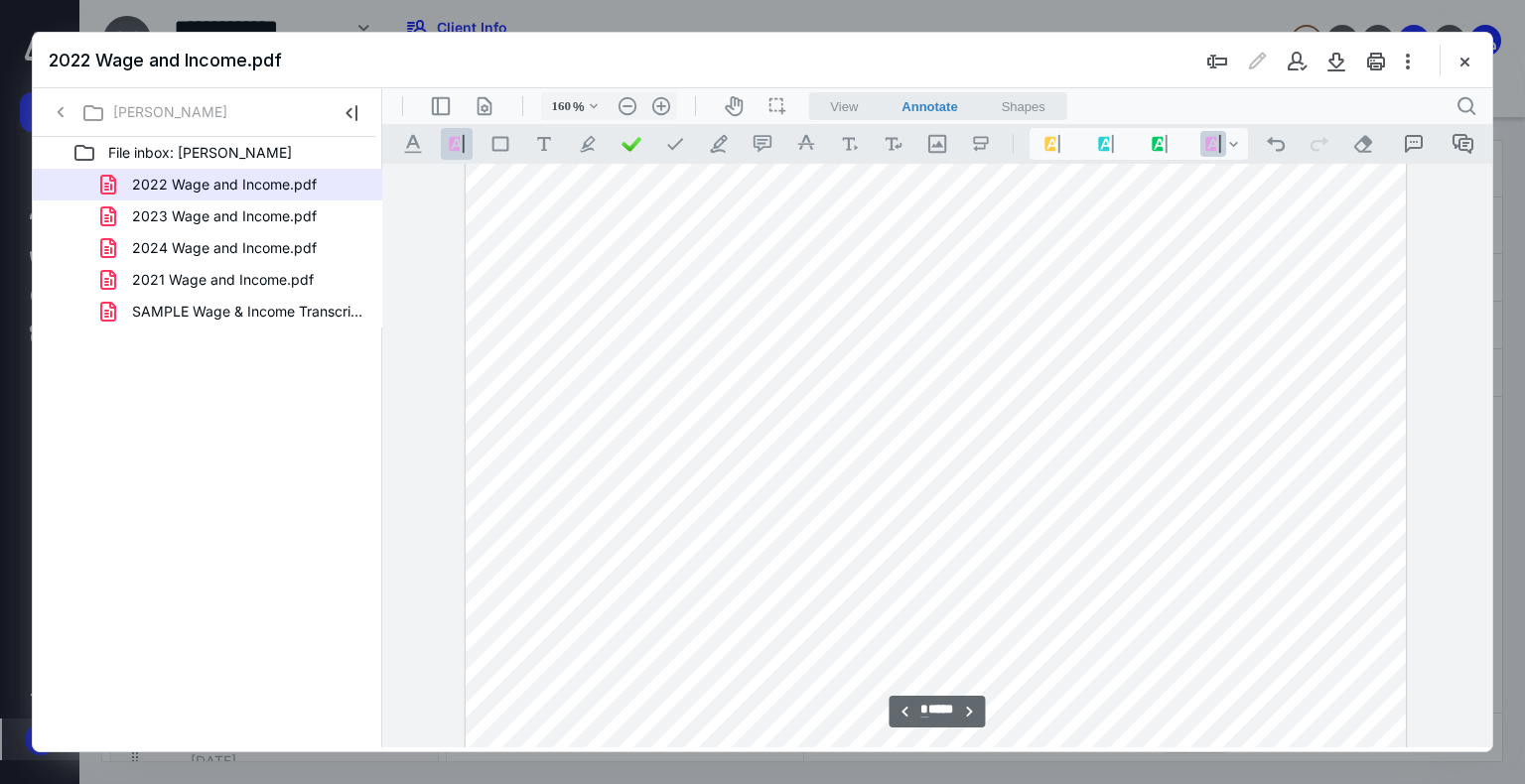 drag, startPoint x: 559, startPoint y: 449, endPoint x: 630, endPoint y: 475, distance: 75.610846 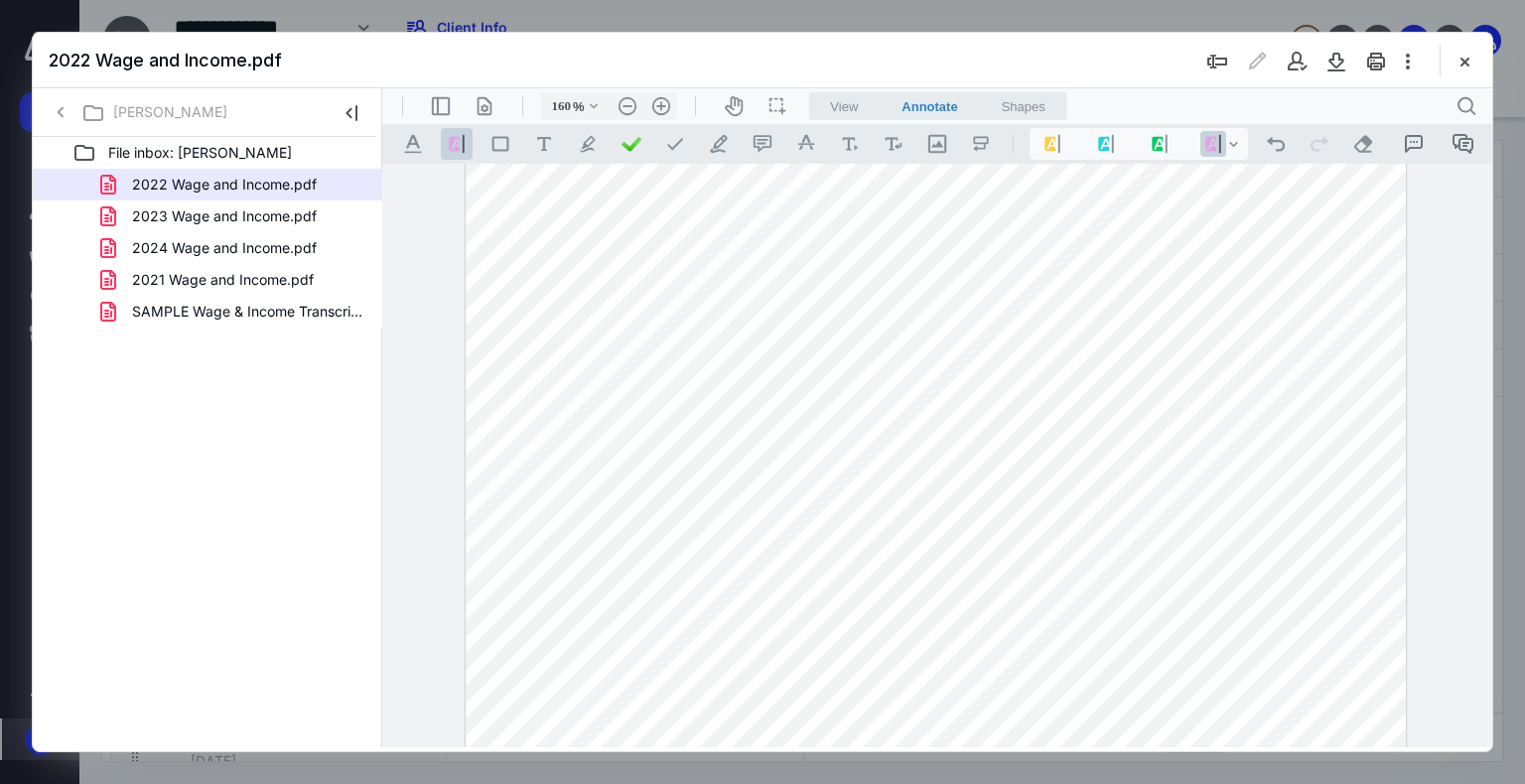 drag, startPoint x: 744, startPoint y: 372, endPoint x: 867, endPoint y: 374, distance: 123.01626 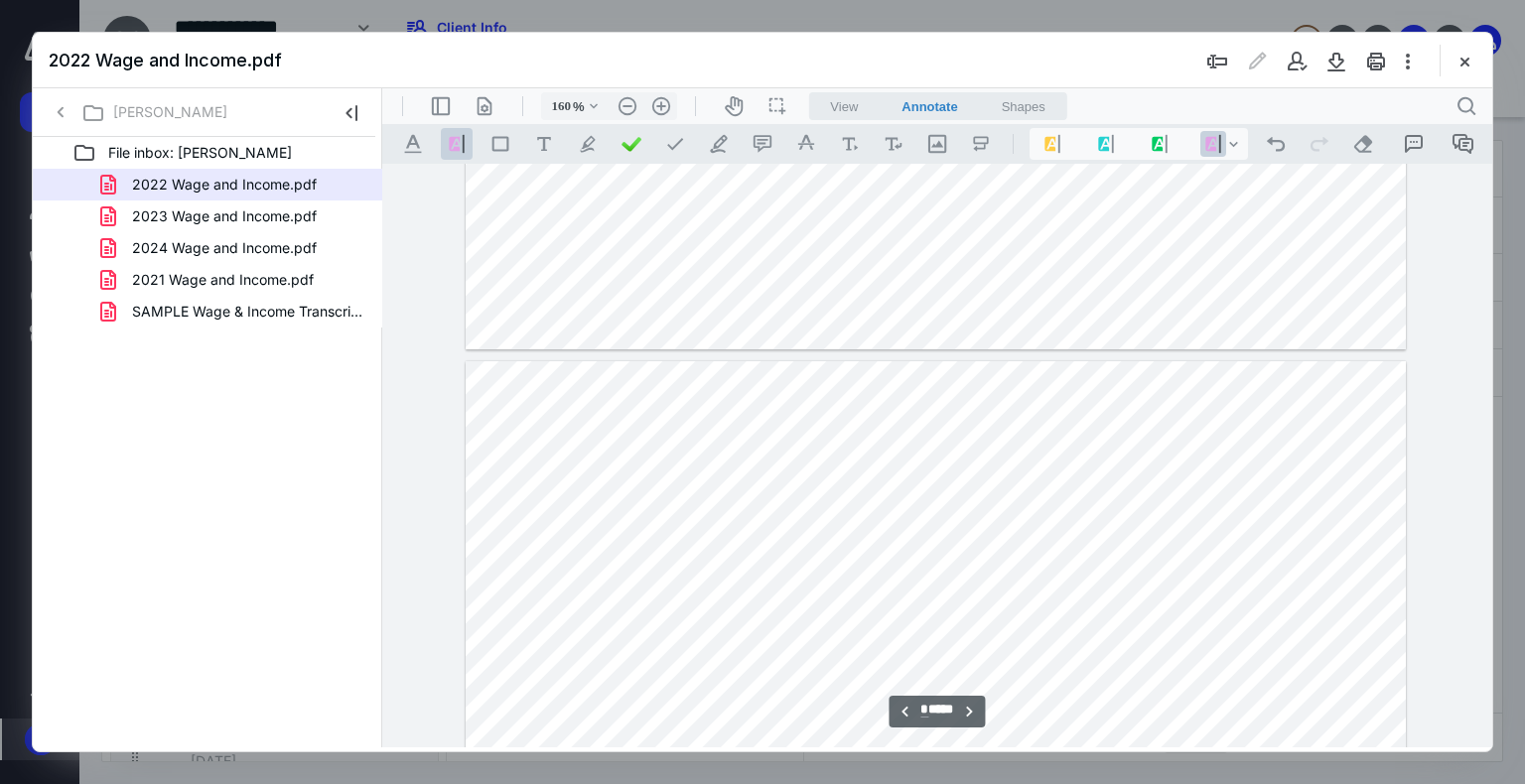 drag, startPoint x: 741, startPoint y: 233, endPoint x: 767, endPoint y: 265, distance: 41.231056 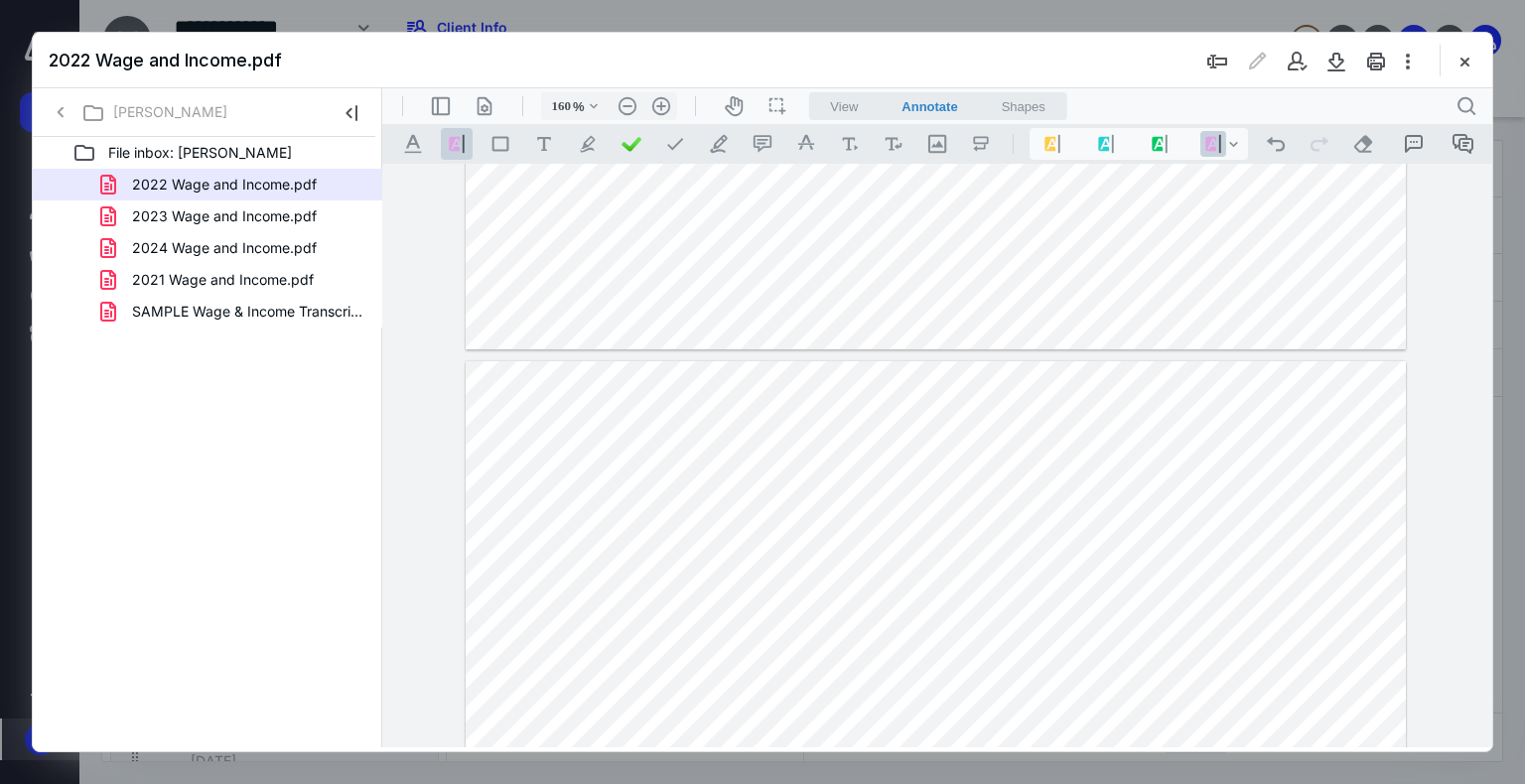 drag, startPoint x: 558, startPoint y: 449, endPoint x: 649, endPoint y: 457, distance: 91.35097 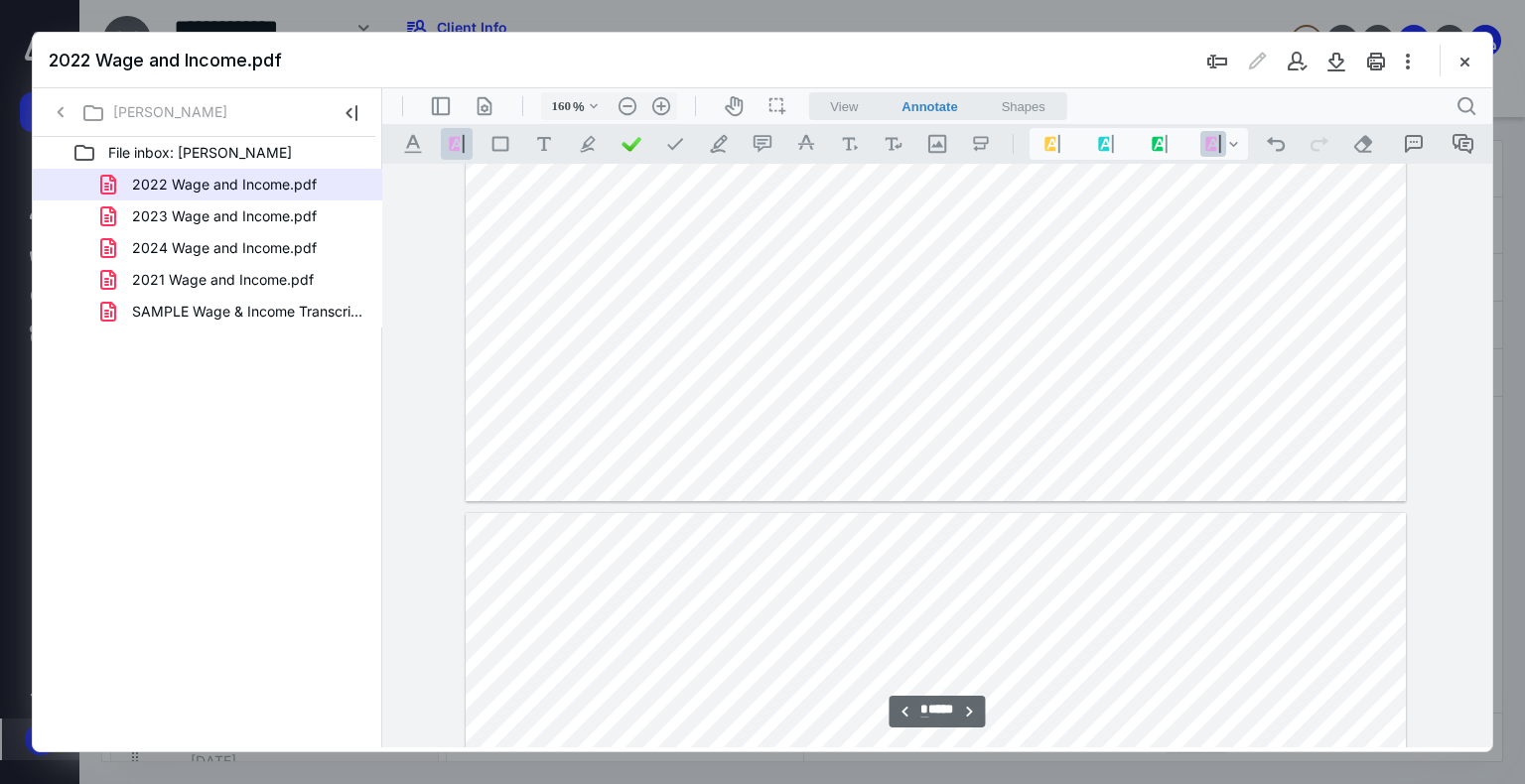 scroll, scrollTop: 3784, scrollLeft: 0, axis: vertical 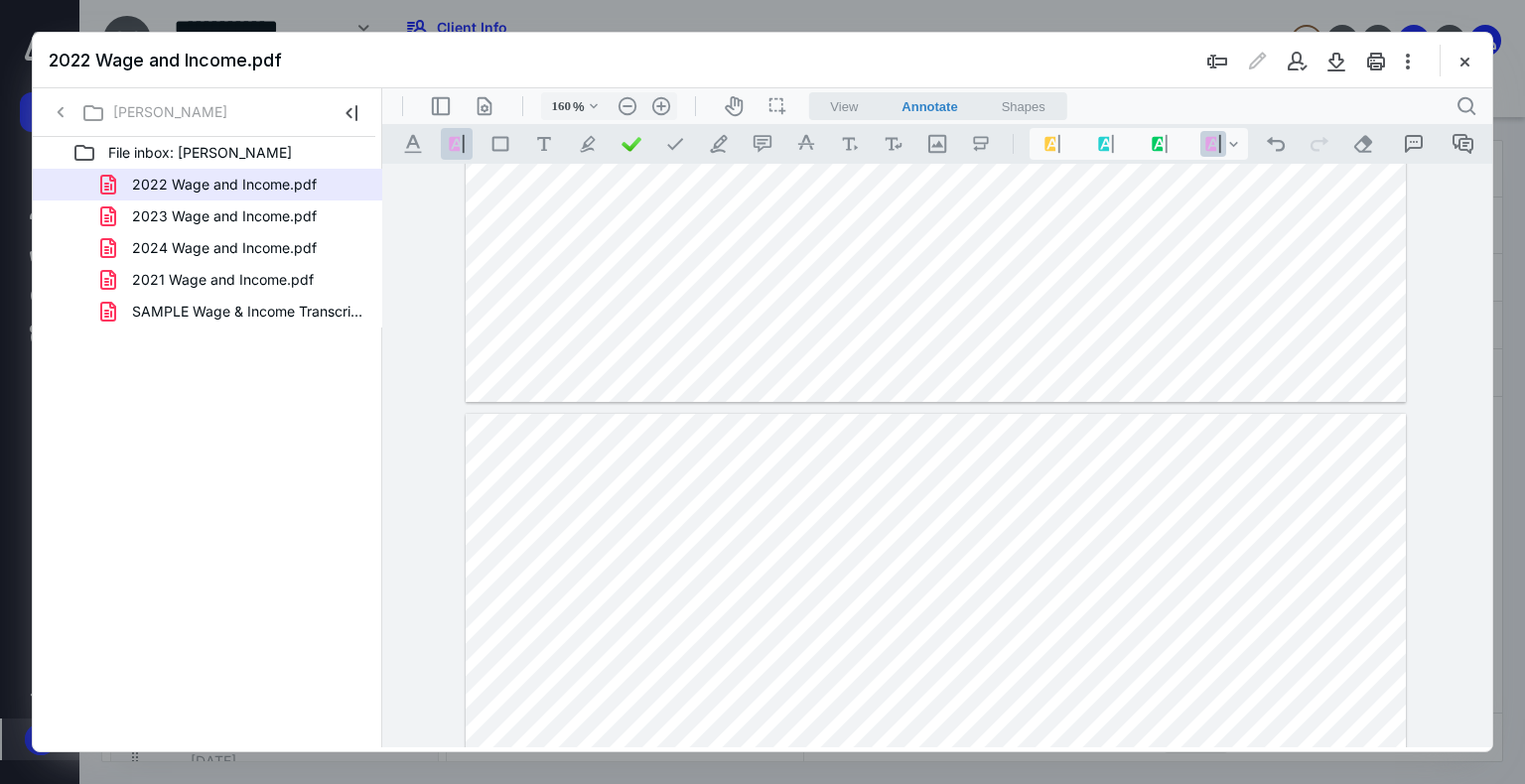 drag, startPoint x: 739, startPoint y: 277, endPoint x: 873, endPoint y: 277, distance: 134 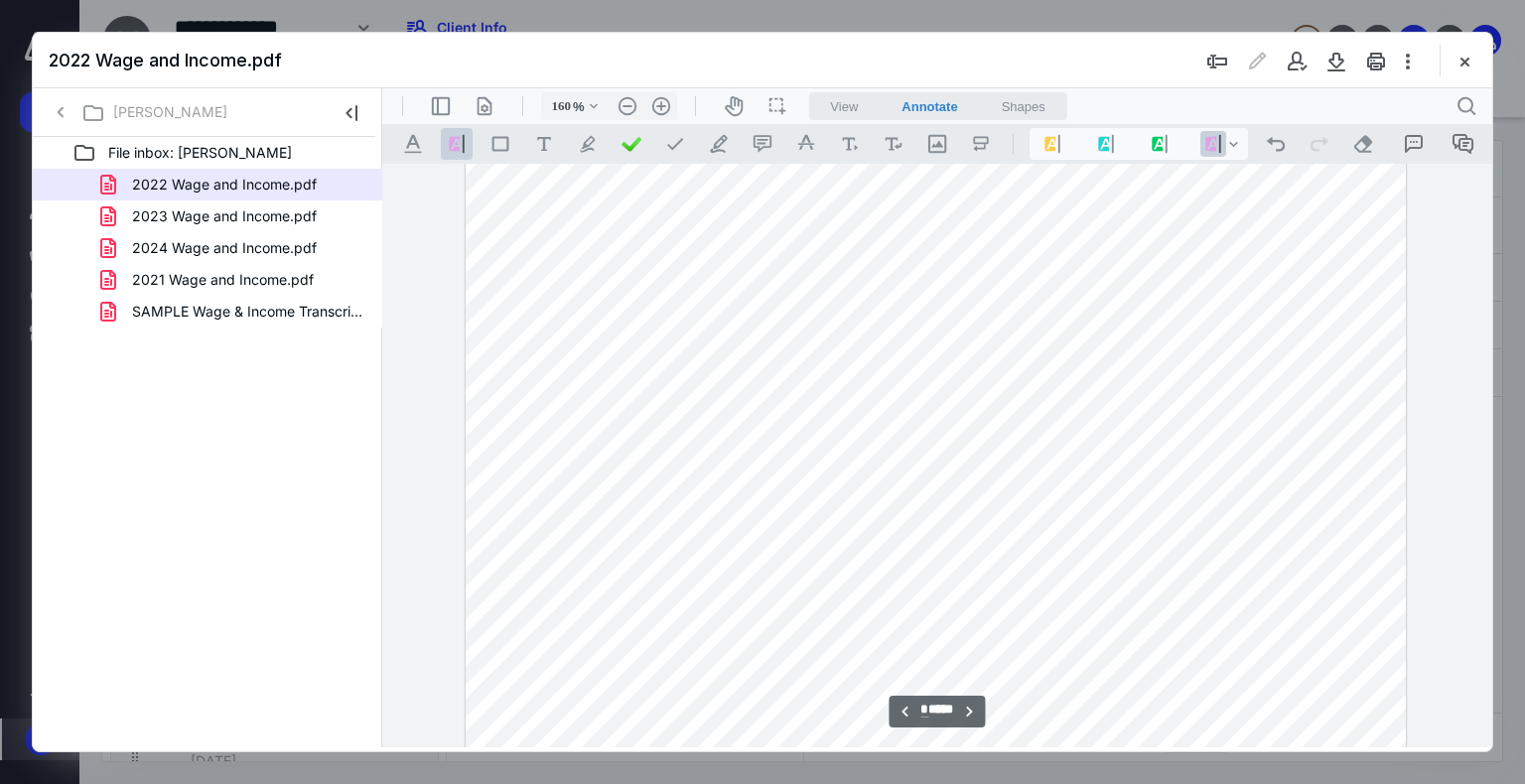 scroll, scrollTop: 4379, scrollLeft: 0, axis: vertical 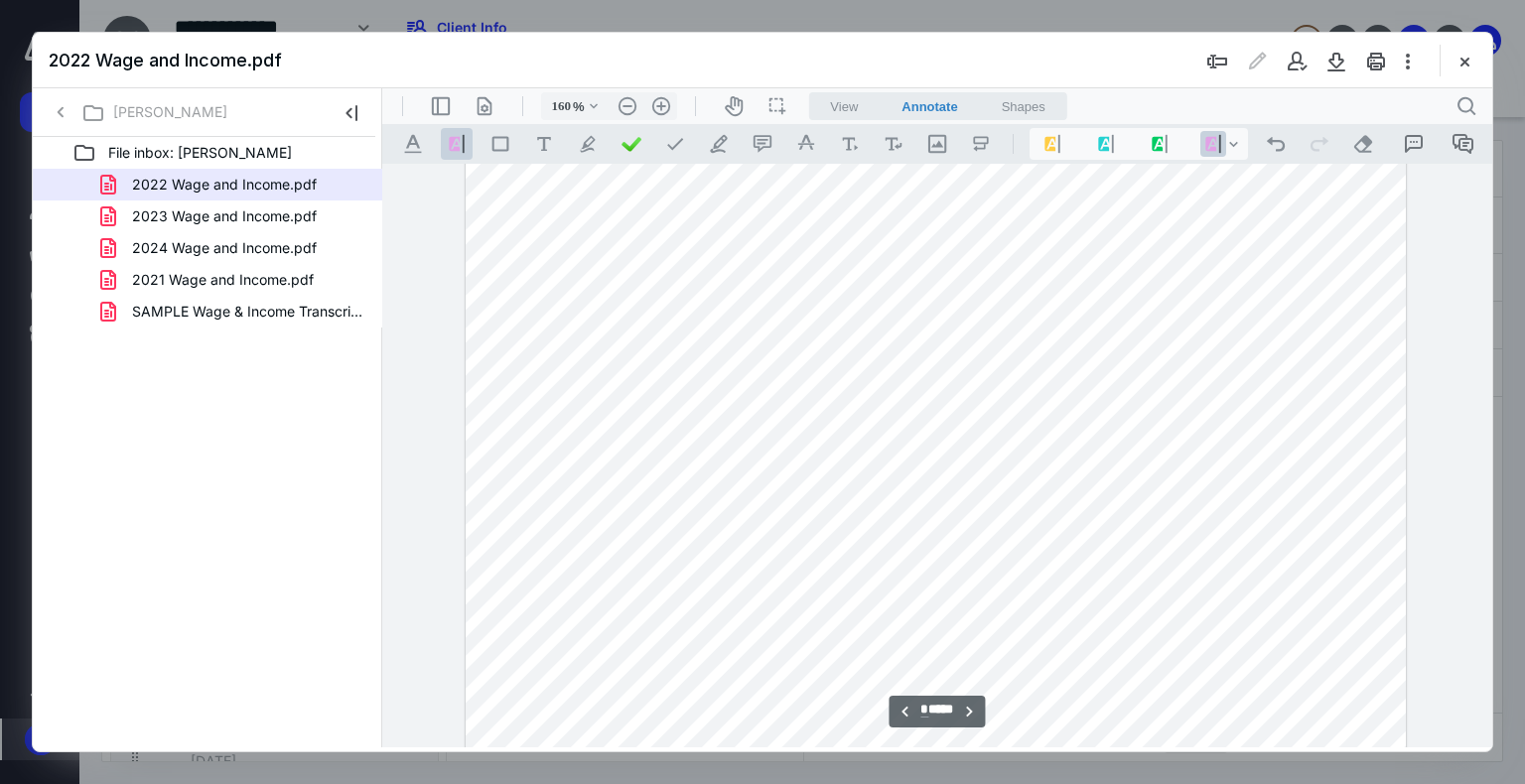 drag, startPoint x: 555, startPoint y: 301, endPoint x: 632, endPoint y: 330, distance: 82.28001 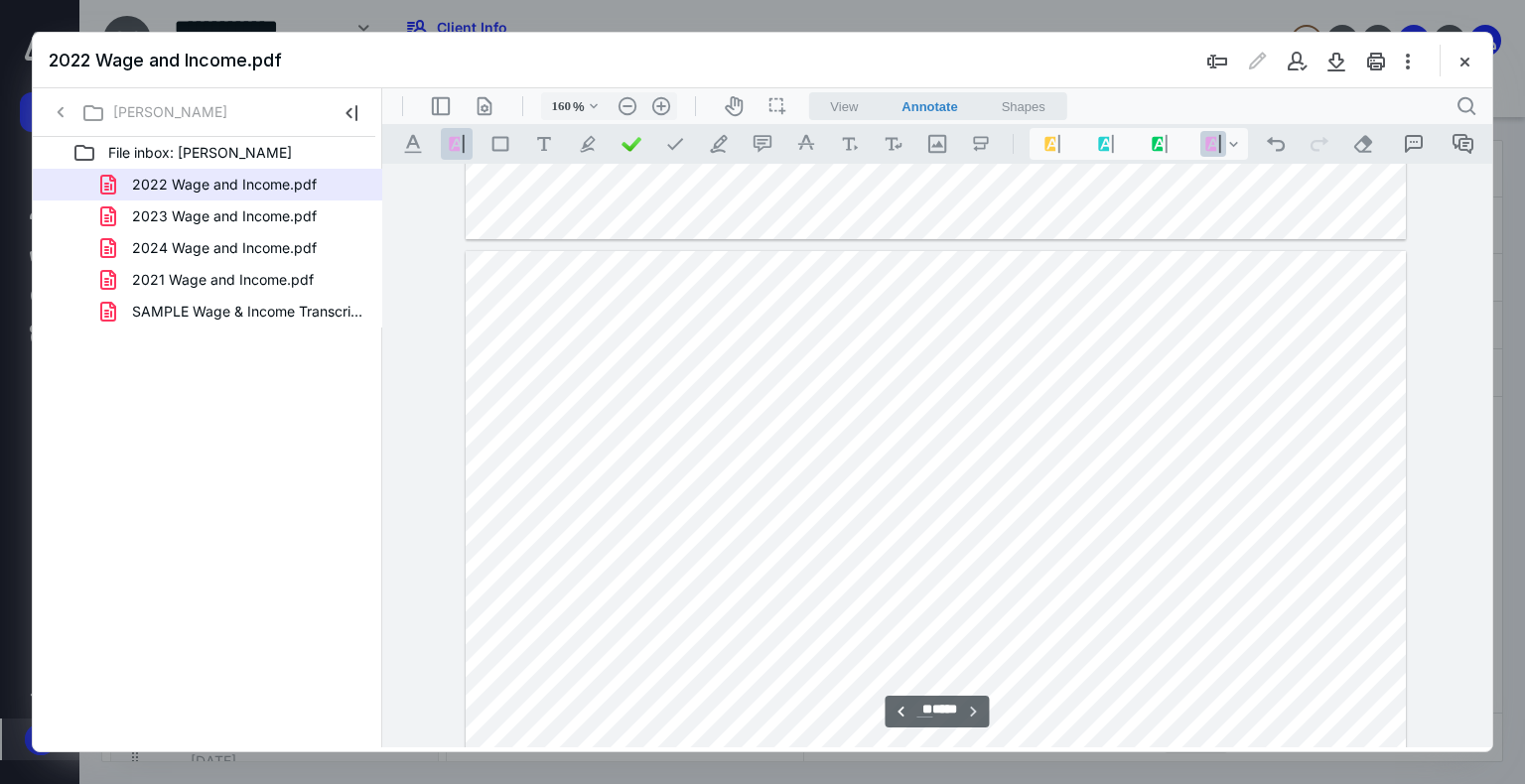scroll, scrollTop: 20258, scrollLeft: 0, axis: vertical 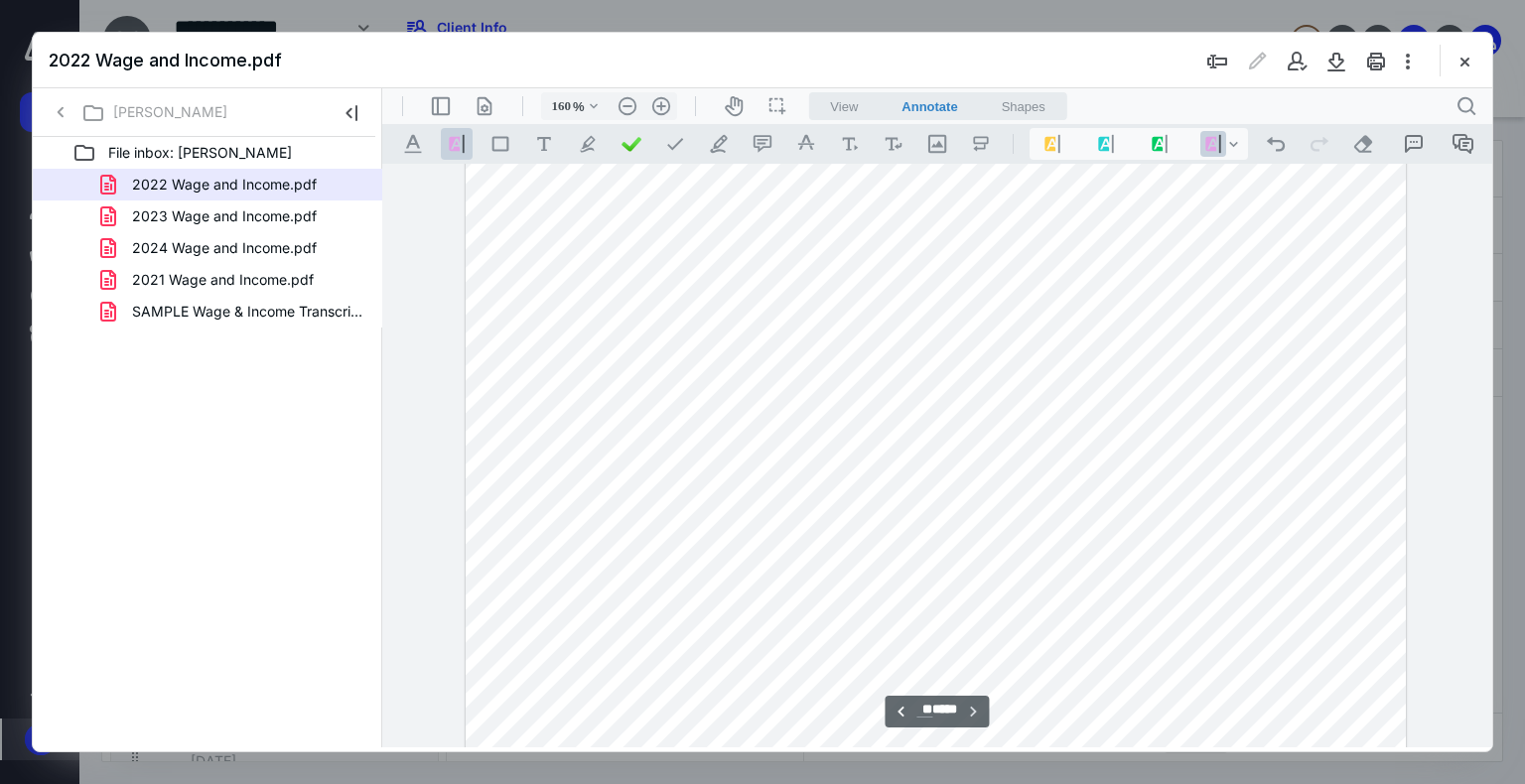 drag, startPoint x: 871, startPoint y: 456, endPoint x: 1016, endPoint y: 459, distance: 145.03103 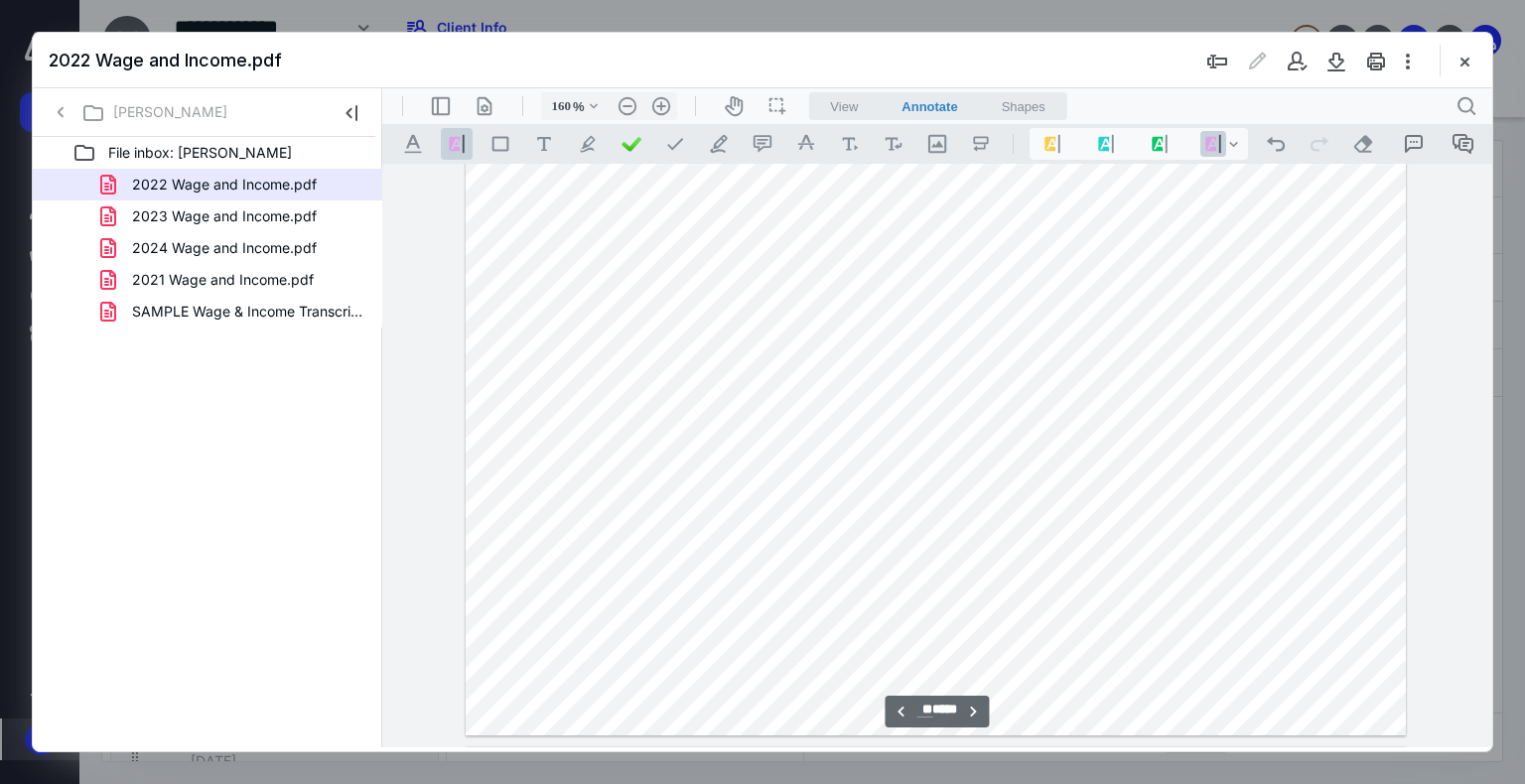 scroll, scrollTop: 19464, scrollLeft: 0, axis: vertical 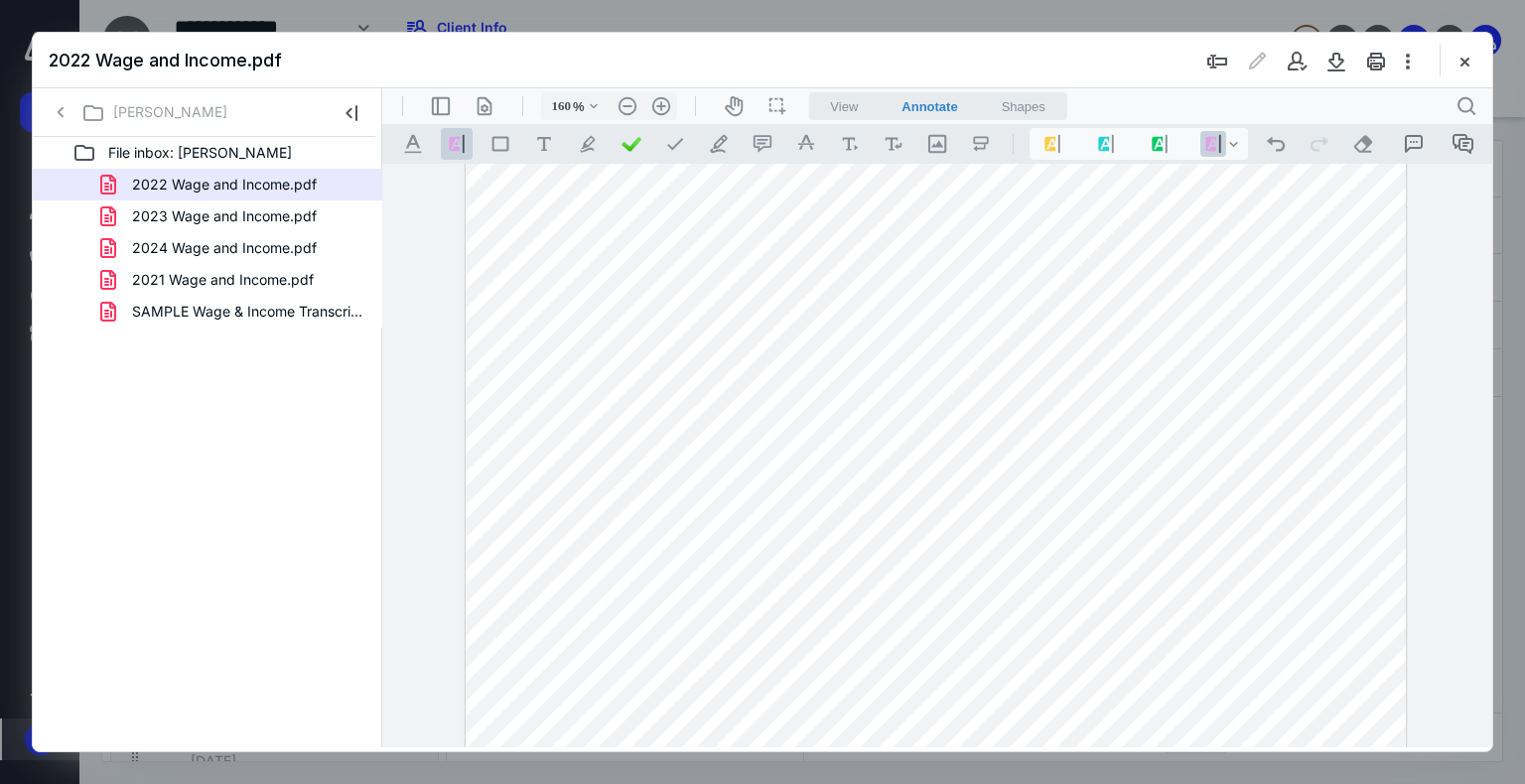 type on "**" 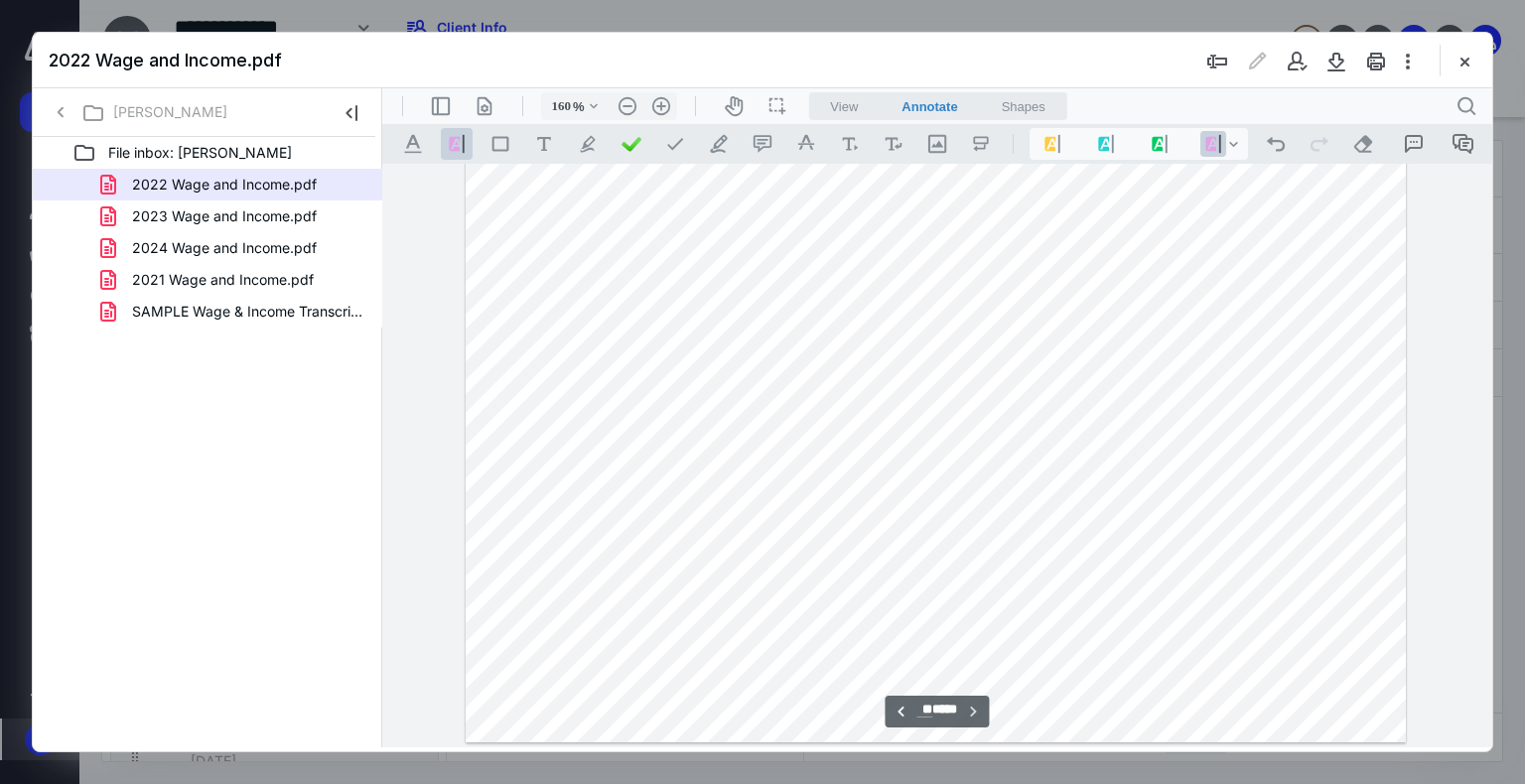 scroll, scrollTop: 20304, scrollLeft: 0, axis: vertical 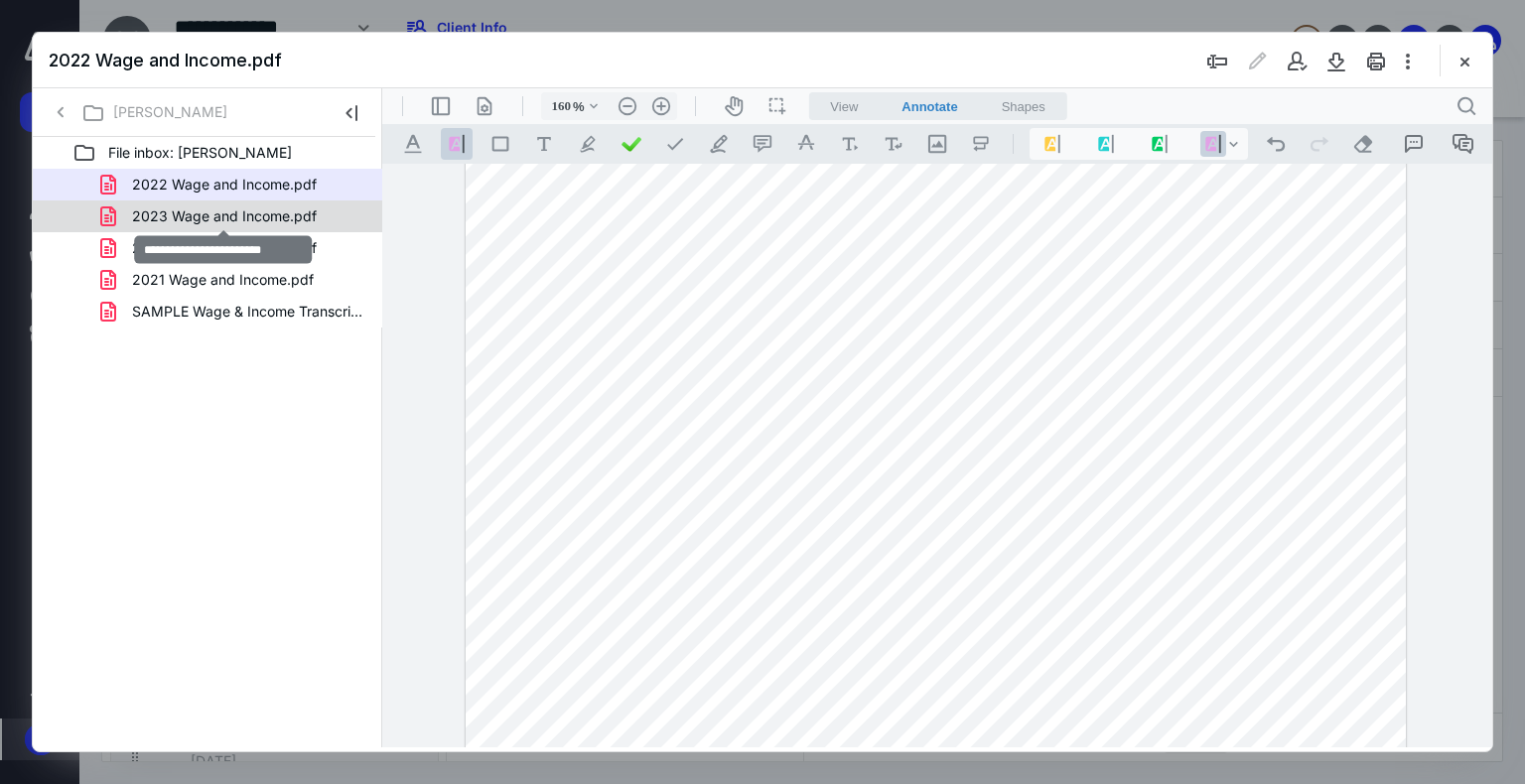 click on "2023 Wage and Income.pdf" at bounding box center [224, 216] 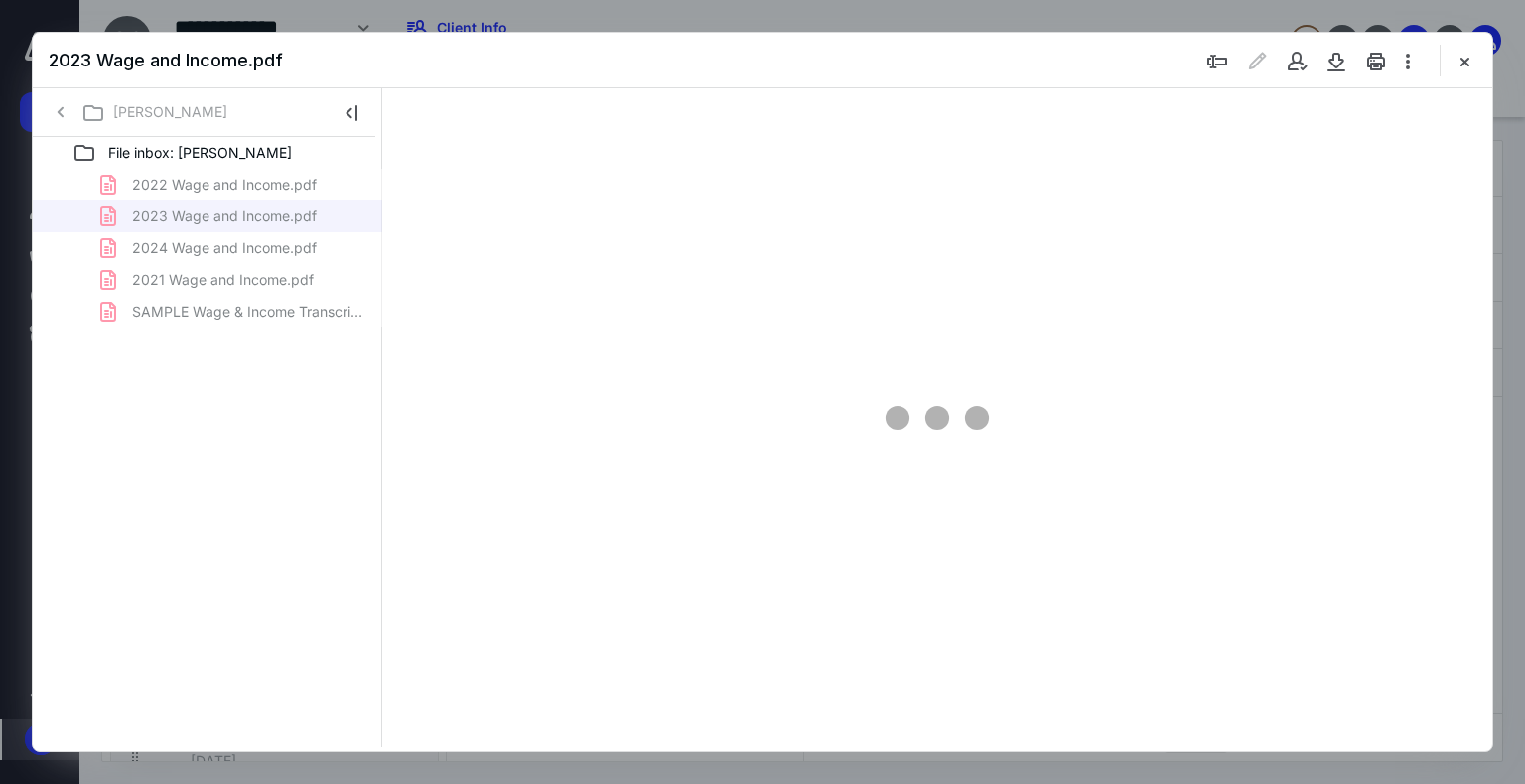 scroll, scrollTop: 78, scrollLeft: 0, axis: vertical 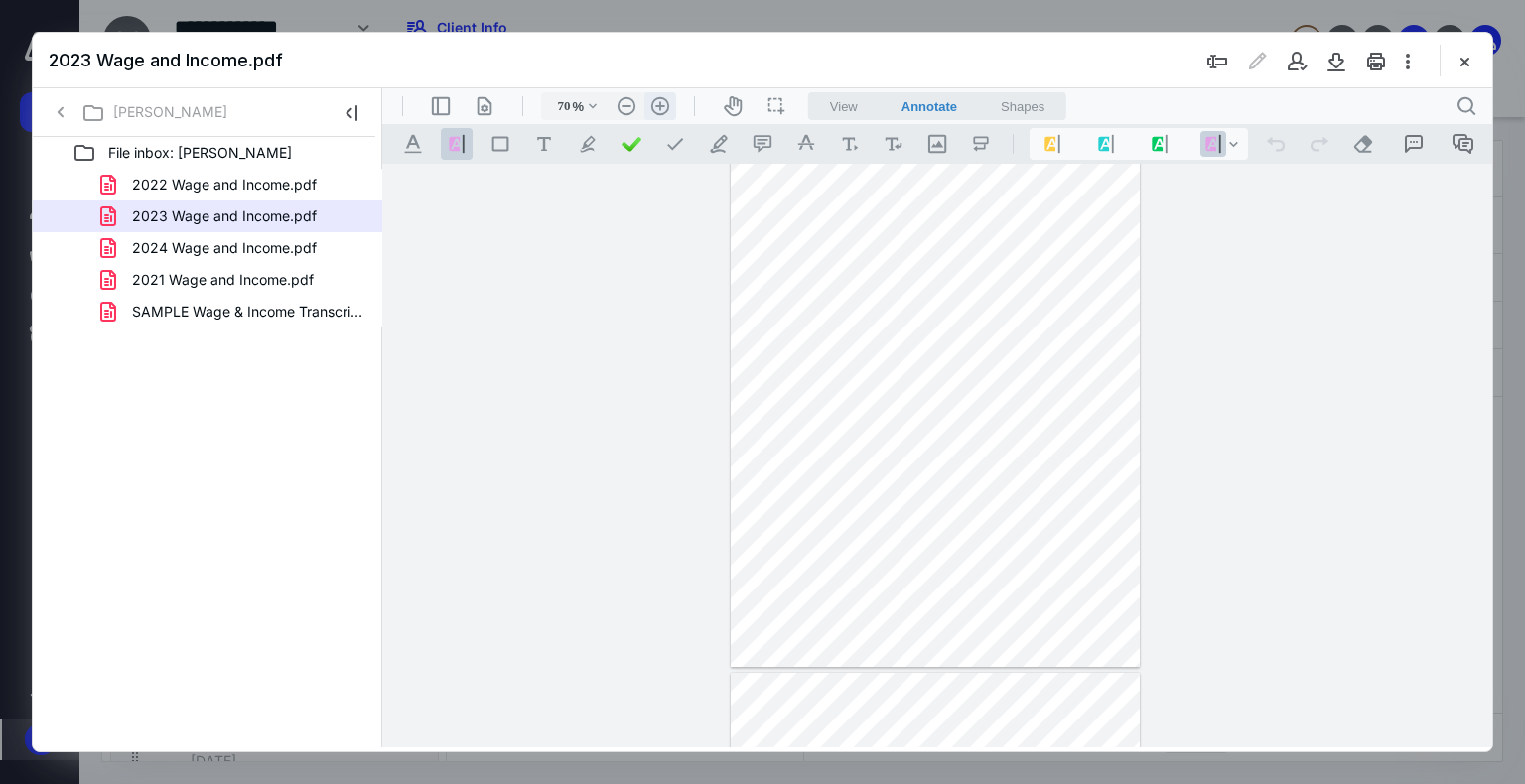 click on ".cls-1{fill:#abb0c4;} icon - header - zoom - in - line" at bounding box center [660, 106] 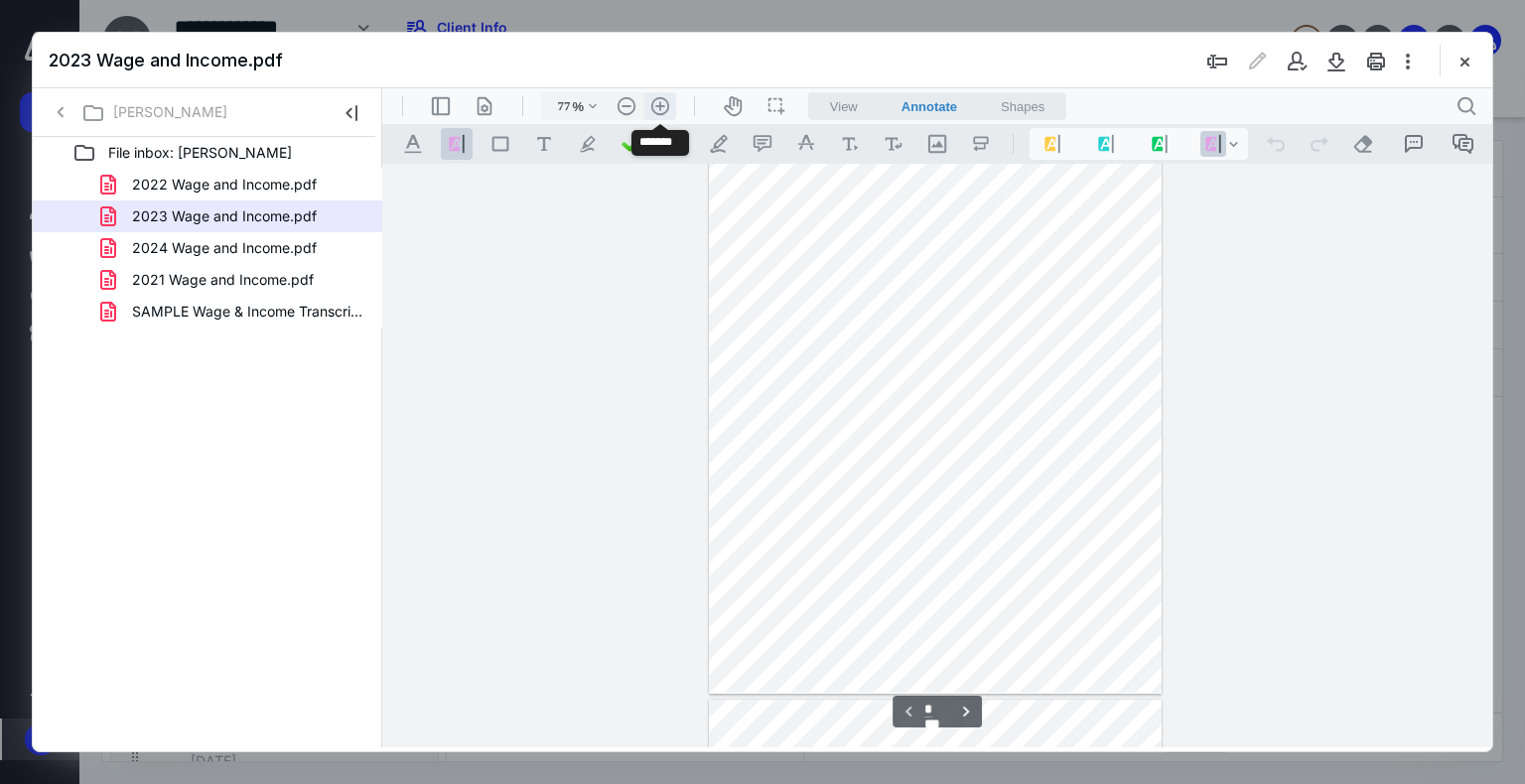 click on ".cls-1{fill:#abb0c4;} icon - header - zoom - in - line" at bounding box center [660, 106] 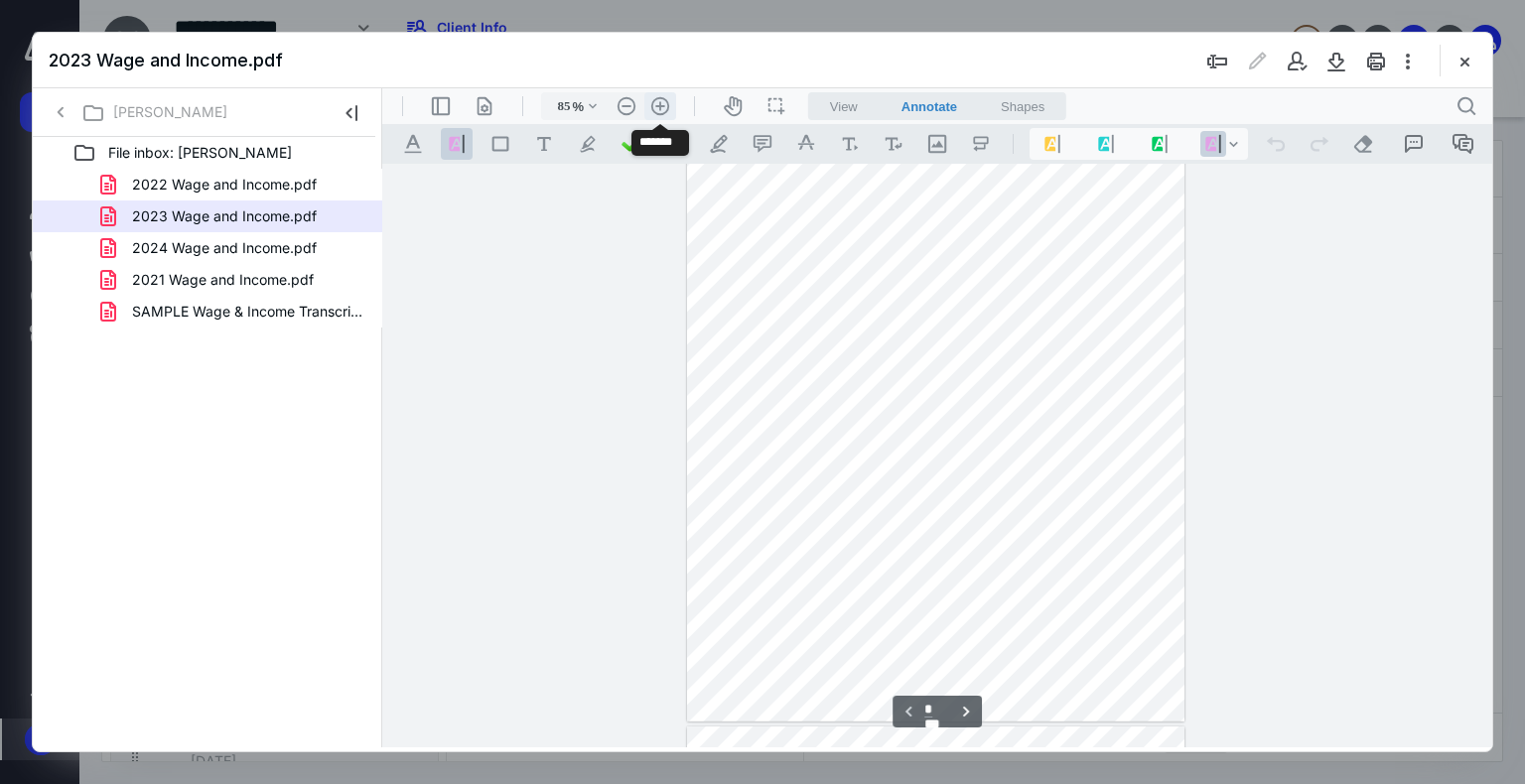 click on ".cls-1{fill:#abb0c4;} icon - header - zoom - in - line" at bounding box center [660, 106] 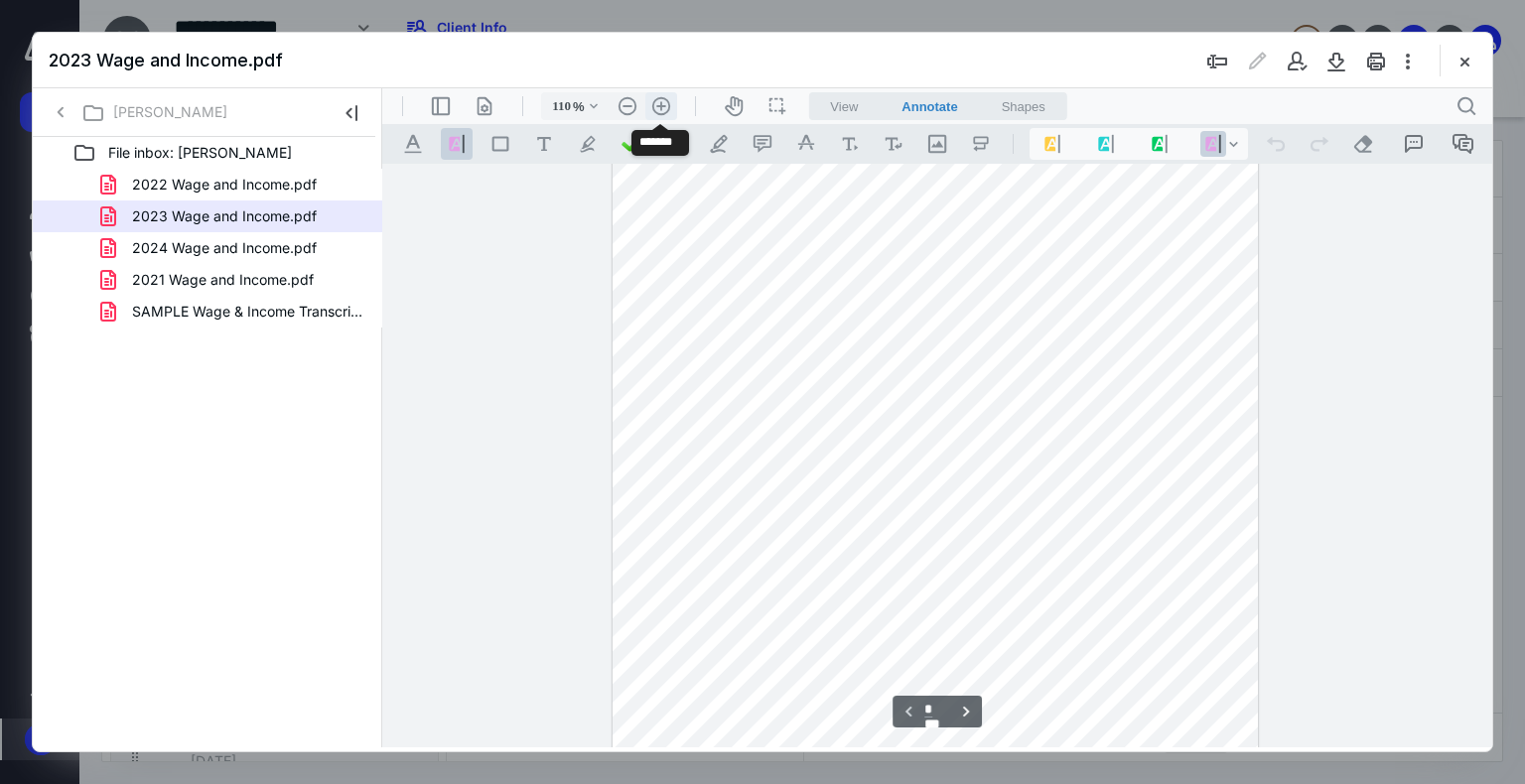 click on ".cls-1{fill:#abb0c4;} icon - header - zoom - in - line" at bounding box center (661, 106) 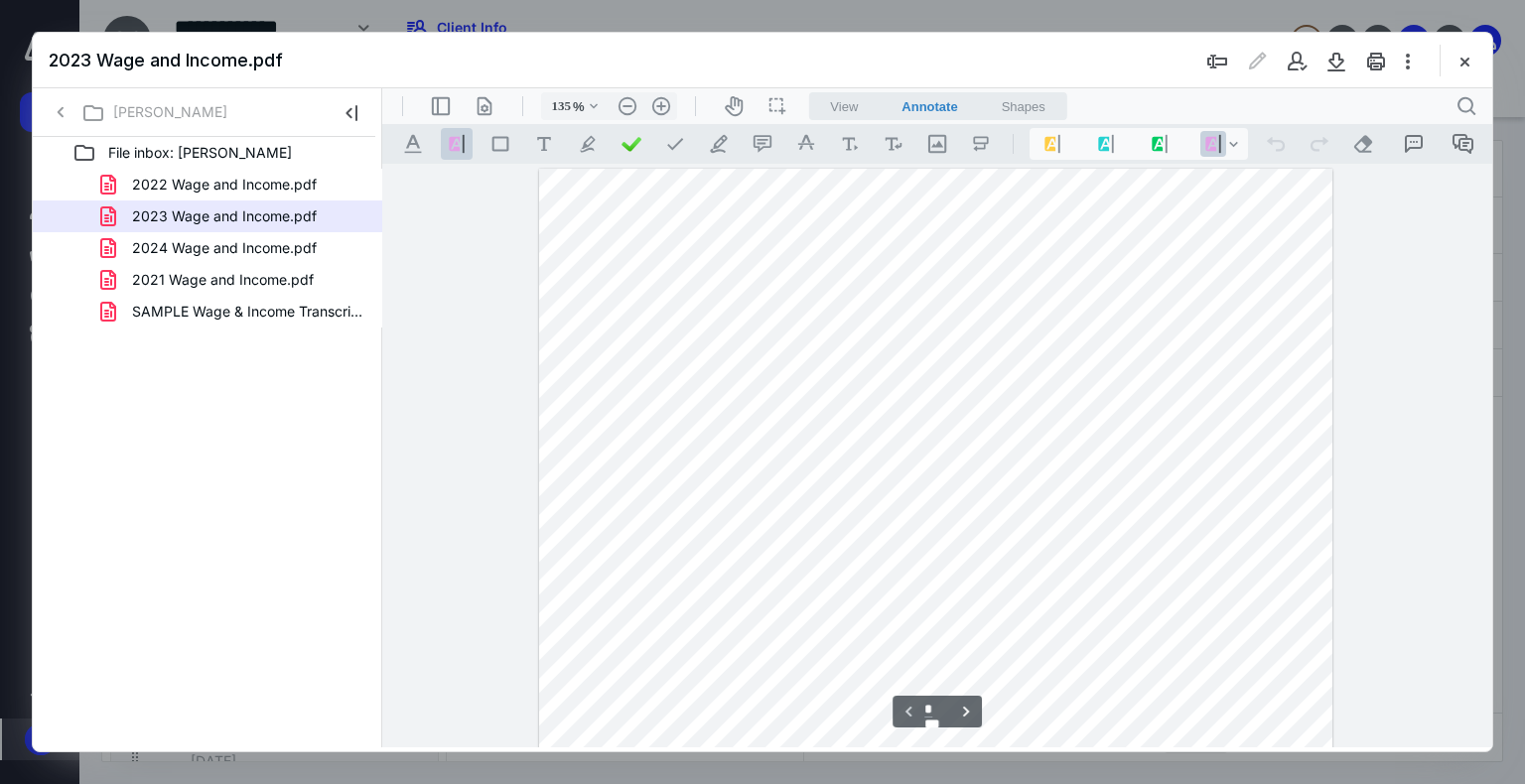 scroll, scrollTop: 298, scrollLeft: 0, axis: vertical 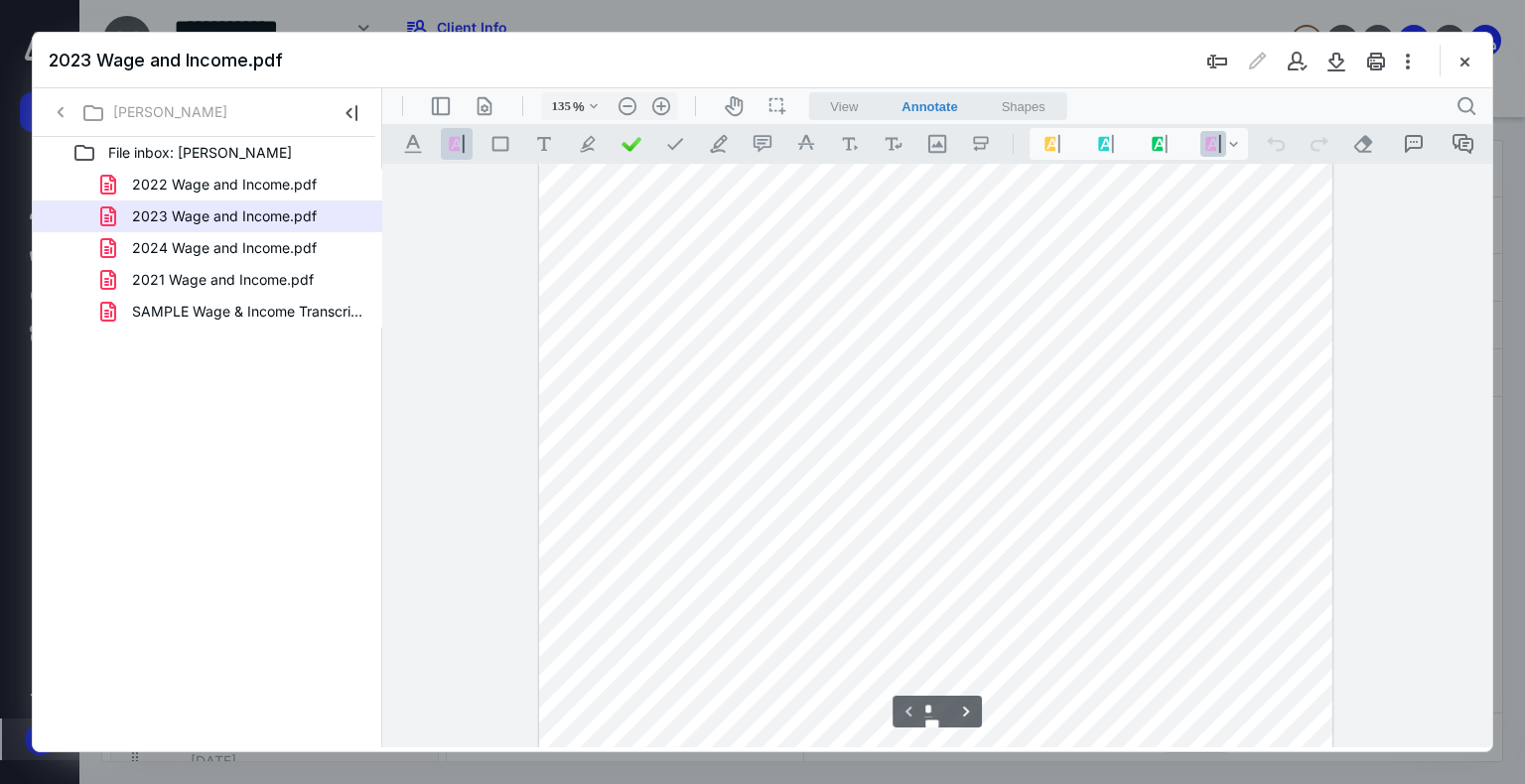 drag, startPoint x: 799, startPoint y: 237, endPoint x: 864, endPoint y: 240, distance: 65.06919 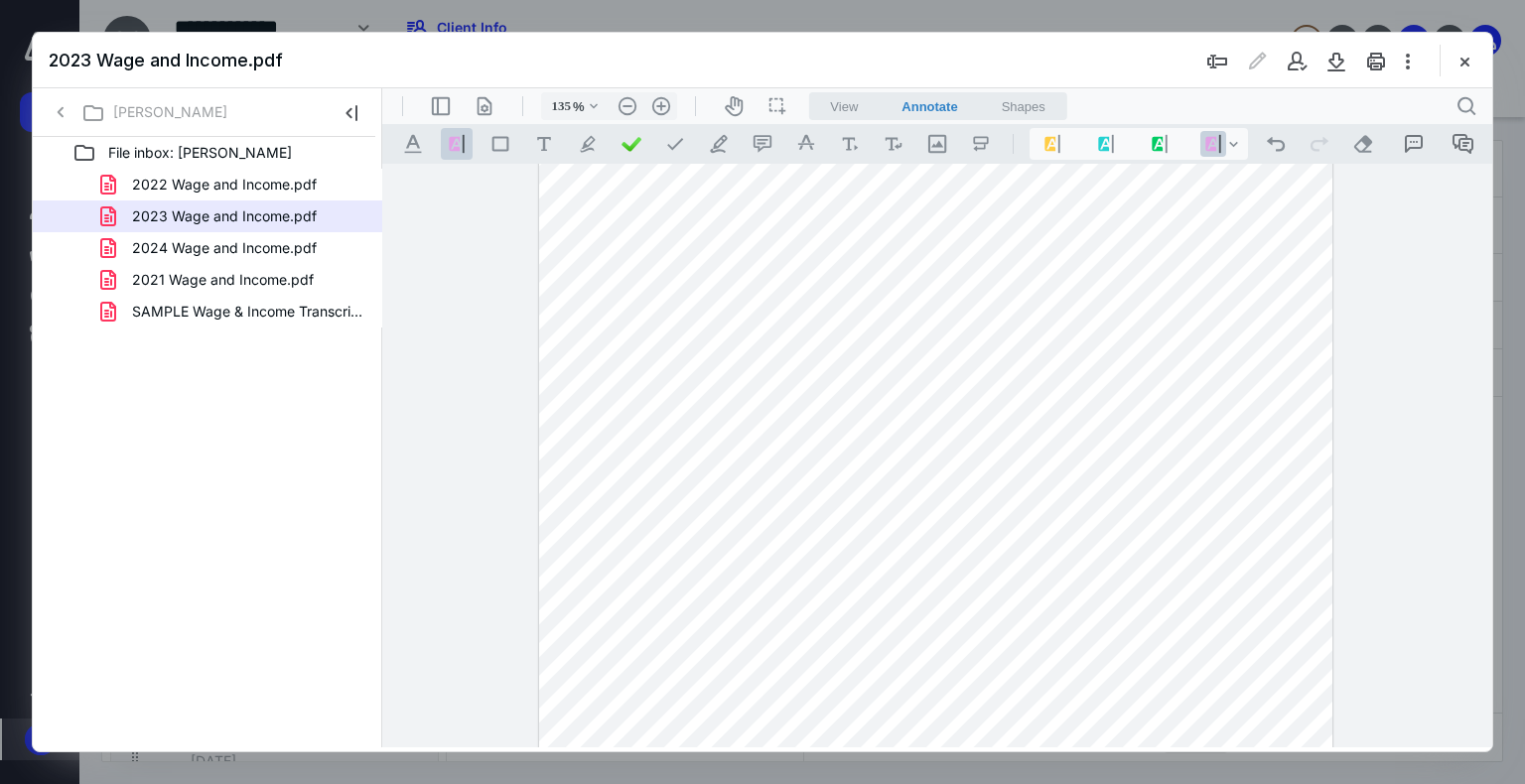 drag, startPoint x: 616, startPoint y: 305, endPoint x: 675, endPoint y: 325, distance: 62.297673 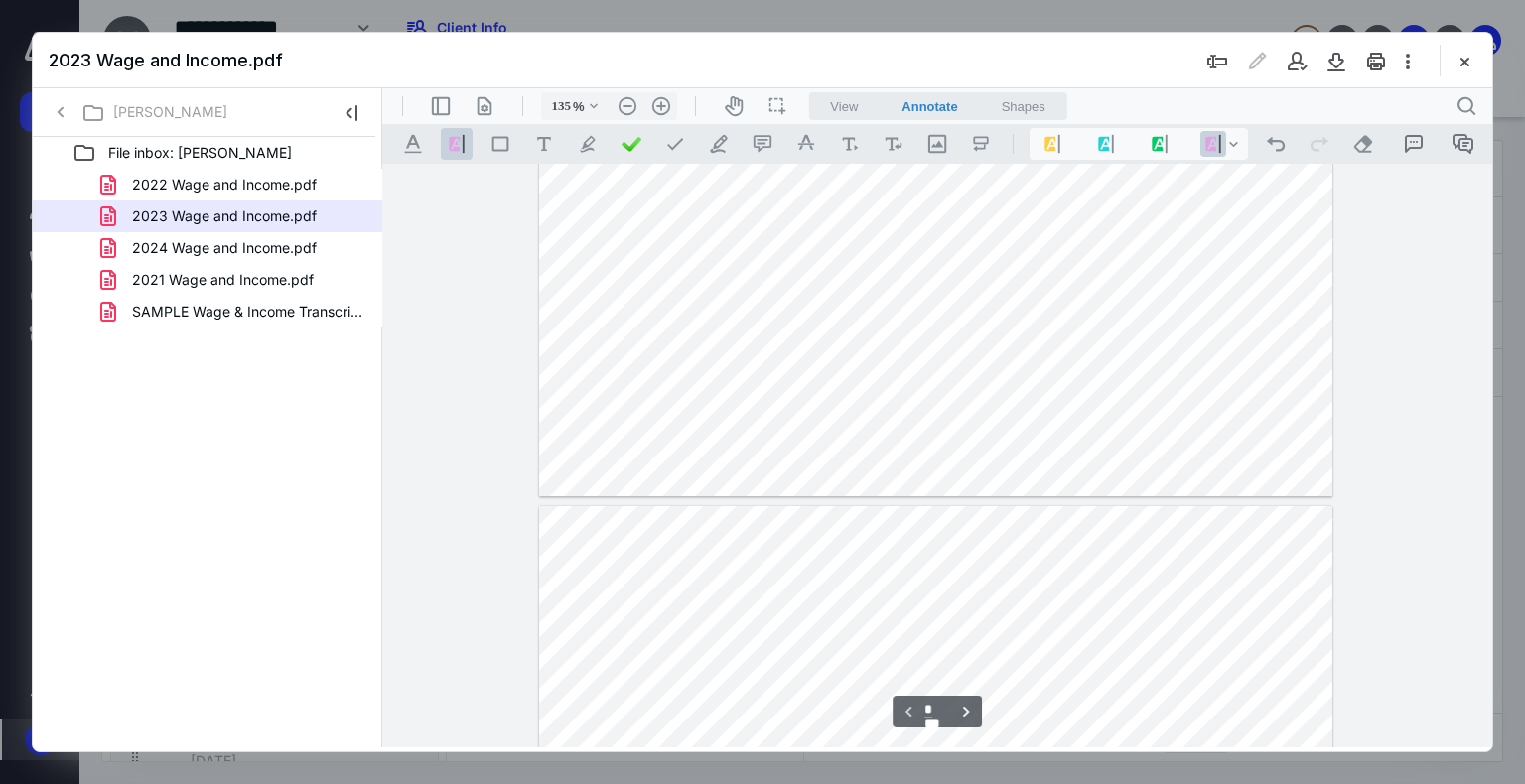 scroll, scrollTop: 1092, scrollLeft: 0, axis: vertical 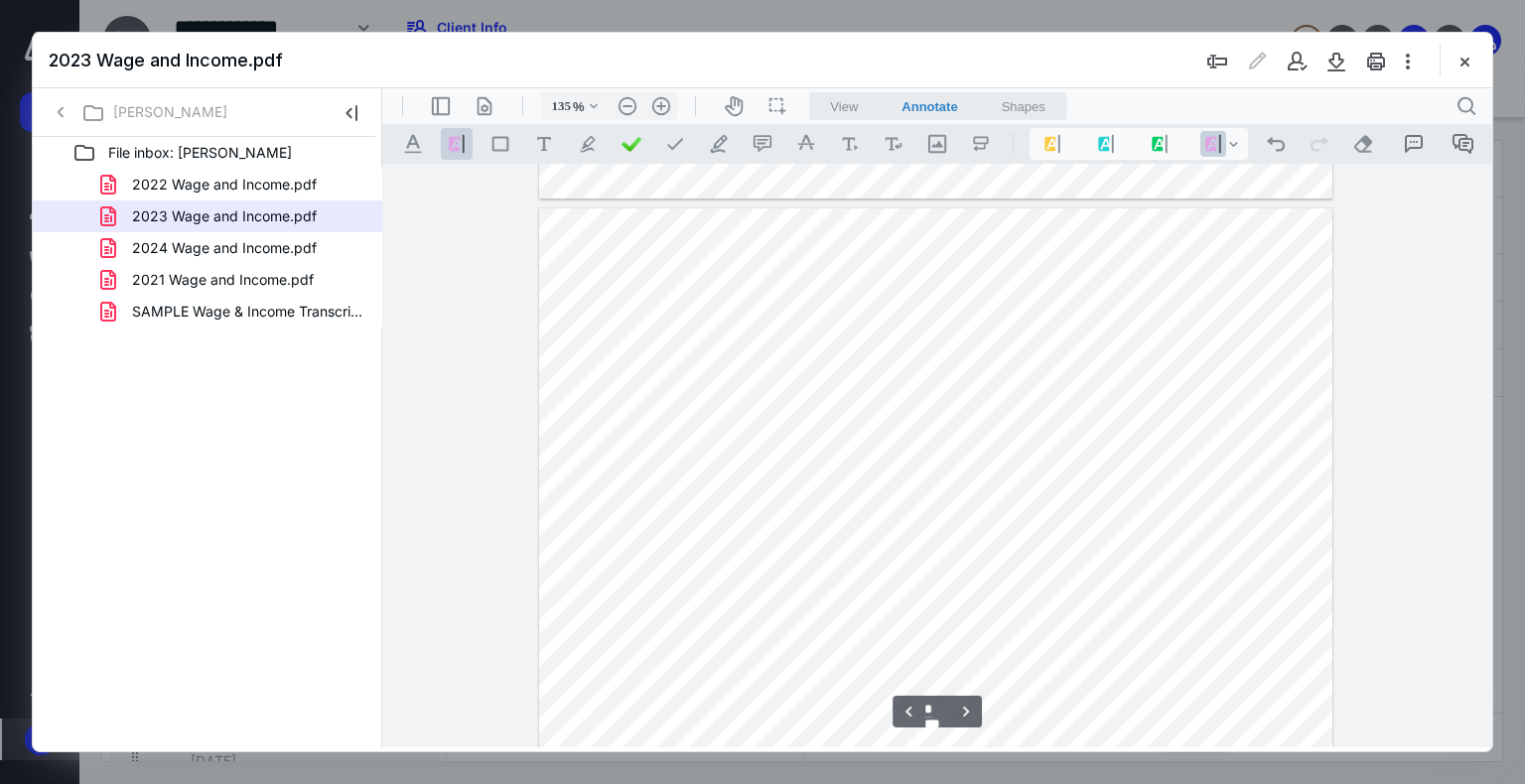 drag, startPoint x: 609, startPoint y: 458, endPoint x: 676, endPoint y: 478, distance: 69.92138 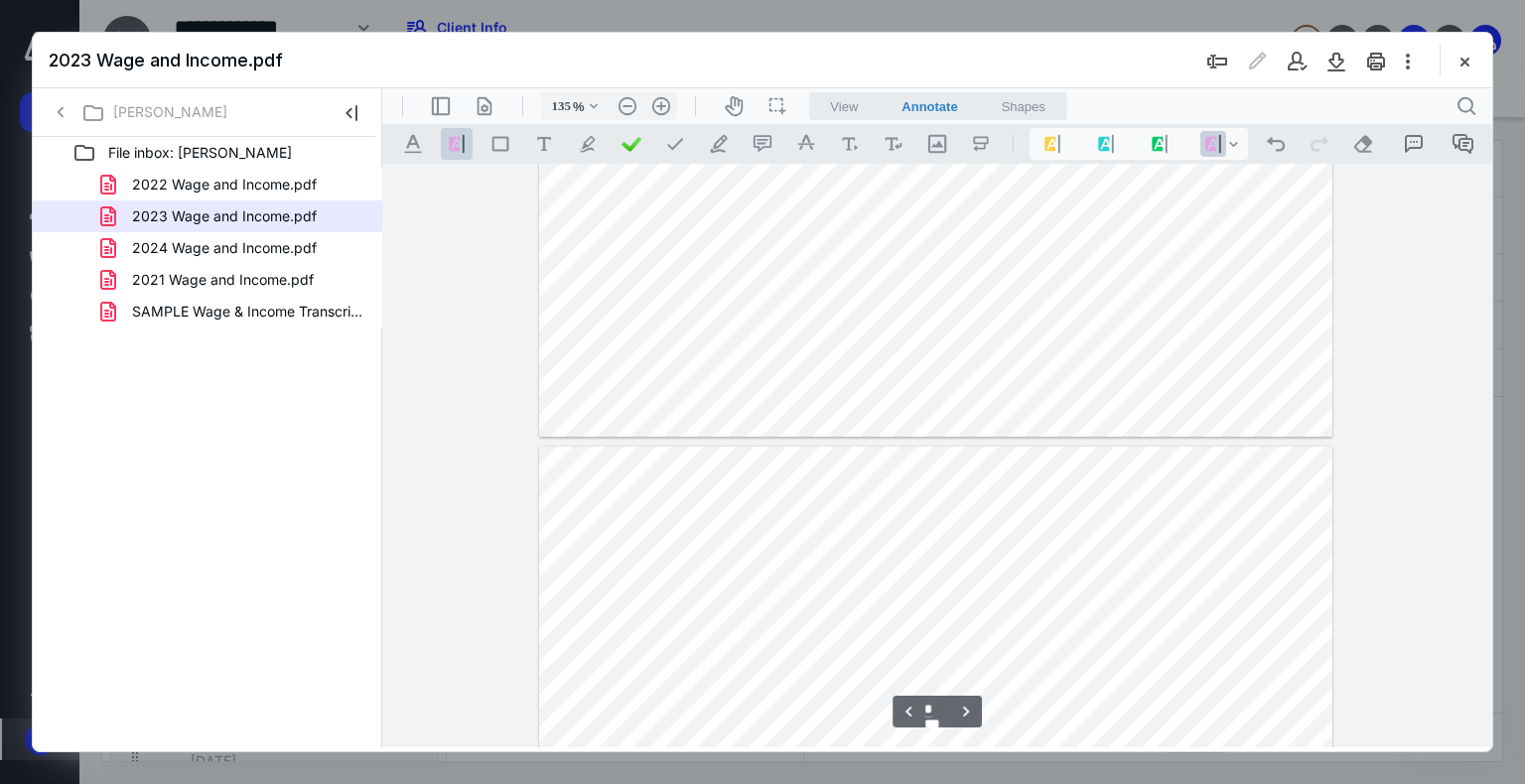 scroll, scrollTop: 2084, scrollLeft: 0, axis: vertical 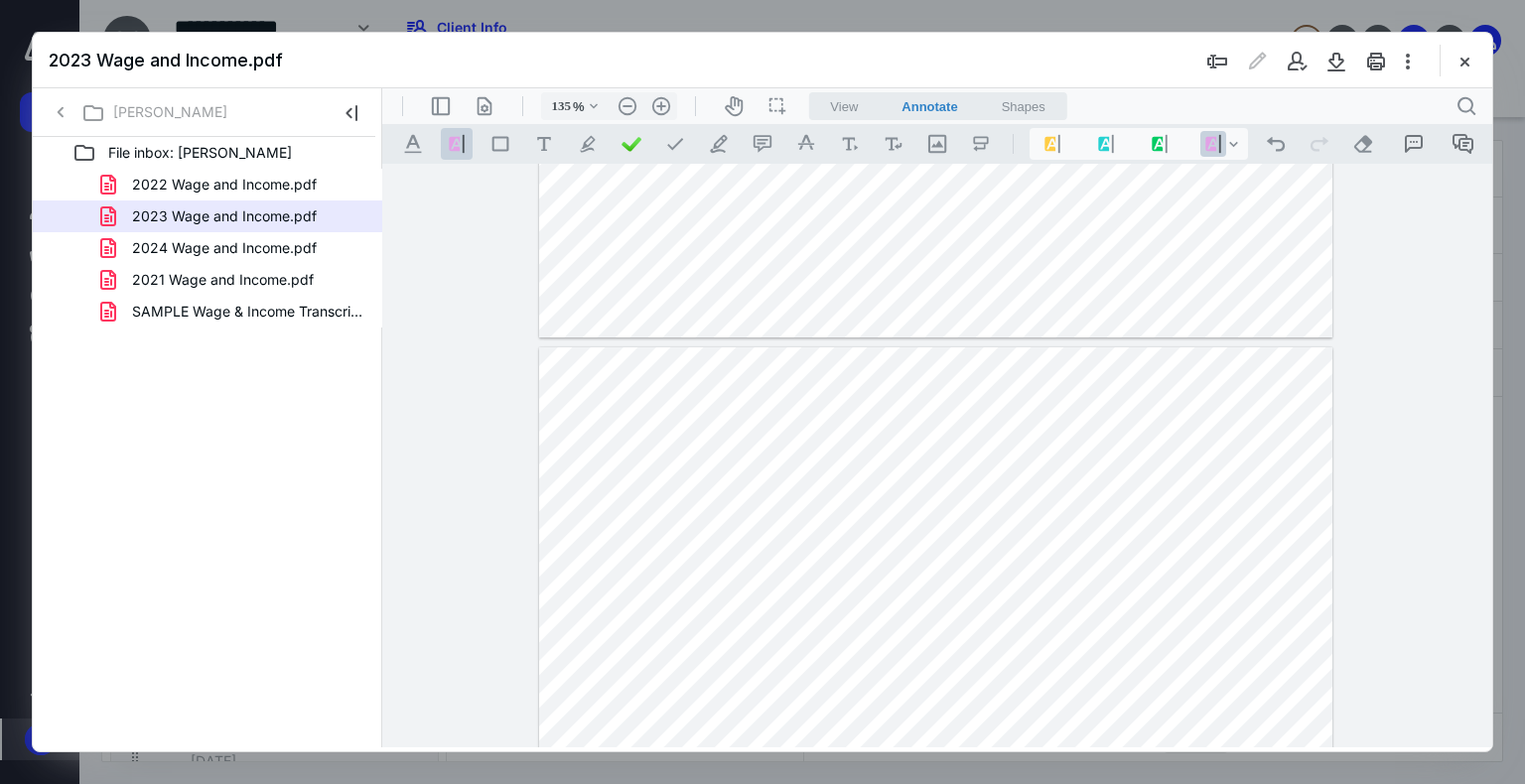 drag, startPoint x: 770, startPoint y: 241, endPoint x: 878, endPoint y: 240, distance: 108.00463 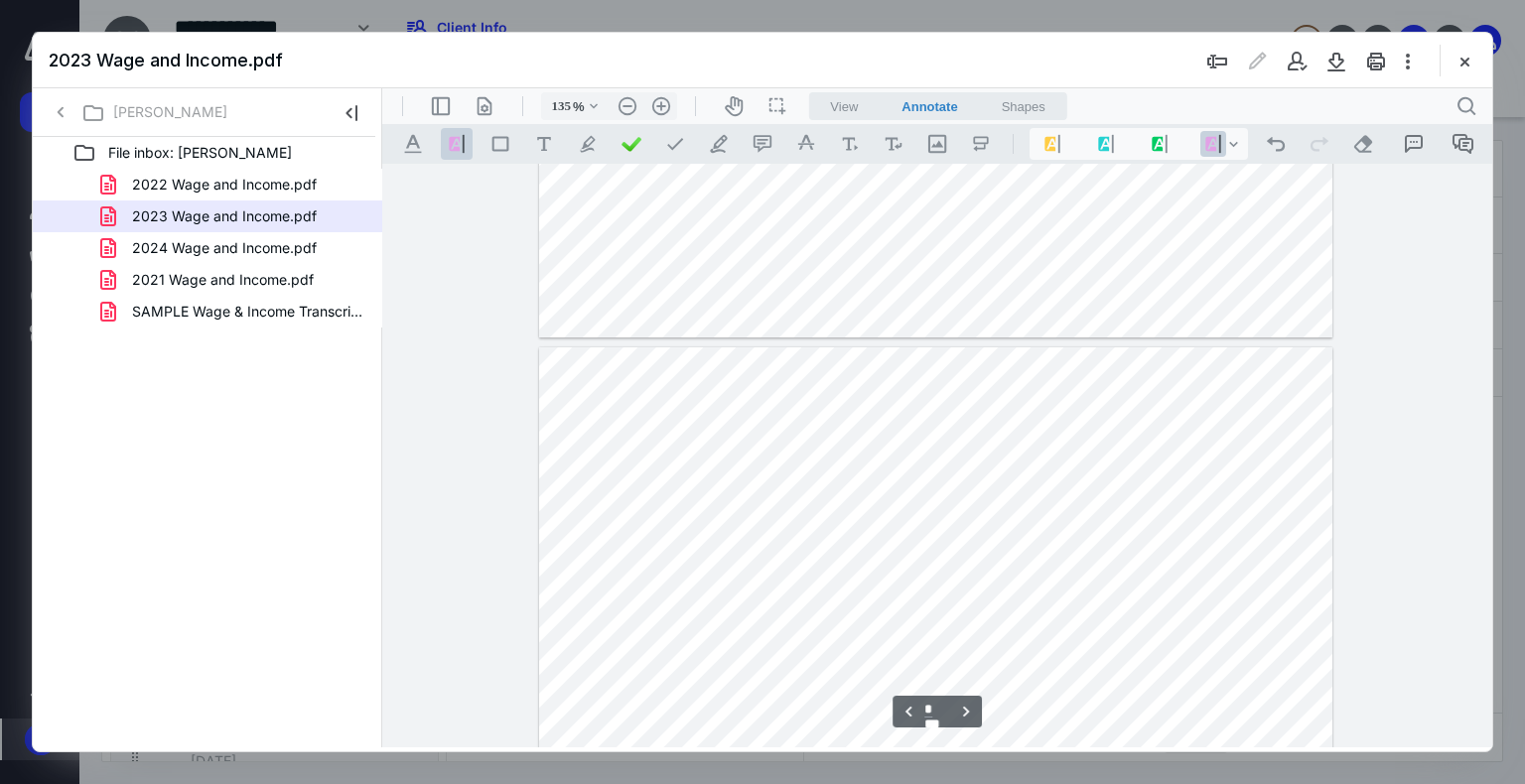 scroll, scrollTop: 2382, scrollLeft: 0, axis: vertical 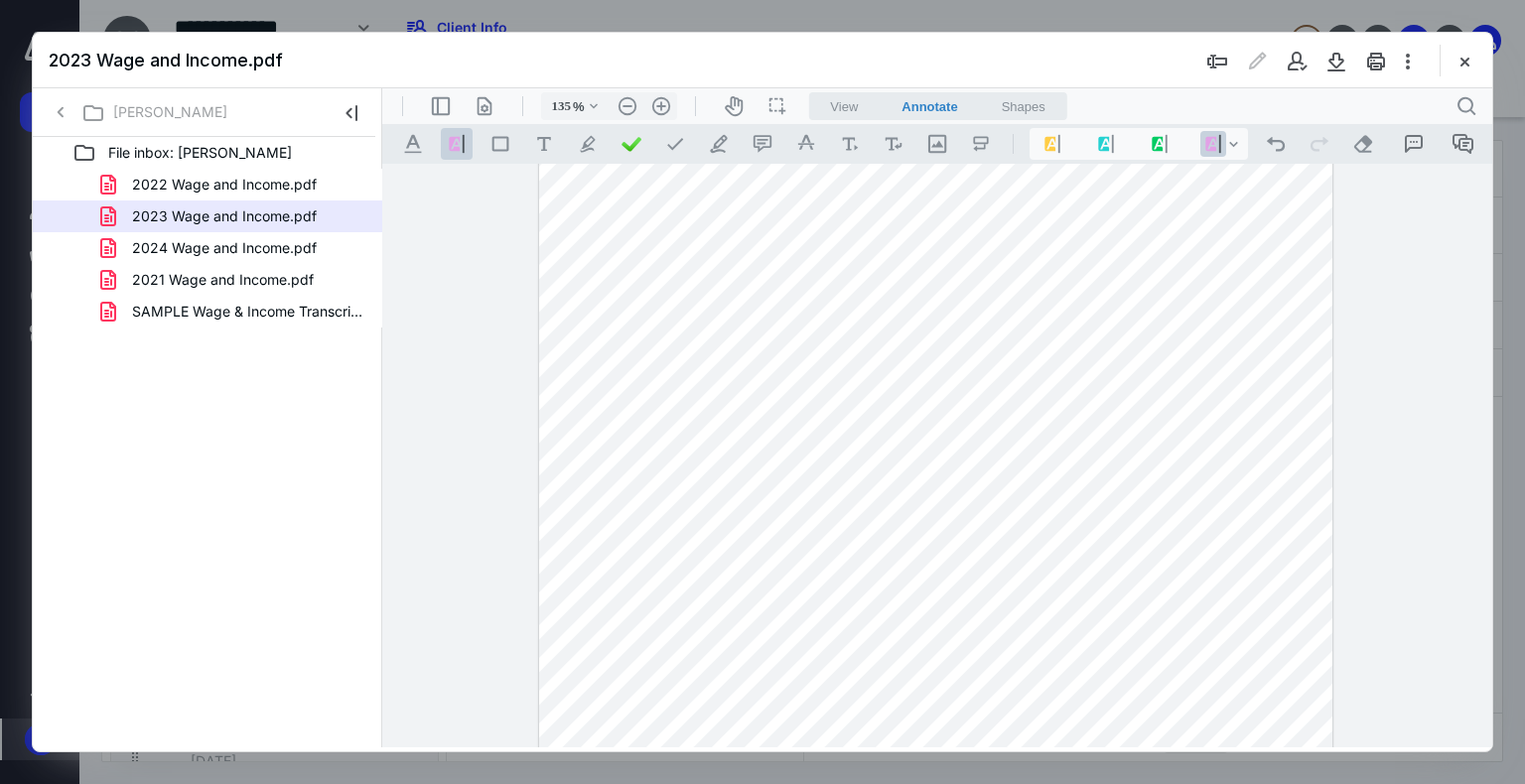 drag, startPoint x: 762, startPoint y: 396, endPoint x: 724, endPoint y: 435, distance: 54.451814 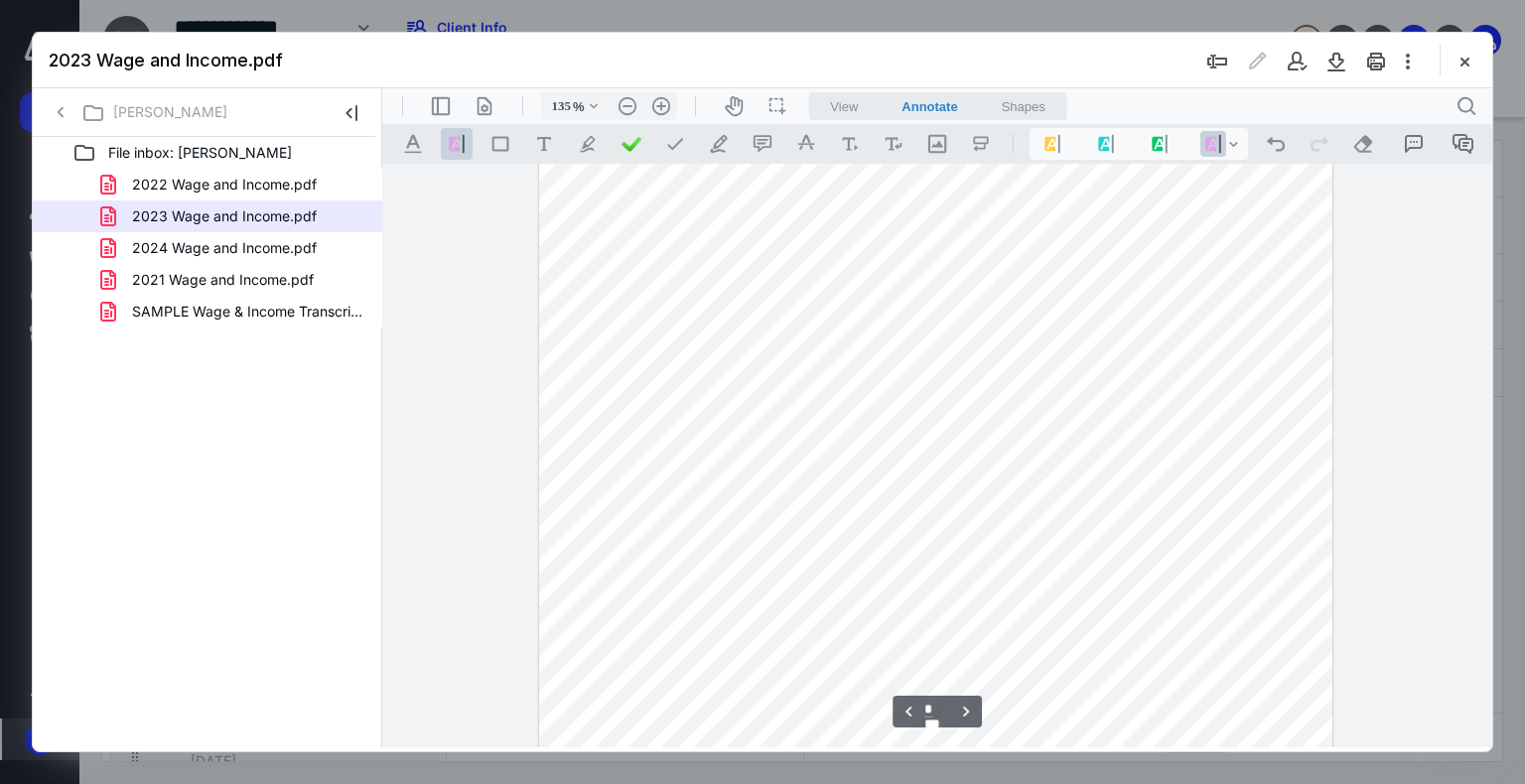 scroll, scrollTop: 2878, scrollLeft: 0, axis: vertical 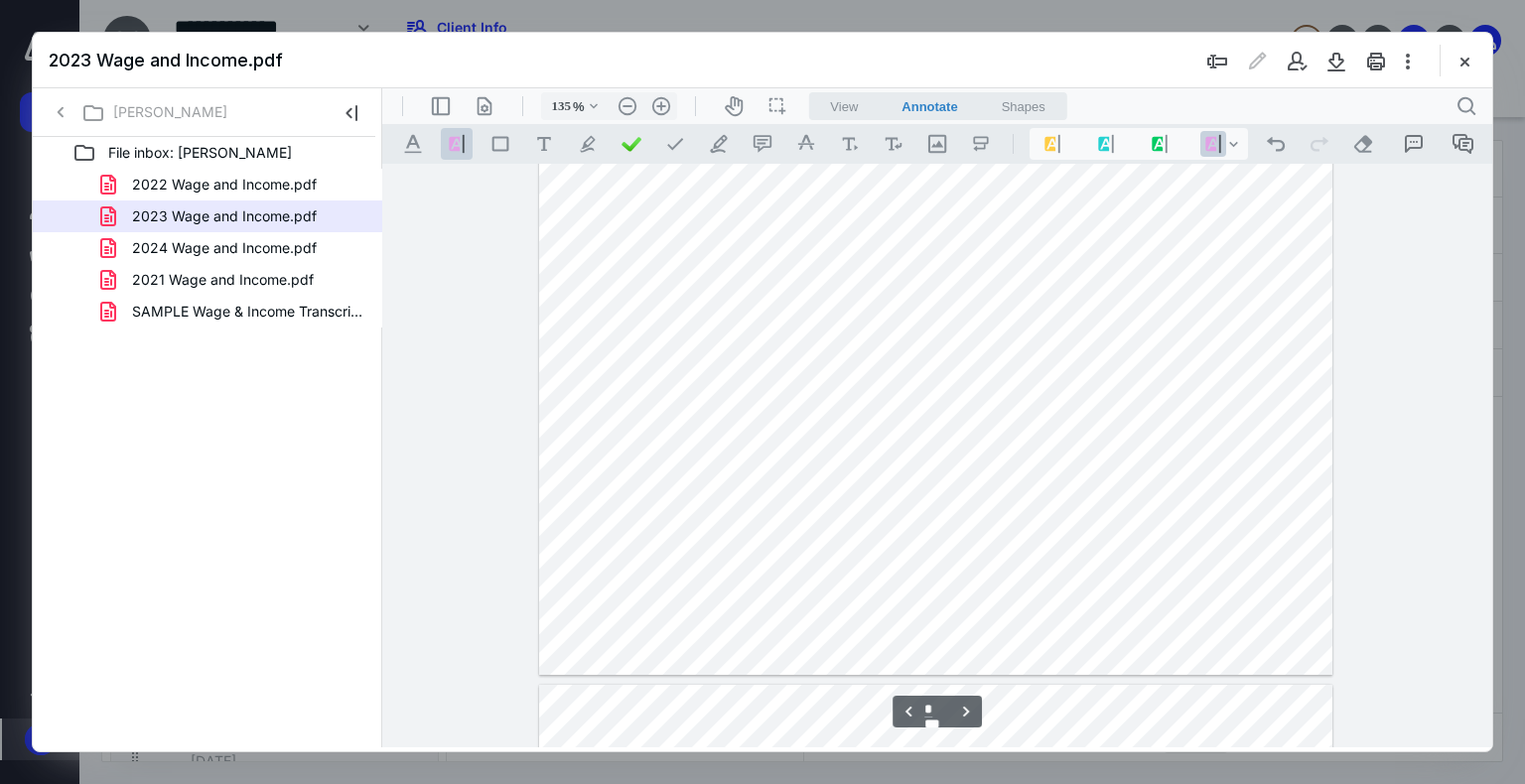 drag, startPoint x: 767, startPoint y: 233, endPoint x: 553, endPoint y: 304, distance: 225.47062 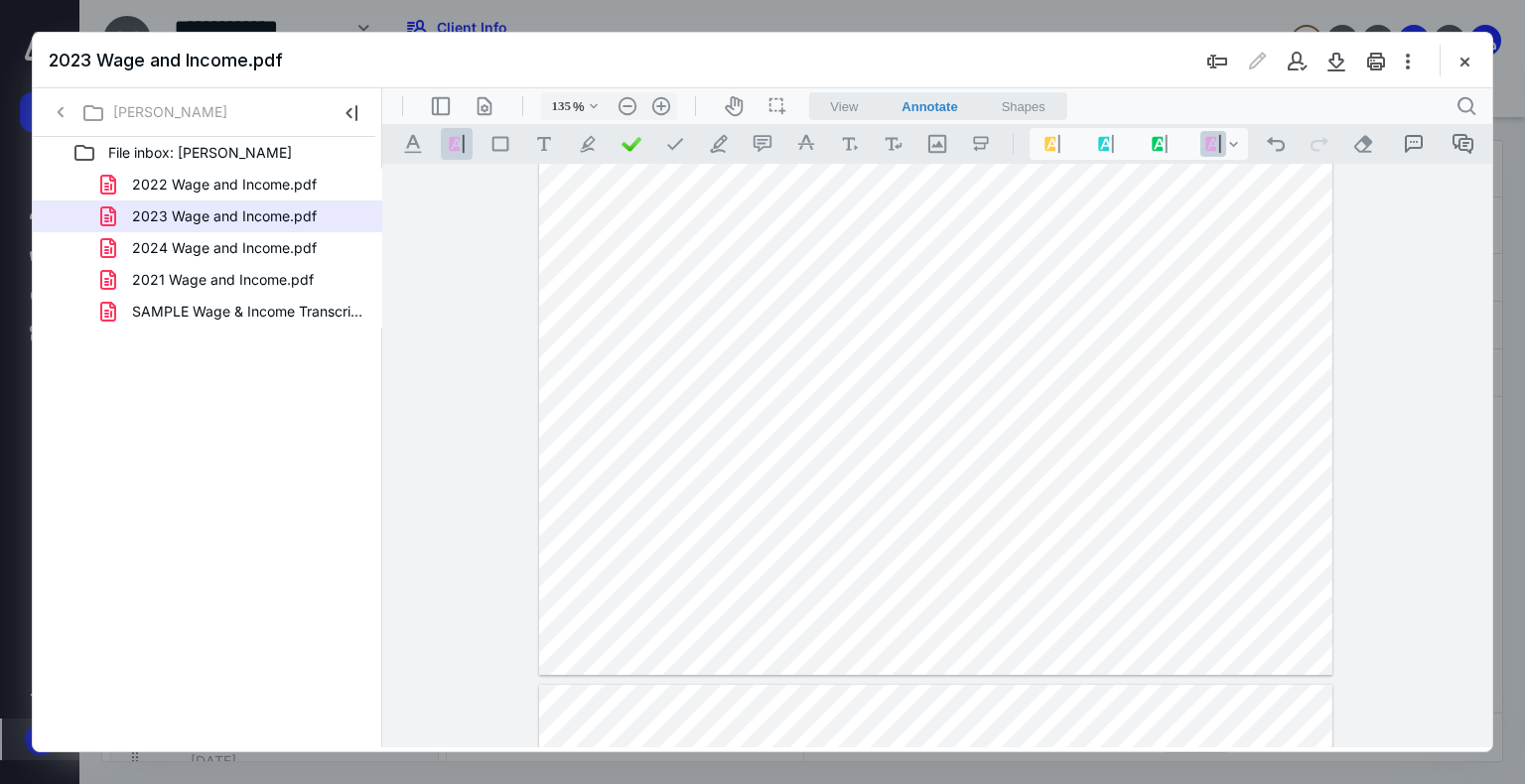 drag, startPoint x: 602, startPoint y: 303, endPoint x: 684, endPoint y: 321, distance: 83.95237 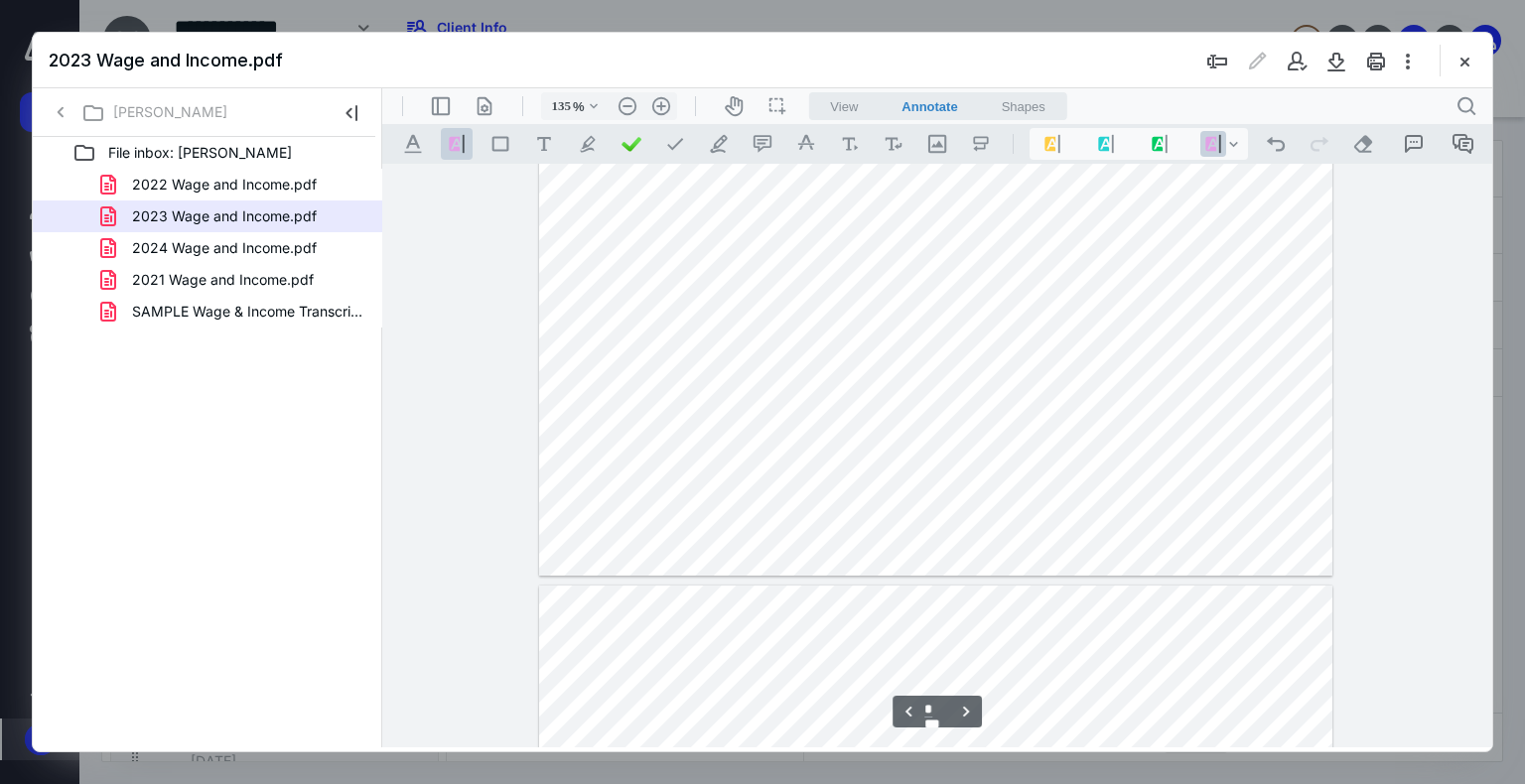 scroll, scrollTop: 3176, scrollLeft: 0, axis: vertical 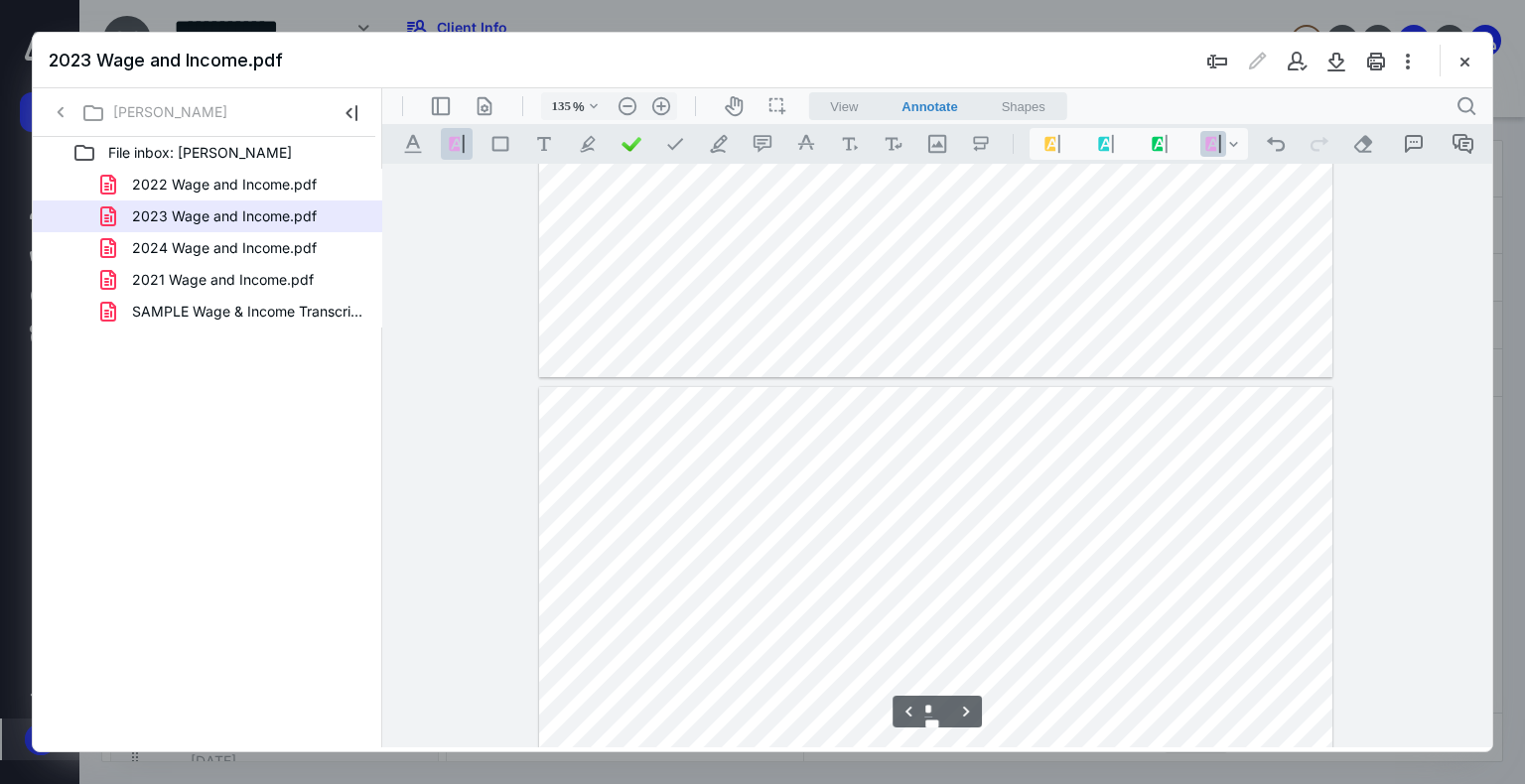 drag, startPoint x: 767, startPoint y: 277, endPoint x: 879, endPoint y: 277, distance: 112 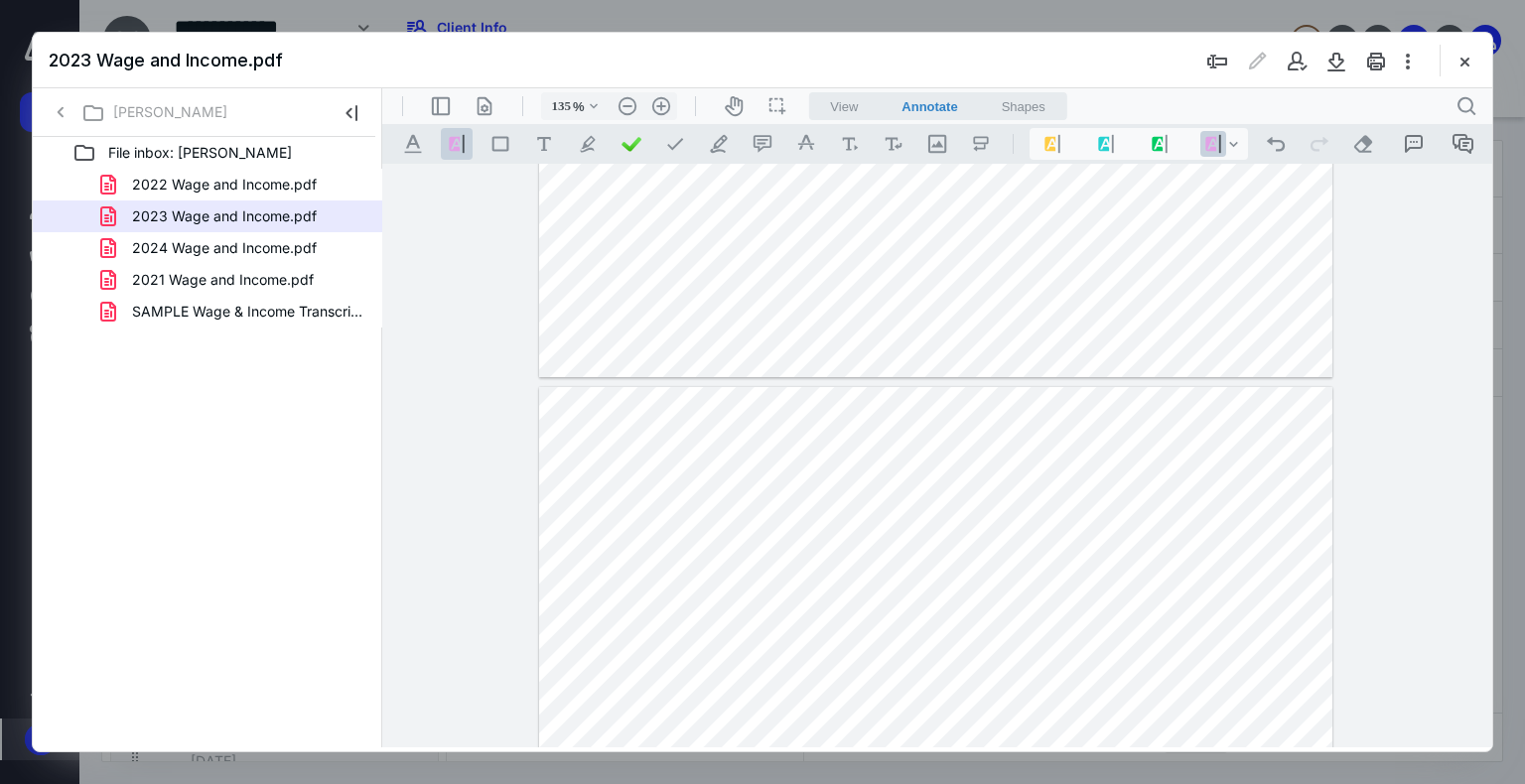 drag, startPoint x: 616, startPoint y: 459, endPoint x: 713, endPoint y: 477, distance: 98.65597 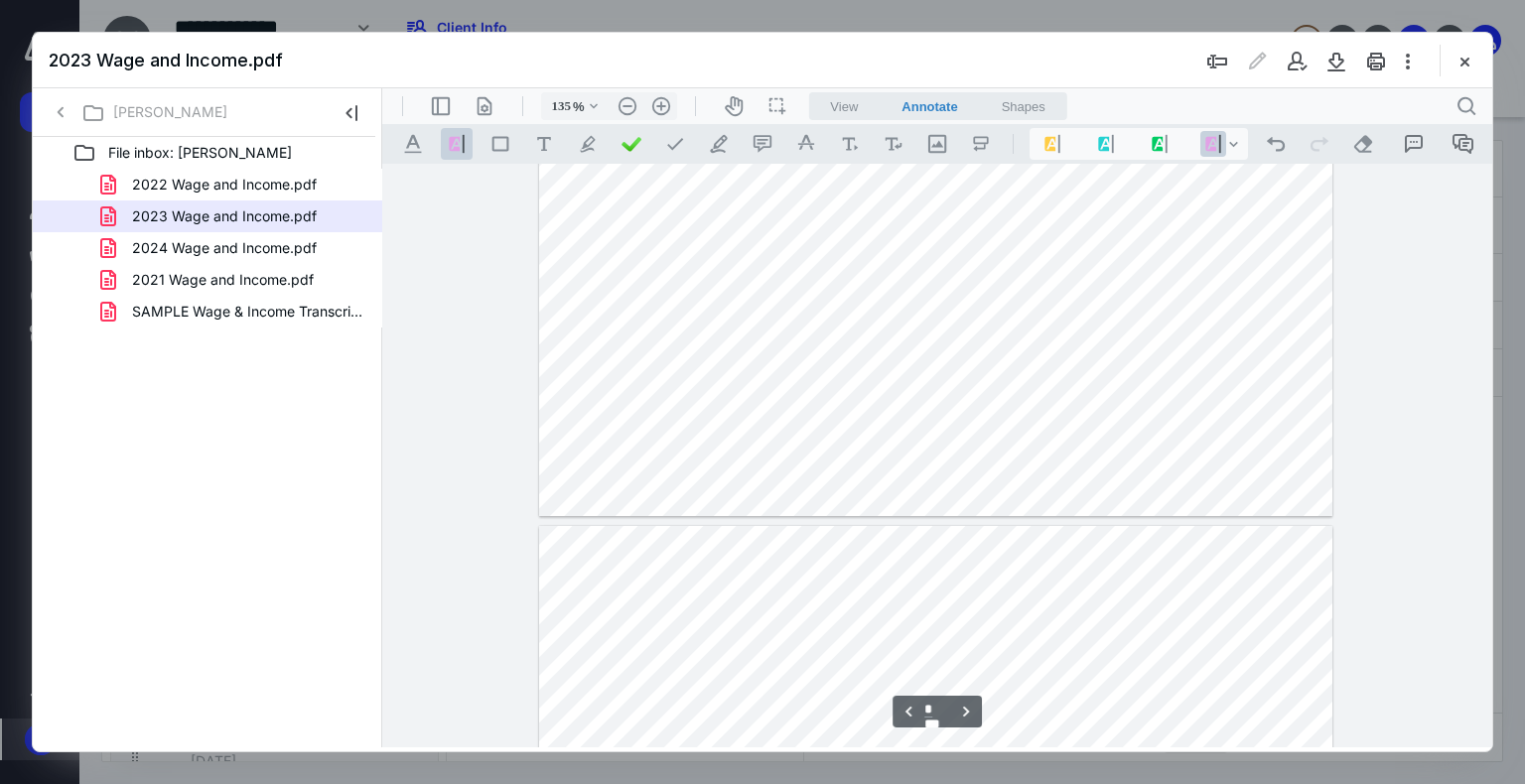scroll, scrollTop: 4367, scrollLeft: 0, axis: vertical 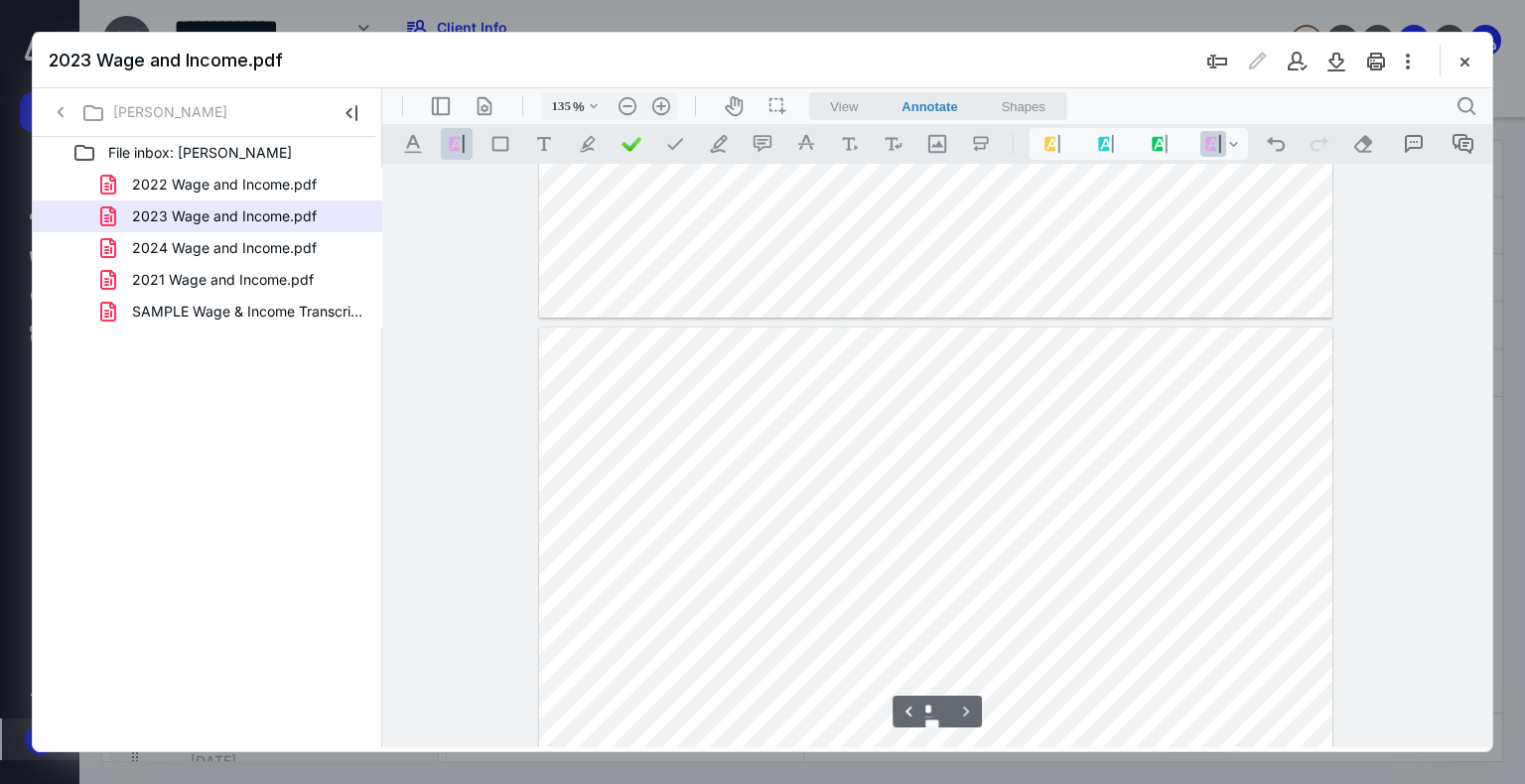 drag, startPoint x: 611, startPoint y: 401, endPoint x: 685, endPoint y: 416, distance: 75.50497 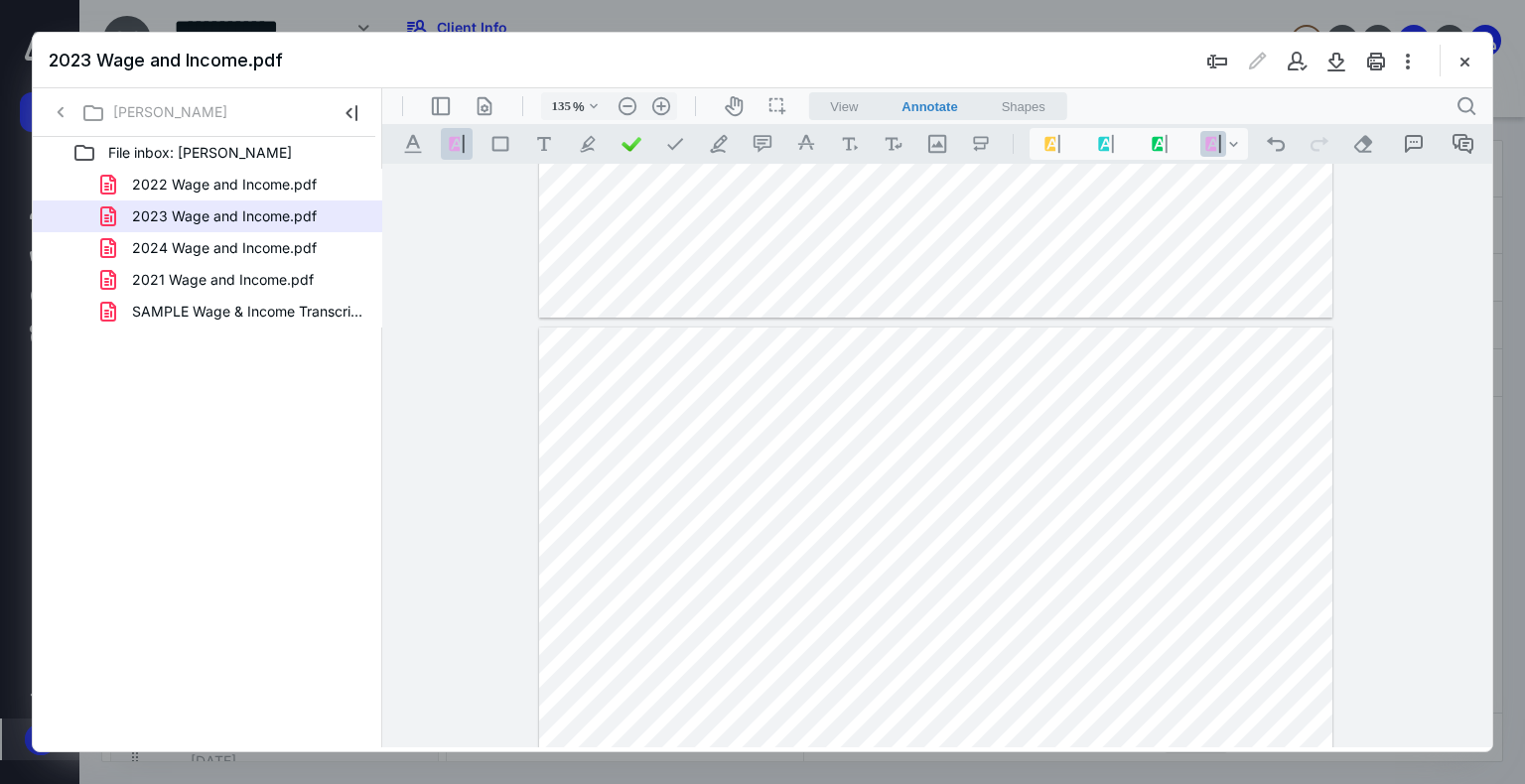 drag, startPoint x: 793, startPoint y: 213, endPoint x: 886, endPoint y: 217, distance: 93.08598 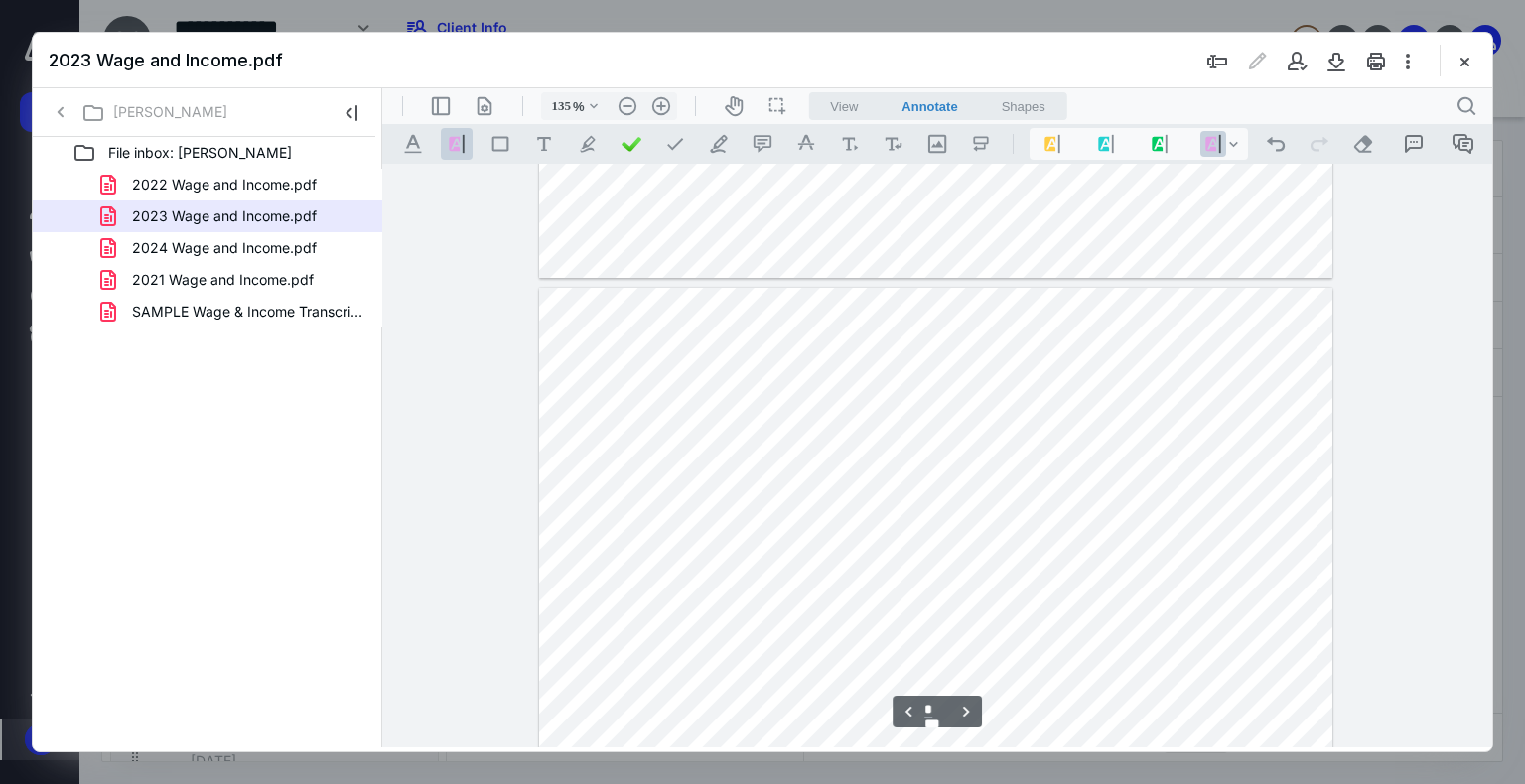 scroll, scrollTop: 3374, scrollLeft: 0, axis: vertical 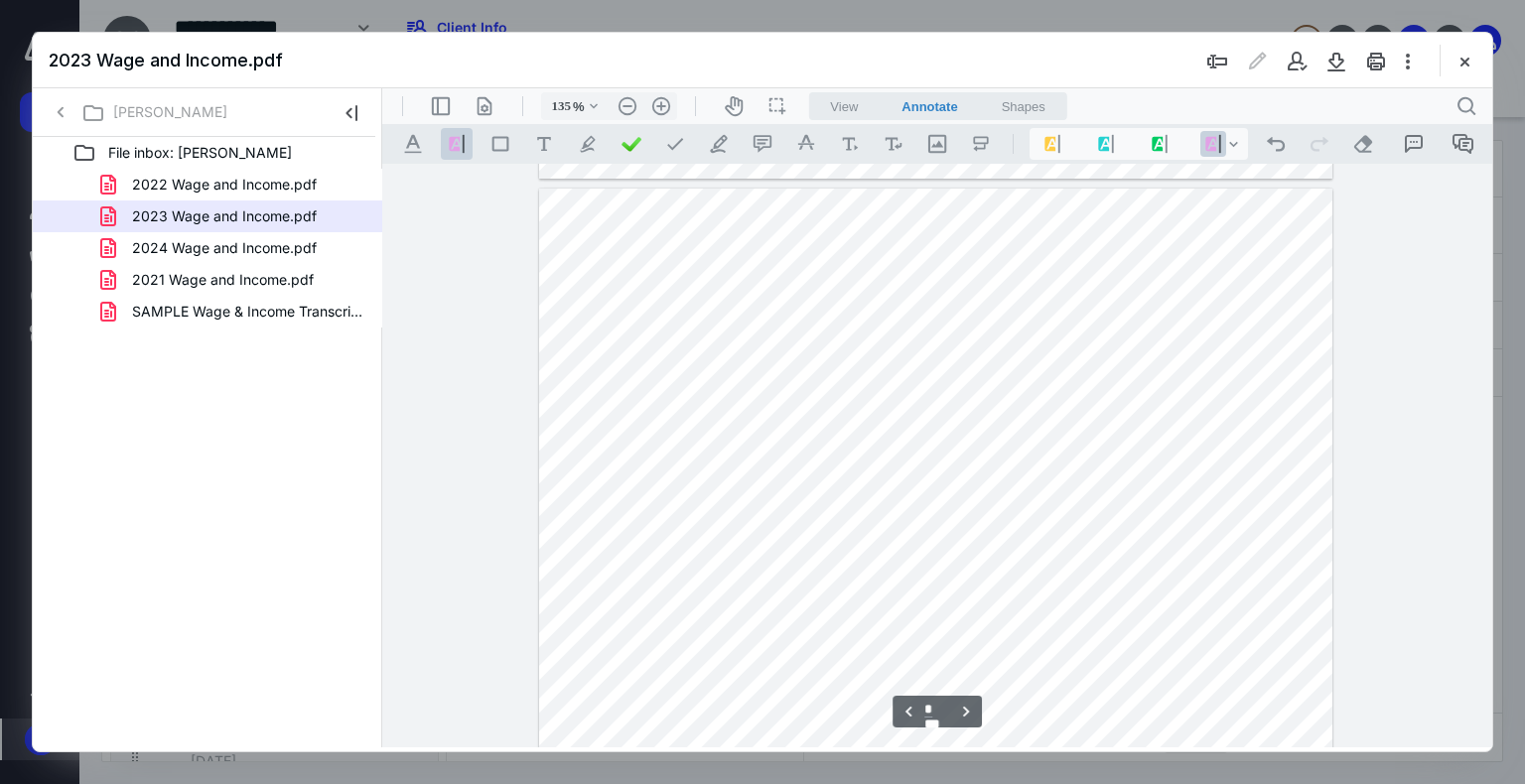drag, startPoint x: 655, startPoint y: 535, endPoint x: 636, endPoint y: 580, distance: 48.8467 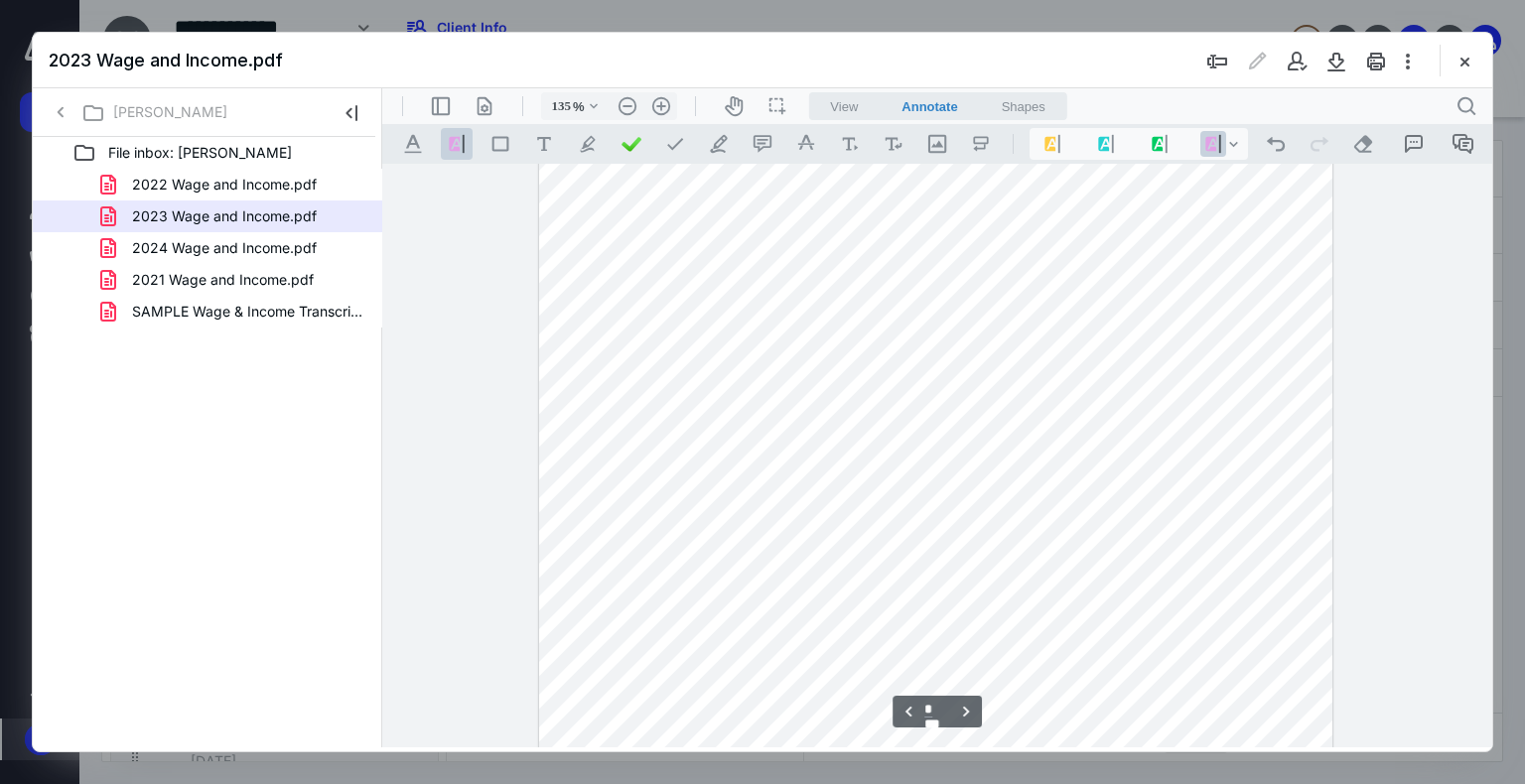 type on "*" 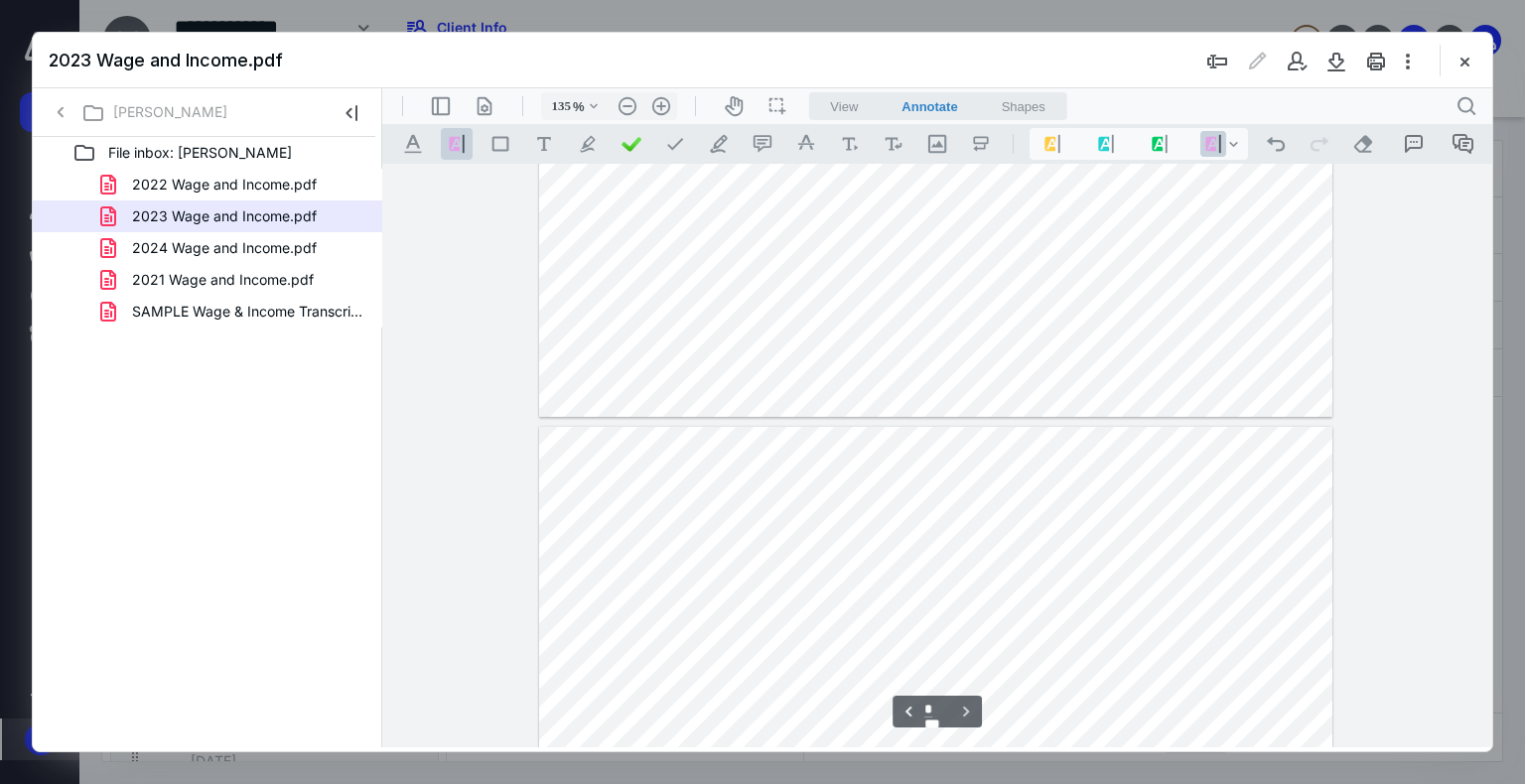 scroll, scrollTop: 4466, scrollLeft: 0, axis: vertical 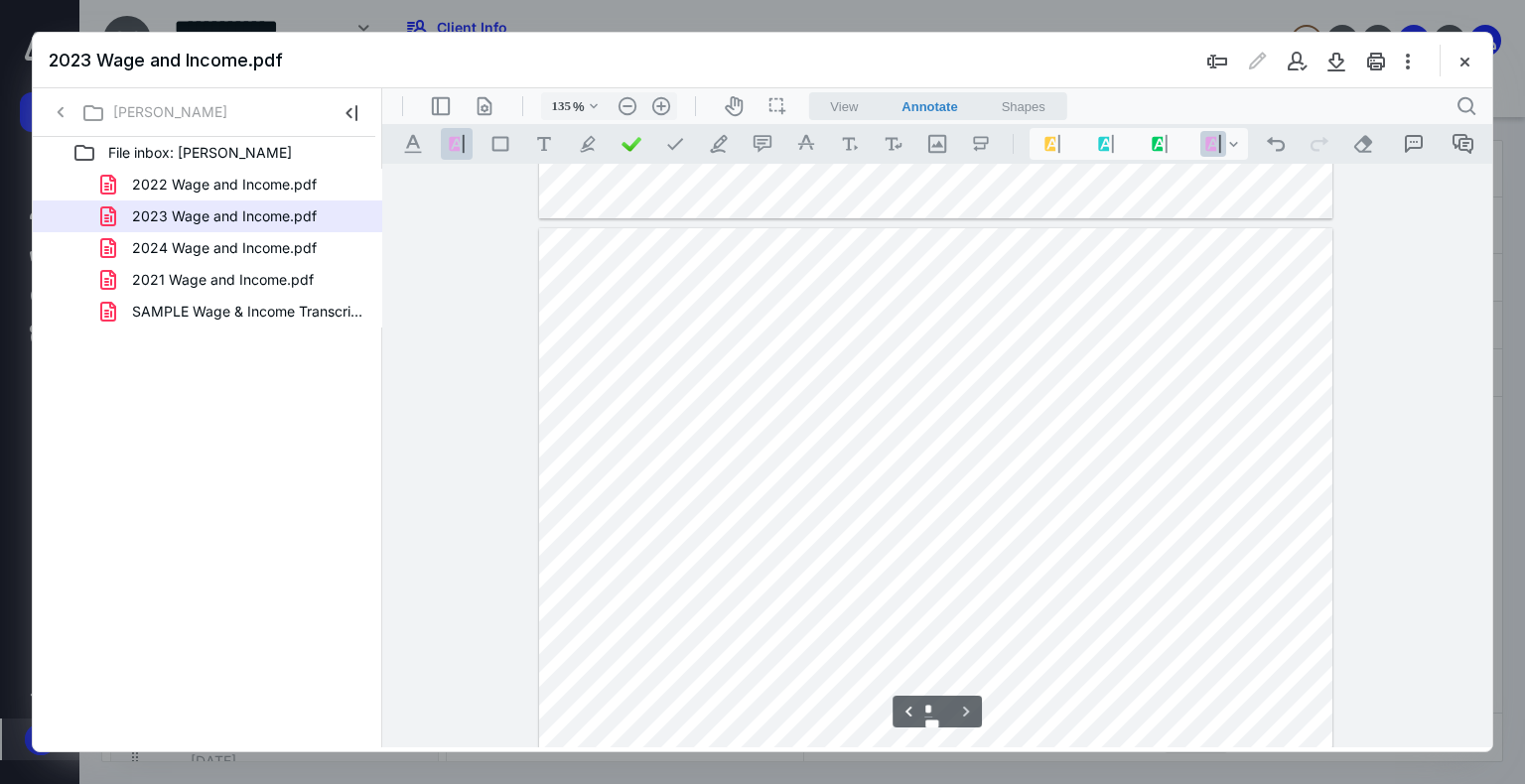drag, startPoint x: 1179, startPoint y: 493, endPoint x: 1258, endPoint y: 496, distance: 79.05694 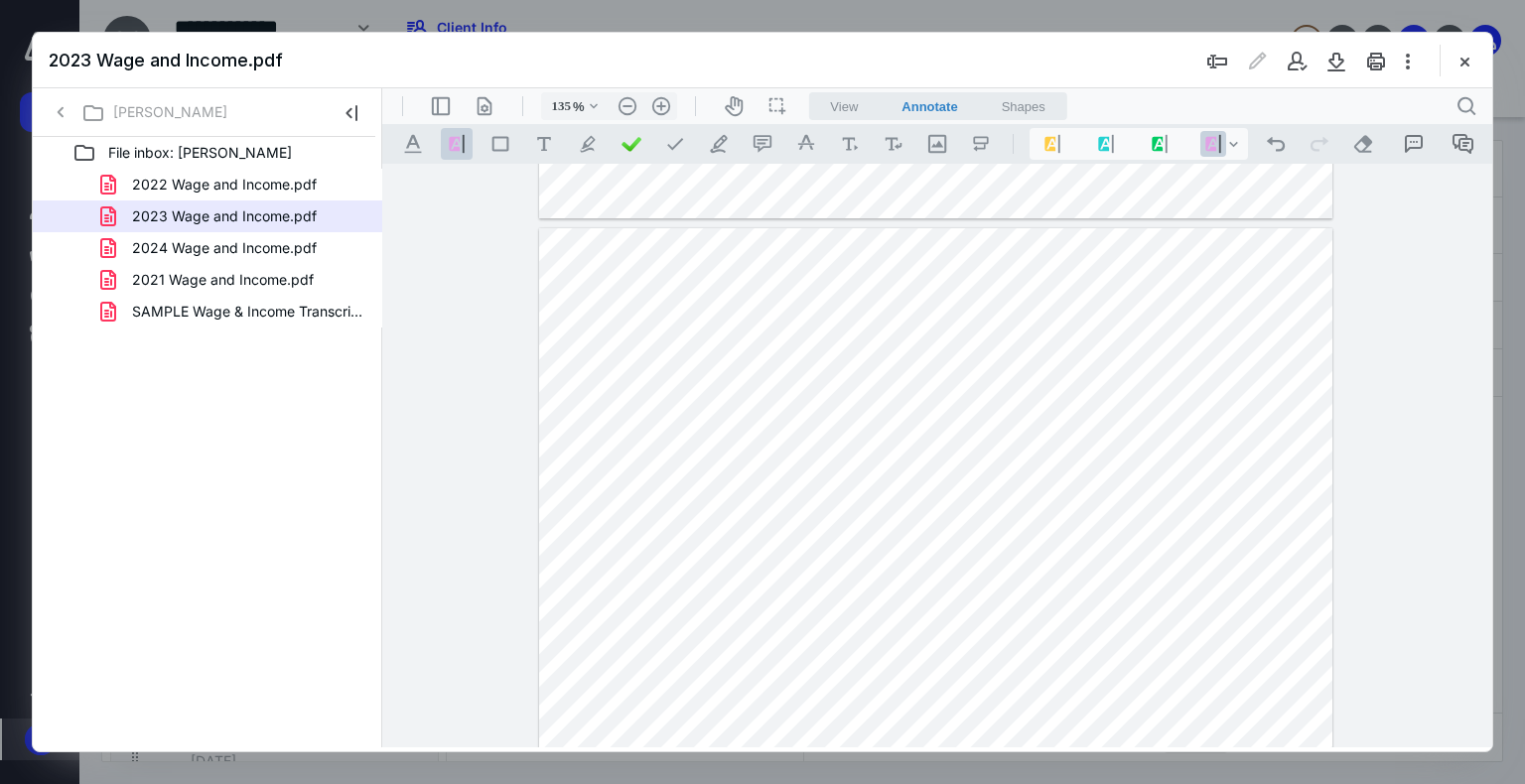 drag, startPoint x: 1186, startPoint y: 508, endPoint x: 1268, endPoint y: 510, distance: 82.02439 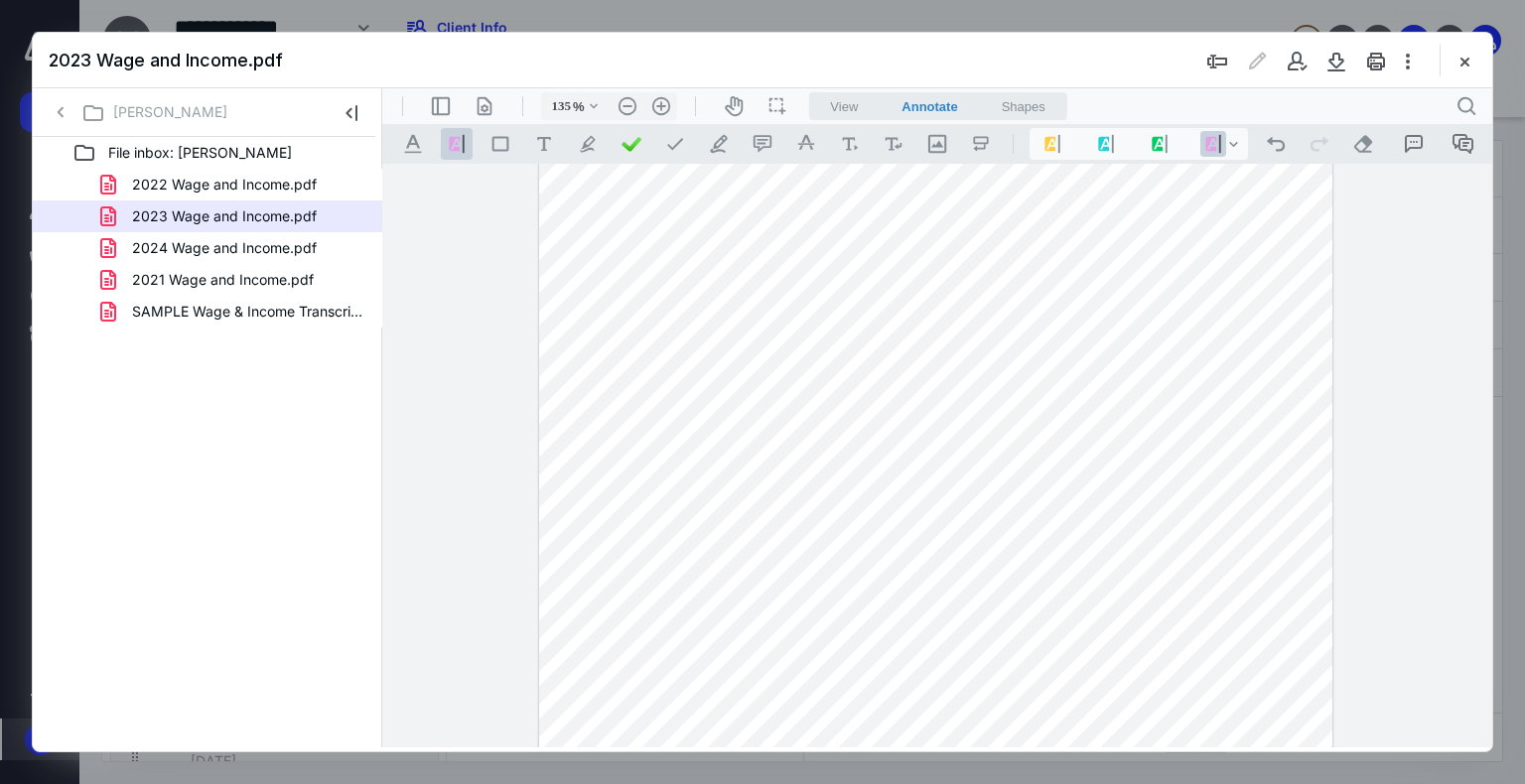 click at bounding box center [935, 690] 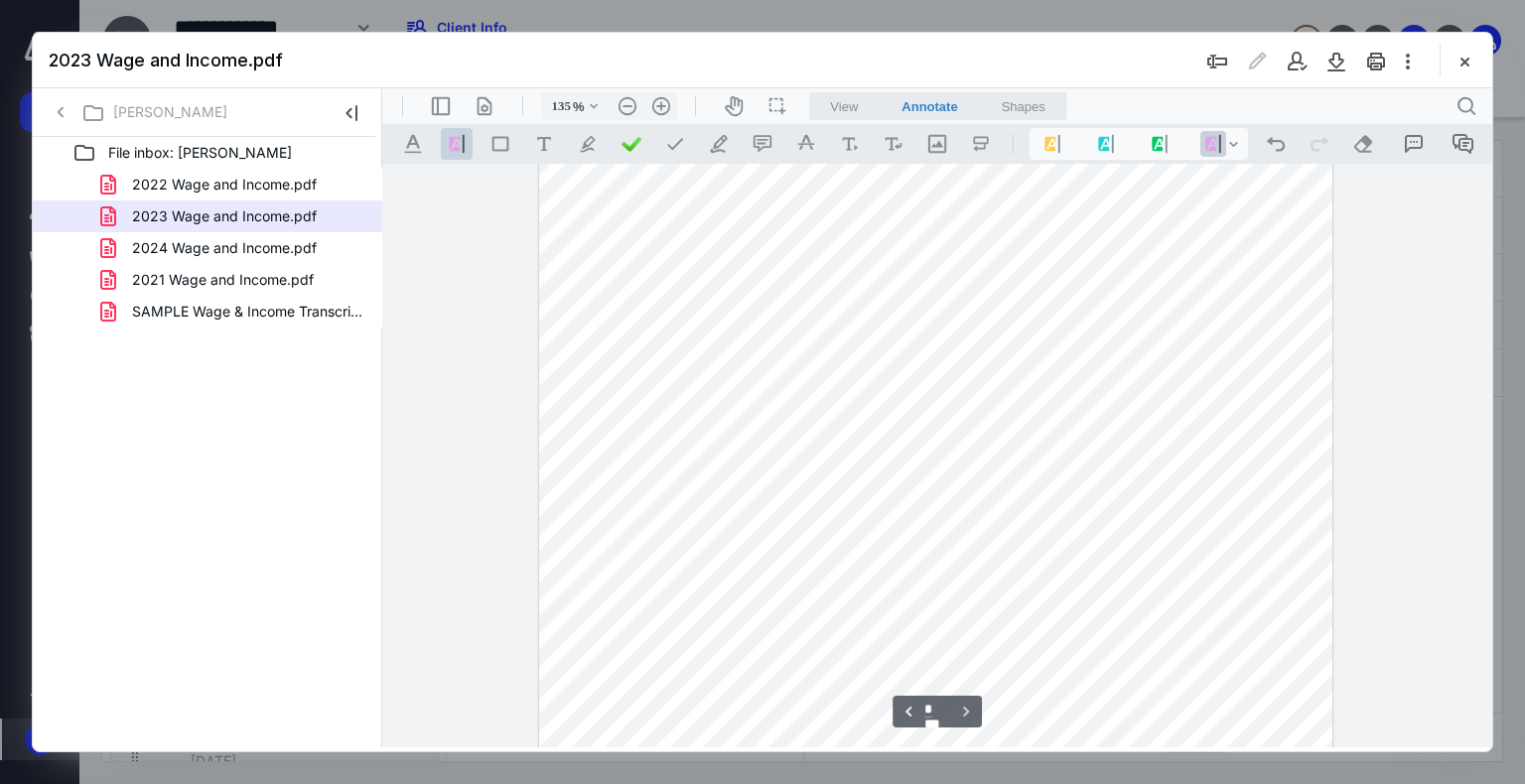 scroll, scrollTop: 5072, scrollLeft: 0, axis: vertical 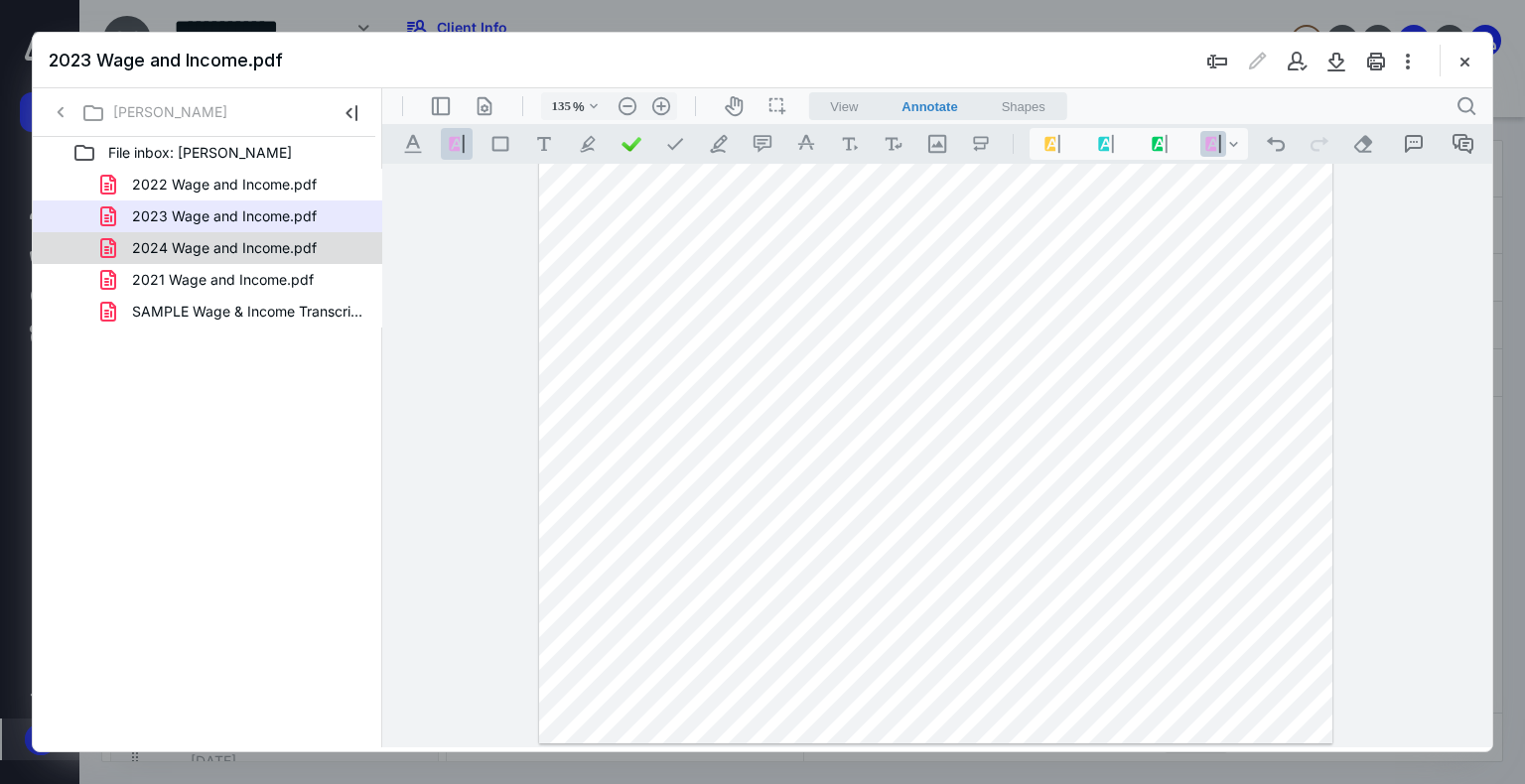click on "2024 Wage and Income.pdf" at bounding box center [224, 248] 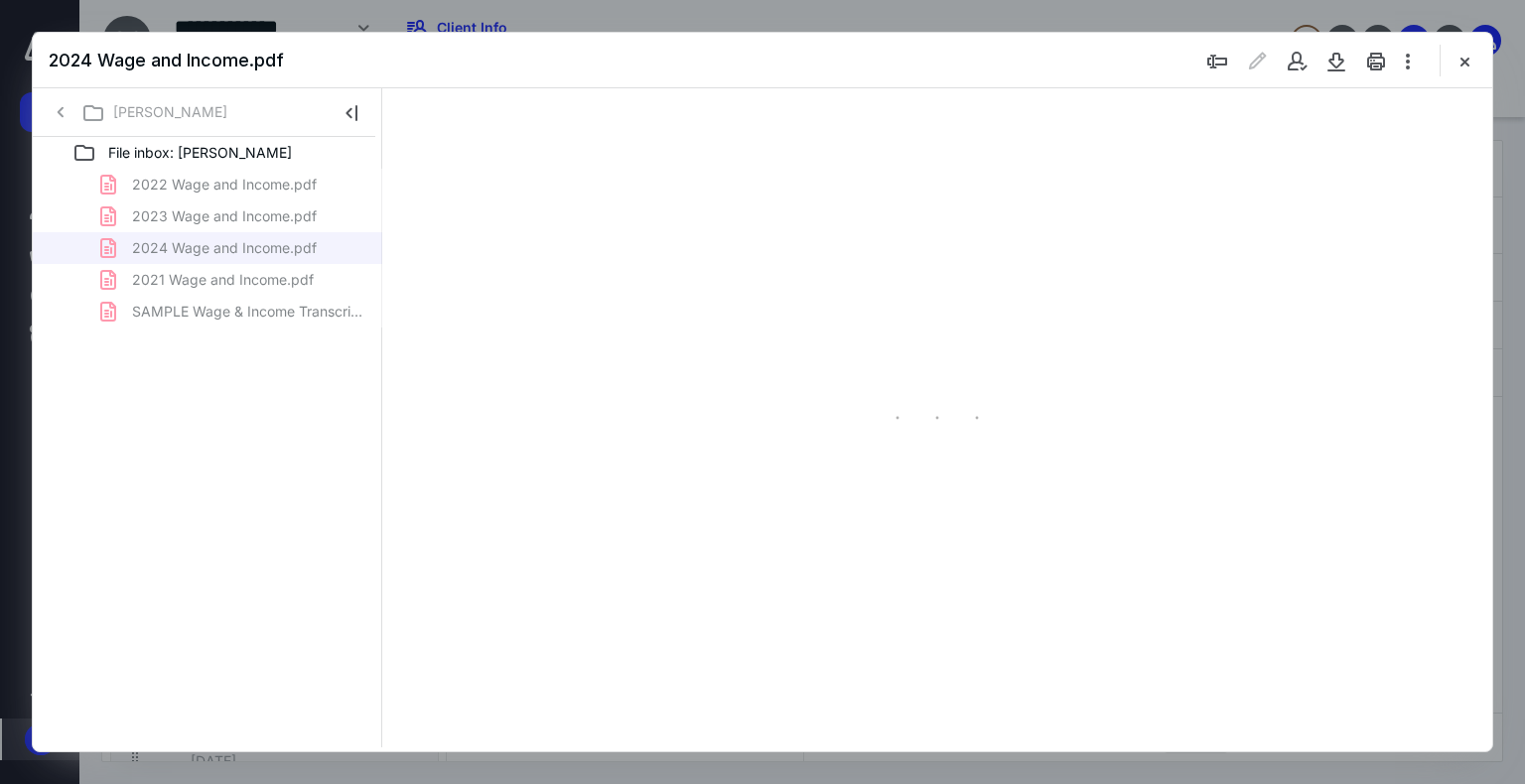 type on "70" 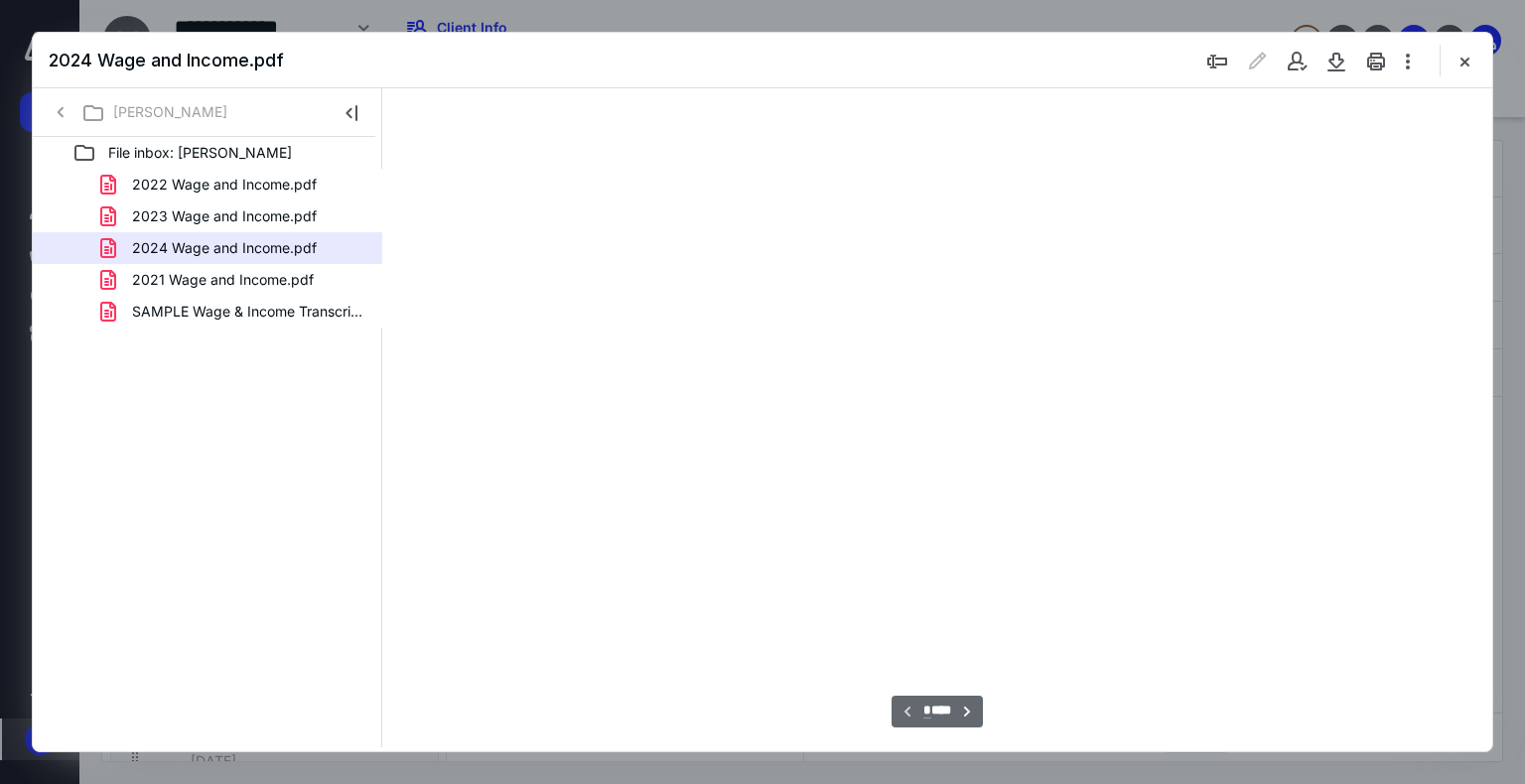 scroll, scrollTop: 1754, scrollLeft: 0, axis: vertical 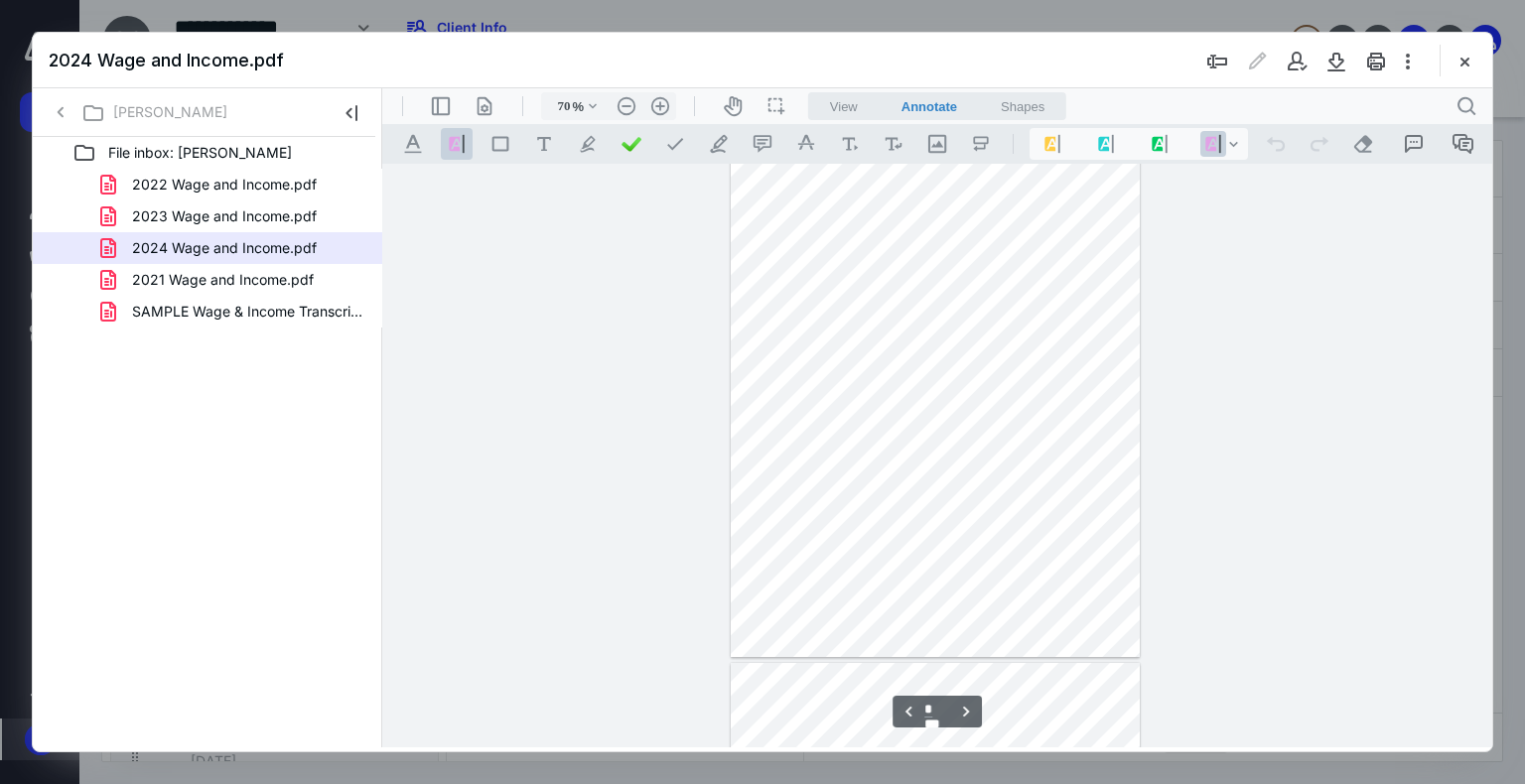 type on "*" 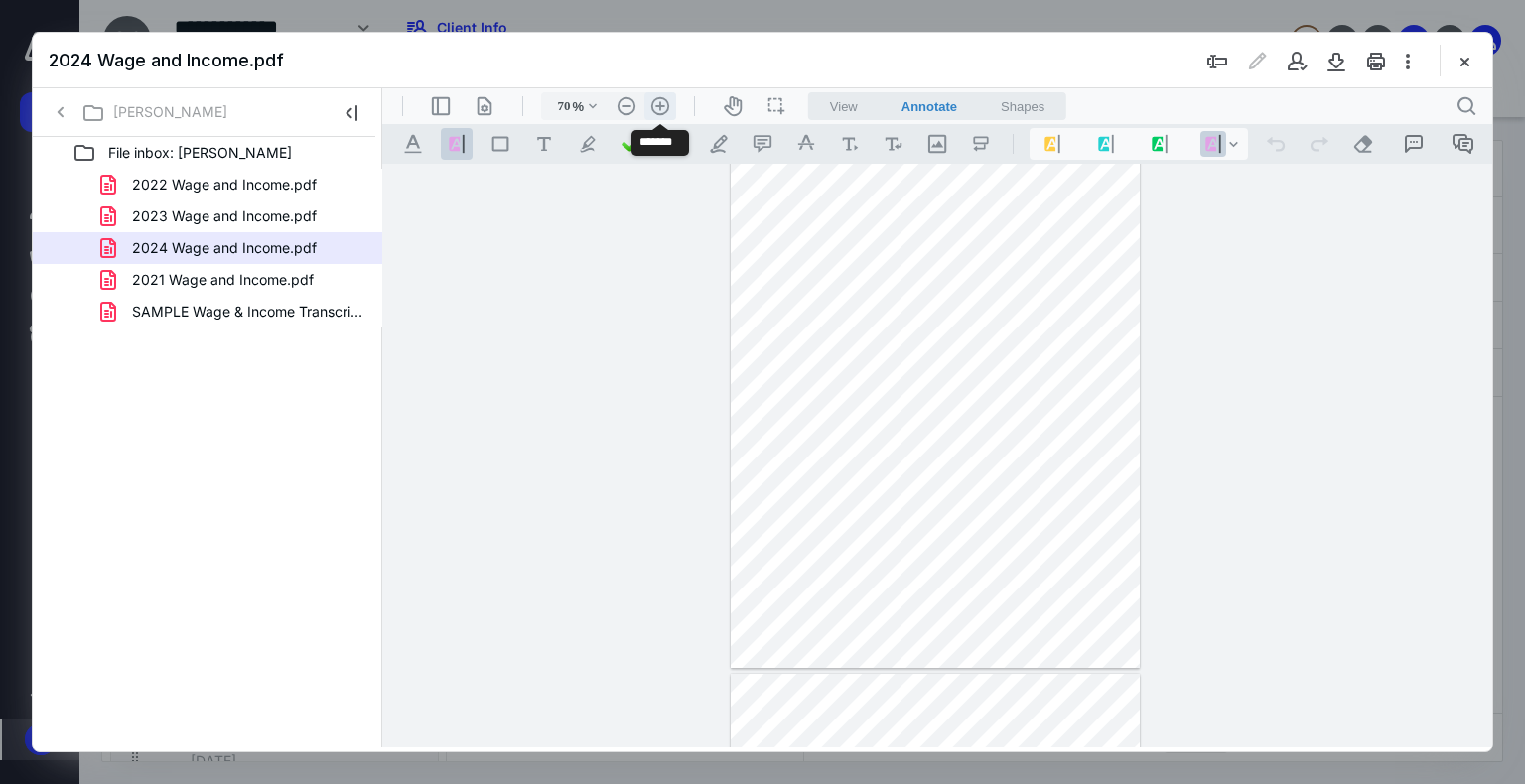 click on ".cls-1{fill:#abb0c4;} icon - header - zoom - in - line" at bounding box center [660, 106] 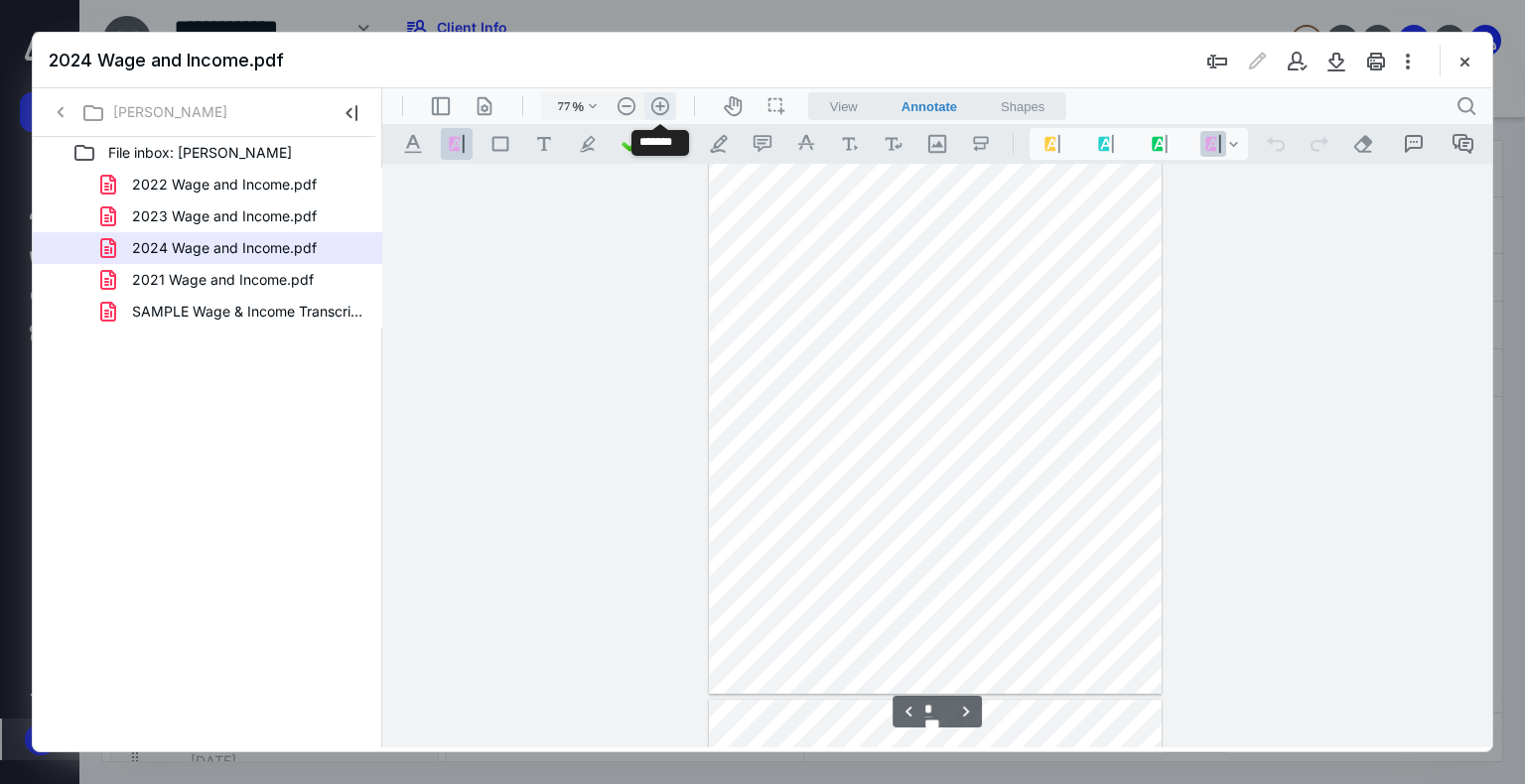 click on ".cls-1{fill:#abb0c4;} icon - header - zoom - in - line" at bounding box center (660, 106) 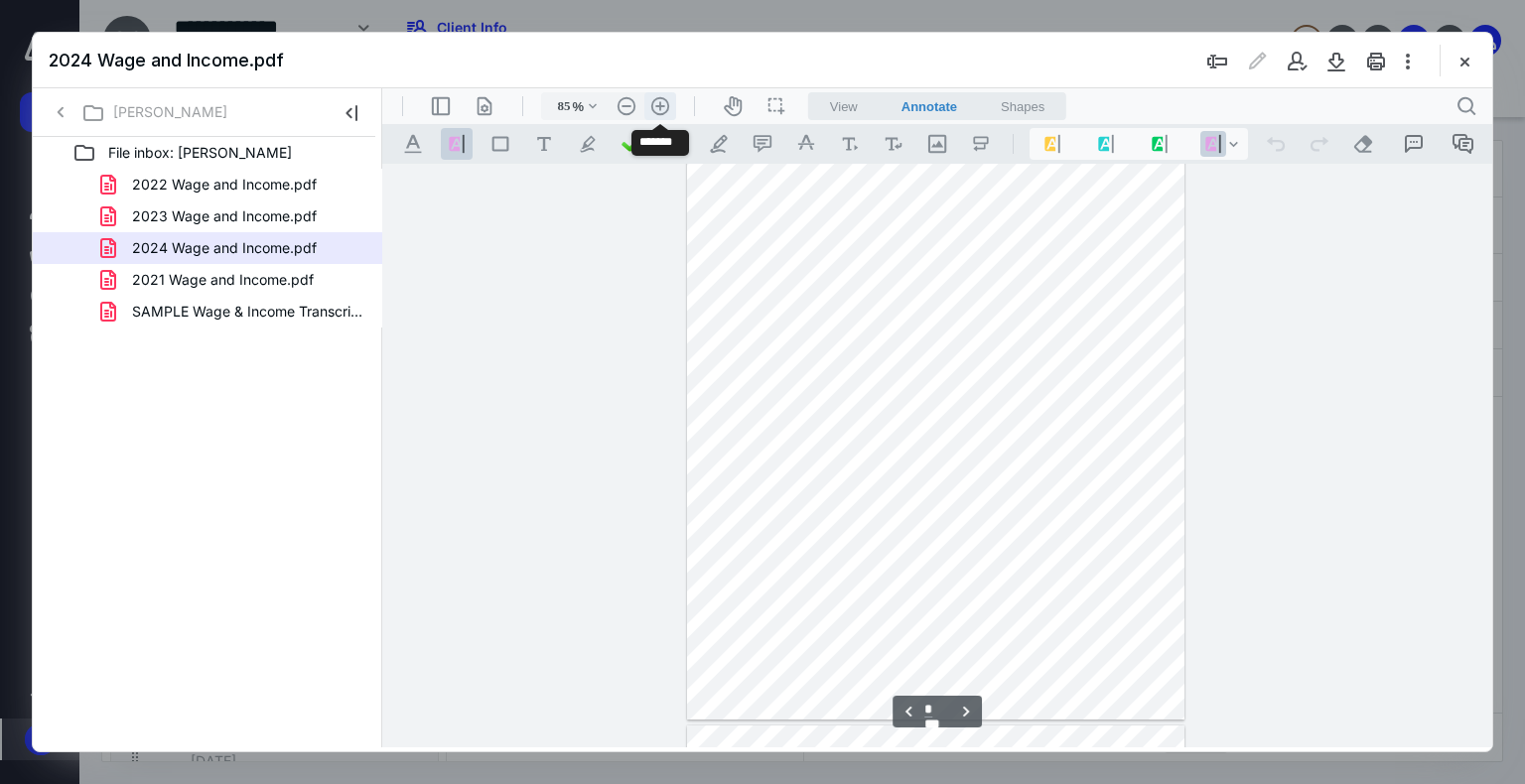 click on ".cls-1{fill:#abb0c4;} icon - header - zoom - in - line" at bounding box center (660, 106) 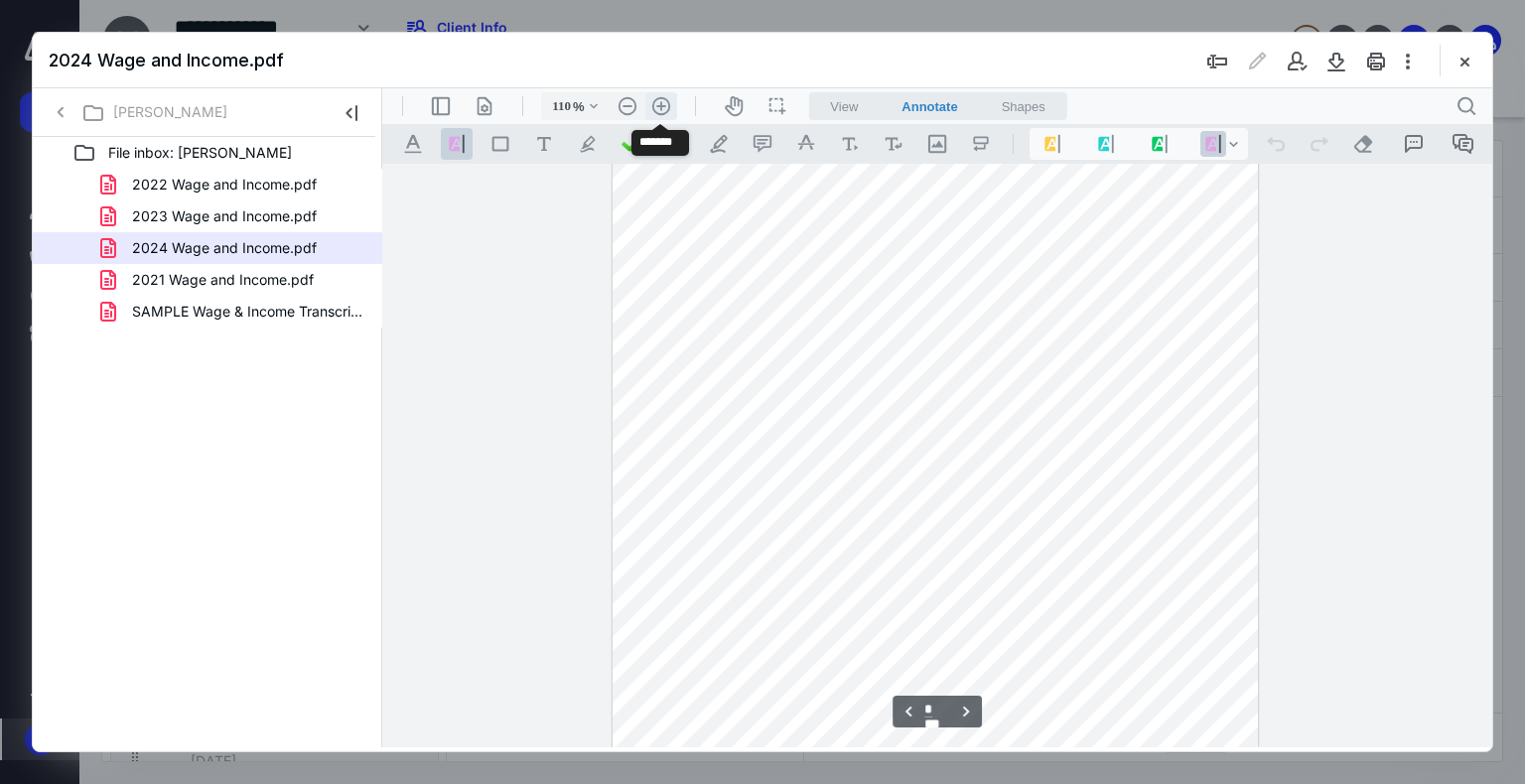 click on ".cls-1{fill:#abb0c4;} icon - header - zoom - in - line" at bounding box center (661, 106) 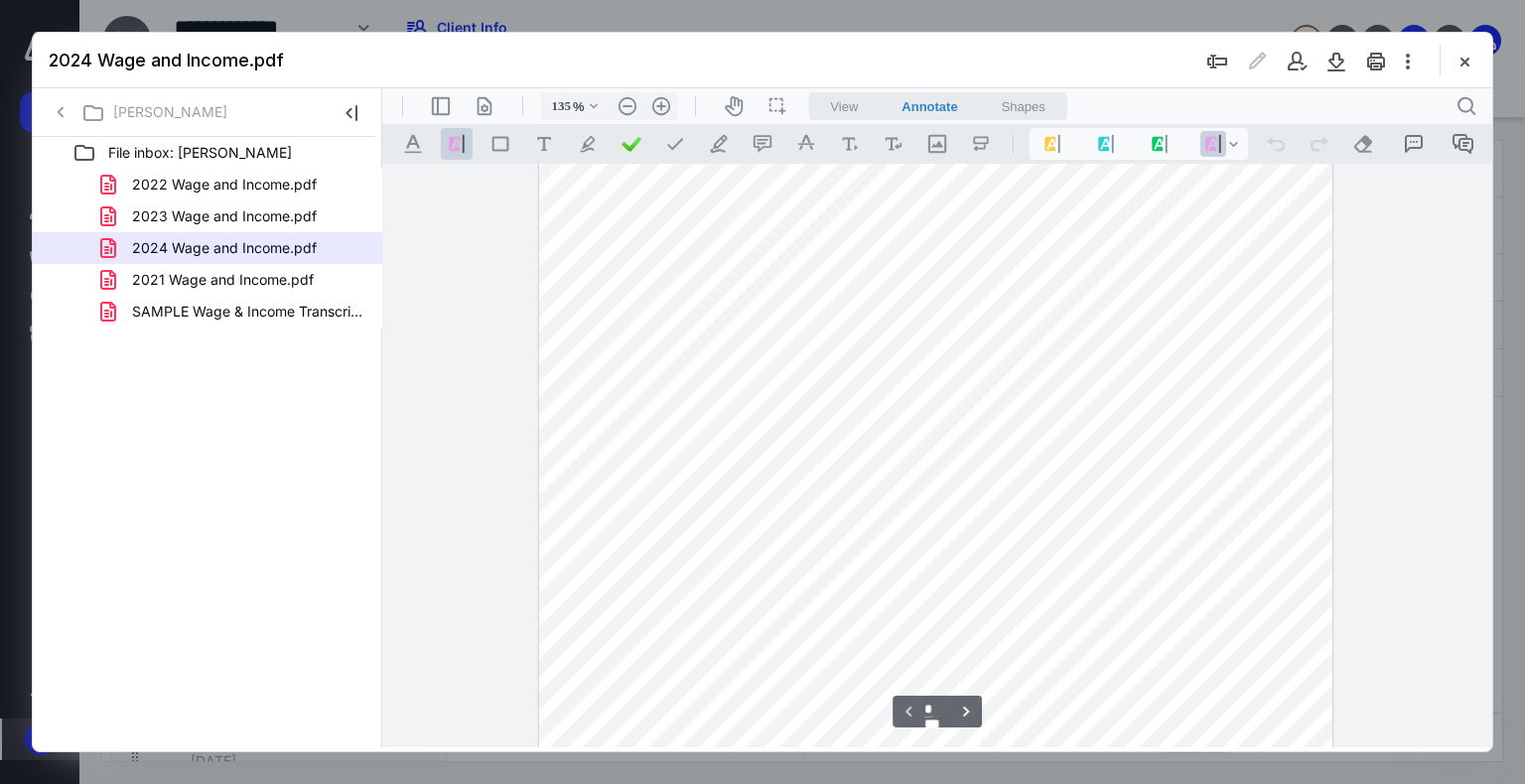 scroll, scrollTop: 232, scrollLeft: 0, axis: vertical 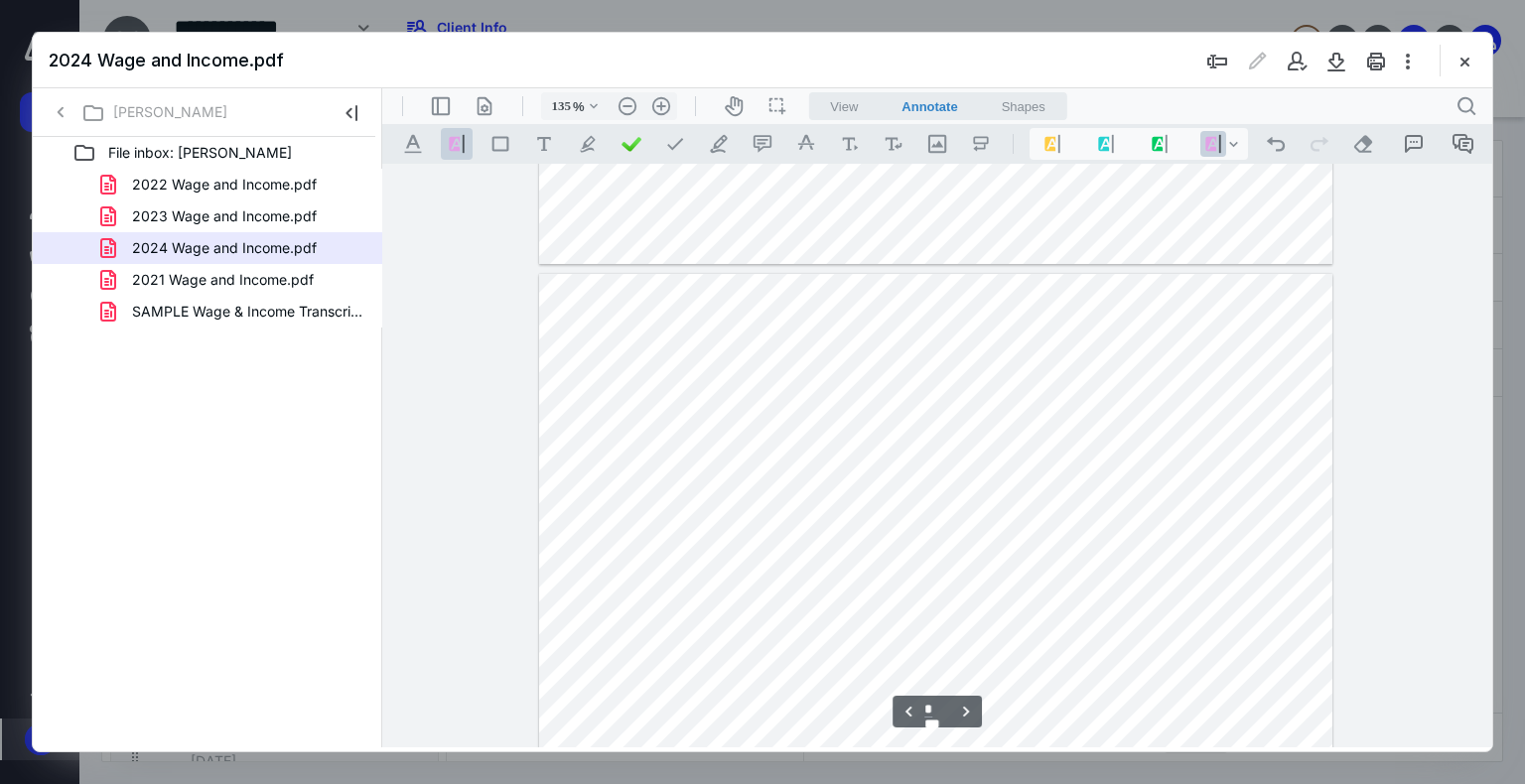 drag, startPoint x: 761, startPoint y: 470, endPoint x: 742, endPoint y: 506, distance: 40.706265 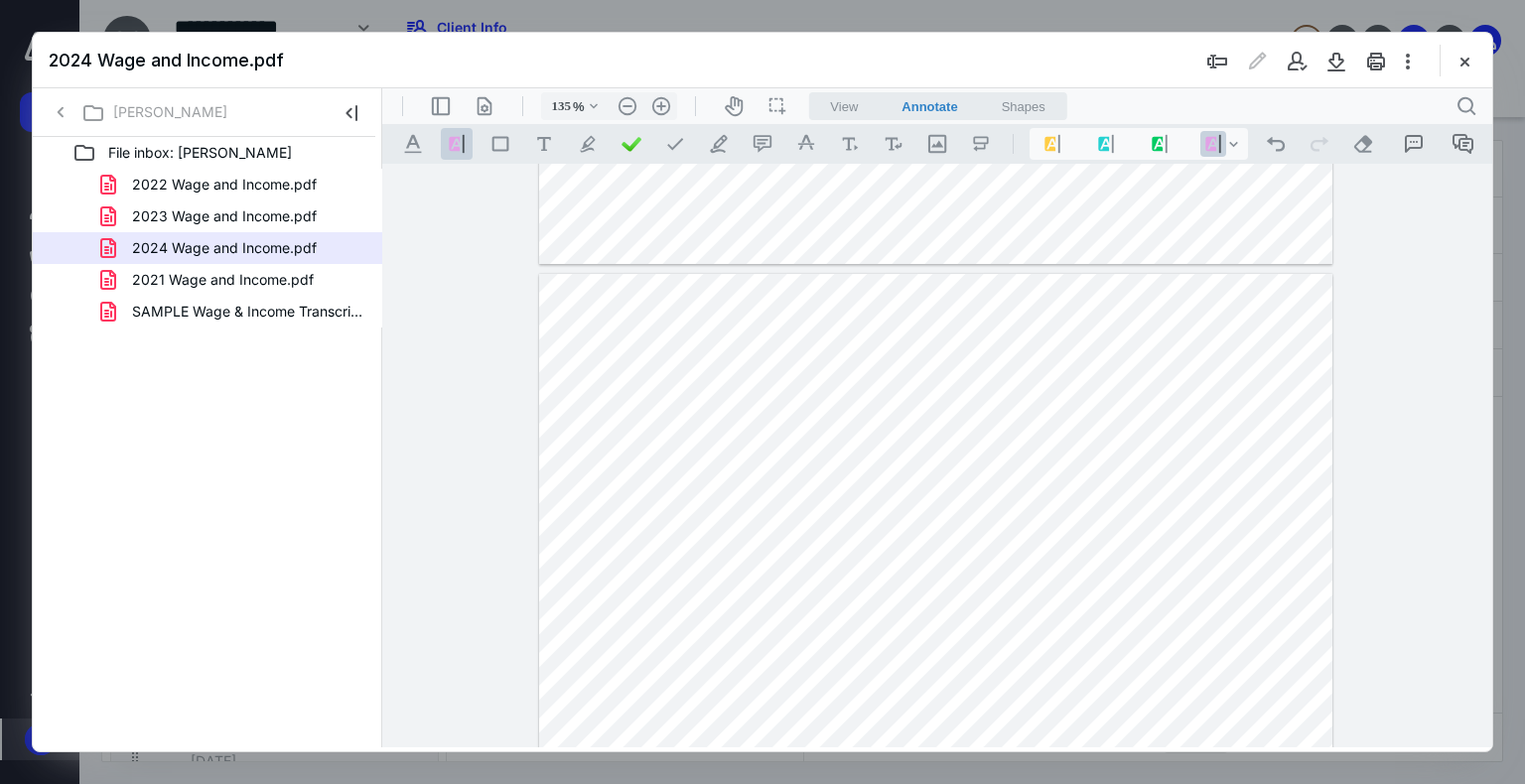 drag, startPoint x: 613, startPoint y: 539, endPoint x: 706, endPoint y: 571, distance: 98.35141 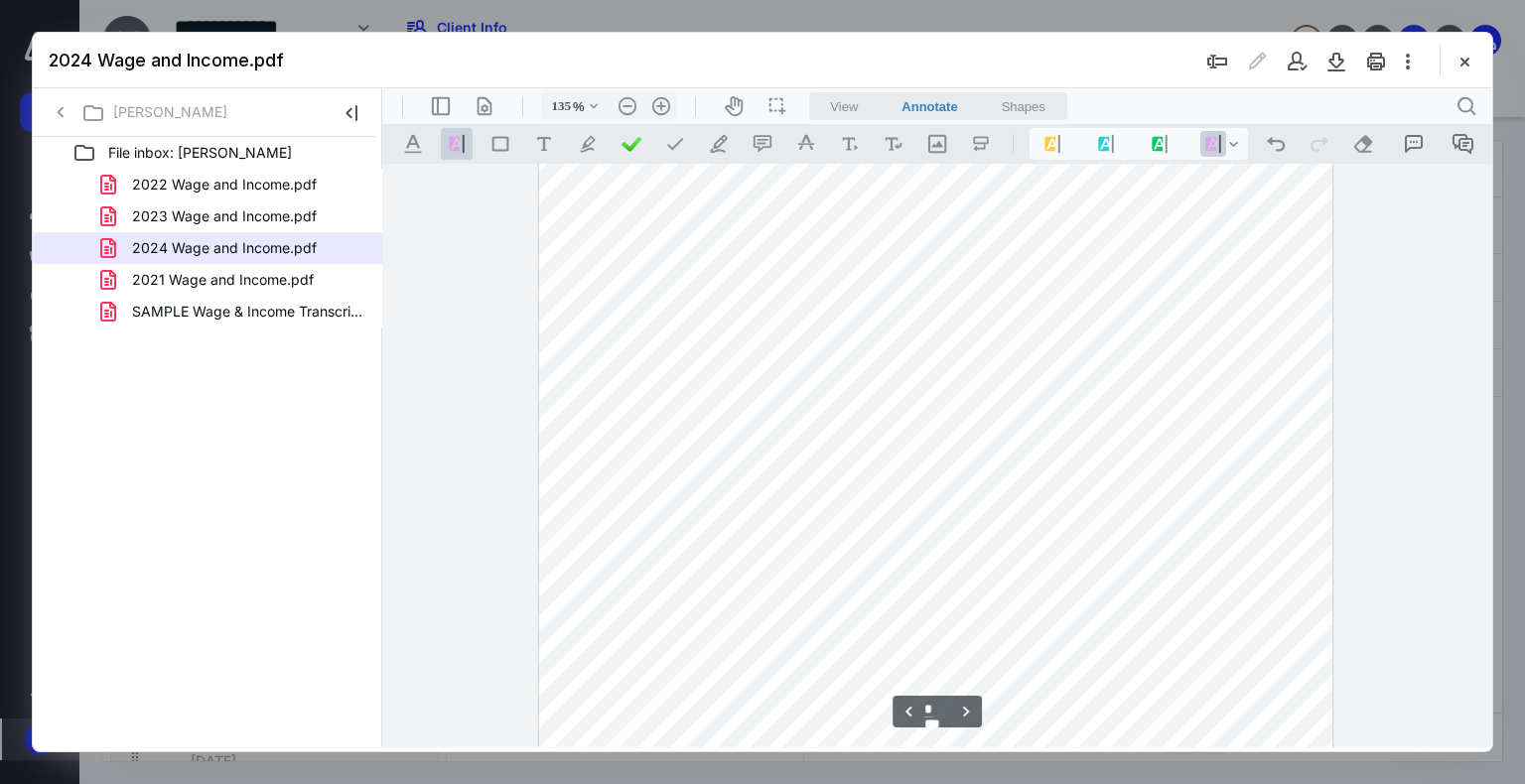scroll, scrollTop: 1522, scrollLeft: 0, axis: vertical 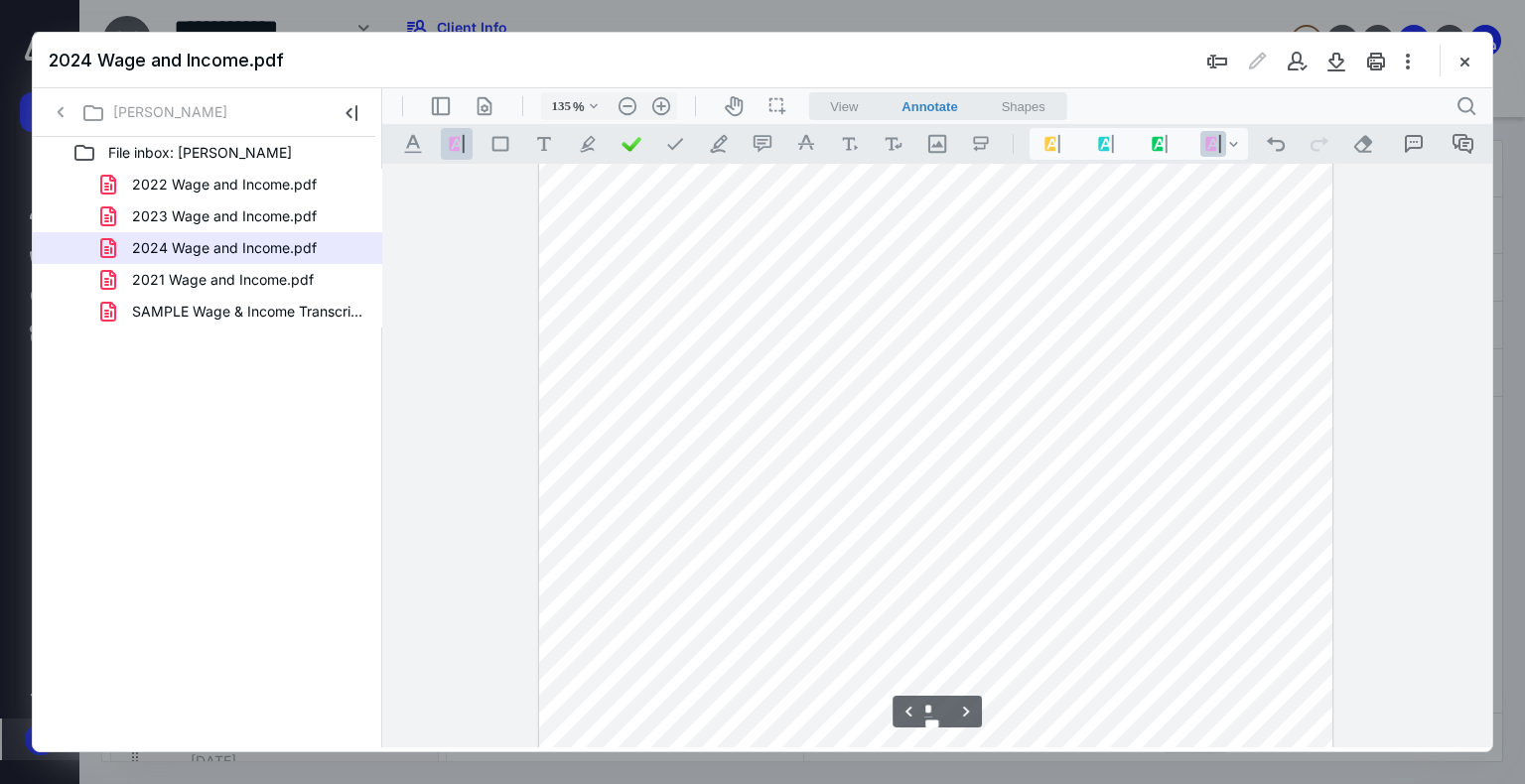 drag, startPoint x: 774, startPoint y: 315, endPoint x: 707, endPoint y: 359, distance: 80.1561 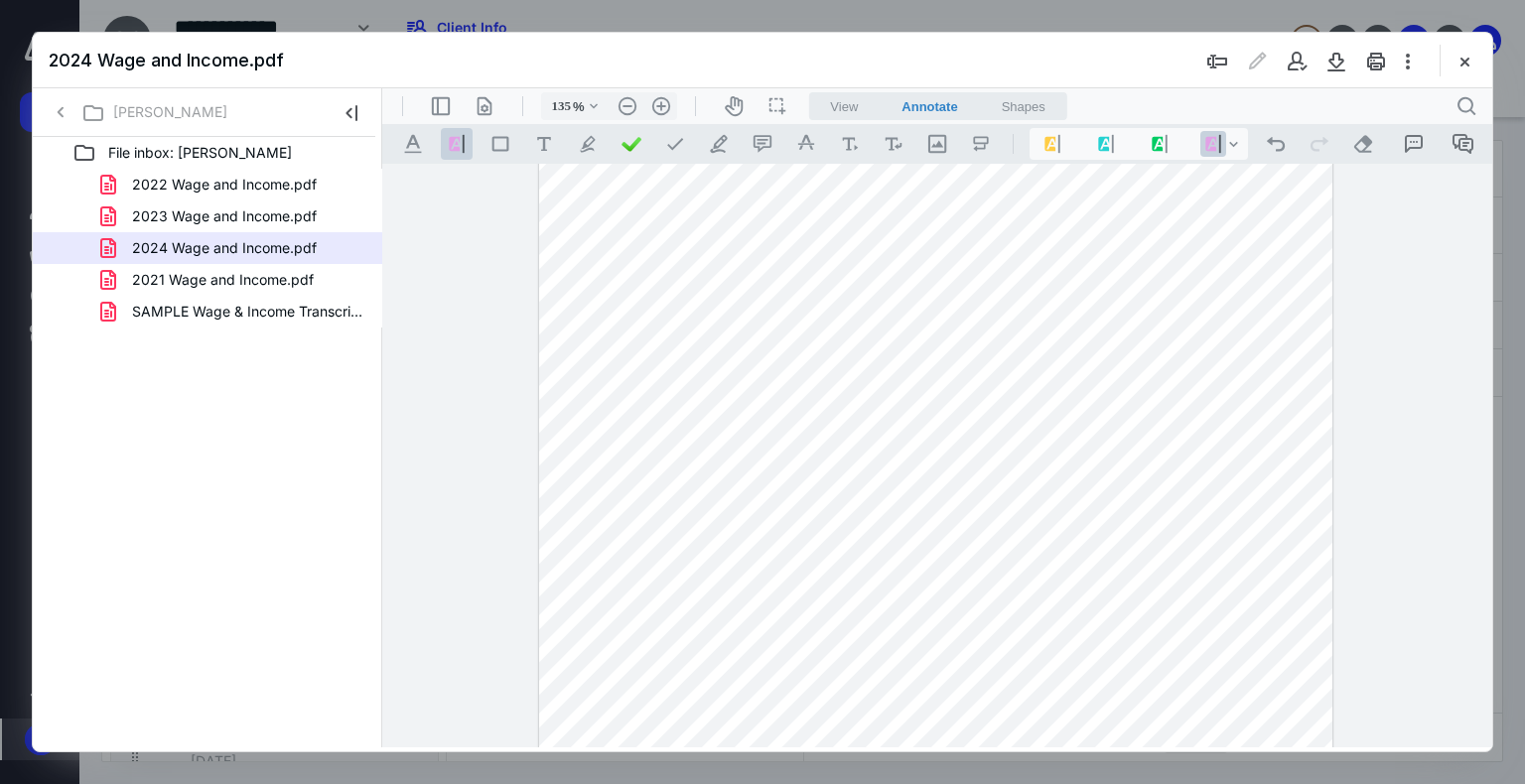 scroll, scrollTop: 1919, scrollLeft: 0, axis: vertical 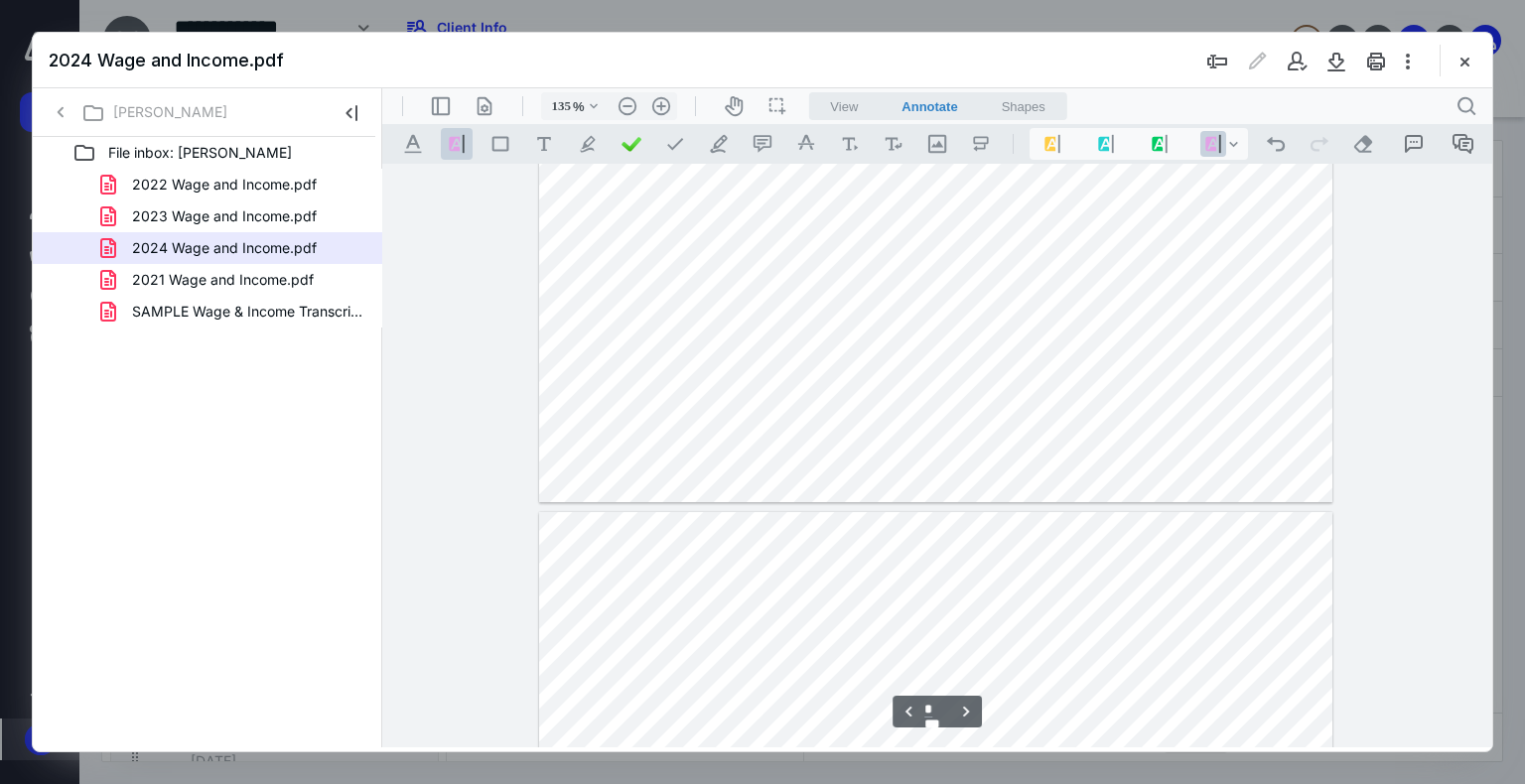 drag, startPoint x: 767, startPoint y: 256, endPoint x: 699, endPoint y: 319, distance: 92.69844 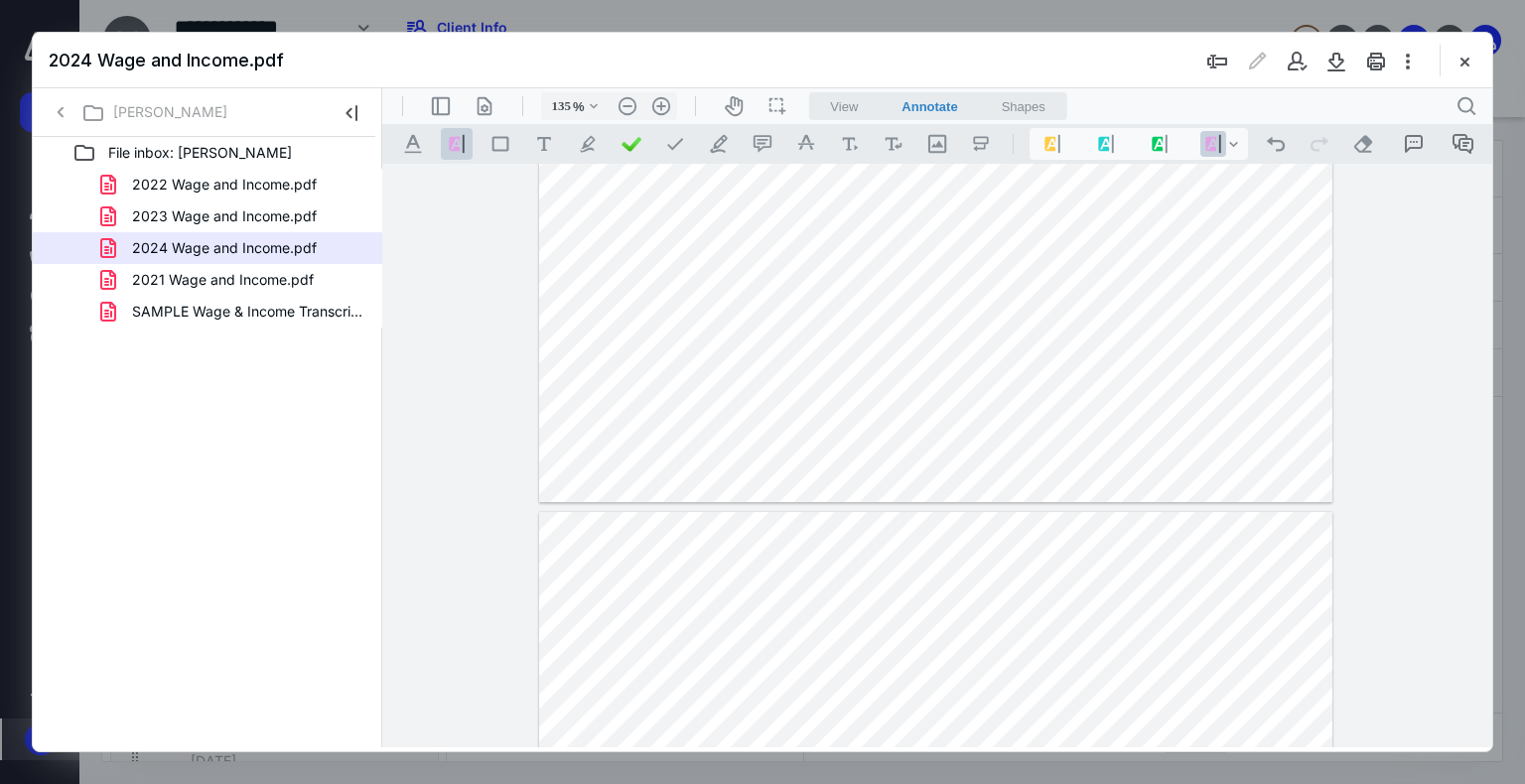 drag, startPoint x: 617, startPoint y: 318, endPoint x: 688, endPoint y: 344, distance: 75.610846 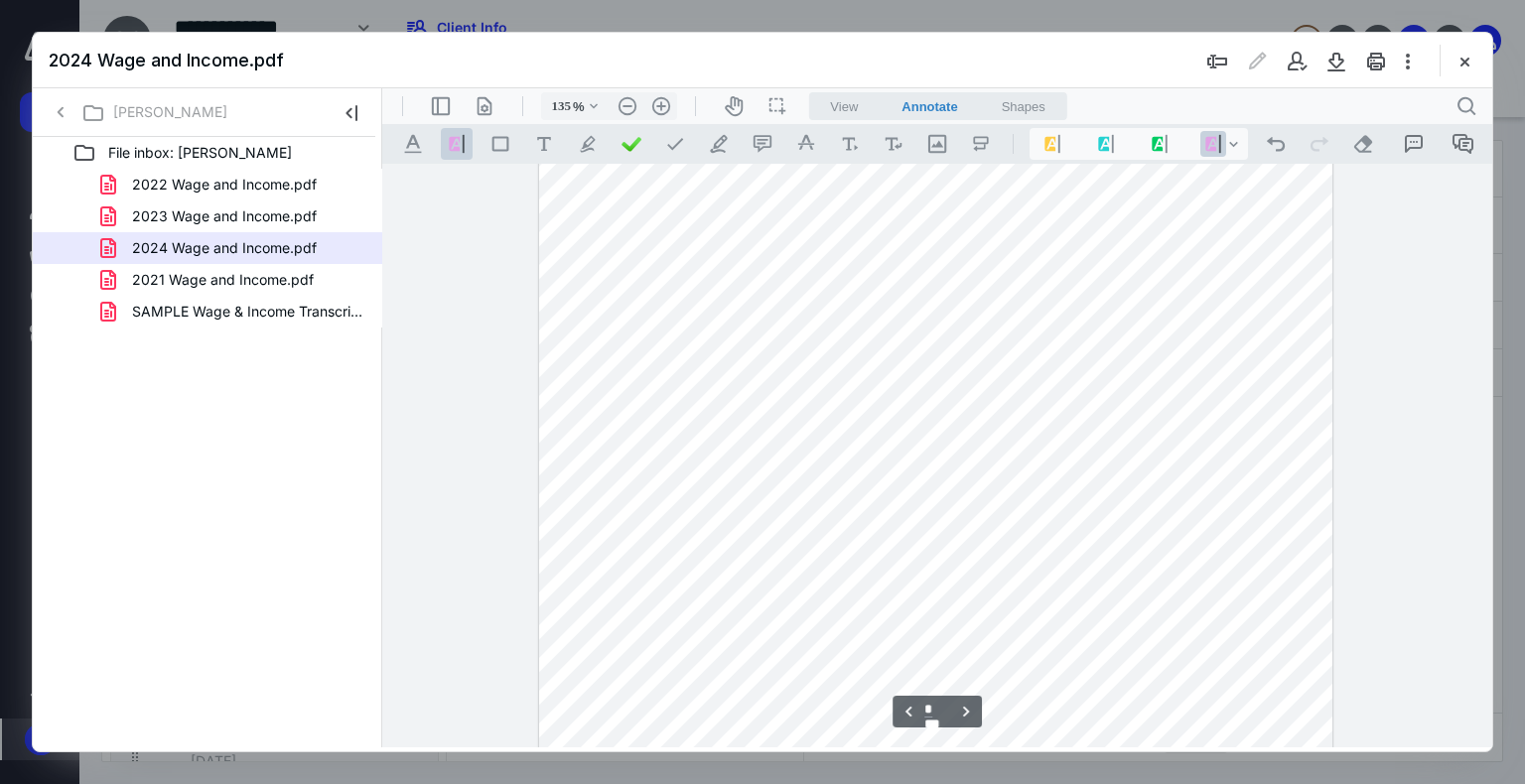 drag, startPoint x: 767, startPoint y: 313, endPoint x: 873, endPoint y: 328, distance: 107.05606 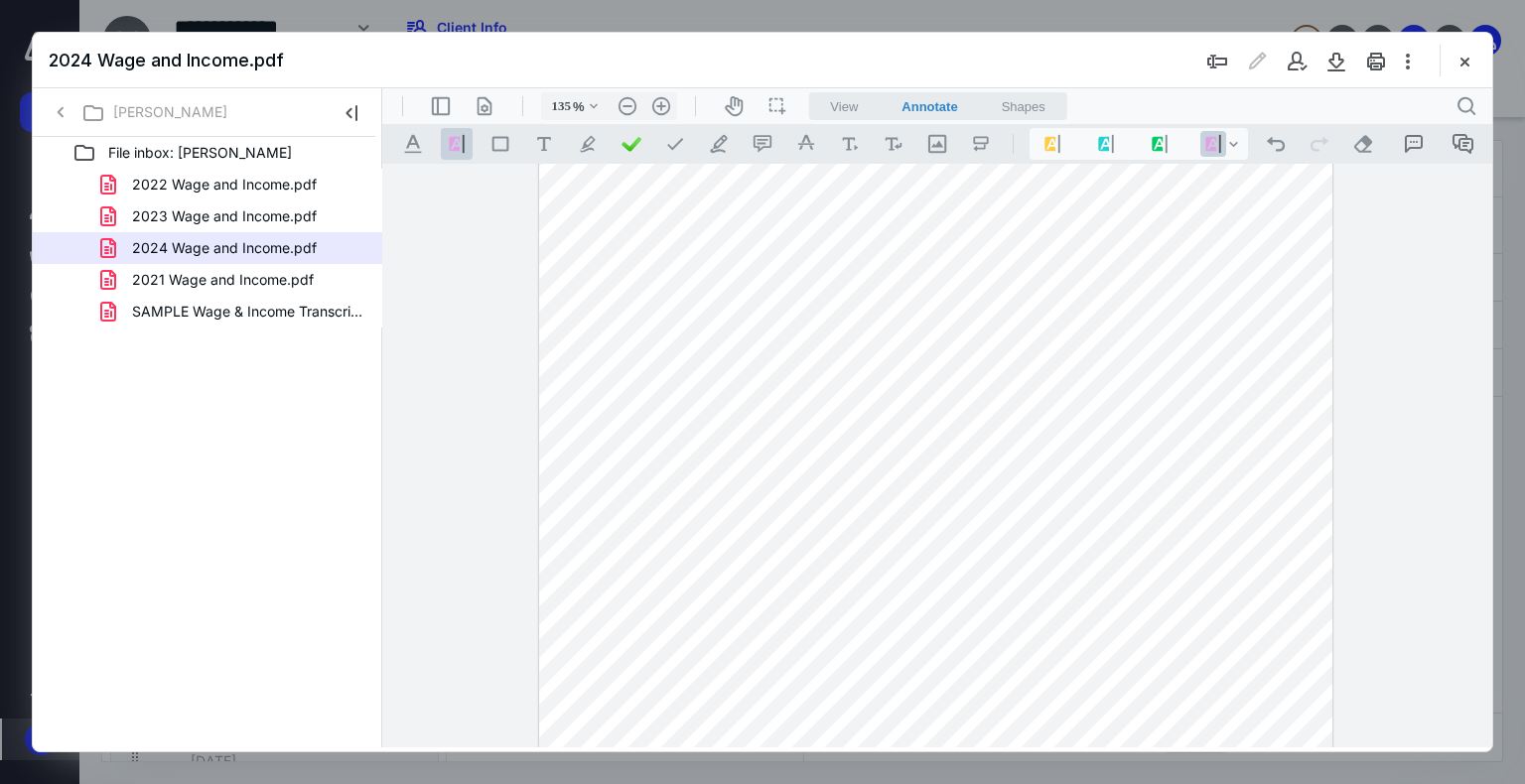 drag, startPoint x: 617, startPoint y: 377, endPoint x: 680, endPoint y: 399, distance: 66.7308 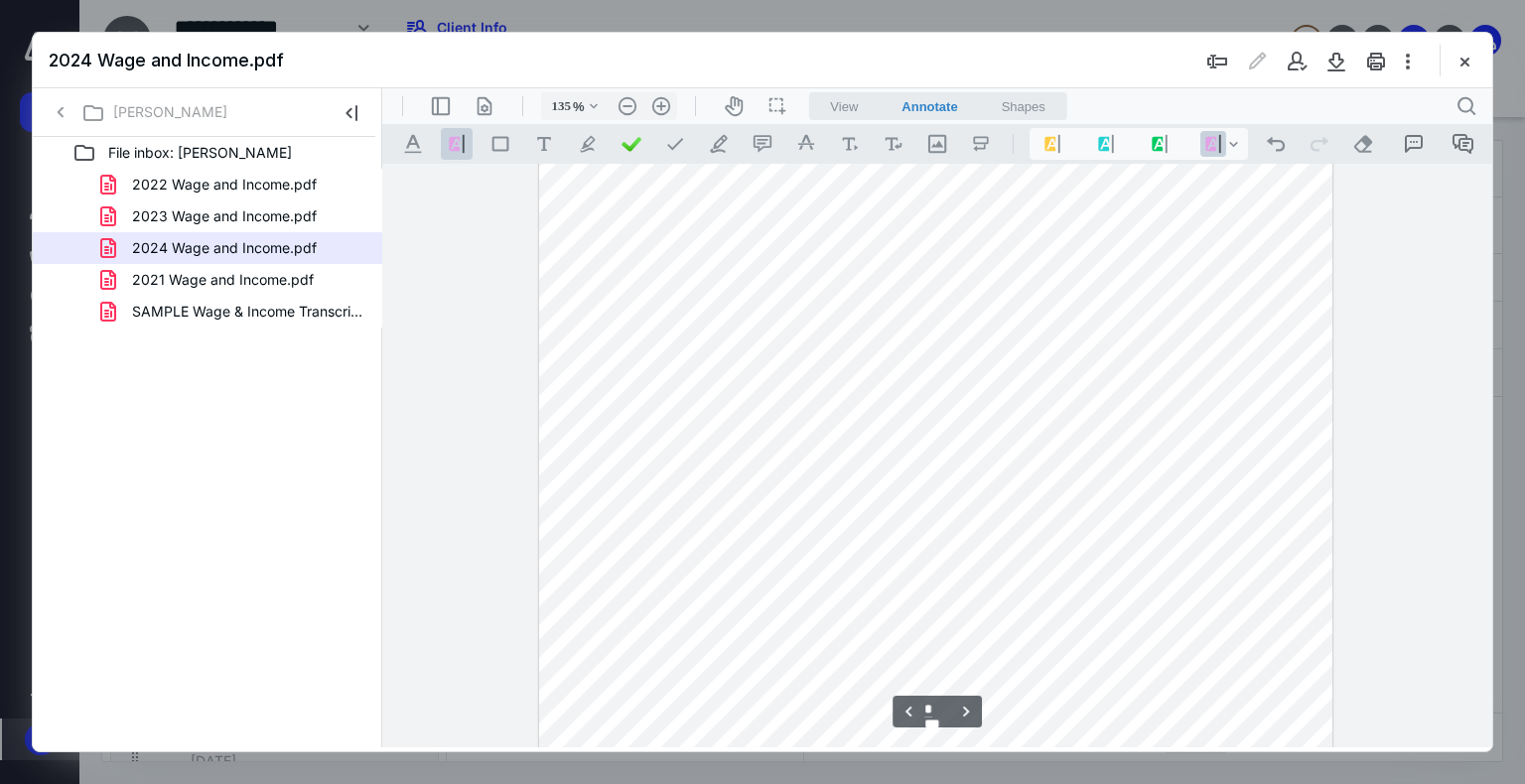 scroll, scrollTop: 2614, scrollLeft: 0, axis: vertical 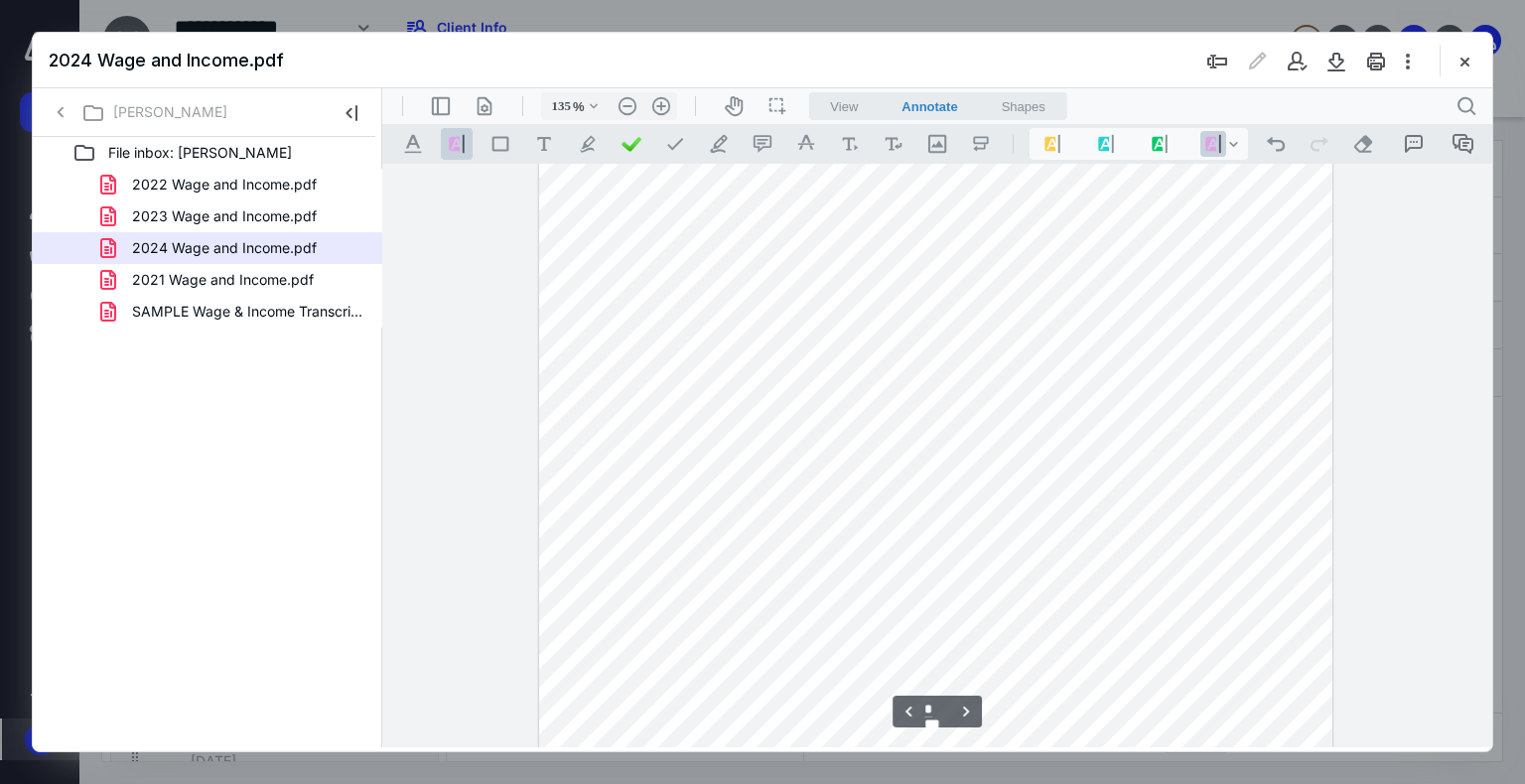 drag, startPoint x: 746, startPoint y: 338, endPoint x: 850, endPoint y: 340, distance: 104.01923 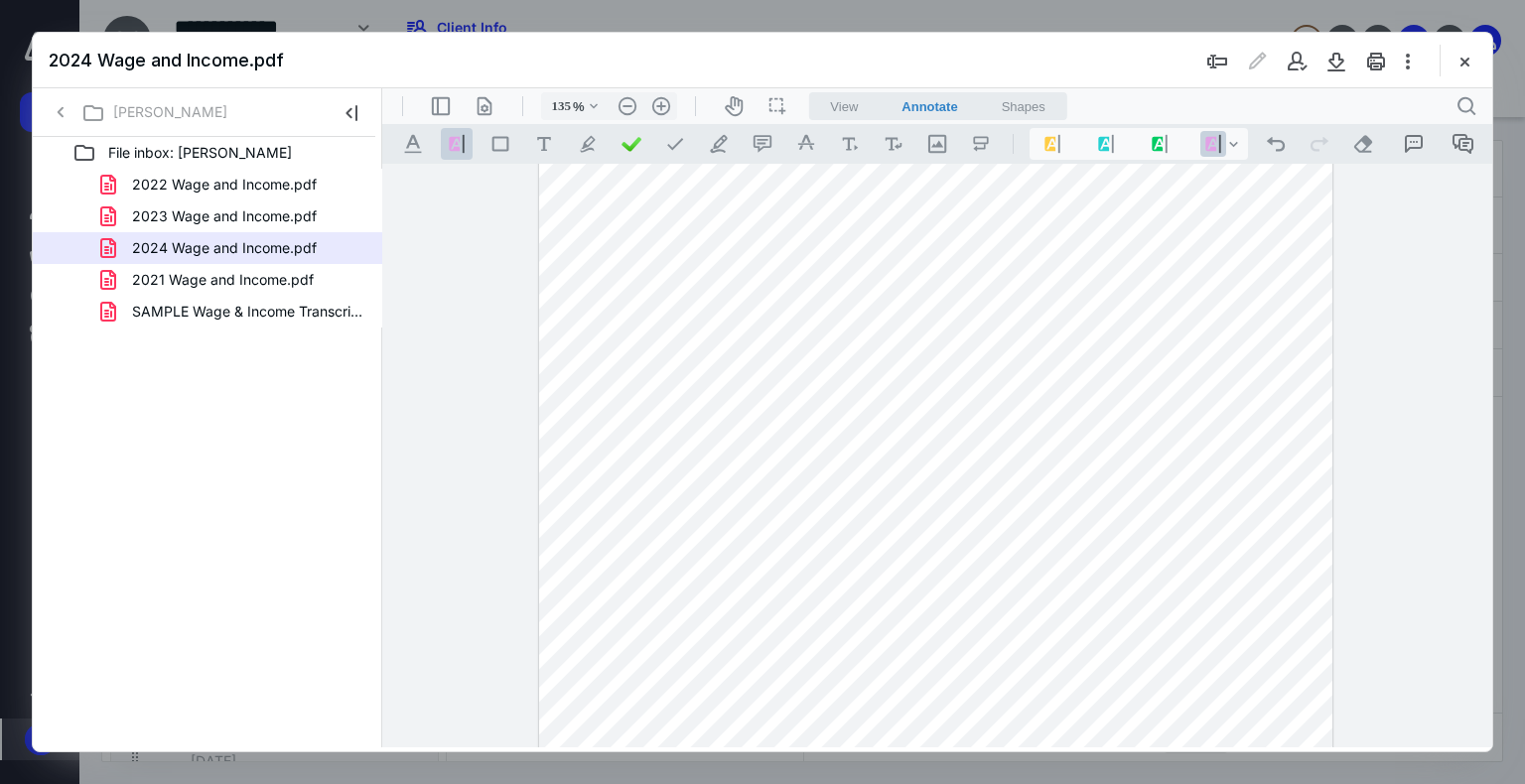 drag, startPoint x: 617, startPoint y: 403, endPoint x: 687, endPoint y: 428, distance: 74.330344 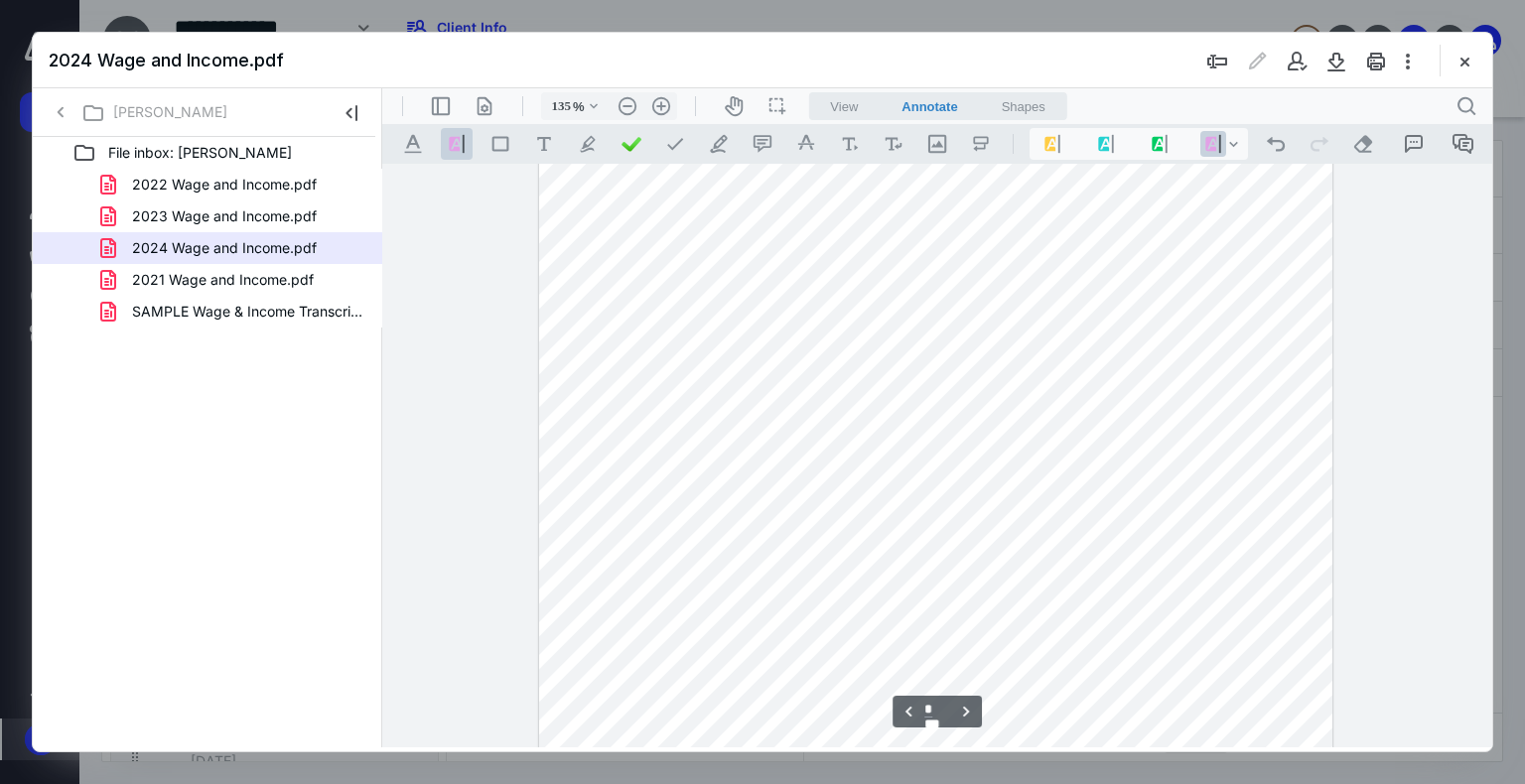 scroll, scrollTop: 2912, scrollLeft: 0, axis: vertical 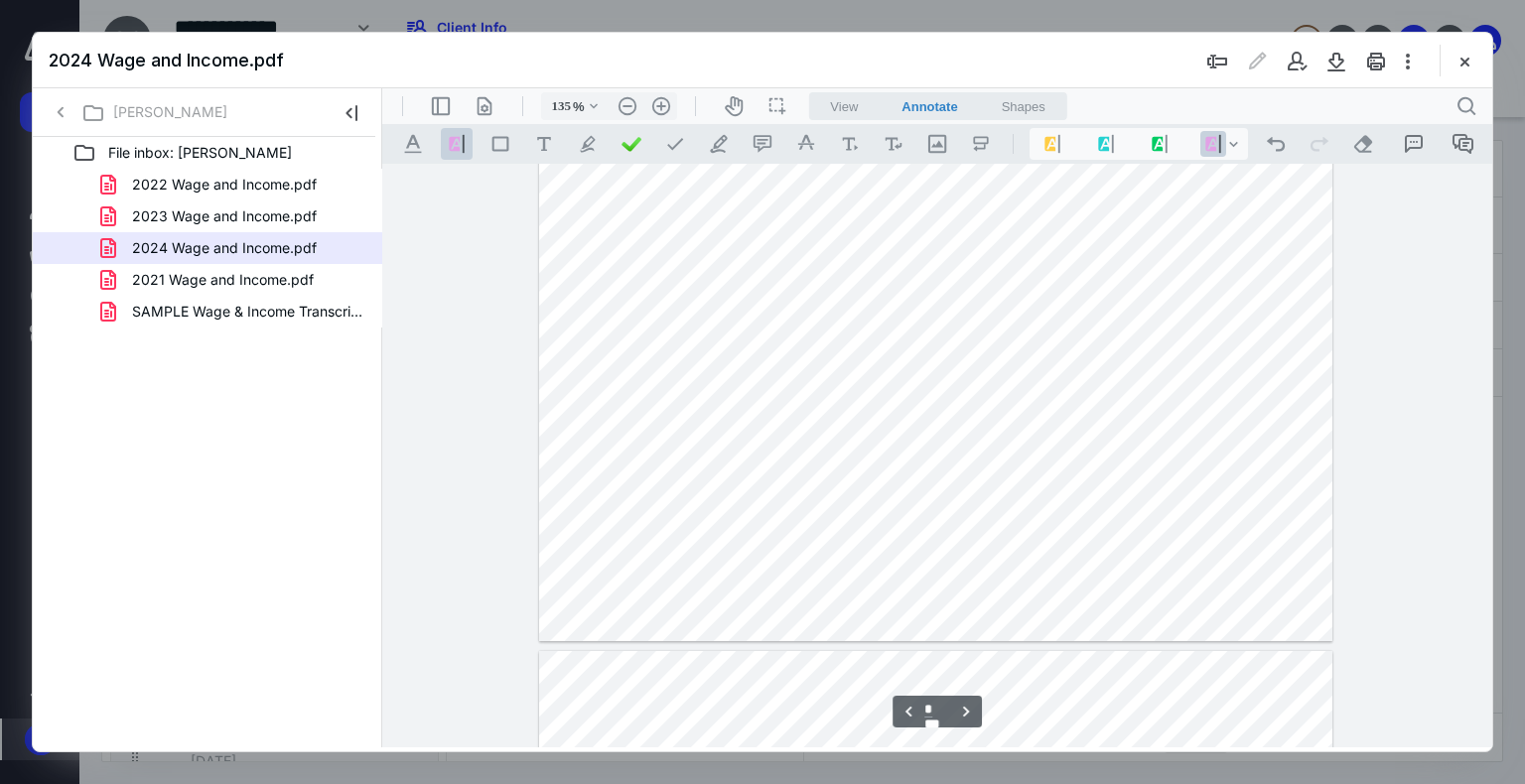 drag, startPoint x: 922, startPoint y: 395, endPoint x: 998, endPoint y: 399, distance: 76.10519 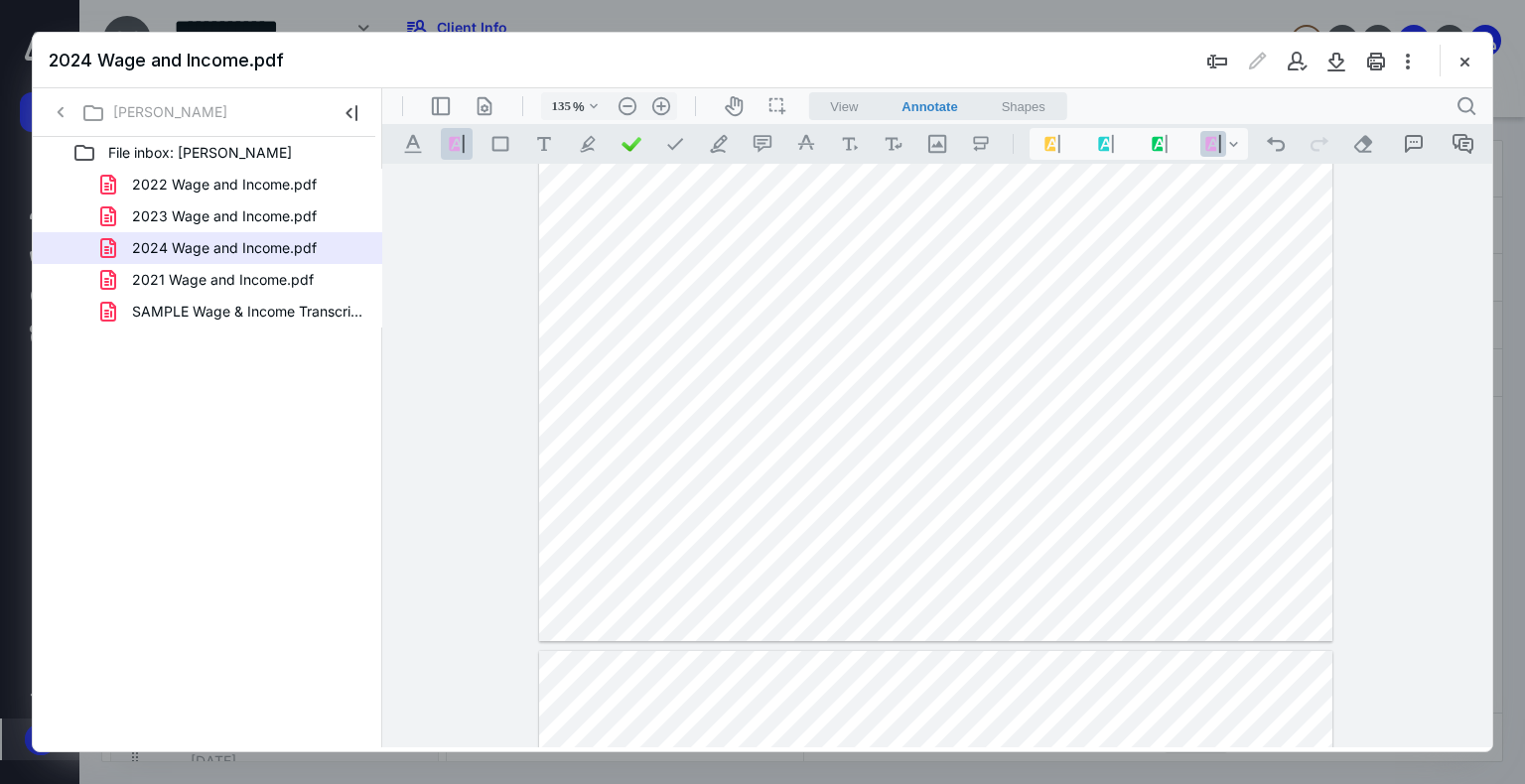drag, startPoint x: 874, startPoint y: 394, endPoint x: 922, endPoint y: 398, distance: 48.166378 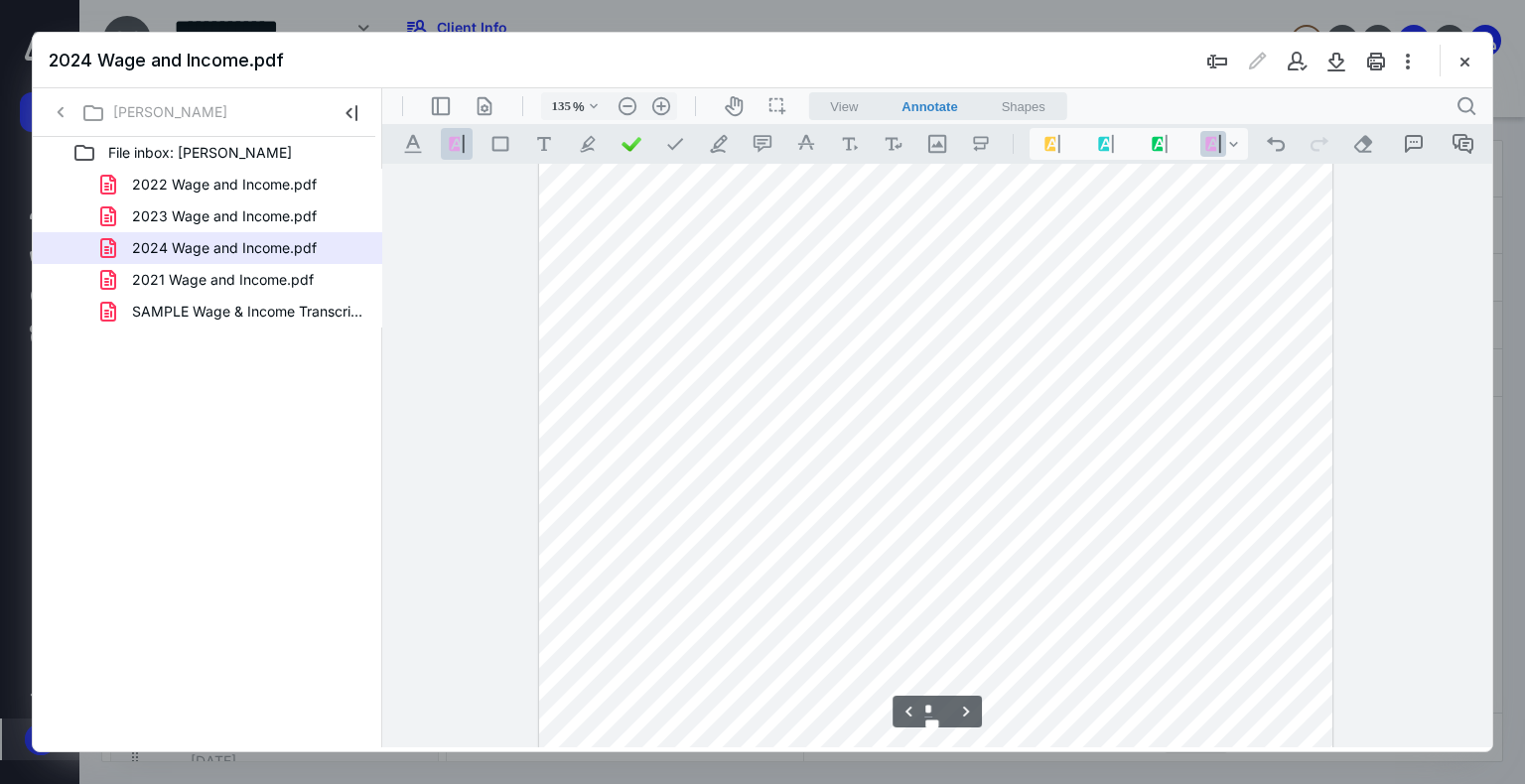 scroll, scrollTop: 2812, scrollLeft: 0, axis: vertical 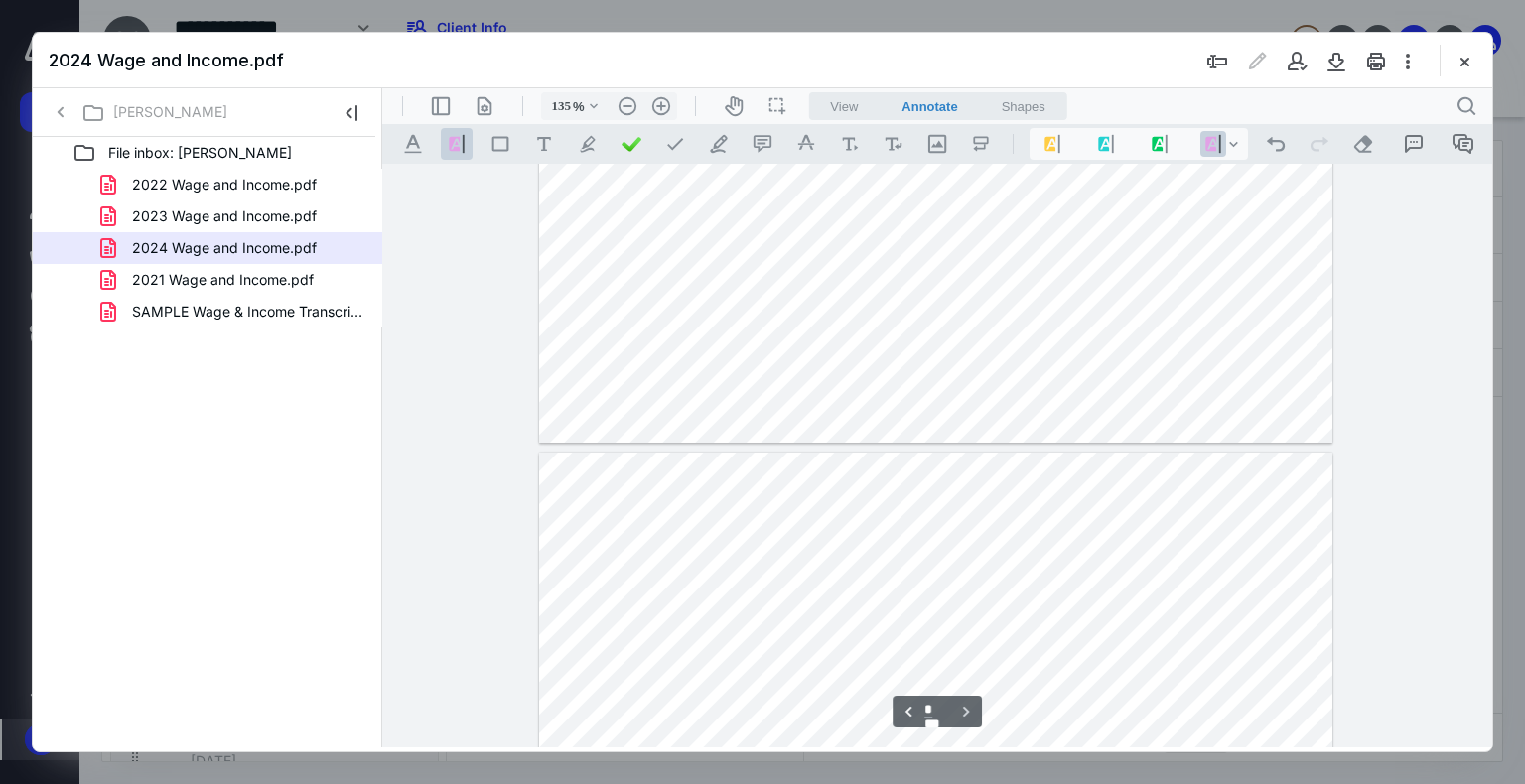 type on "*" 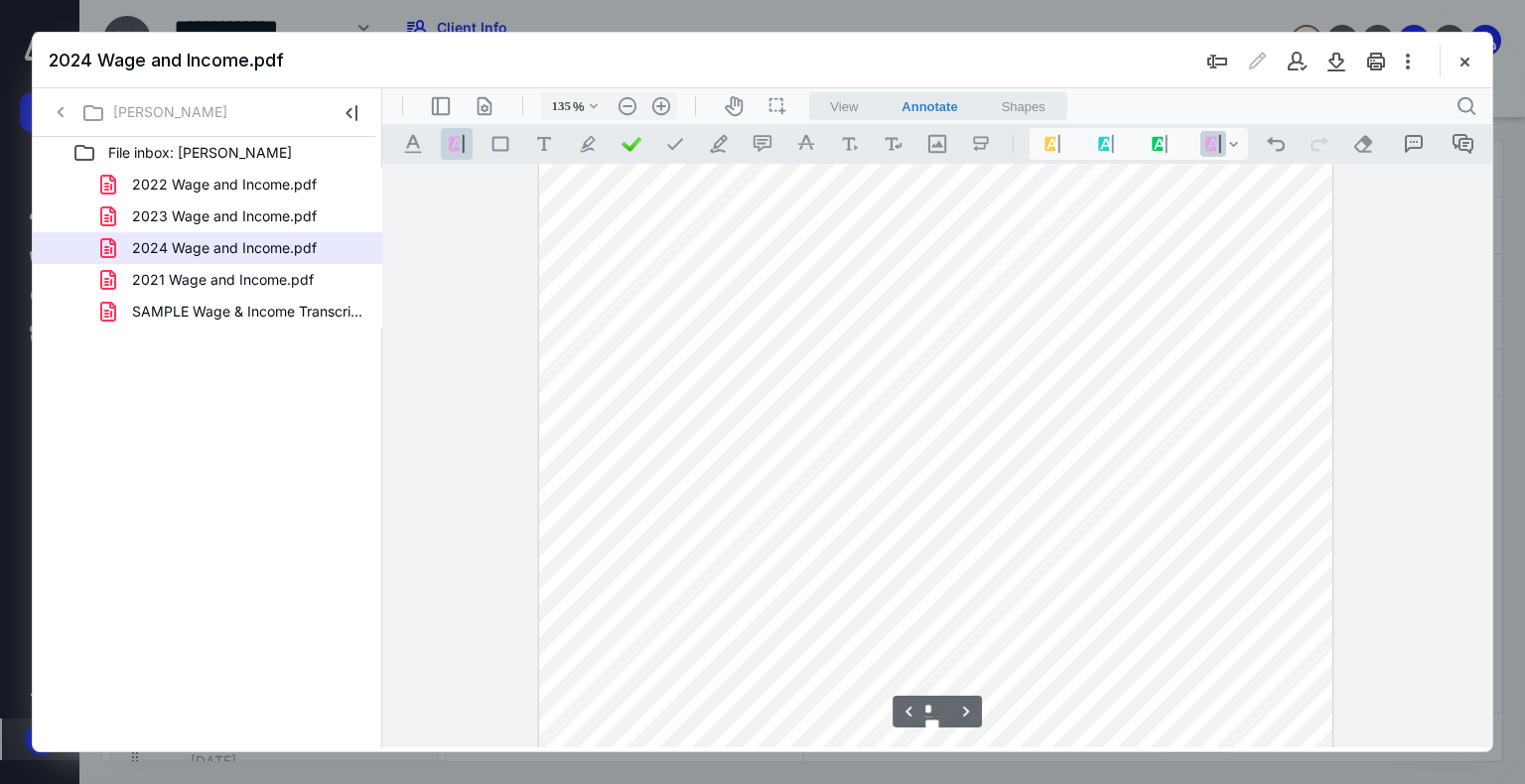 scroll, scrollTop: 2416, scrollLeft: 0, axis: vertical 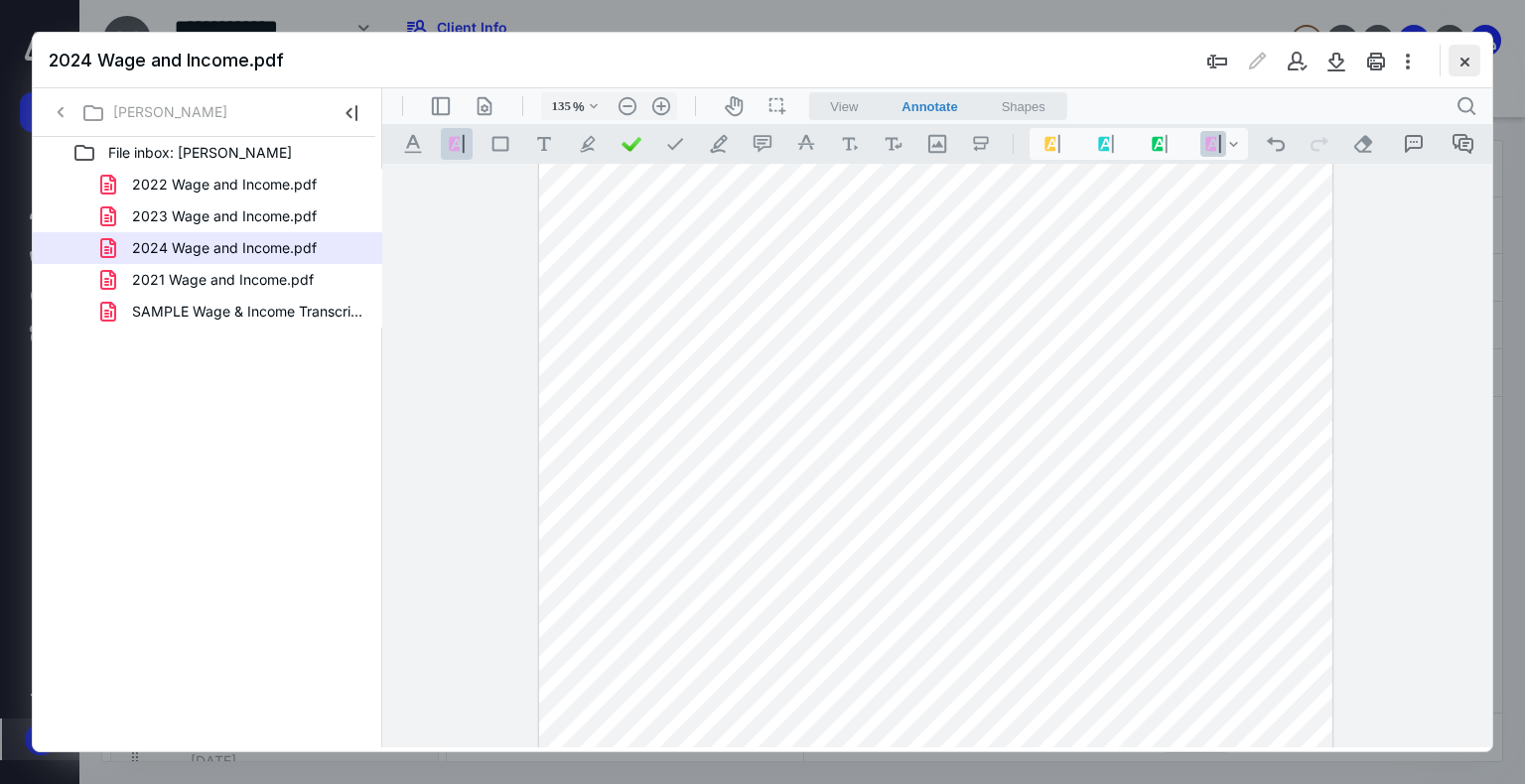 click at bounding box center [1464, 61] 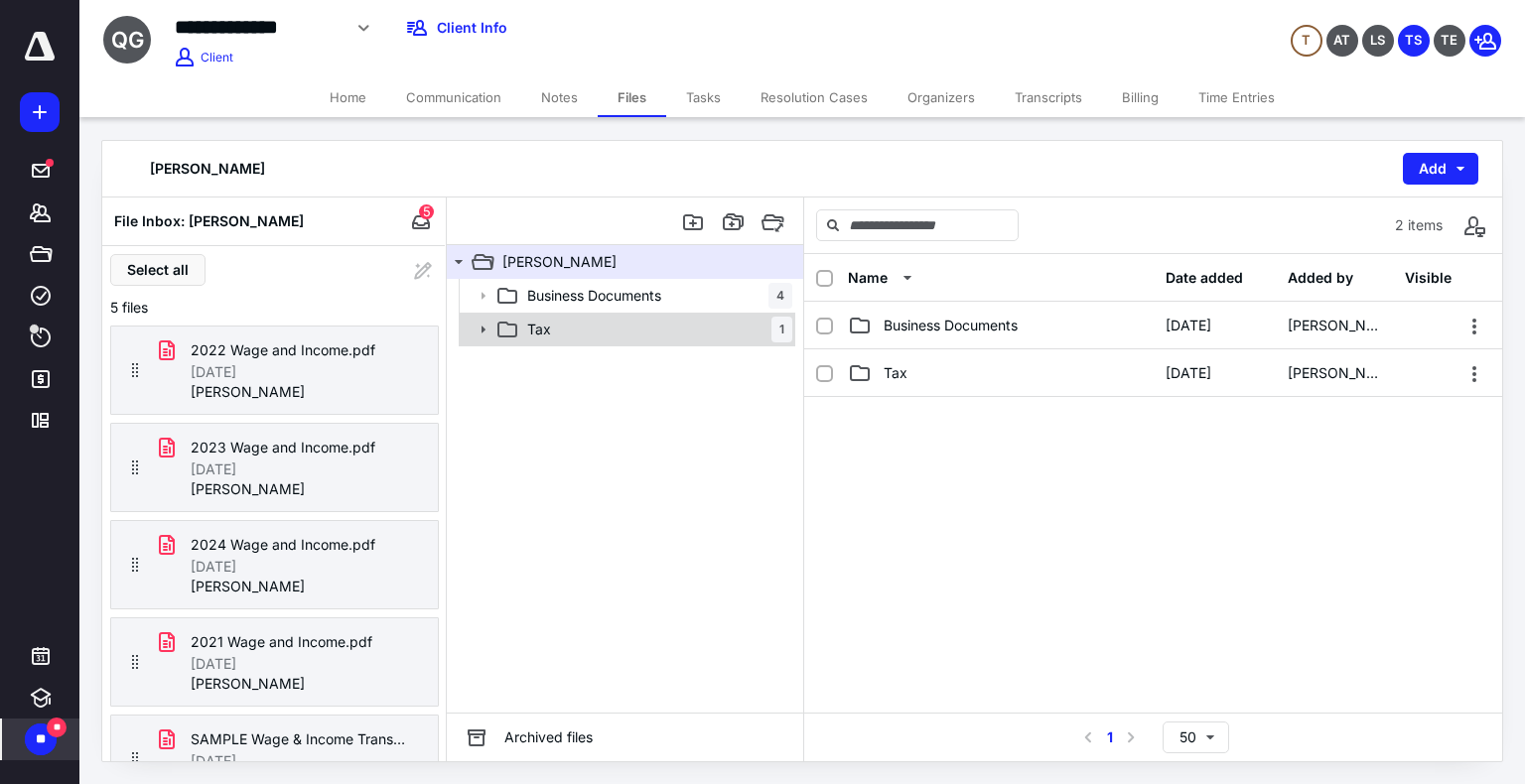 click 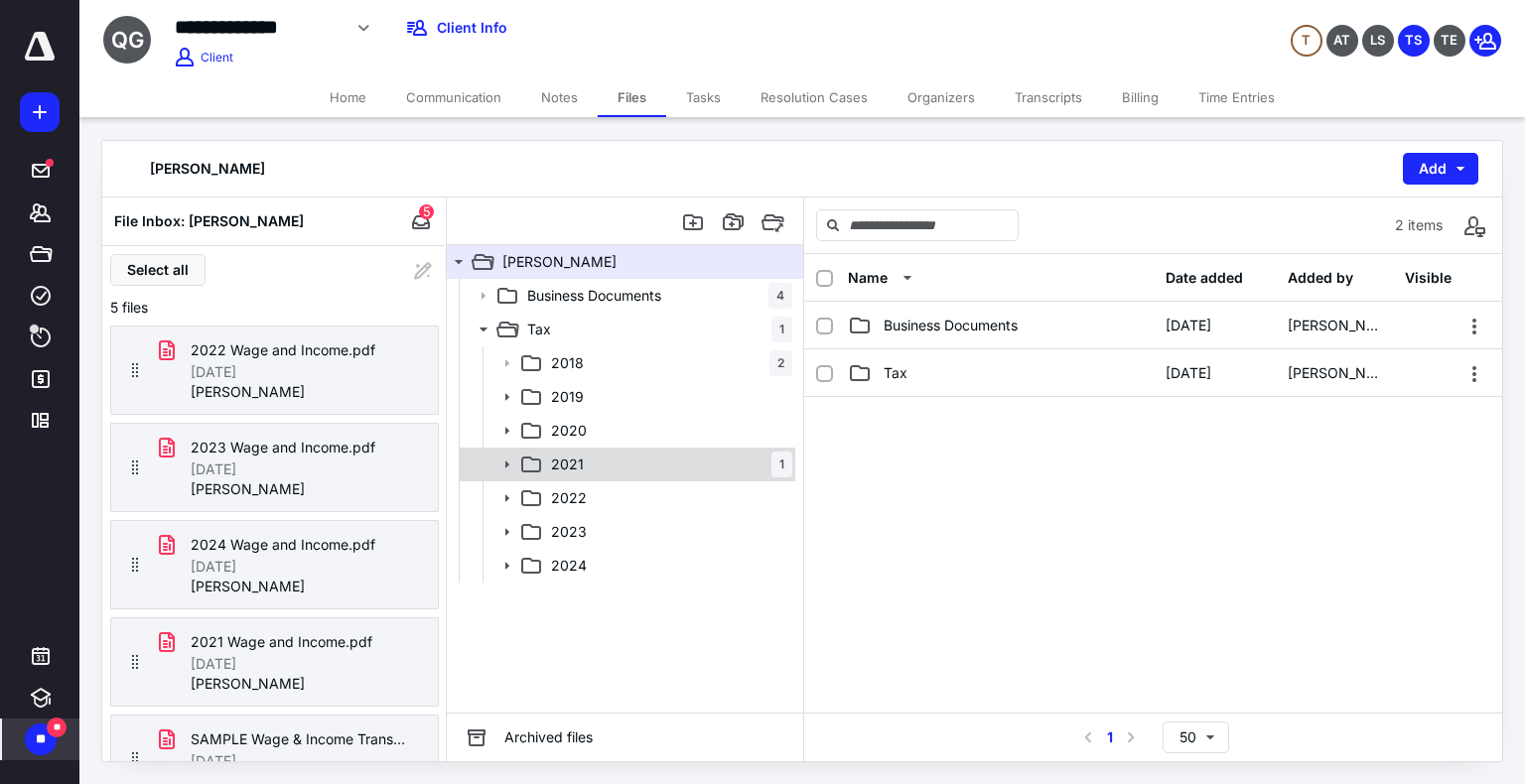 click 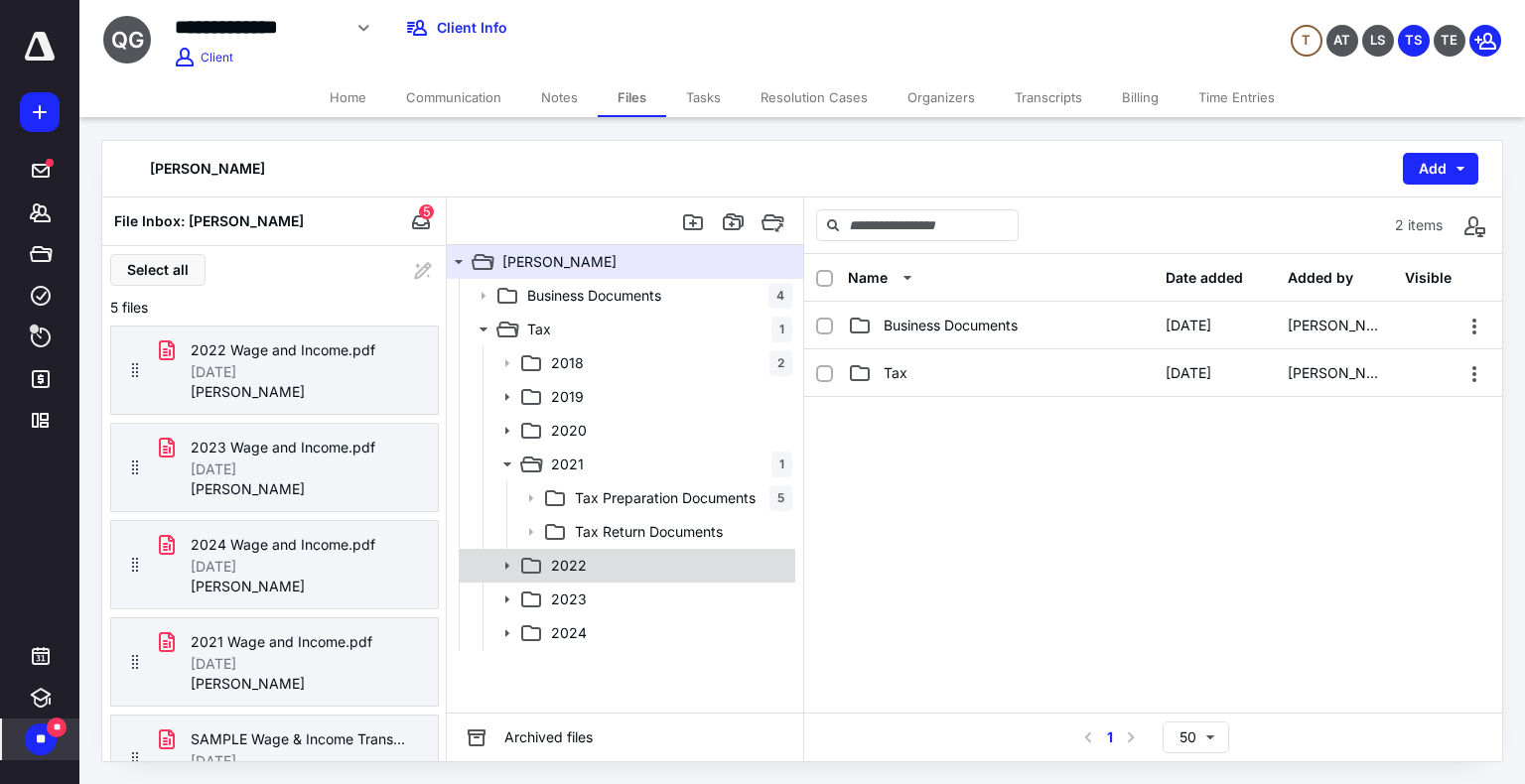 click 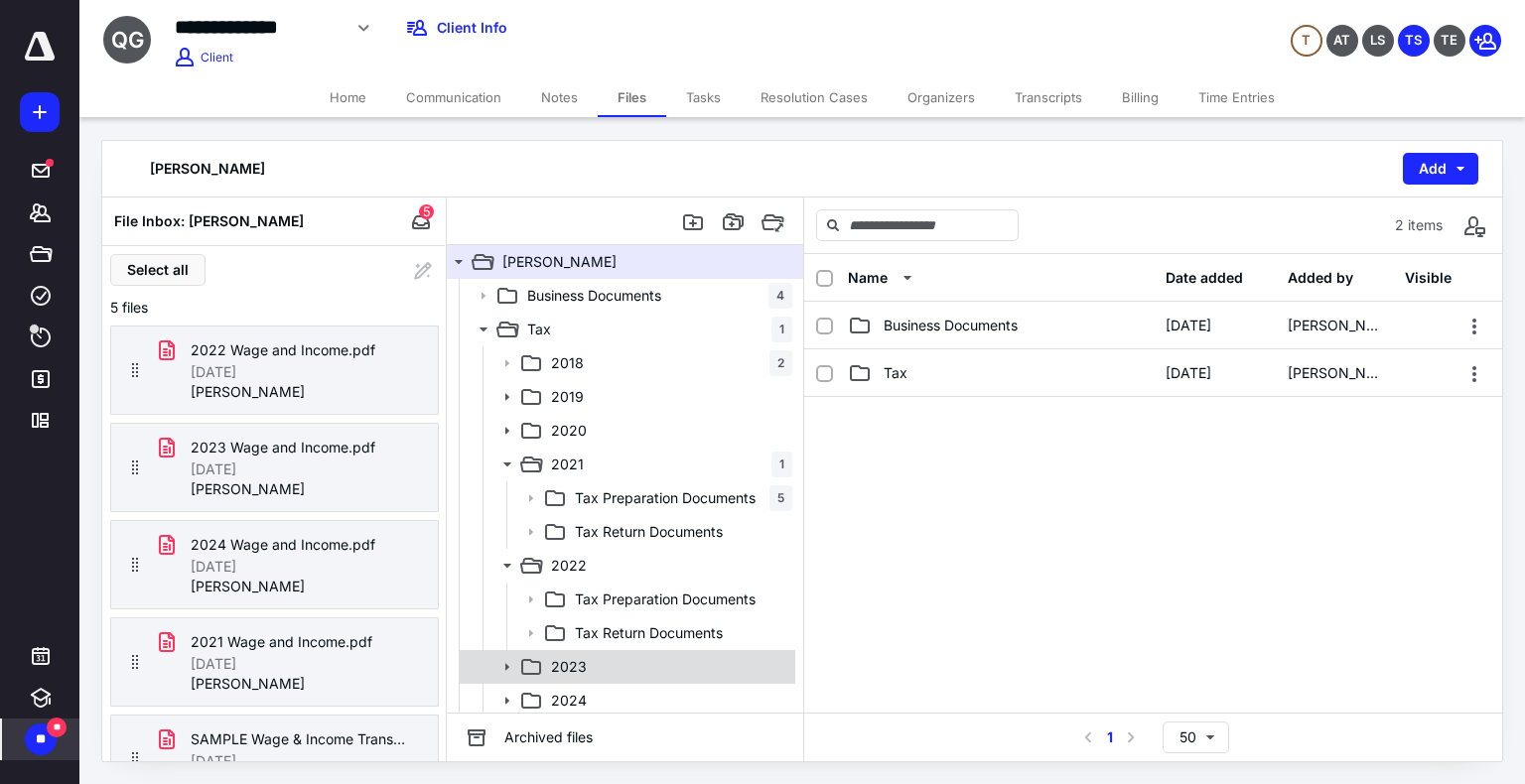 click 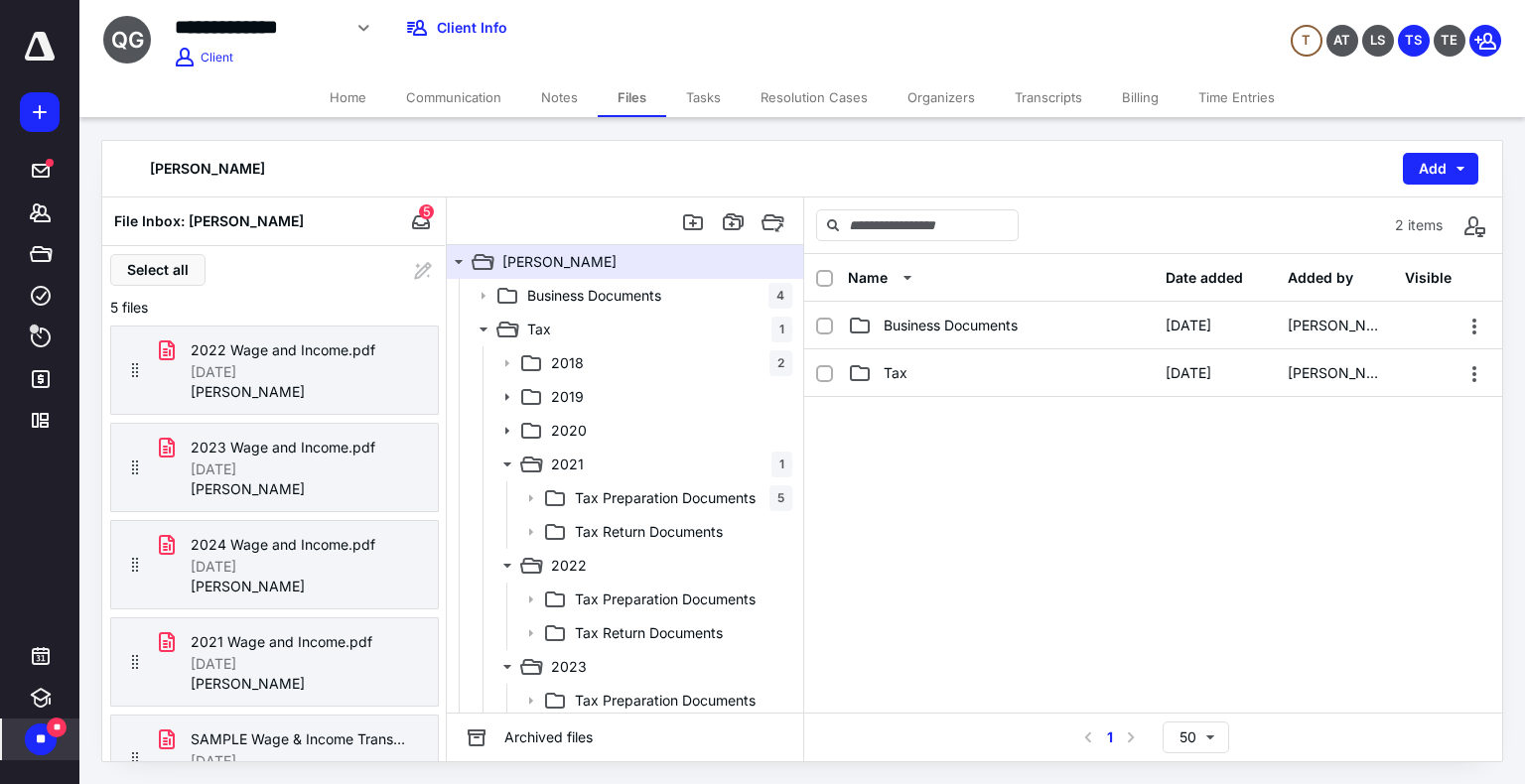 scroll, scrollTop: 70, scrollLeft: 0, axis: vertical 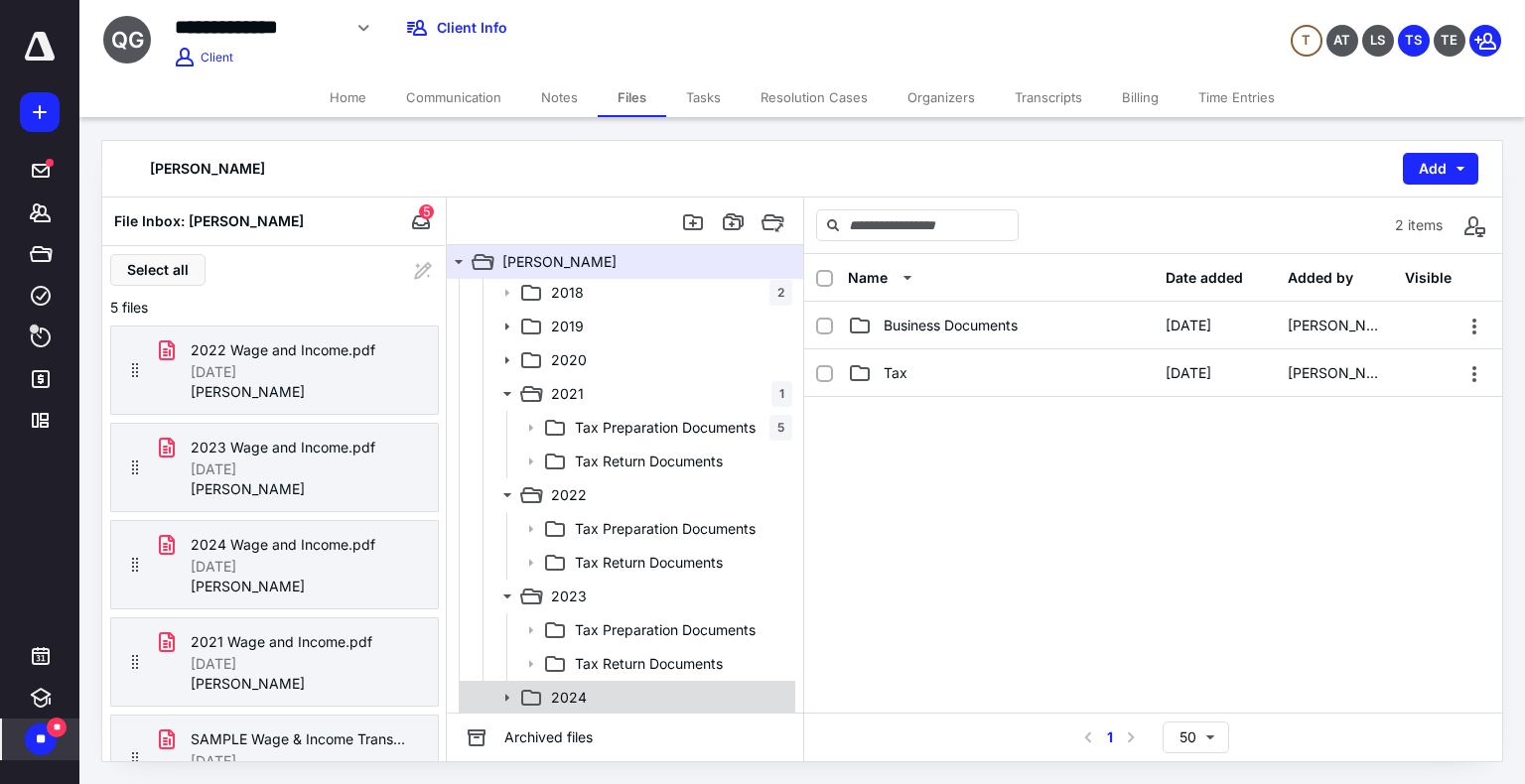 click 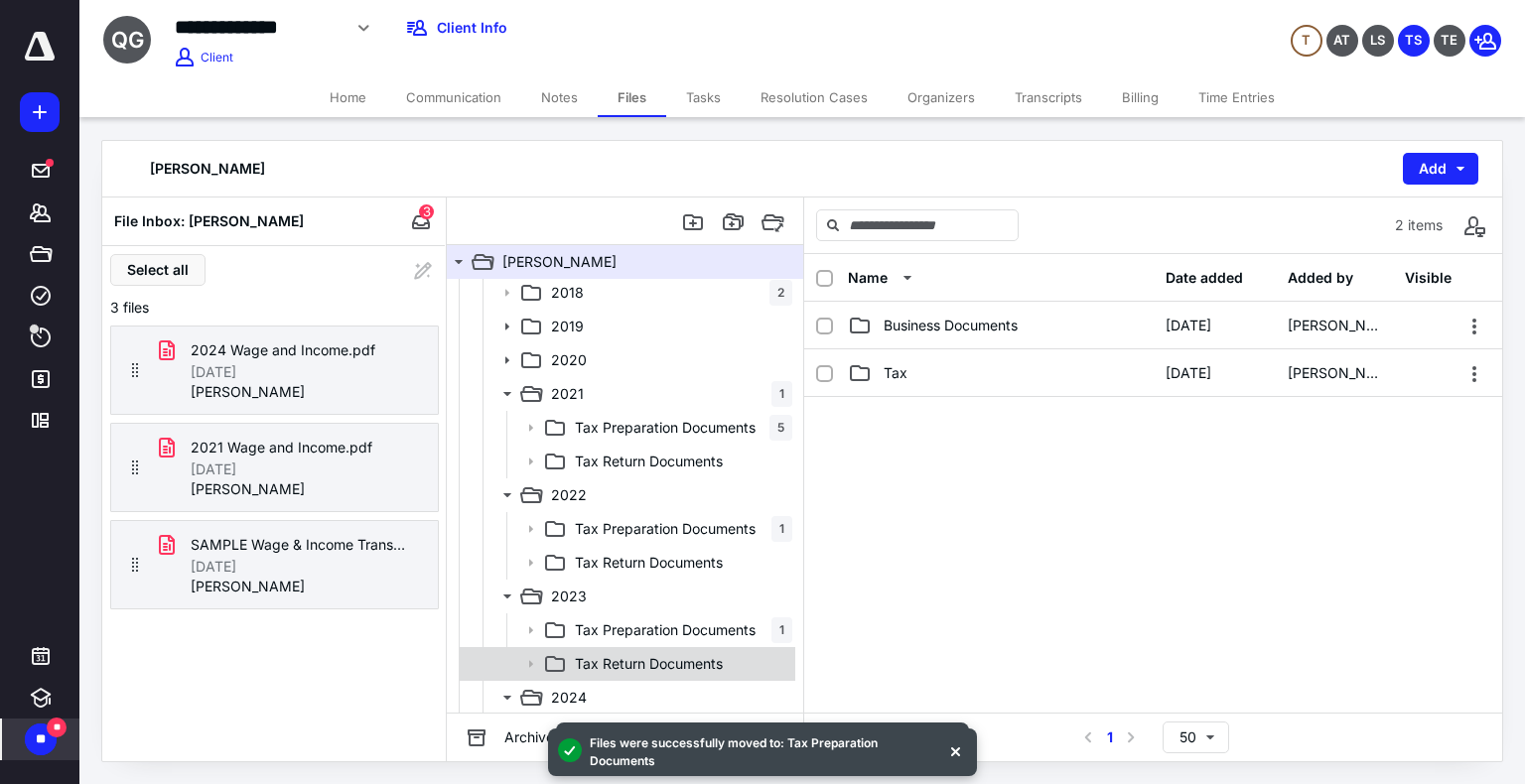 scroll, scrollTop: 138, scrollLeft: 0, axis: vertical 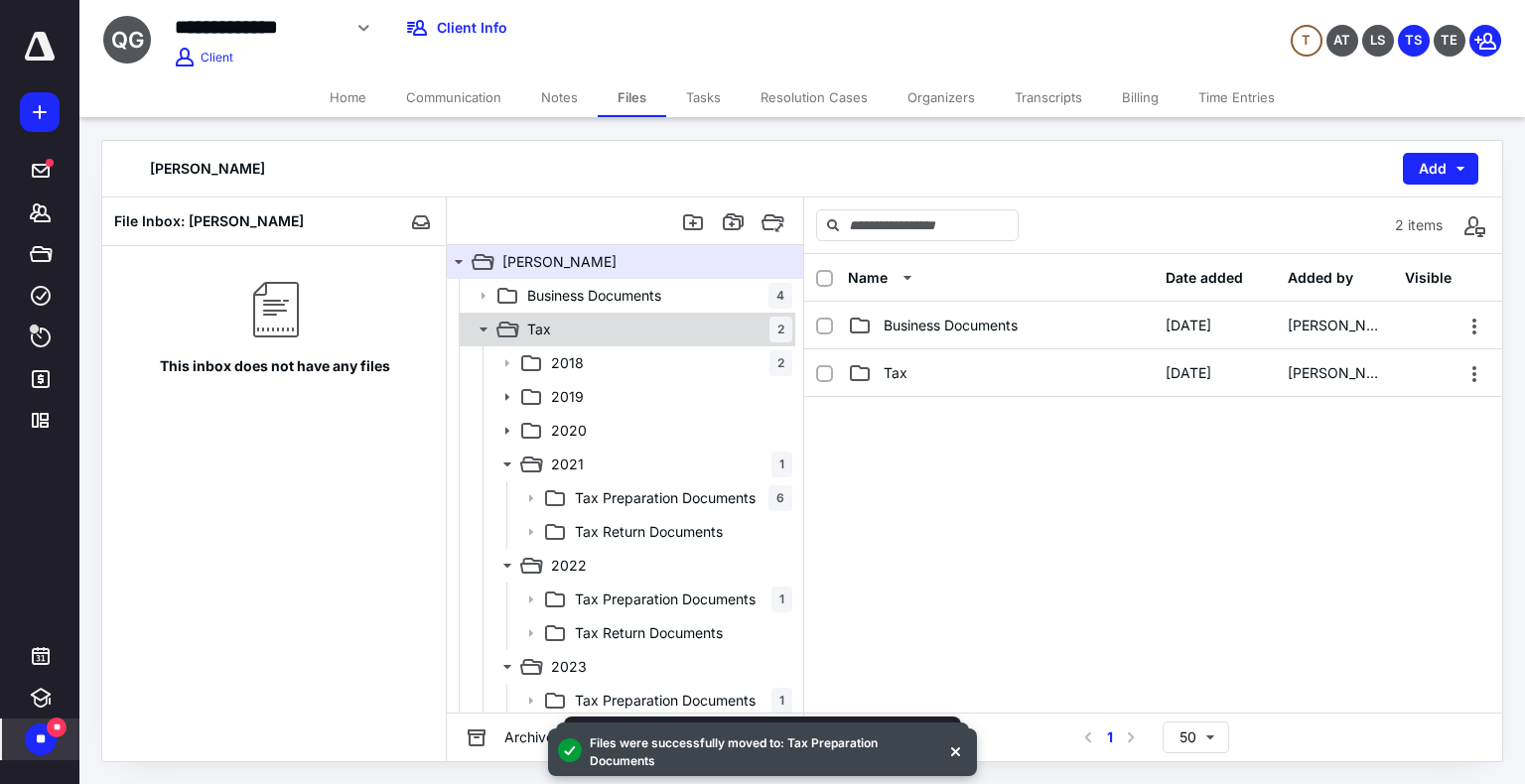click on "Tax 2" at bounding box center [655, 329] 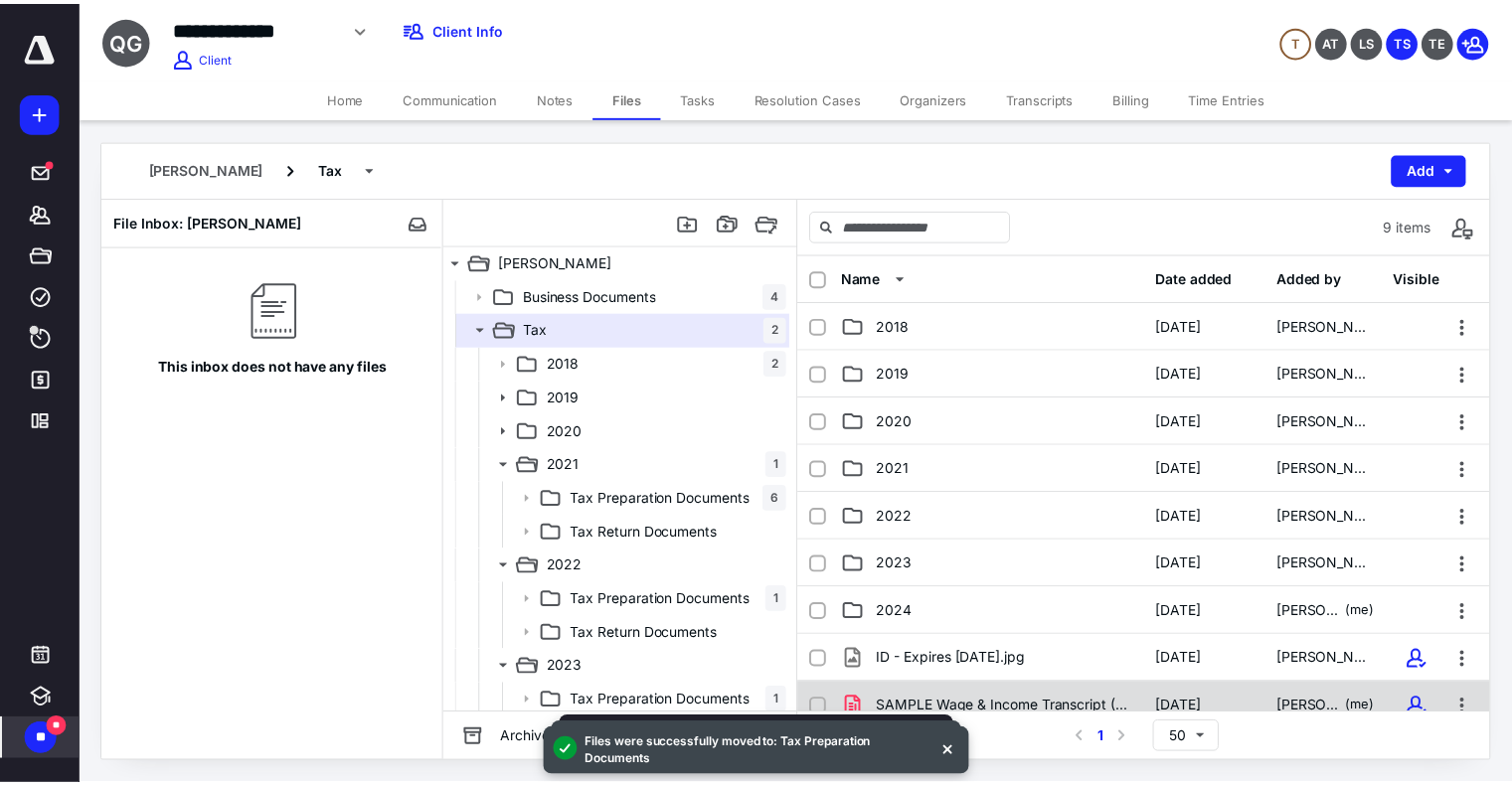 scroll, scrollTop: 218, scrollLeft: 0, axis: vertical 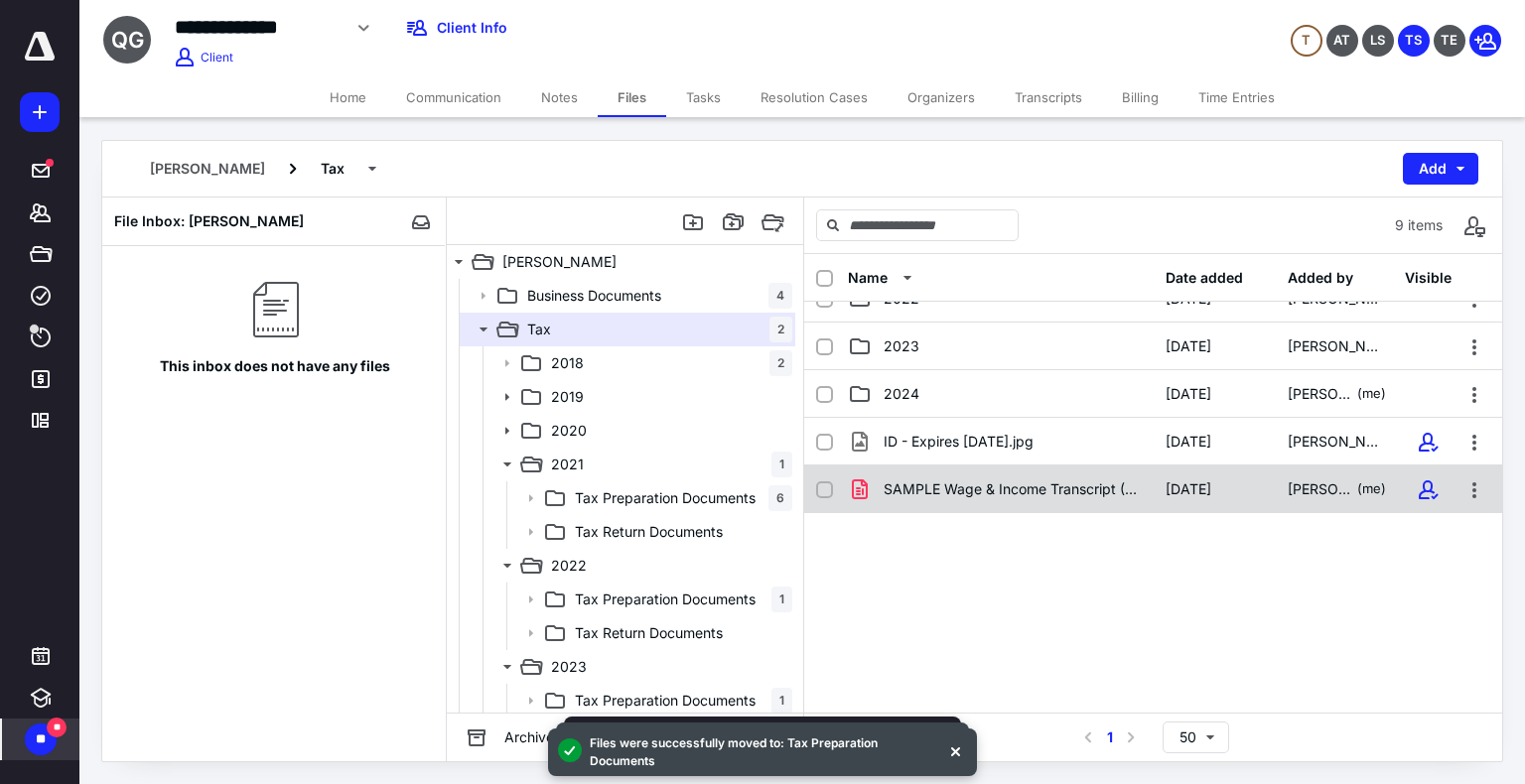 click 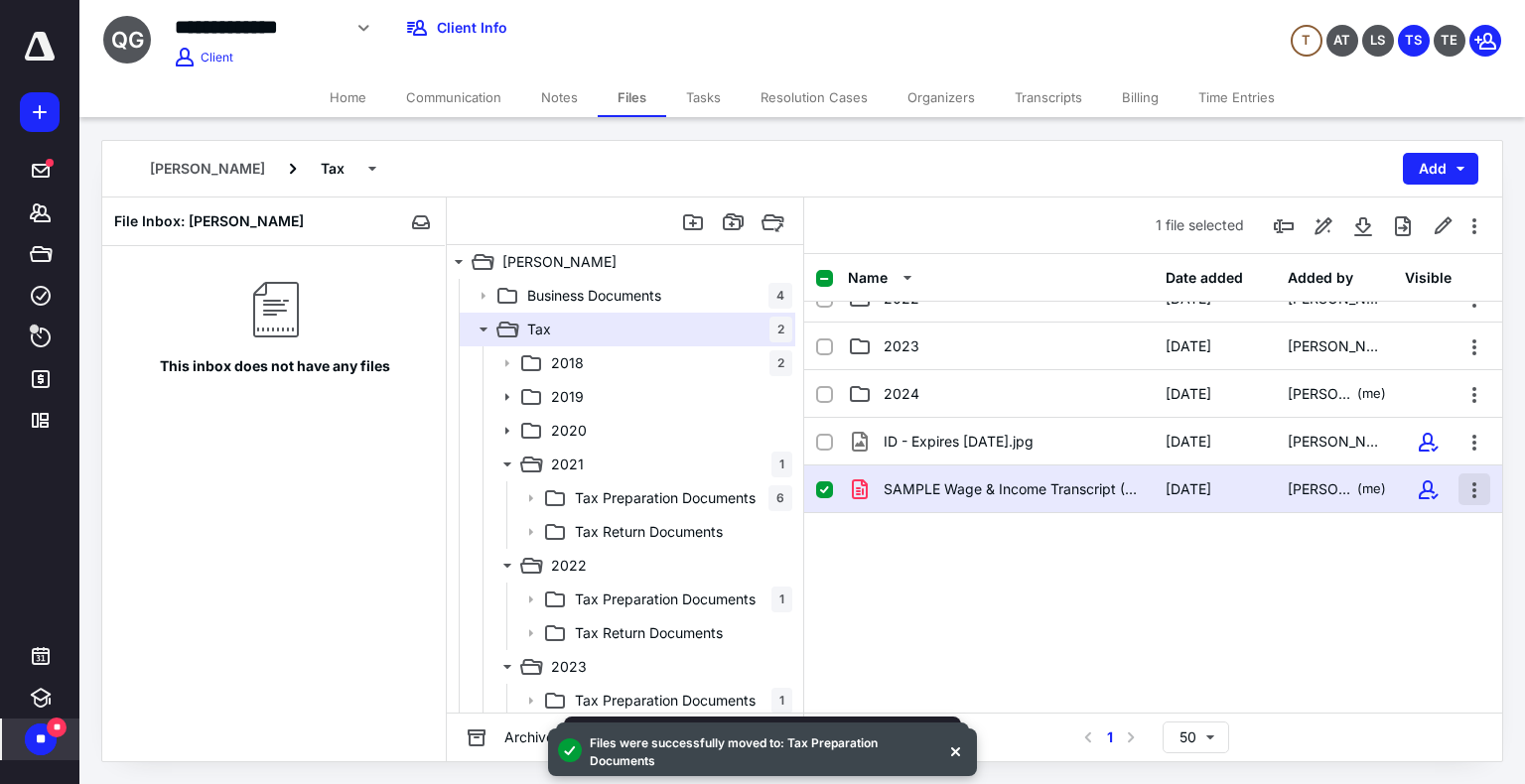 click at bounding box center (1474, 489) 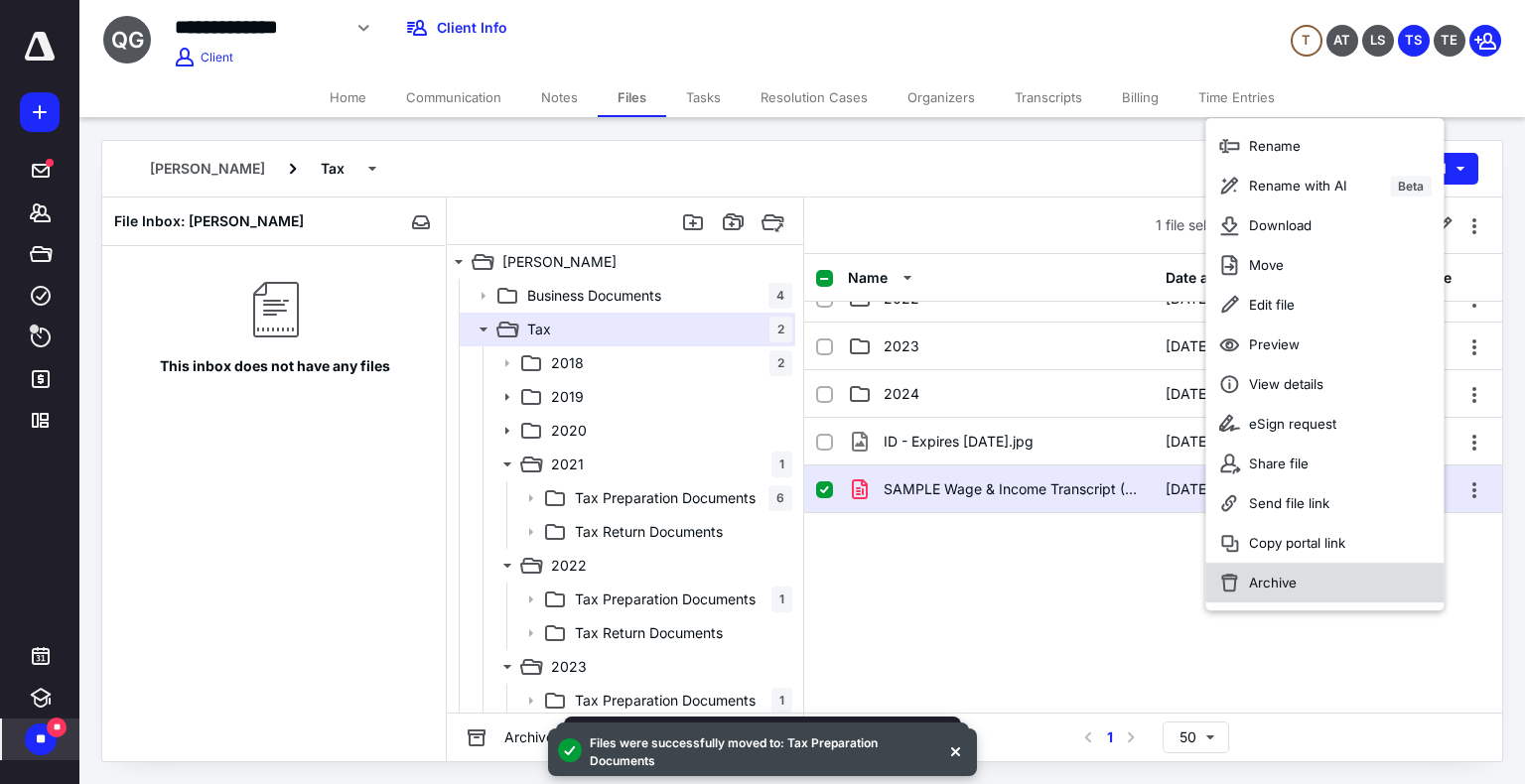 click on "Archive" at bounding box center (1324, 583) 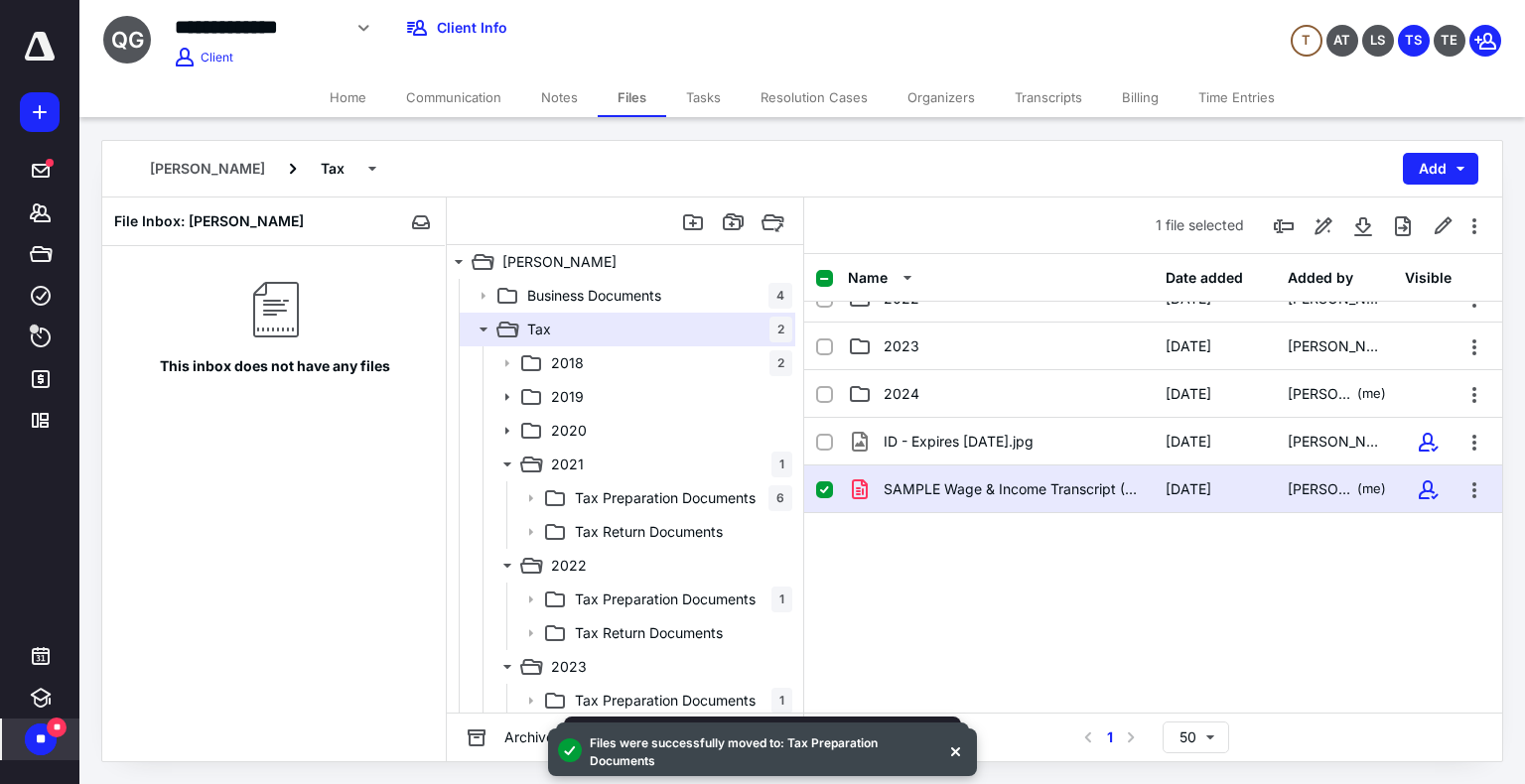 checkbox on "false" 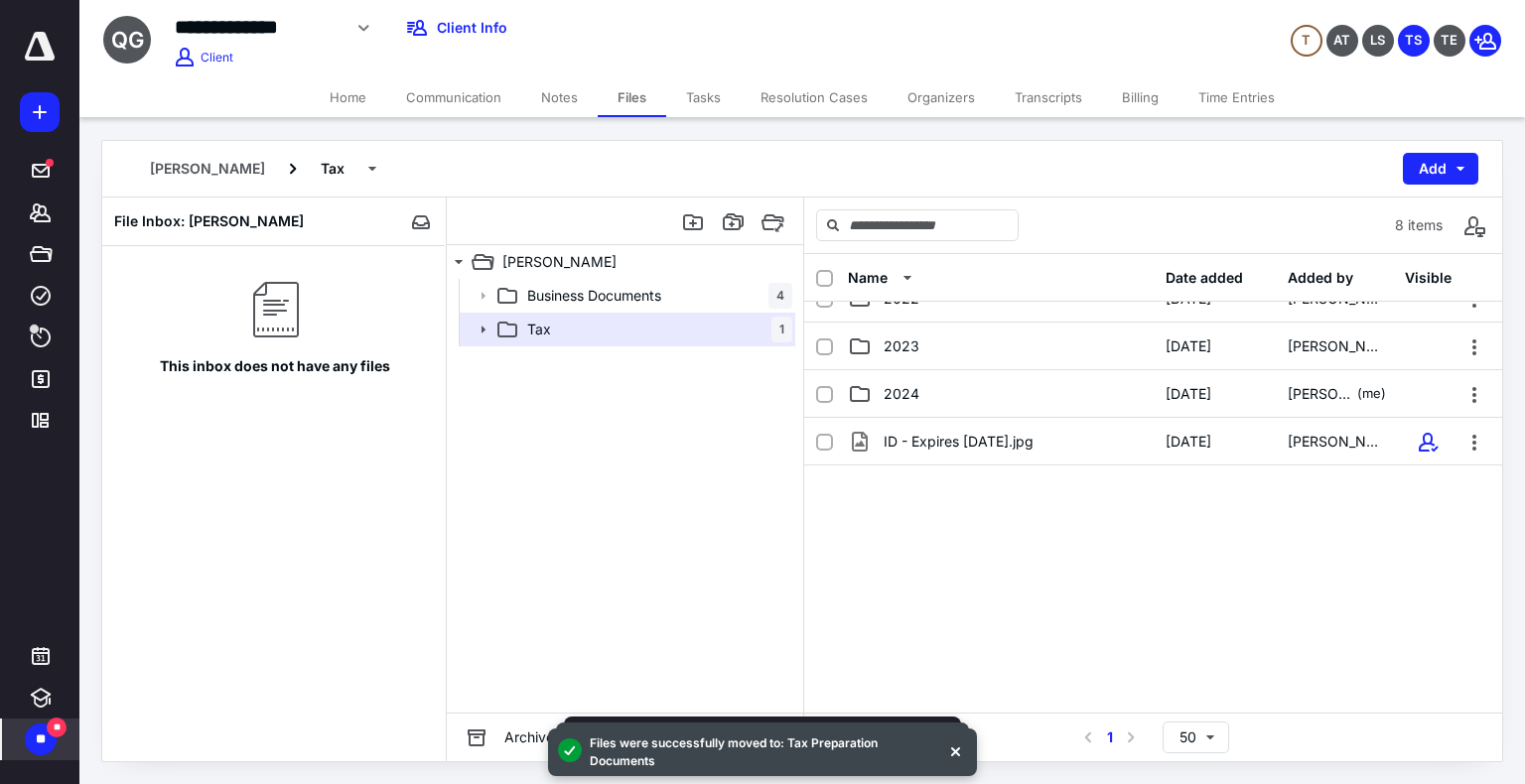 click on "Home" at bounding box center (347, 97) 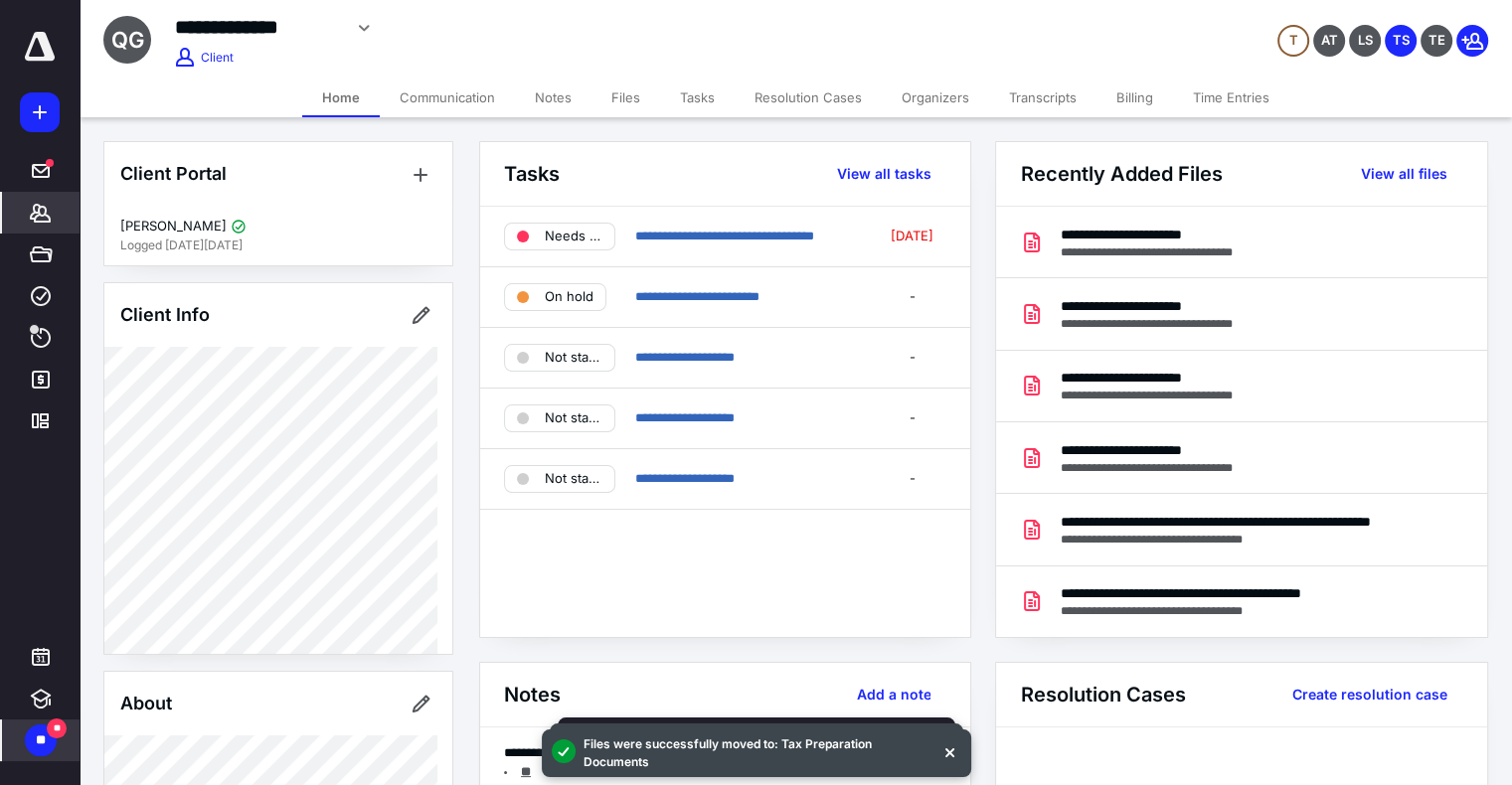 click on "**" at bounding box center [41, 740] 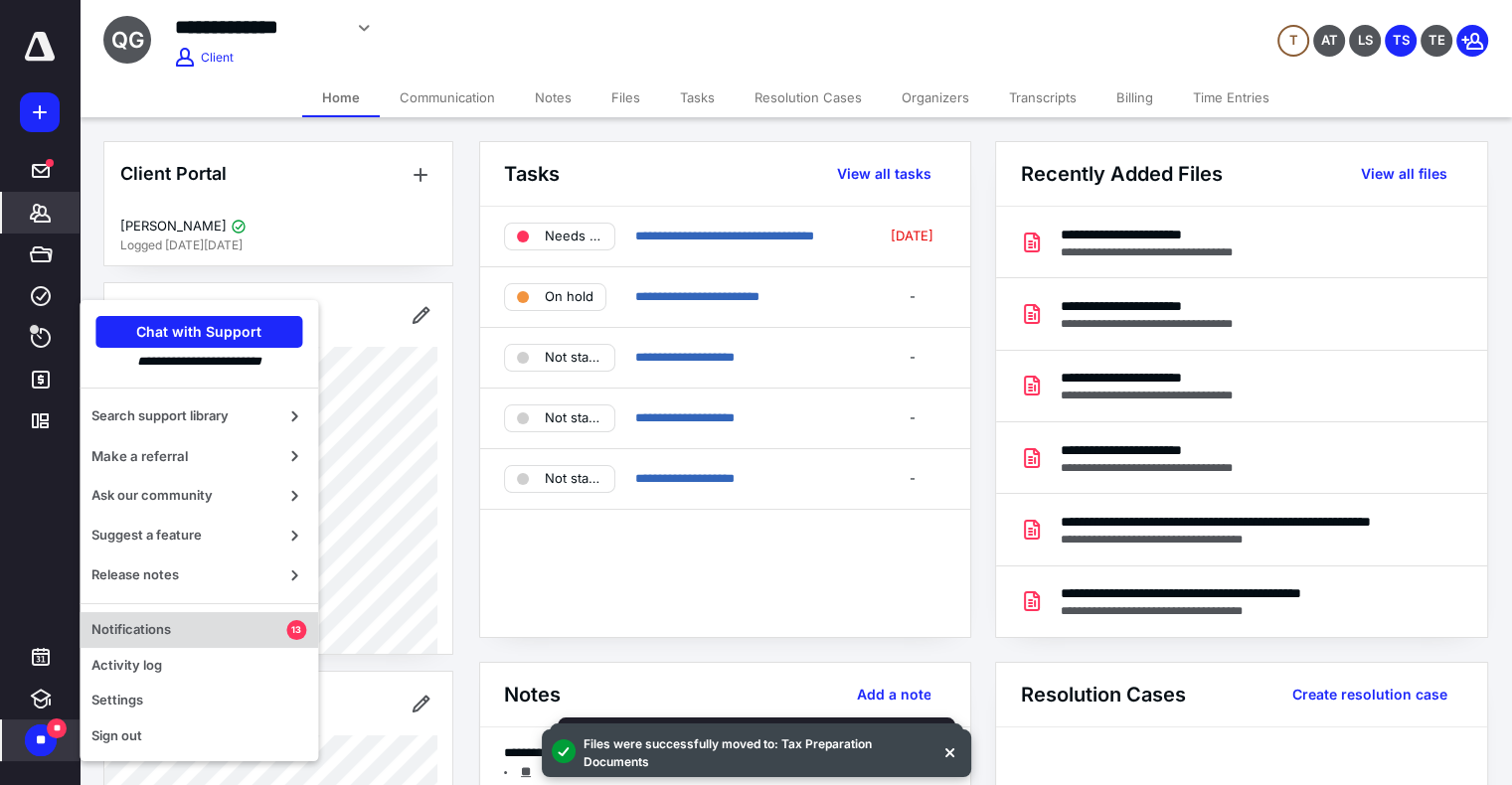 click on "Notifications" at bounding box center [189, 630] 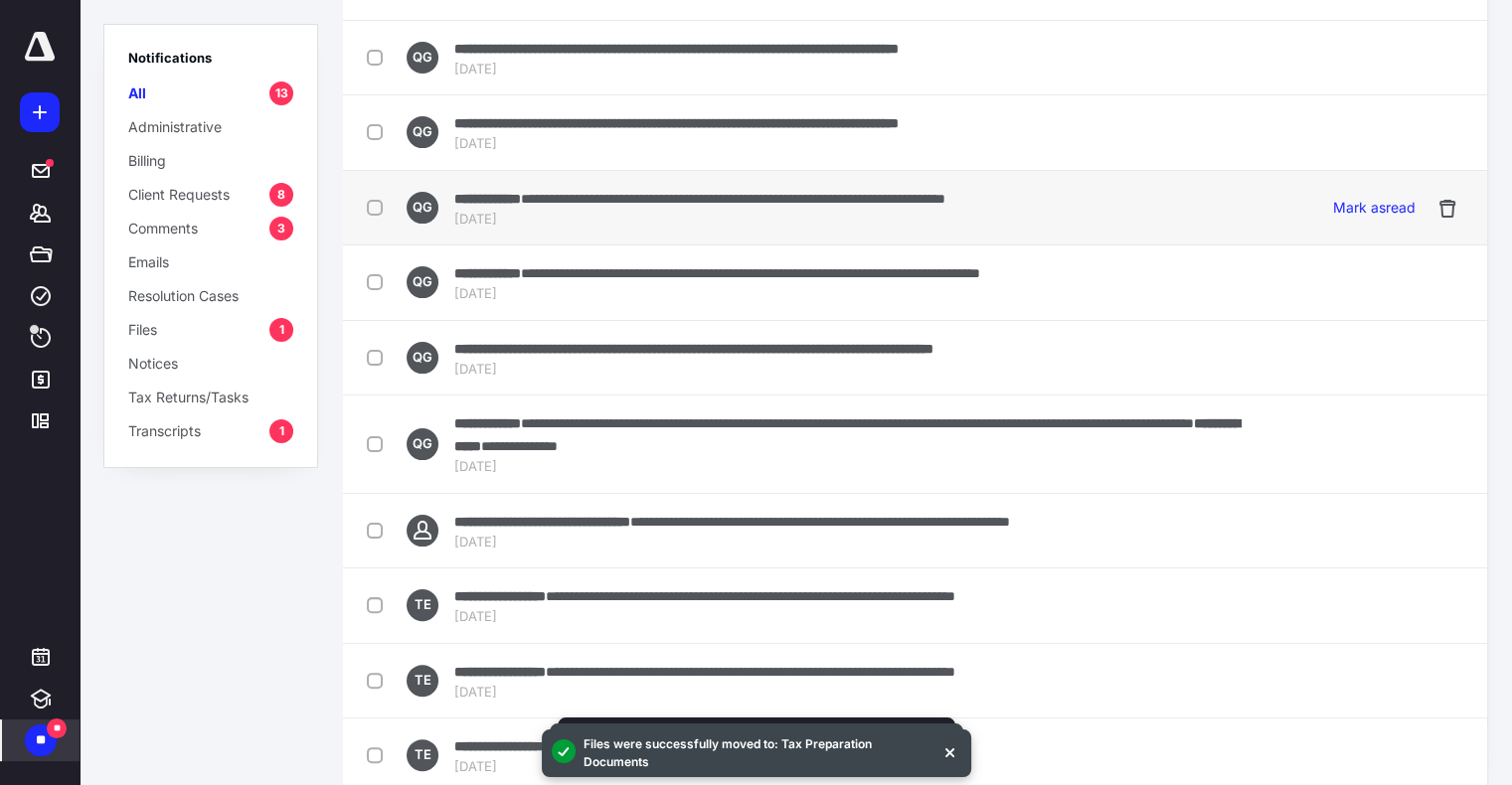 scroll, scrollTop: 0, scrollLeft: 0, axis: both 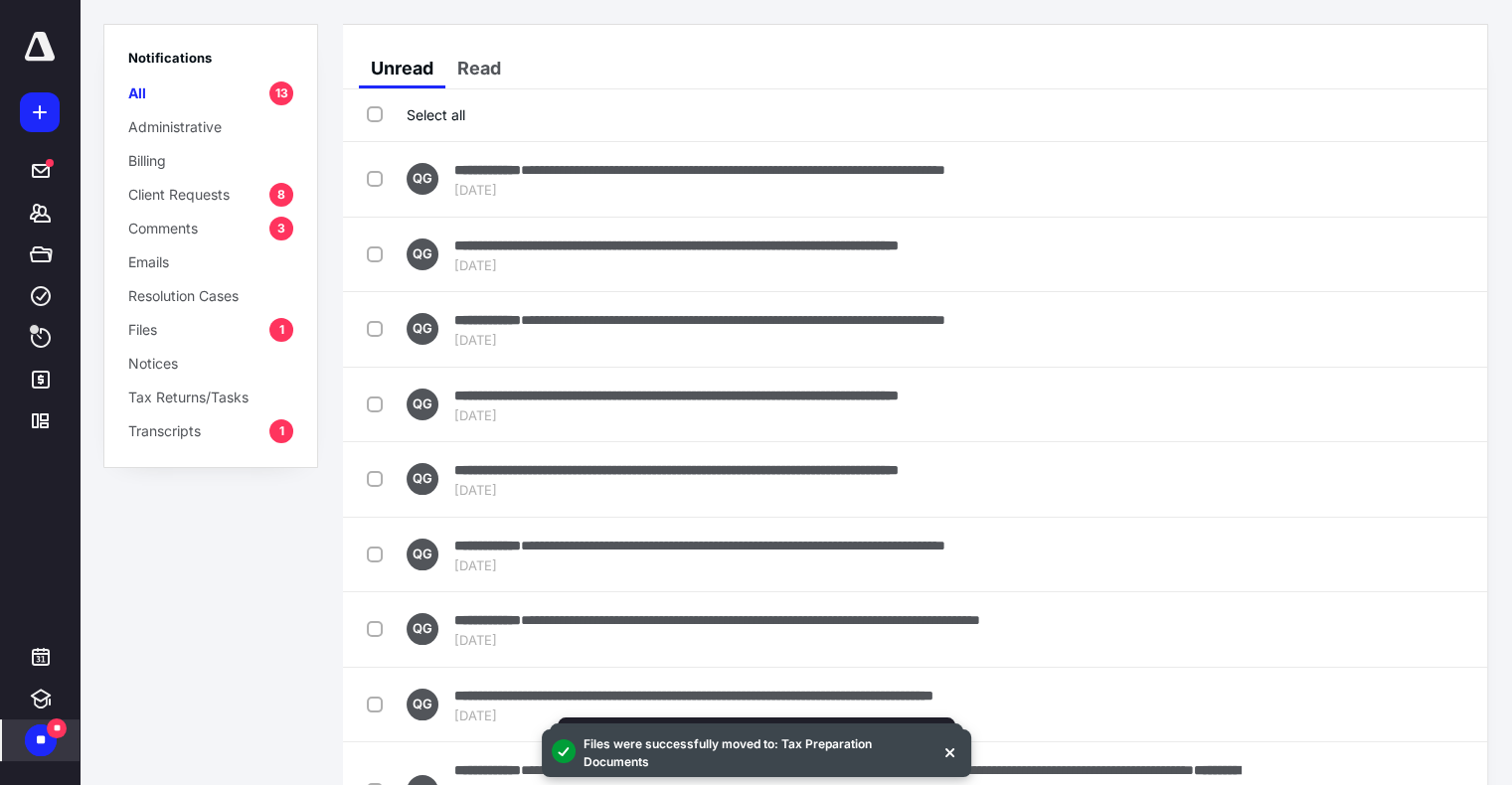 click on "Select all" at bounding box center [416, 114] 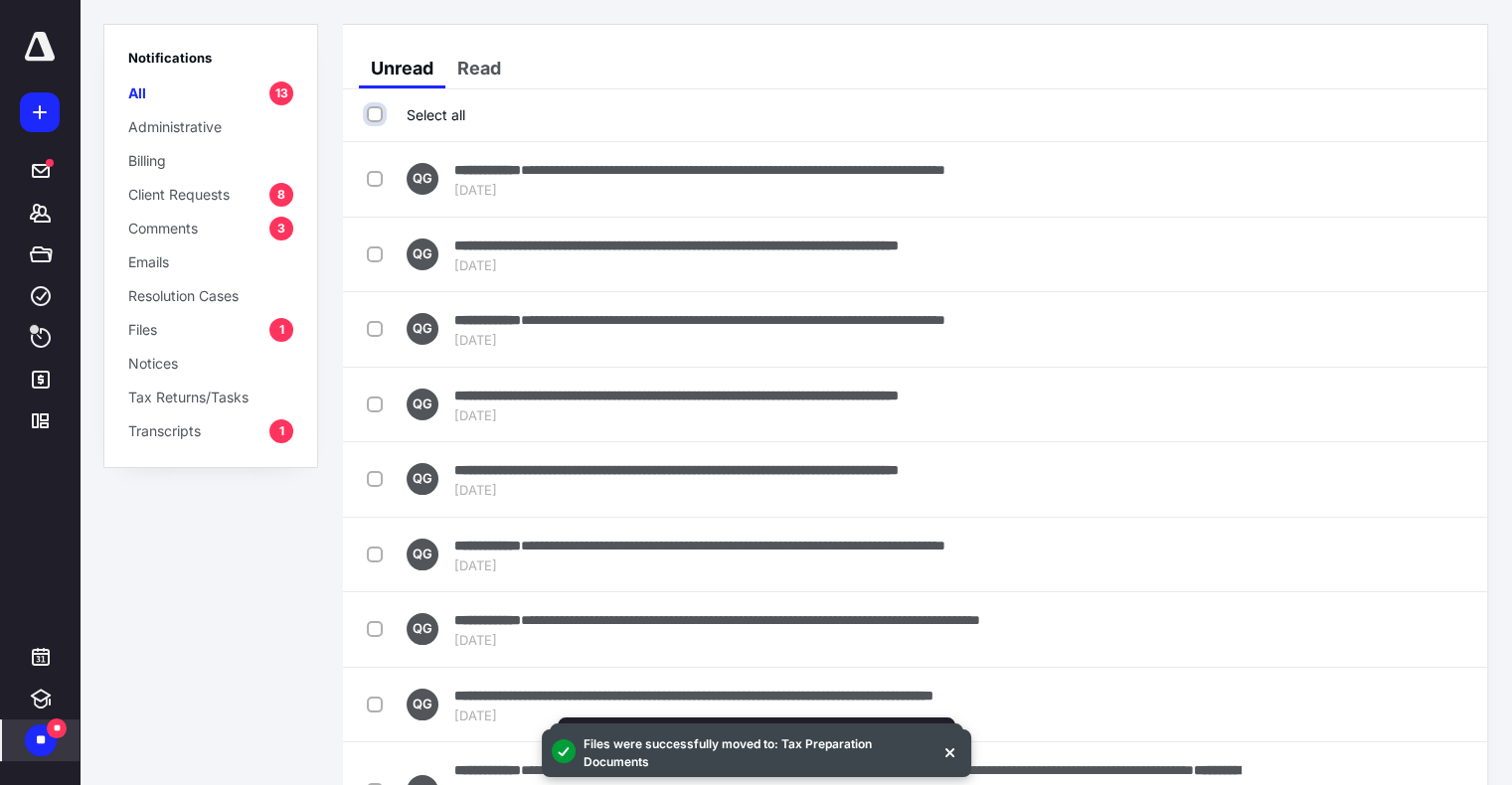 click on "Select all" at bounding box center (377, 114) 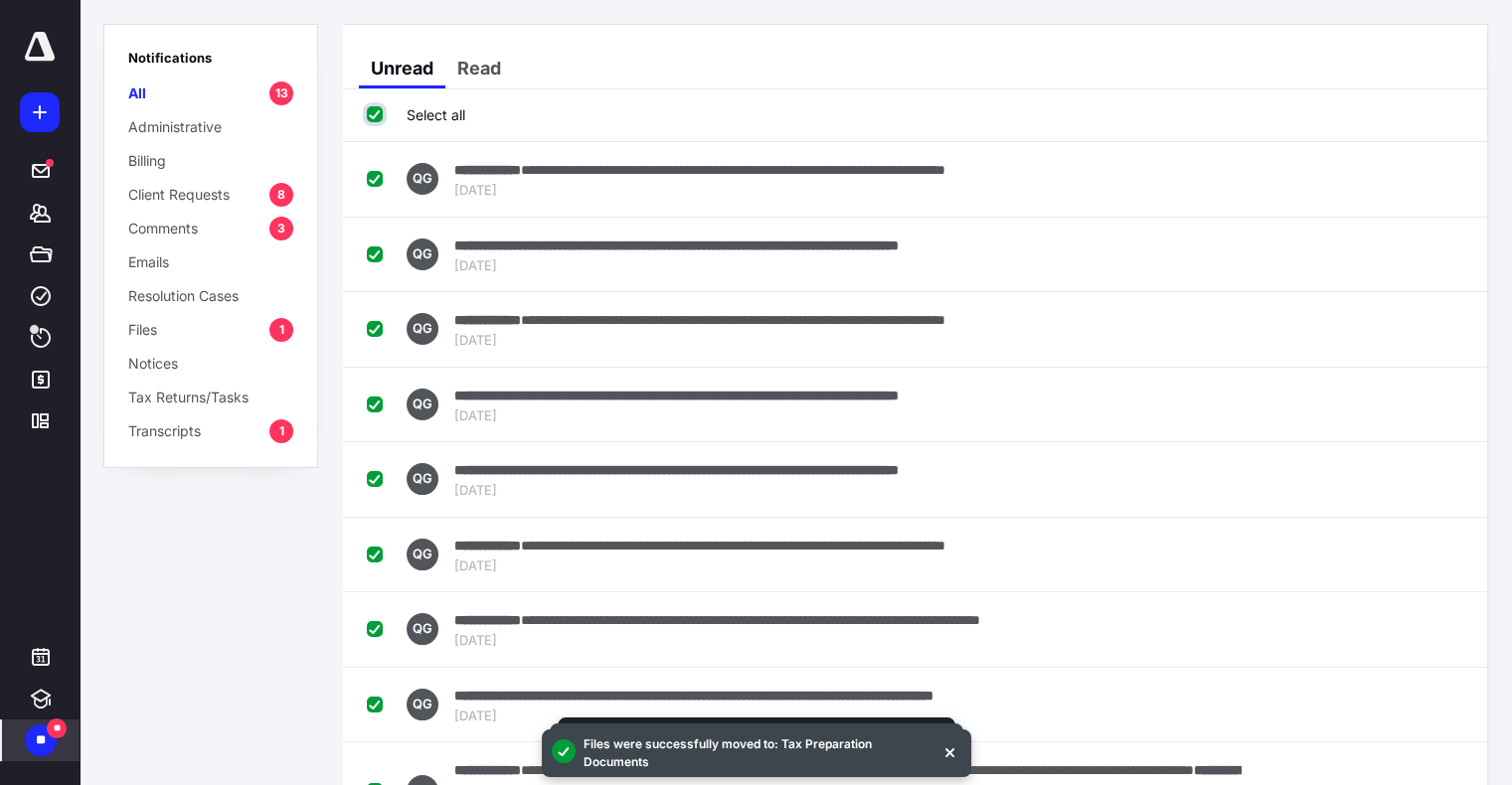 checkbox on "true" 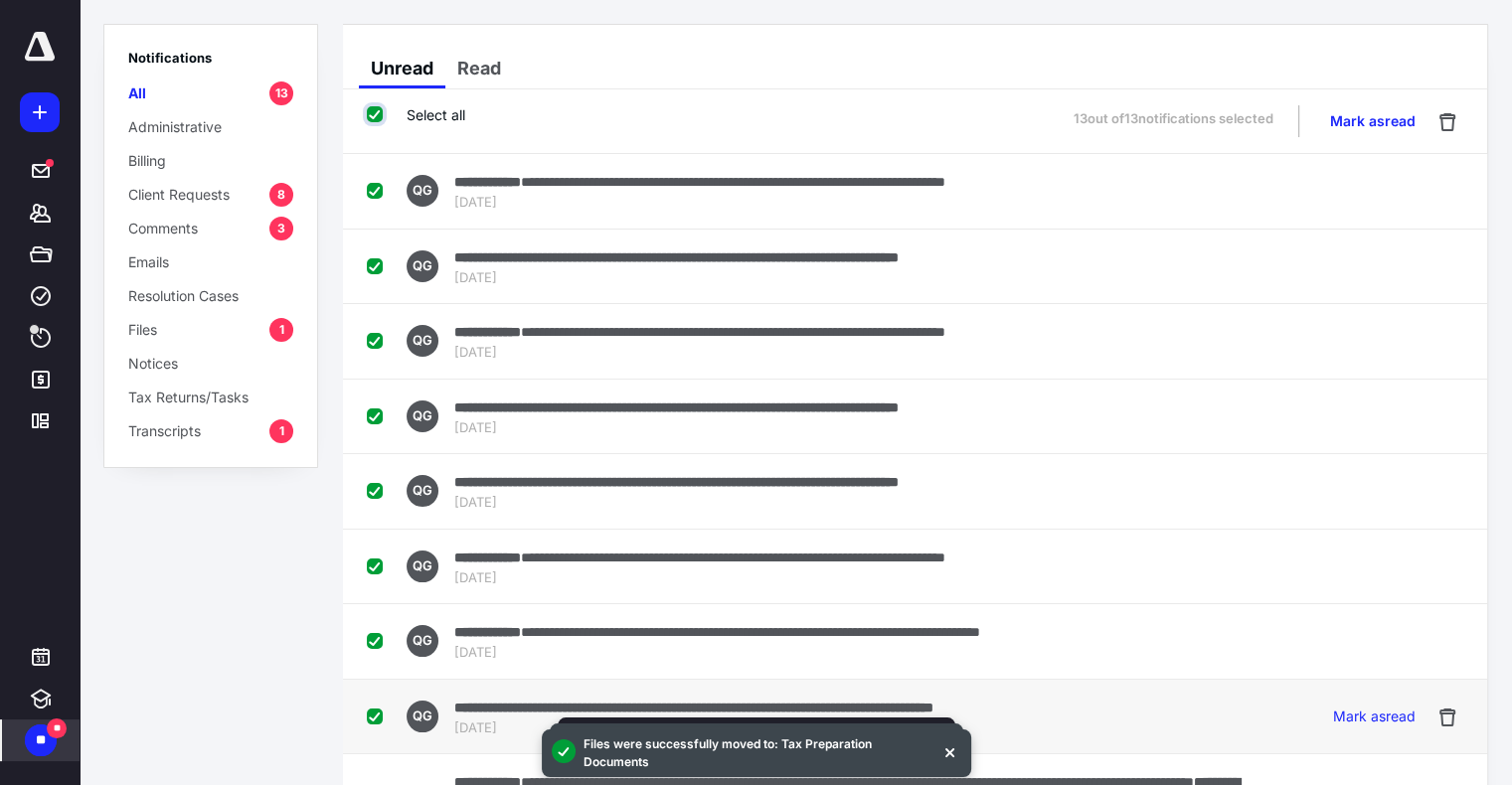 scroll, scrollTop: 359, scrollLeft: 0, axis: vertical 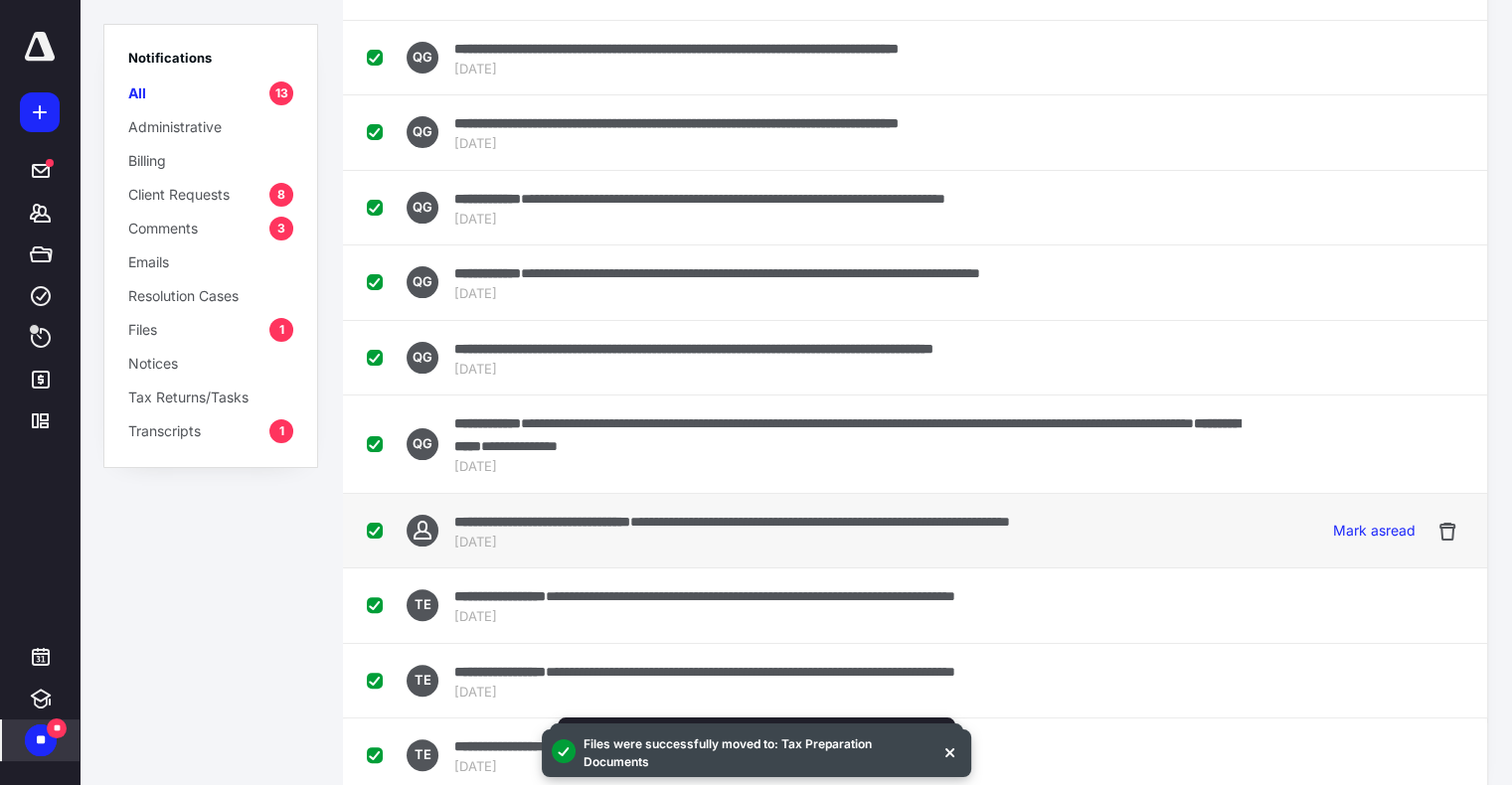 click at bounding box center (379, 530) 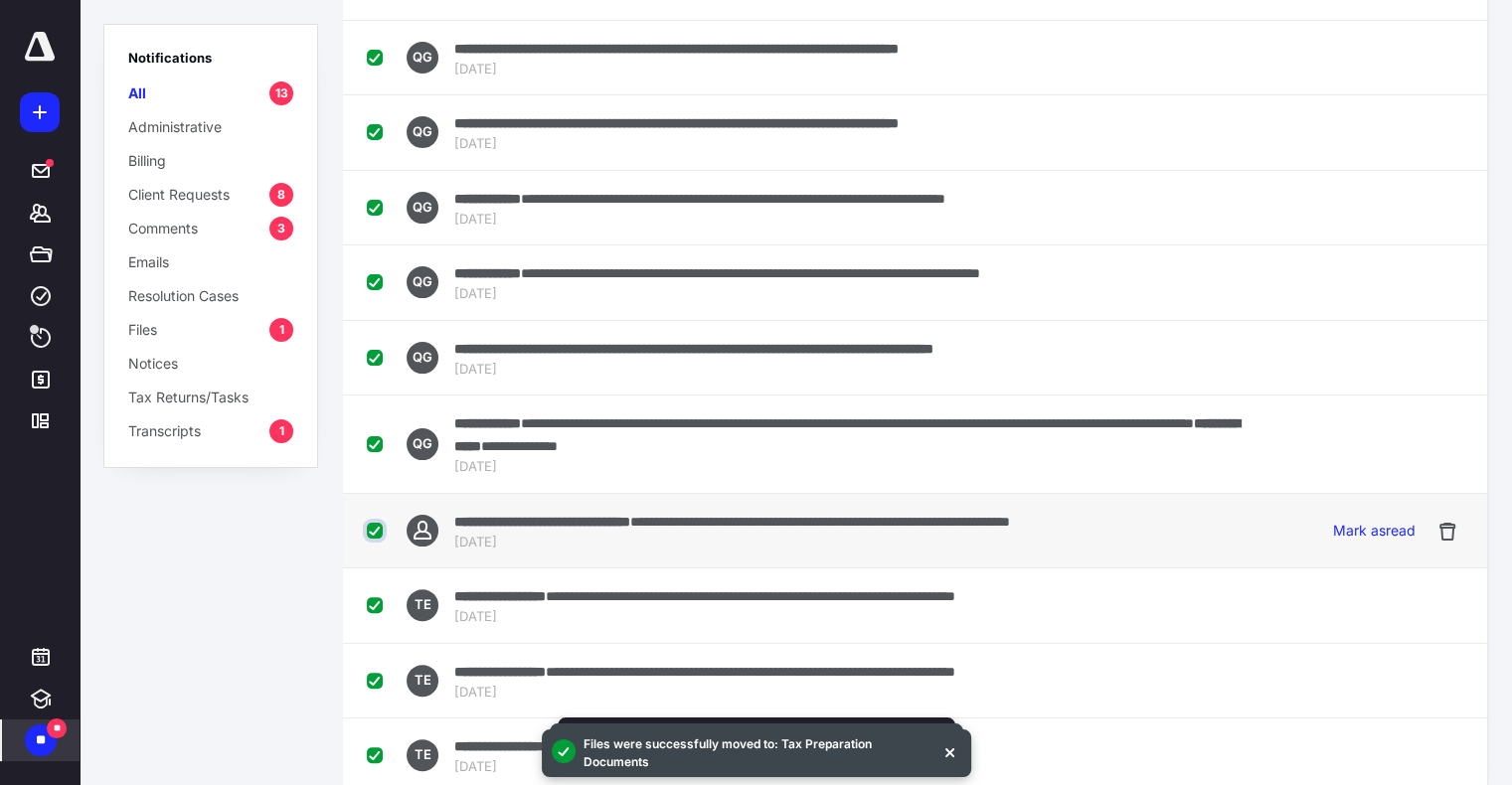 click at bounding box center [377, 531] 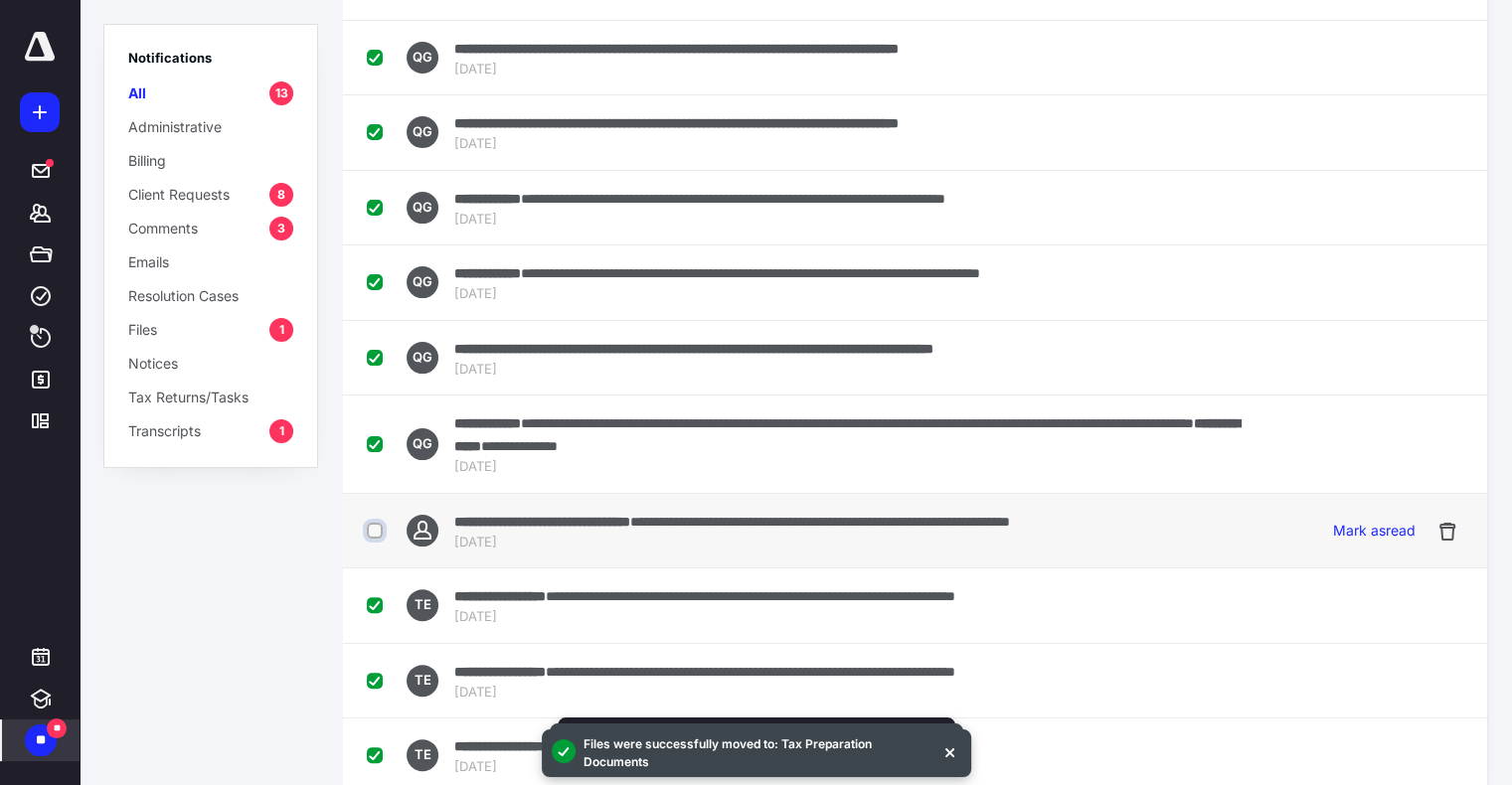 checkbox on "false" 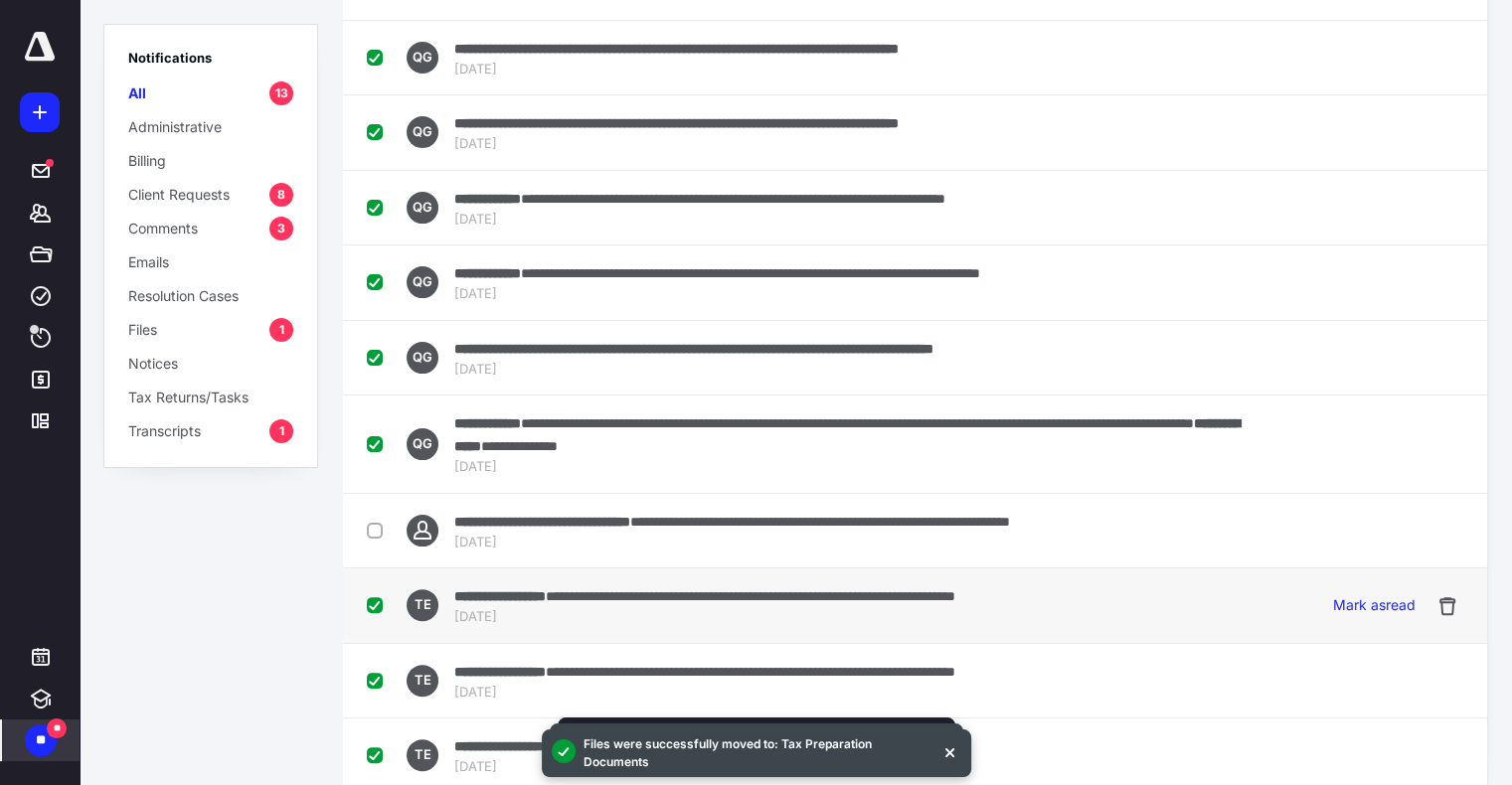 click at bounding box center (379, 604) 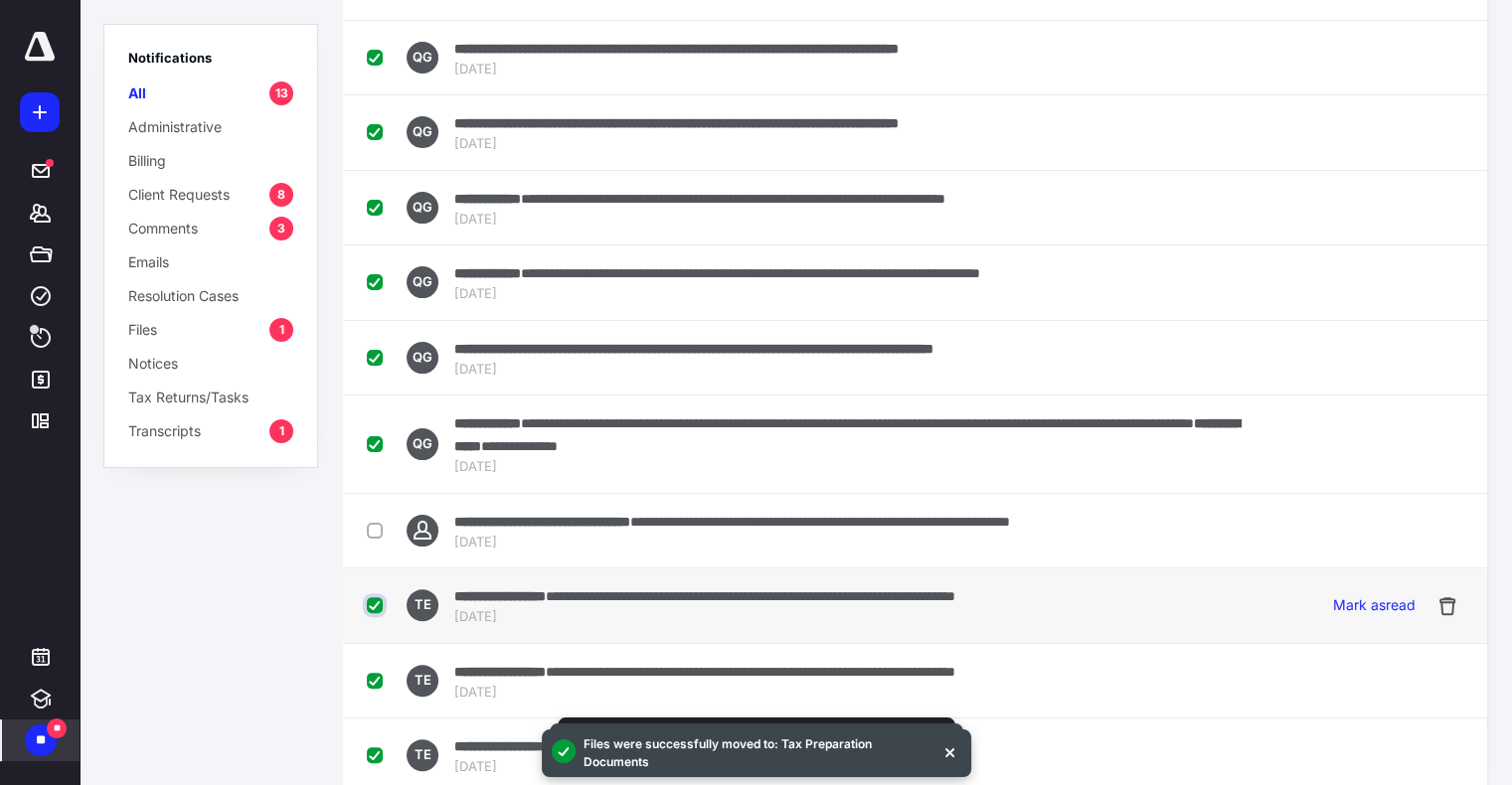 checkbox on "false" 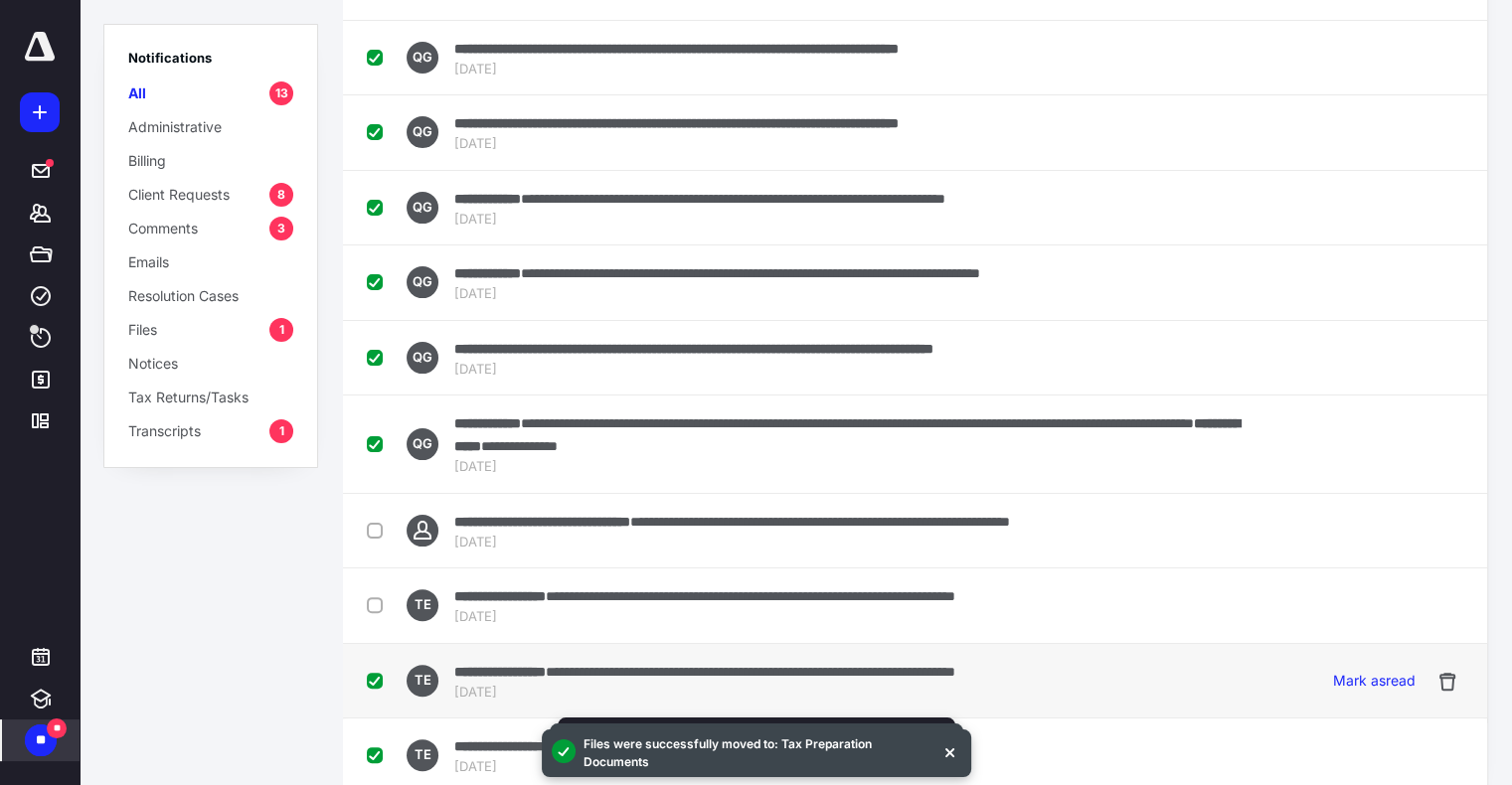 drag, startPoint x: 377, startPoint y: 647, endPoint x: 375, endPoint y: 687, distance: 40.04997 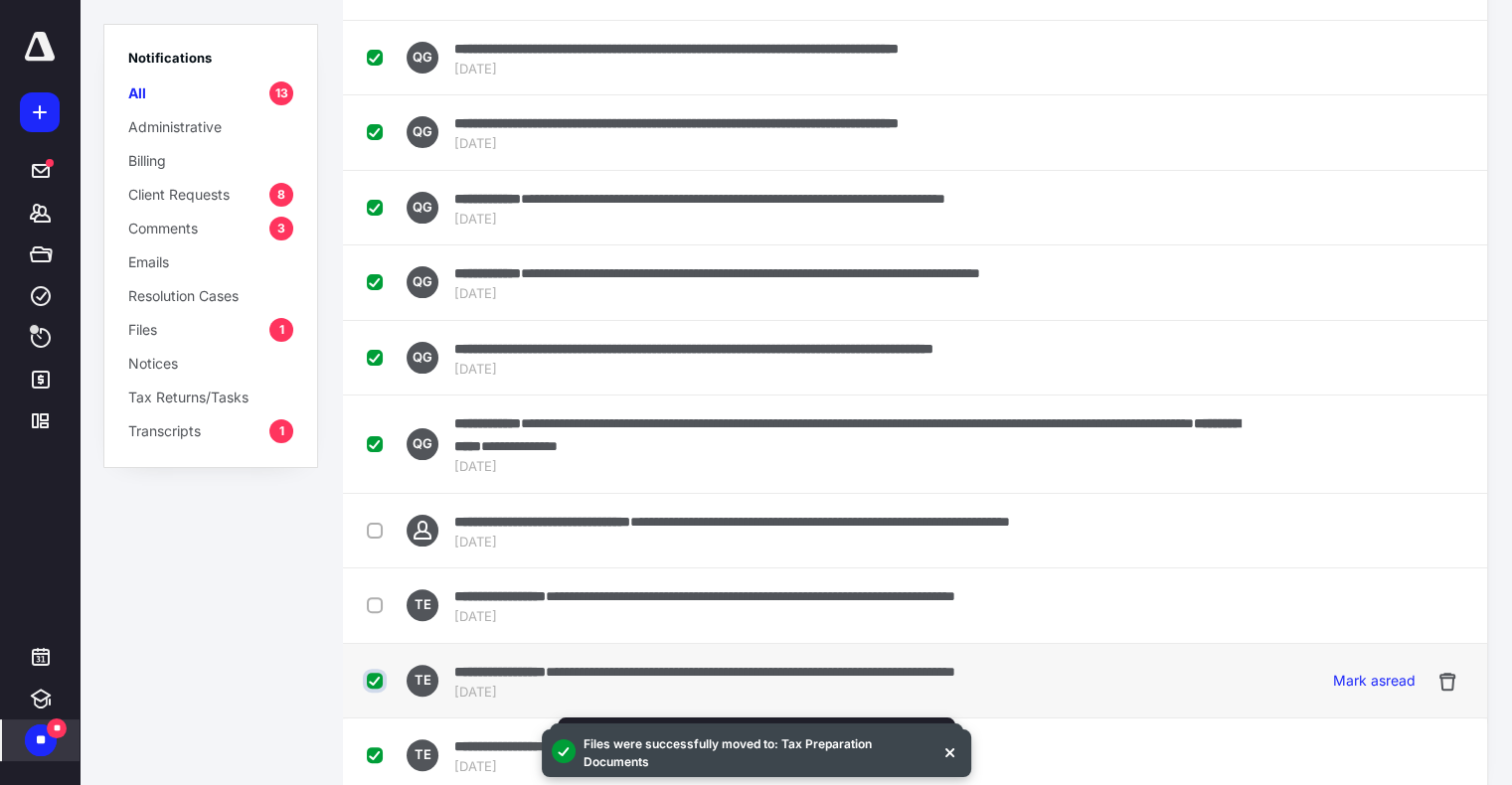 click at bounding box center (377, 681) 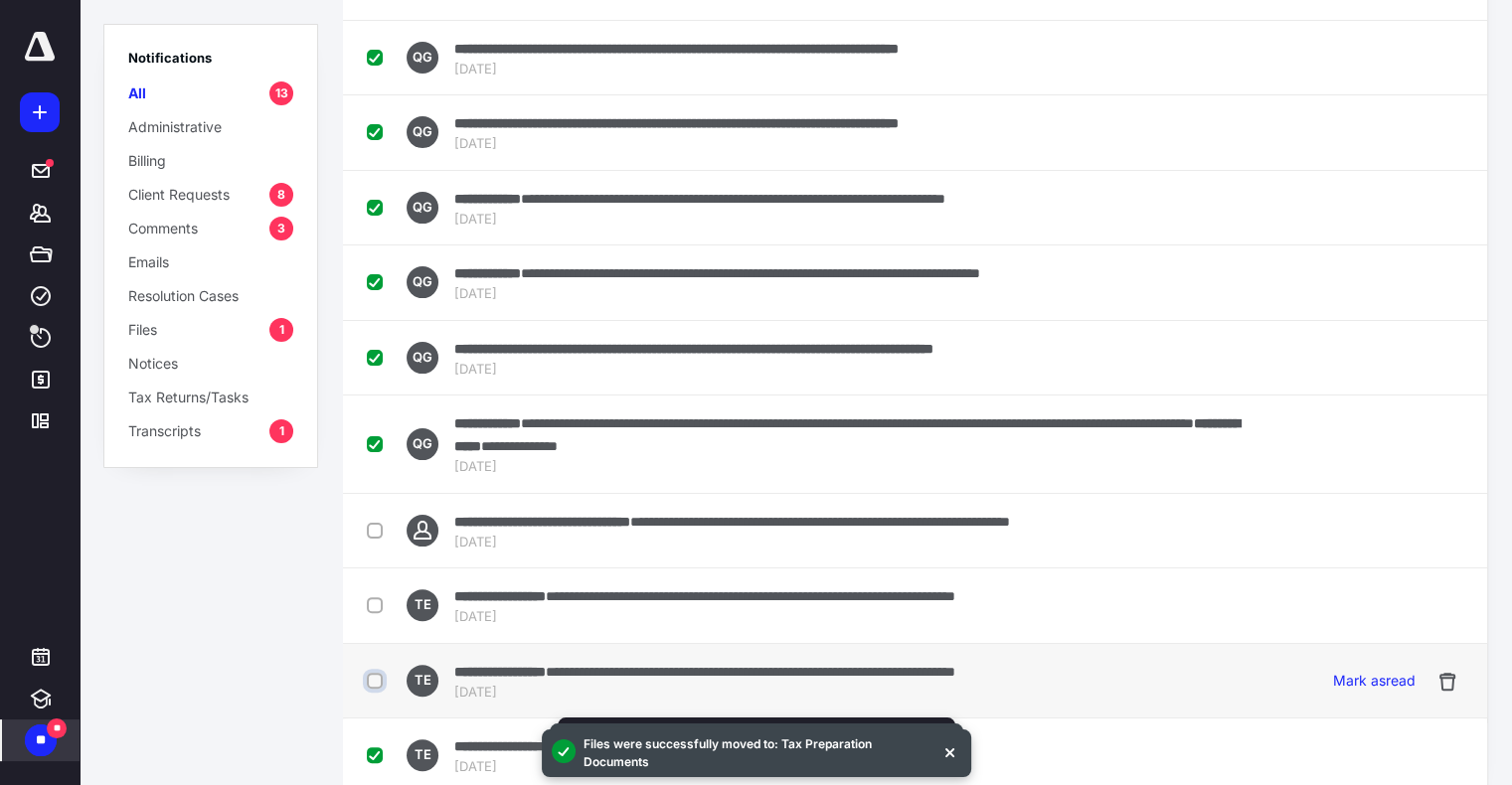 checkbox on "false" 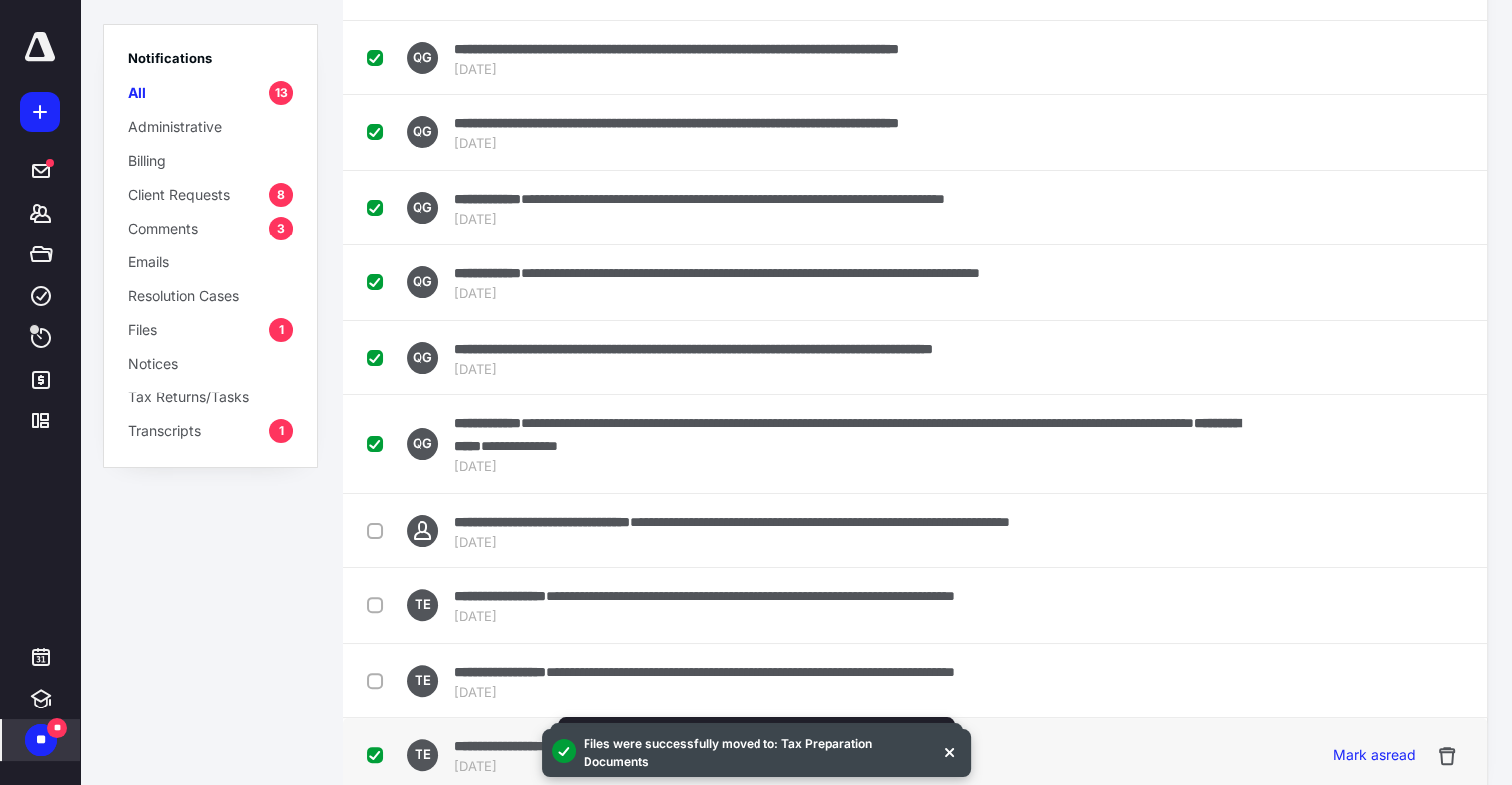 click at bounding box center [379, 754] 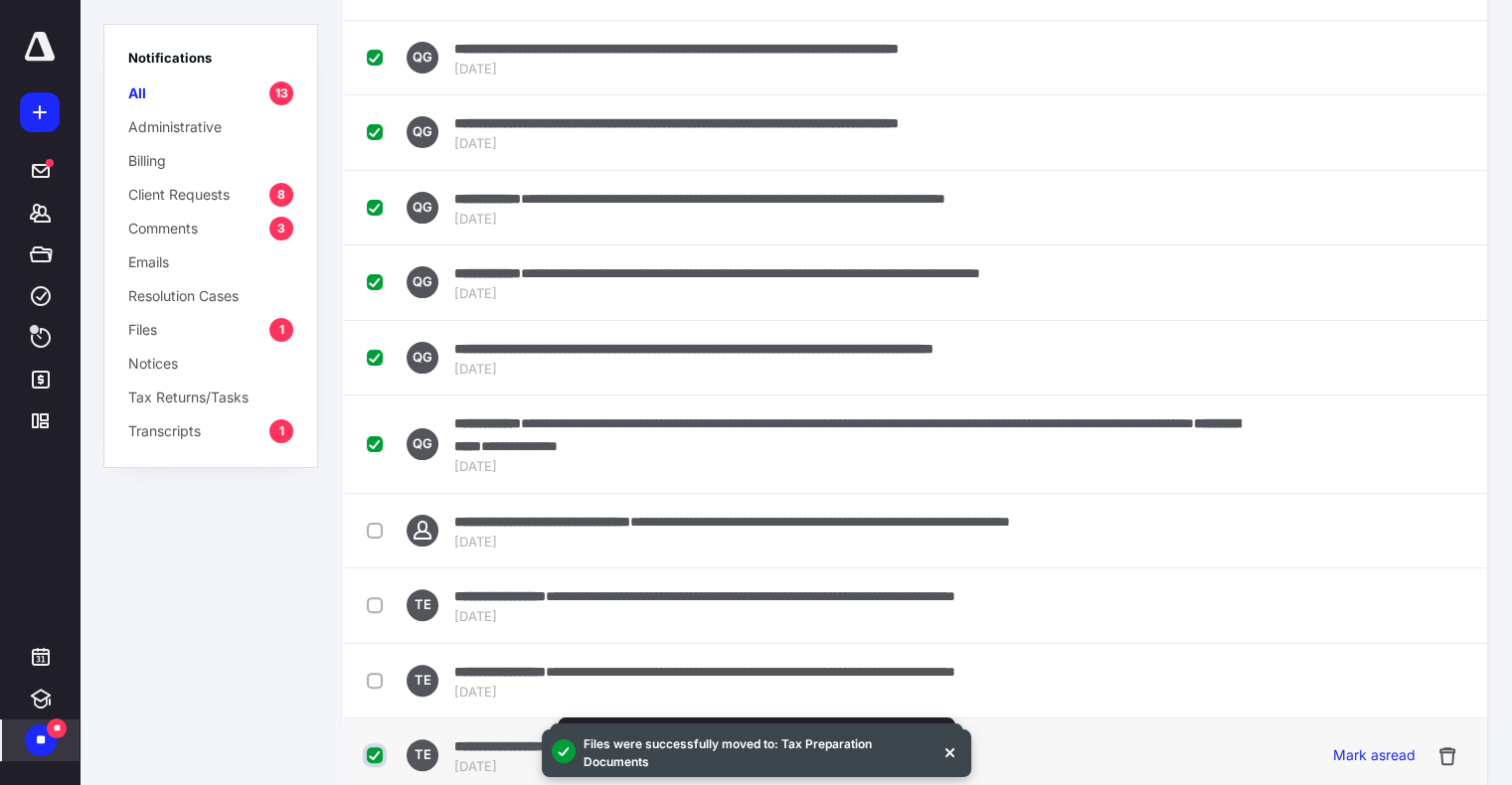 click at bounding box center (377, 755) 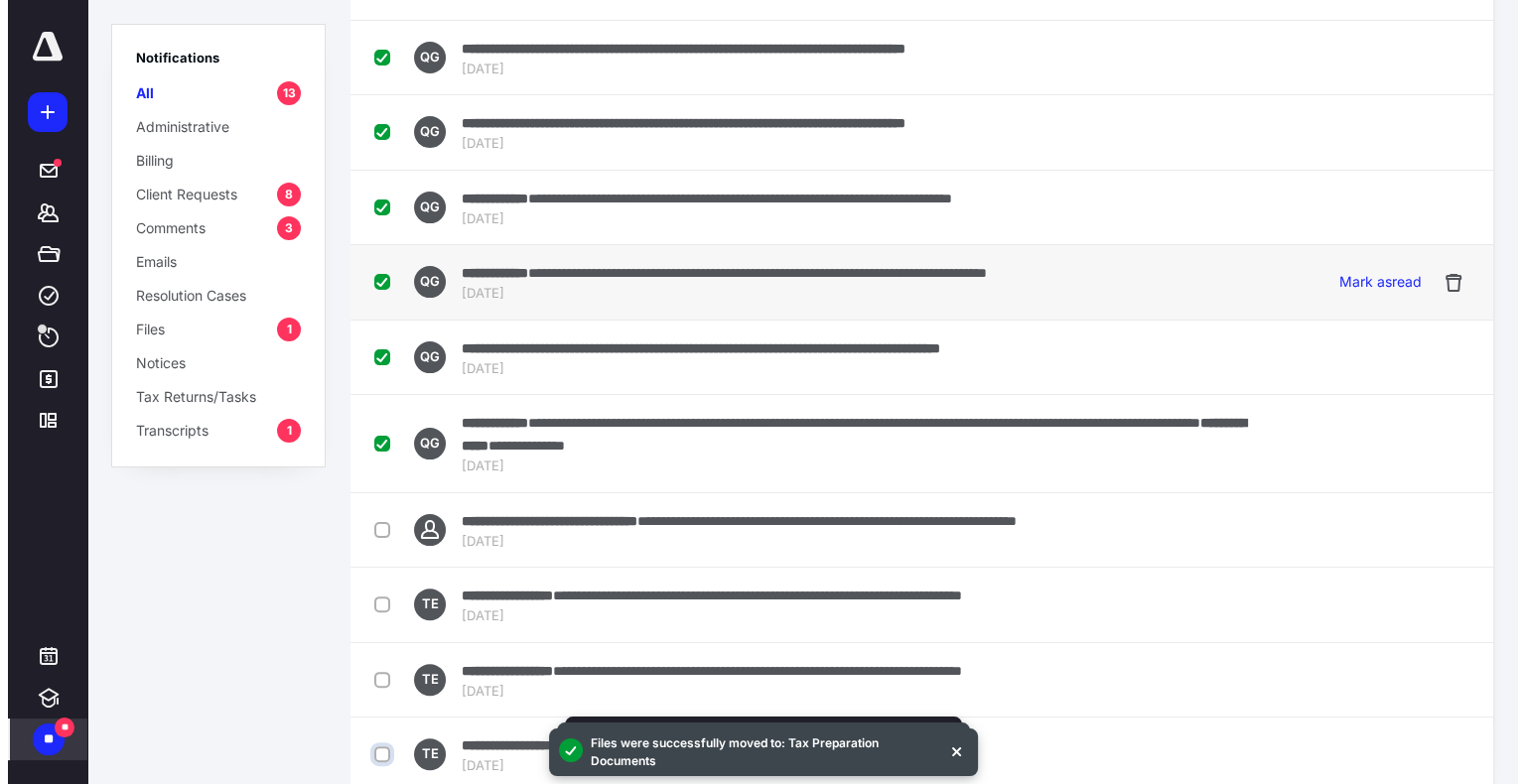 scroll, scrollTop: 0, scrollLeft: 0, axis: both 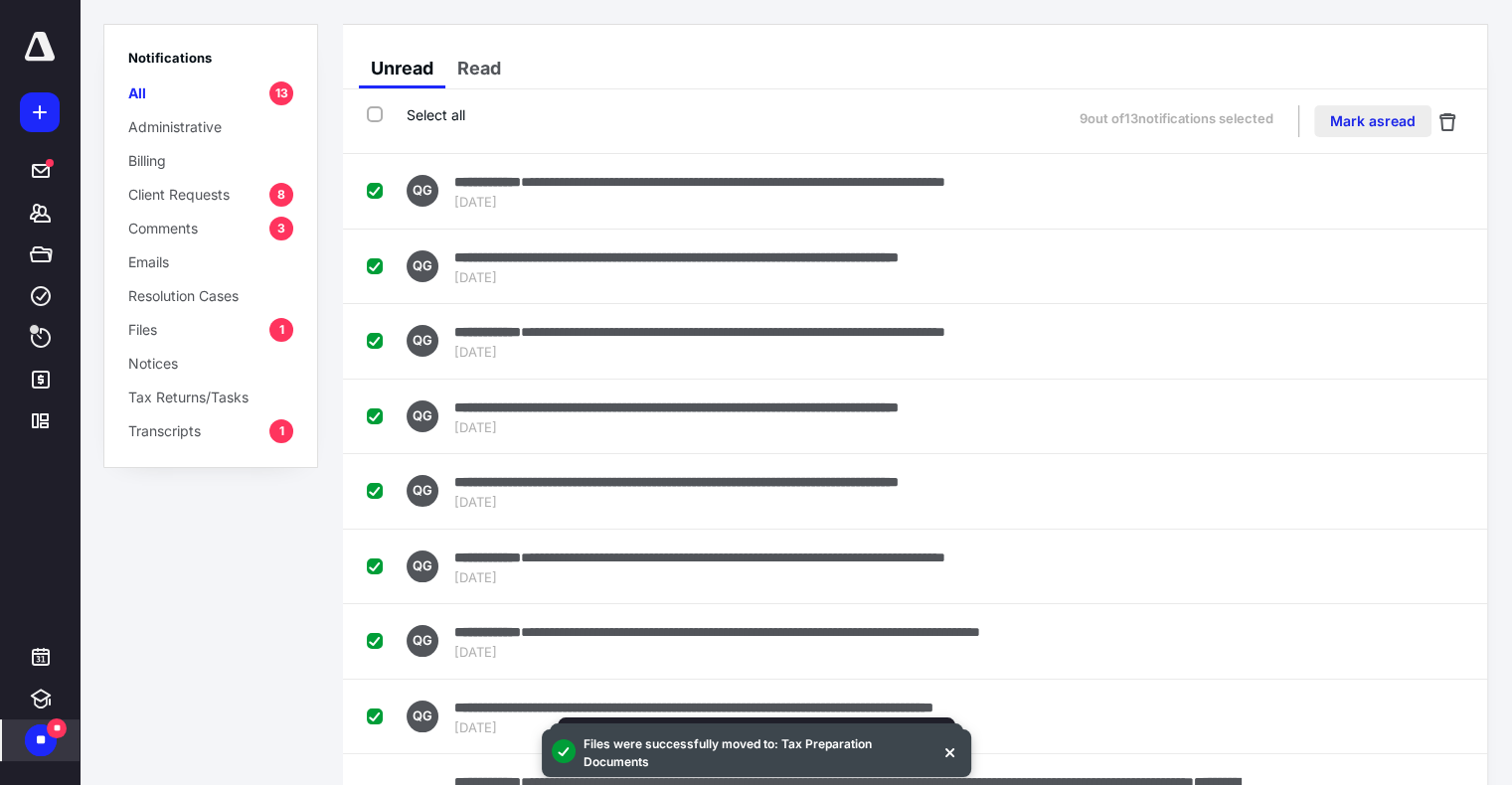 click on "Mark as  read" at bounding box center (1373, 121) 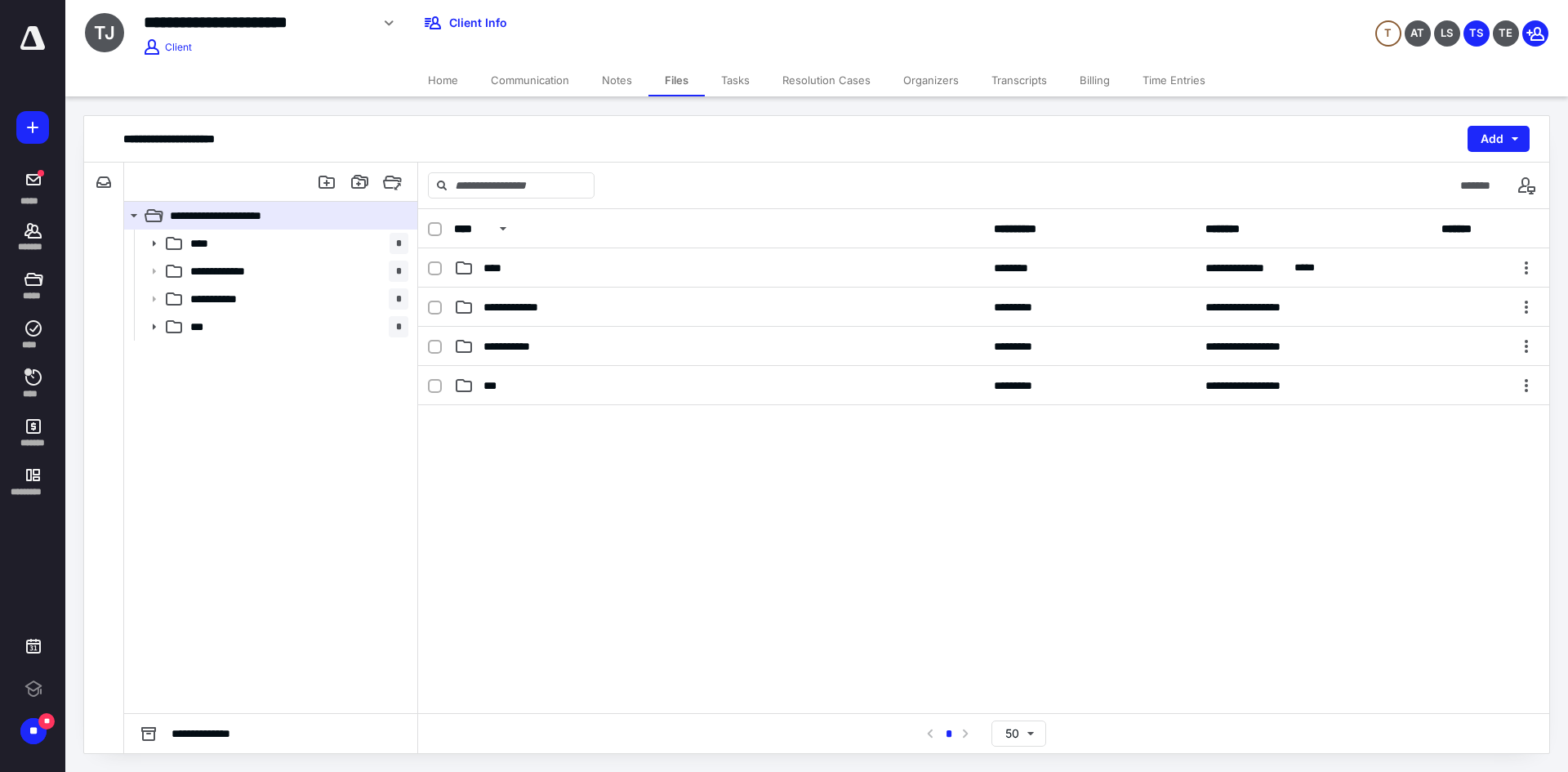 scroll, scrollTop: 0, scrollLeft: 0, axis: both 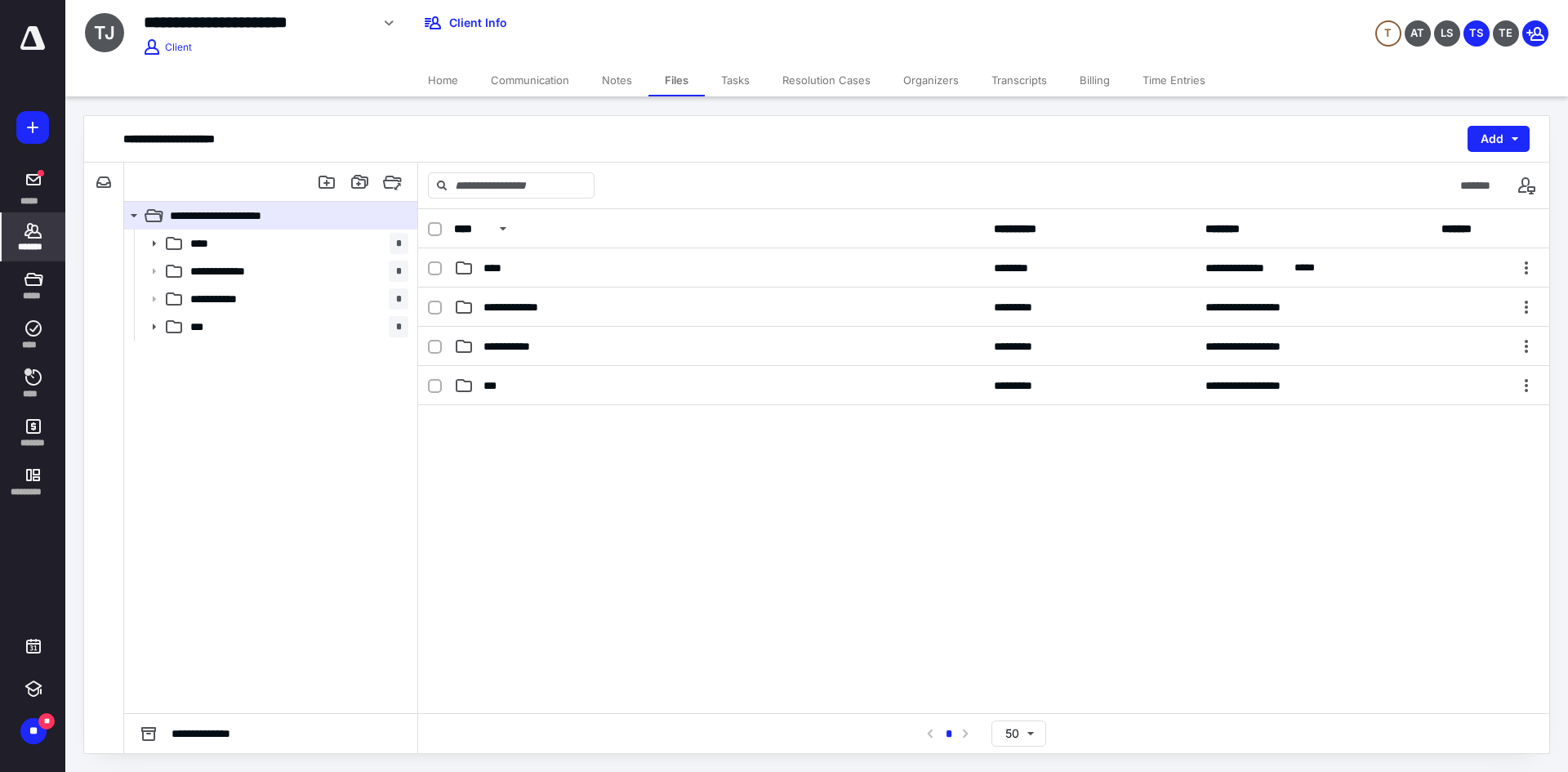 click 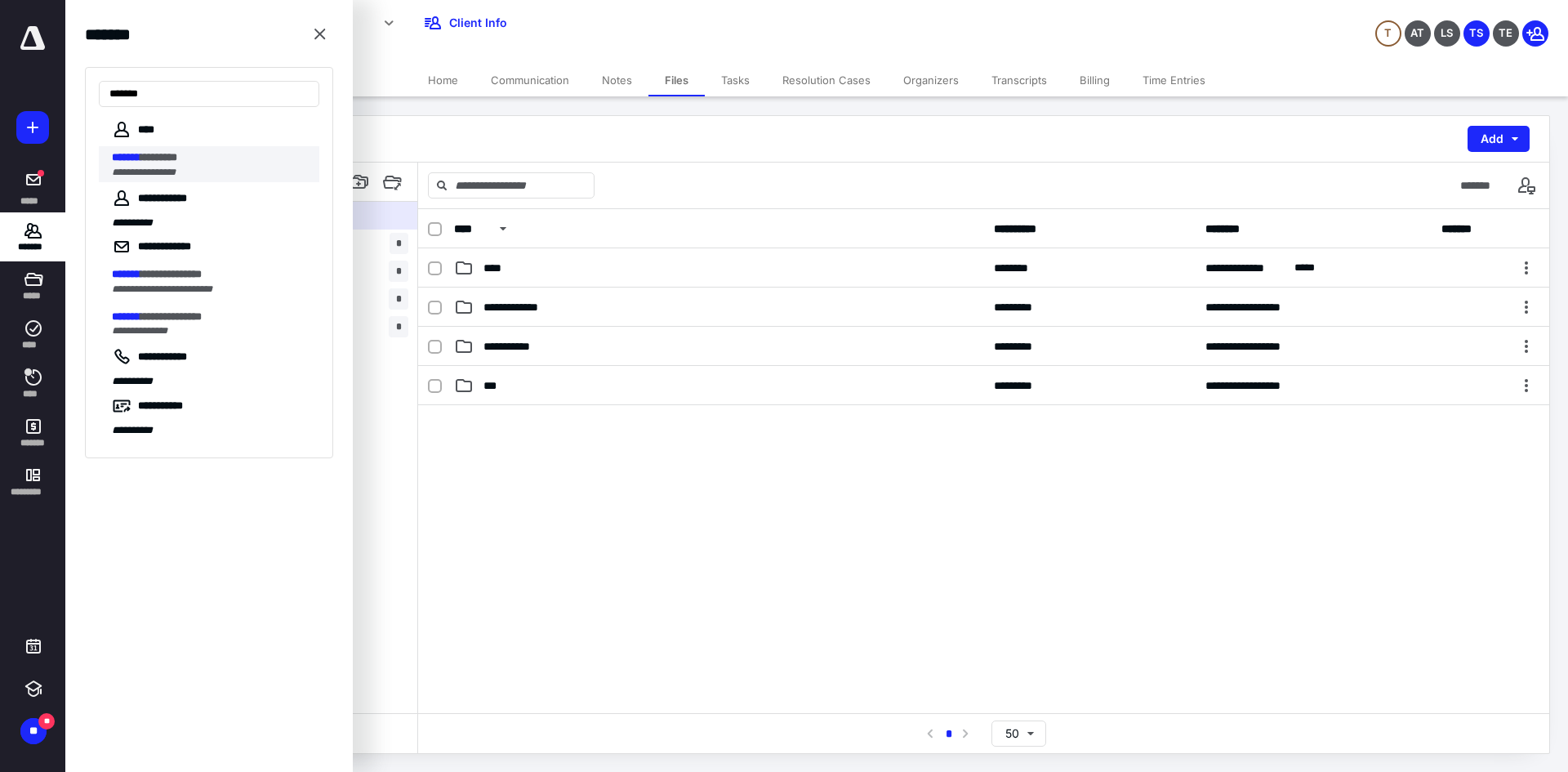 type on "*******" 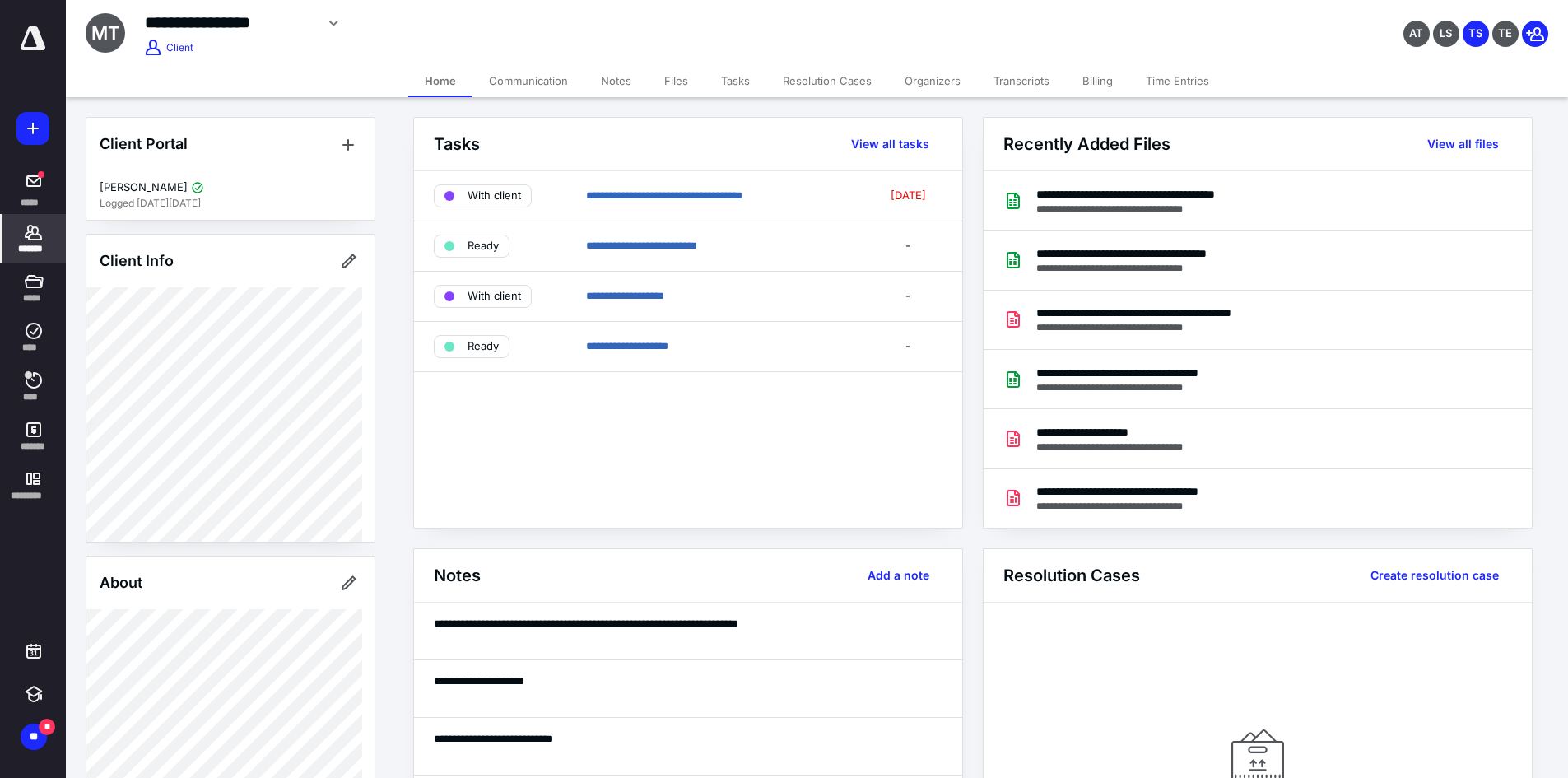click on "Files" at bounding box center (676, 81) 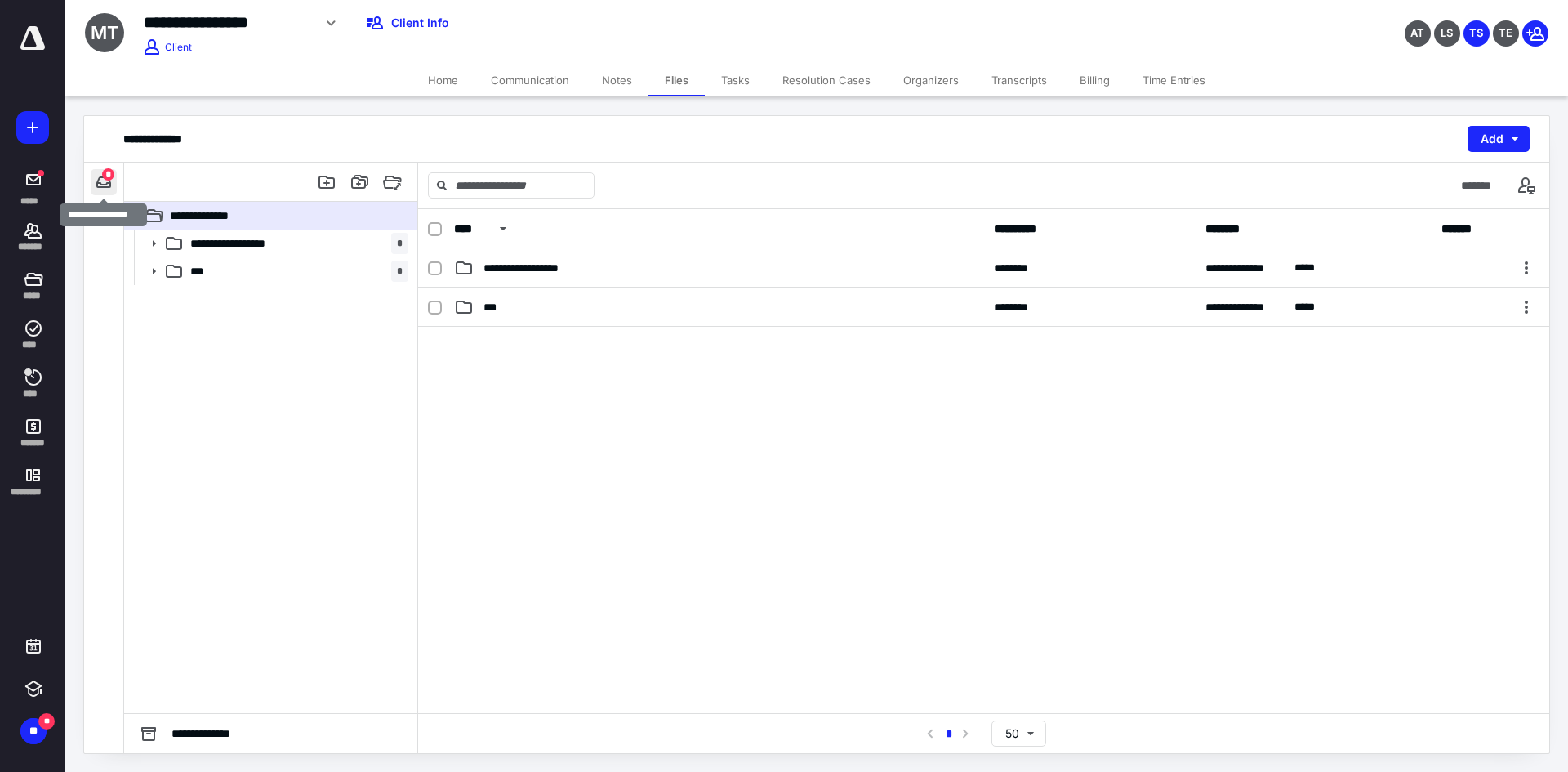 click at bounding box center (104, 182) 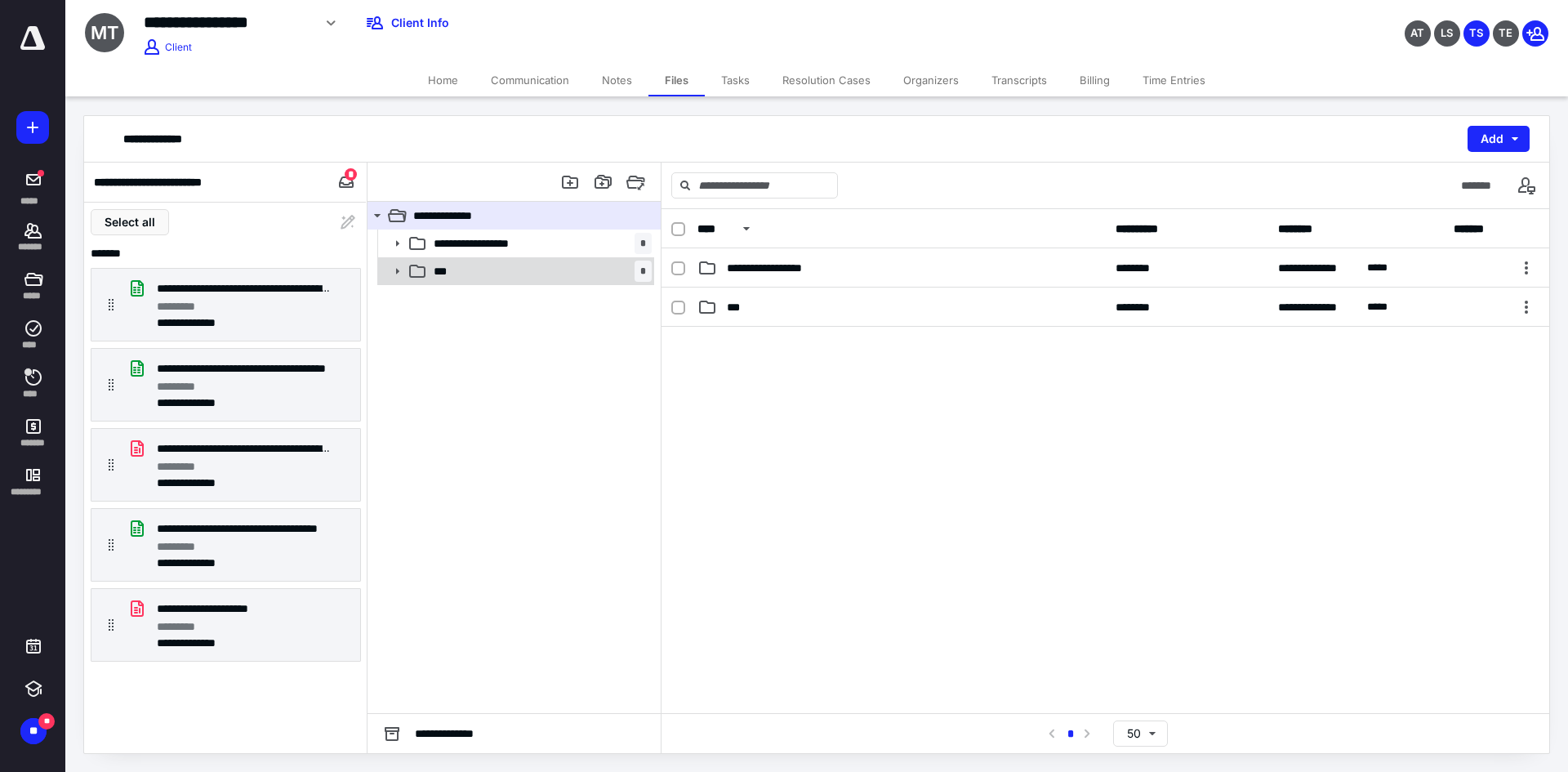 click 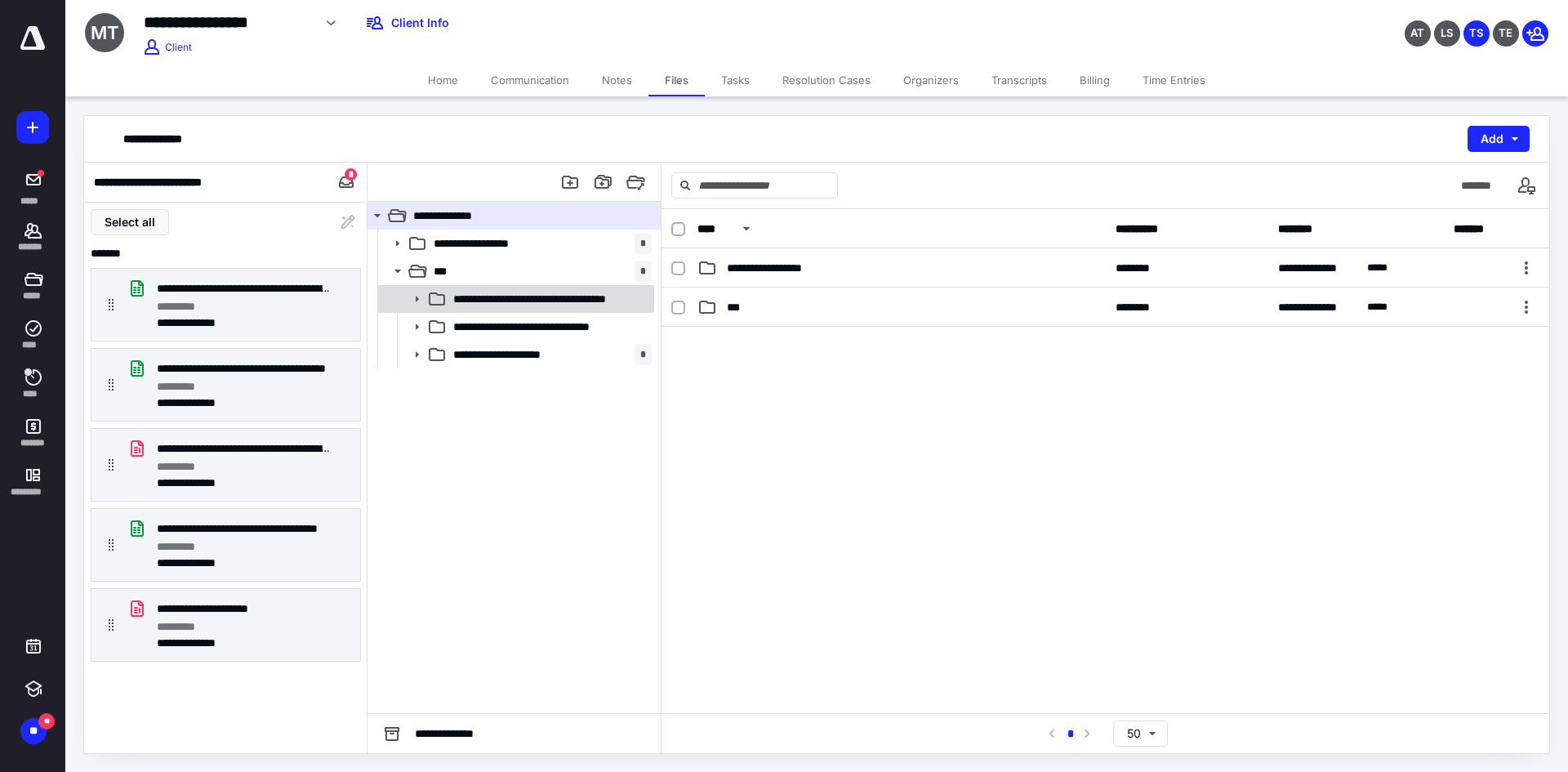 click at bounding box center (412, 299) 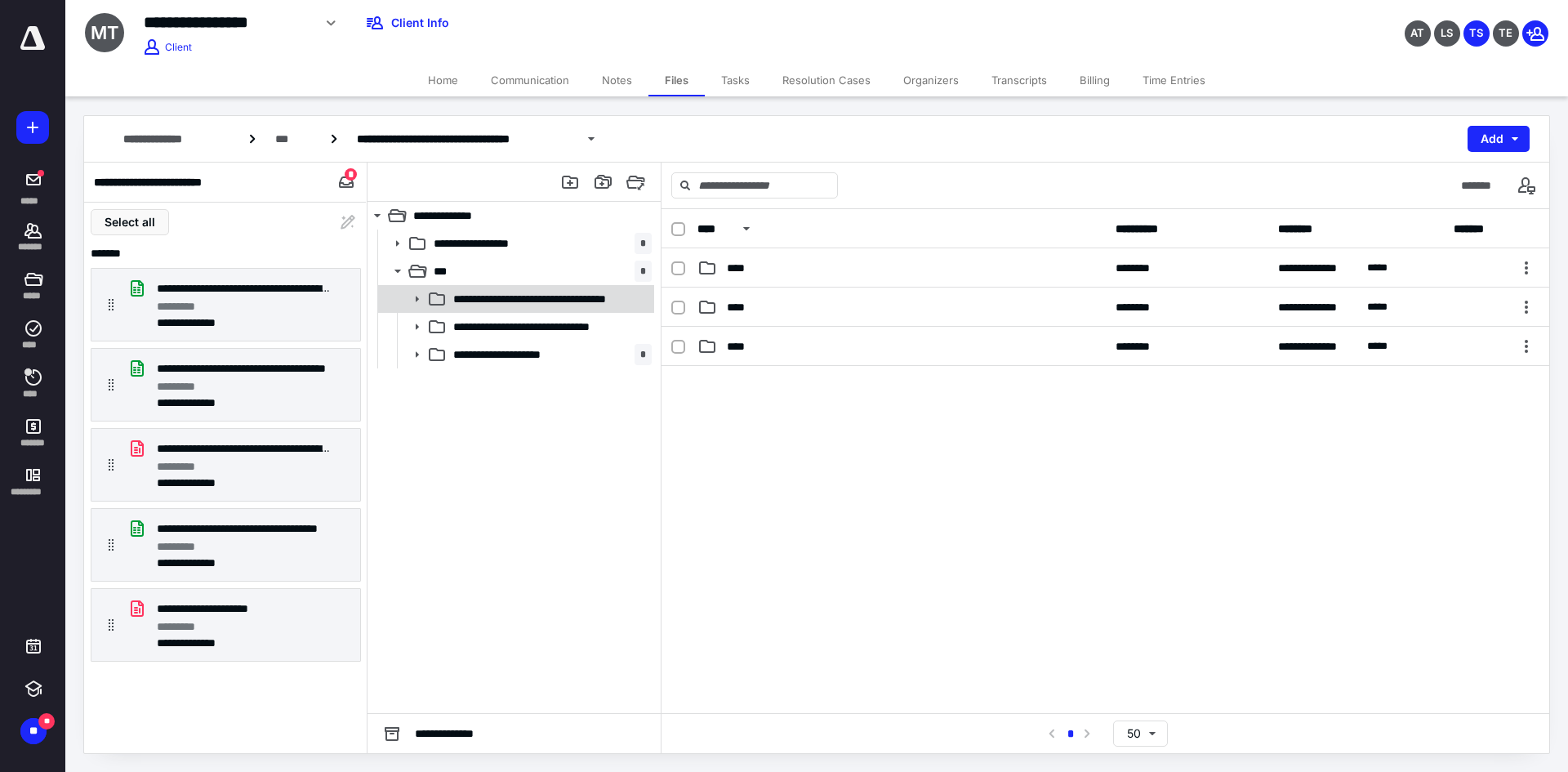 click 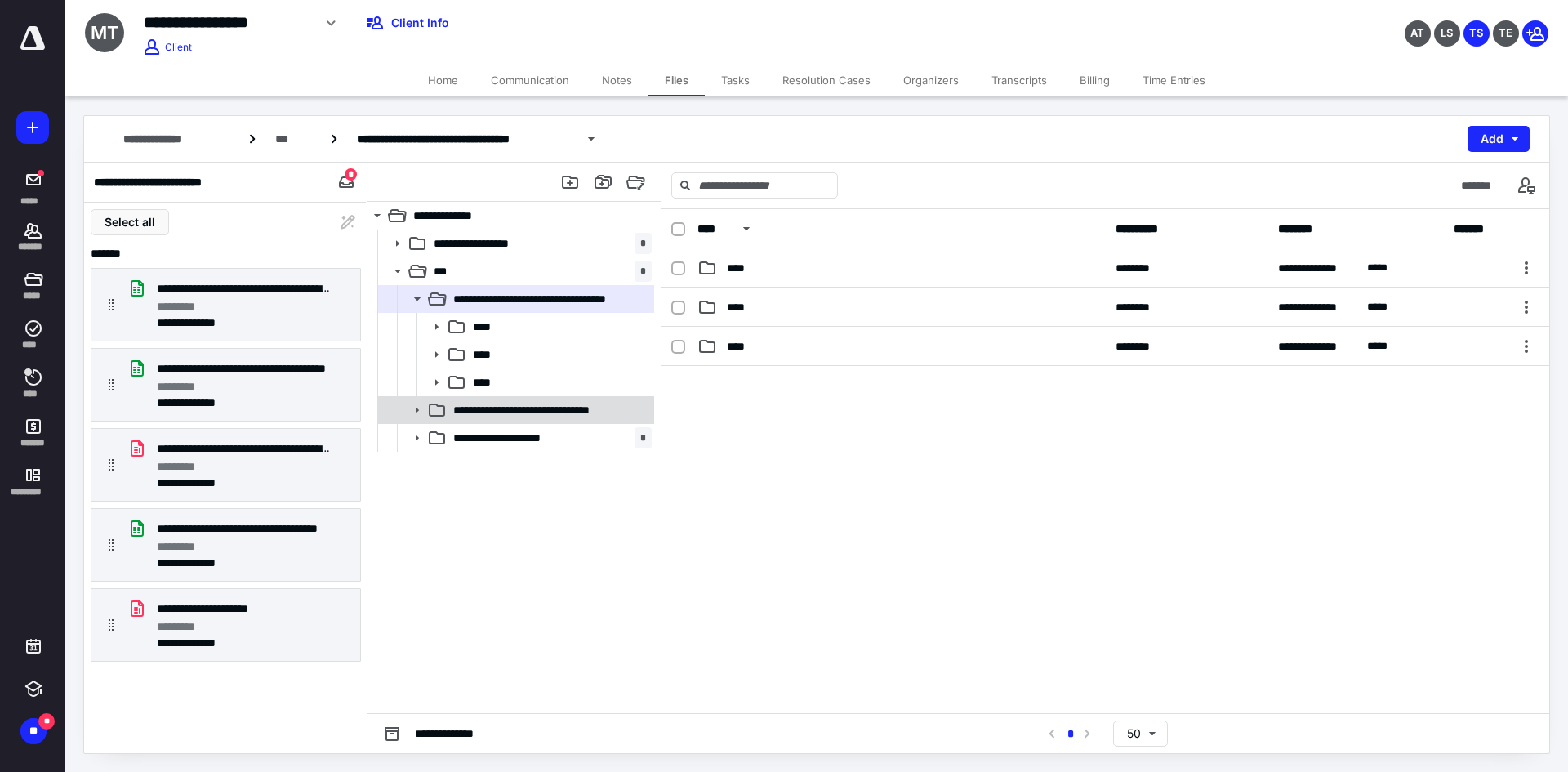 click 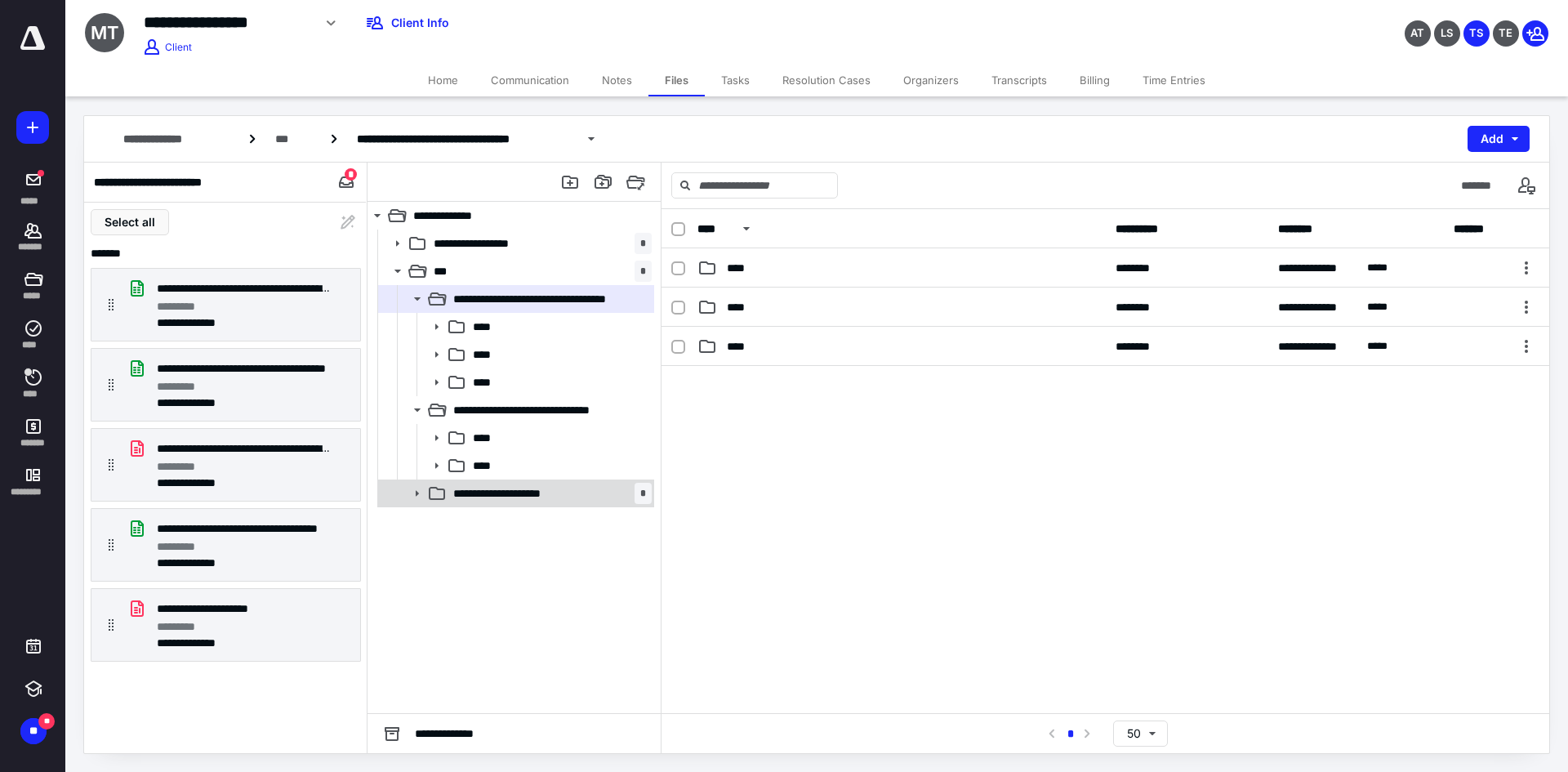 click 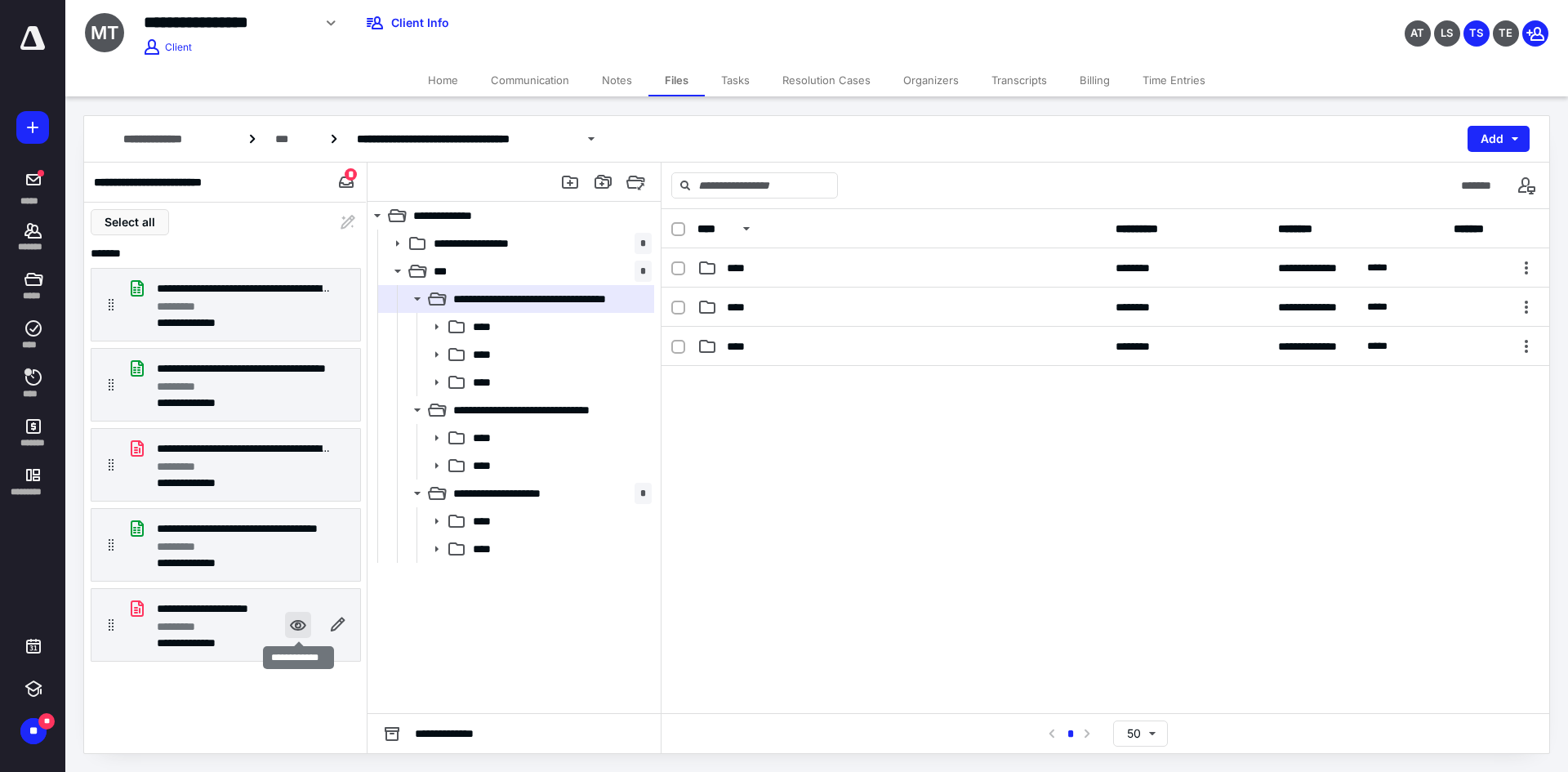 click at bounding box center (298, 625) 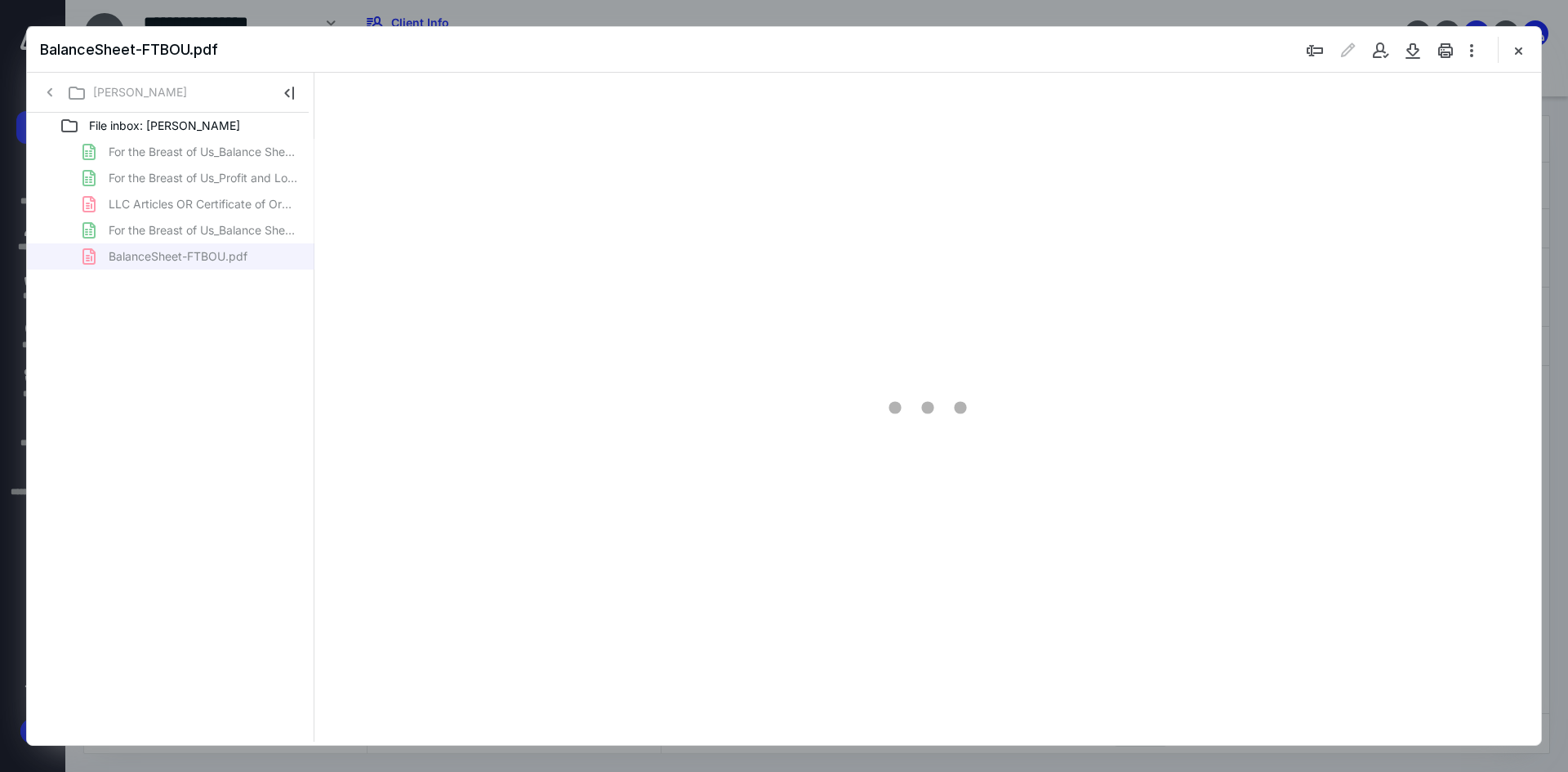 scroll, scrollTop: 0, scrollLeft: 0, axis: both 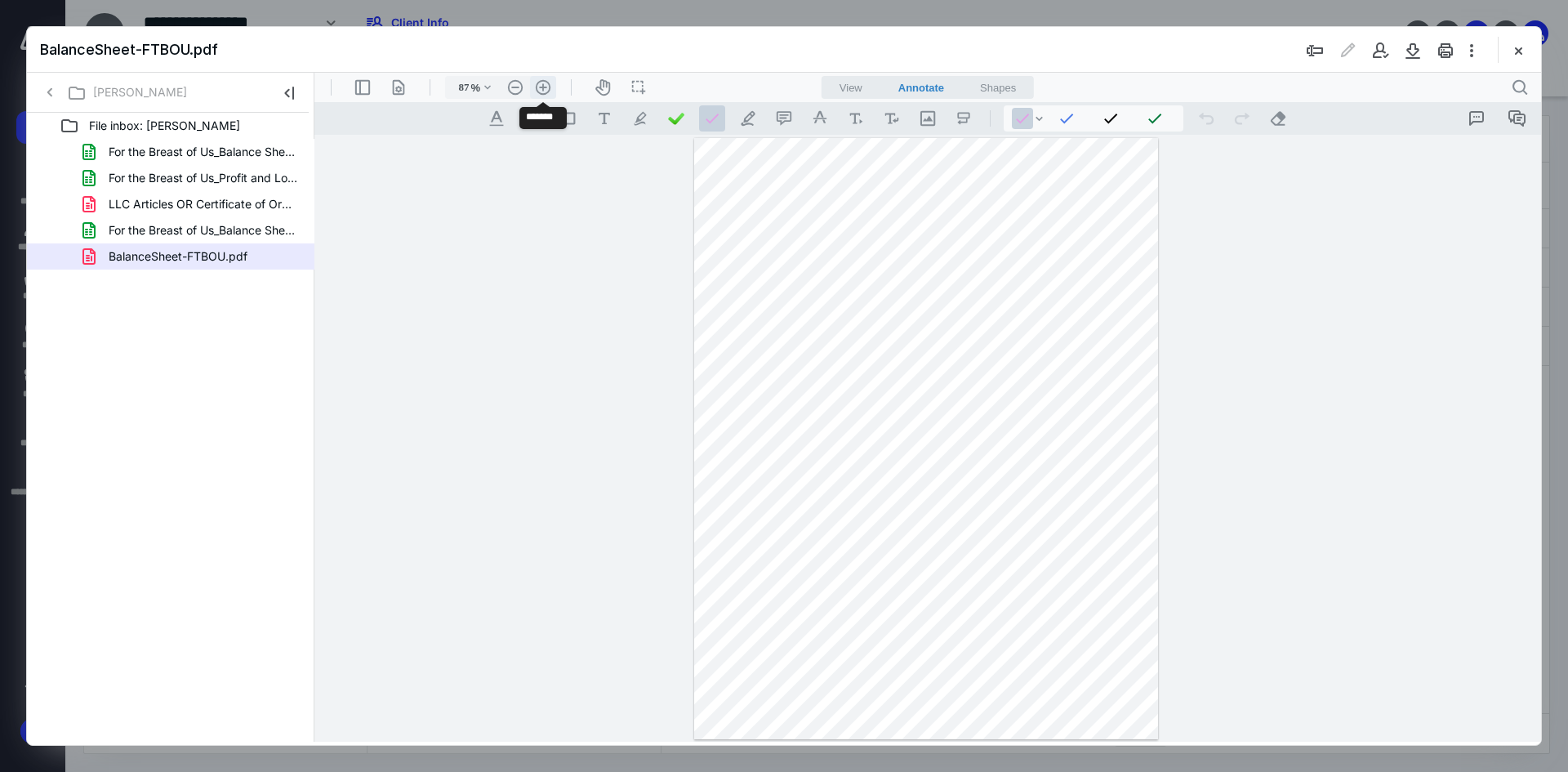 click on ".cls-1{fill:#abb0c4;} icon - header - zoom - in - line" at bounding box center (543, 87) 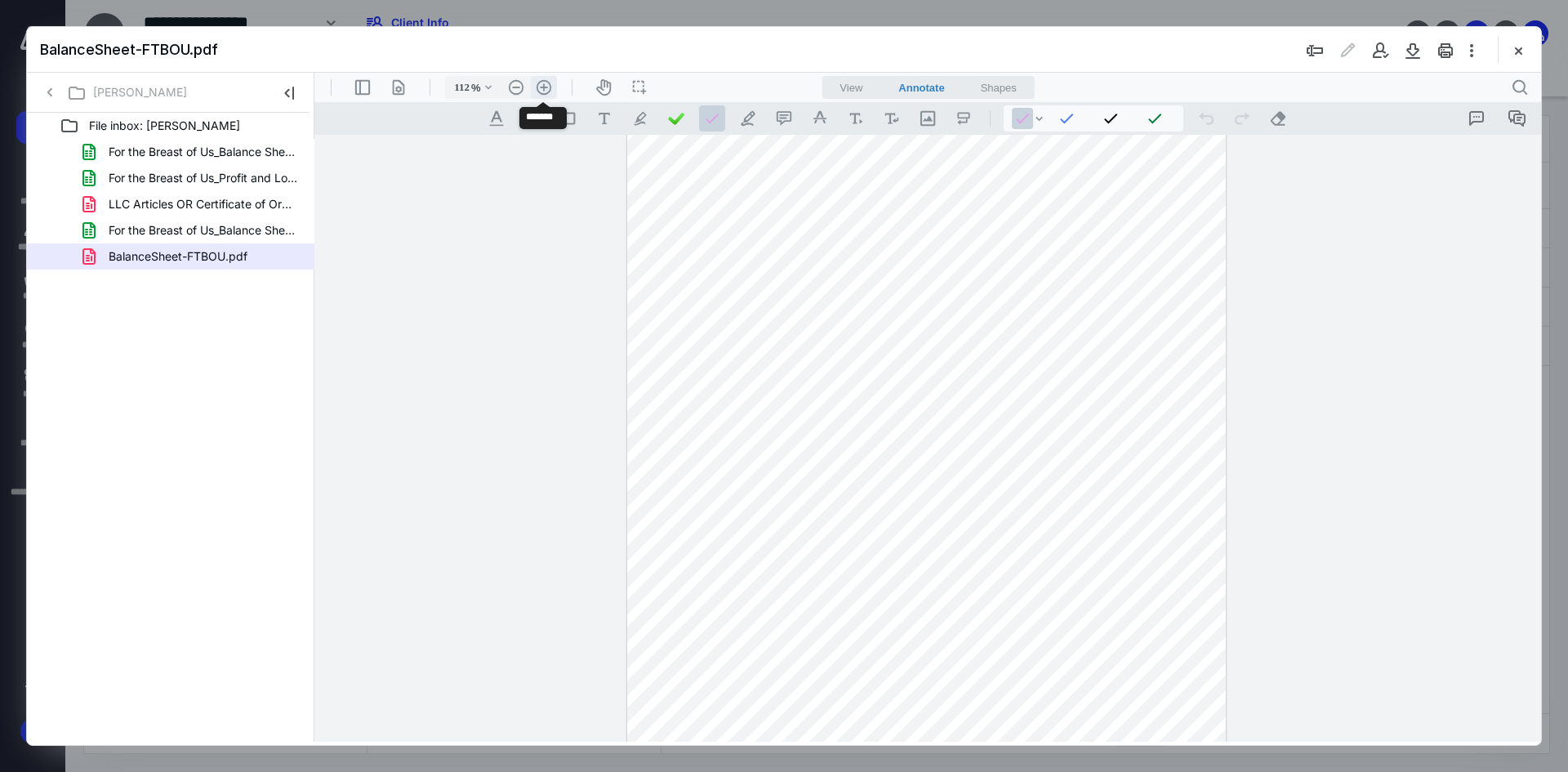 click on ".cls-1{fill:#abb0c4;} icon - header - zoom - in - line" at bounding box center [544, 87] 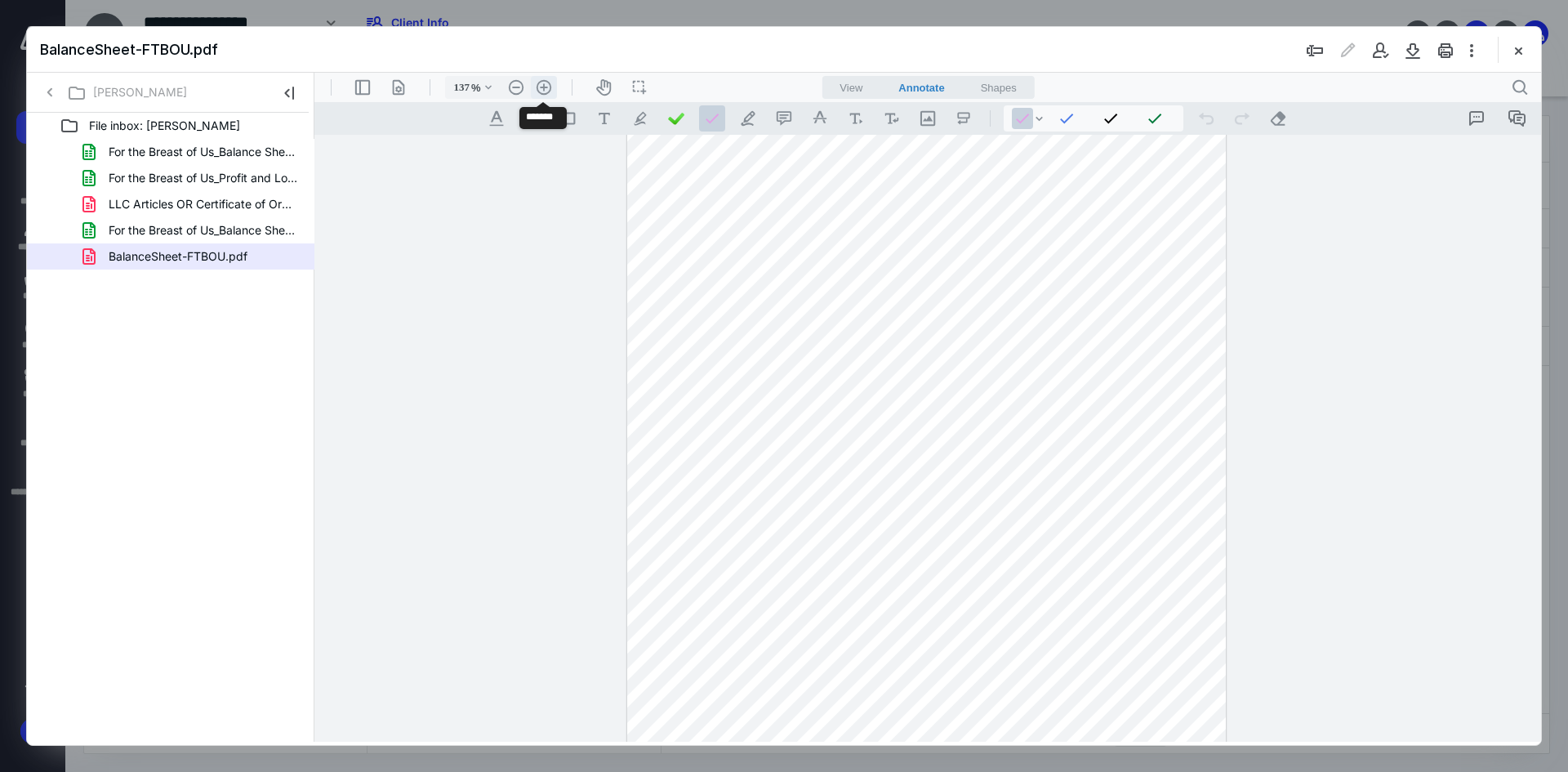 scroll, scrollTop: 156, scrollLeft: 0, axis: vertical 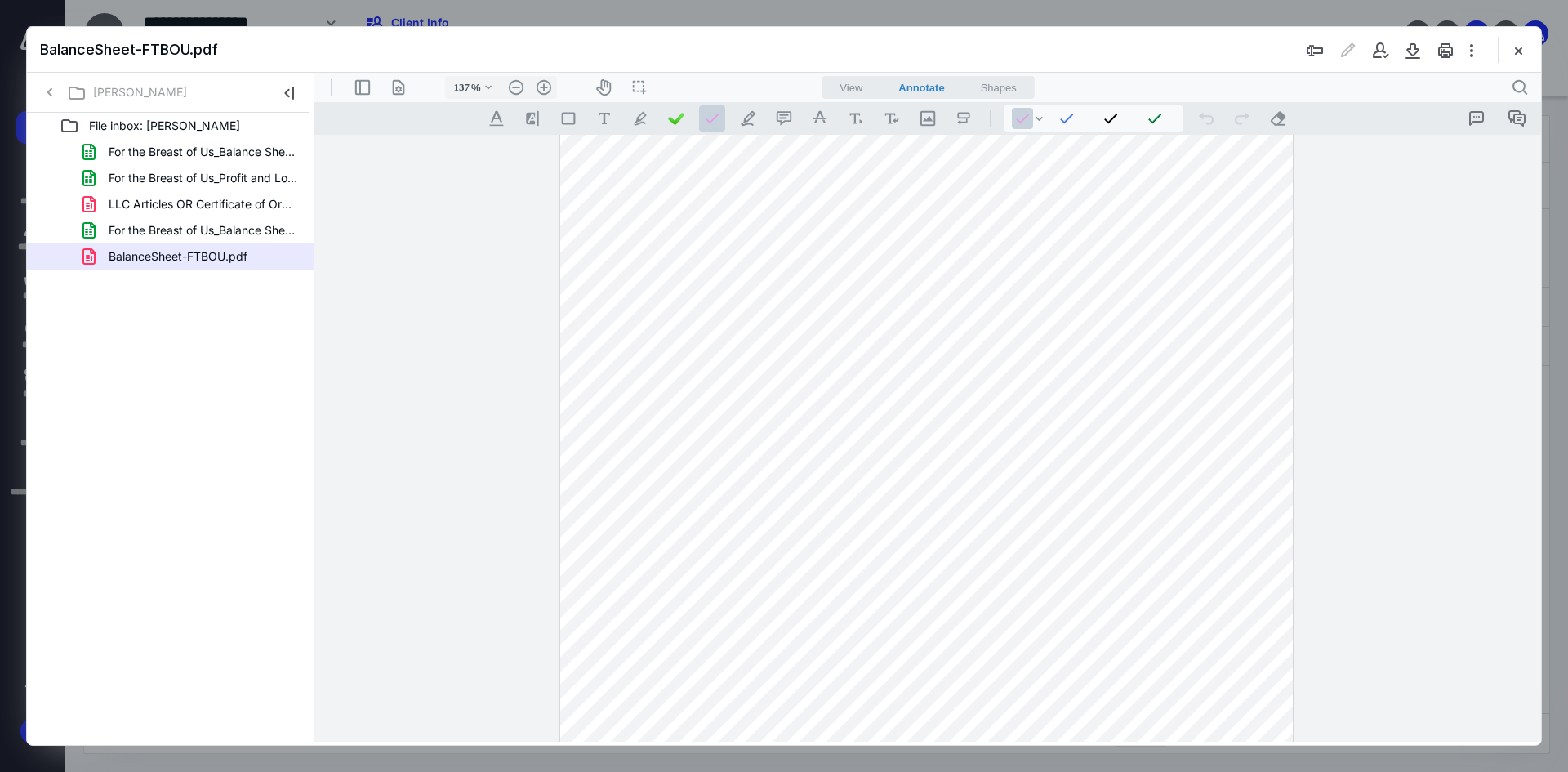 click at bounding box center (928, 438) 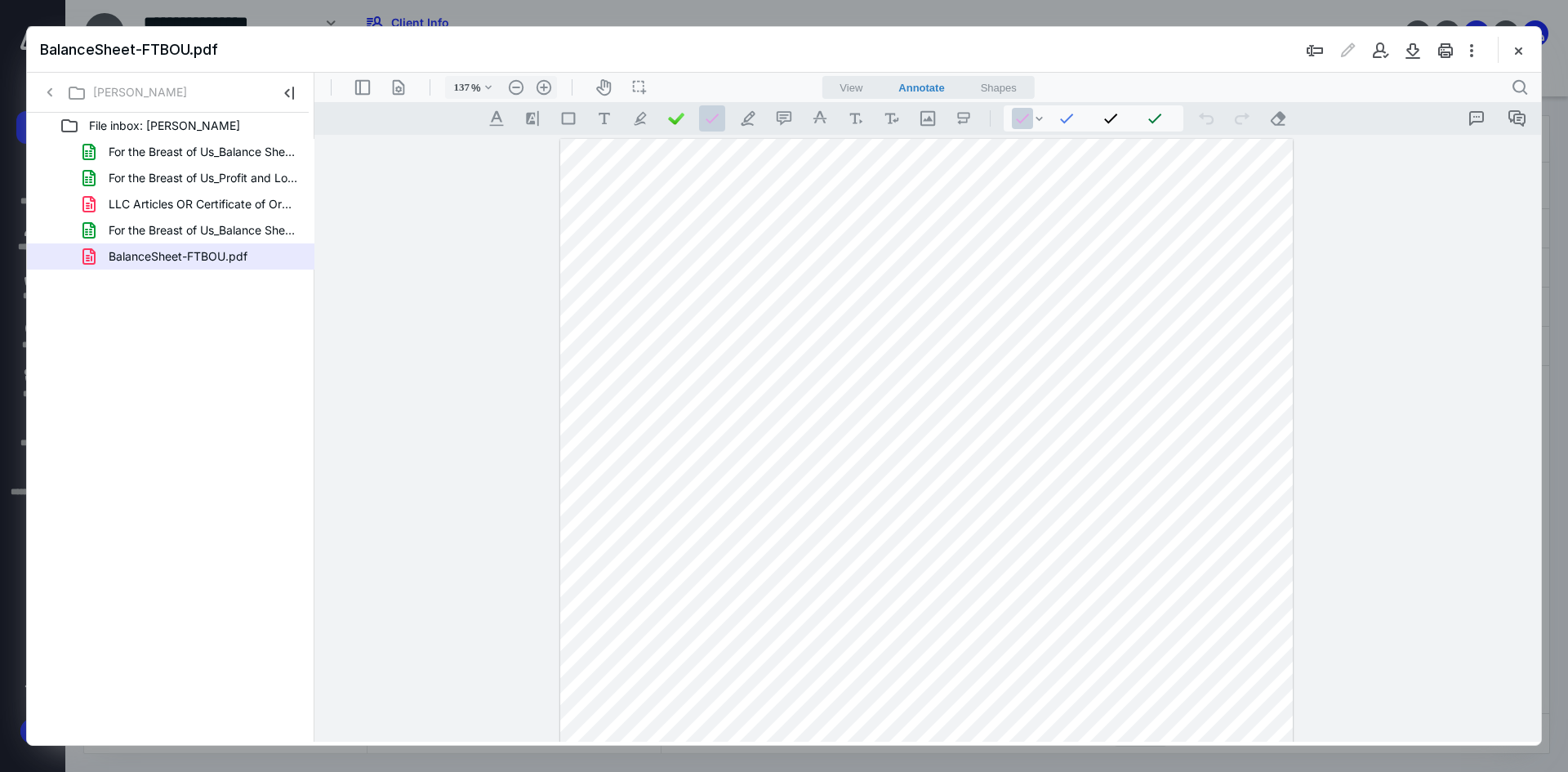 scroll, scrollTop: 350, scrollLeft: 0, axis: vertical 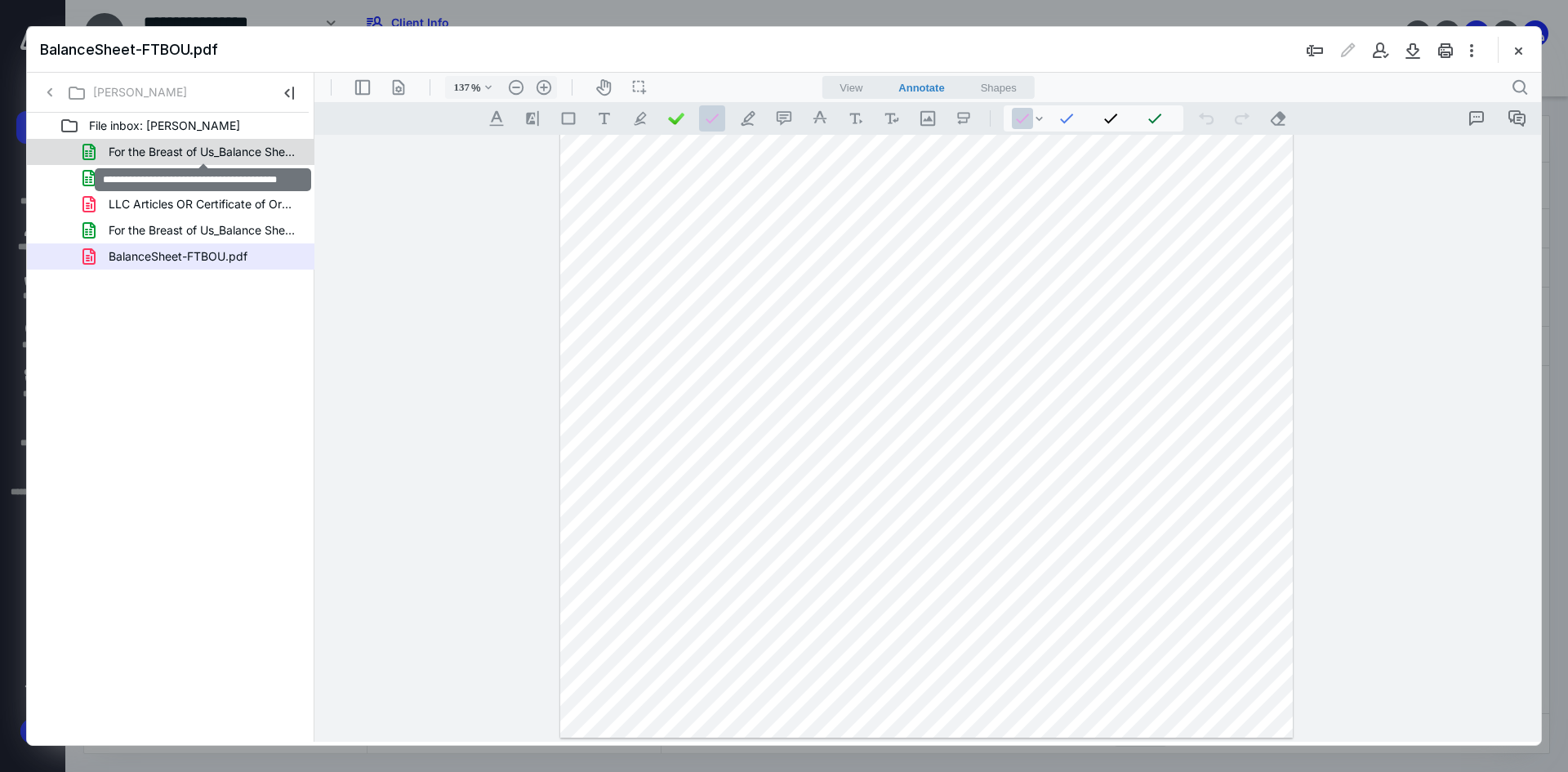 click on "For the Breast of Us_Balance Sheet (1).xlsx" at bounding box center (203, 152) 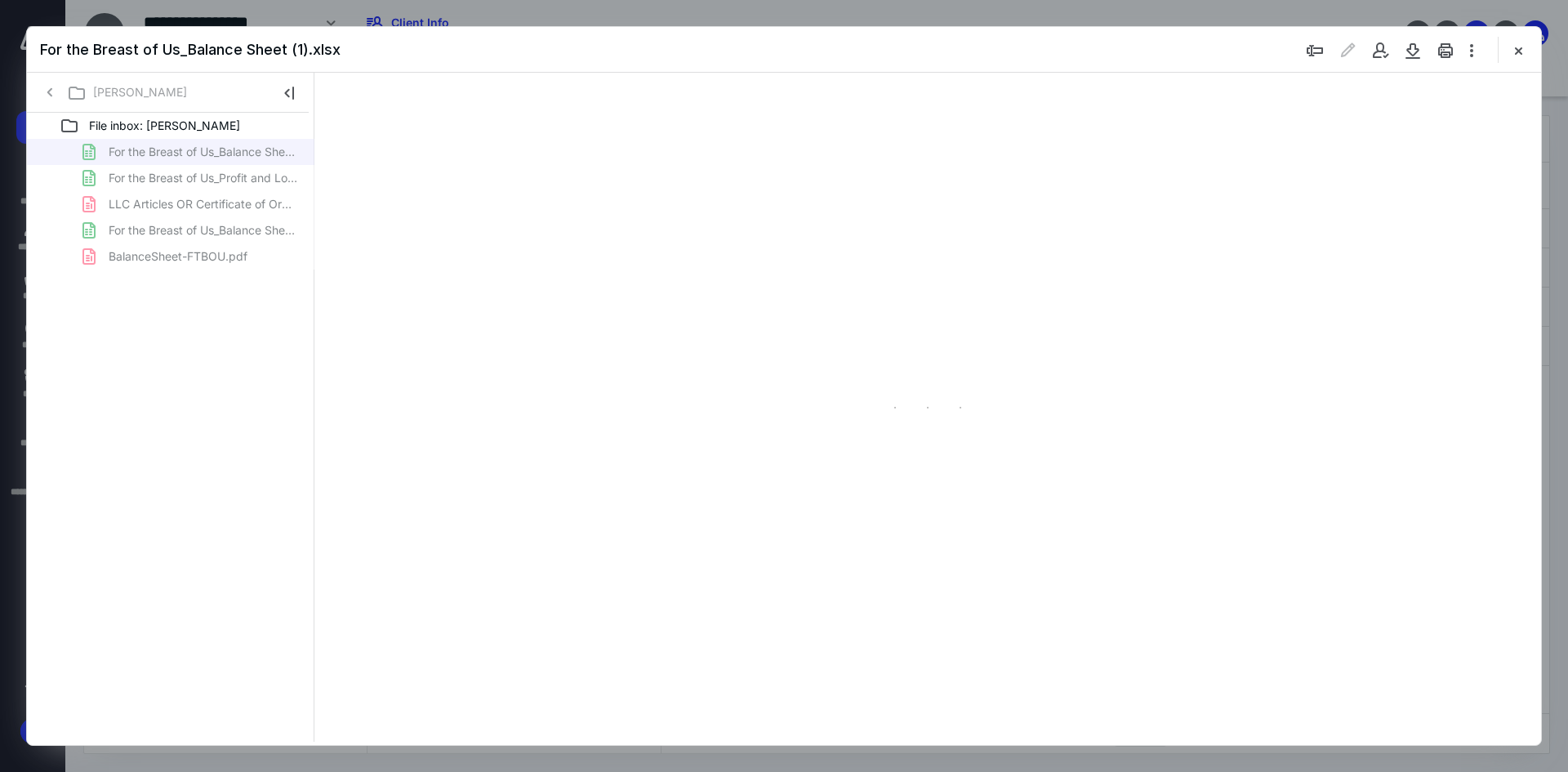 scroll, scrollTop: 0, scrollLeft: 0, axis: both 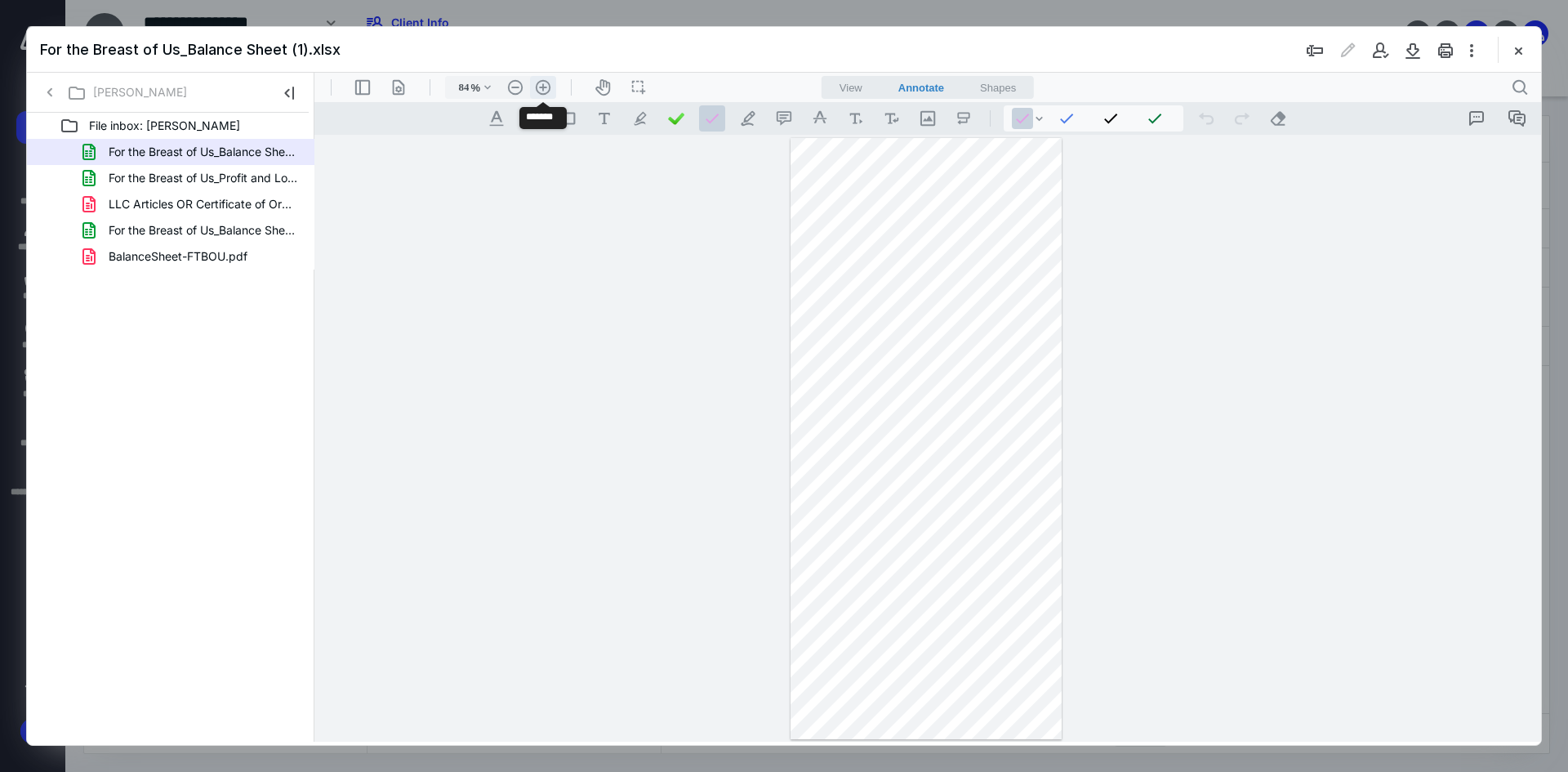 click on ".cls-1{fill:#abb0c4;} icon - header - zoom - in - line" at bounding box center (543, 87) 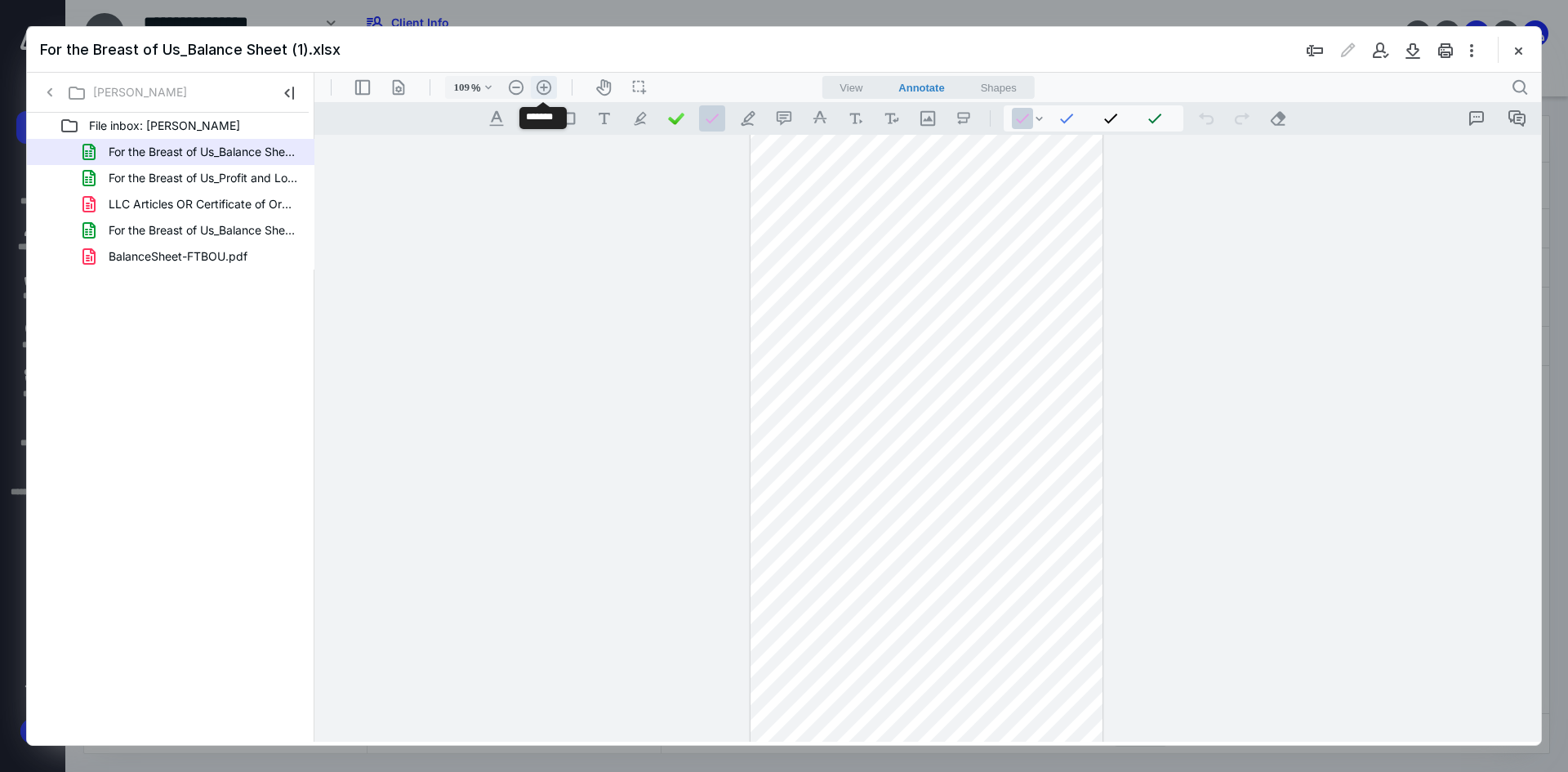 click on ".cls-1{fill:#abb0c4;} icon - header - zoom - in - line" at bounding box center [544, 87] 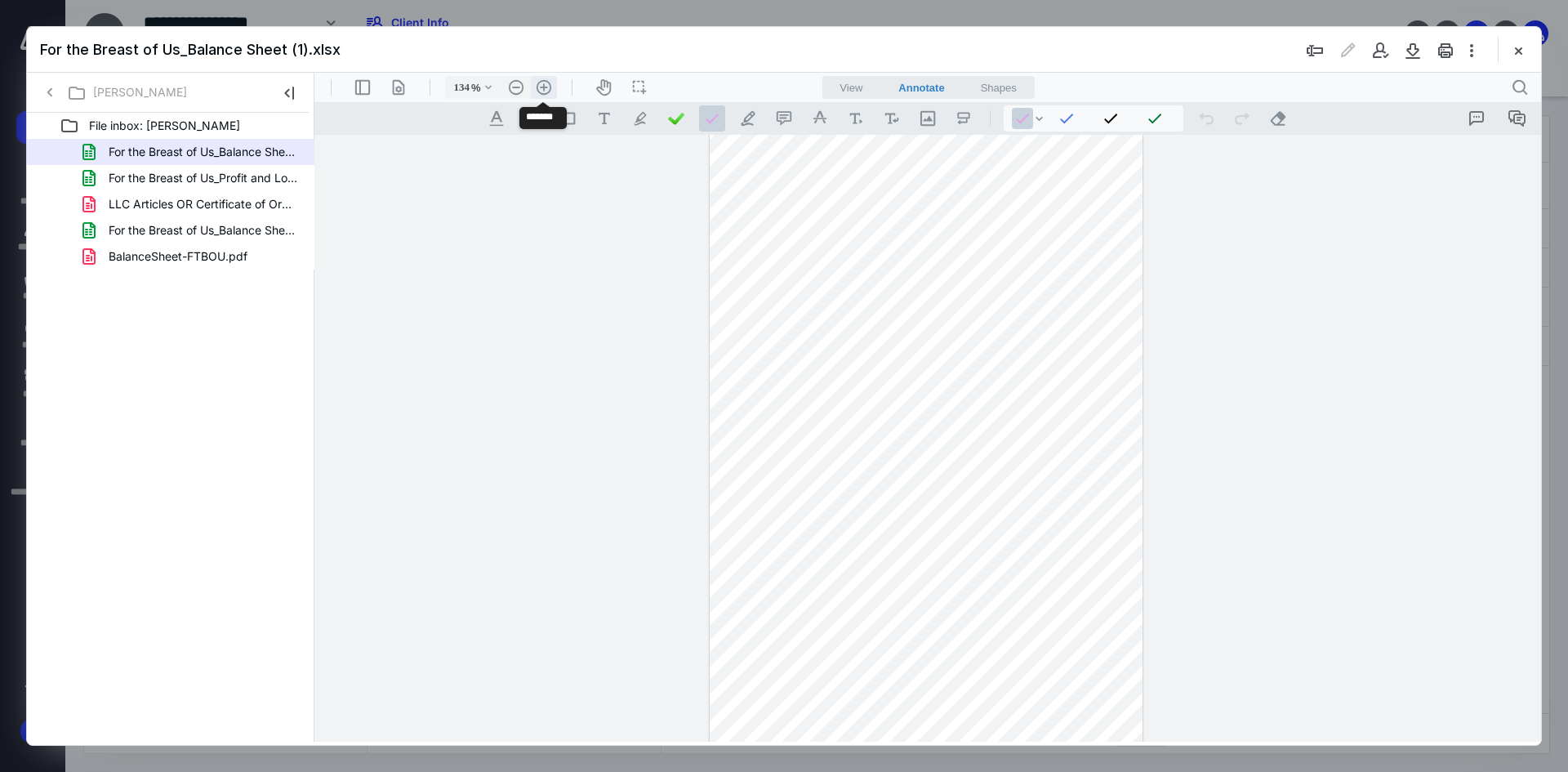click on ".cls-1{fill:#abb0c4;} icon - header - zoom - in - line" at bounding box center [544, 87] 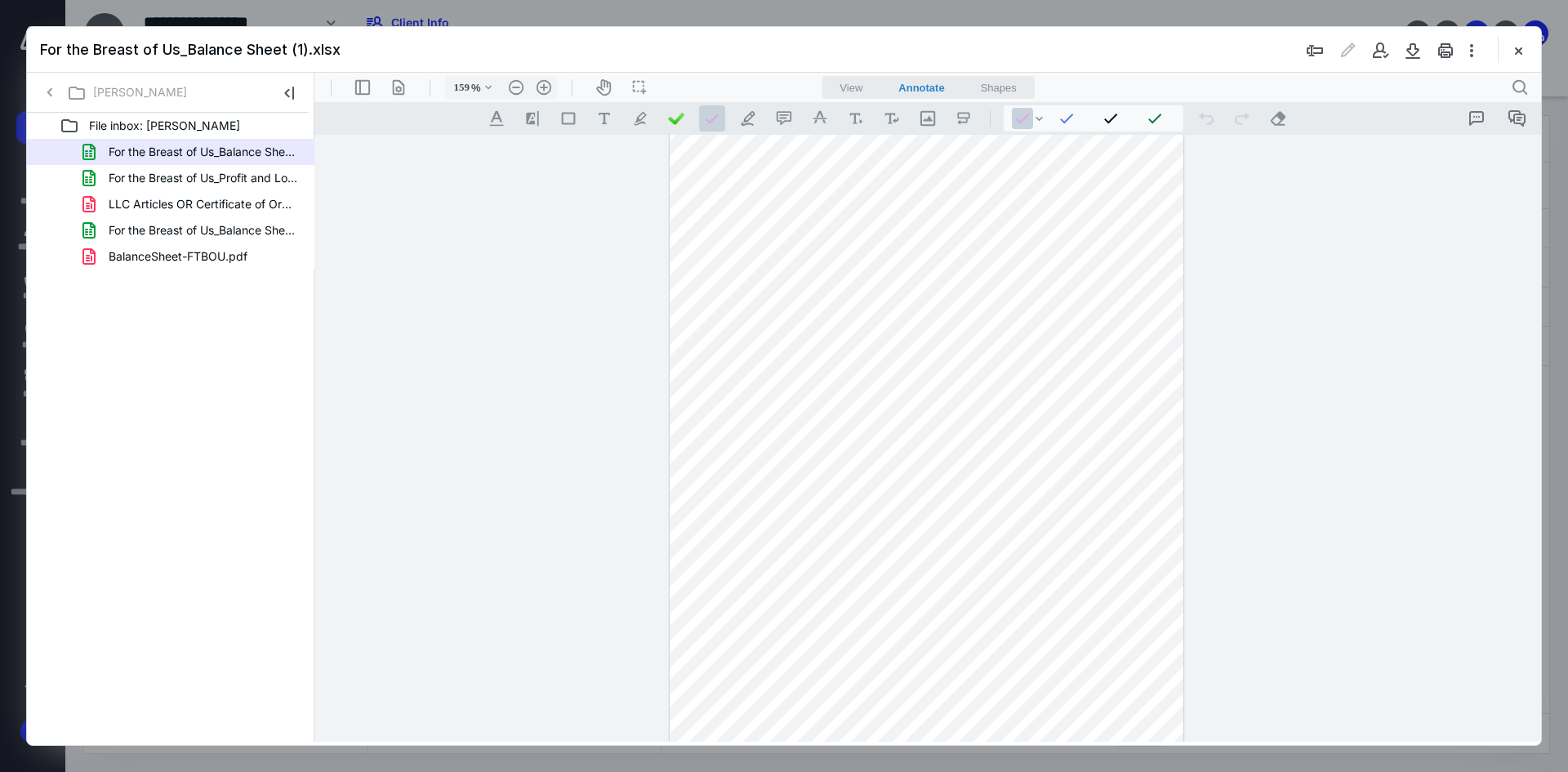 scroll, scrollTop: 542, scrollLeft: 0, axis: vertical 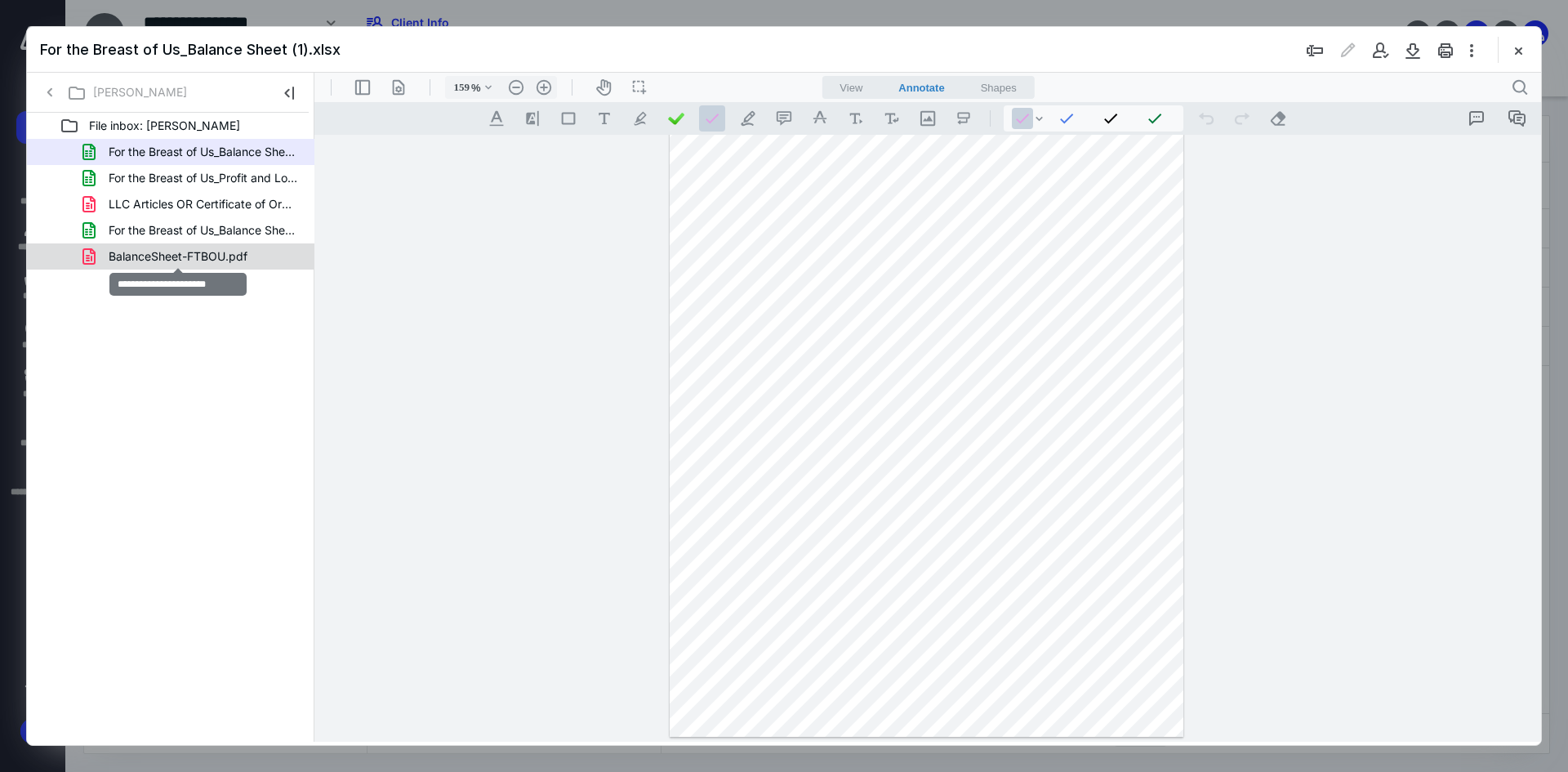 click on "BalanceSheet-FTBOU.pdf" at bounding box center (178, 257) 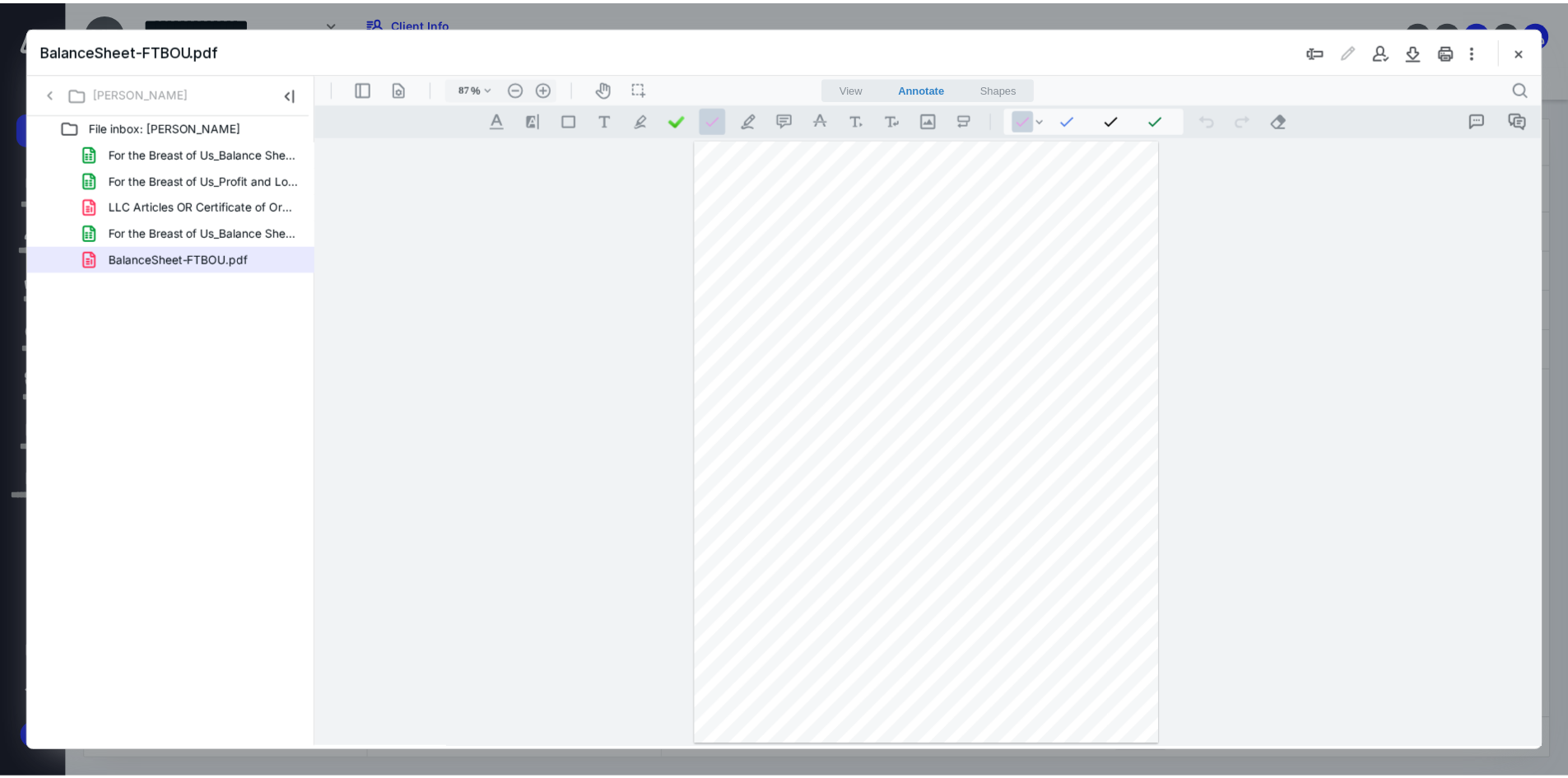 scroll, scrollTop: 0, scrollLeft: 0, axis: both 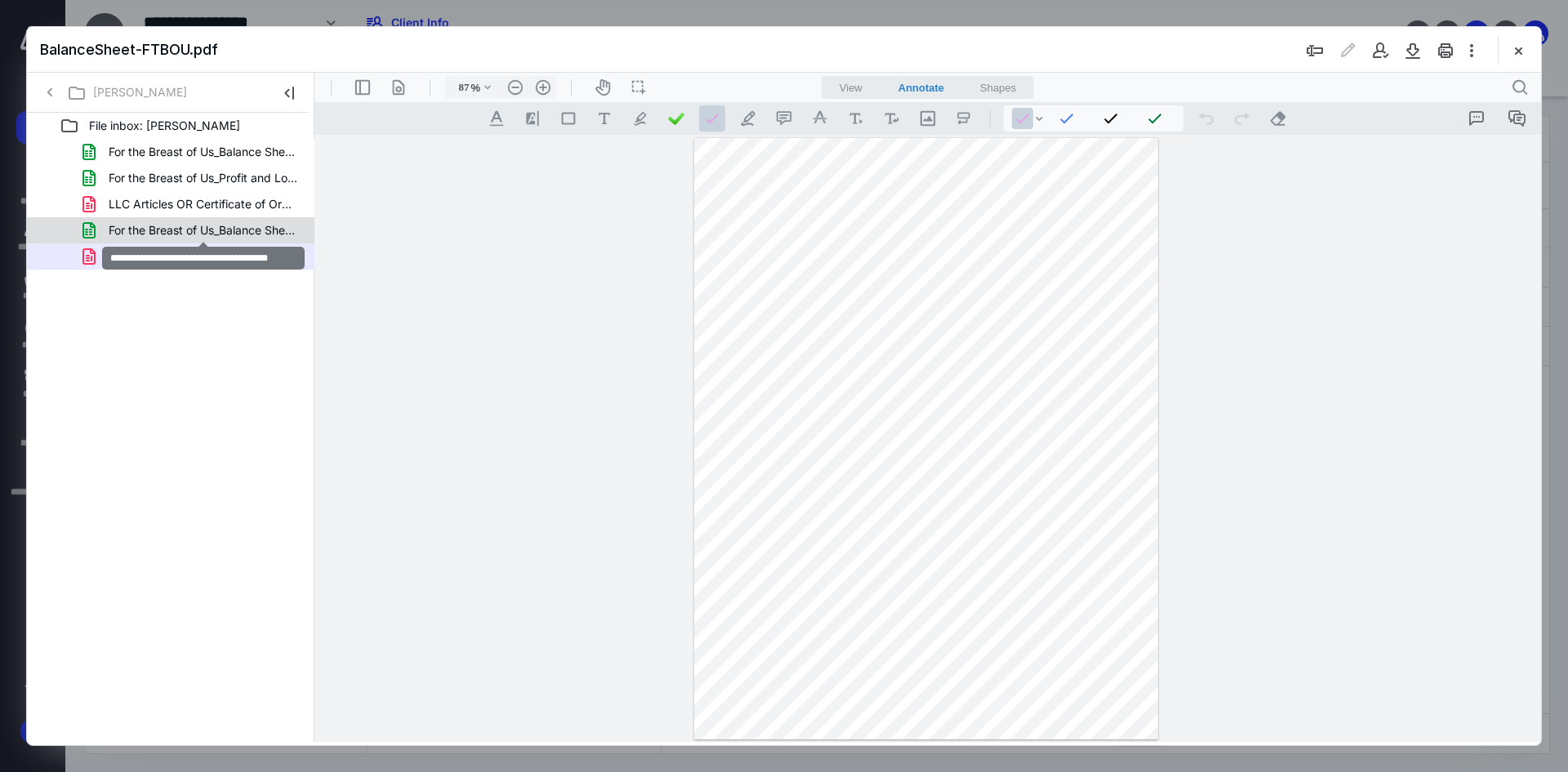 click on "For the Breast of Us_Balance Sheet.xlsx" at bounding box center (203, 230) 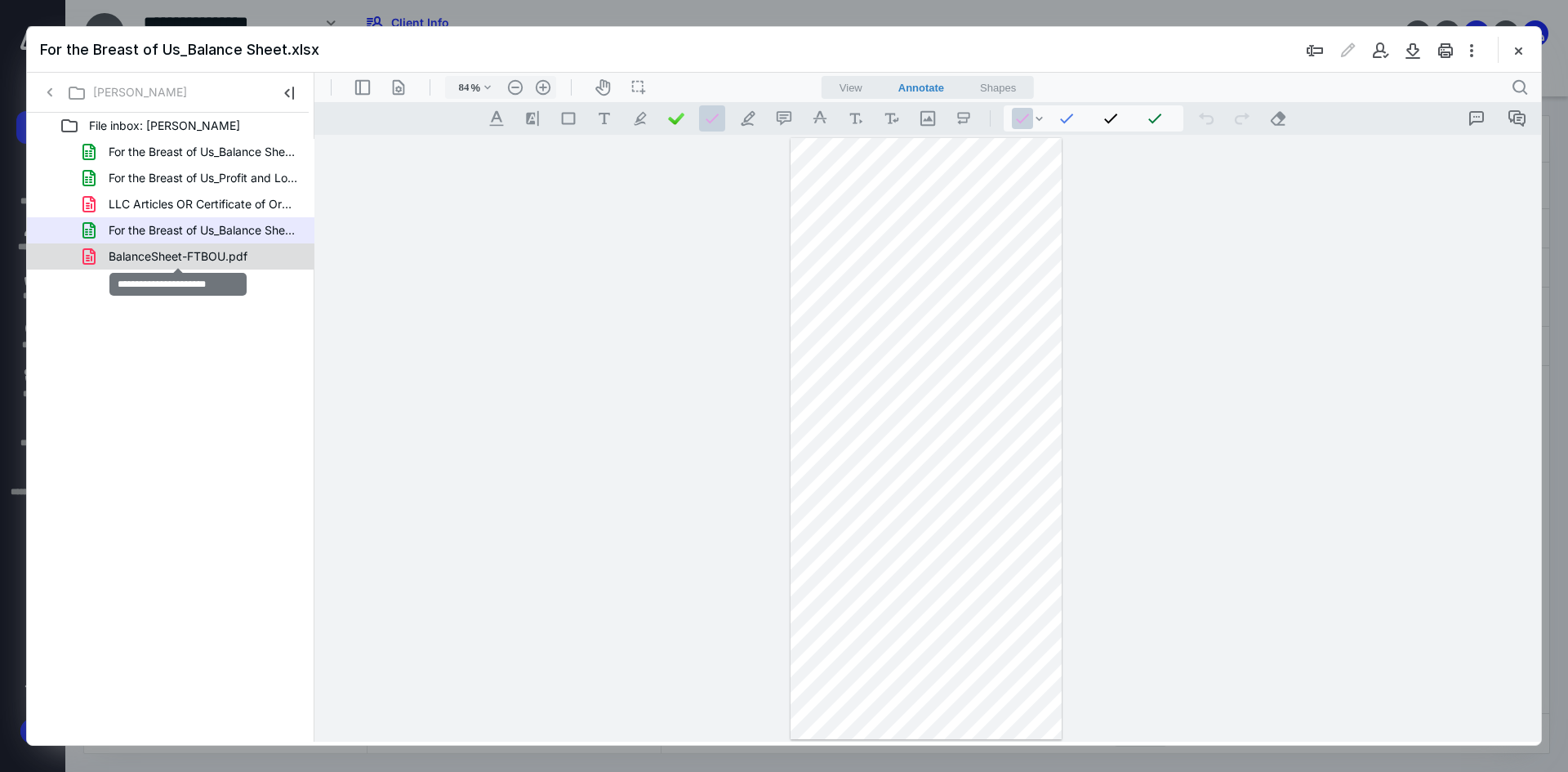 click on "BalanceSheet-FTBOU.pdf" at bounding box center (178, 257) 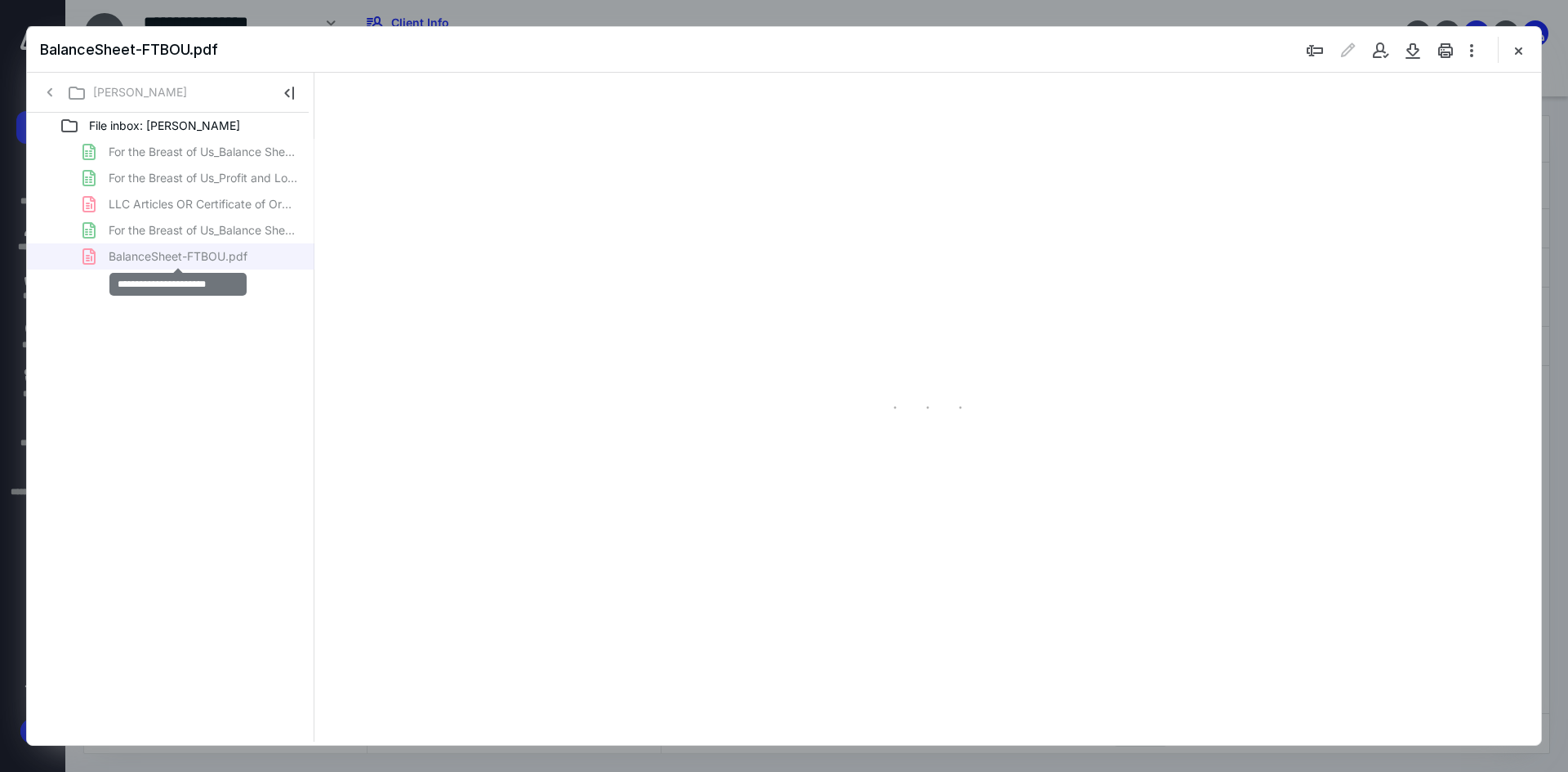 type on "87" 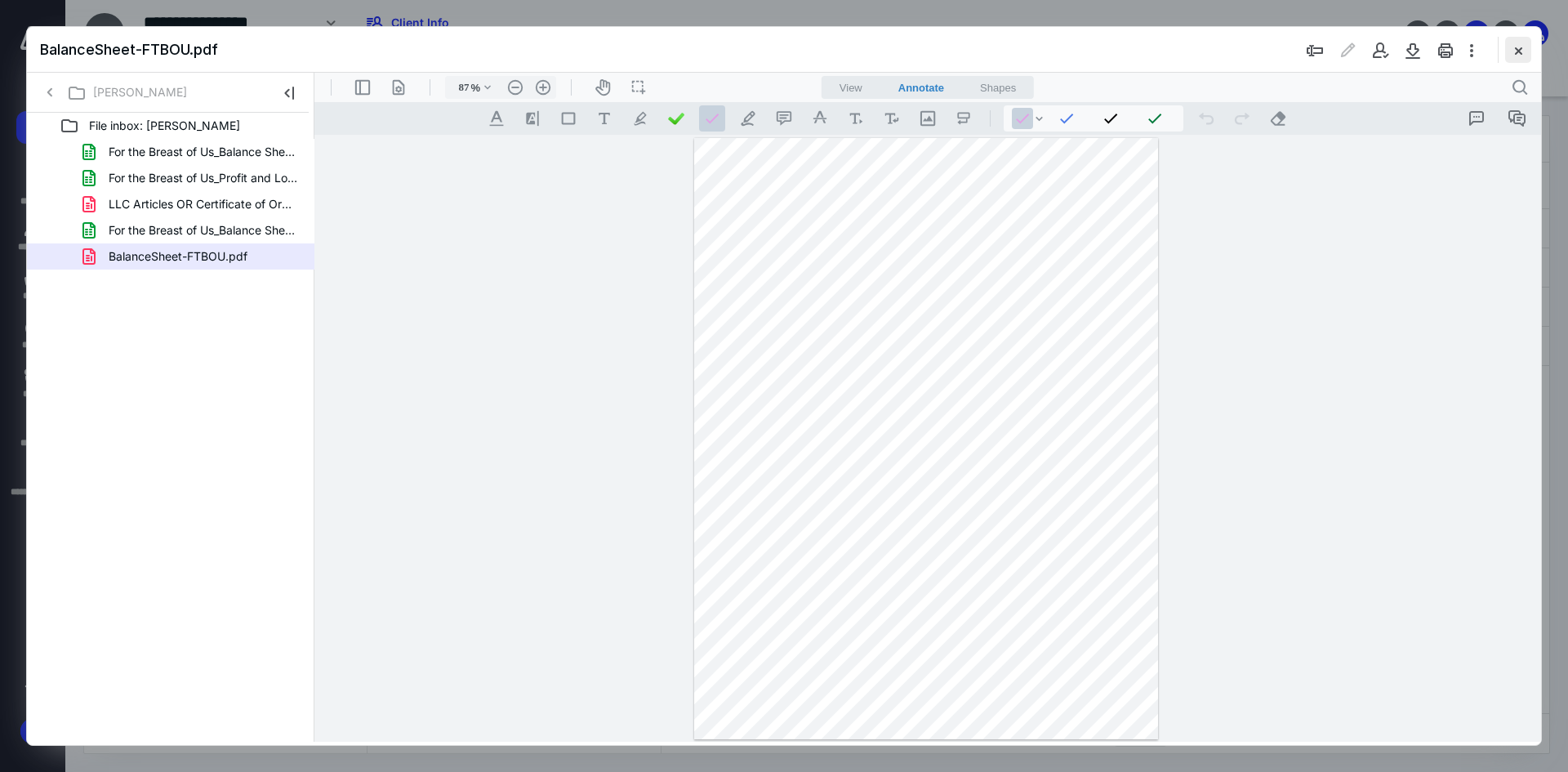 click at bounding box center [1518, 50] 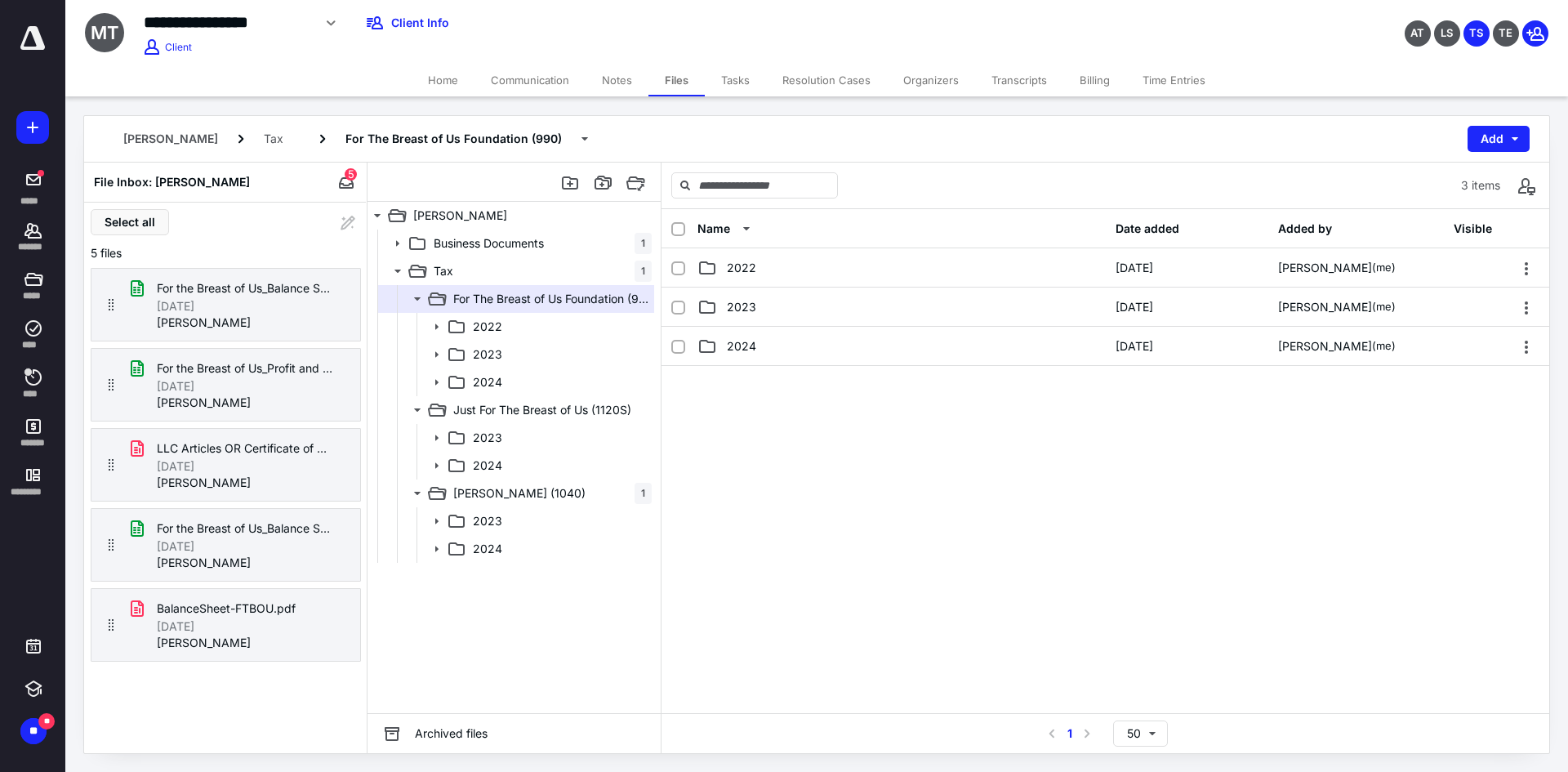 click on "Notes" at bounding box center (617, 80) 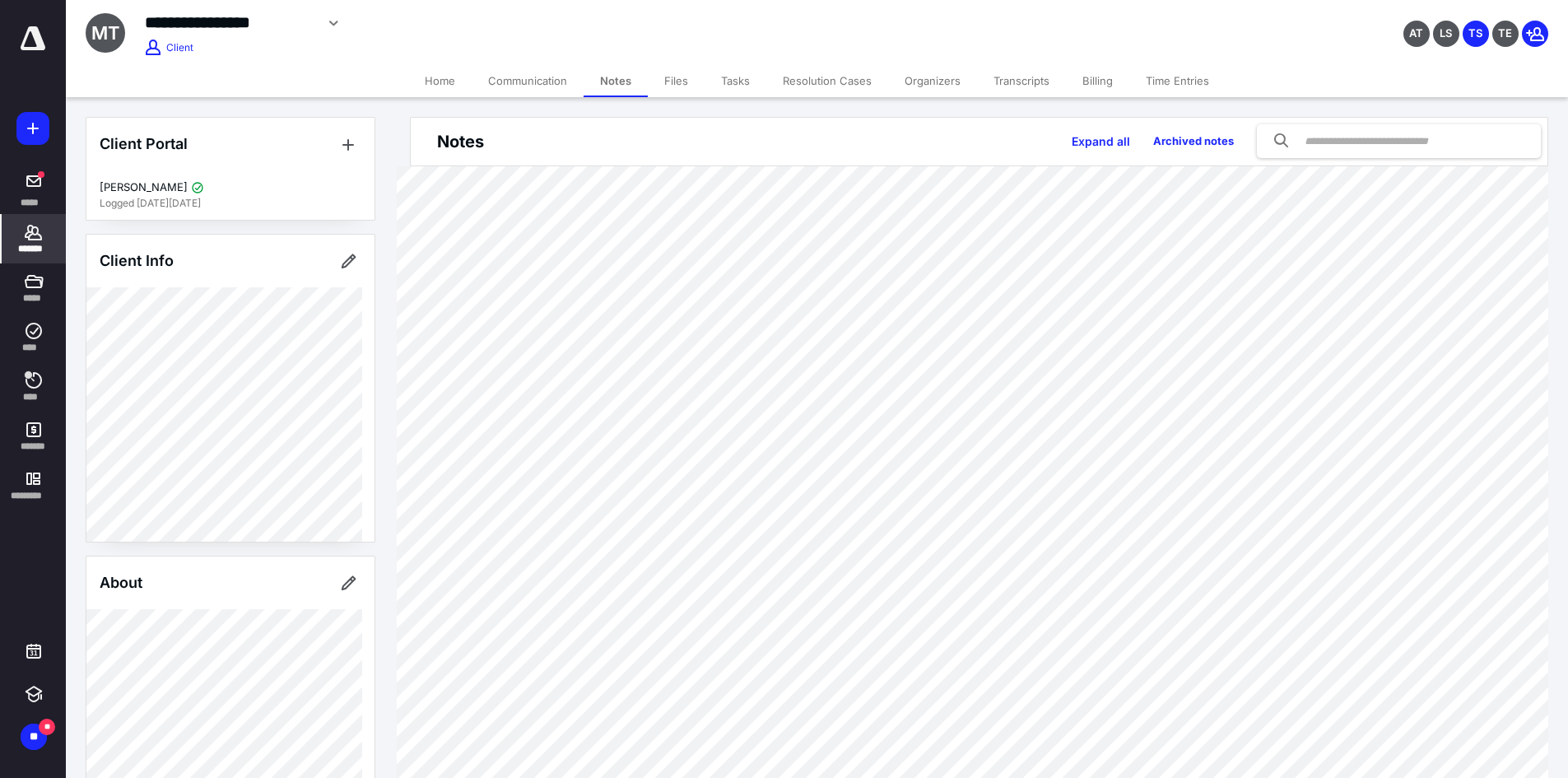 scroll, scrollTop: 165, scrollLeft: 0, axis: vertical 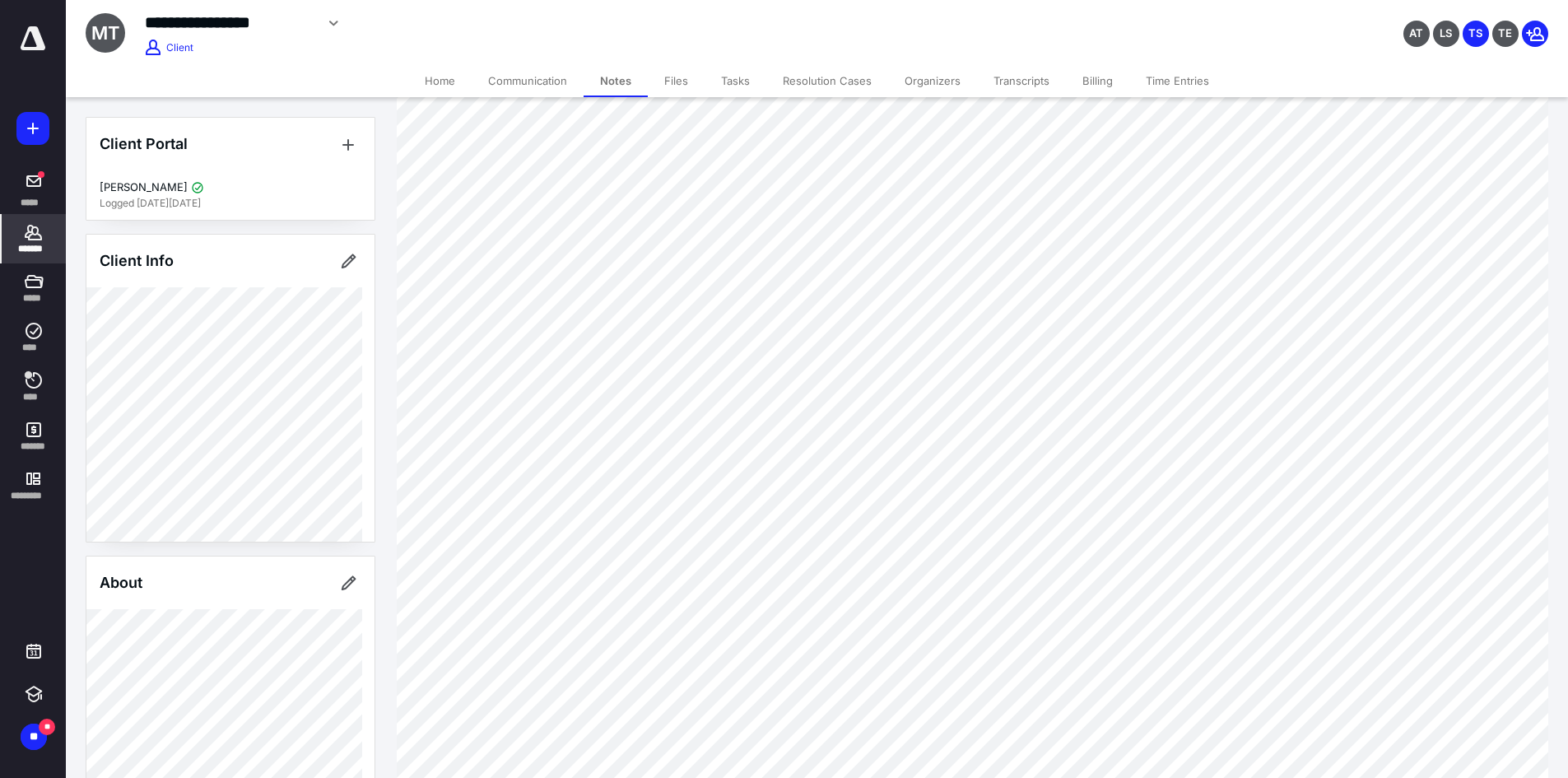 click on "Communication" at bounding box center [528, 81] 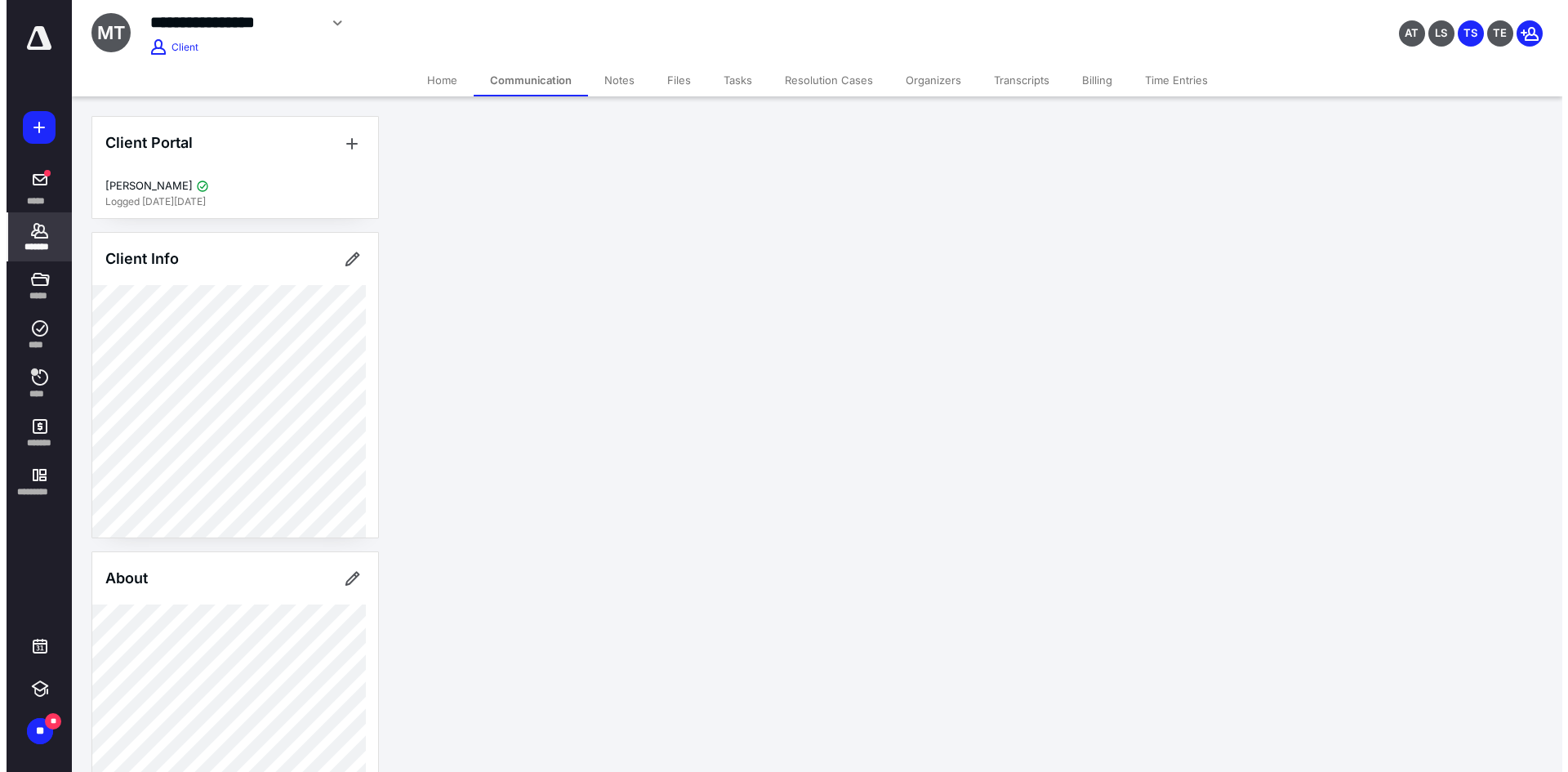 scroll, scrollTop: 0, scrollLeft: 0, axis: both 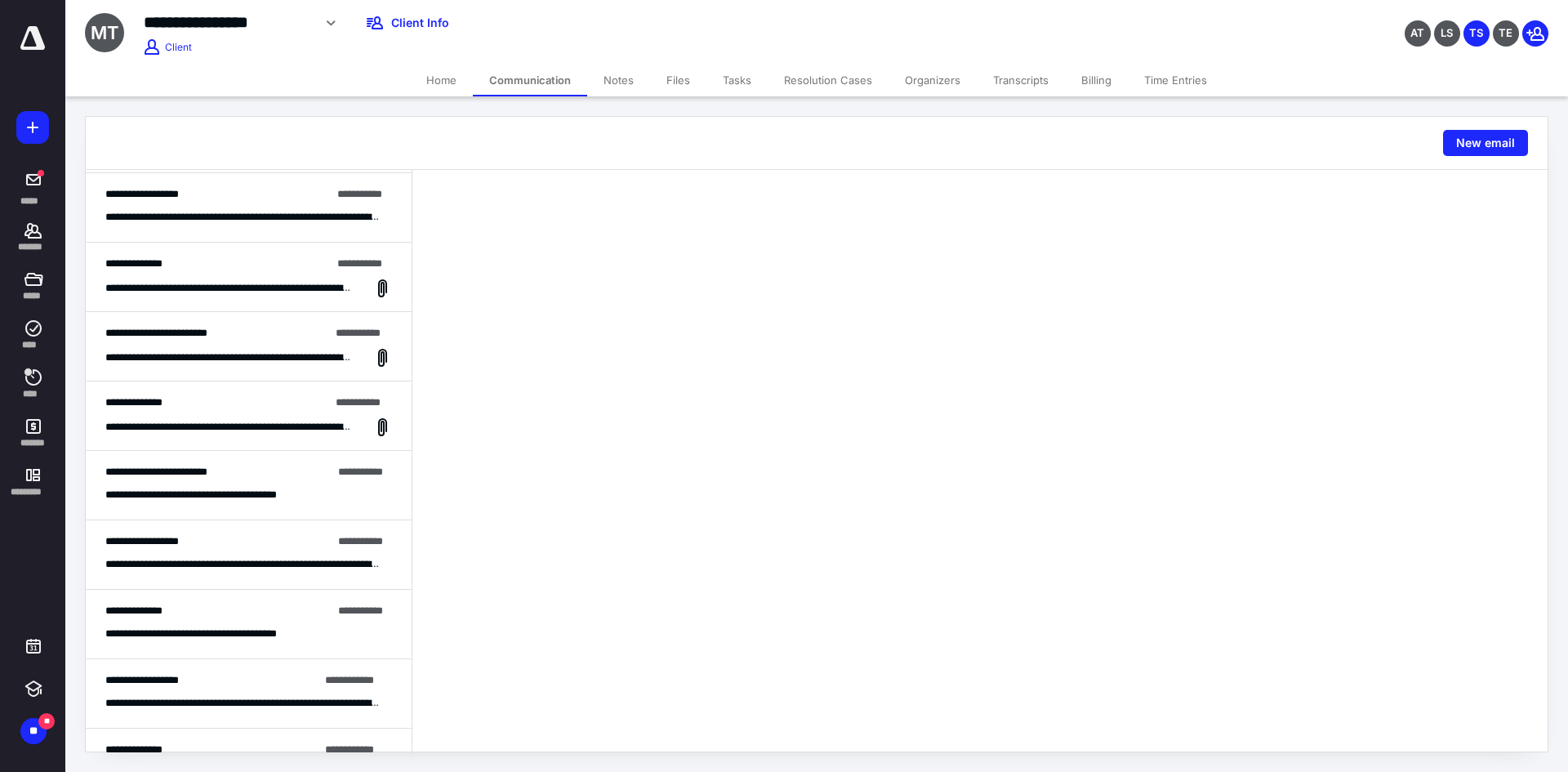 click on "**********" at bounding box center [248, 485] 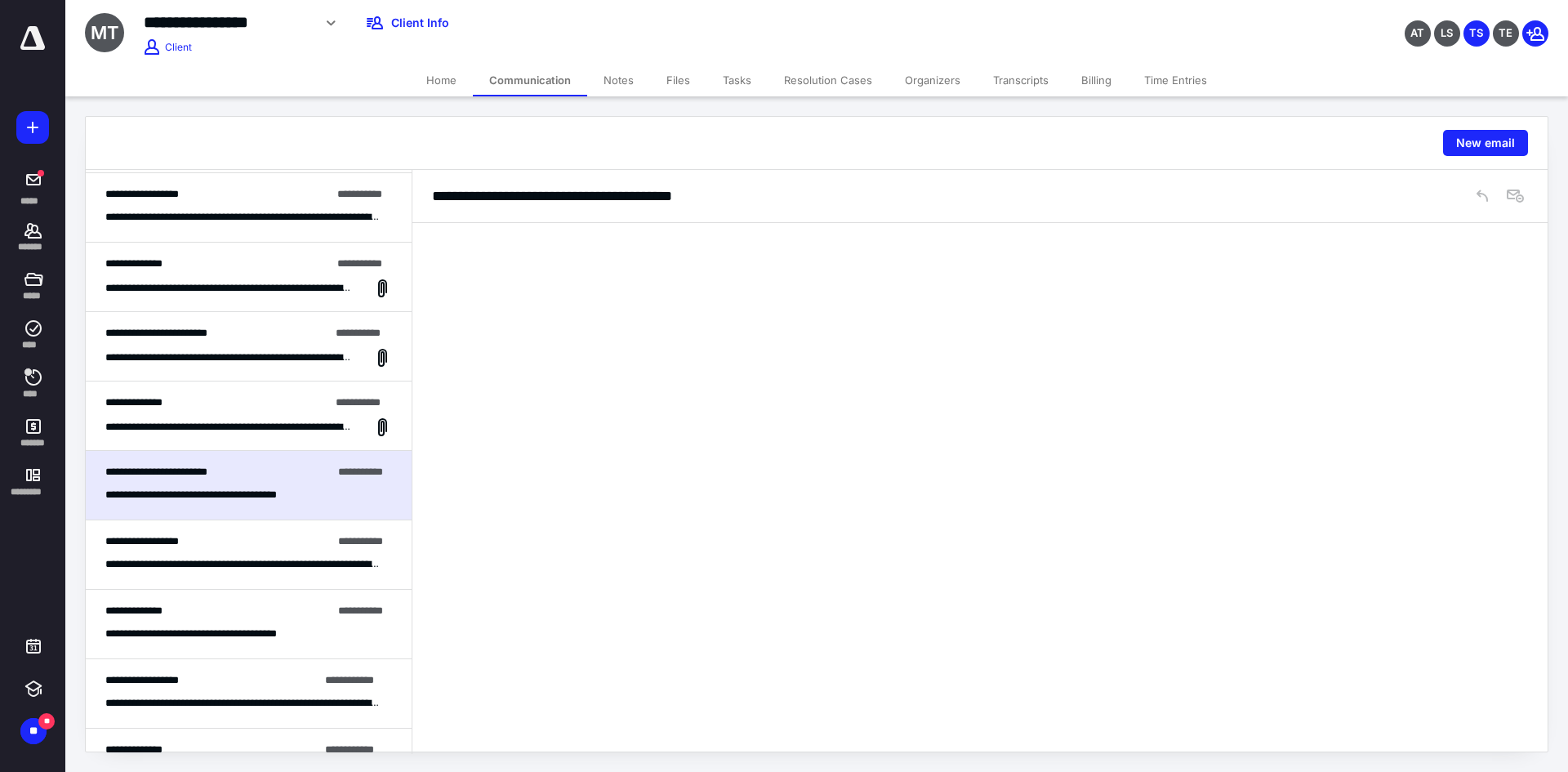 click on "**********" at bounding box center (248, 624) 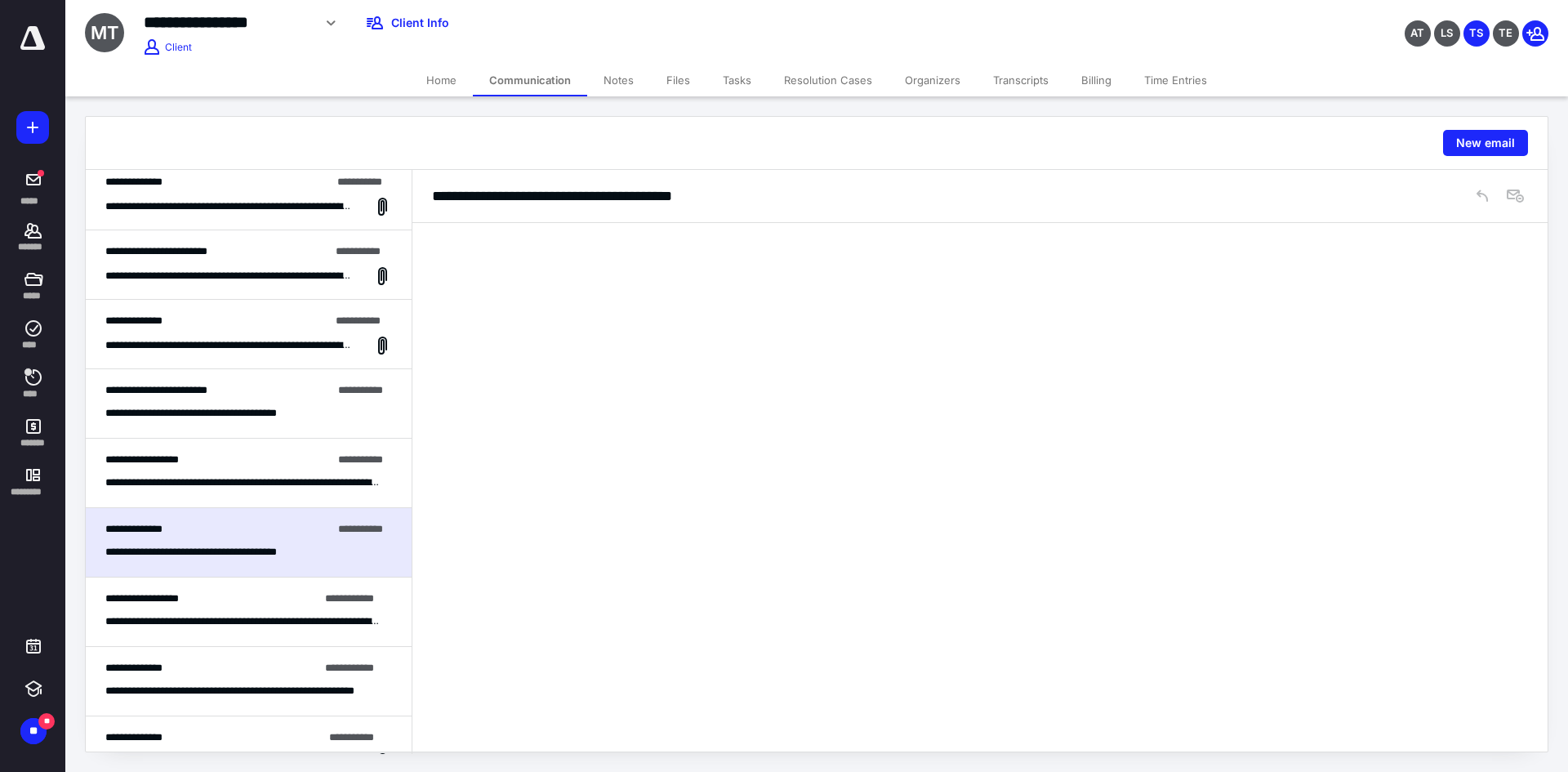 scroll, scrollTop: 230, scrollLeft: 0, axis: vertical 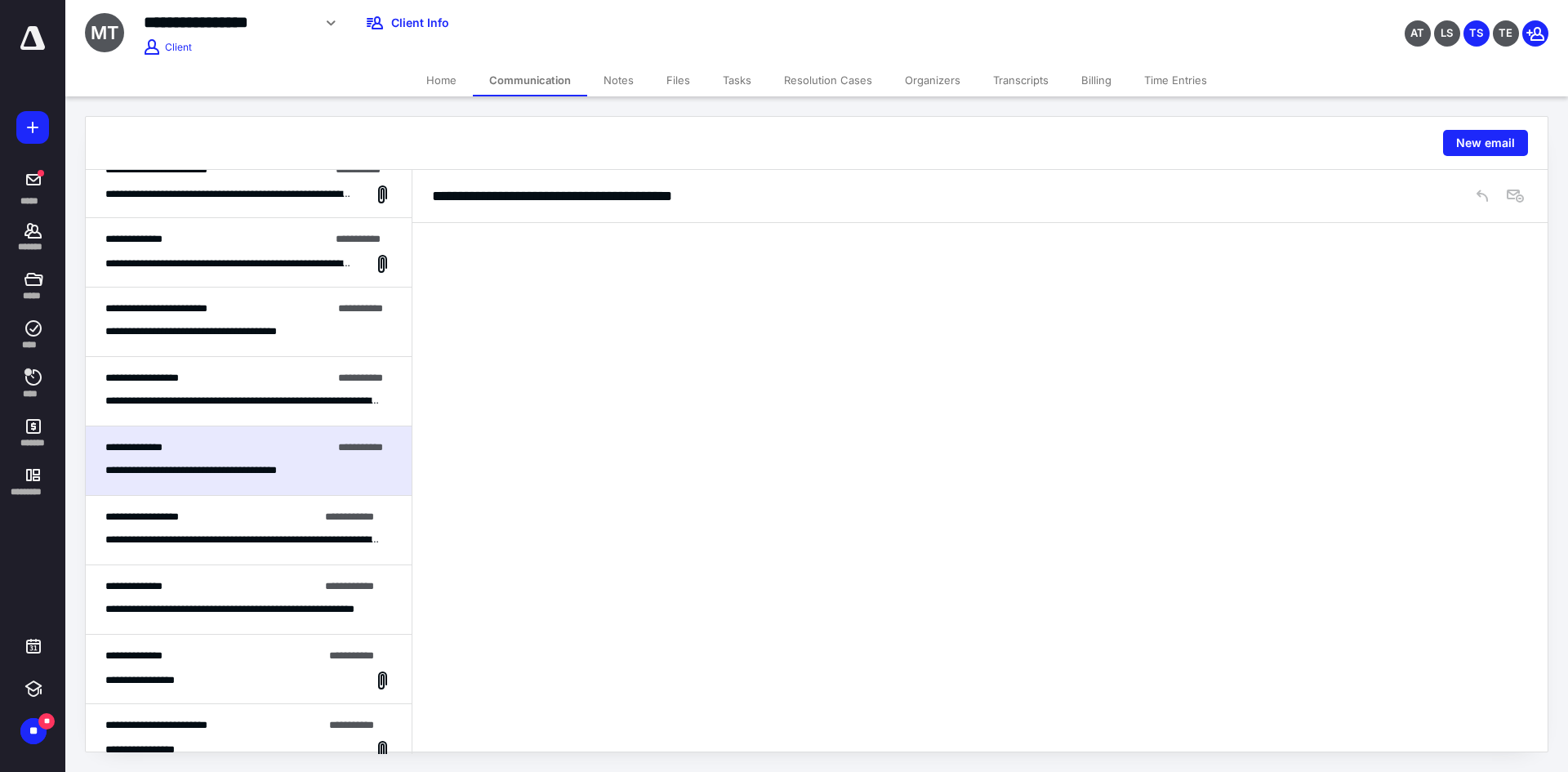 click on "**********" at bounding box center [134, 586] 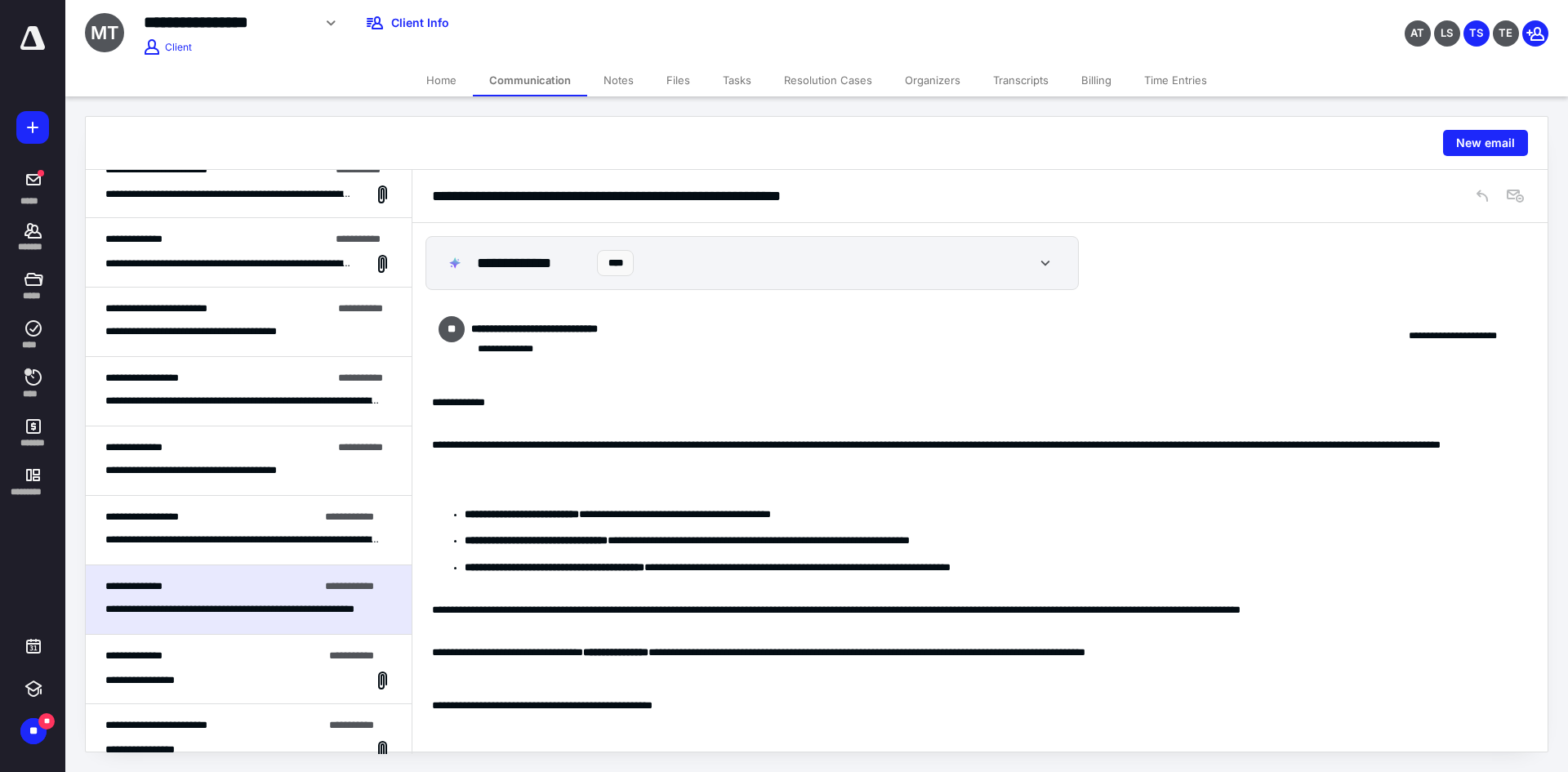 scroll, scrollTop: 257, scrollLeft: 0, axis: vertical 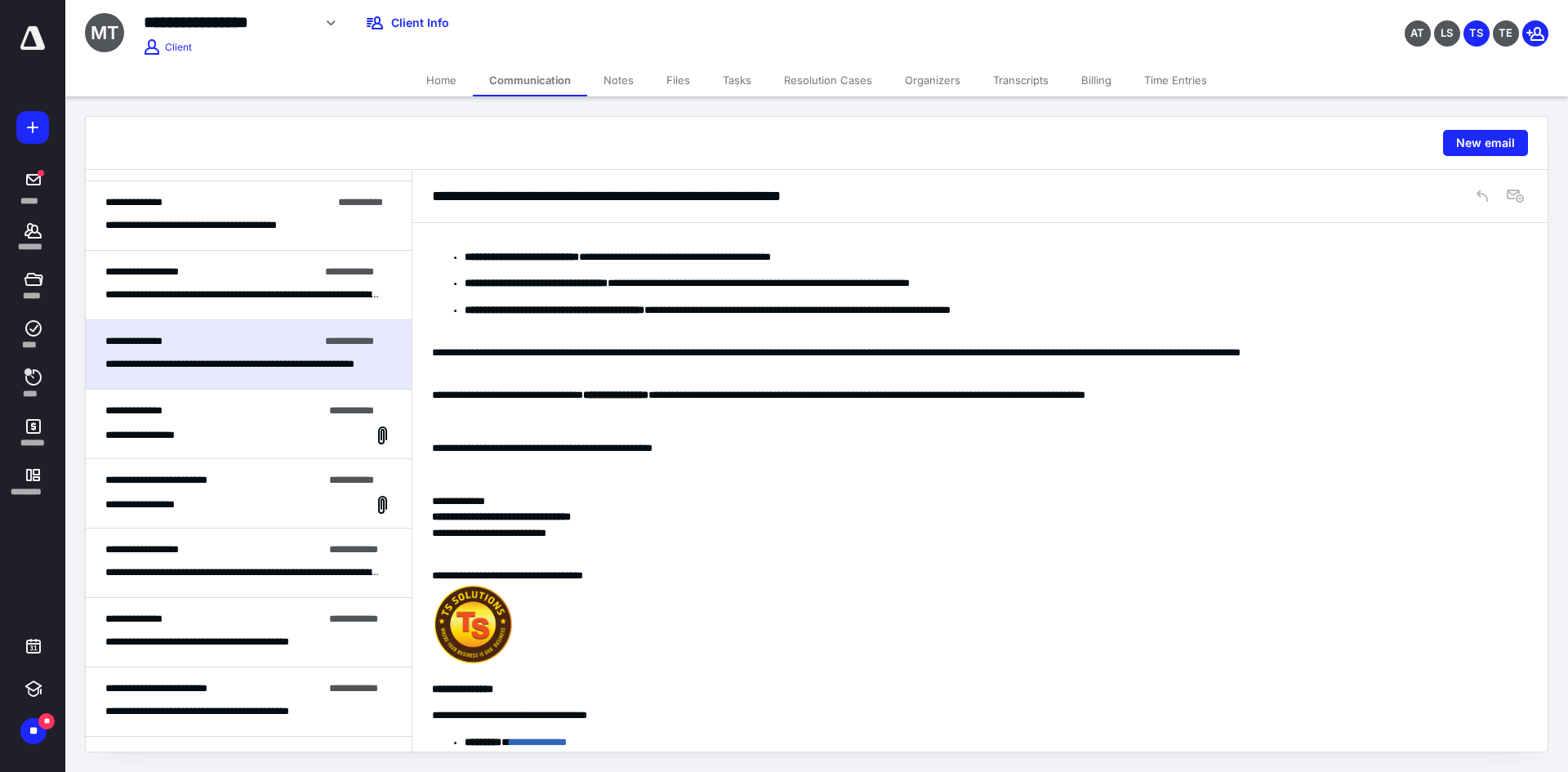 click on "**********" at bounding box center (221, 642) 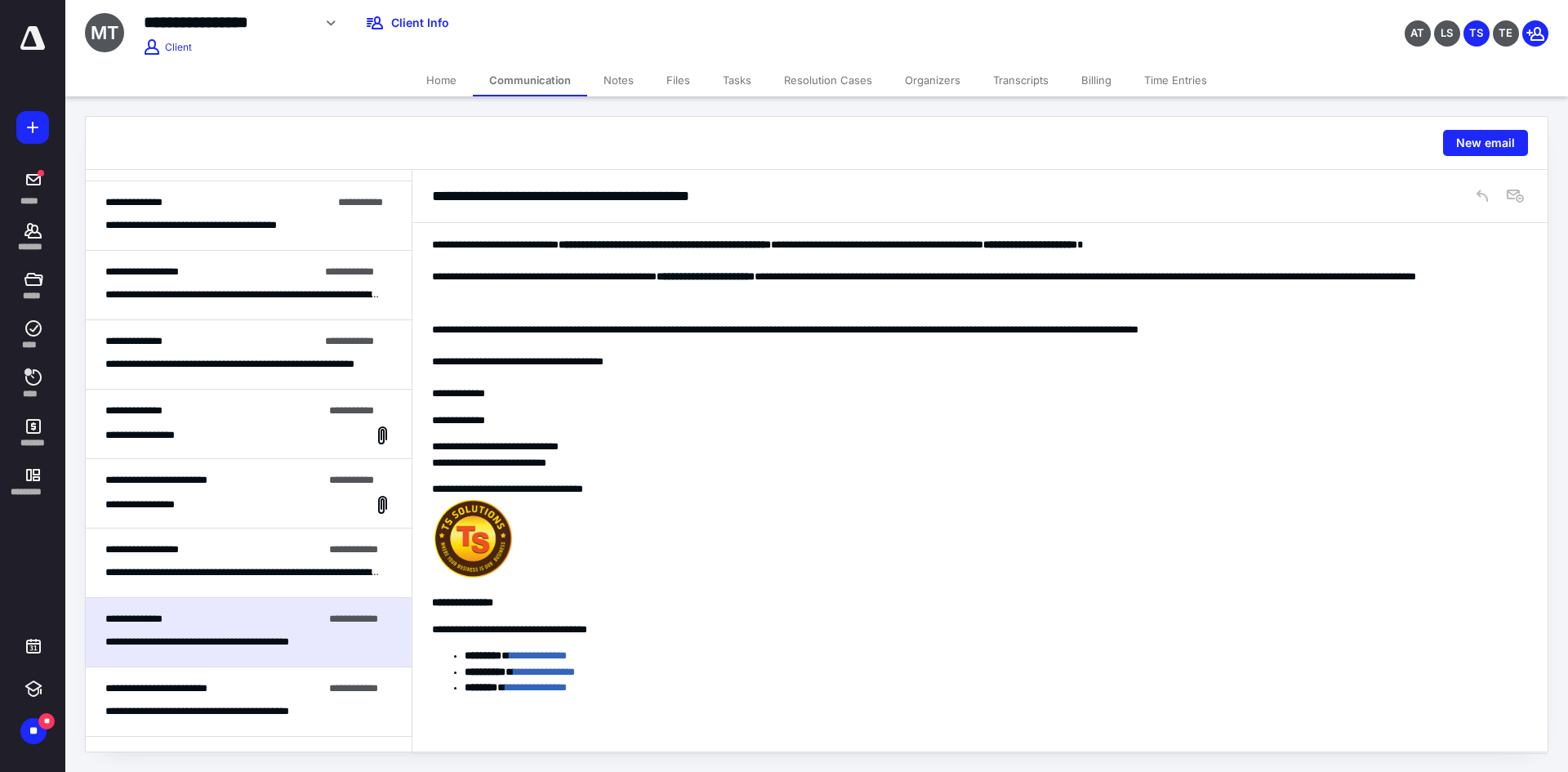 scroll, scrollTop: 0, scrollLeft: 0, axis: both 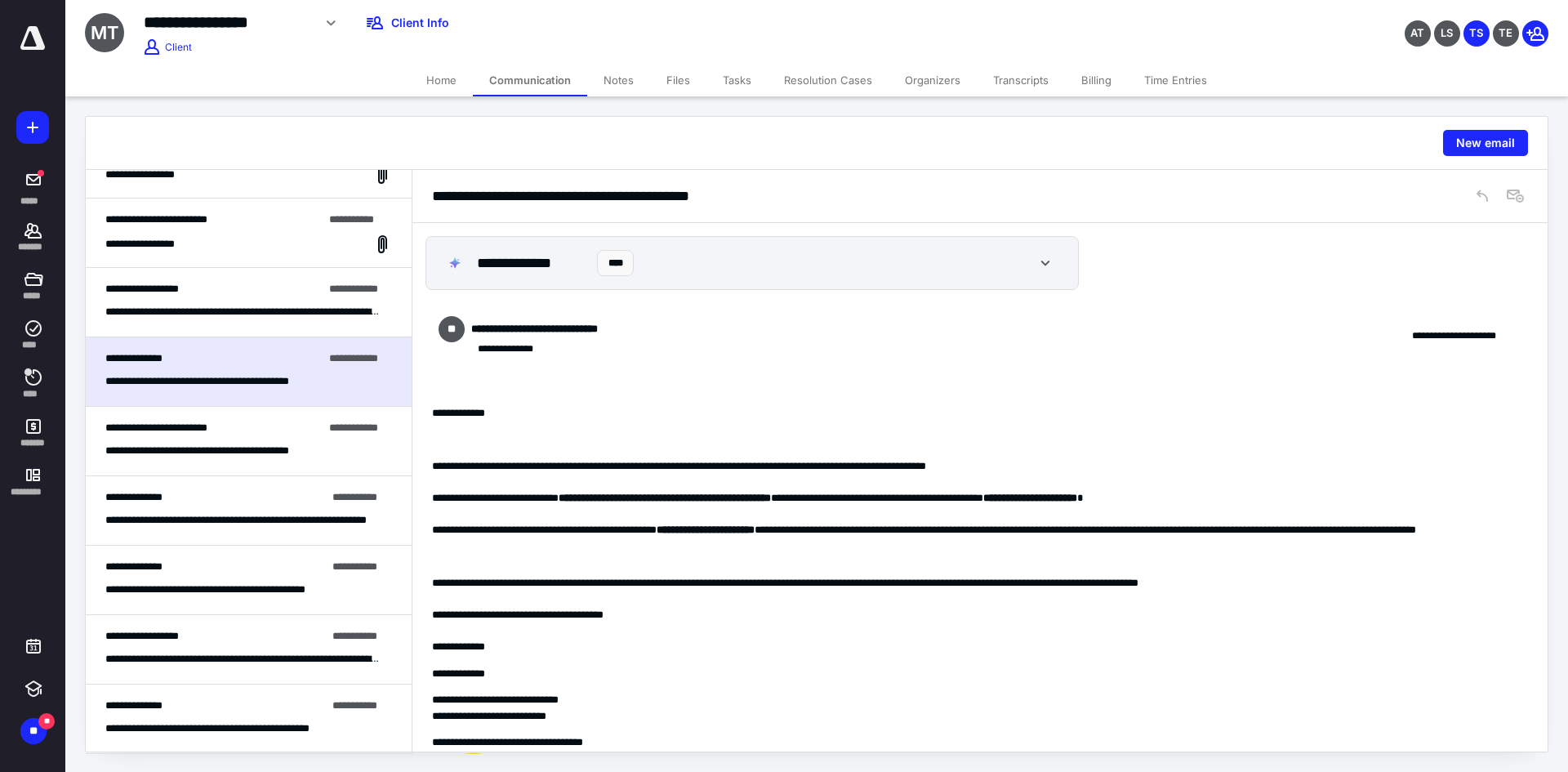 click on "Notes" at bounding box center (618, 80) 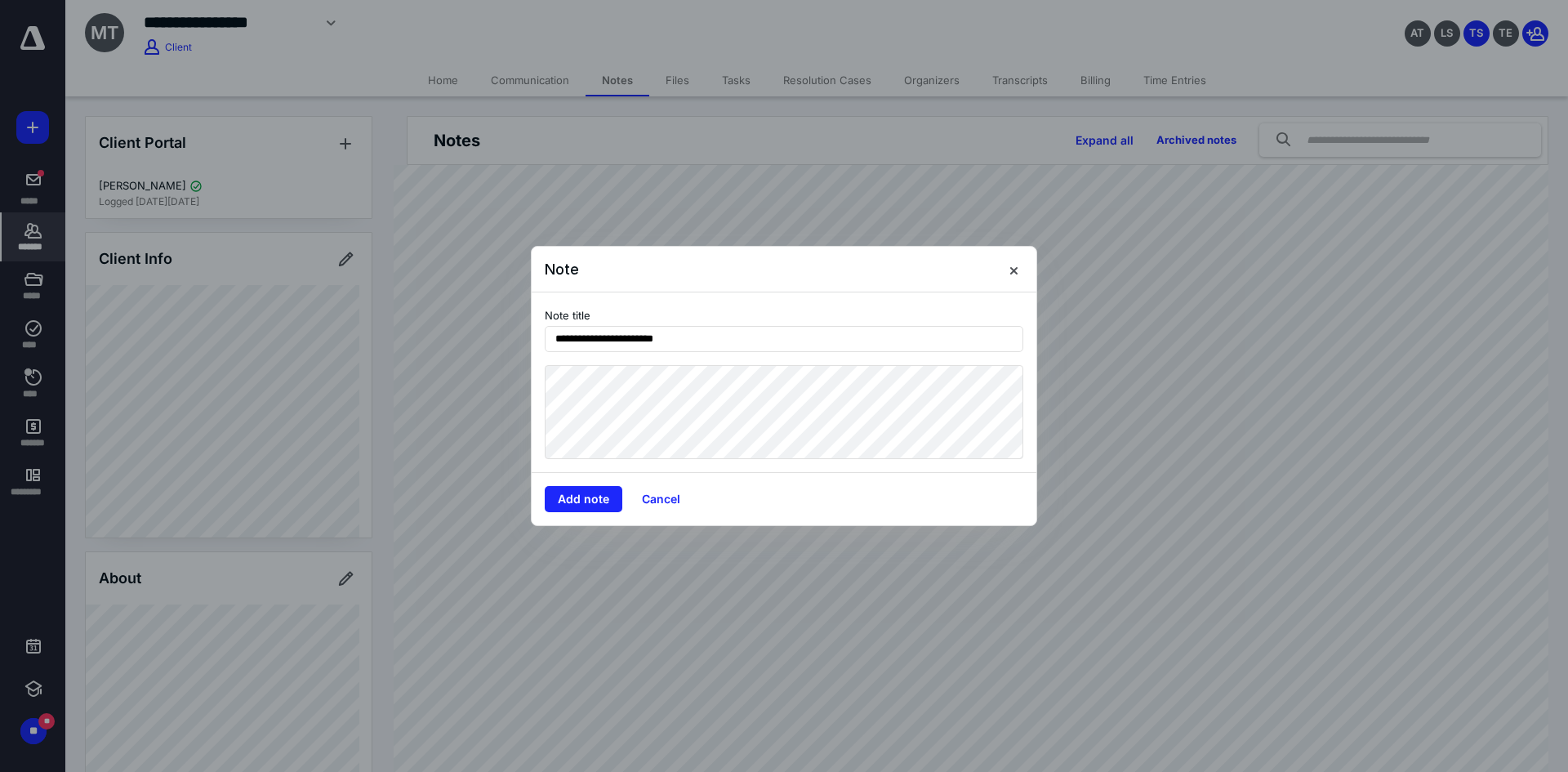 type on "**********" 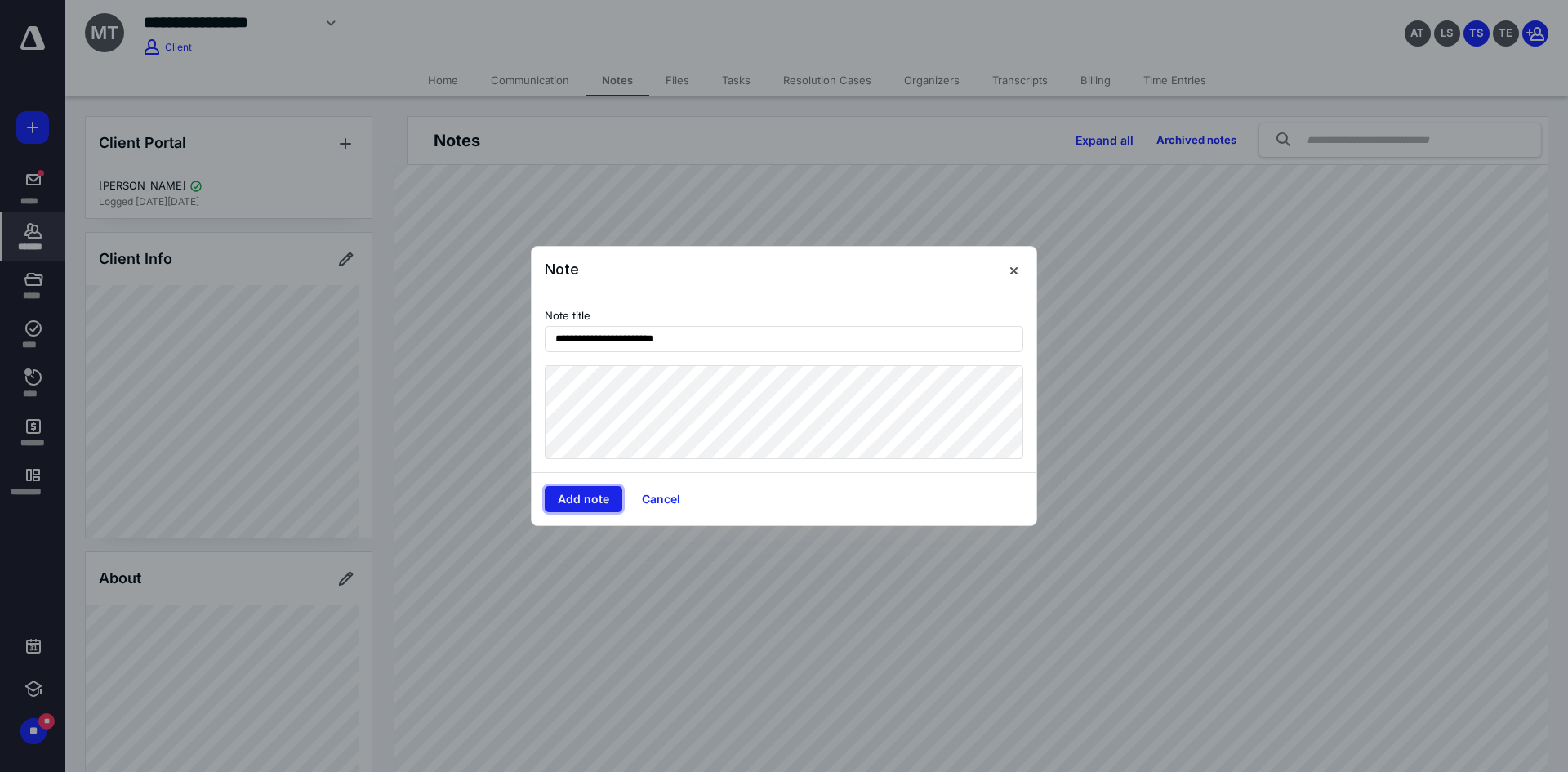 click on "Add note" at bounding box center (583, 499) 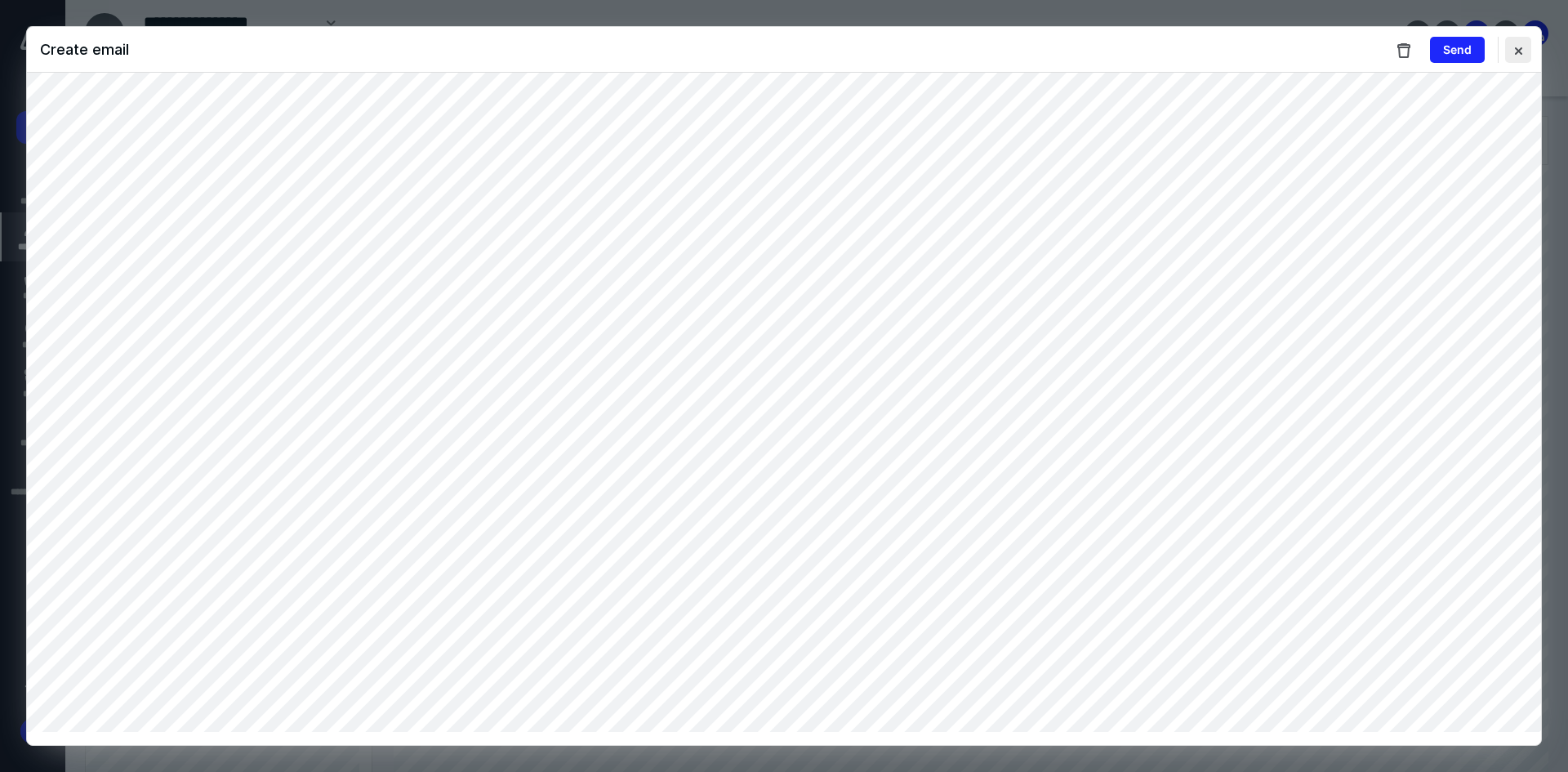 click at bounding box center (1518, 50) 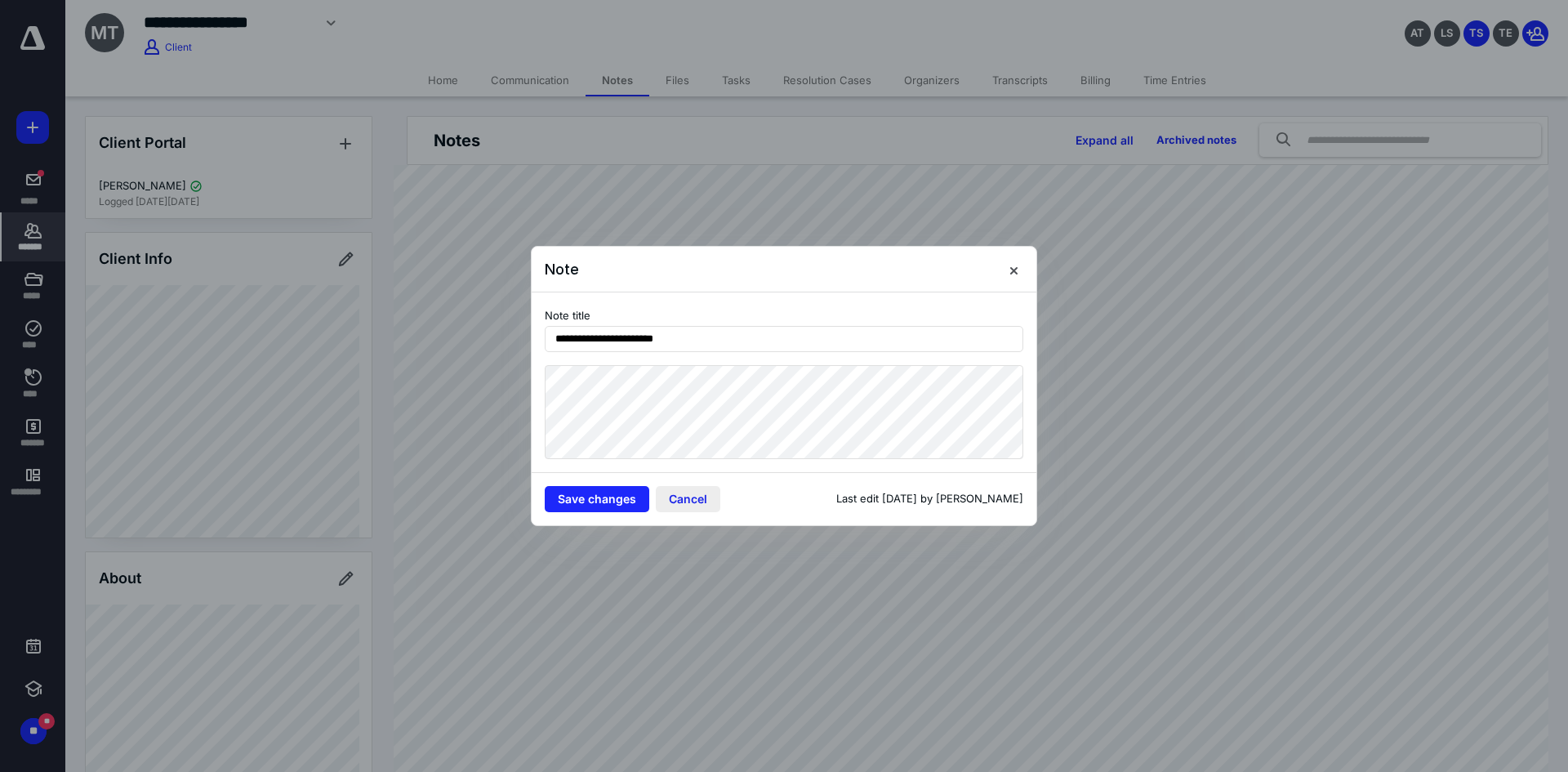 click on "Cancel" at bounding box center (688, 499) 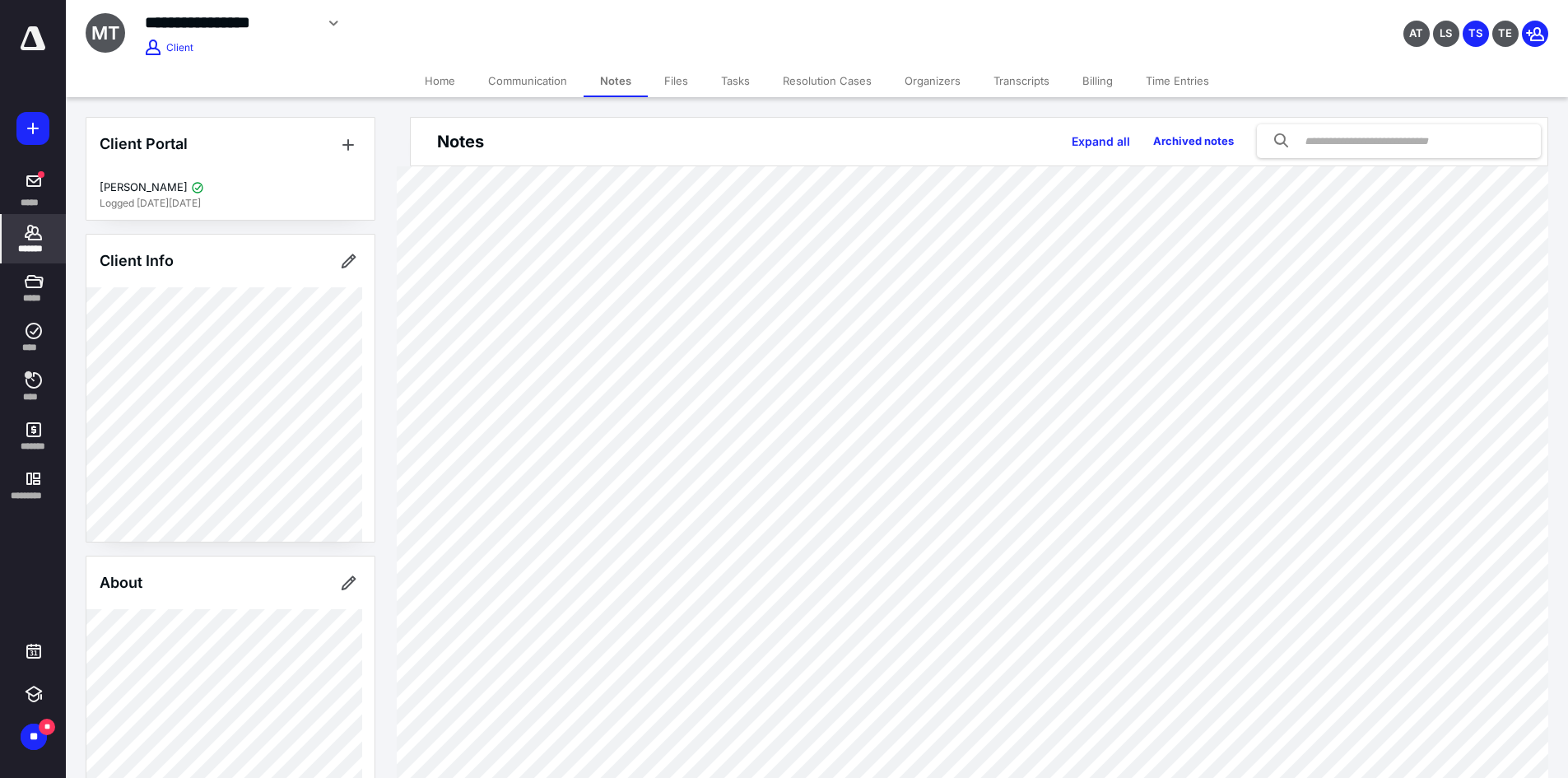 click on "Files" at bounding box center (676, 81) 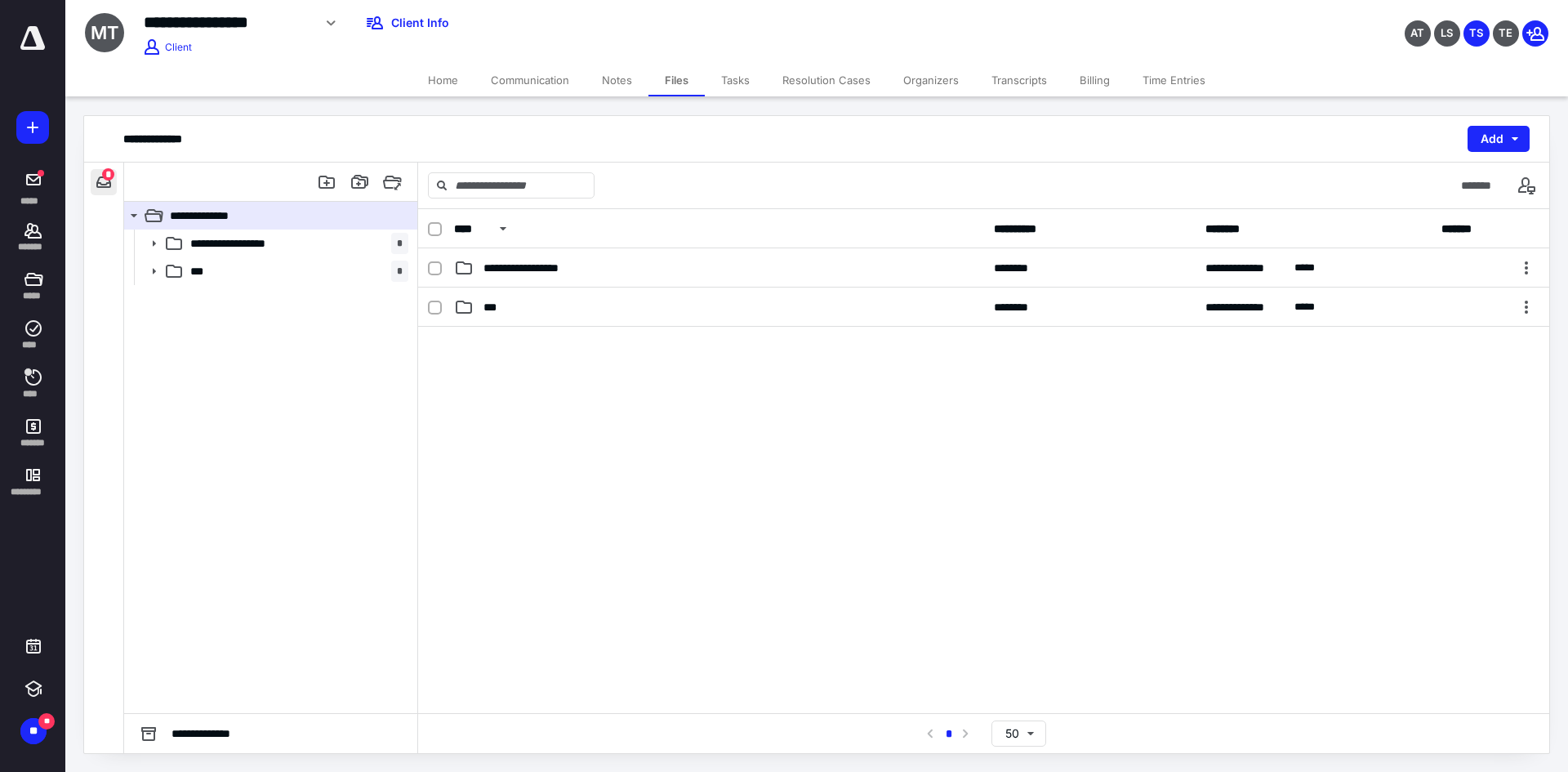 click at bounding box center [104, 182] 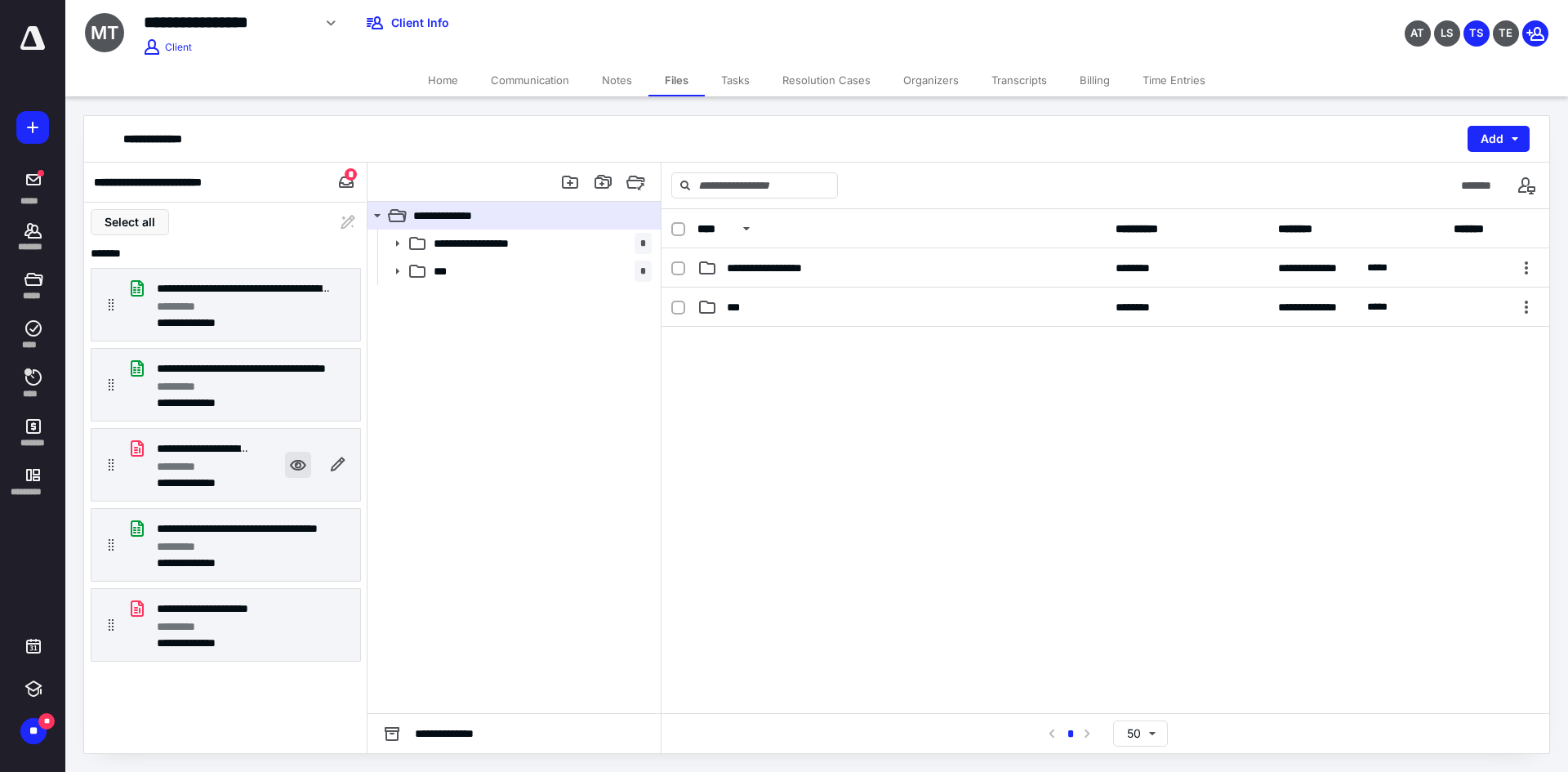 click at bounding box center [298, 465] 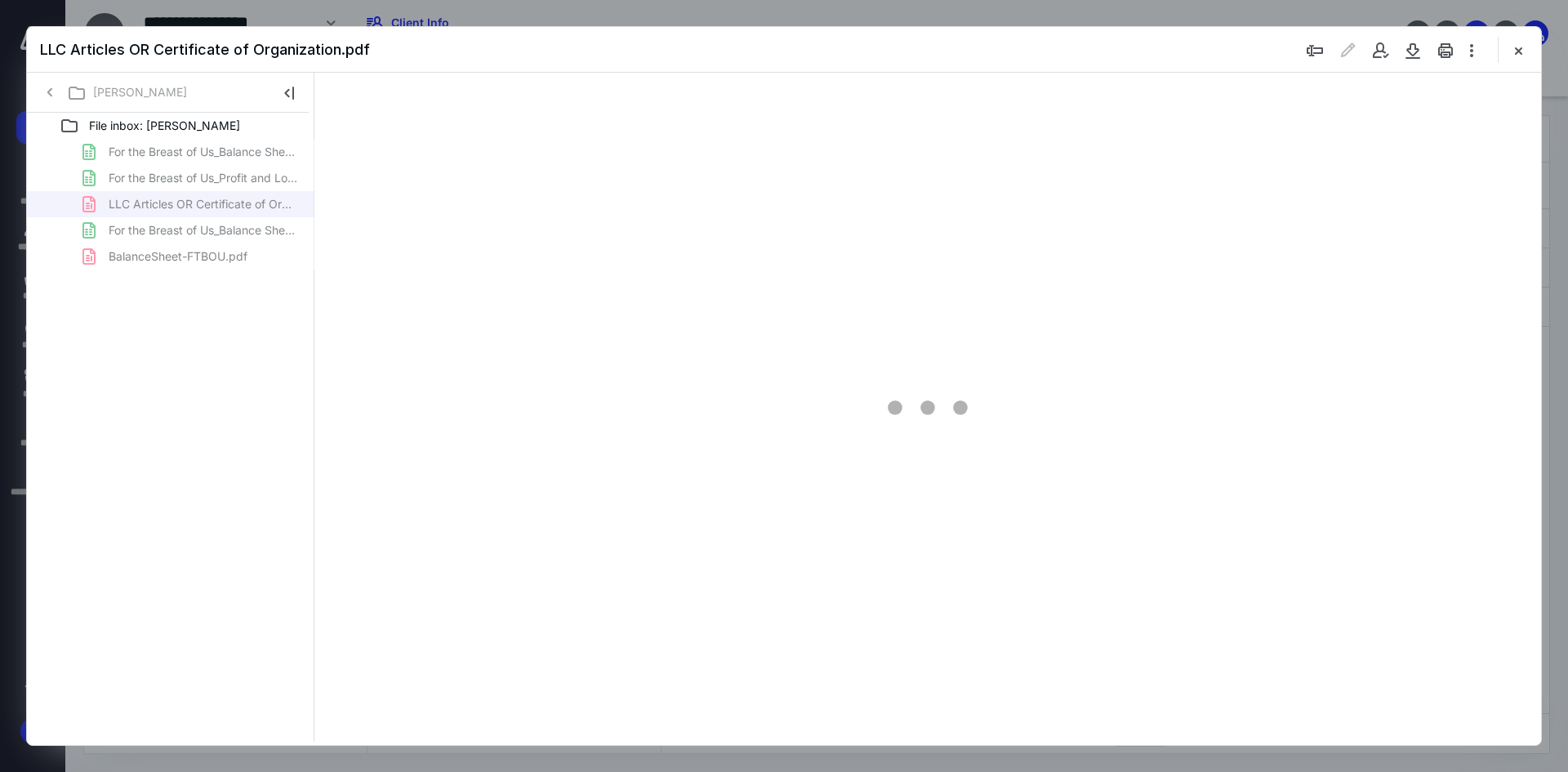 scroll, scrollTop: 0, scrollLeft: 0, axis: both 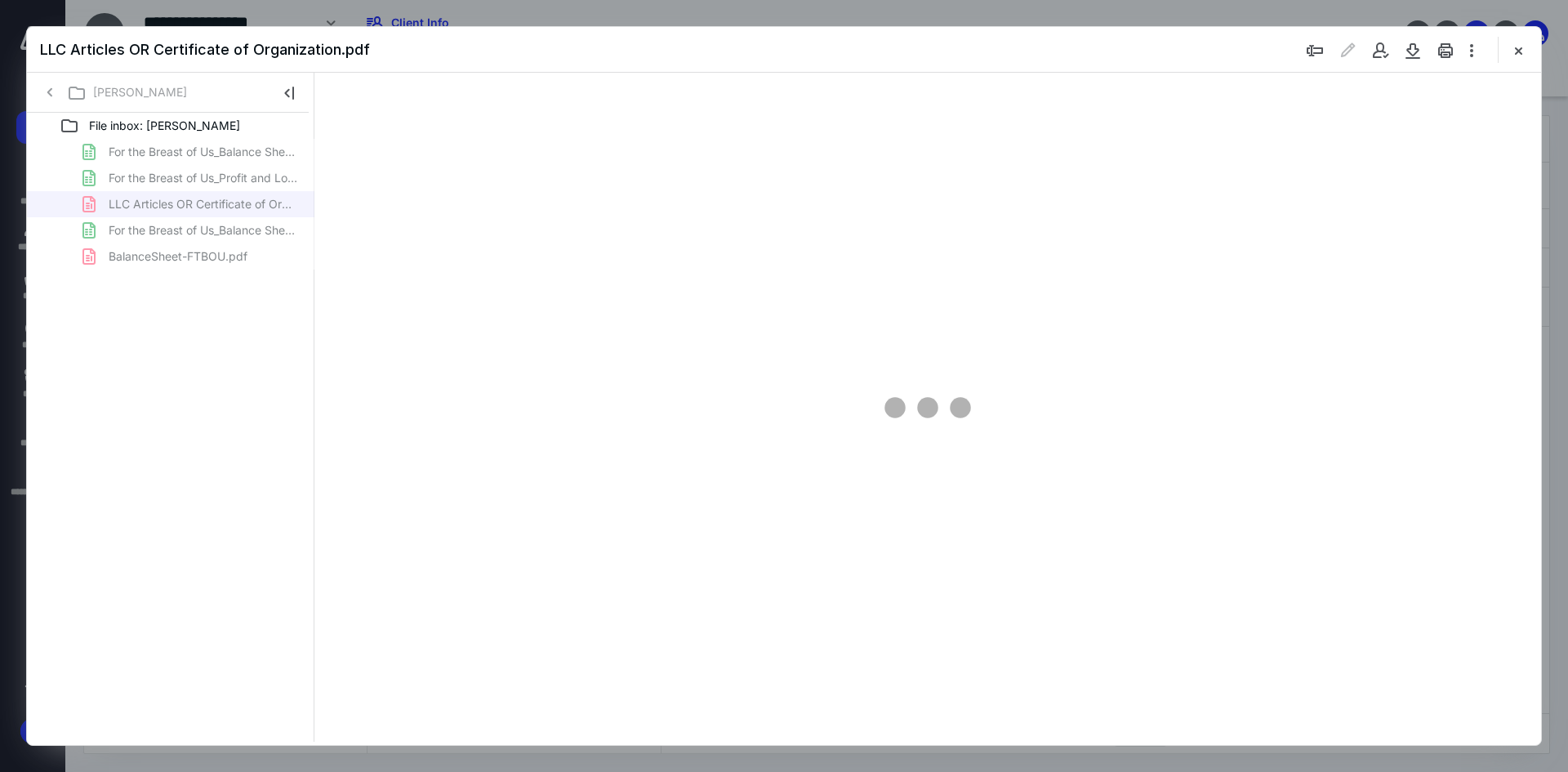 type on "93" 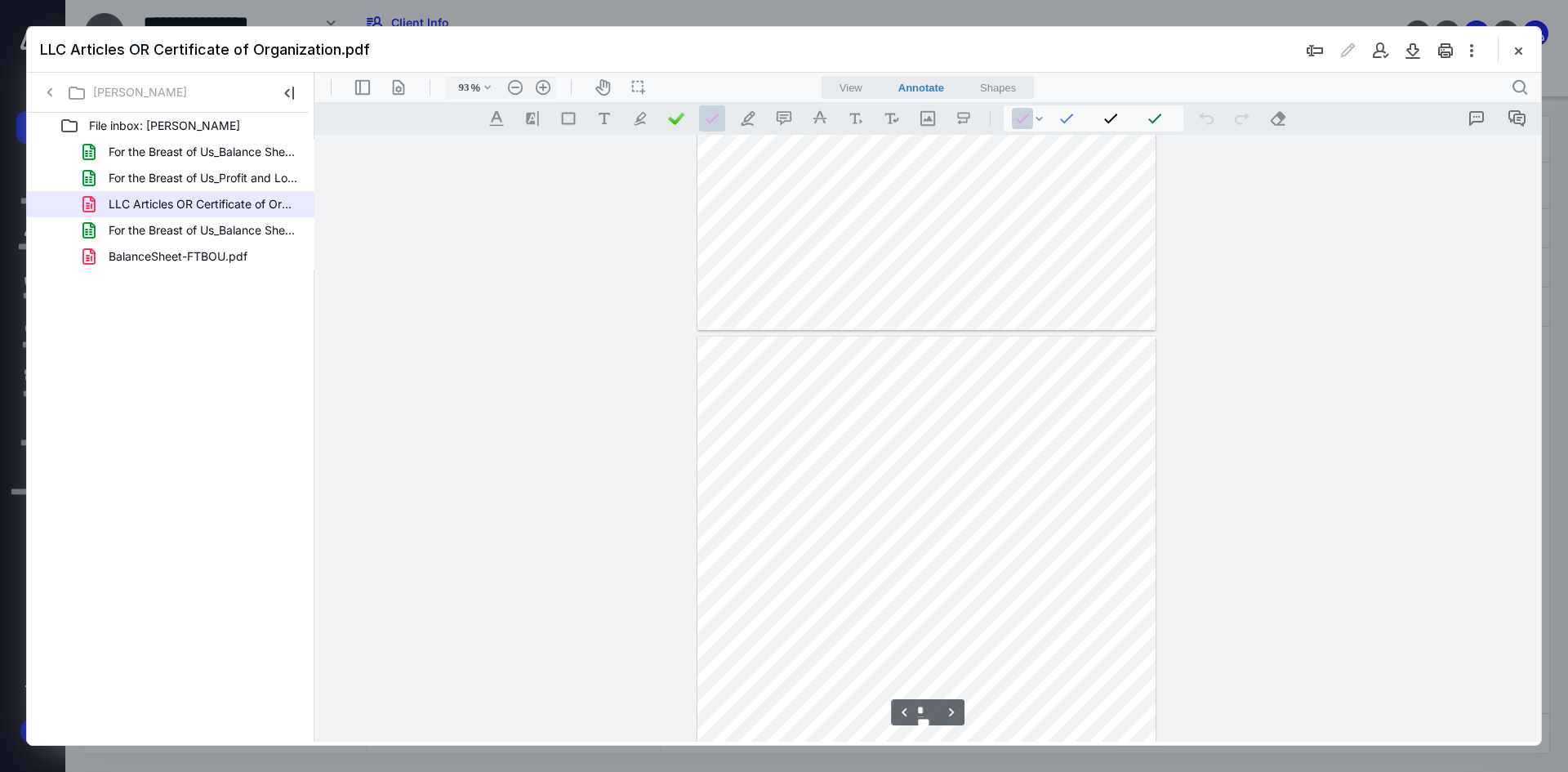 scroll, scrollTop: 490, scrollLeft: 0, axis: vertical 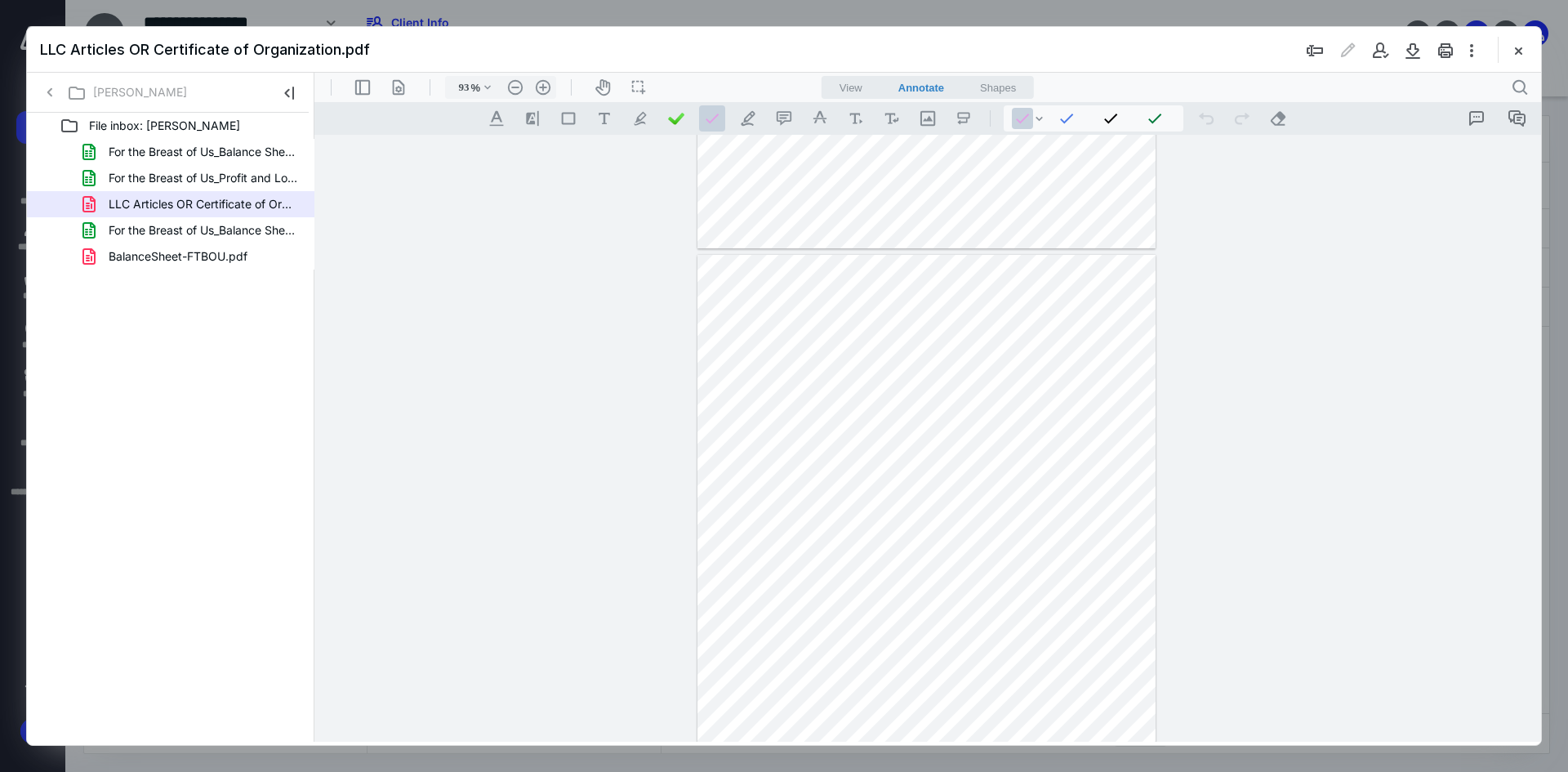 type on "*" 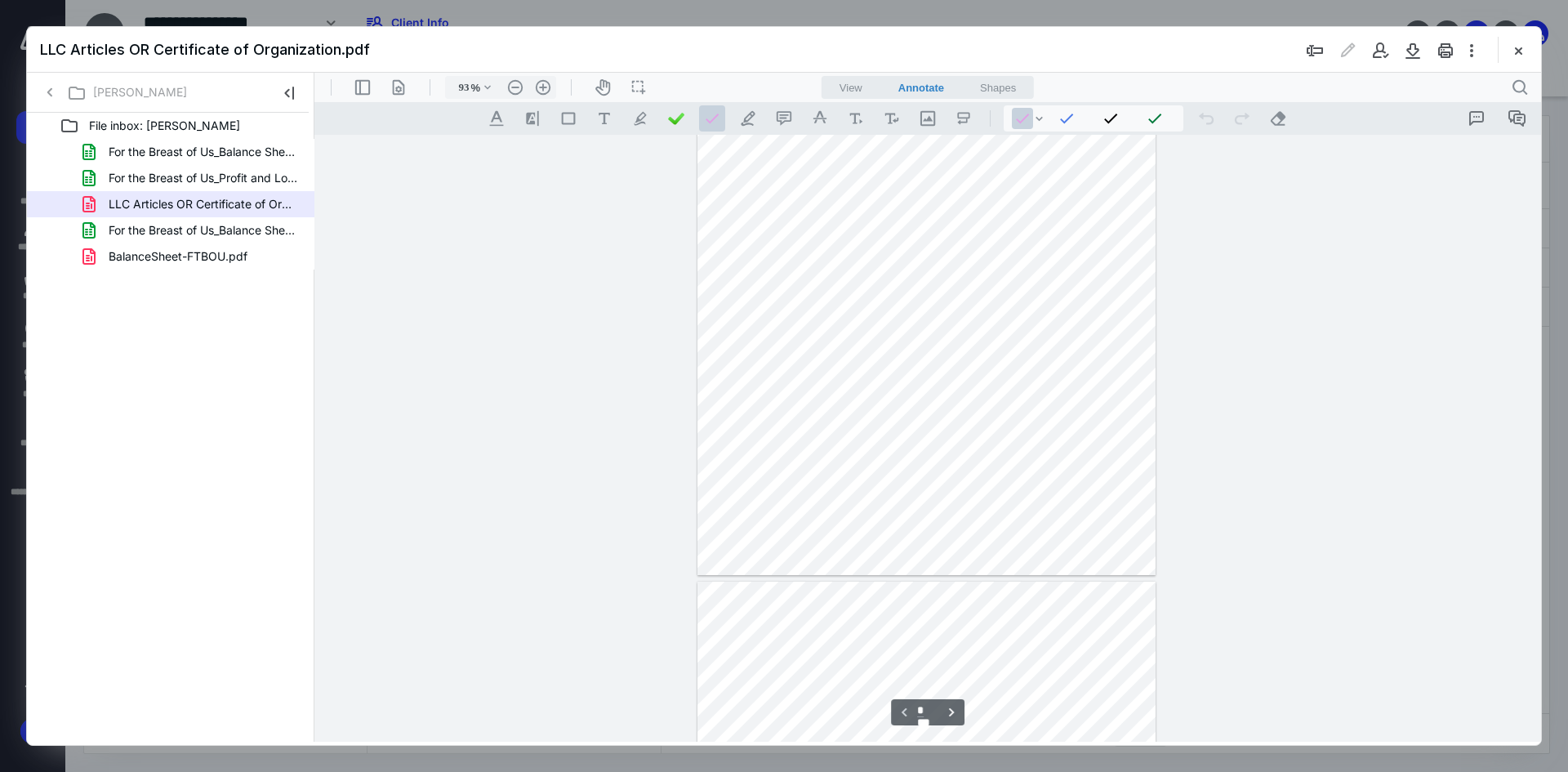 scroll, scrollTop: 0, scrollLeft: 0, axis: both 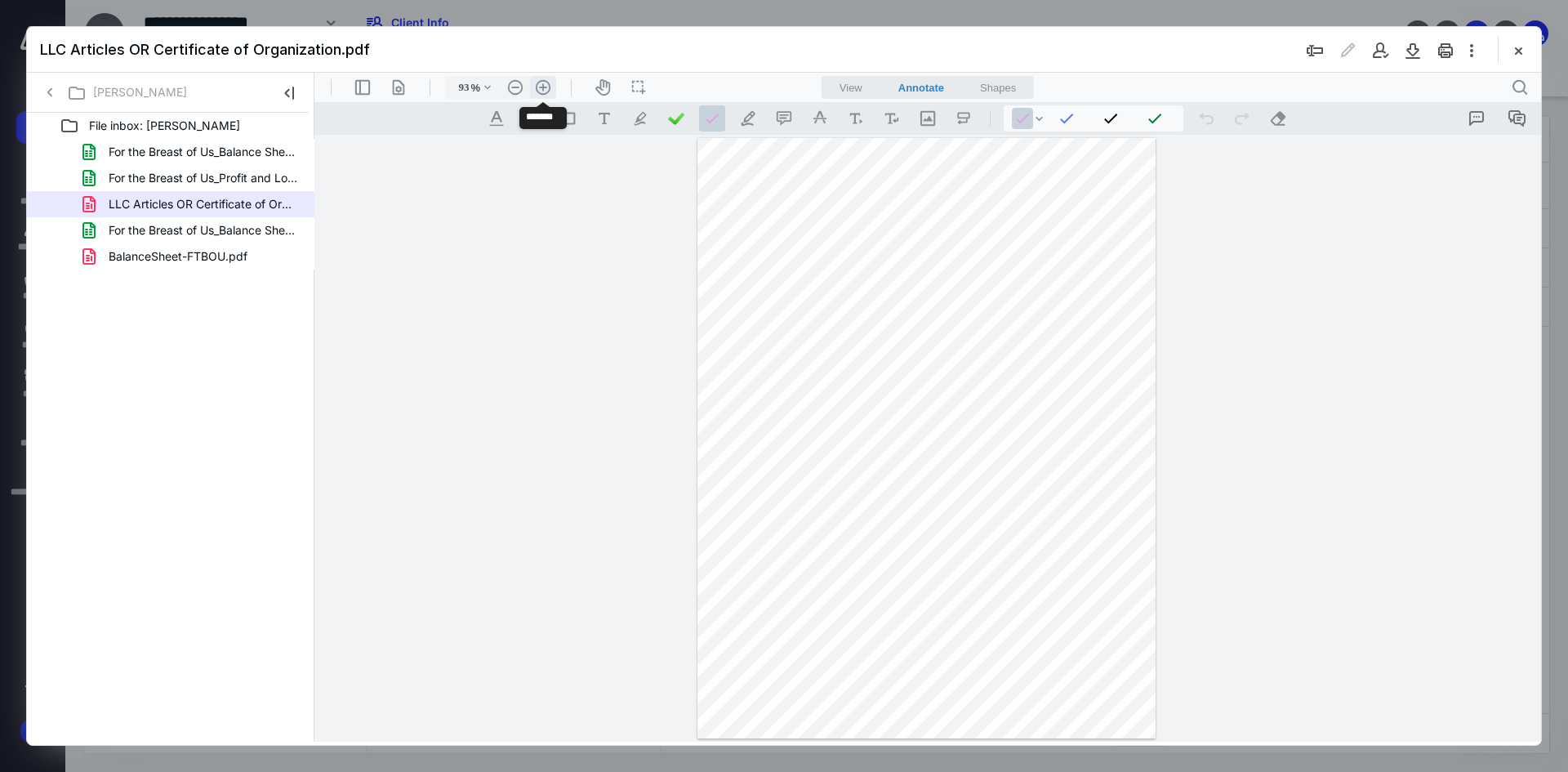 click on ".cls-1{fill:#abb0c4;} icon - header - zoom - in - line" at bounding box center (543, 87) 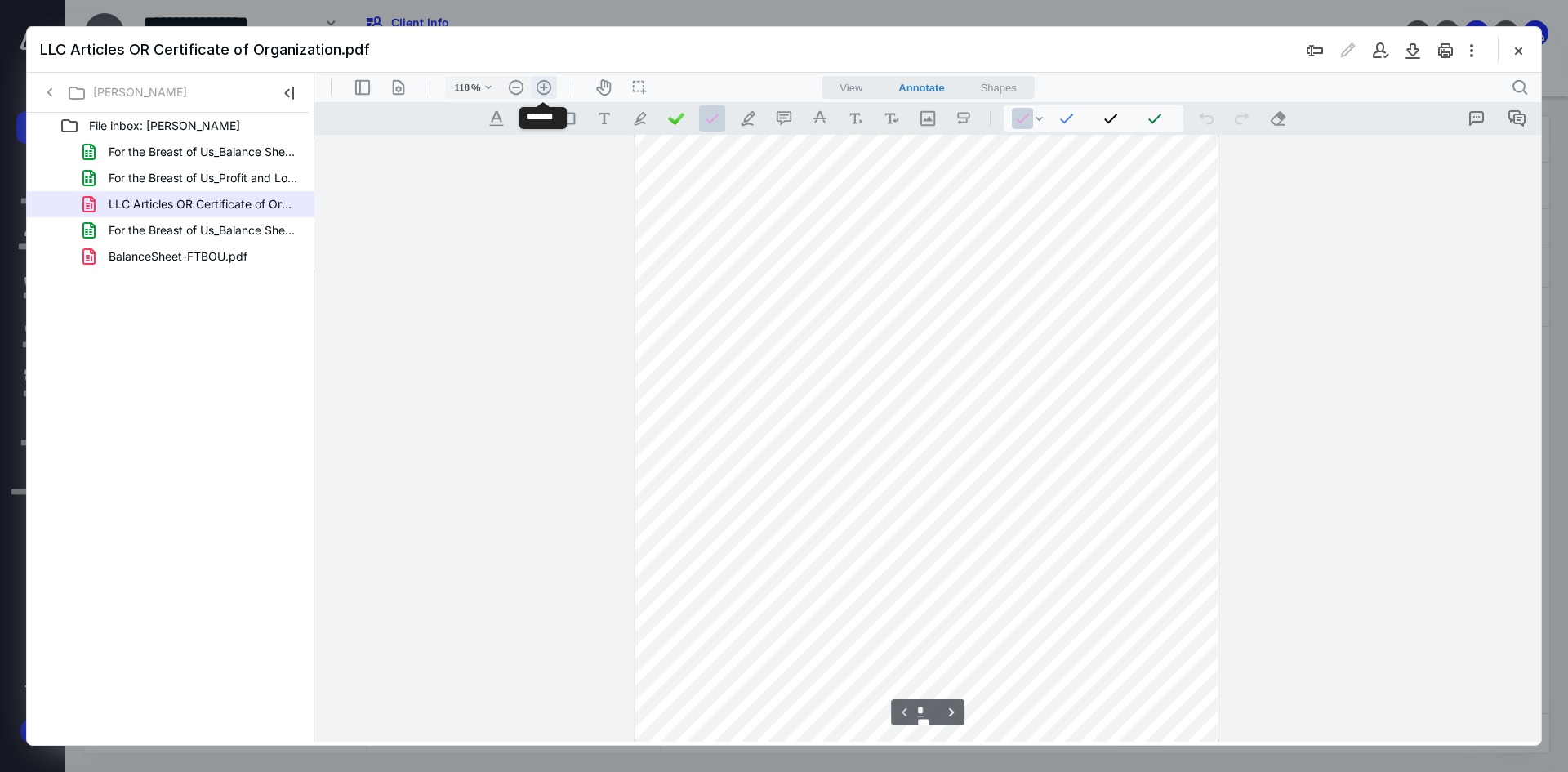 click on ".cls-1{fill:#abb0c4;} icon - header - zoom - in - line" at bounding box center [544, 87] 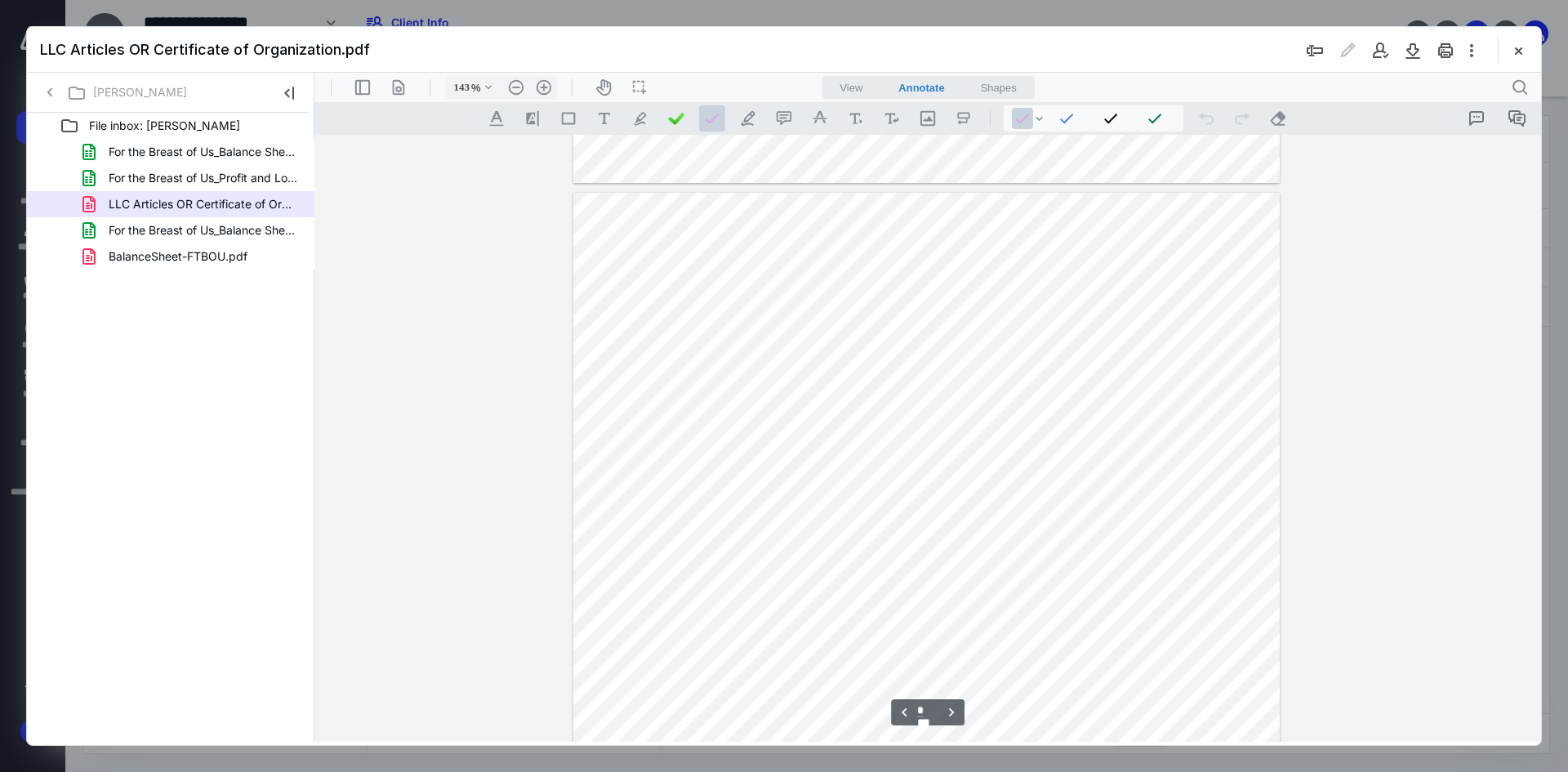 scroll, scrollTop: 556, scrollLeft: 0, axis: vertical 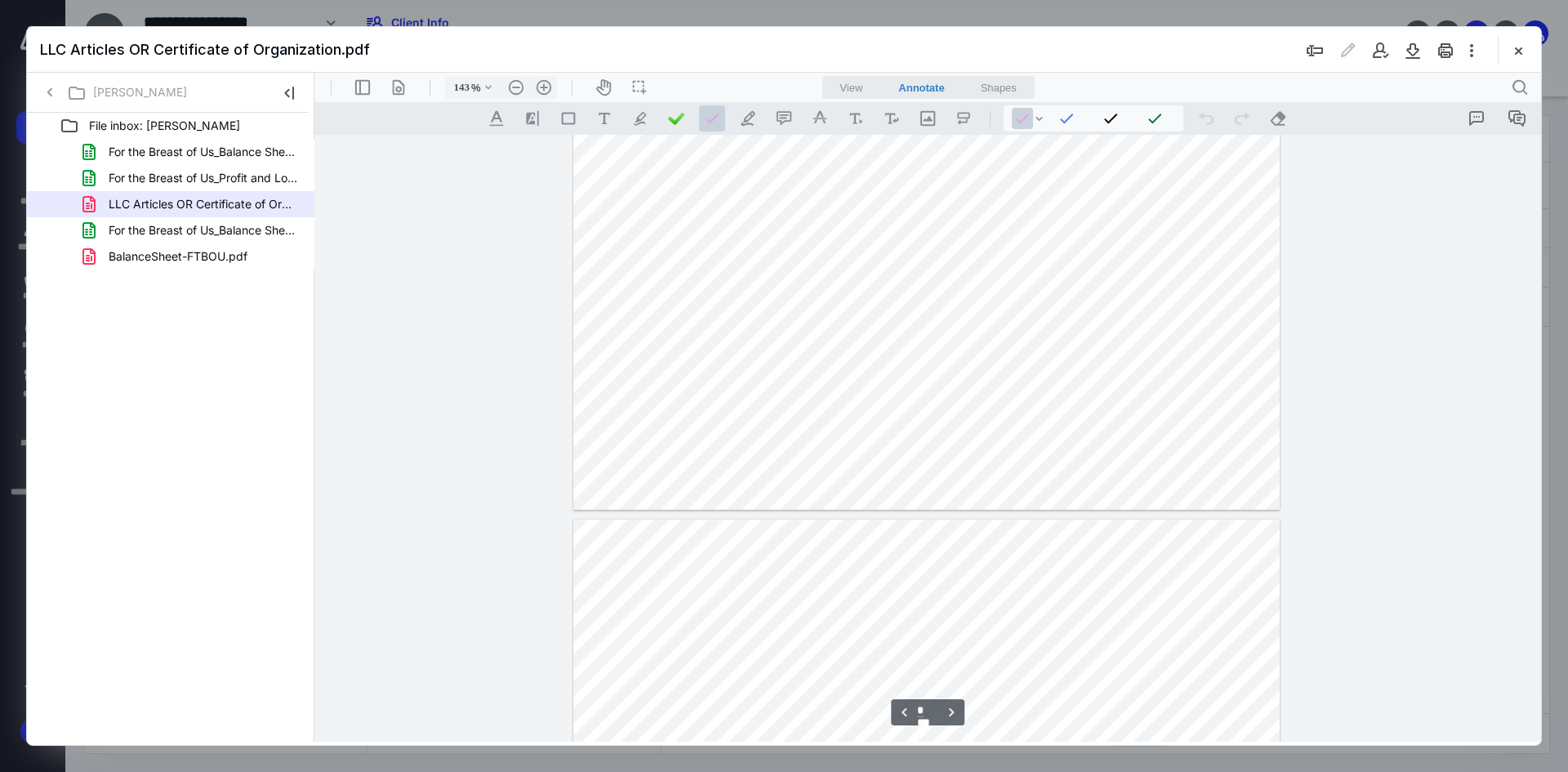 type on "*" 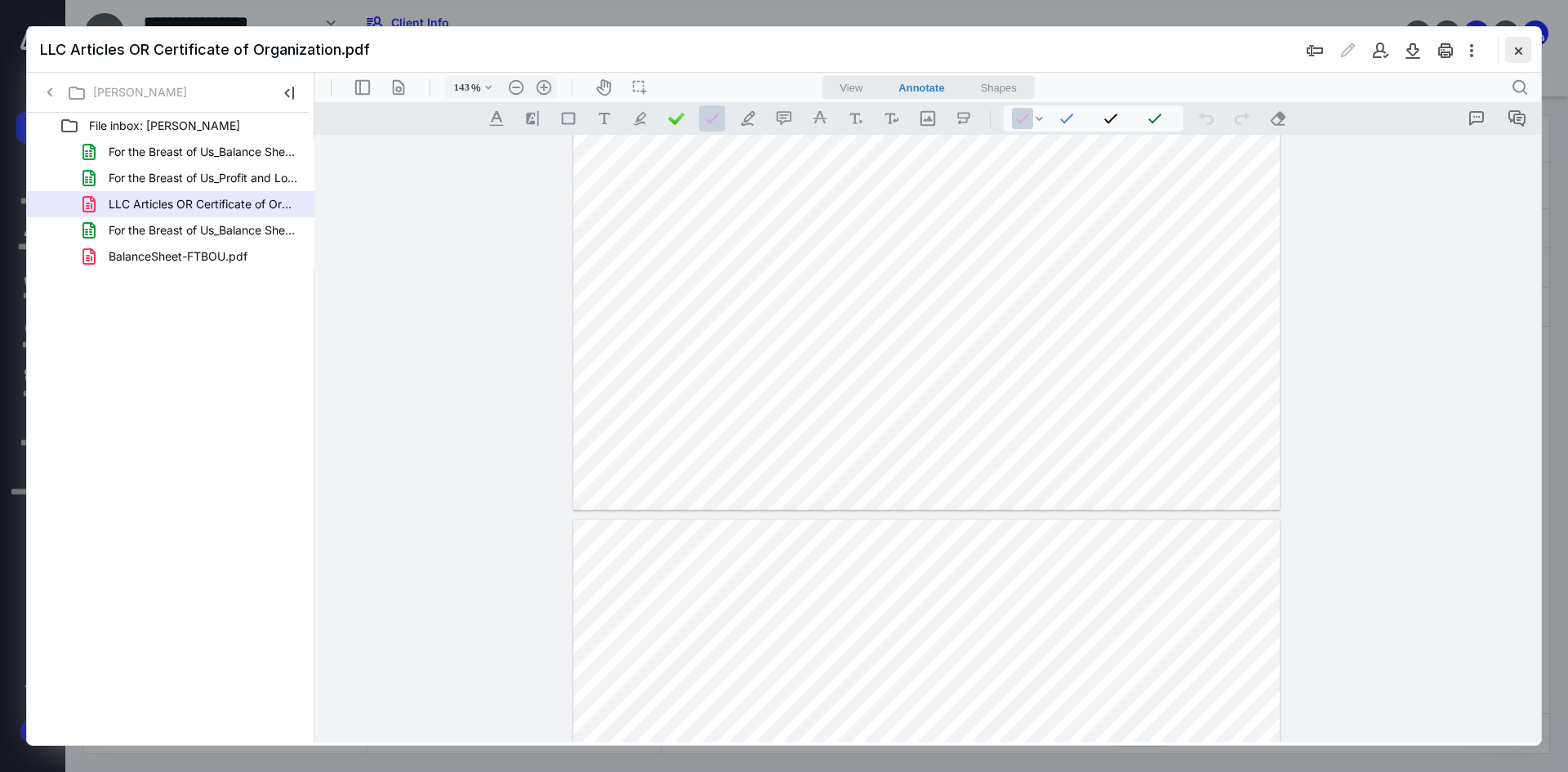 click at bounding box center [1518, 50] 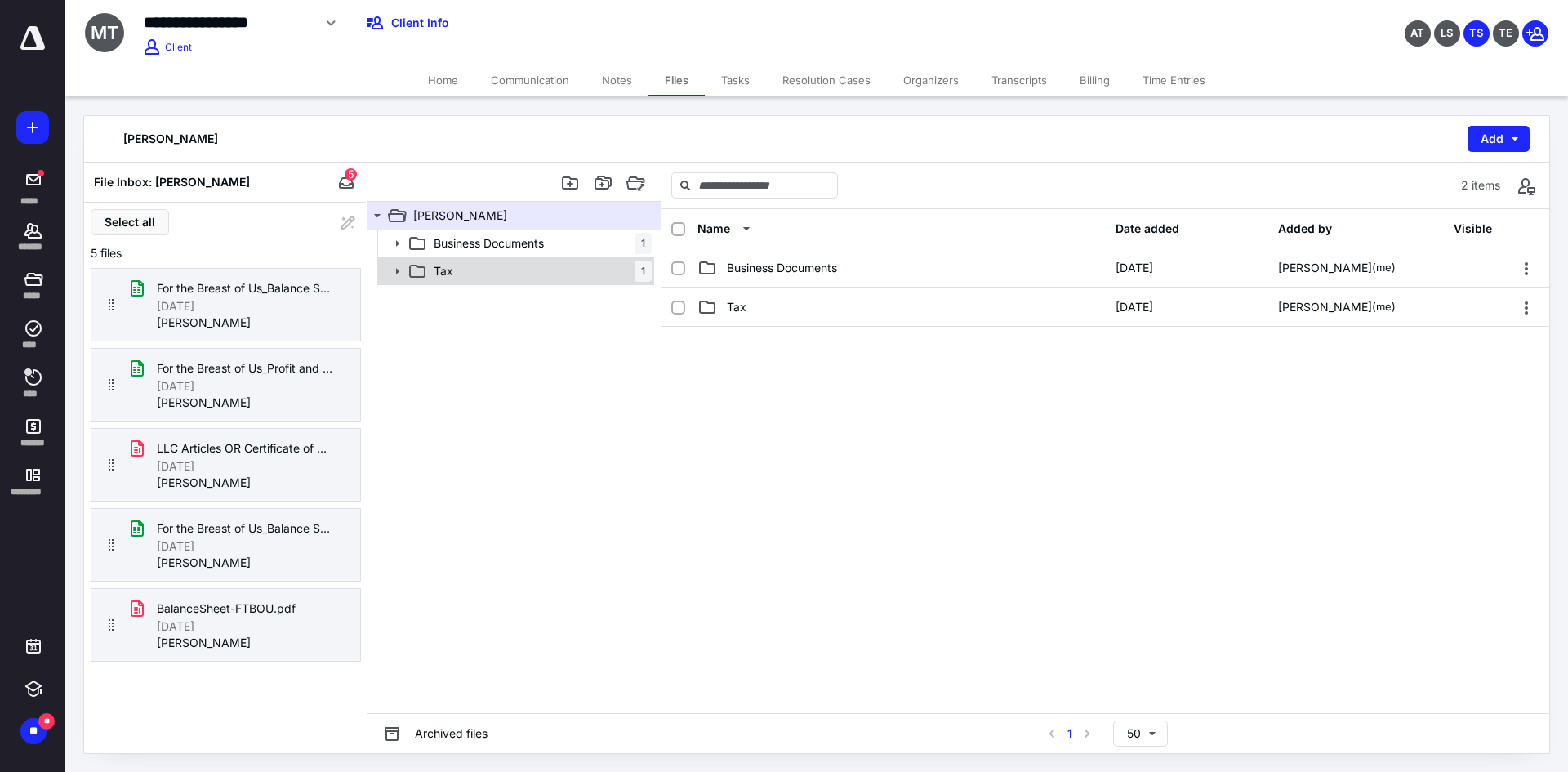 click 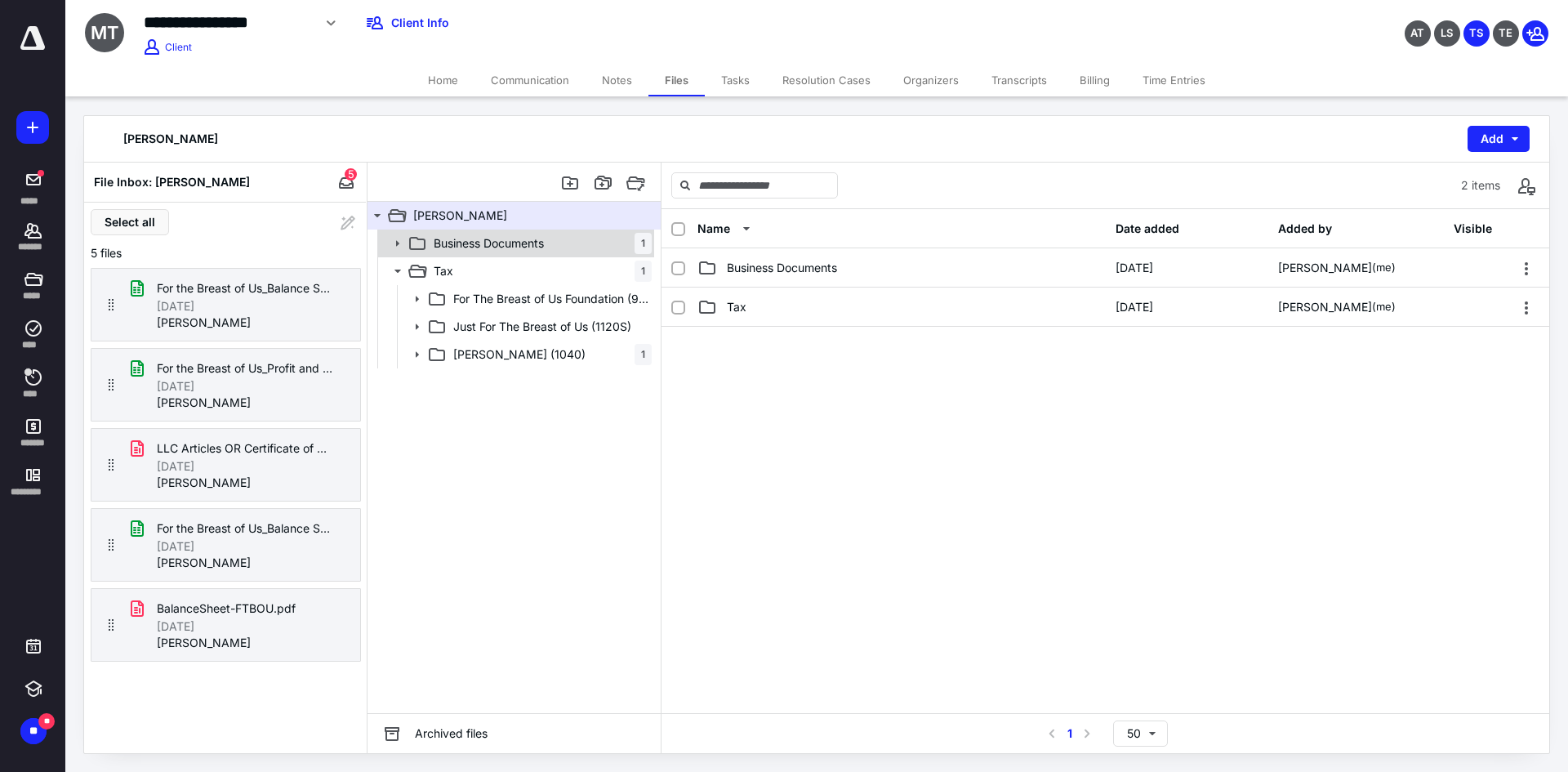 click 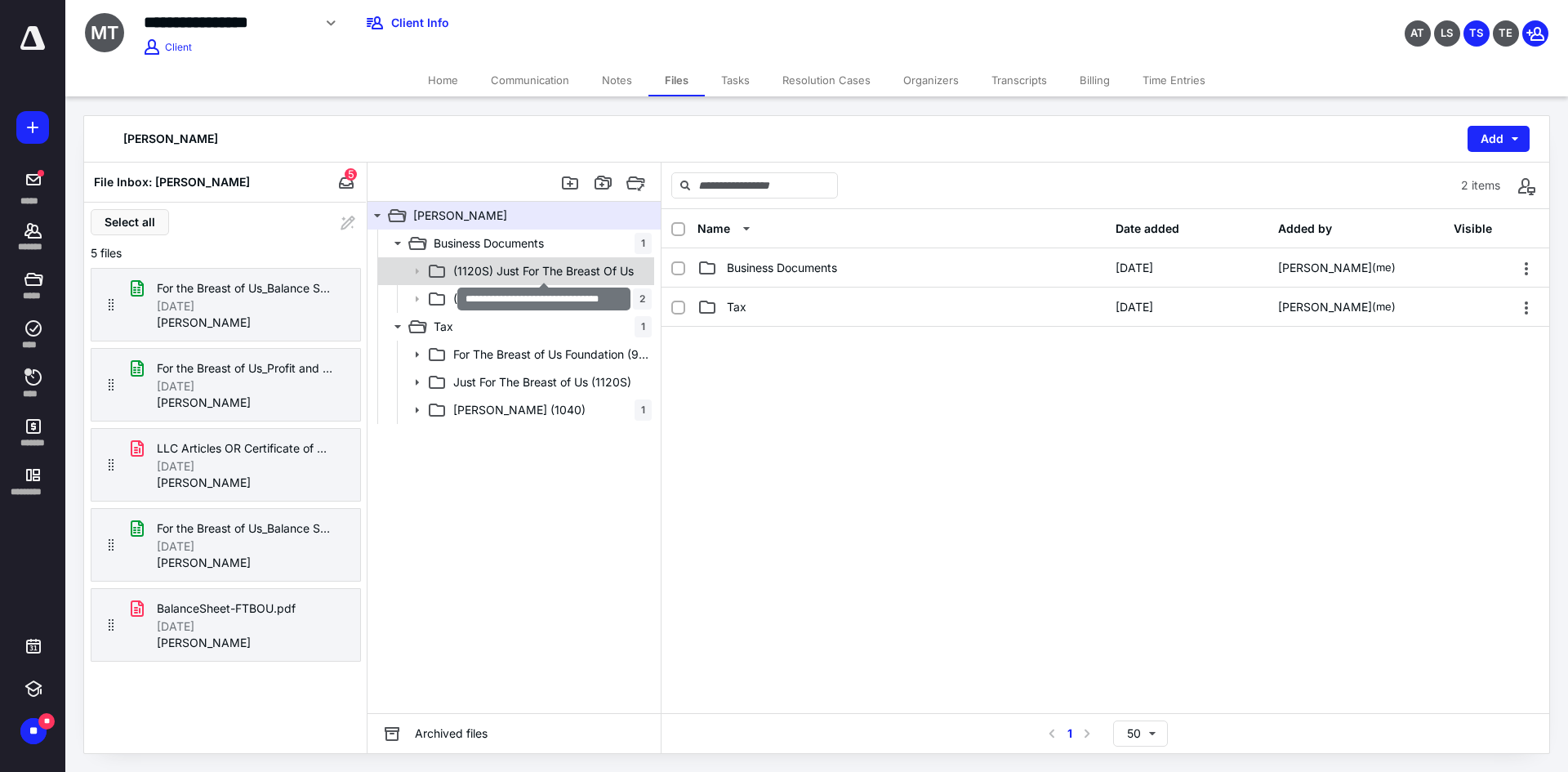 click on "(1120S) Just For The Breast Of Us" at bounding box center (543, 271) 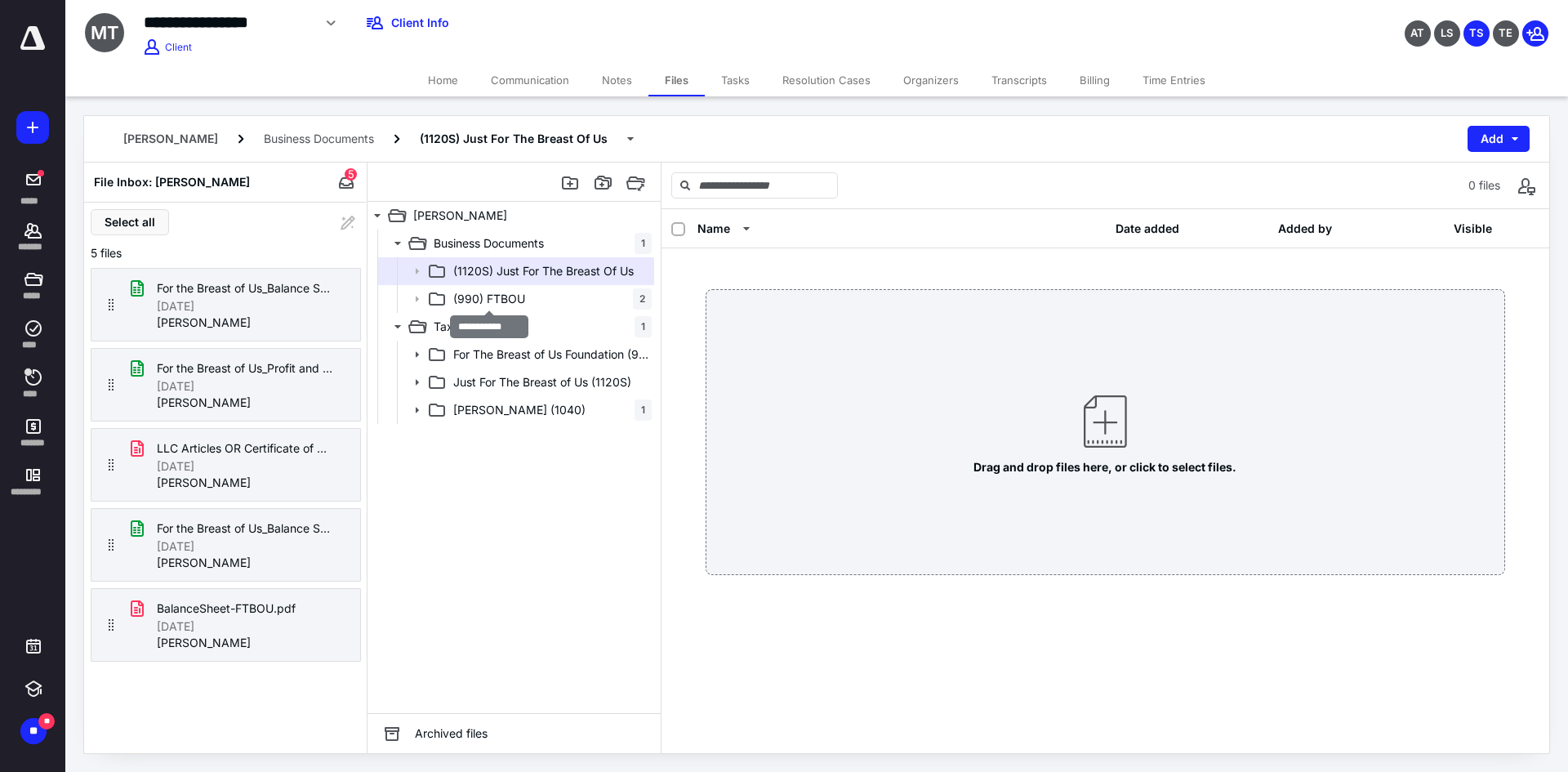click on "(990) FTBOU" at bounding box center [489, 299] 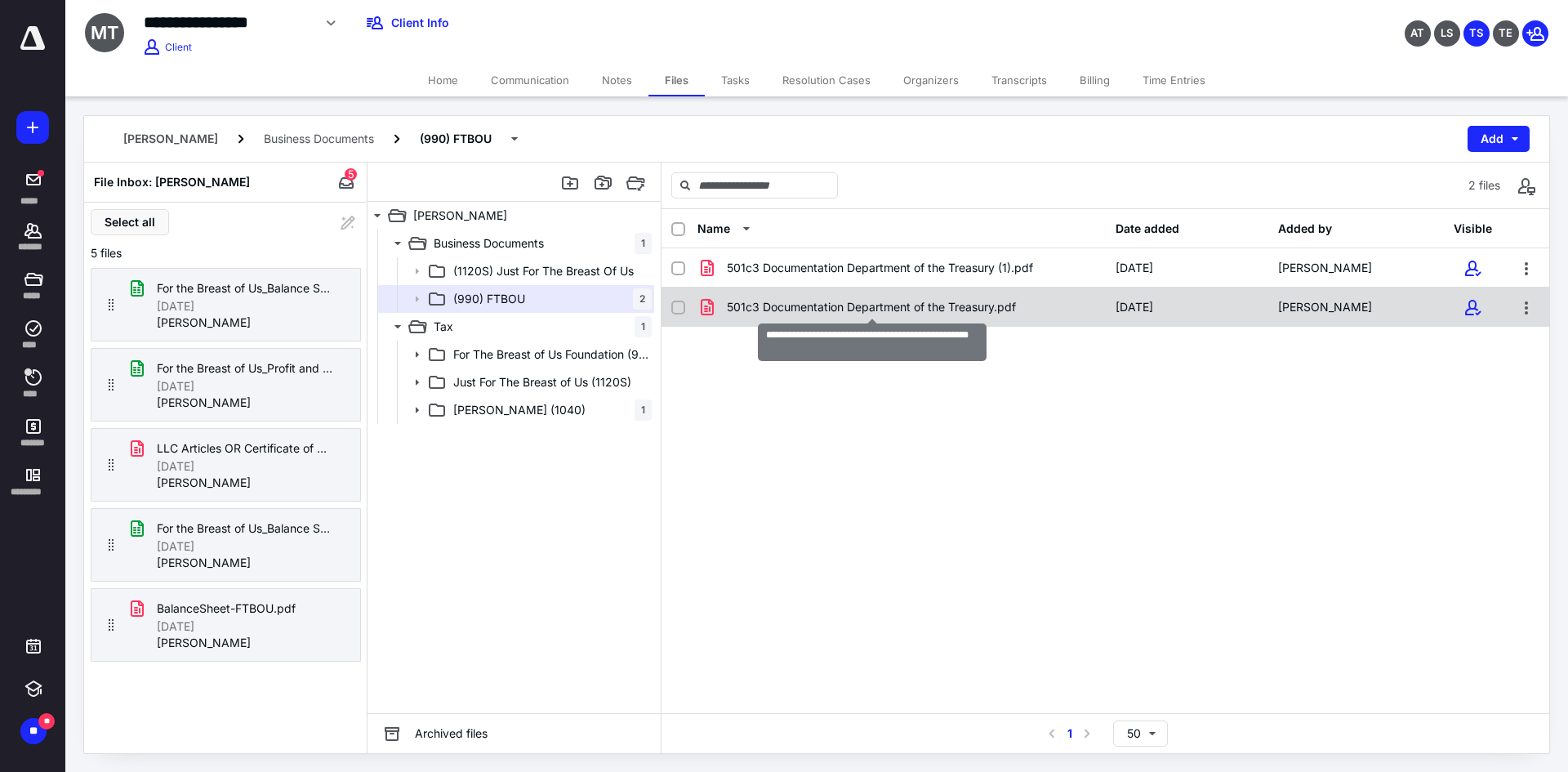 click on "501c3 Documentation Department of the Treasury.pdf" at bounding box center (871, 307) 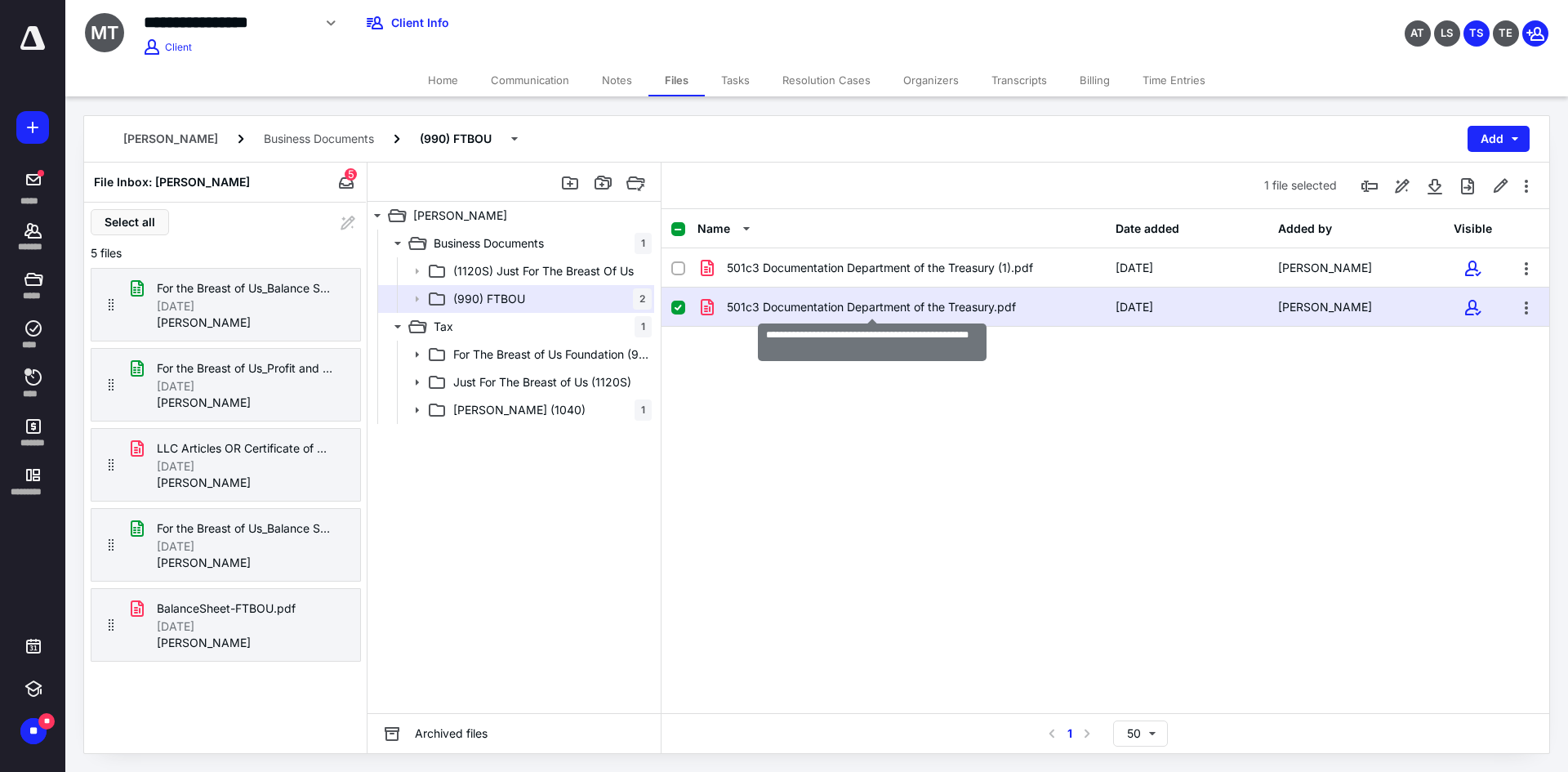 click on "501c3 Documentation Department of the Treasury.pdf" at bounding box center (871, 307) 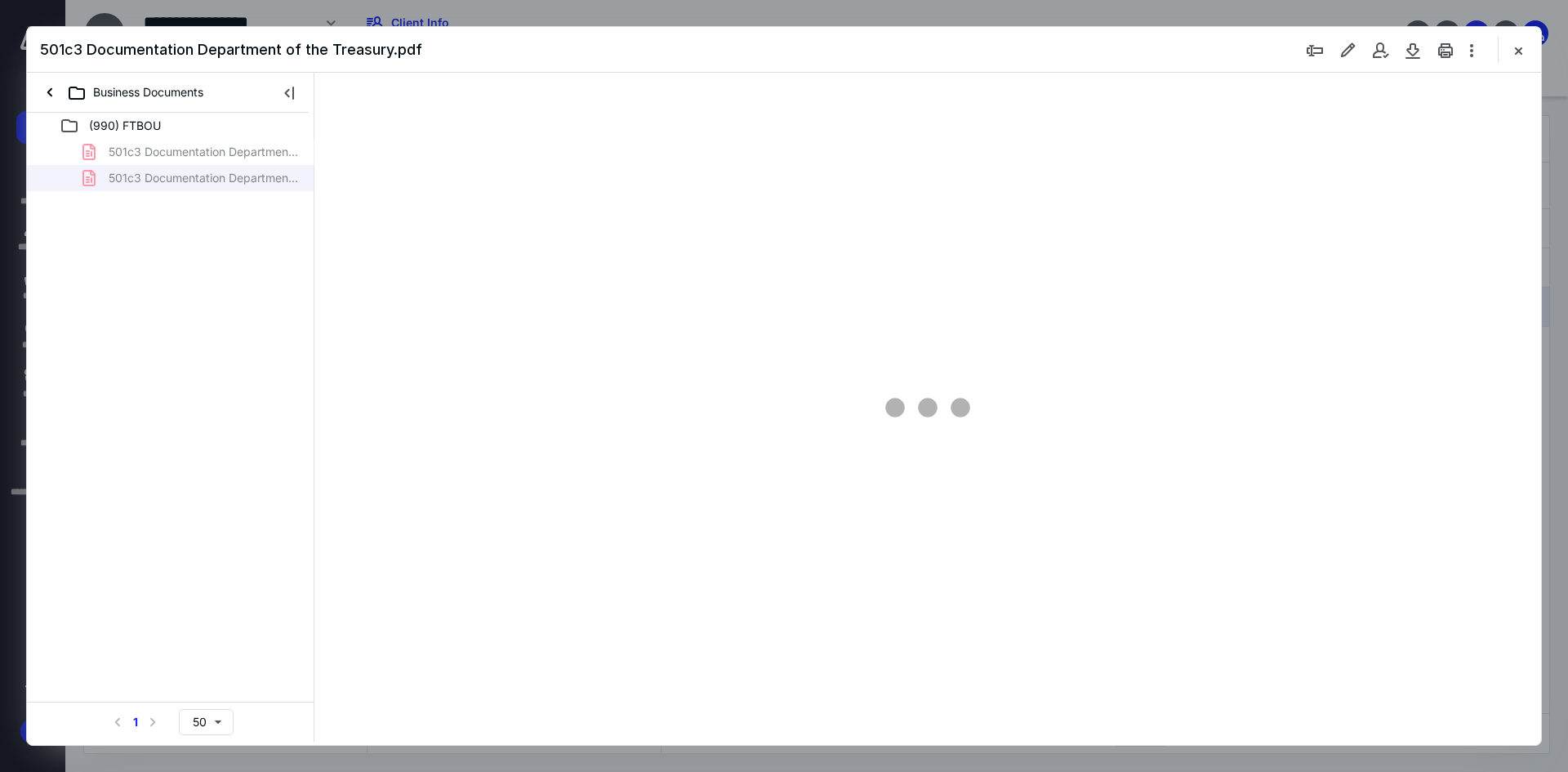 scroll, scrollTop: 0, scrollLeft: 0, axis: both 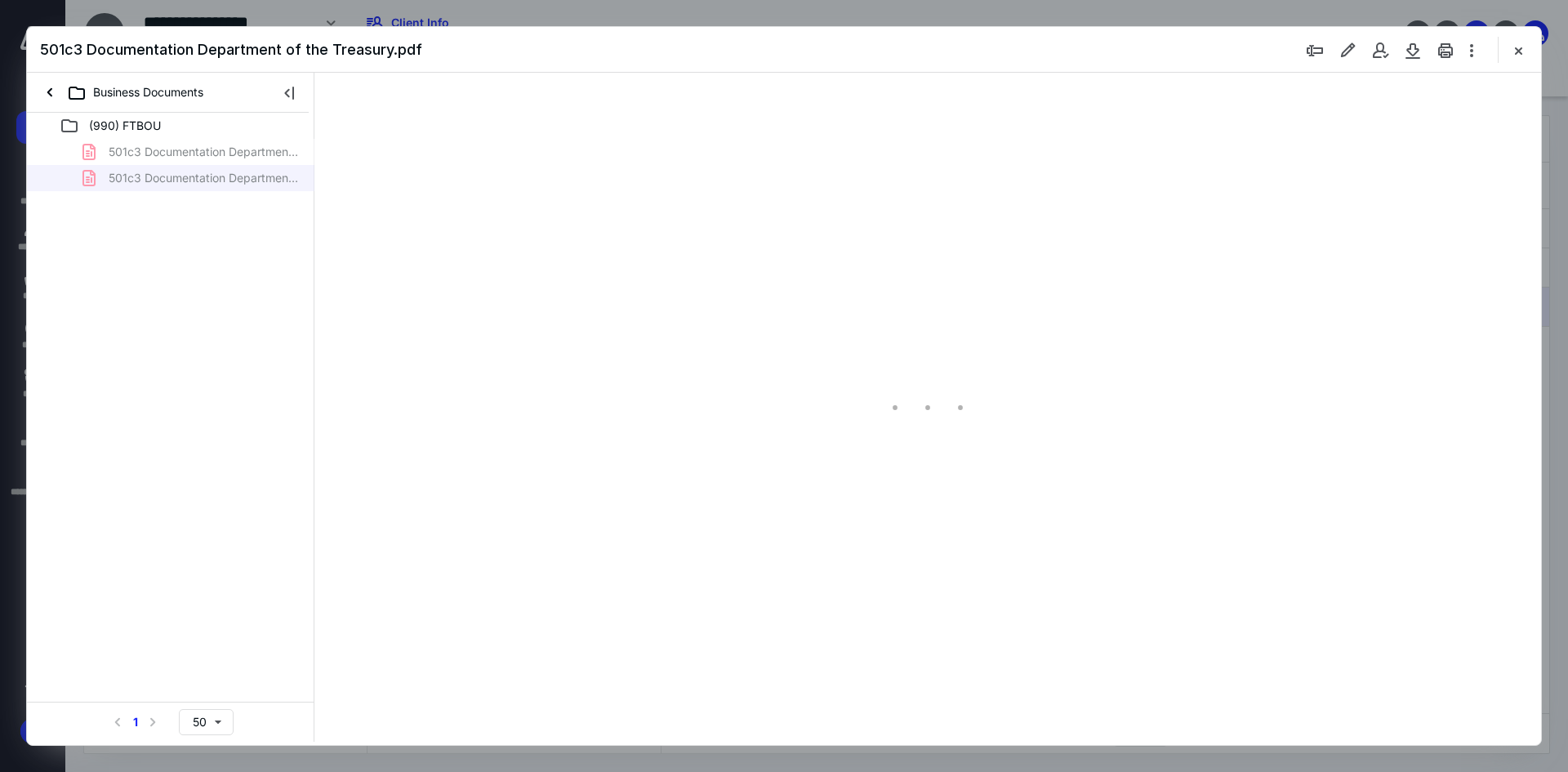 type on "93" 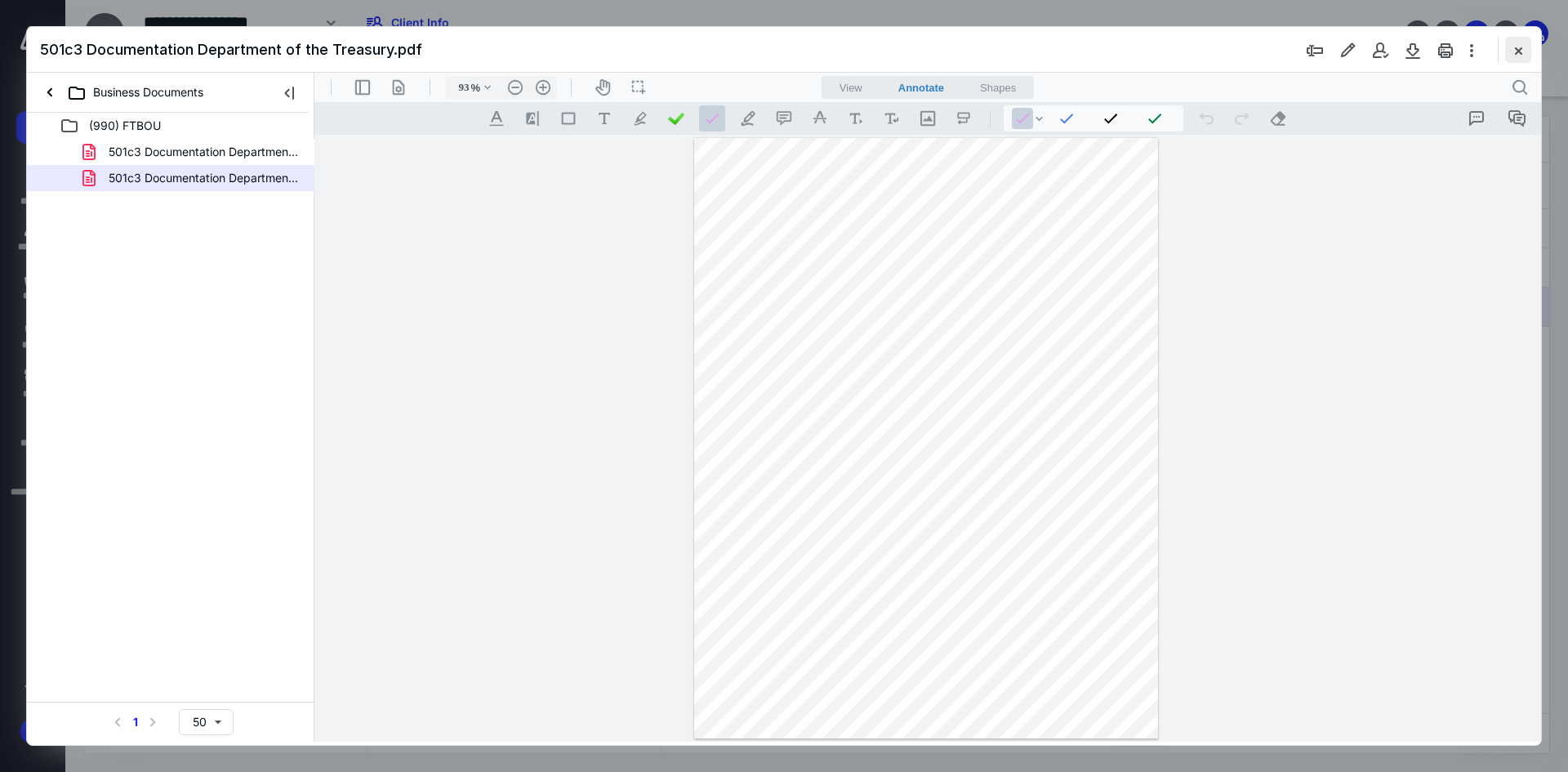 click at bounding box center (1518, 50) 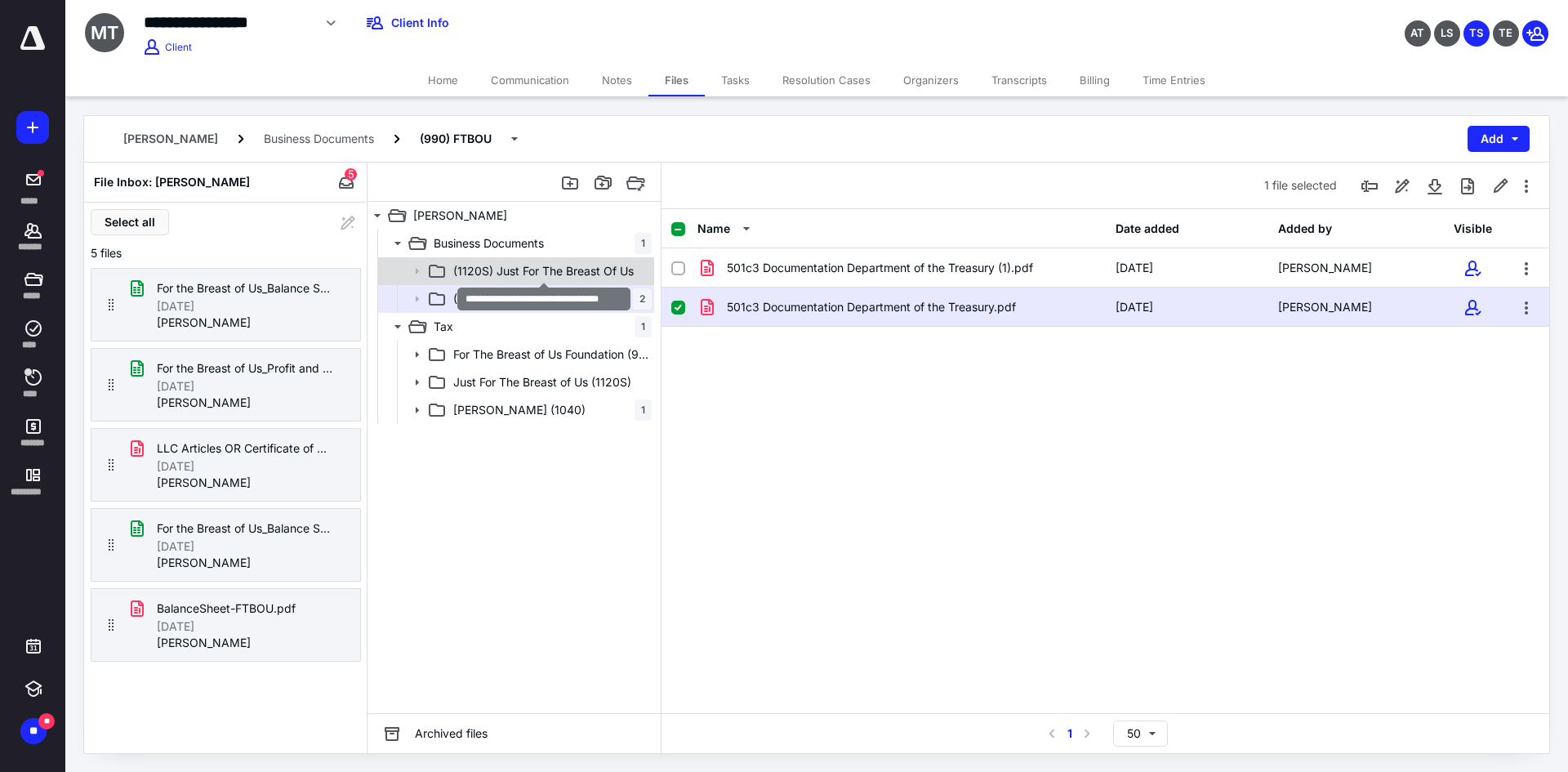 click on "(1120S) Just For The Breast Of Us" at bounding box center (543, 271) 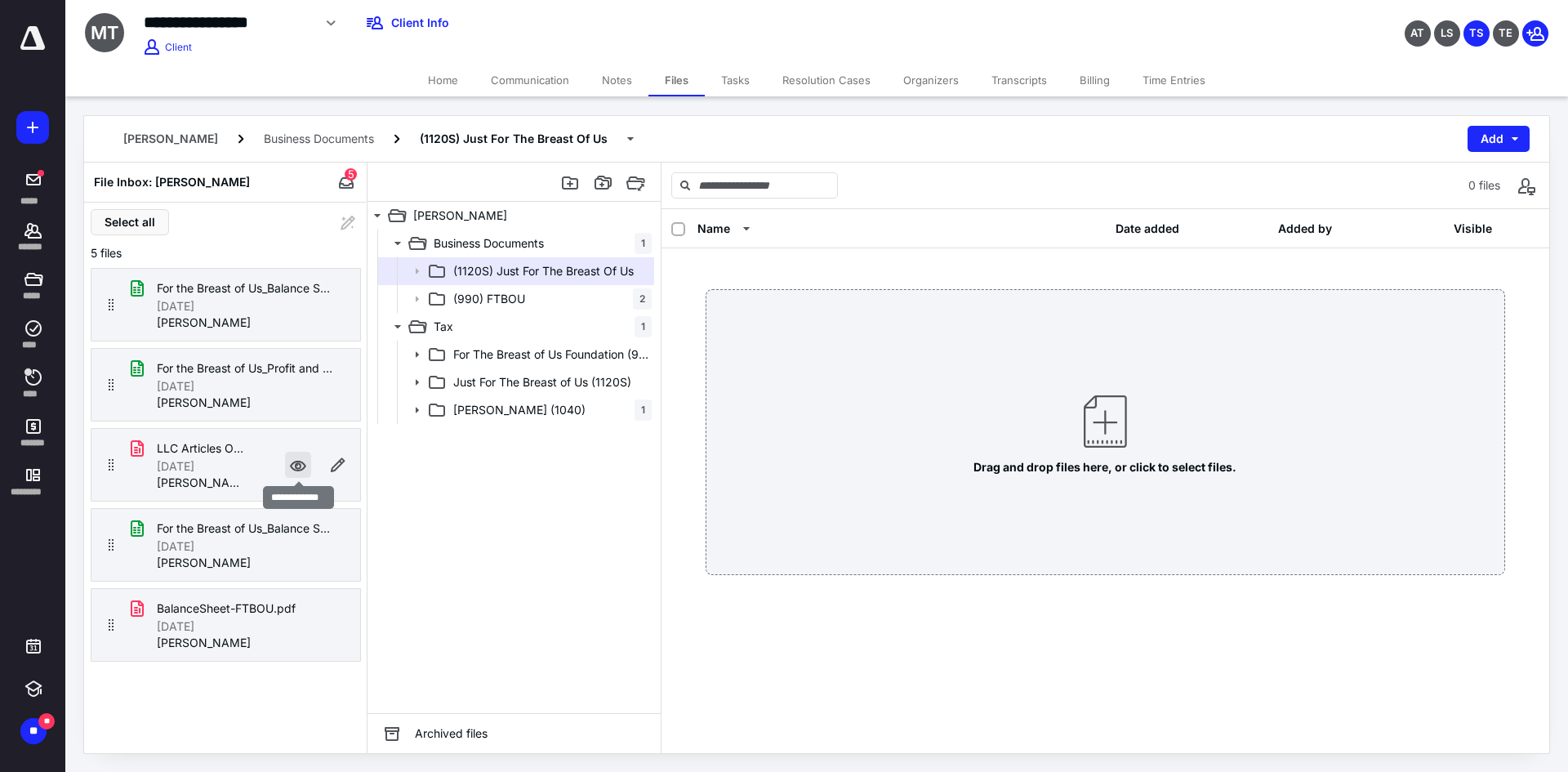 click at bounding box center [298, 465] 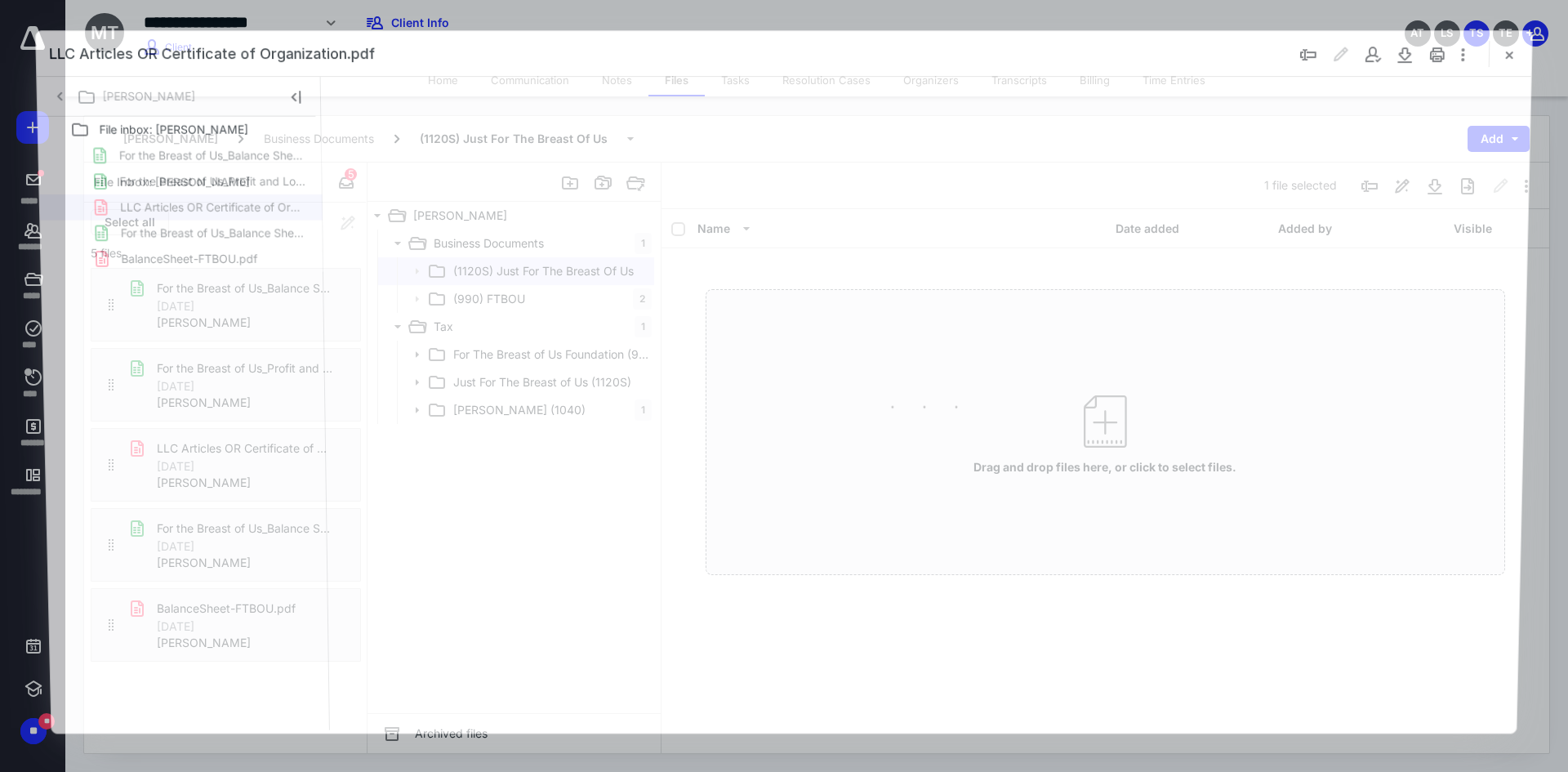 scroll, scrollTop: 0, scrollLeft: 0, axis: both 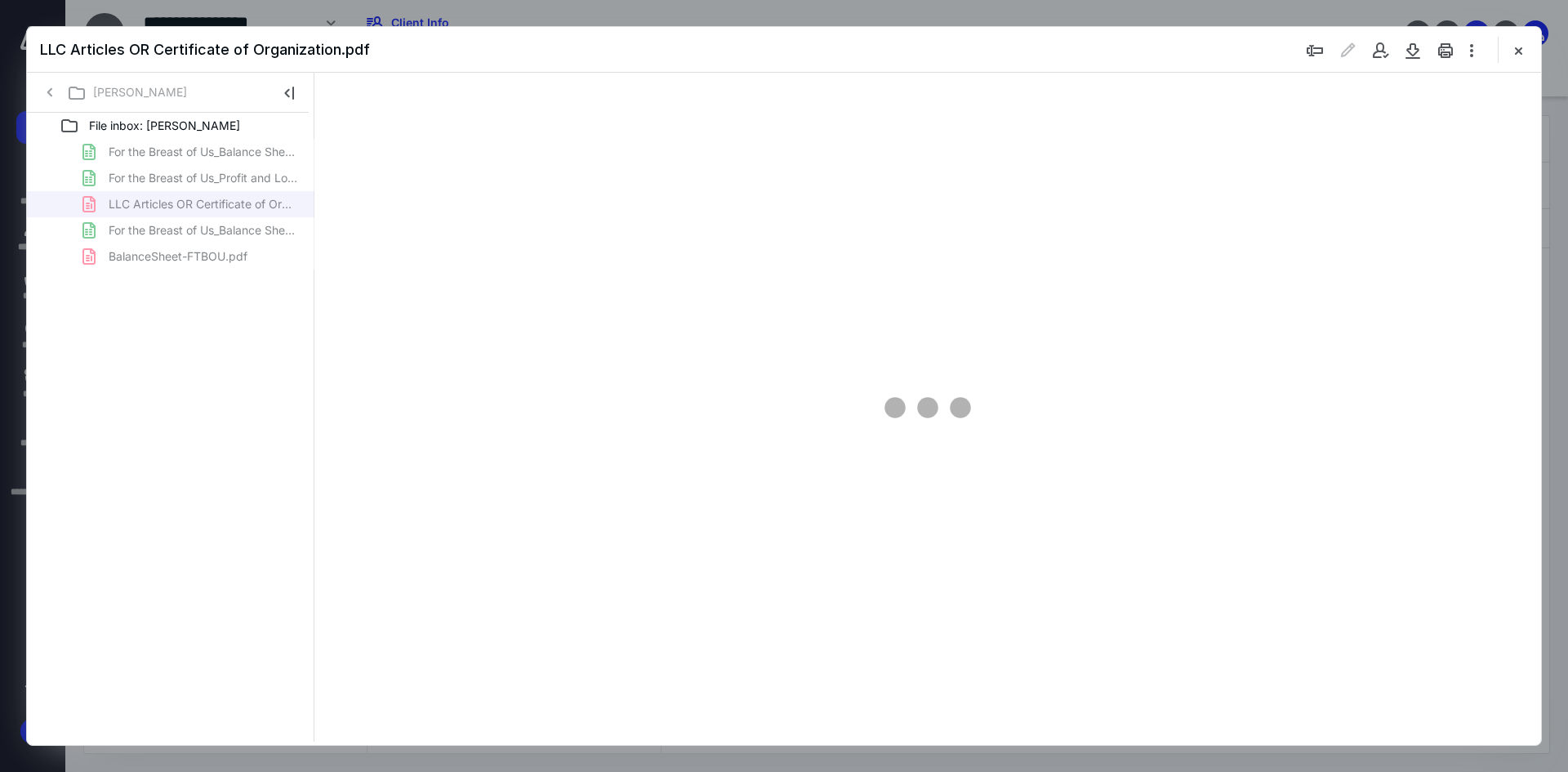 type on "93" 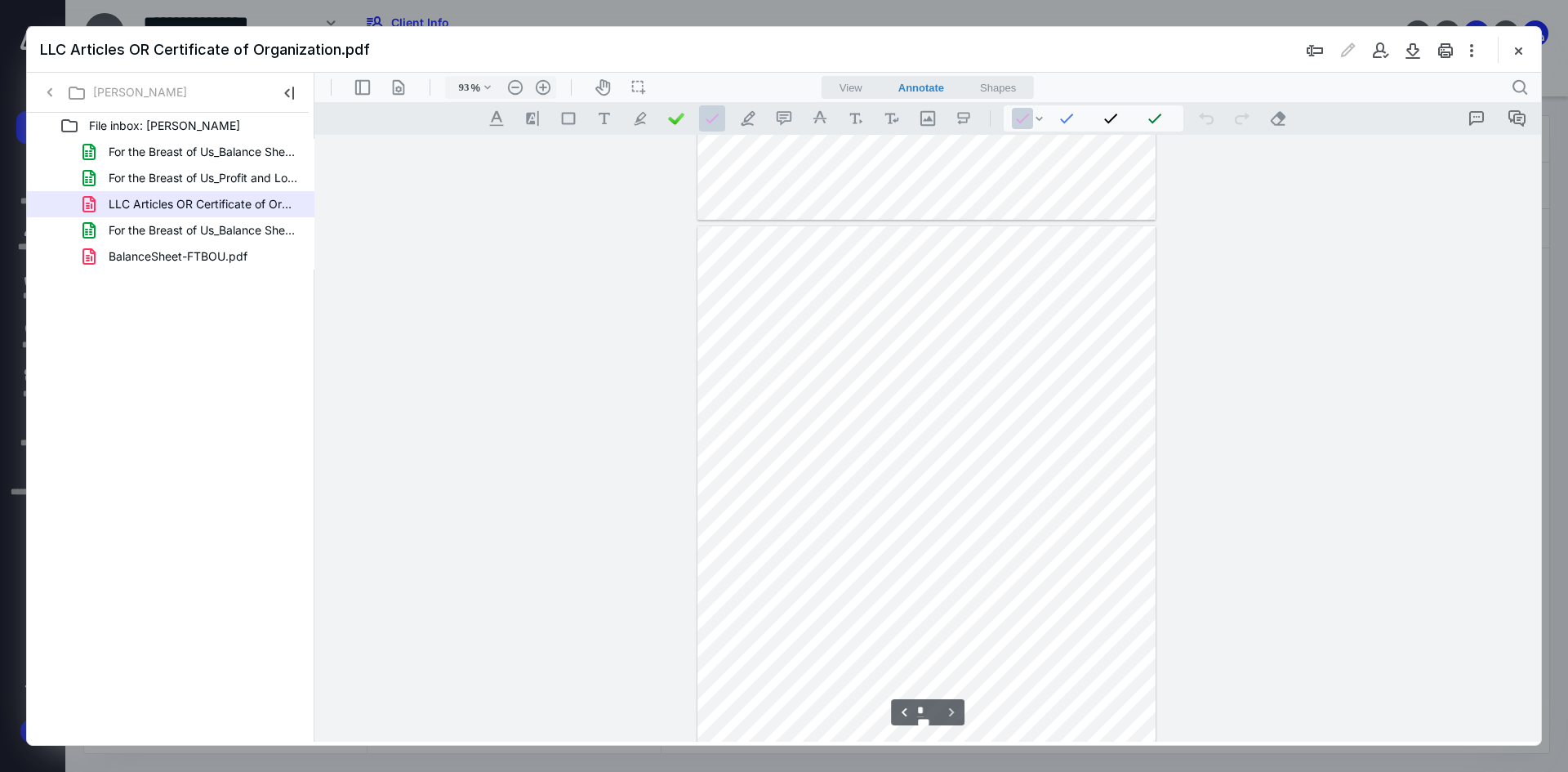 scroll, scrollTop: 882, scrollLeft: 0, axis: vertical 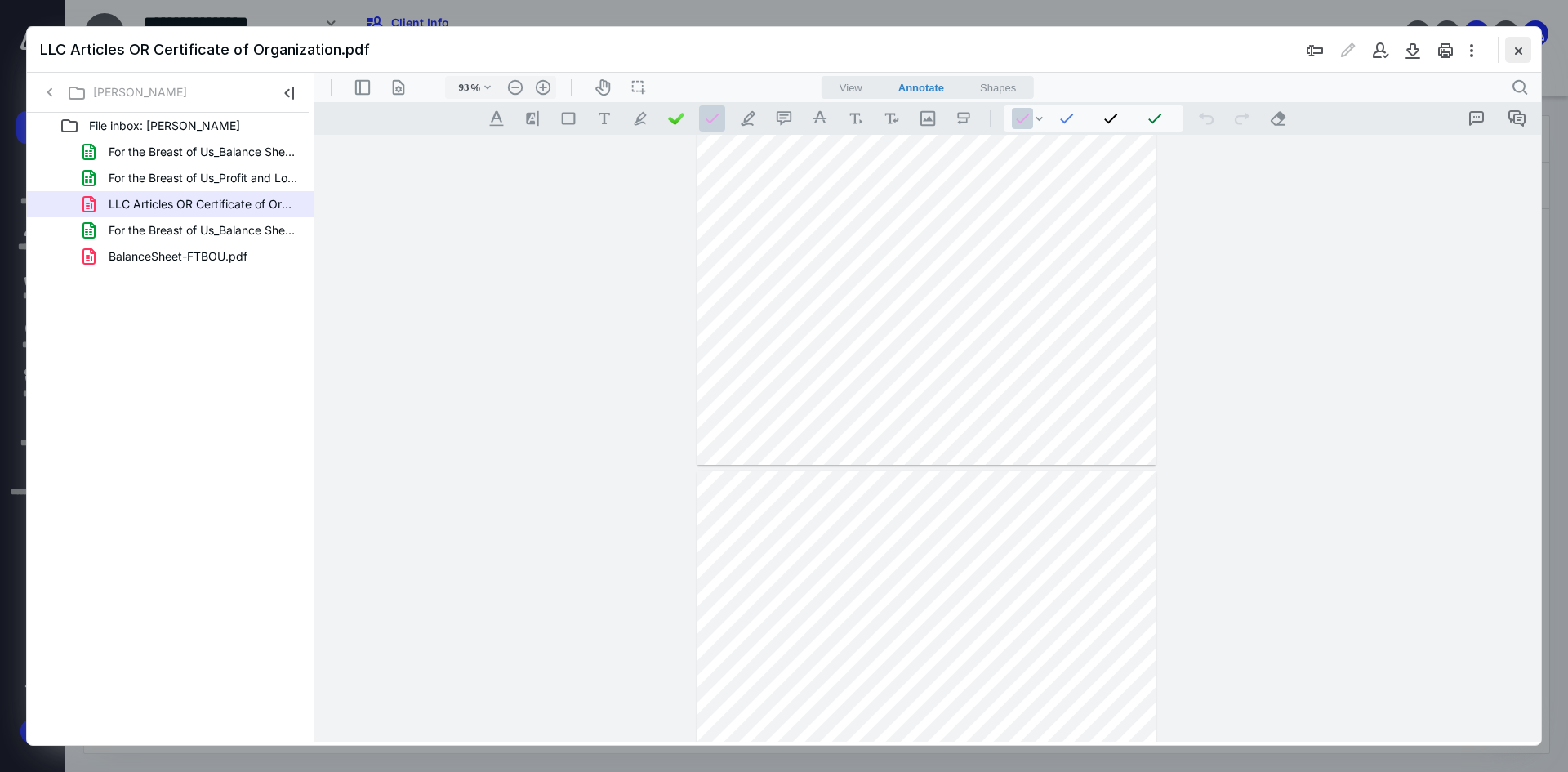 click at bounding box center (1518, 50) 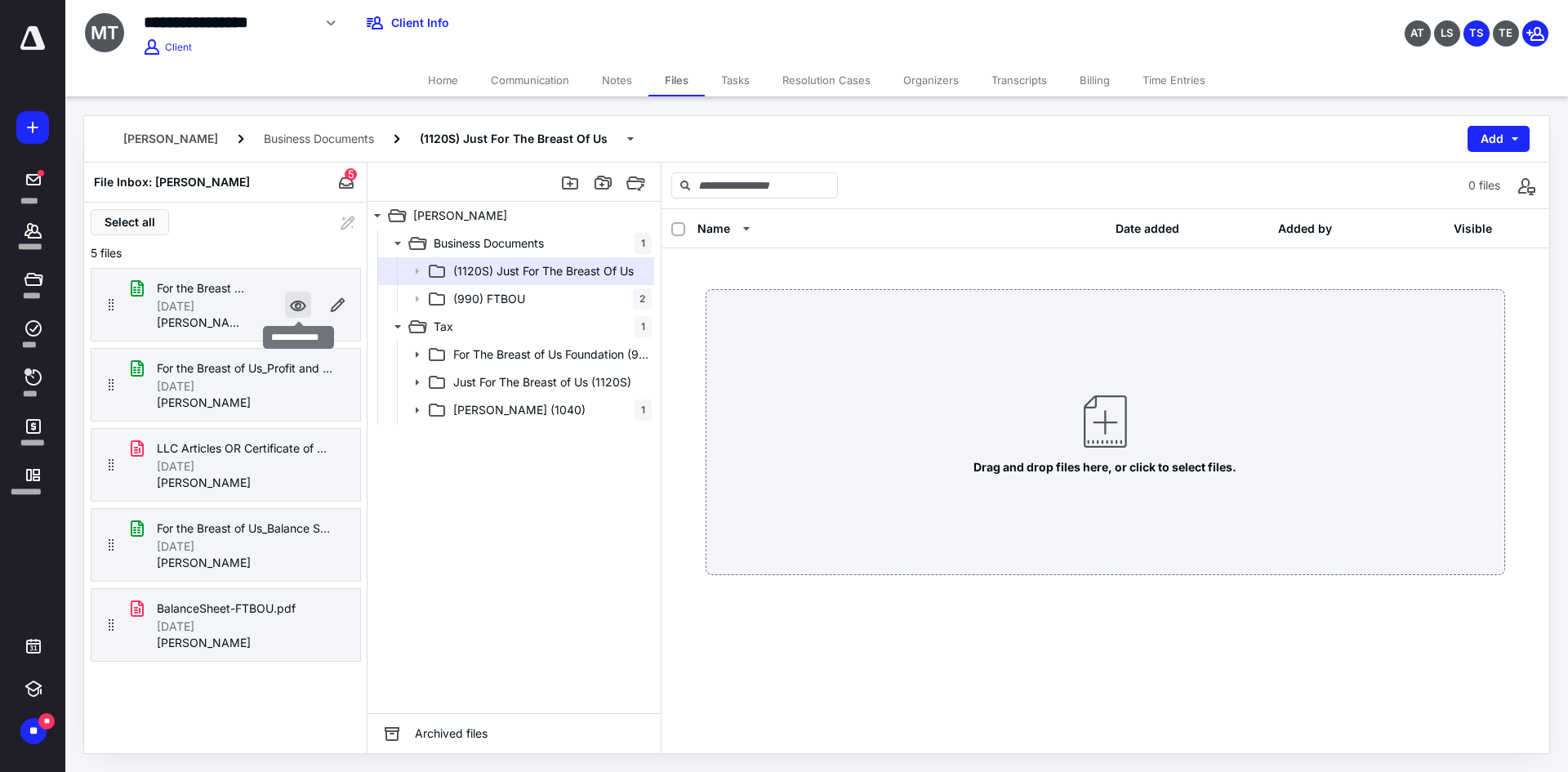 click at bounding box center (298, 305) 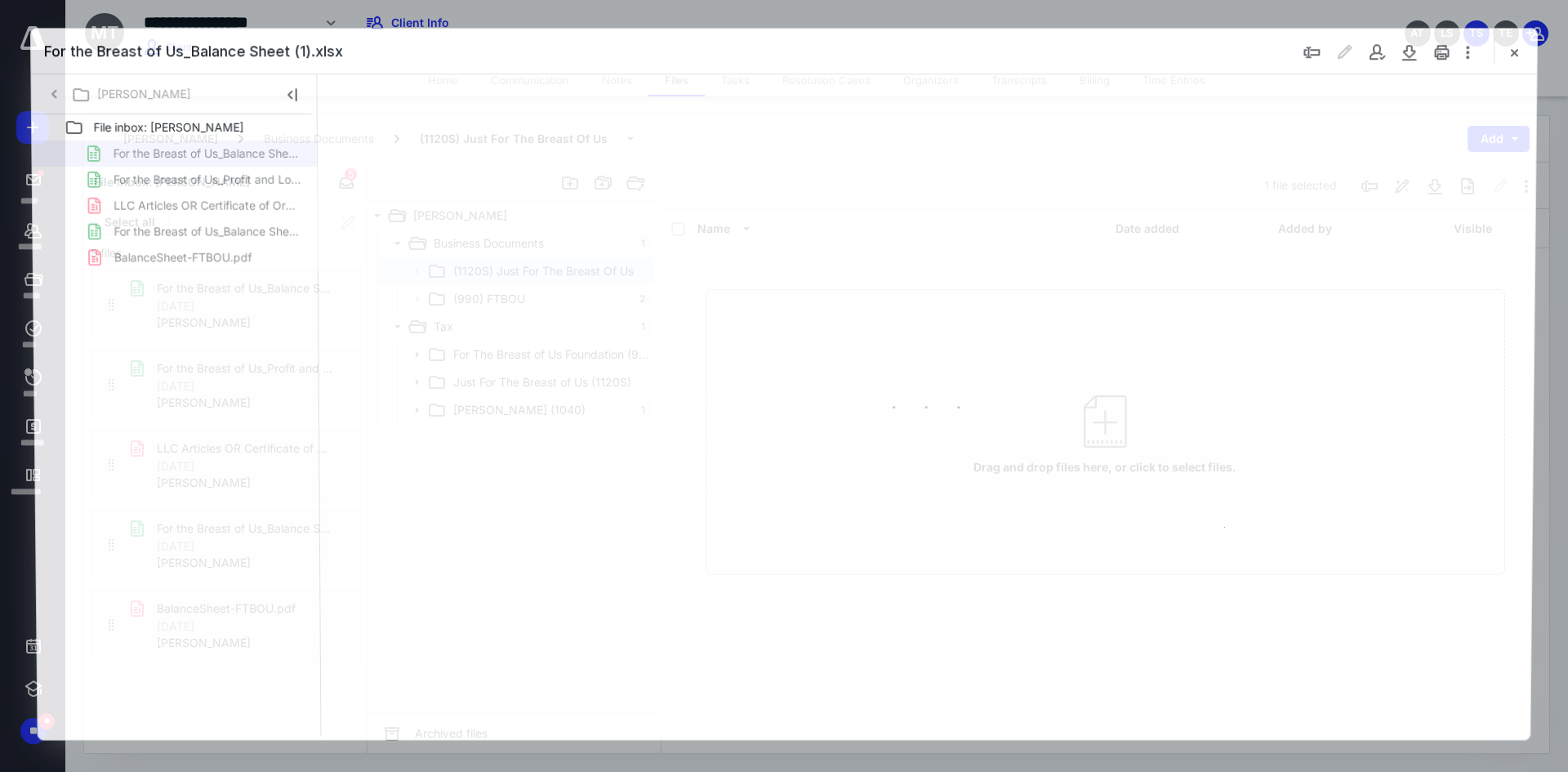 scroll, scrollTop: 0, scrollLeft: 0, axis: both 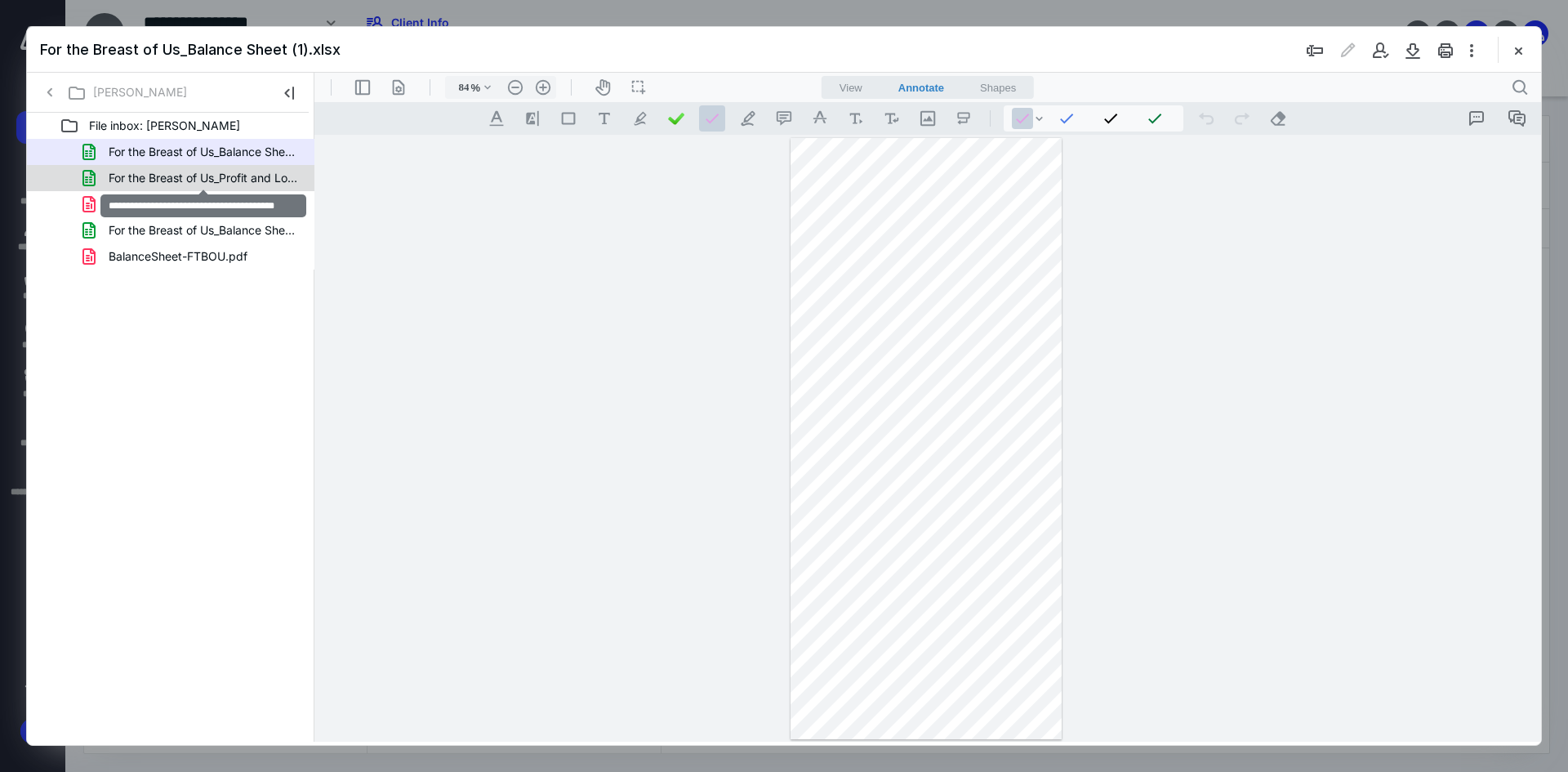 click on "For the Breast of Us_Profit and Loss.xlsx" at bounding box center [203, 178] 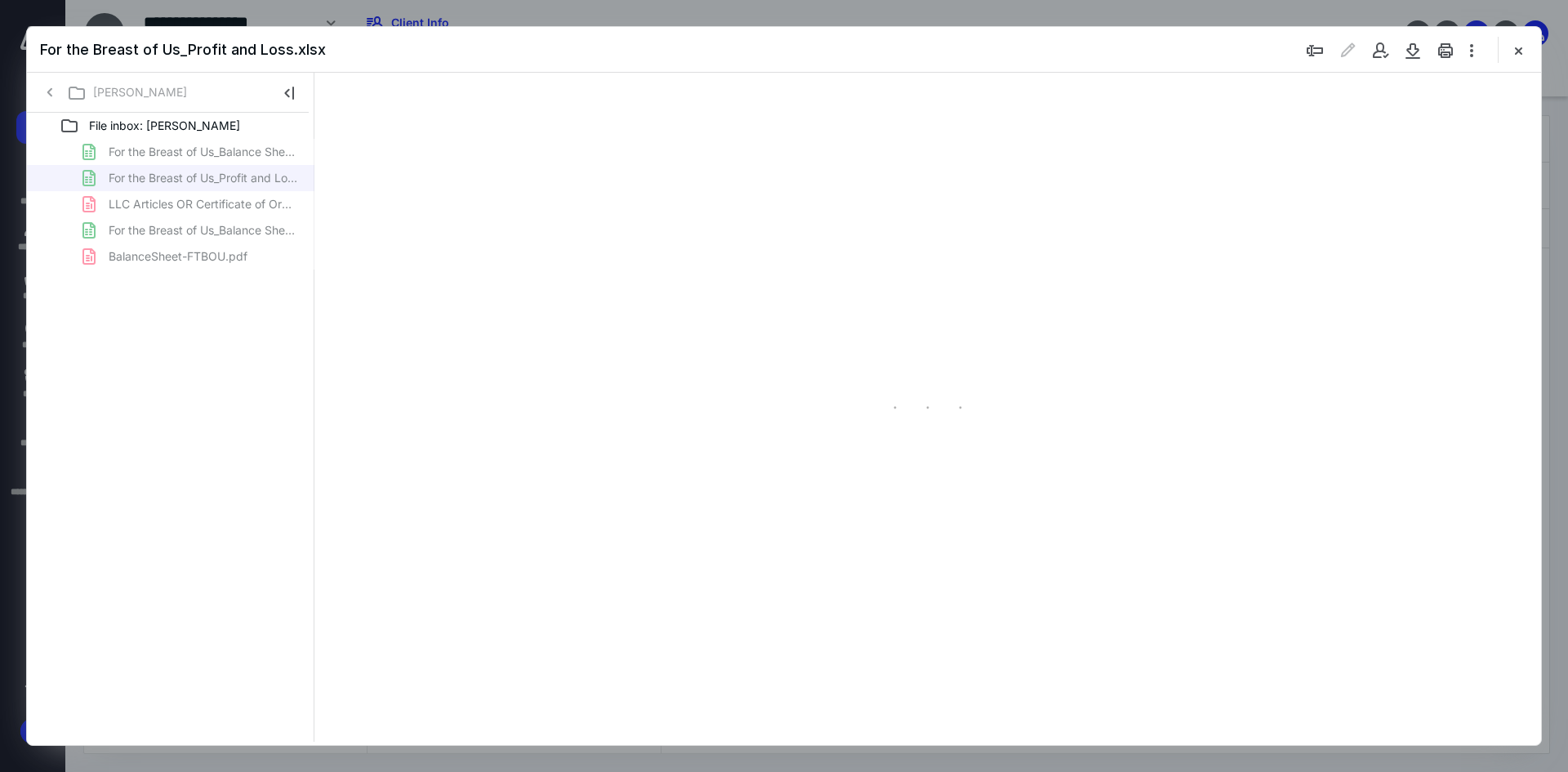 type on "144" 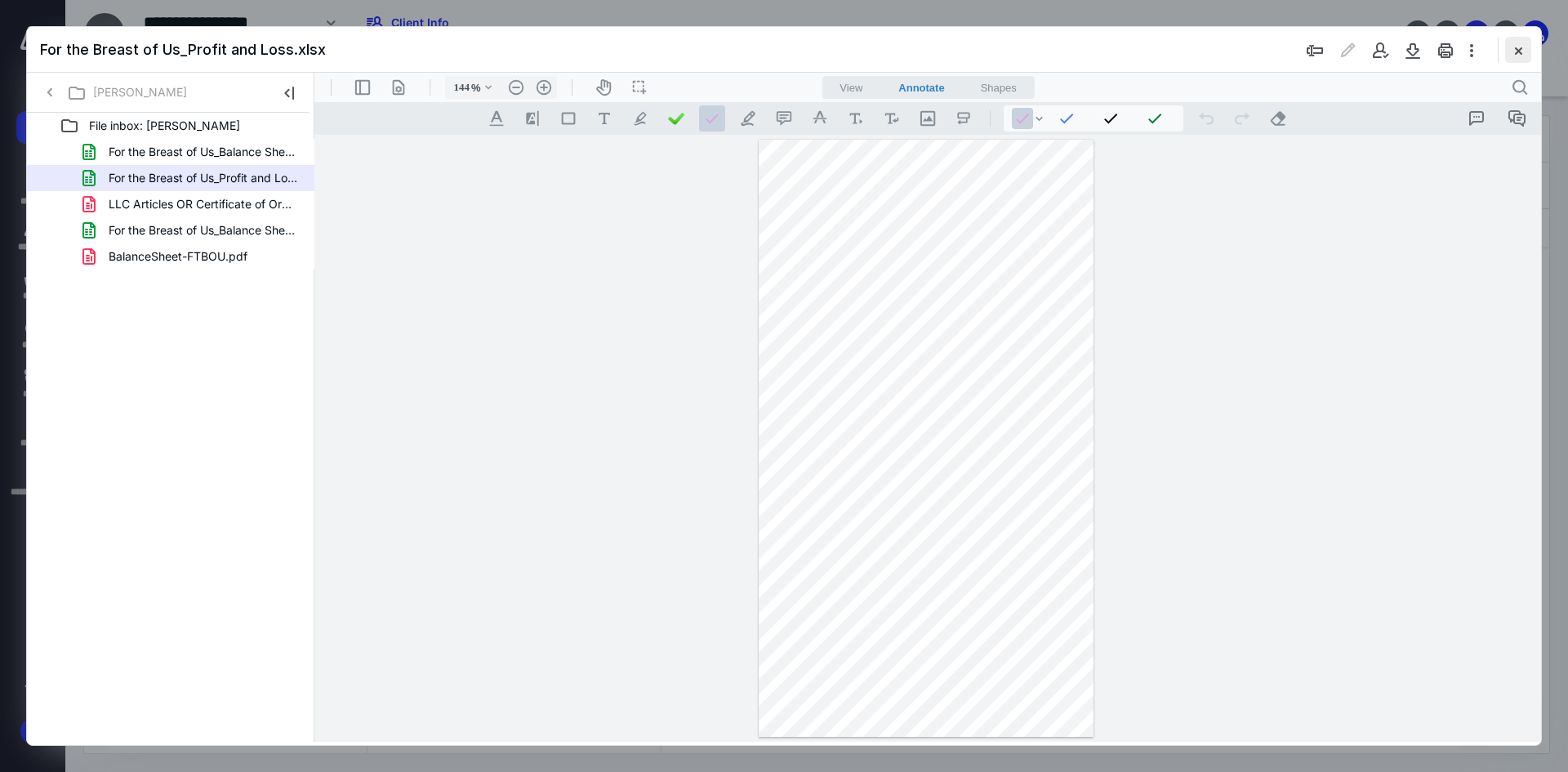 click at bounding box center [1518, 50] 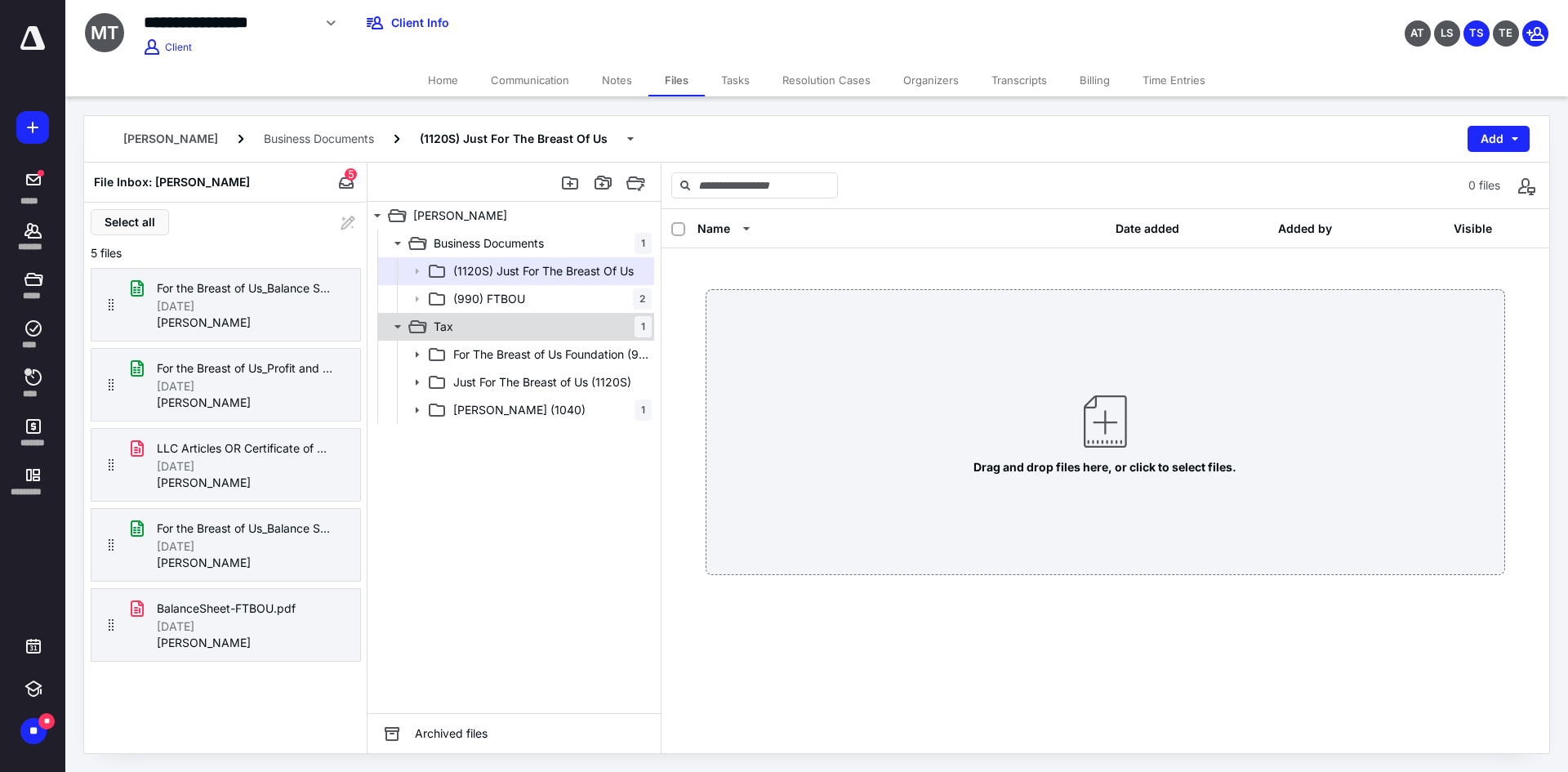 click on "Tax 1" at bounding box center (539, 327) 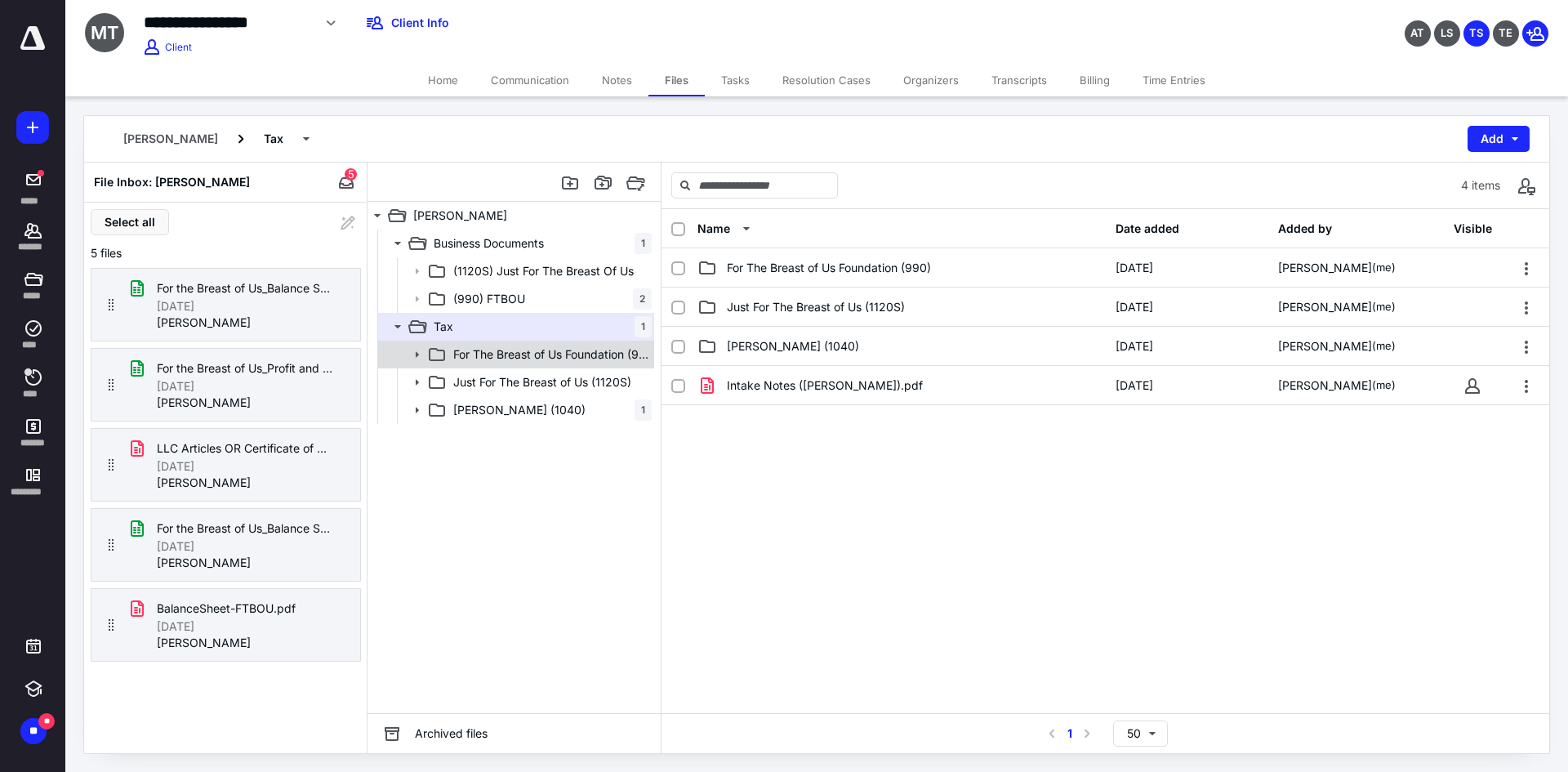 click 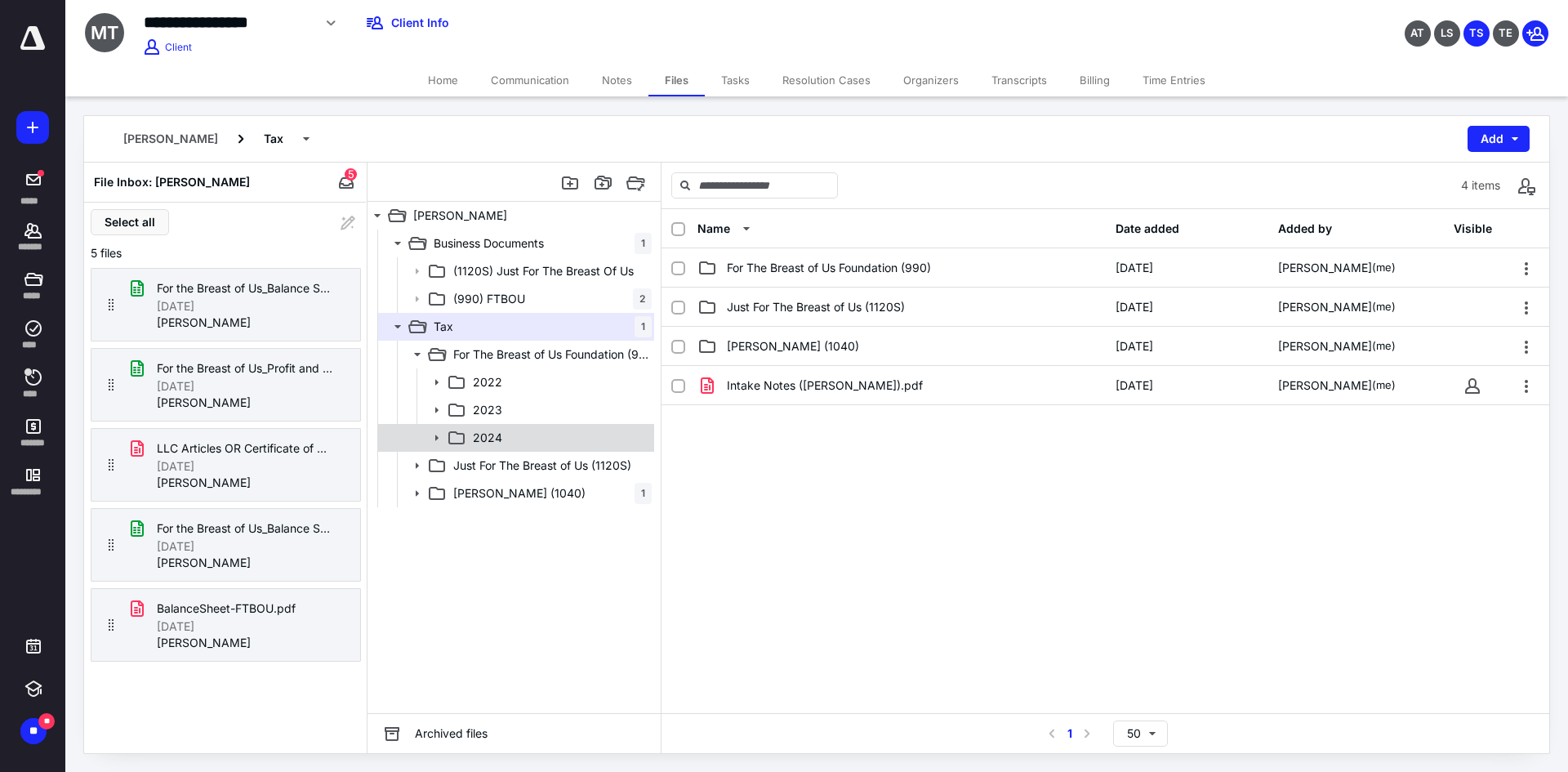 click 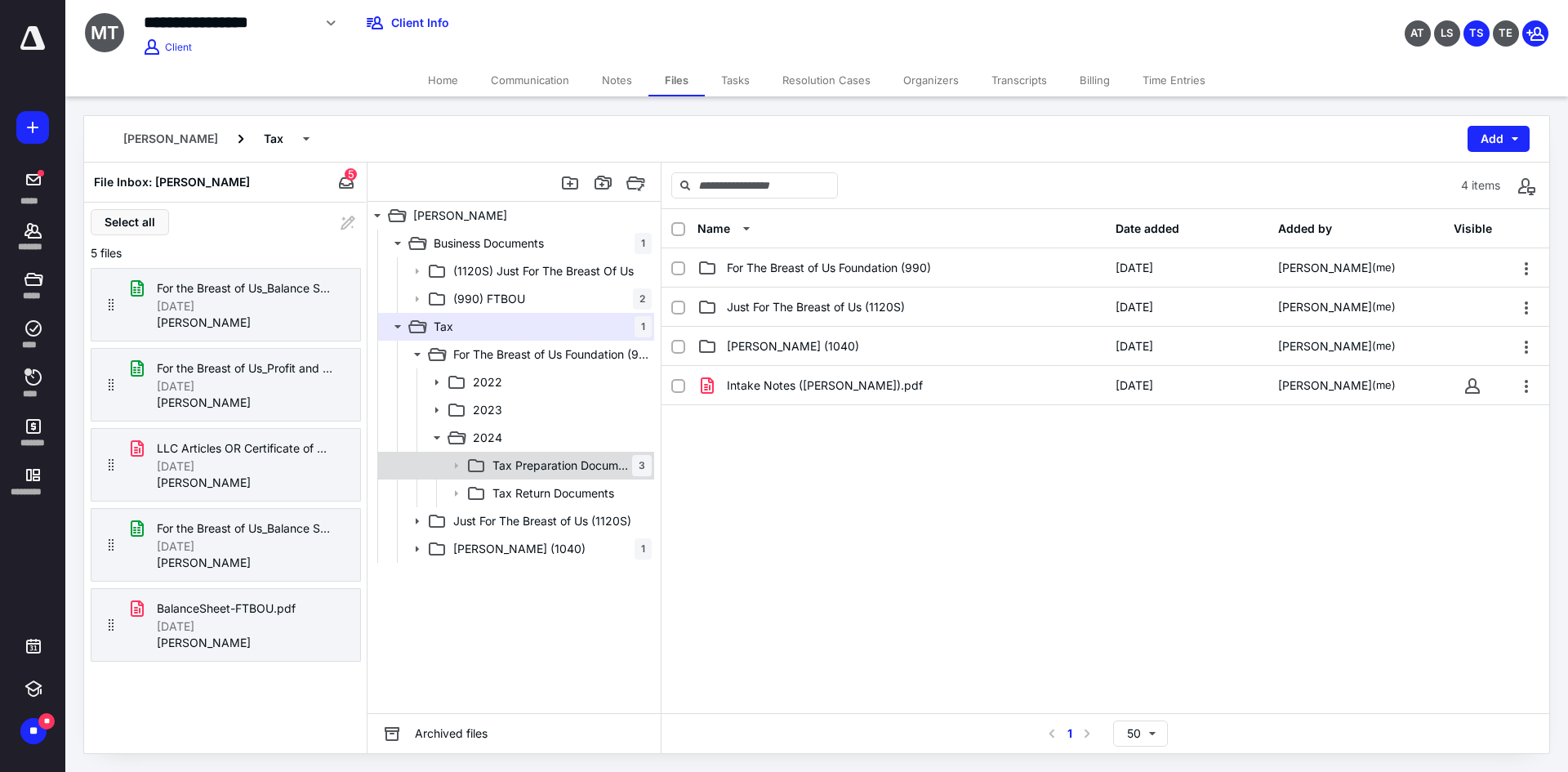 click on "Tax Preparation Documents 3" at bounding box center [568, 466] 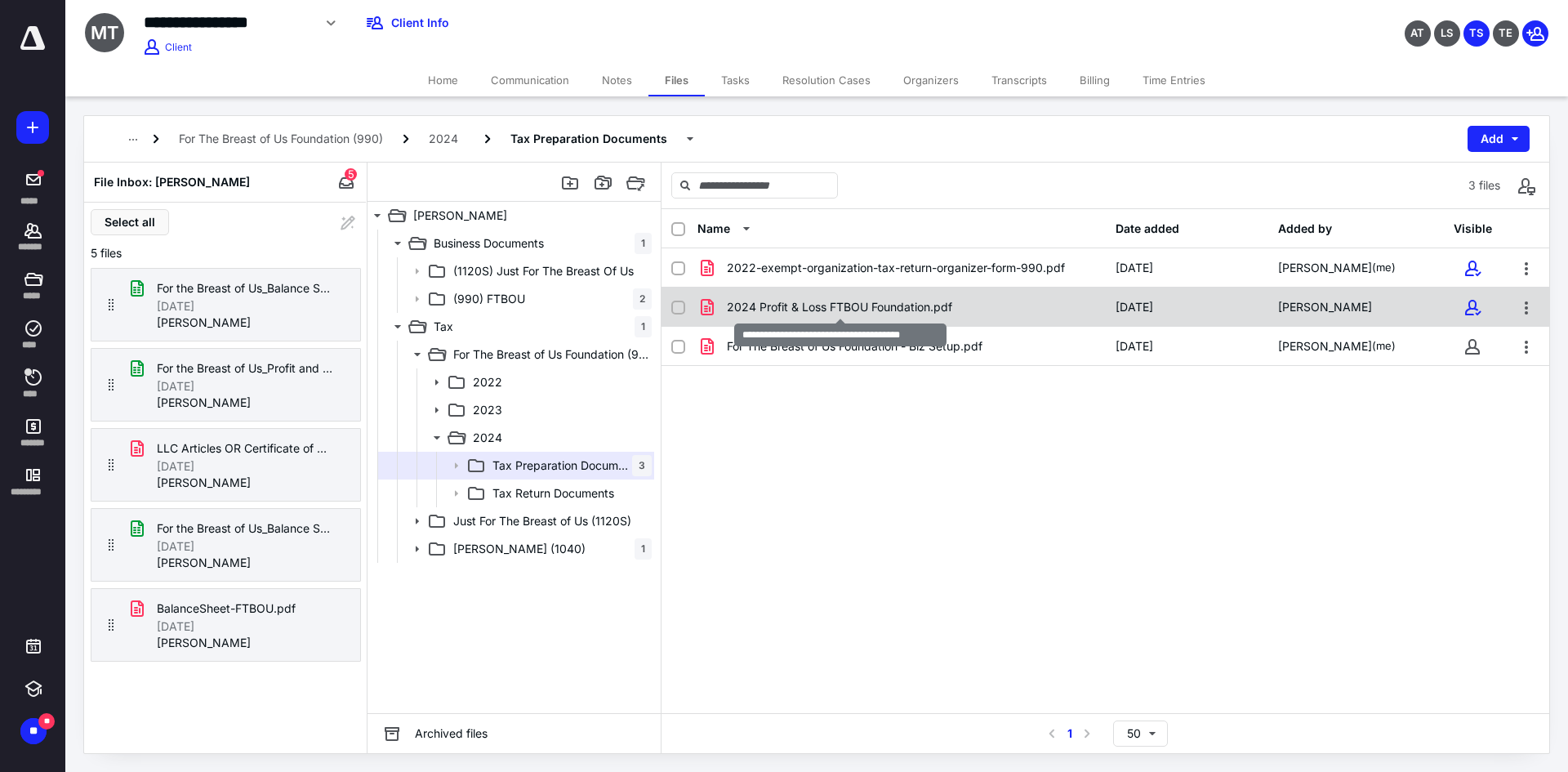 click on "2024 Profit & Loss FTBOU Foundation.pdf" at bounding box center (840, 307) 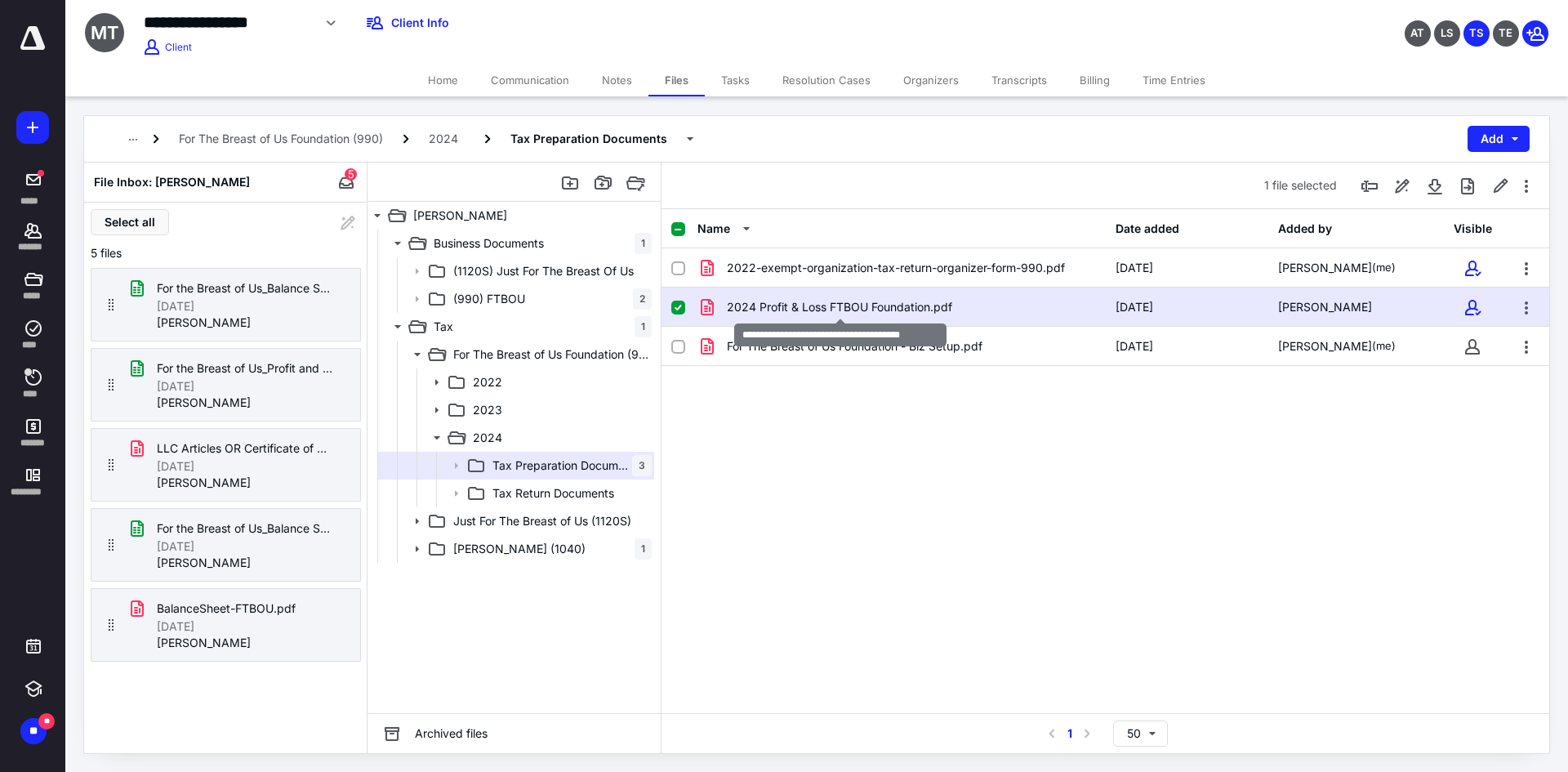 click on "2024 Profit & Loss FTBOU Foundation.pdf" at bounding box center [840, 307] 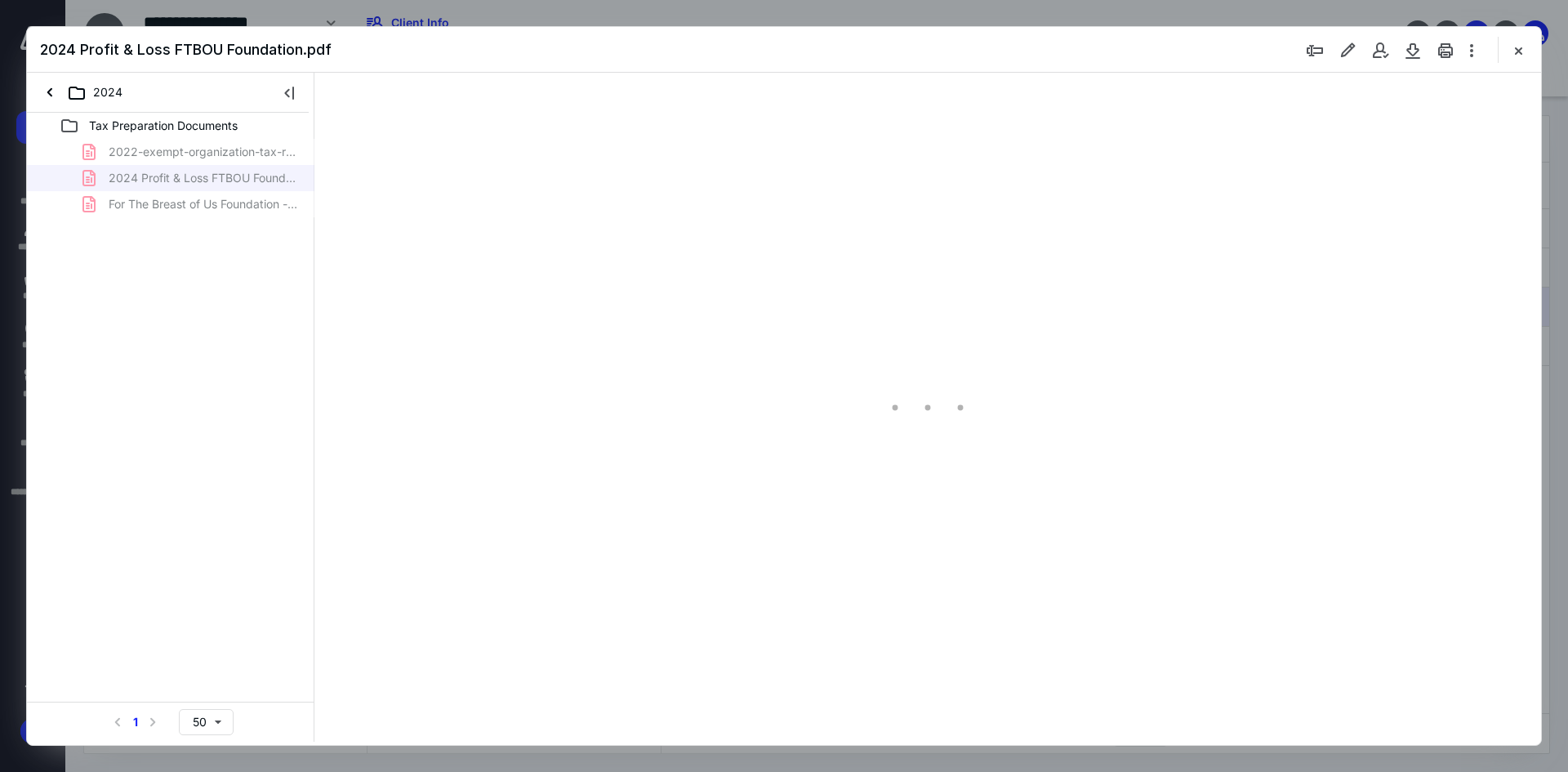 scroll, scrollTop: 0, scrollLeft: 0, axis: both 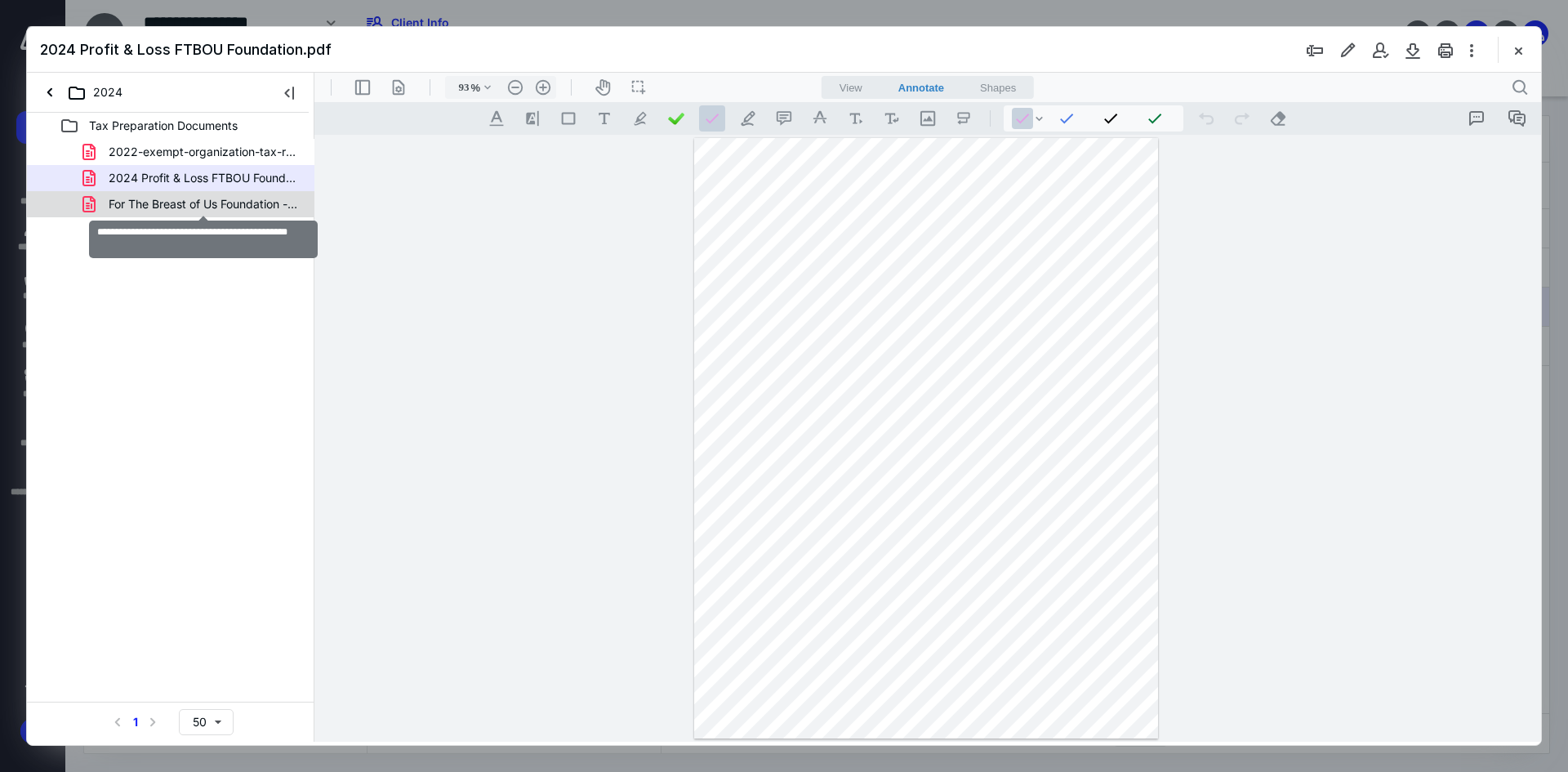click on "For The Breast of Us Foundation - Biz Setup.pdf" at bounding box center (203, 204) 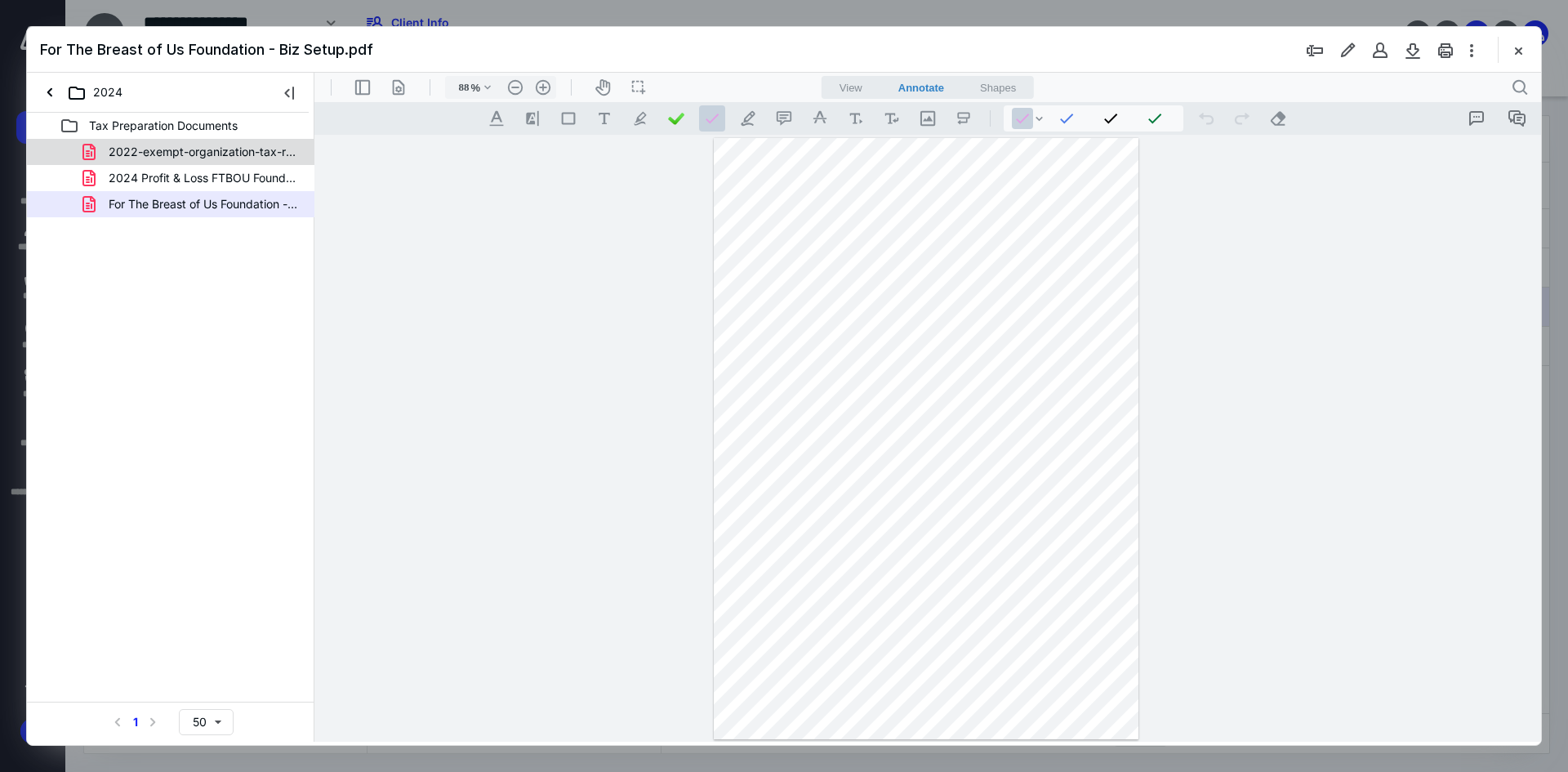 click on "2022-exempt-organization-tax-return-organizer-form-990.pdf" at bounding box center [203, 152] 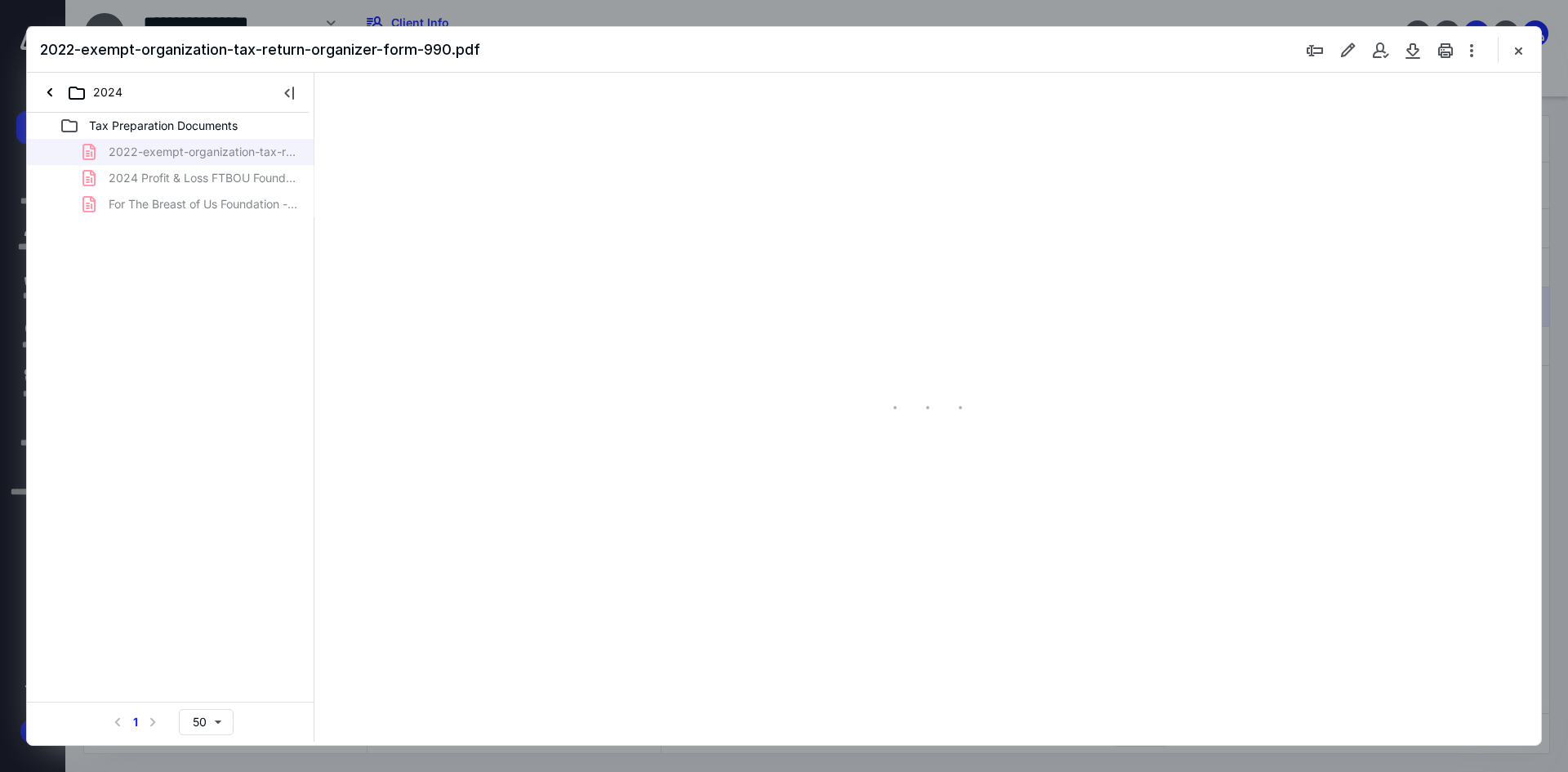 type on "93" 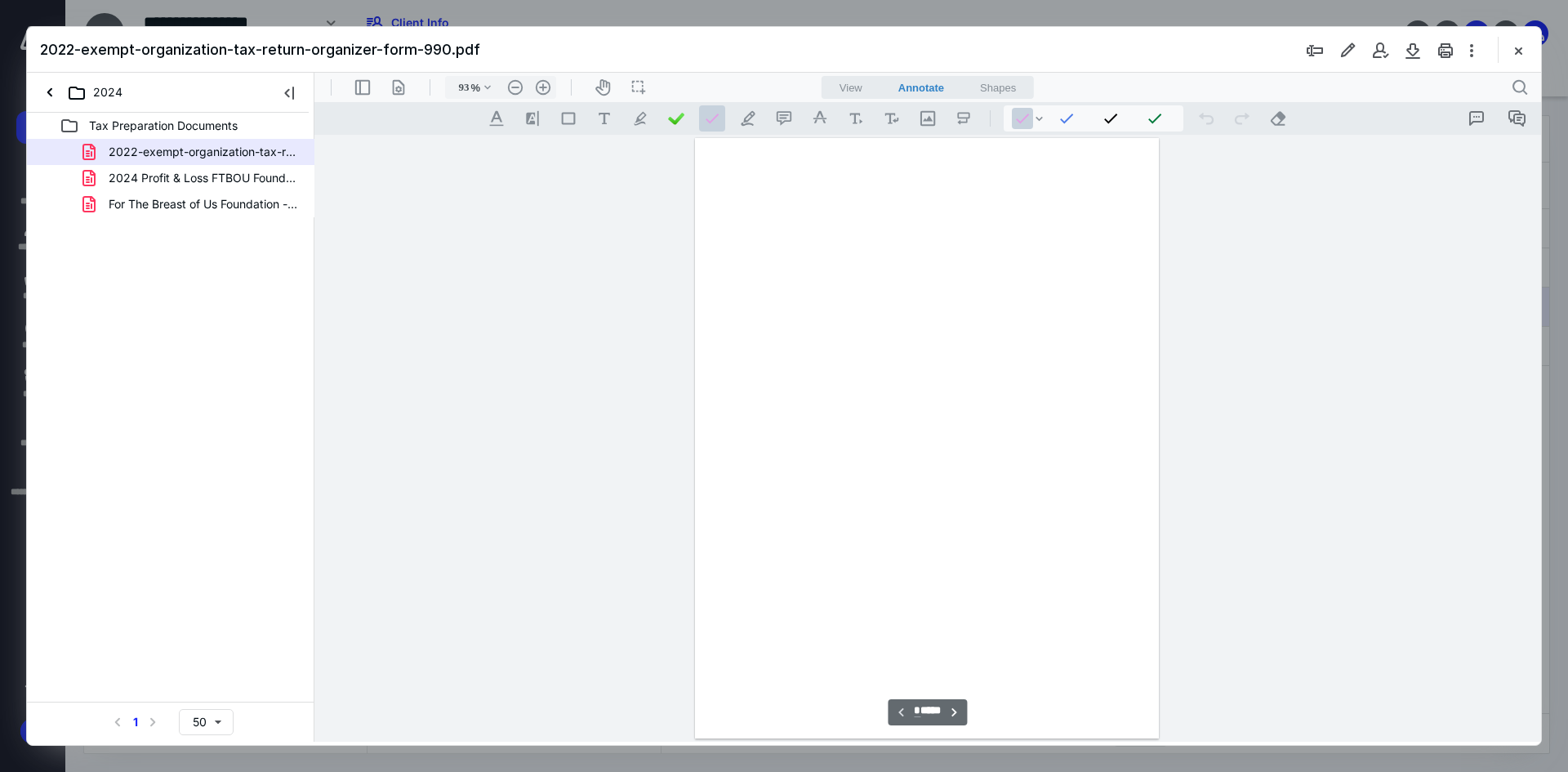 scroll, scrollTop: 65, scrollLeft: 0, axis: vertical 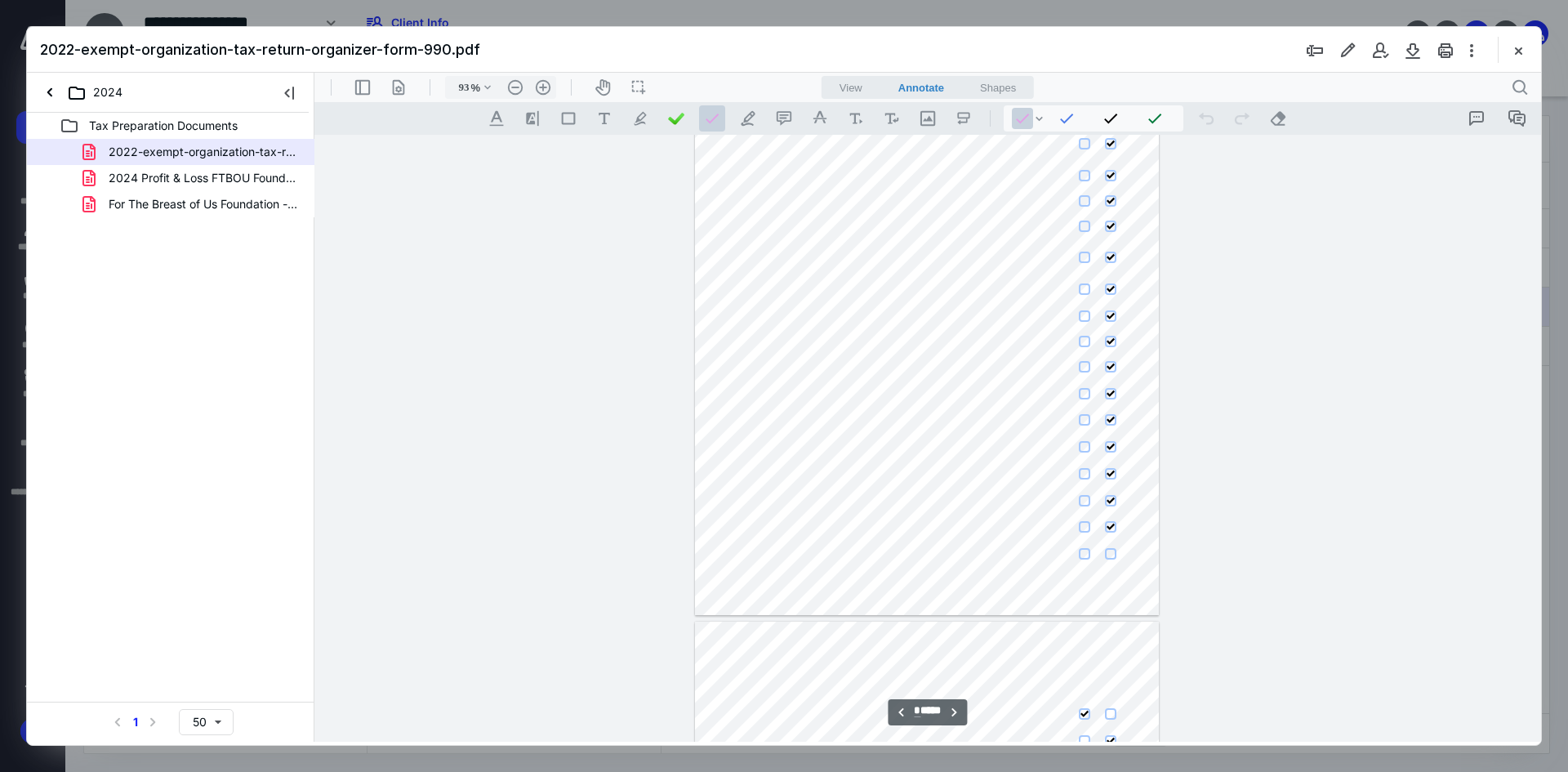 type on "*" 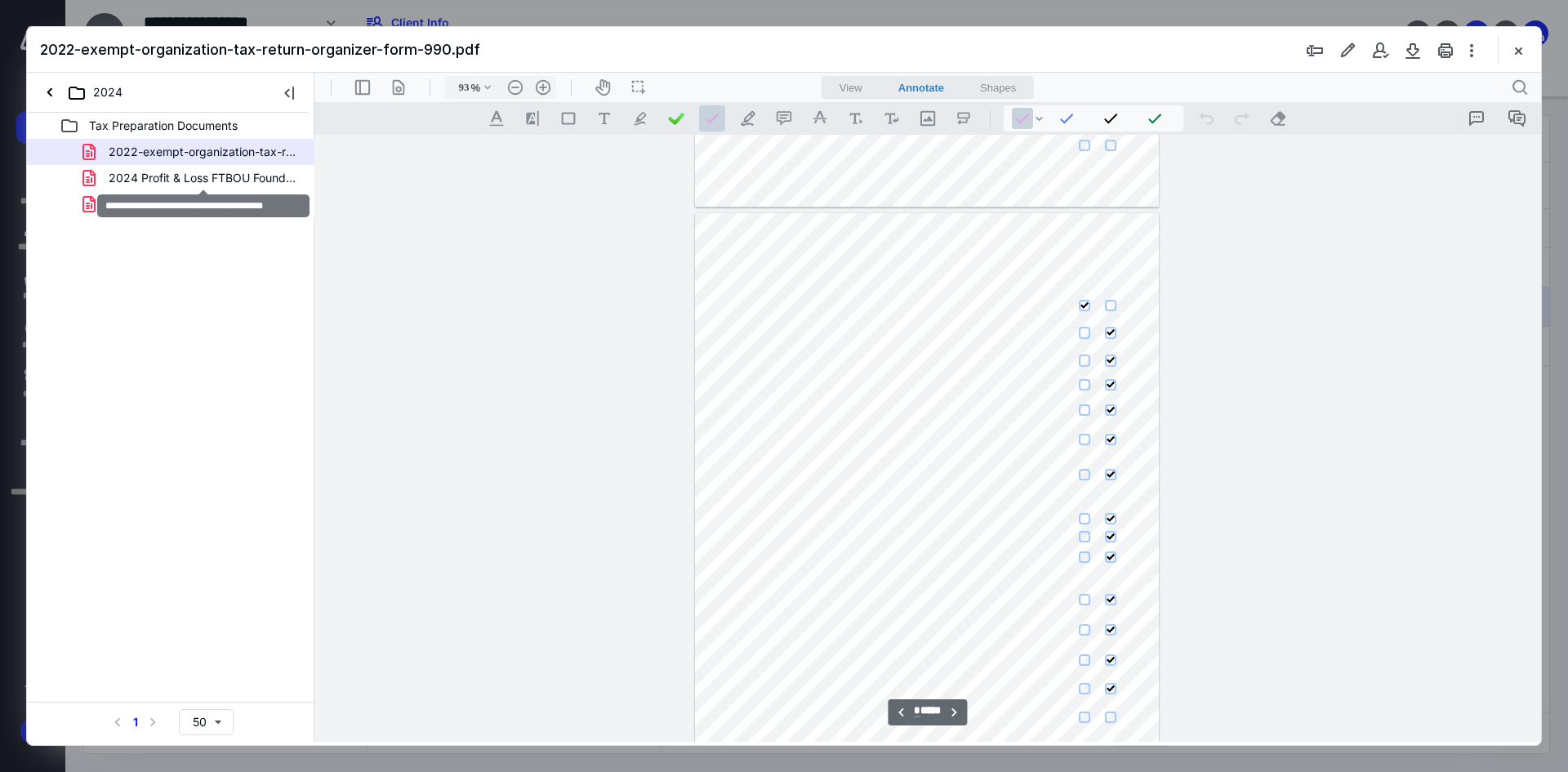 click on "2024 Profit & Loss FTBOU Foundation.pdf" at bounding box center [203, 178] 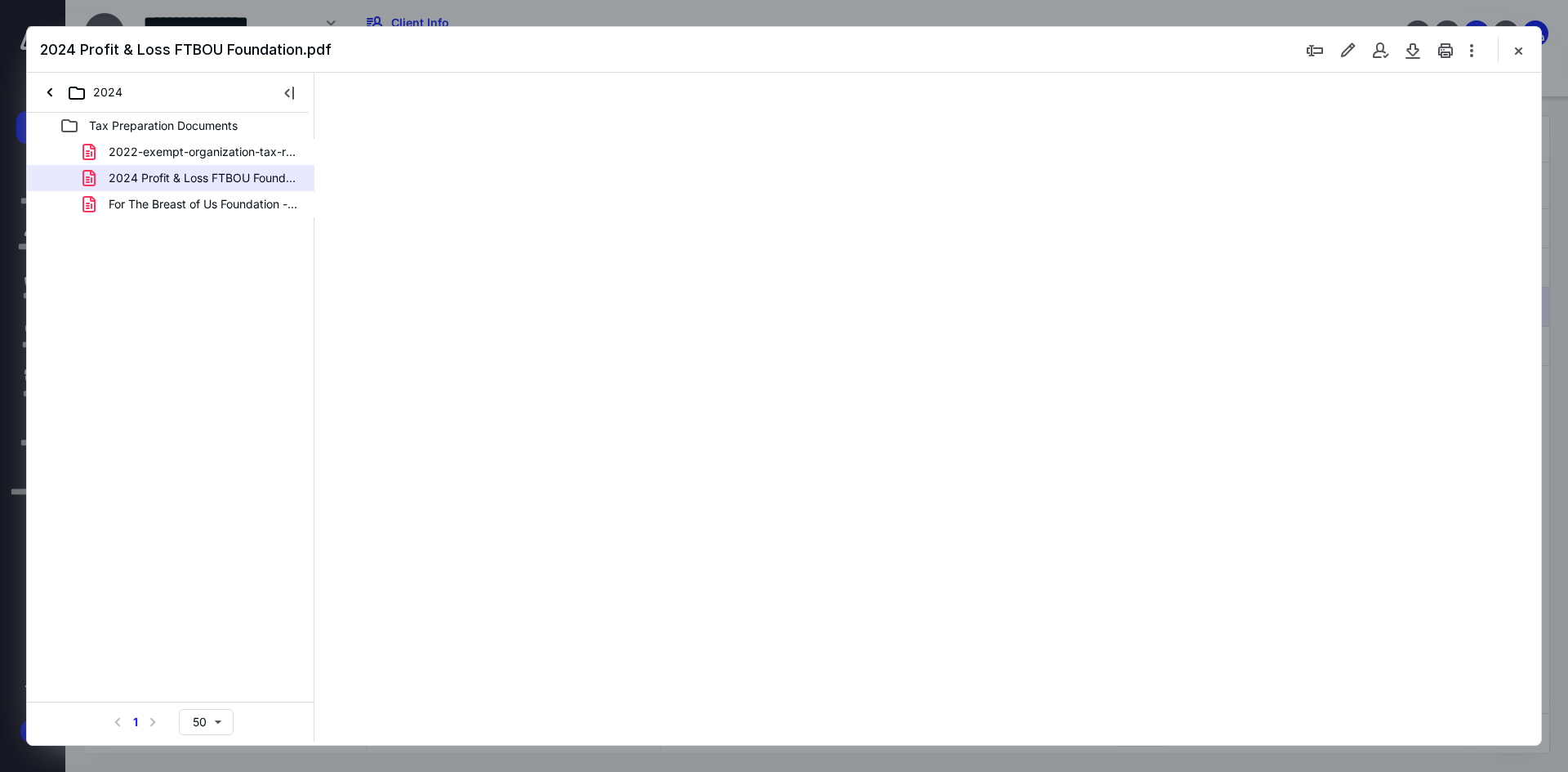 type on "93" 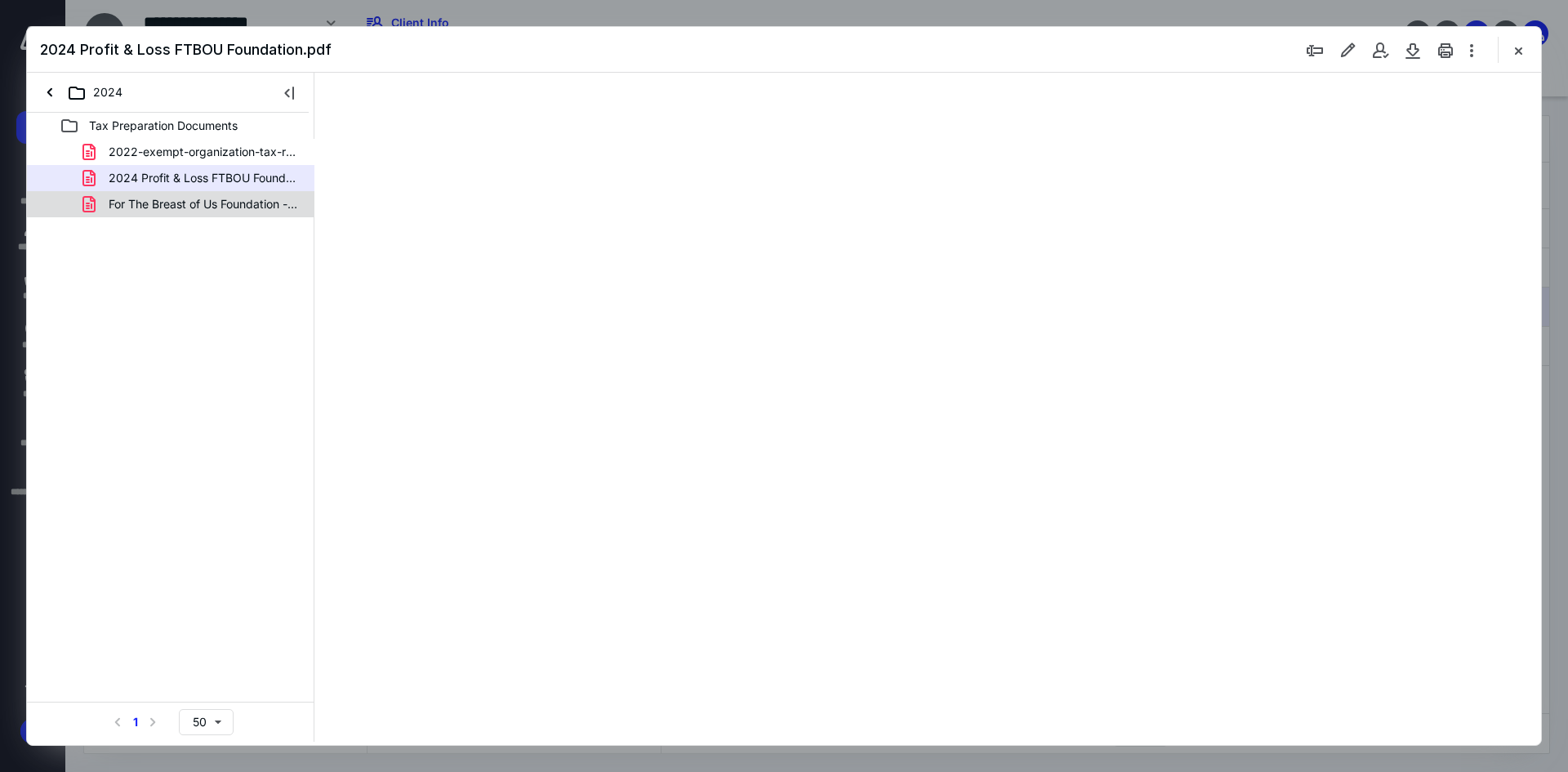 scroll, scrollTop: 0, scrollLeft: 0, axis: both 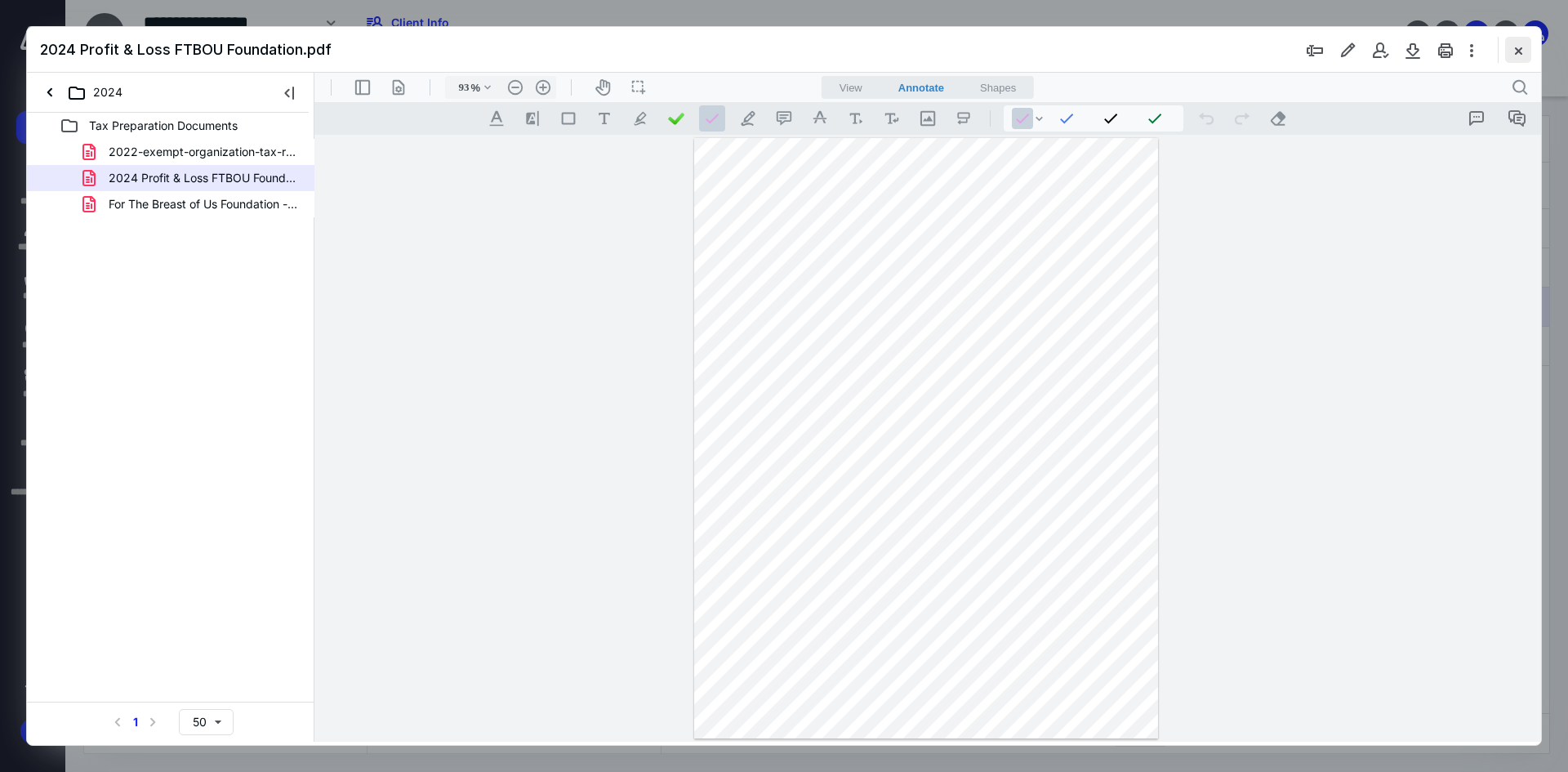 click at bounding box center (1518, 50) 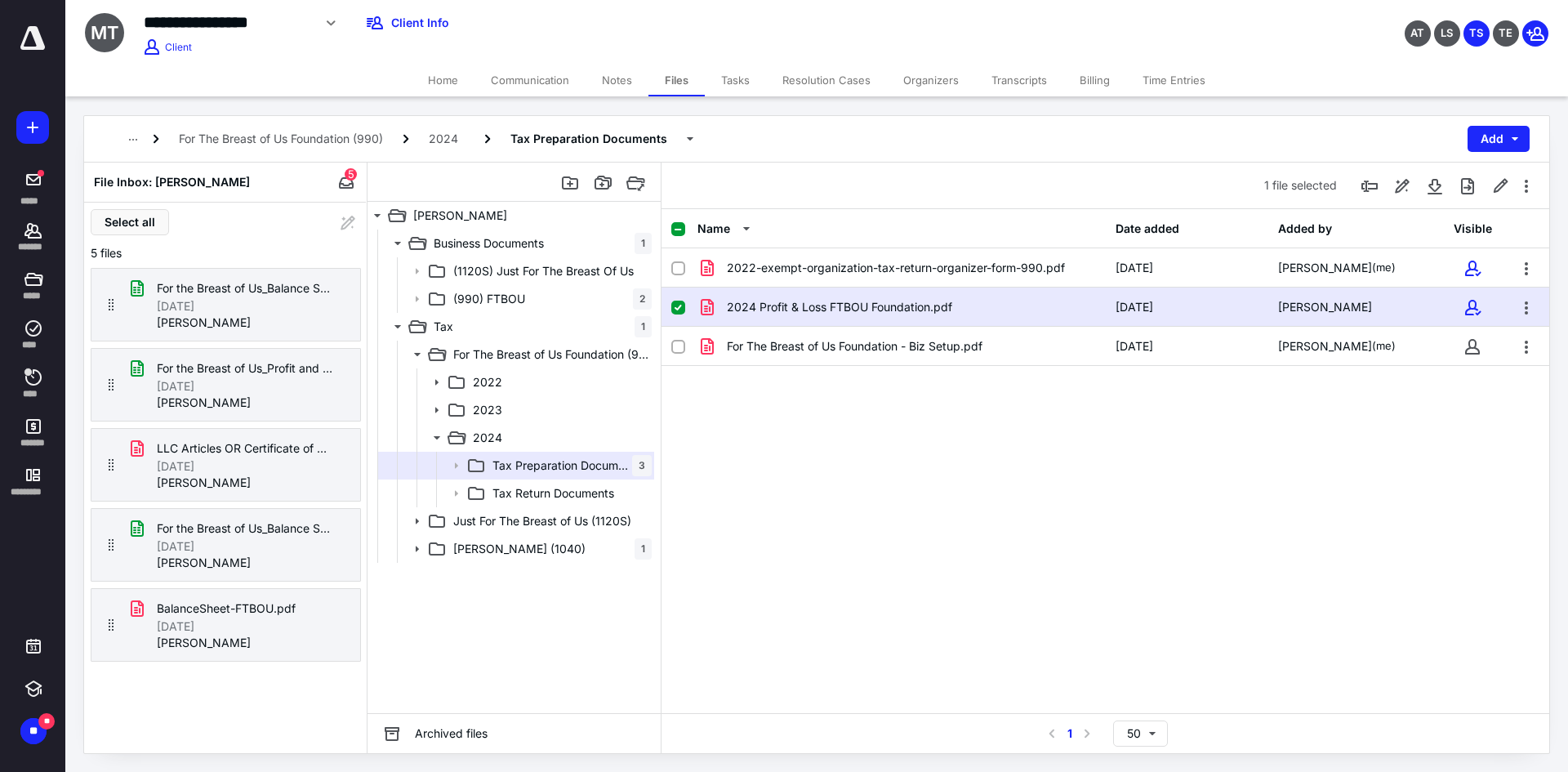 click on "Organizers" at bounding box center [931, 80] 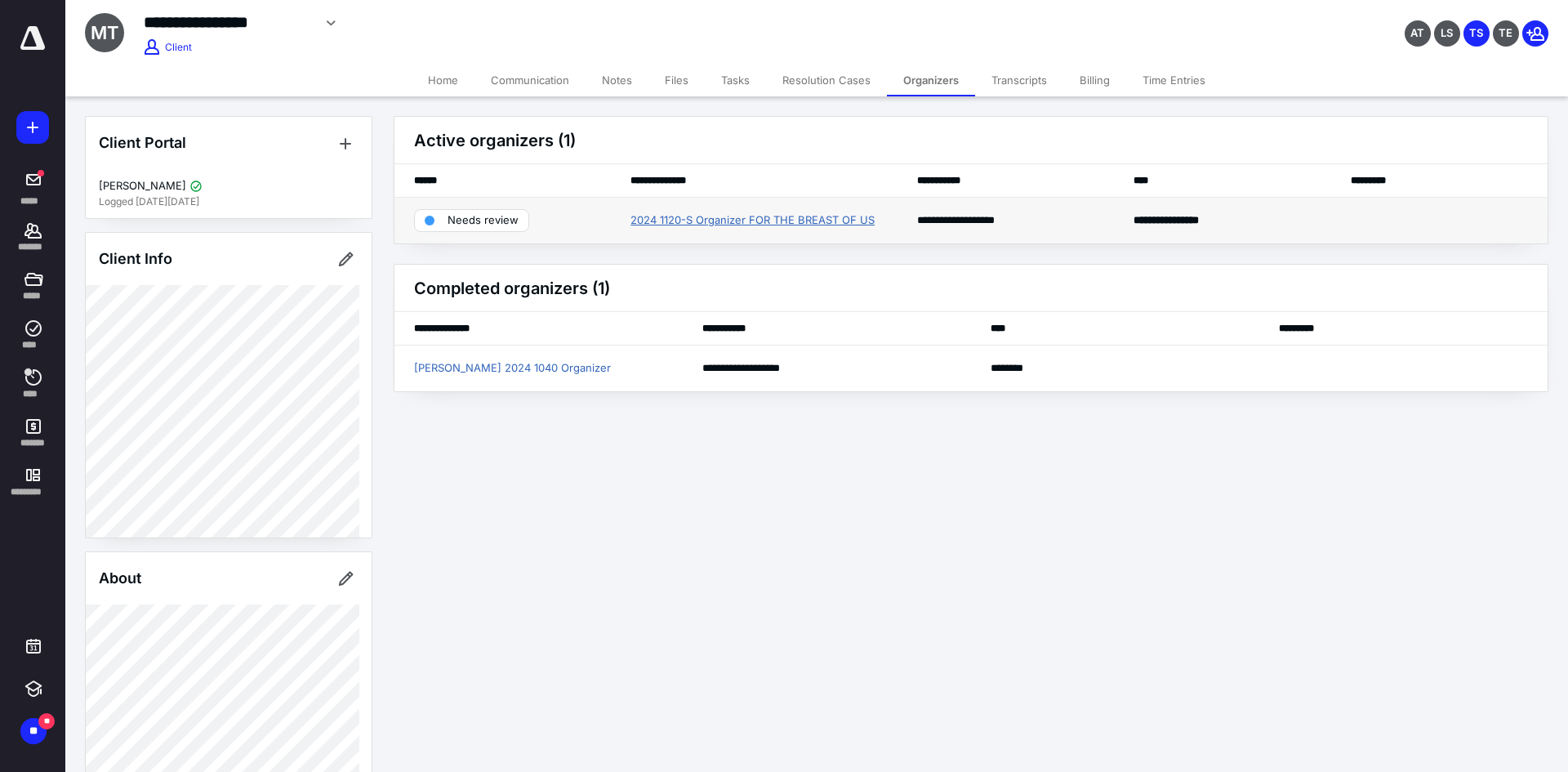 click on "2024 1120-S Organizer FOR THE BREAST OF US" at bounding box center (752, 221) 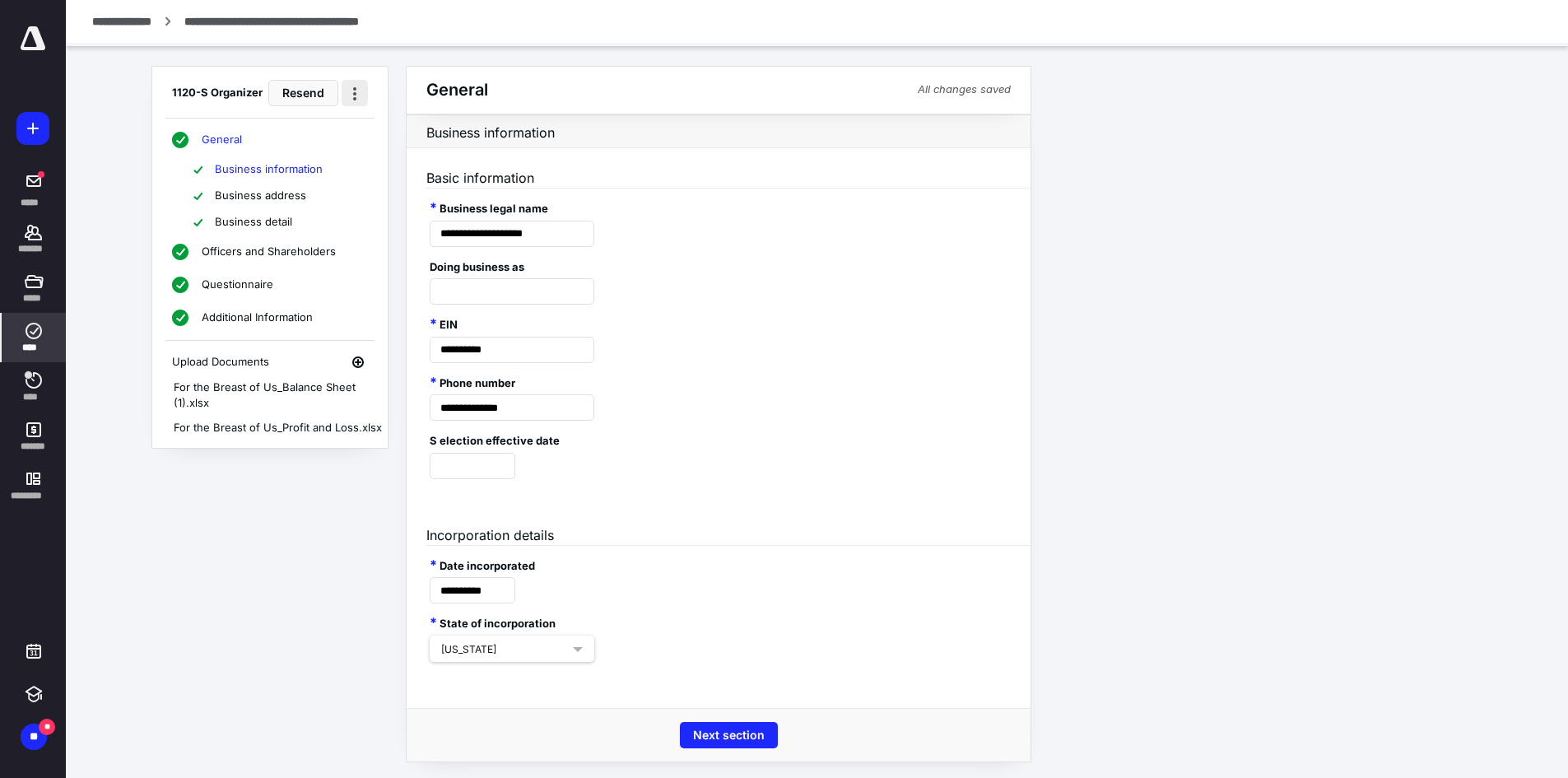 click at bounding box center [355, 93] 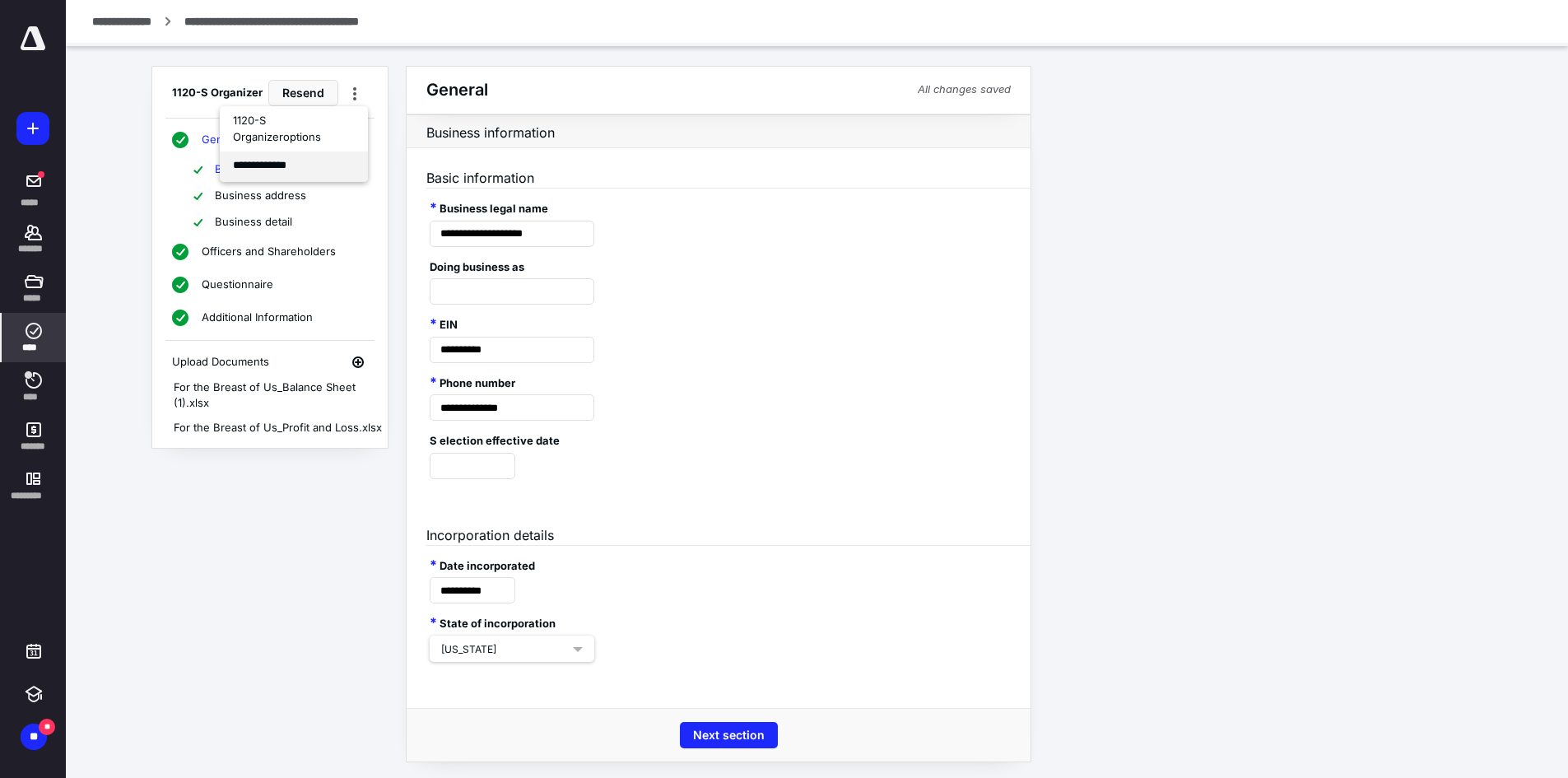 click on "**********" at bounding box center (294, 166) 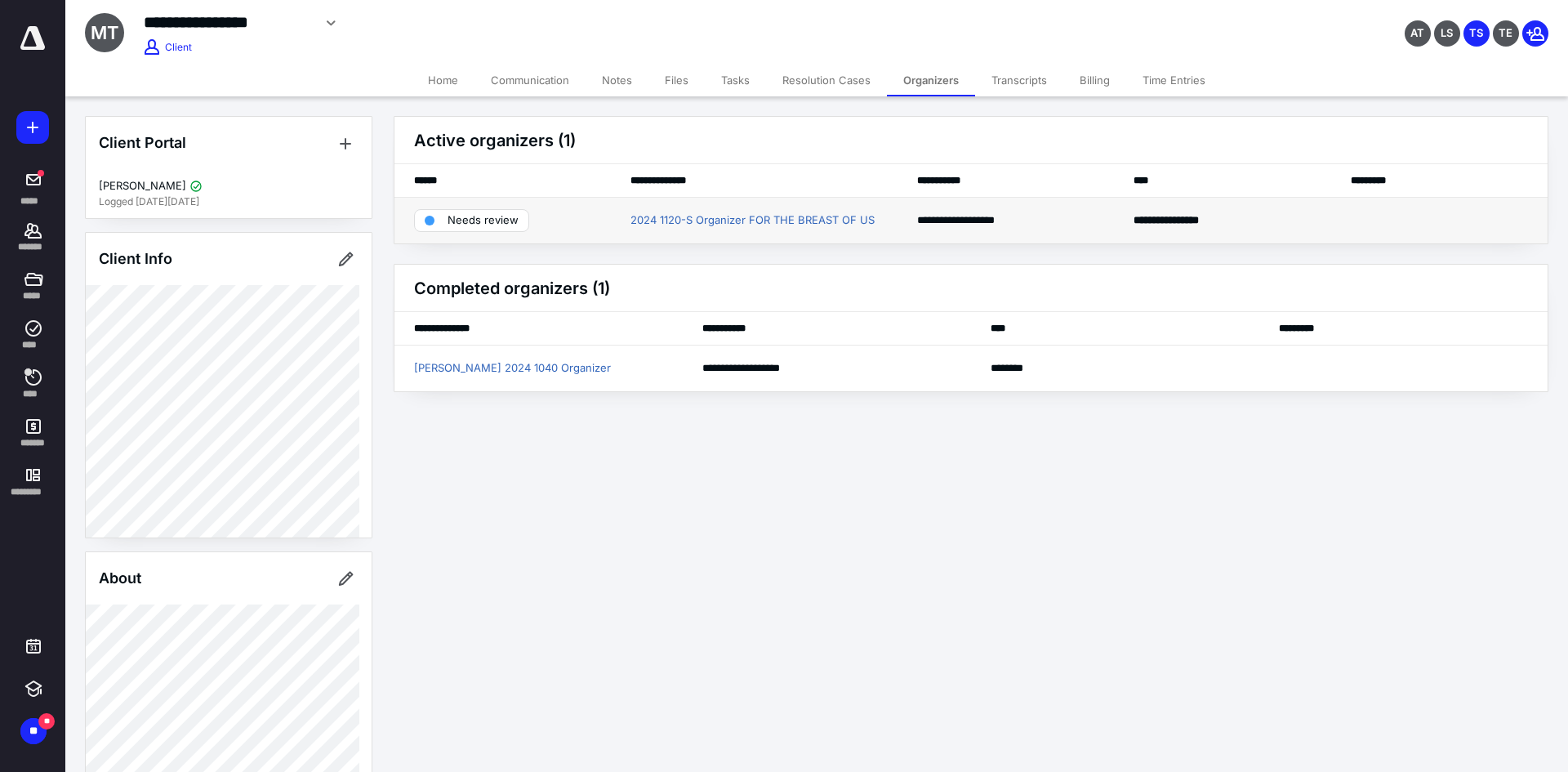 click on "Needs review" at bounding box center (483, 221) 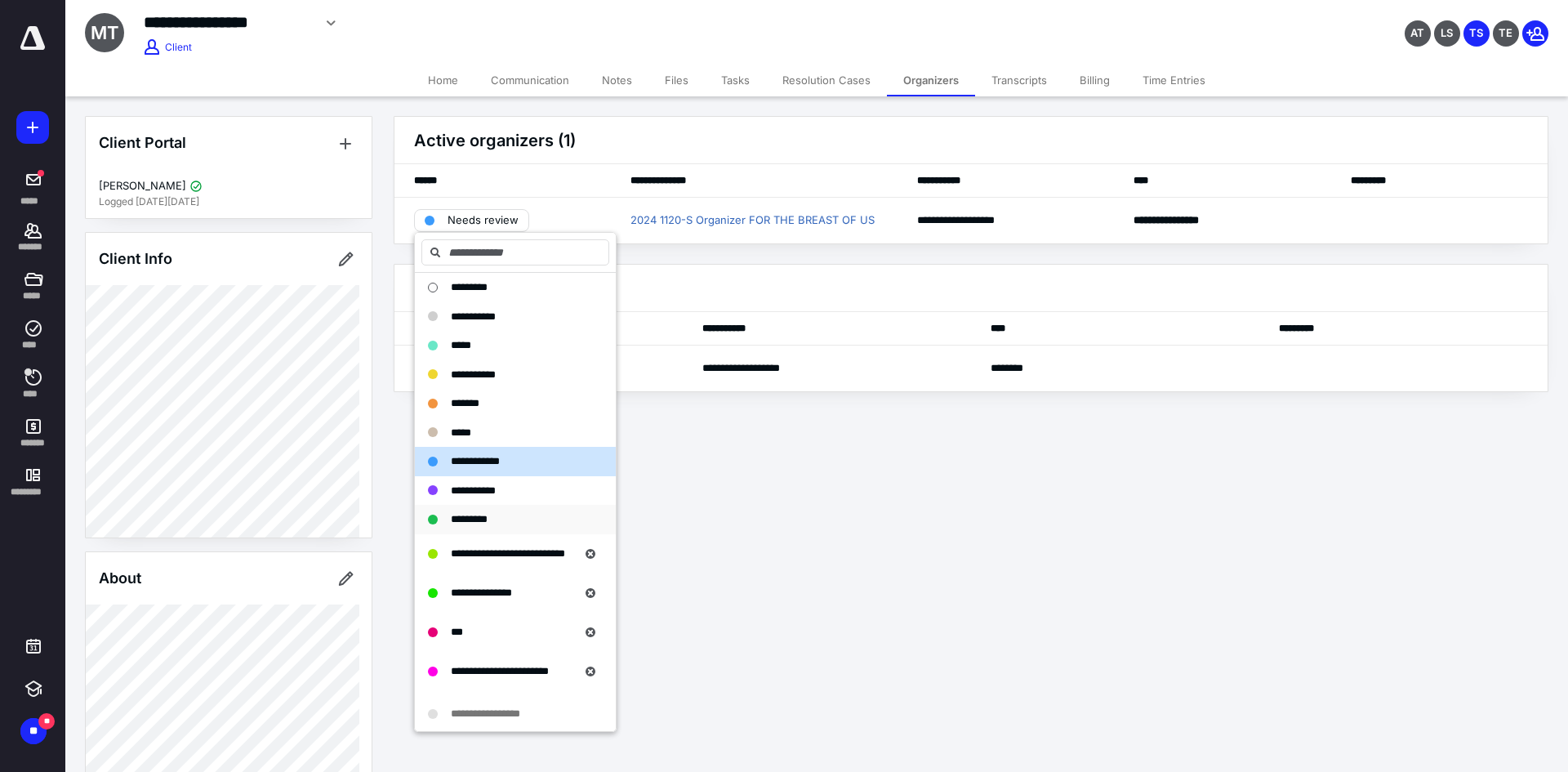 click on "*********" at bounding box center (469, 520) 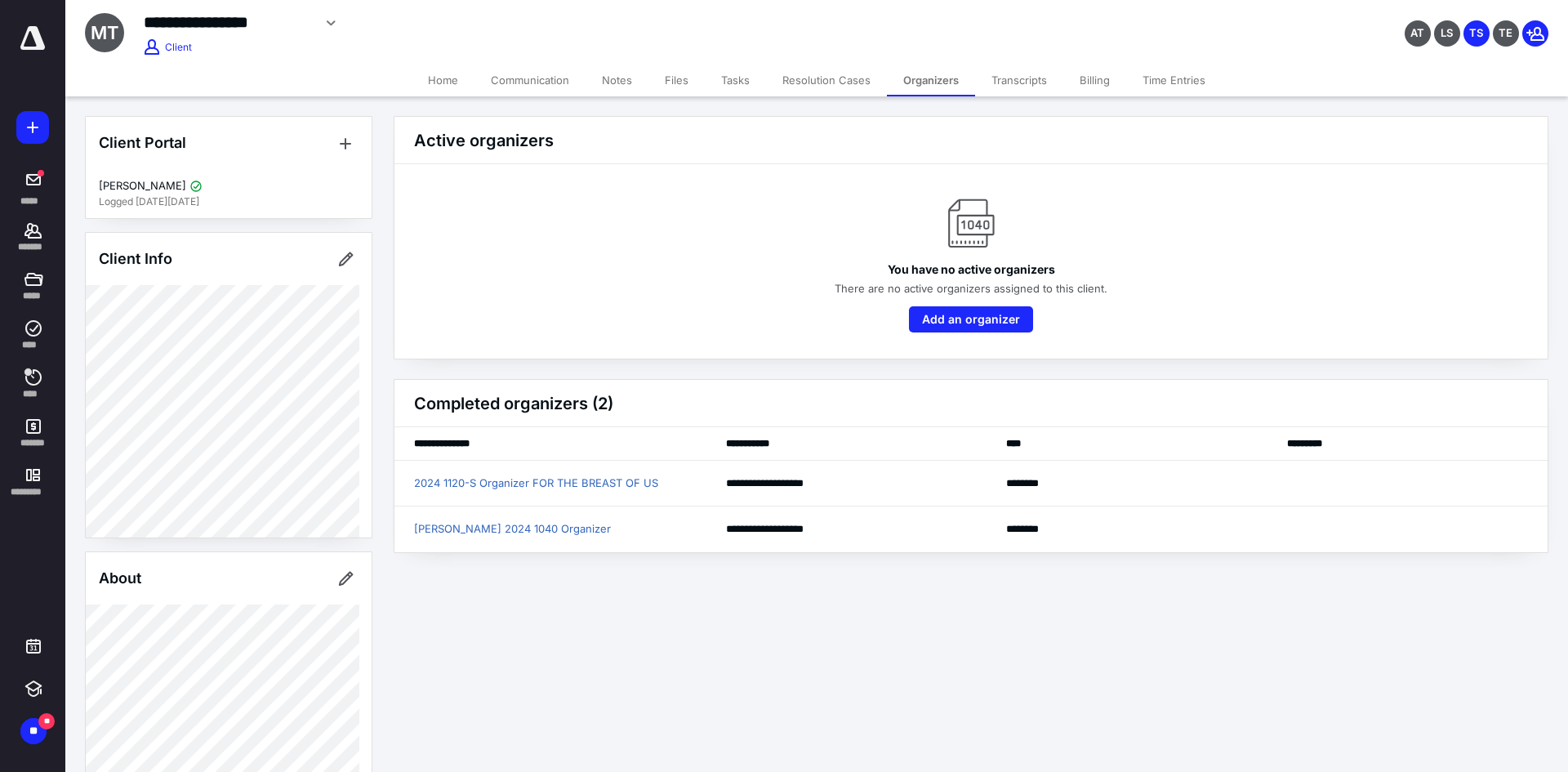 click on "Files" at bounding box center (676, 80) 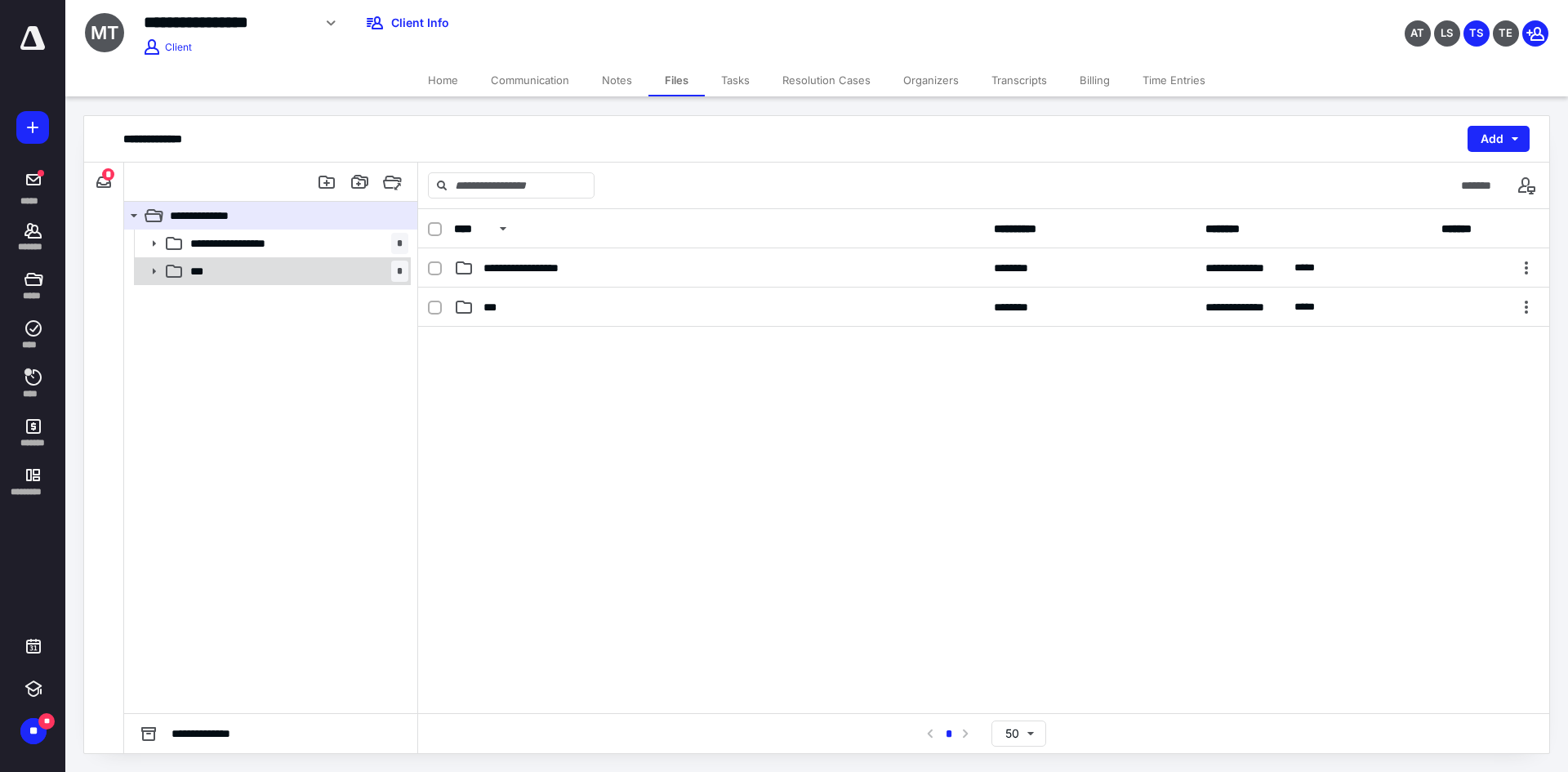 click 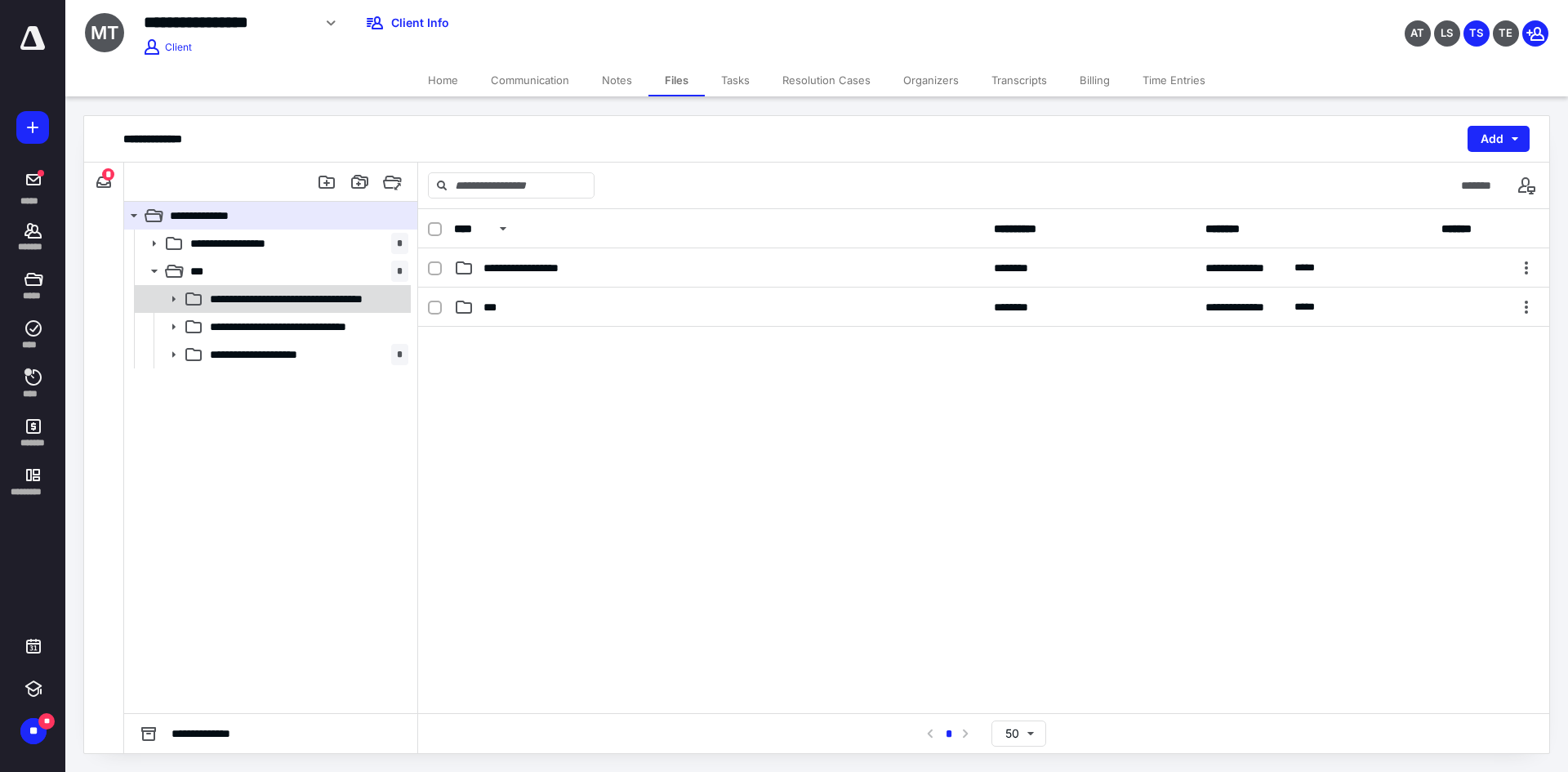 click 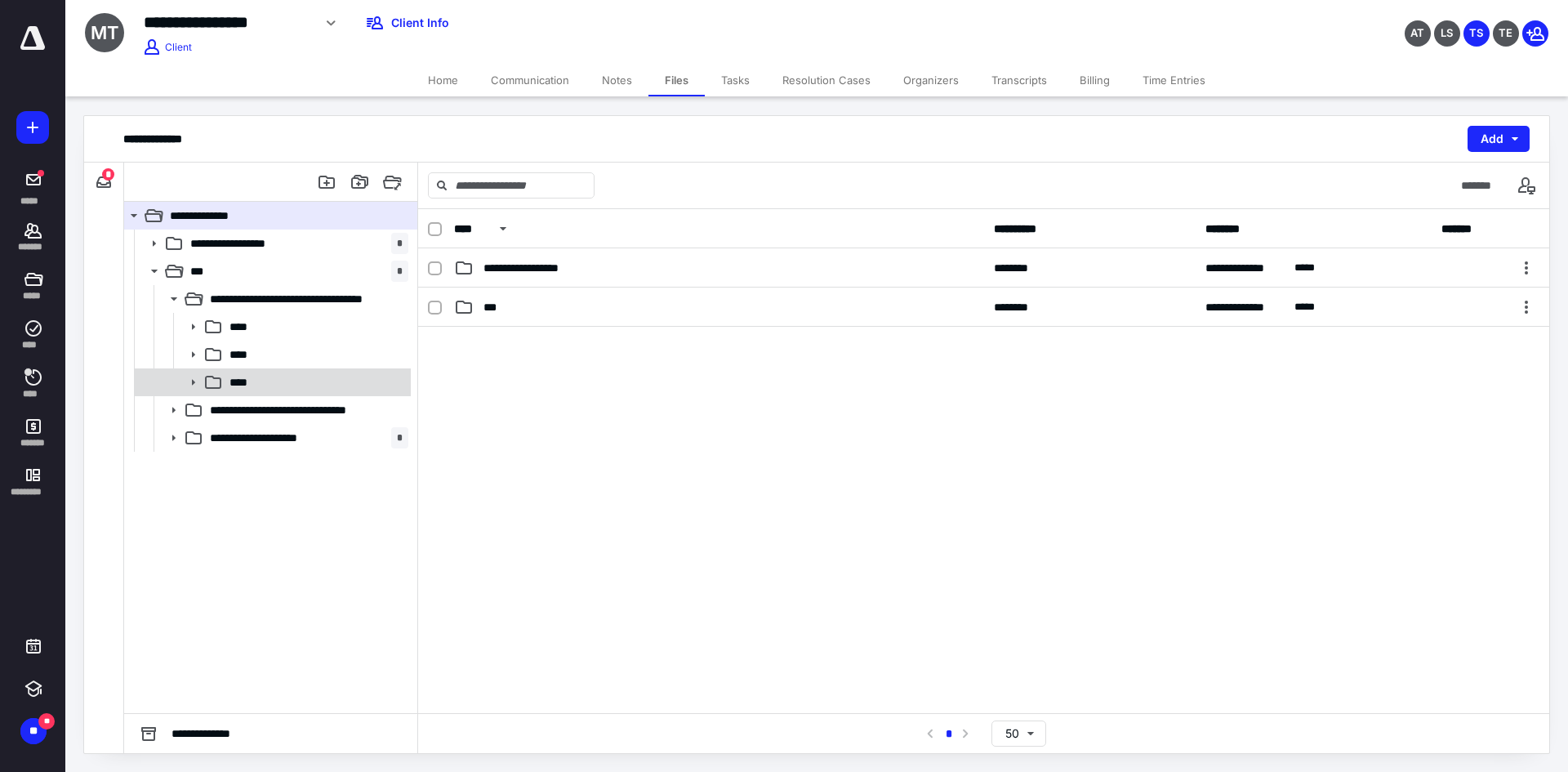 click 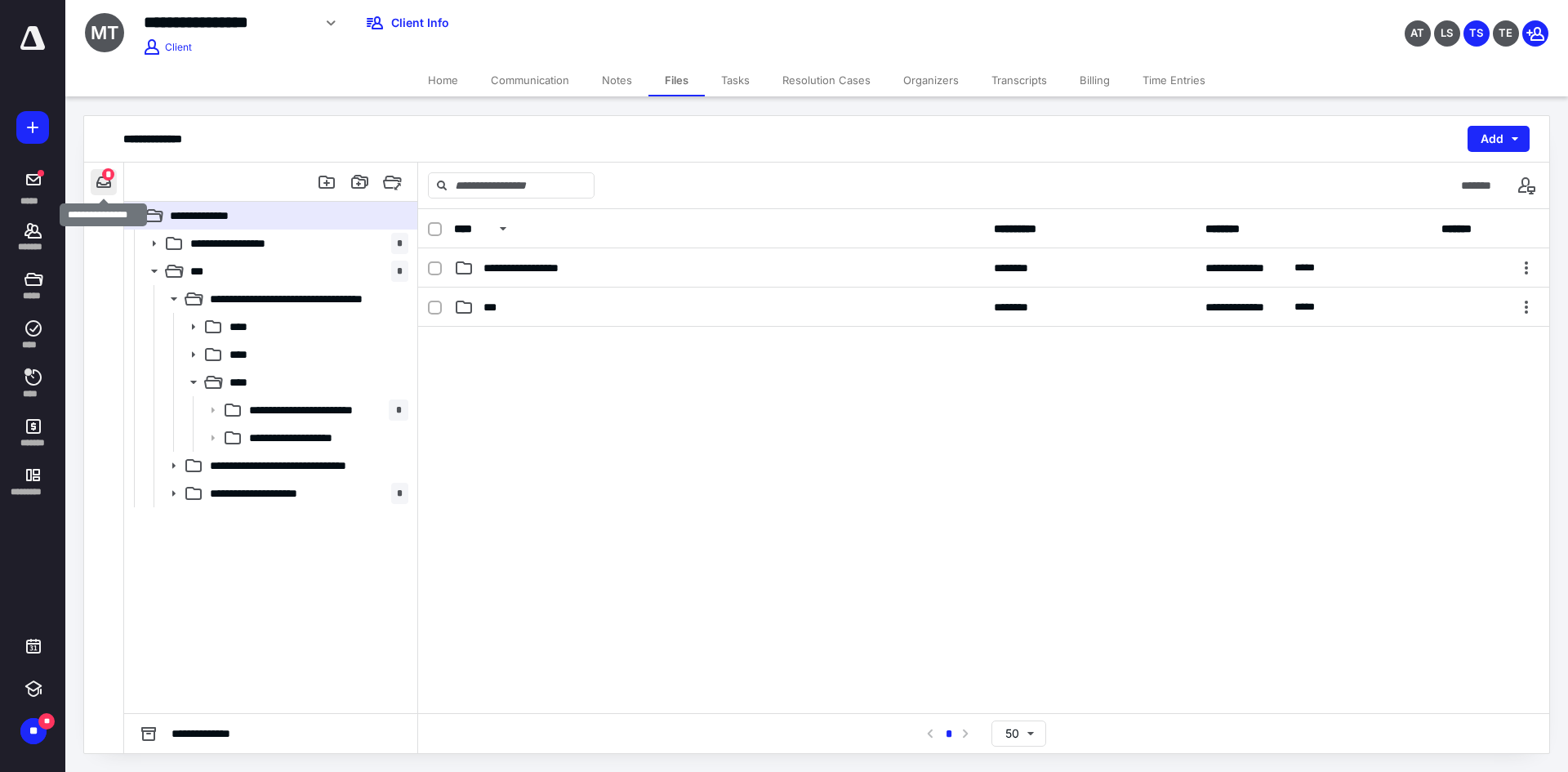 click at bounding box center (104, 182) 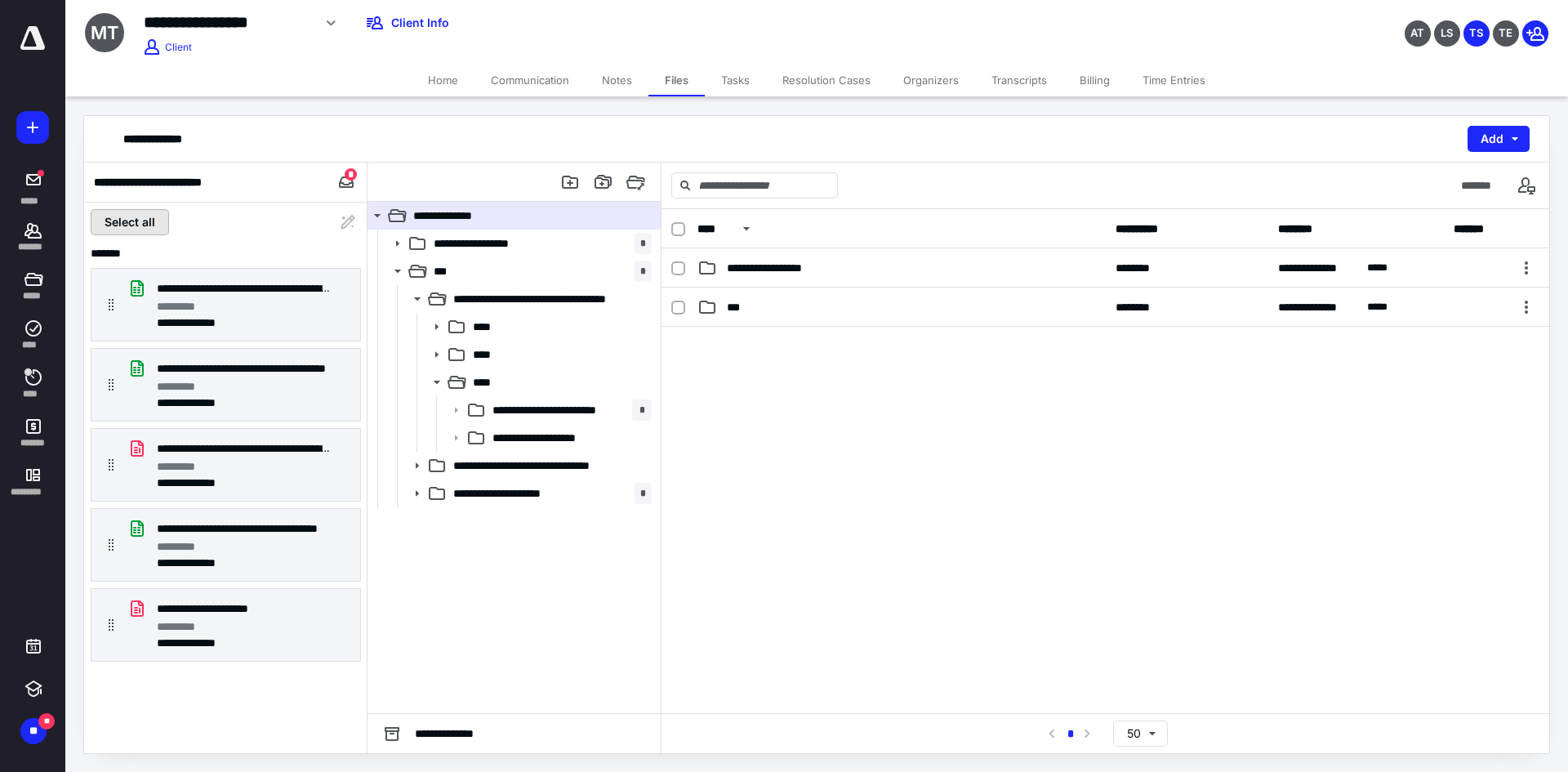 click on "Select all" at bounding box center (130, 222) 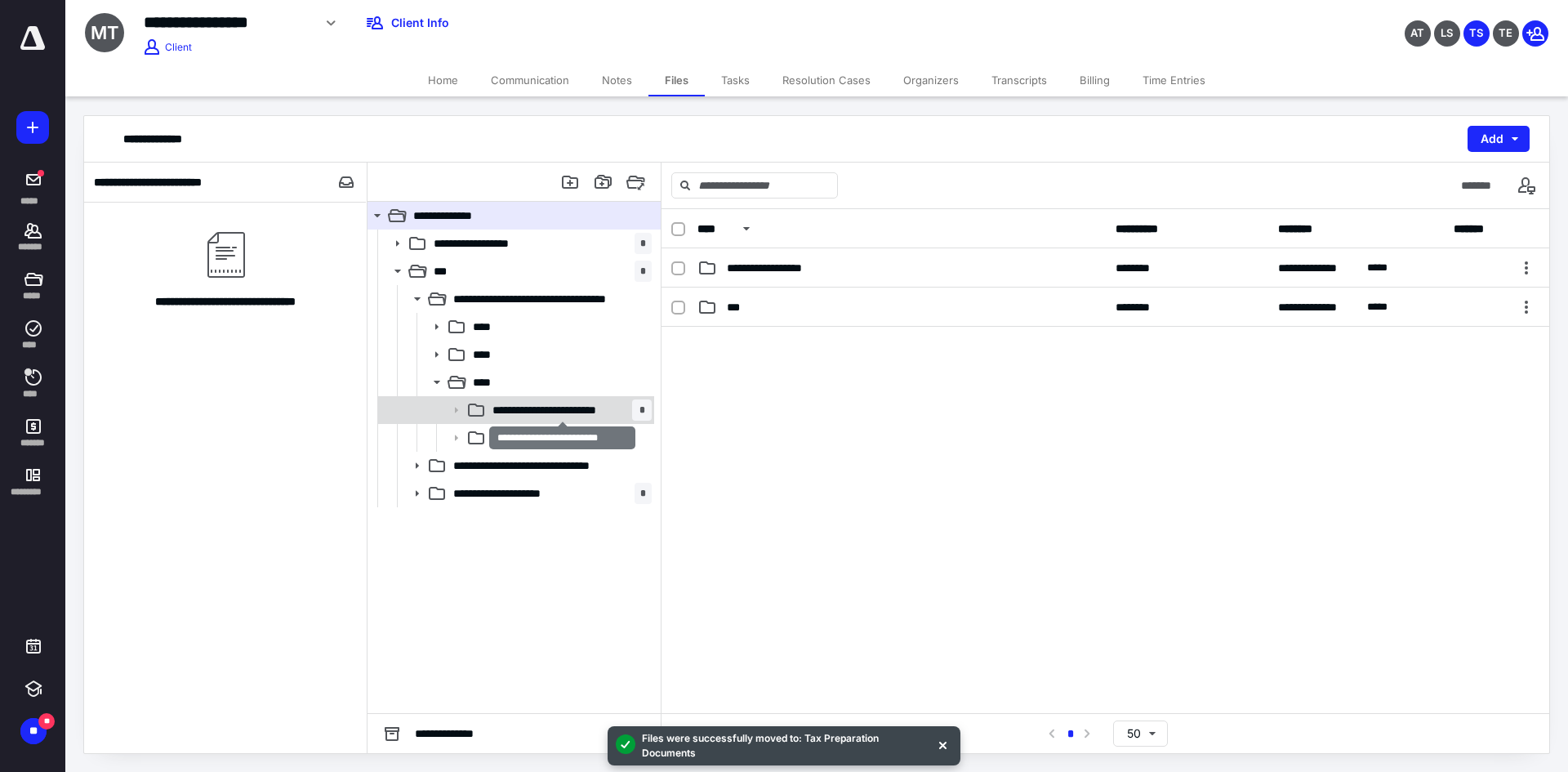 click on "**********" at bounding box center [562, 410] 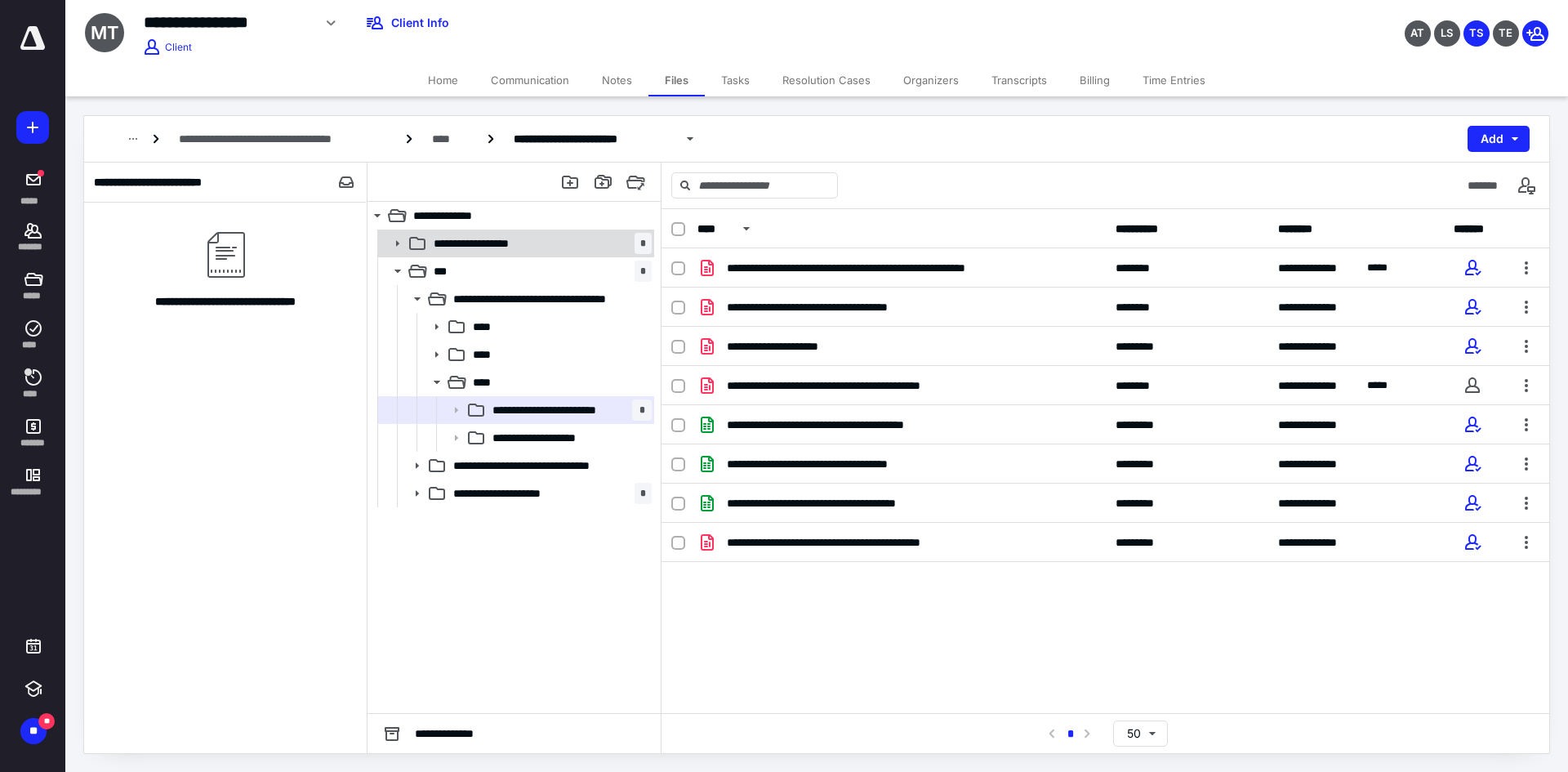 click 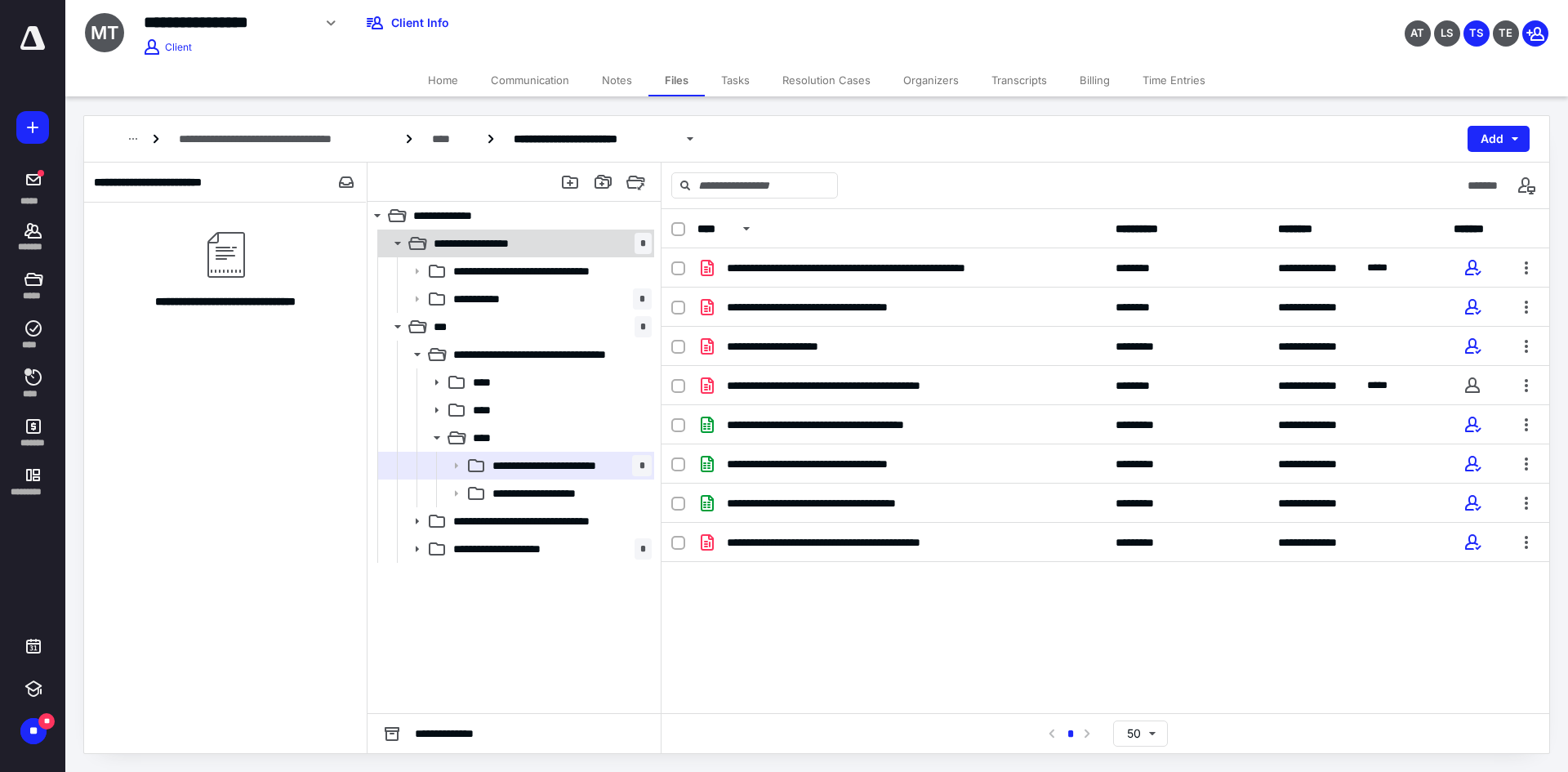 click 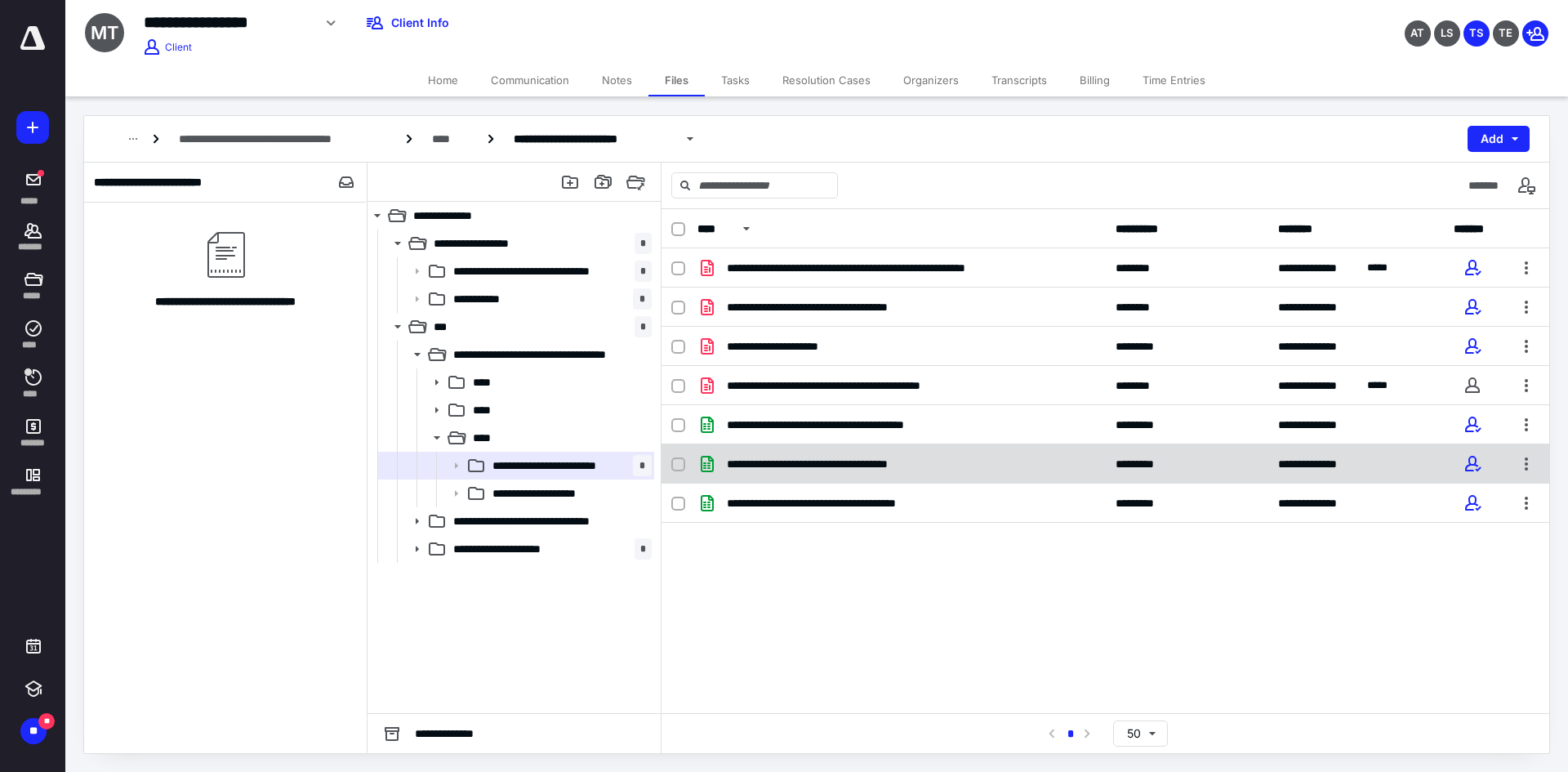 click at bounding box center (678, 465) 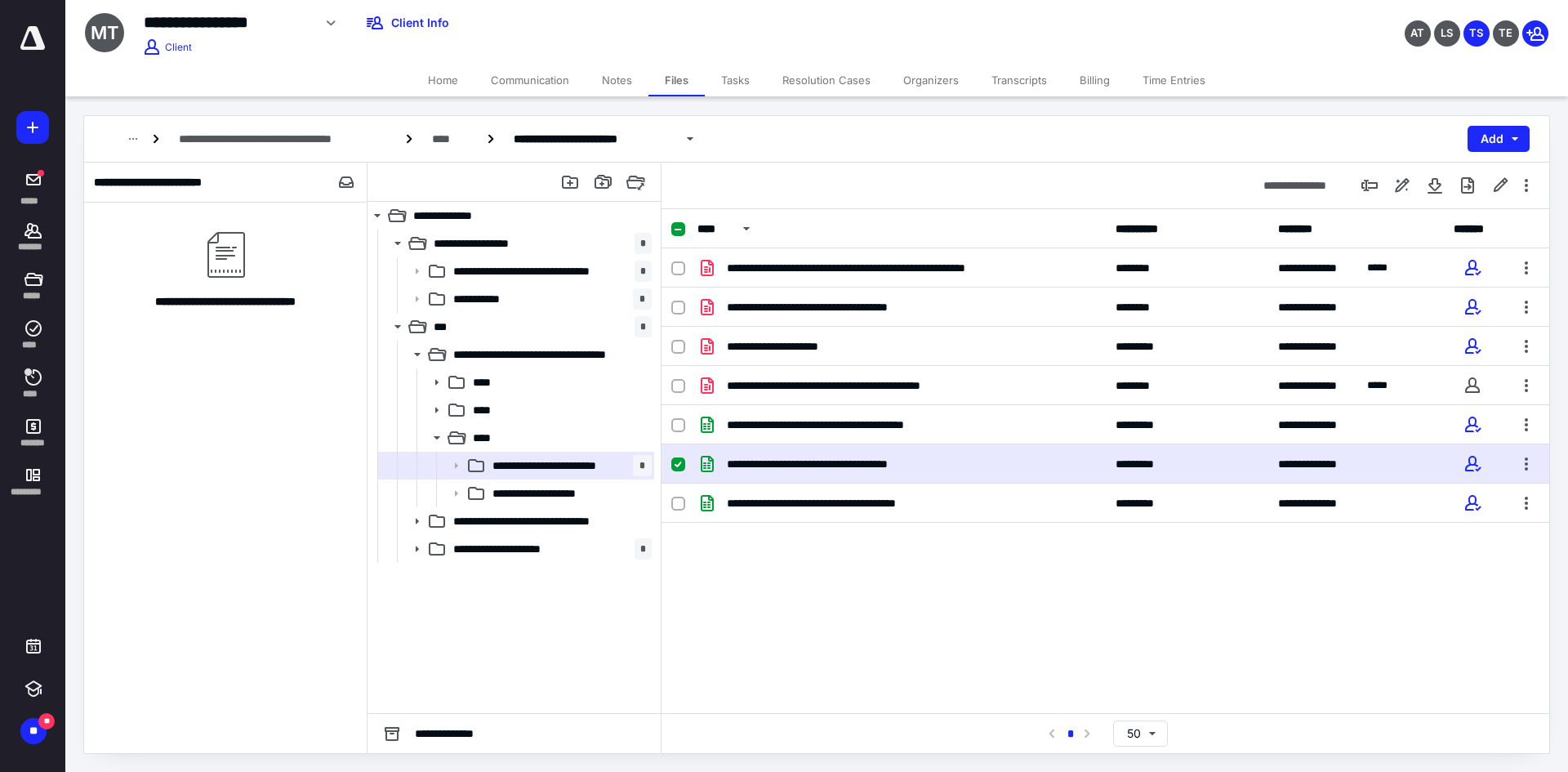 checkbox on "true" 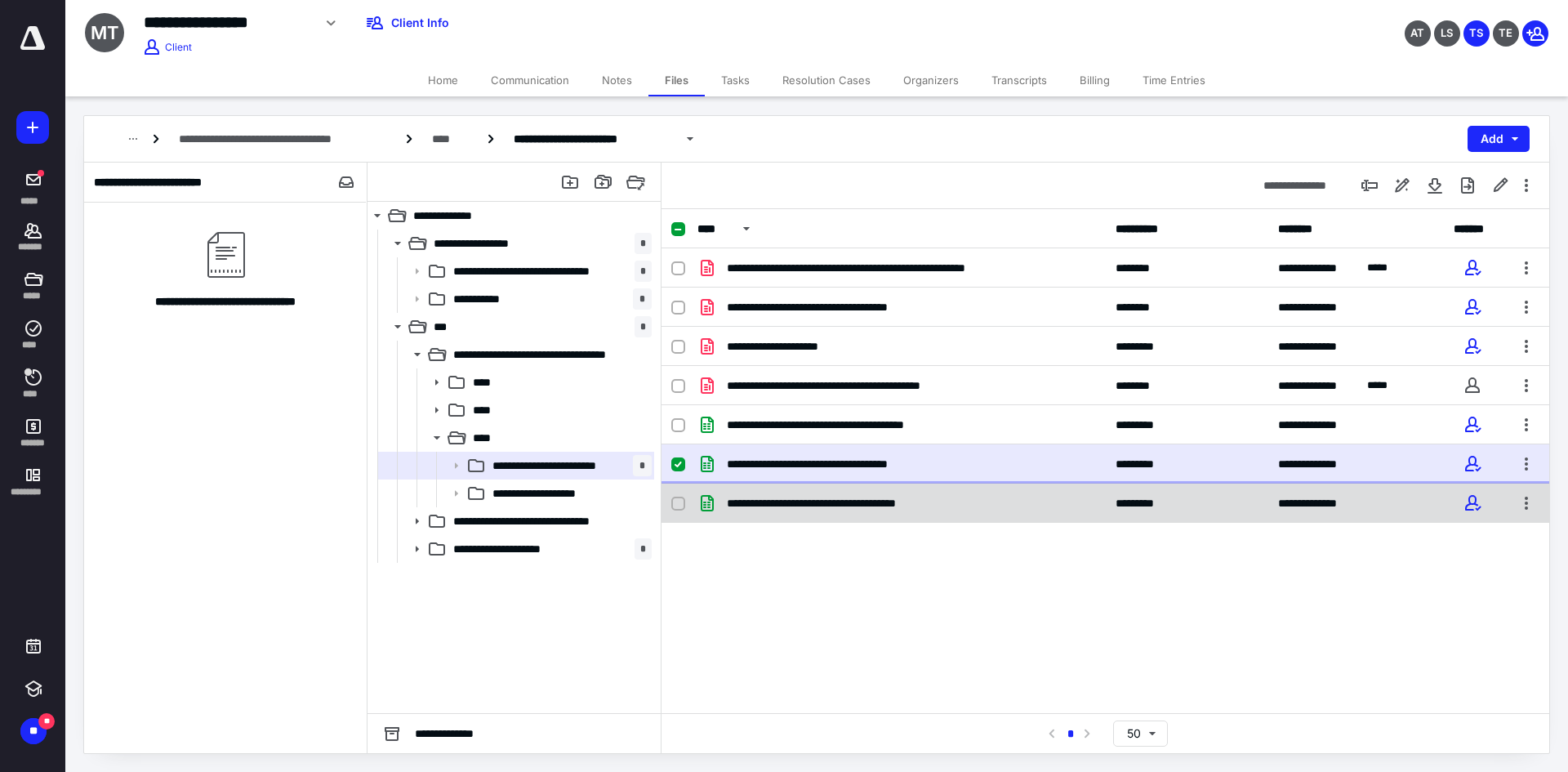 click 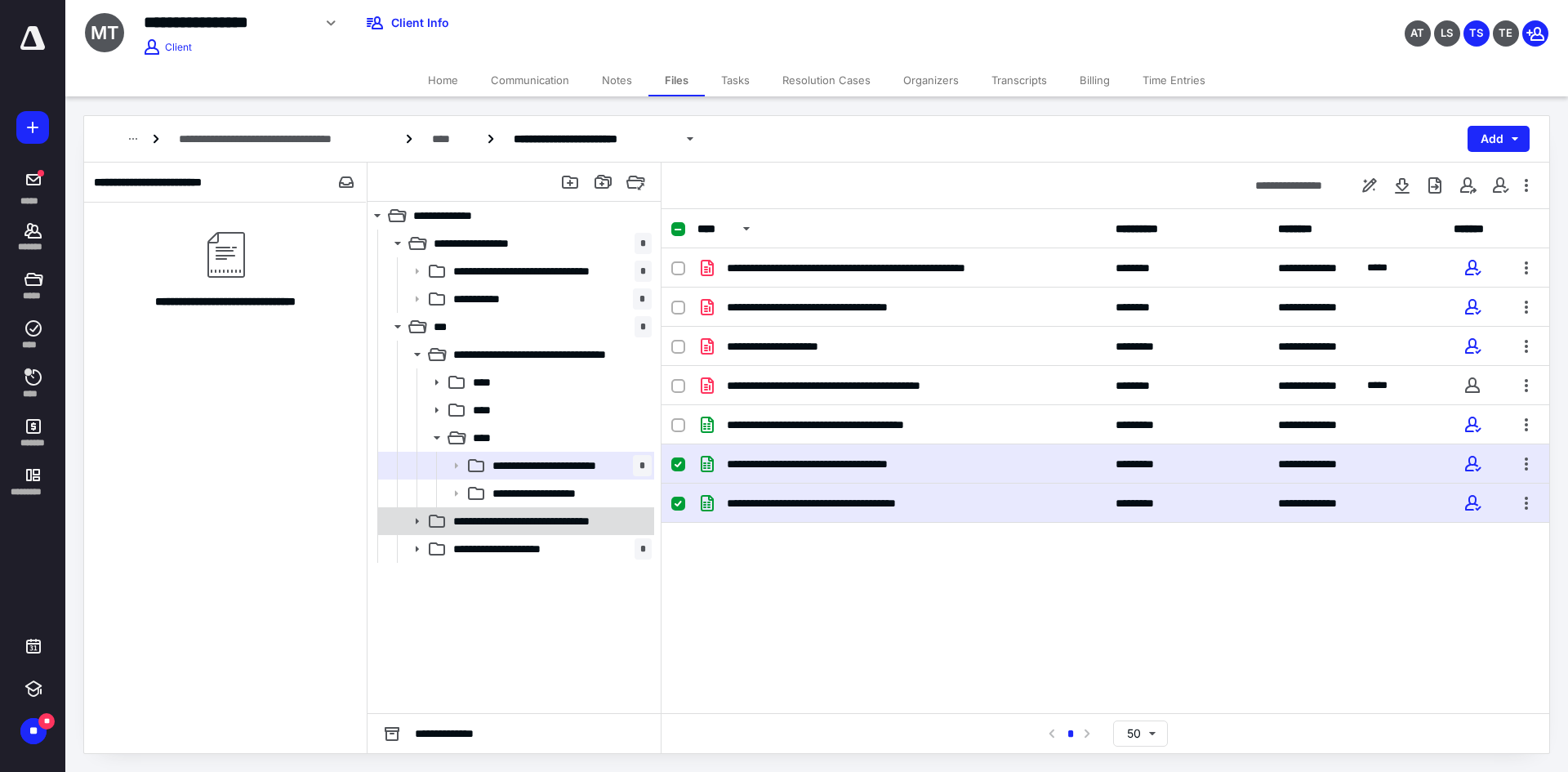click 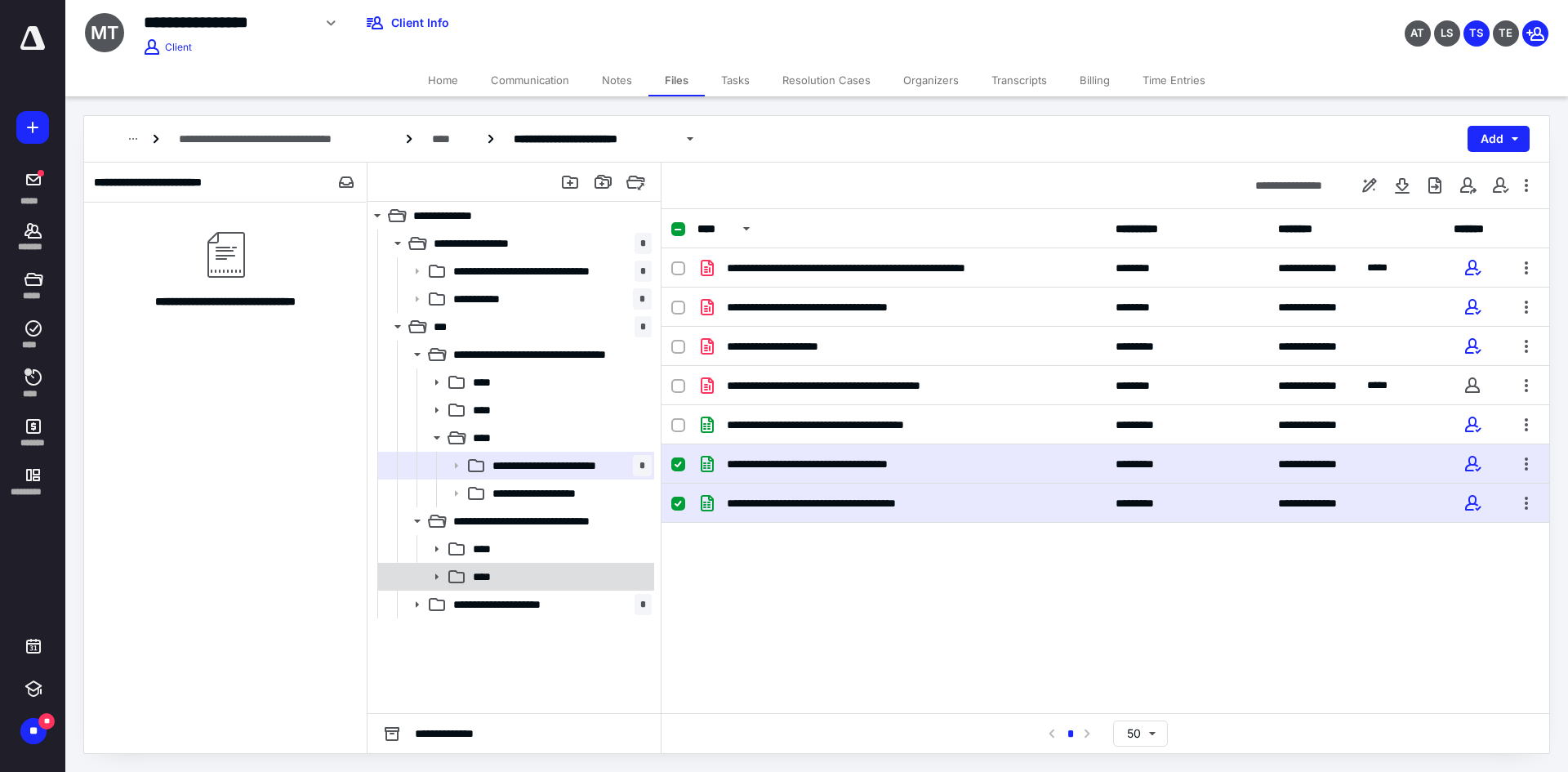 click 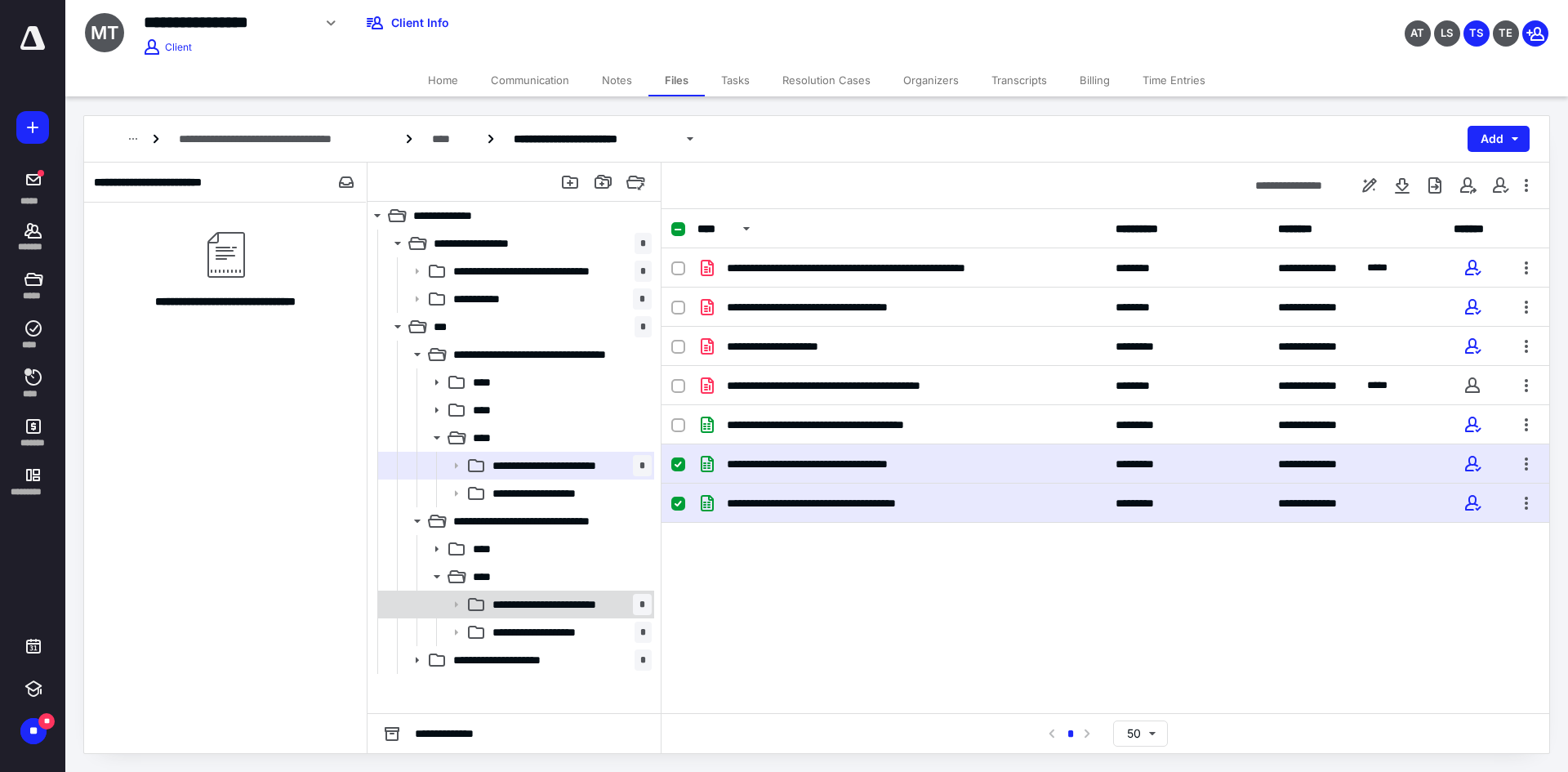 click on "**********" at bounding box center [563, 605] 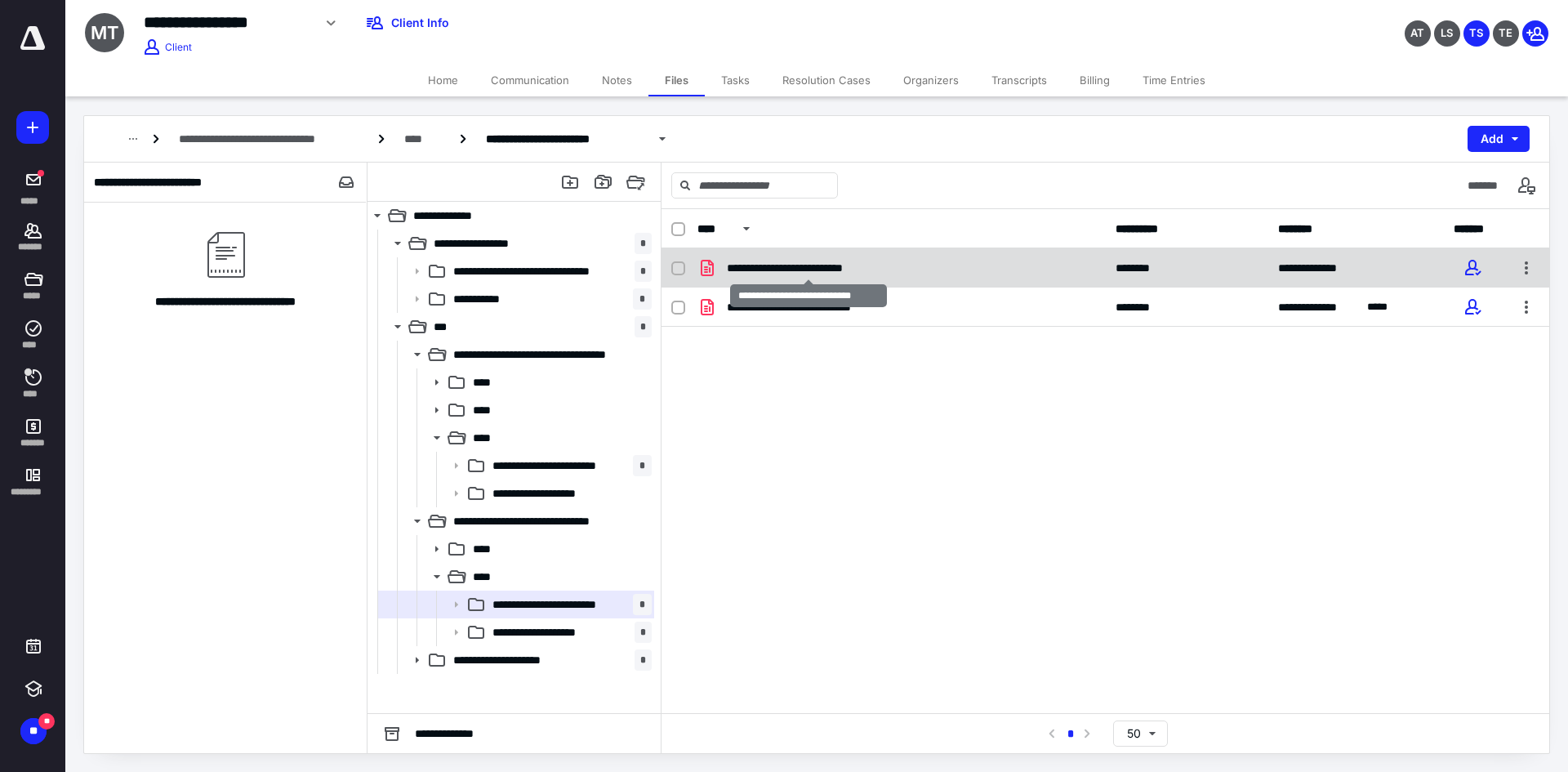click on "**********" at bounding box center (808, 268) 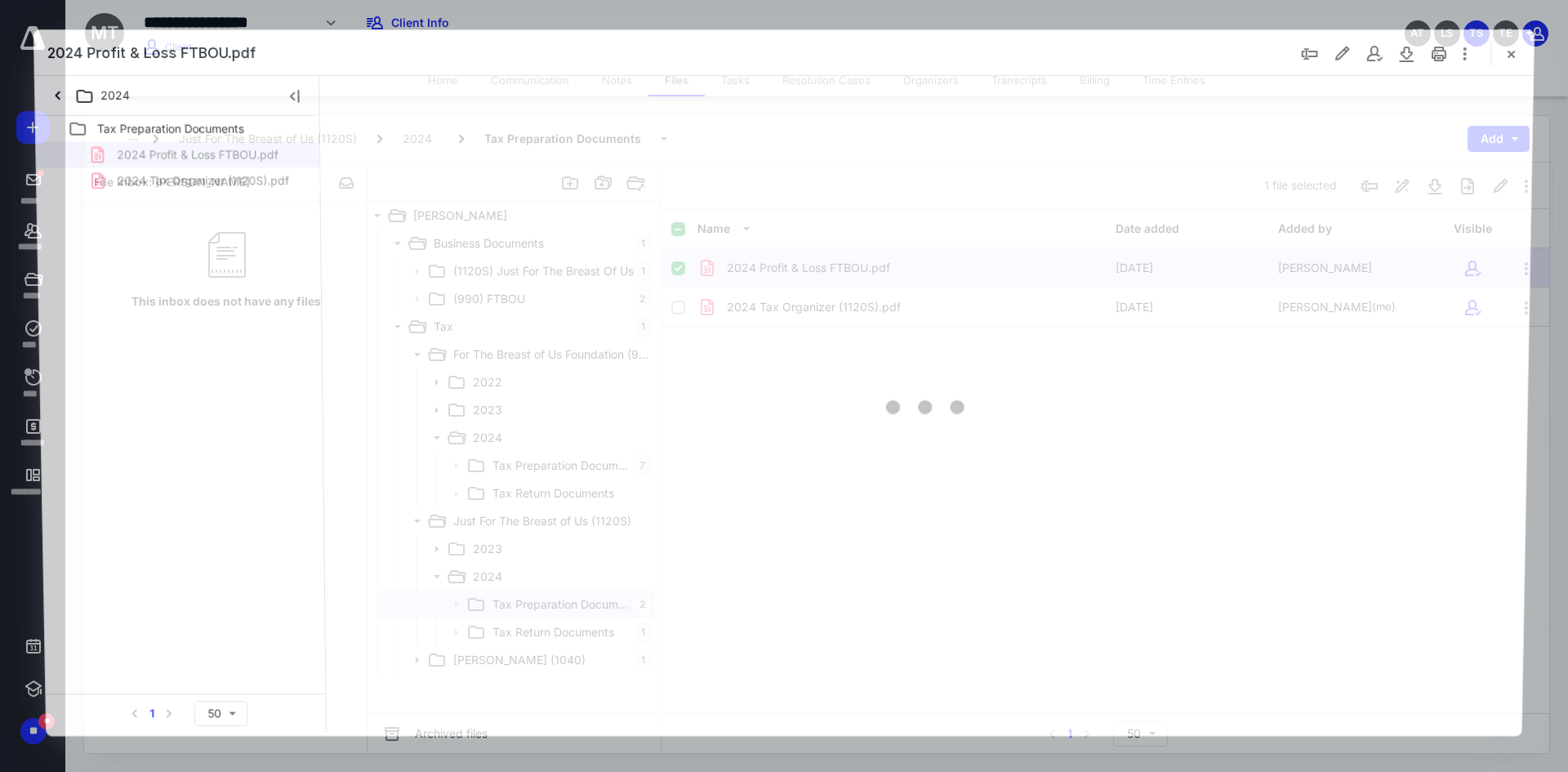 scroll, scrollTop: 0, scrollLeft: 0, axis: both 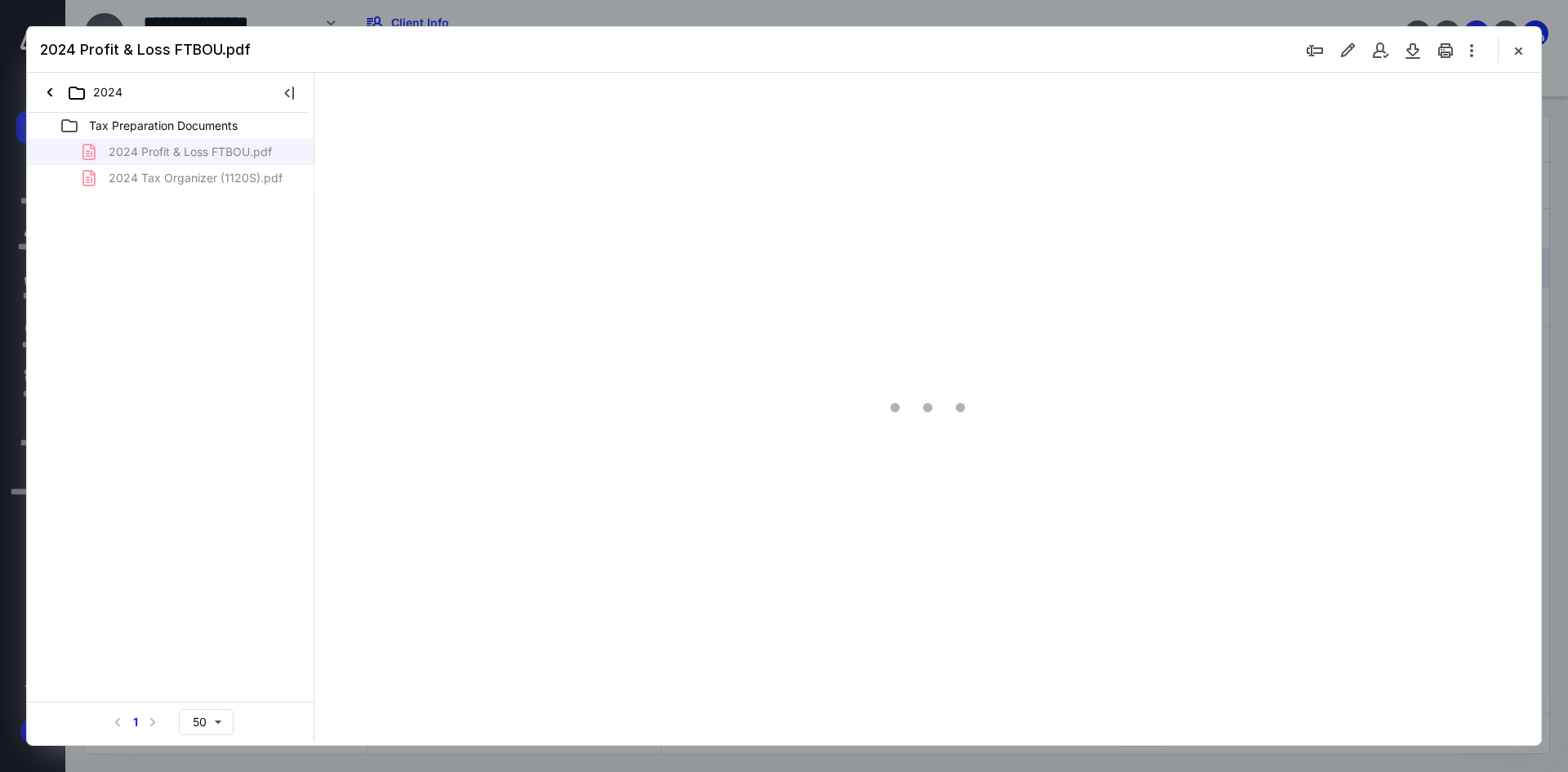 type on "91" 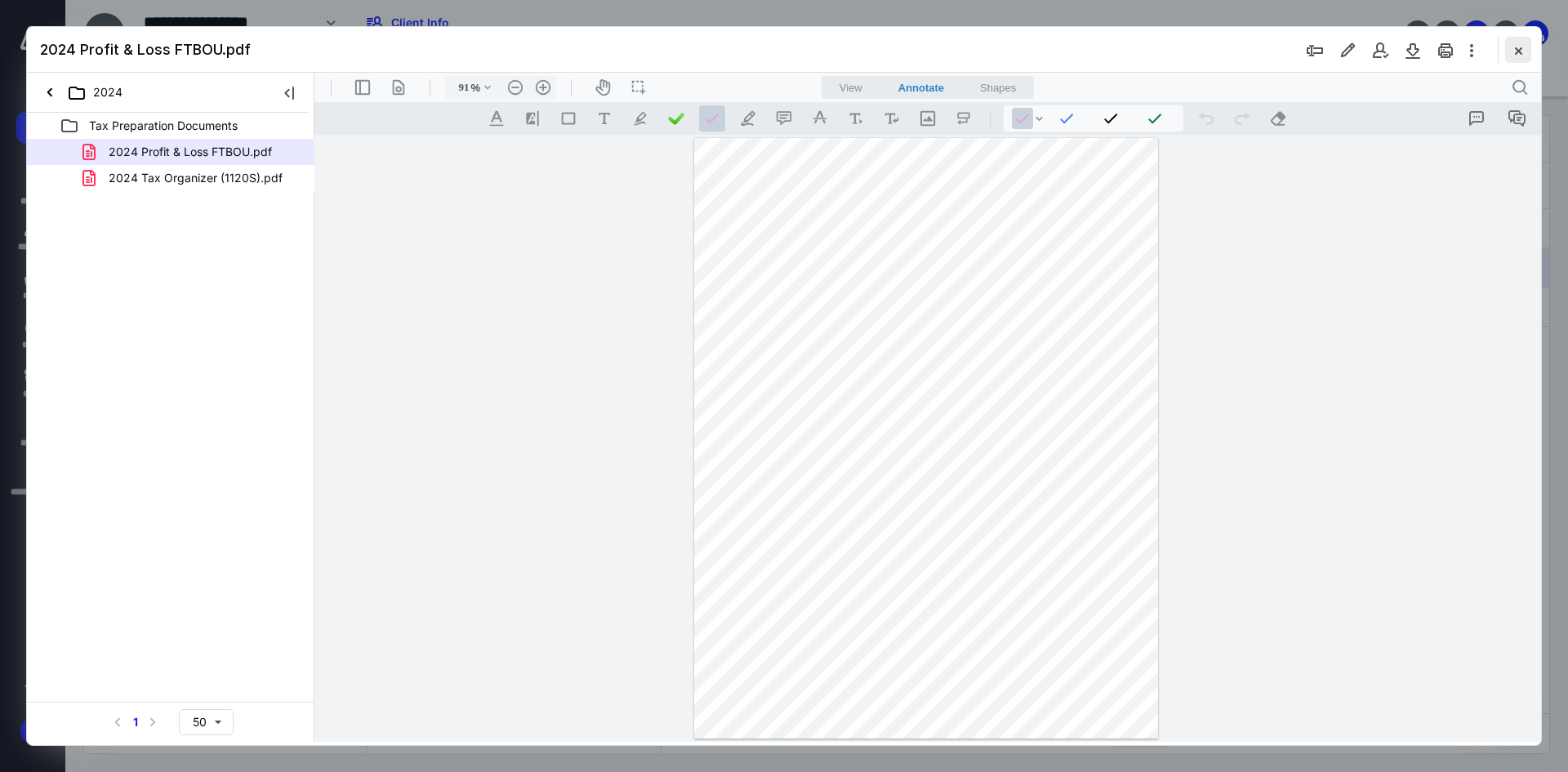 click at bounding box center (1518, 50) 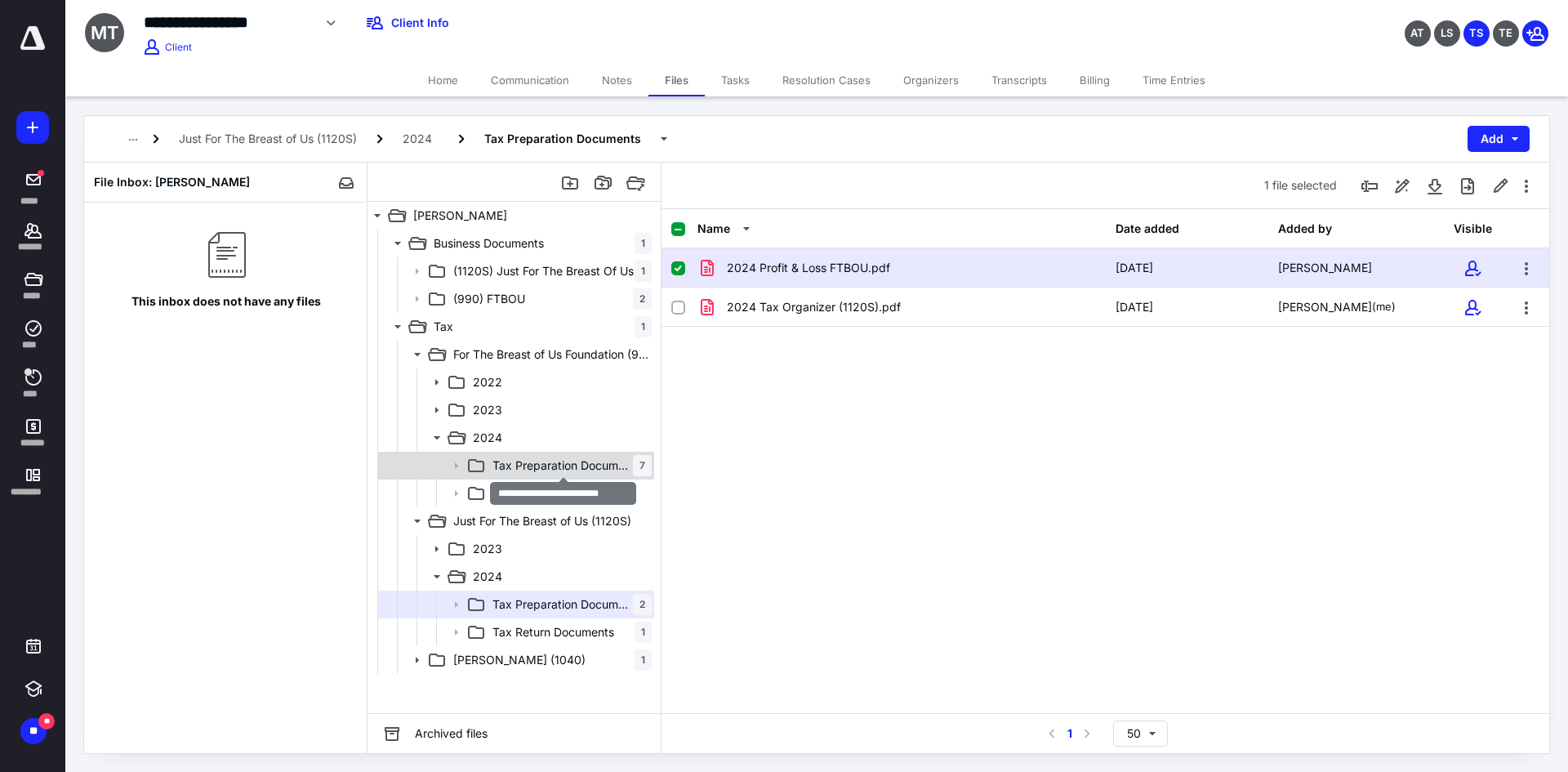 click on "Tax Preparation Documents" at bounding box center [563, 466] 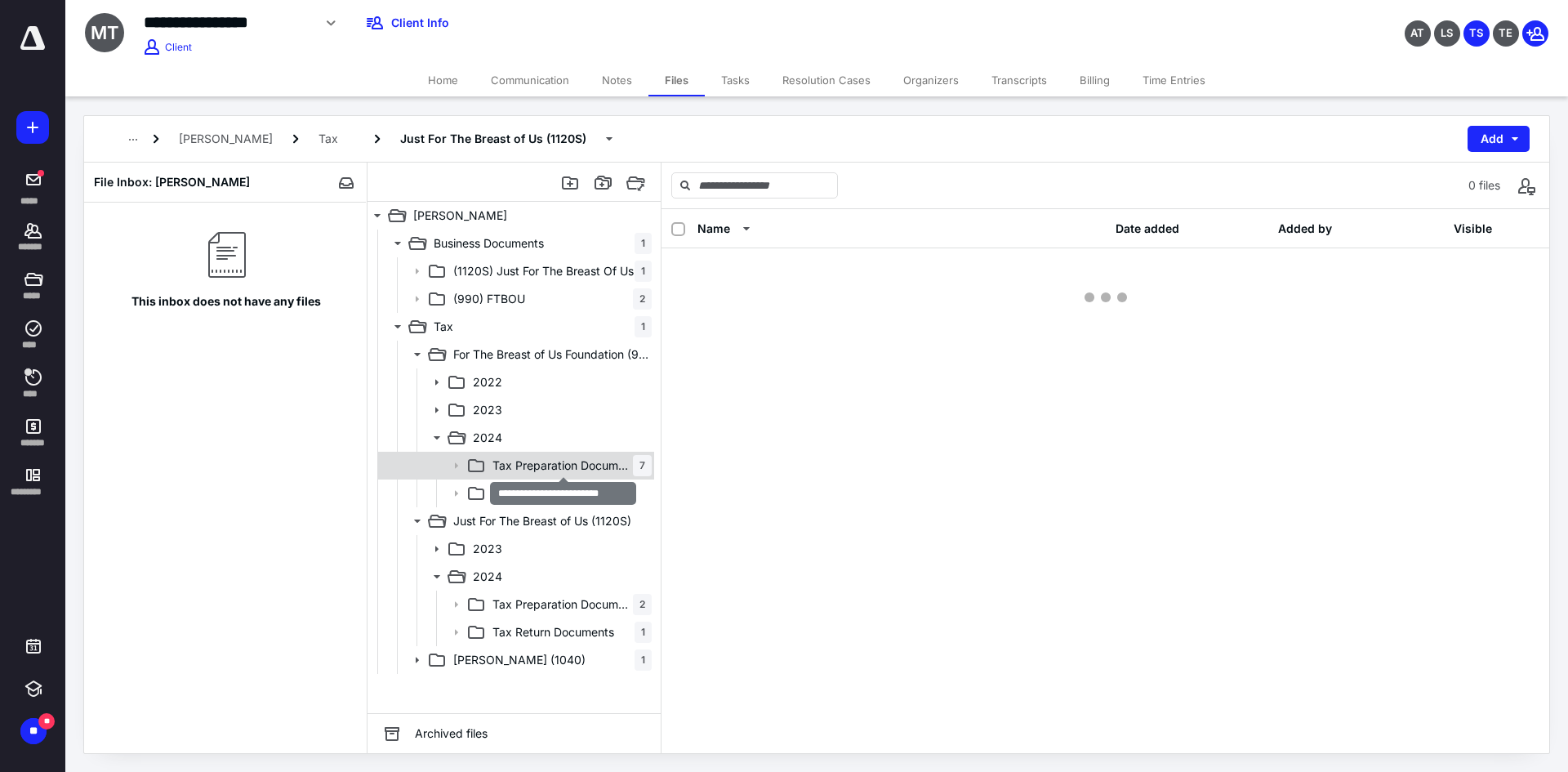 click on "Tax Preparation Documents" at bounding box center [563, 466] 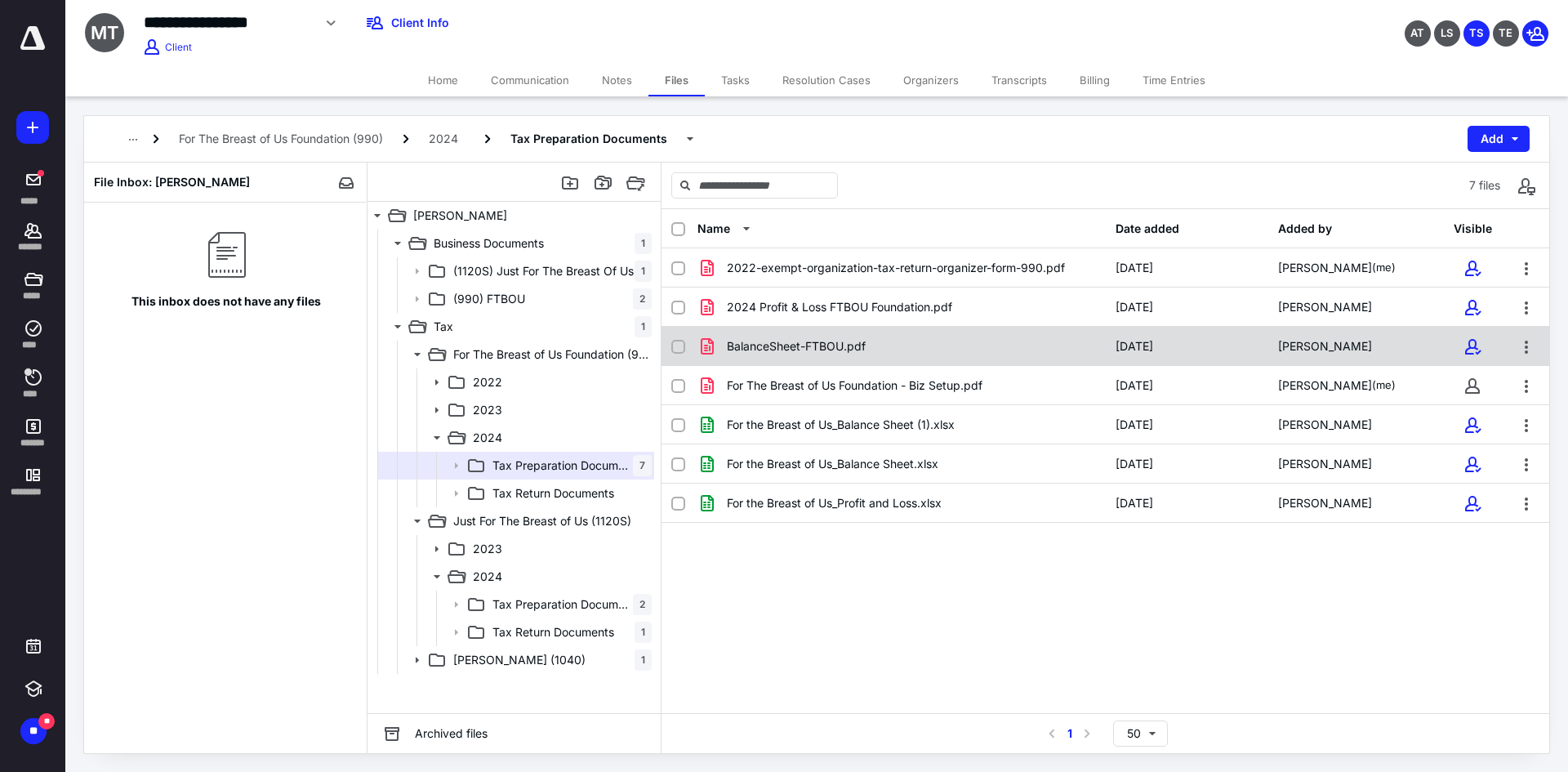 click at bounding box center [678, 347] 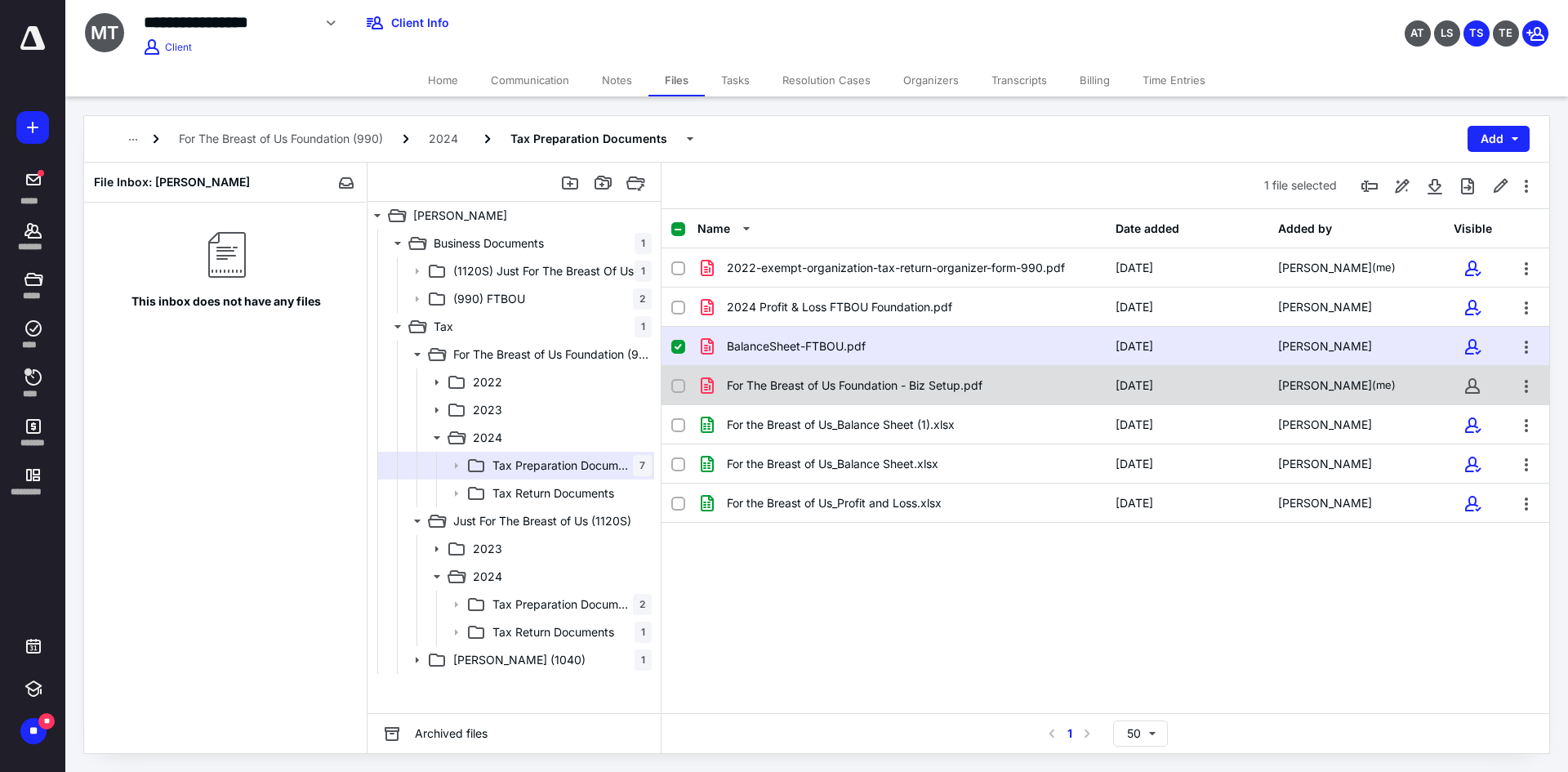 checkbox on "true" 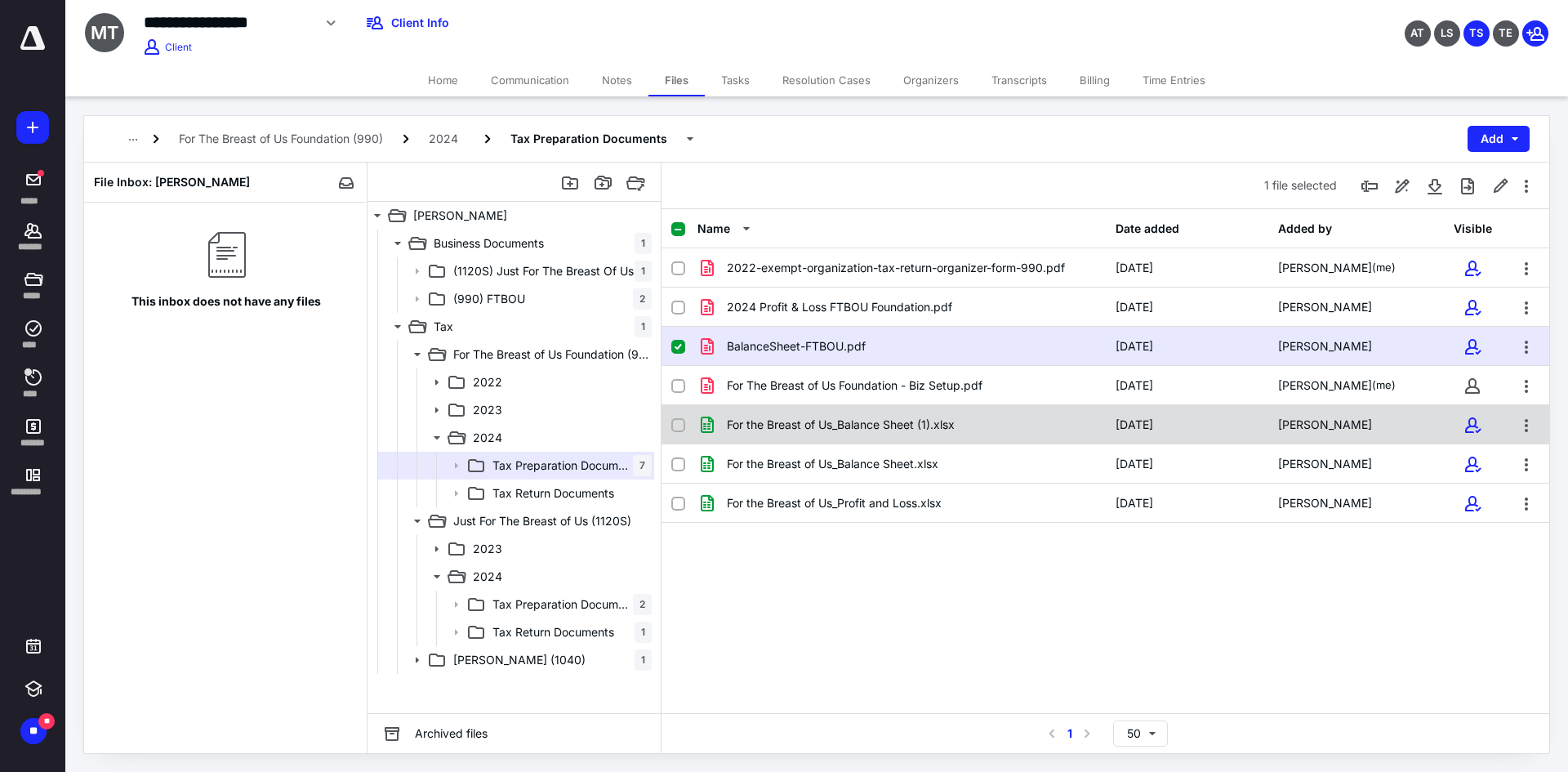 drag, startPoint x: 676, startPoint y: 425, endPoint x: 675, endPoint y: 436, distance: 11.045361 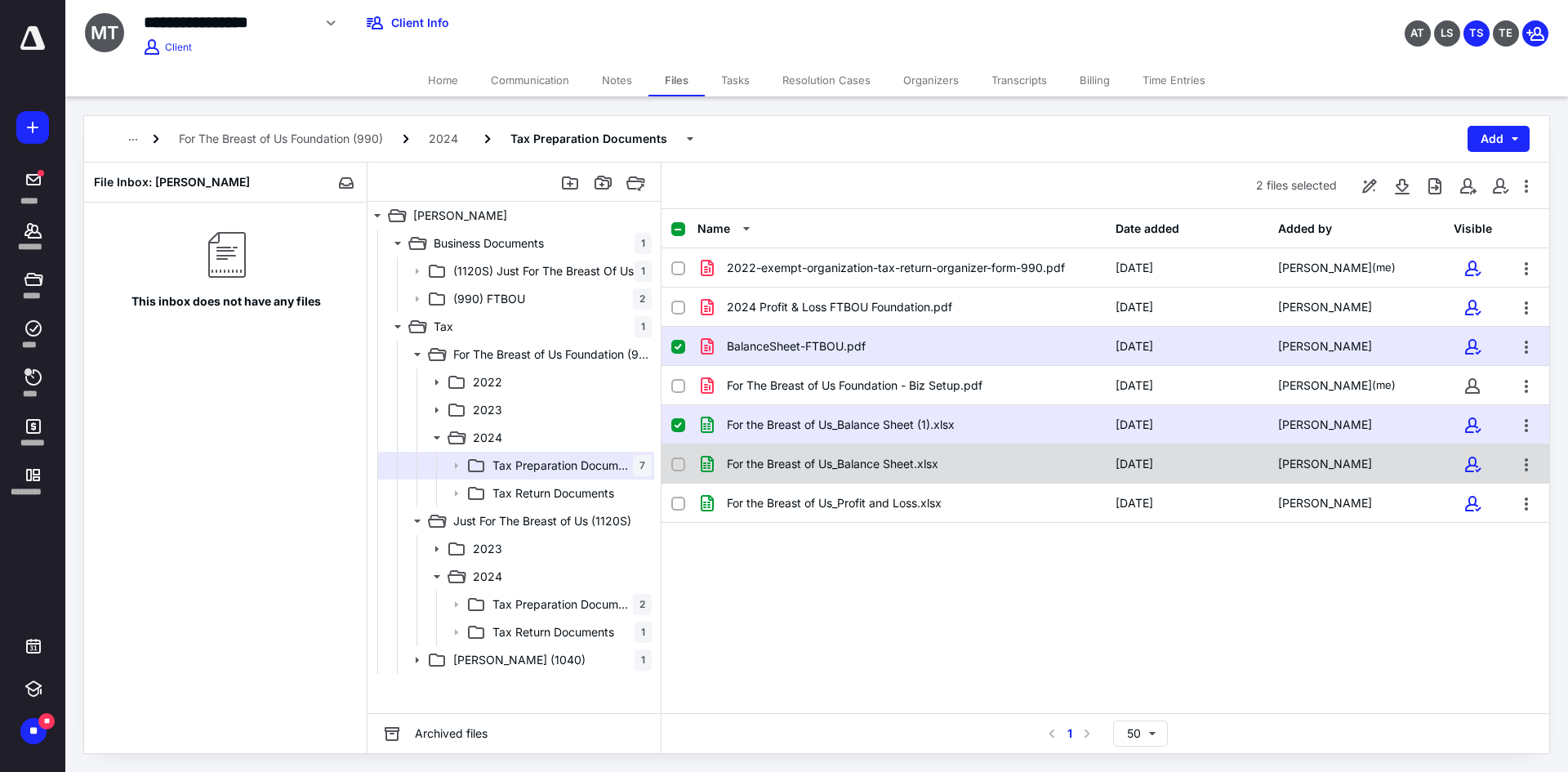 click at bounding box center (678, 465) 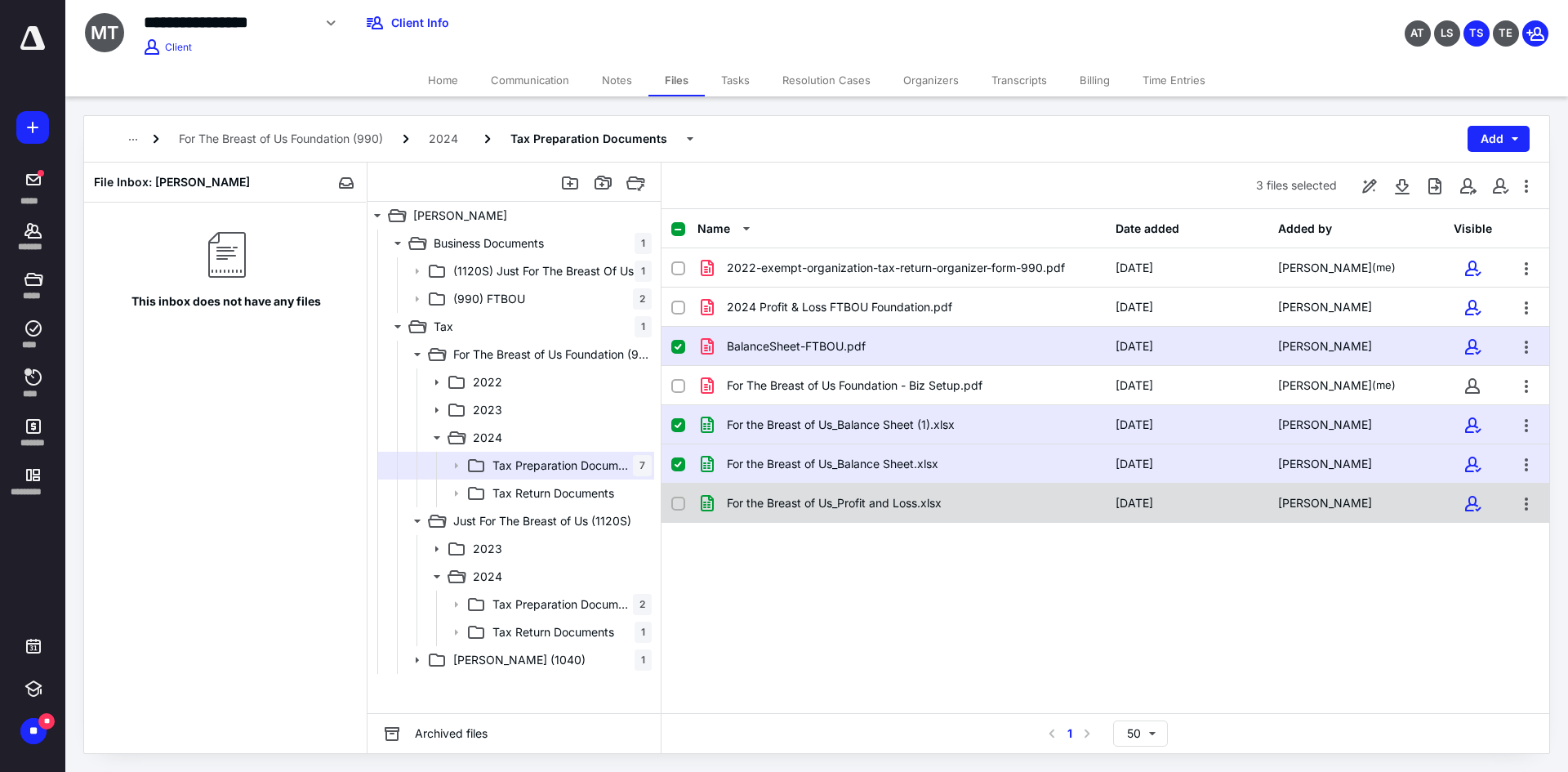 click at bounding box center (678, 504) 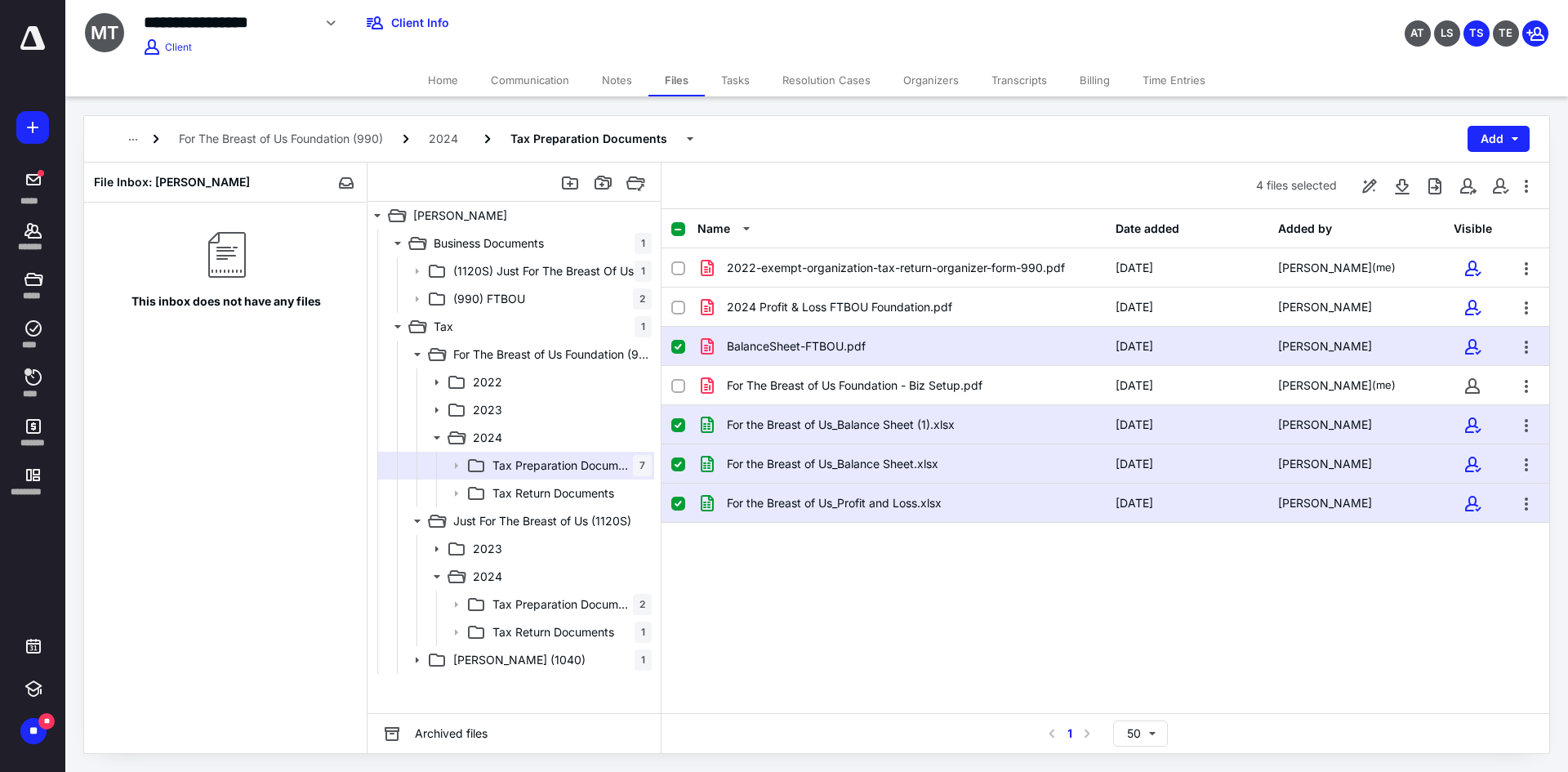 click at bounding box center [684, 346] 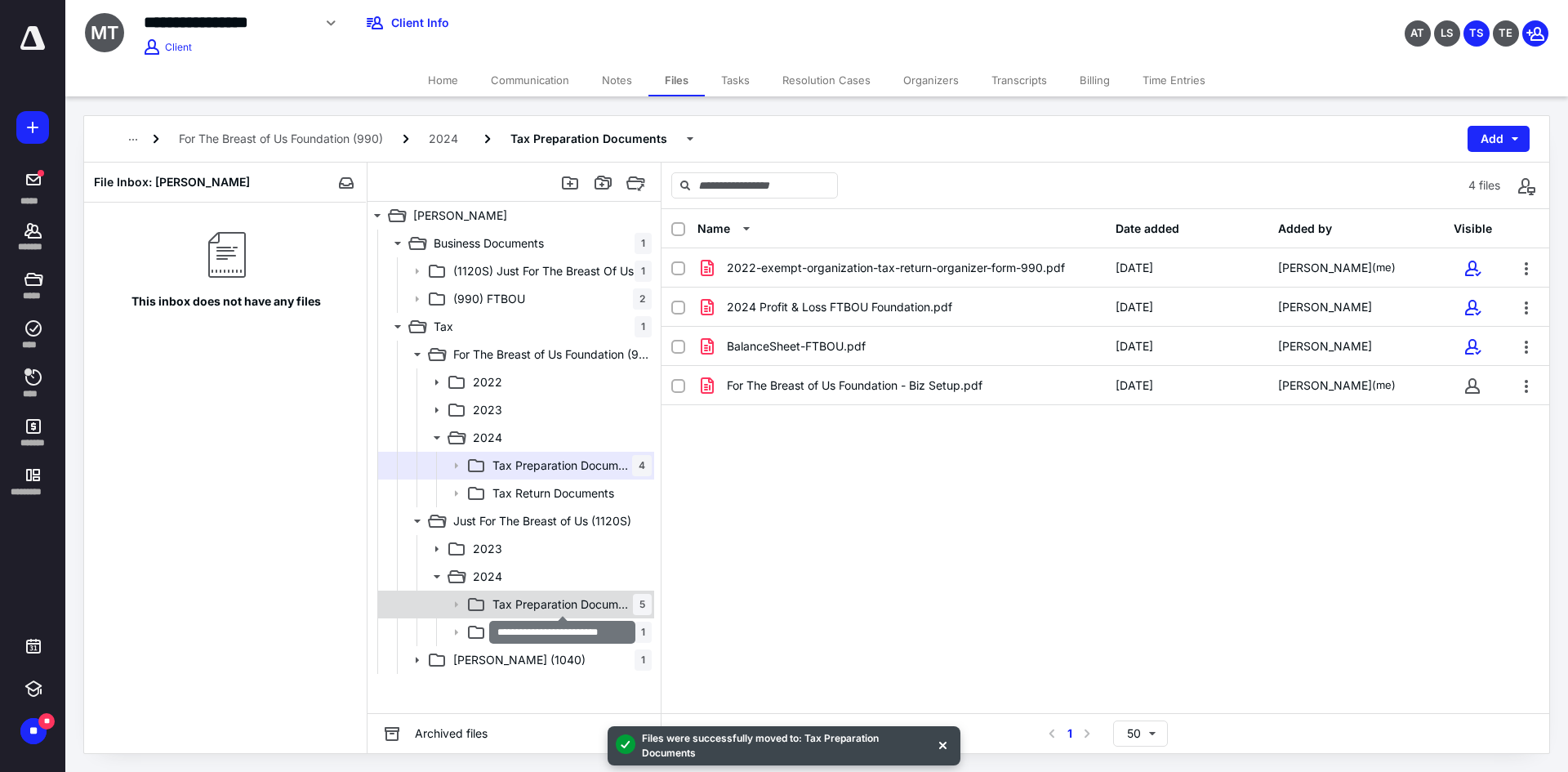 click on "Tax Preparation Documents" at bounding box center (563, 605) 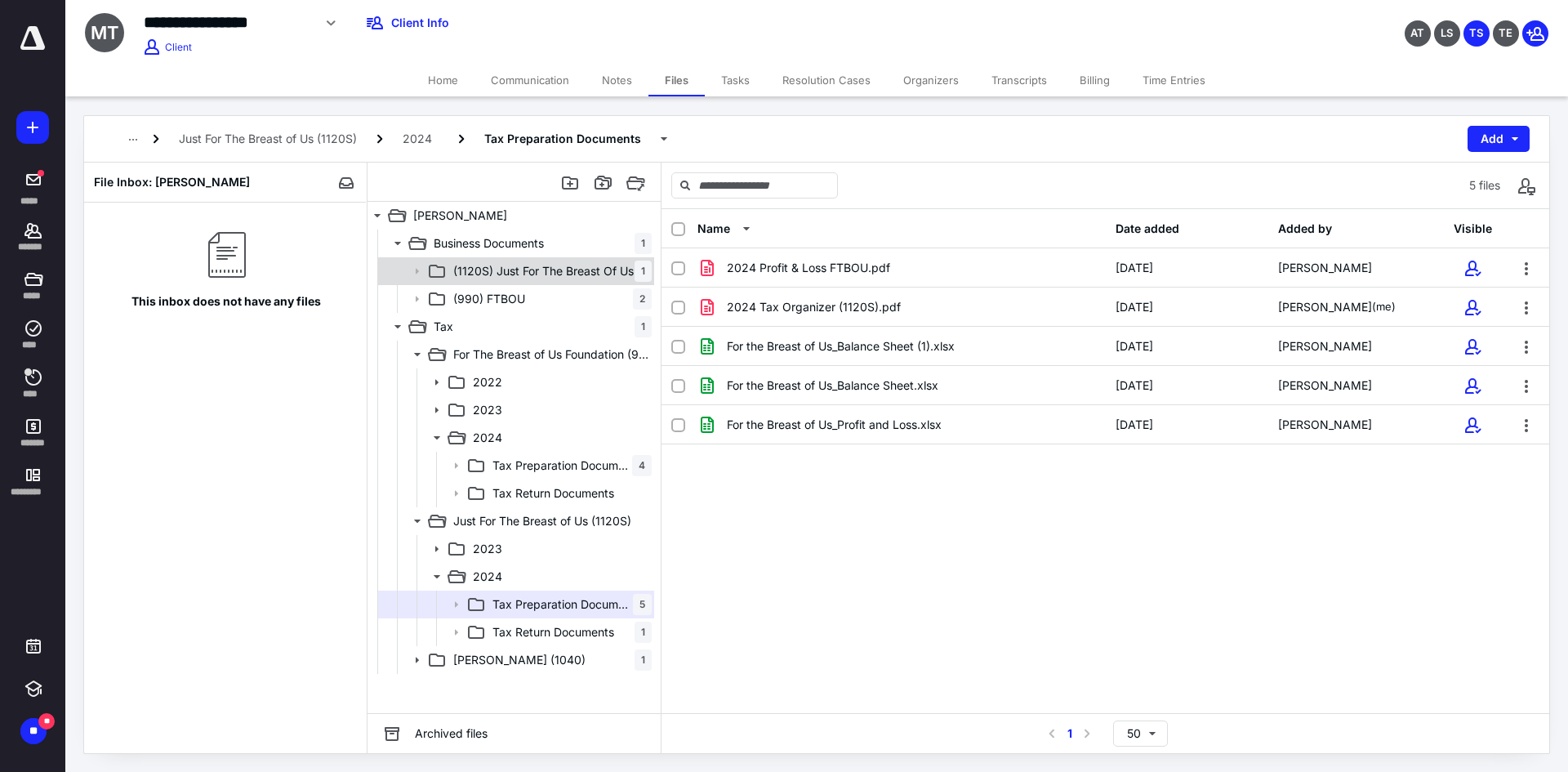 click on "(1120S) Just For The Breast Of Us" at bounding box center [543, 271] 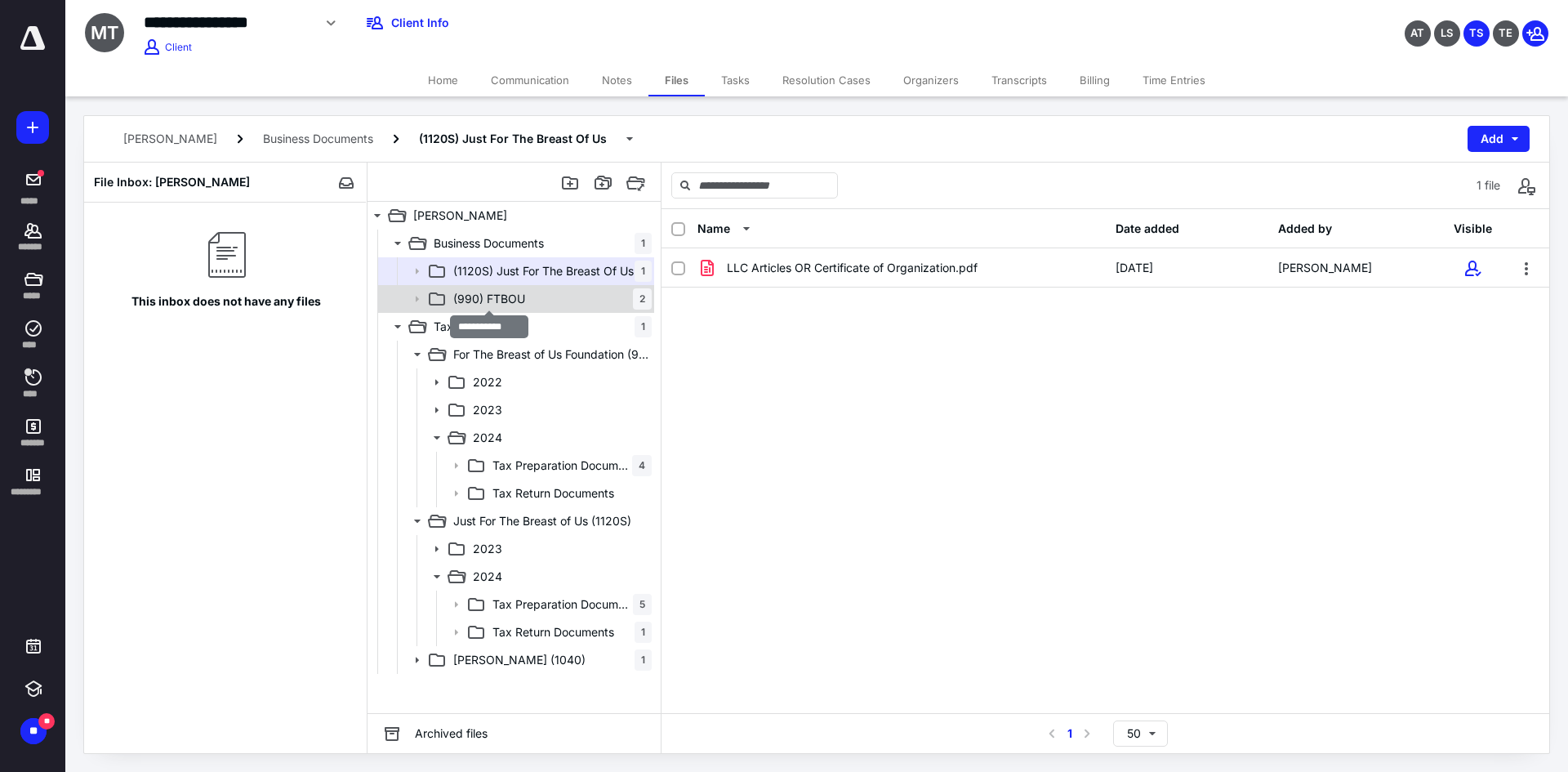 click on "(990) FTBOU" at bounding box center [489, 299] 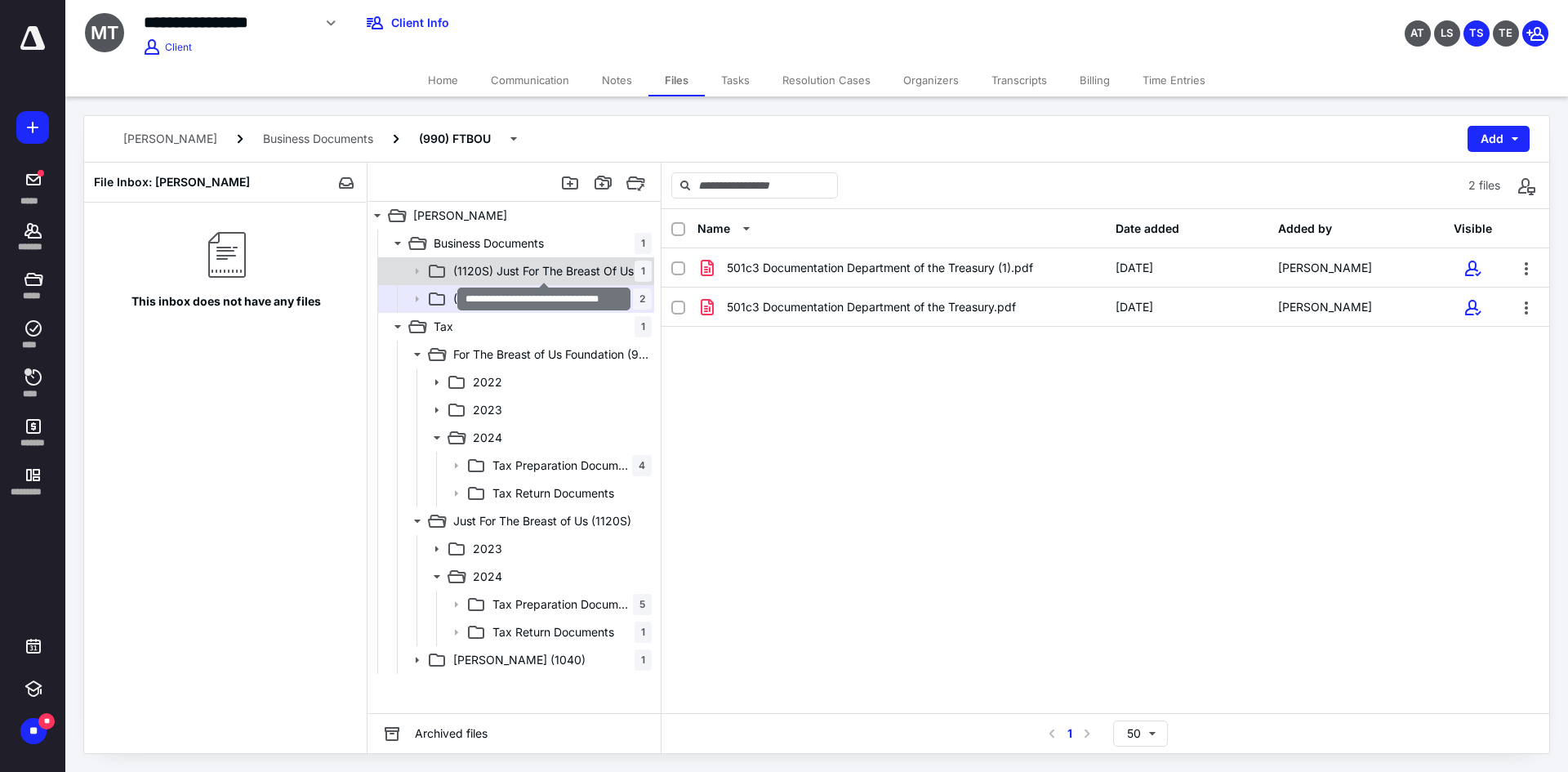 click on "(1120S) Just For The Breast Of Us" at bounding box center [543, 271] 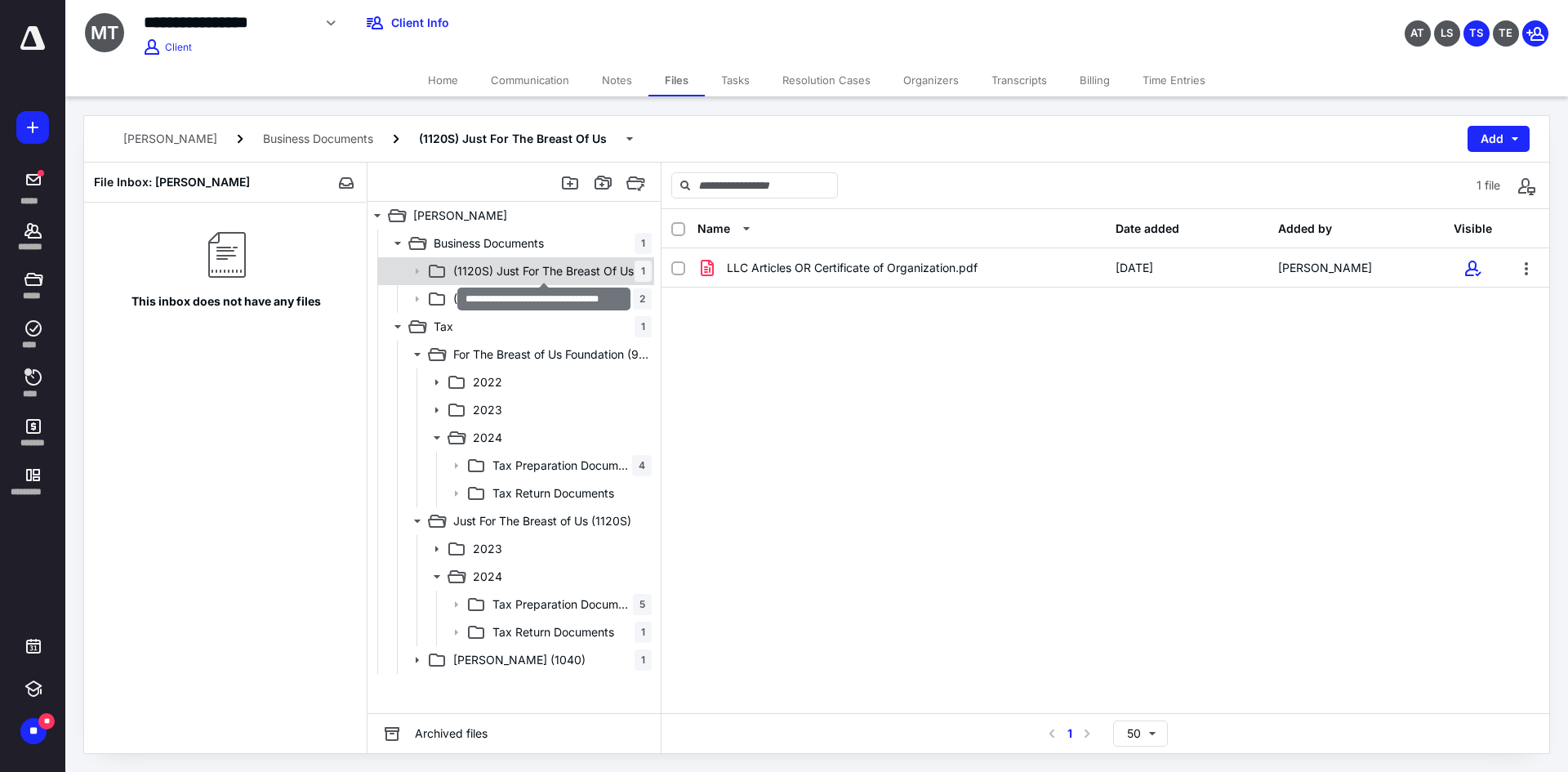 click on "(1120S) Just For The Breast Of Us" at bounding box center (543, 271) 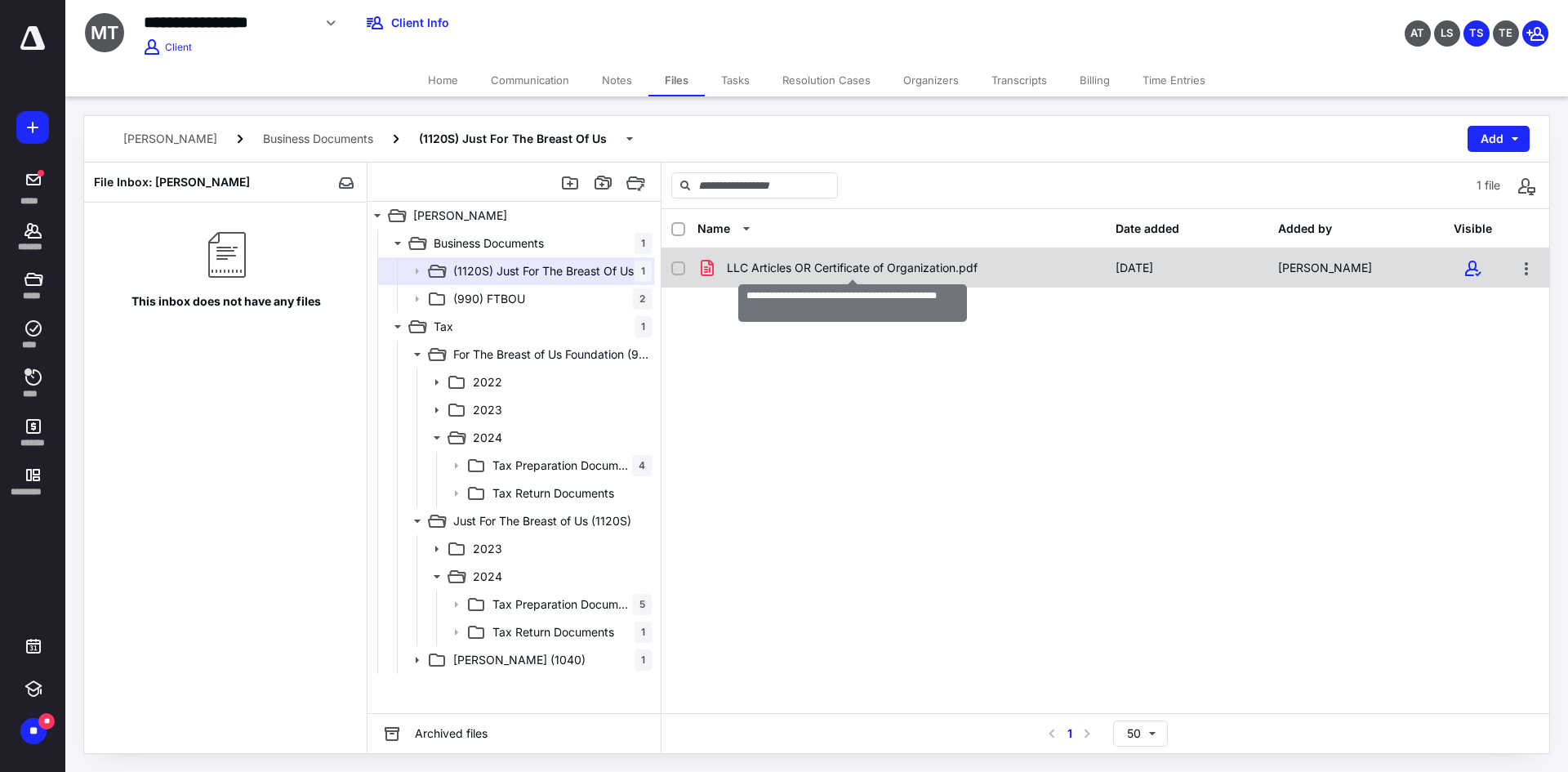 click on "LLC Articles OR Certificate of Organization.pdf" at bounding box center (852, 268) 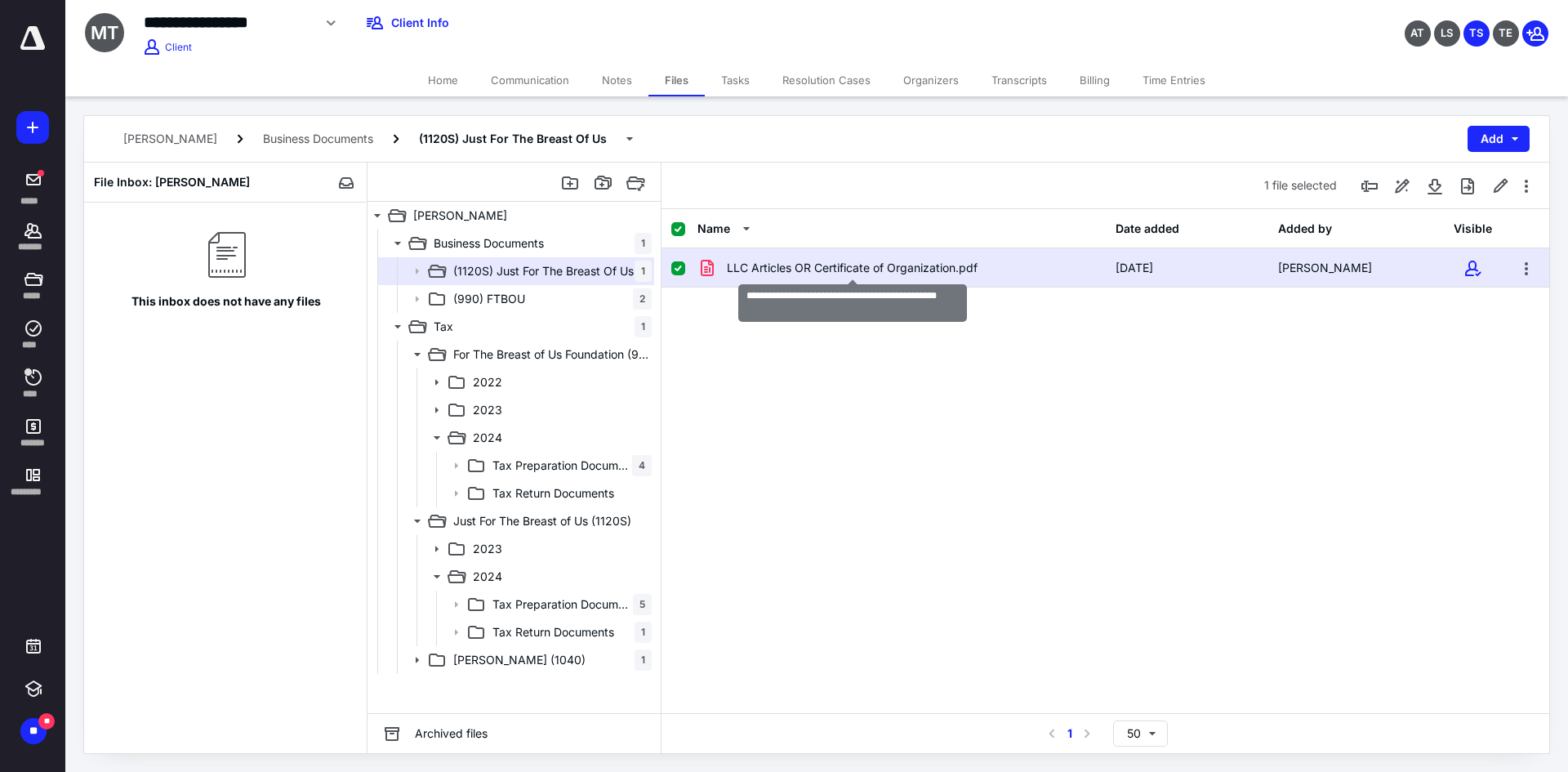 click on "LLC Articles OR Certificate of Organization.pdf" at bounding box center (852, 268) 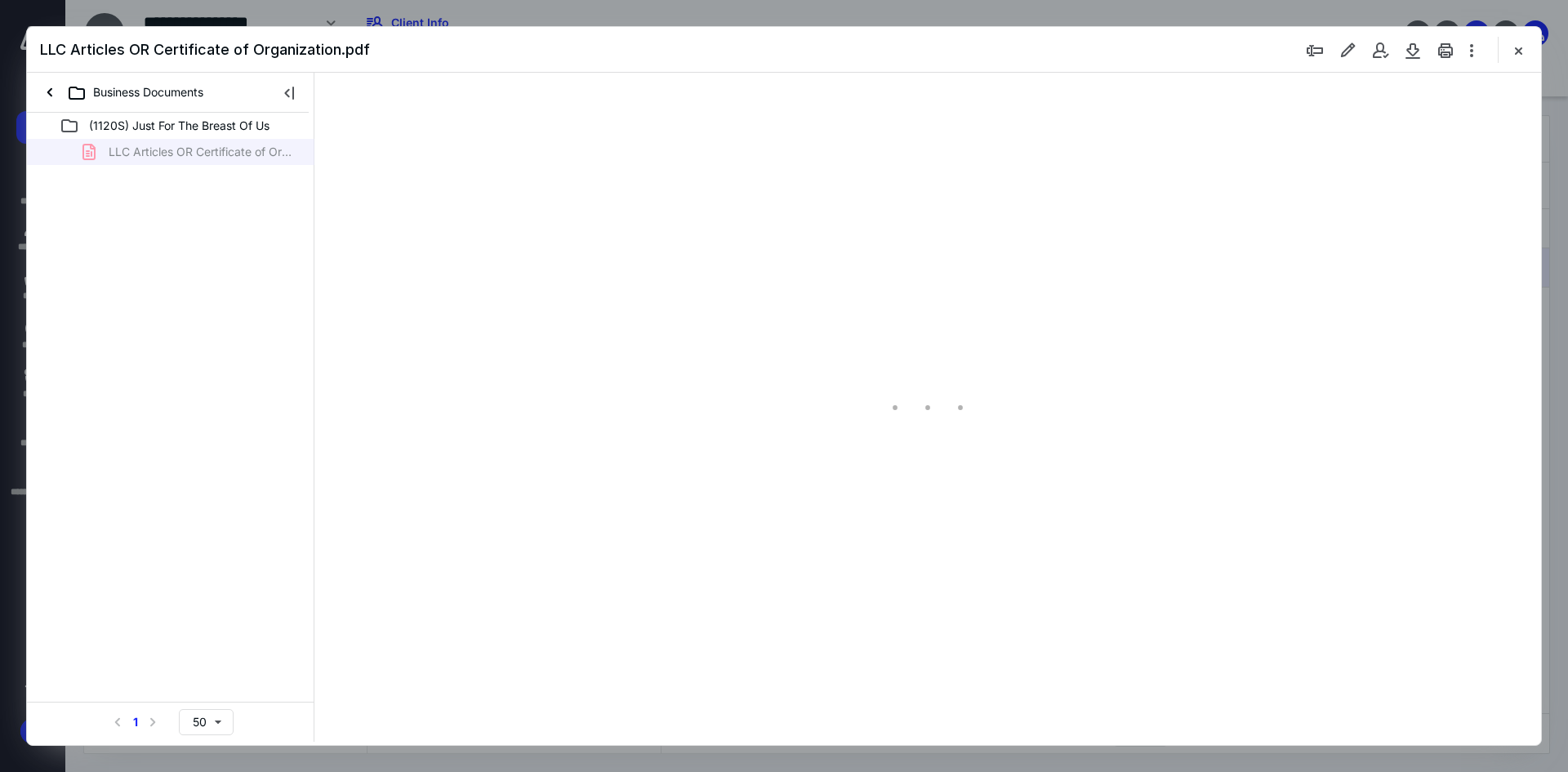 scroll, scrollTop: 0, scrollLeft: 0, axis: both 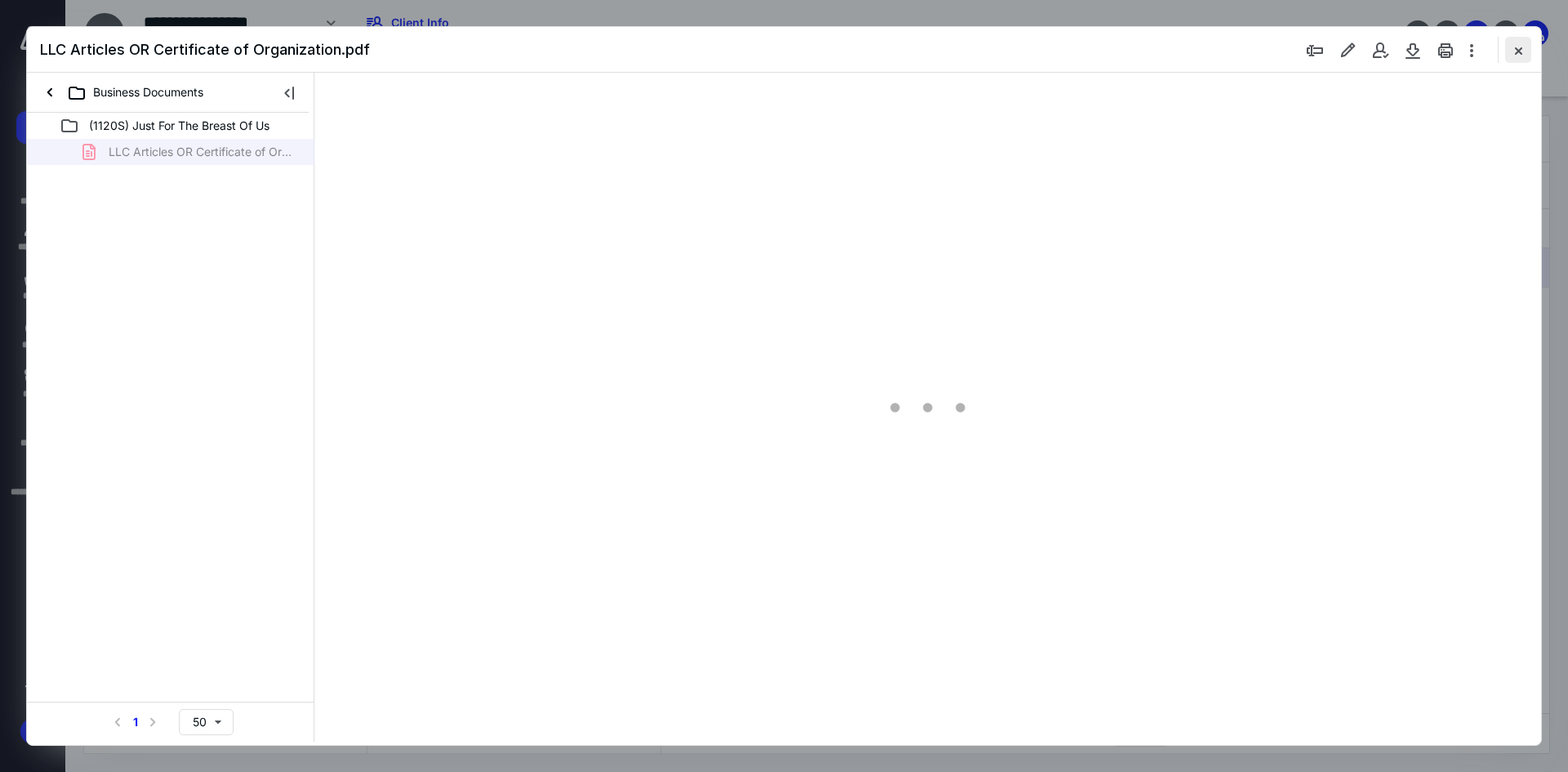 click at bounding box center (1518, 50) 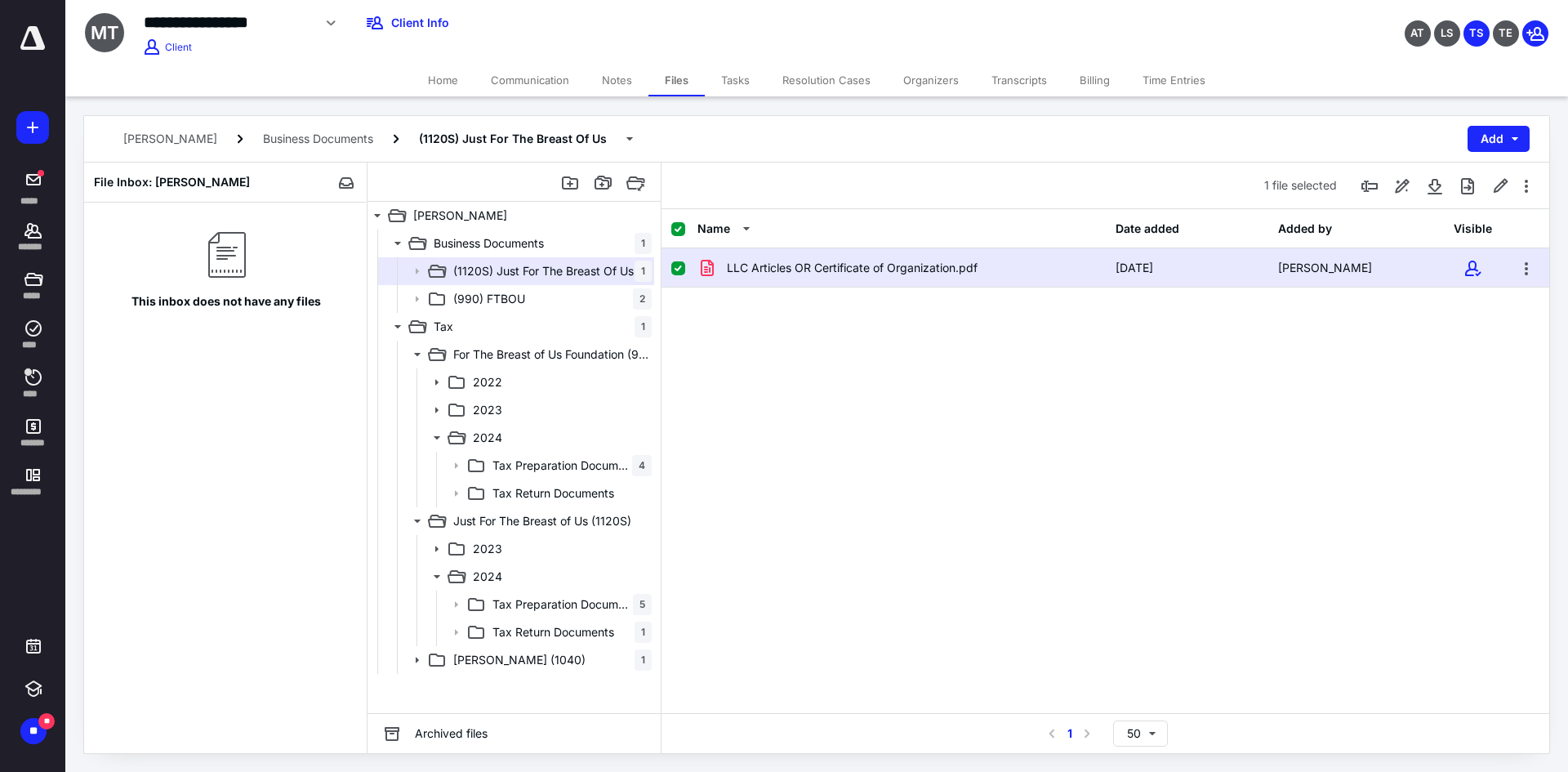 click on "LLC Articles OR Certificate of Organization.pdf [DATE] [PERSON_NAME]" at bounding box center (1105, 268) 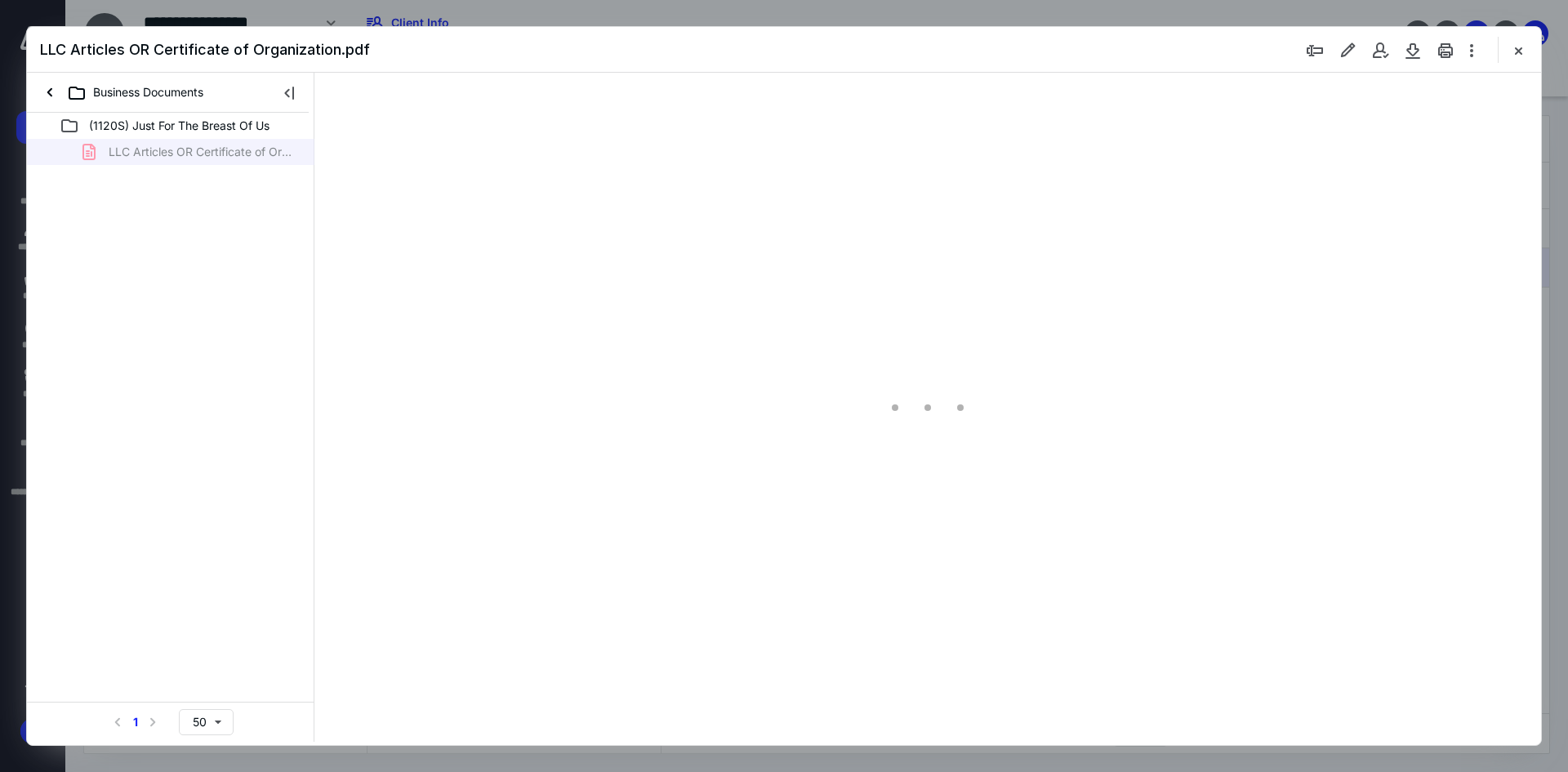 scroll, scrollTop: 0, scrollLeft: 0, axis: both 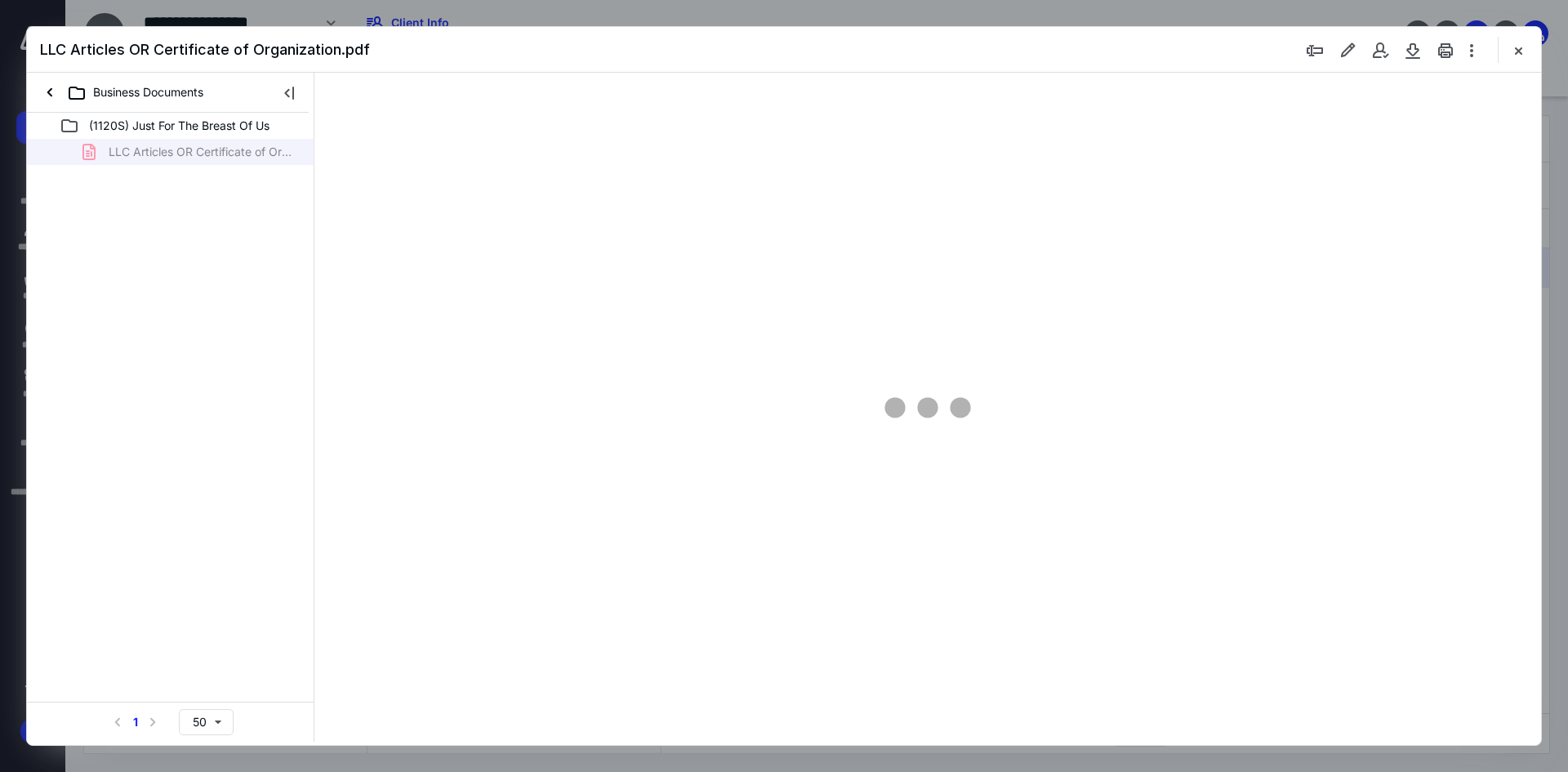 type on "93" 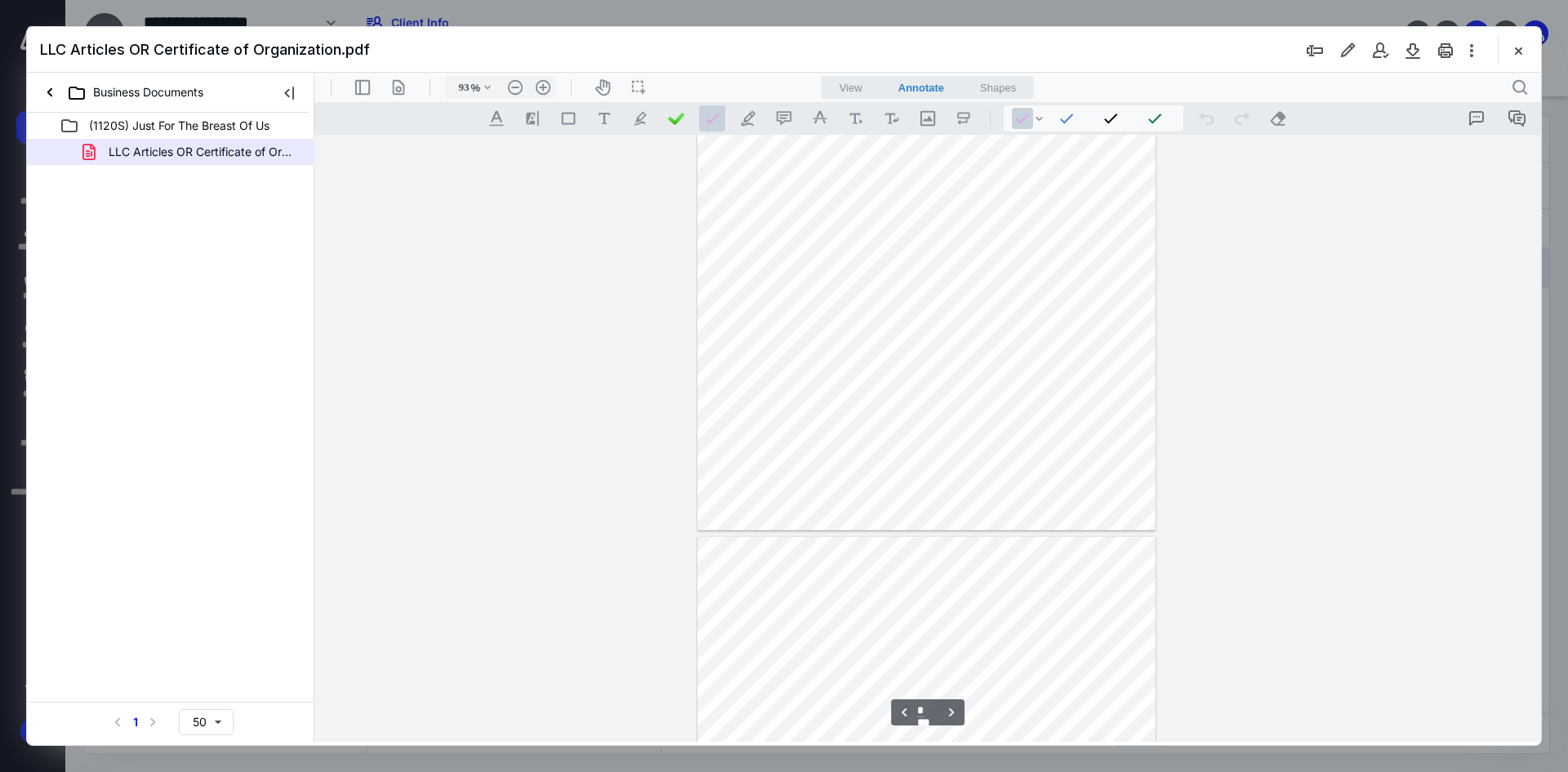 type on "*" 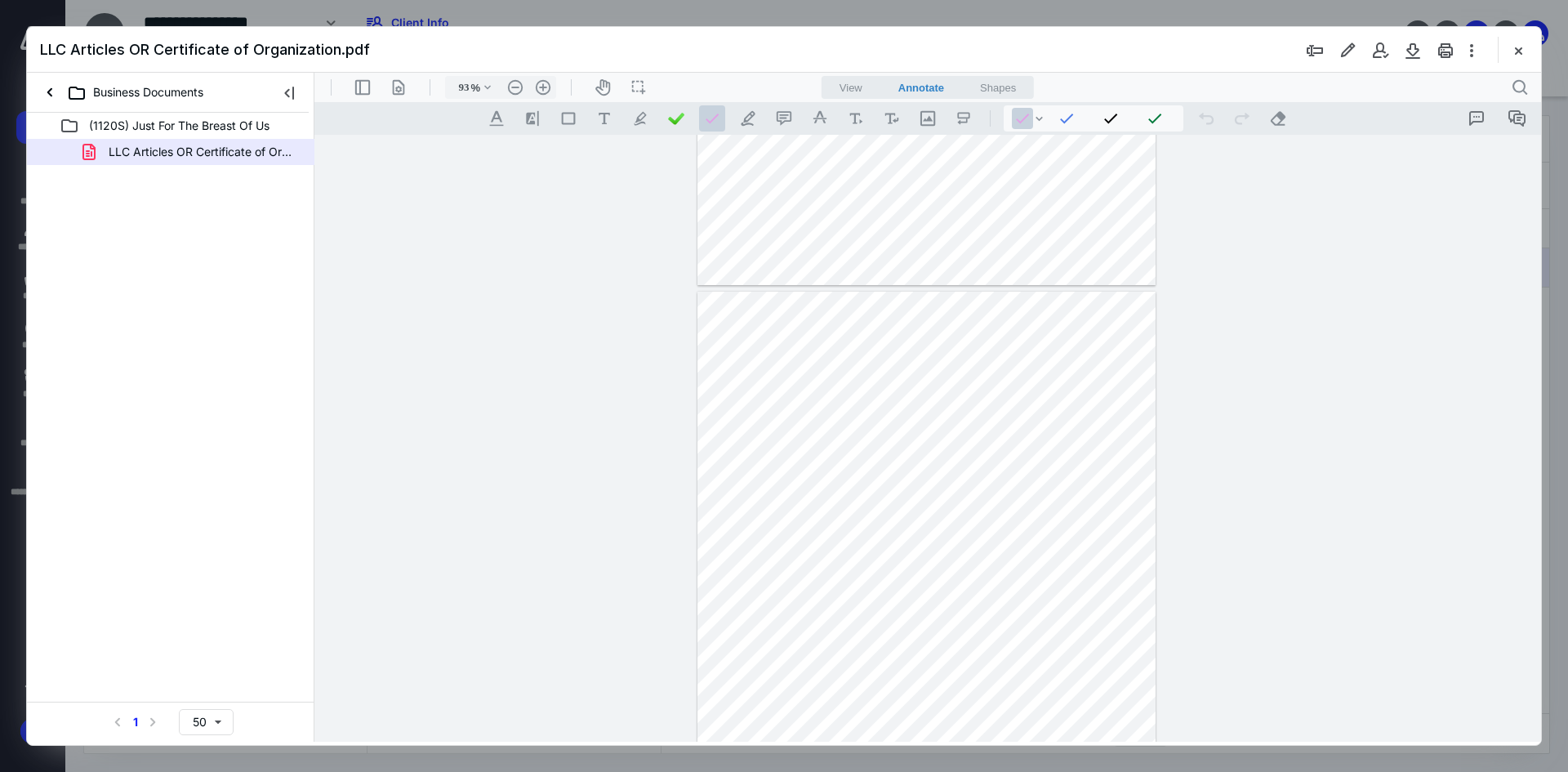 scroll, scrollTop: 1217, scrollLeft: 0, axis: vertical 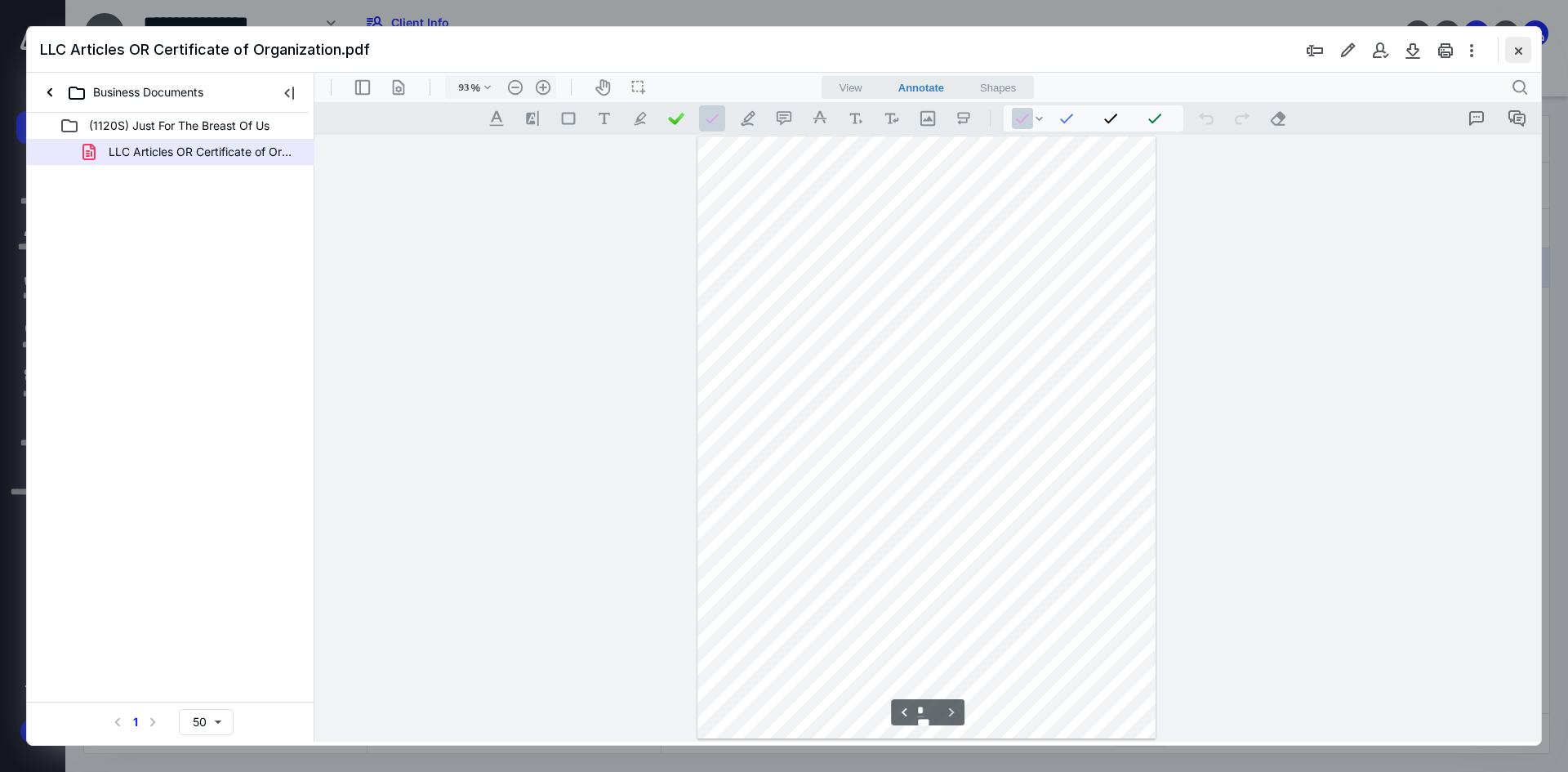 click at bounding box center [1518, 50] 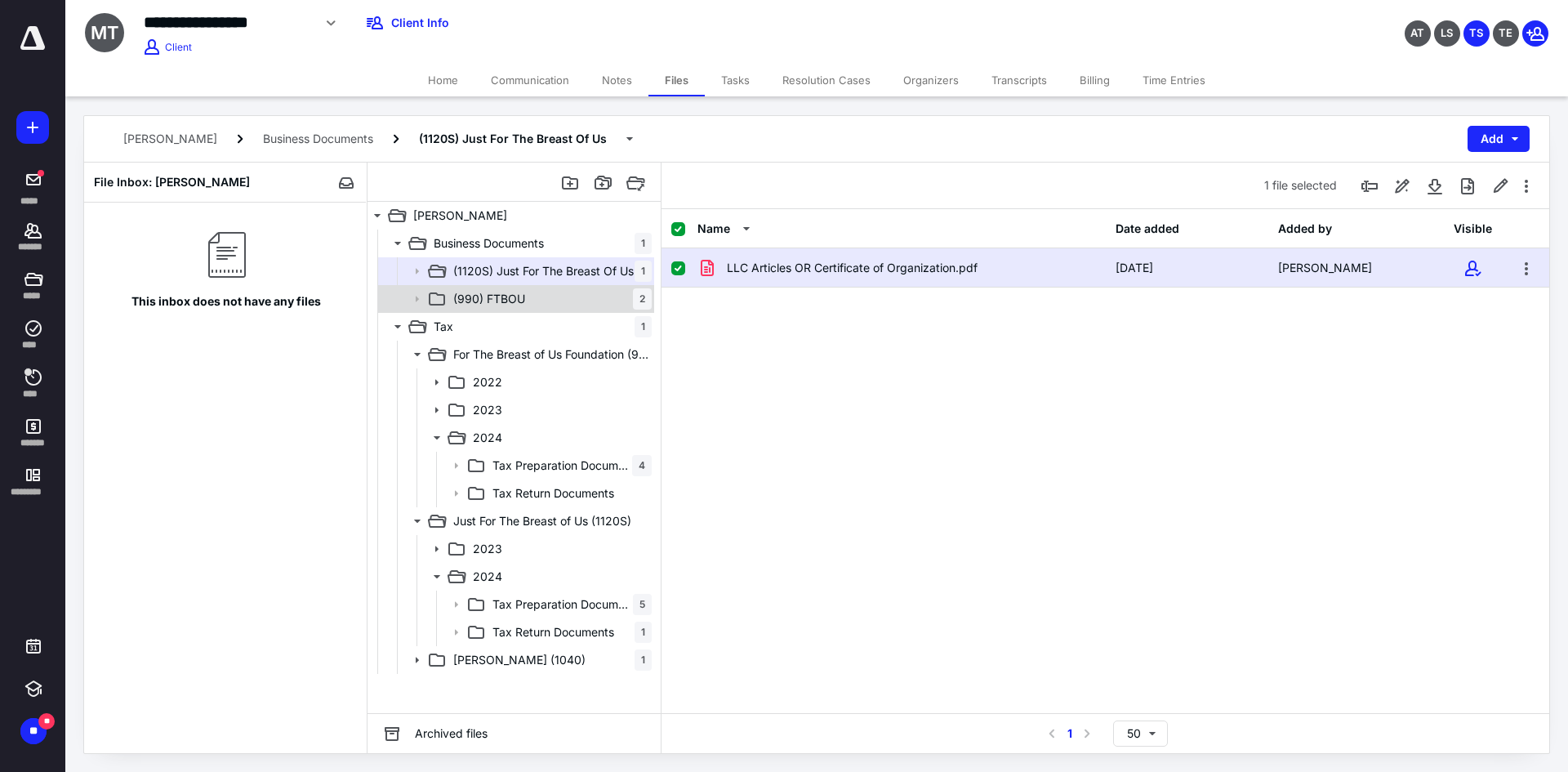 click on "(990) FTBOU" at bounding box center (489, 299) 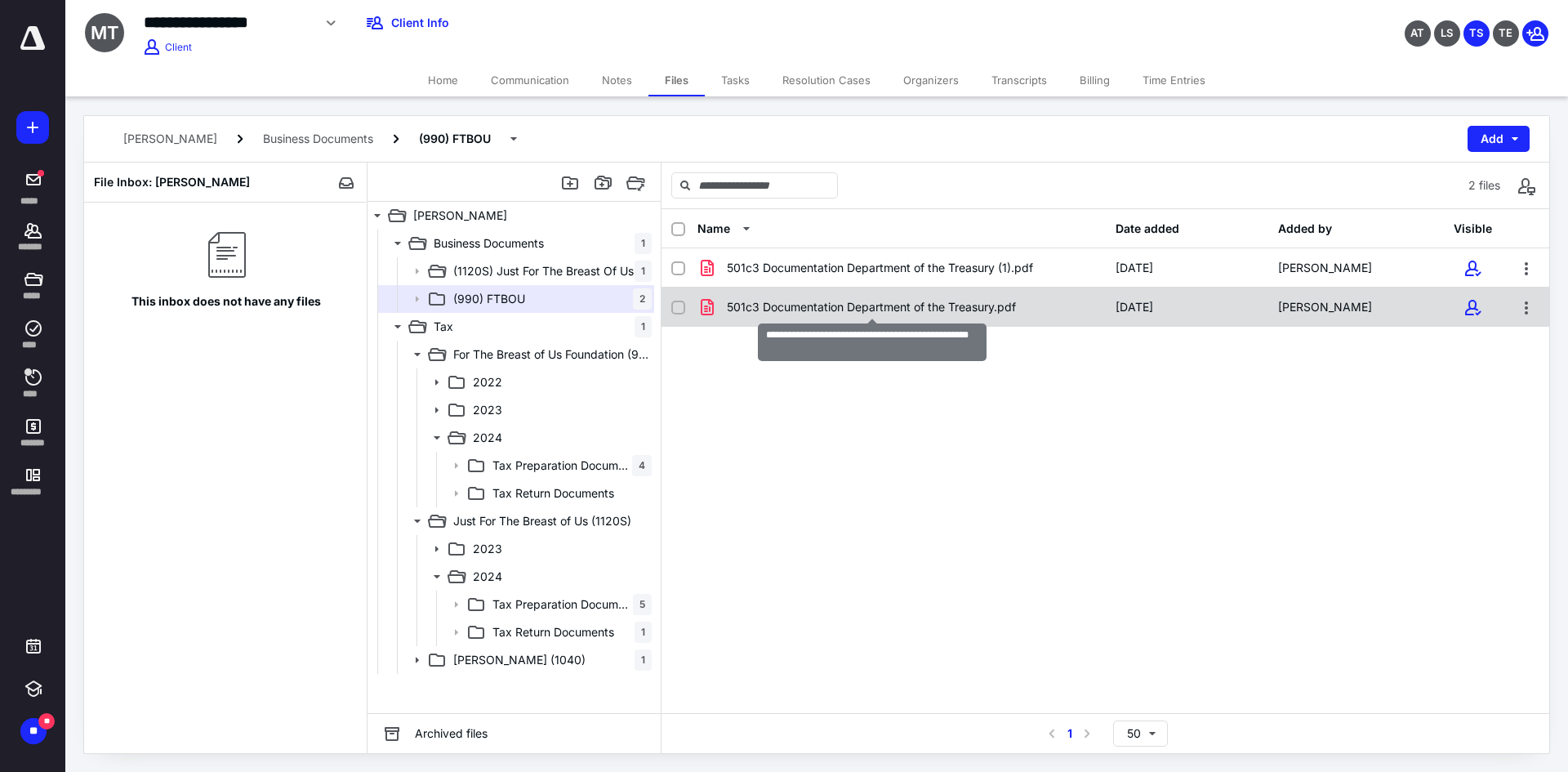 click on "501c3 Documentation Department of the Treasury.pdf" at bounding box center [871, 307] 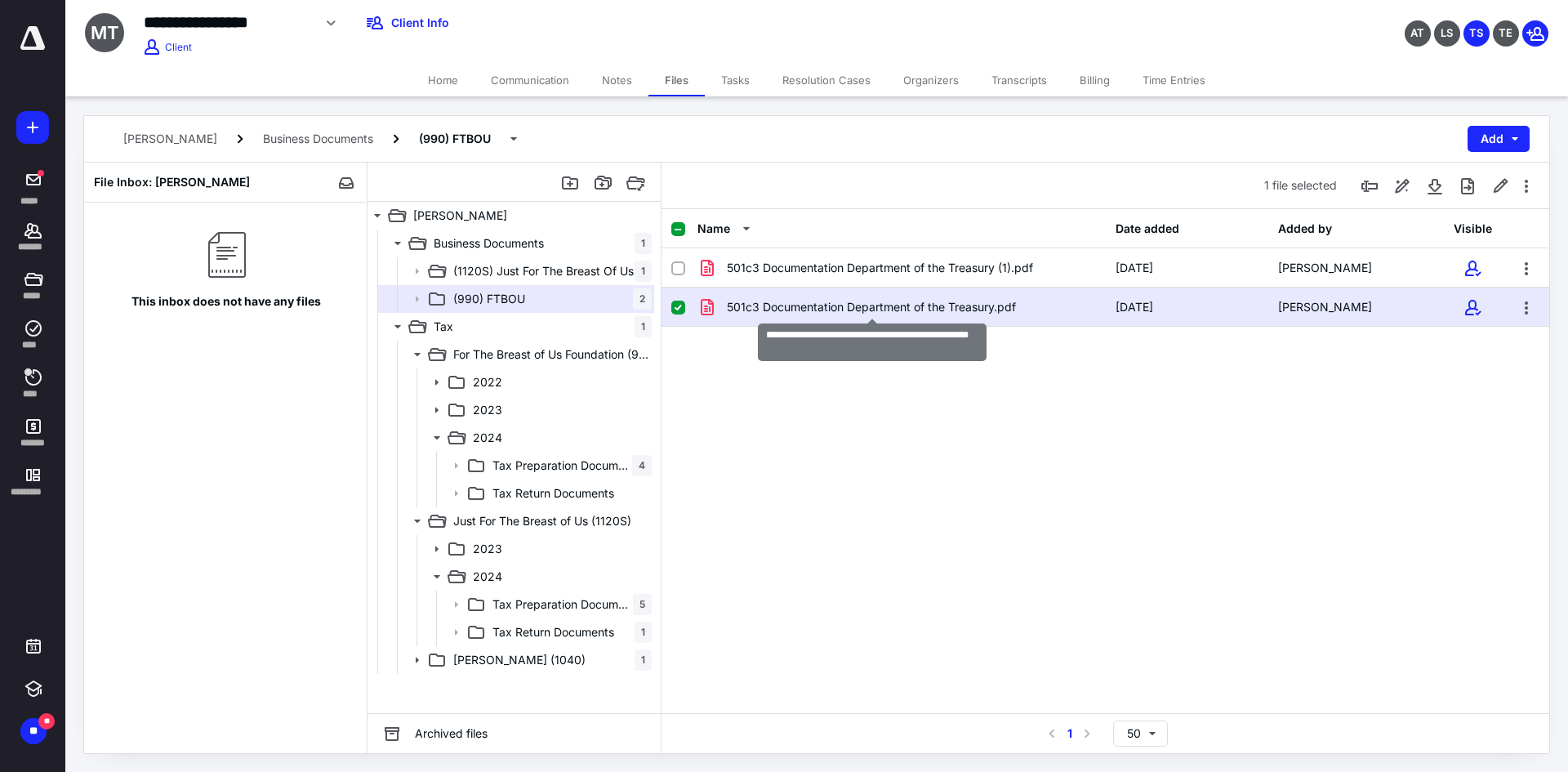 click on "501c3 Documentation Department of the Treasury.pdf" at bounding box center (871, 307) 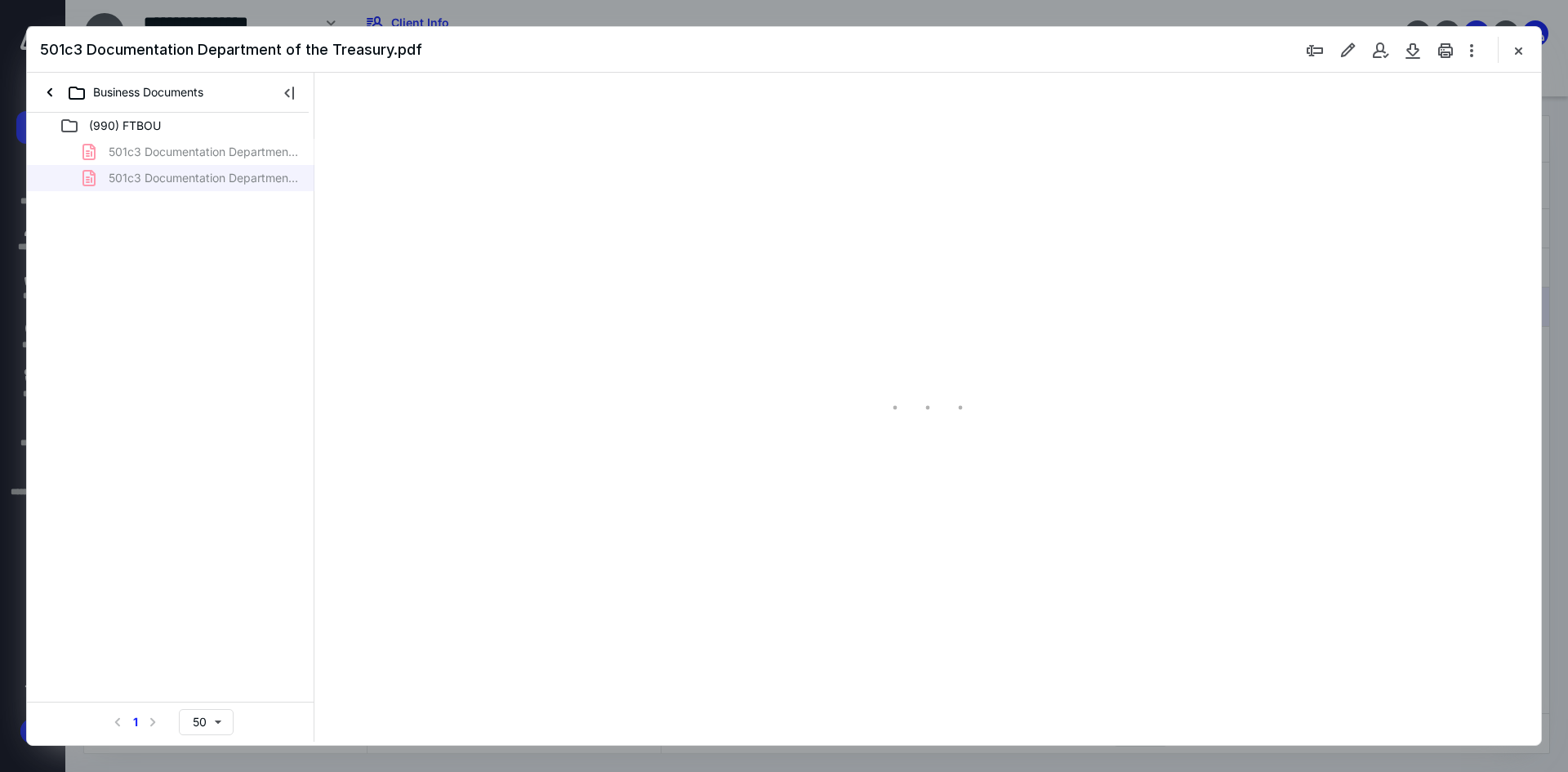 scroll, scrollTop: 0, scrollLeft: 0, axis: both 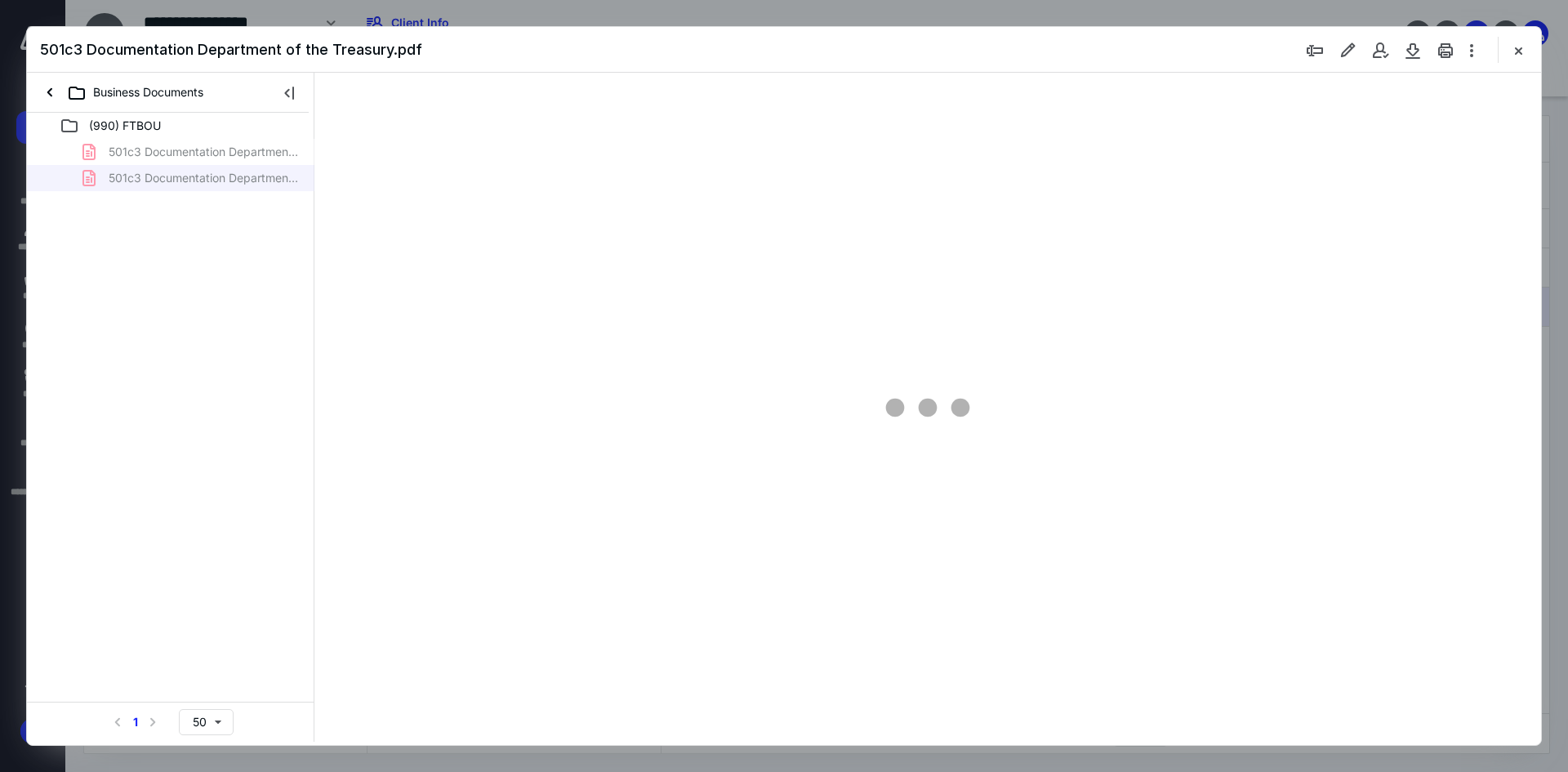 type on "93" 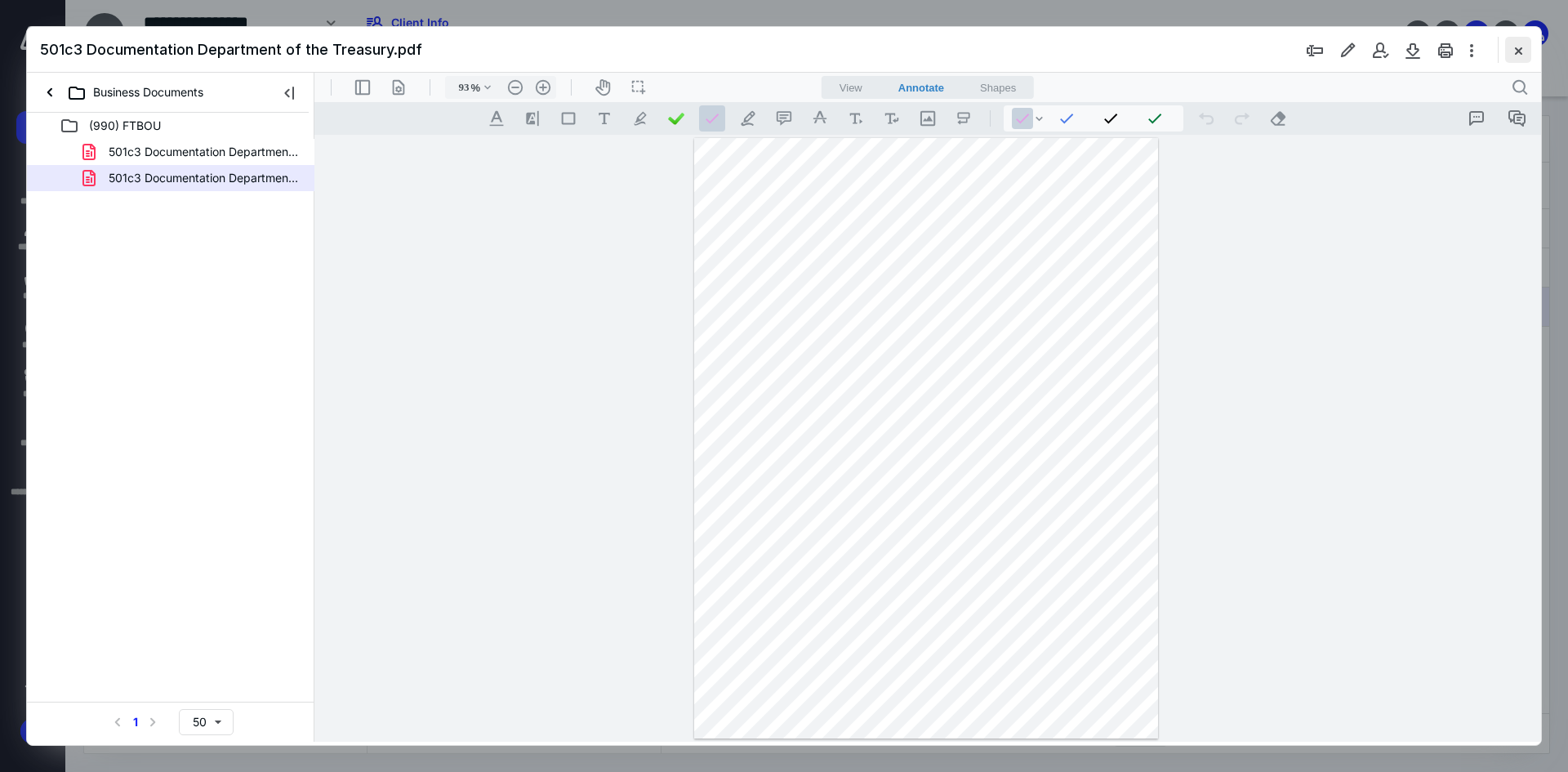 click at bounding box center (1518, 50) 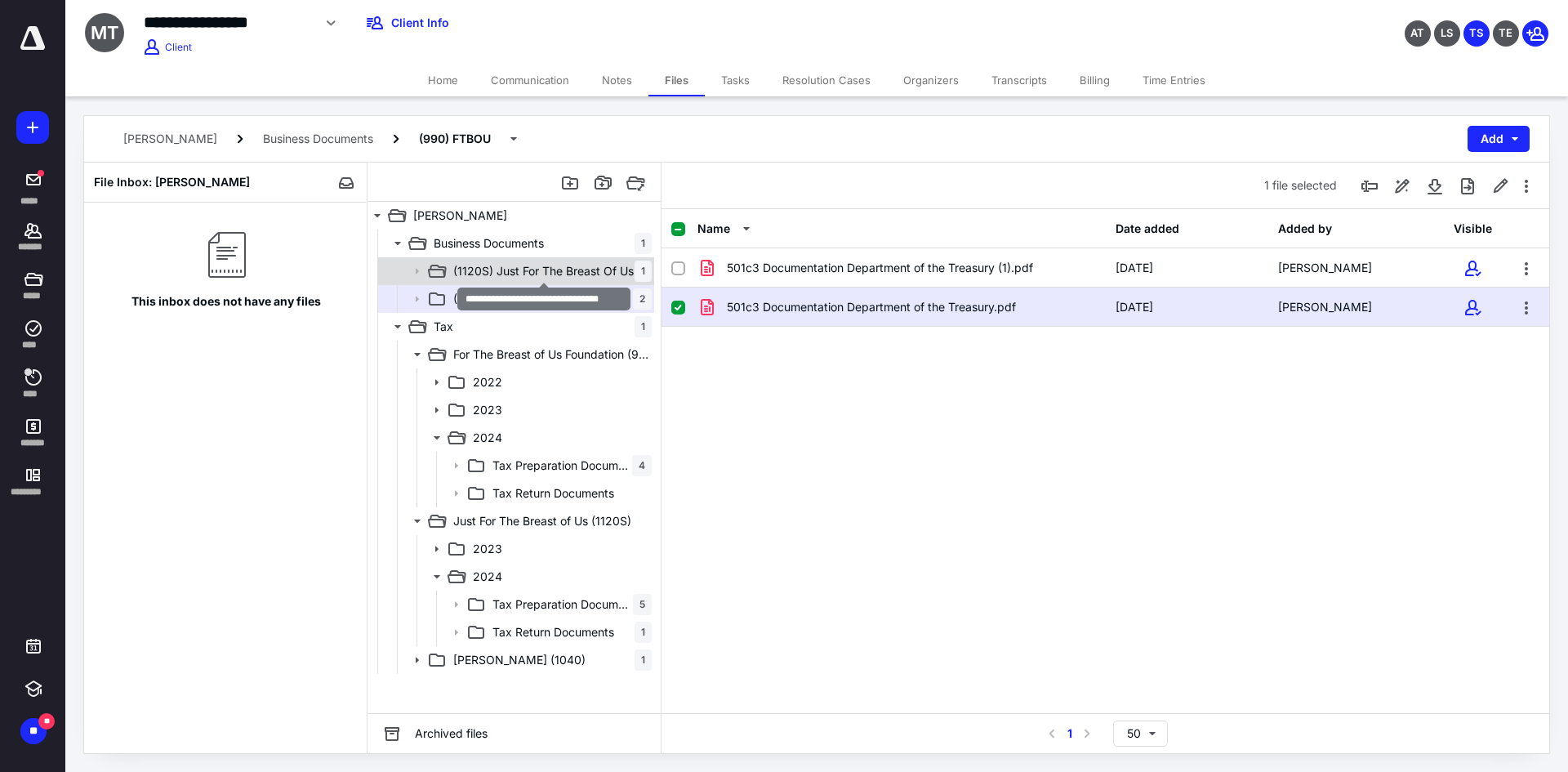 click on "(1120S) Just For The Breast Of Us" at bounding box center (543, 271) 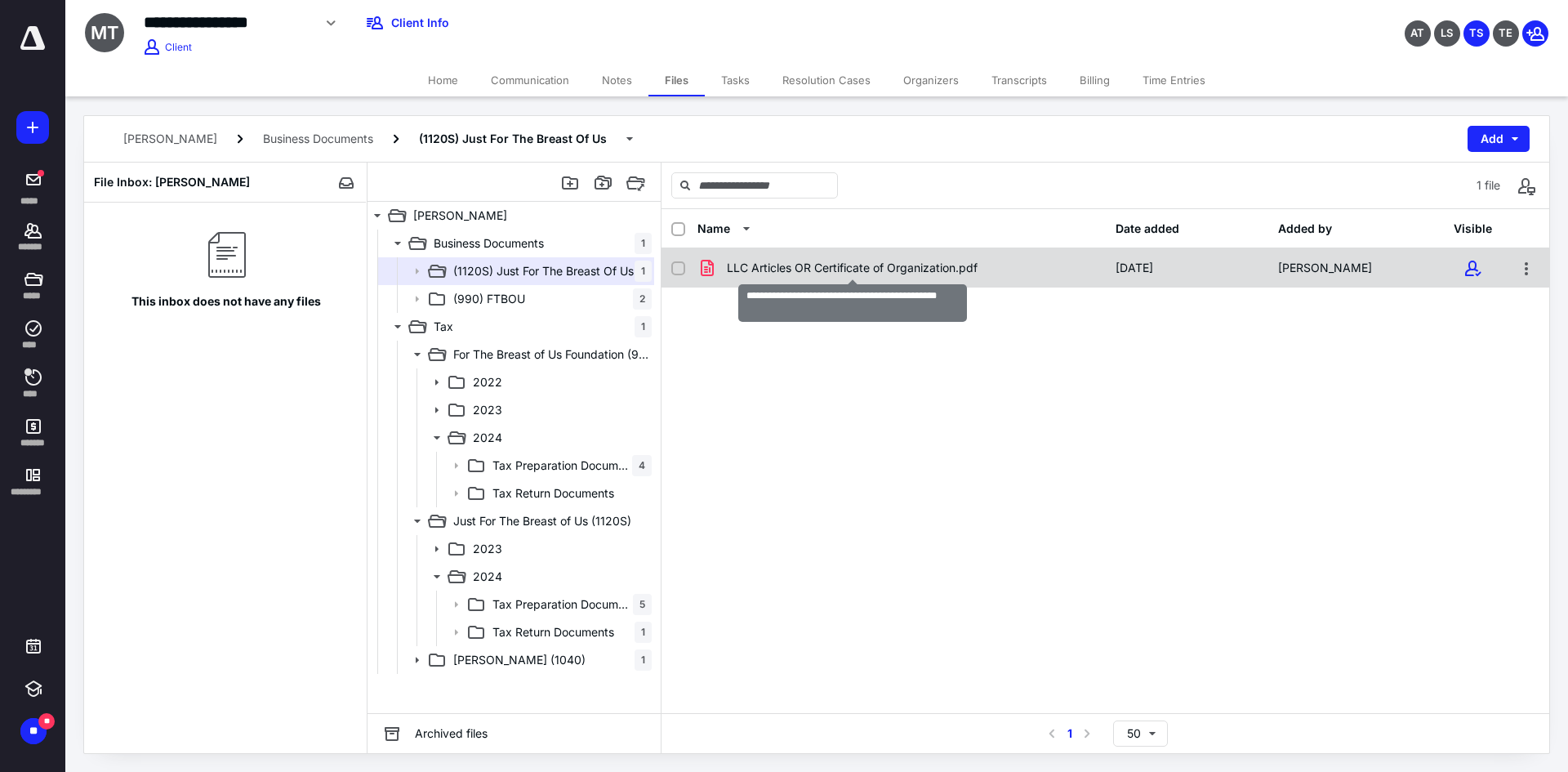 click on "LLC Articles OR Certificate of Organization.pdf" at bounding box center (852, 268) 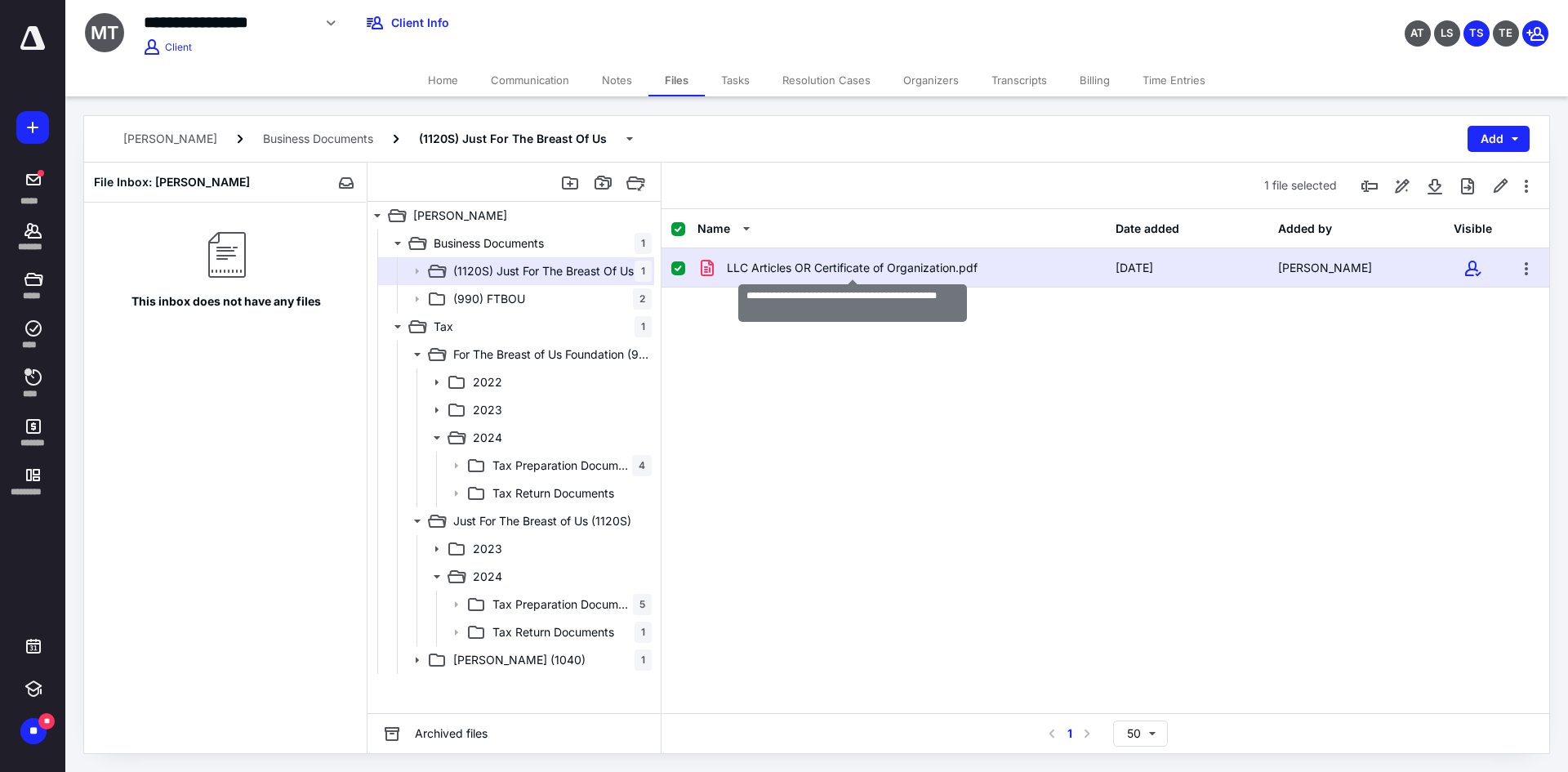 click on "LLC Articles OR Certificate of Organization.pdf" at bounding box center [852, 268] 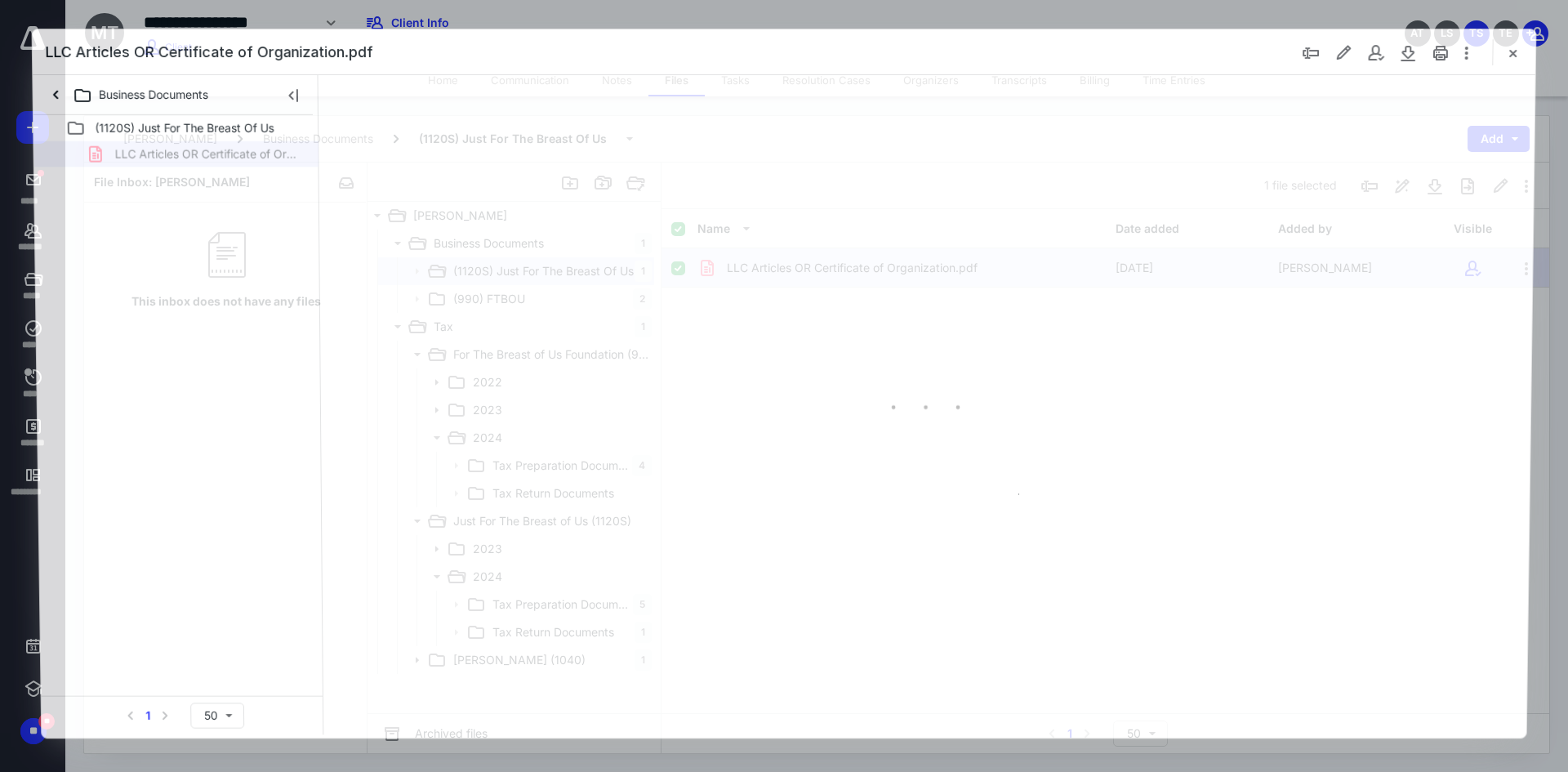 scroll, scrollTop: 0, scrollLeft: 0, axis: both 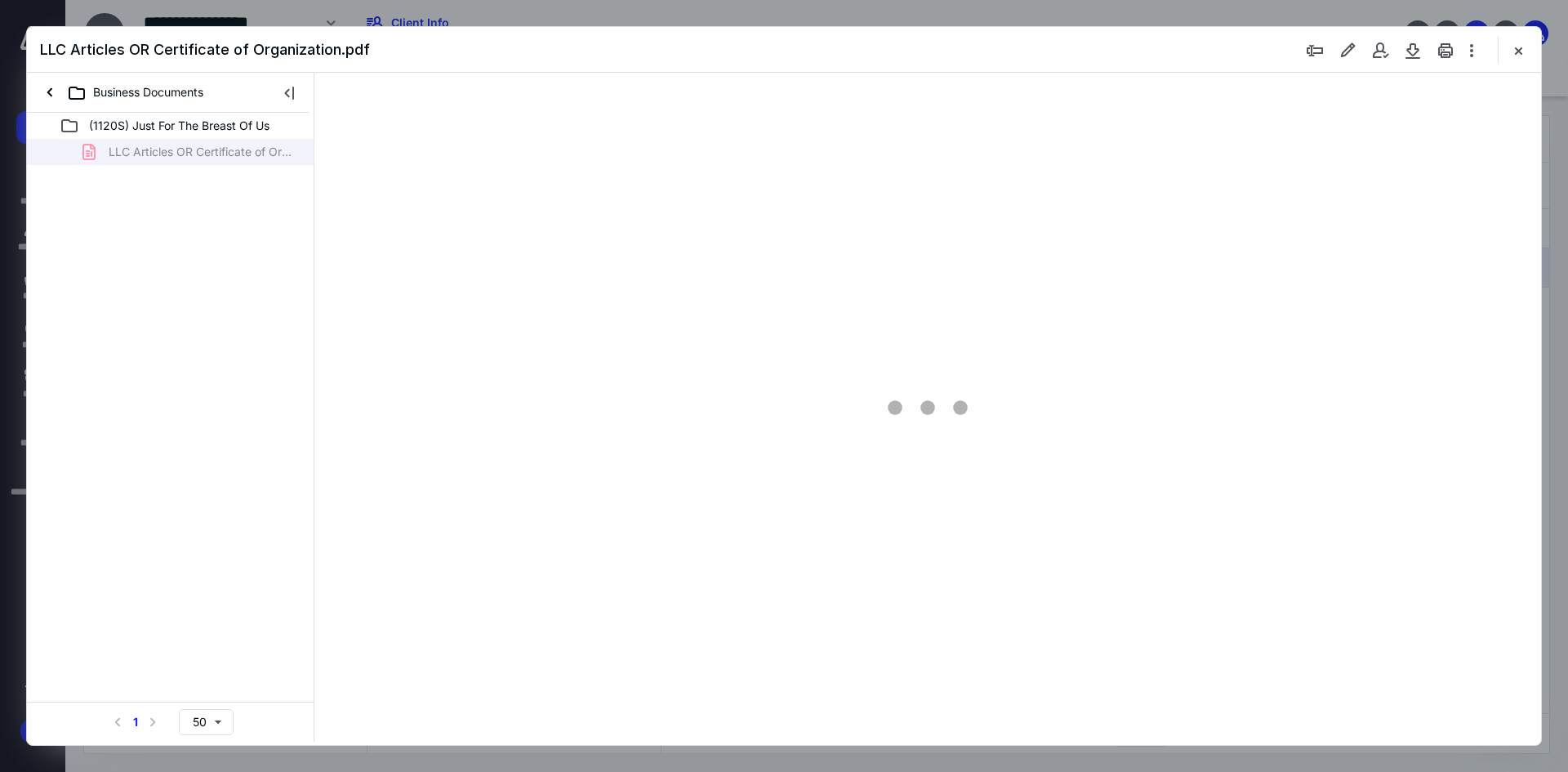 type on "93" 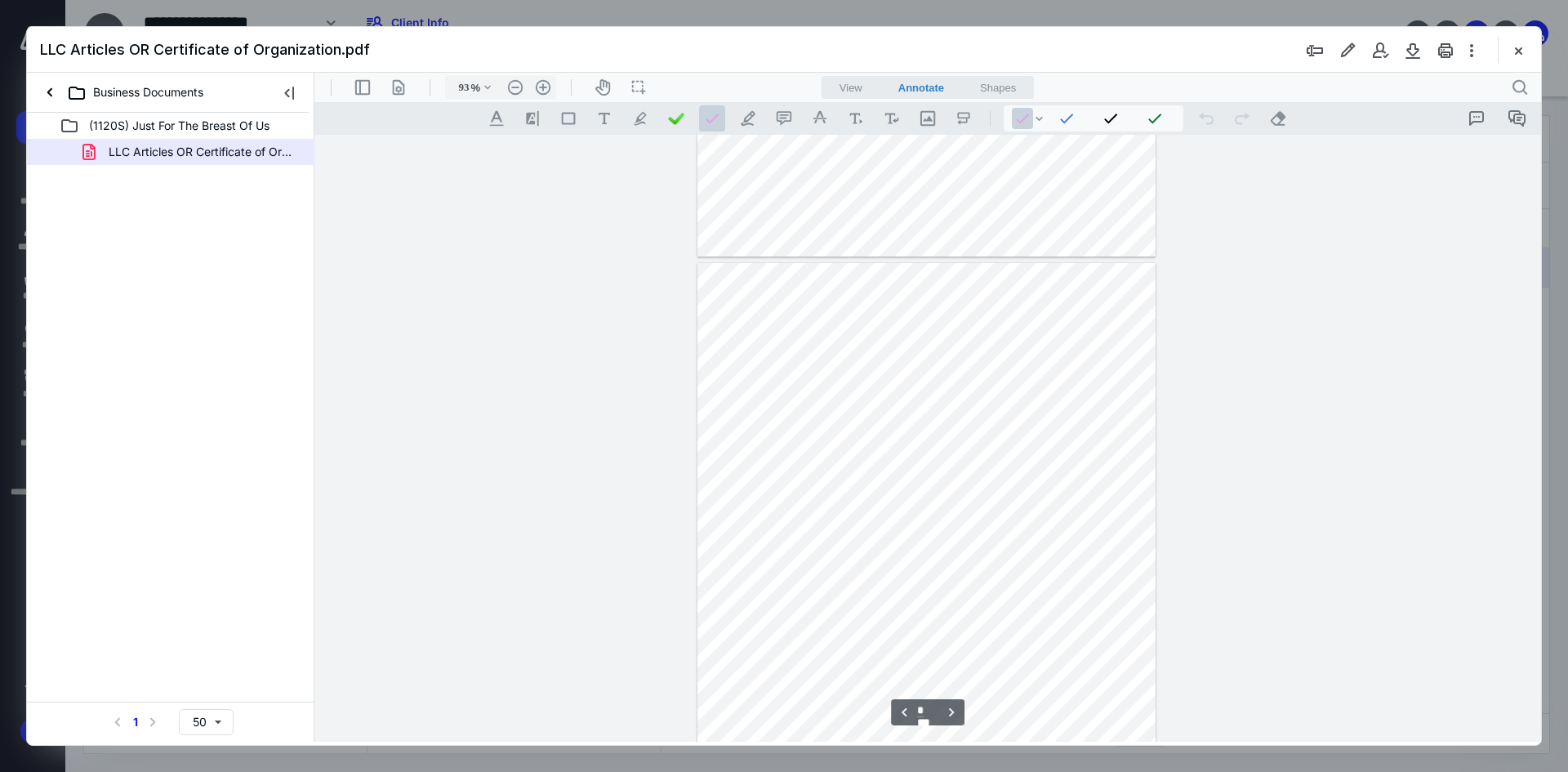 scroll, scrollTop: 319, scrollLeft: 0, axis: vertical 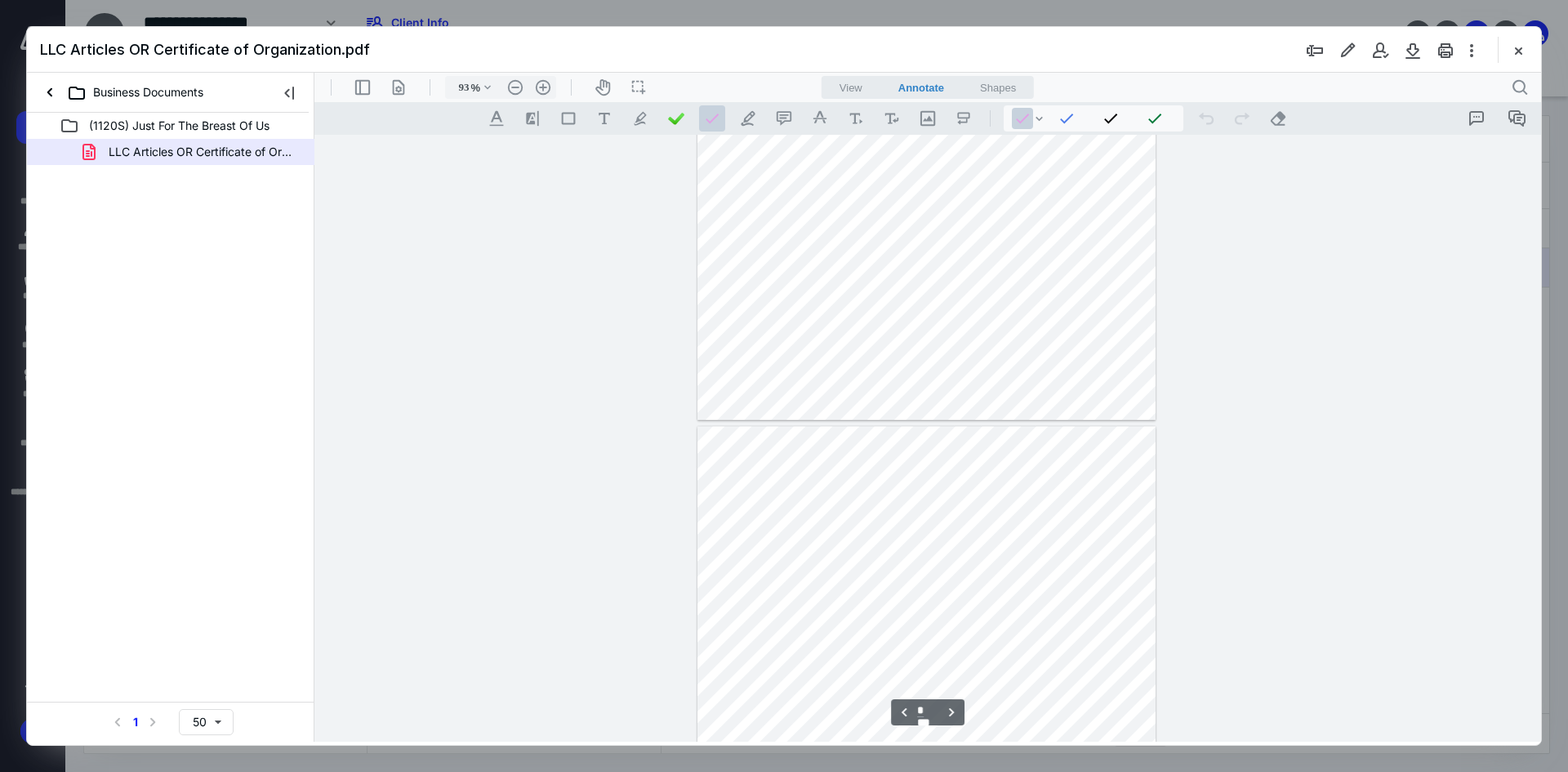 type on "*" 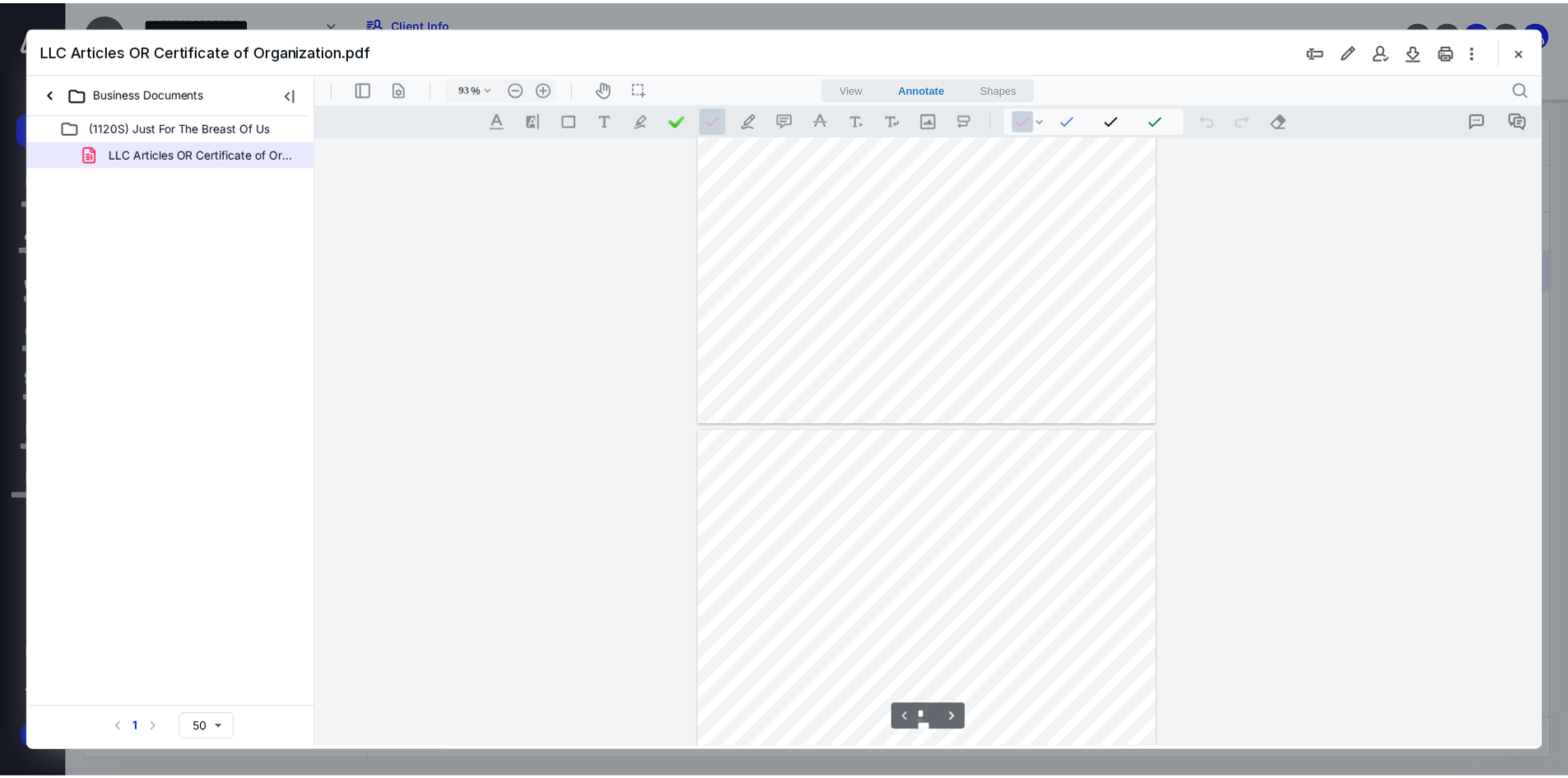 scroll, scrollTop: 0, scrollLeft: 0, axis: both 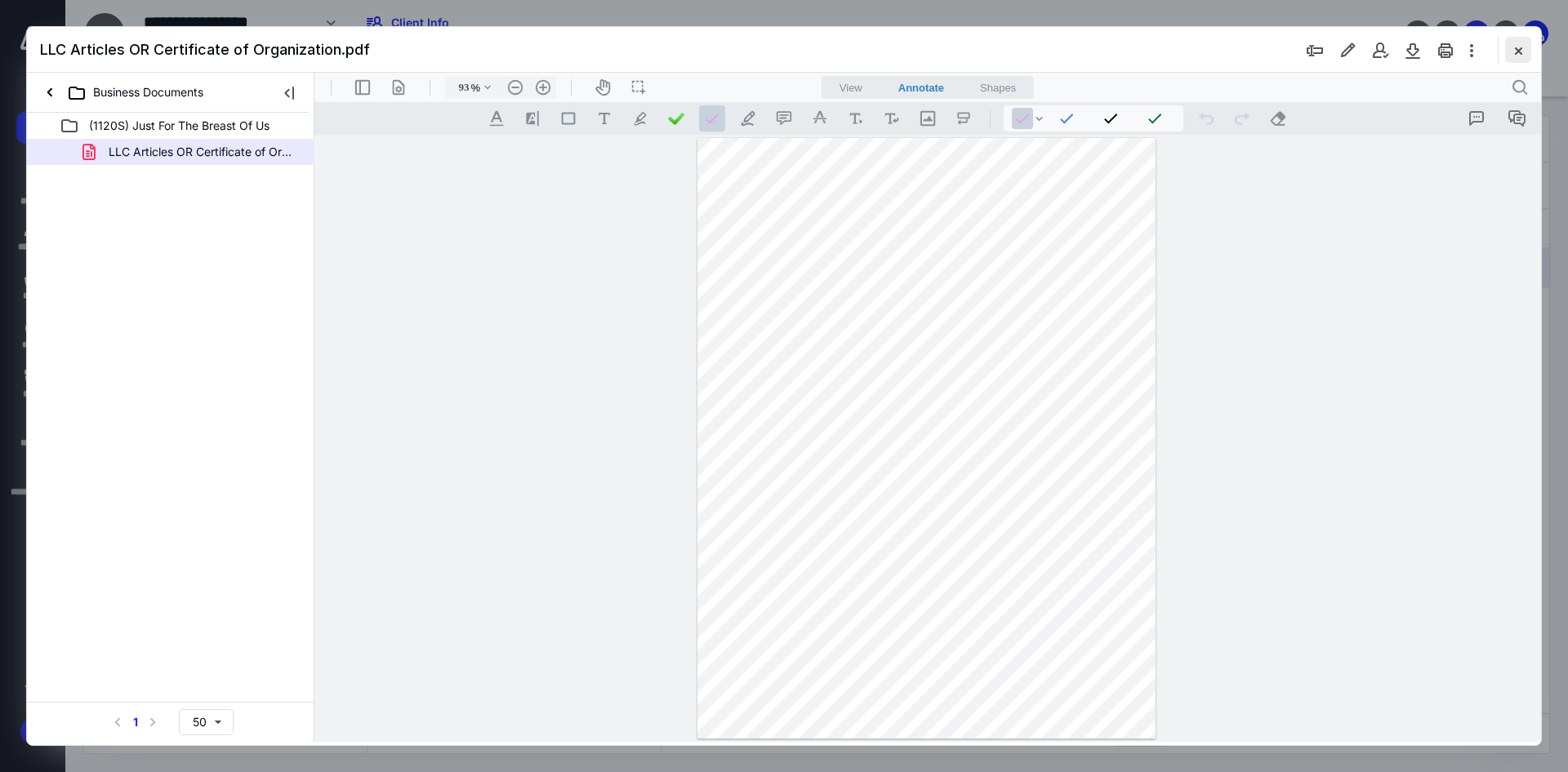 click at bounding box center (1518, 50) 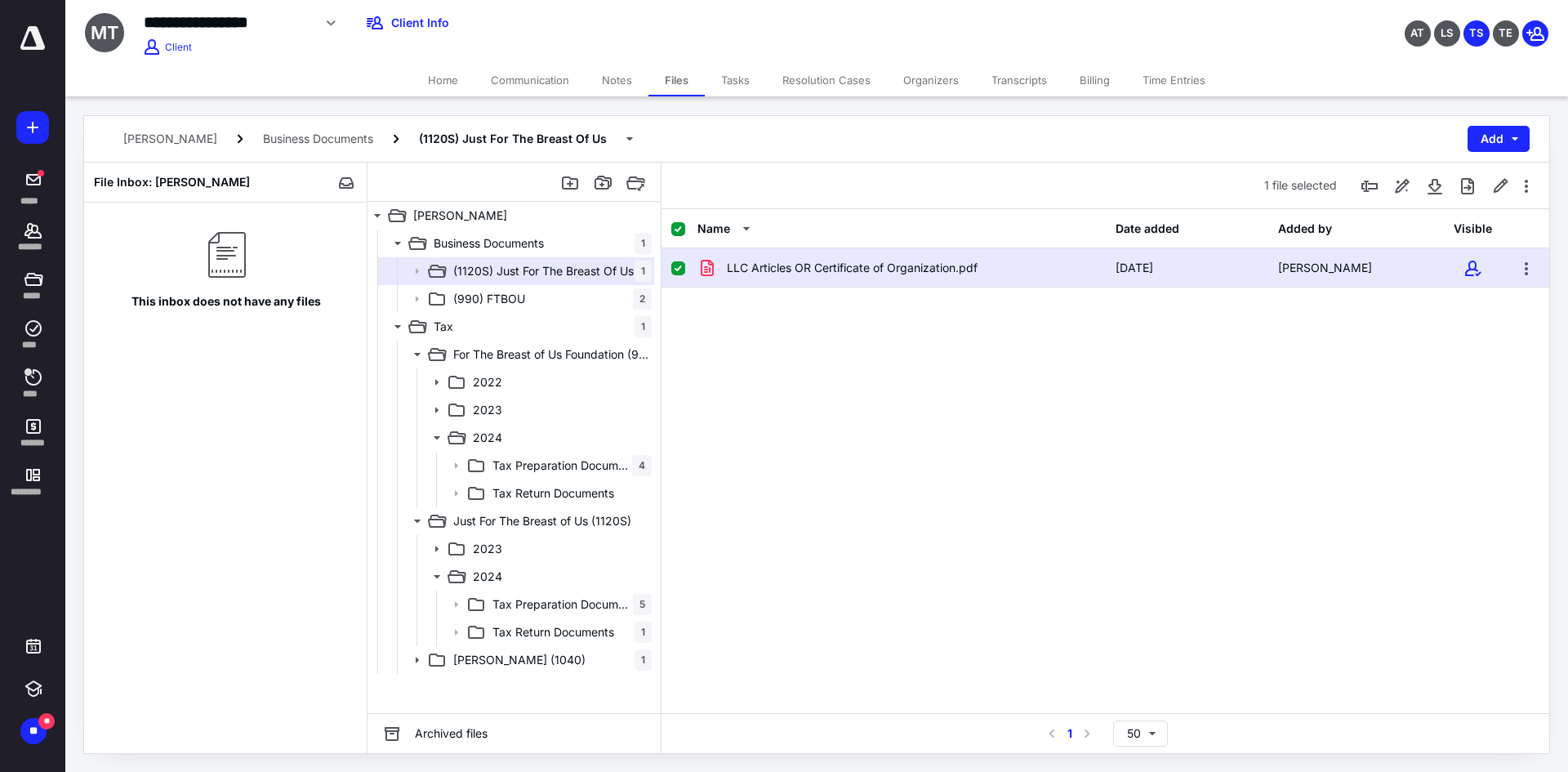 click on "Tasks" at bounding box center (735, 80) 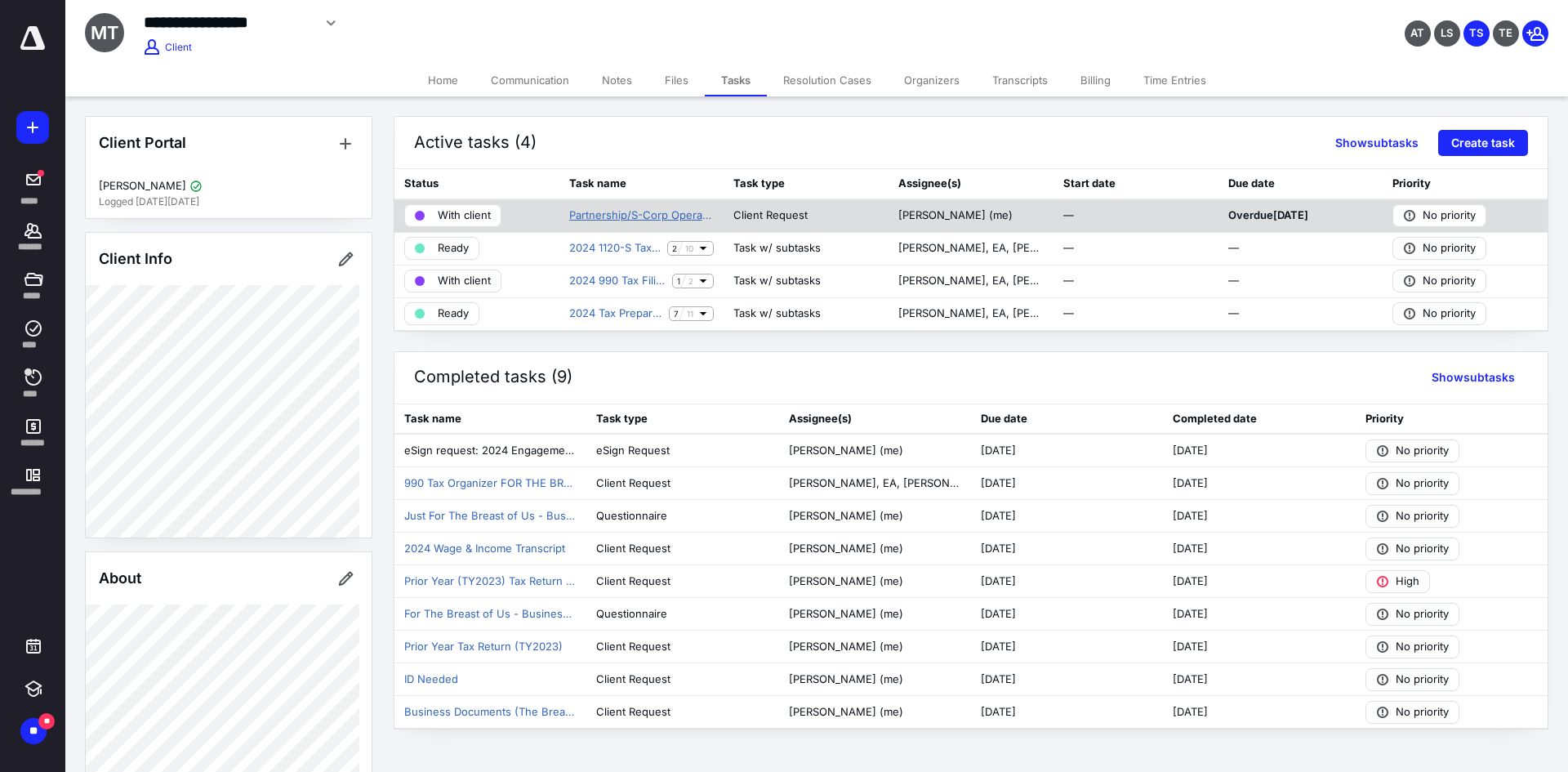 click on "Partnership/S-Corp Operating Agreement" at bounding box center [642, 216] 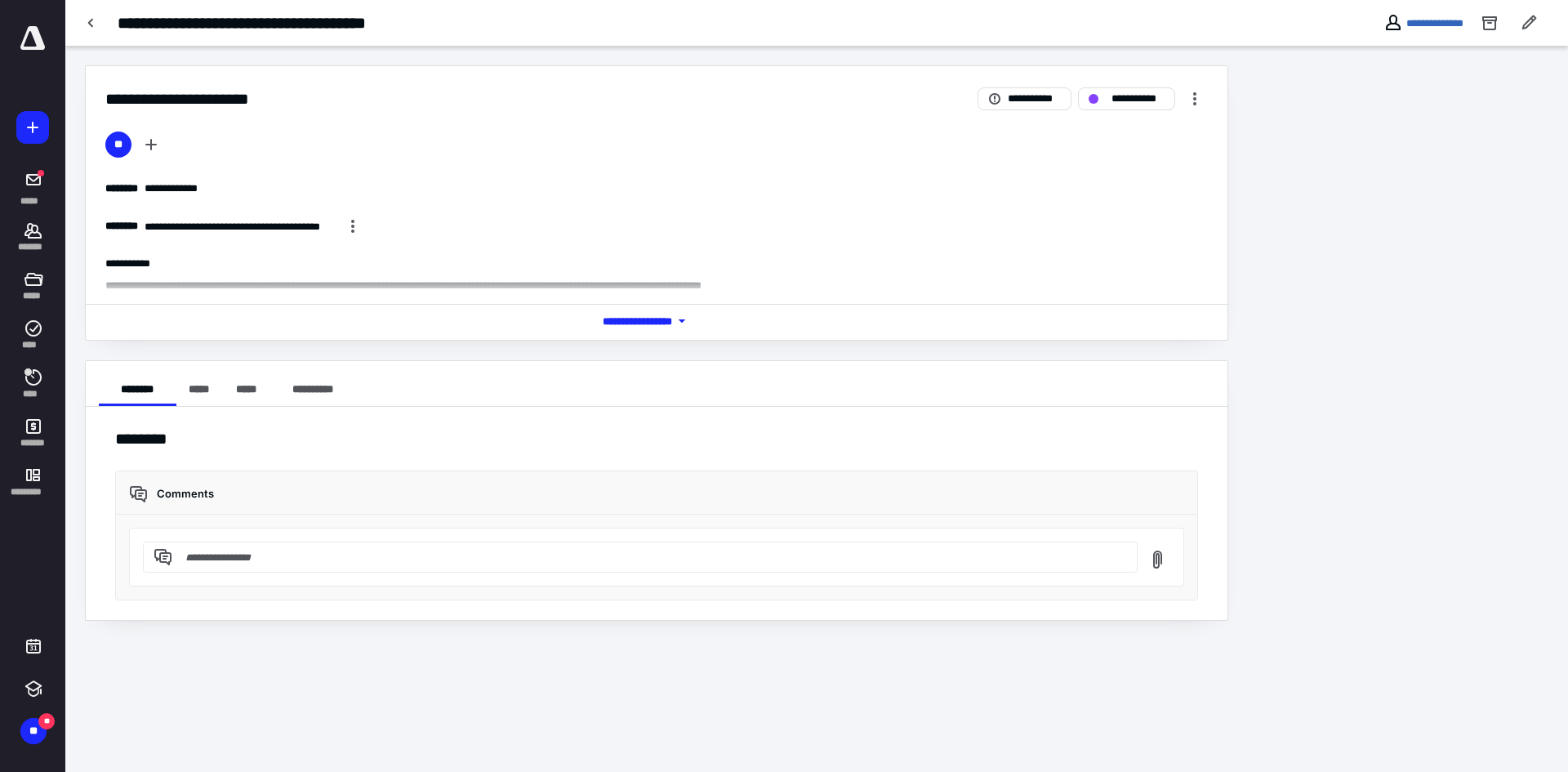 click on "*** **** *******" at bounding box center (657, 321) 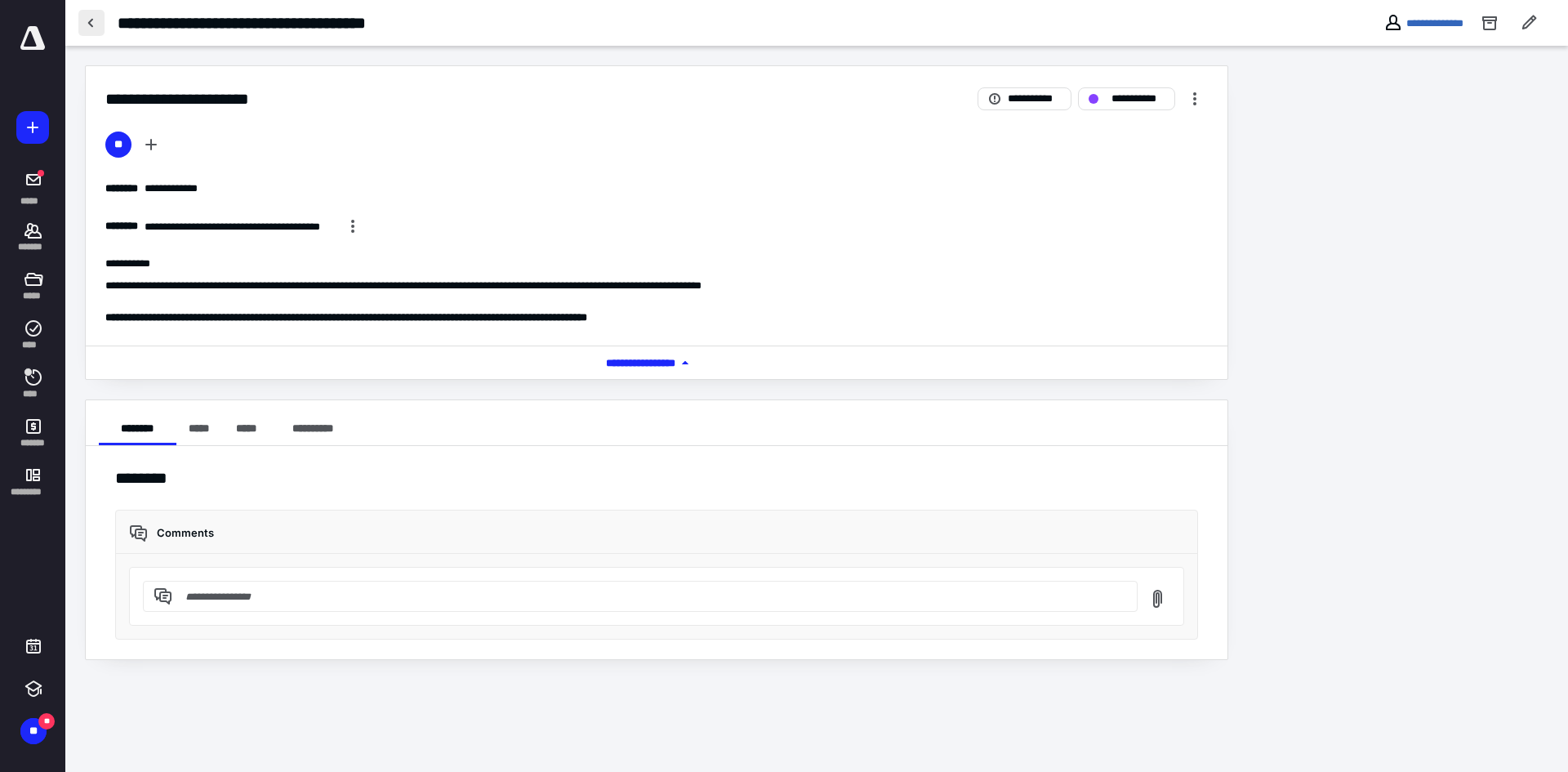 click at bounding box center (91, 23) 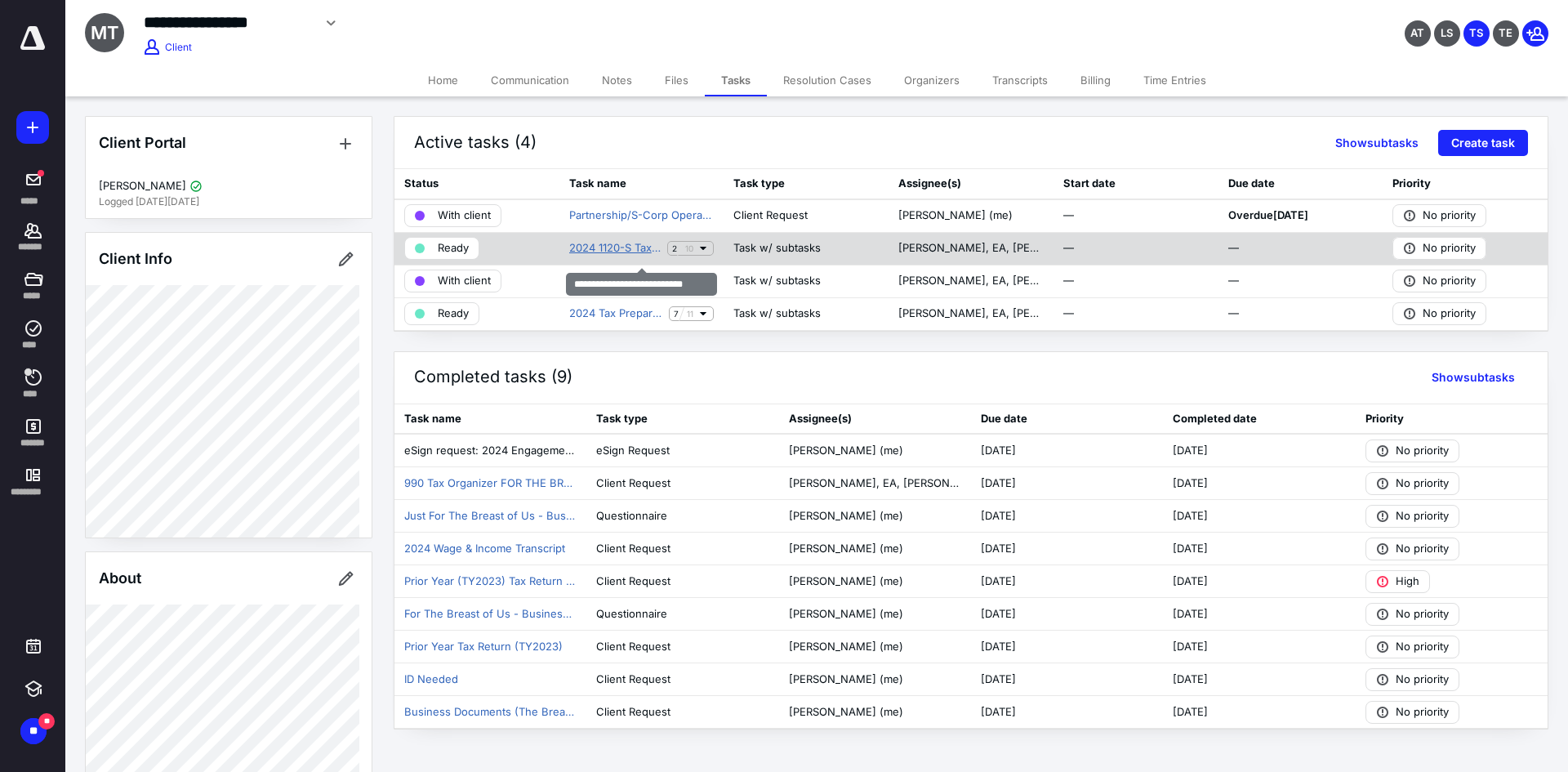 click on "2024 1120-S Tax Preparation" at bounding box center (615, 248) 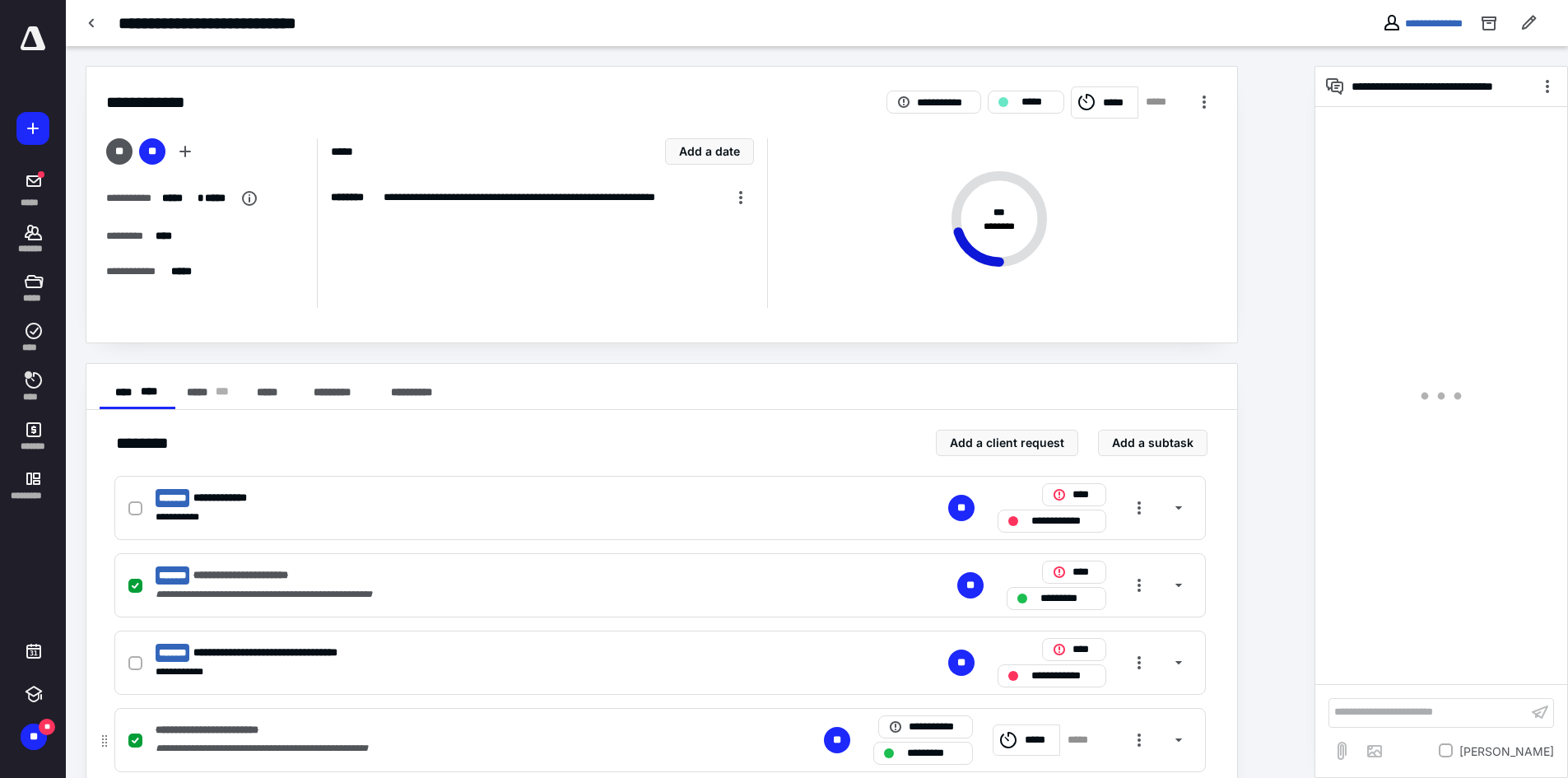 scroll, scrollTop: 329, scrollLeft: 0, axis: vertical 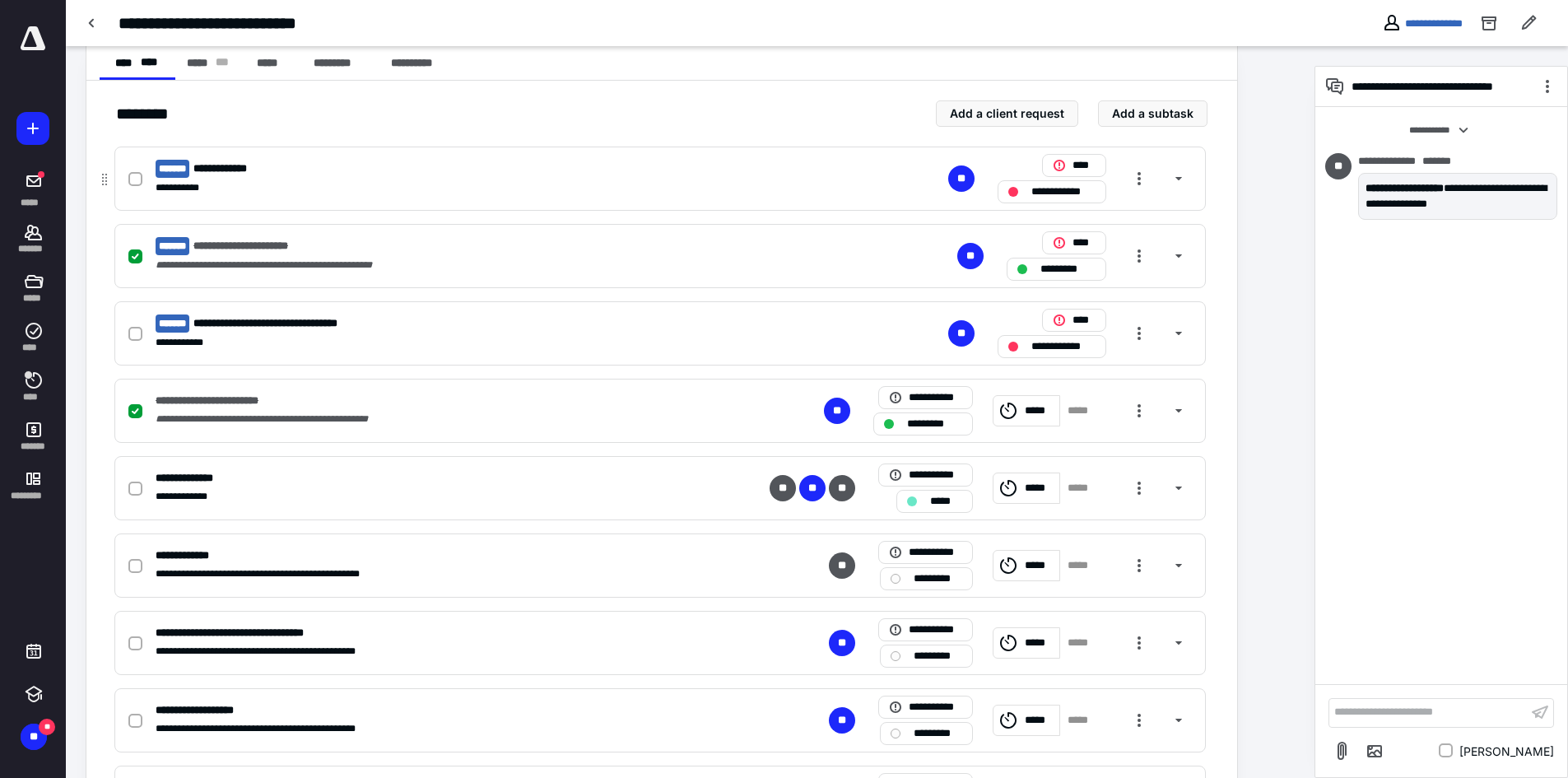 click 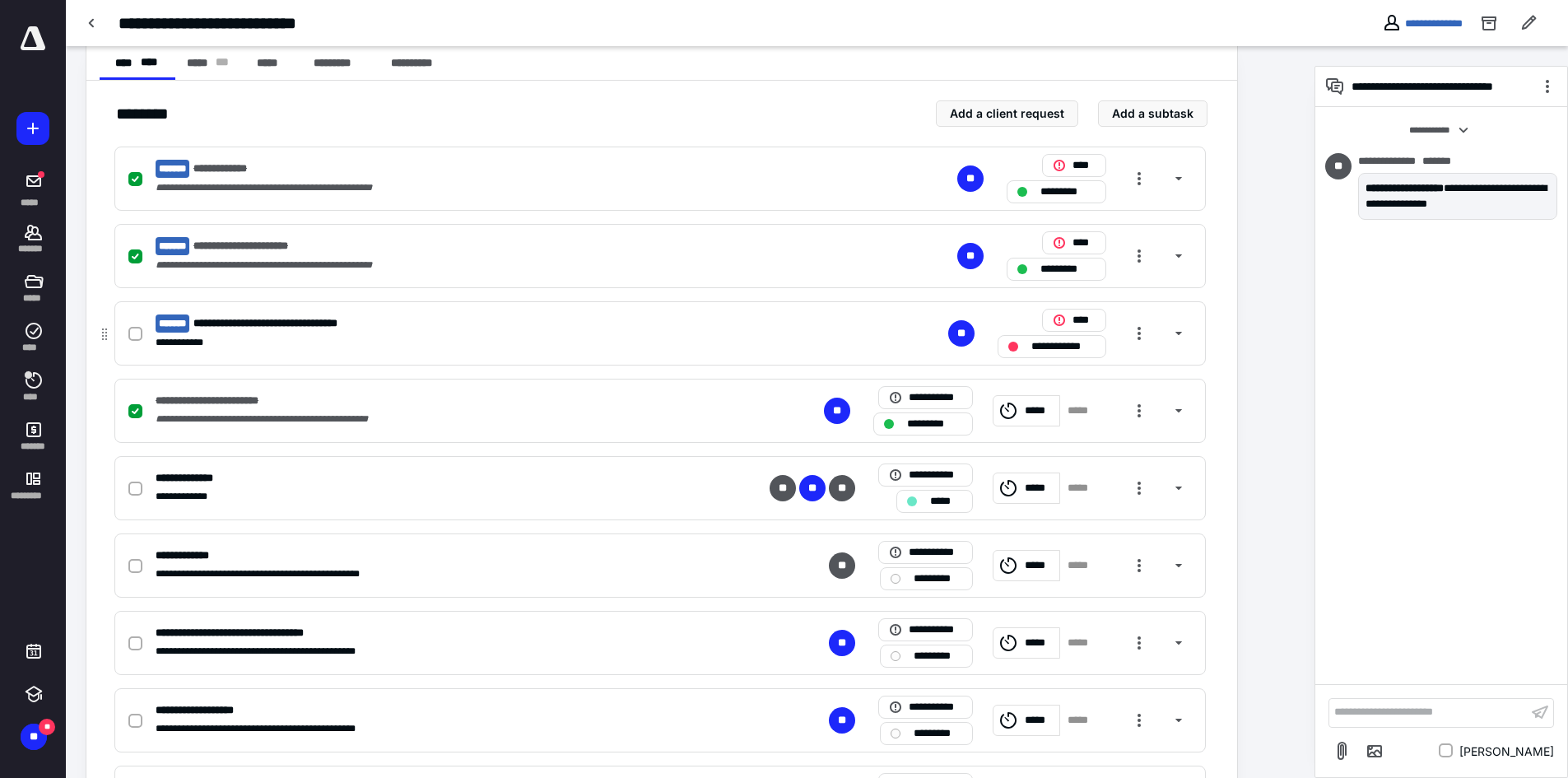 click at bounding box center [135, 334] 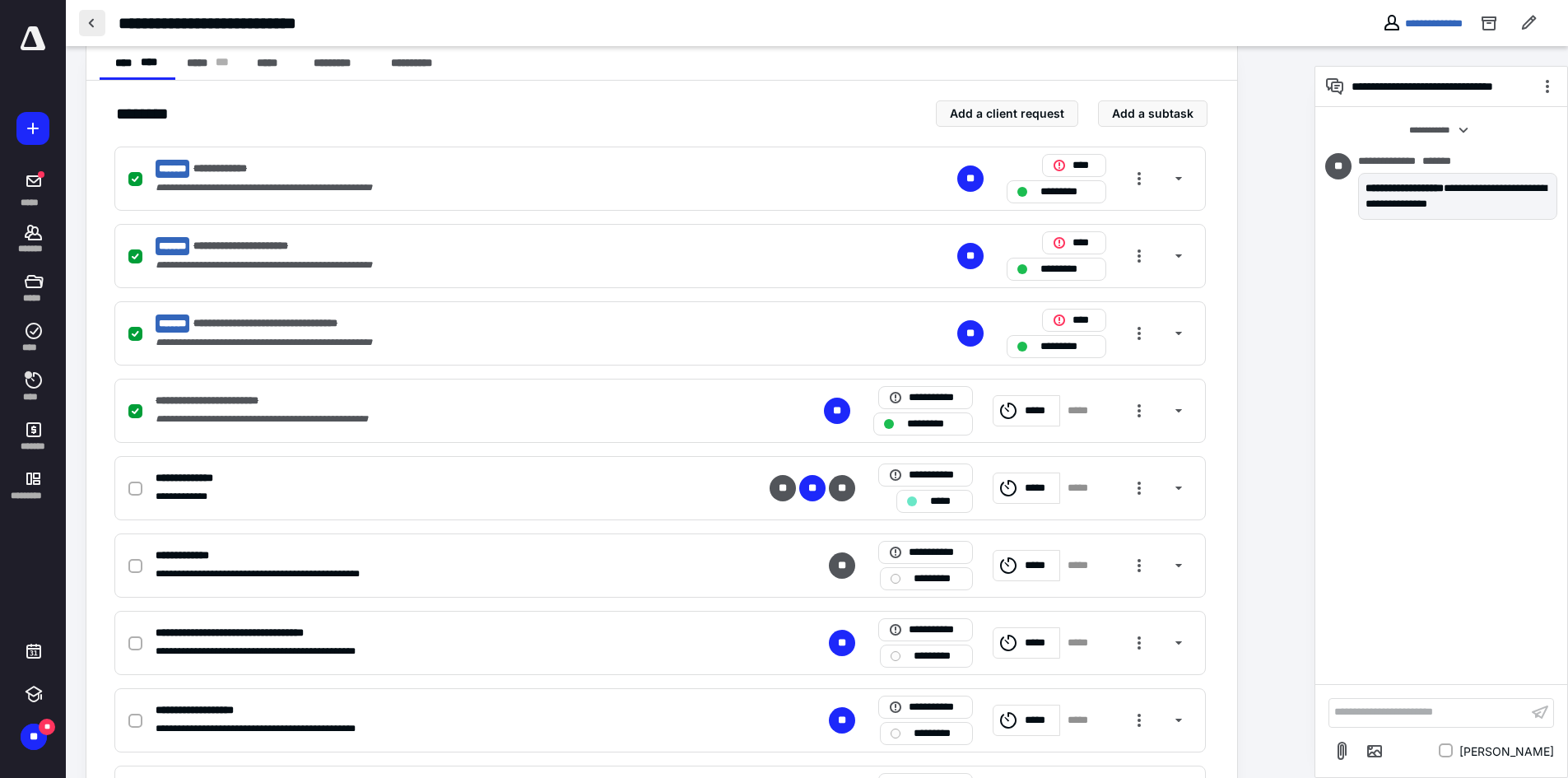 click at bounding box center [92, 23] 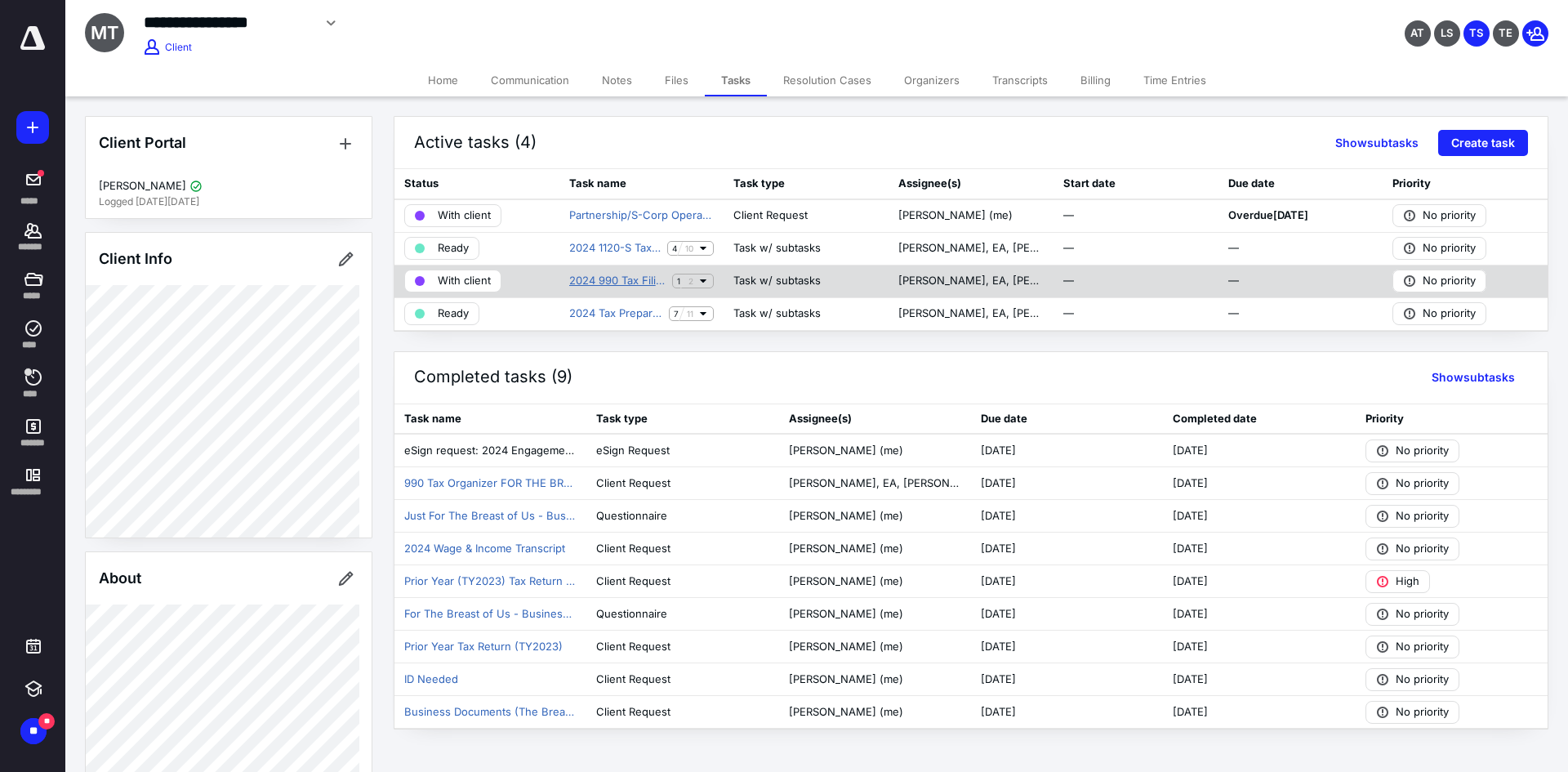 click on "2024 990 Tax Filing" at bounding box center [617, 281] 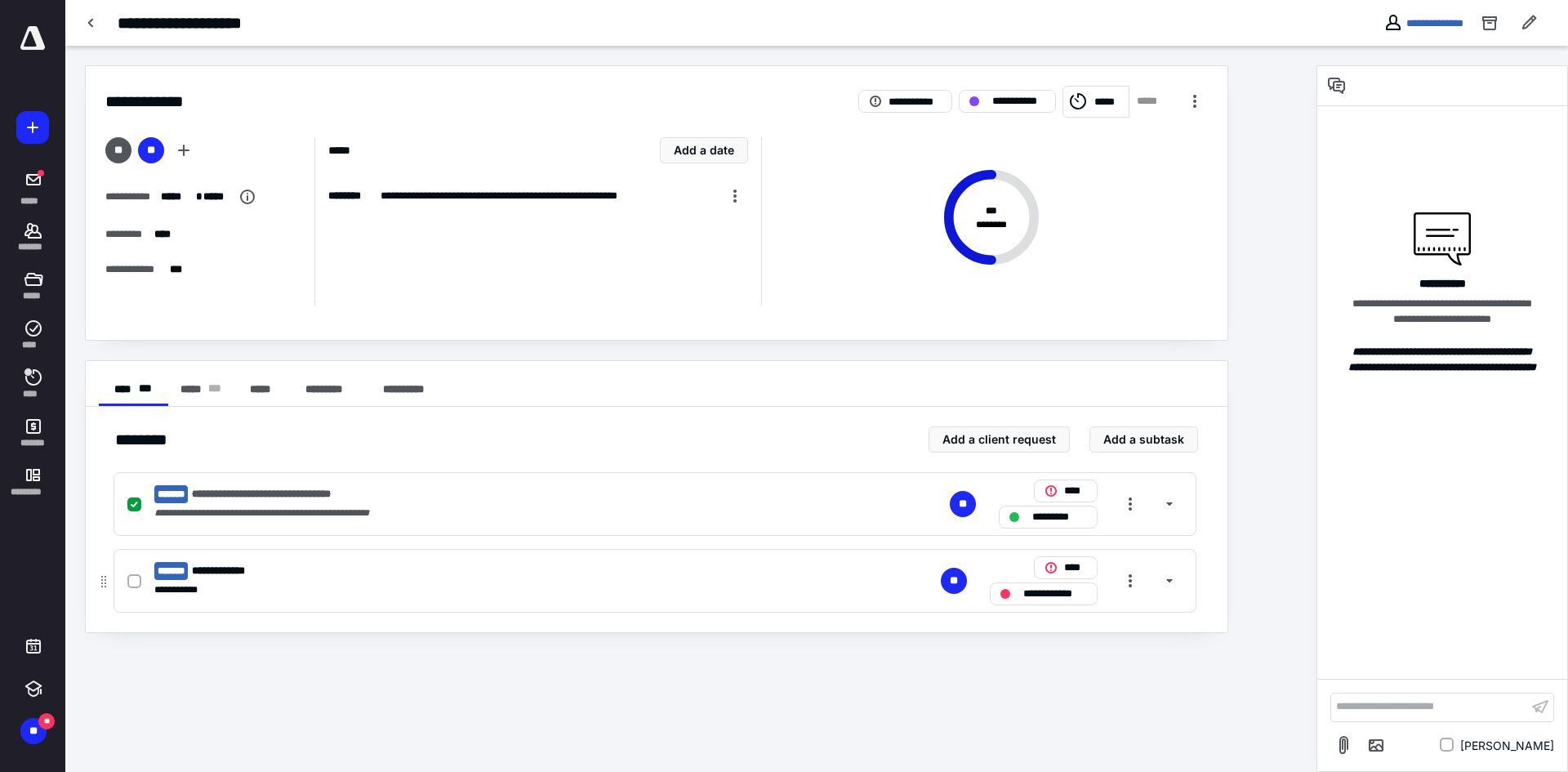 click on "**********" at bounding box center [440, 571] 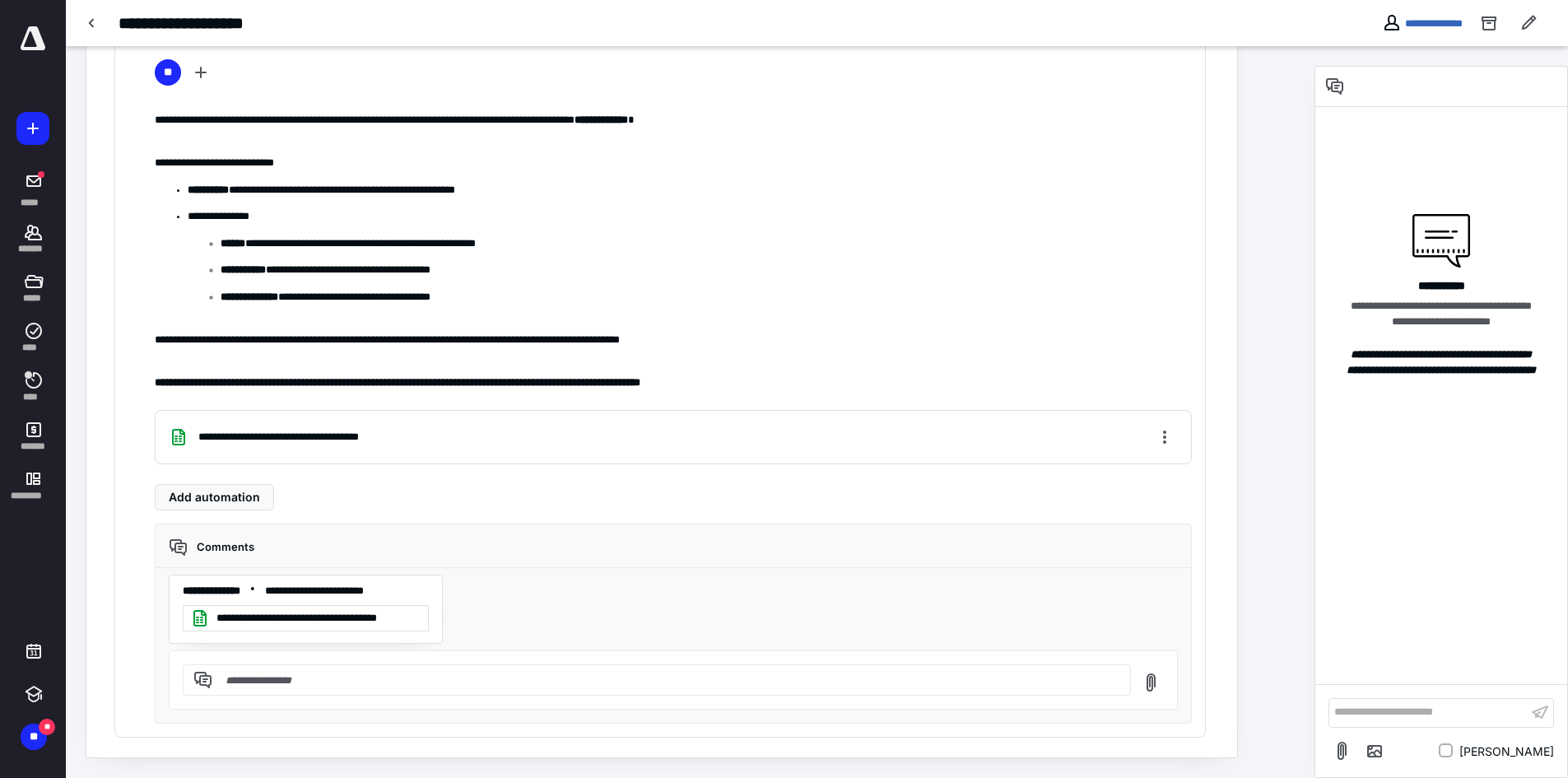 scroll, scrollTop: 482, scrollLeft: 0, axis: vertical 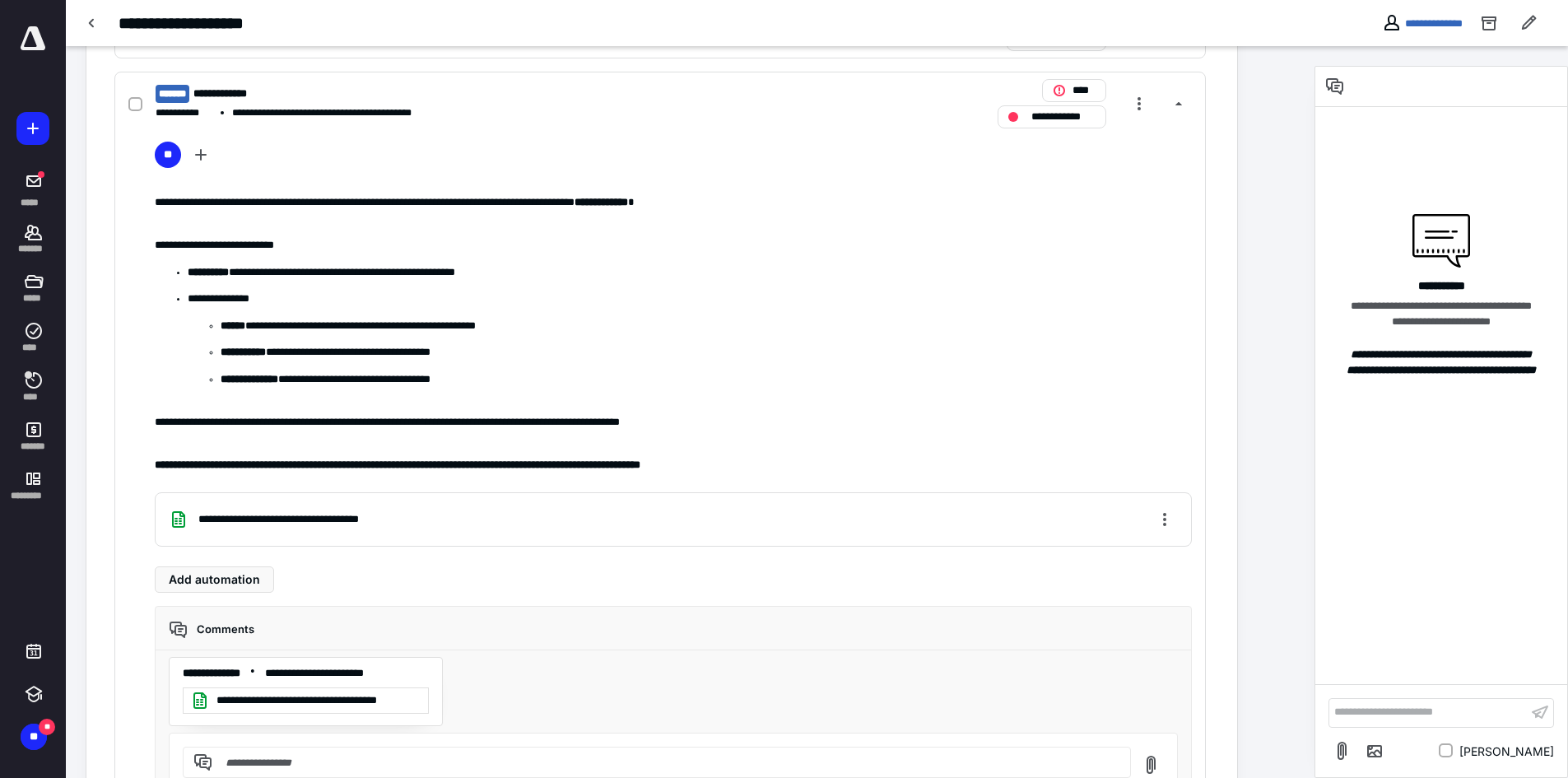 click at bounding box center [92, 23] 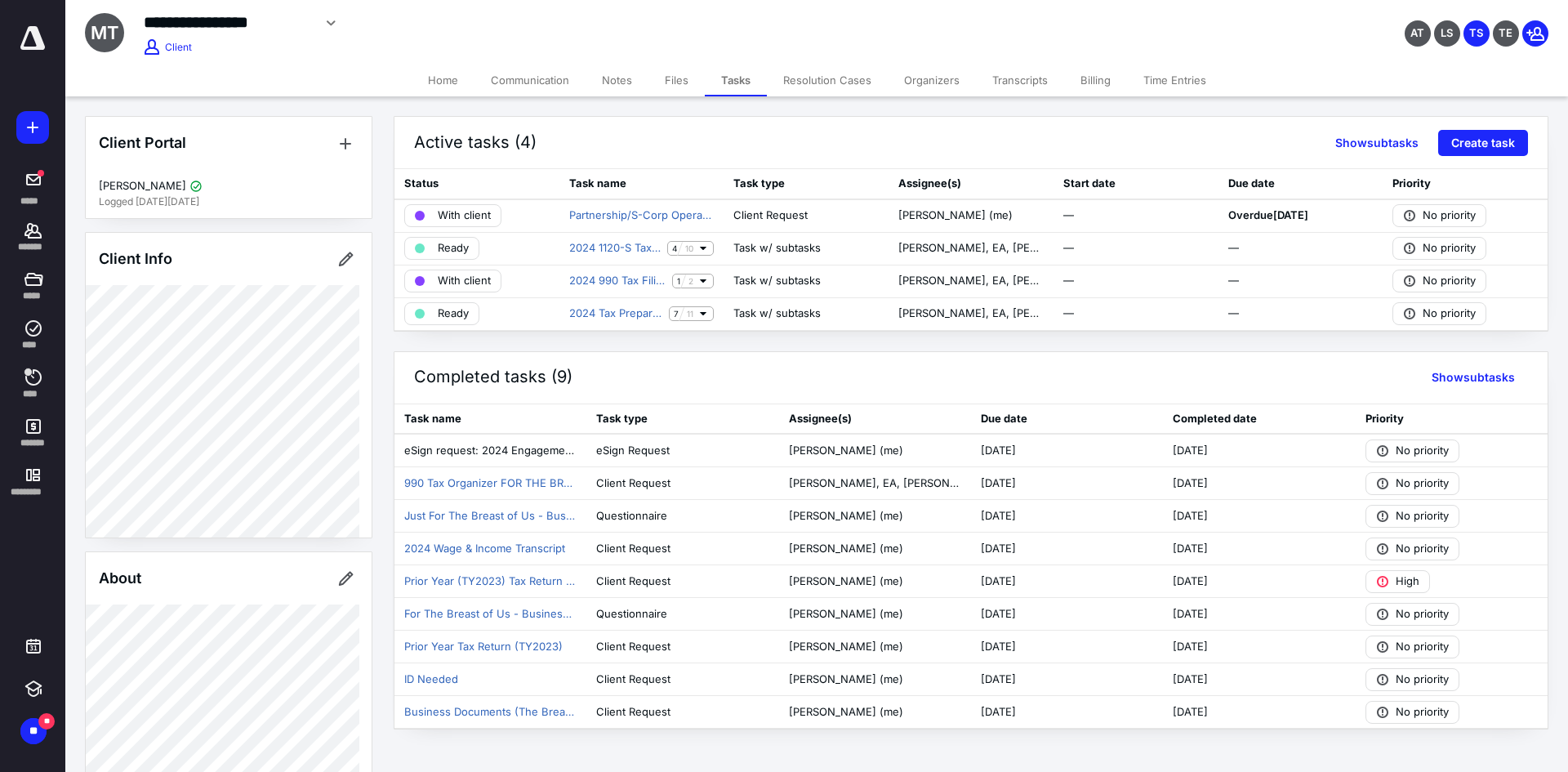click on "Files" at bounding box center [676, 80] 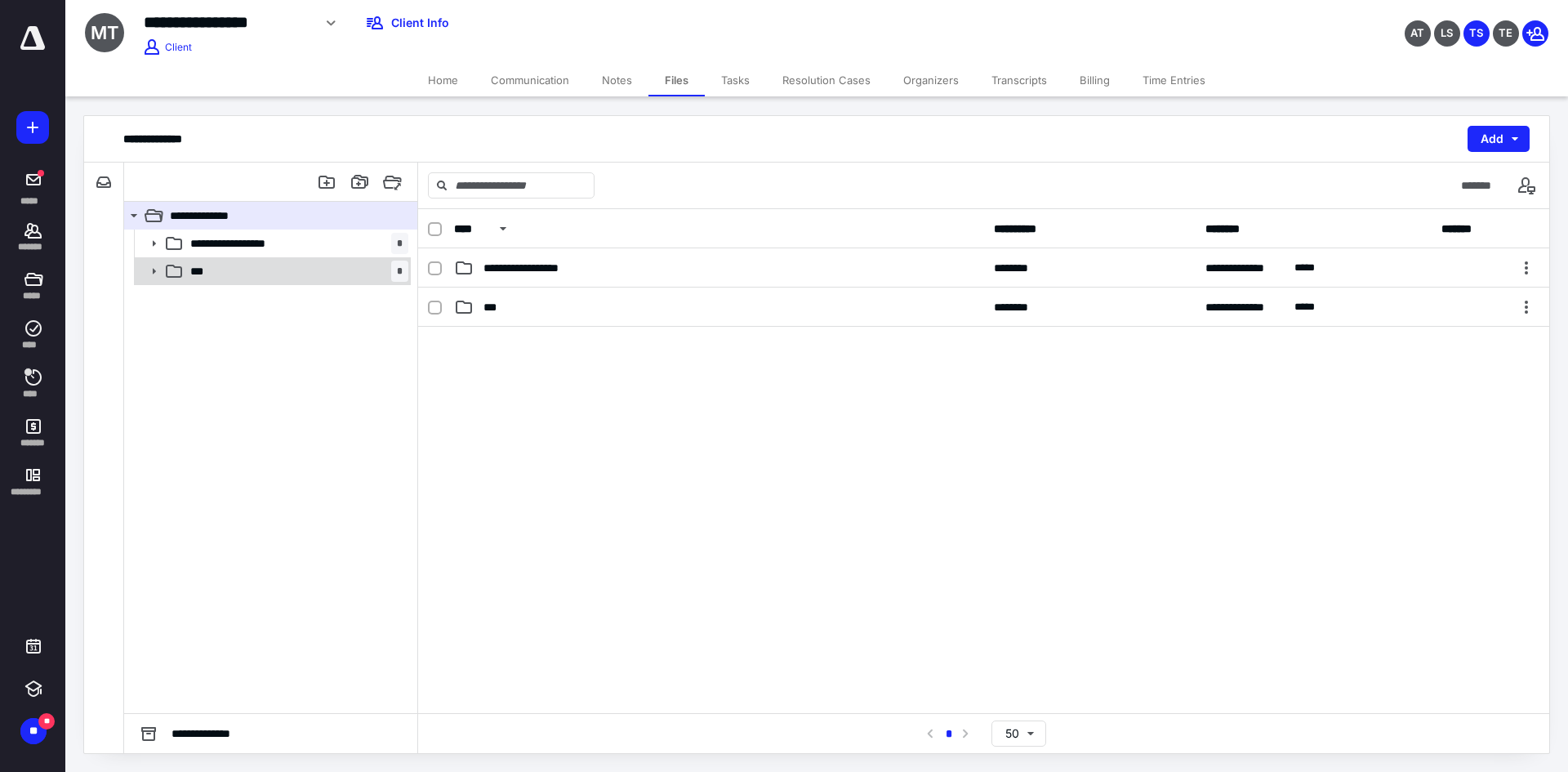 click 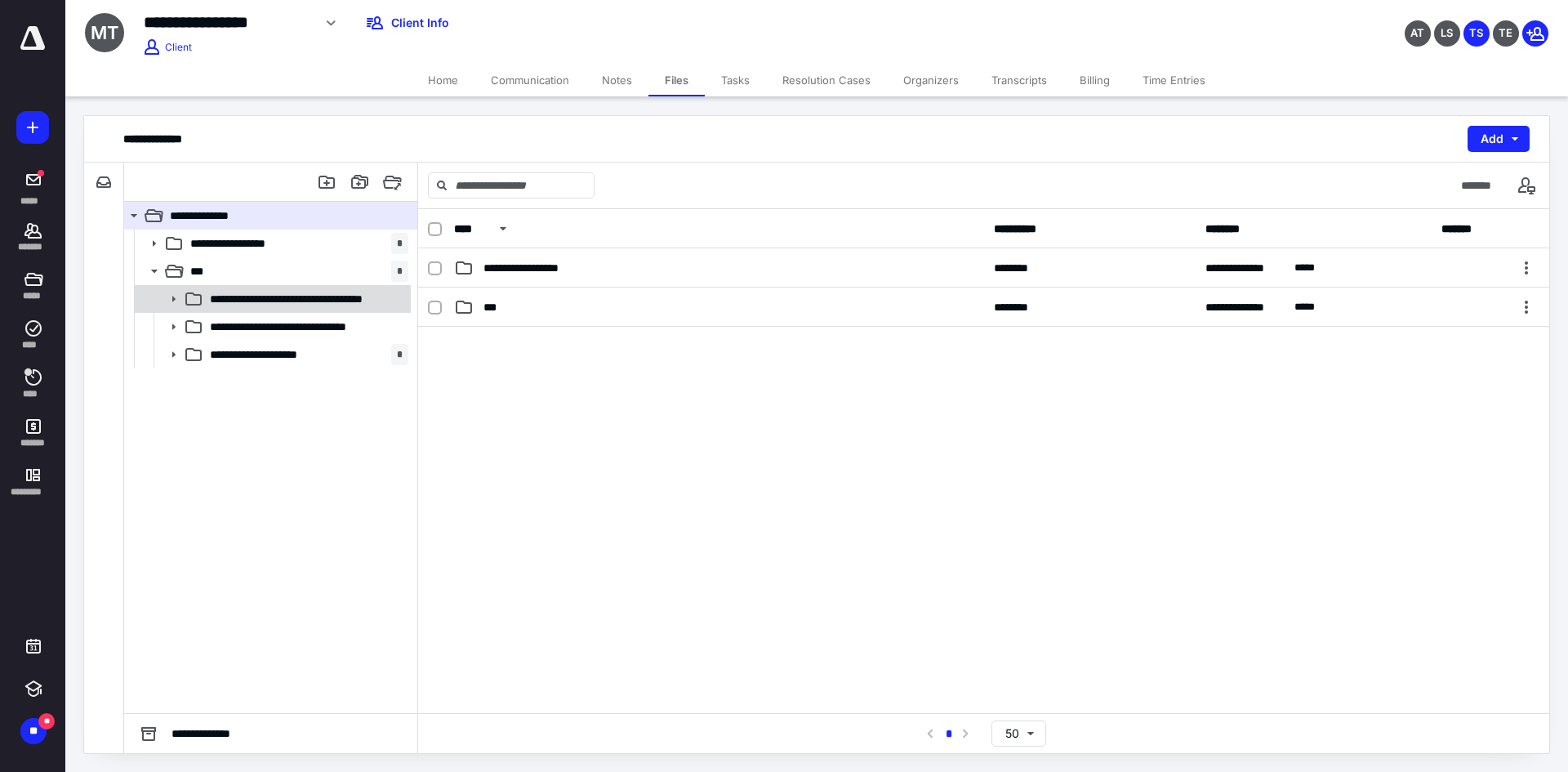 click 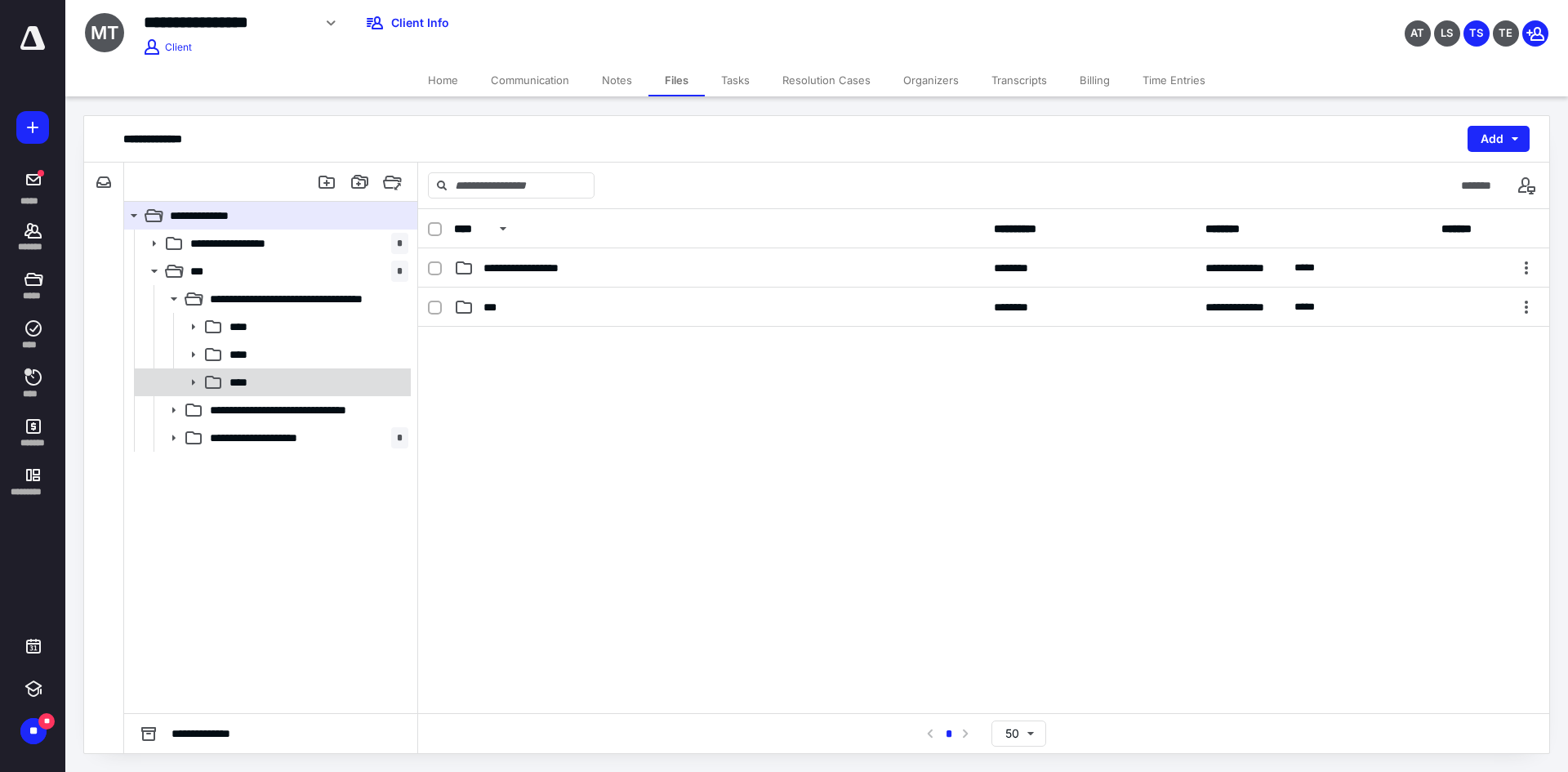 click 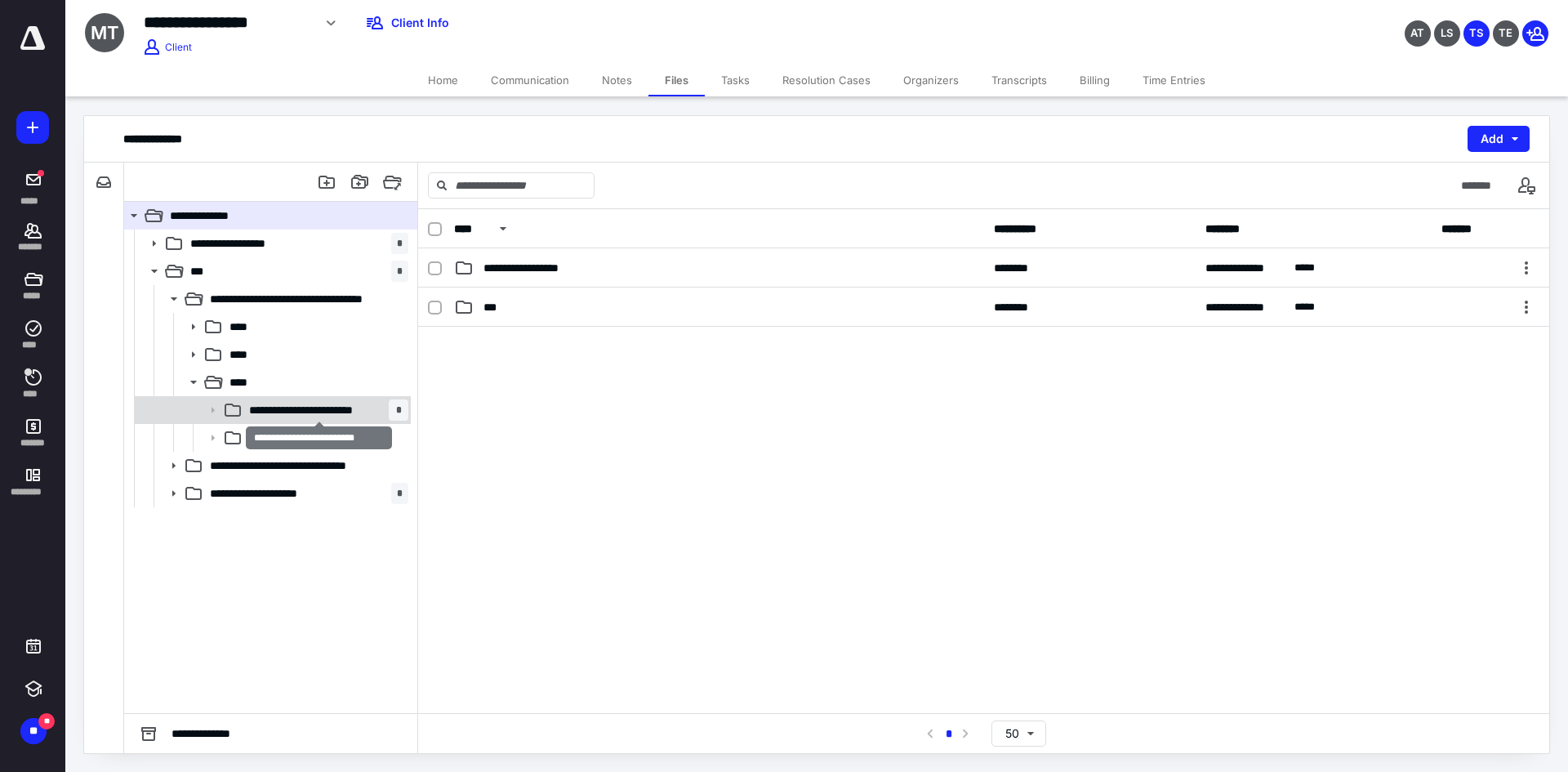 click on "**********" at bounding box center [318, 410] 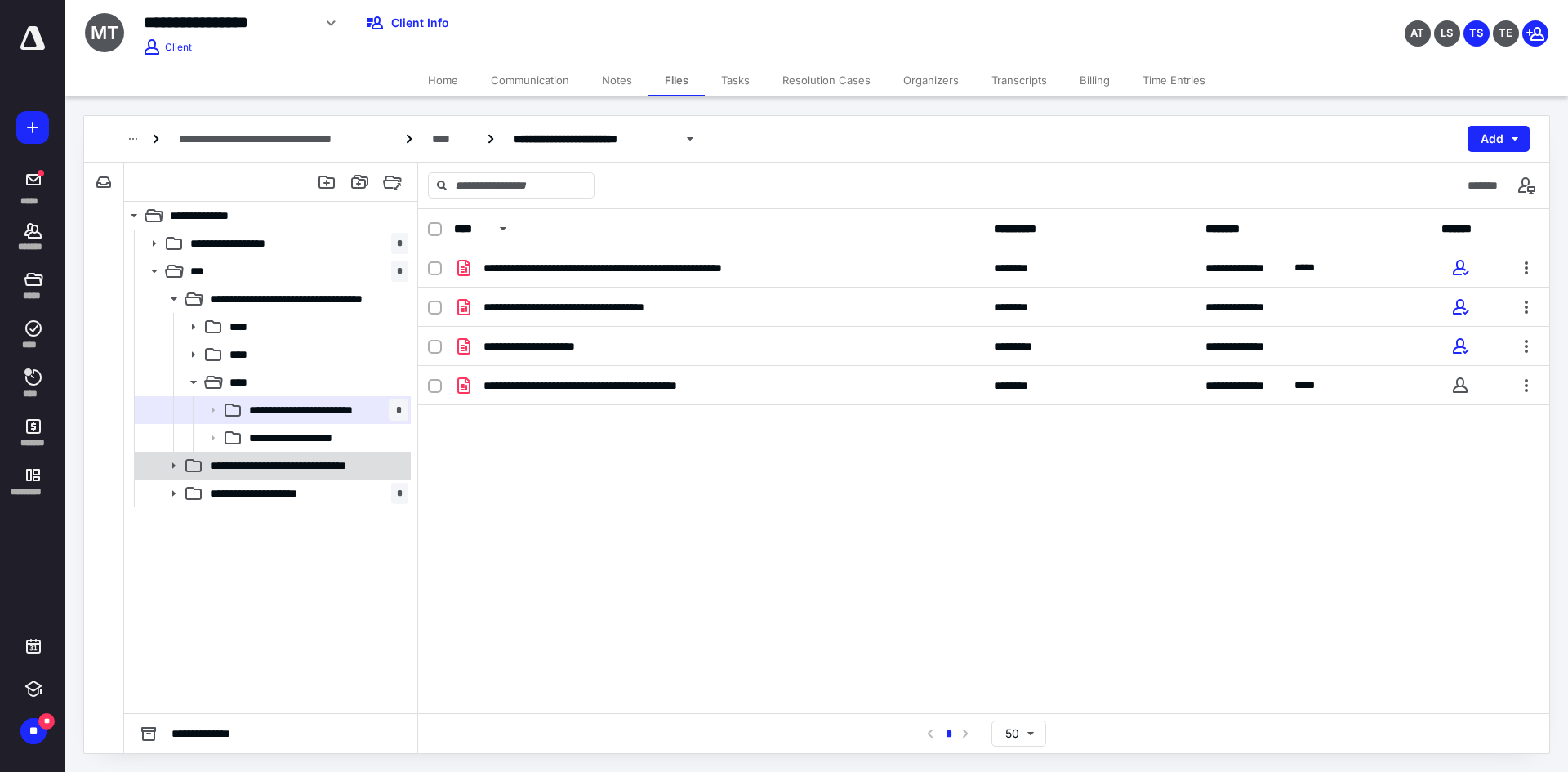 click 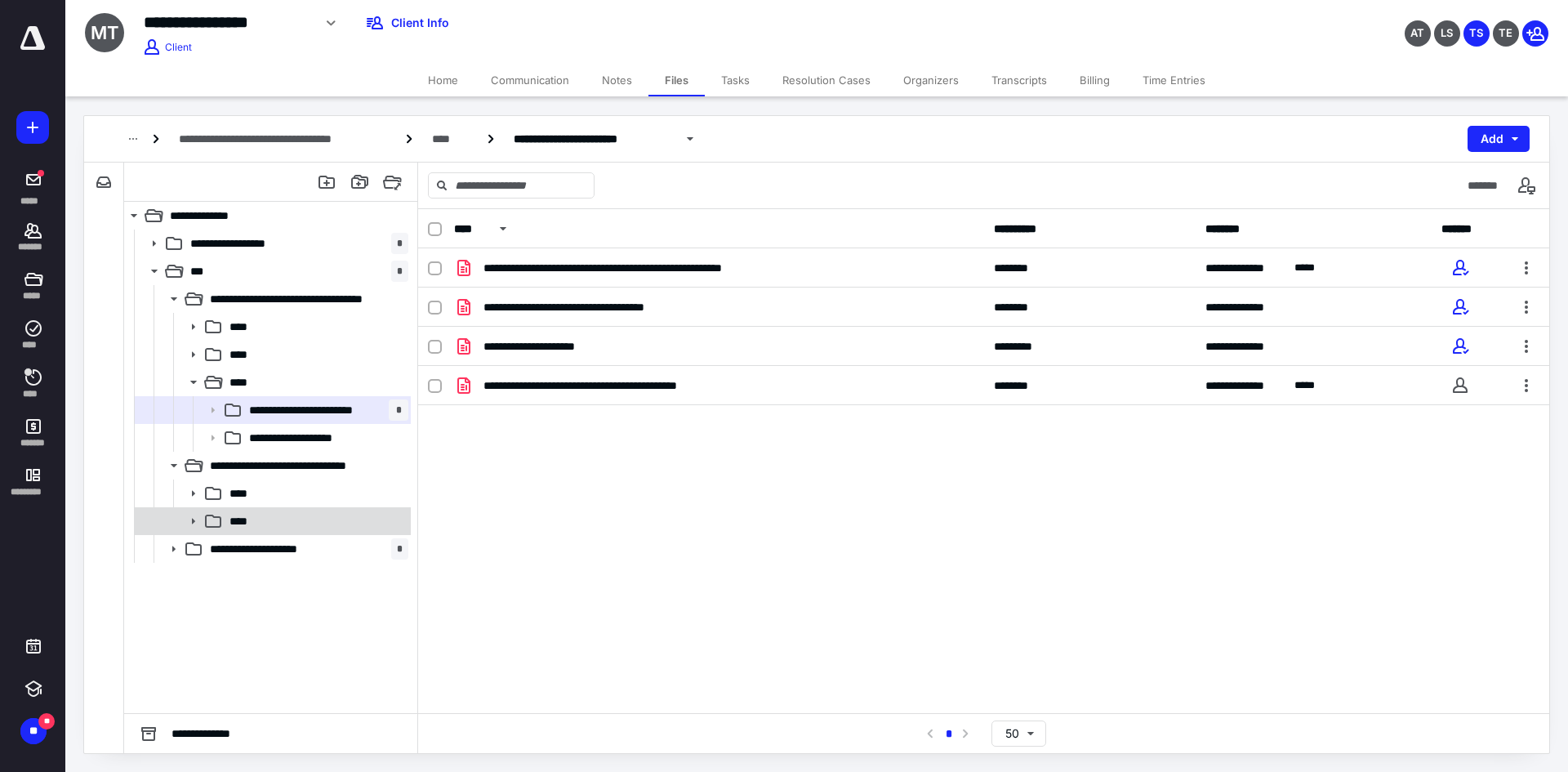 click 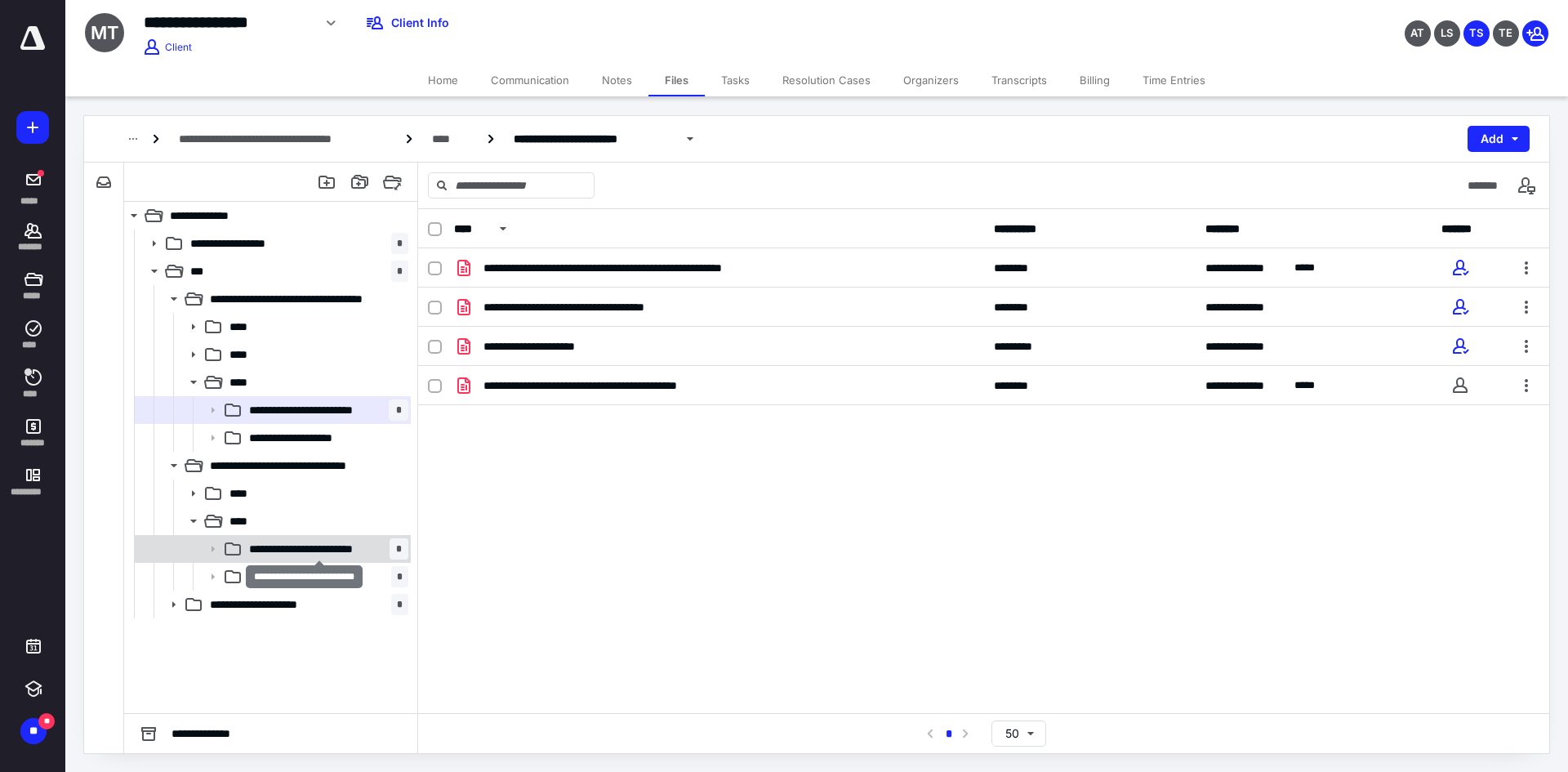 click on "**********" at bounding box center [319, 549] 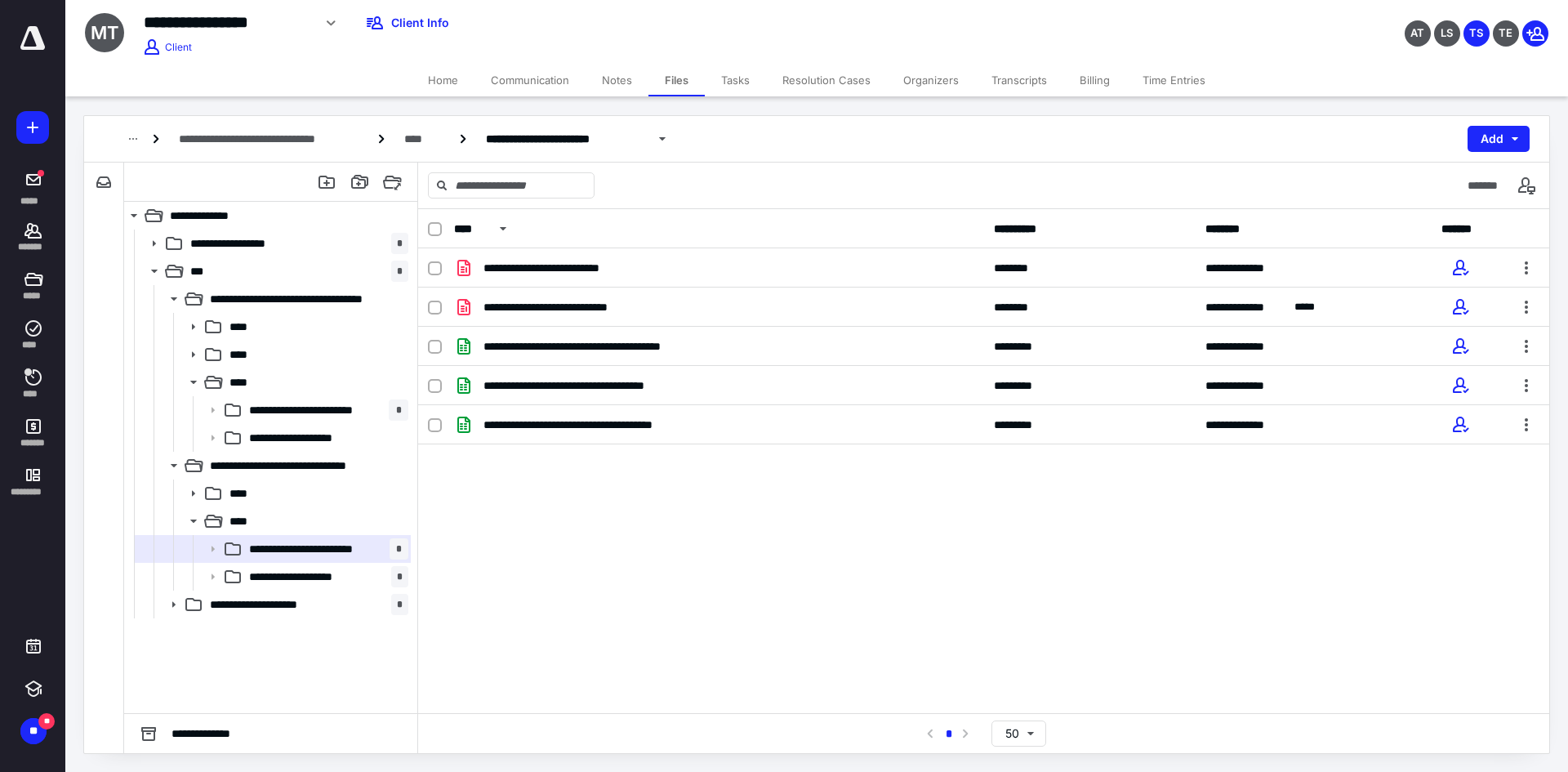click on "Tasks" at bounding box center [735, 80] 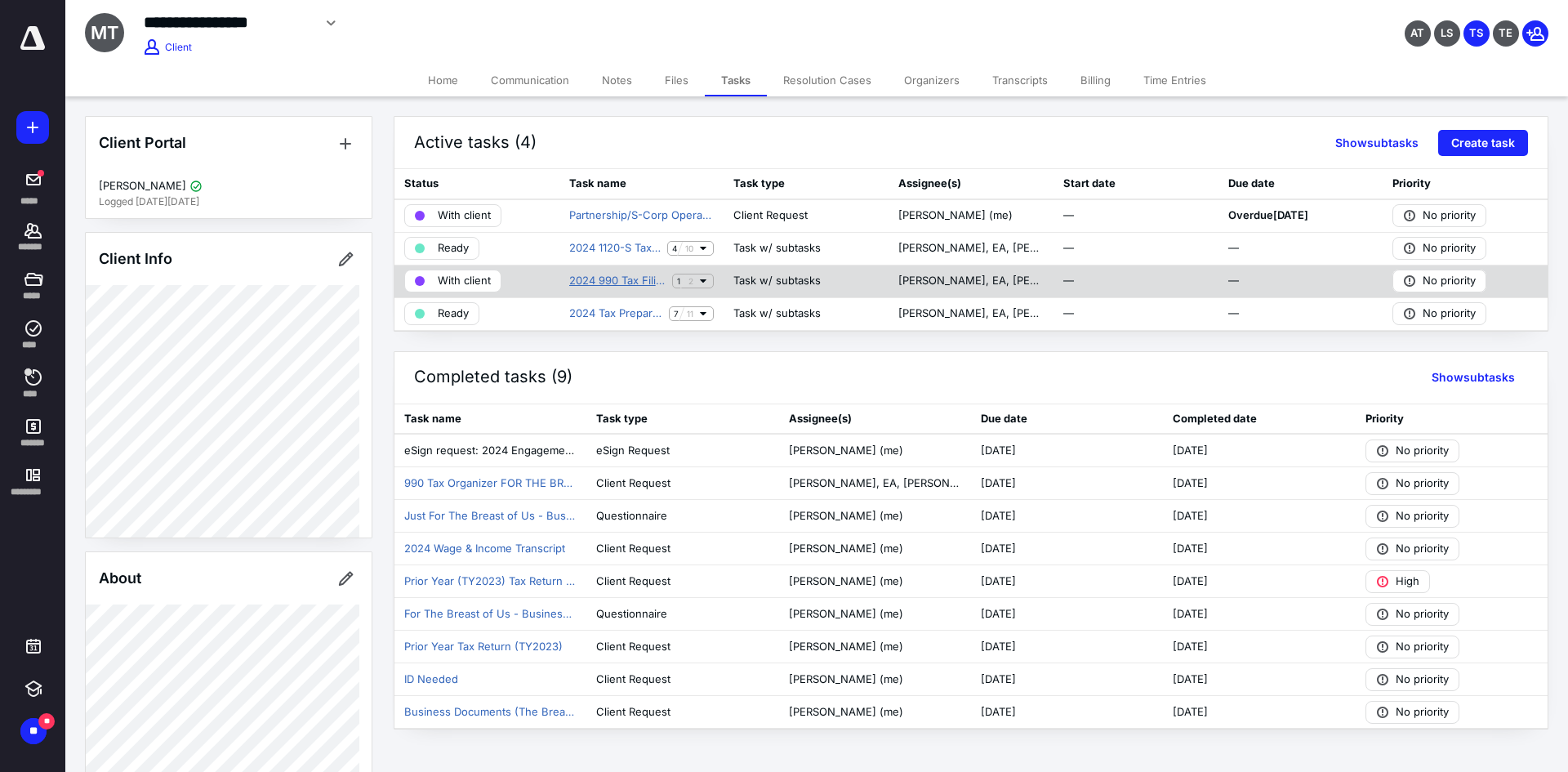 click on "2024 990 Tax Filing" at bounding box center (617, 281) 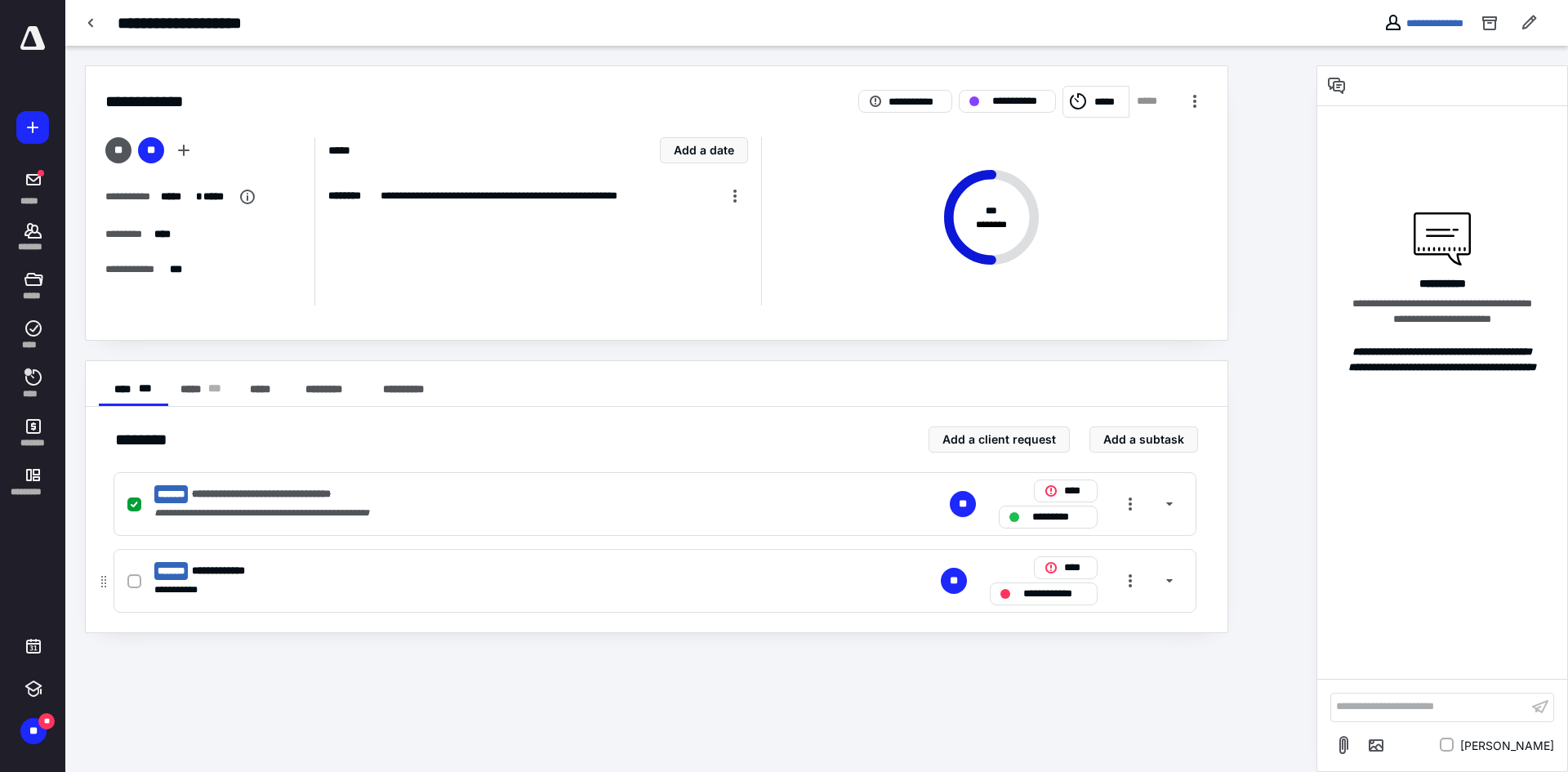 click on "**********" at bounding box center [440, 590] 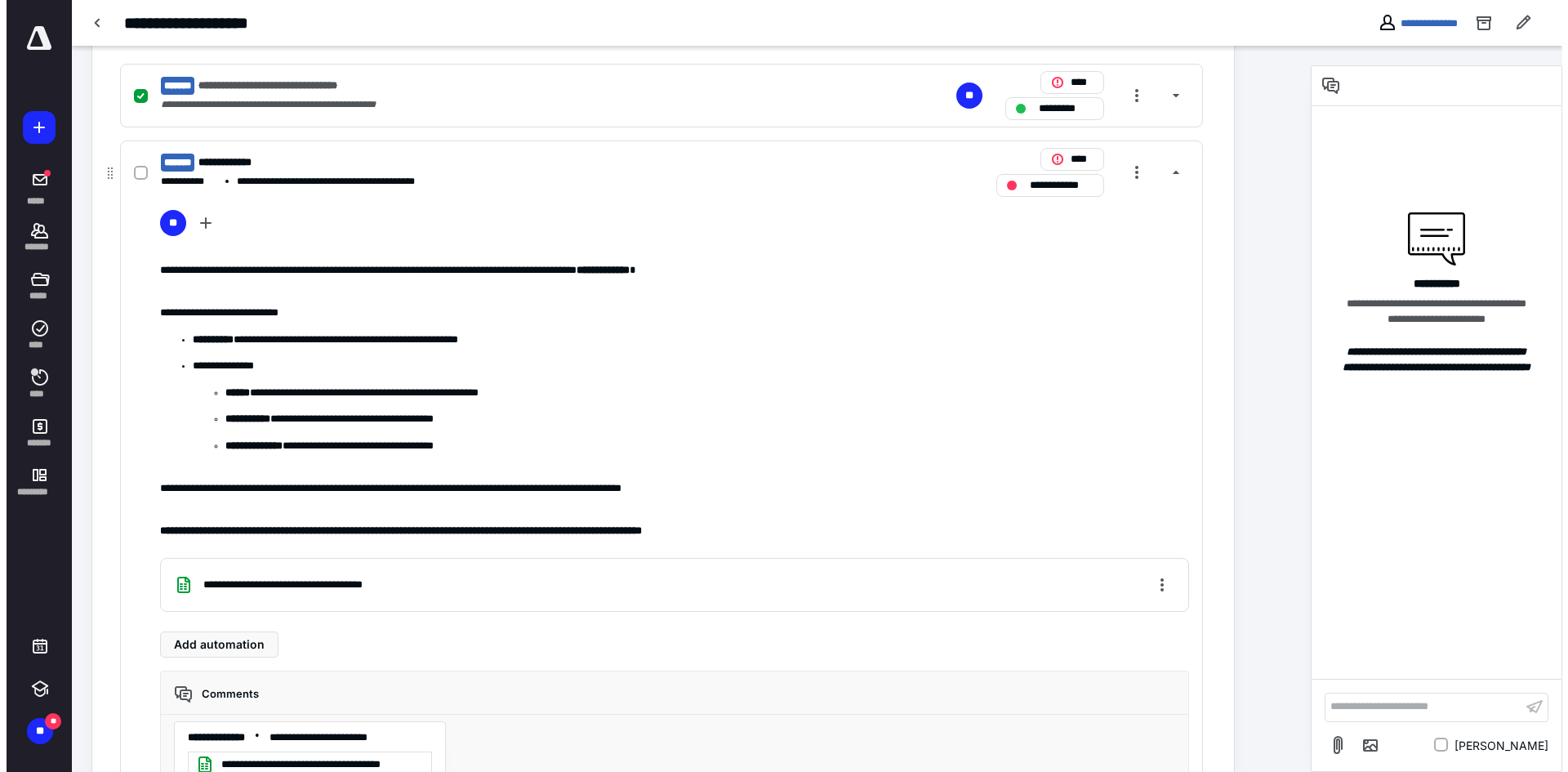 scroll, scrollTop: 490, scrollLeft: 0, axis: vertical 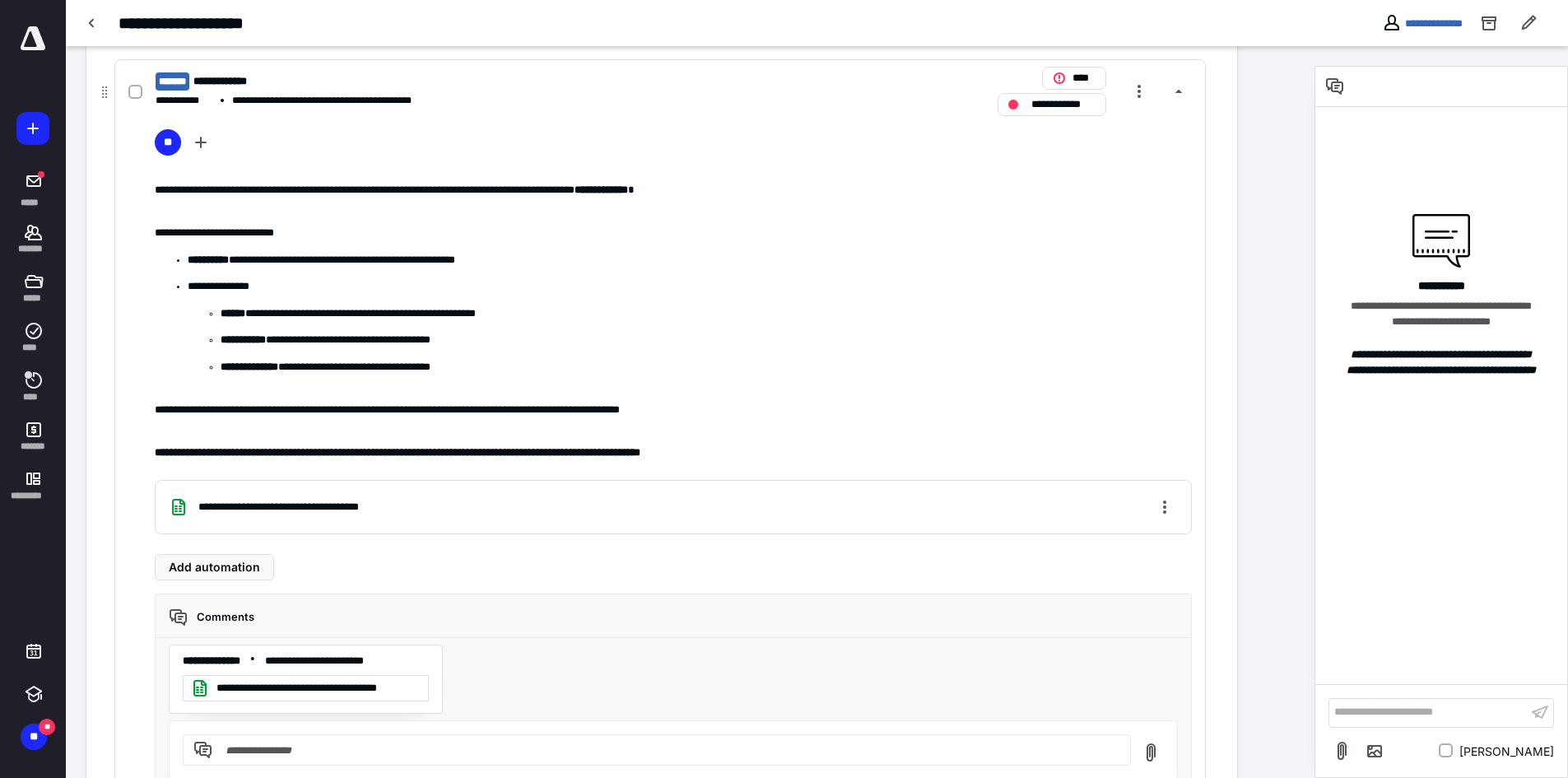 click on "**********" at bounding box center [317, 688] 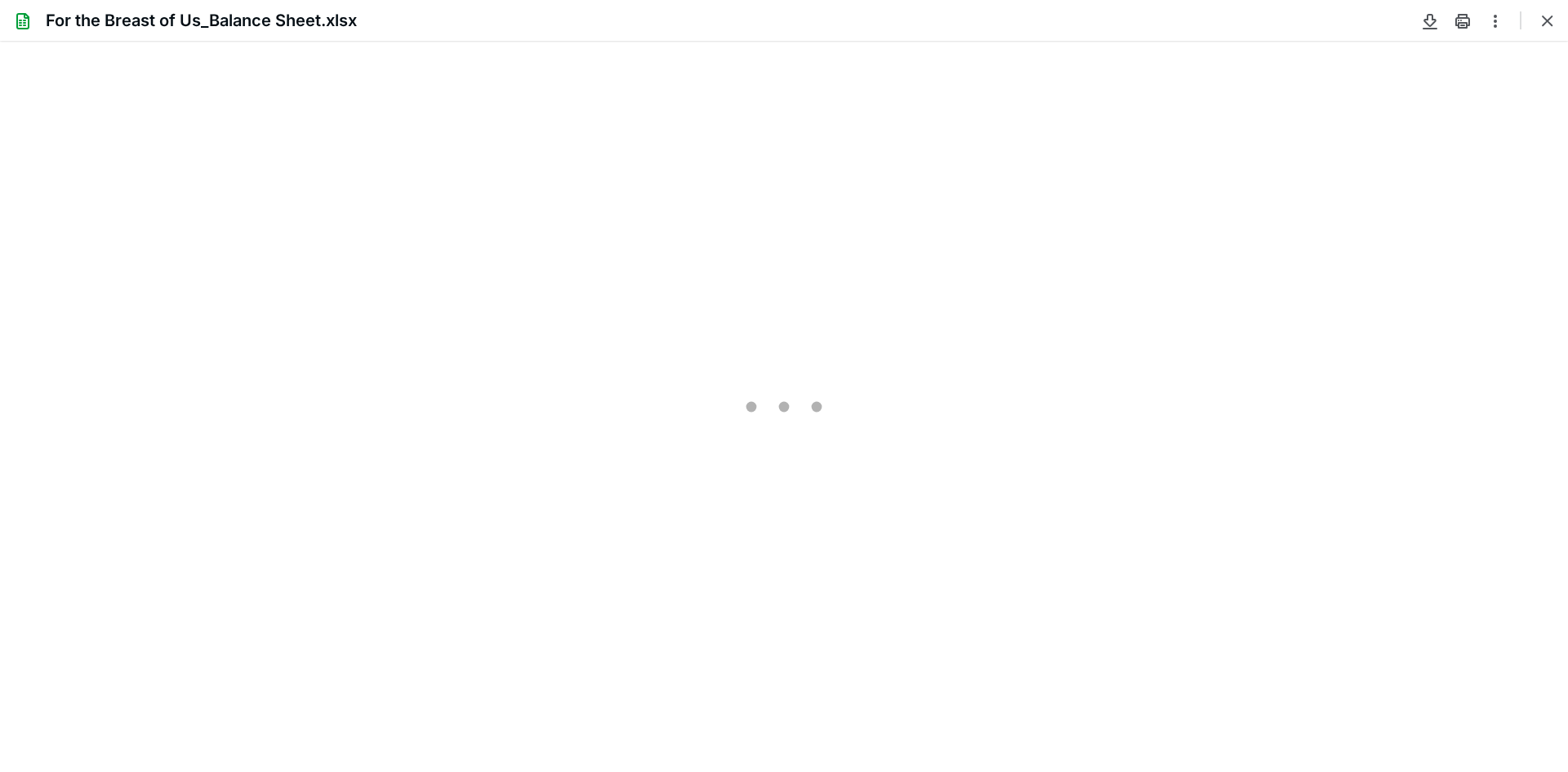 scroll, scrollTop: 0, scrollLeft: 0, axis: both 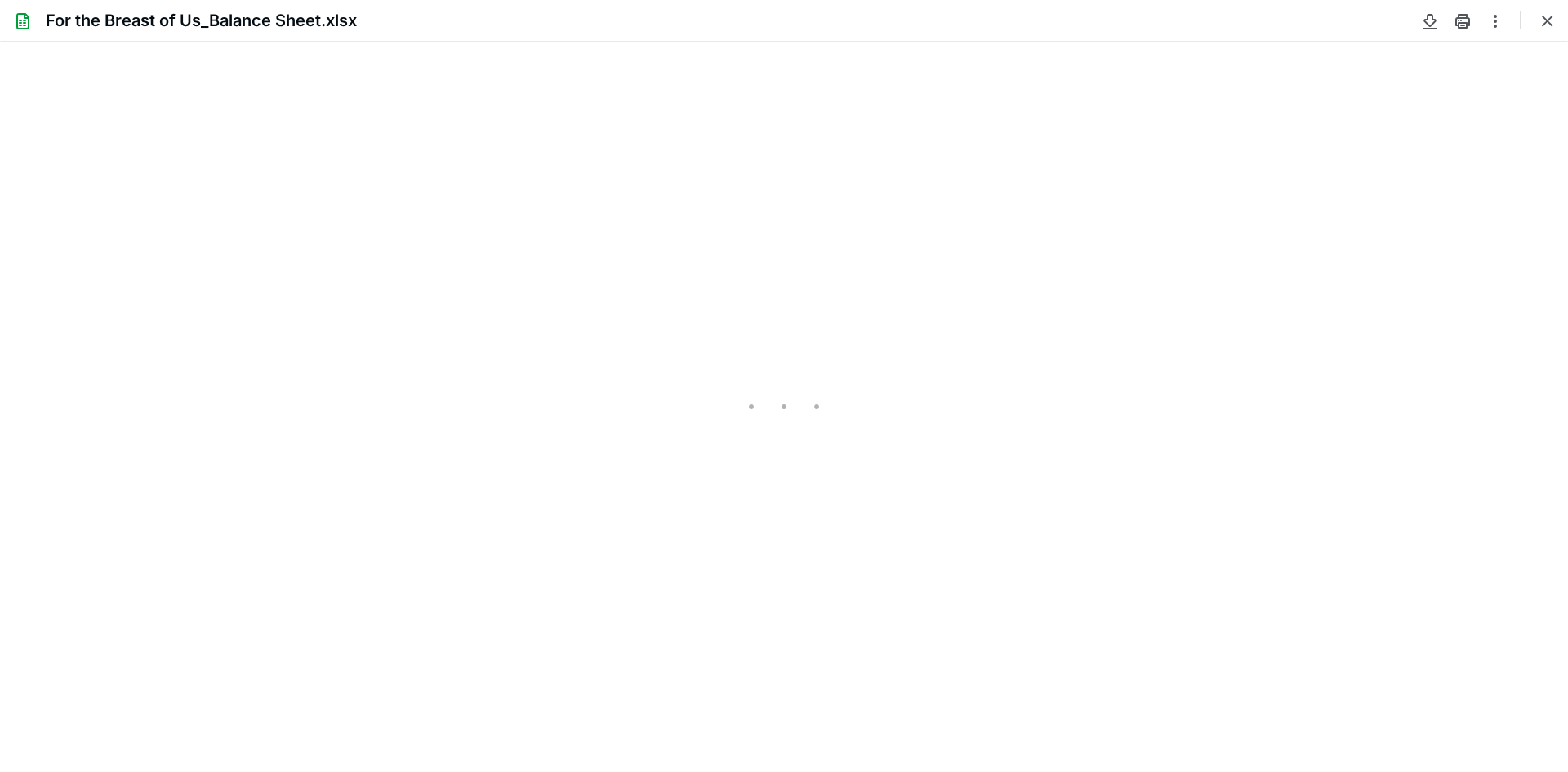 type on "93" 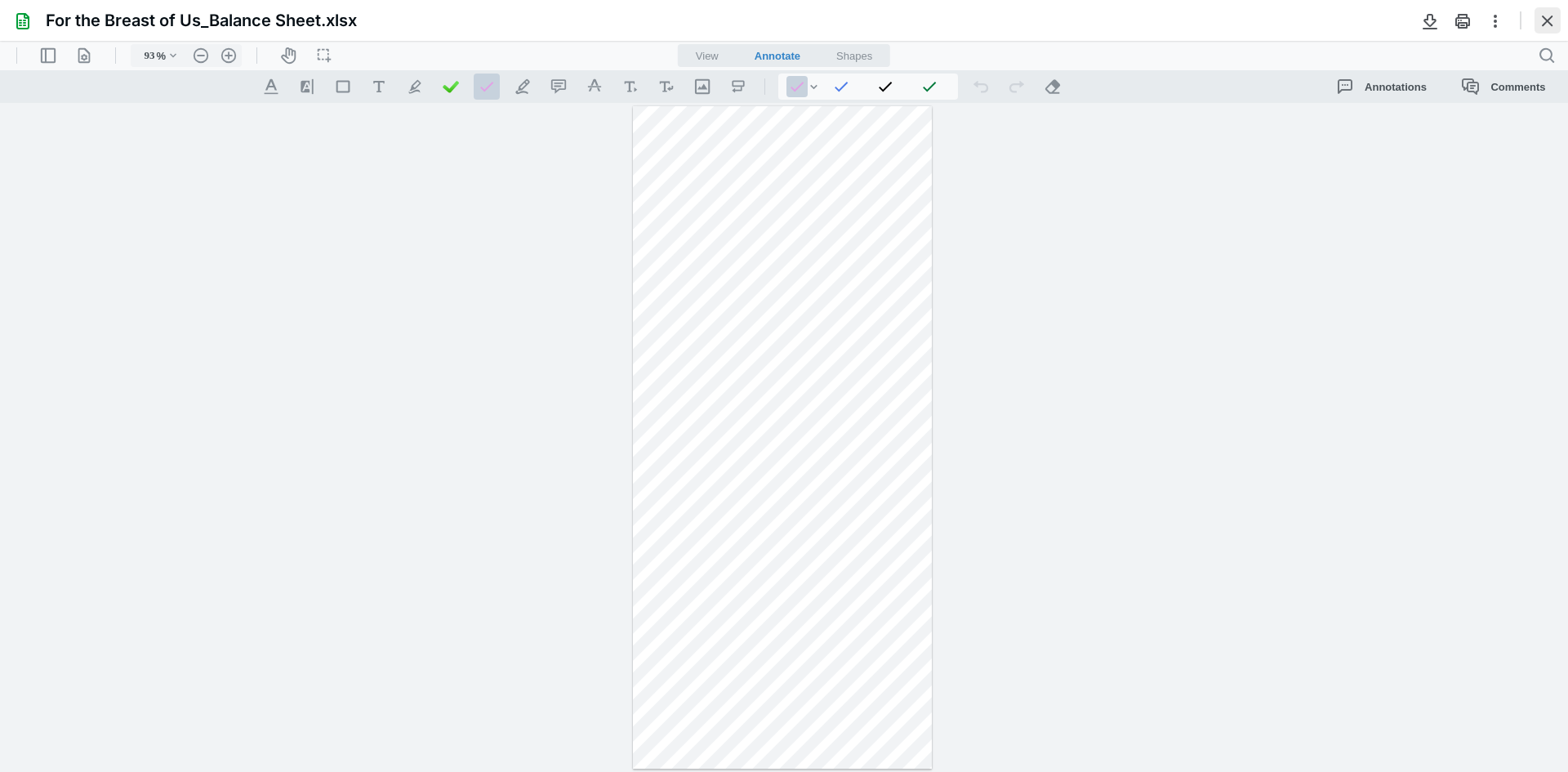 click at bounding box center (1548, 20) 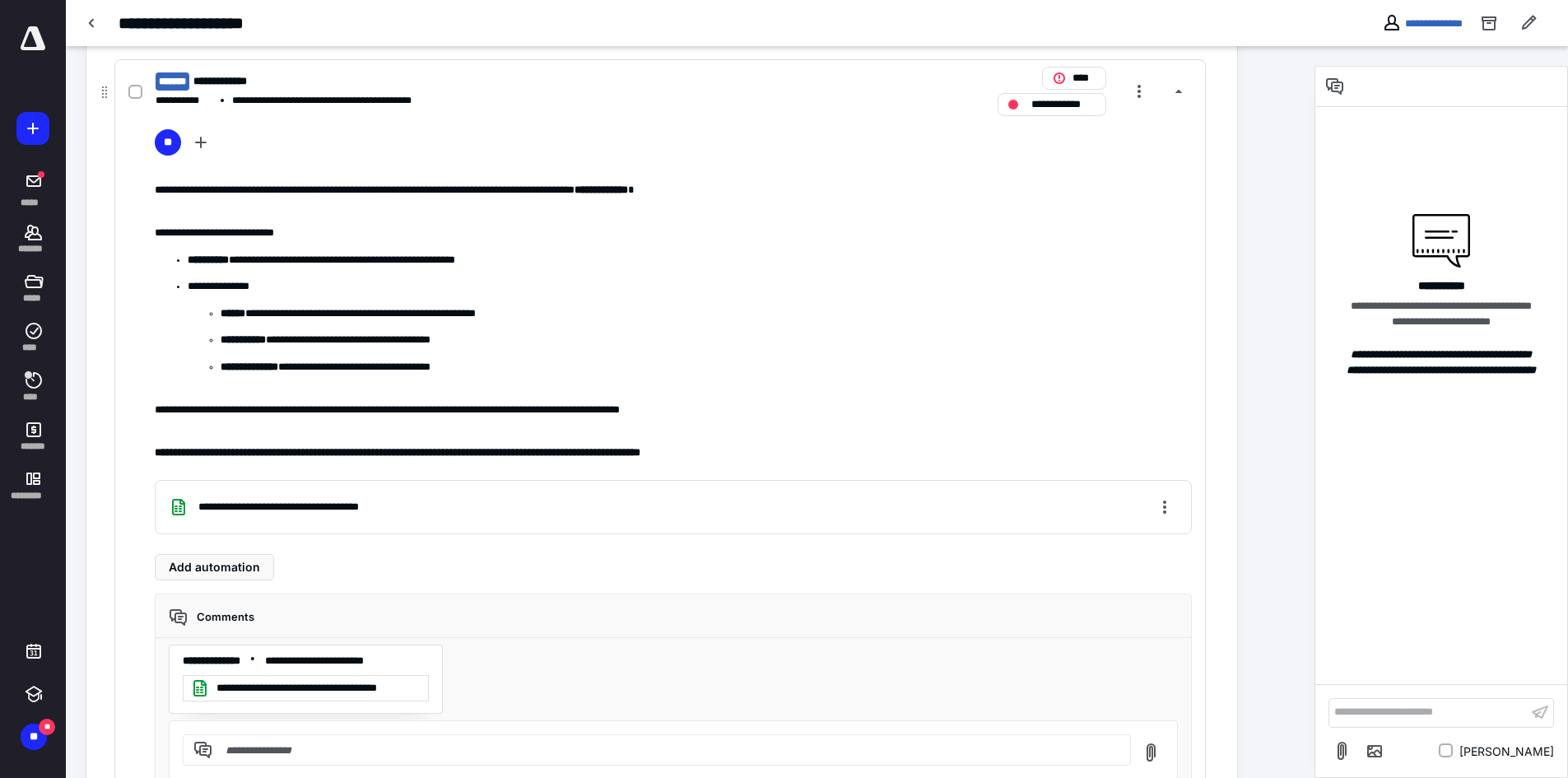 click on "**********" at bounding box center [284, 507] 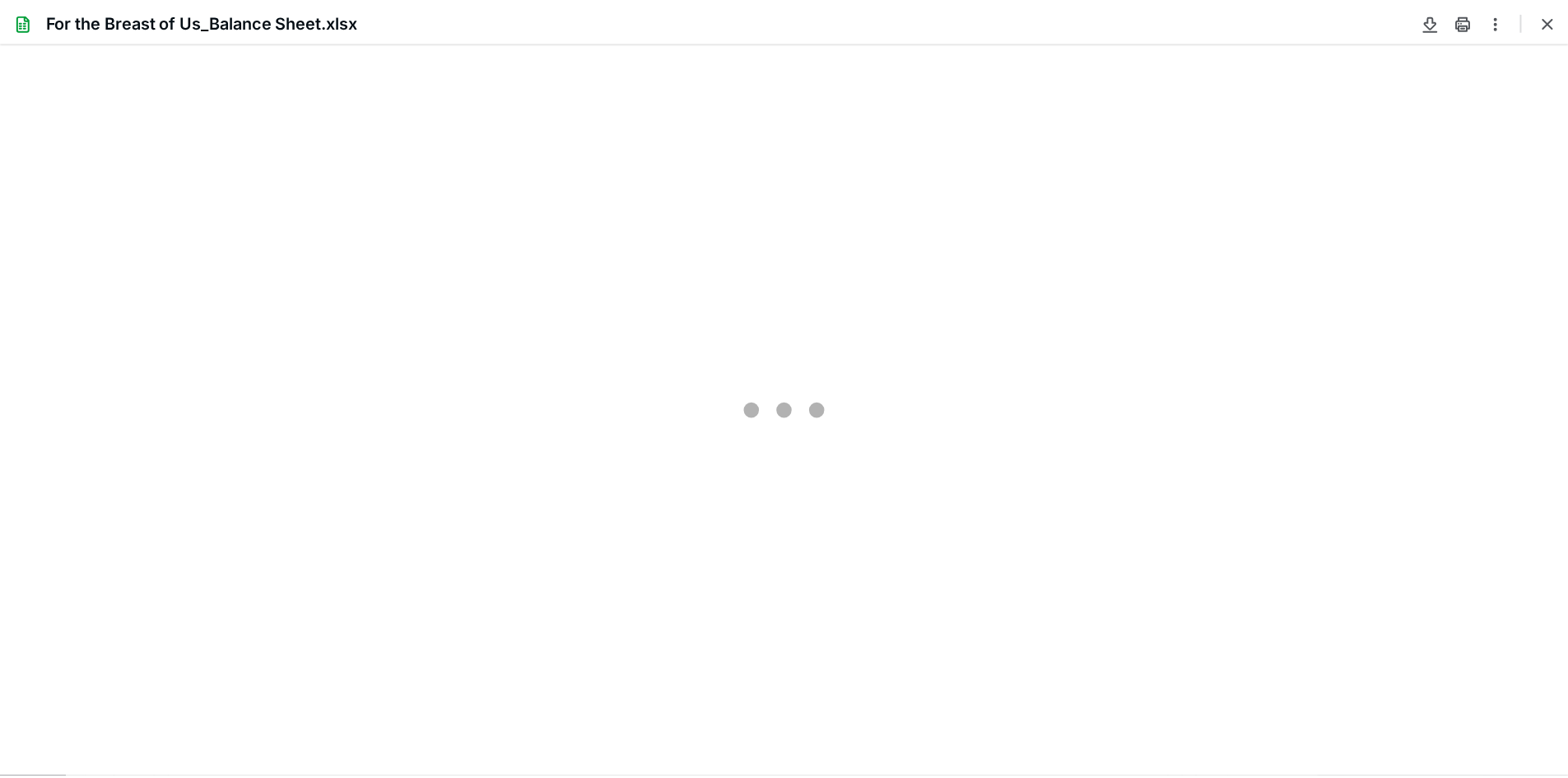 scroll, scrollTop: 0, scrollLeft: 0, axis: both 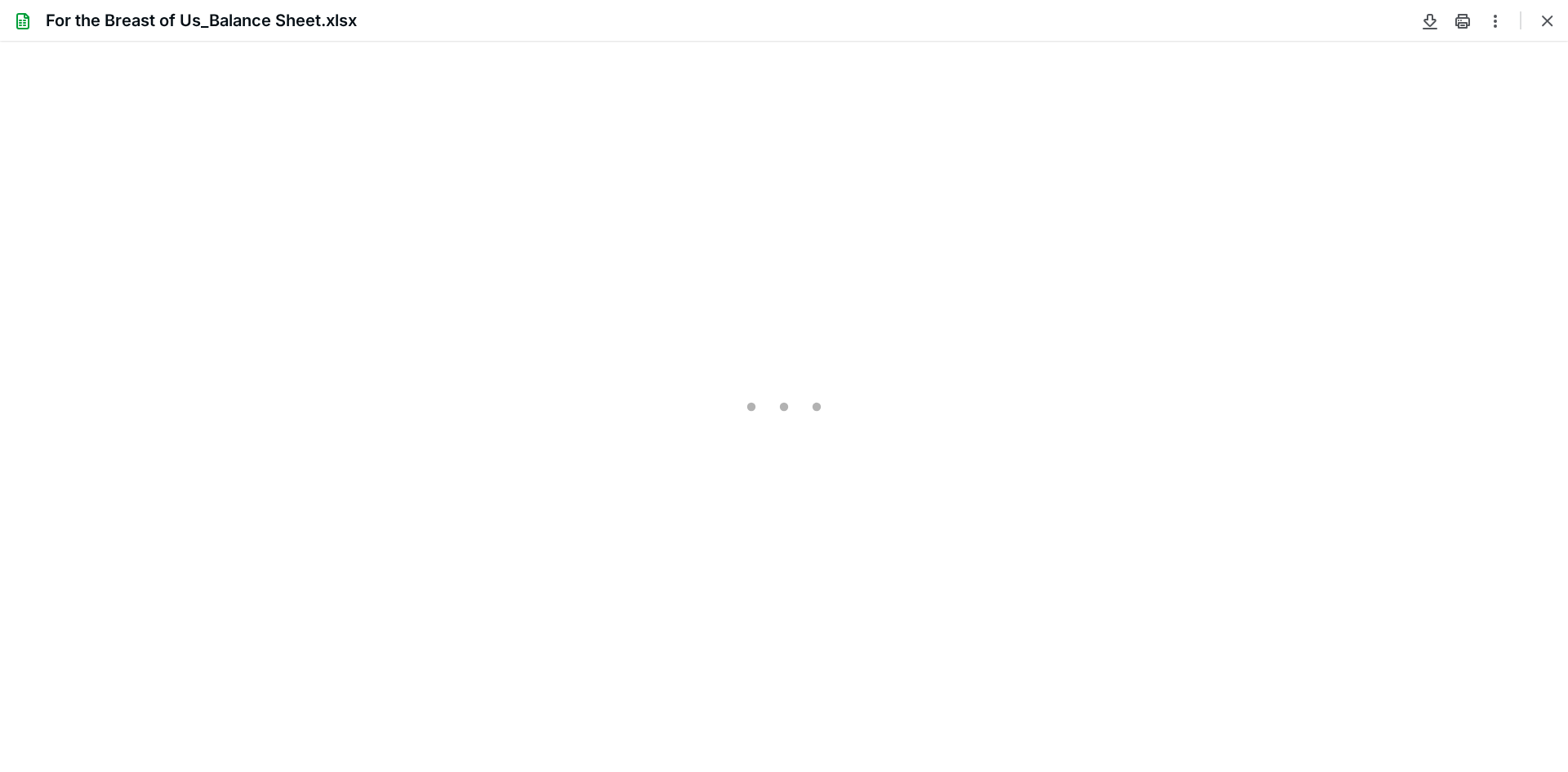 type on "93" 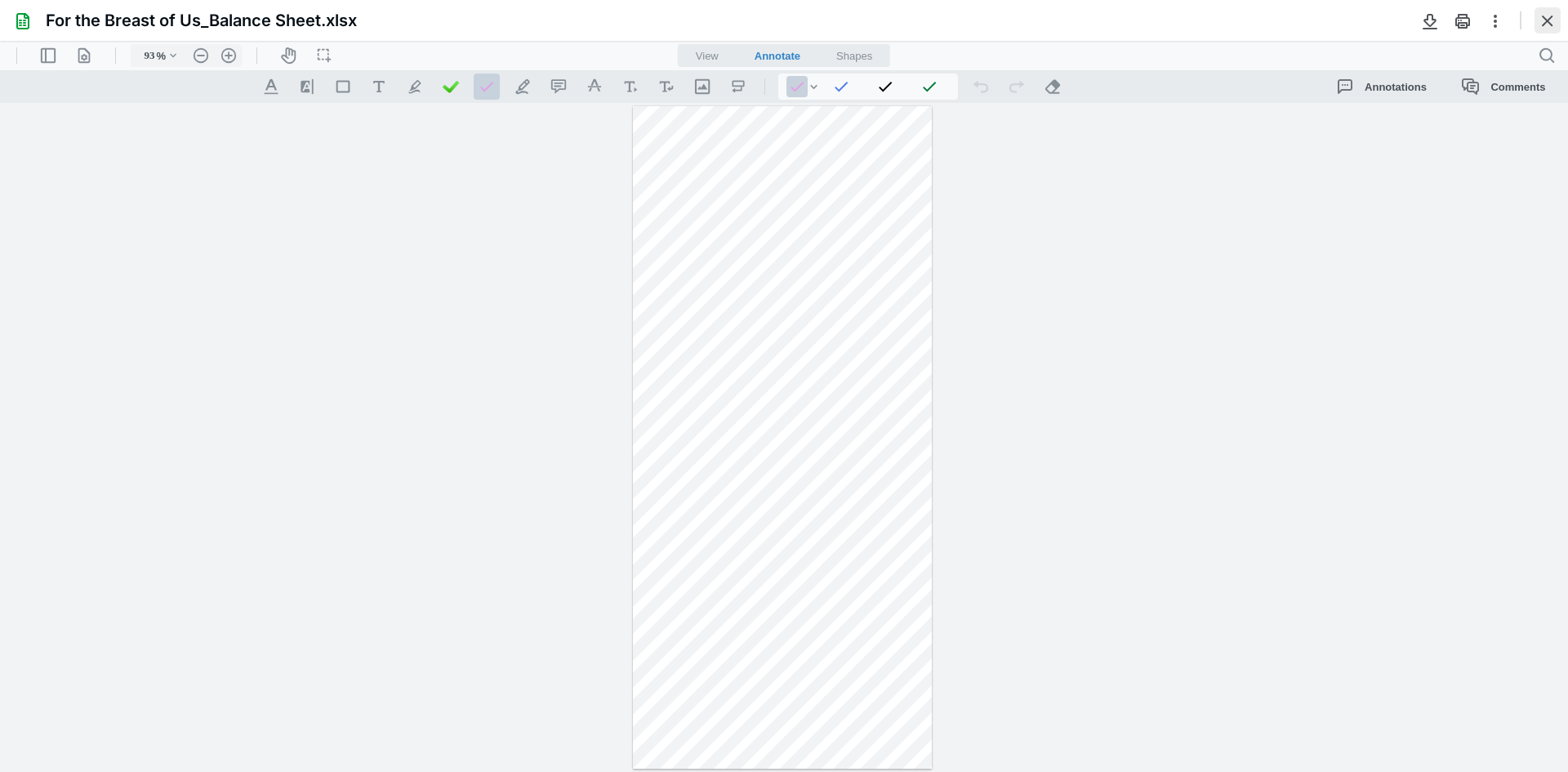 drag, startPoint x: 1554, startPoint y: 3, endPoint x: 1548, endPoint y: 20, distance: 18.027756 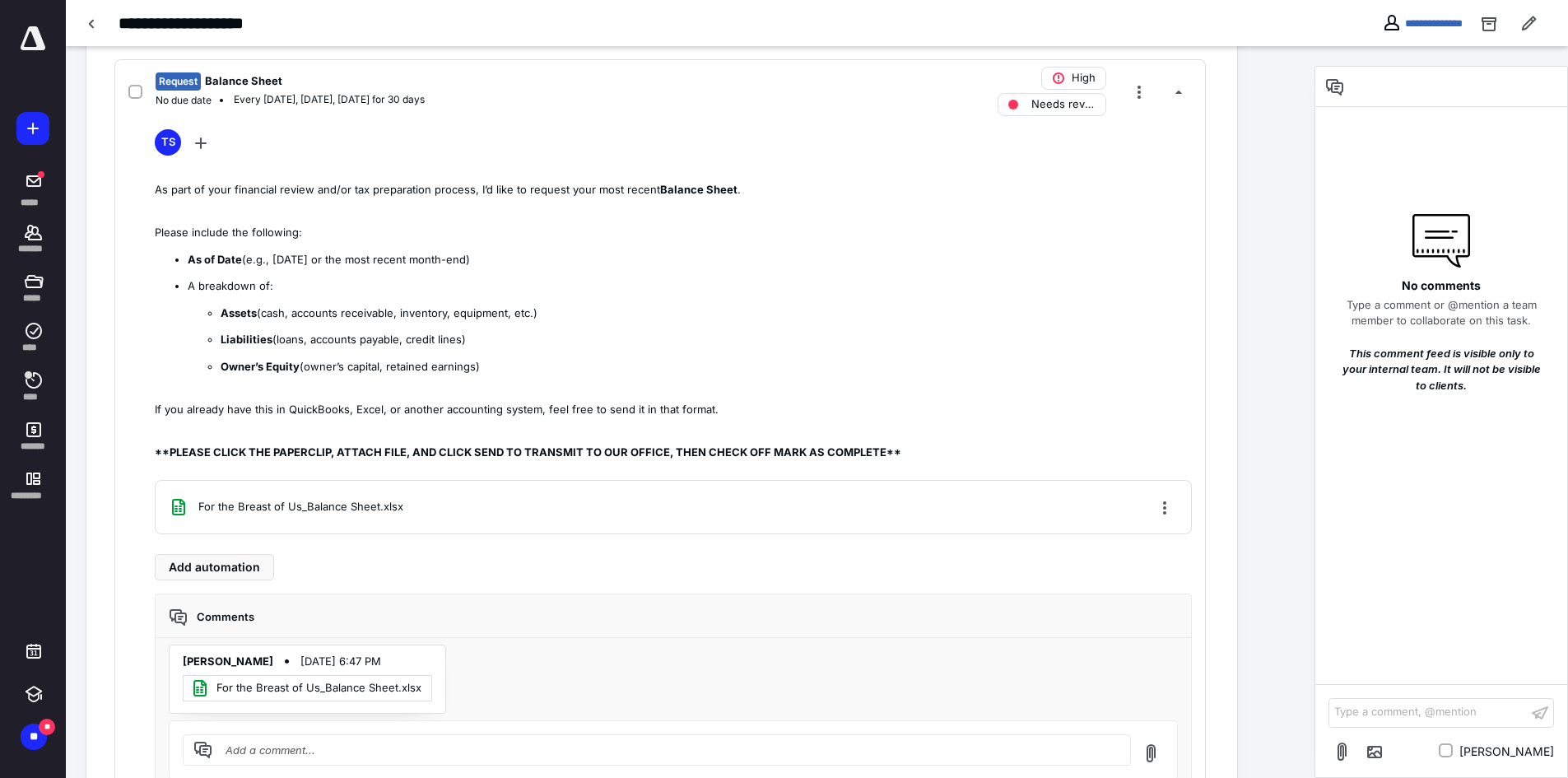 click on "**********" at bounding box center (817, 23) 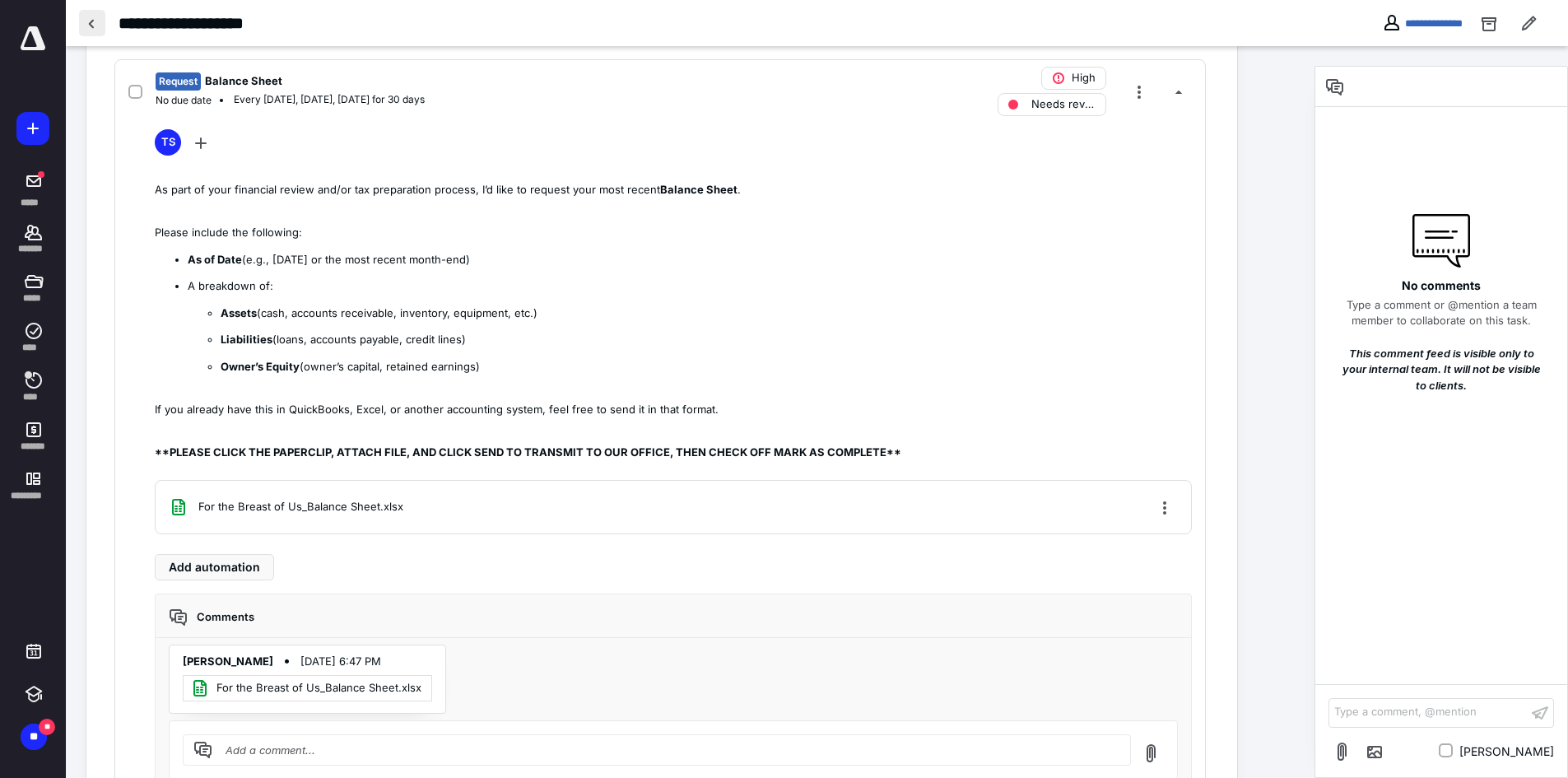 click at bounding box center [92, 23] 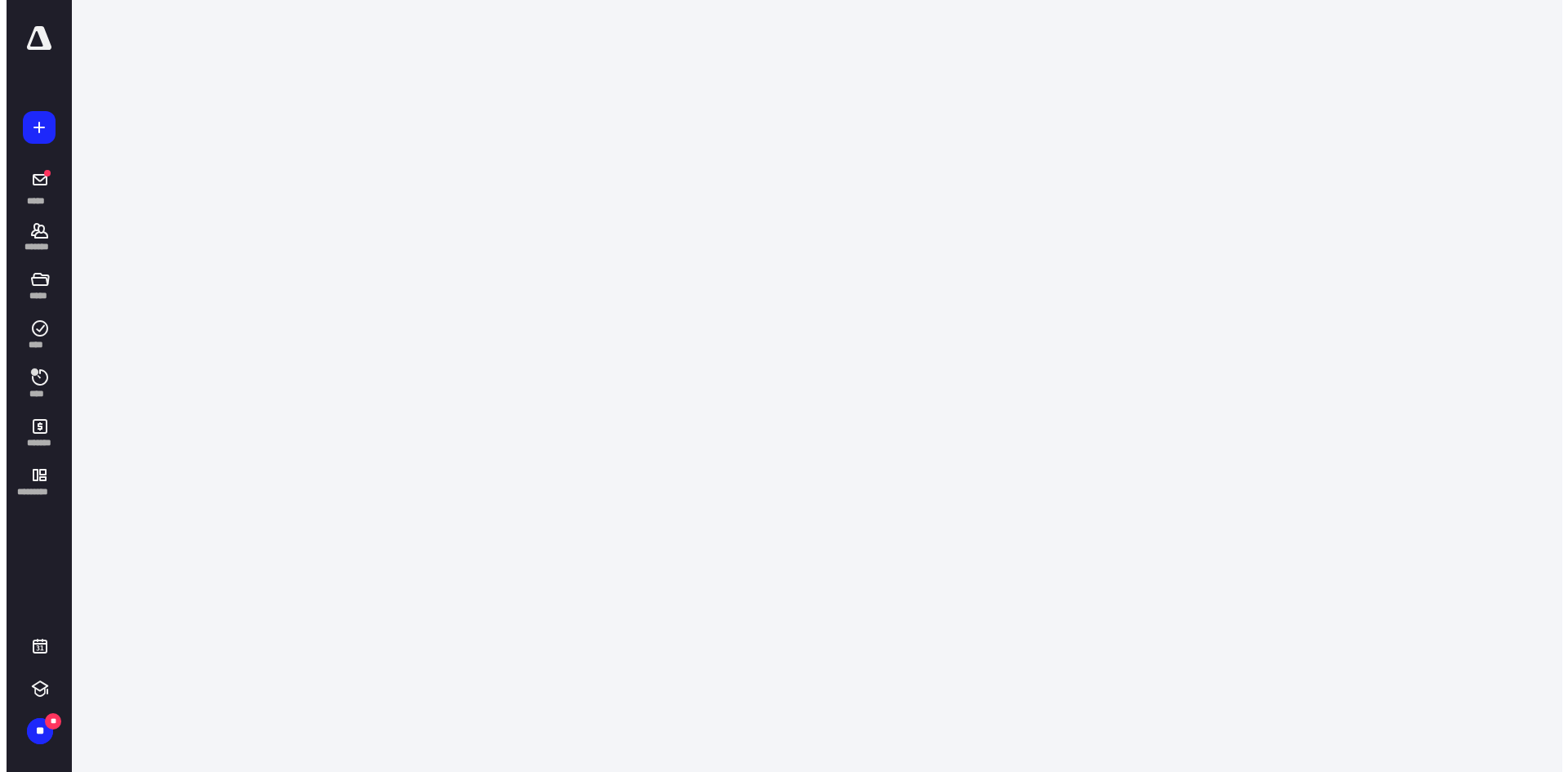 scroll, scrollTop: 0, scrollLeft: 0, axis: both 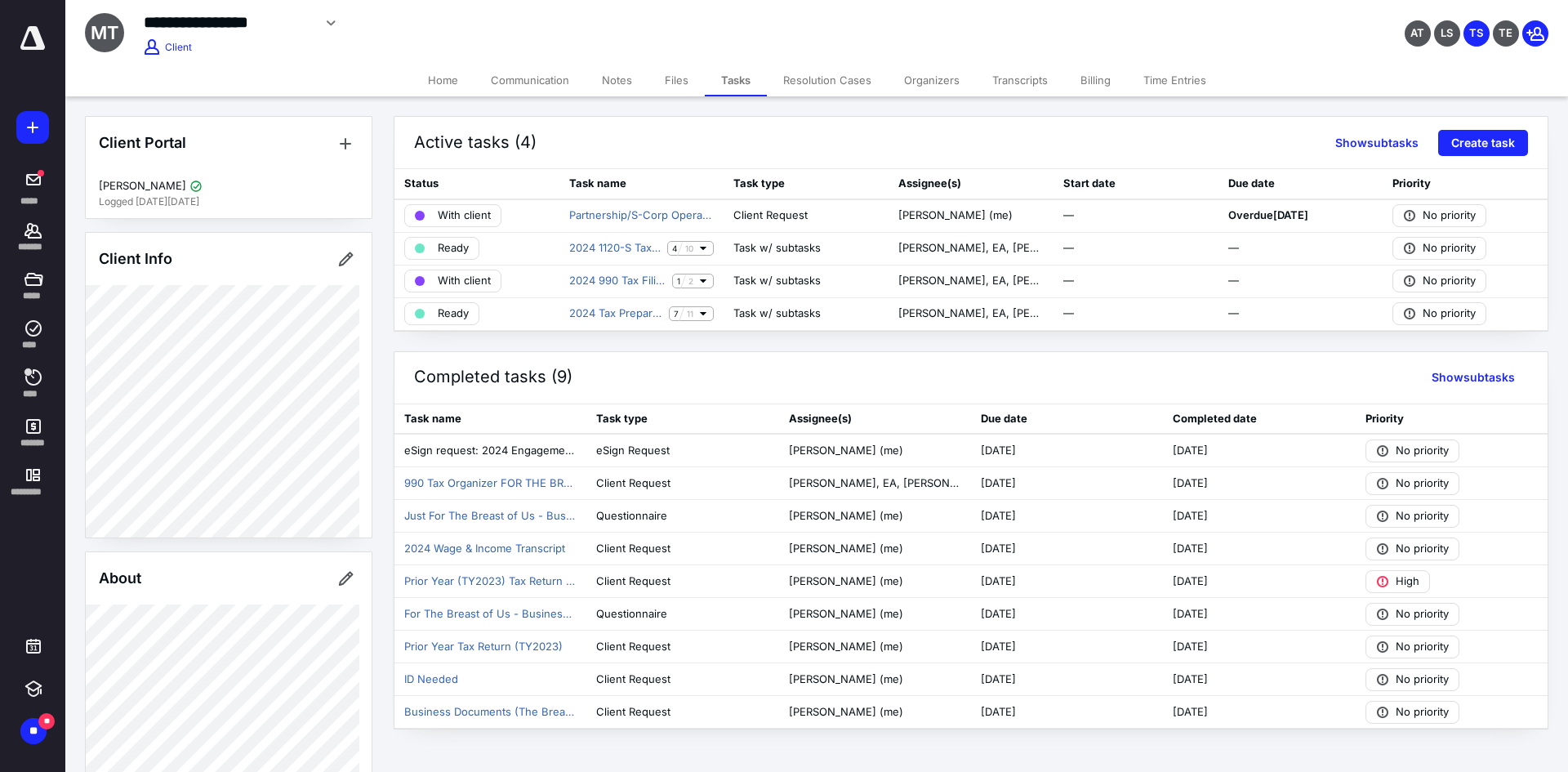 click on "Files" at bounding box center [676, 80] 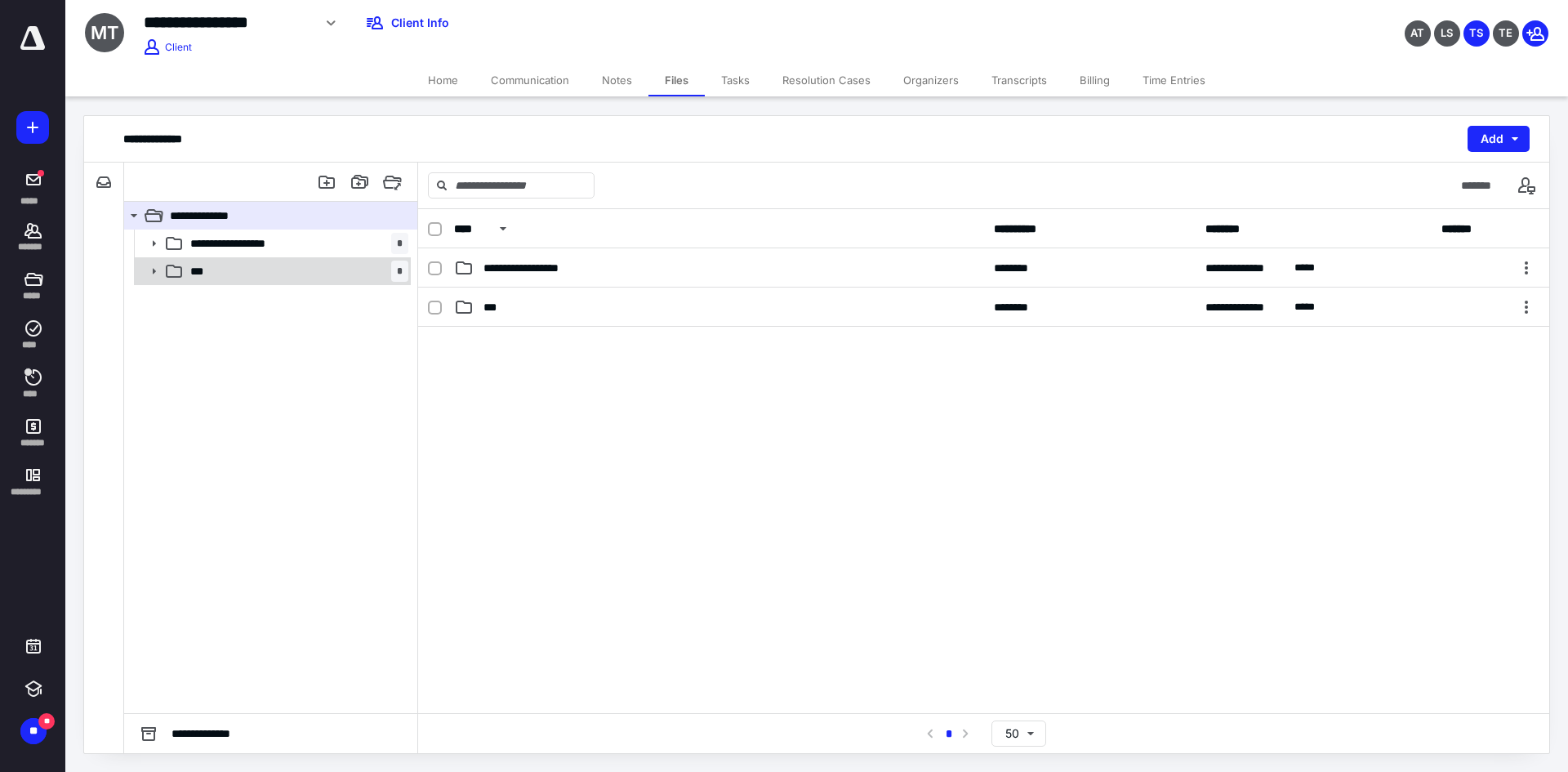 click 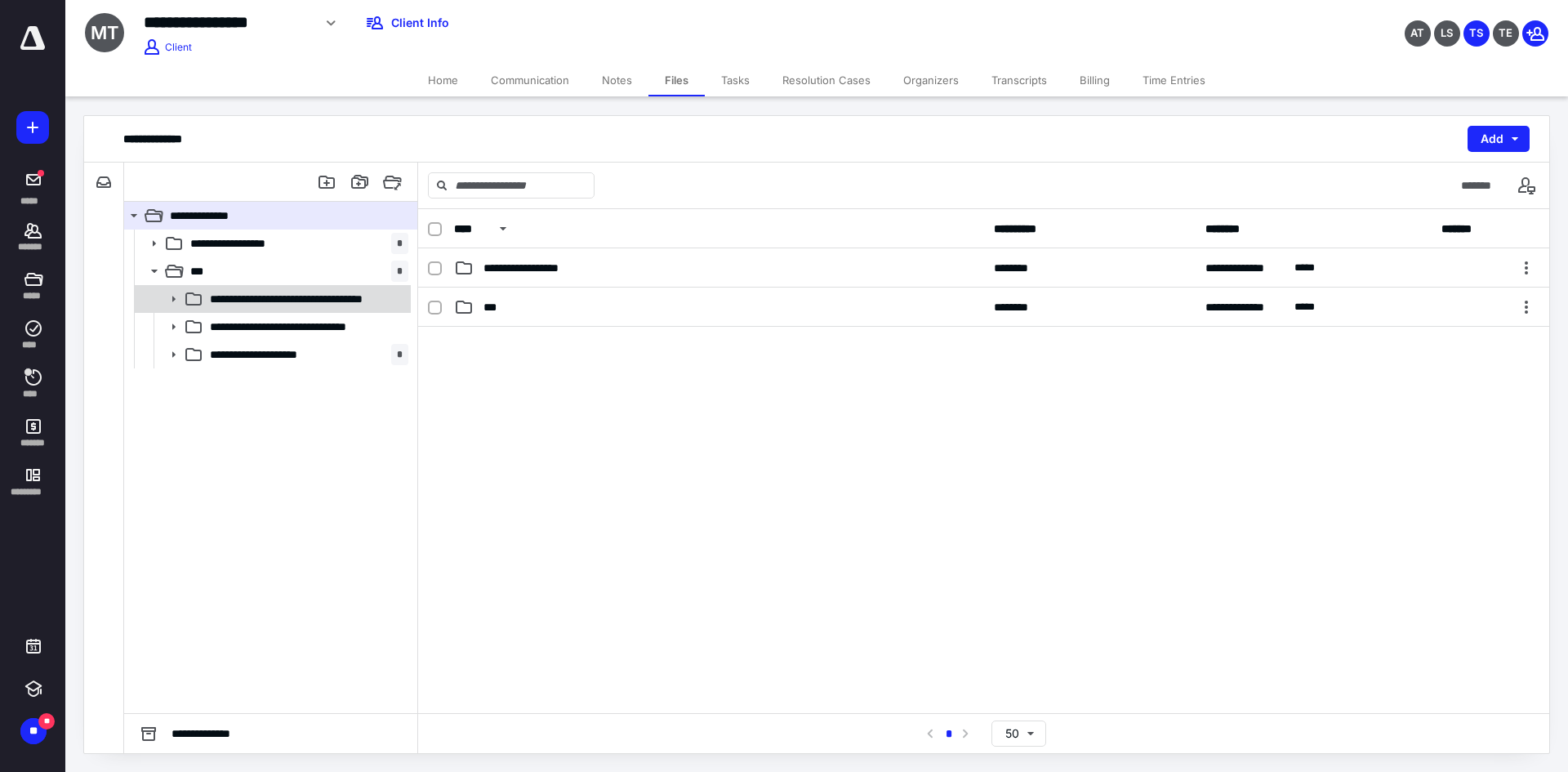 click 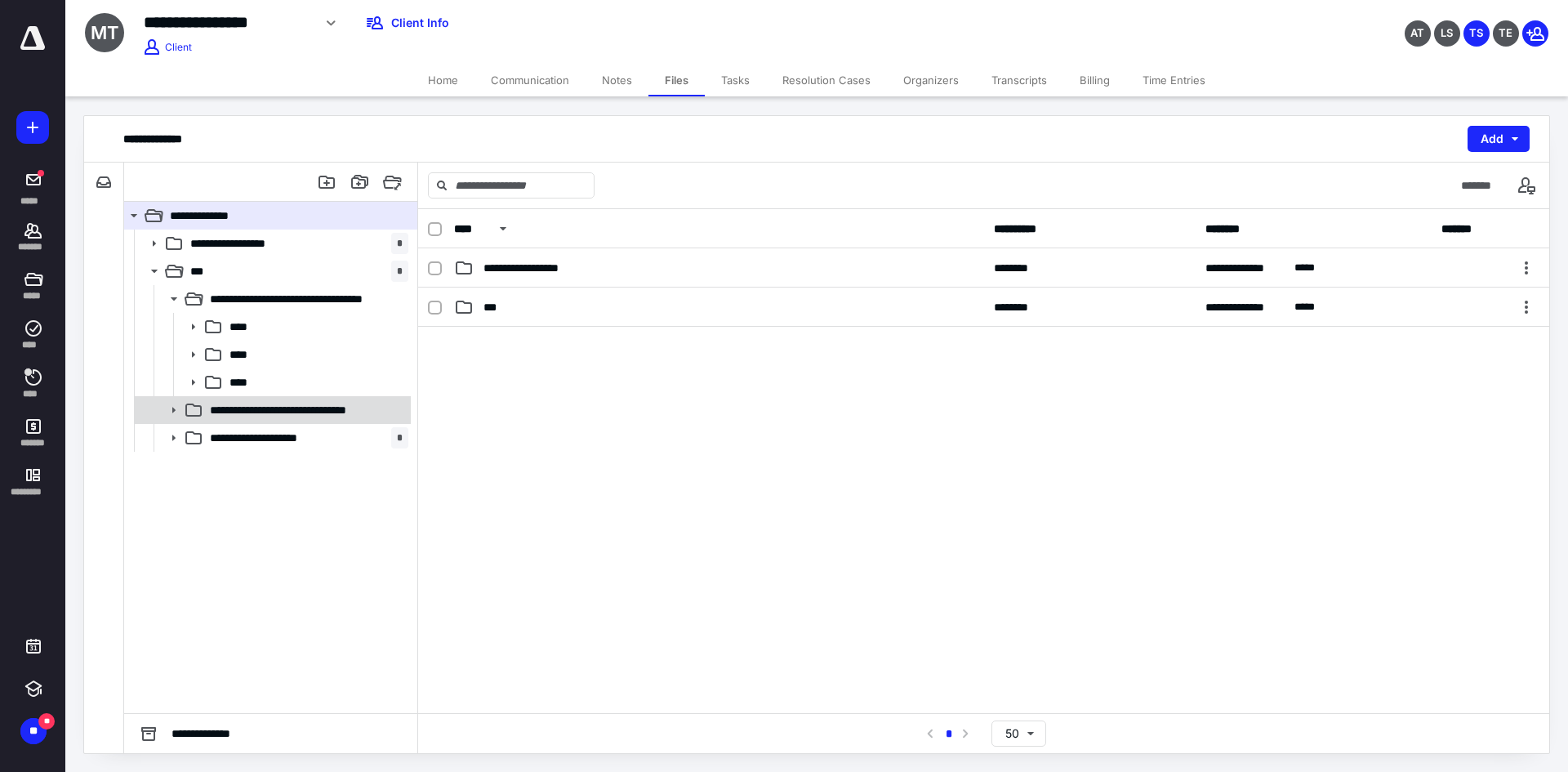 click 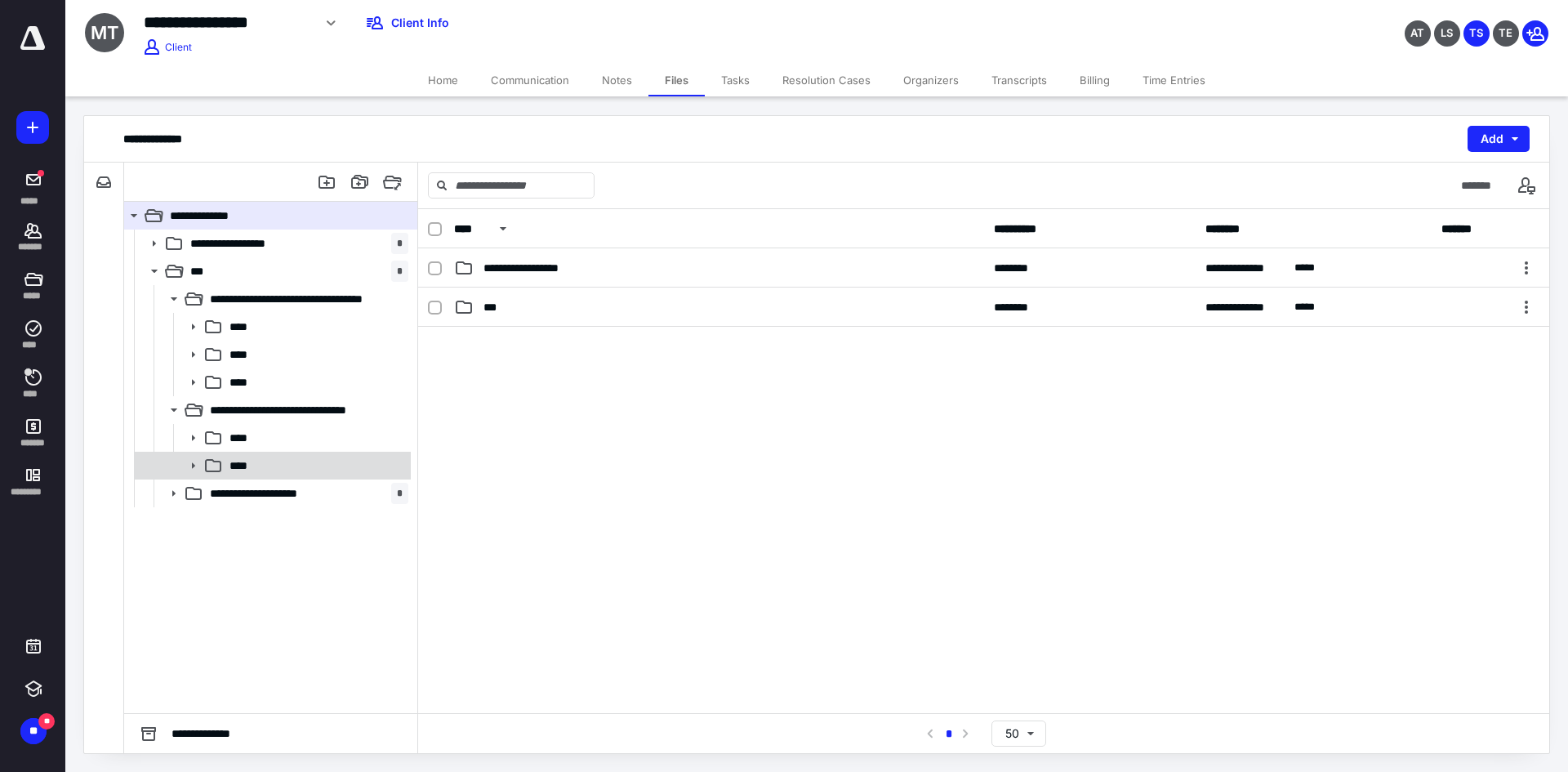 click on "****" at bounding box center (315, 466) 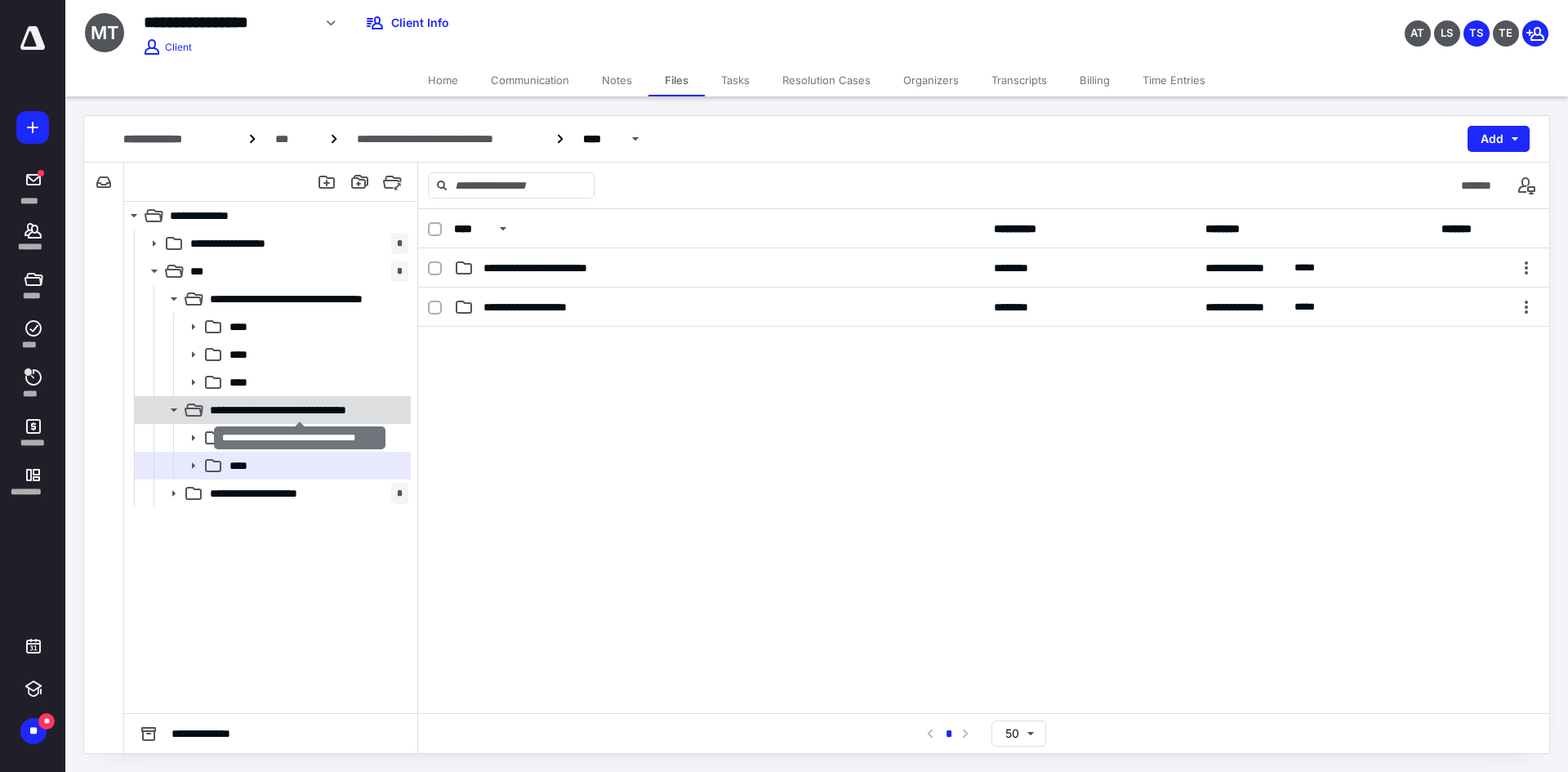 click on "**********" at bounding box center [300, 410] 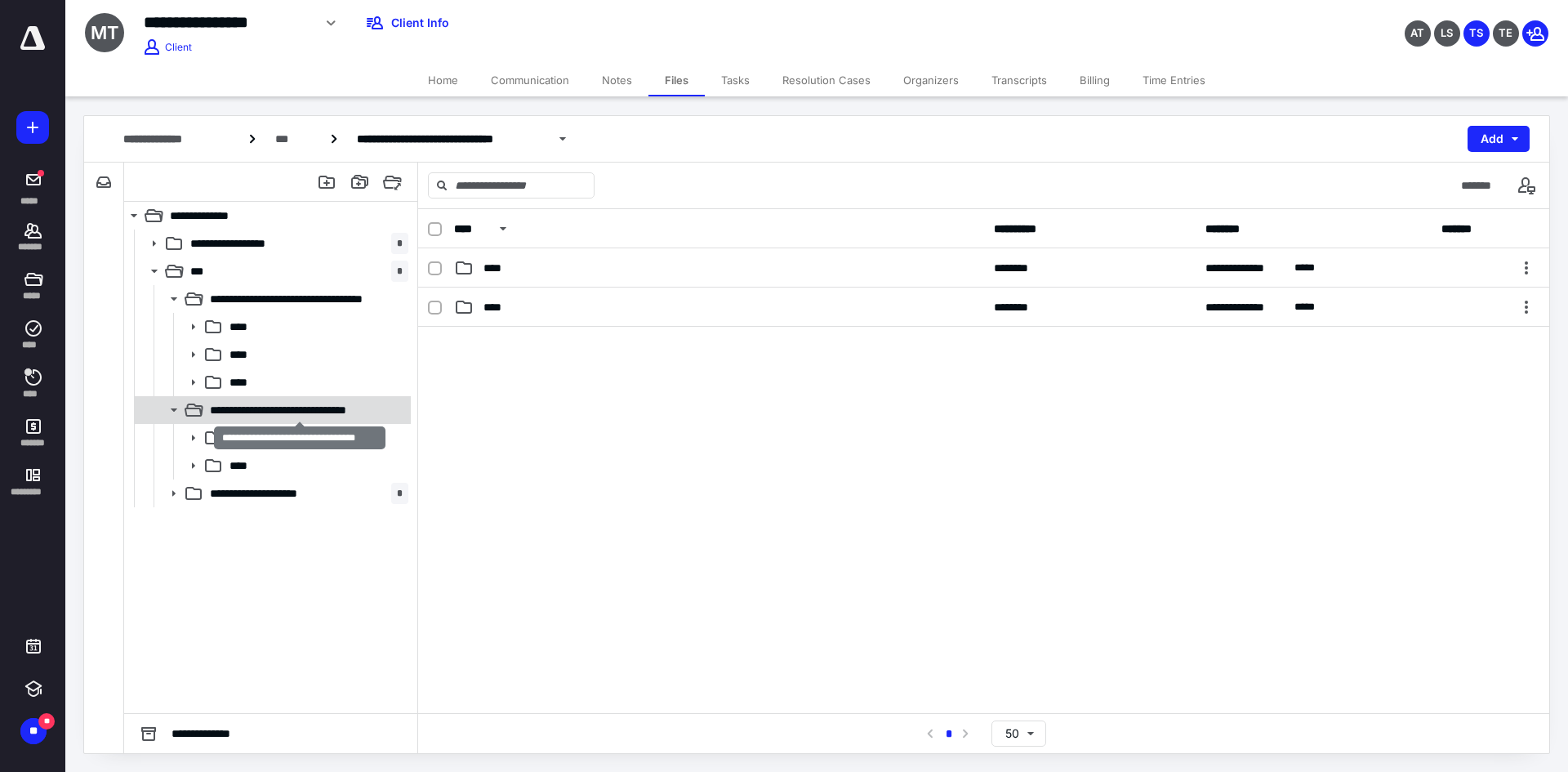 click on "**********" at bounding box center [300, 410] 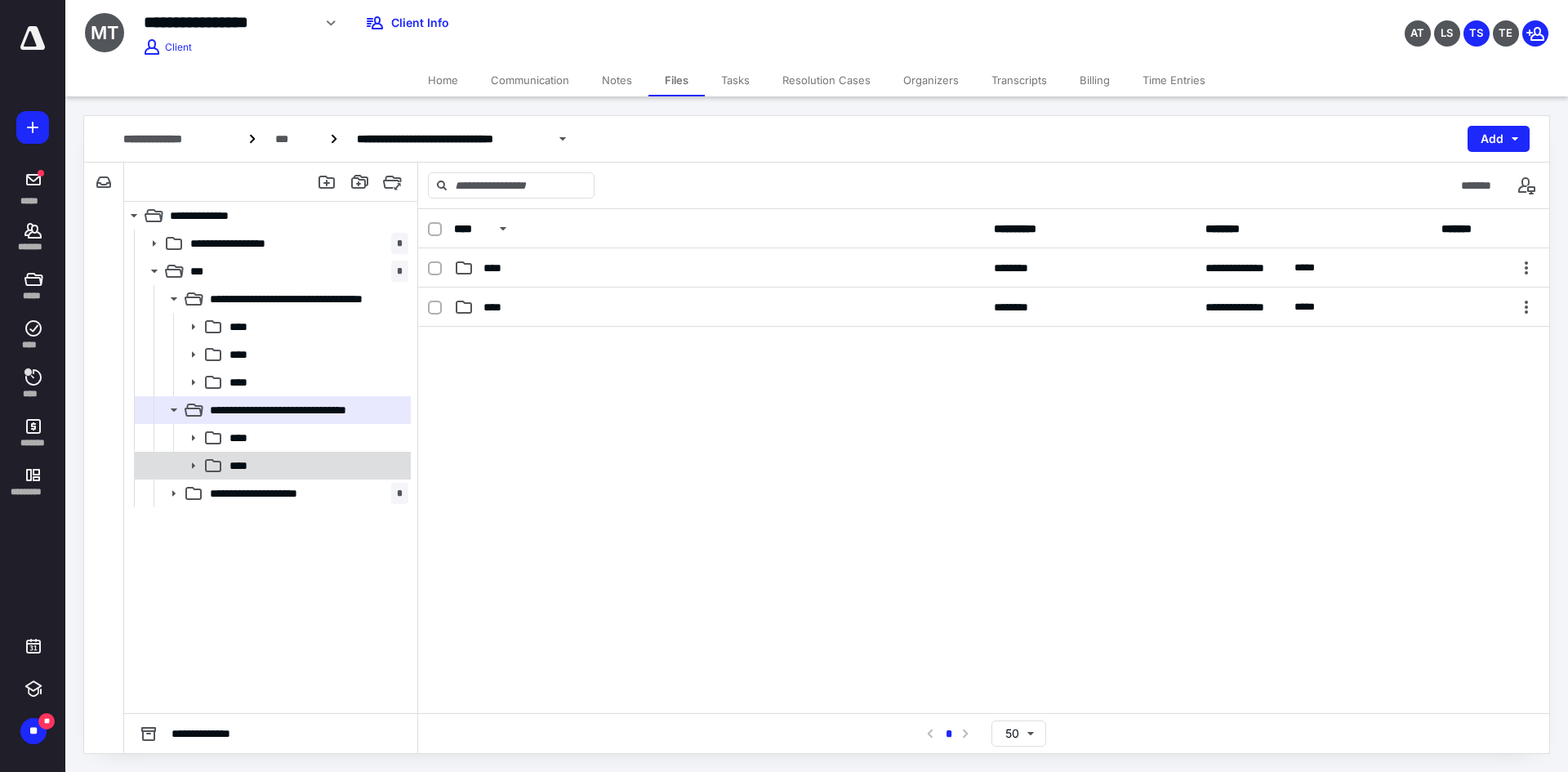 click on "****" at bounding box center (315, 466) 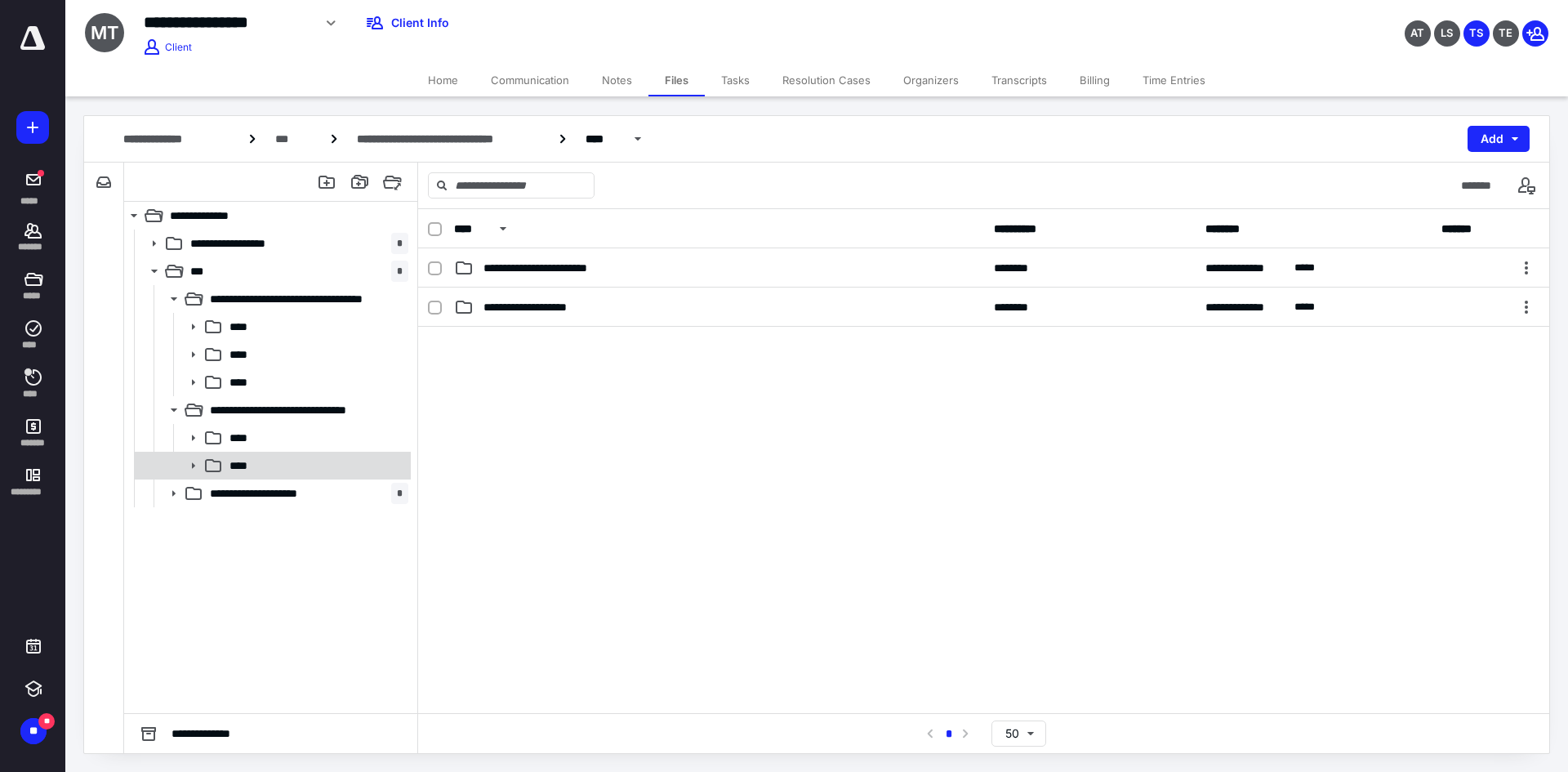 click on "****" at bounding box center [315, 466] 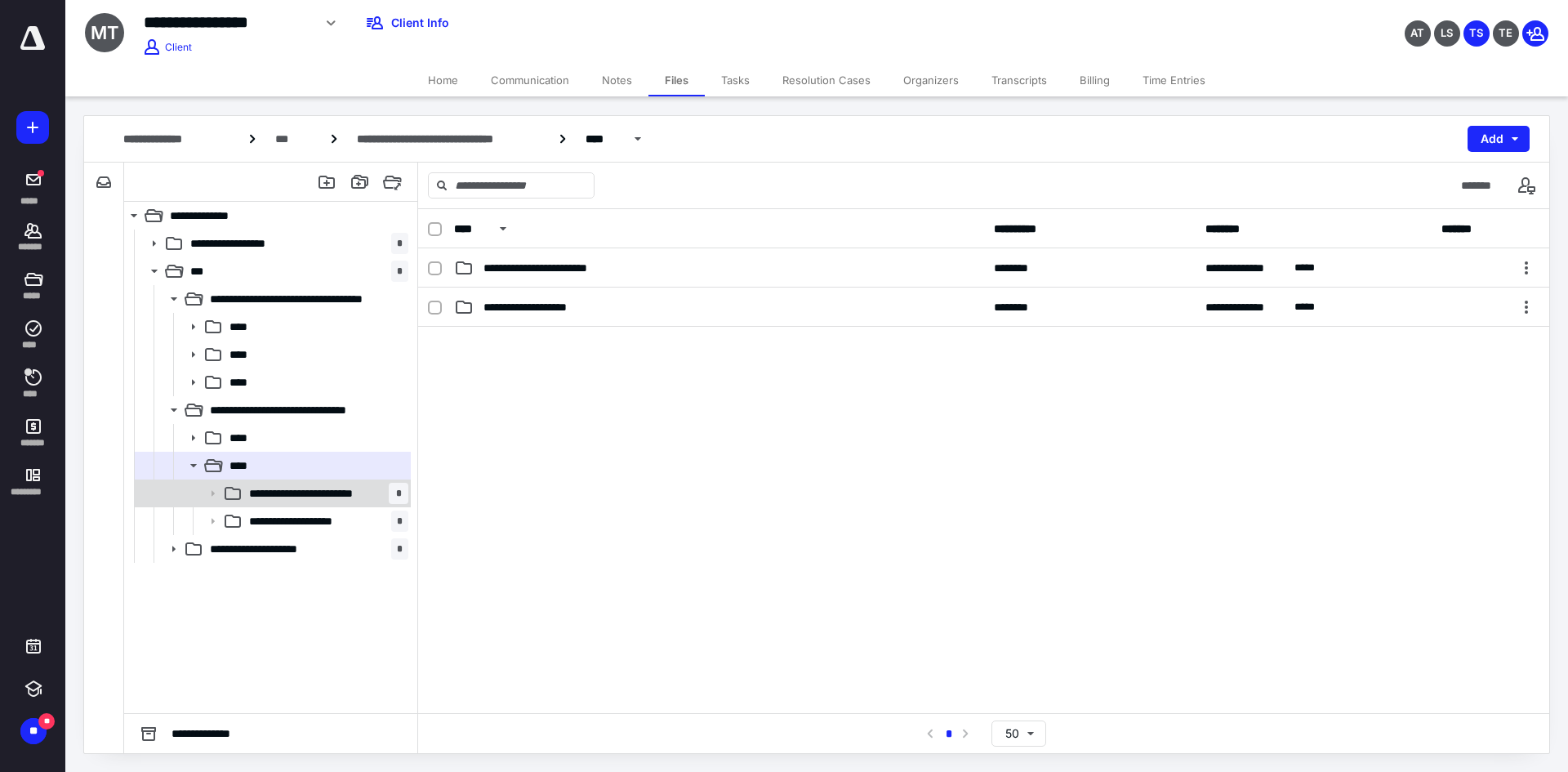click on "**********" at bounding box center [318, 493] 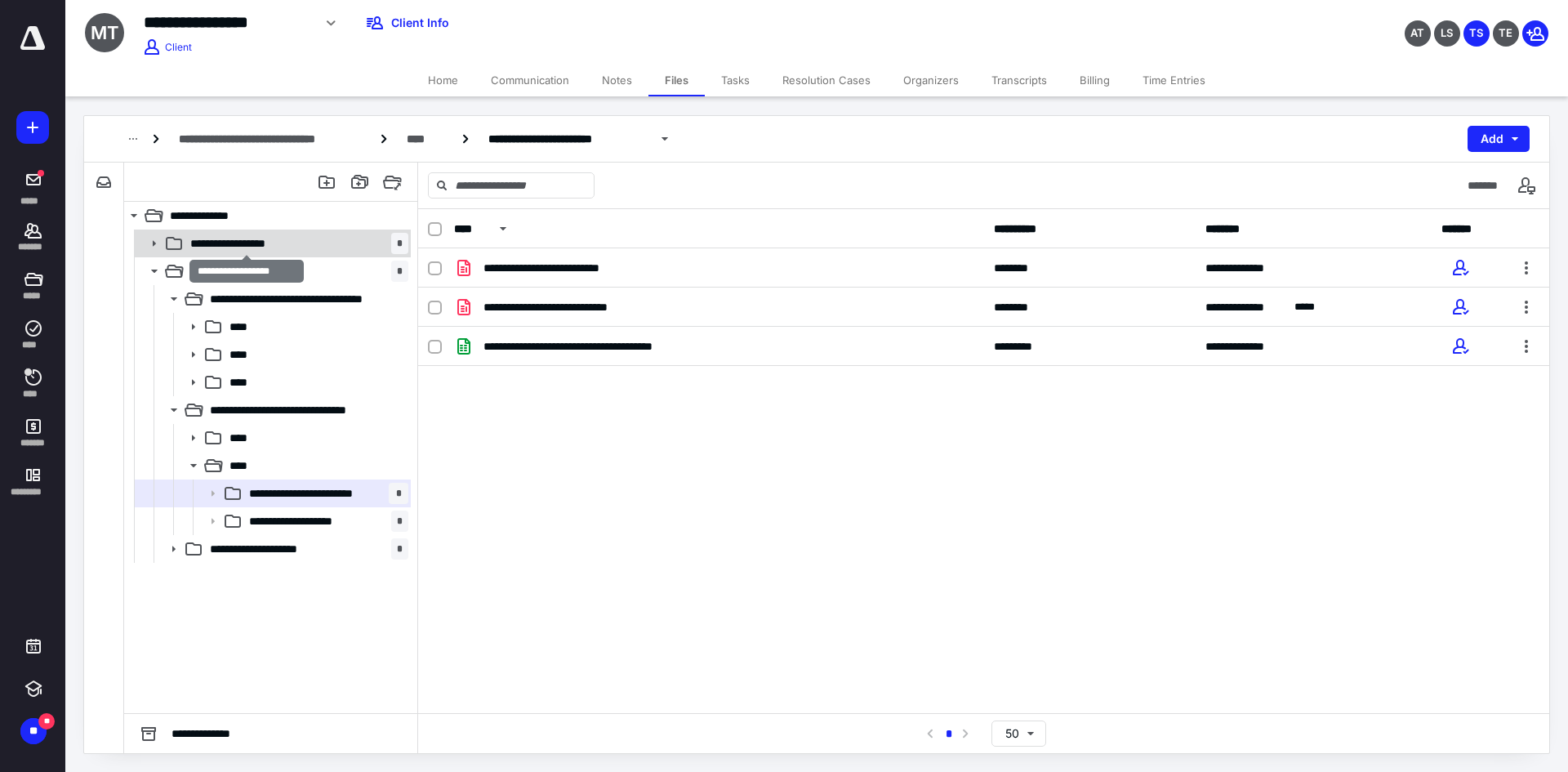 click on "**********" at bounding box center (247, 243) 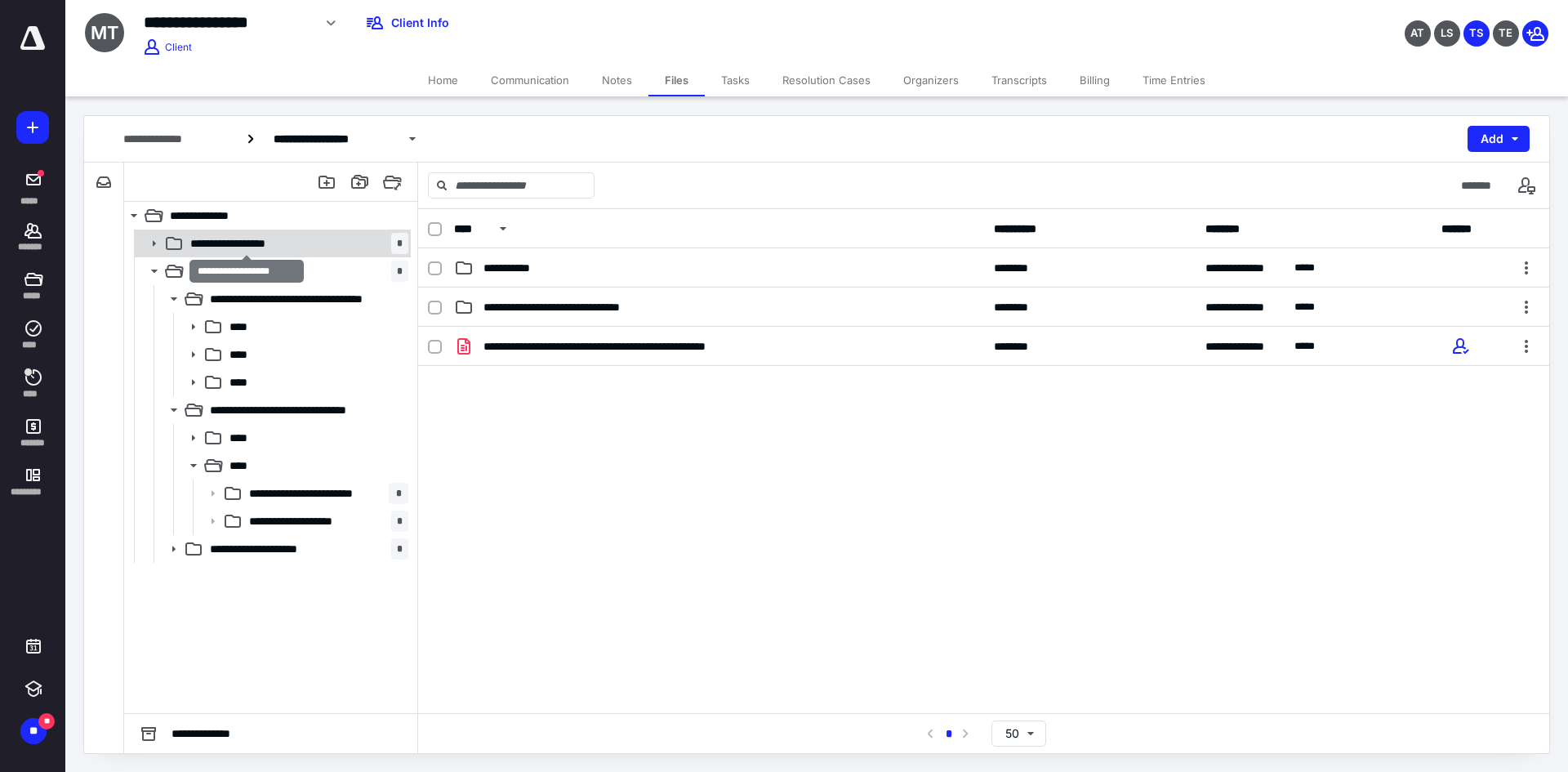 click on "**********" at bounding box center [247, 243] 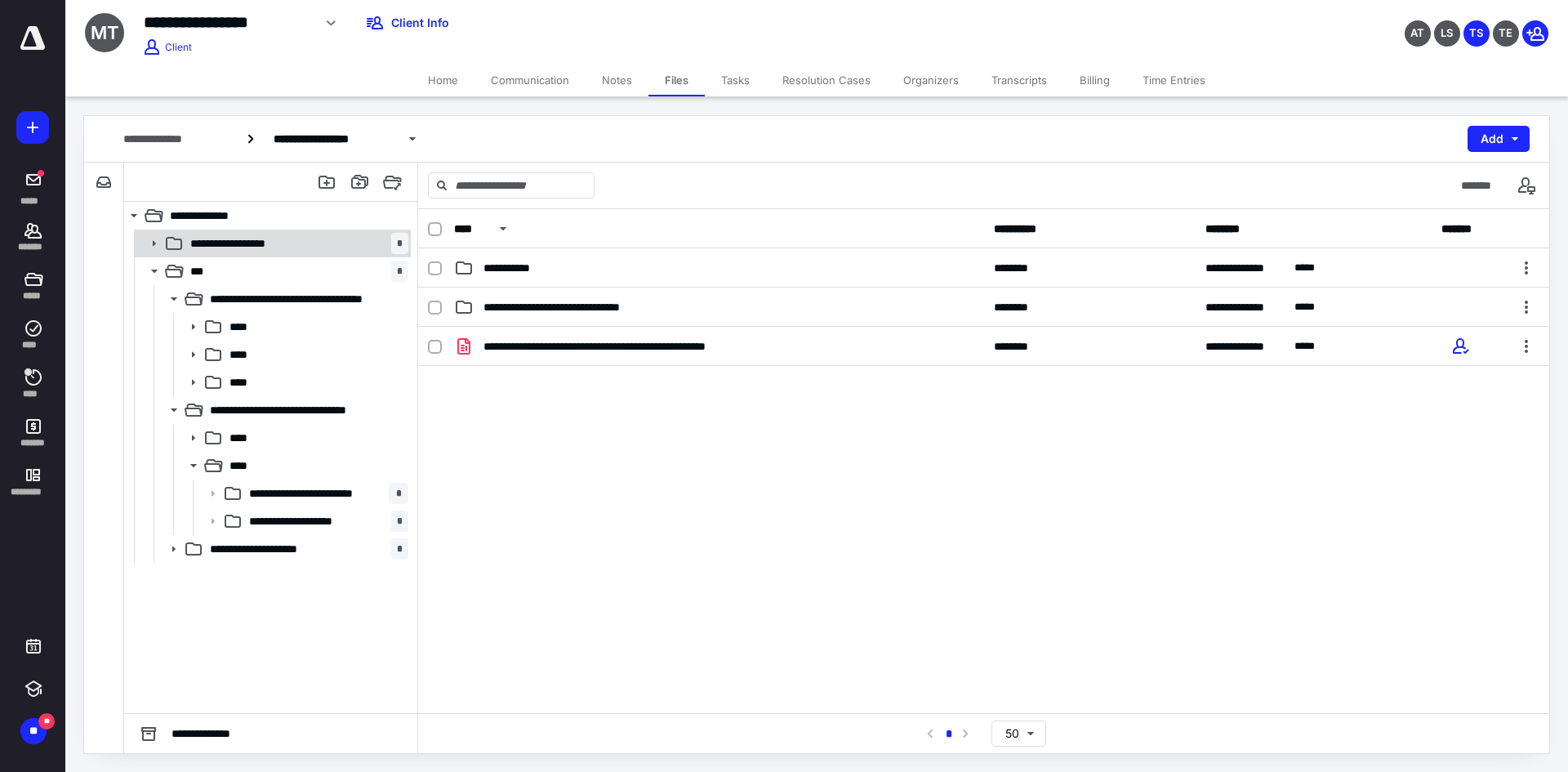 click 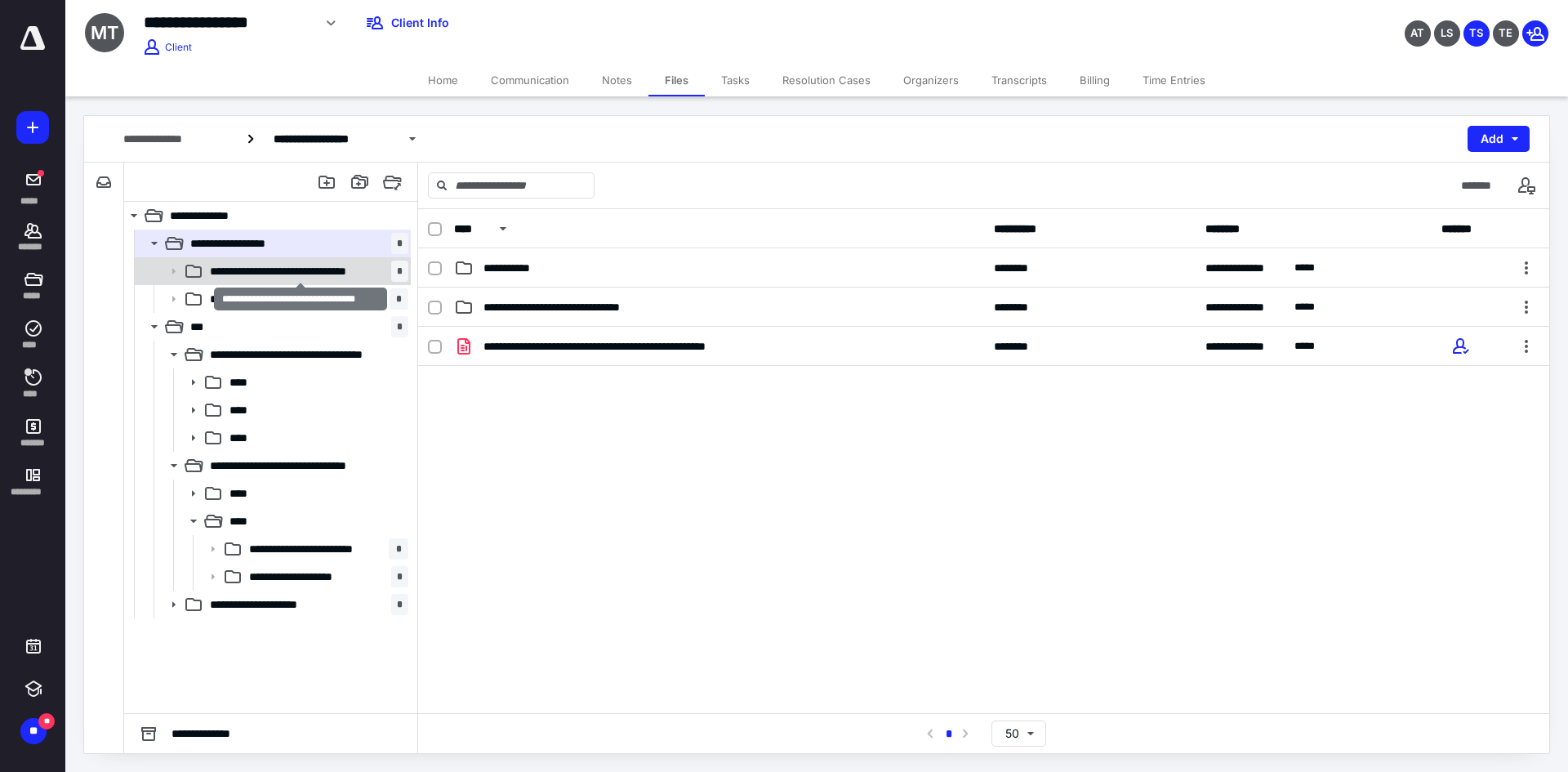 click on "**********" at bounding box center [301, 271] 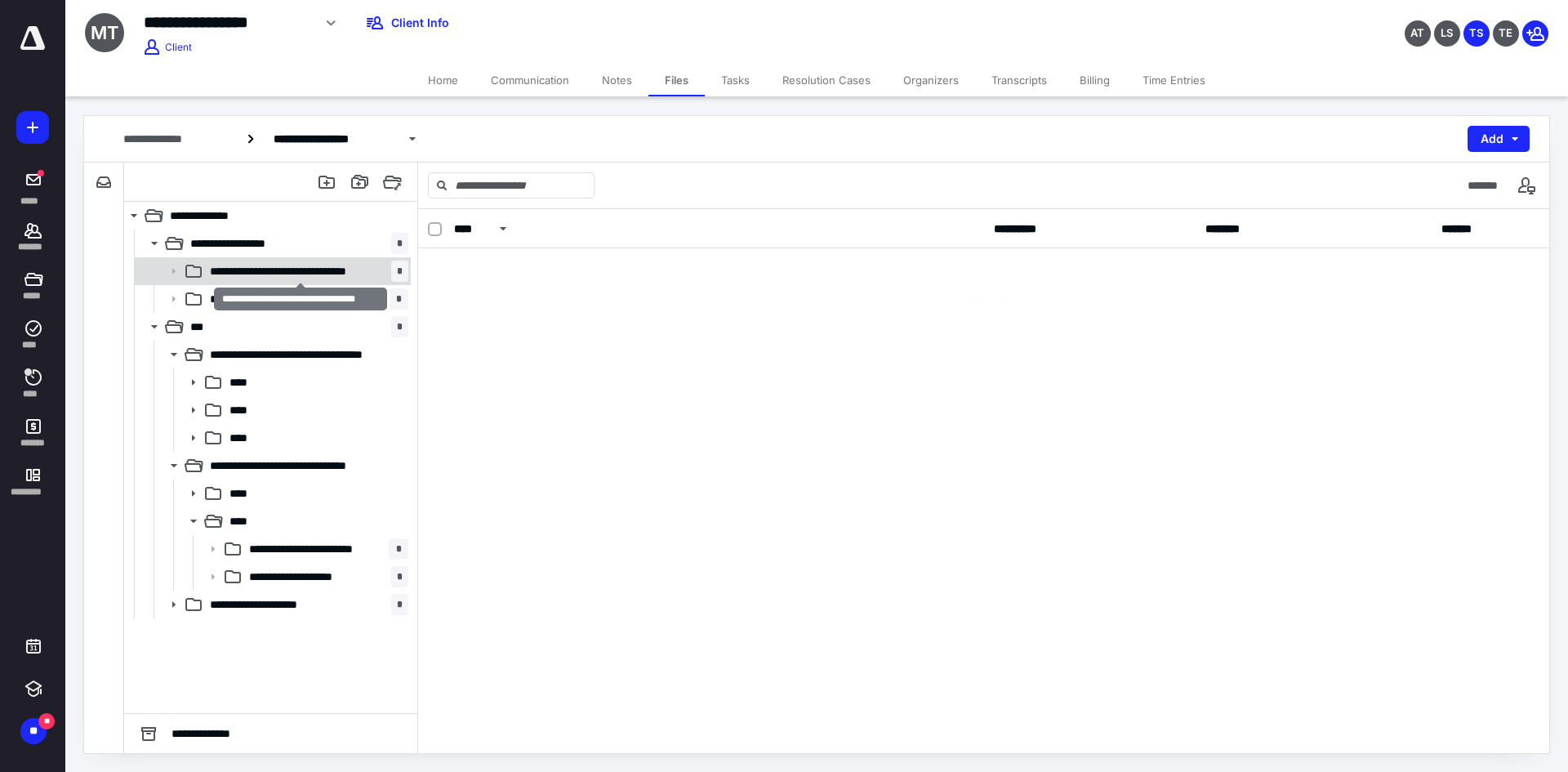 click on "**********" at bounding box center [301, 271] 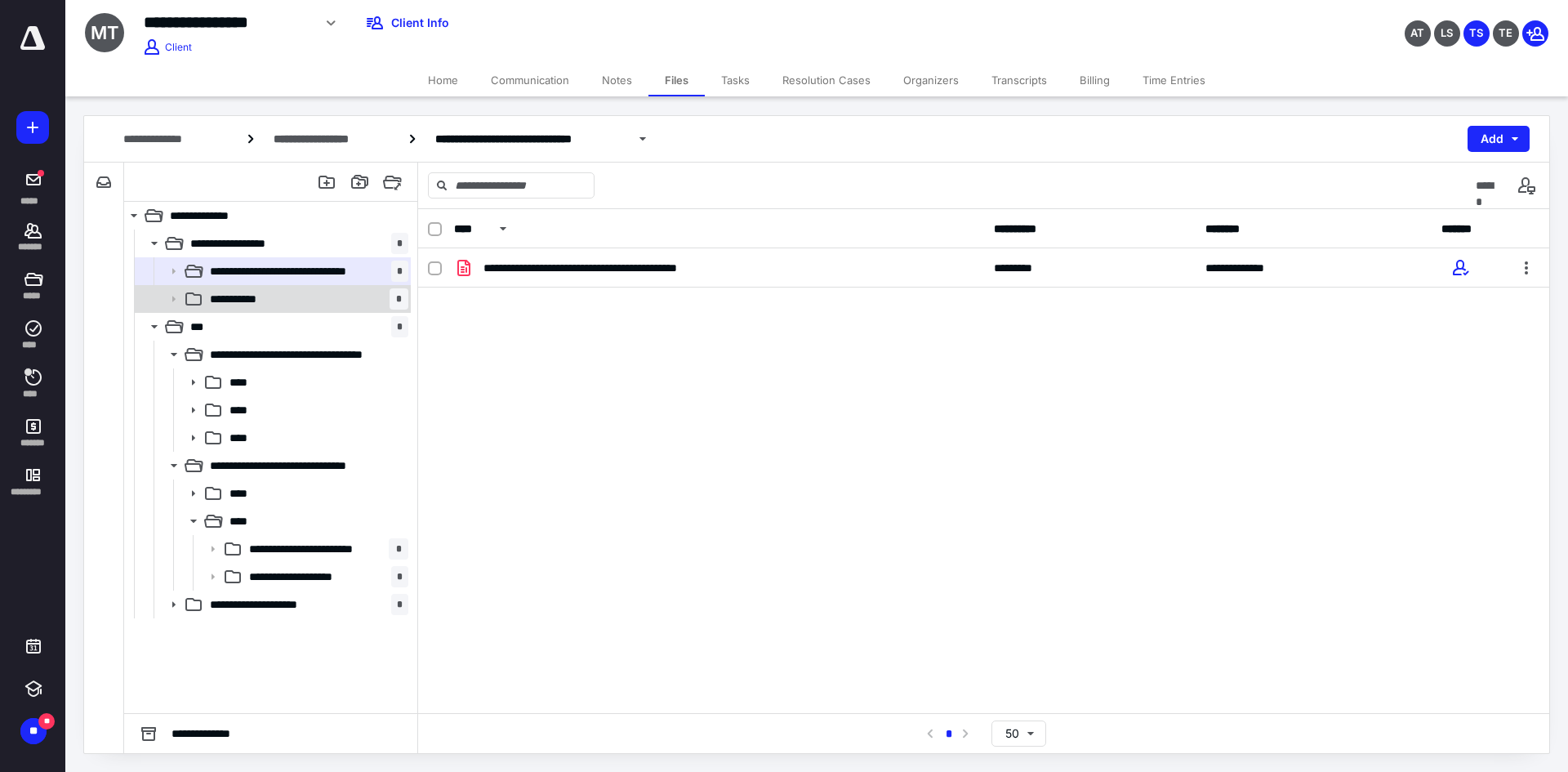 click on "**********" at bounding box center (305, 299) 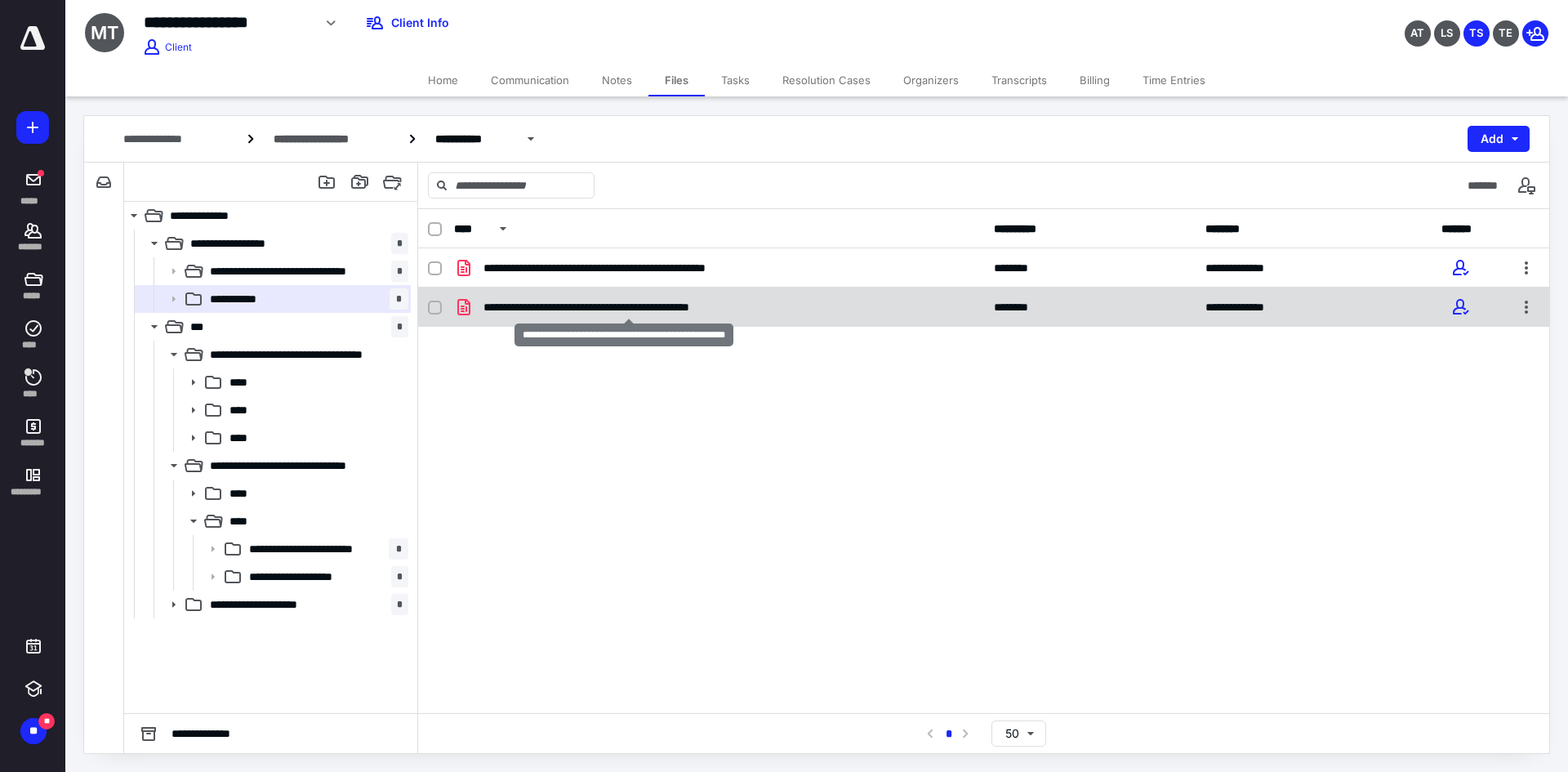 click on "**********" at bounding box center [629, 307] 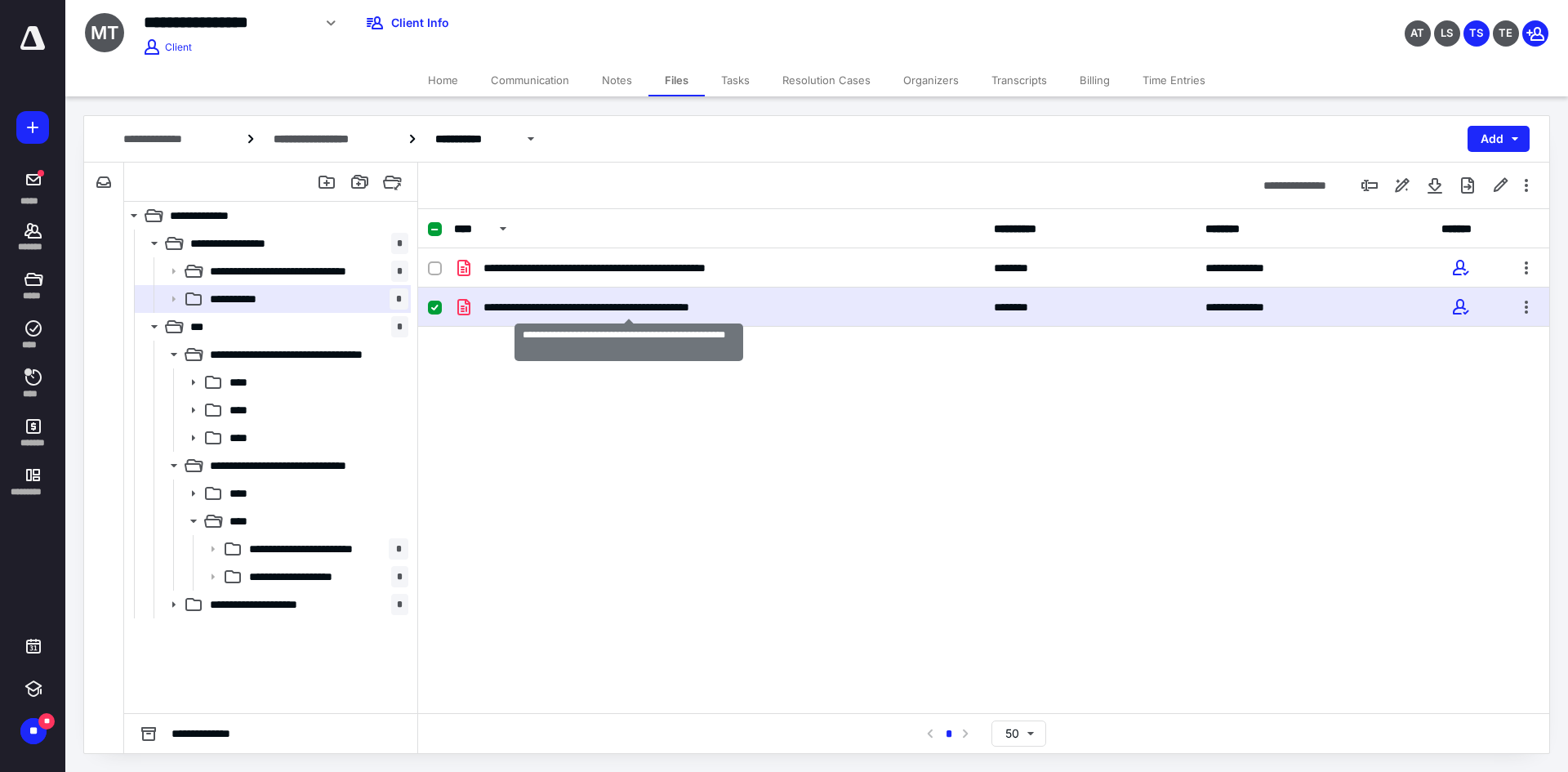 click on "**********" at bounding box center [629, 307] 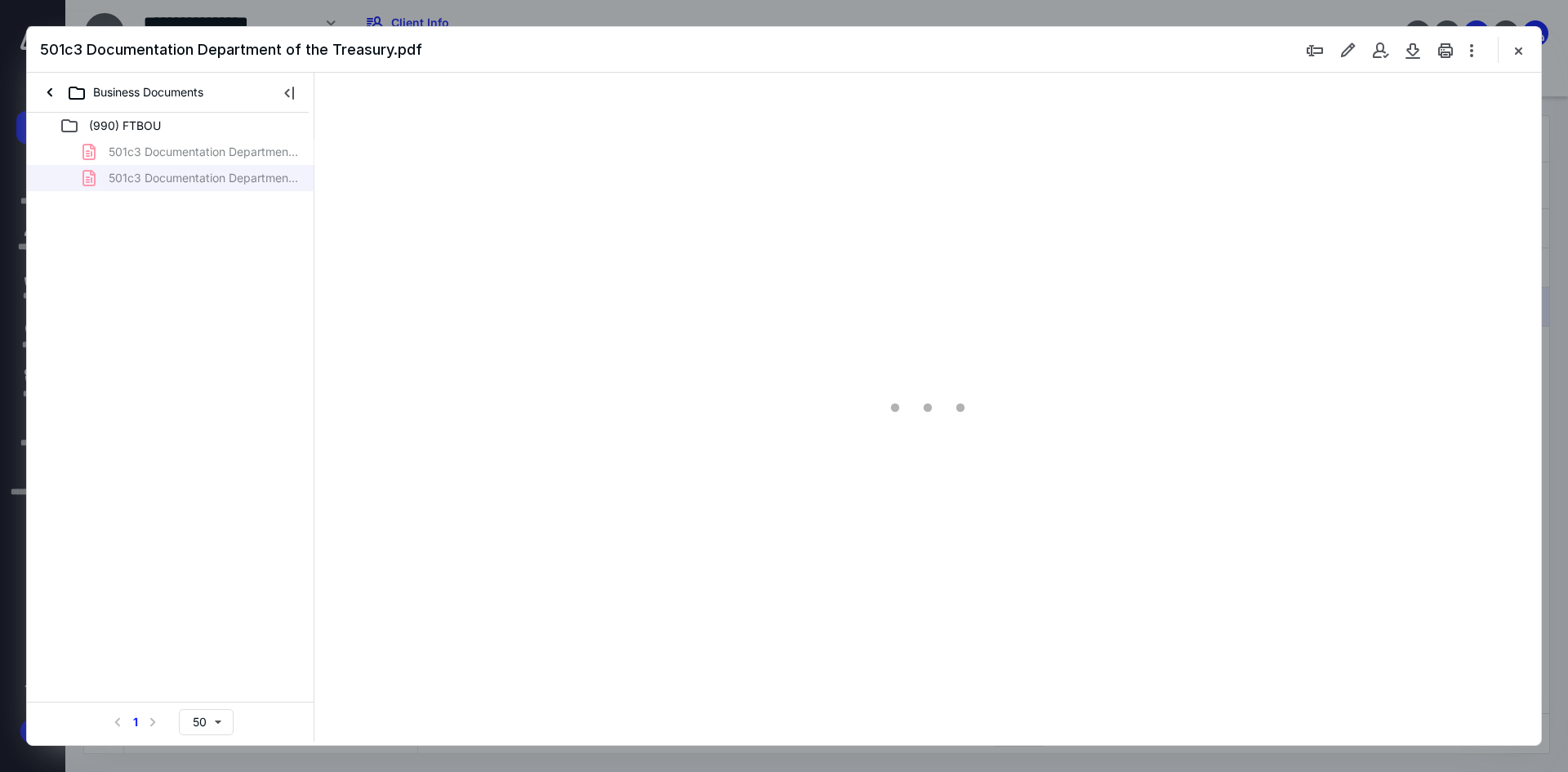 scroll, scrollTop: 0, scrollLeft: 0, axis: both 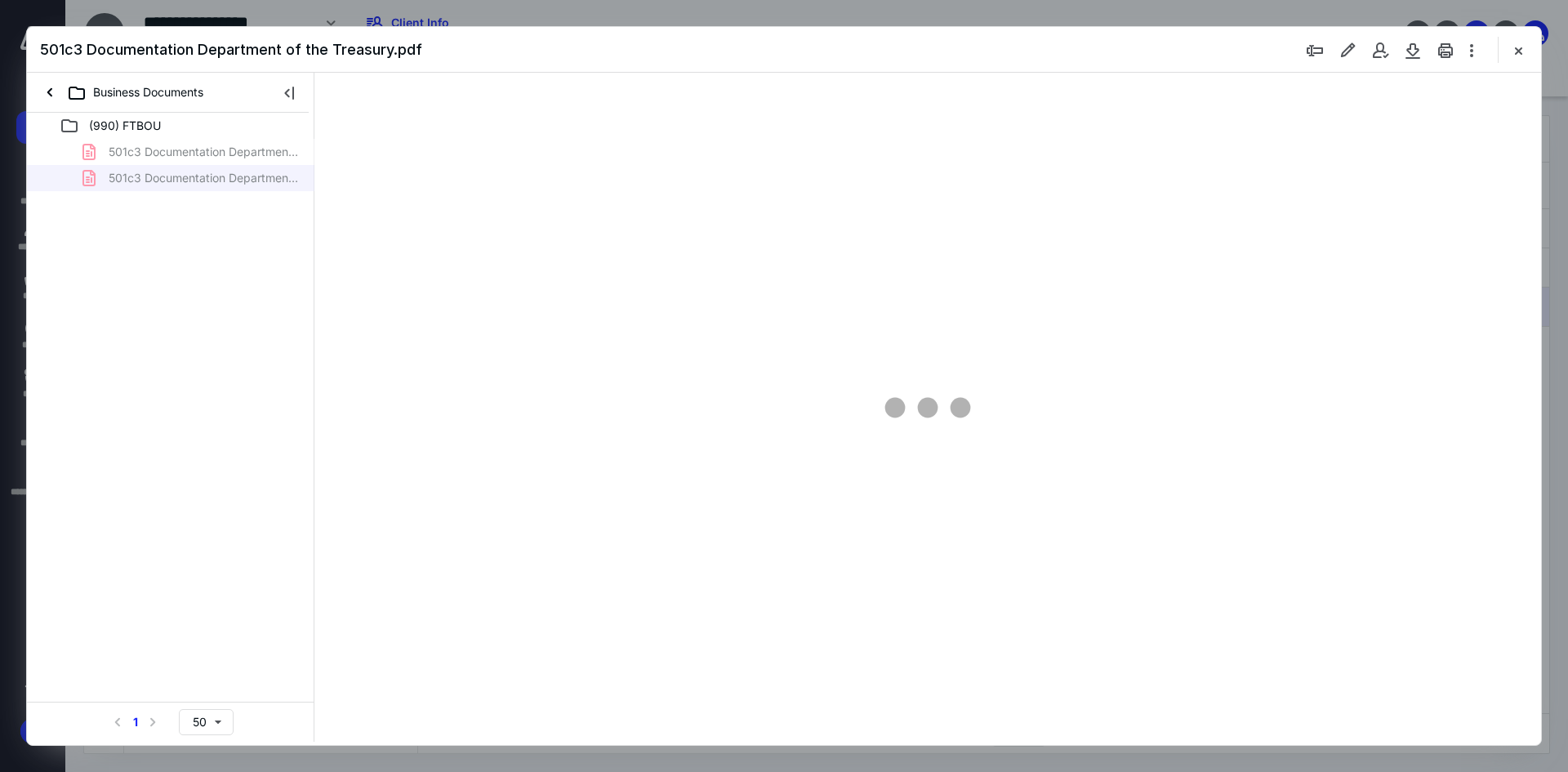 type on "93" 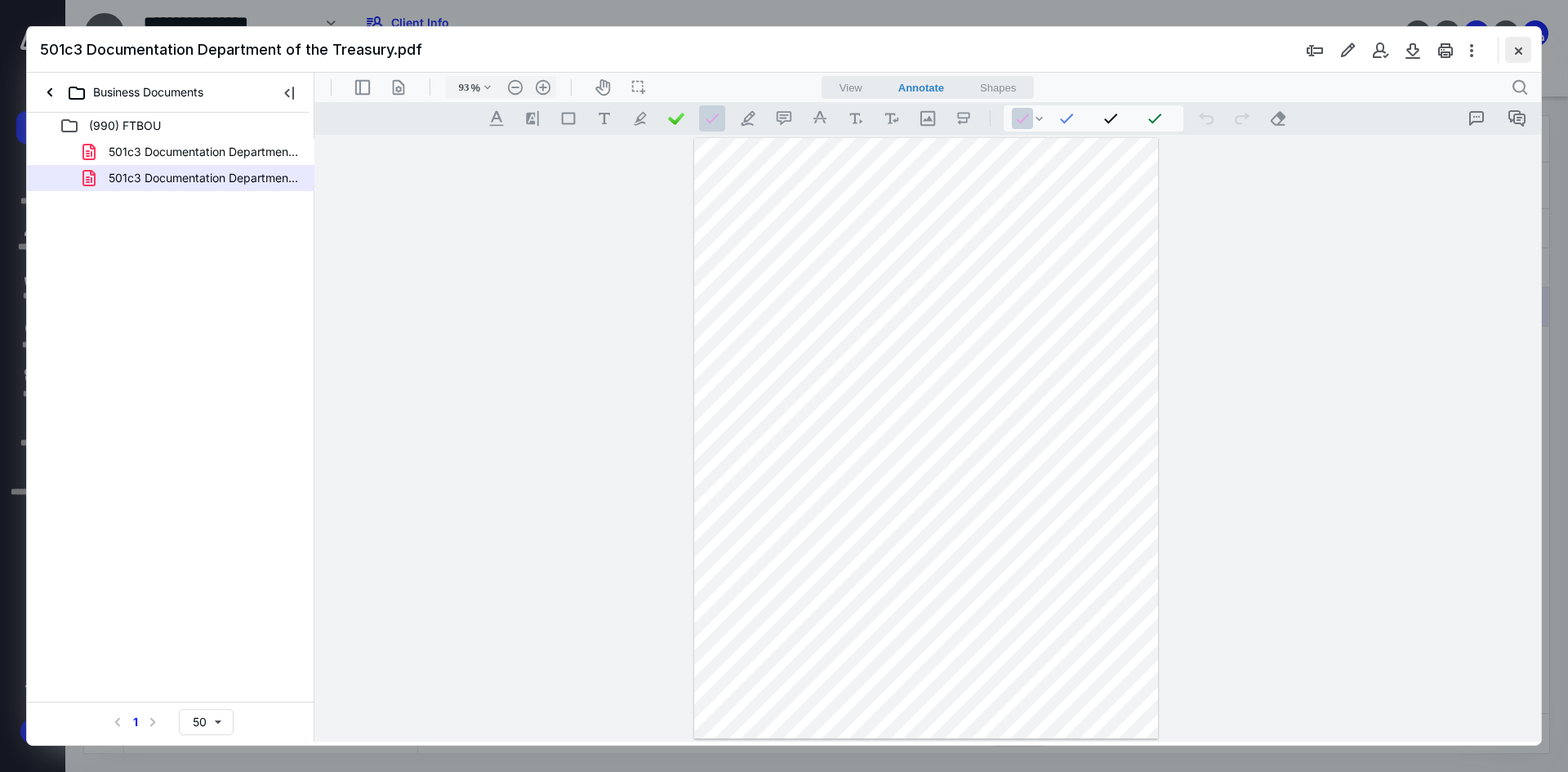 click at bounding box center (1518, 50) 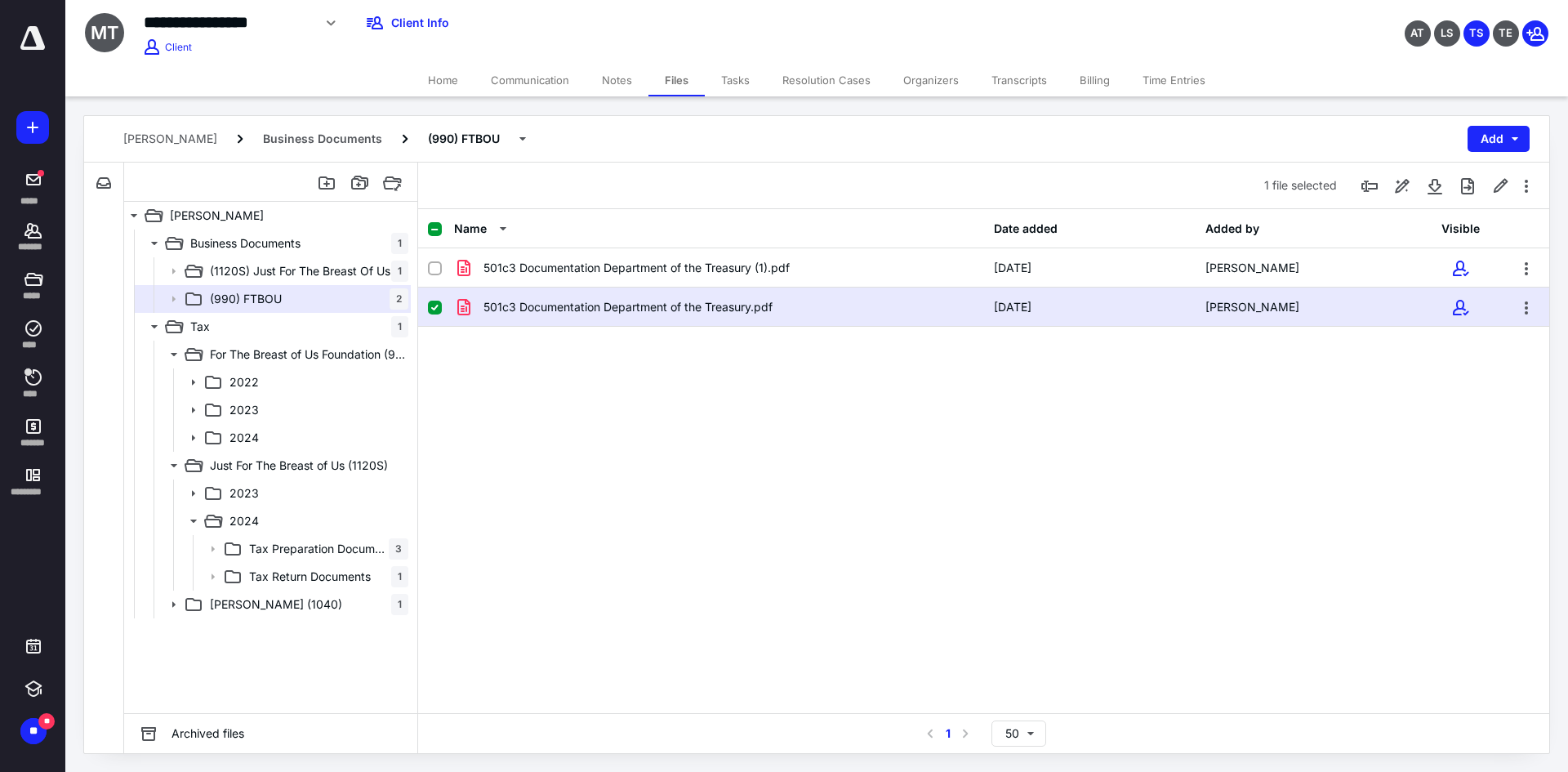 click on "Notes" at bounding box center [617, 80] 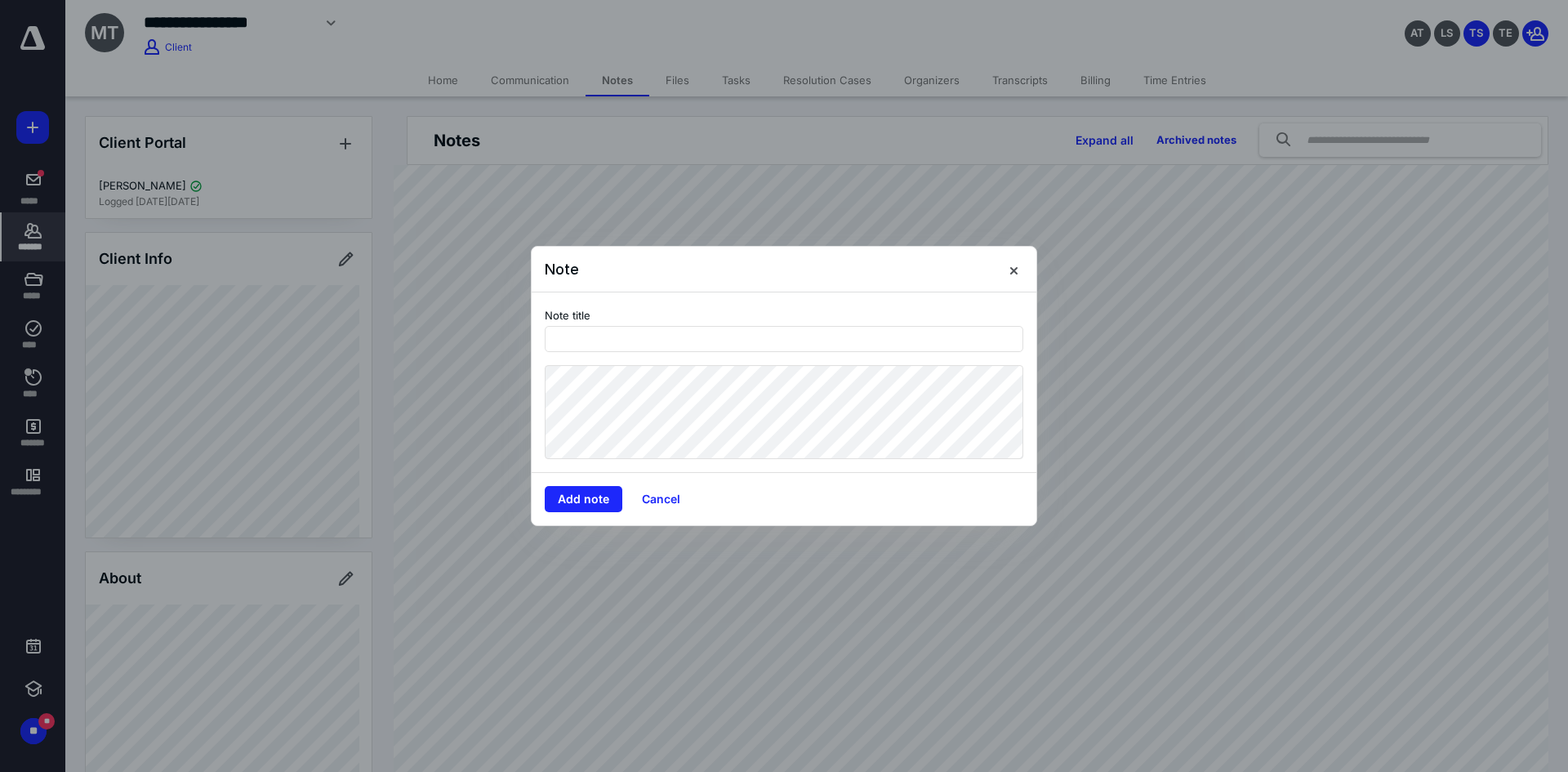 type on "**********" 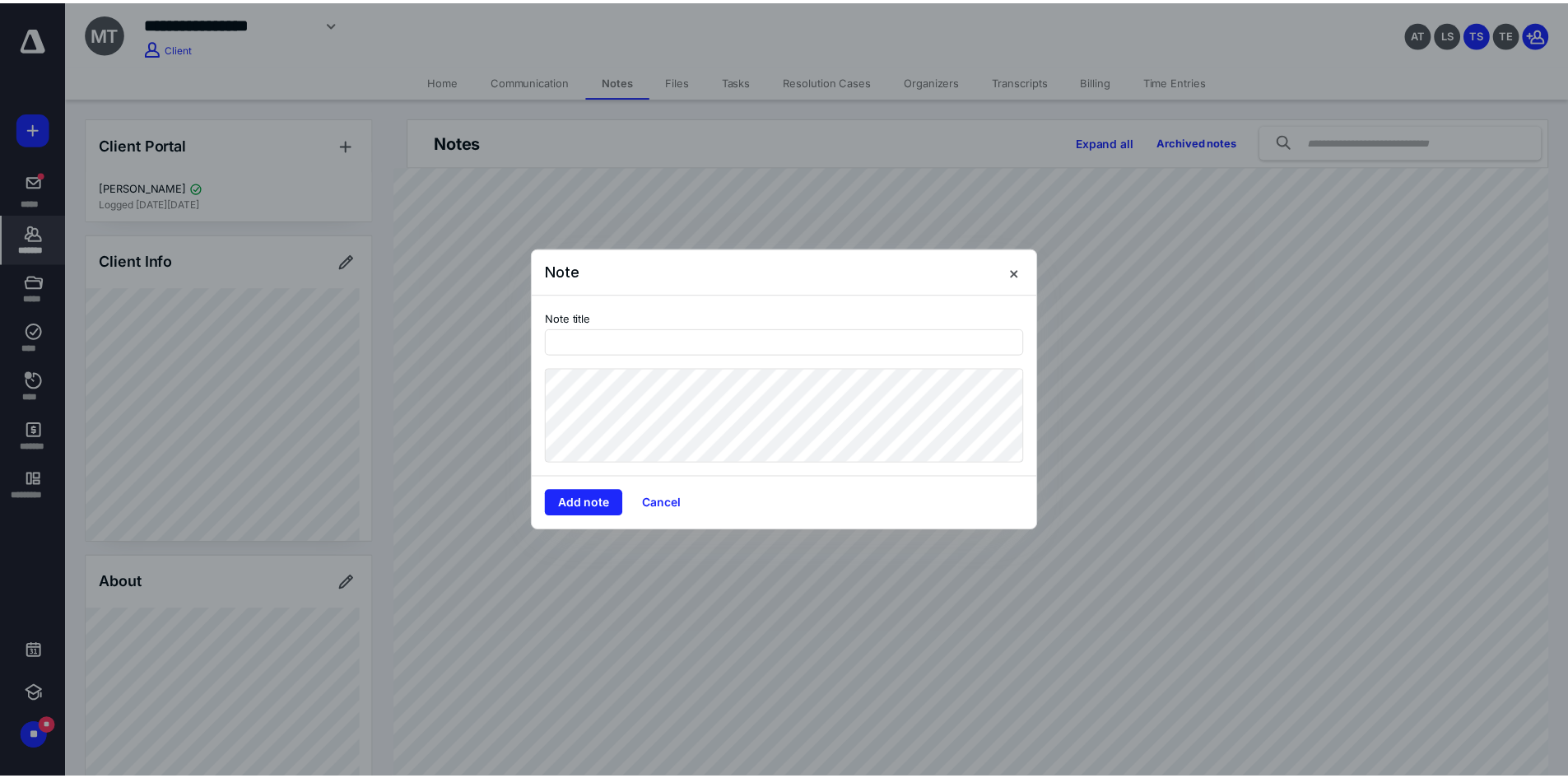 scroll, scrollTop: 0, scrollLeft: 0, axis: both 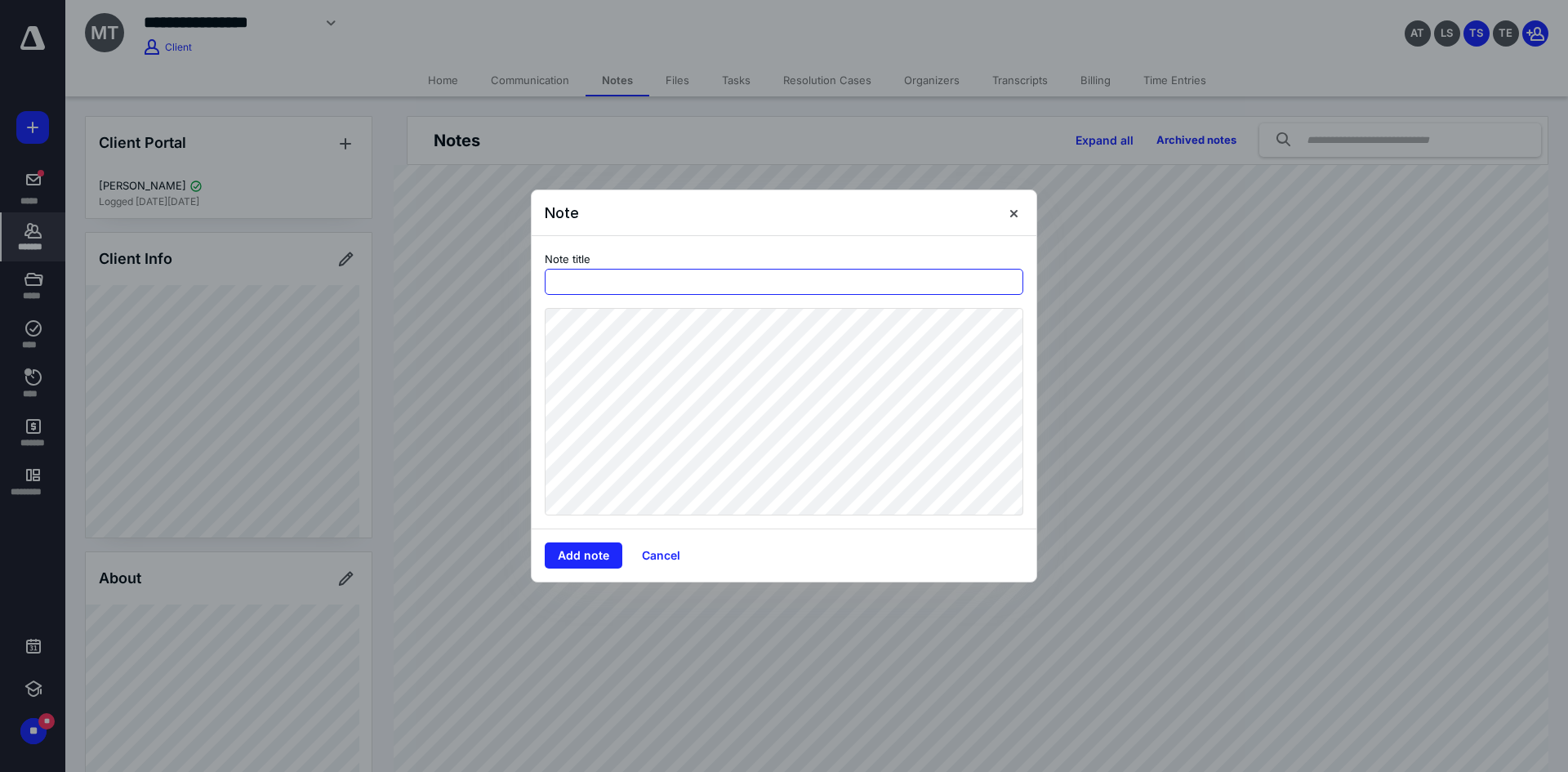 click at bounding box center [784, 282] 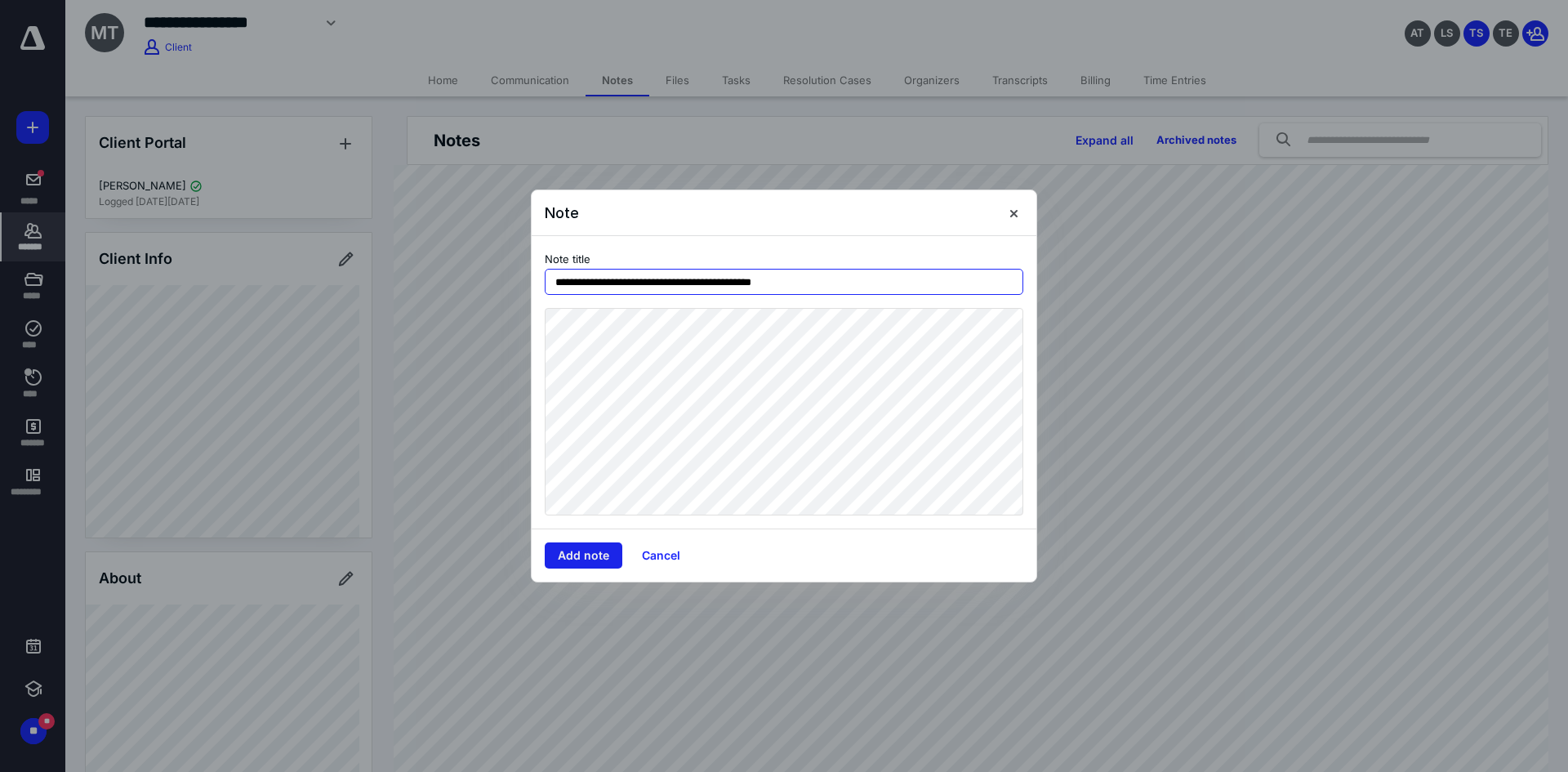 type on "**********" 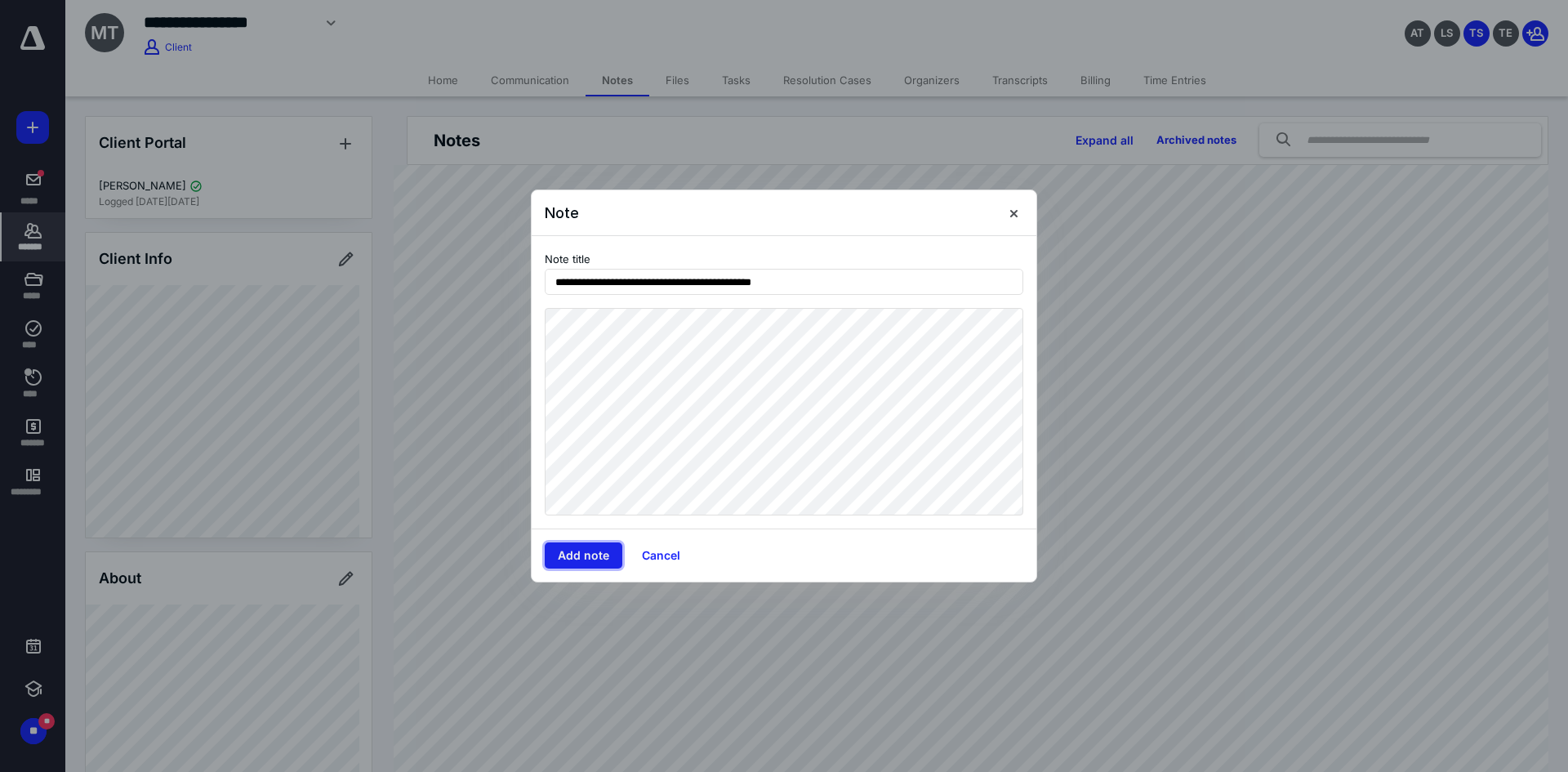click on "Add note" at bounding box center (583, 556) 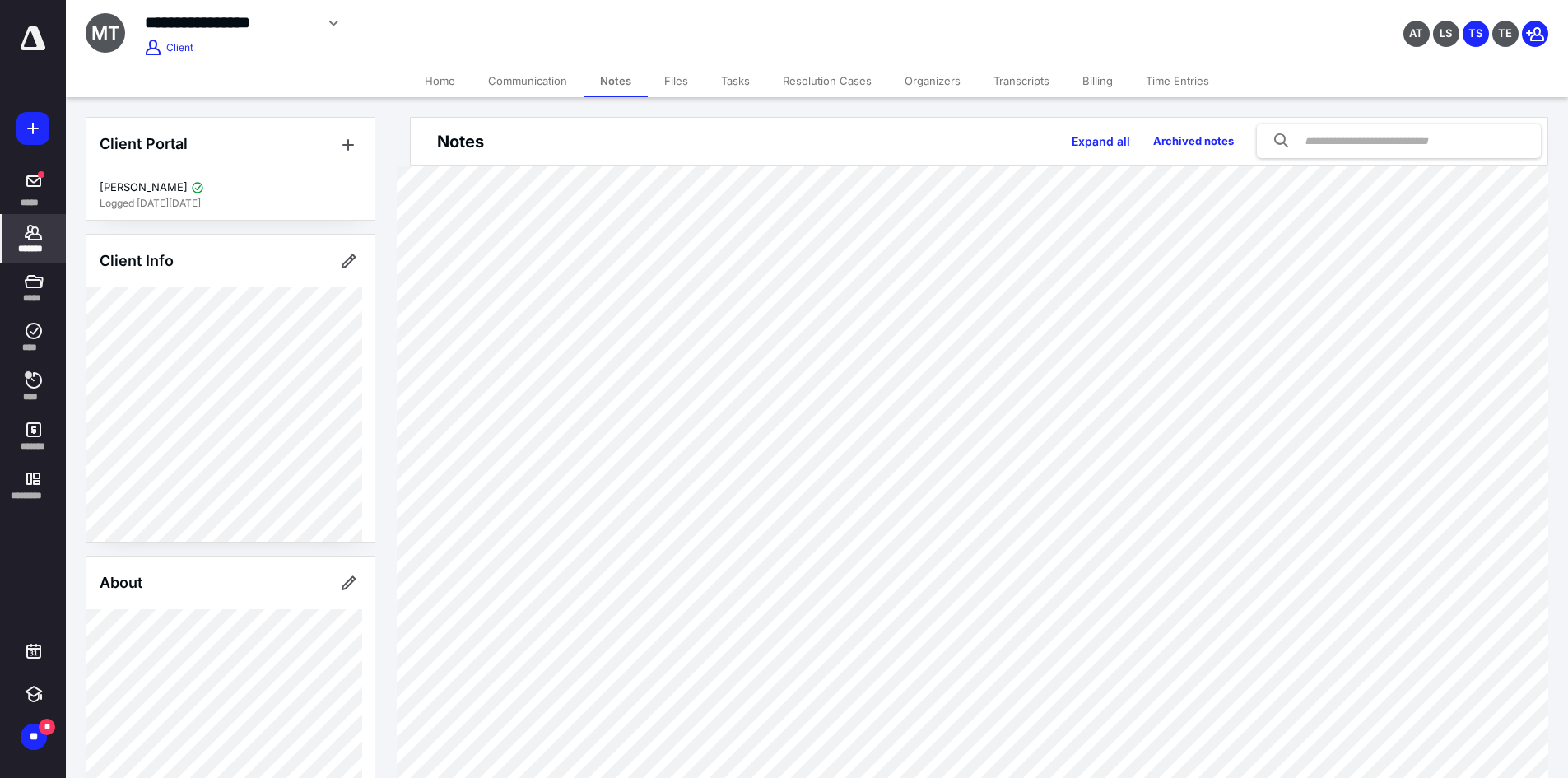 click on "*******" at bounding box center (34, 239) 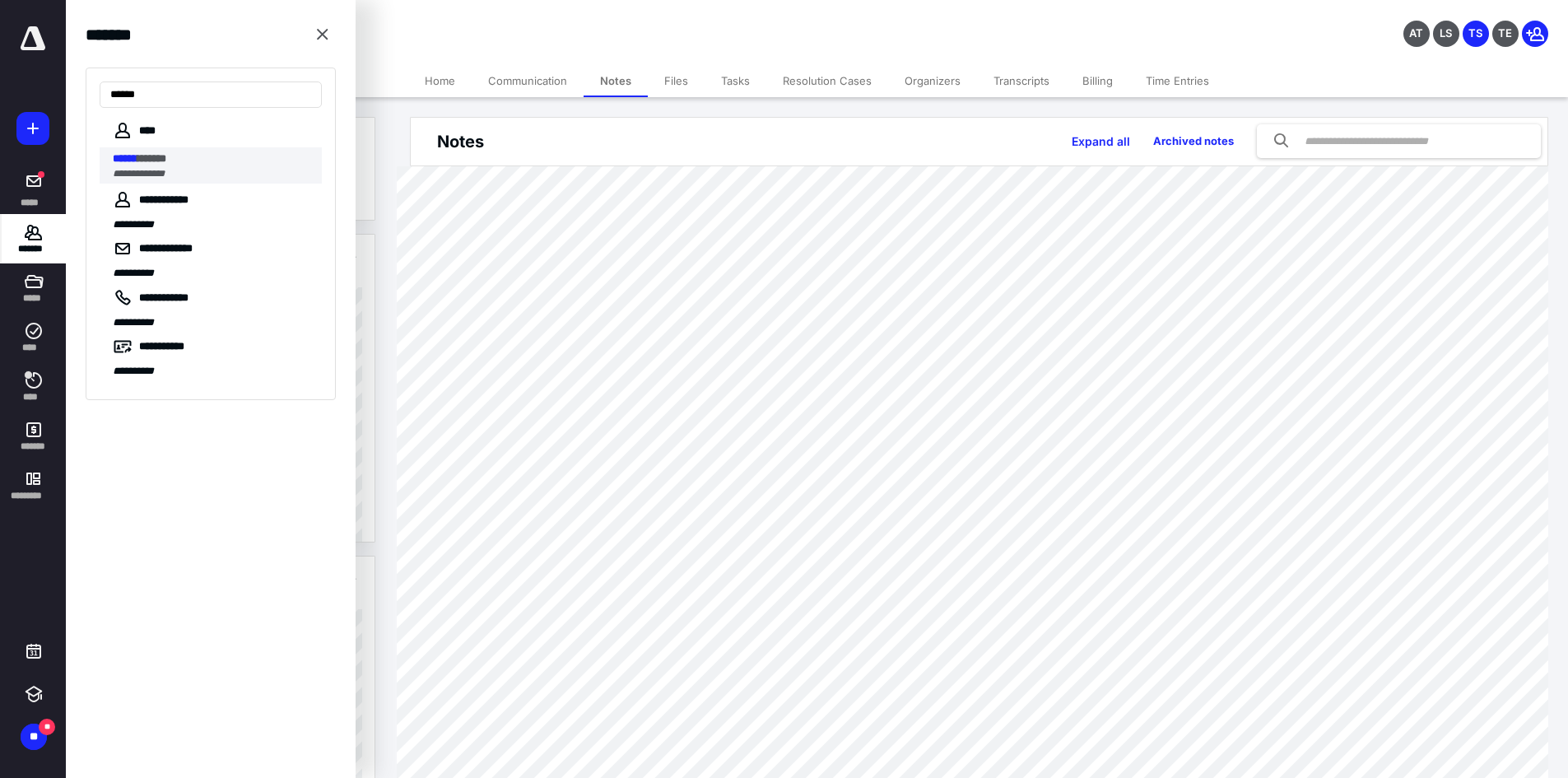 type on "******" 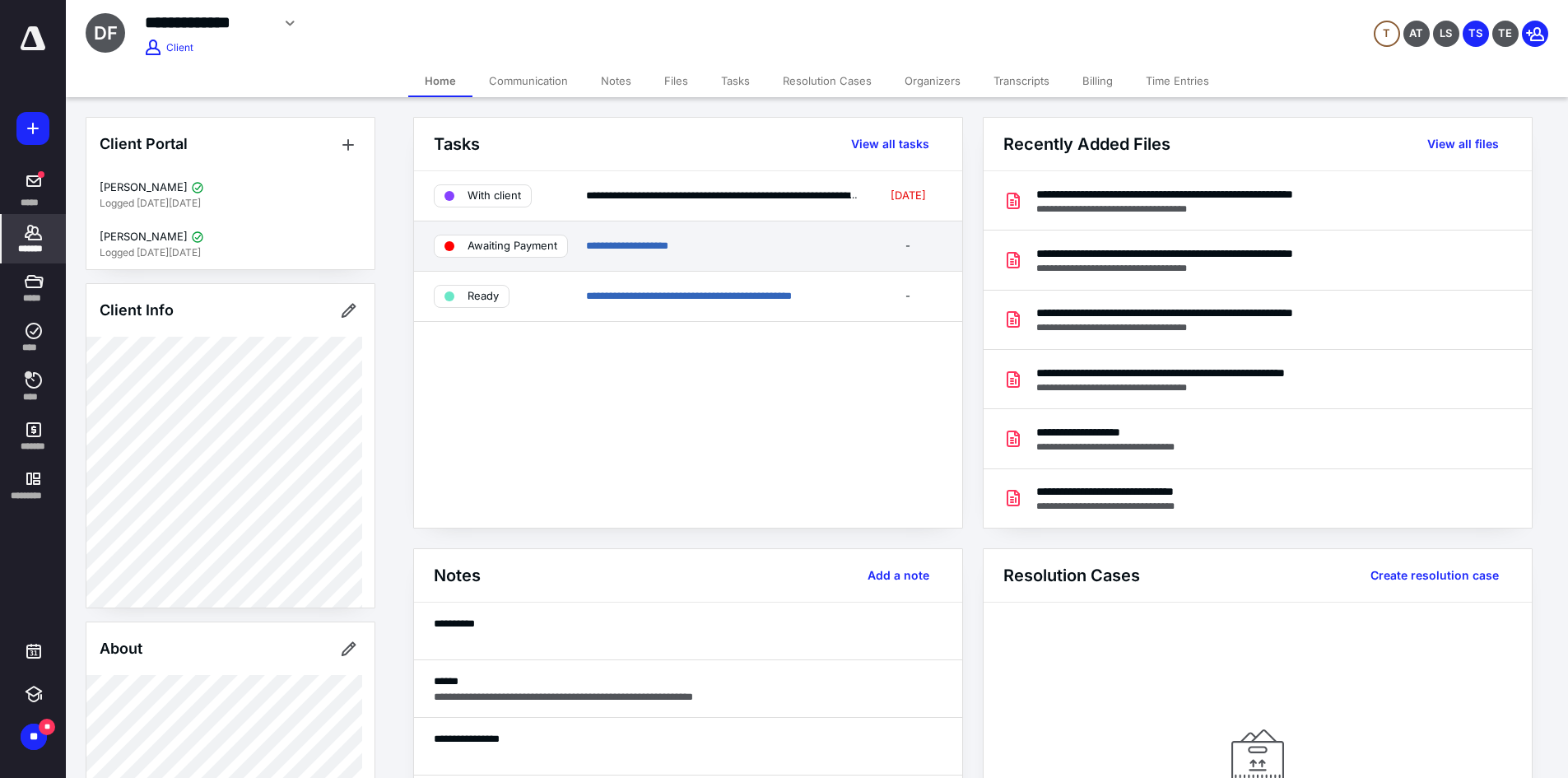 click on "**********" at bounding box center (688, 246) 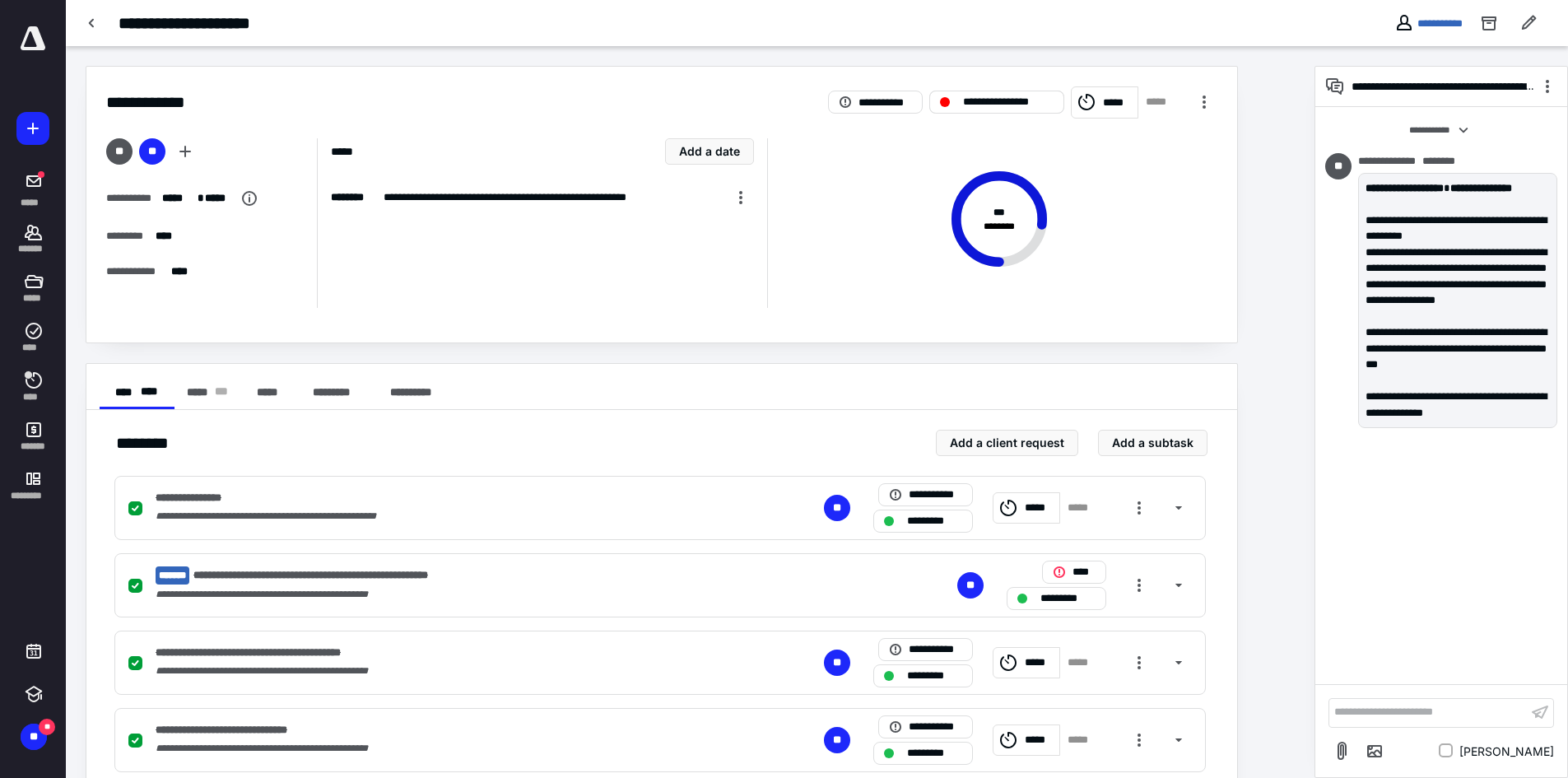 click on "**********" at bounding box center [1008, 102] 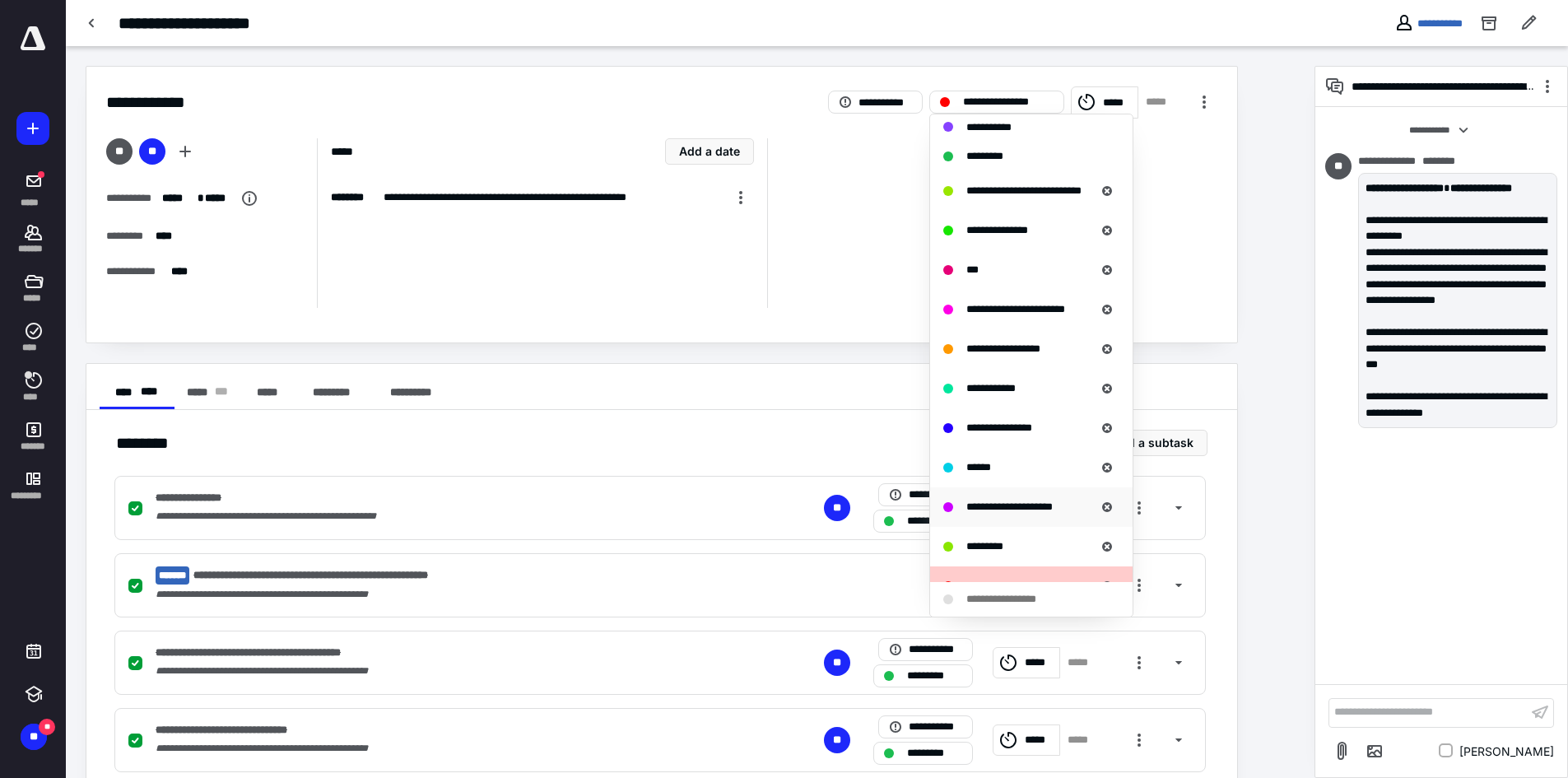 scroll, scrollTop: 271, scrollLeft: 0, axis: vertical 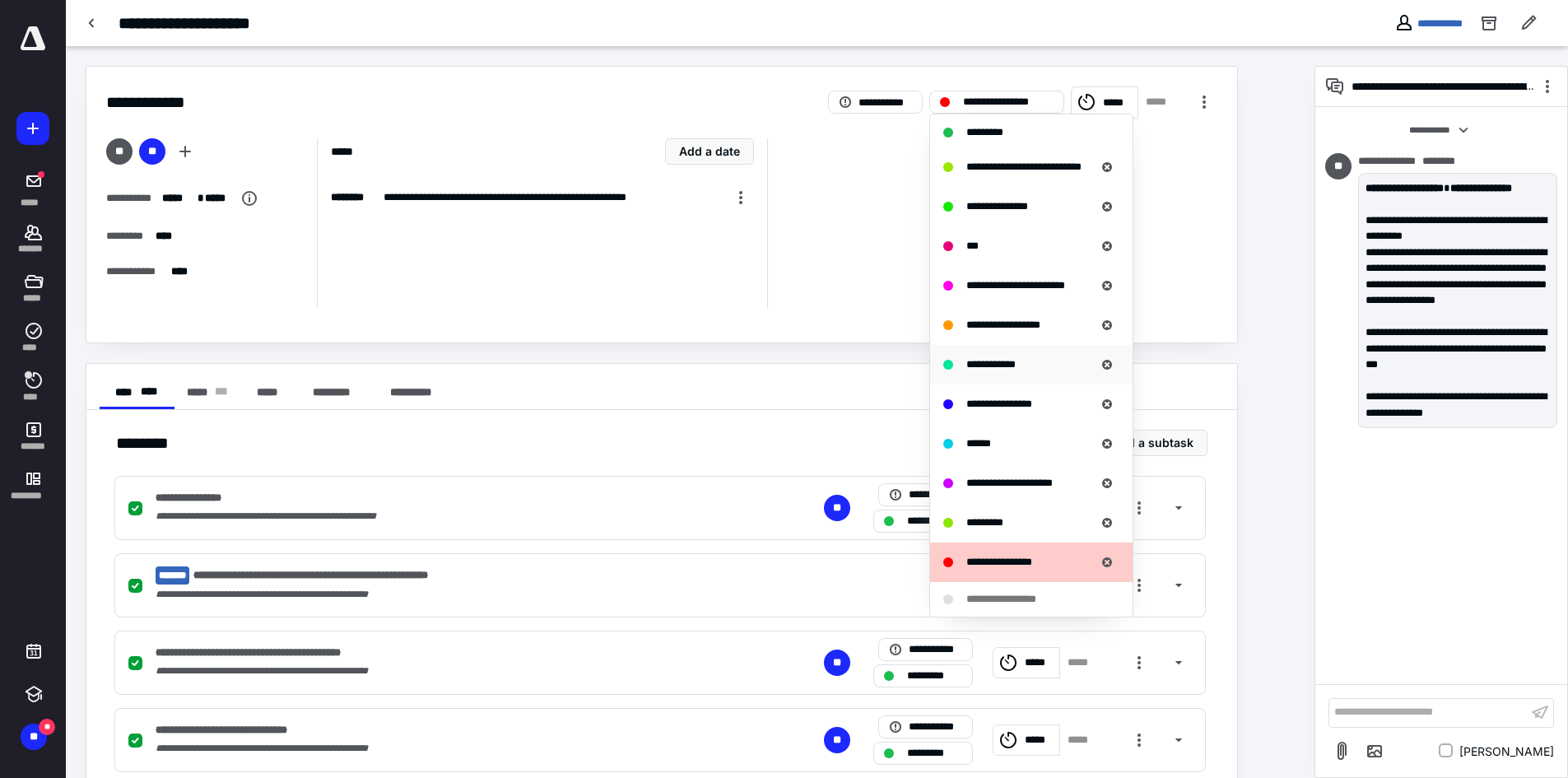 click on "**********" at bounding box center (991, 365) 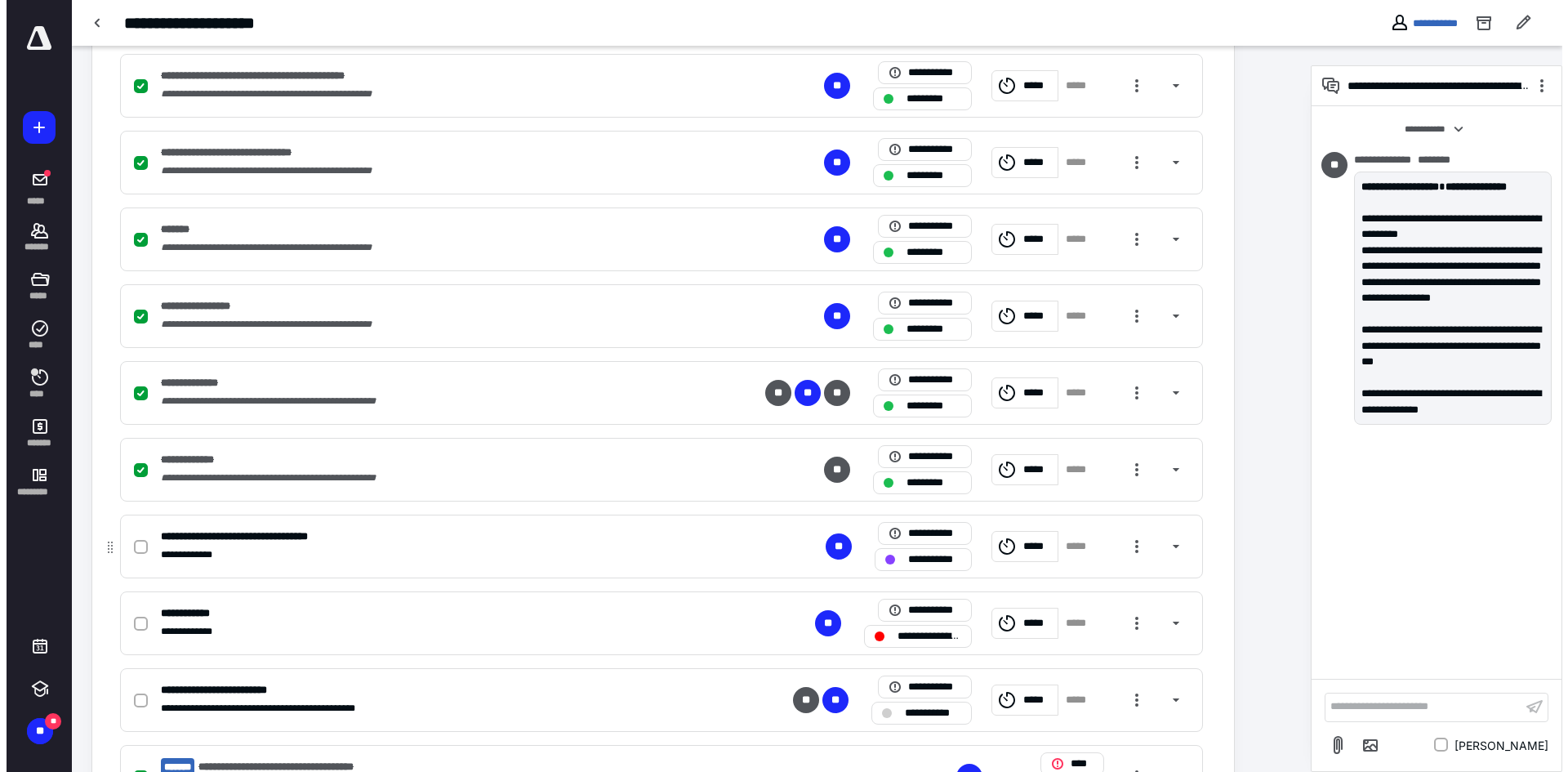 scroll, scrollTop: 725, scrollLeft: 0, axis: vertical 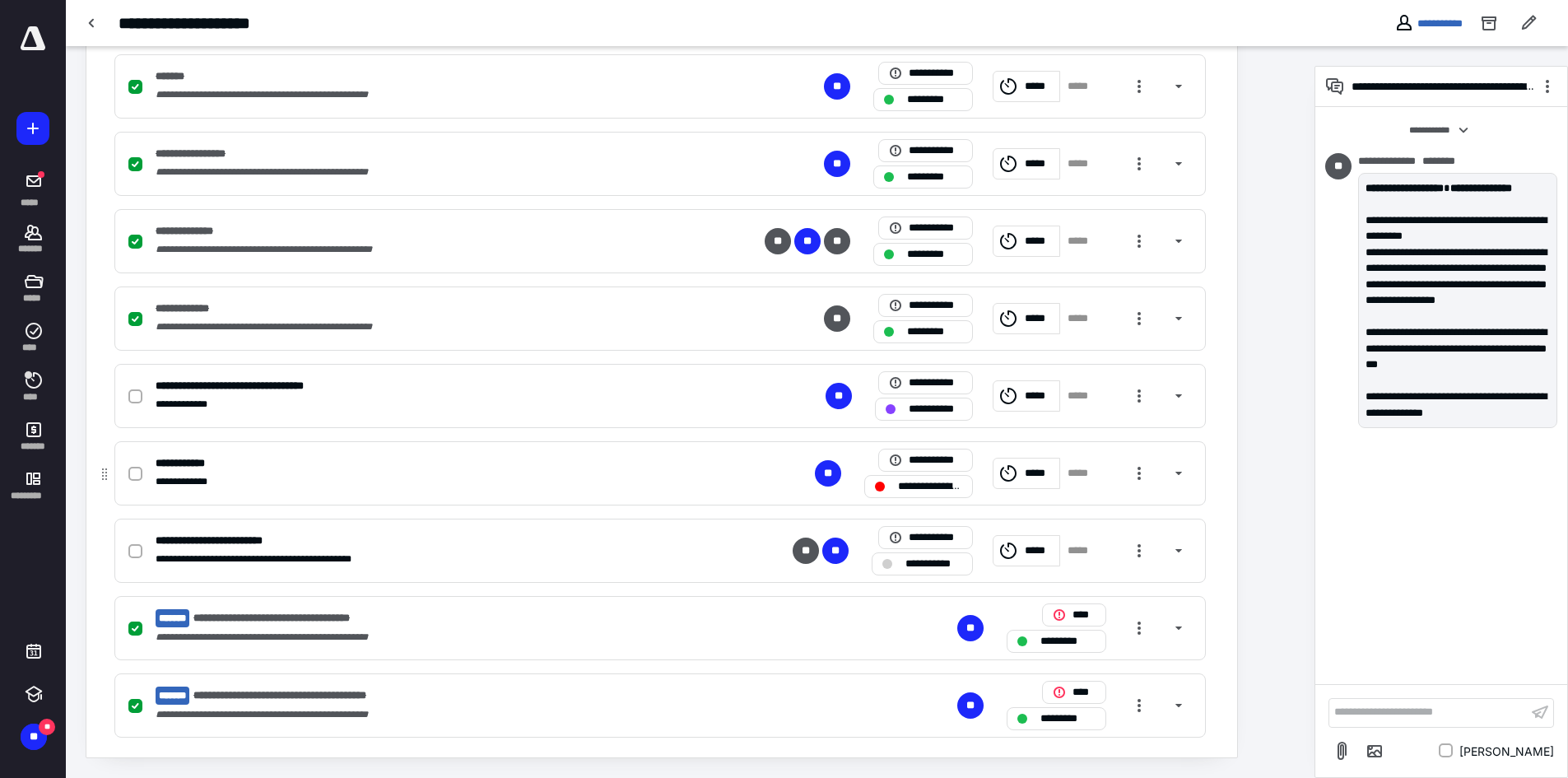 click at bounding box center [135, 474] 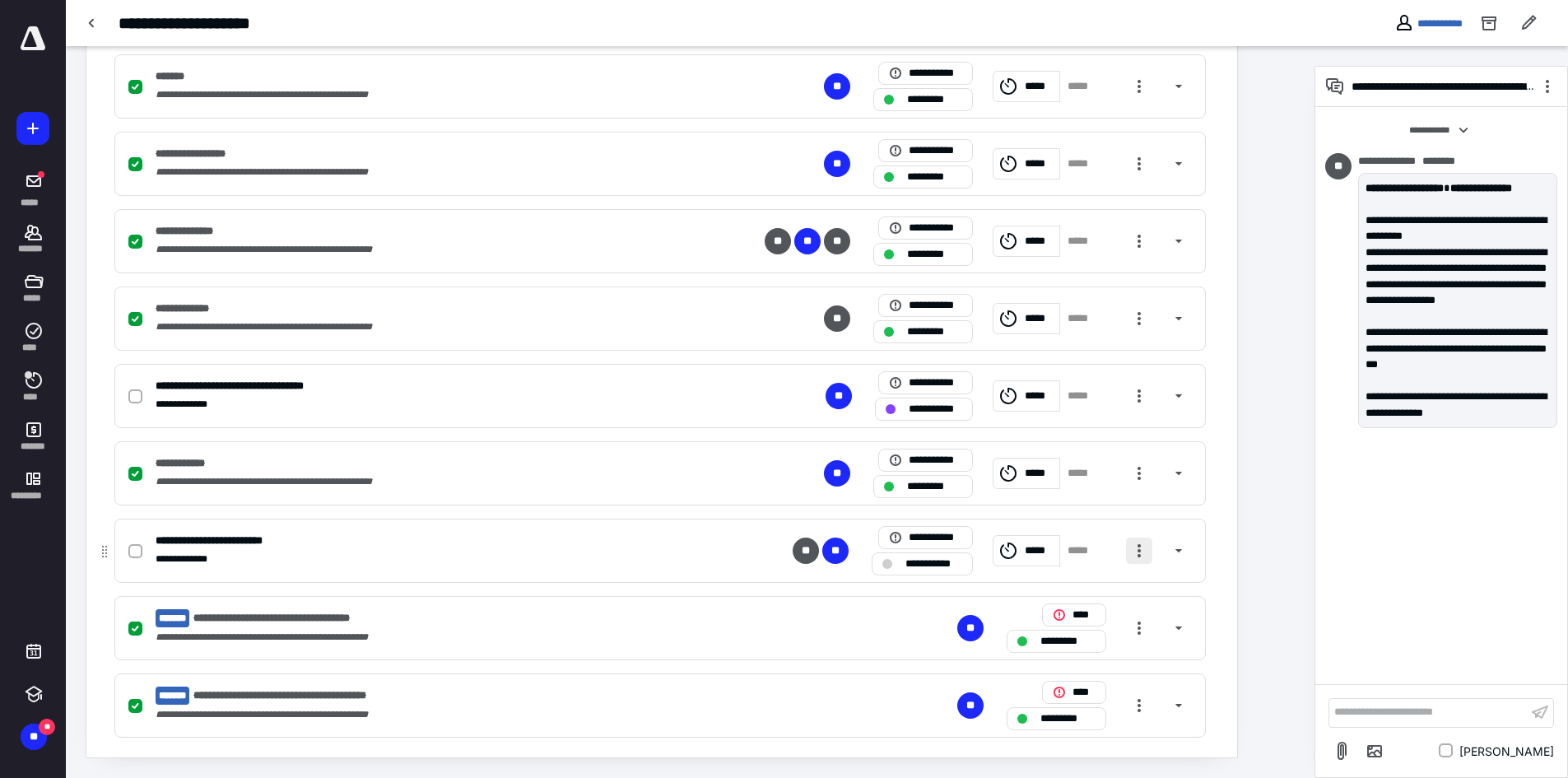 click at bounding box center (1139, 551) 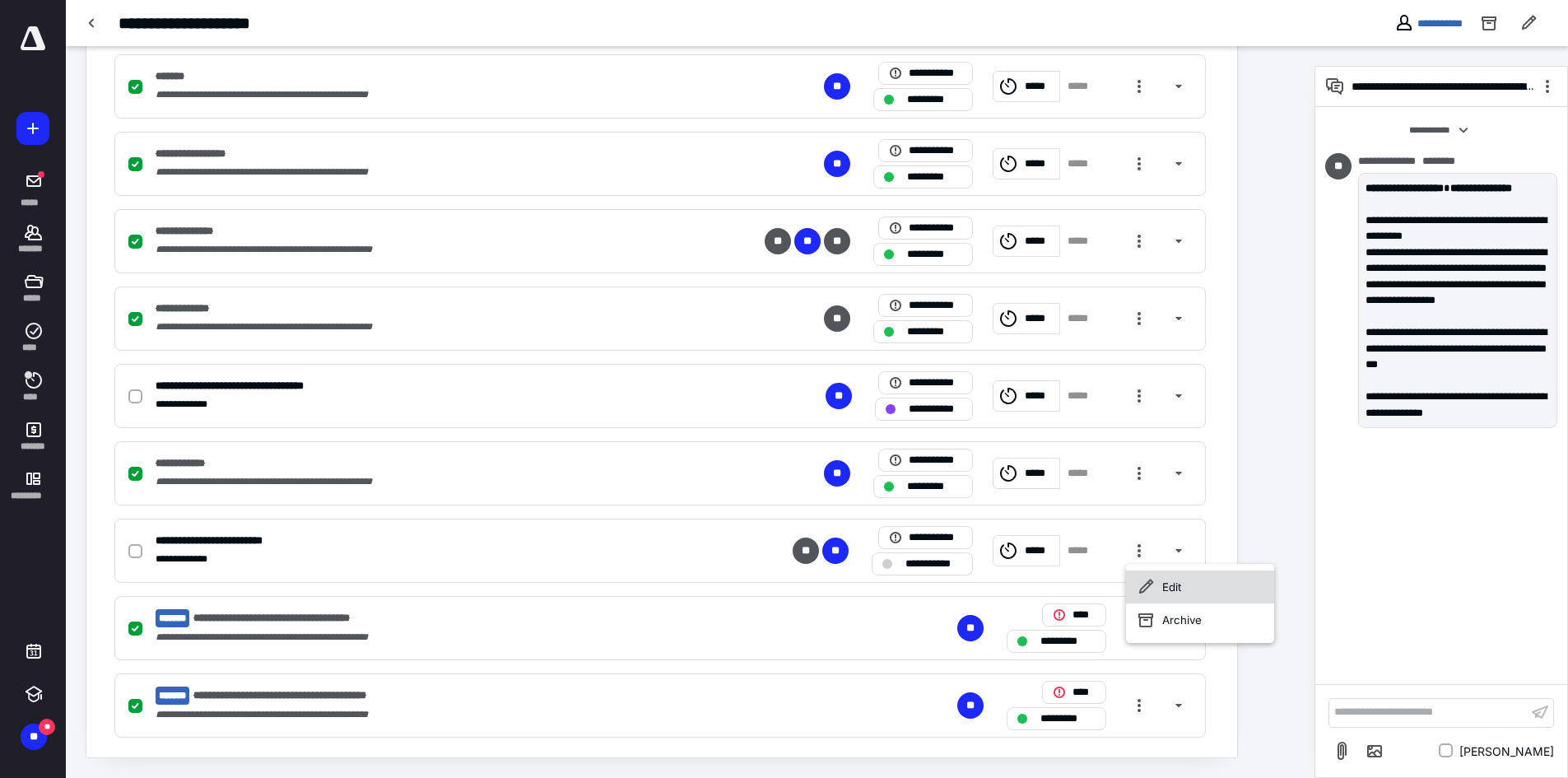 click 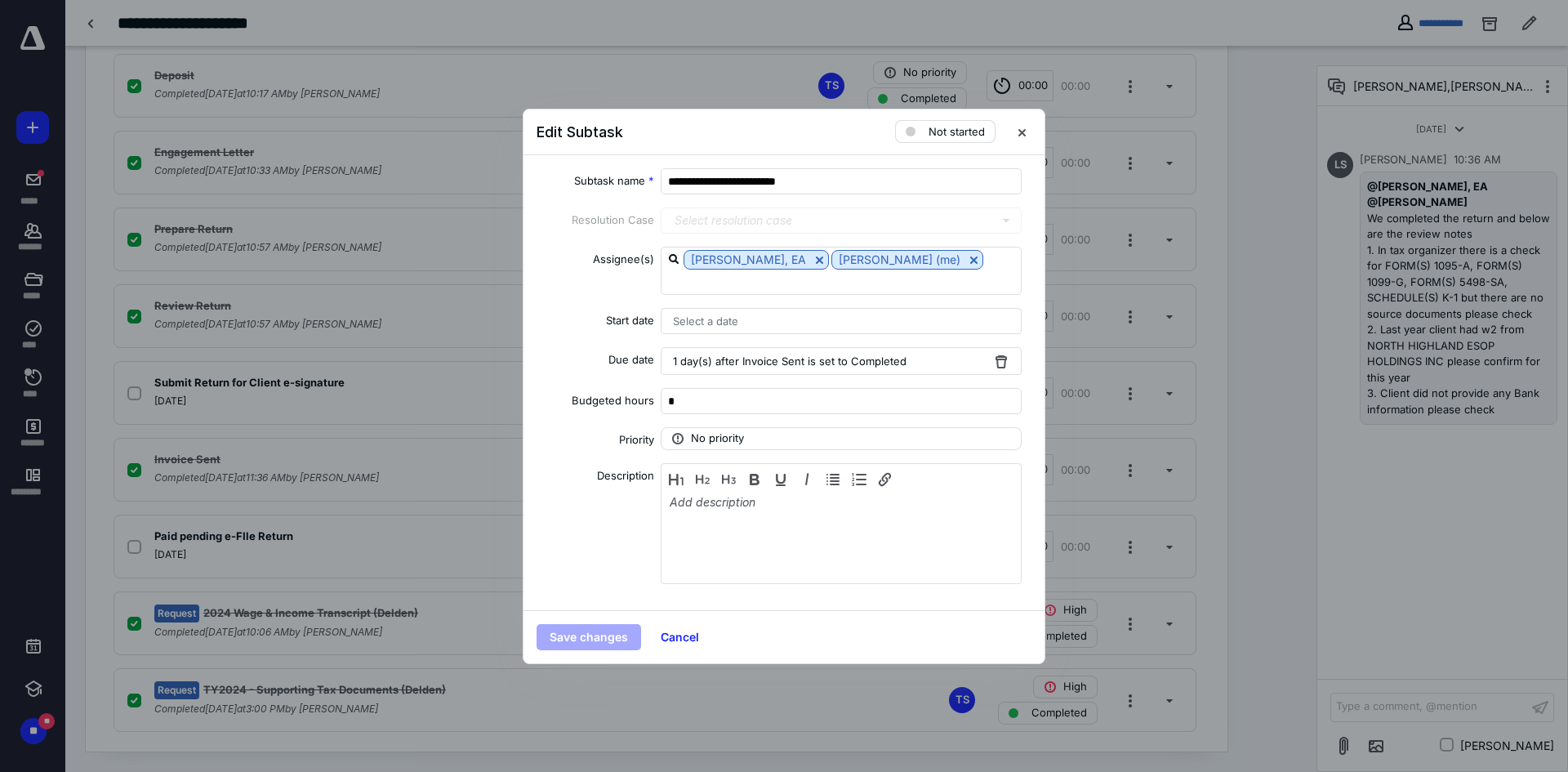click on "Not started" at bounding box center [956, 132] 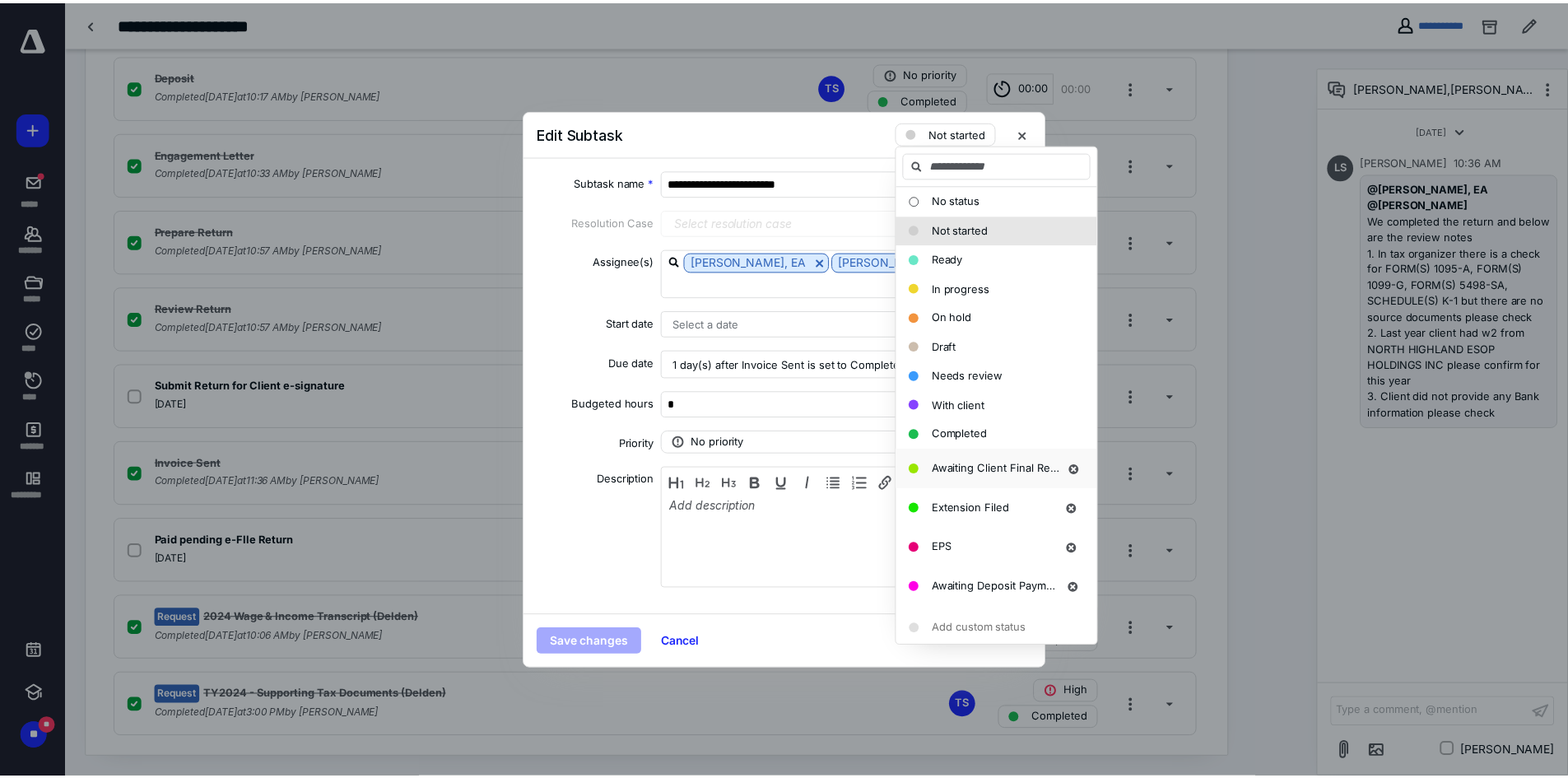 scroll, scrollTop: 165, scrollLeft: 0, axis: vertical 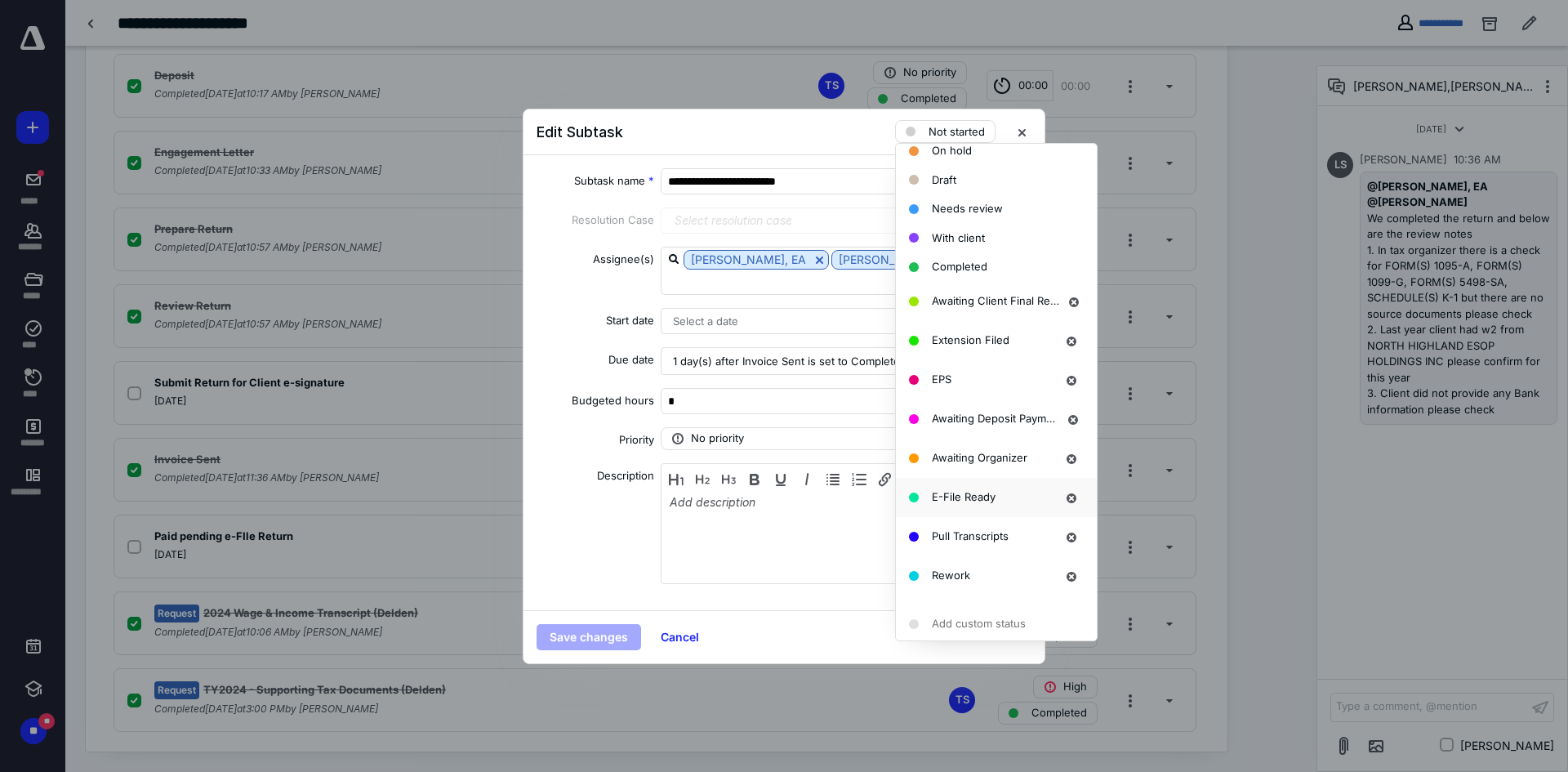 click on "E-File Ready" at bounding box center (964, 497) 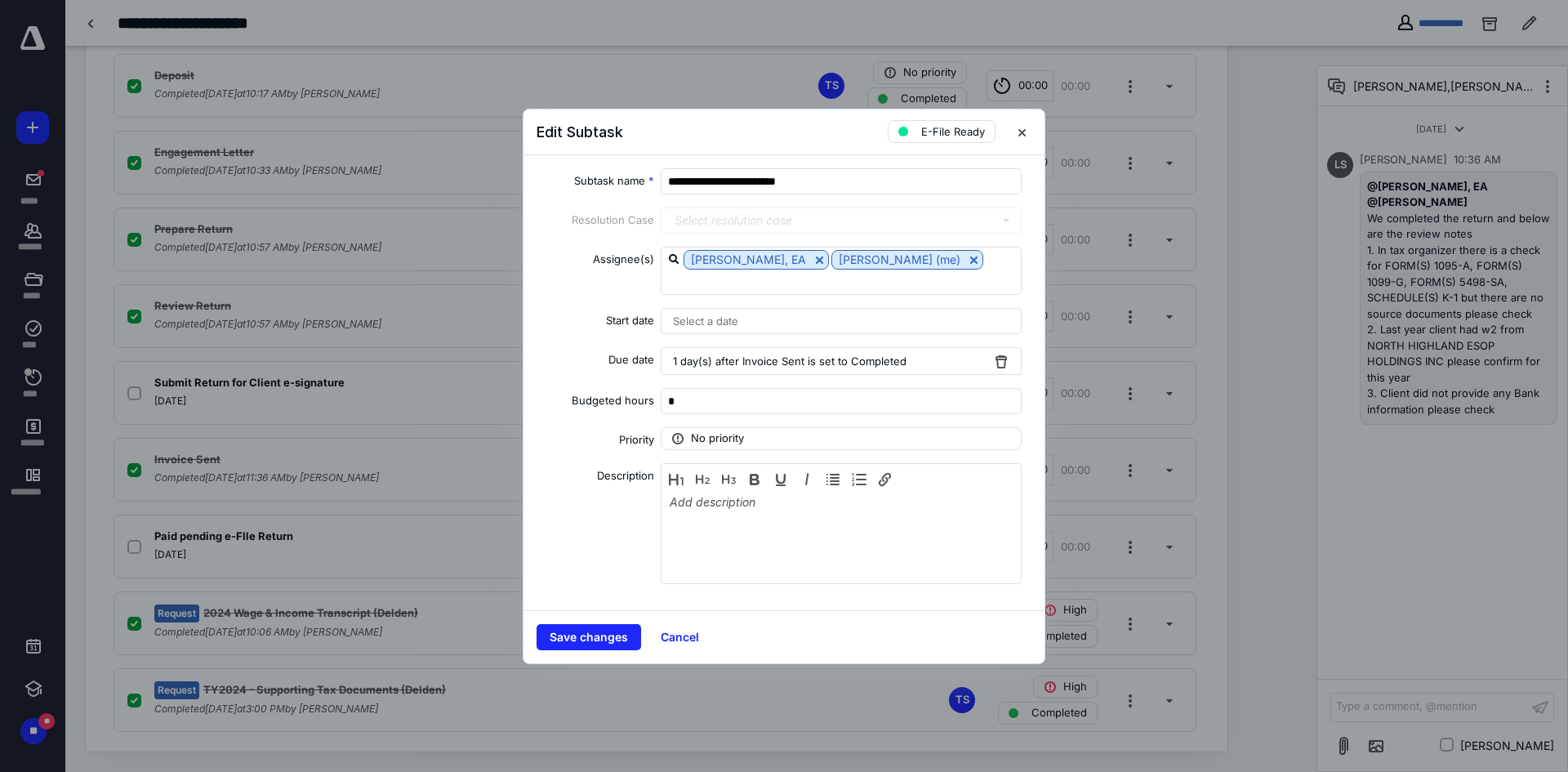 click on "Select a date" at bounding box center (841, 321) 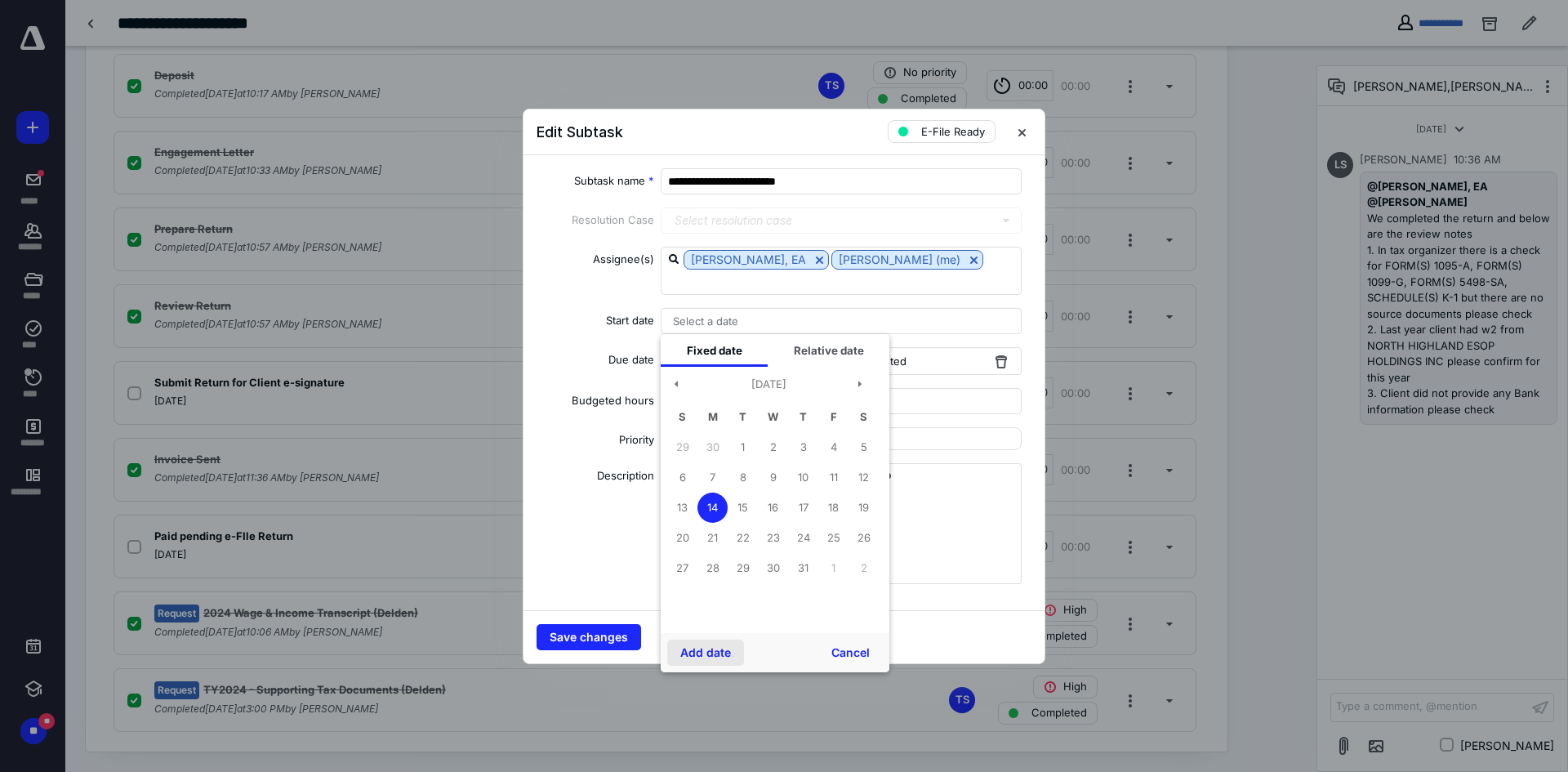 click on "Add date" at bounding box center (706, 653) 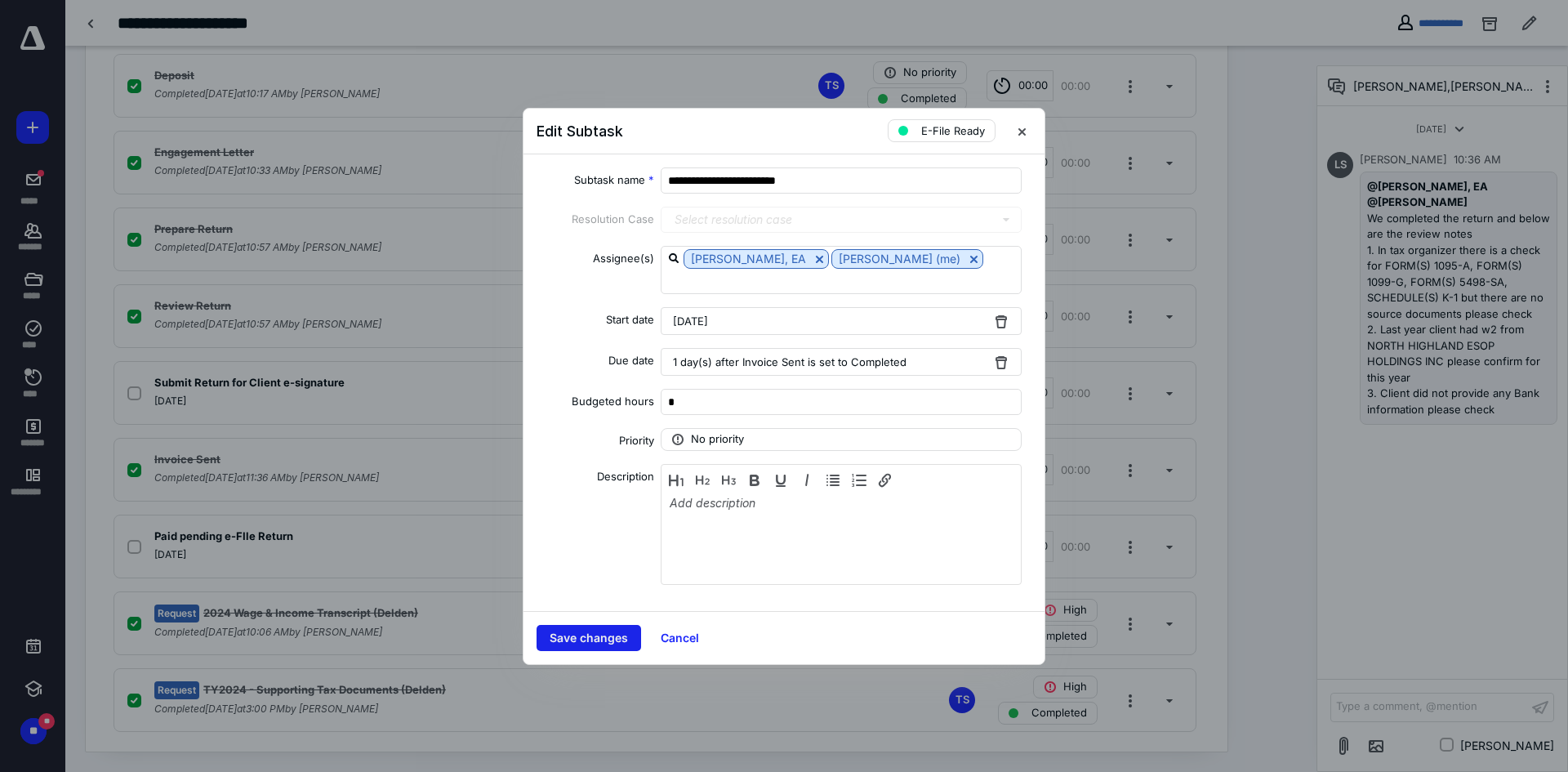 click on "Save changes" at bounding box center [589, 638] 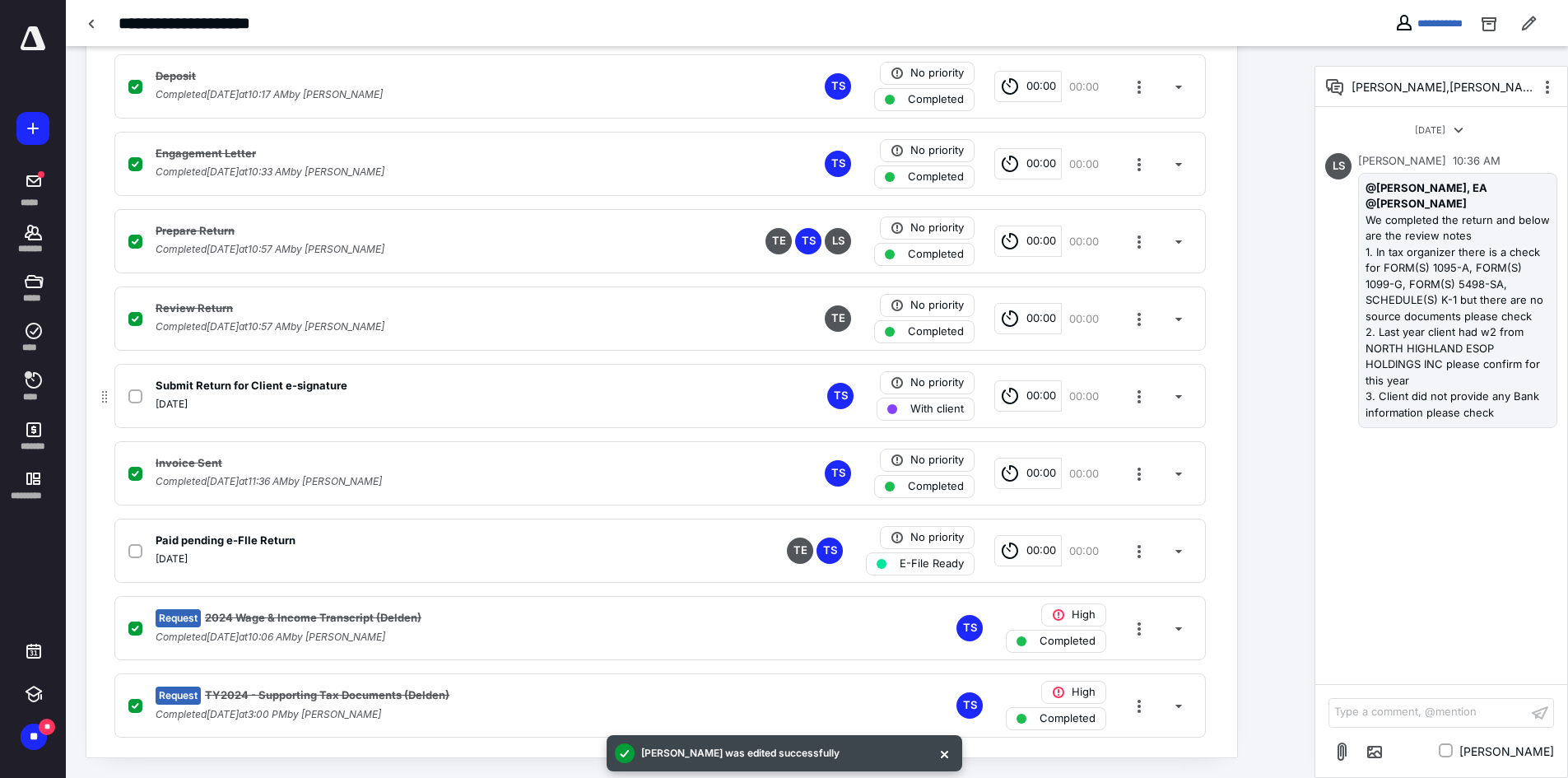 click at bounding box center [135, 397] 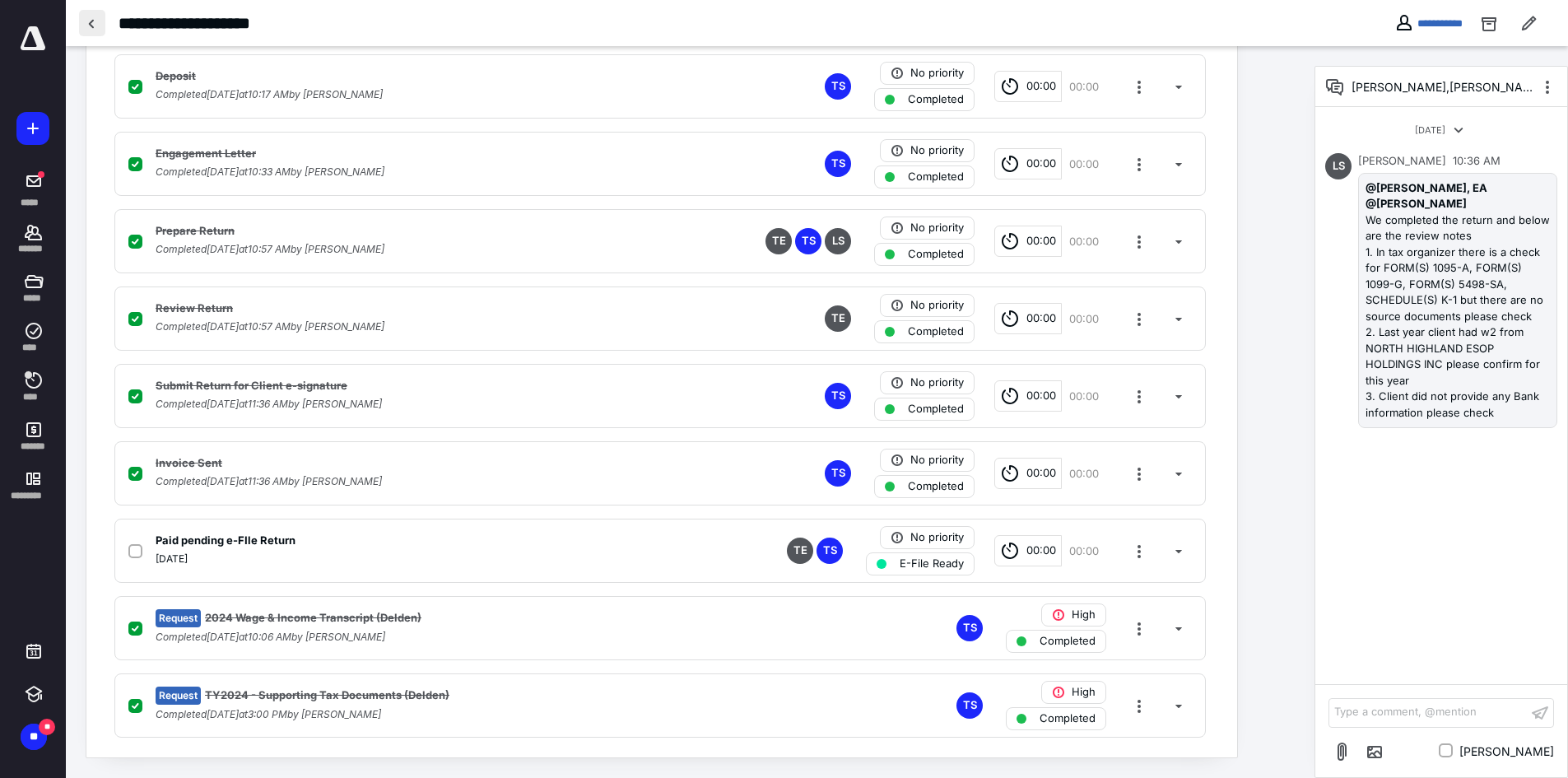 click at bounding box center (92, 23) 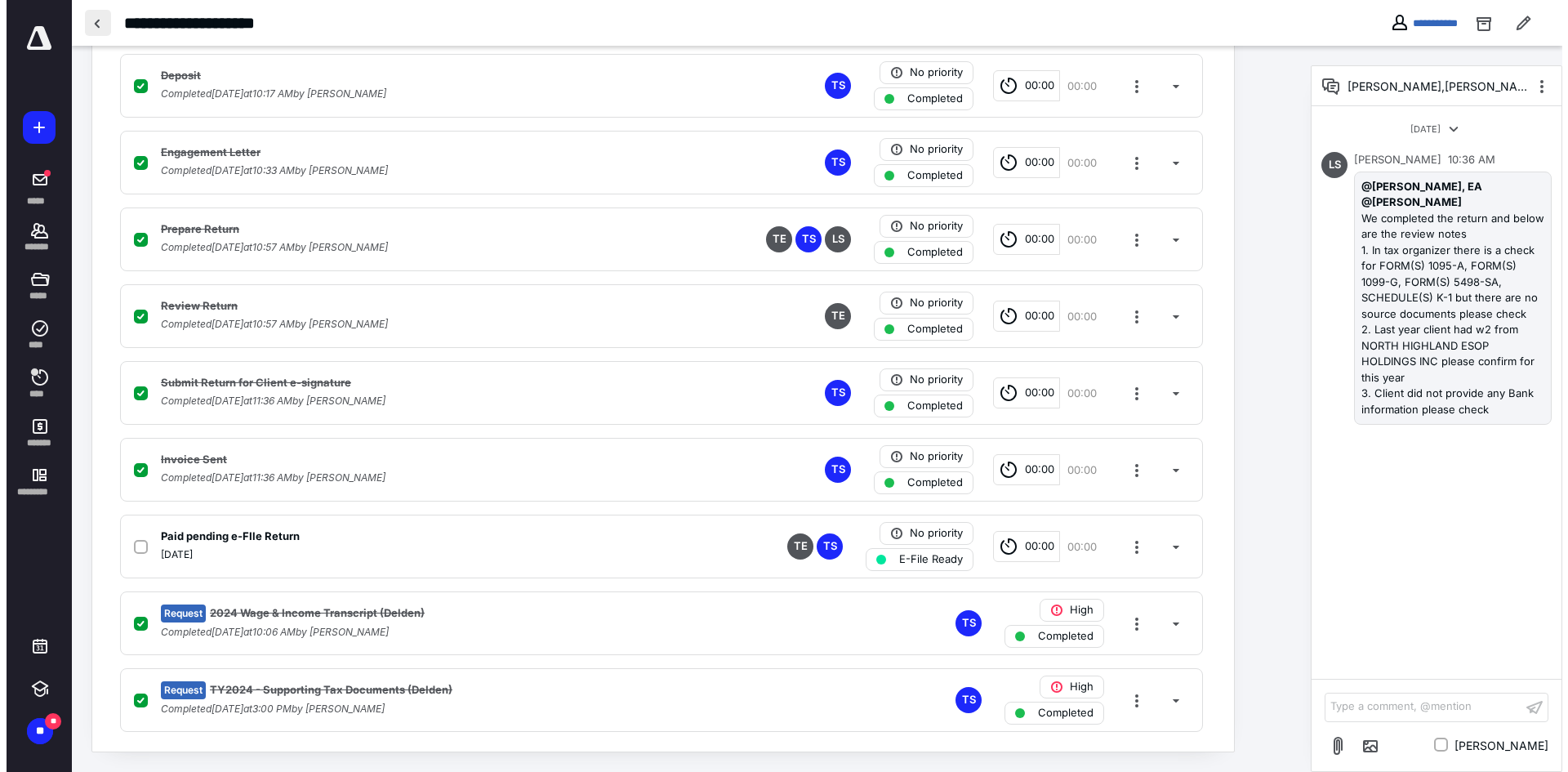 scroll, scrollTop: 0, scrollLeft: 0, axis: both 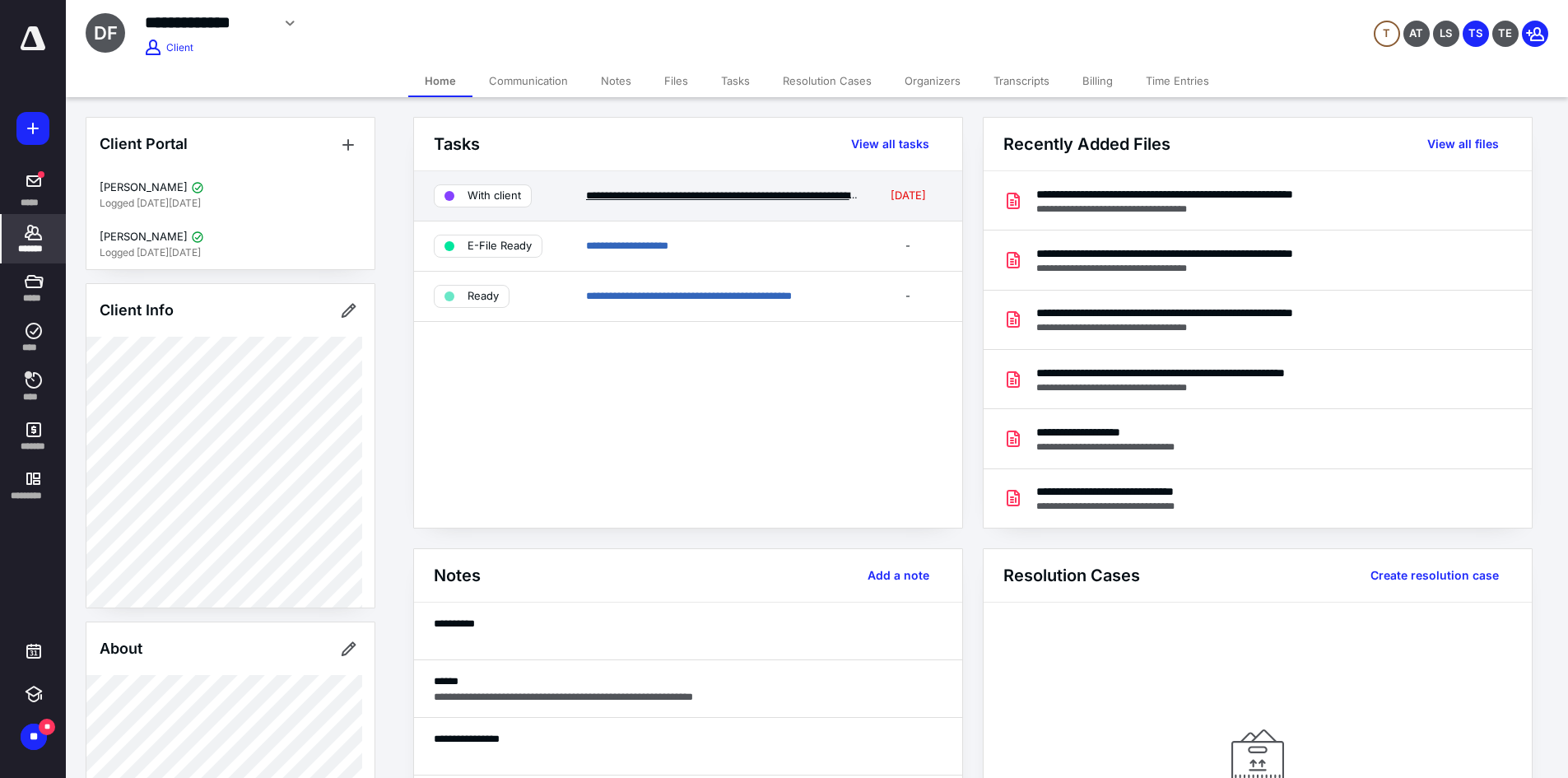 click on "**********" at bounding box center (744, 195) 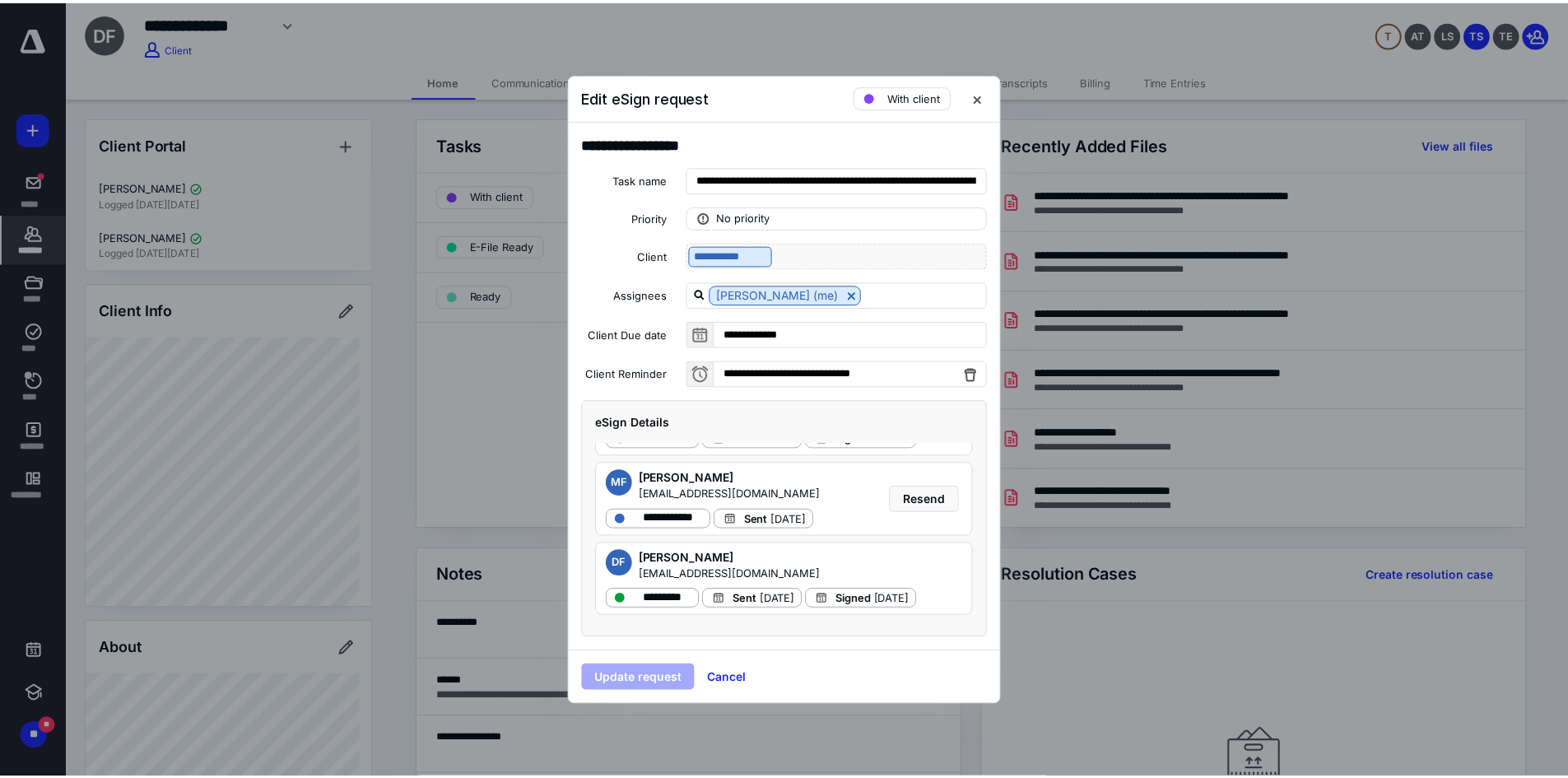 scroll, scrollTop: 100, scrollLeft: 0, axis: vertical 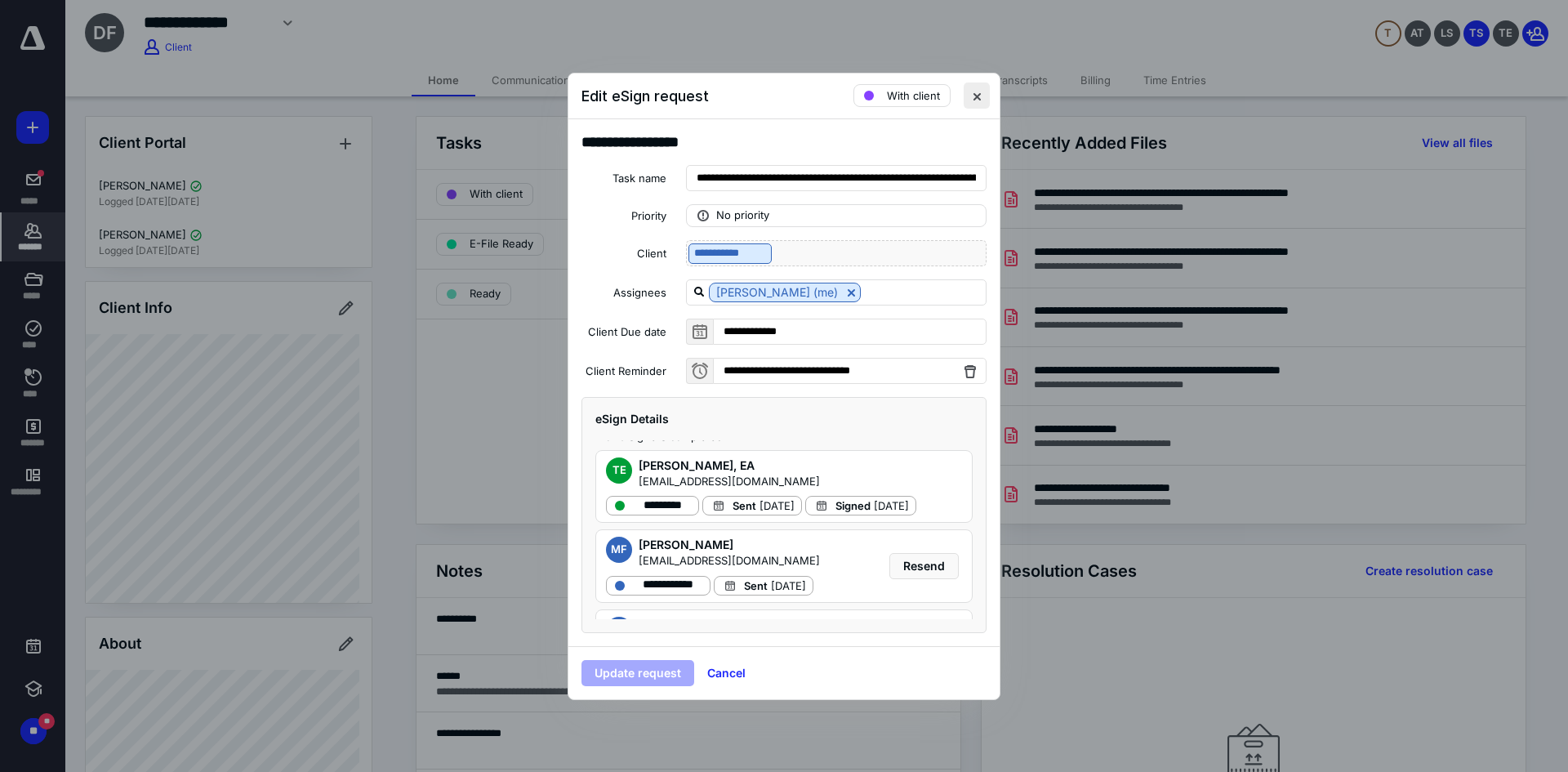 click at bounding box center [977, 96] 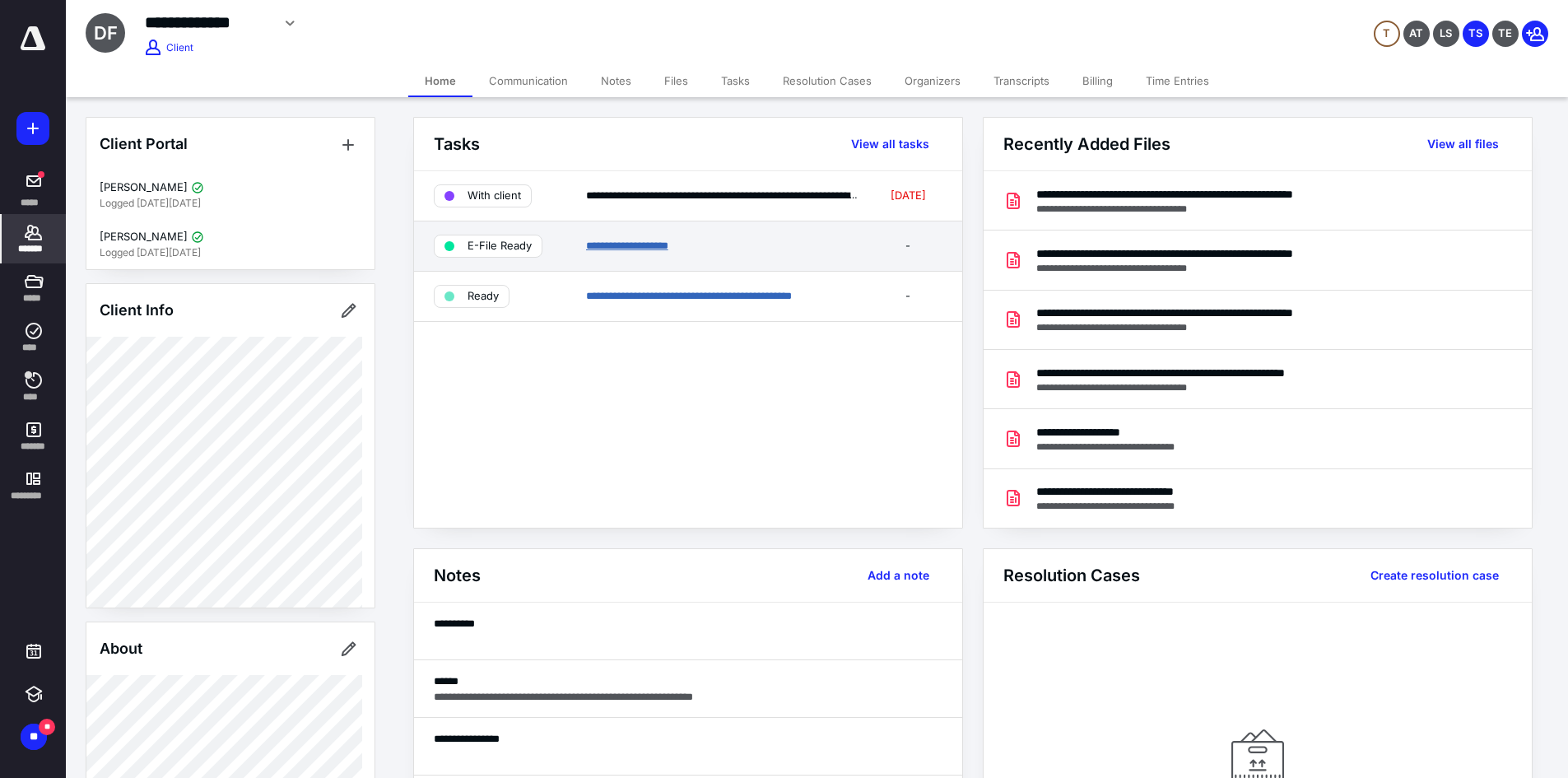 click on "**********" at bounding box center (627, 245) 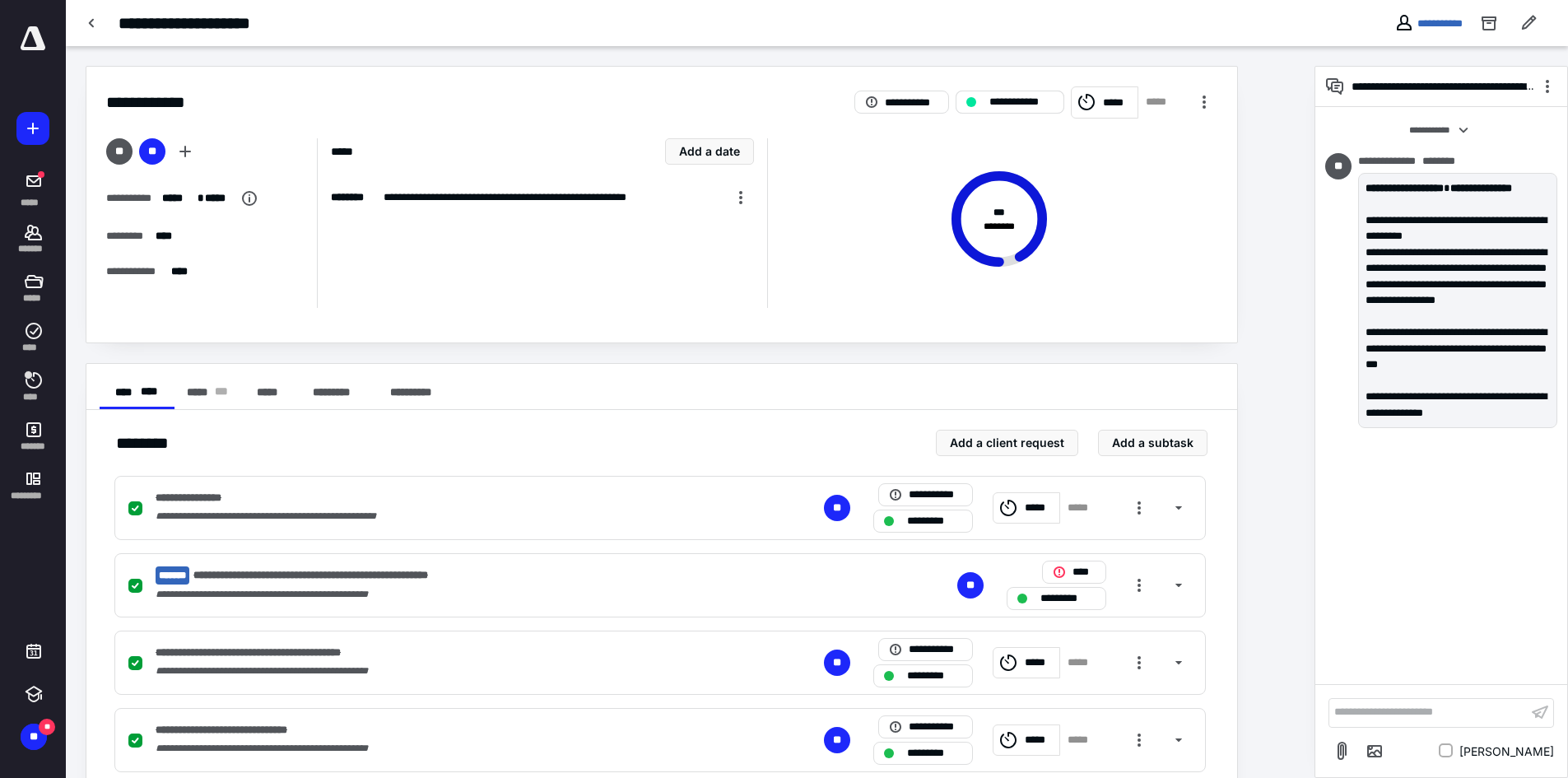 click on "**********" at bounding box center (1021, 102) 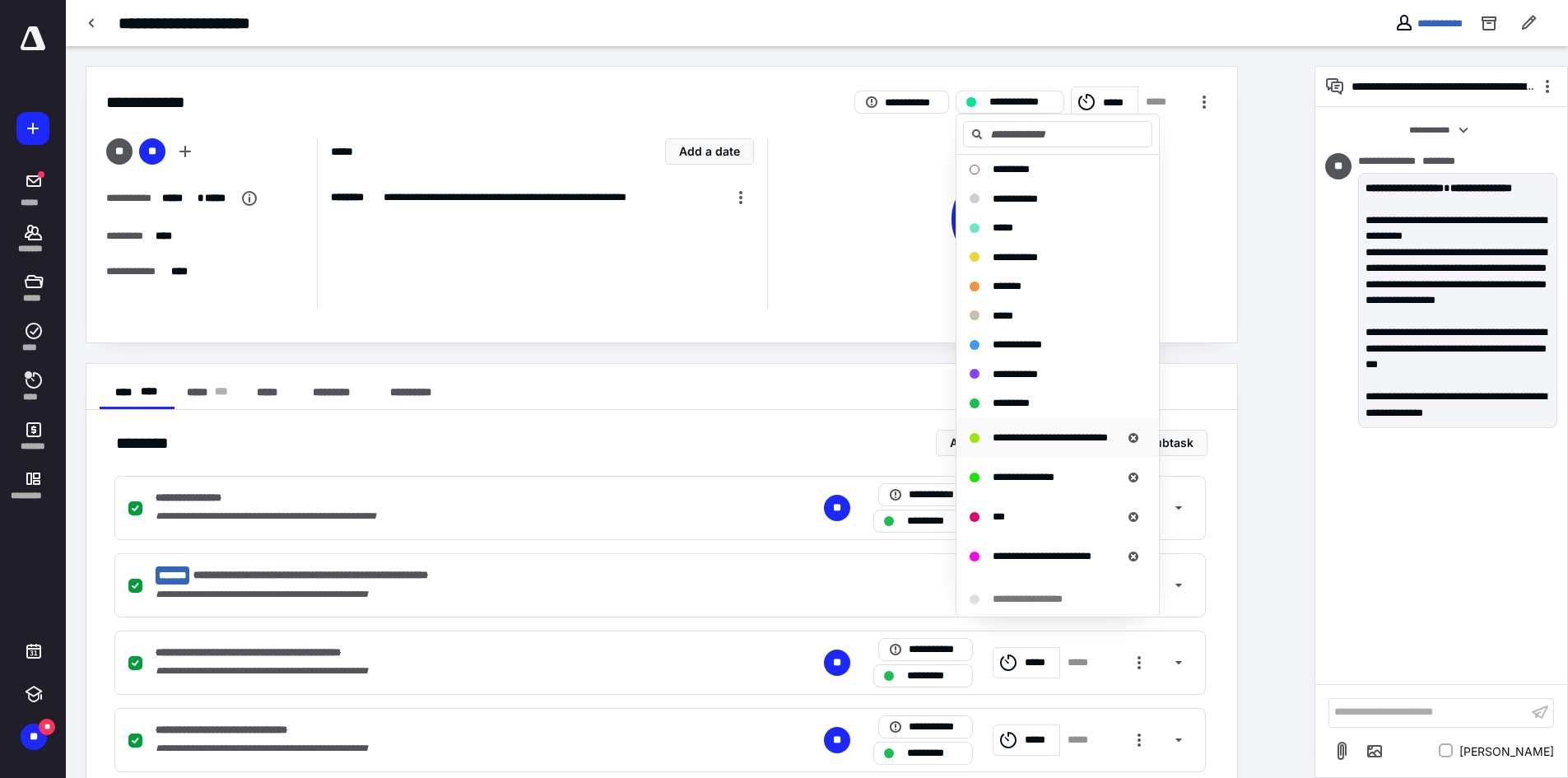 click on "**********" at bounding box center [1050, 437] 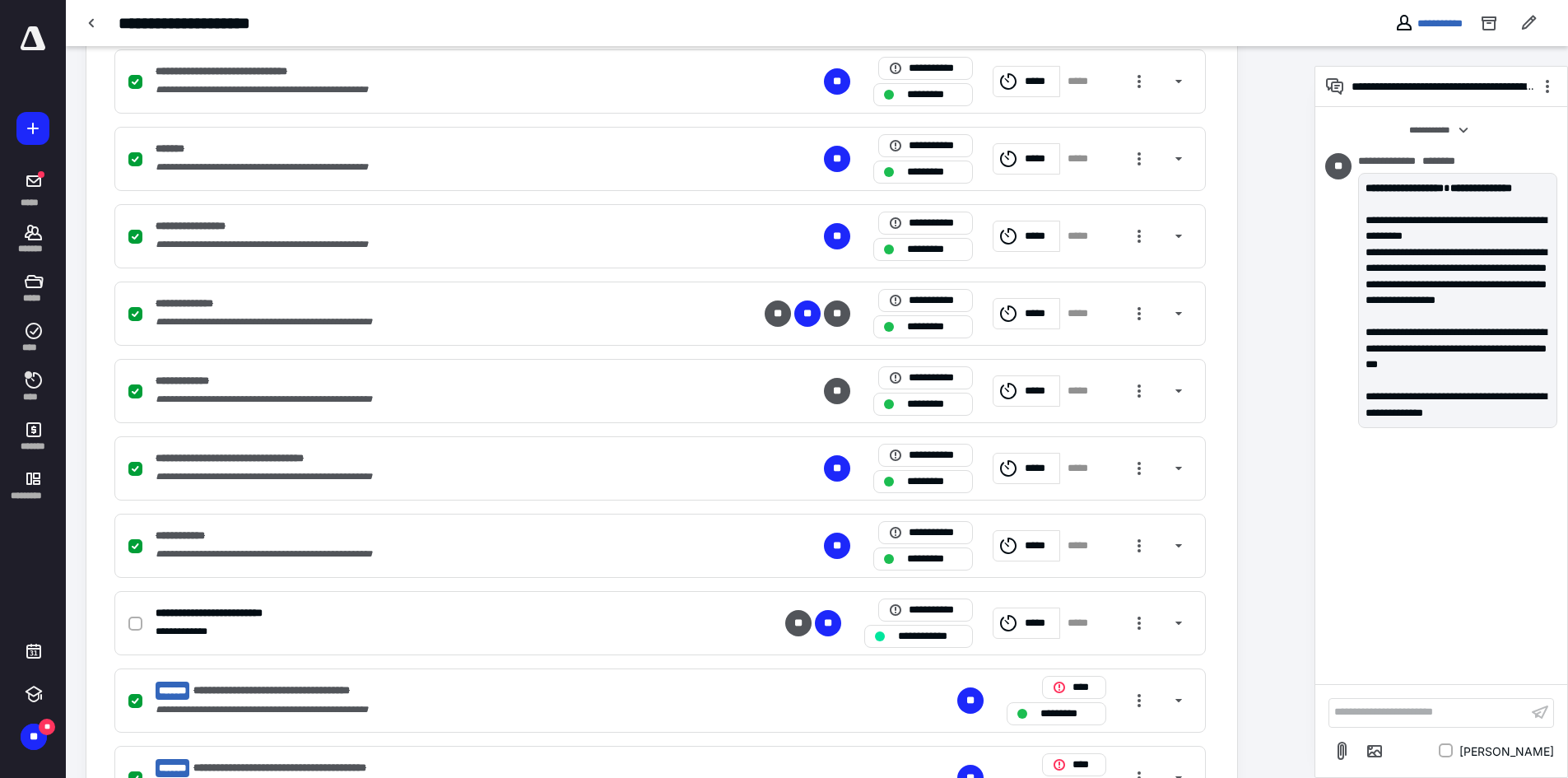 scroll, scrollTop: 731, scrollLeft: 0, axis: vertical 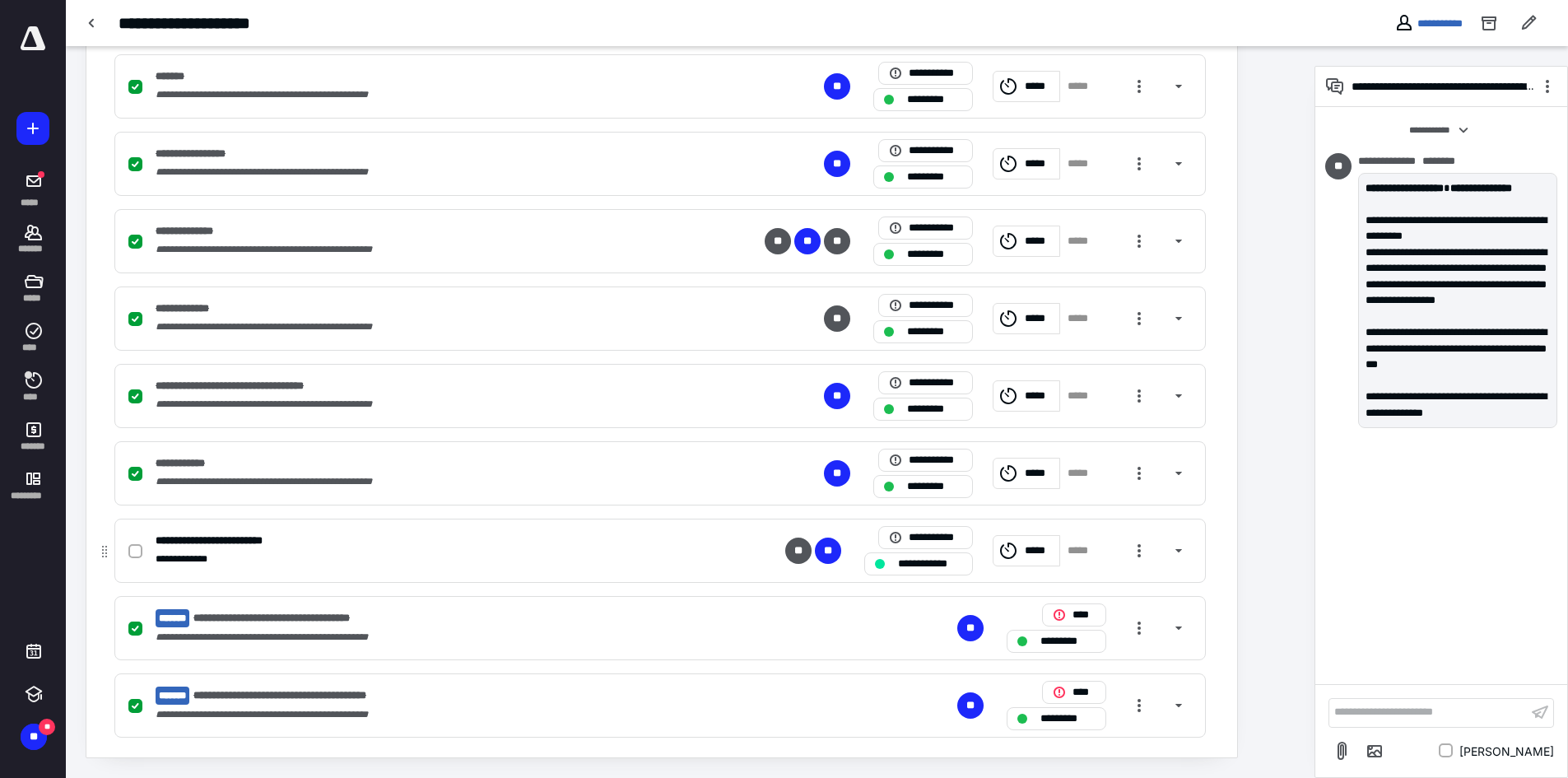 click on "**********" at bounding box center (919, 564) 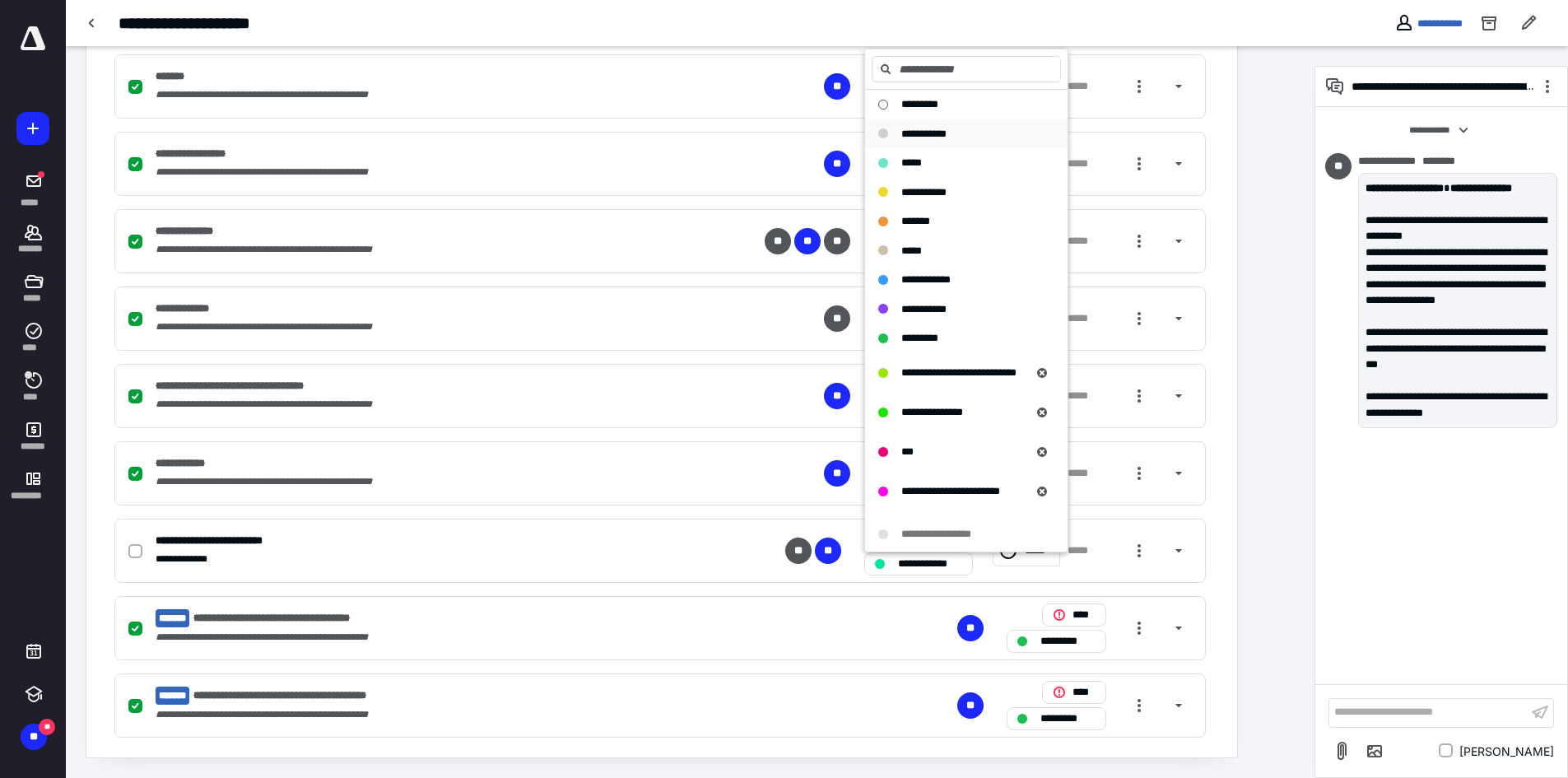 click on "**********" at bounding box center [924, 133] 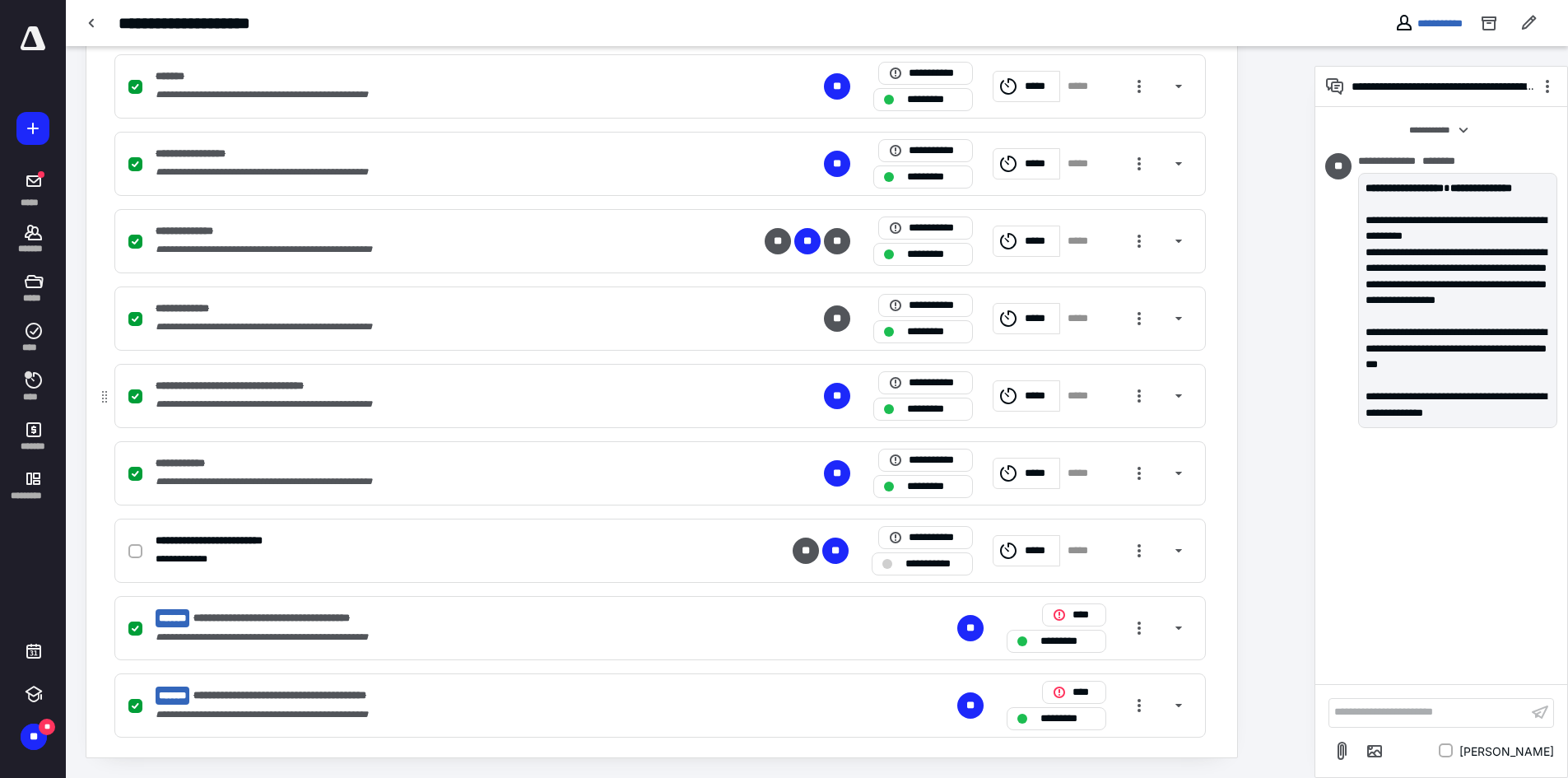 click on "*********" at bounding box center (934, 409) 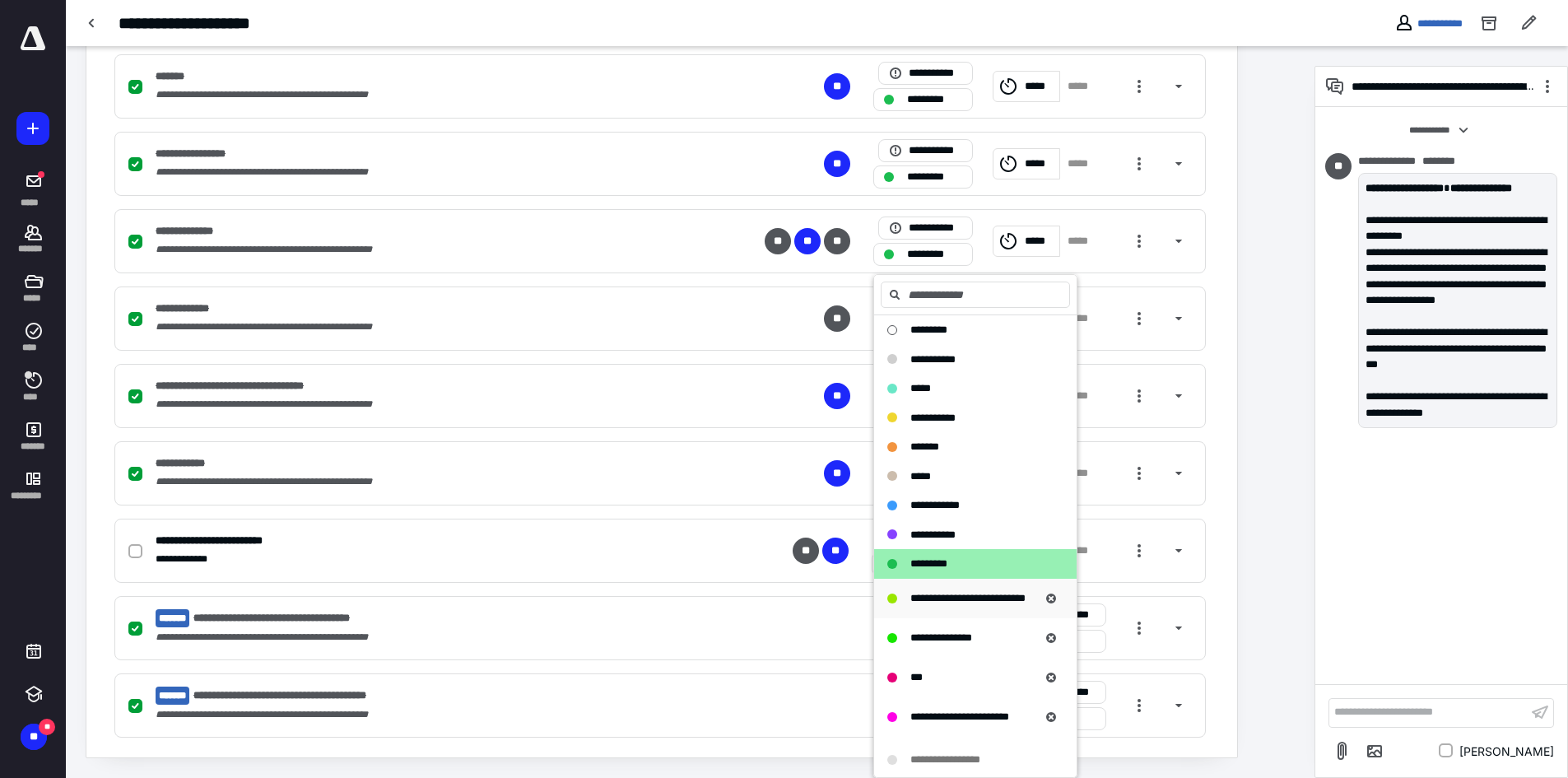 click on "**********" at bounding box center [968, 598] 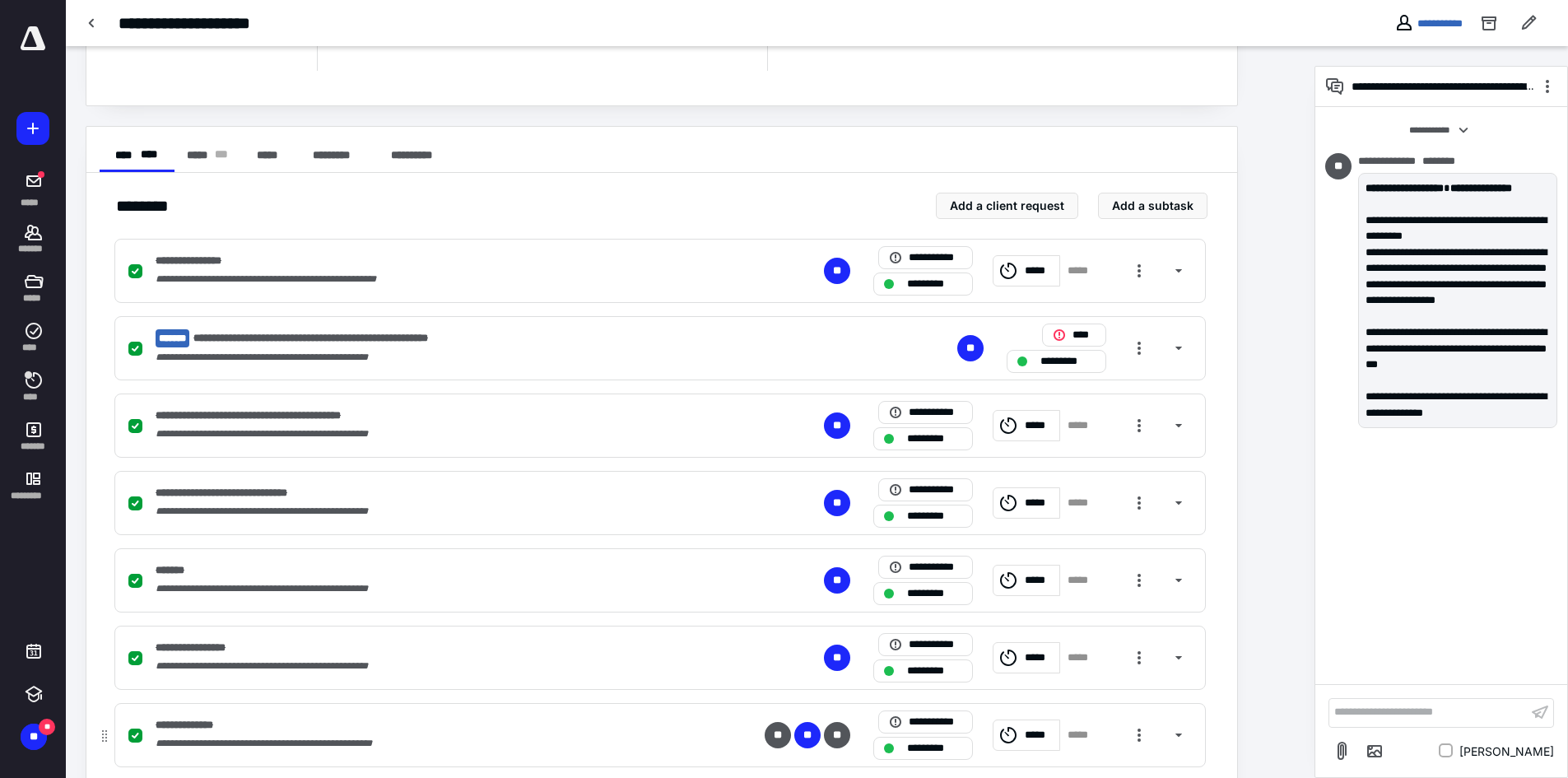 scroll, scrollTop: 0, scrollLeft: 0, axis: both 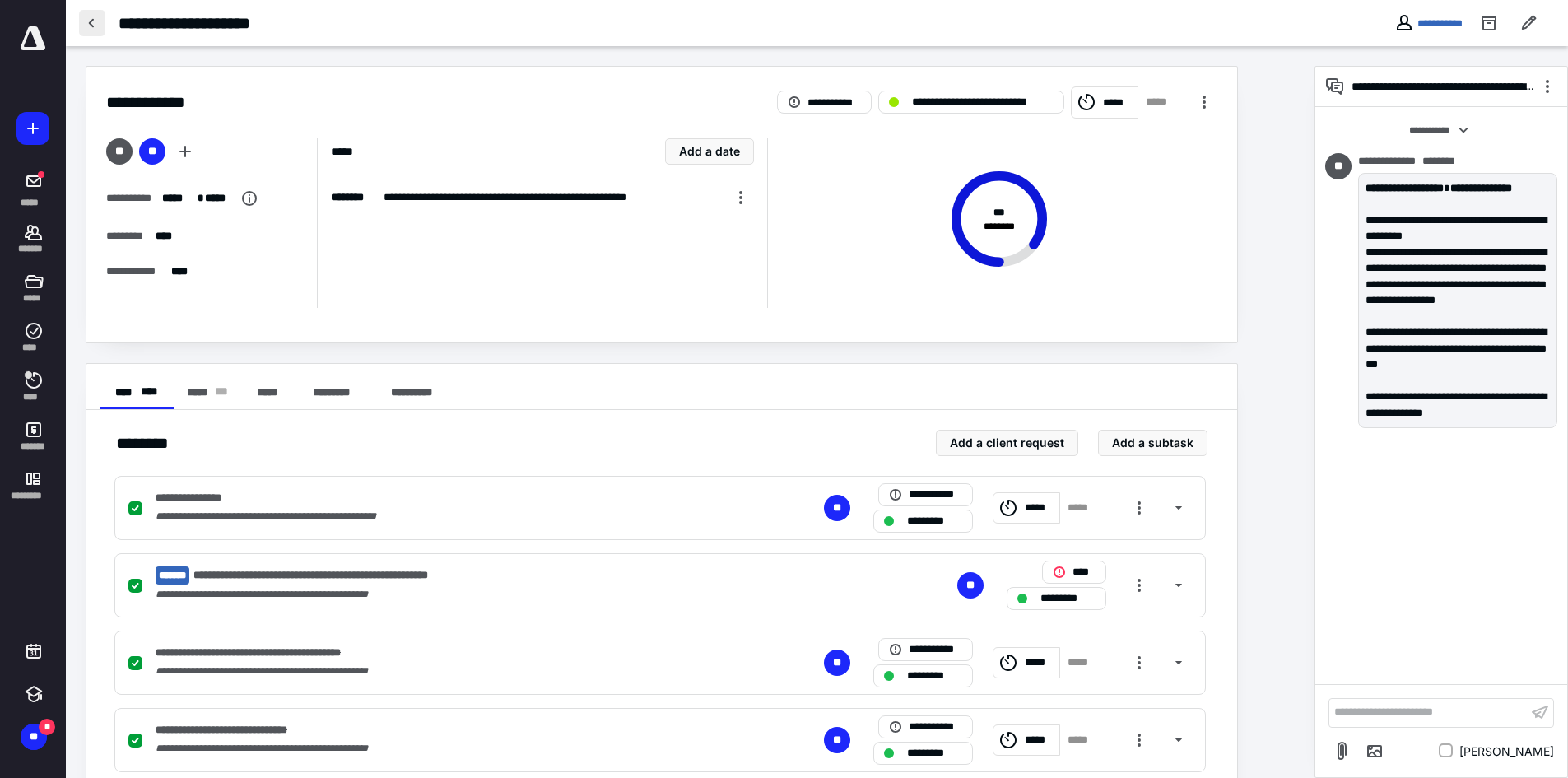 click at bounding box center (92, 23) 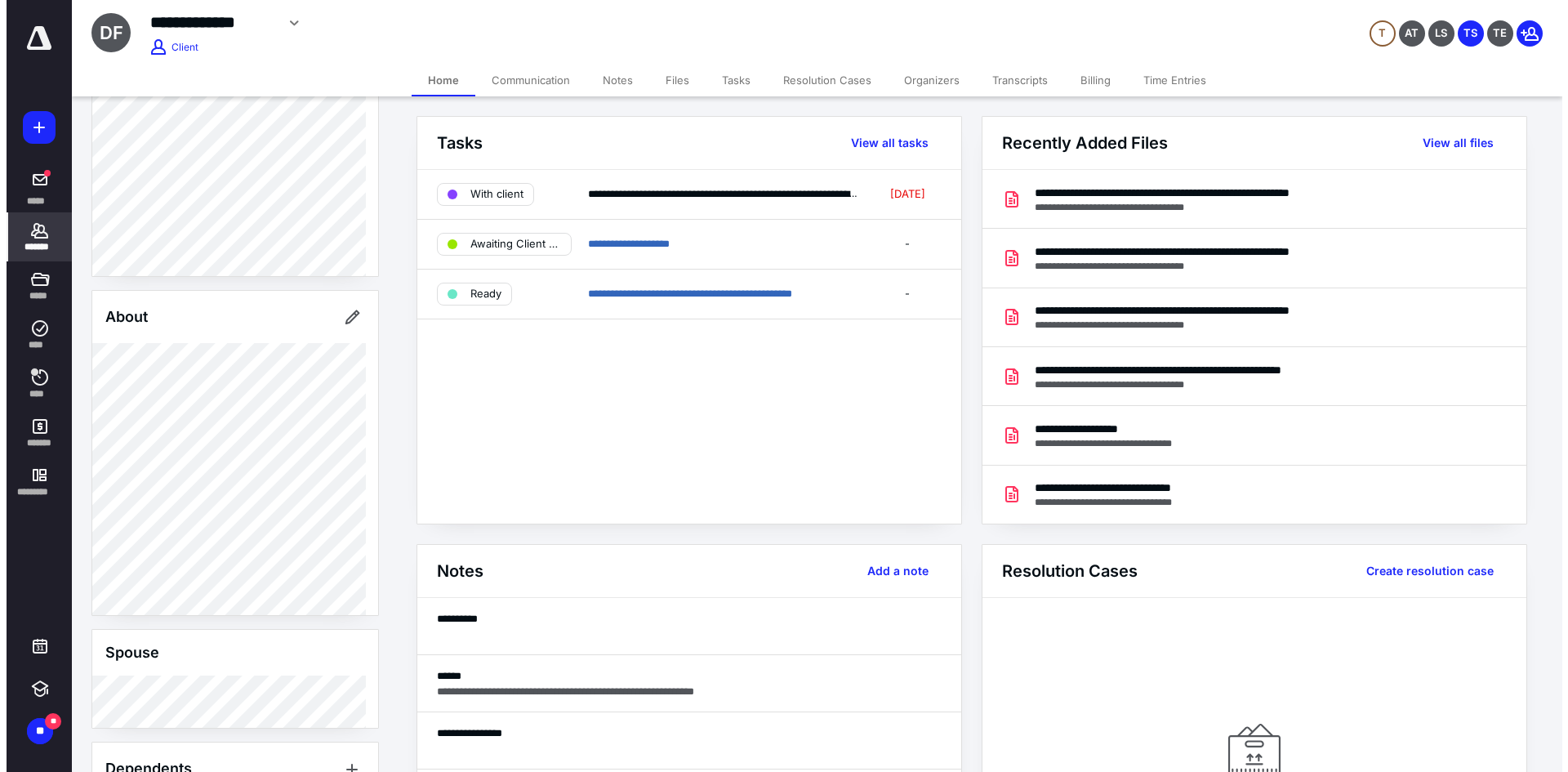 scroll, scrollTop: 408, scrollLeft: 0, axis: vertical 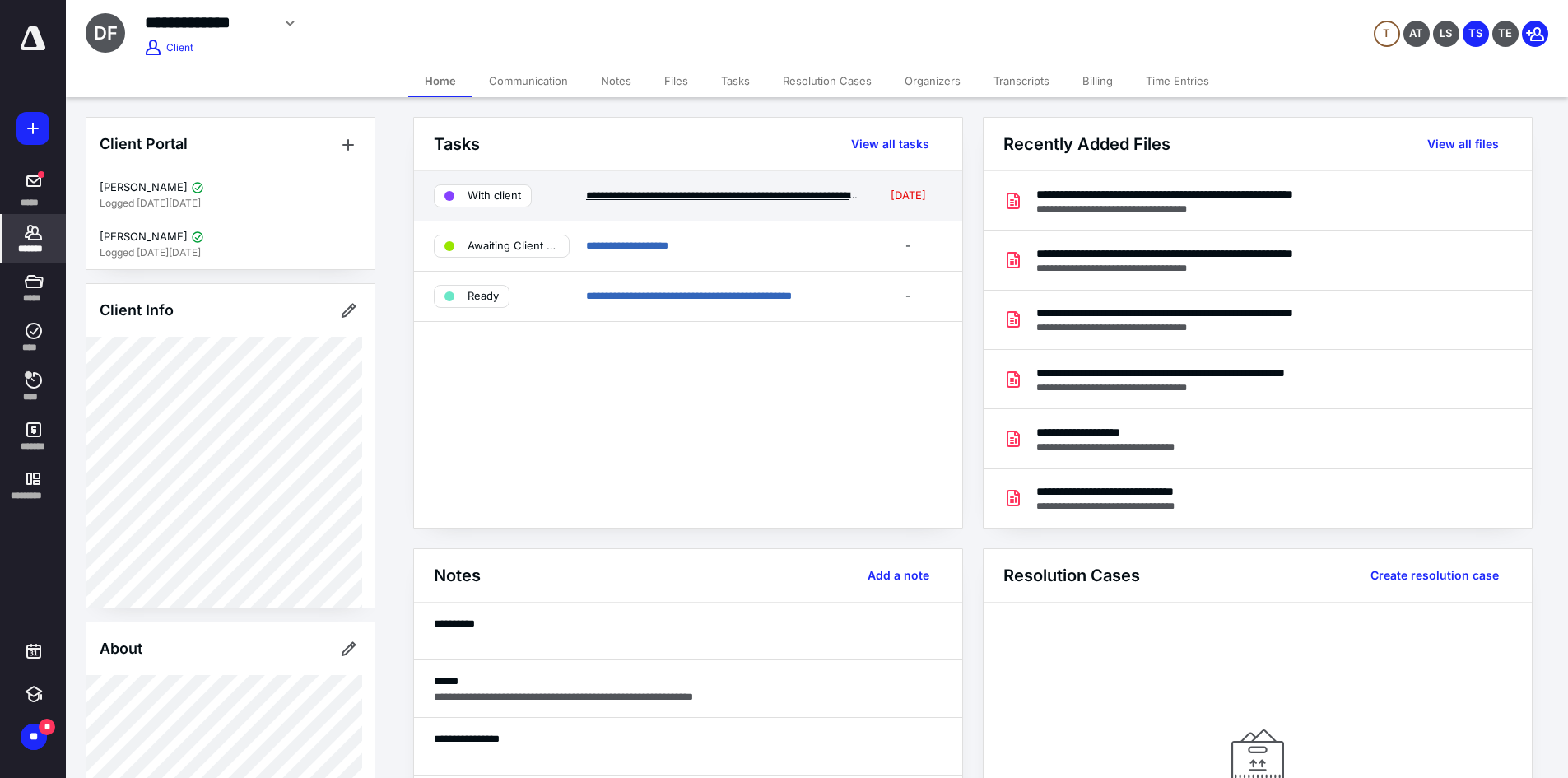 click on "**********" at bounding box center (744, 195) 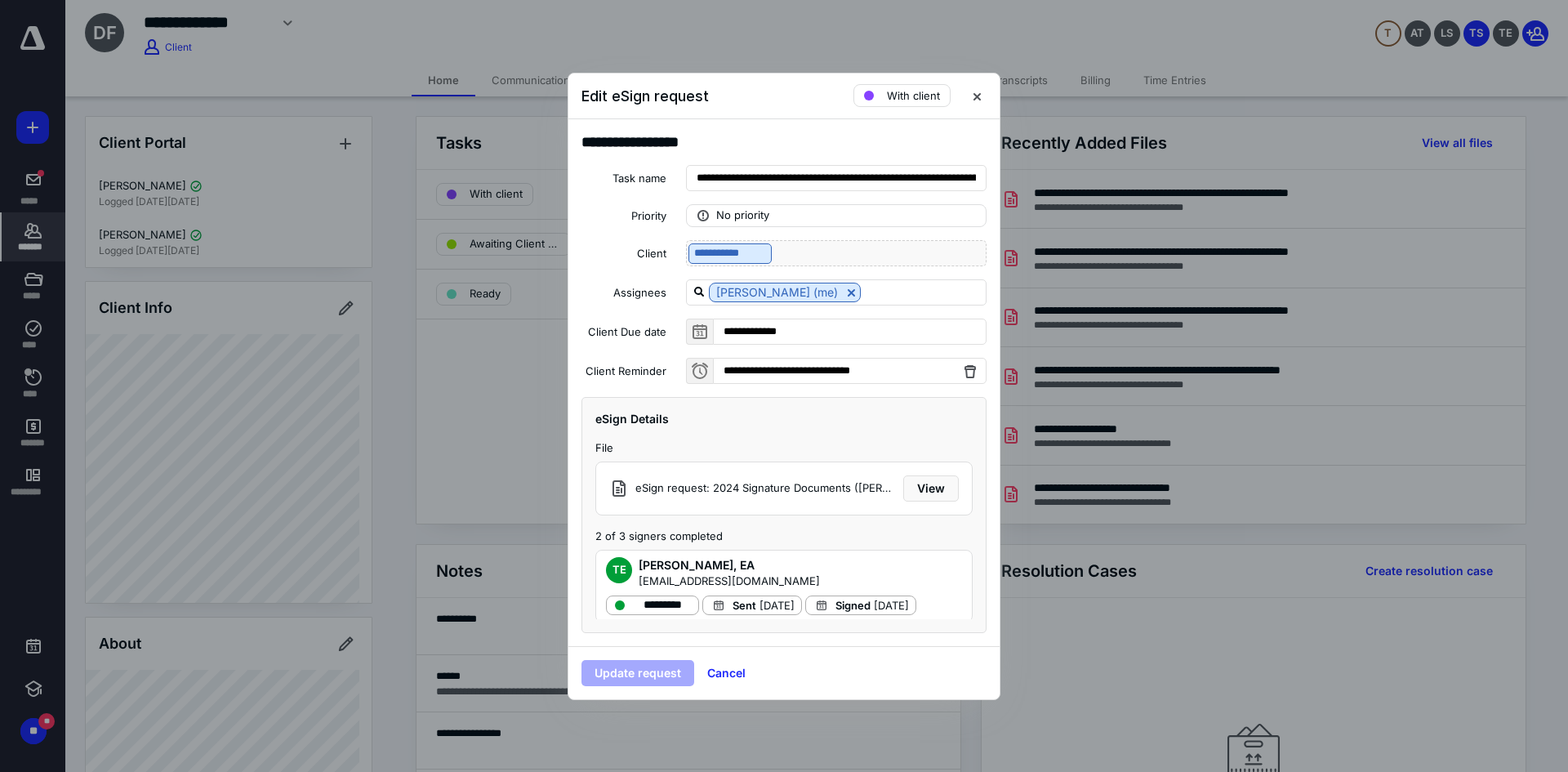 scroll, scrollTop: 181, scrollLeft: 0, axis: vertical 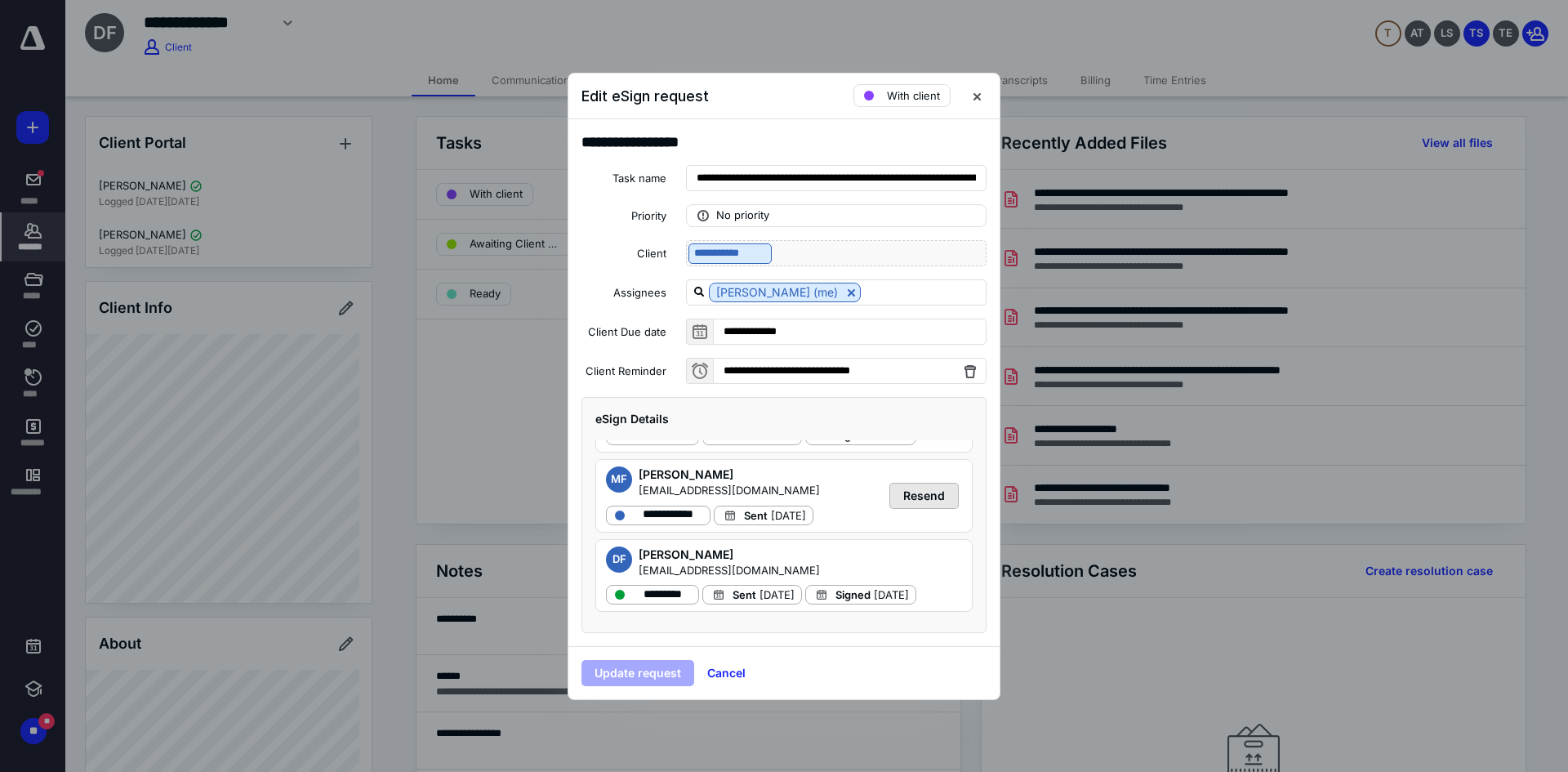 click on "Resend" at bounding box center [924, 496] 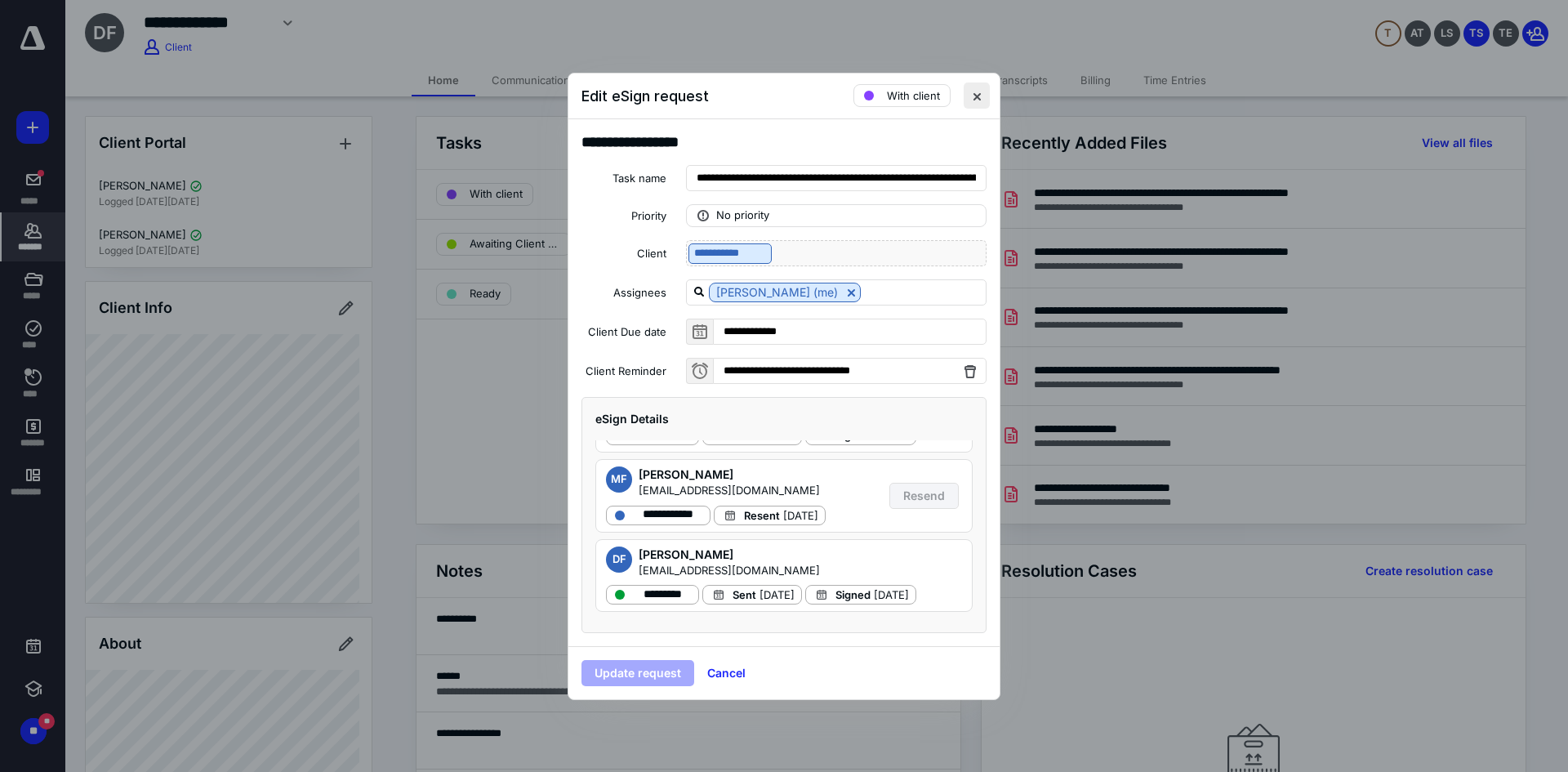 click at bounding box center (977, 96) 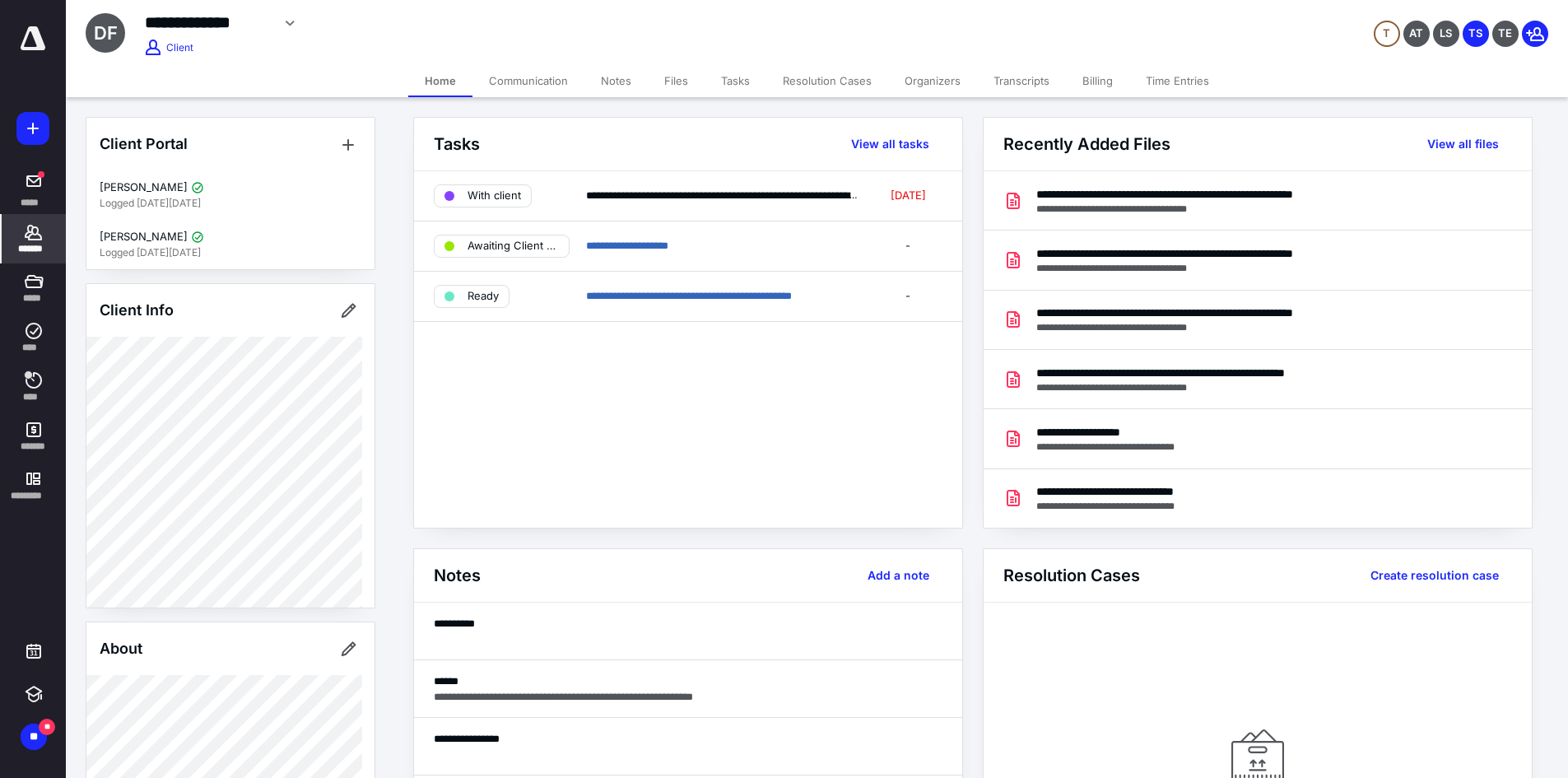 click on "*******" at bounding box center (34, 249) 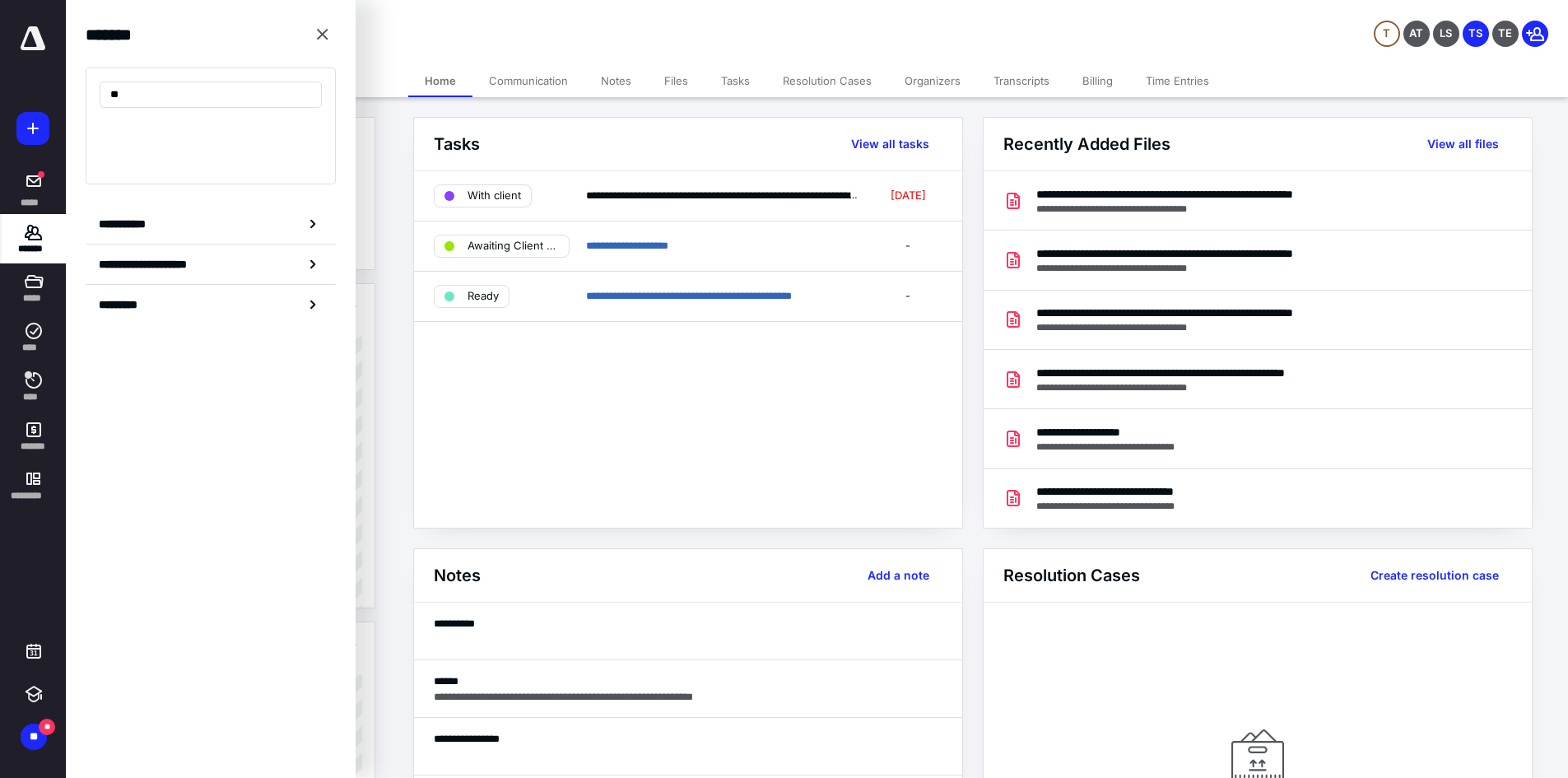 type on "*" 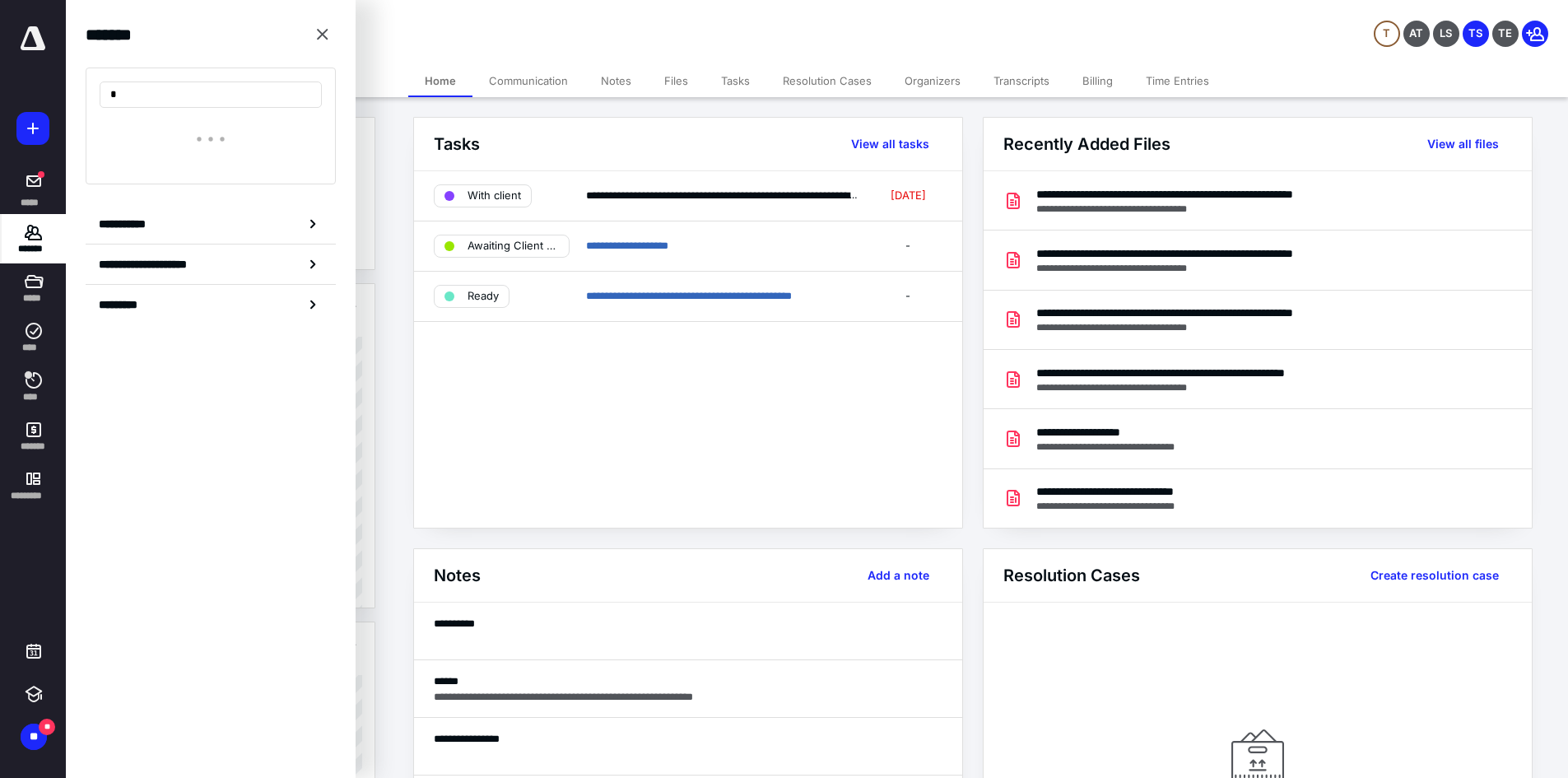 type 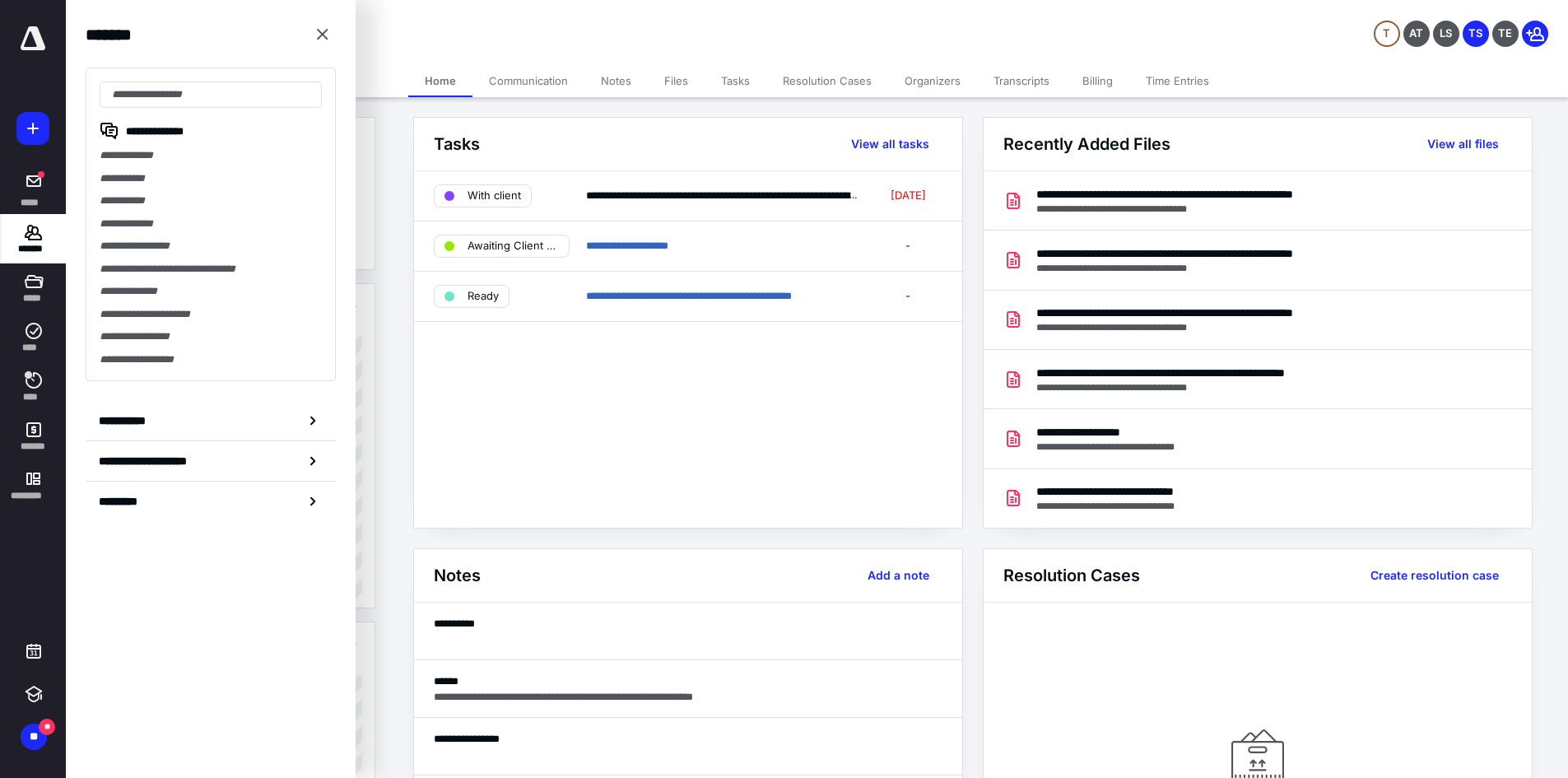 click on "**********" at bounding box center [600, 32] 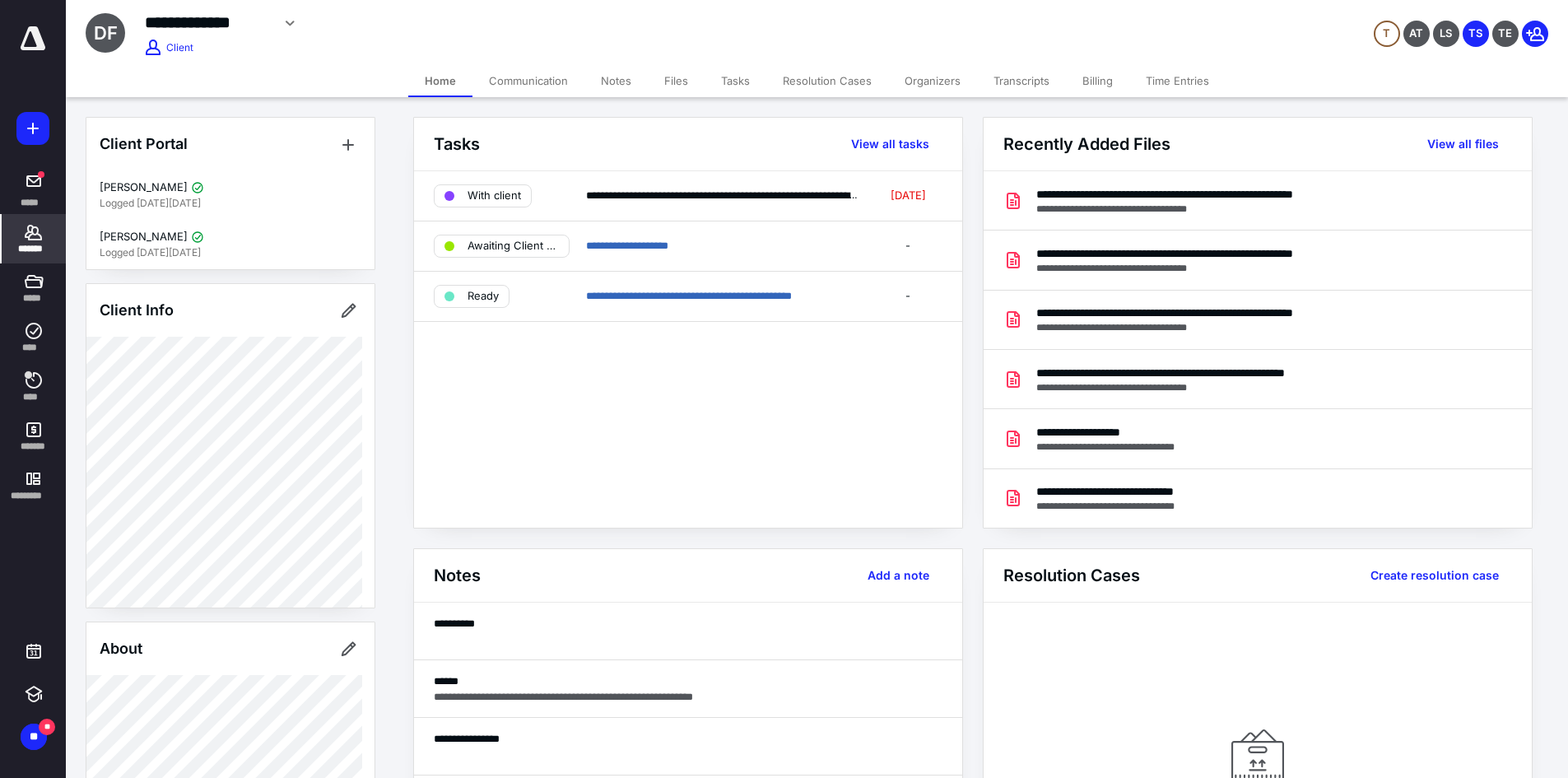 click on "*******" at bounding box center [34, 249] 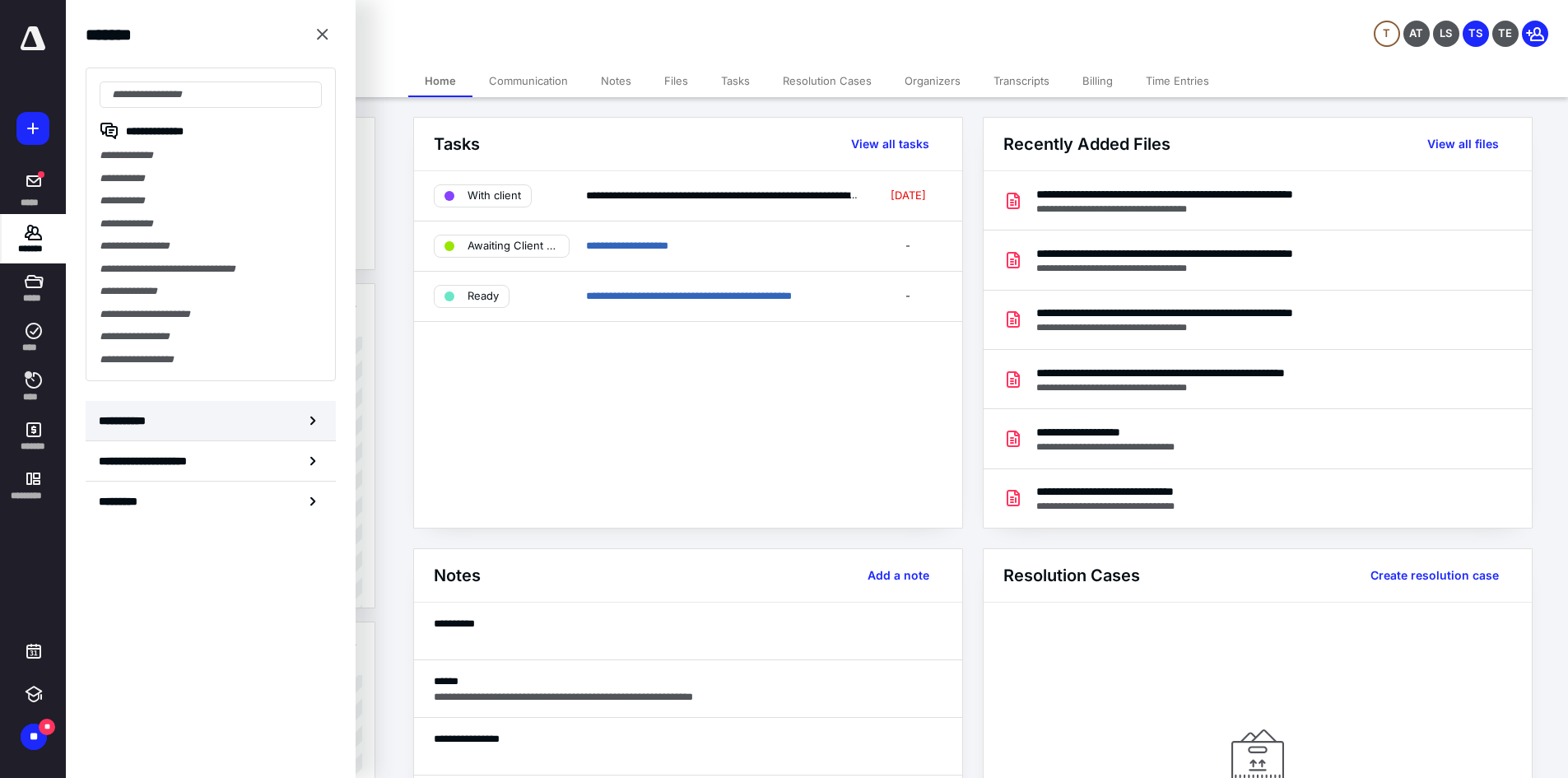 click on "**********" at bounding box center [126, 421] 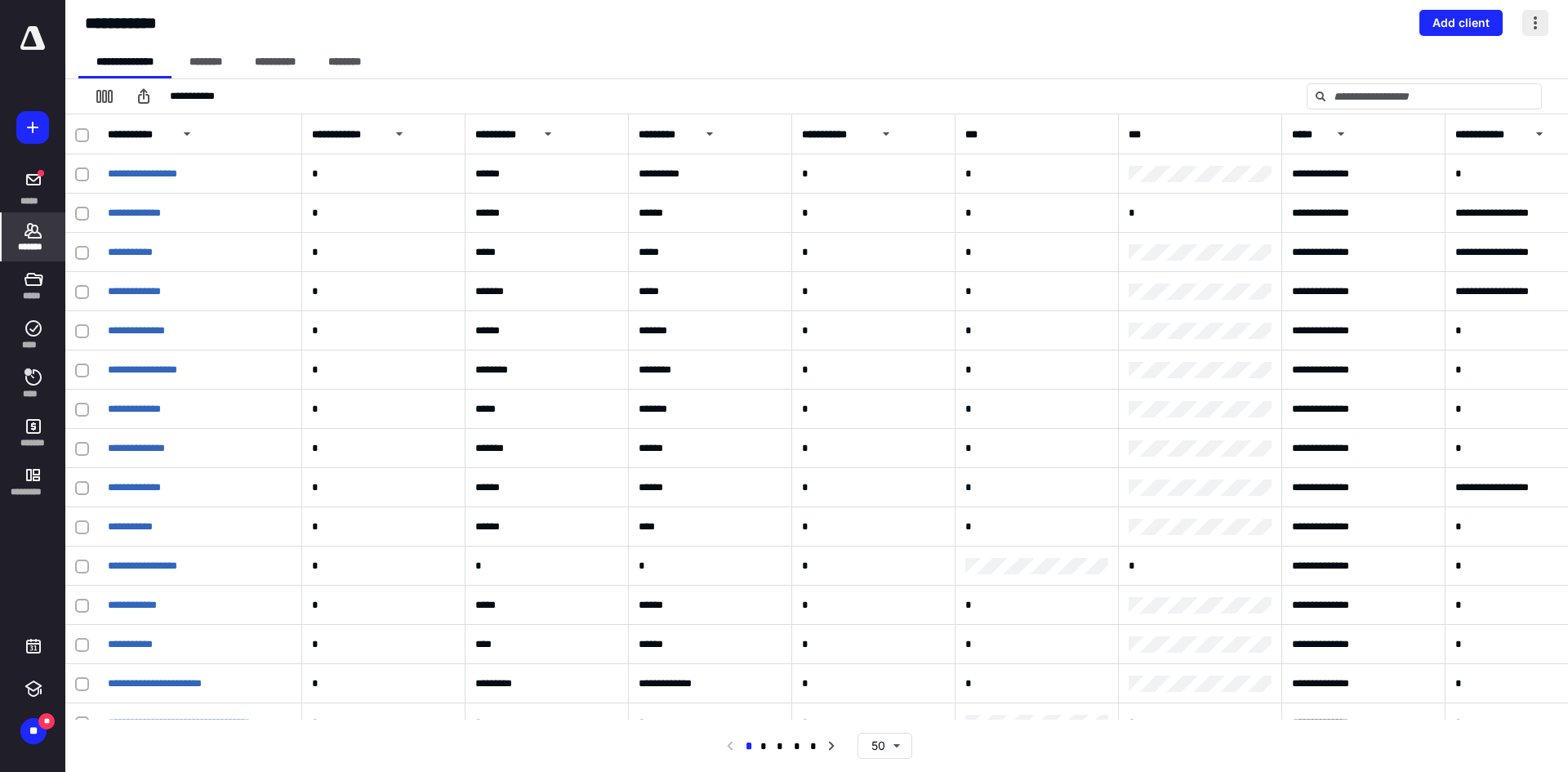 click at bounding box center [1535, 23] 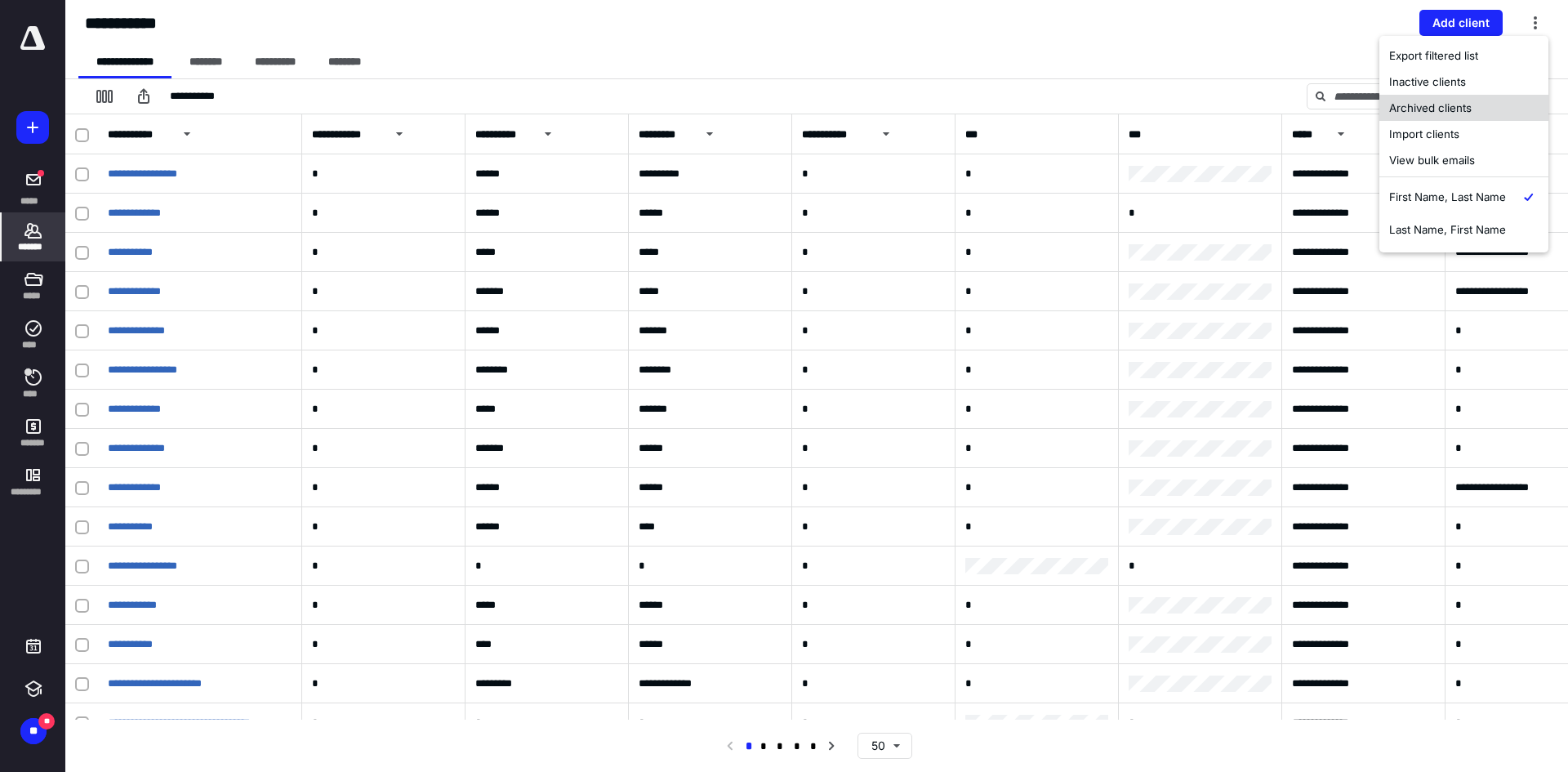click on "Archived clients" at bounding box center (1463, 108) 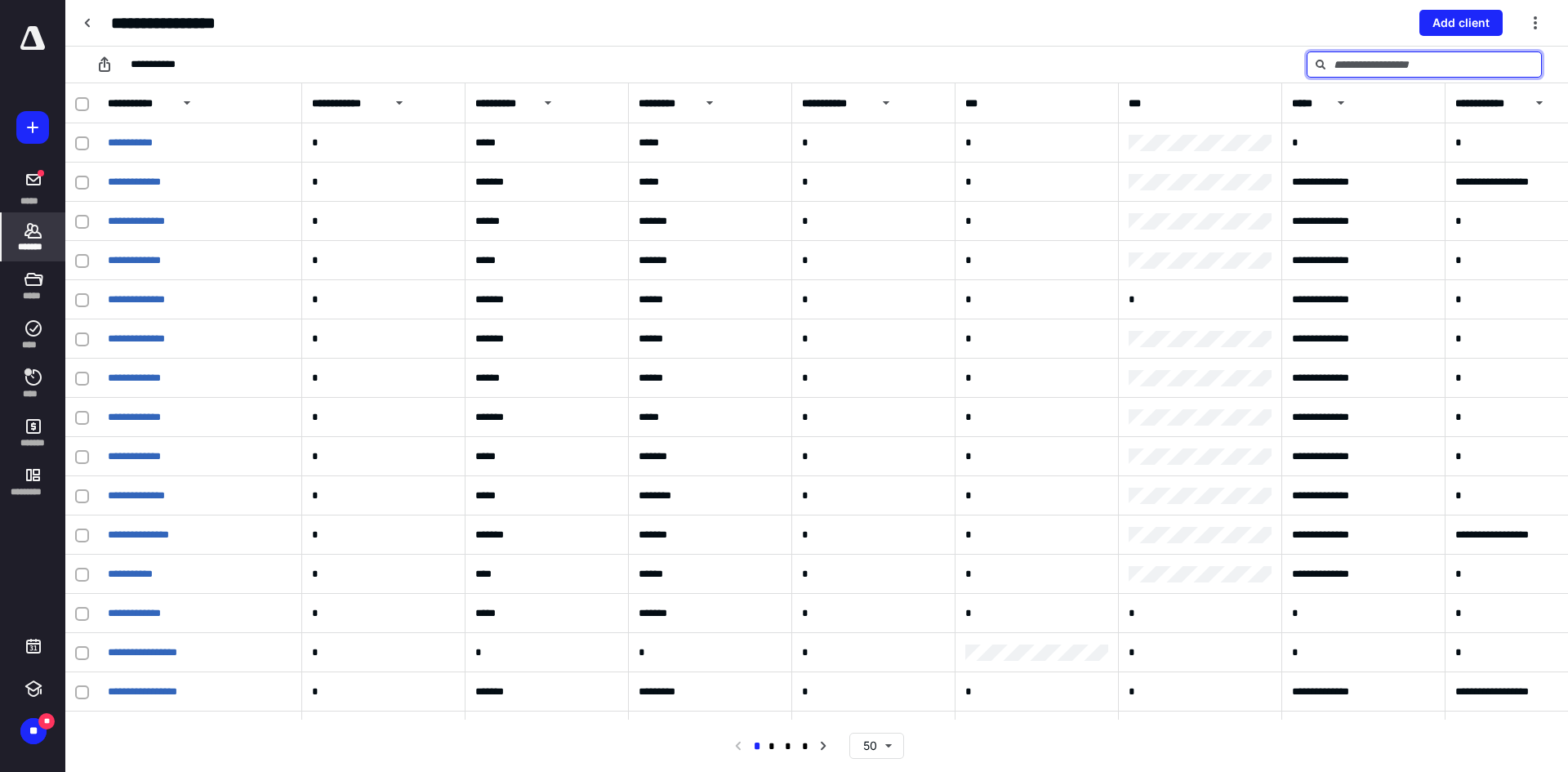 click at bounding box center [1424, 65] 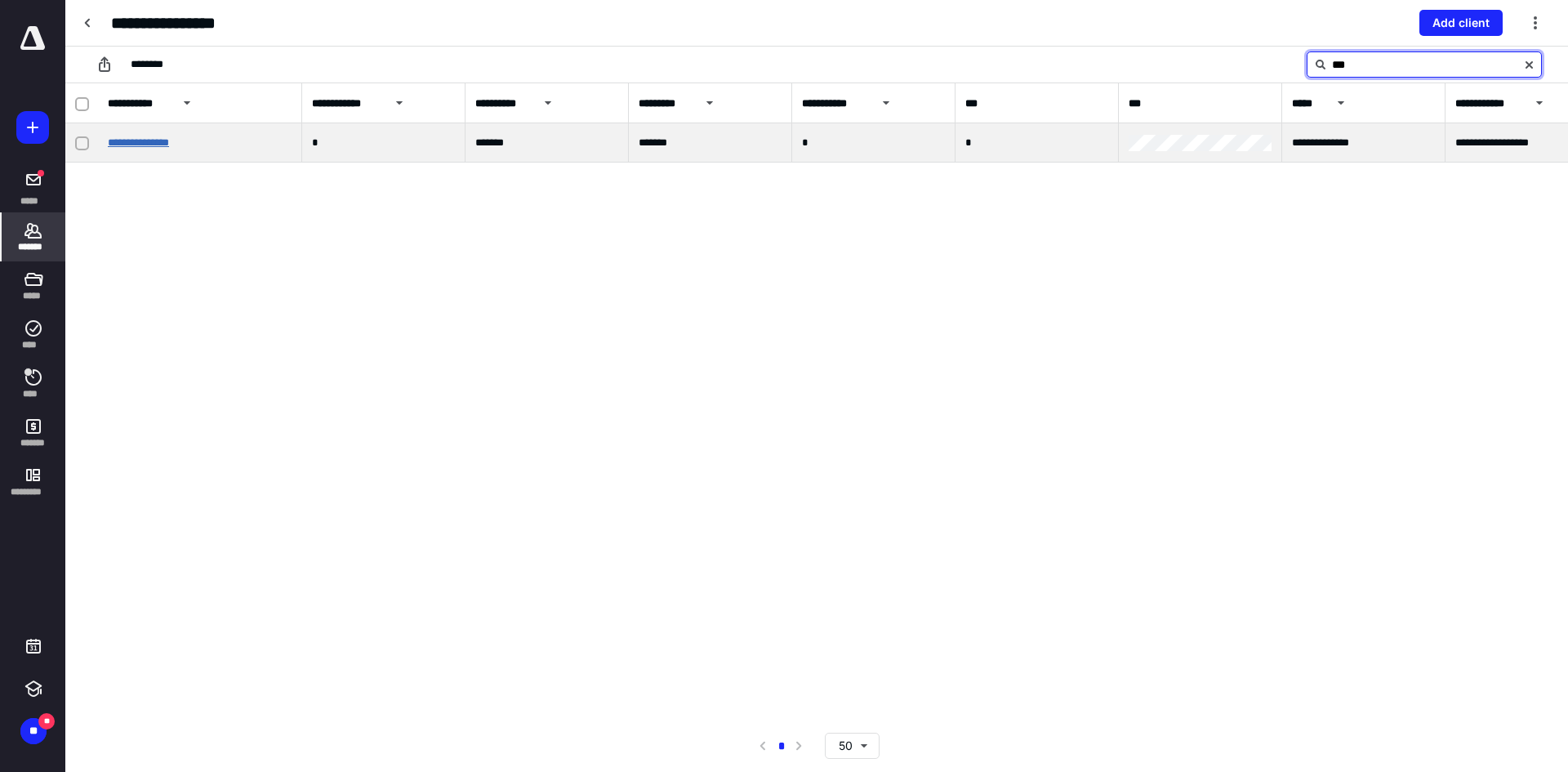 type on "***" 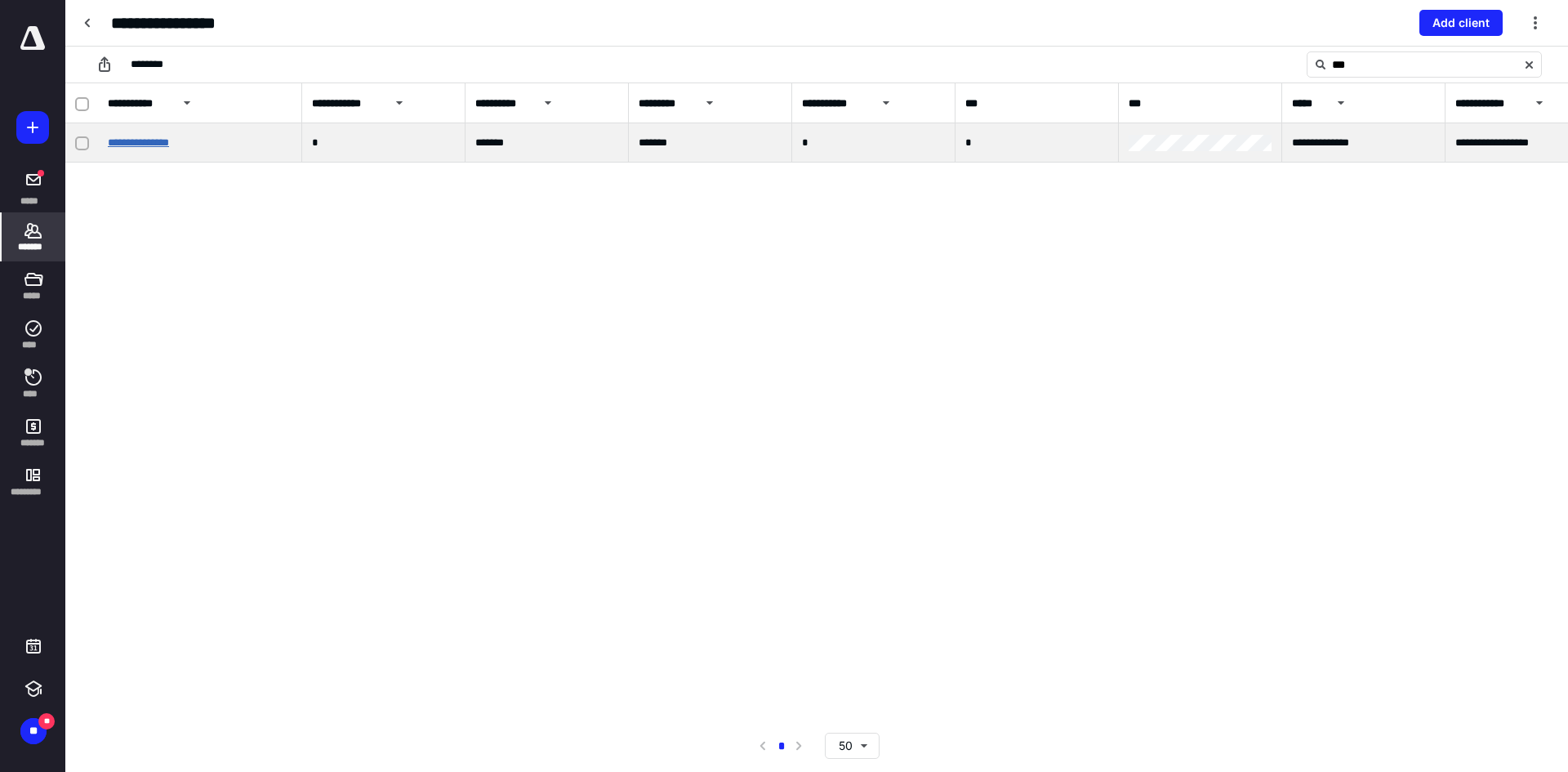 click on "**********" at bounding box center [138, 142] 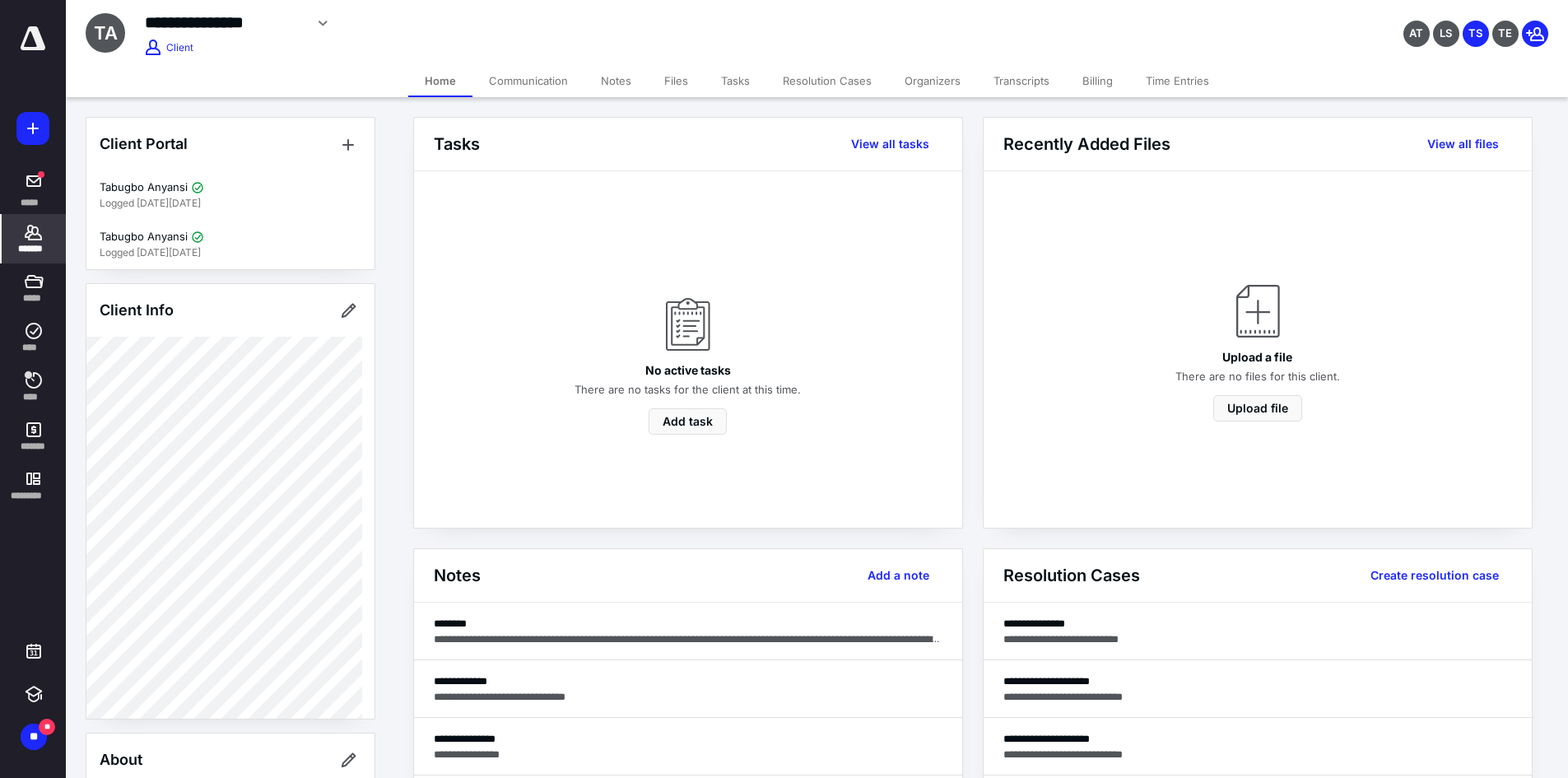click on "Files" at bounding box center (676, 81) 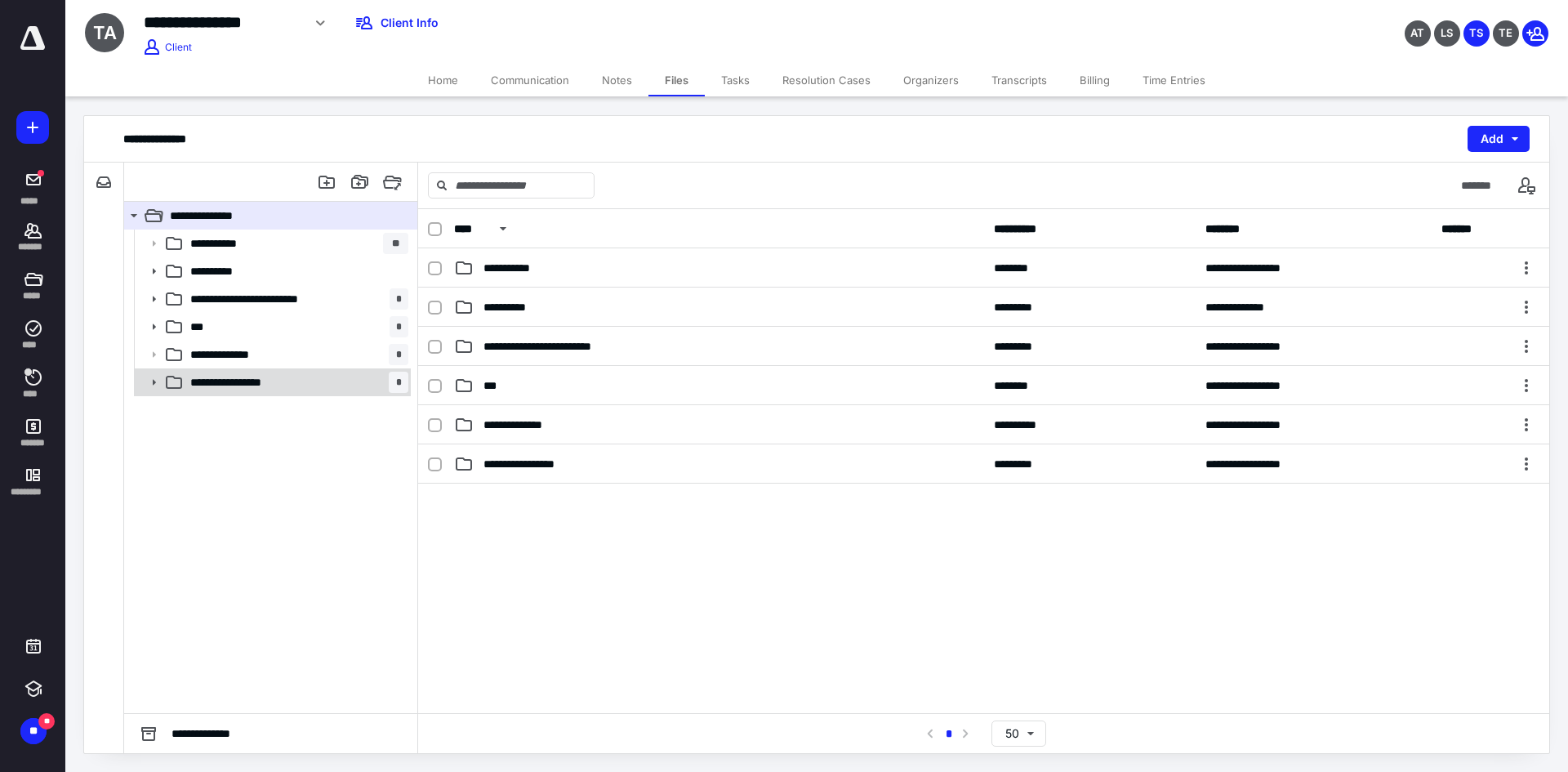 click 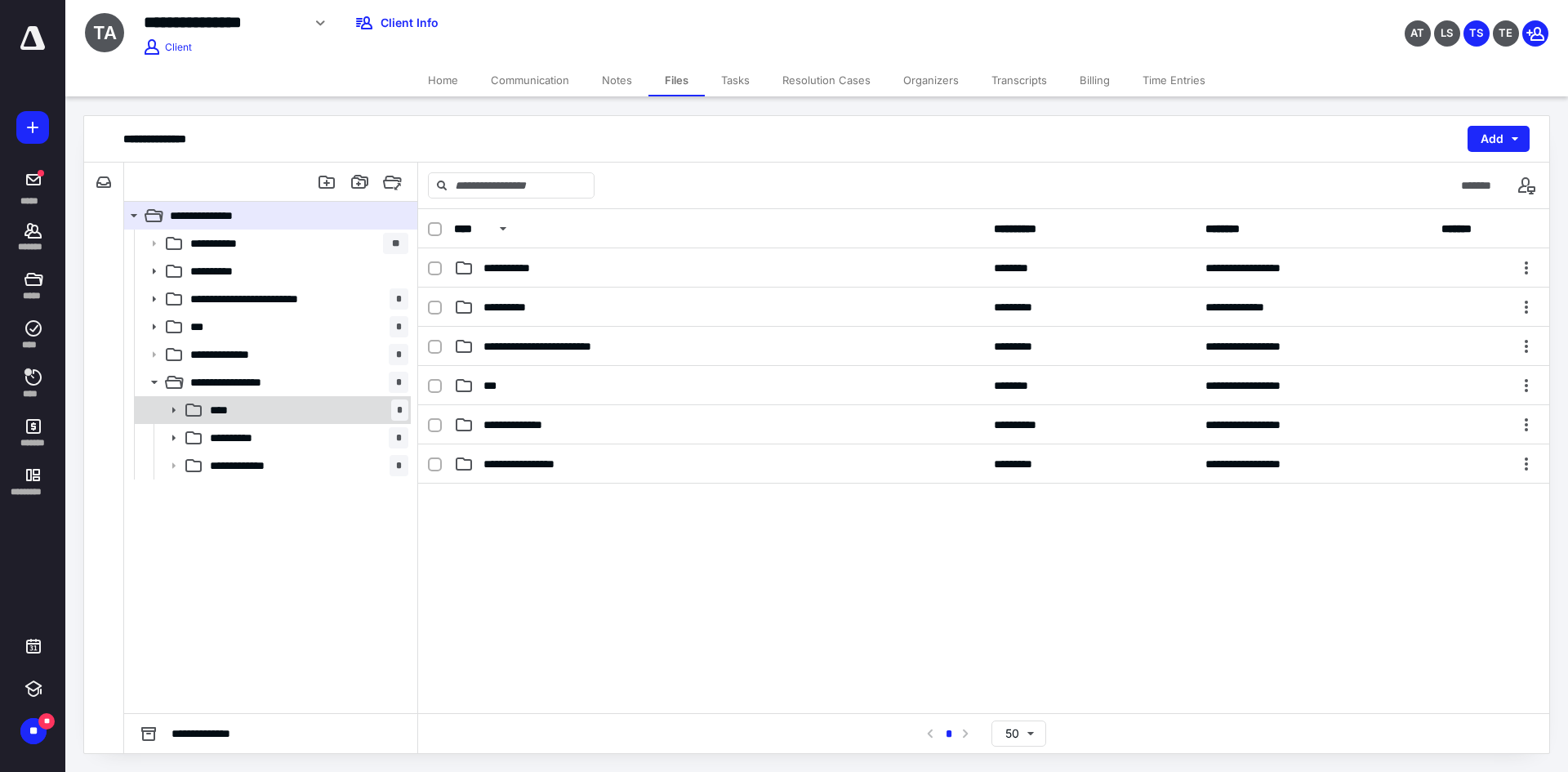click 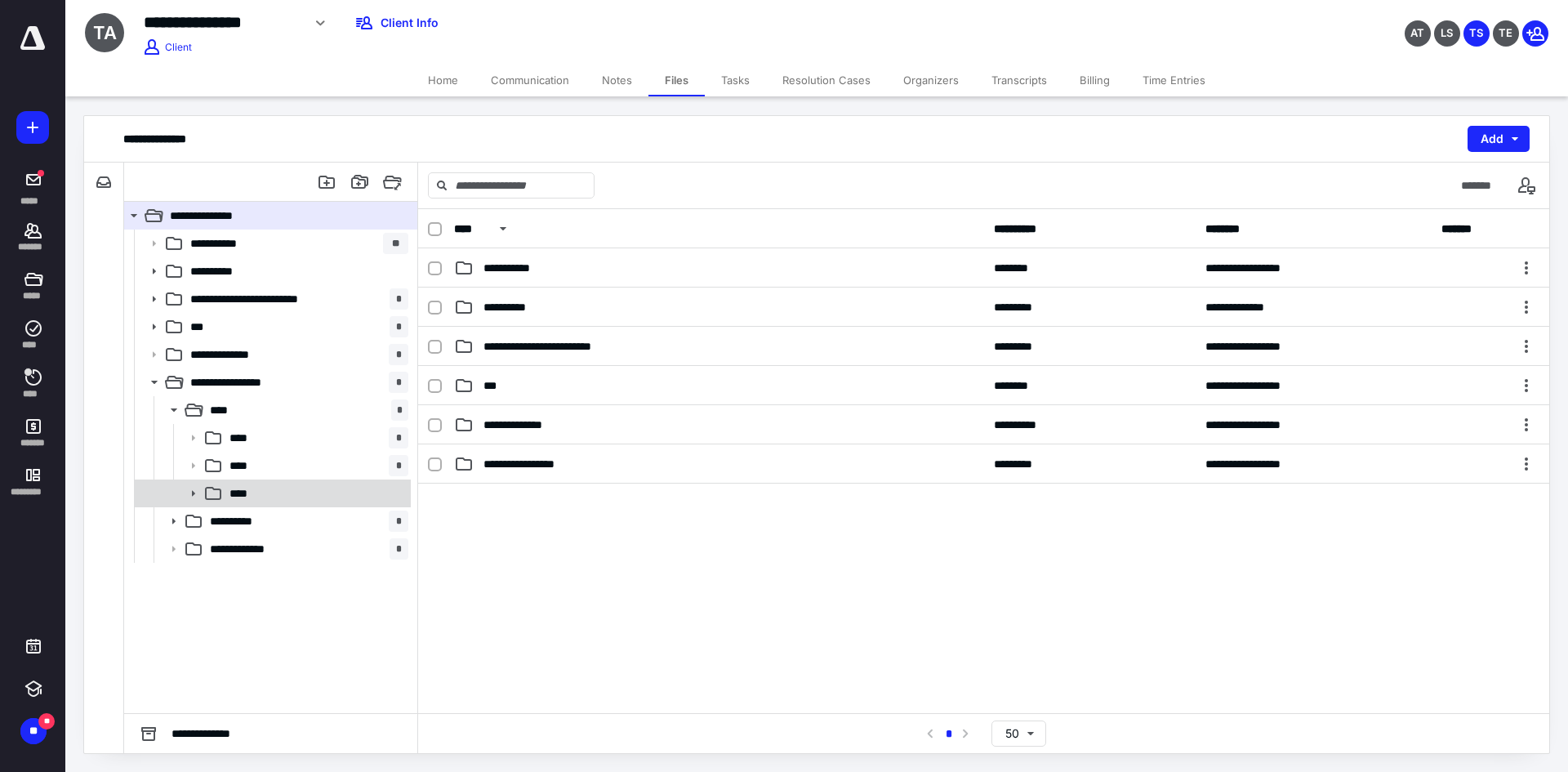 click on "****" at bounding box center [243, 493] 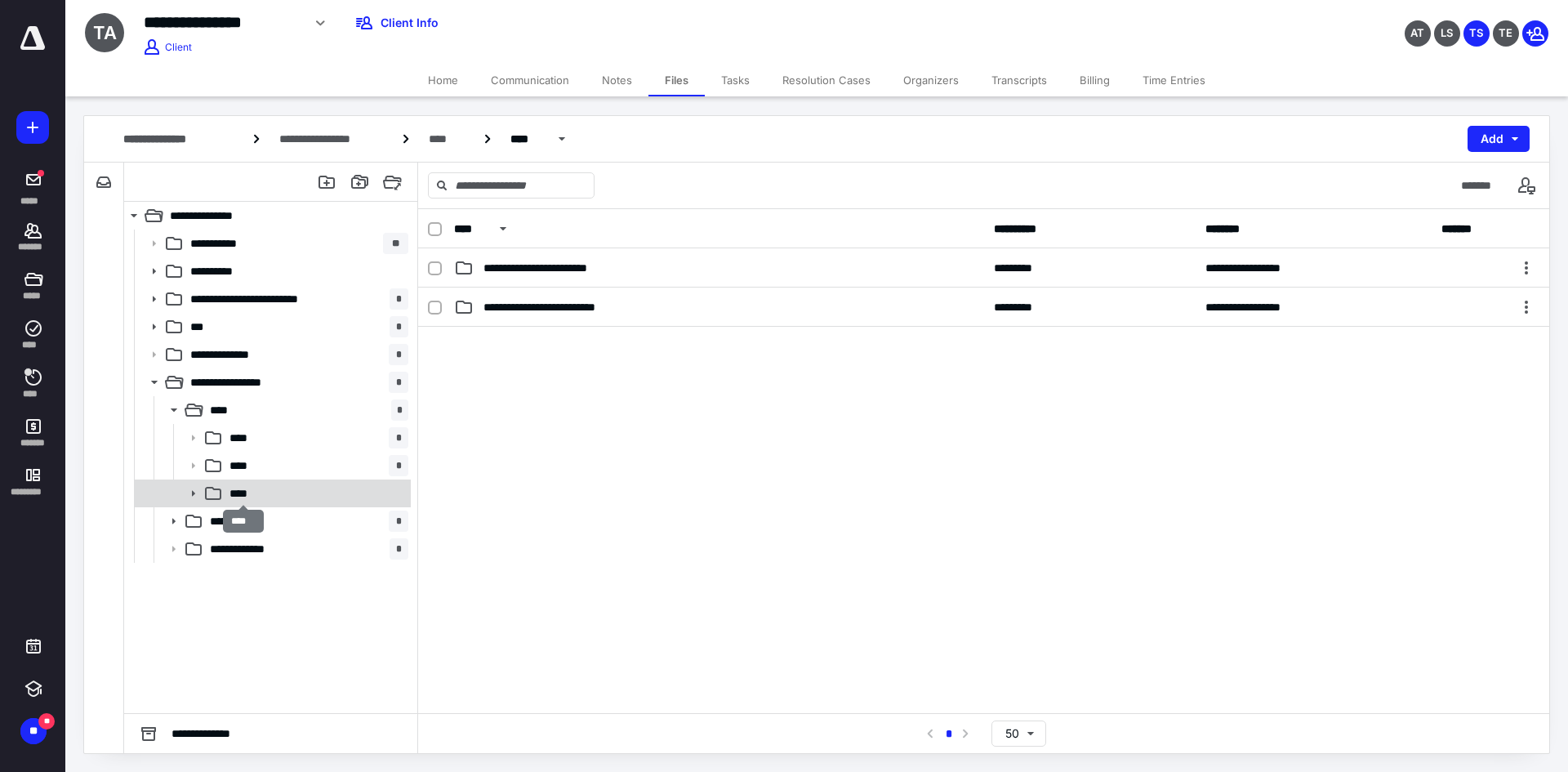 click on "****" at bounding box center [243, 493] 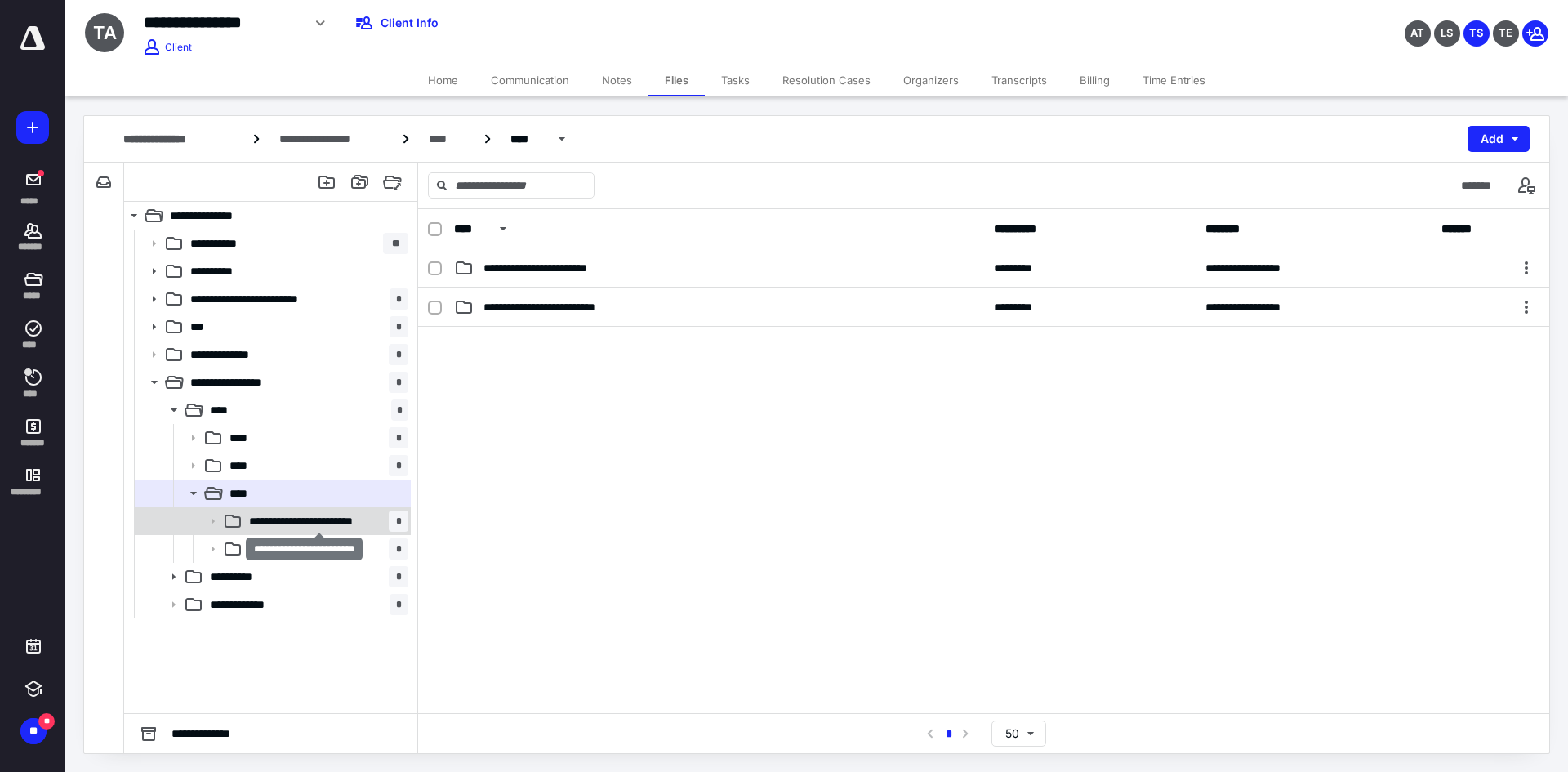 click on "**********" at bounding box center (318, 521) 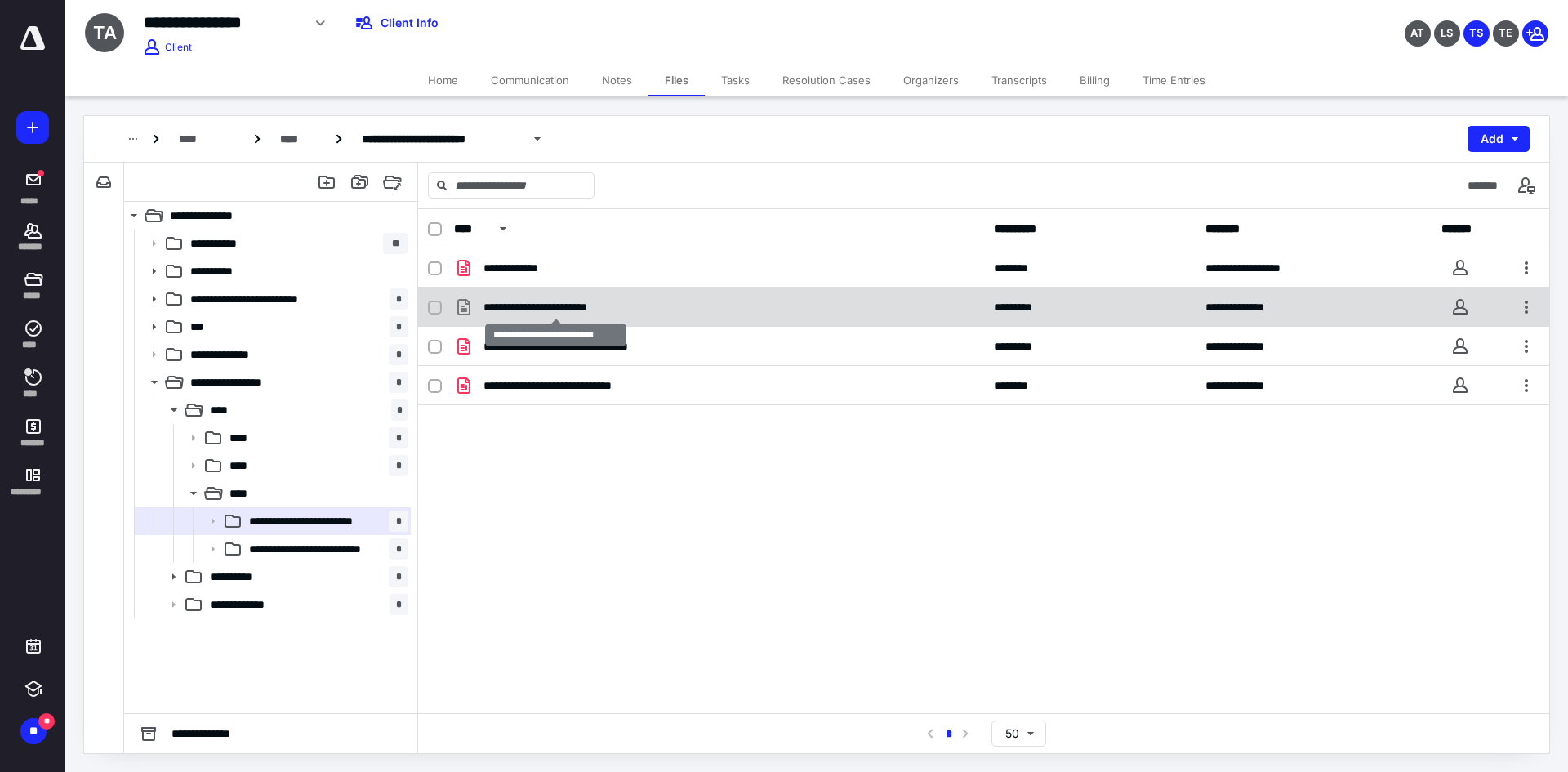 click on "**********" at bounding box center [555, 307] 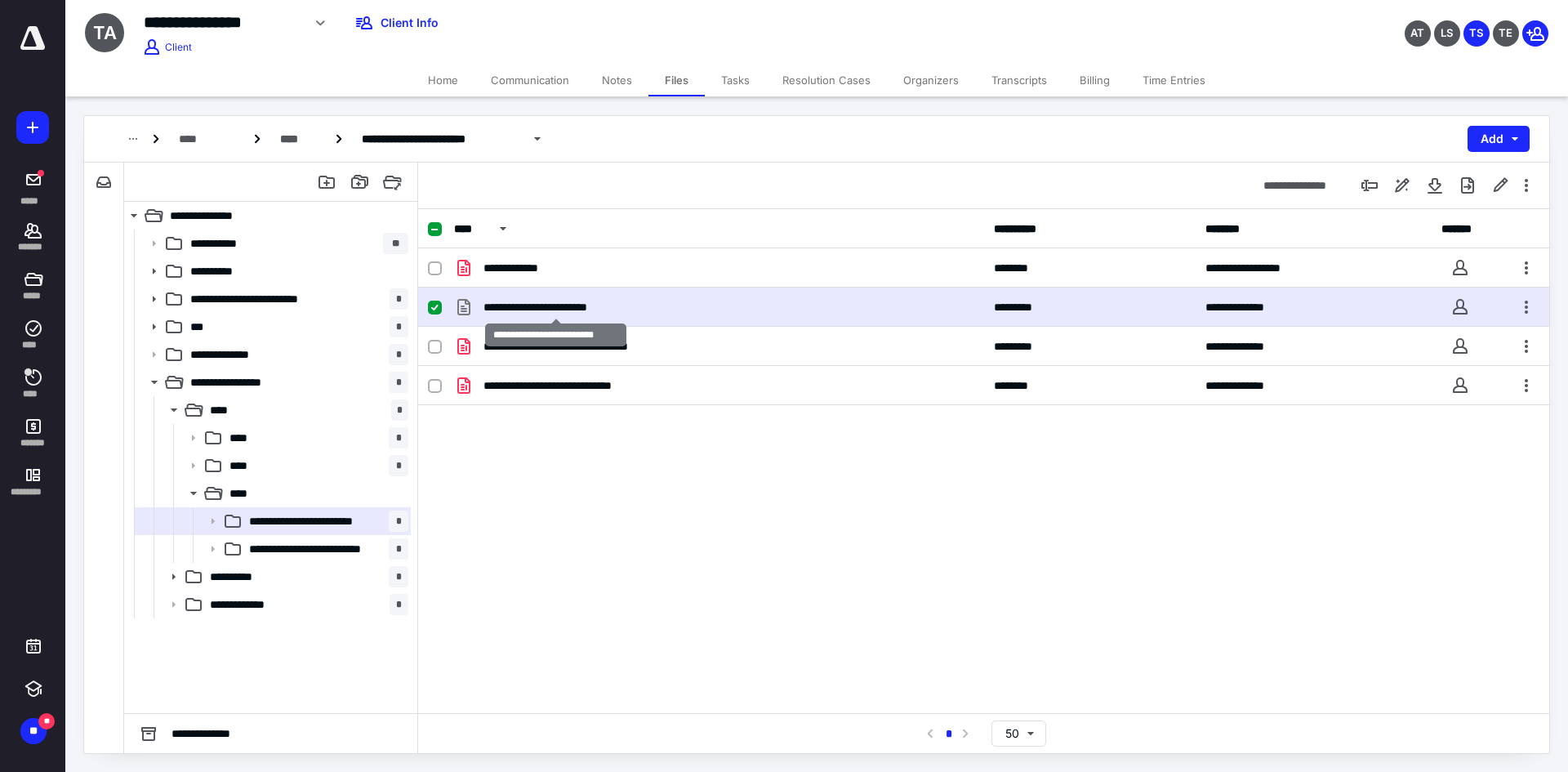 click on "**********" at bounding box center [555, 307] 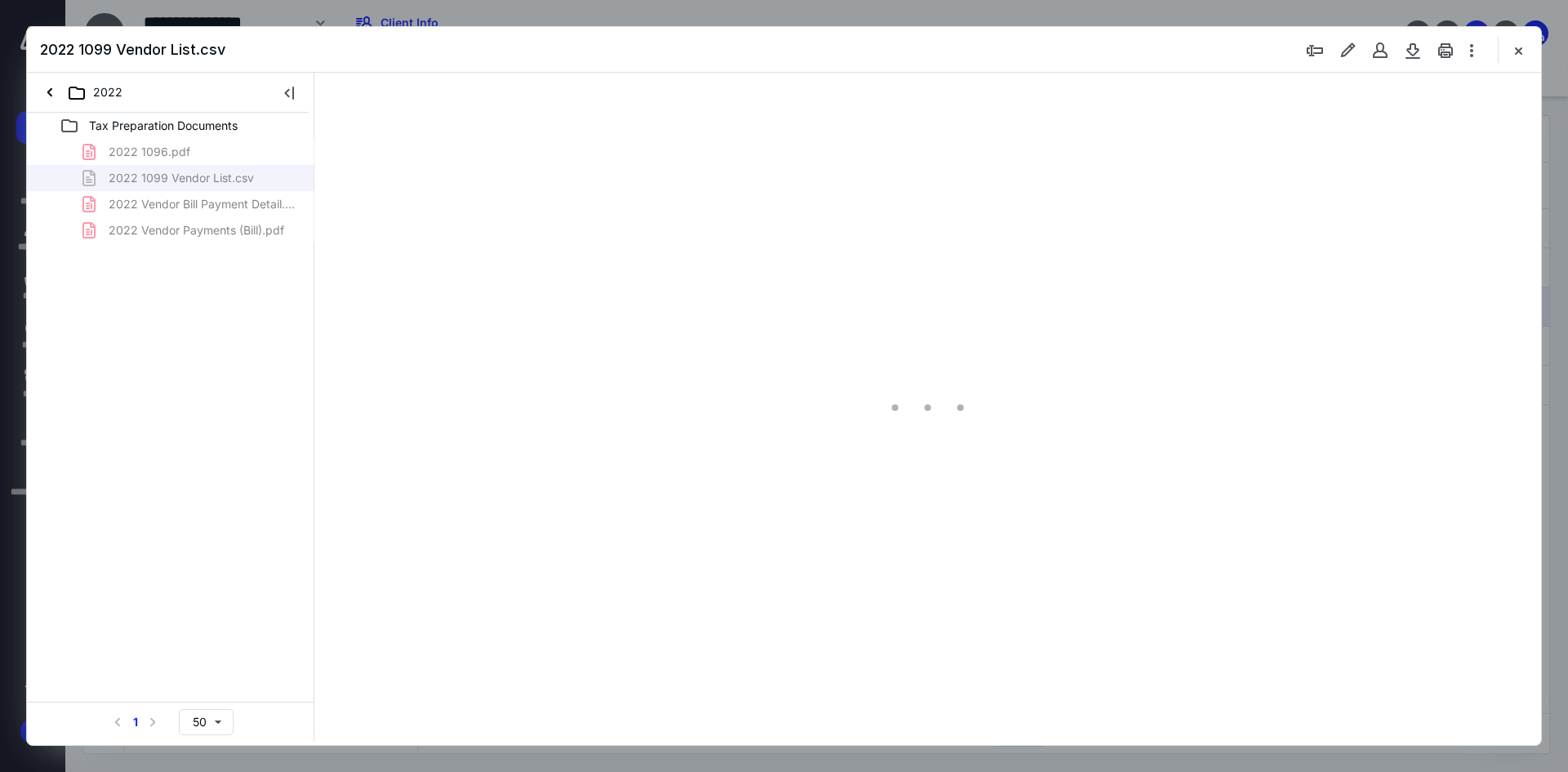 scroll, scrollTop: 0, scrollLeft: 0, axis: both 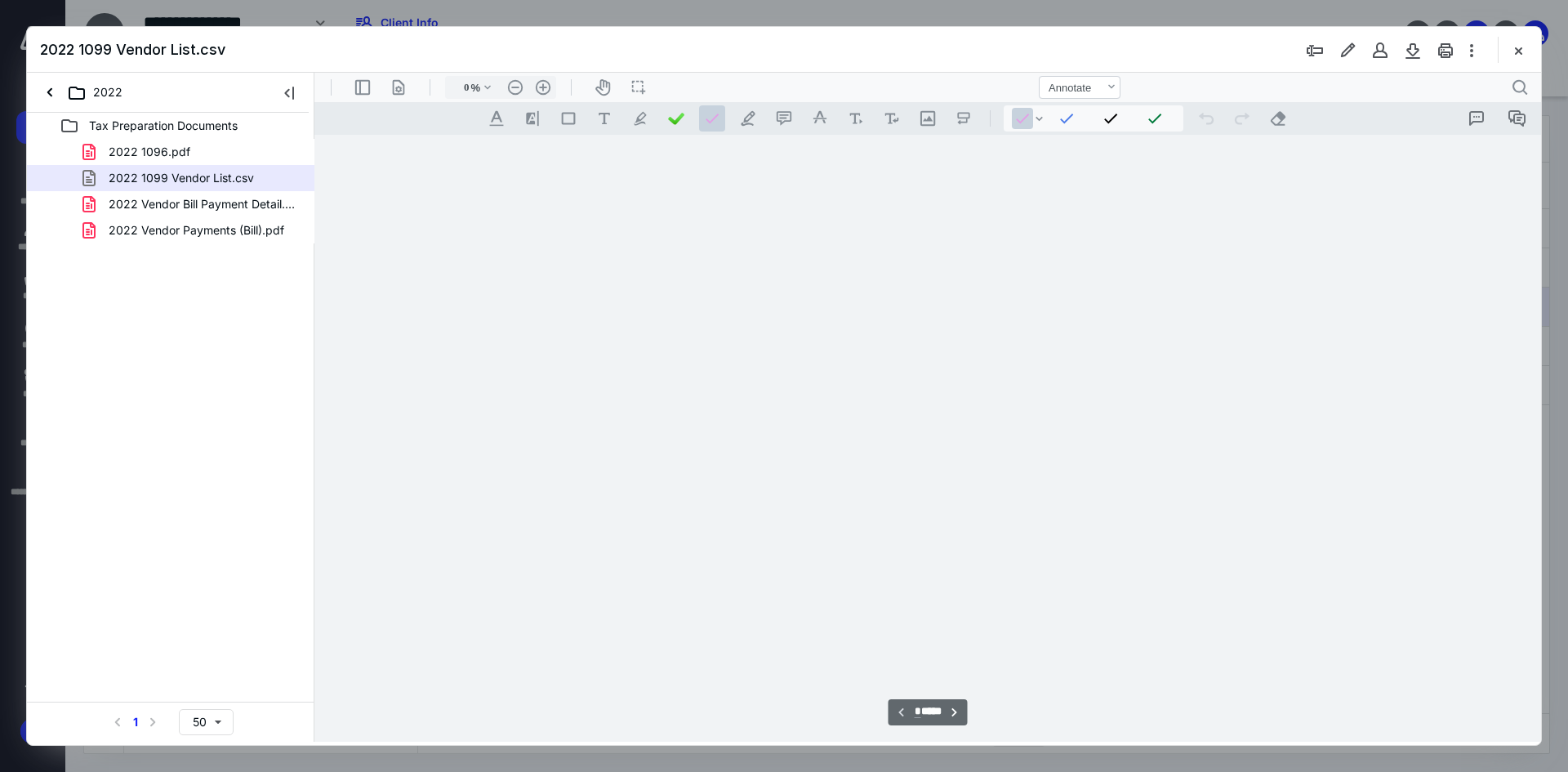 type on "93" 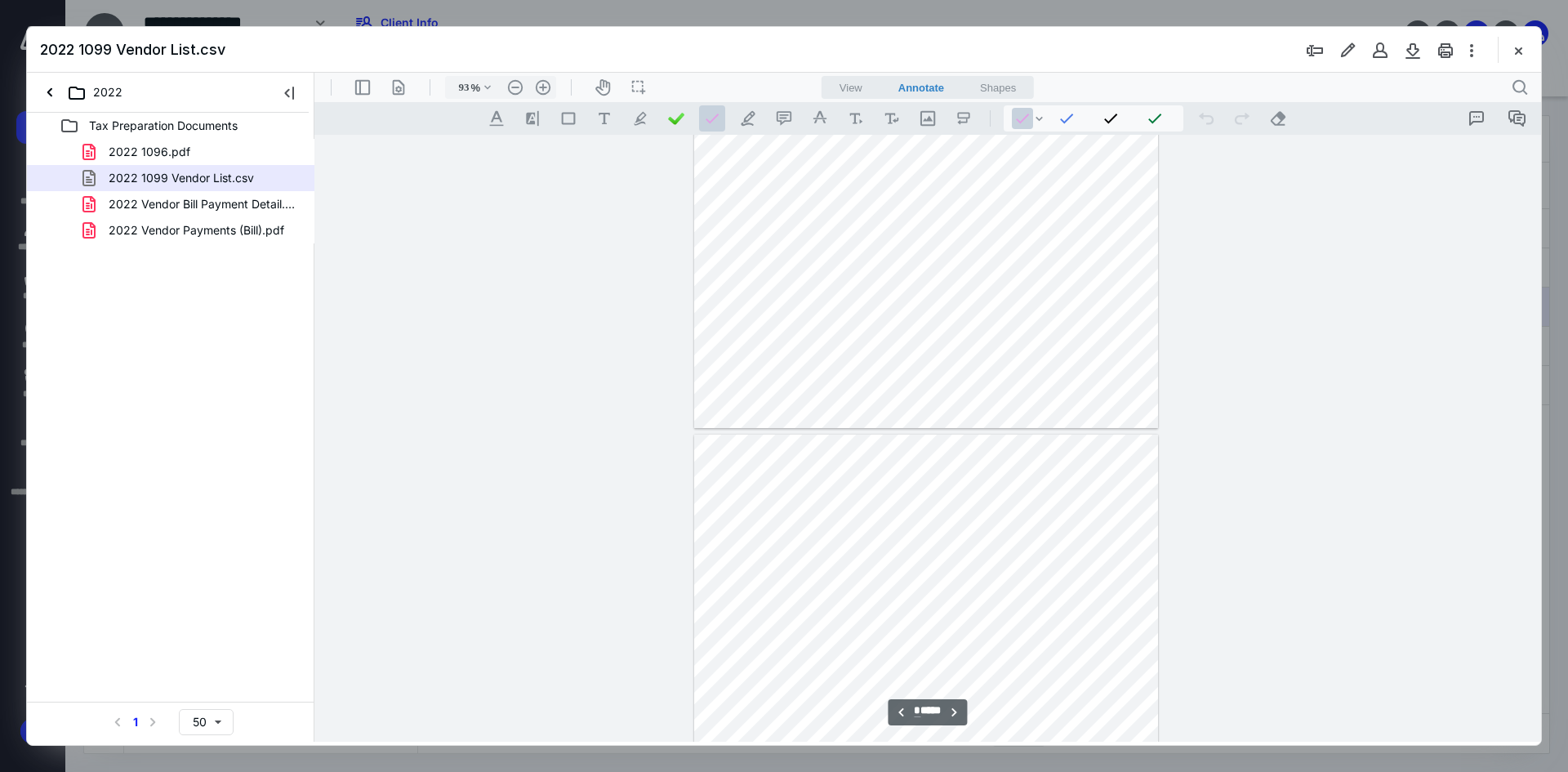 scroll, scrollTop: 0, scrollLeft: 0, axis: both 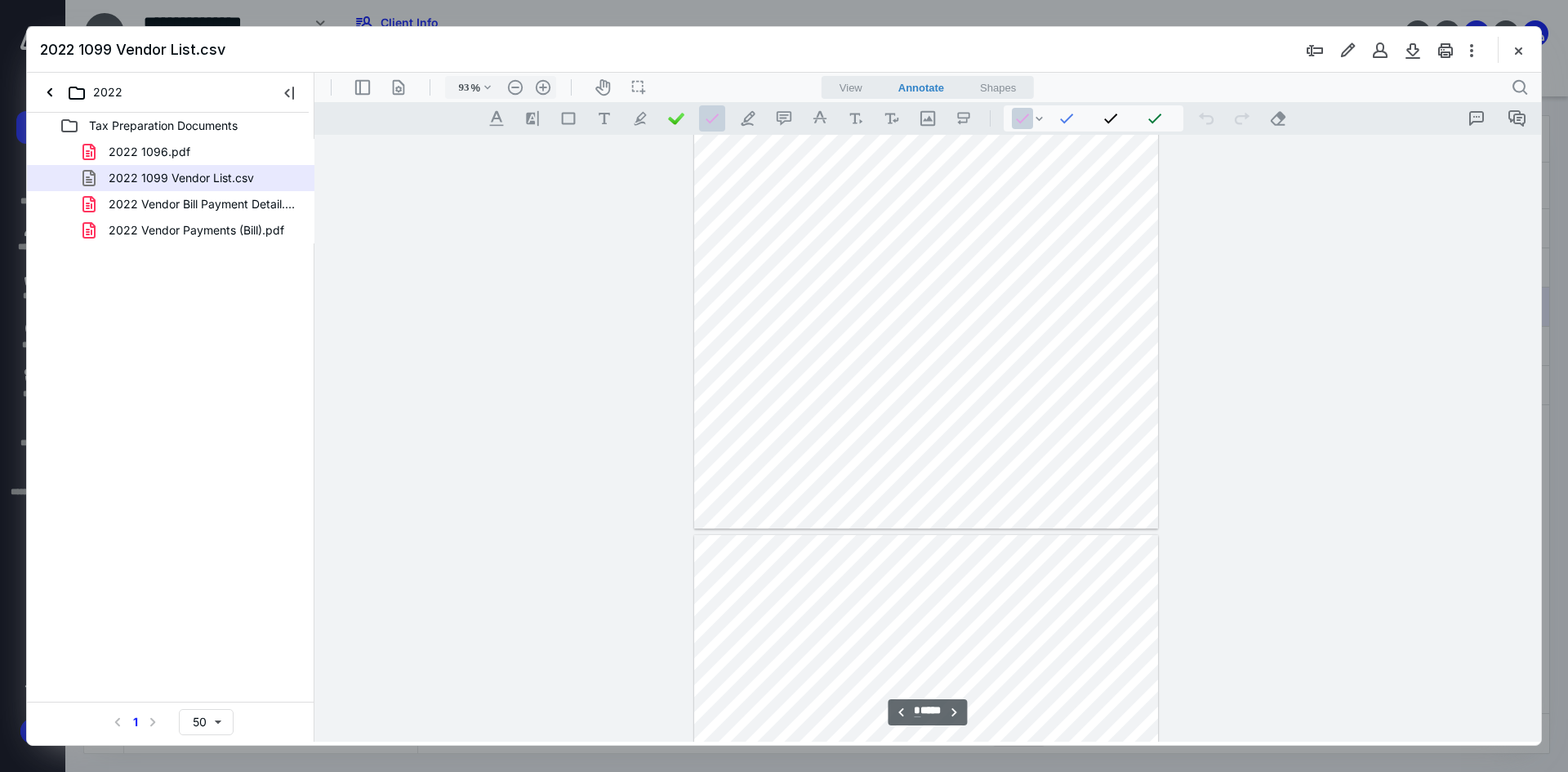 type on "*" 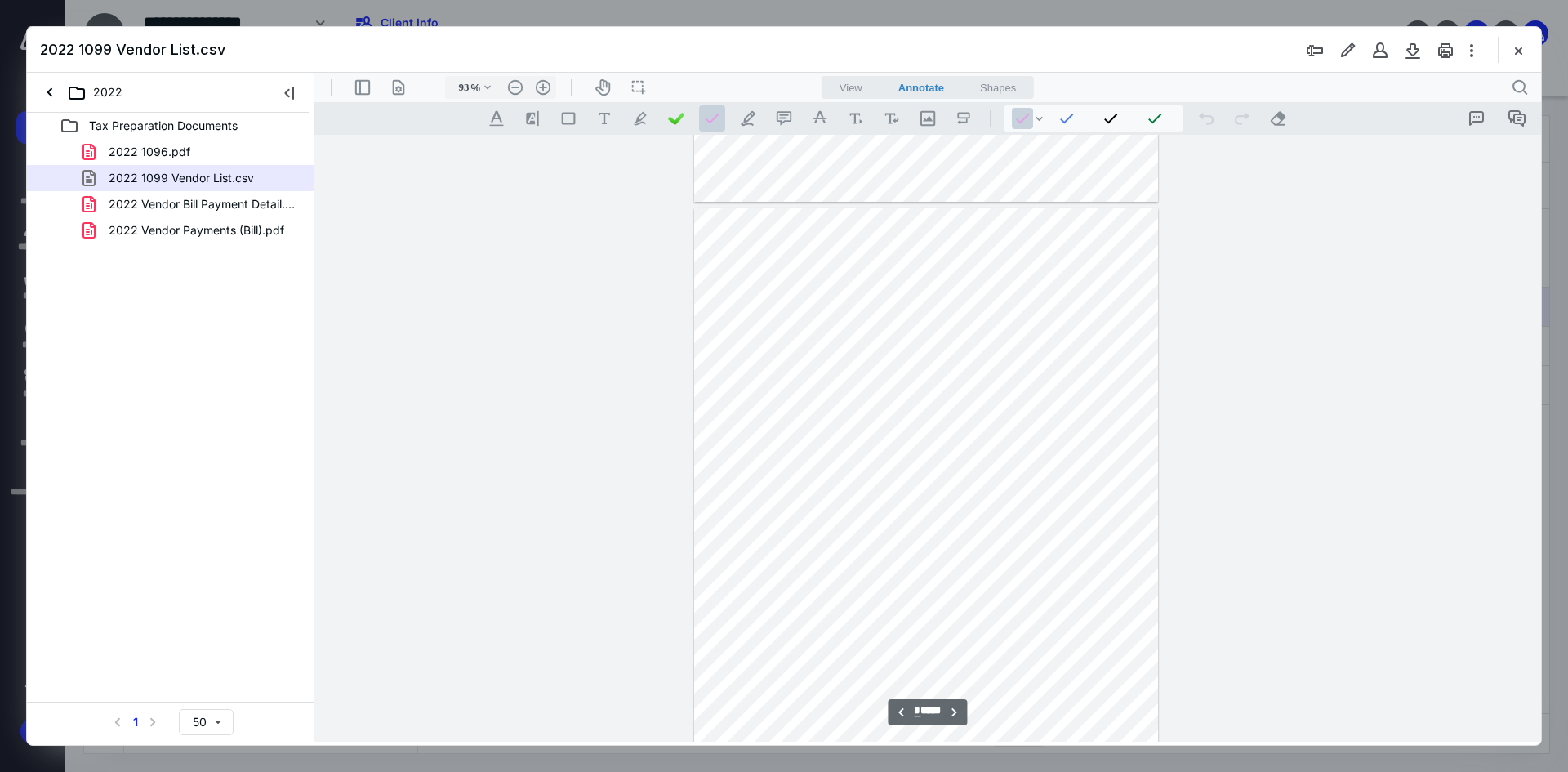 scroll, scrollTop: 1225, scrollLeft: 0, axis: vertical 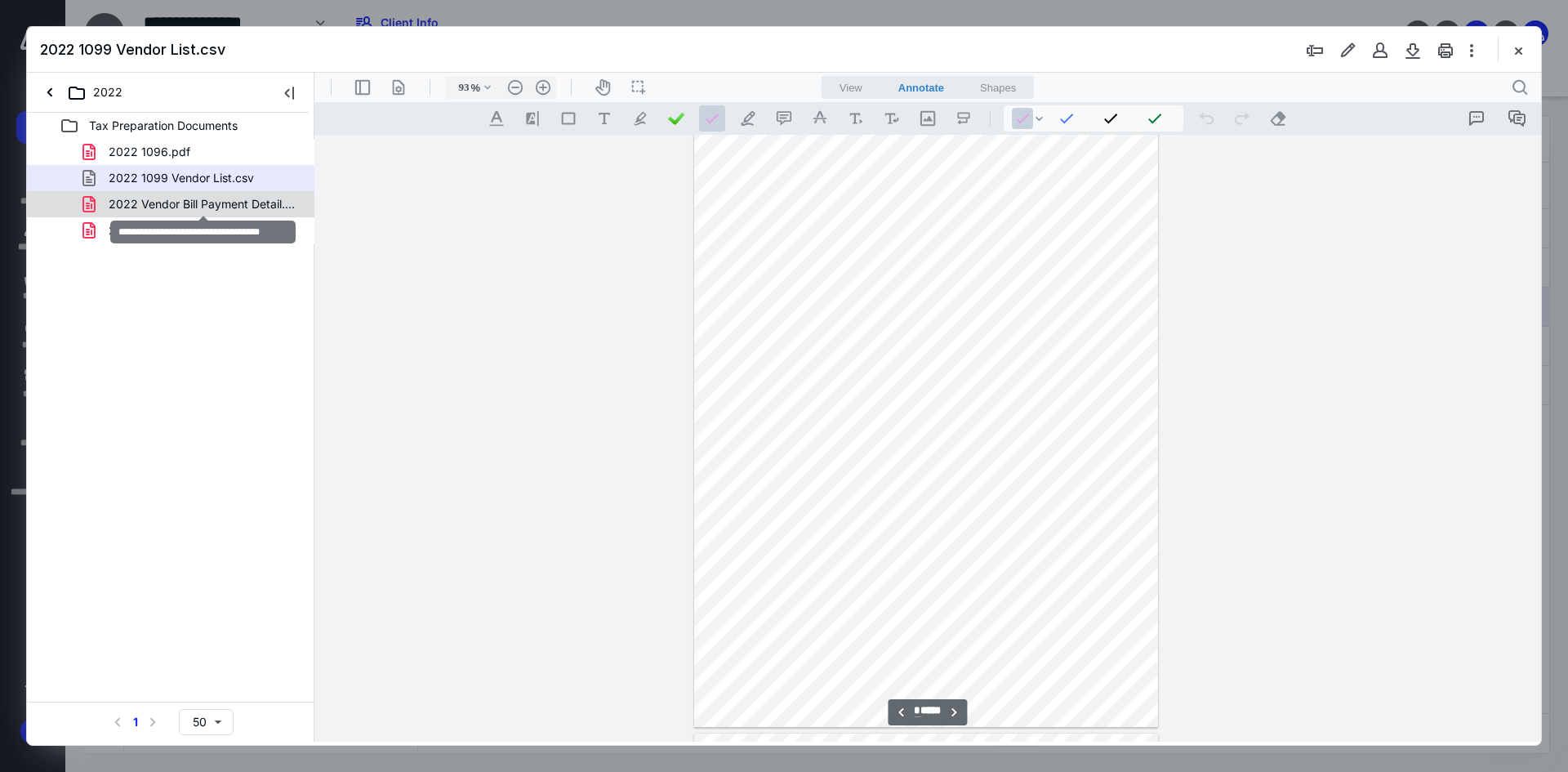 click on "2022 Vendor Bill Payment Detail.pdf" at bounding box center [203, 204] 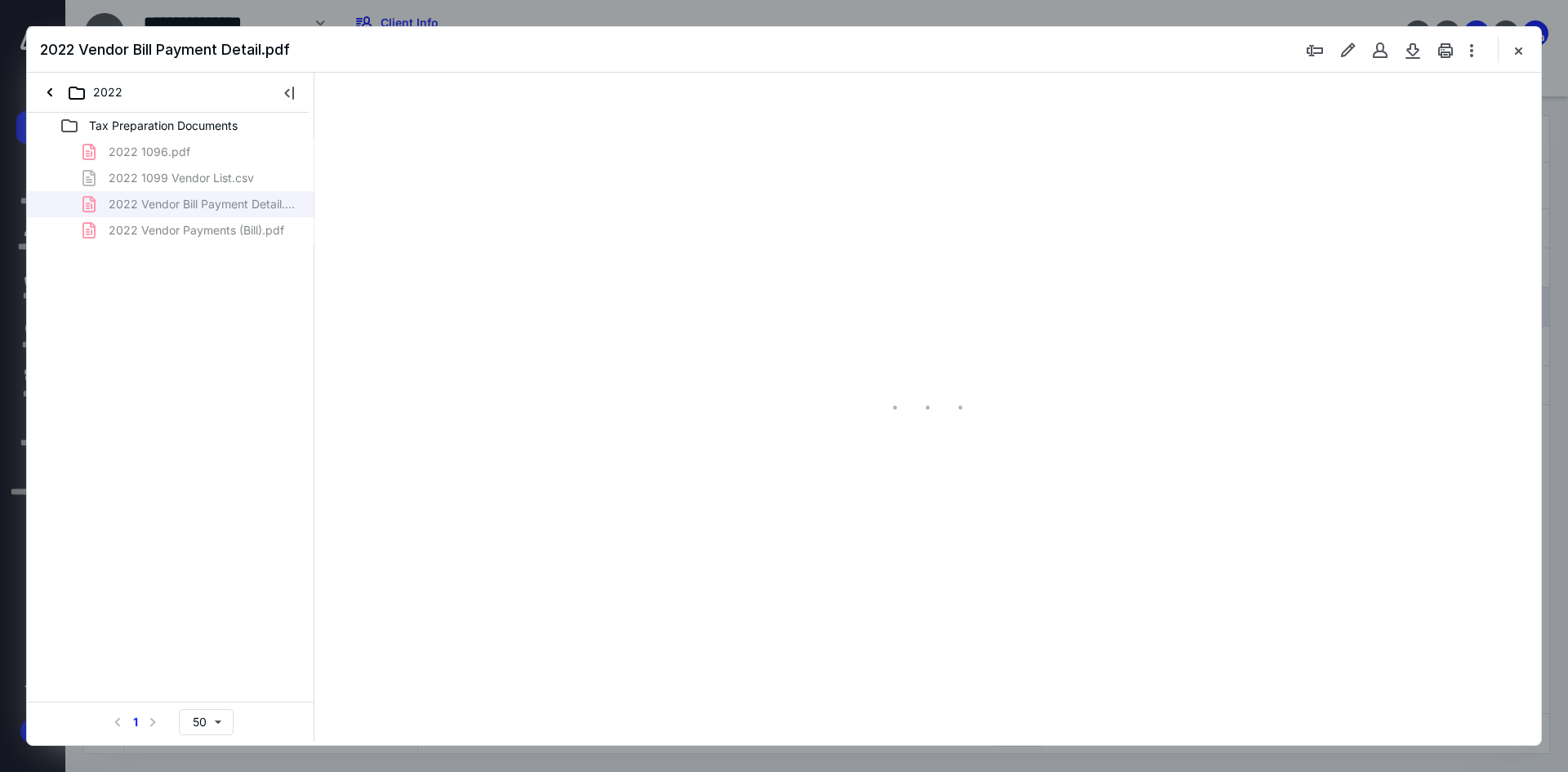 type on "93" 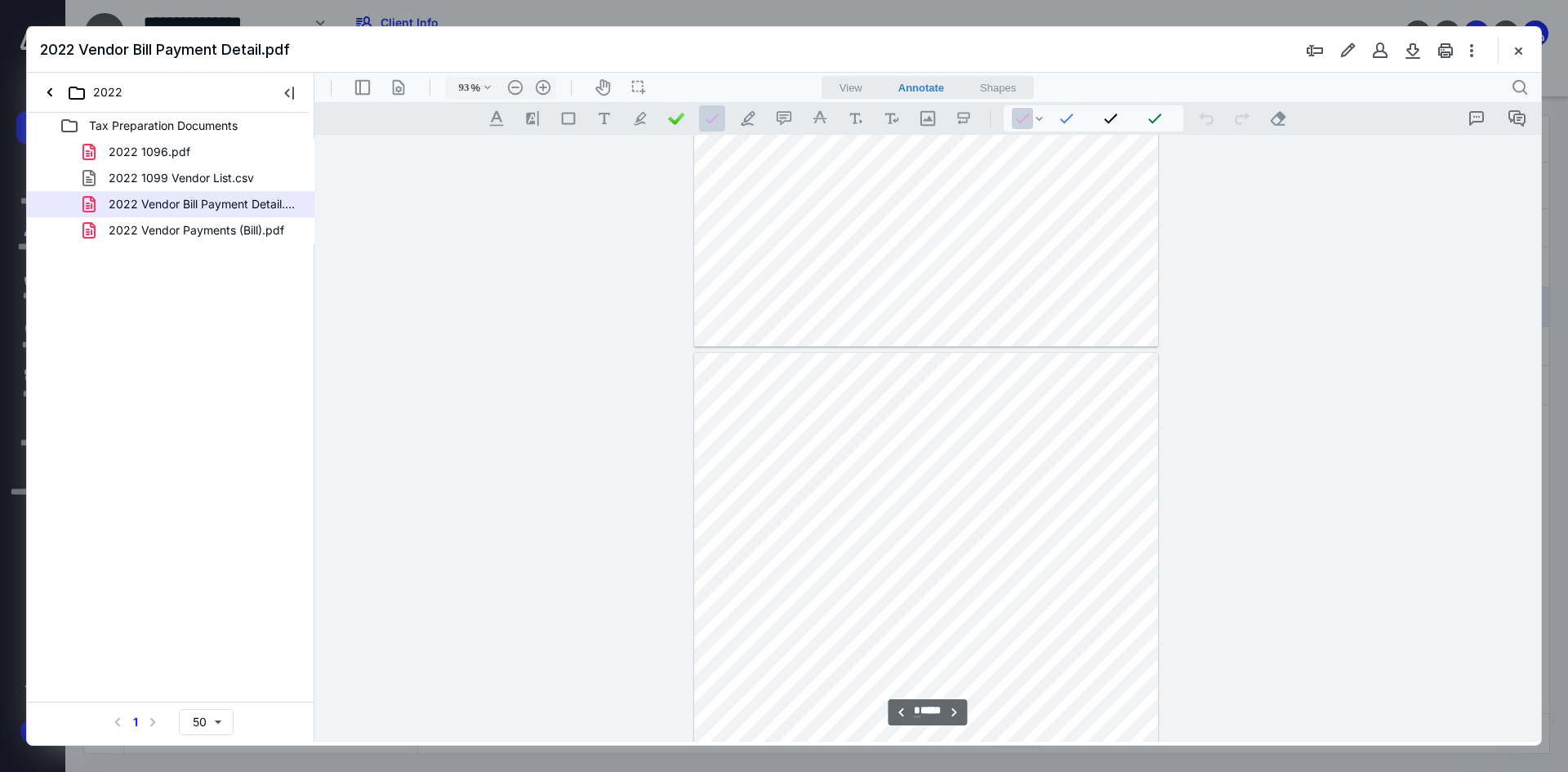 scroll, scrollTop: 474, scrollLeft: 0, axis: vertical 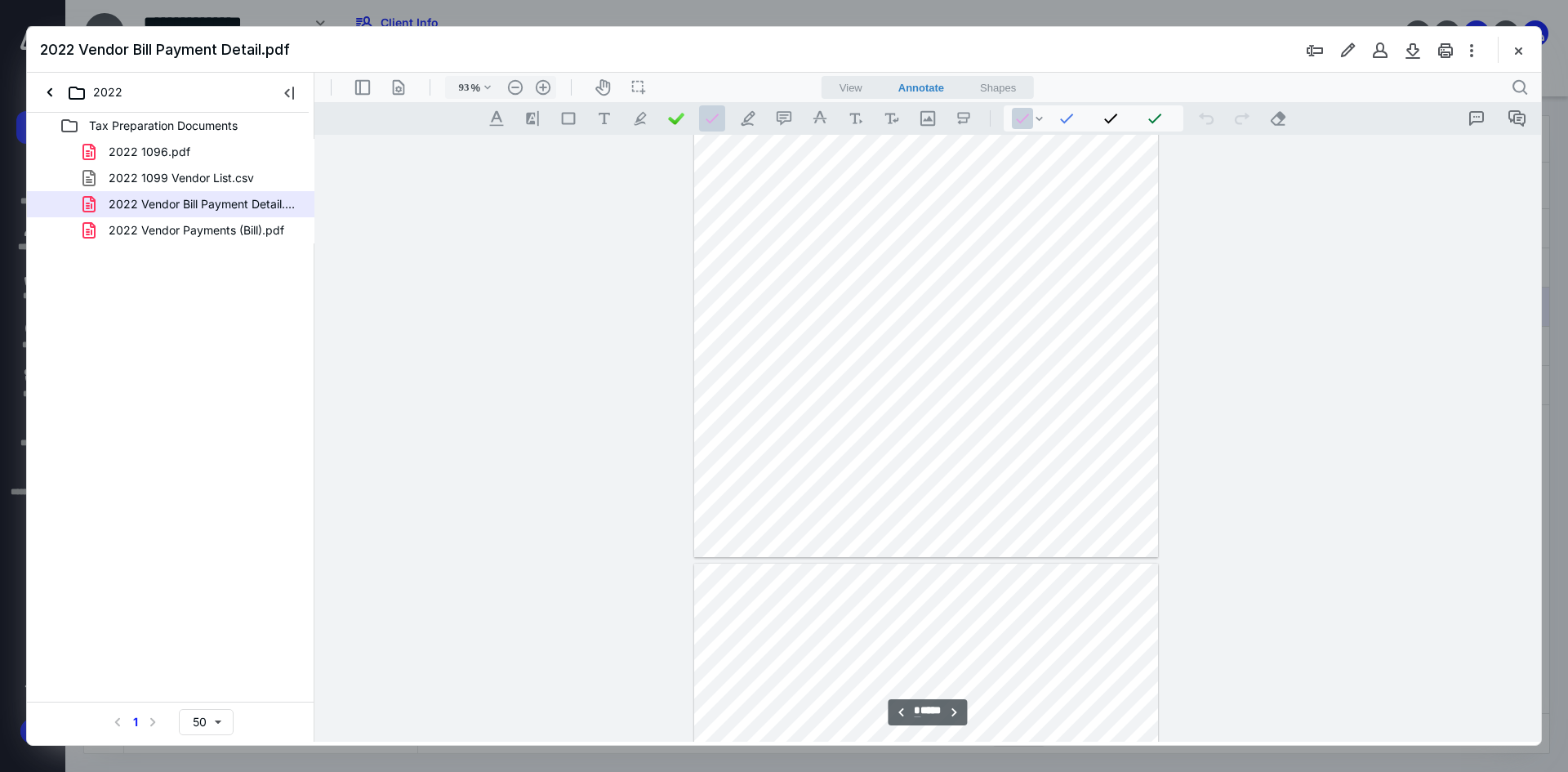 type on "*" 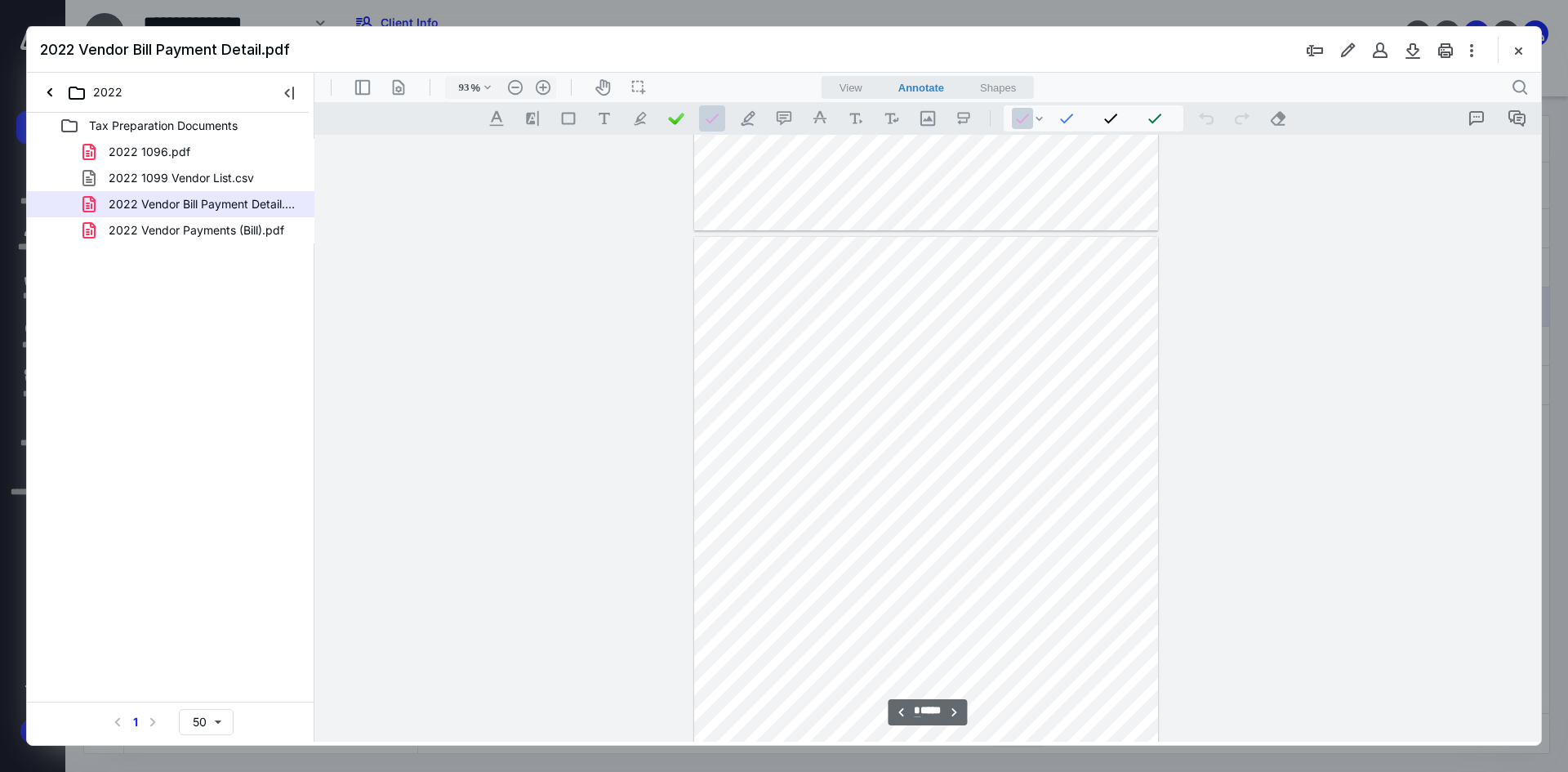 scroll, scrollTop: 4477, scrollLeft: 0, axis: vertical 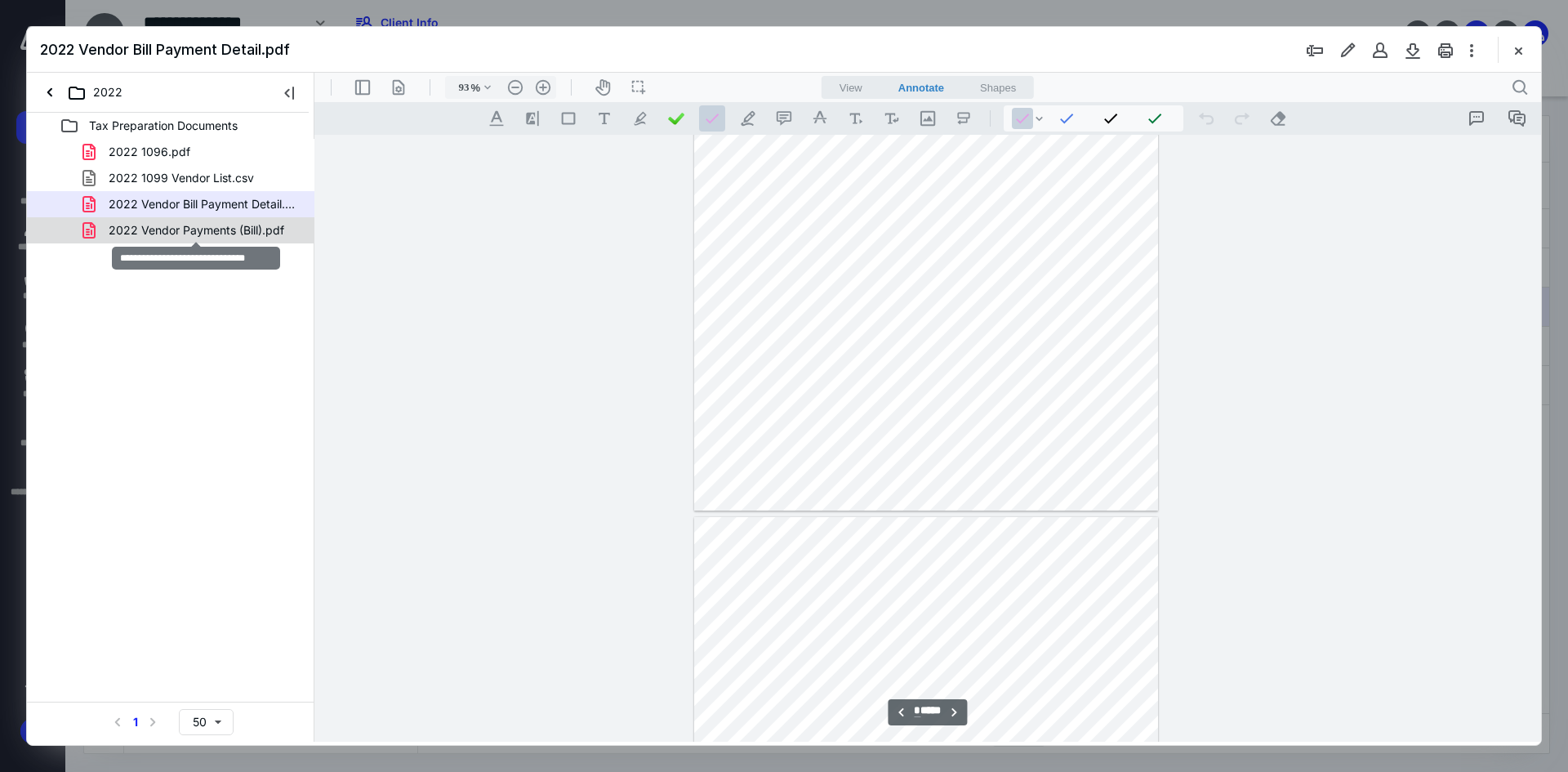 click on "2022 Vendor Payments (Bill).pdf" at bounding box center [196, 230] 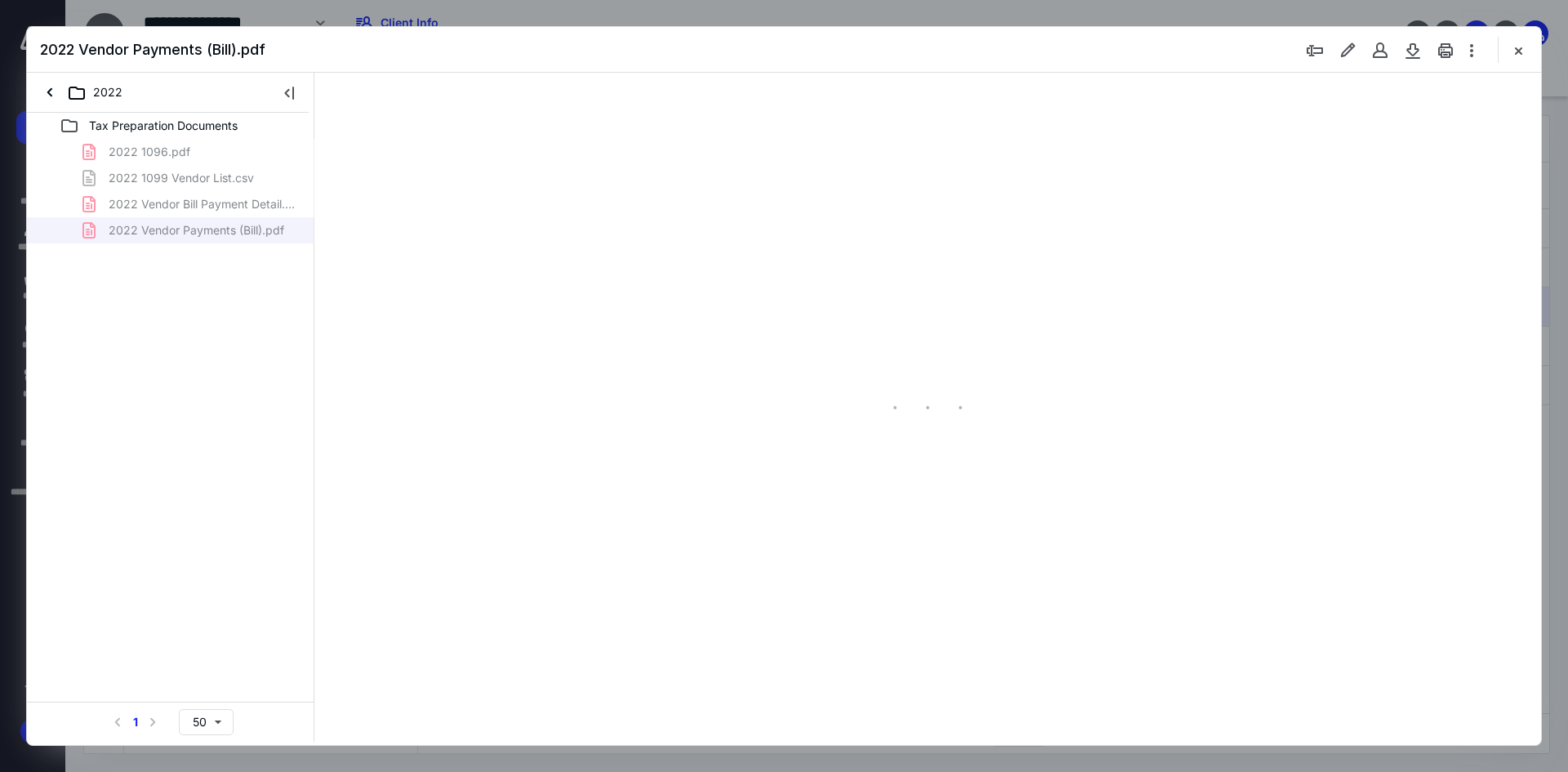 type on "93" 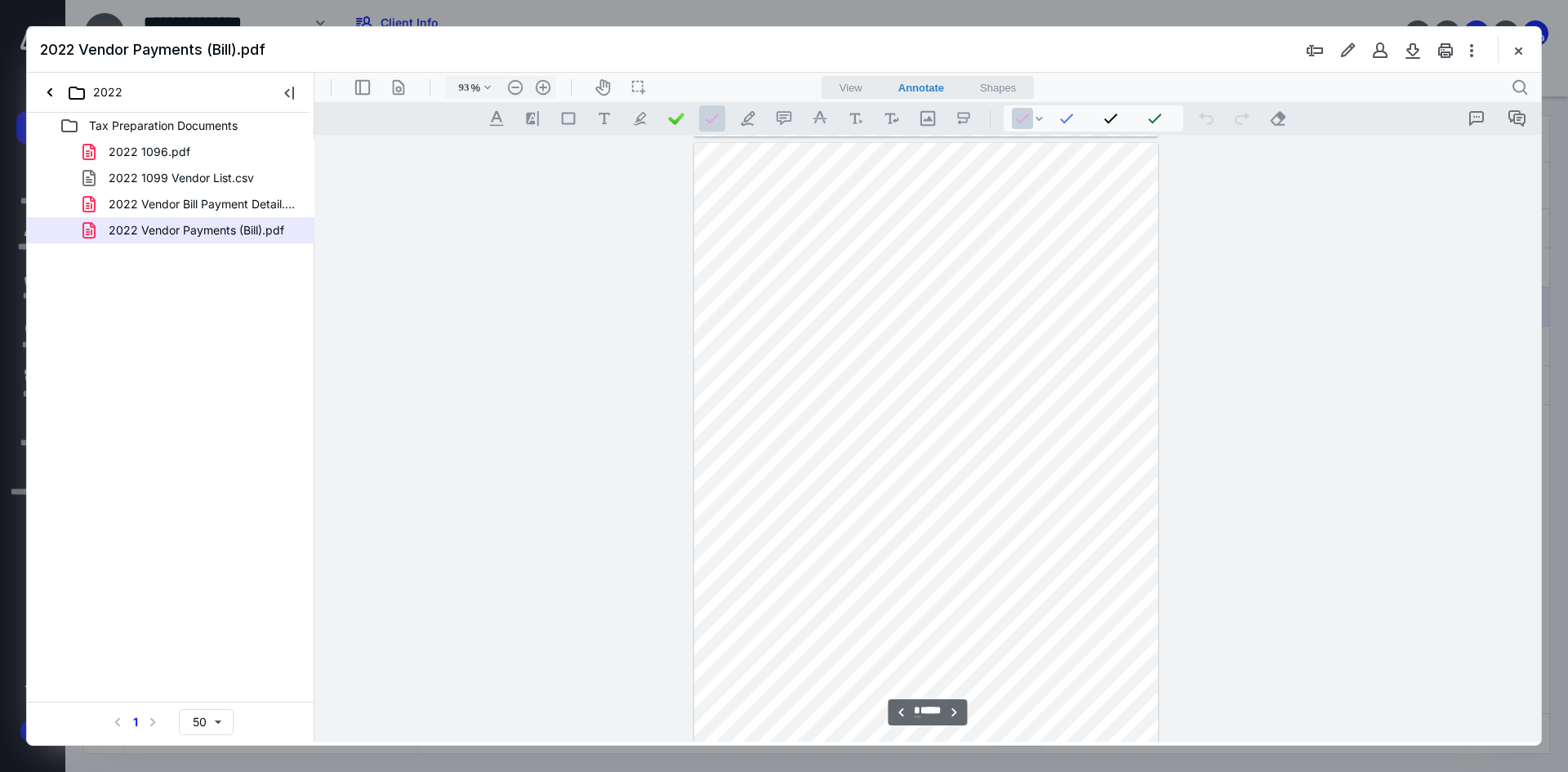scroll, scrollTop: 1291, scrollLeft: 0, axis: vertical 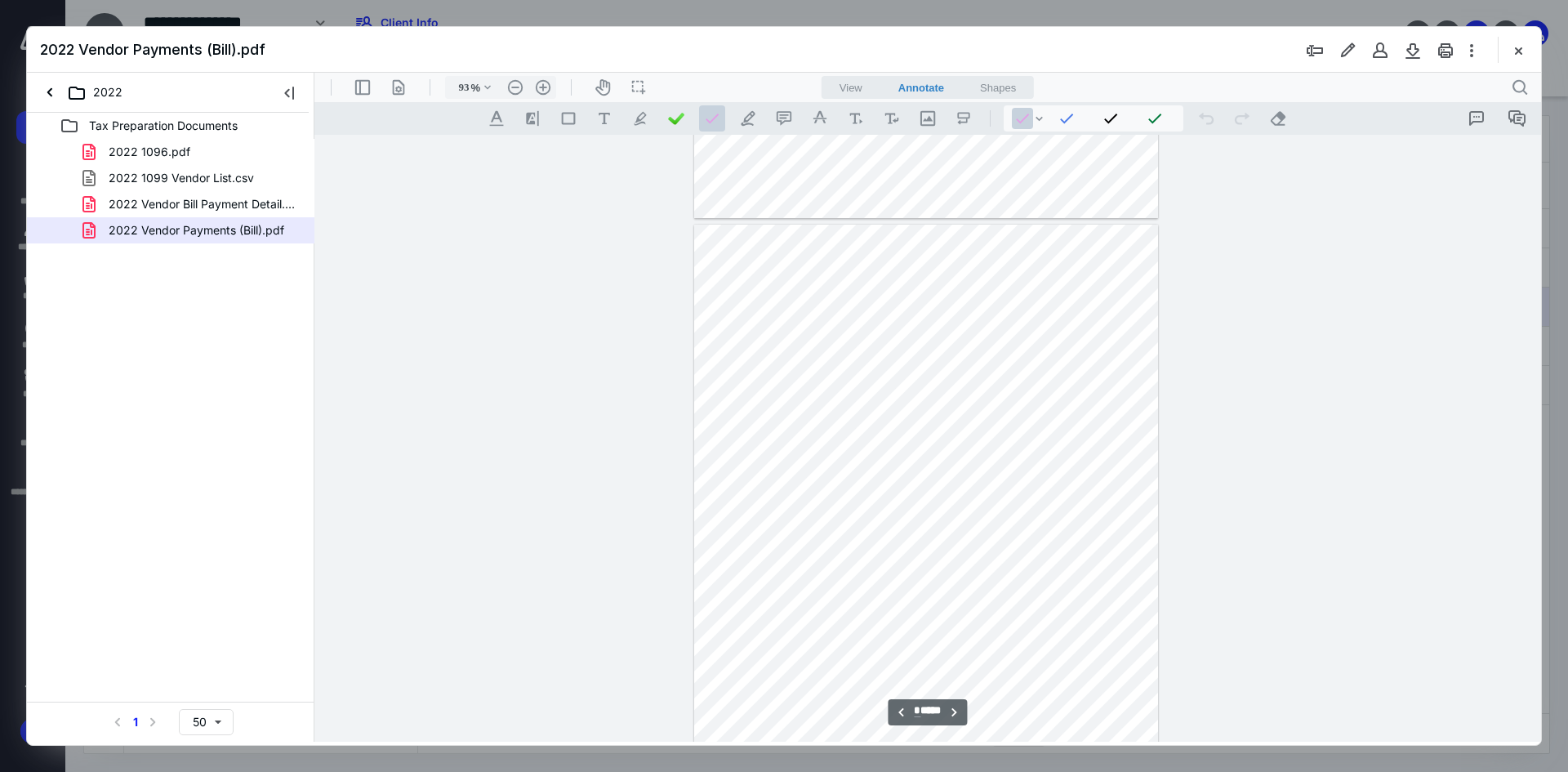 type on "*" 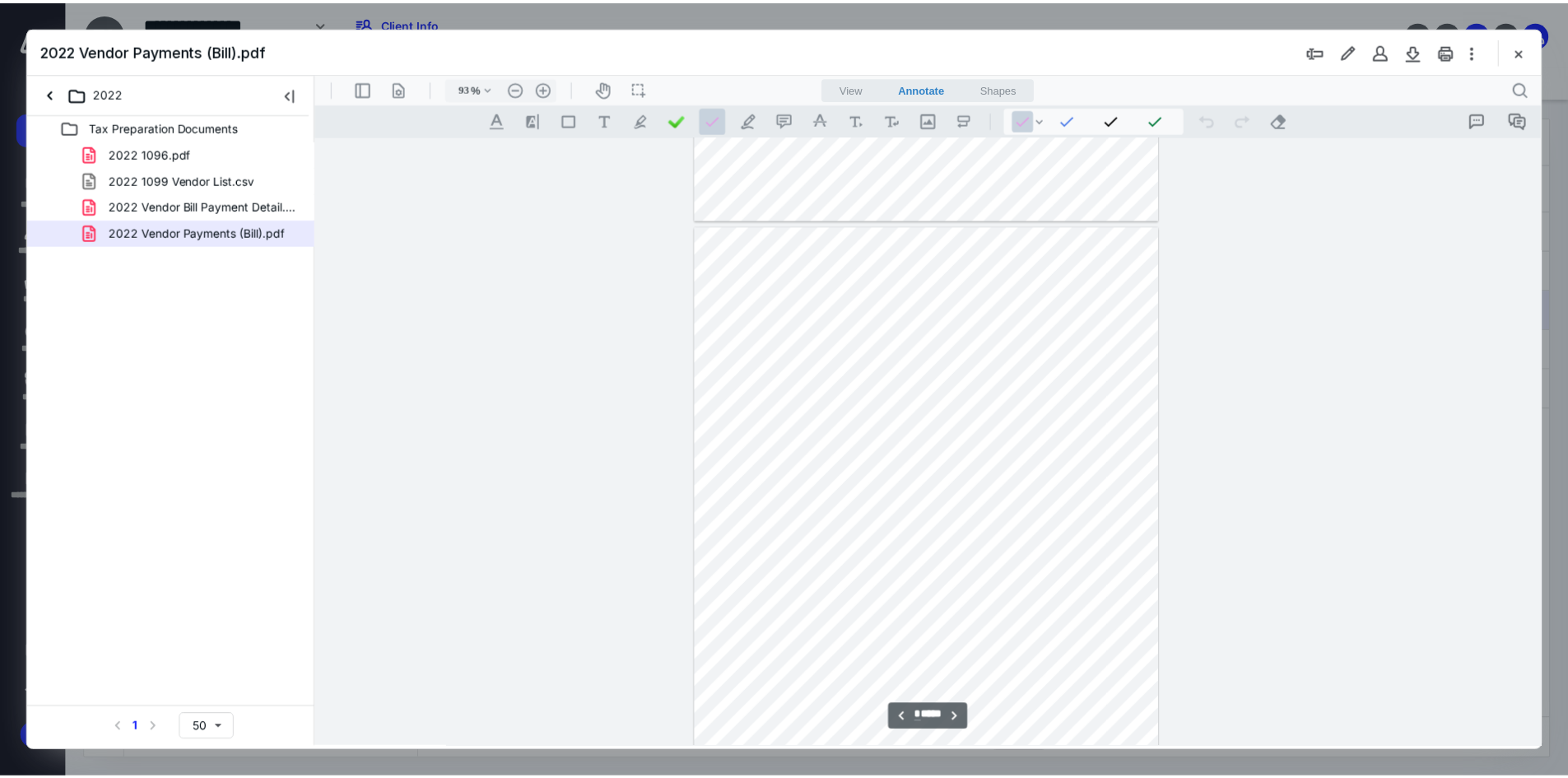 scroll, scrollTop: 807, scrollLeft: 0, axis: vertical 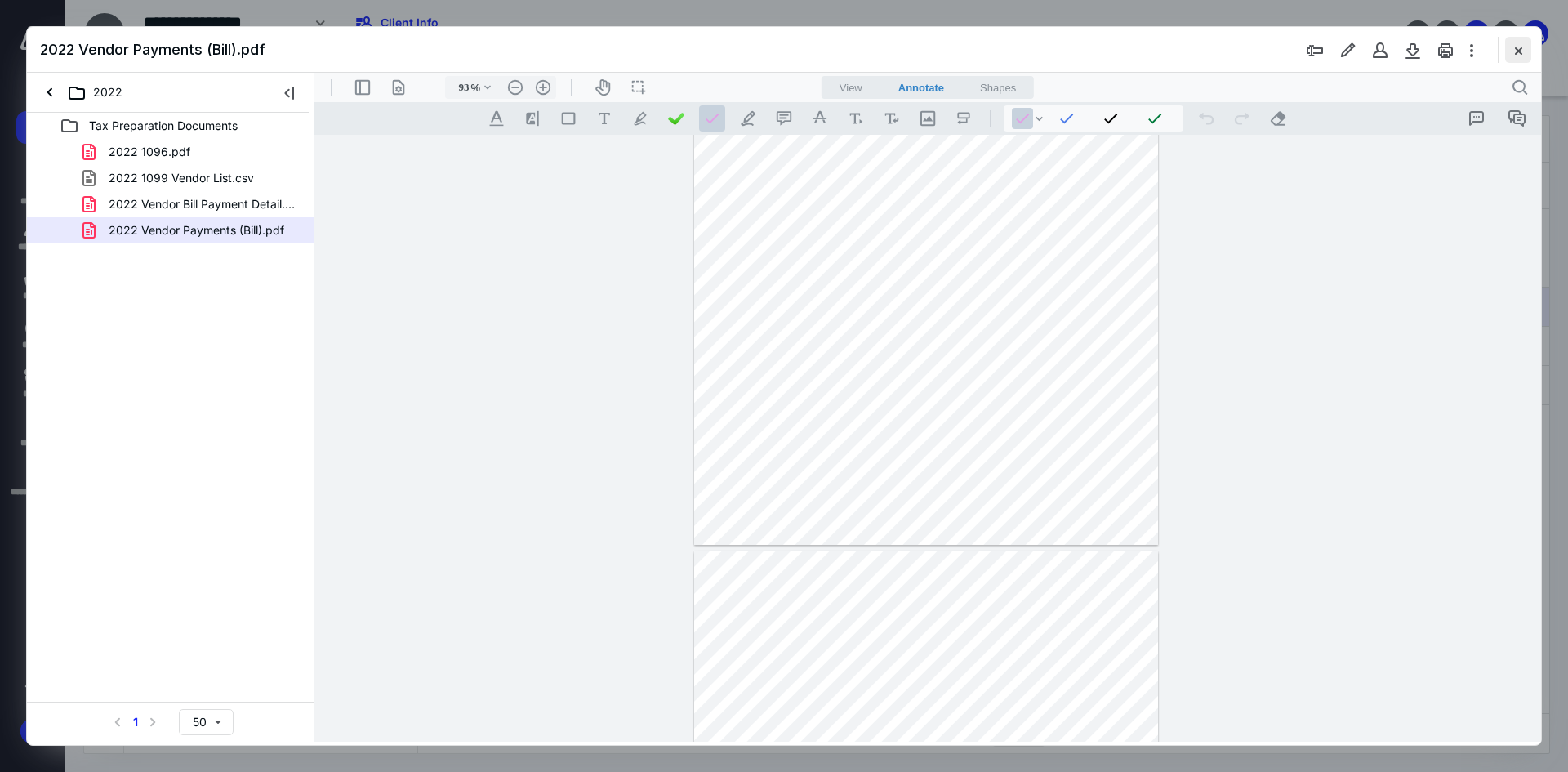 click at bounding box center (1518, 50) 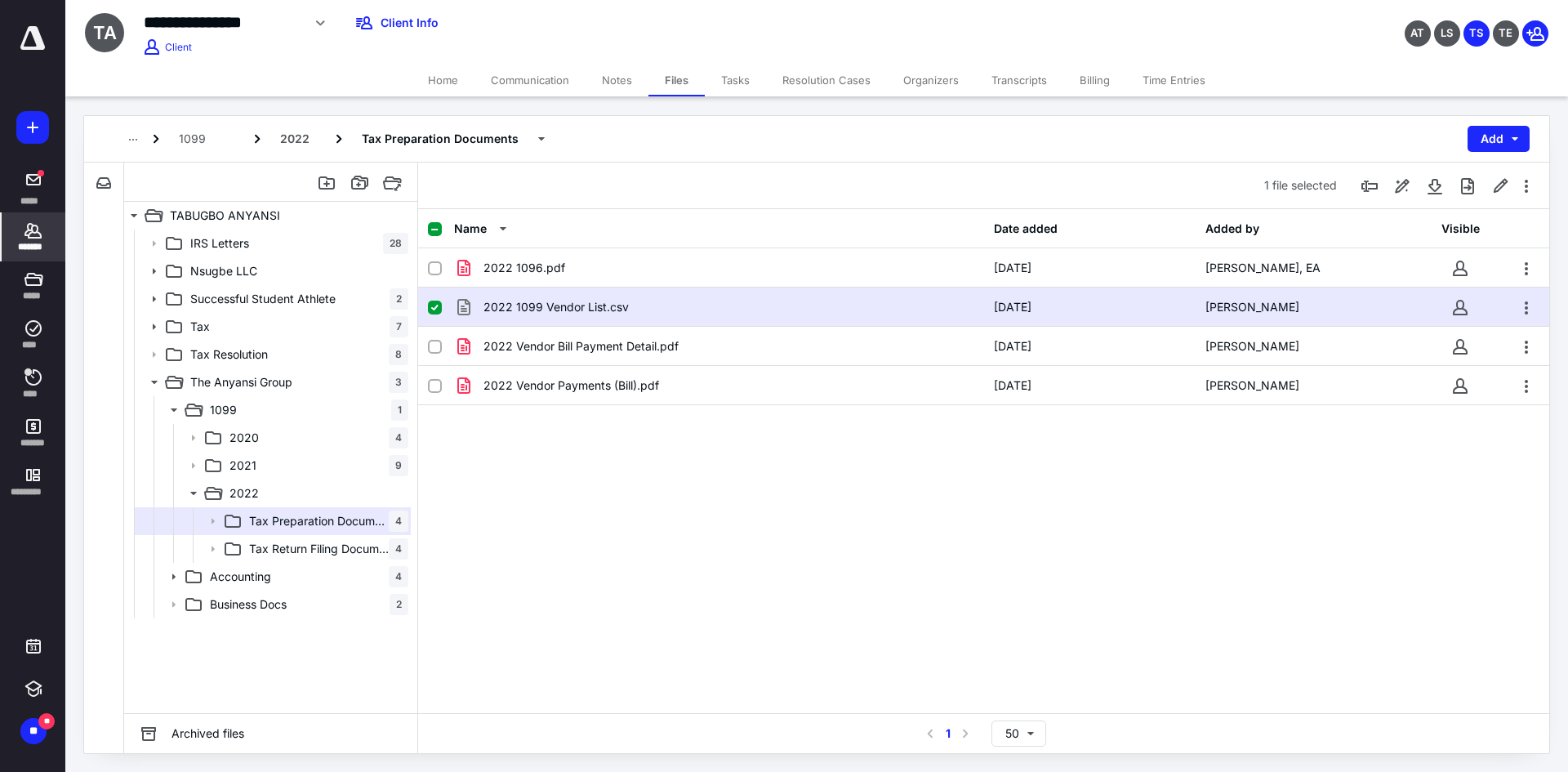 click 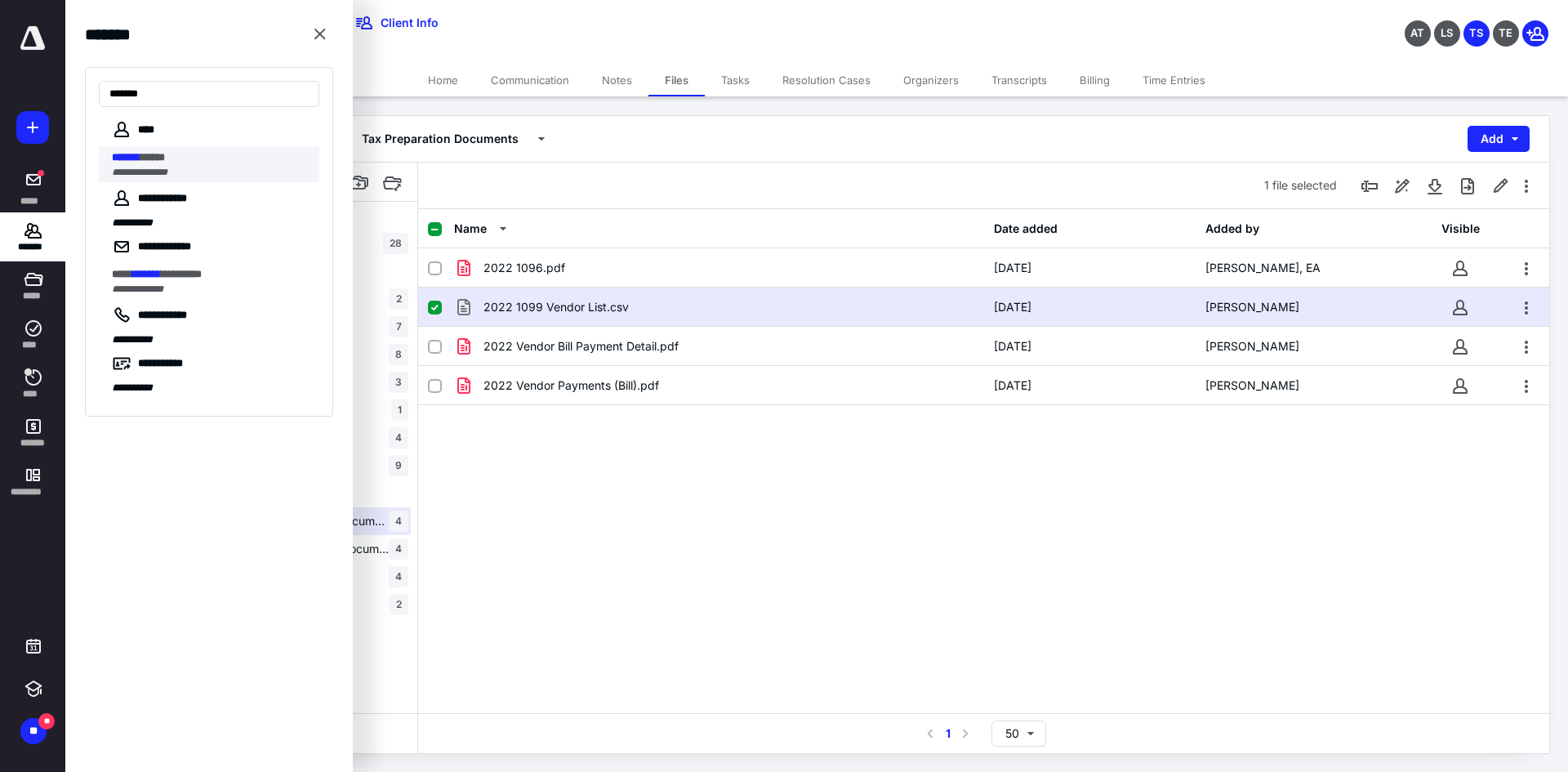 type on "*******" 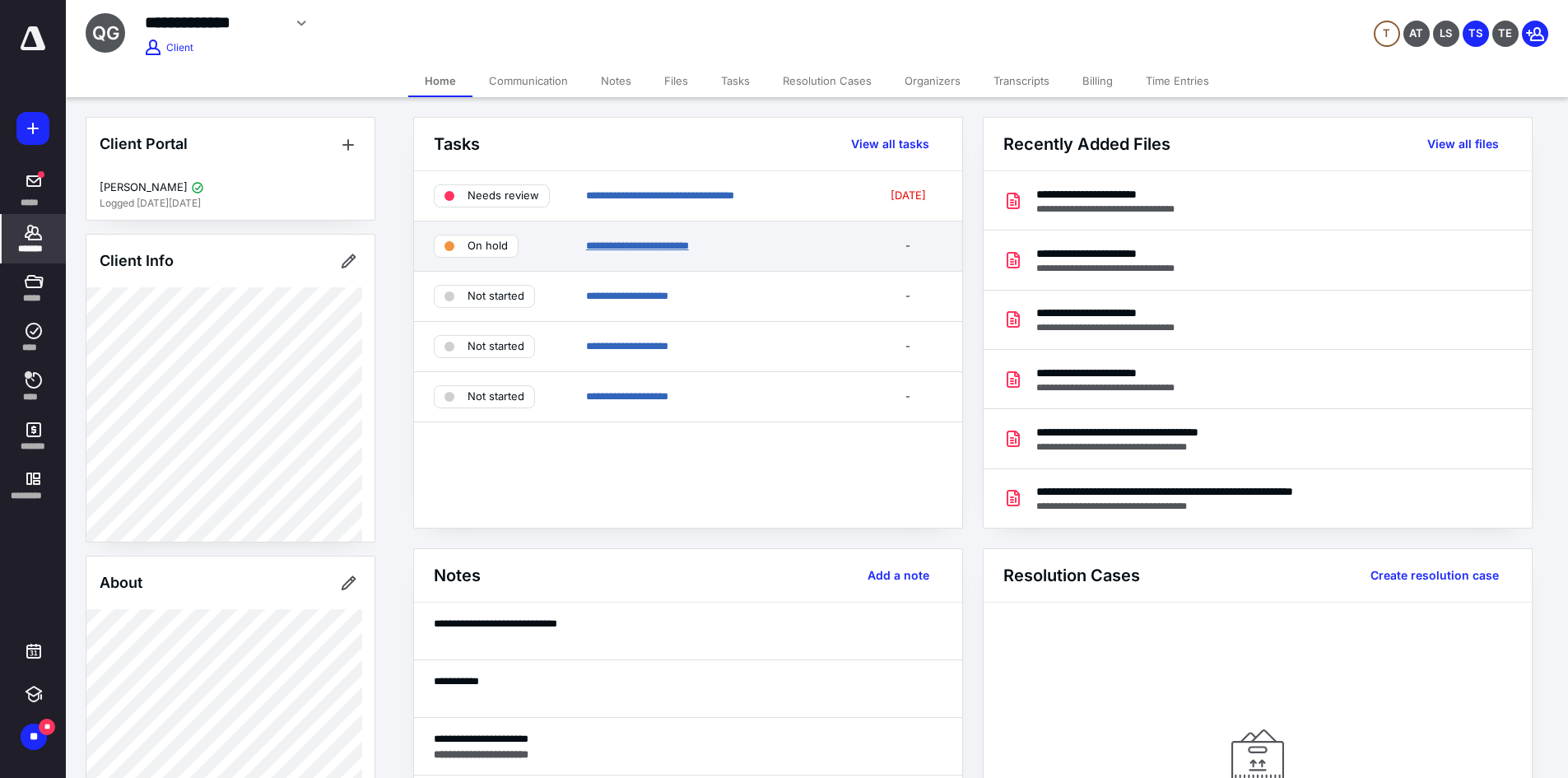 click on "**********" at bounding box center (637, 245) 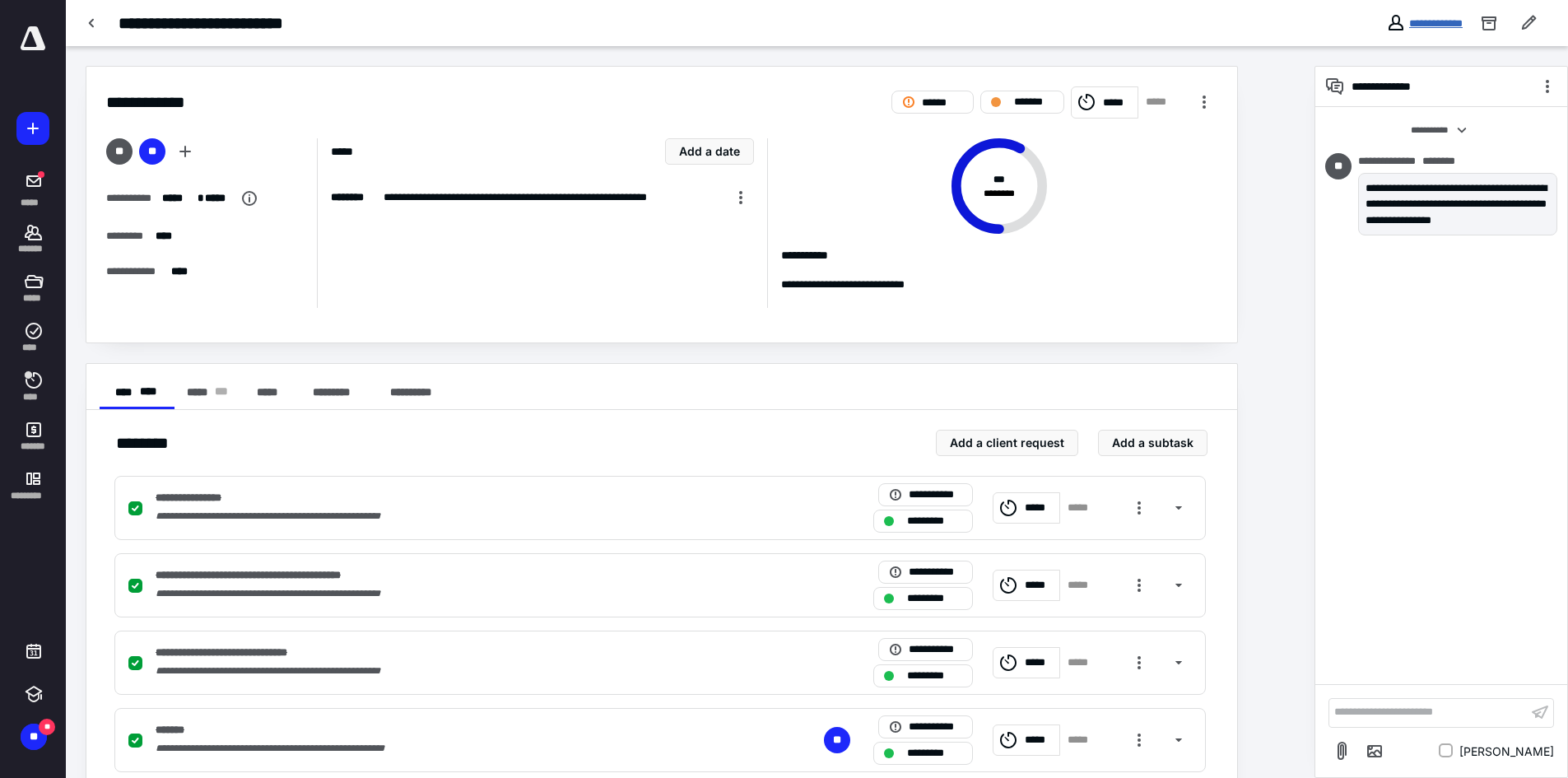 click on "**********" at bounding box center [1435, 23] 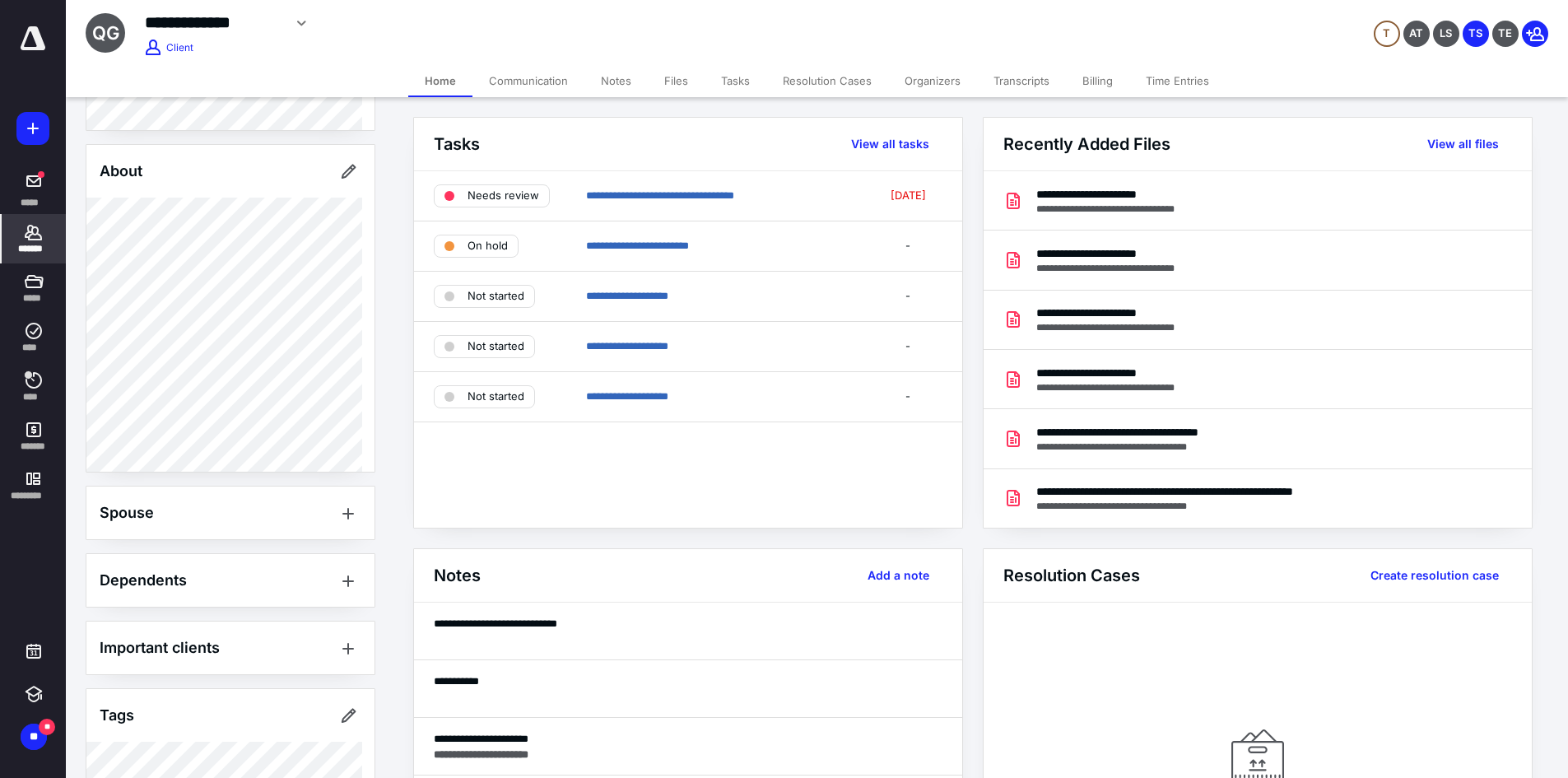 scroll, scrollTop: 165, scrollLeft: 0, axis: vertical 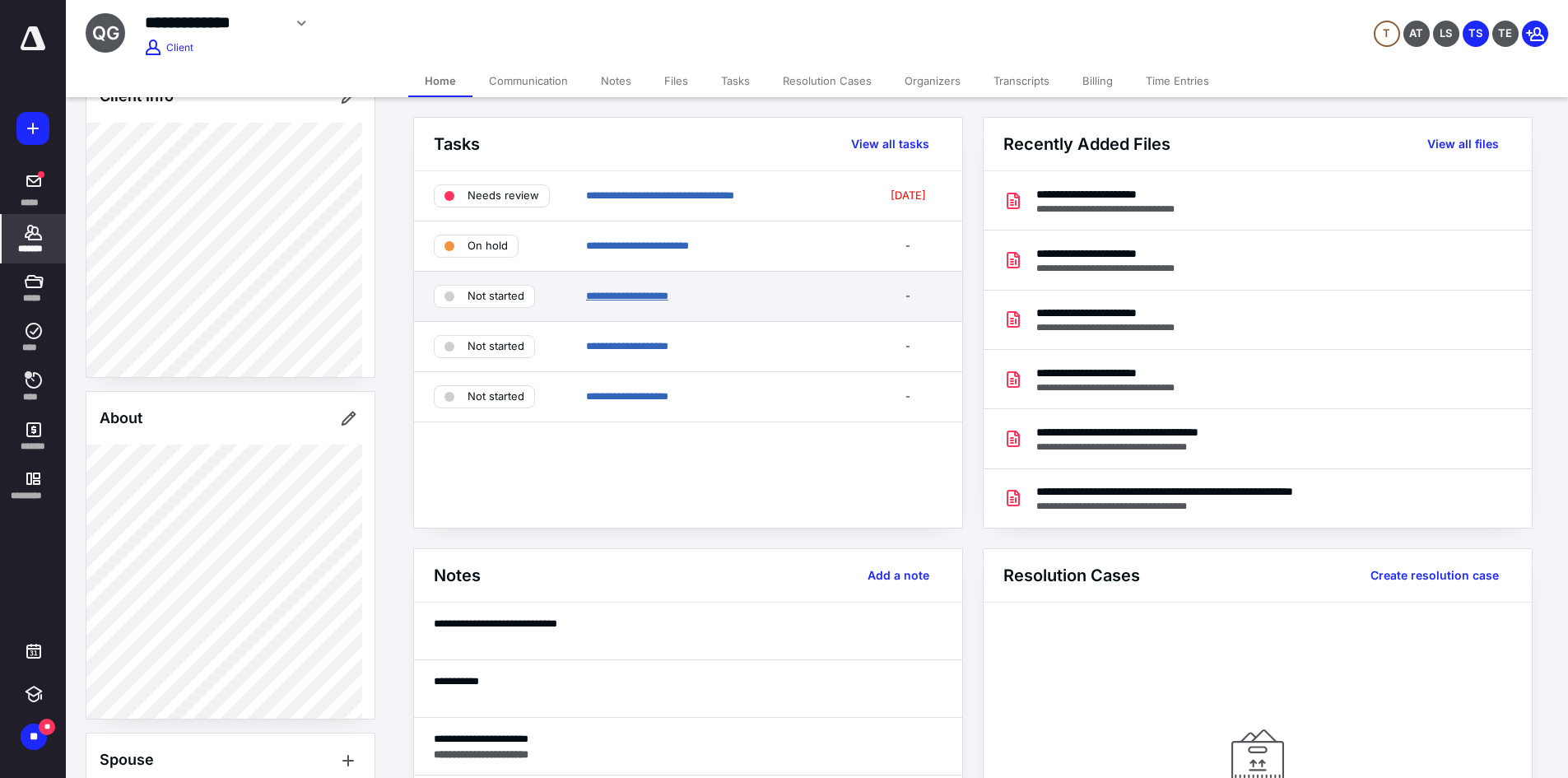 click on "**********" at bounding box center (627, 296) 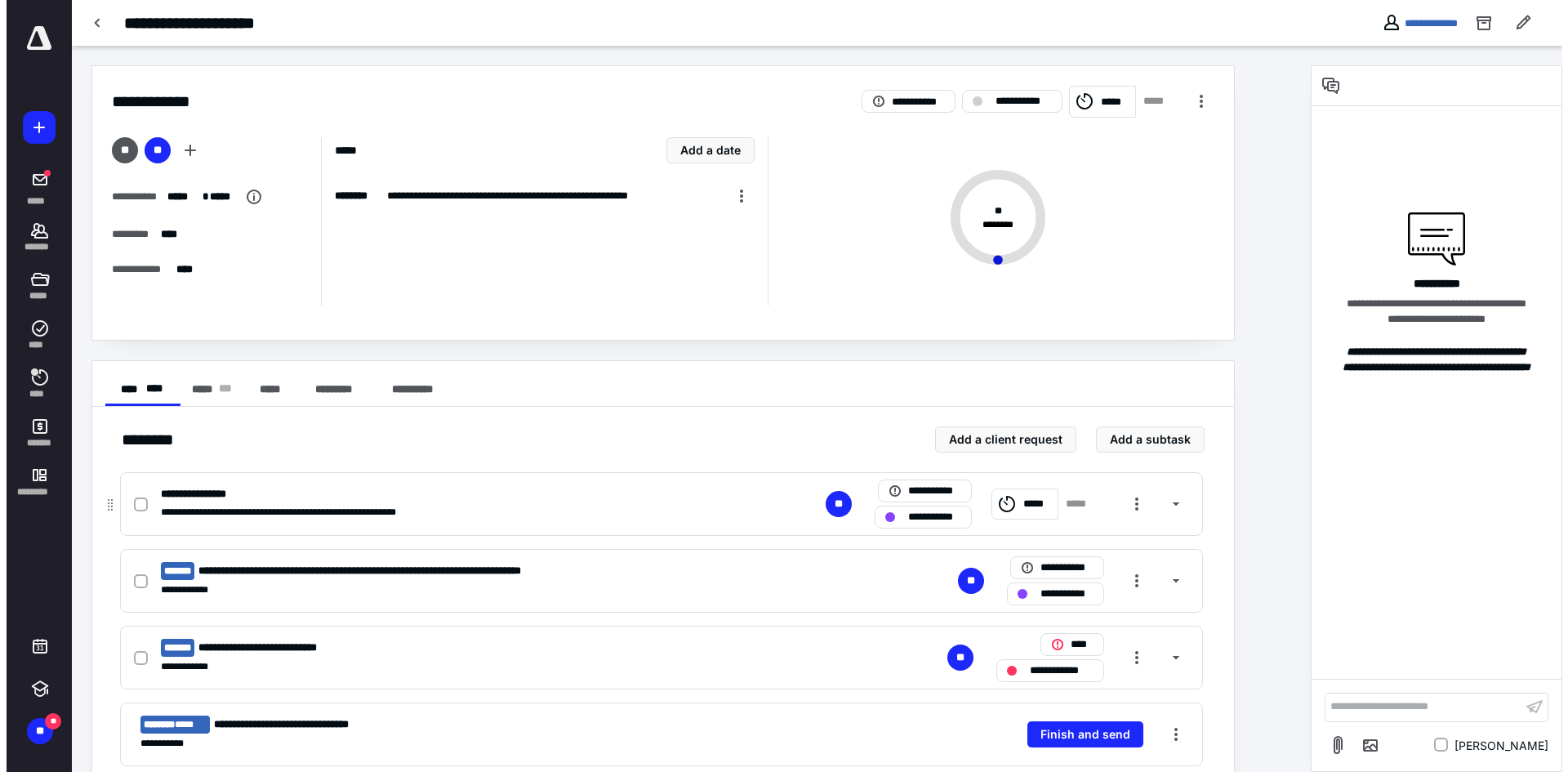 scroll, scrollTop: 163, scrollLeft: 0, axis: vertical 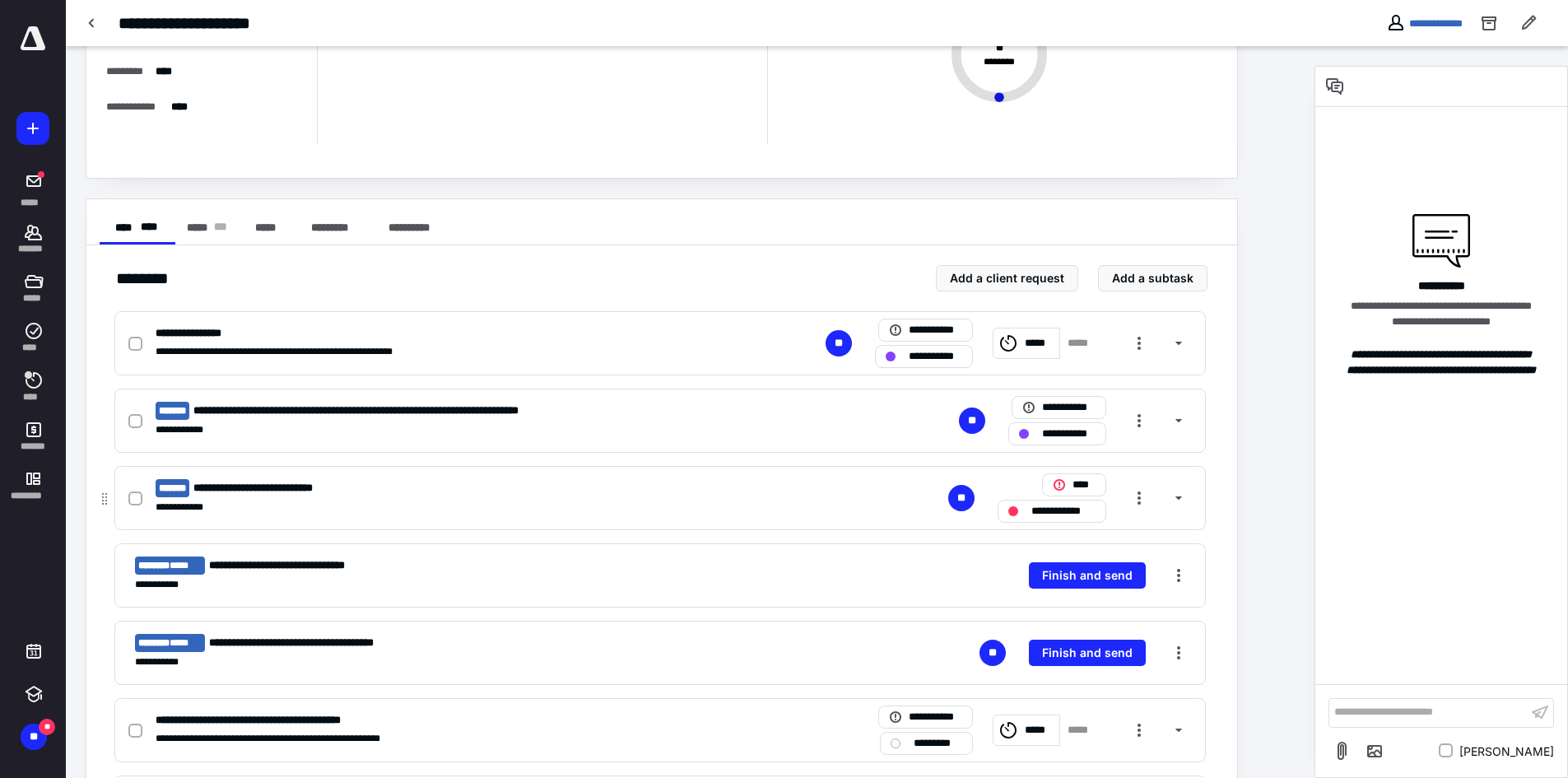 click at bounding box center [135, 499] 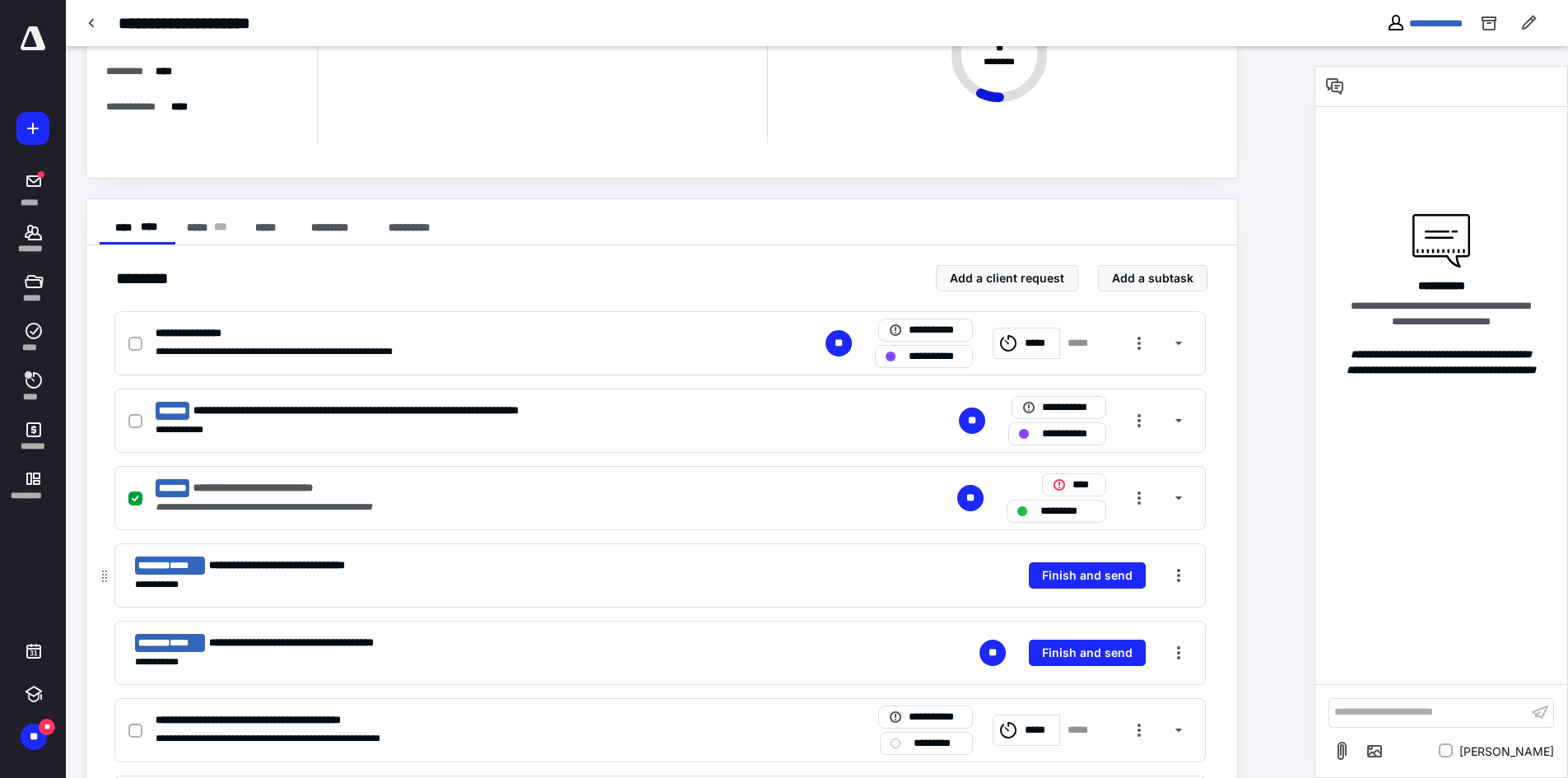 click on "**********" at bounding box center (434, 585) 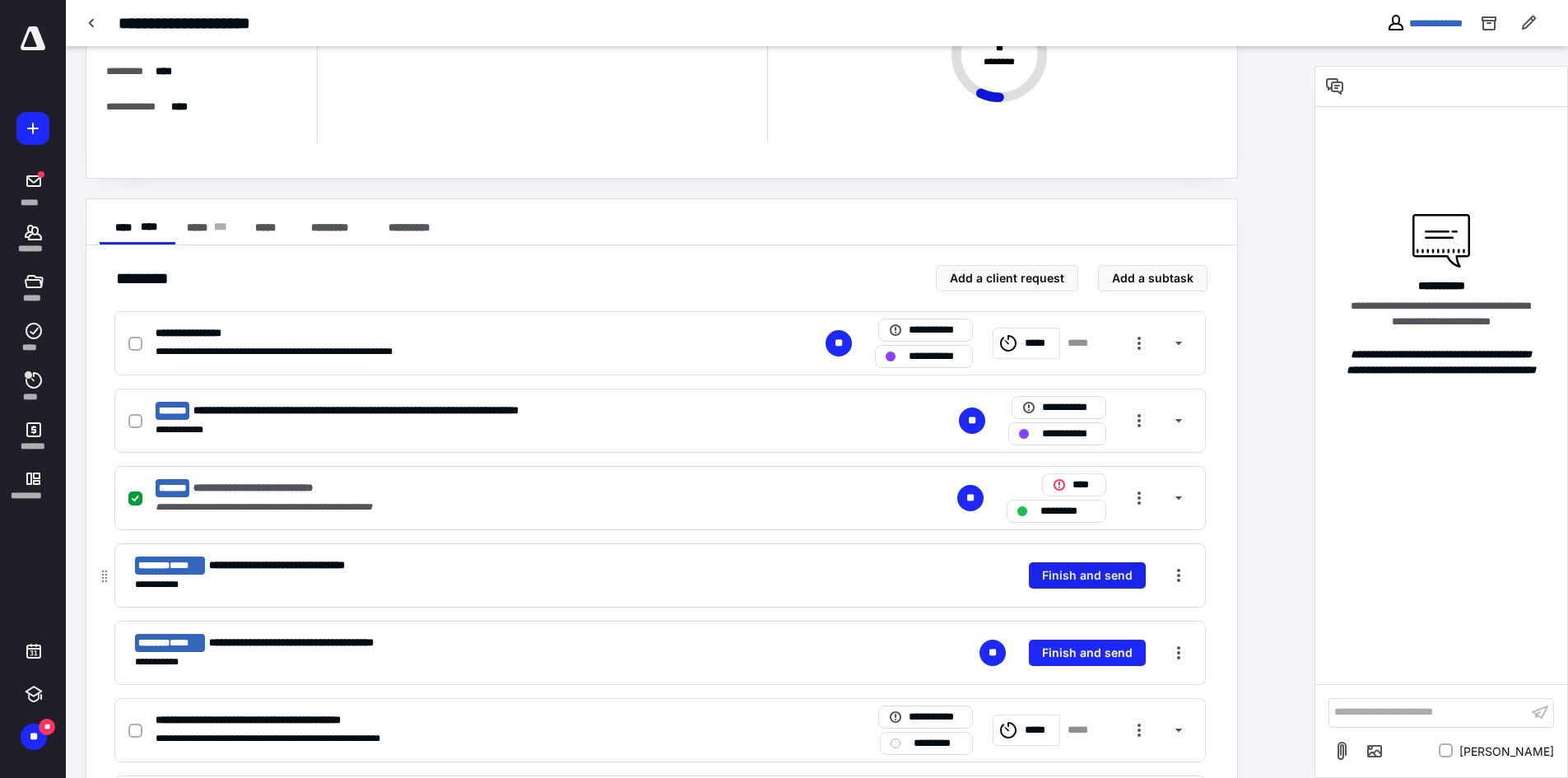 click on "Finish and send" at bounding box center (1087, 575) 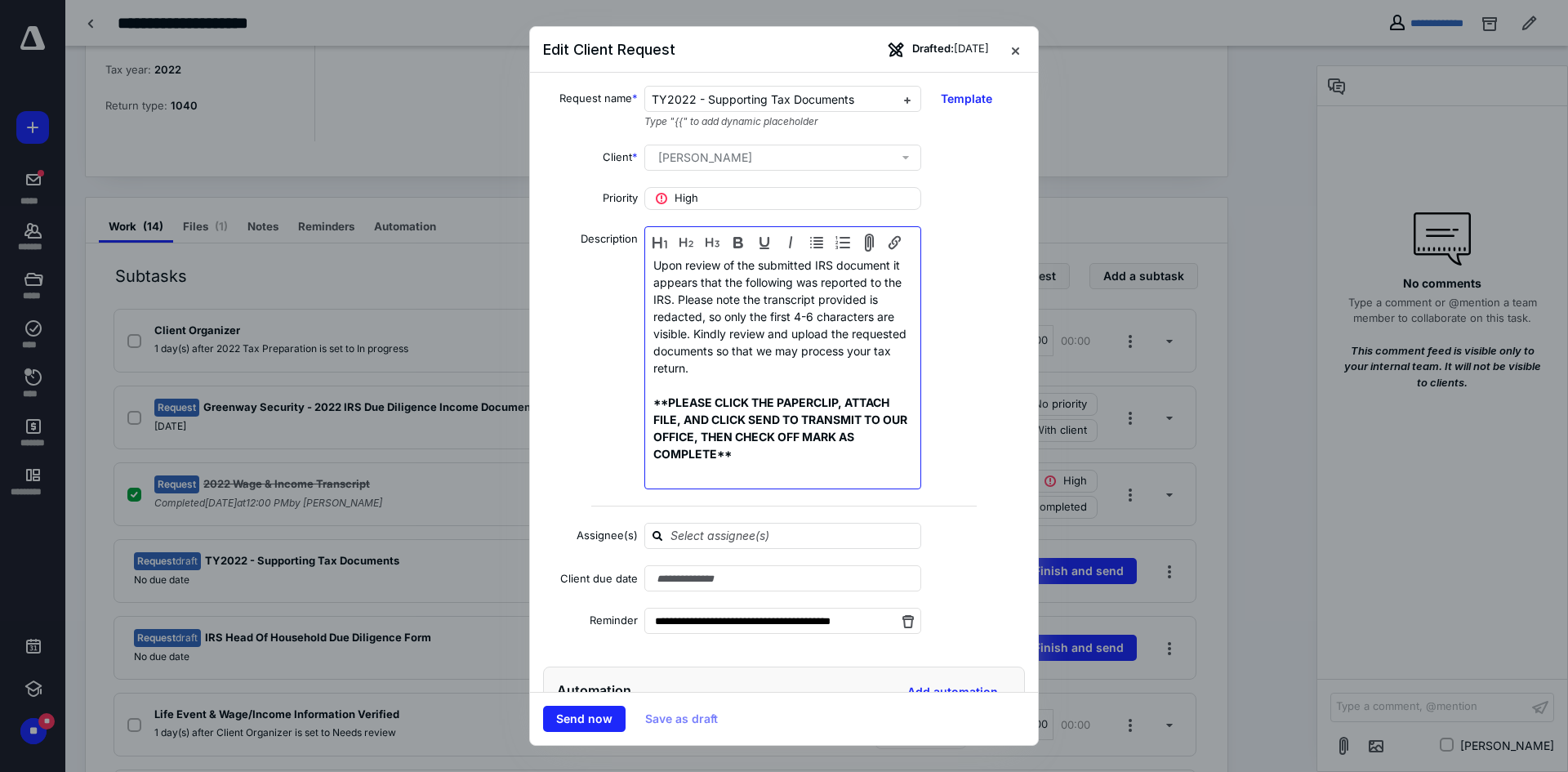 click on "Upon review of the submitted IRS document it appears that the following was reported to the IRS. Please note the transcript provided is redacted, so only the first 4-6 characters are visible. Kindly review and upload the requested documents so that we may process your tax return.  **PLEASE CLICK THE PAPERCLIP, ATTACH FILE, AND CLICK SEND TO TRANSMIT TO OUR OFFICE, THEN CHECK OFF MARK AS COMPLETE**" at bounding box center [782, 359] 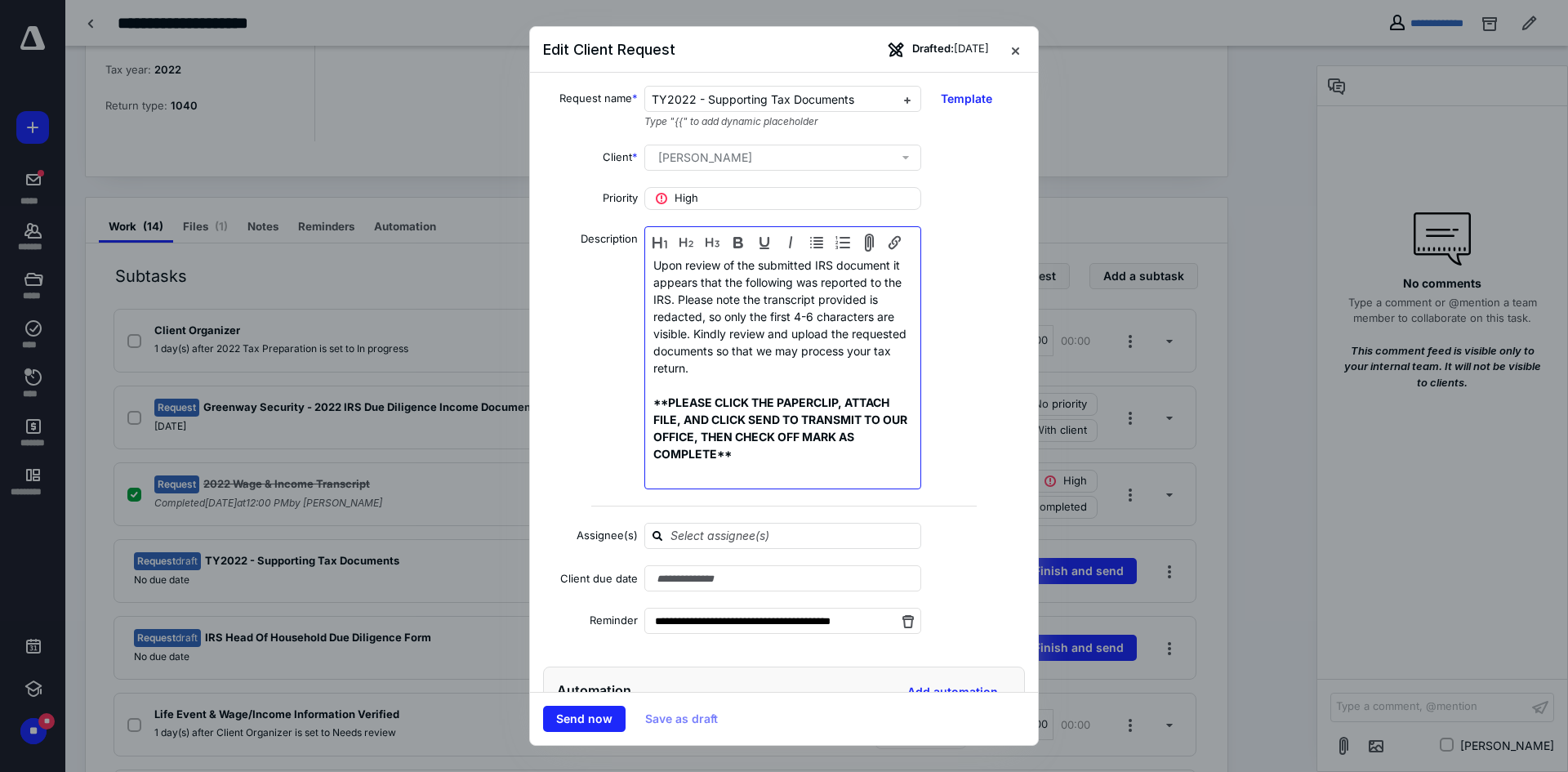 type 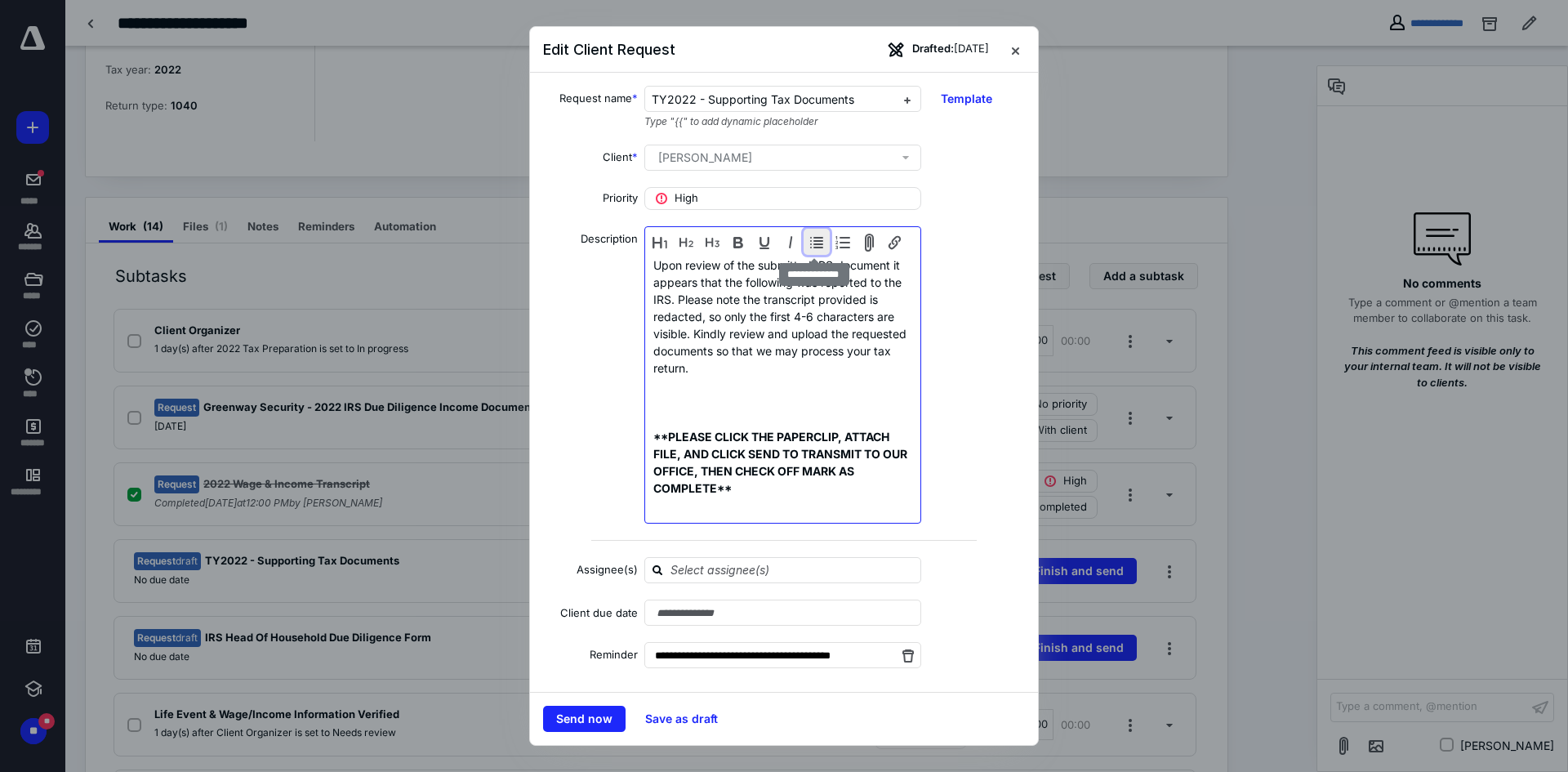 click at bounding box center (817, 242) 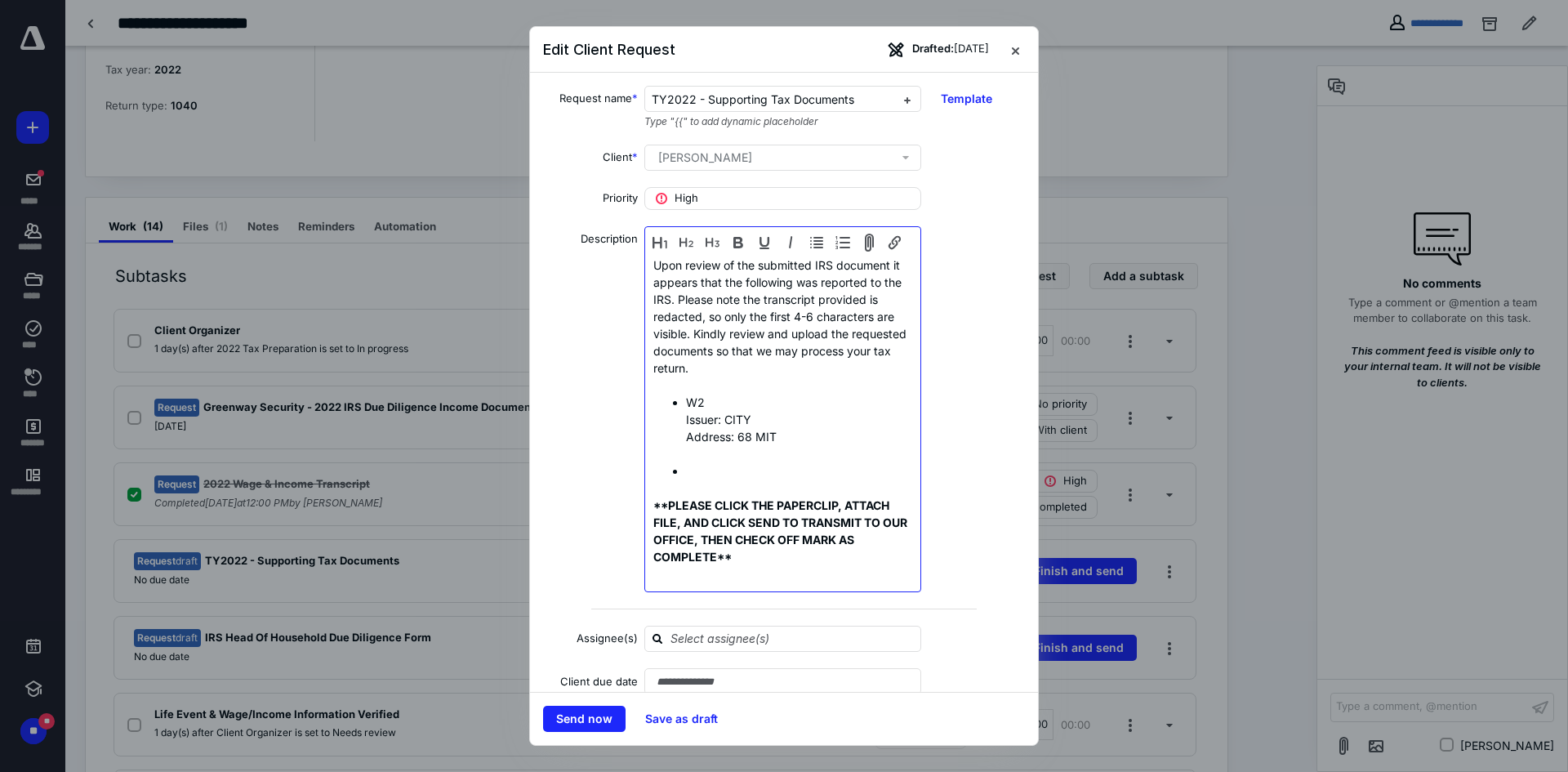 click at bounding box center [799, 471] 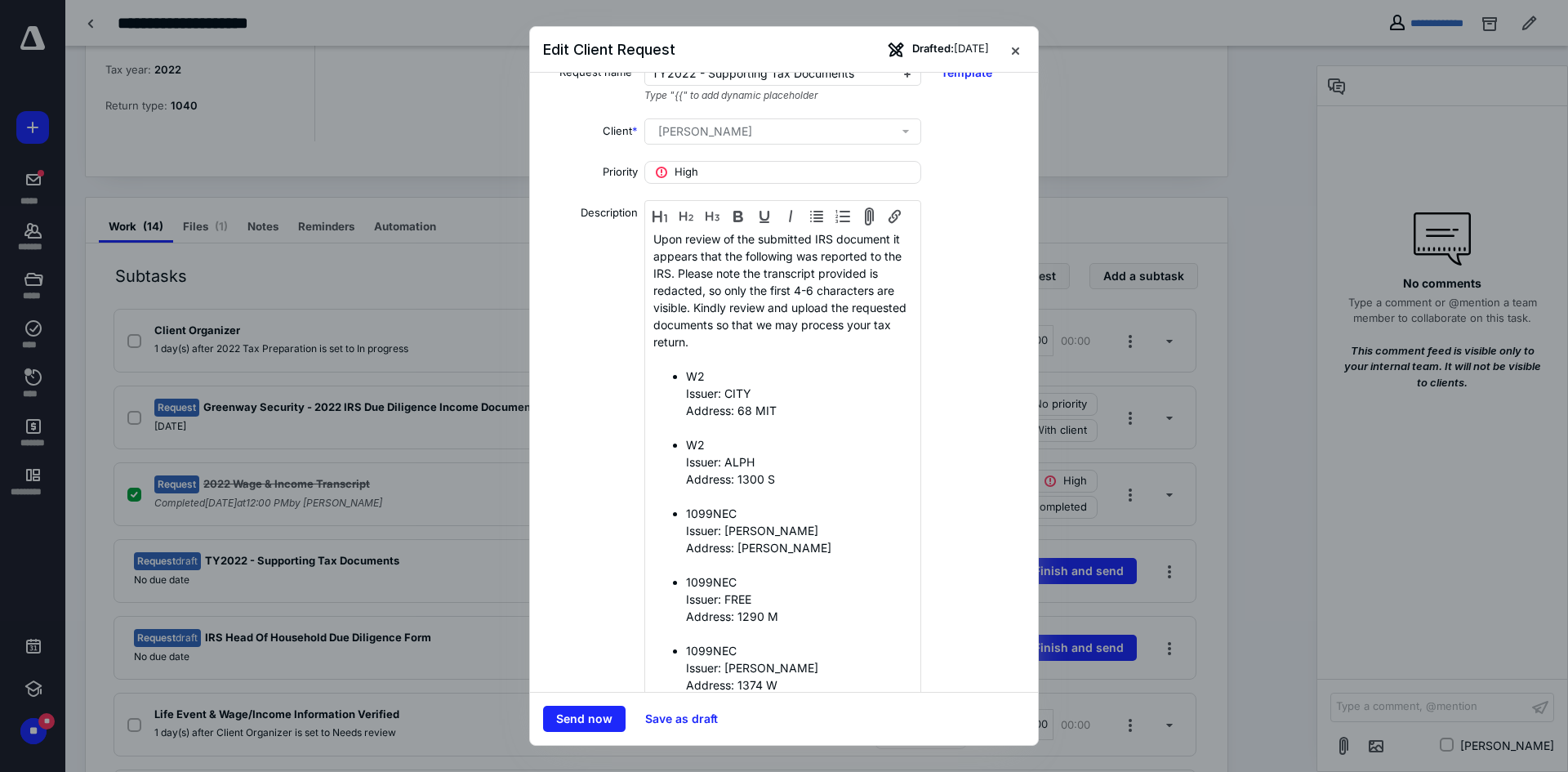 scroll, scrollTop: 271, scrollLeft: 0, axis: vertical 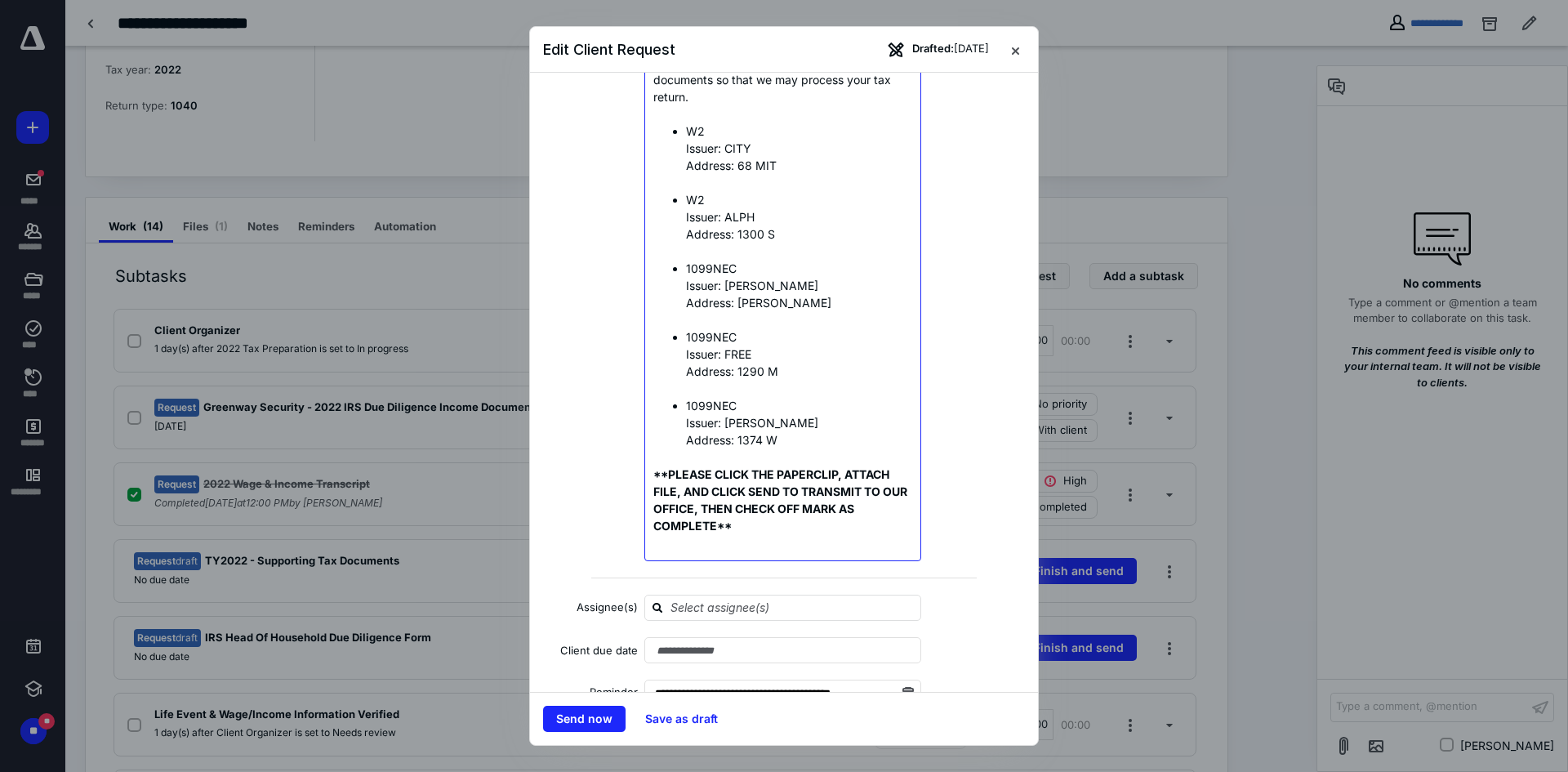 click on "1099NEC Issuer: [PERSON_NAME] Address: 1374 W" at bounding box center [799, 422] 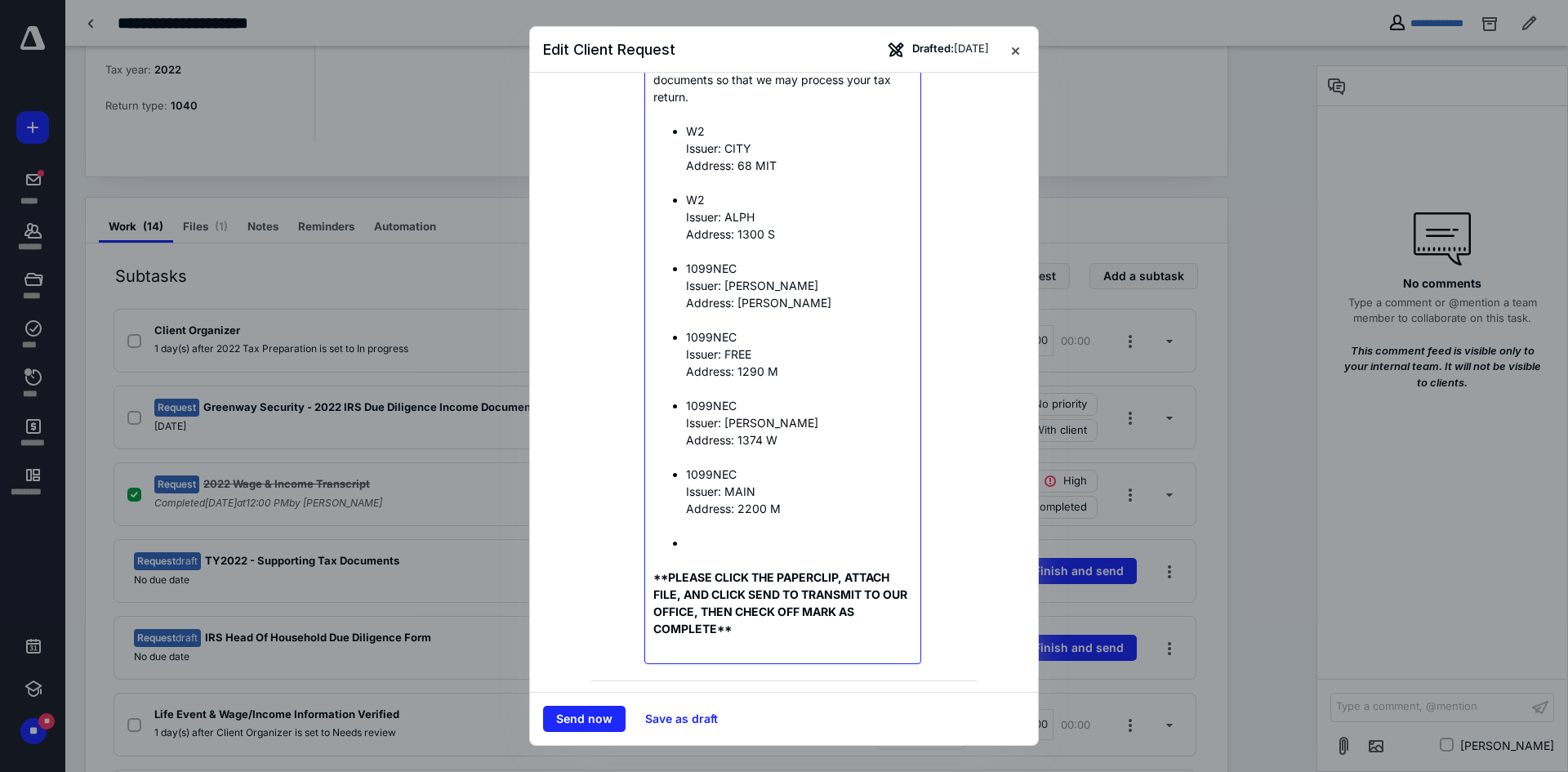 click at bounding box center [799, 542] 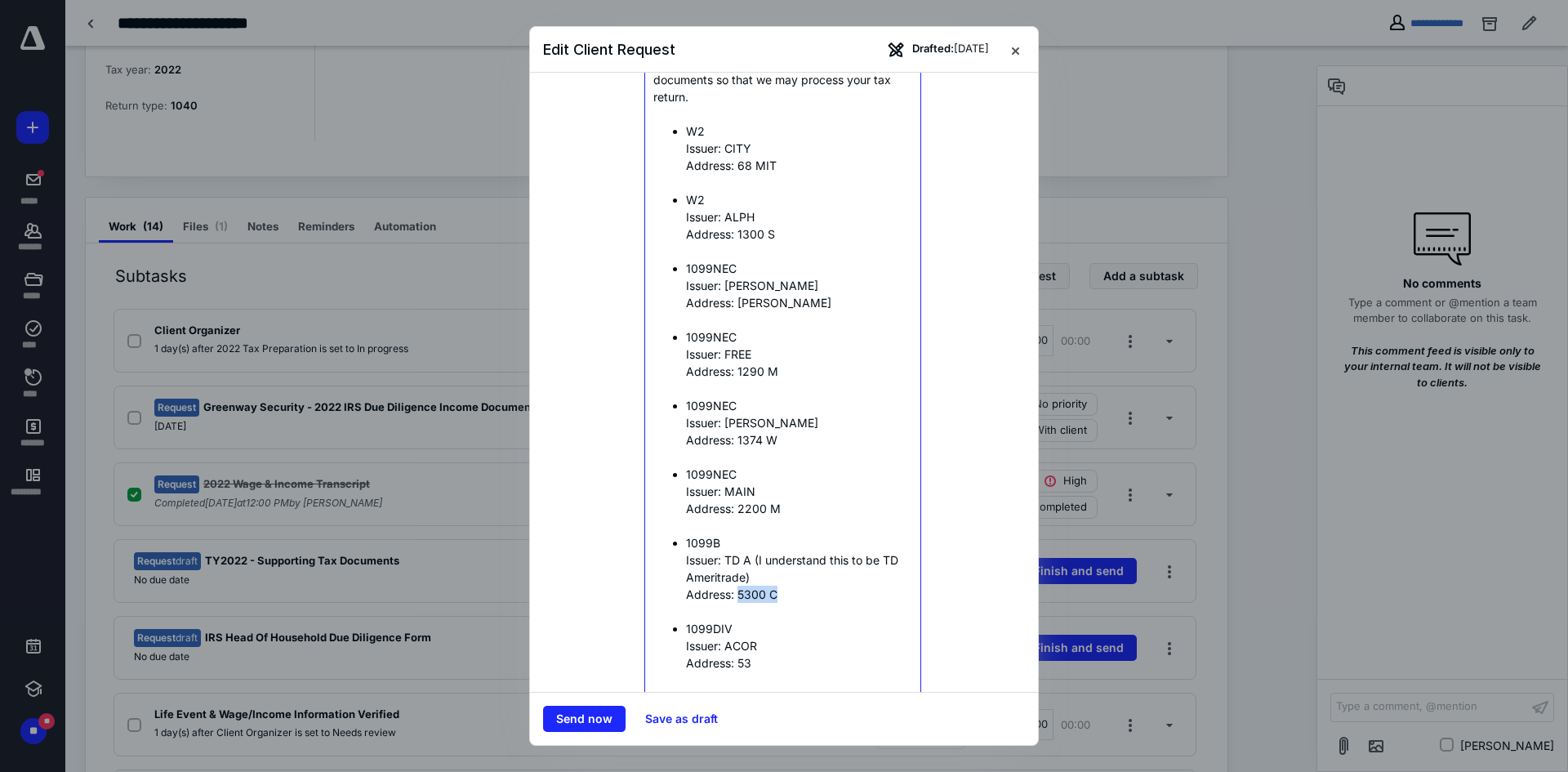 drag, startPoint x: 738, startPoint y: 598, endPoint x: 772, endPoint y: 596, distance: 34.05877 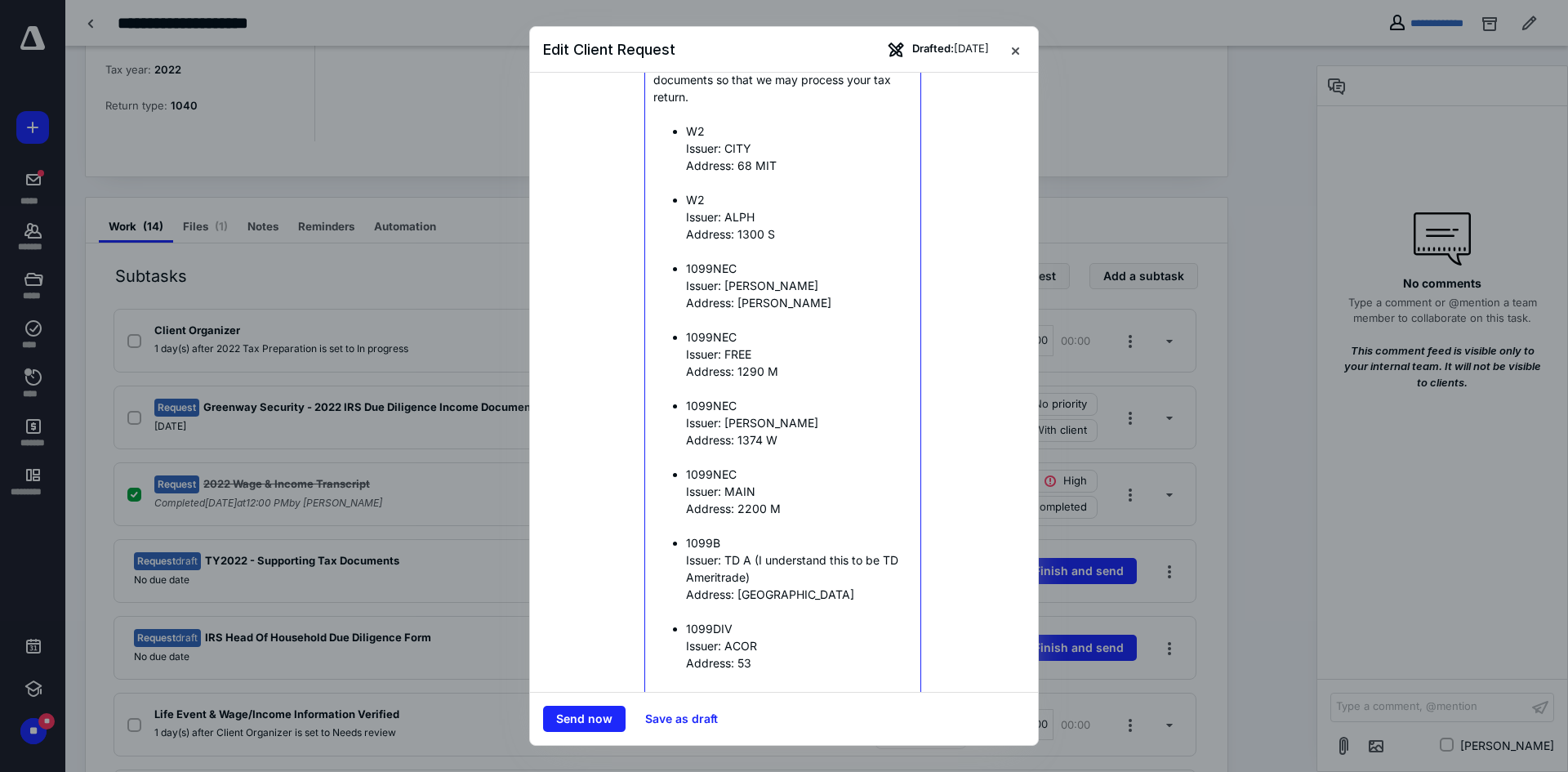 click on "1099DIV Issuer: ACOR Address: 53" at bounding box center (799, 645) 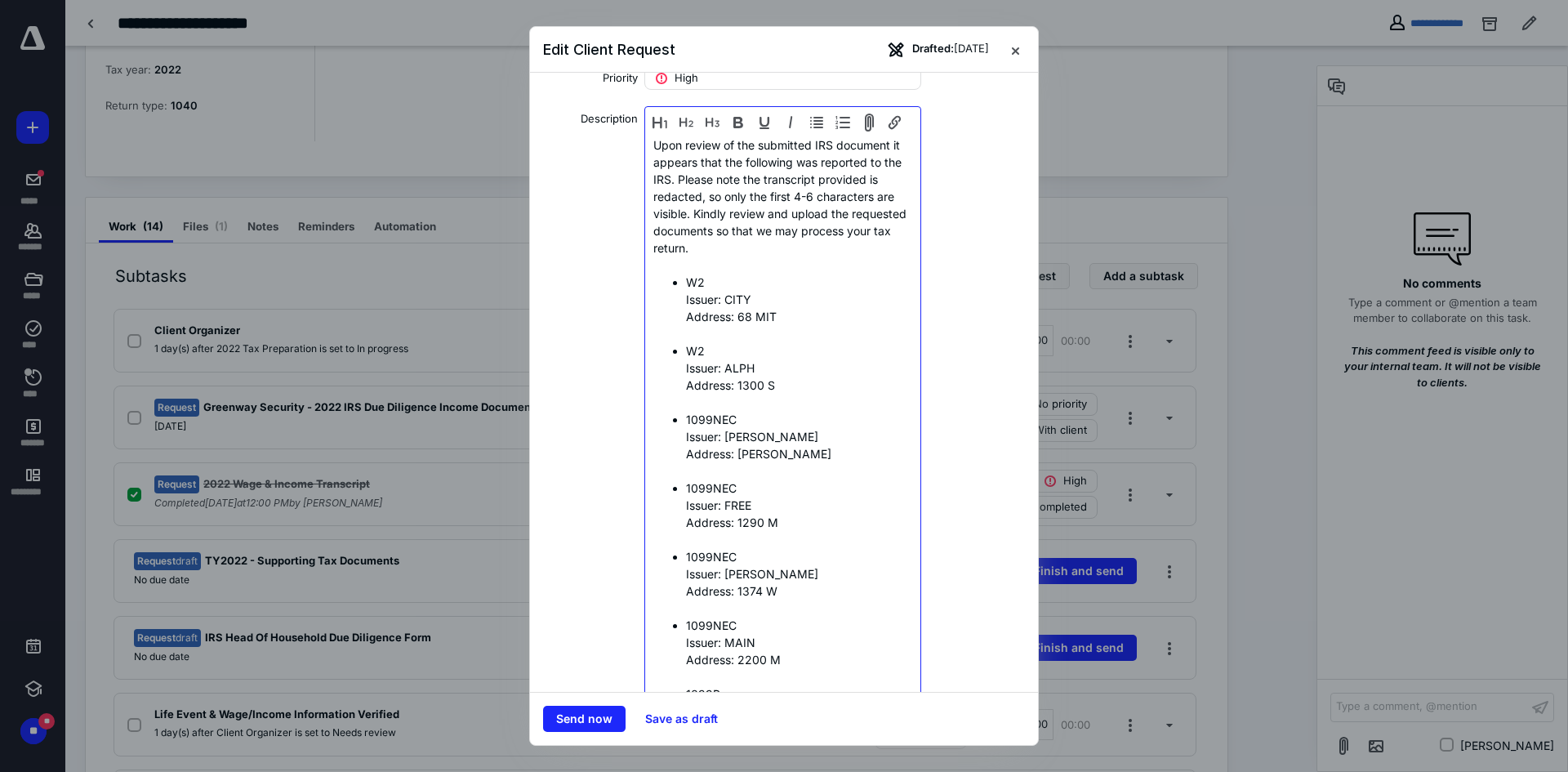 scroll, scrollTop: 0, scrollLeft: 0, axis: both 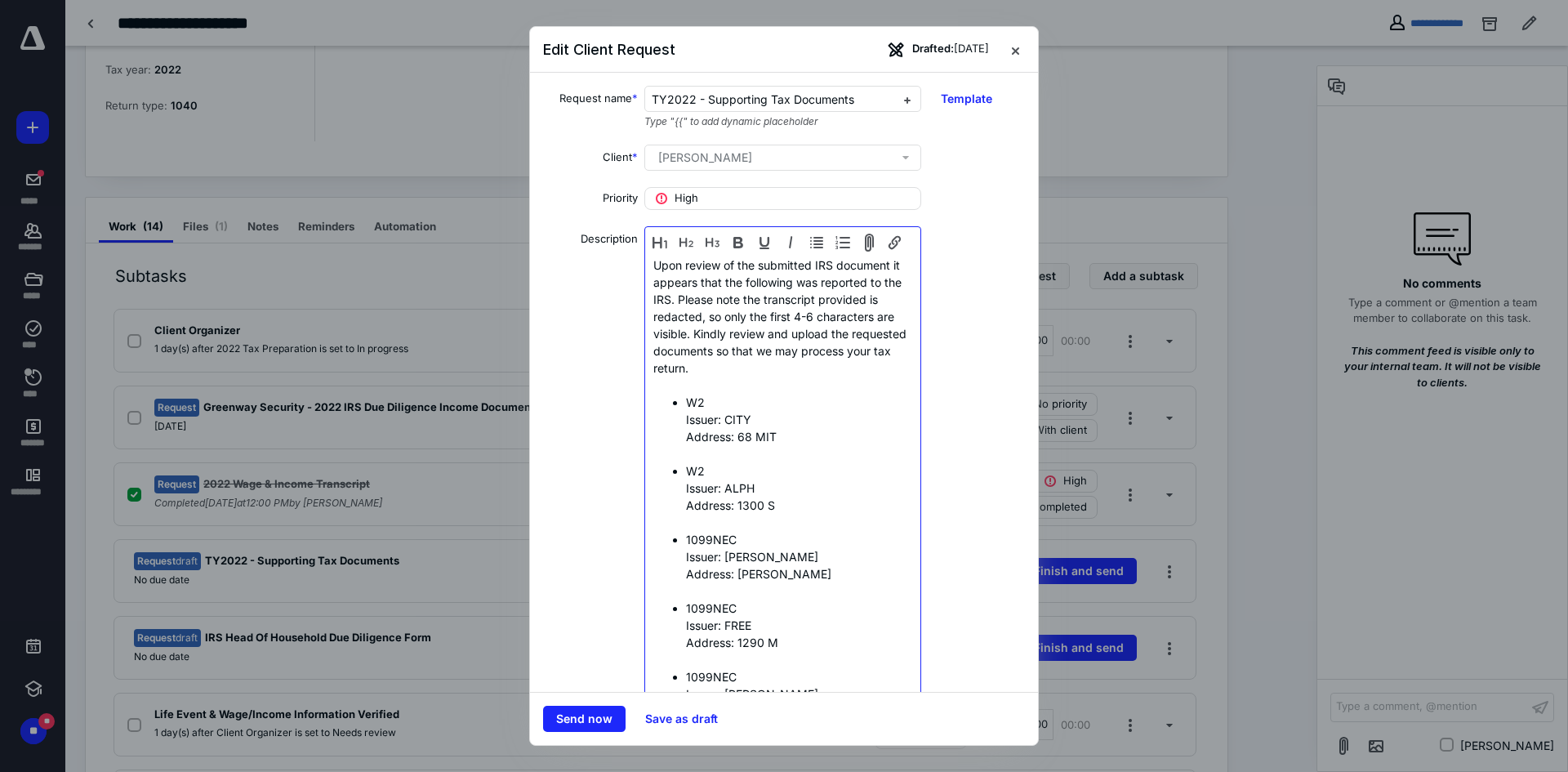 click on "W2 Issuer: CITY Address: 68 MIT" at bounding box center (799, 428) 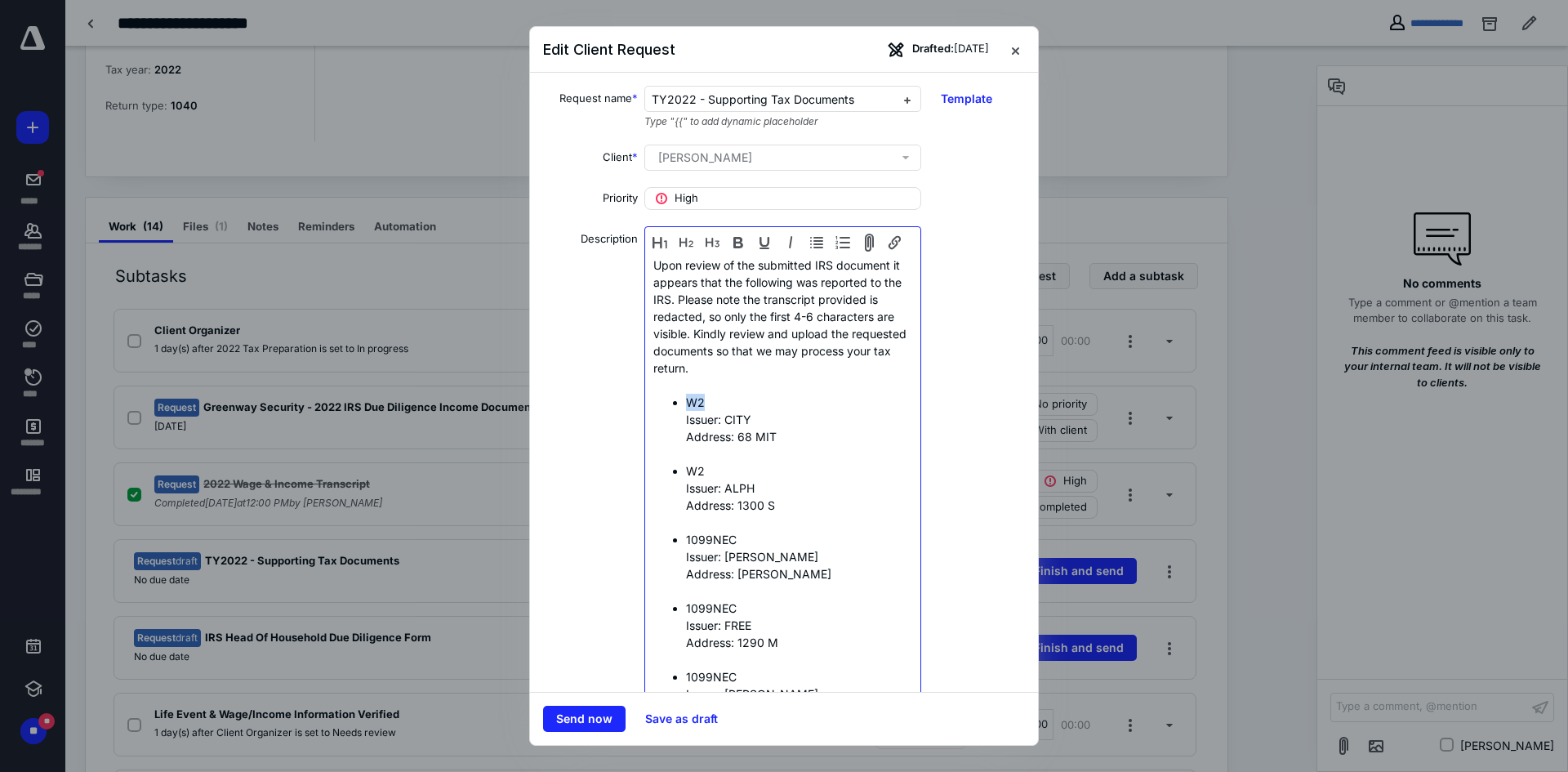 click on "W2 Issuer: CITY Address: 68 MIT" at bounding box center [799, 428] 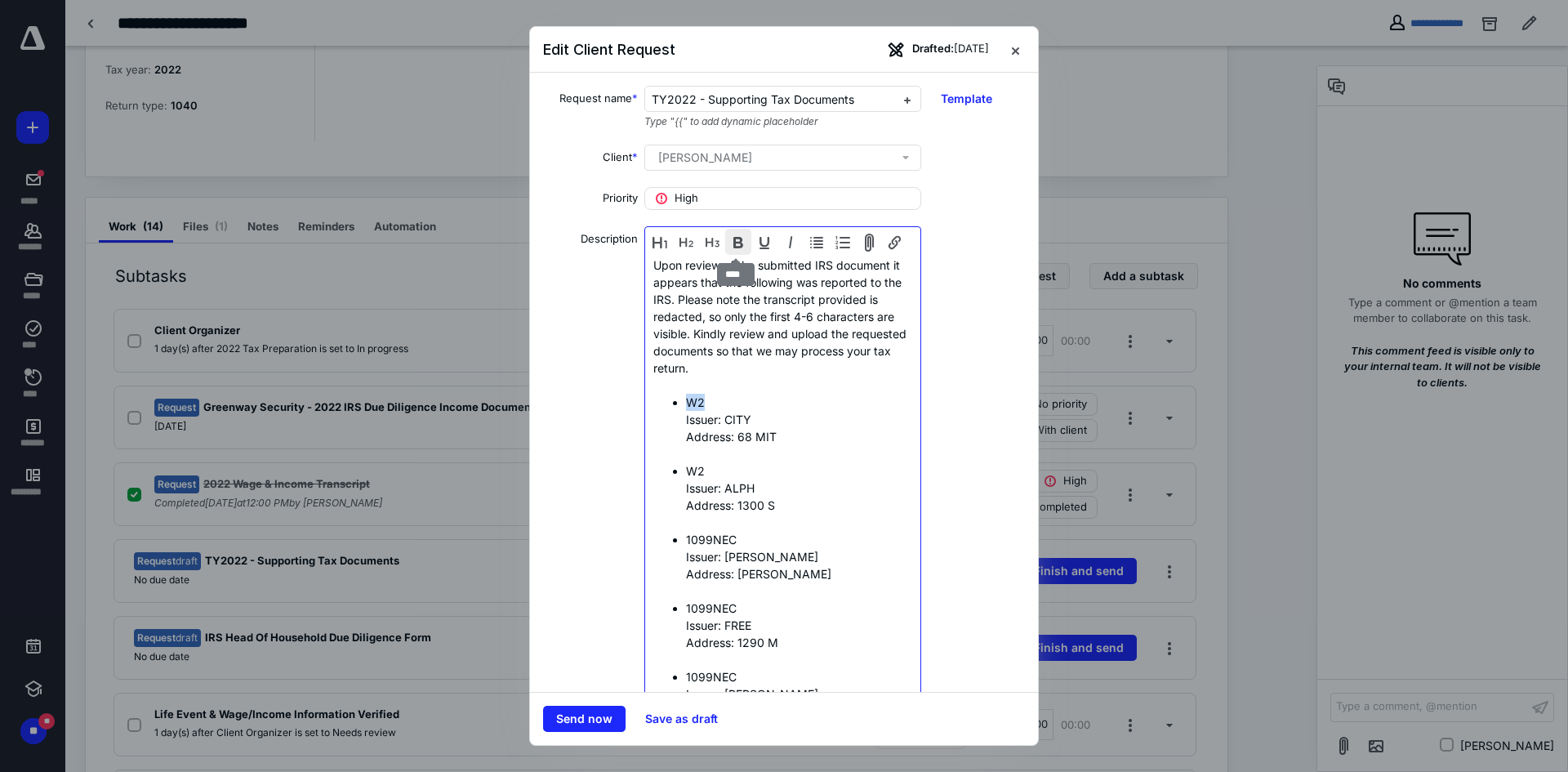 click at bounding box center (738, 242) 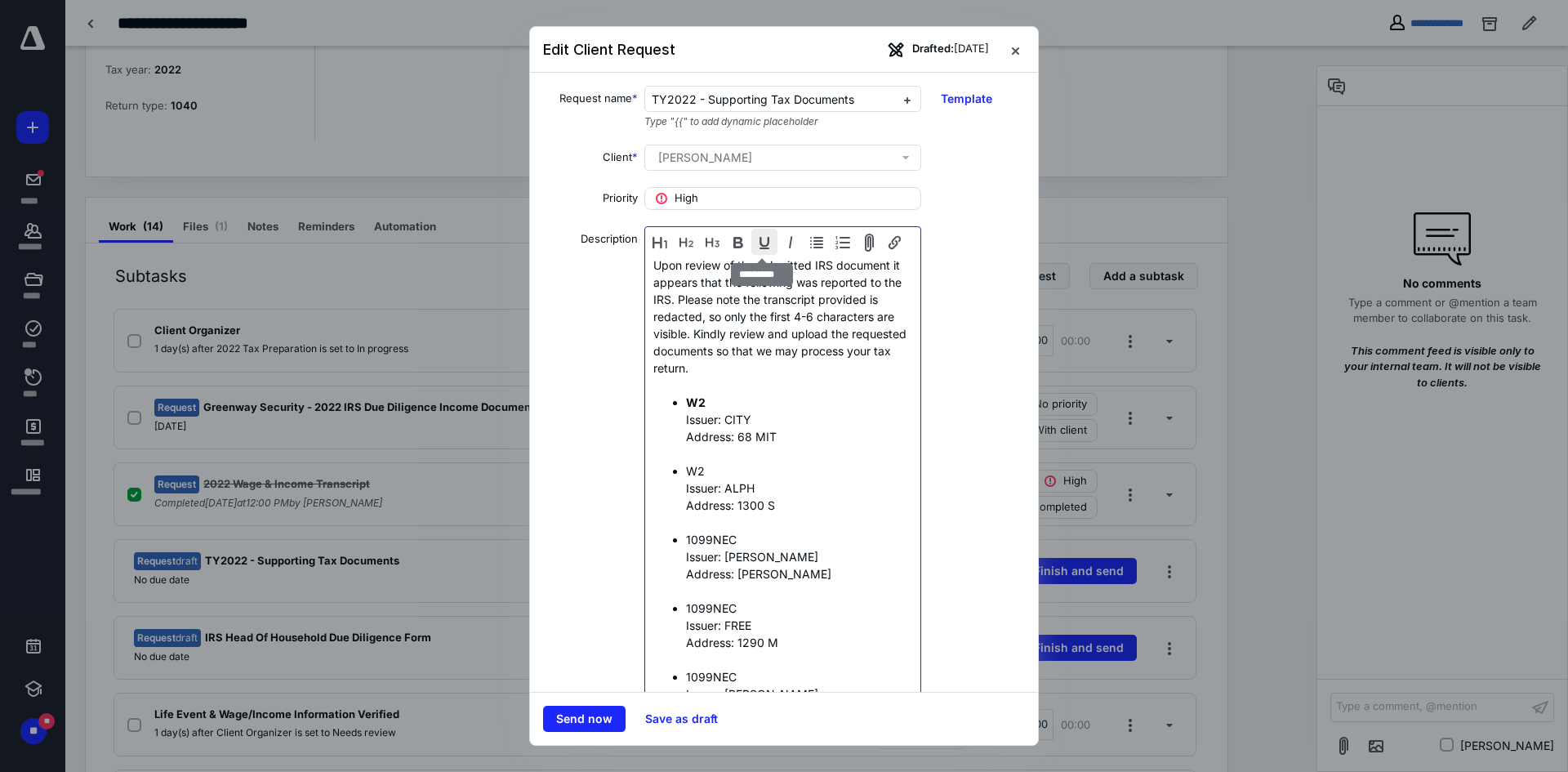 click at bounding box center [764, 242] 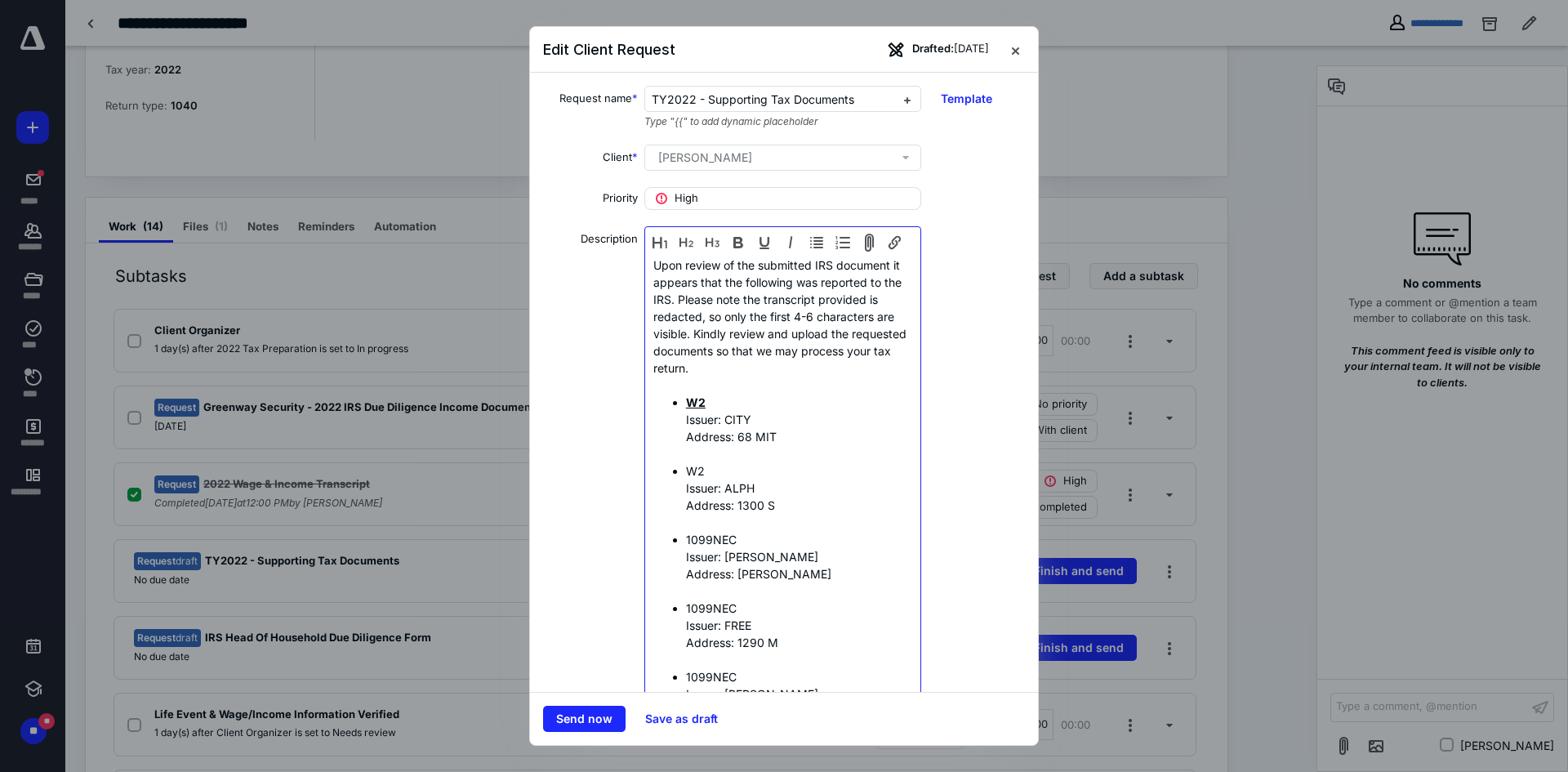 click on "W2 Issuer: ALPH Address: 1300 S" at bounding box center [799, 497] 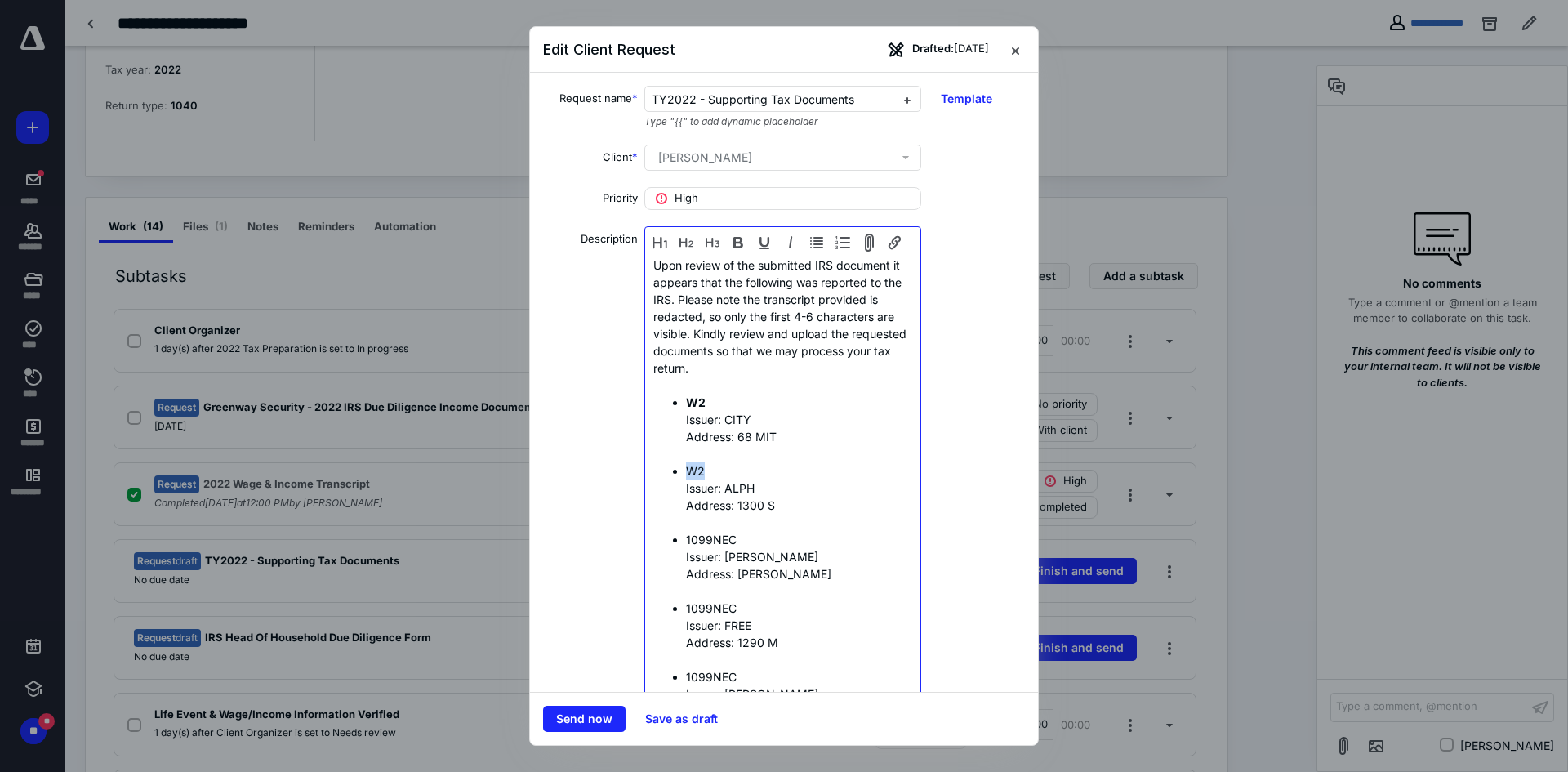 click on "W2 Issuer: ALPH Address: 1300 S" at bounding box center (799, 497) 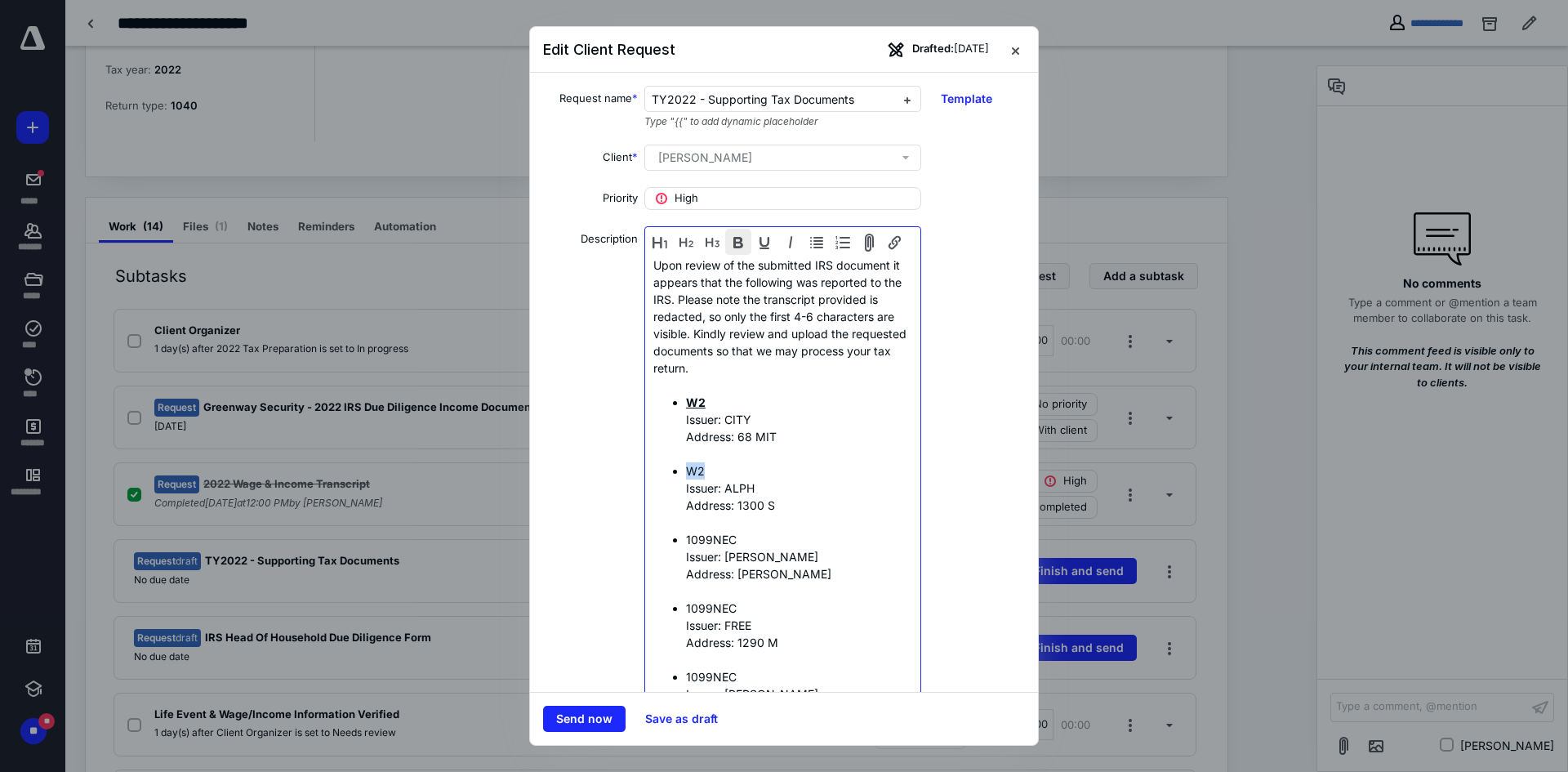 click at bounding box center (738, 242) 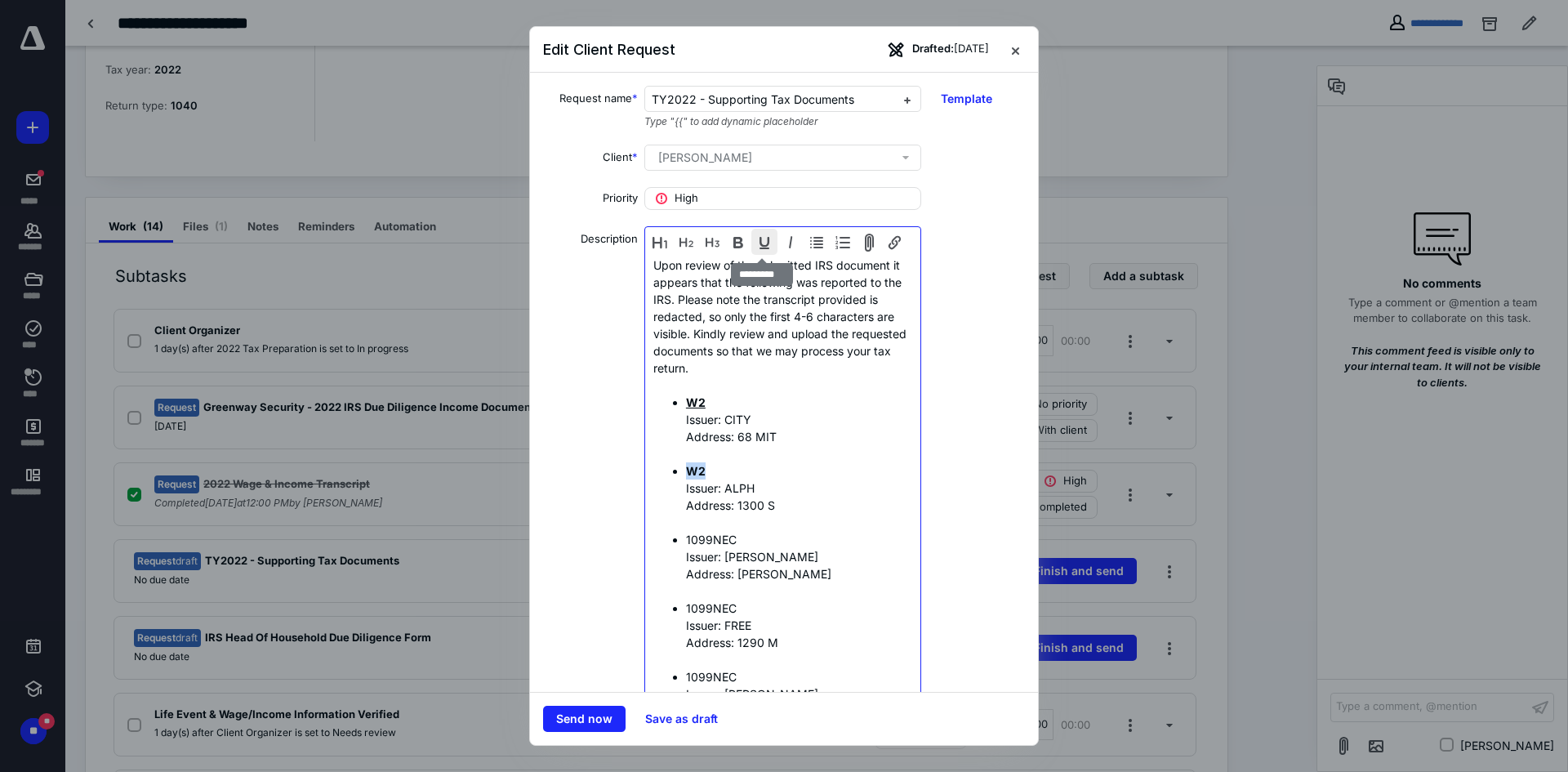 click at bounding box center [764, 242] 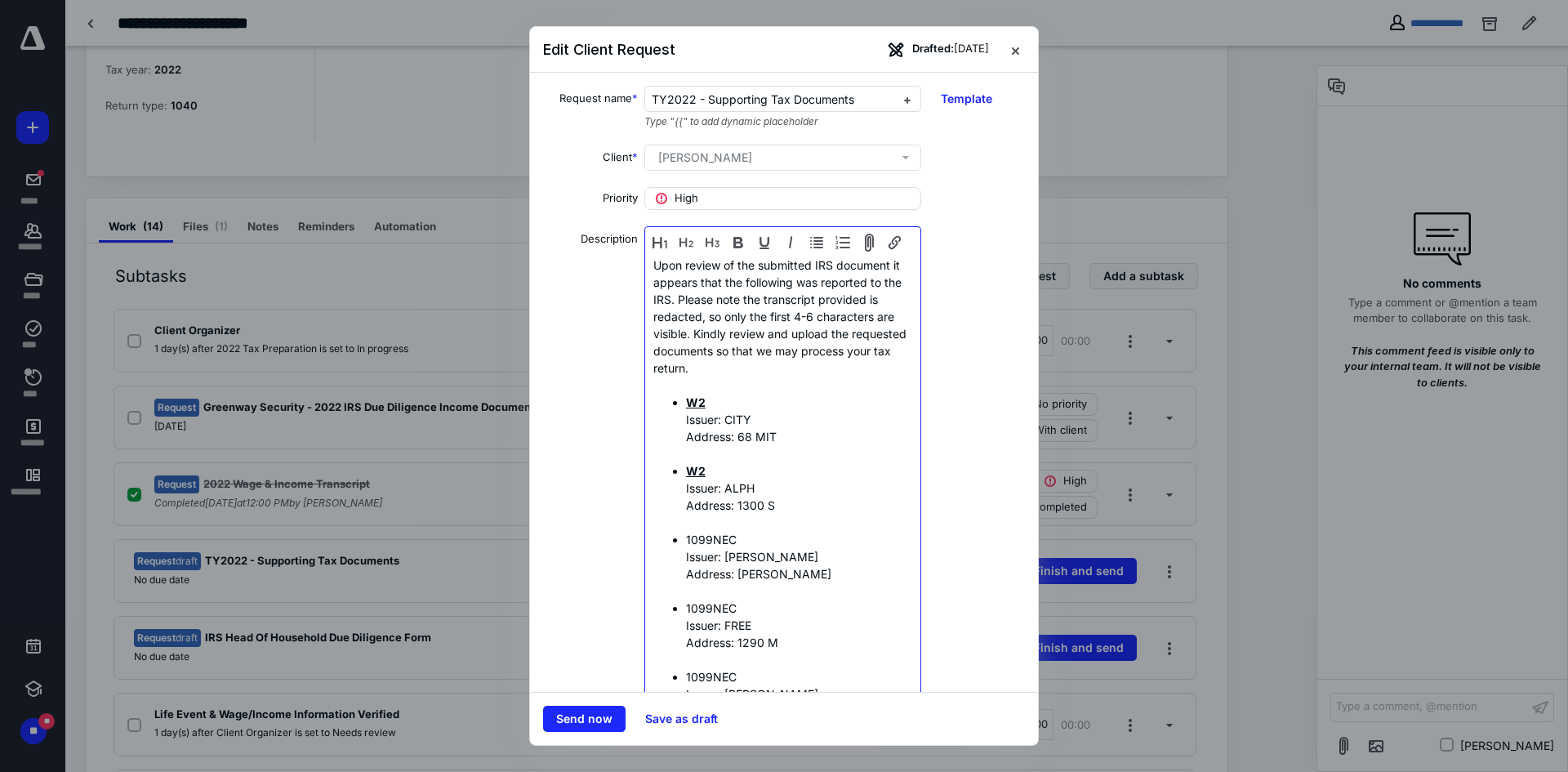 click on "1099NEC Issuer: [PERSON_NAME] Address: [PERSON_NAME]" at bounding box center (799, 565) 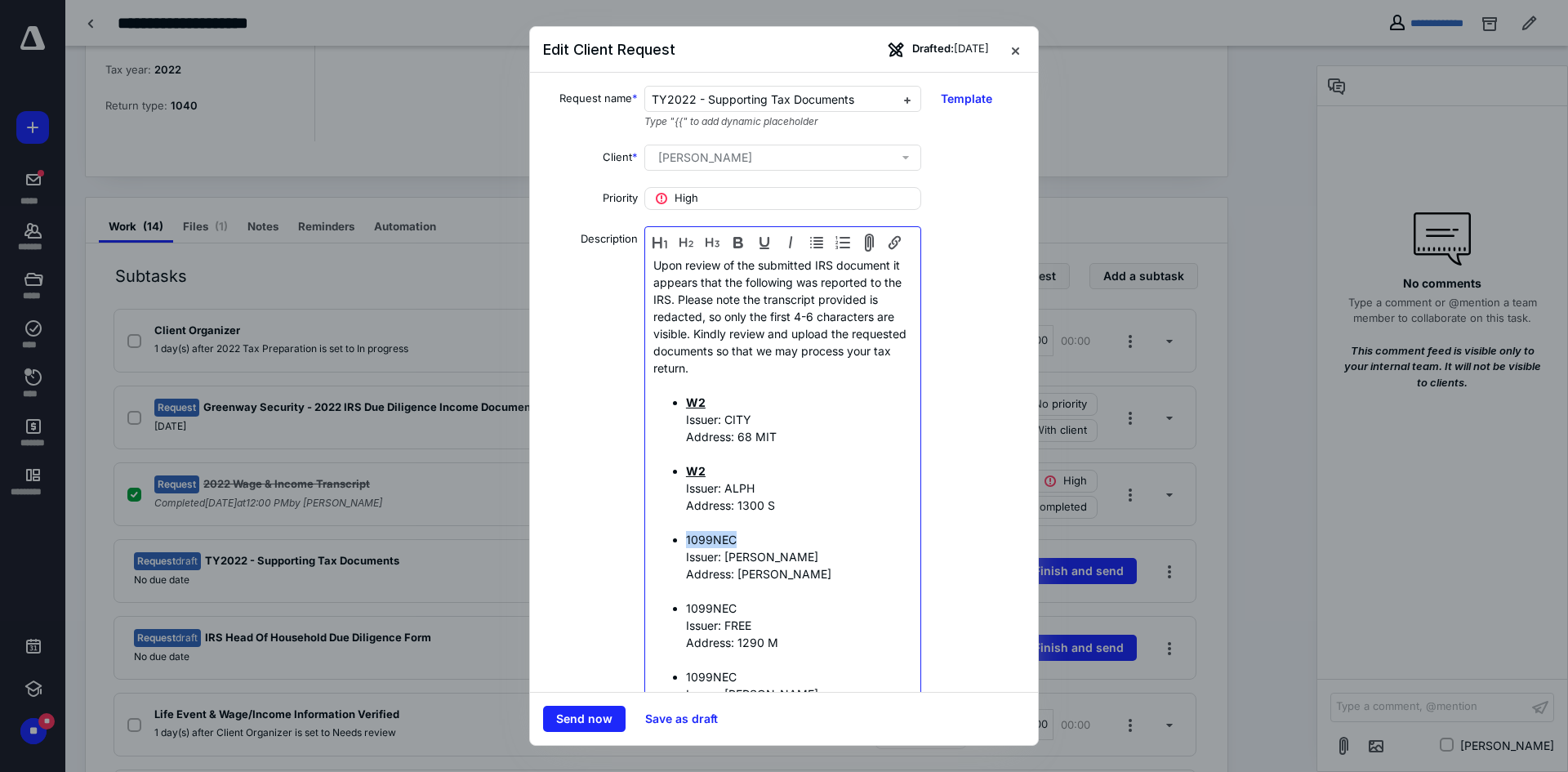 click on "1099NEC Issuer: [PERSON_NAME] Address: [PERSON_NAME]" at bounding box center (799, 565) 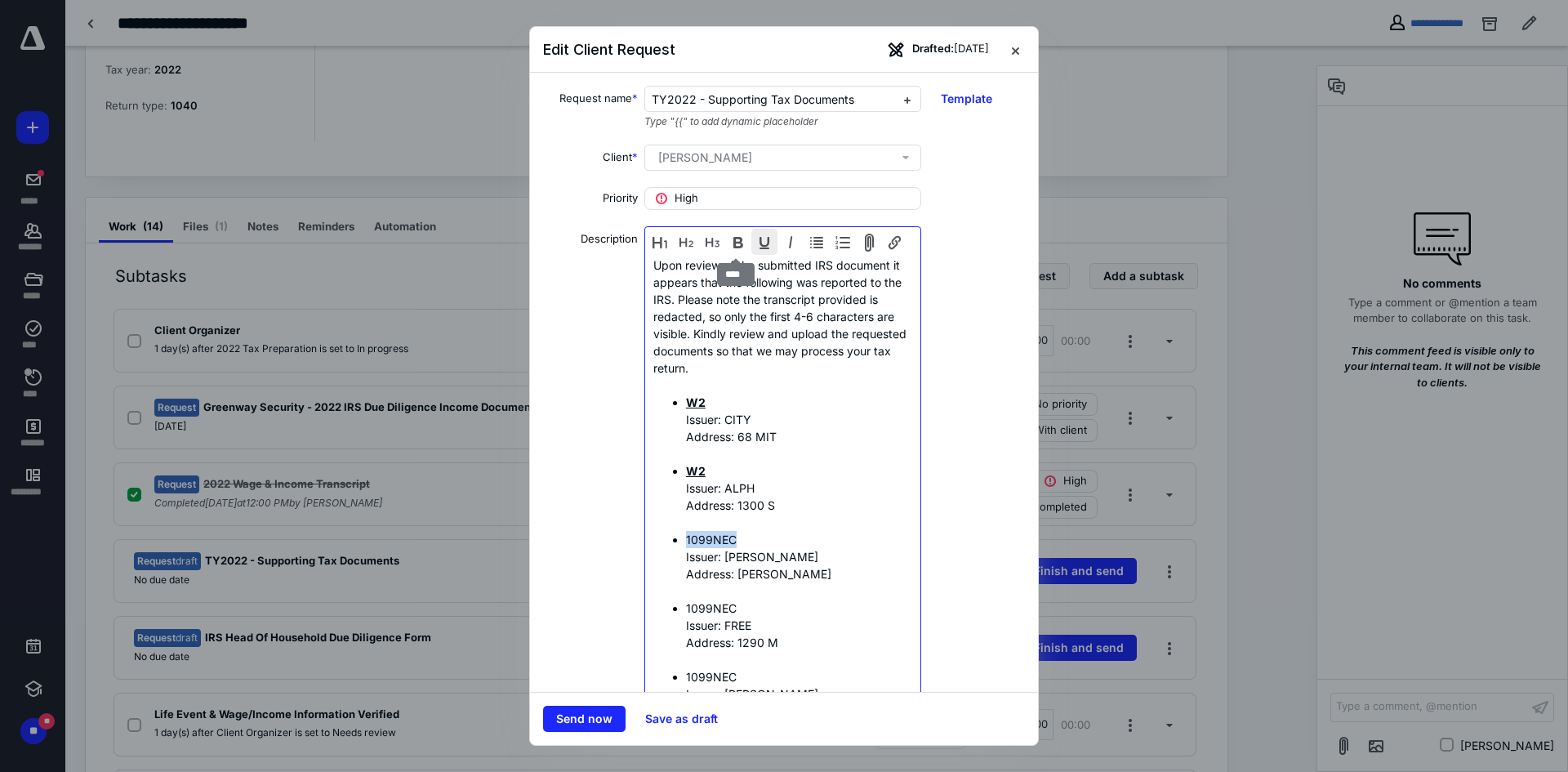 drag, startPoint x: 740, startPoint y: 240, endPoint x: 754, endPoint y: 243, distance: 14.317821 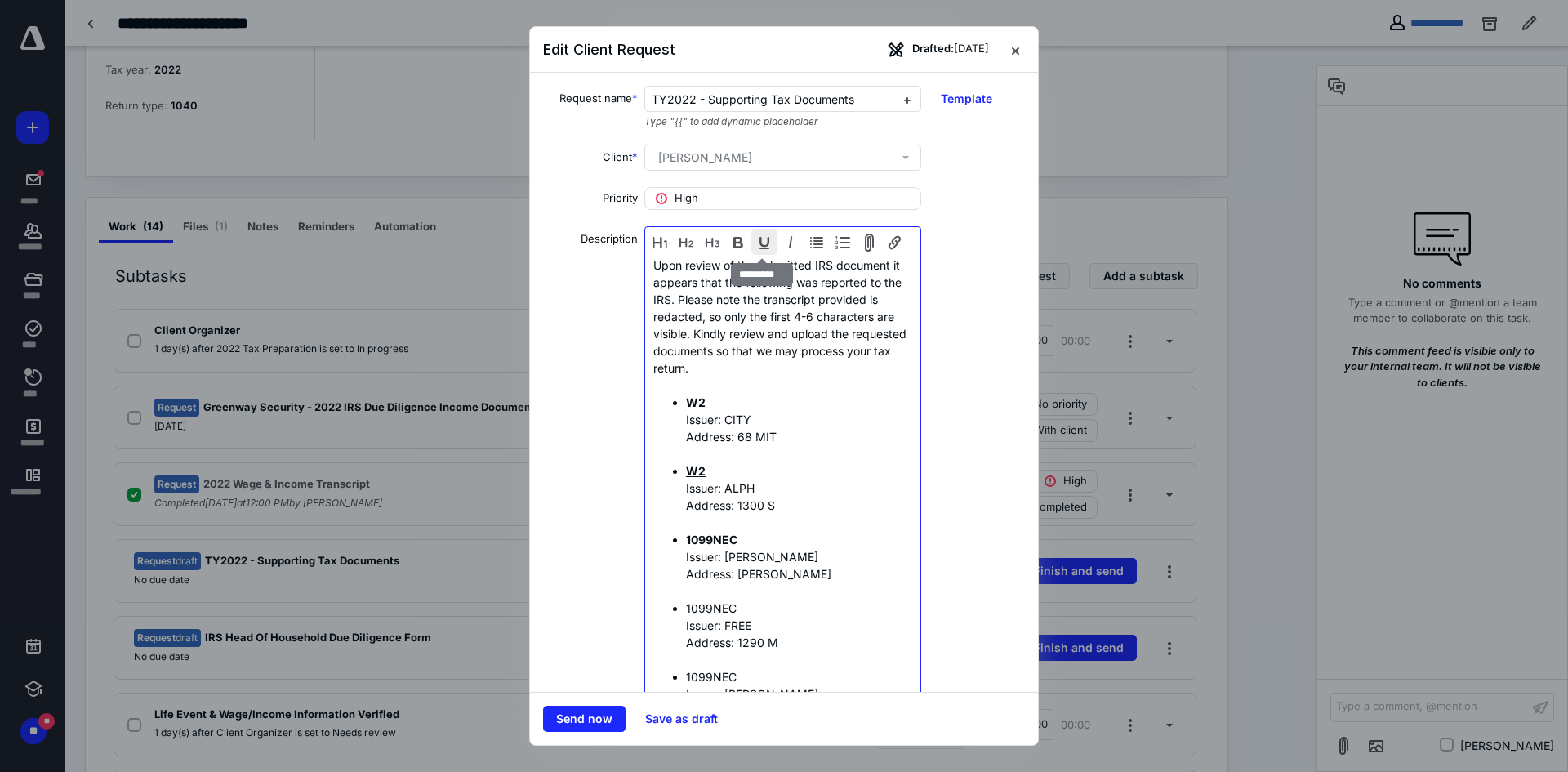 click at bounding box center (764, 242) 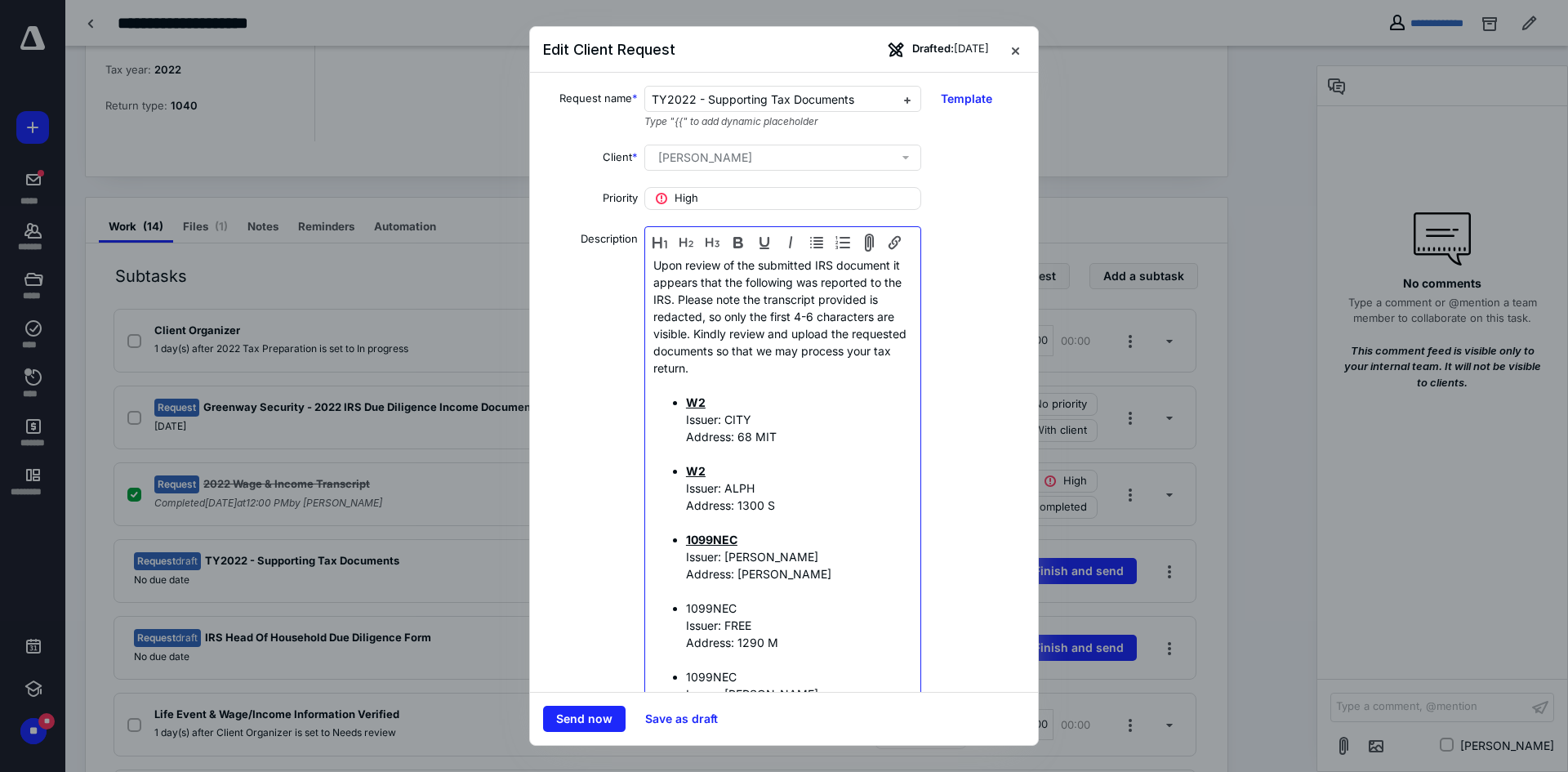scroll, scrollTop: 327, scrollLeft: 0, axis: vertical 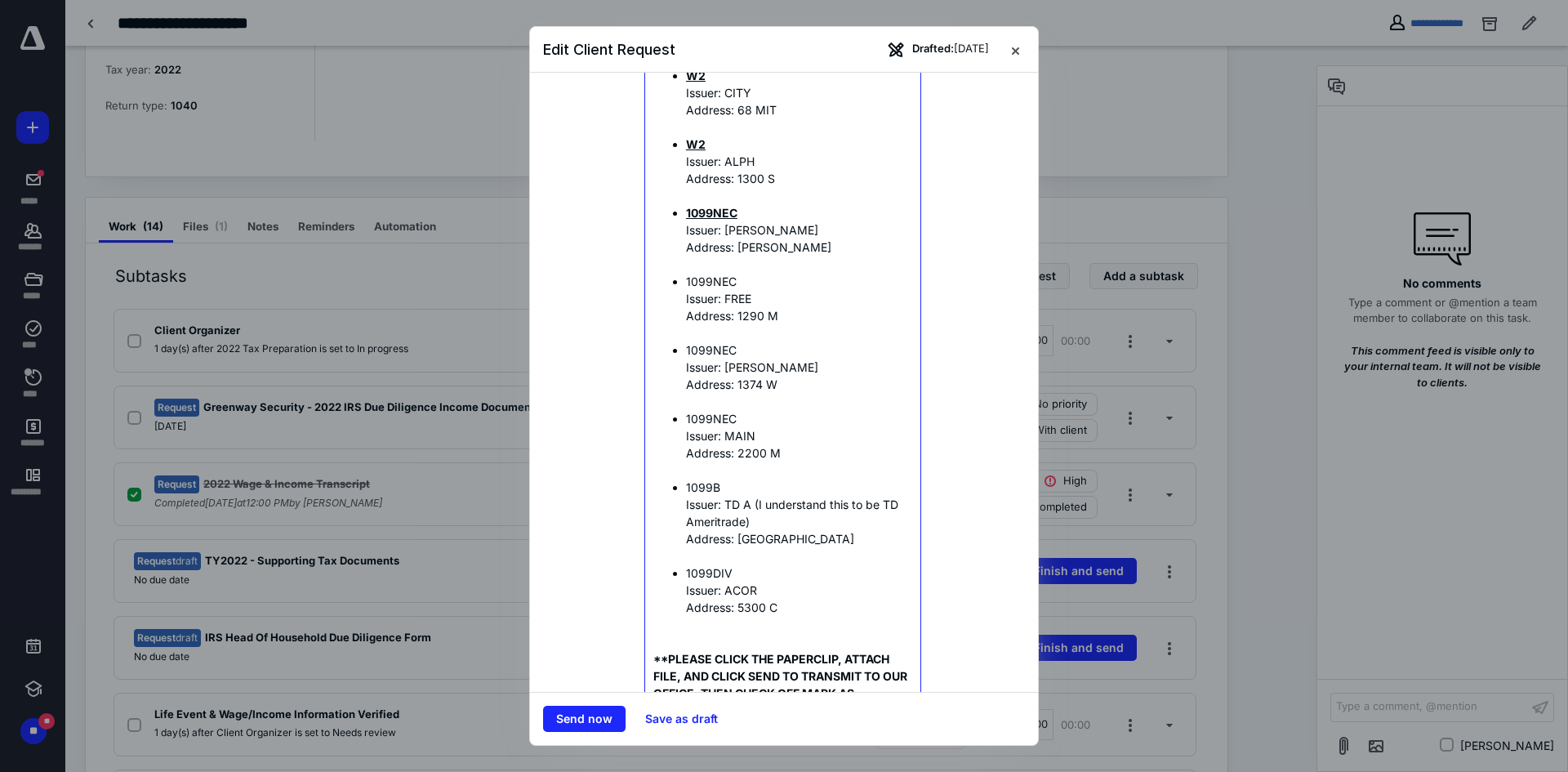 click on "1099NEC Issuer: FREE Address: 1290 M" at bounding box center (799, 307) 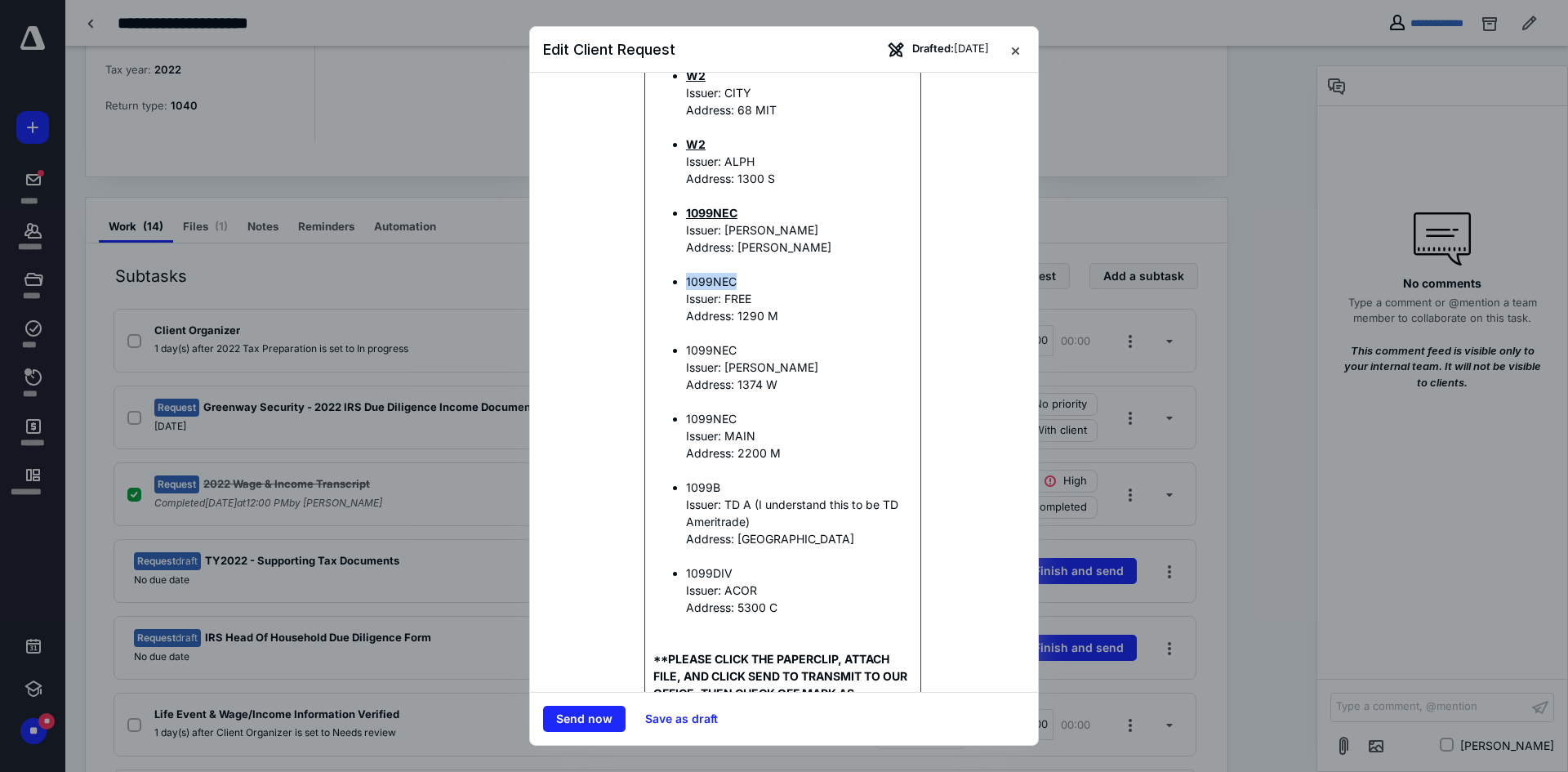 click on "1099NEC Issuer: FREE Address: 1290 M" at bounding box center [799, 307] 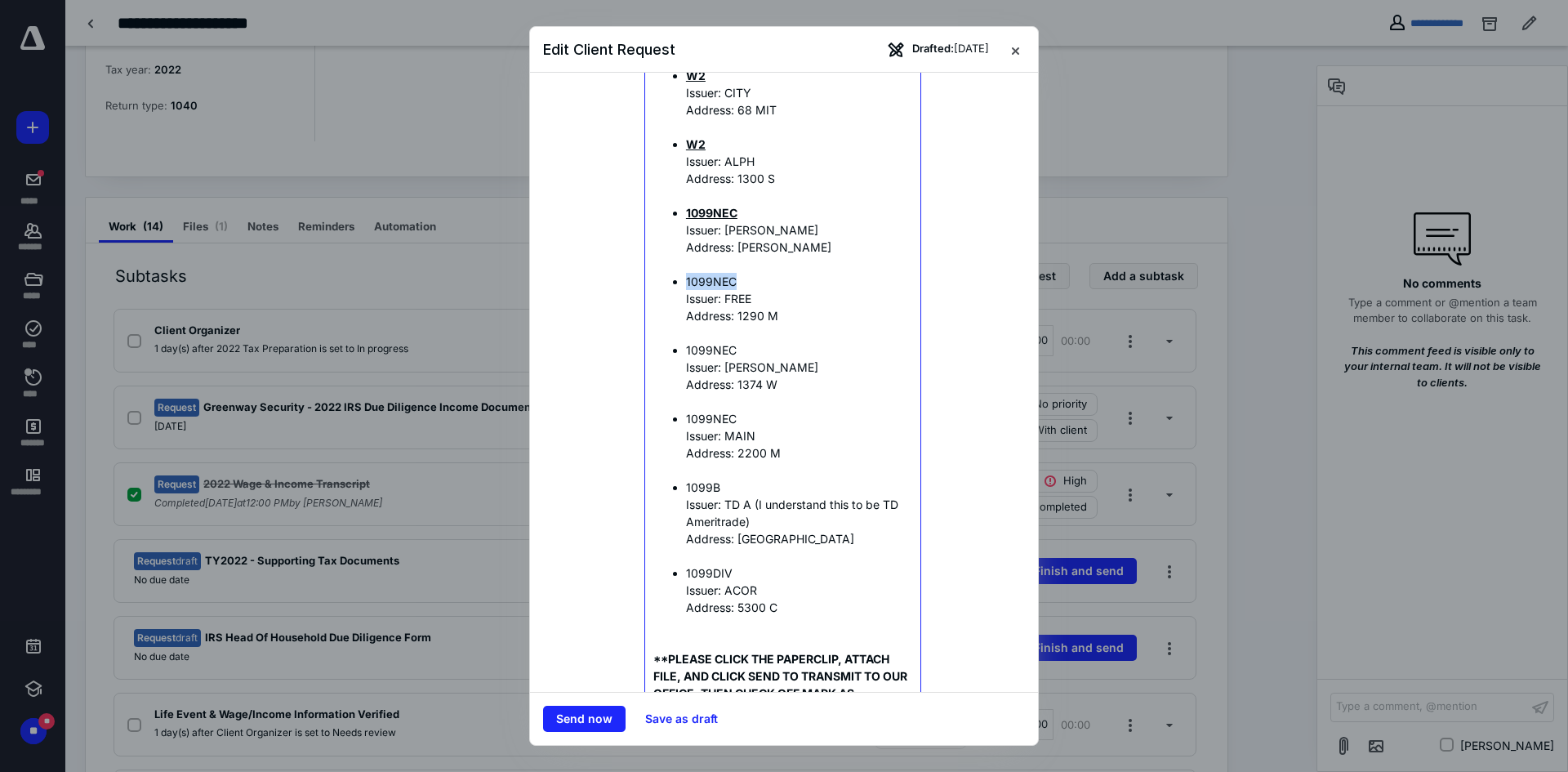 drag, startPoint x: 710, startPoint y: 279, endPoint x: 700, endPoint y: 276, distance: 10.440307 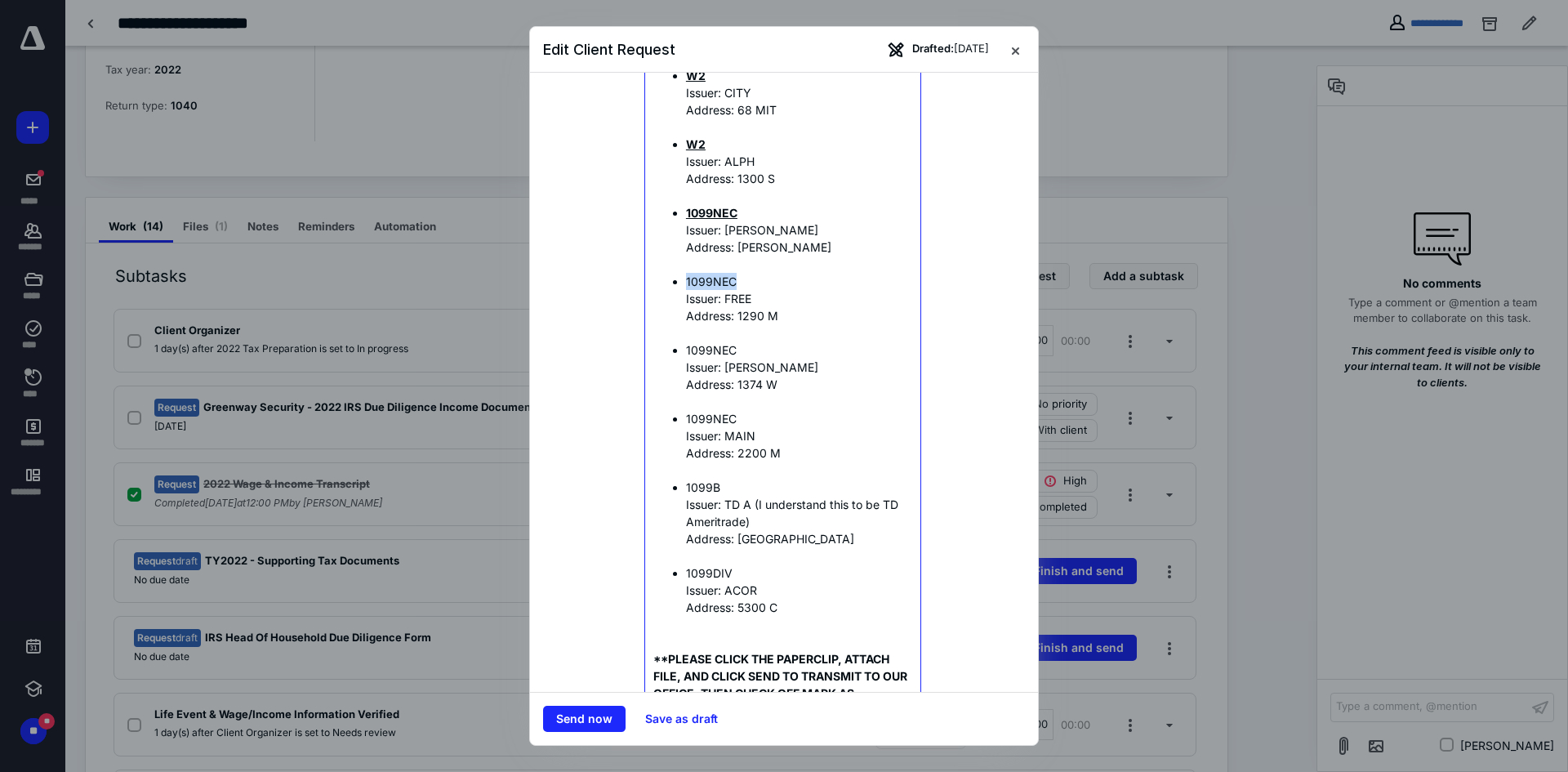click on "1099NEC Issuer: FREE Address: 1290 M" at bounding box center (799, 307) 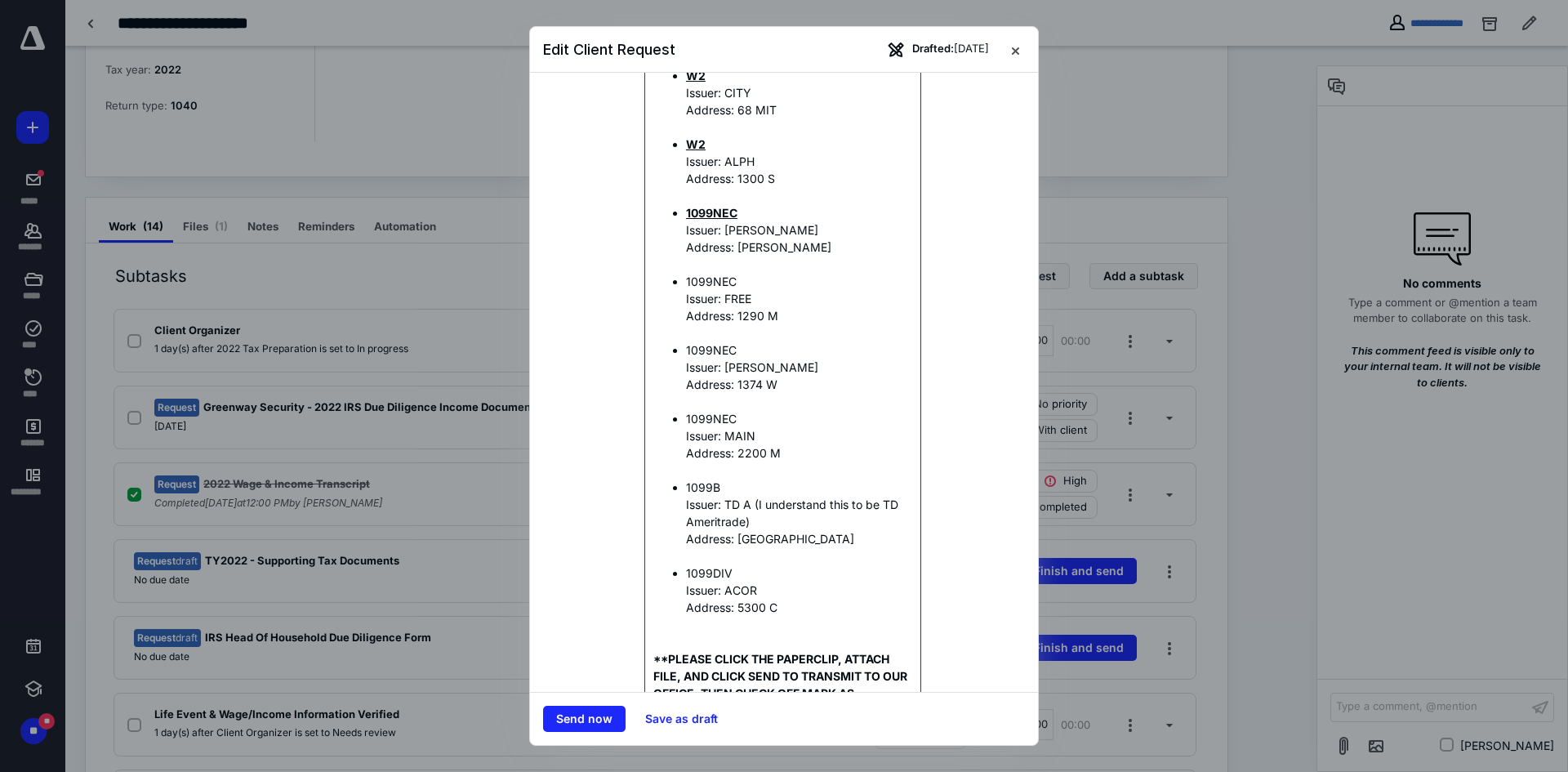 click on "1099NEC Issuer: FREE Address: 1290 M" at bounding box center (799, 307) 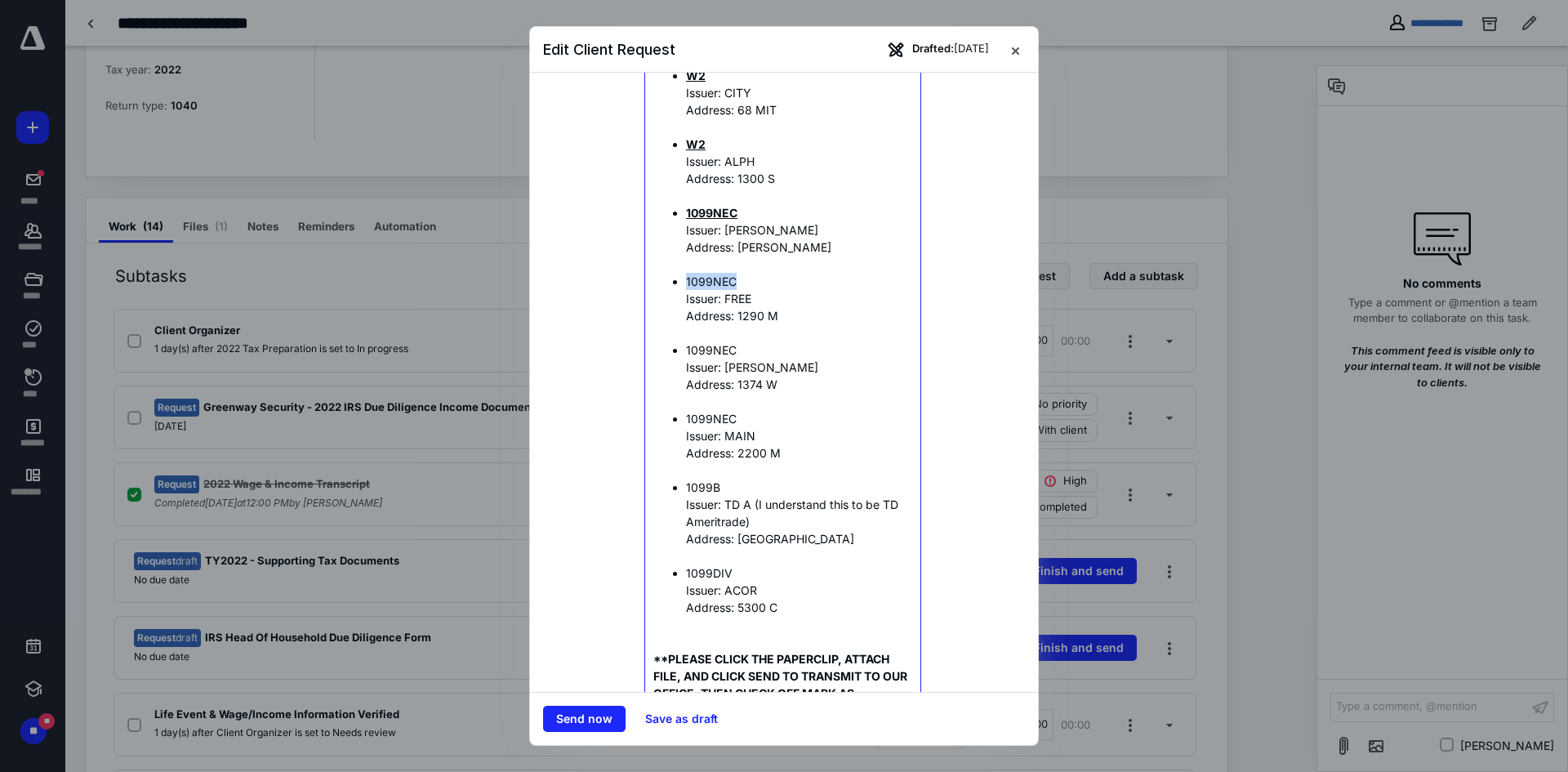 click on "1099NEC Issuer: FREE Address: 1290 M" at bounding box center (799, 307) 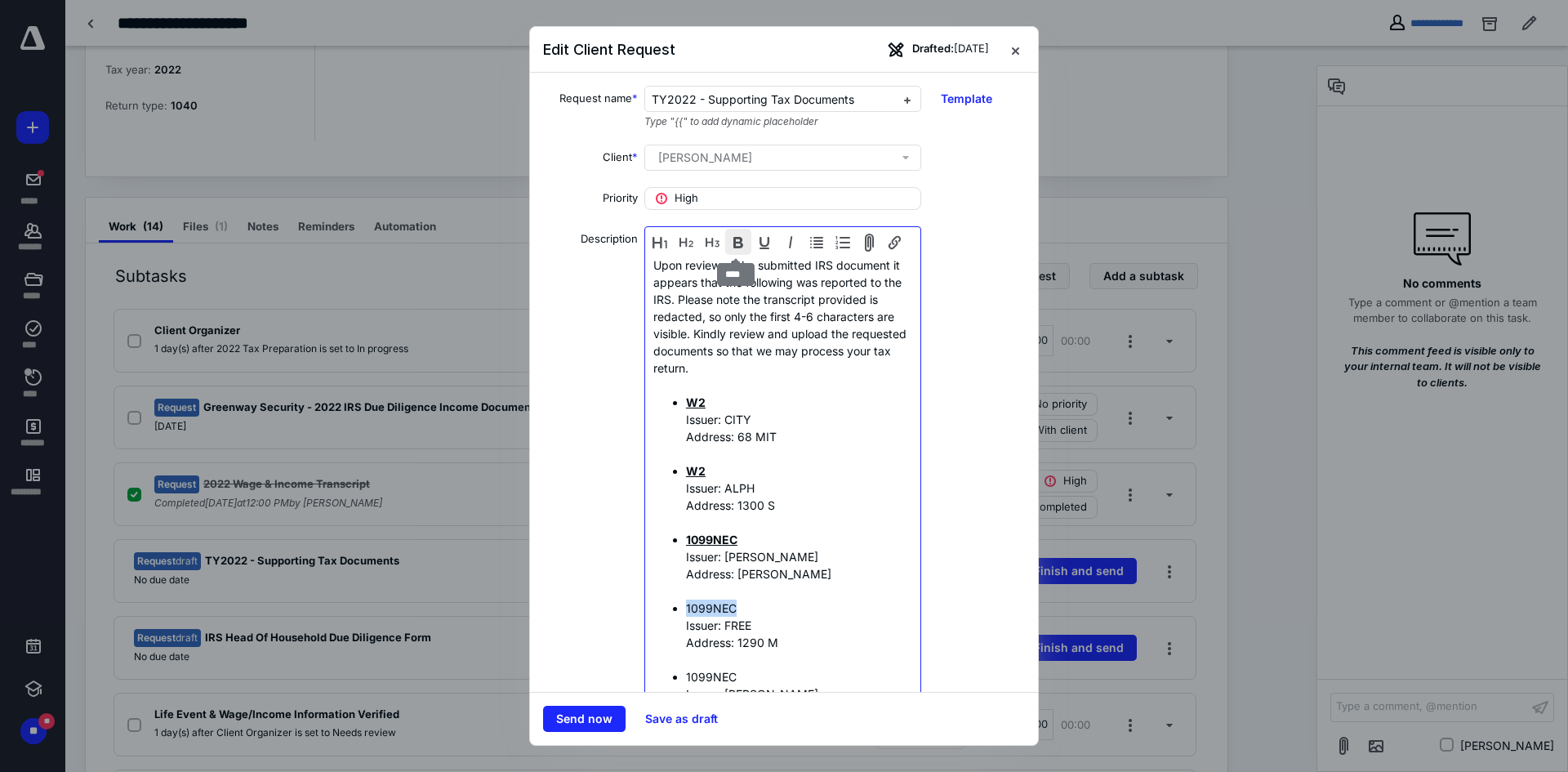 click at bounding box center (738, 242) 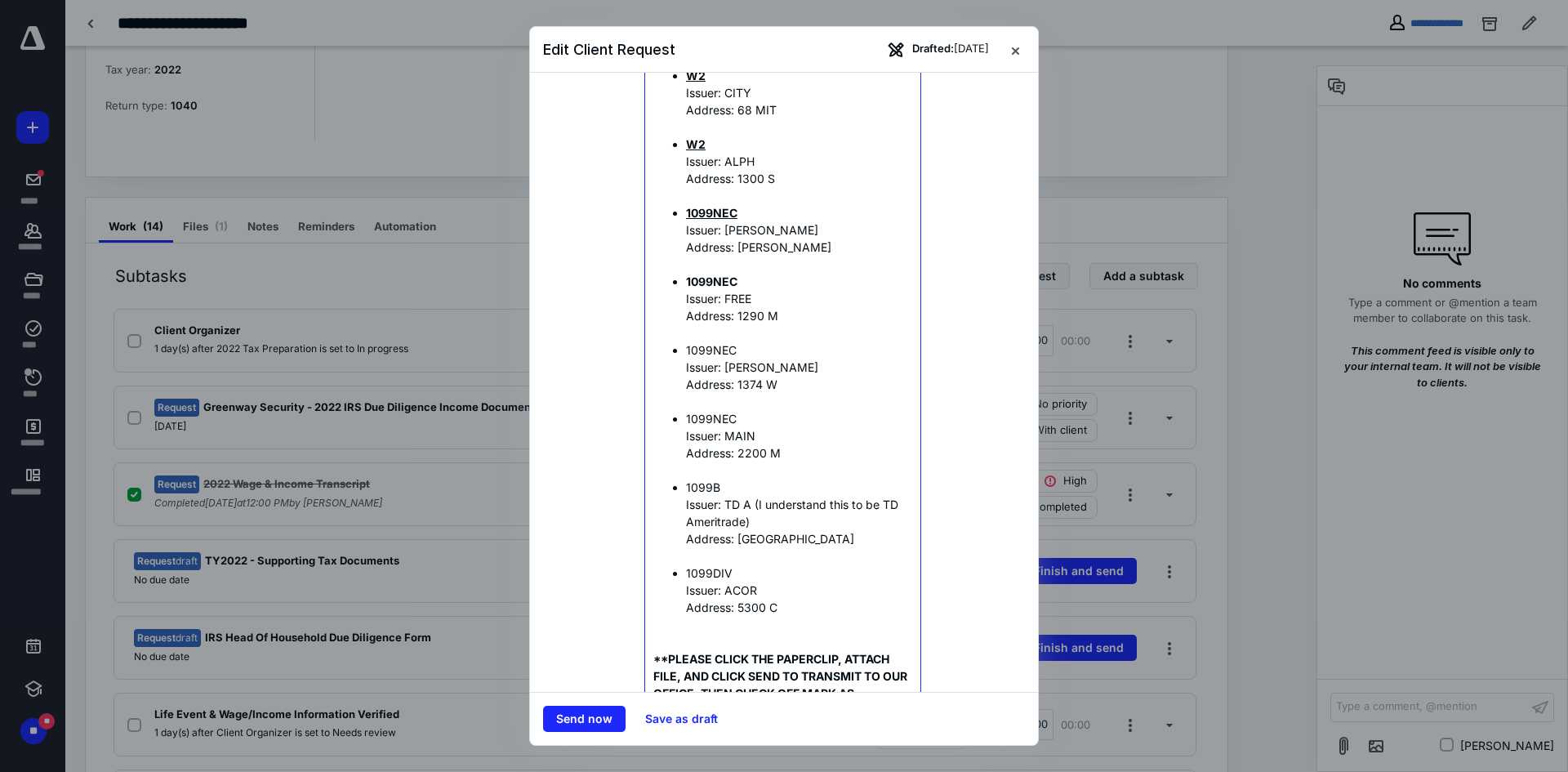scroll, scrollTop: 0, scrollLeft: 0, axis: both 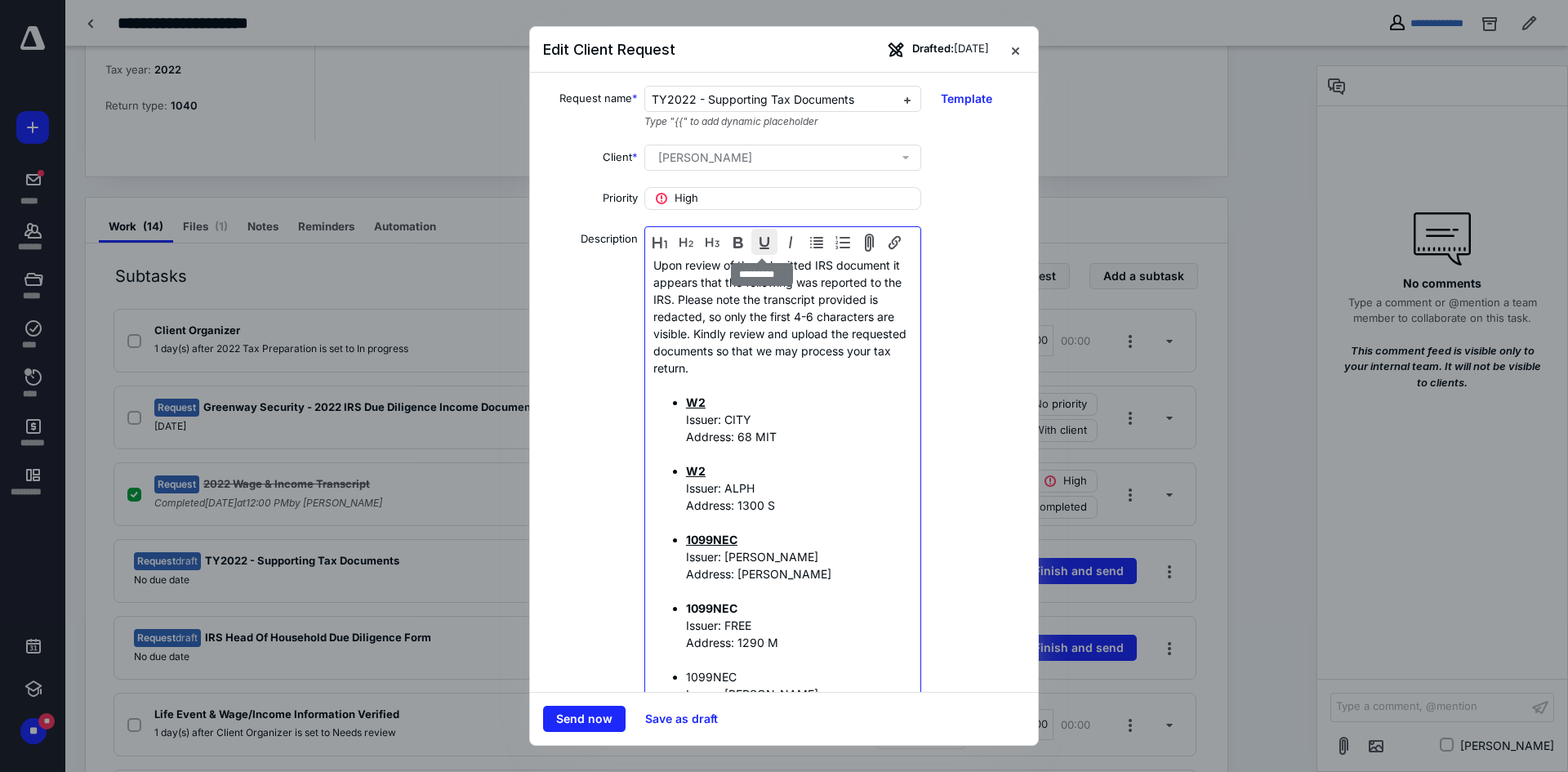 click at bounding box center (764, 242) 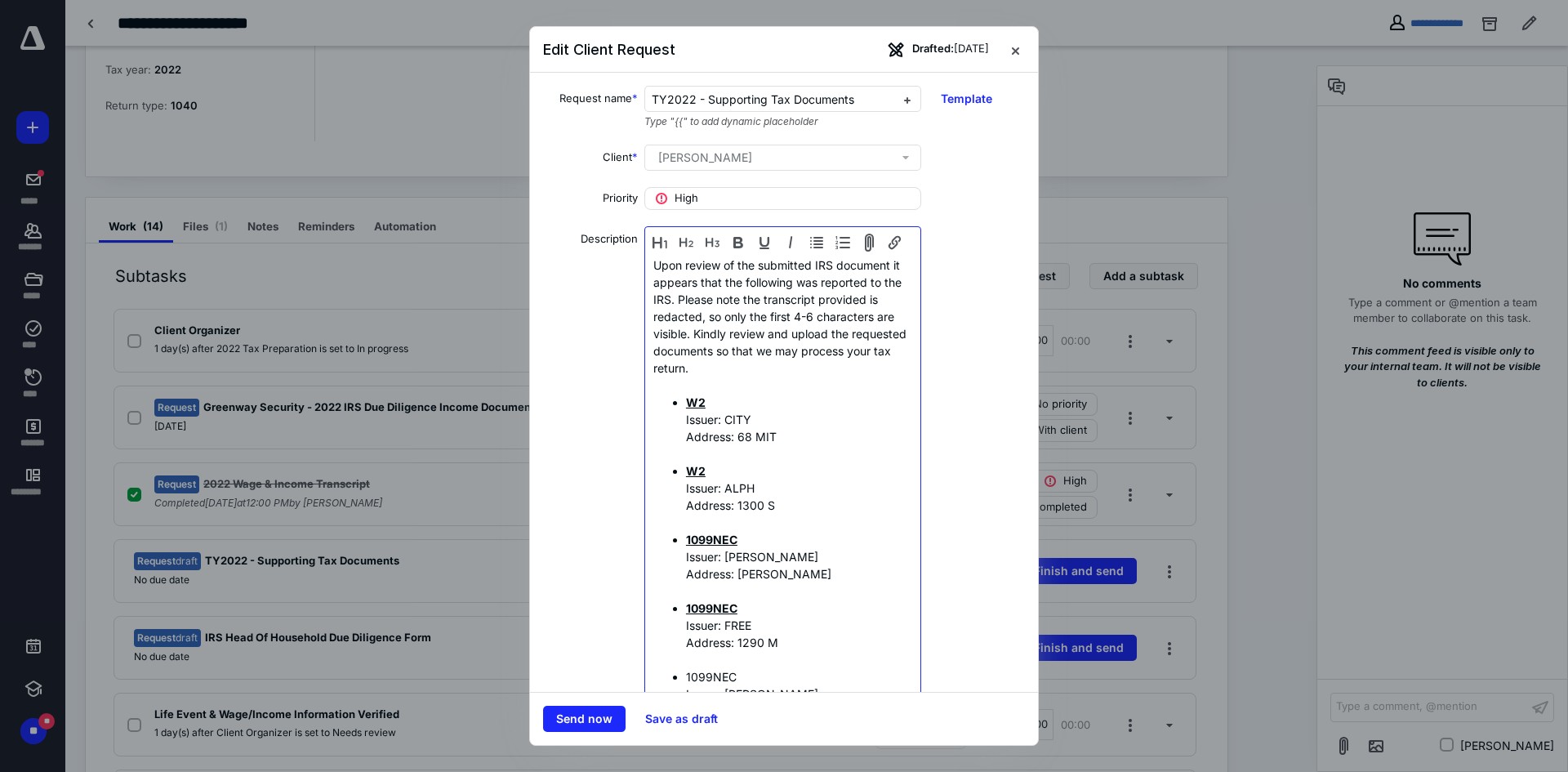 click on "1099NEC Issuer: [PERSON_NAME] Address: 1374 W" at bounding box center (799, 703) 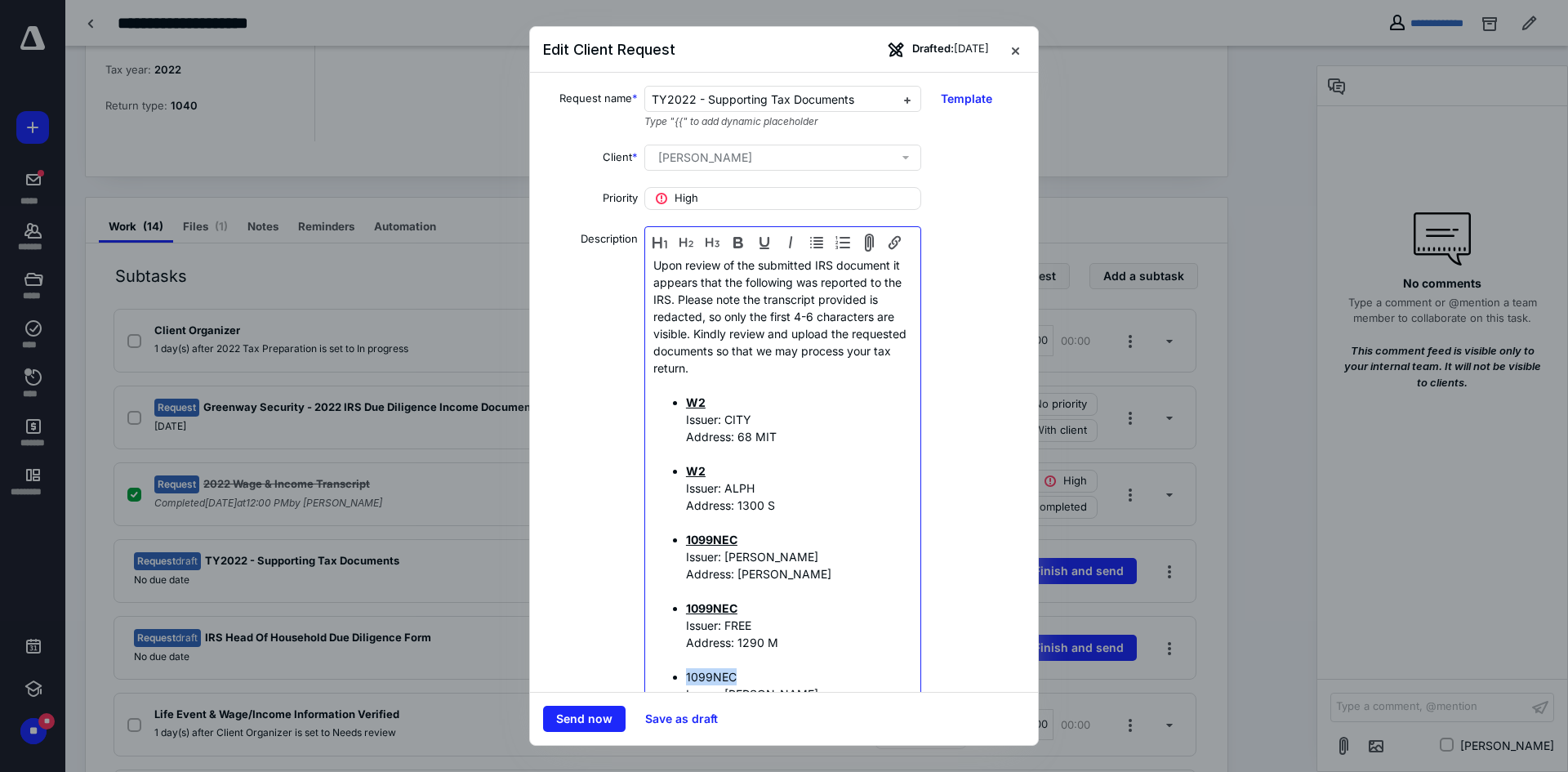 click on "1099NEC Issuer: [PERSON_NAME] Address: 1374 W" at bounding box center [799, 703] 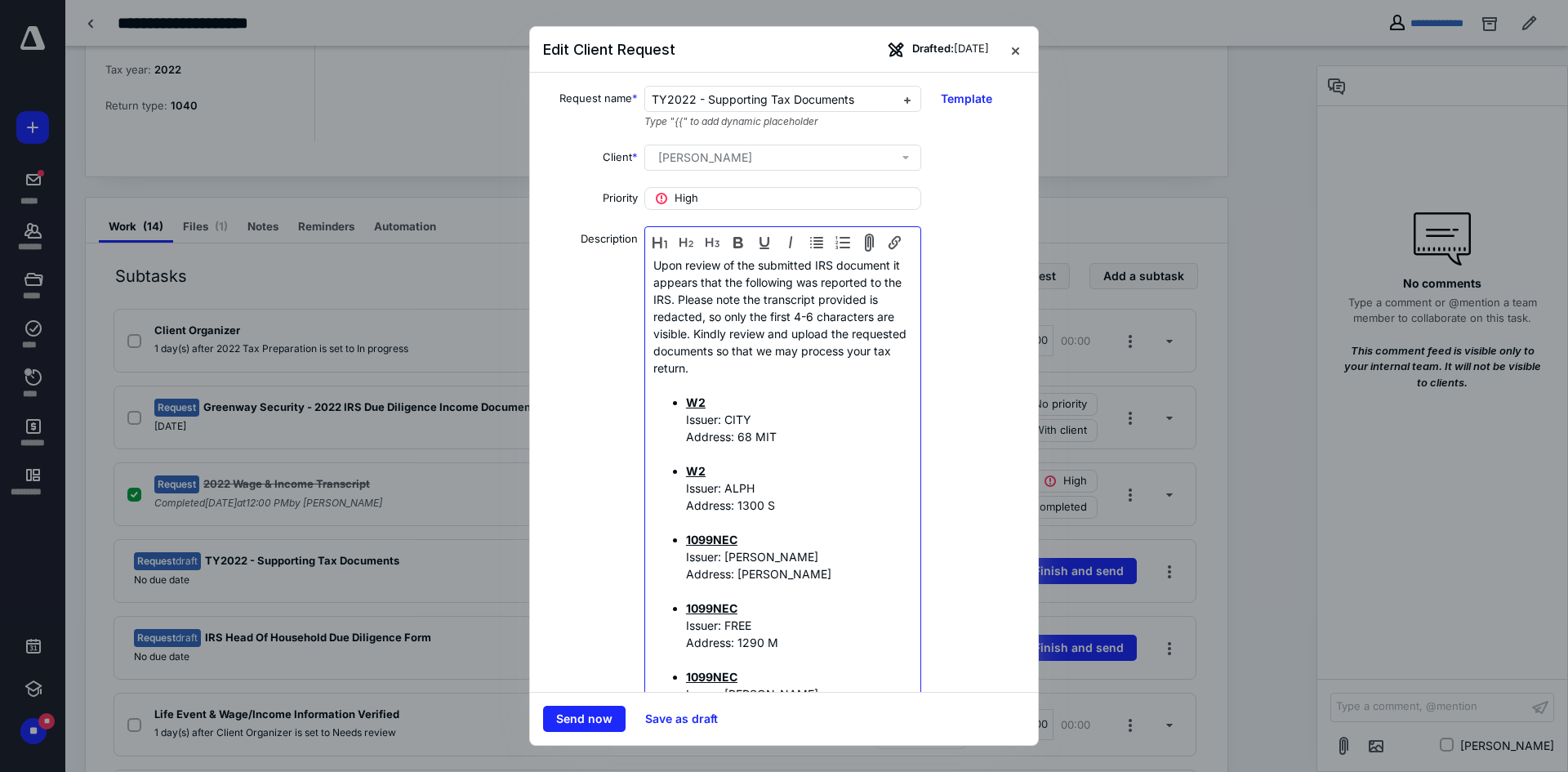 scroll, scrollTop: 327, scrollLeft: 0, axis: vertical 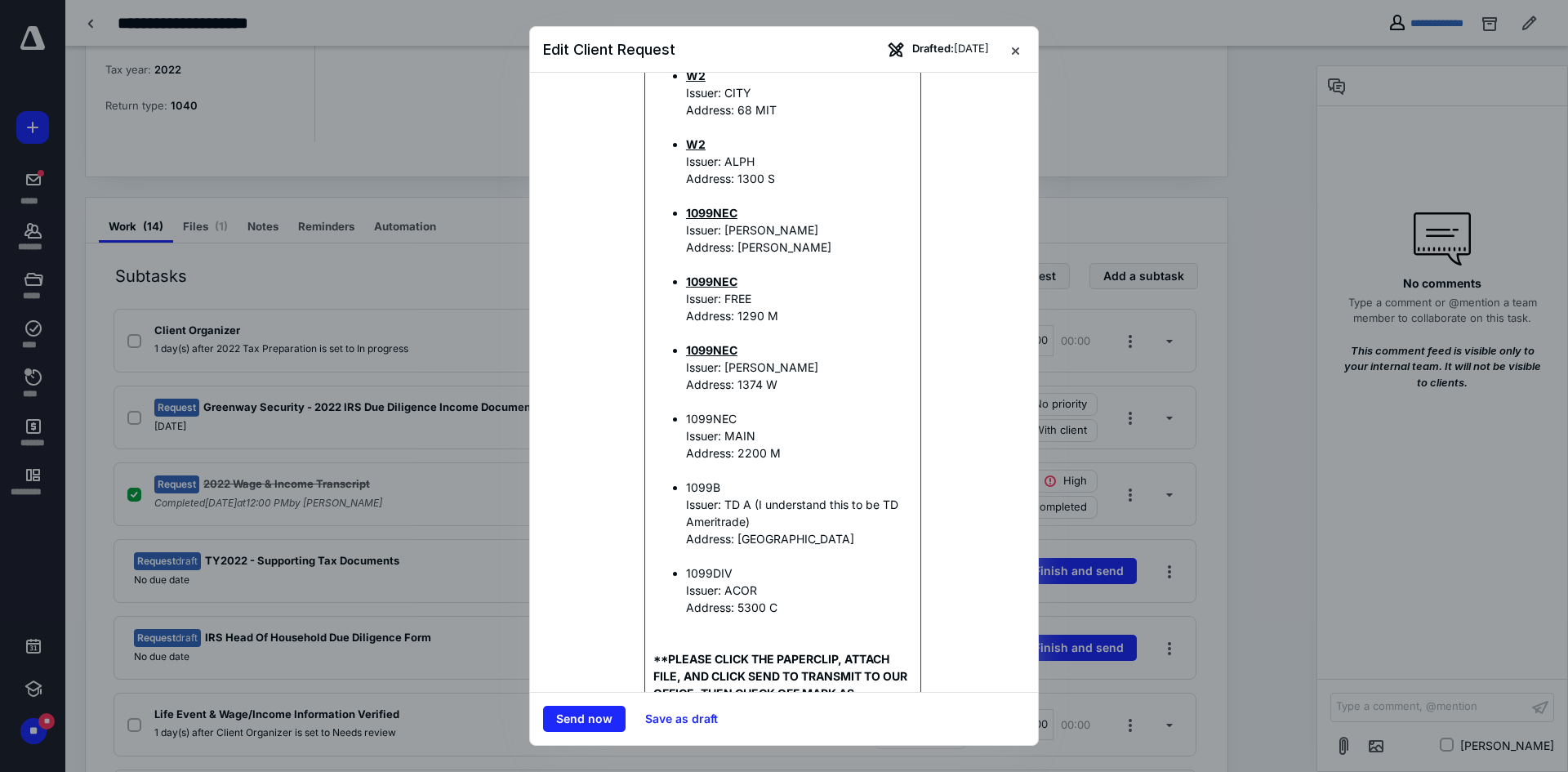 click on "1099NEC Issuer: MAIN Address: 2200 M" at bounding box center [799, 444] 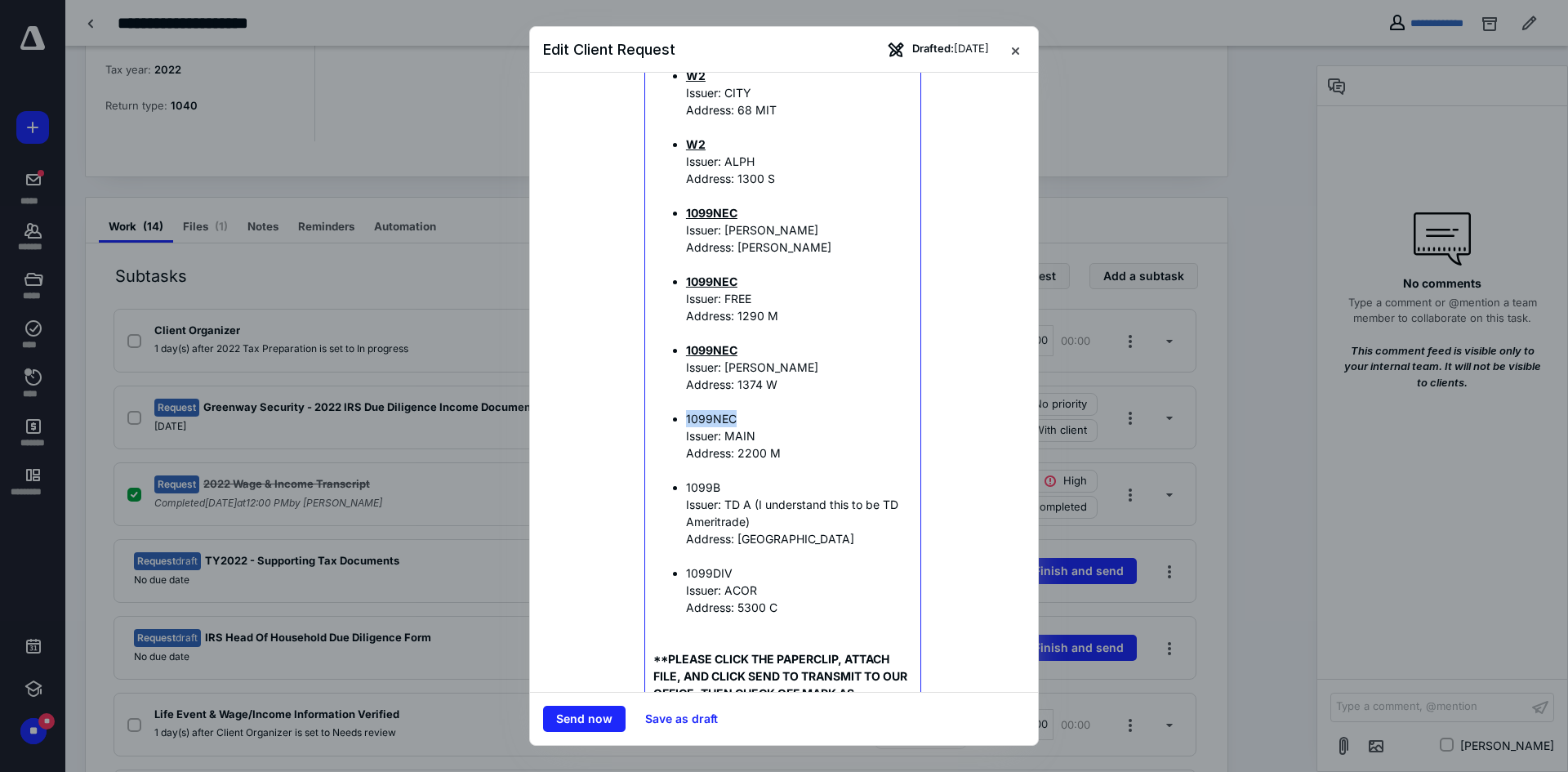 click on "1099NEC Issuer: MAIN Address: 2200 M" at bounding box center (799, 444) 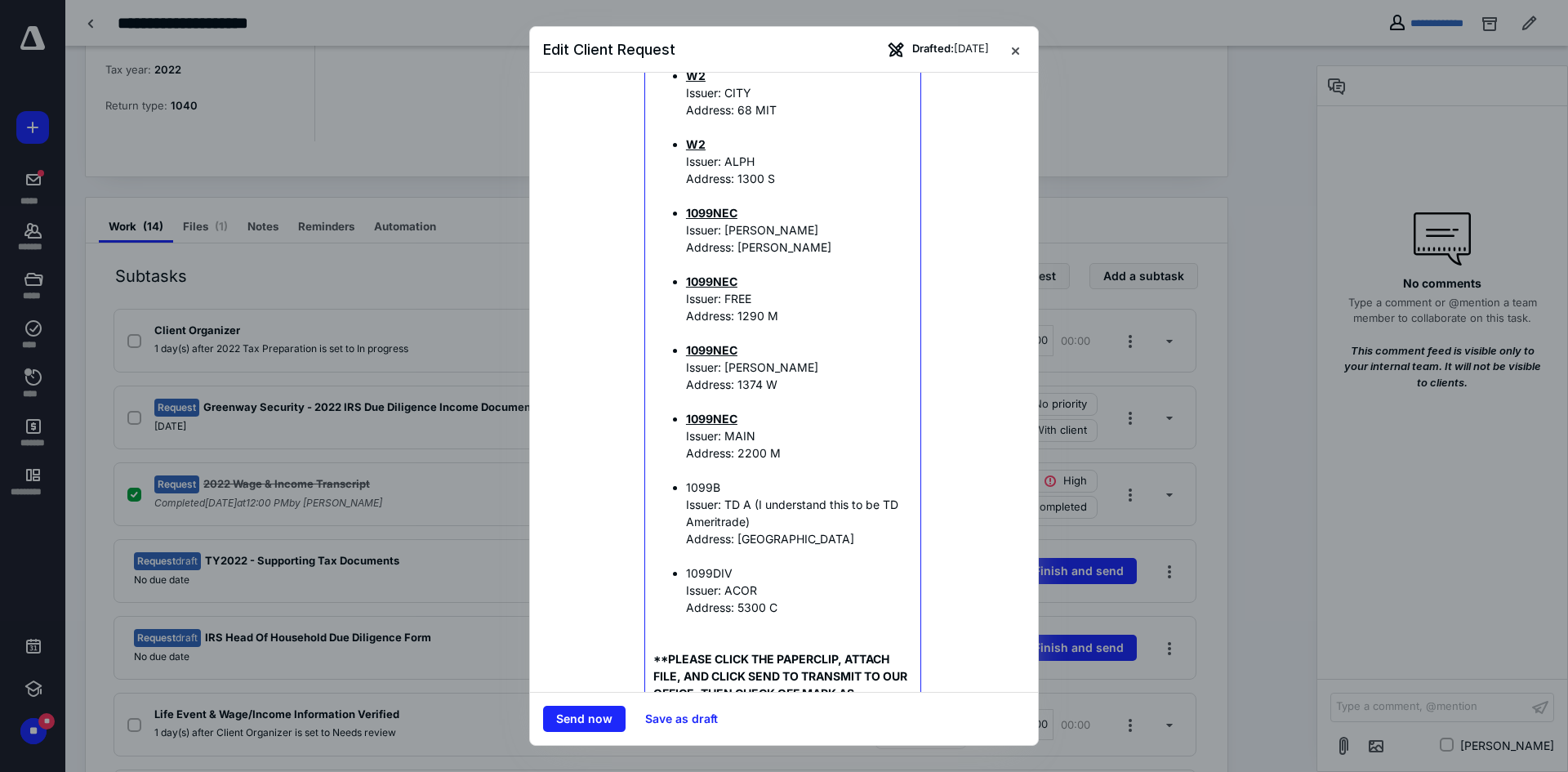 click on "1099B Issuer: TD A (I understand this to be TD Ameritrade) Address: PO BOX" at bounding box center (799, 521) 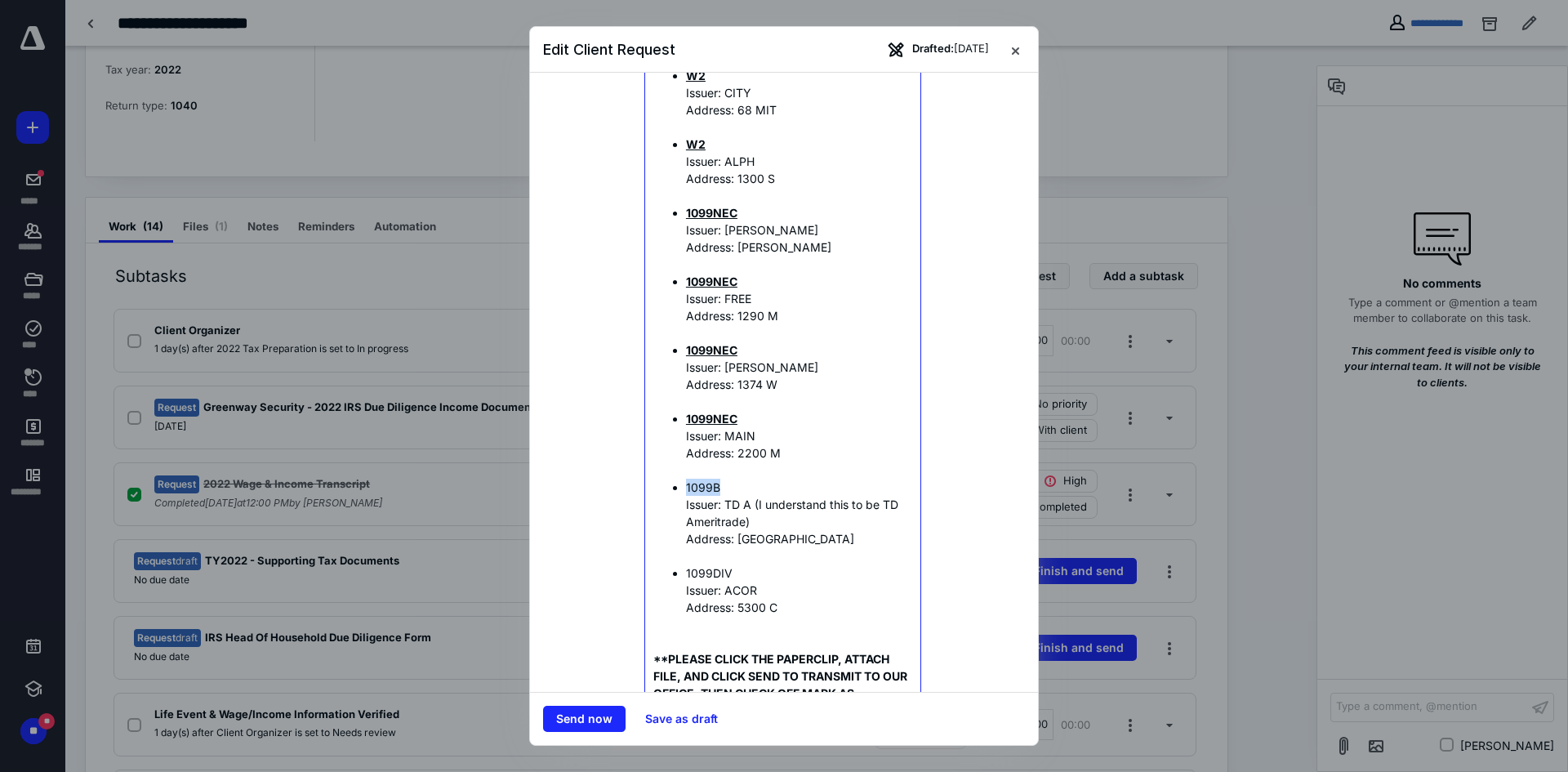 click on "1099B Issuer: TD A (I understand this to be TD Ameritrade) Address: PO BOX" at bounding box center [799, 521] 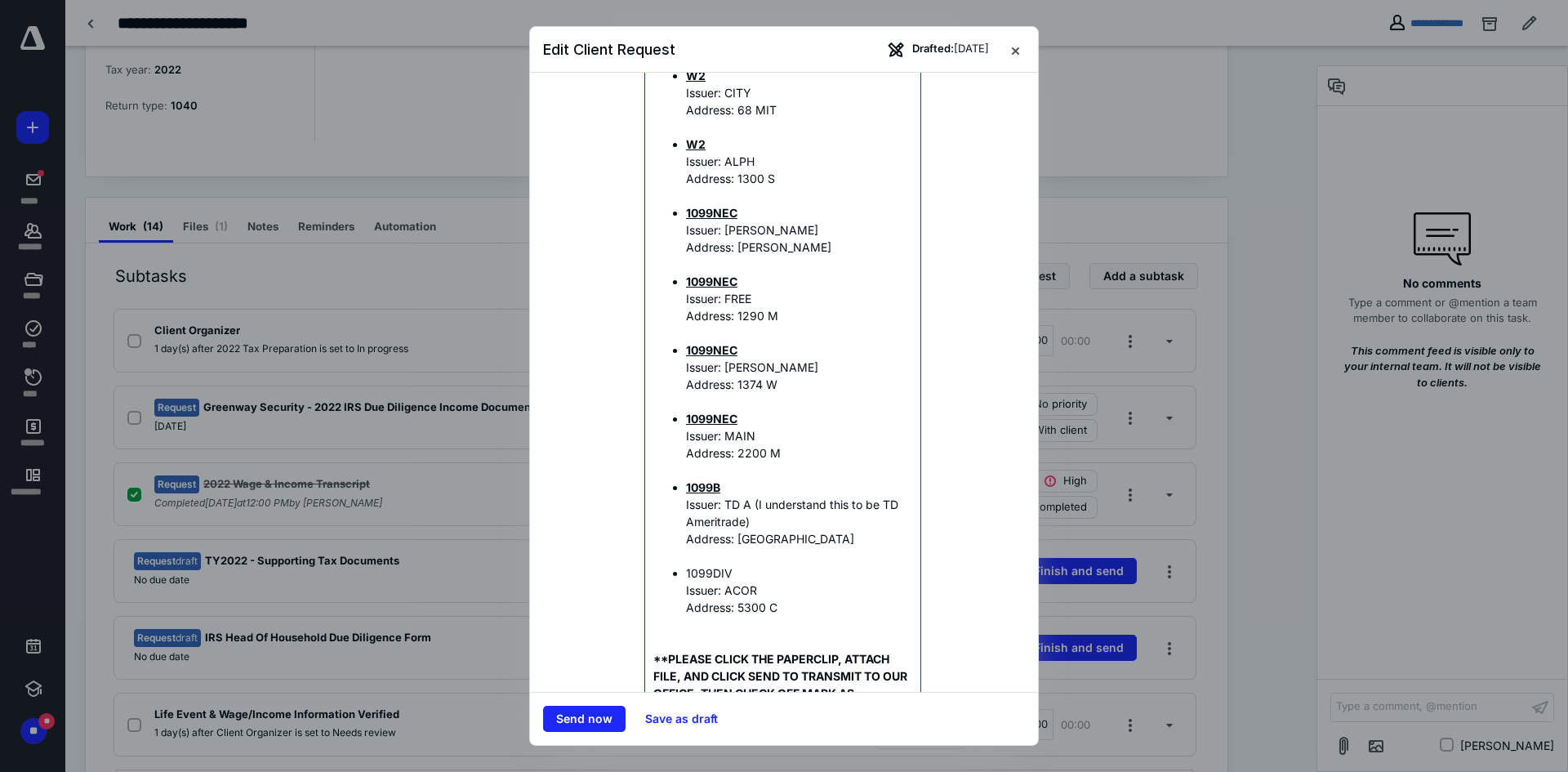 click on "1099DIV Issuer: ACOR Address: 5300 C" at bounding box center (799, 599) 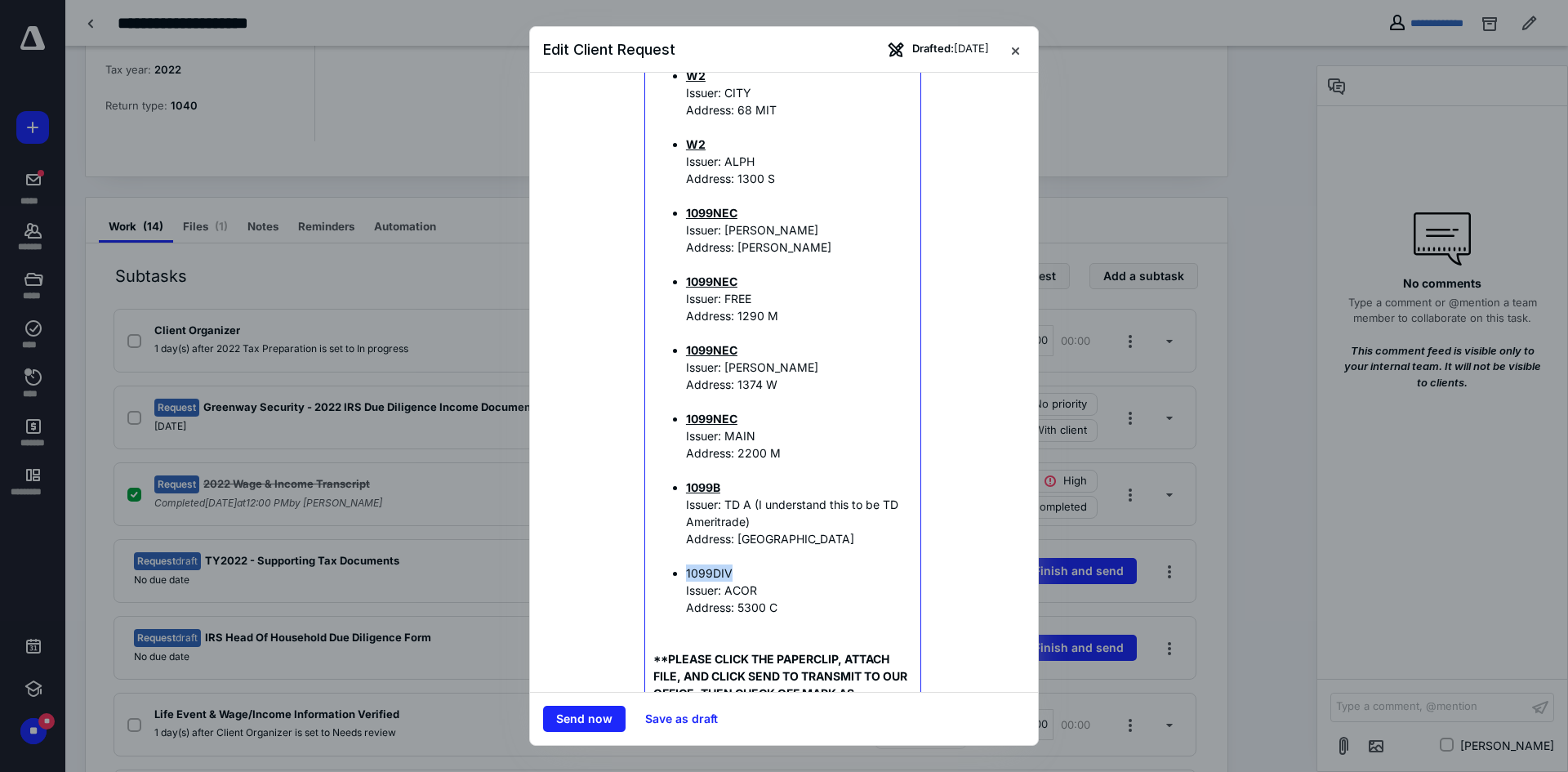 click on "1099DIV Issuer: ACOR Address: 5300 C" at bounding box center (799, 599) 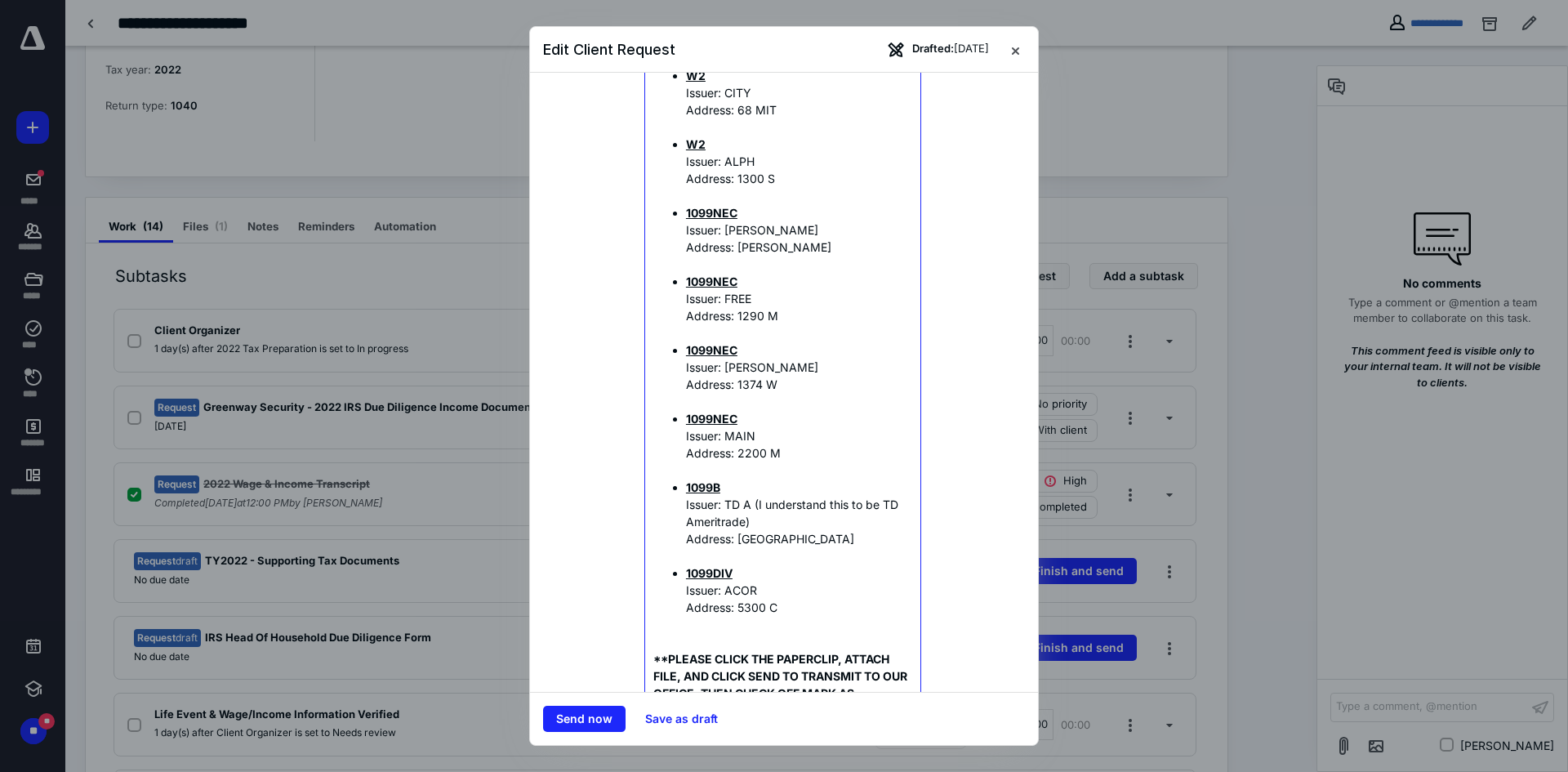 scroll, scrollTop: 572, scrollLeft: 0, axis: vertical 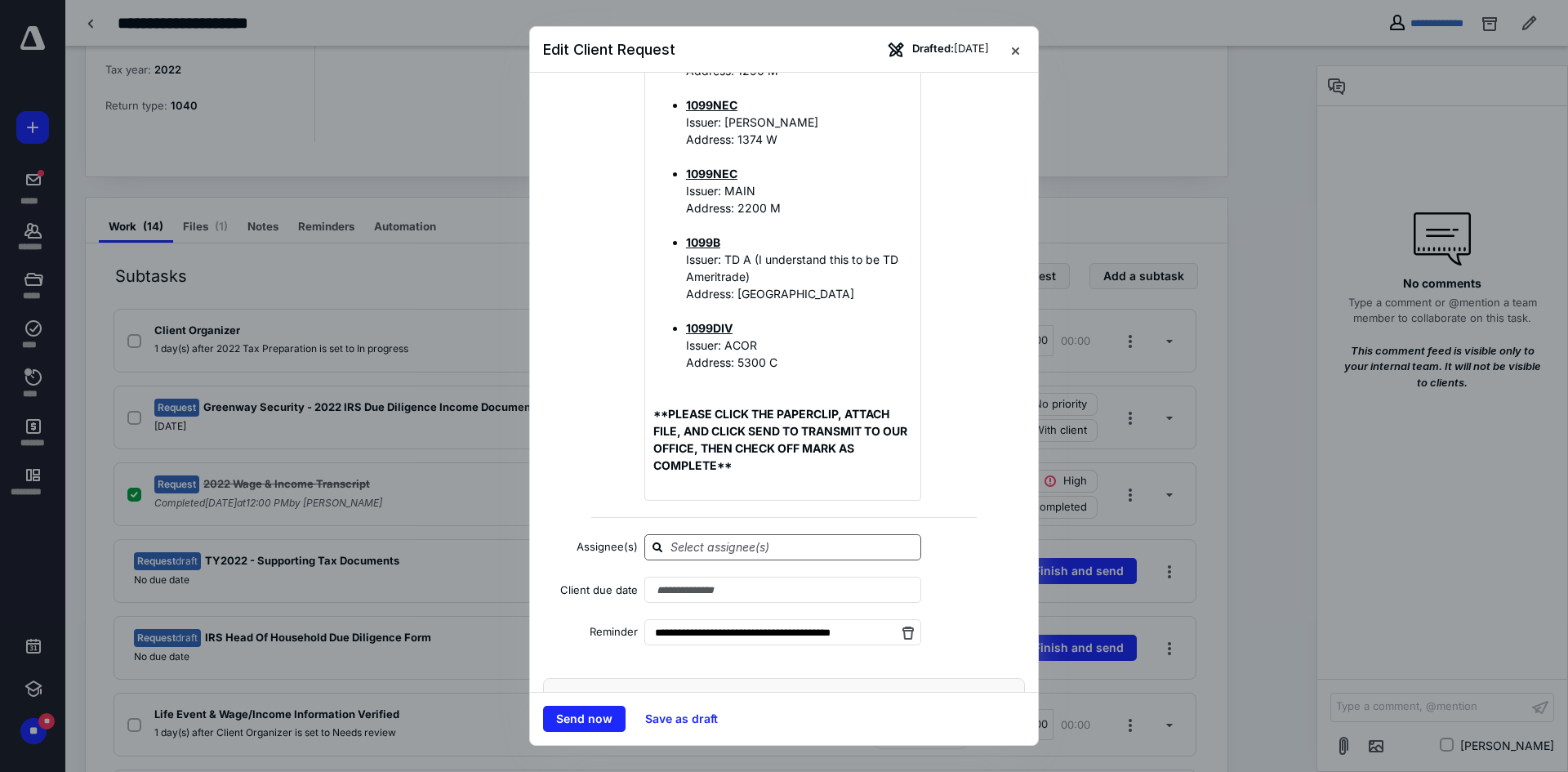 click at bounding box center [792, 547] 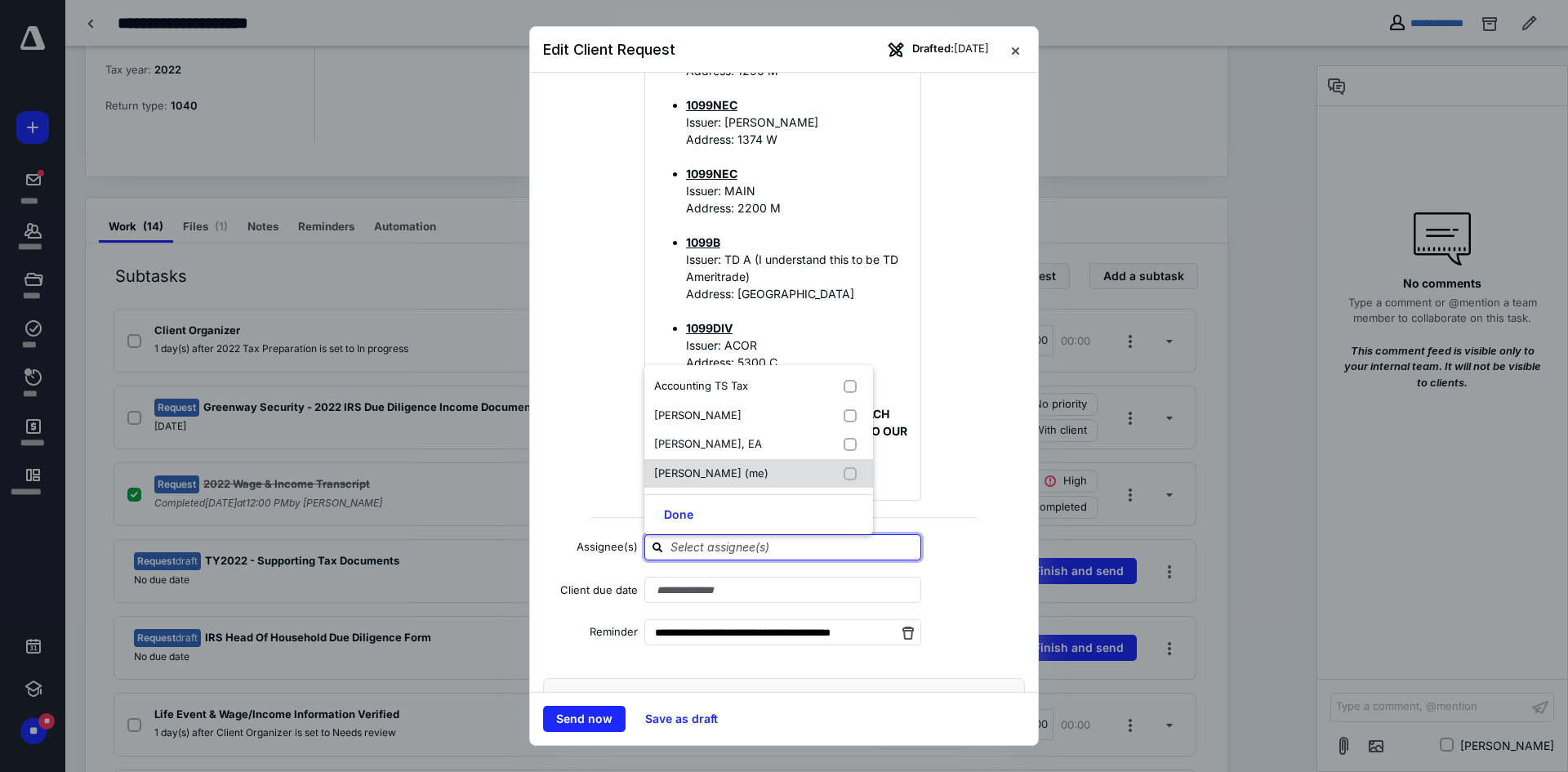 click on "[PERSON_NAME] (me)" at bounding box center (711, 473) 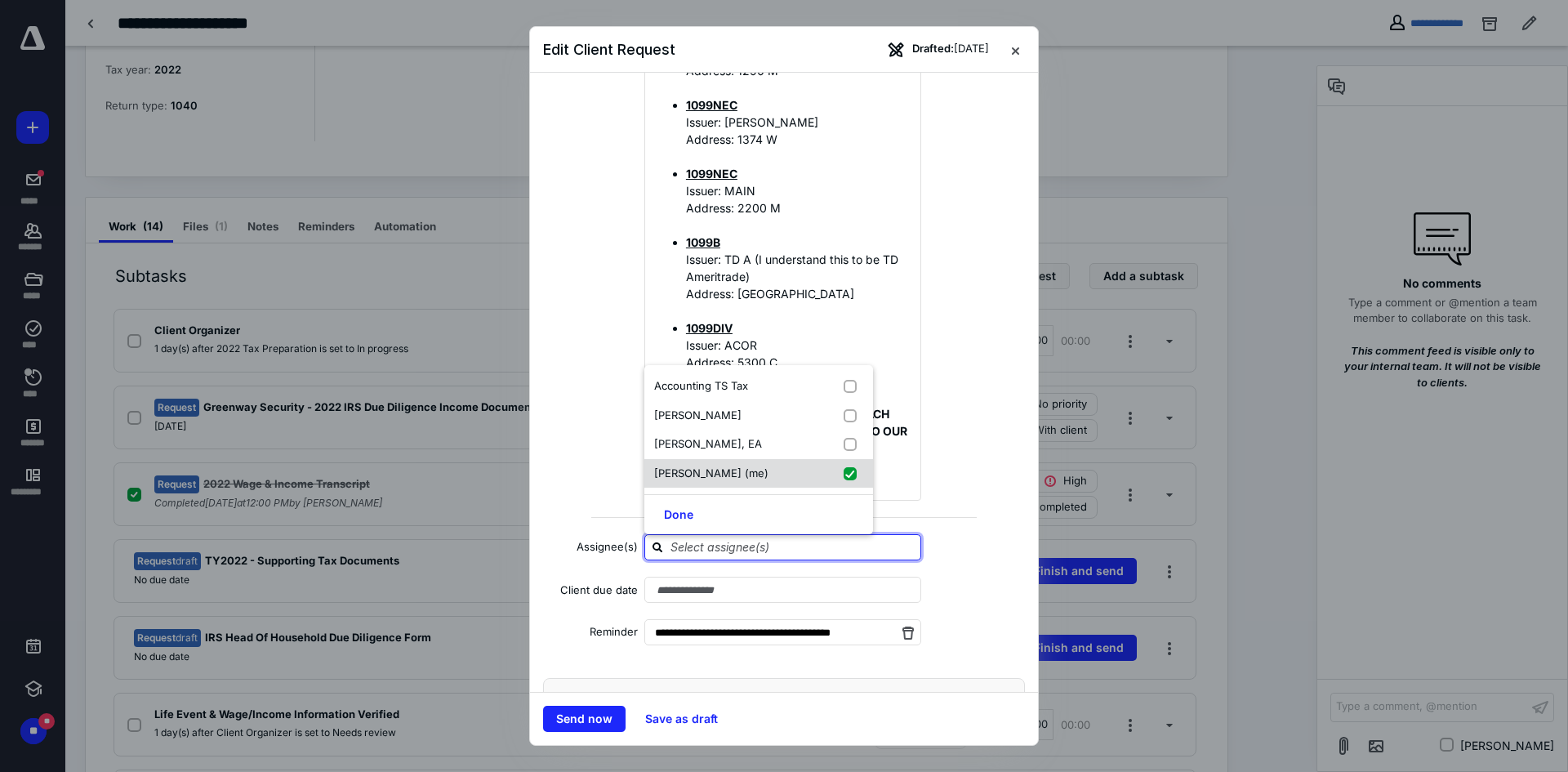 checkbox on "true" 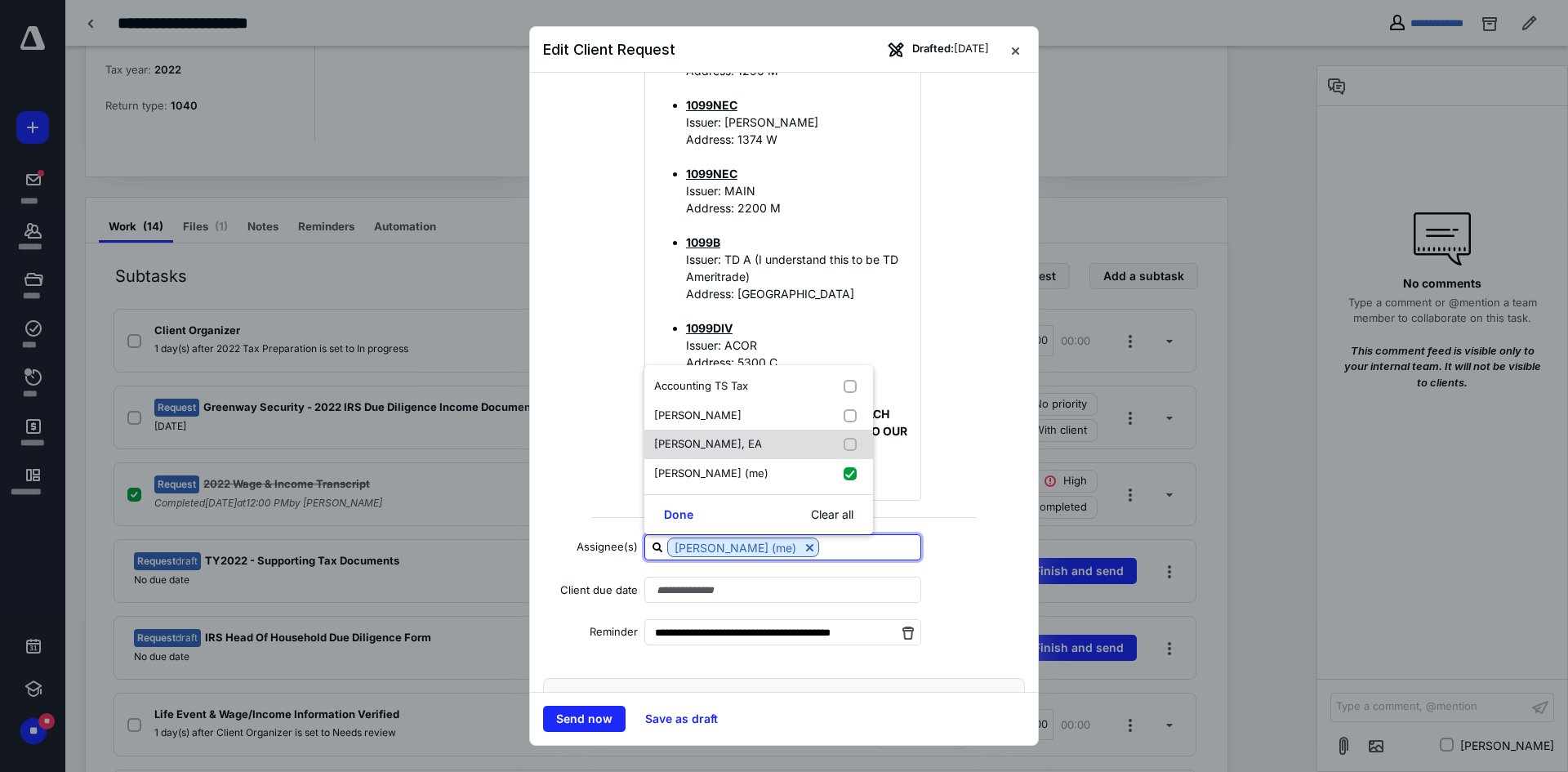 click on "[PERSON_NAME], EA" at bounding box center [708, 444] 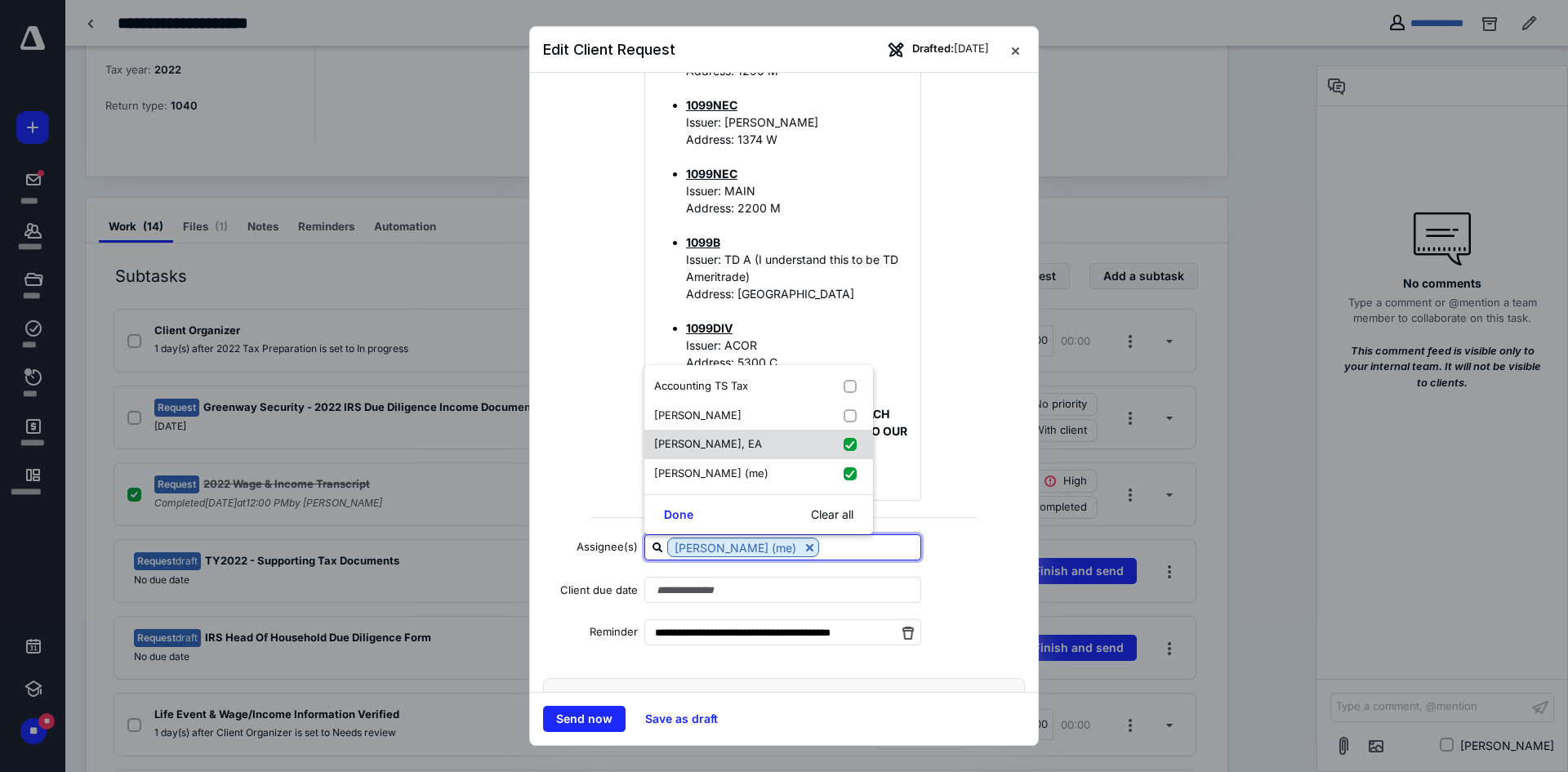 checkbox on "true" 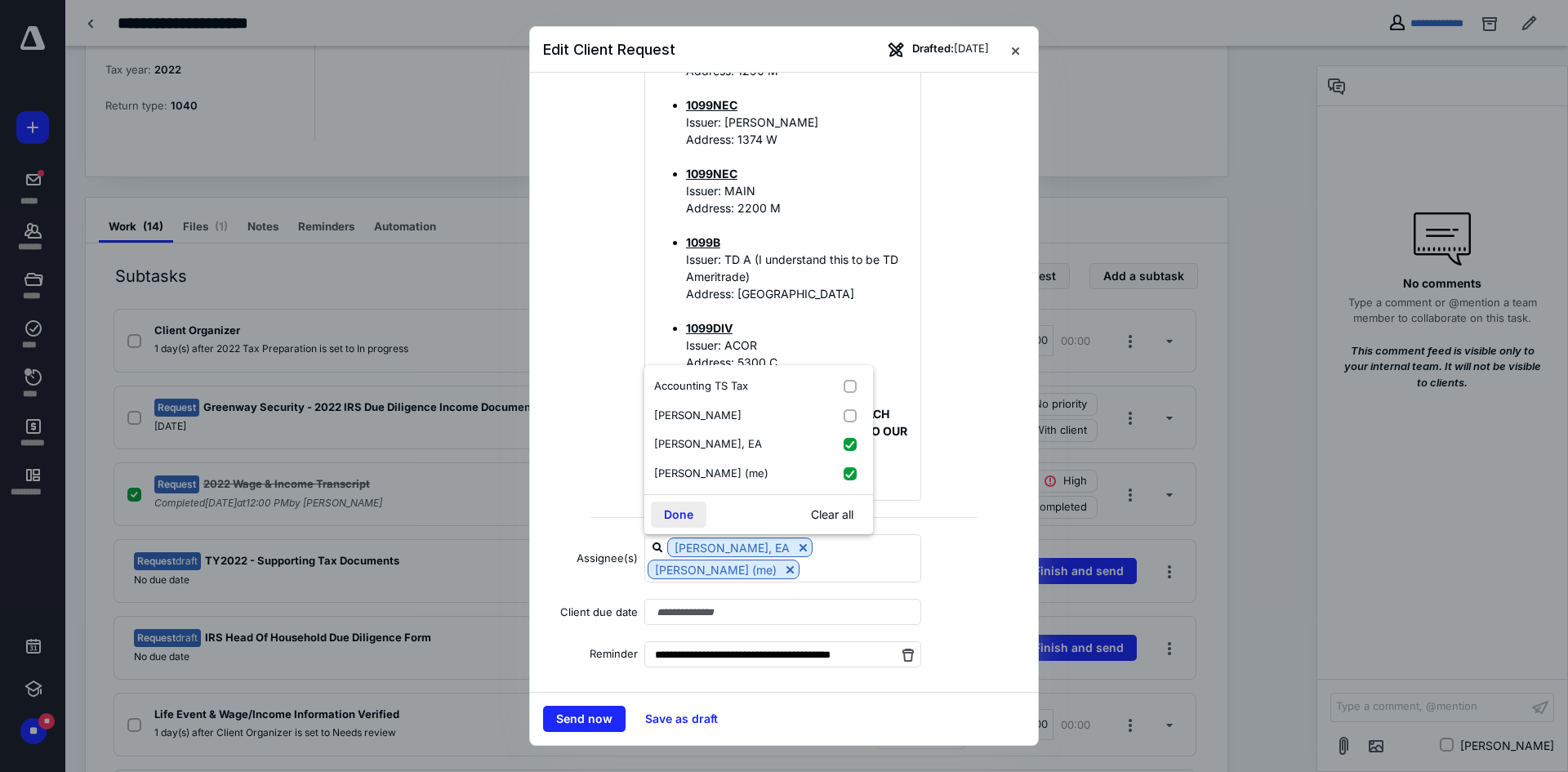 click on "Done" at bounding box center (679, 515) 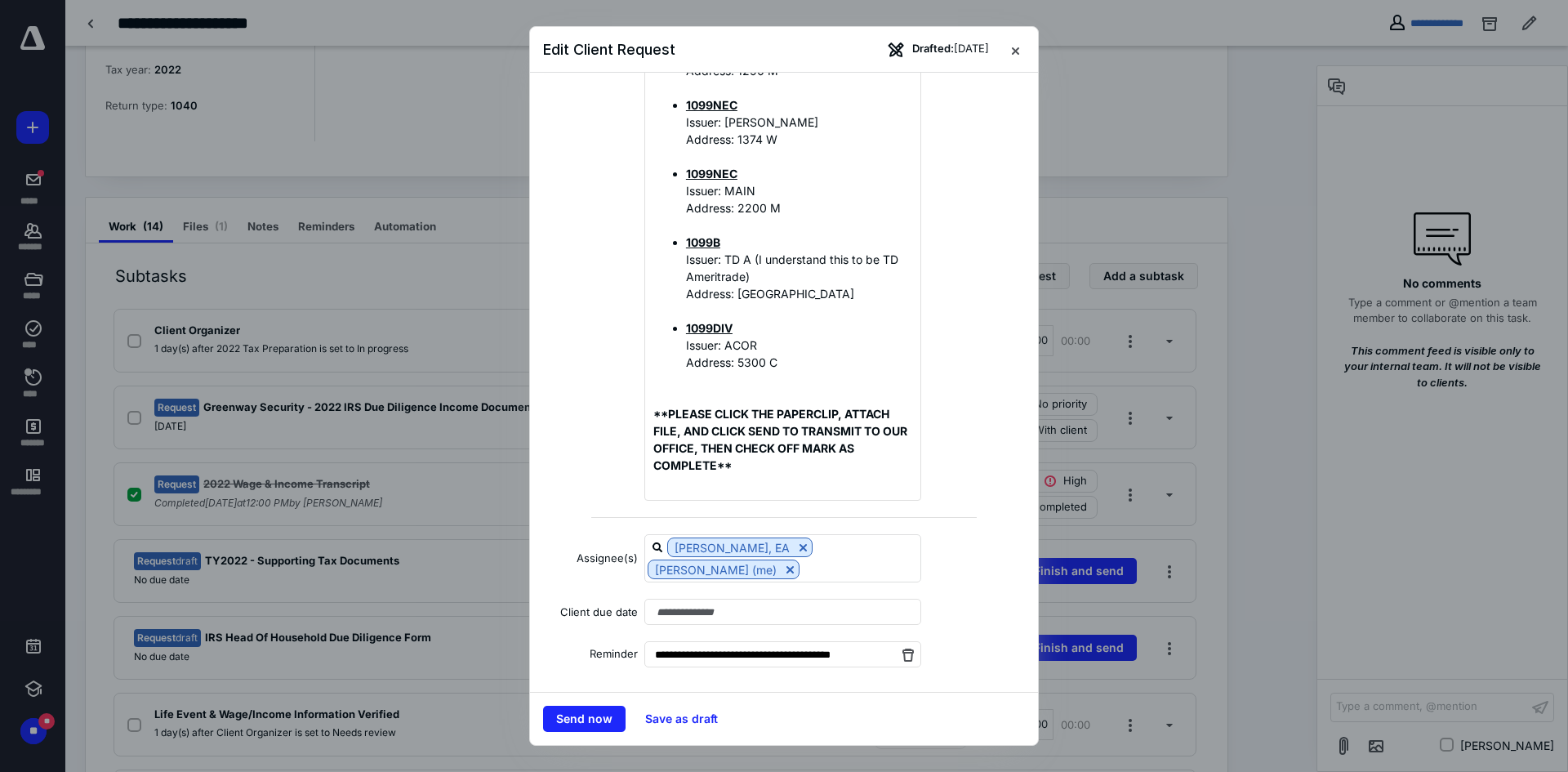 scroll, scrollTop: 658, scrollLeft: 0, axis: vertical 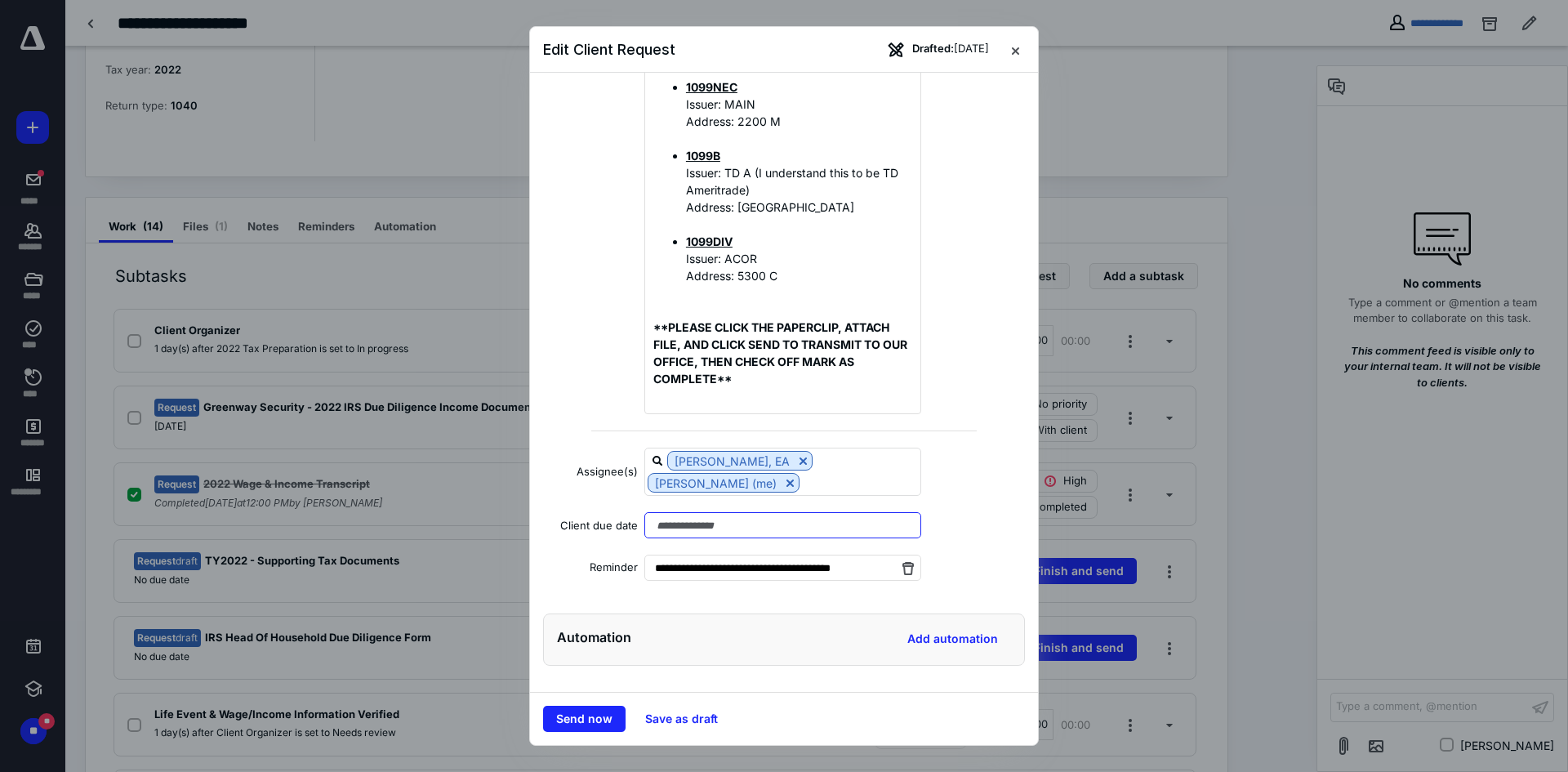 click at bounding box center [782, 525] 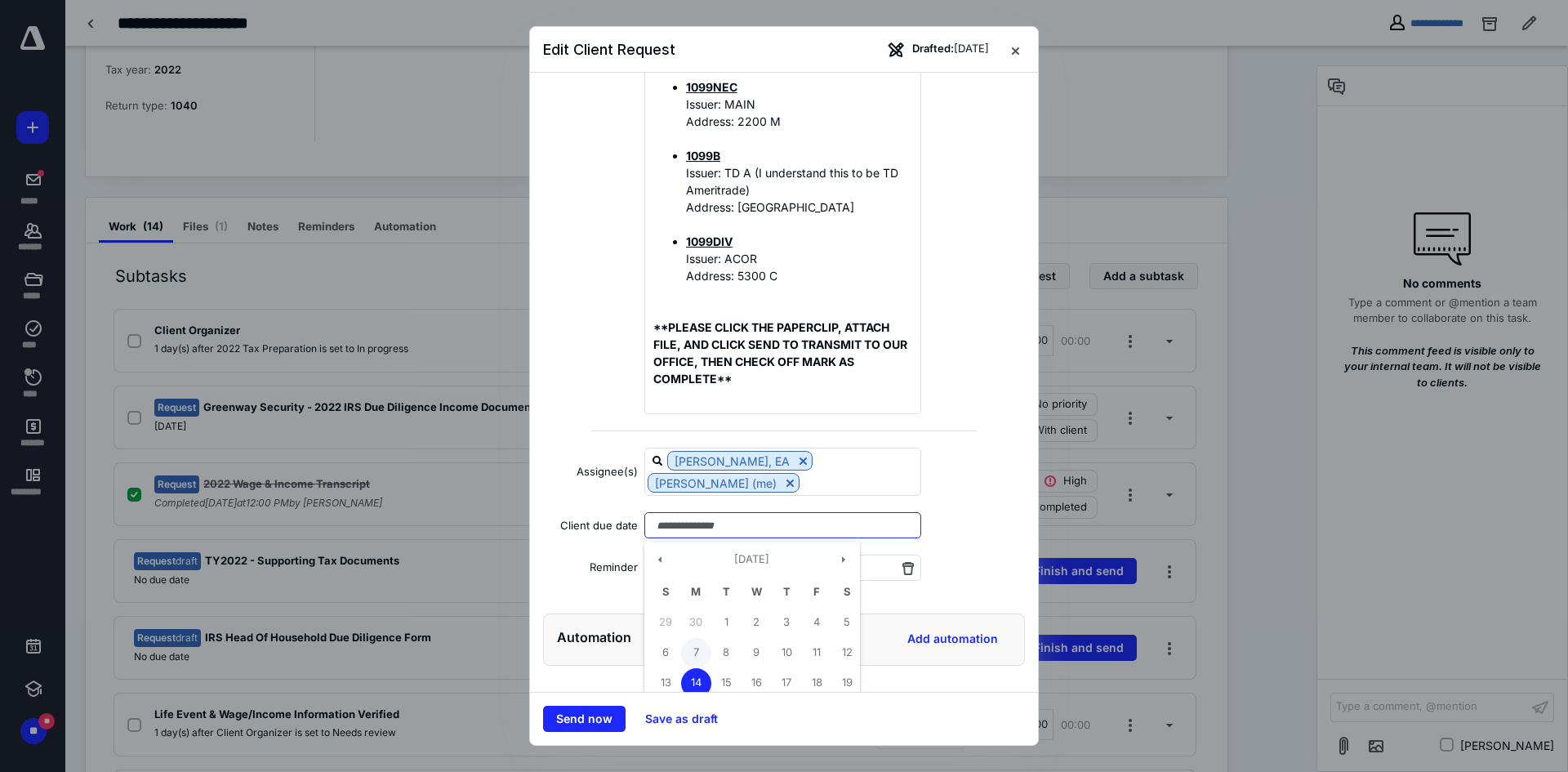 scroll, scrollTop: 761, scrollLeft: 0, axis: vertical 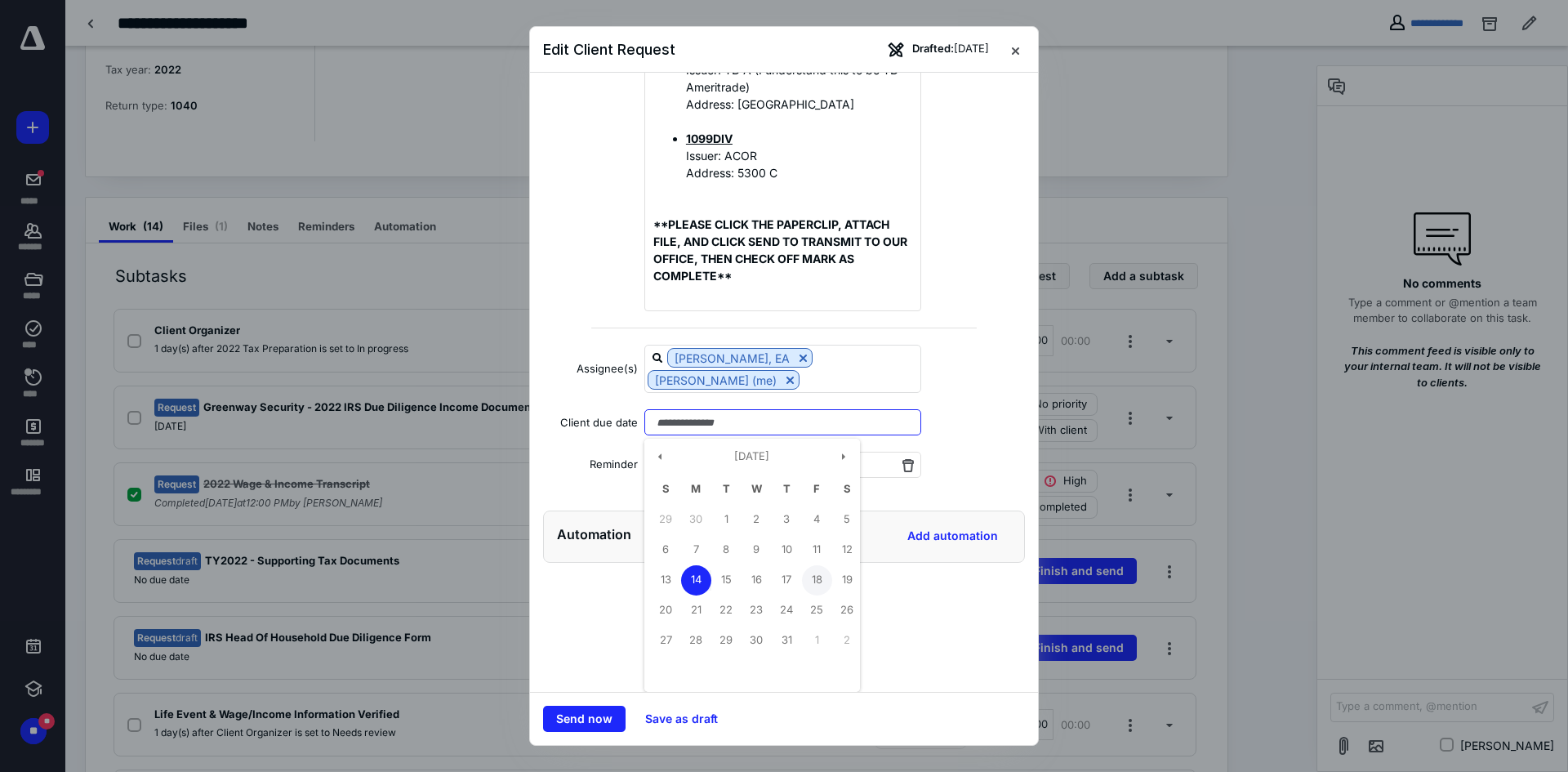 click on "18" at bounding box center [817, 580] 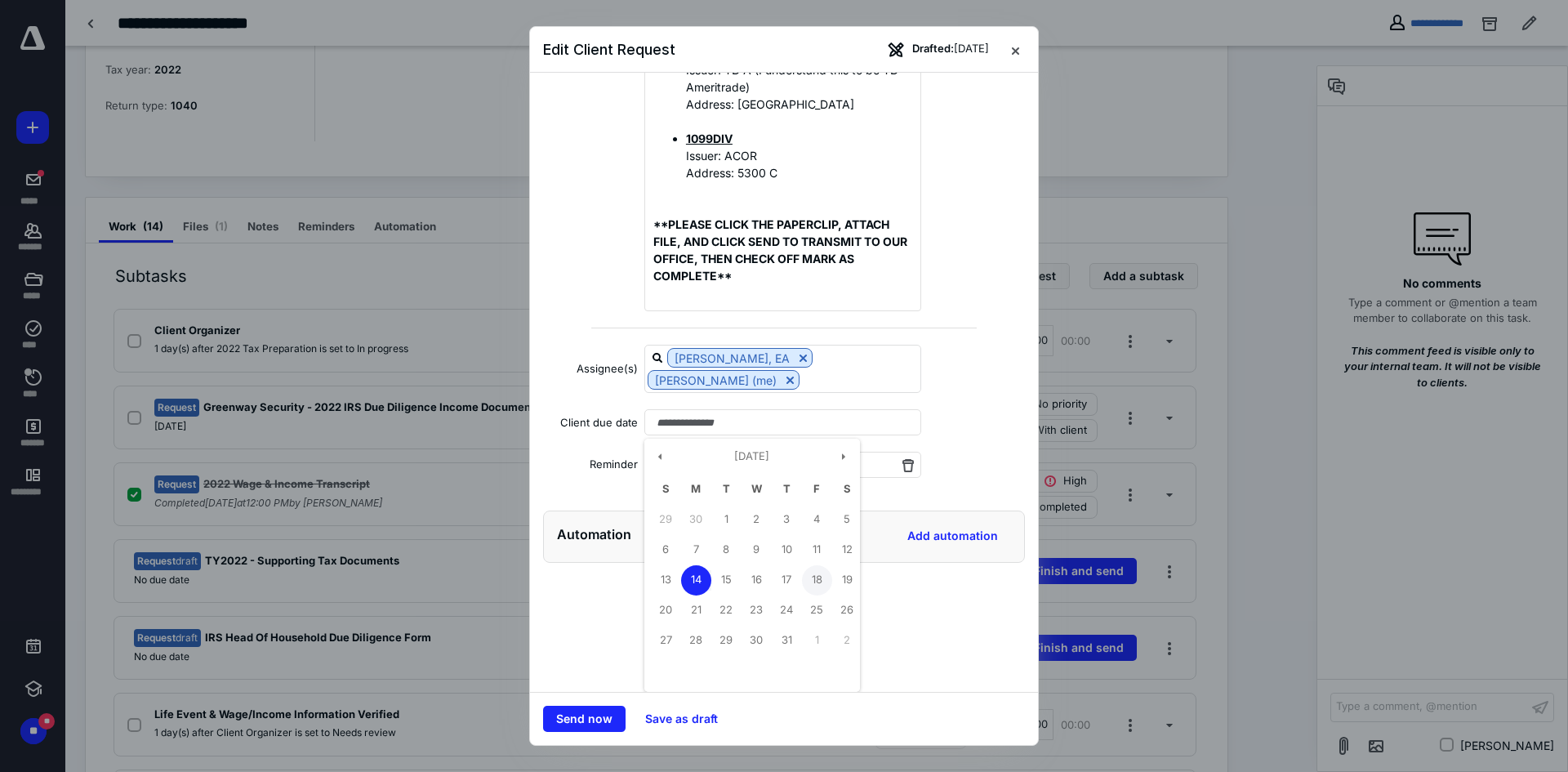 type on "**********" 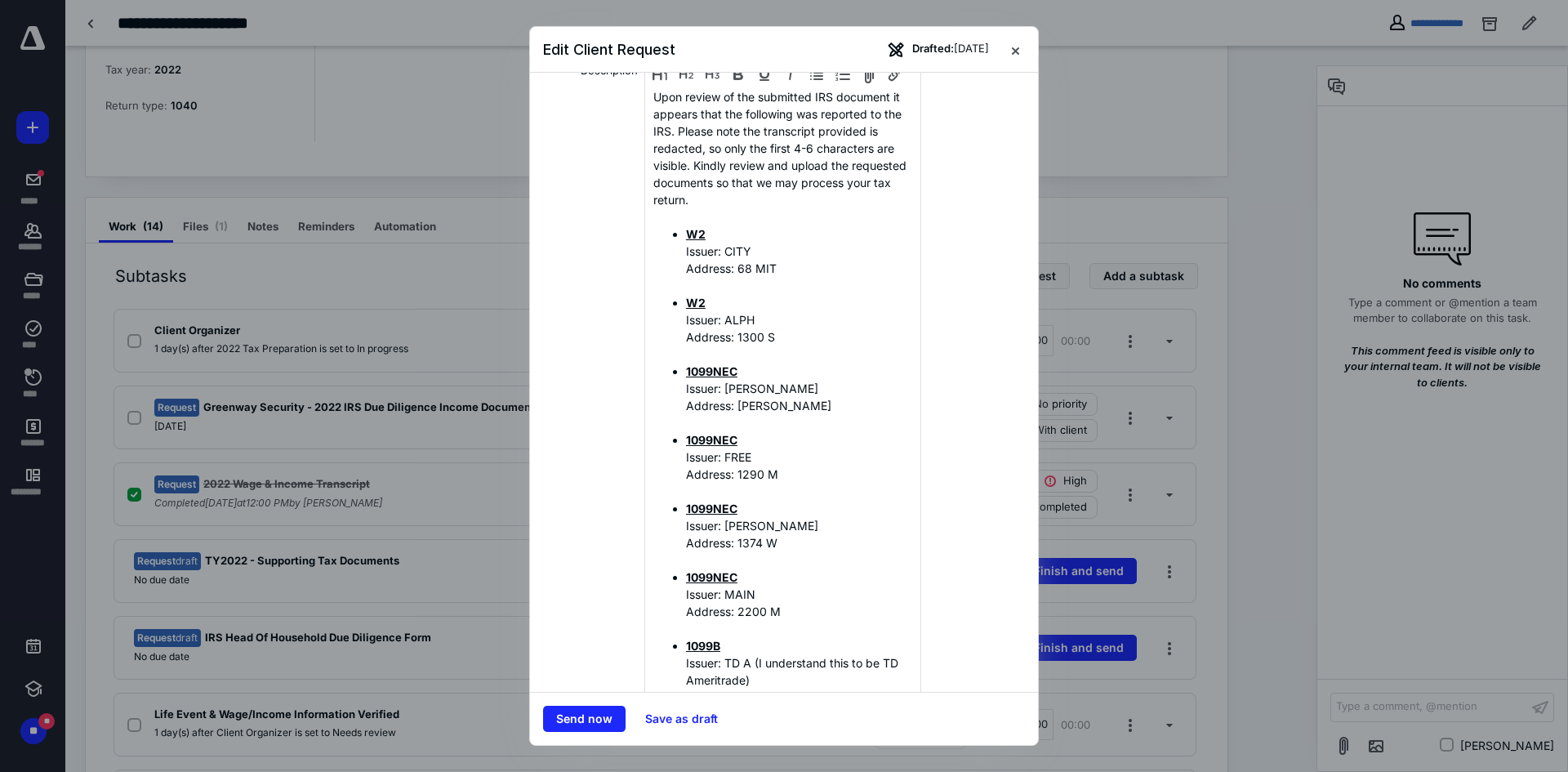 scroll, scrollTop: 87, scrollLeft: 0, axis: vertical 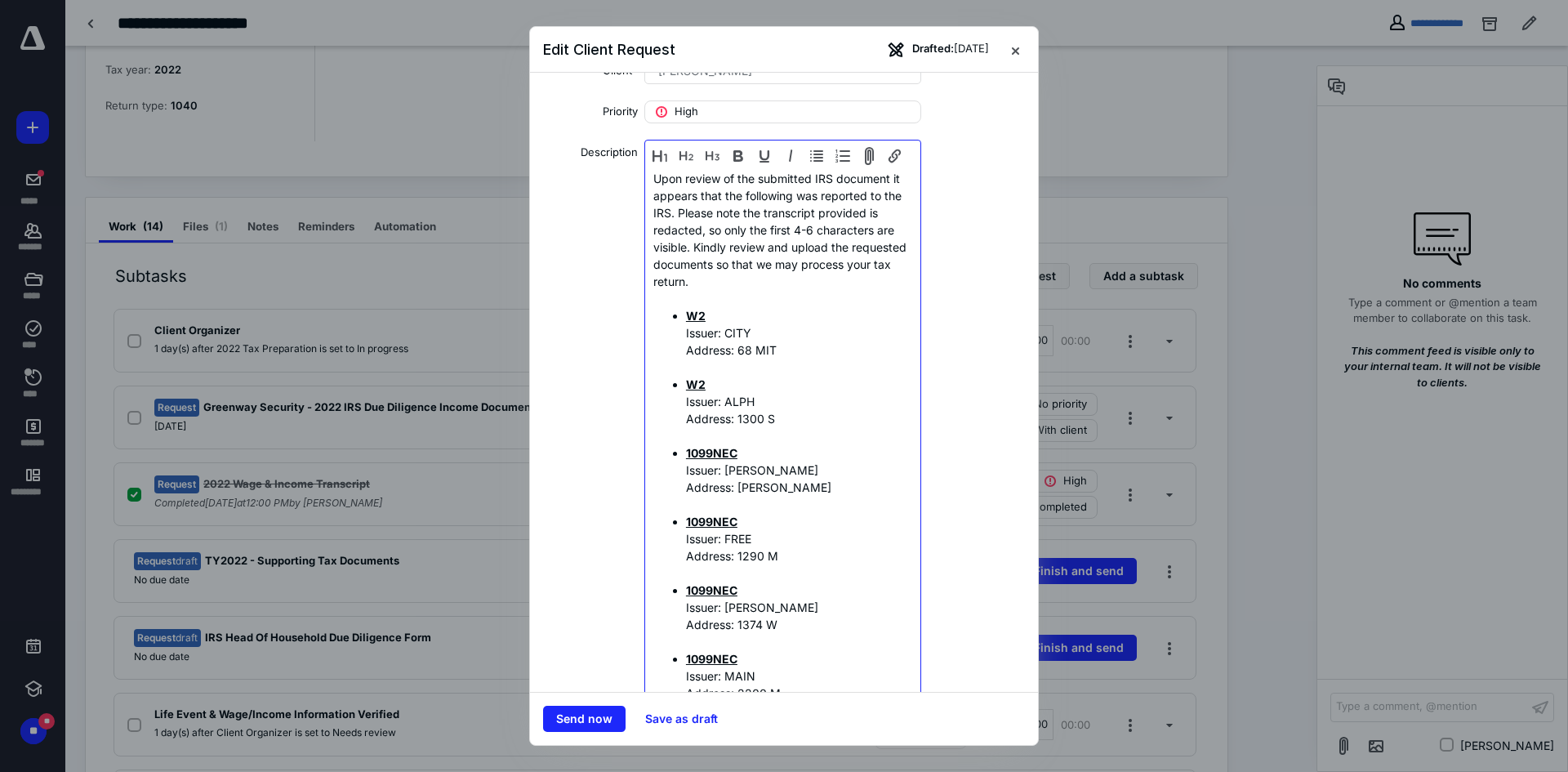 click on "W2 Issuer: CITY Address: 68 MIT" at bounding box center [799, 341] 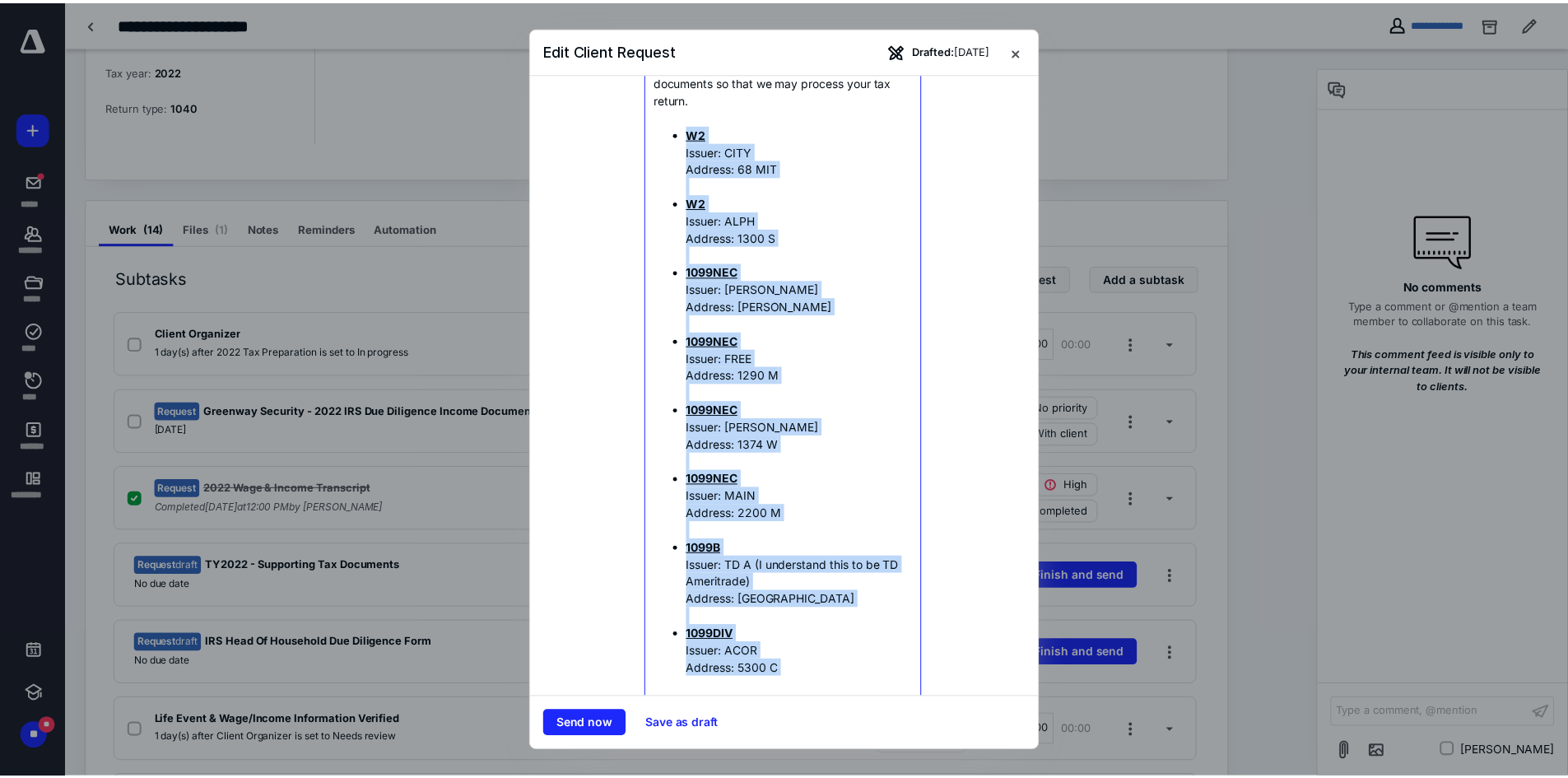 scroll, scrollTop: 393, scrollLeft: 0, axis: vertical 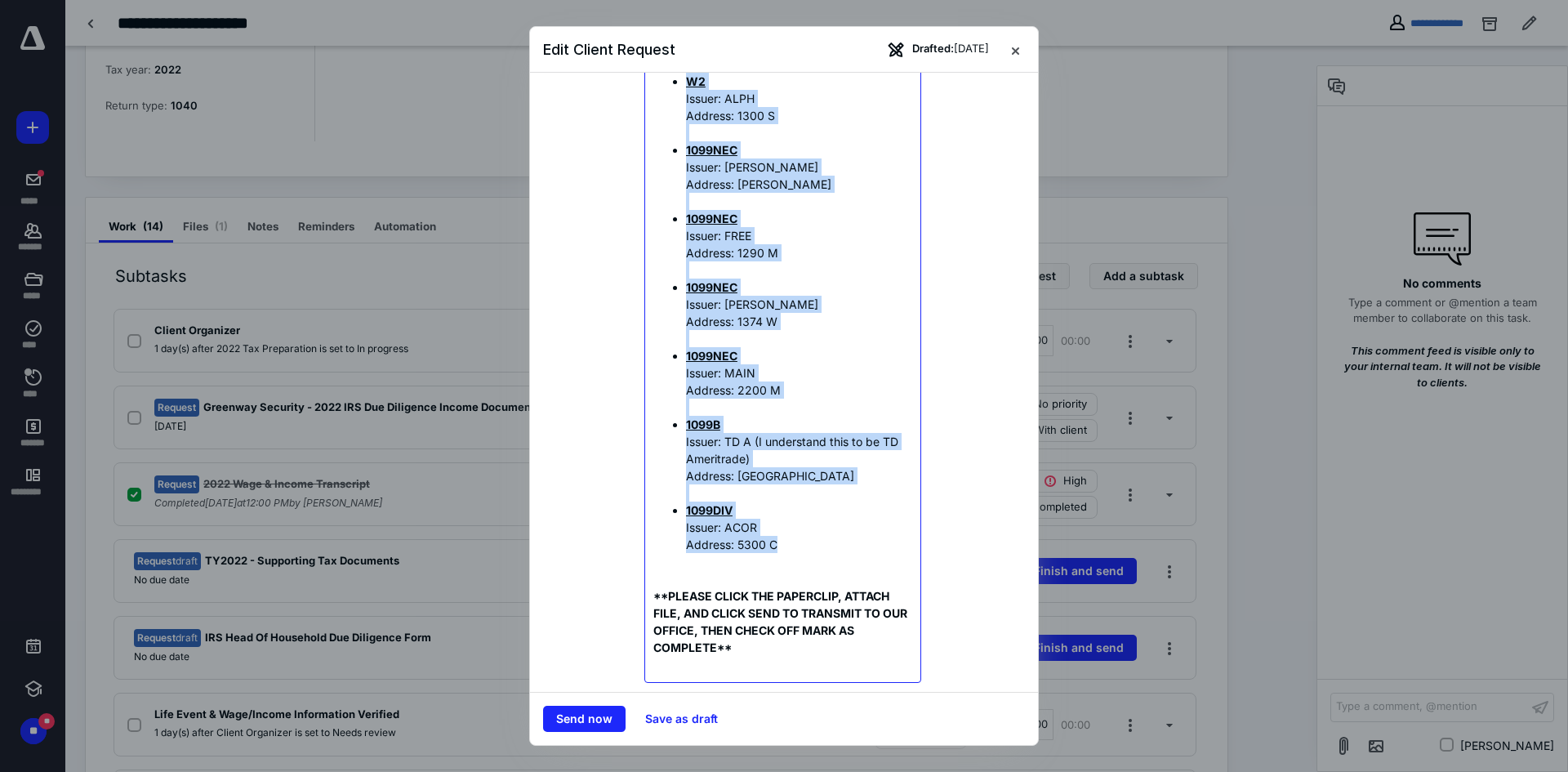 drag, startPoint x: 681, startPoint y: 315, endPoint x: 783, endPoint y: 552, distance: 258.01744 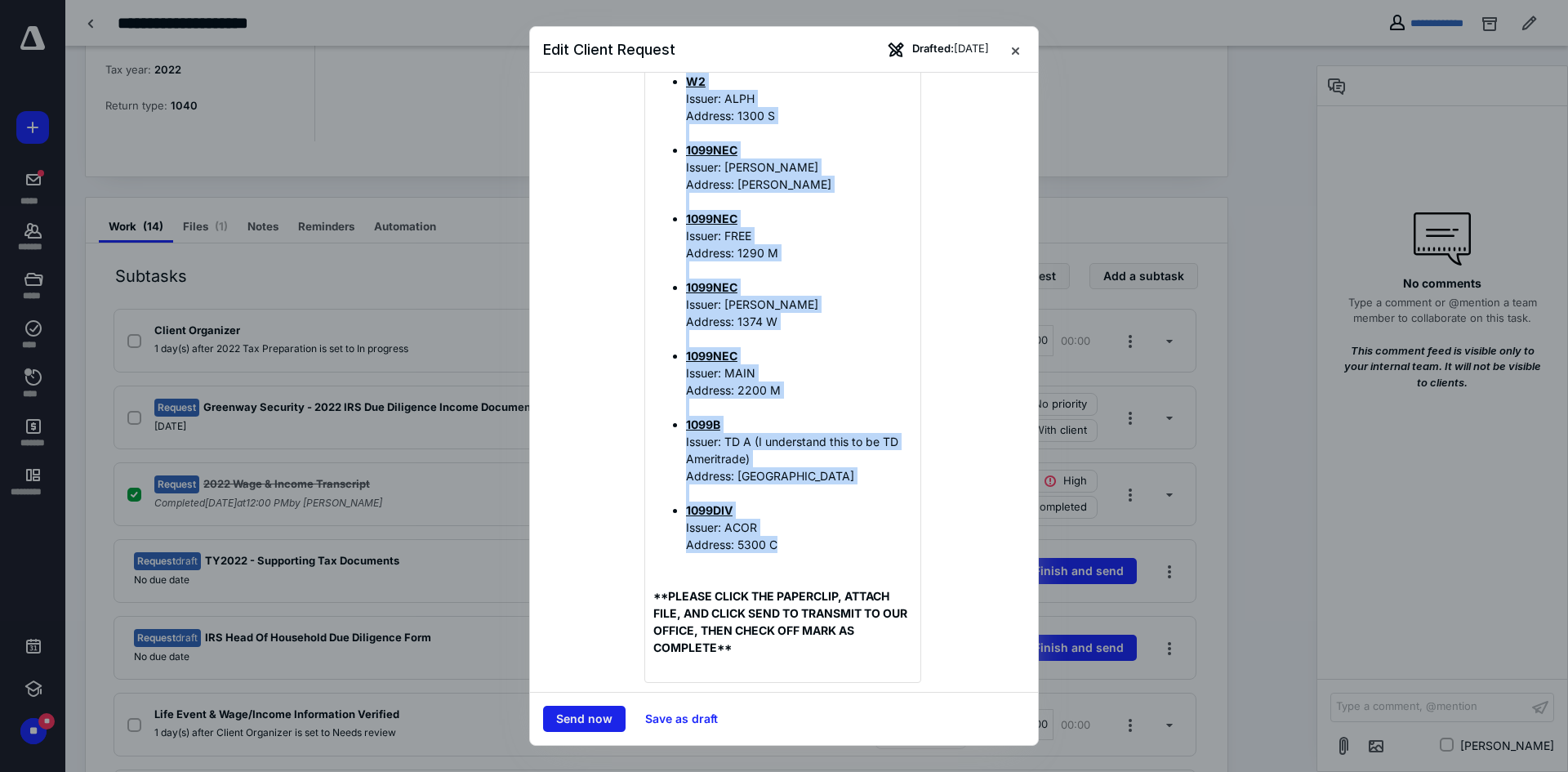 click on "Send now" at bounding box center (584, 719) 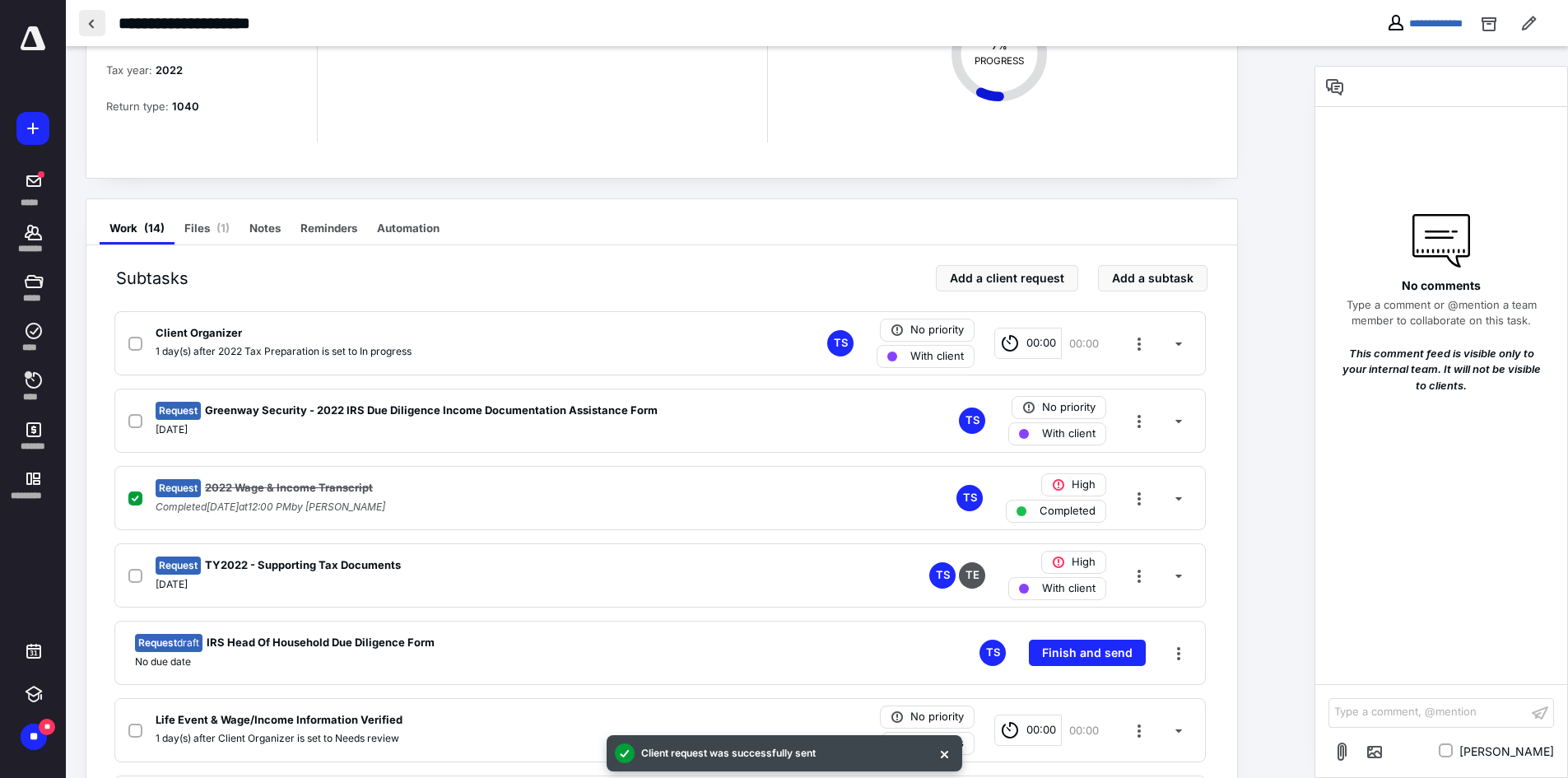 click at bounding box center [92, 23] 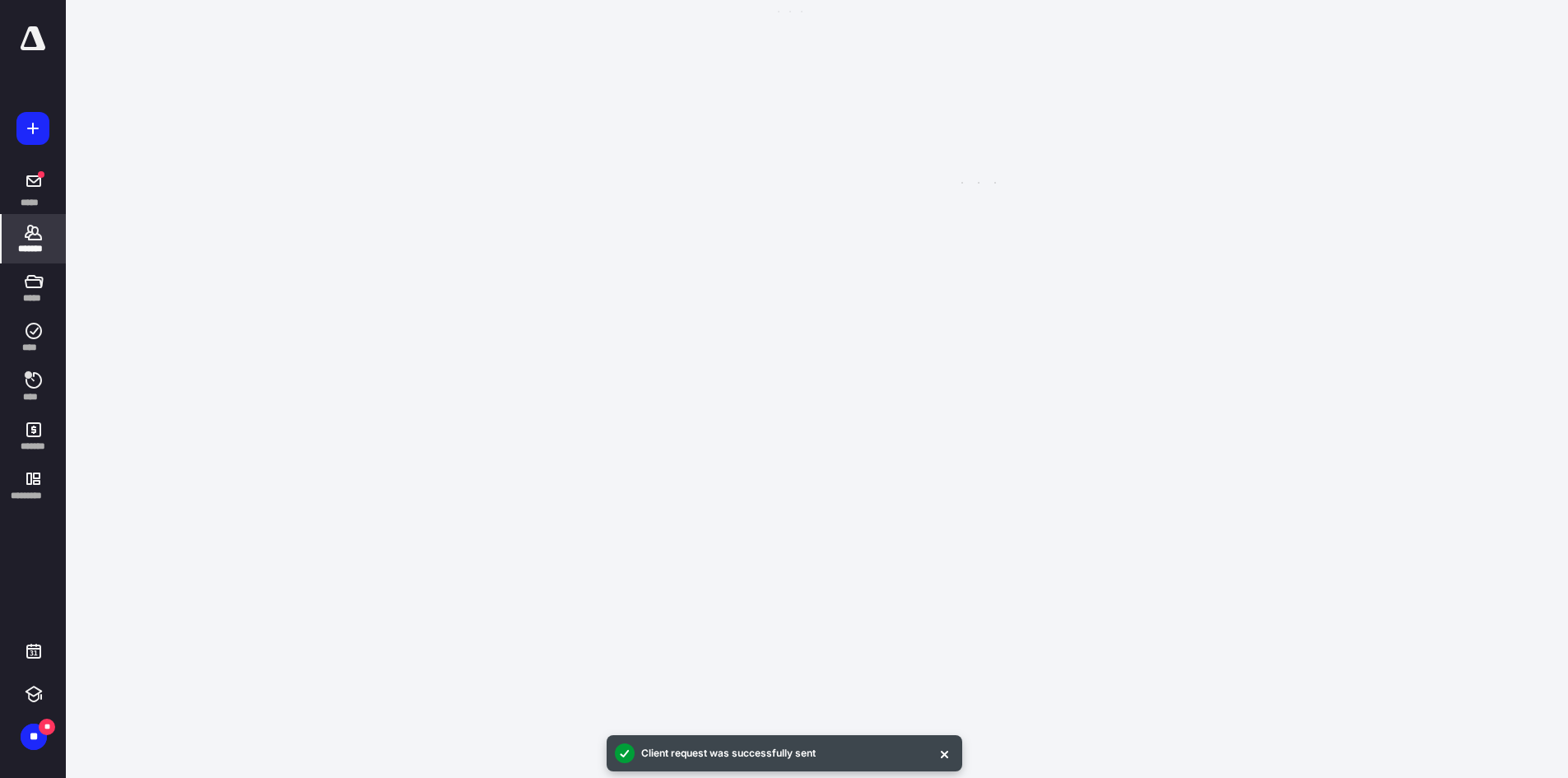 scroll, scrollTop: 0, scrollLeft: 0, axis: both 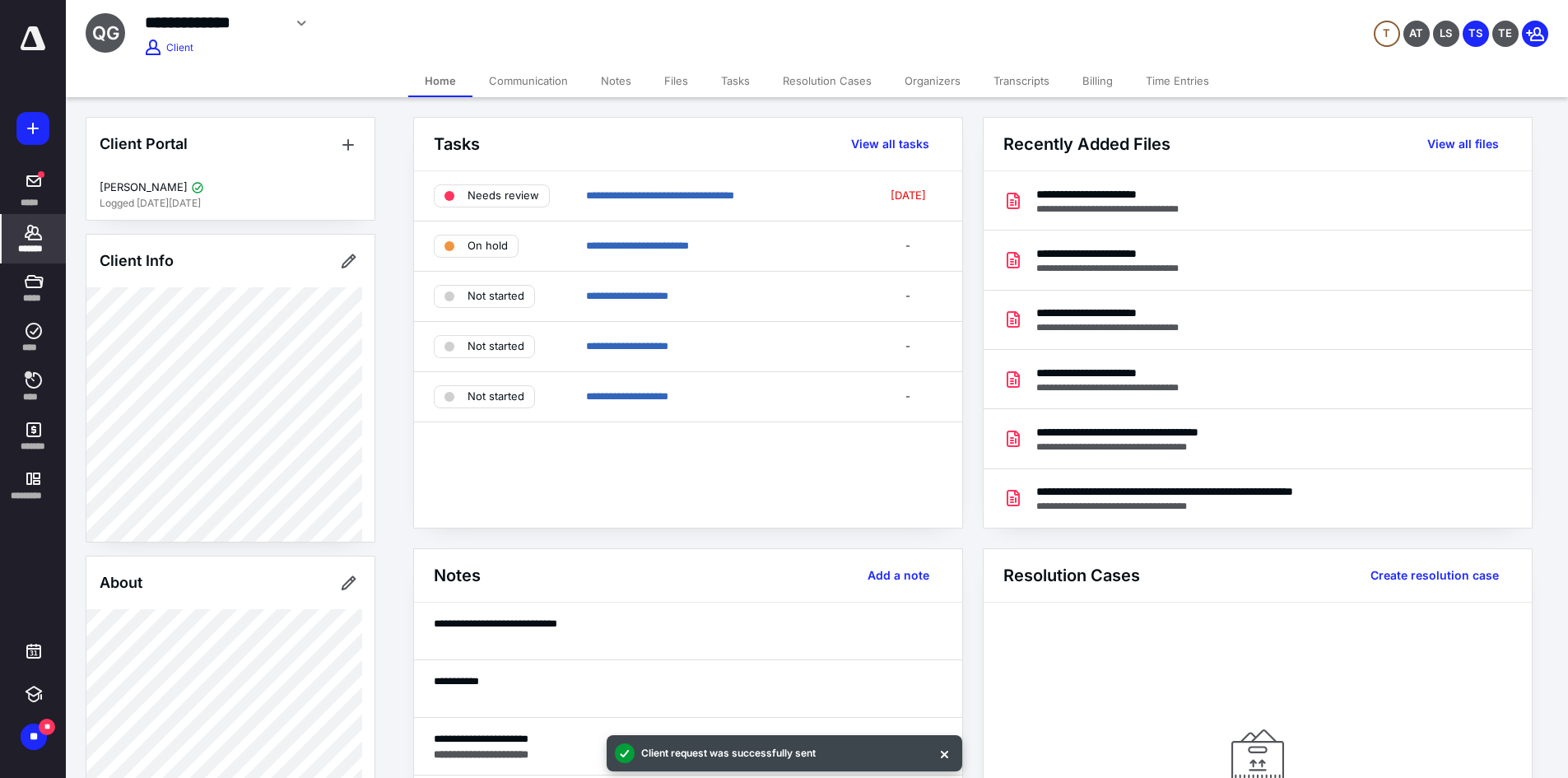 click on "Notes" at bounding box center (616, 81) 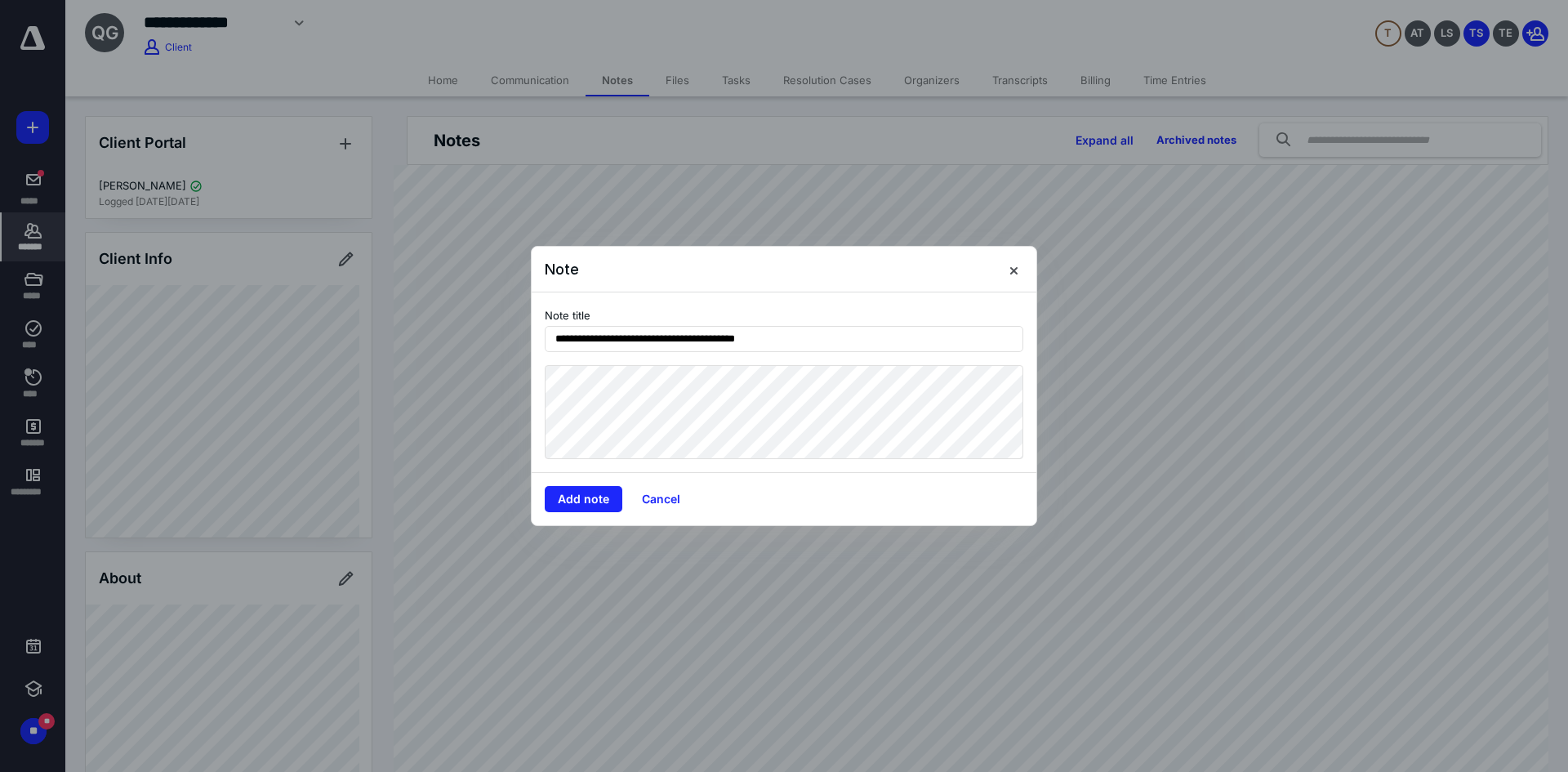 type on "**********" 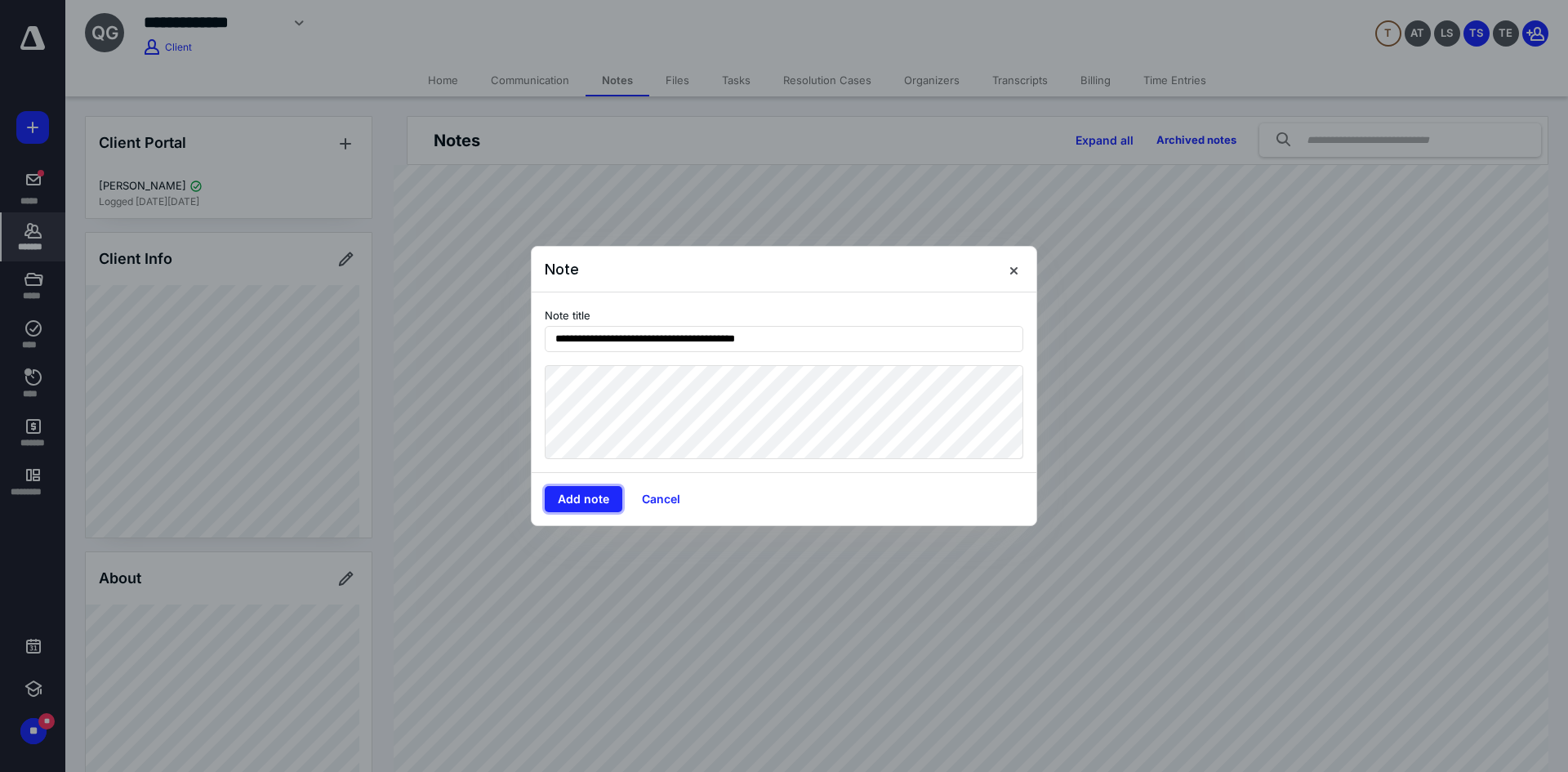 type 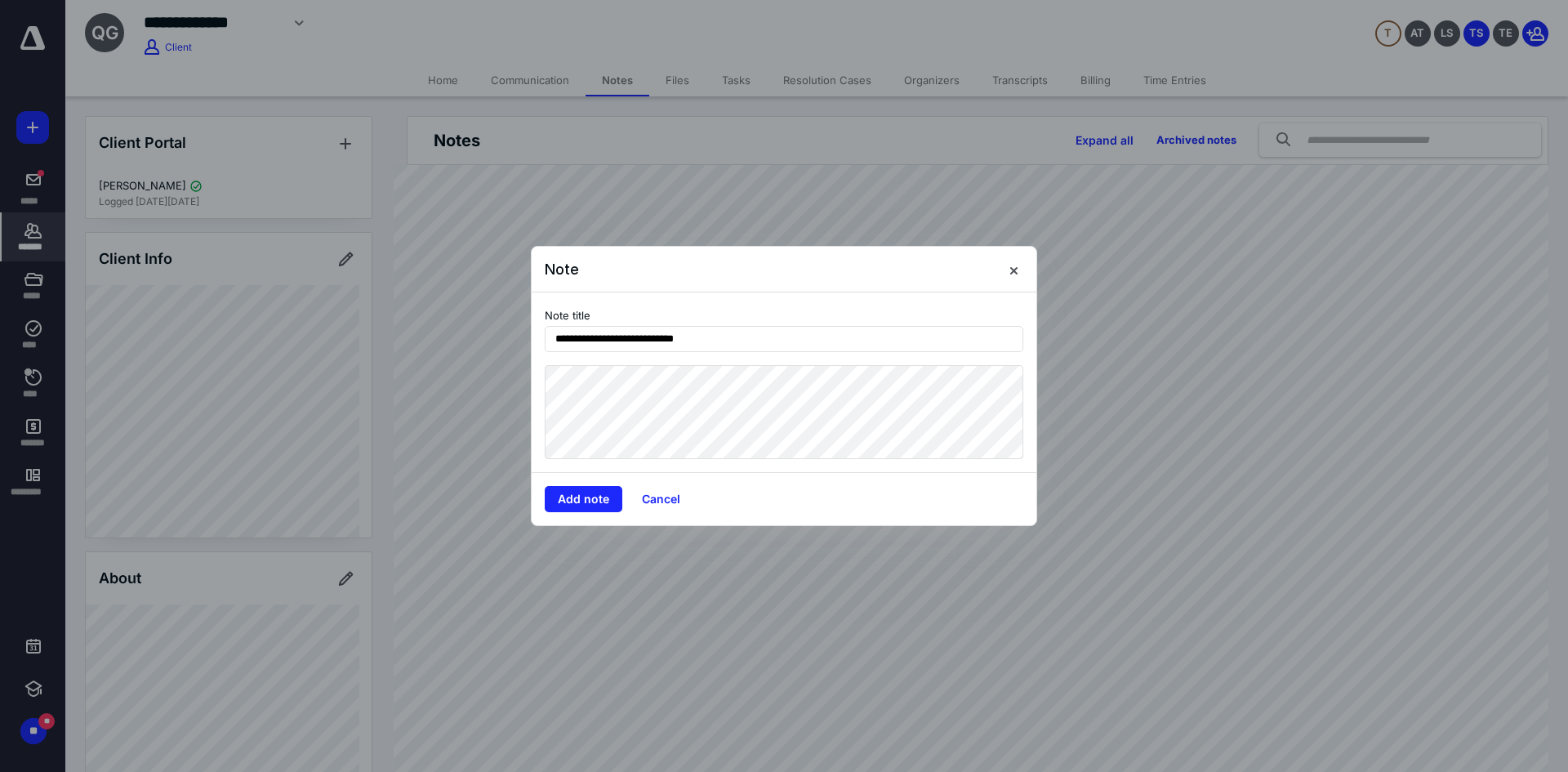 type on "**********" 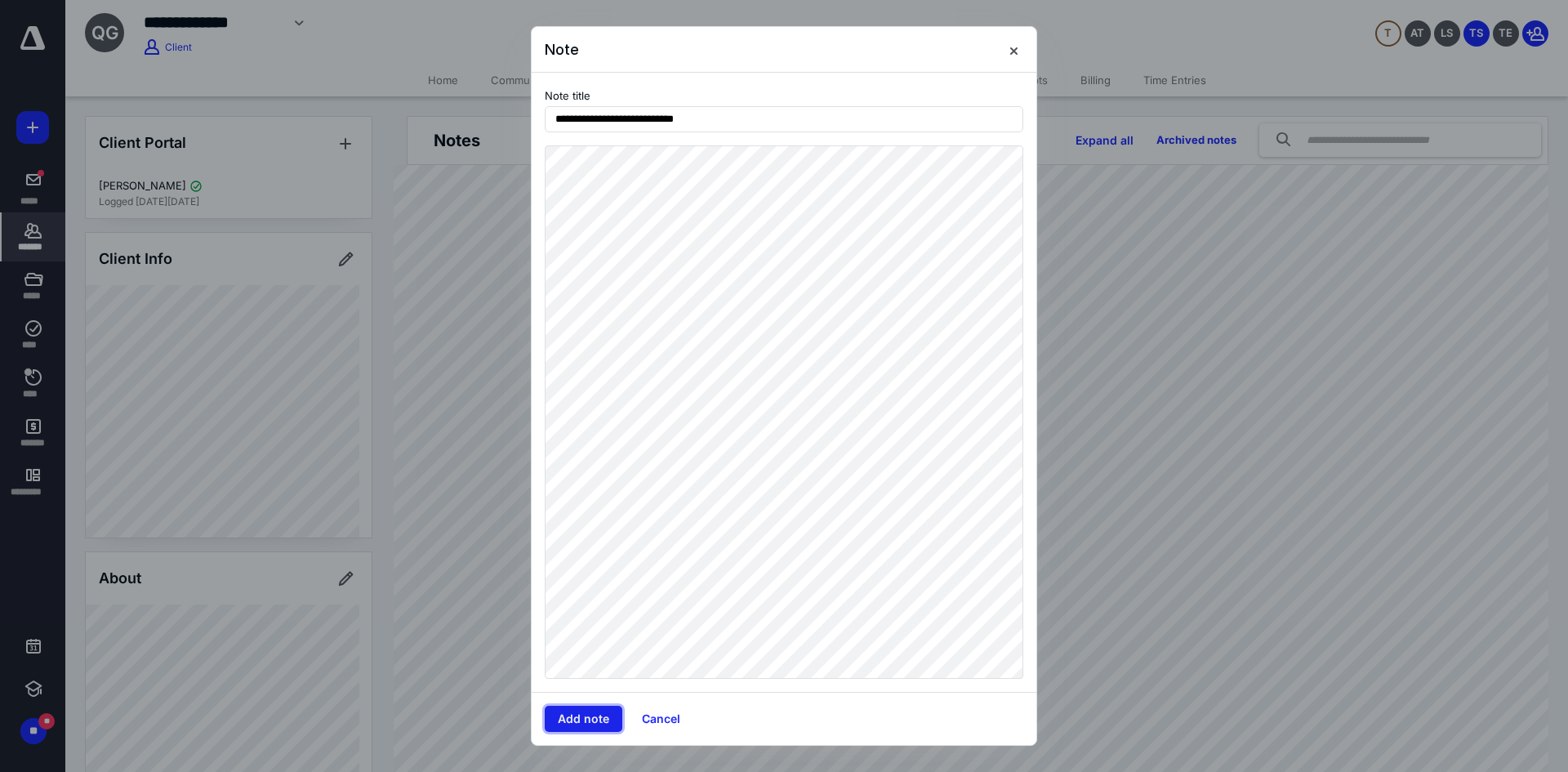 click on "Add note" at bounding box center [583, 719] 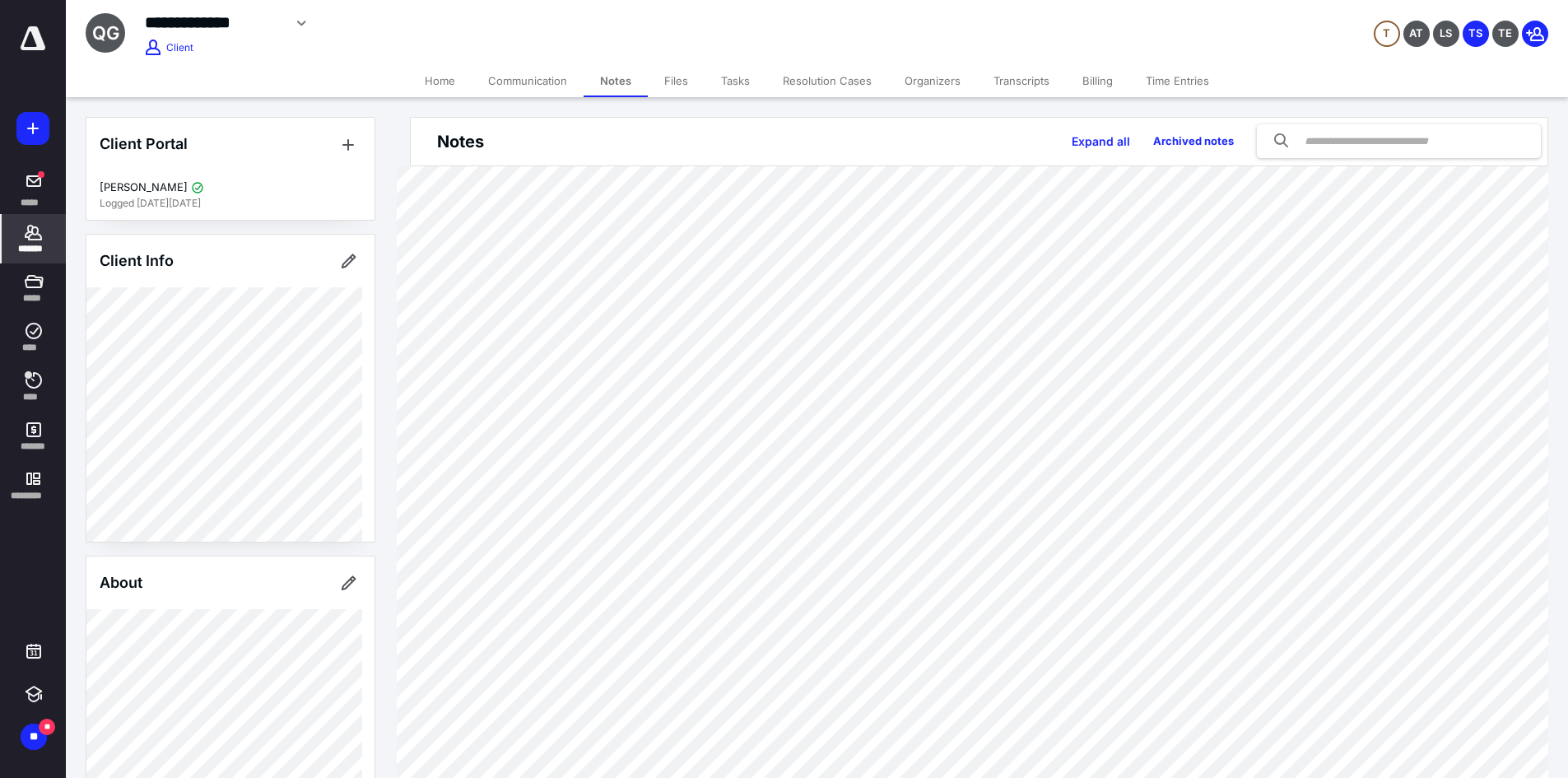 click on "Tasks" at bounding box center [735, 81] 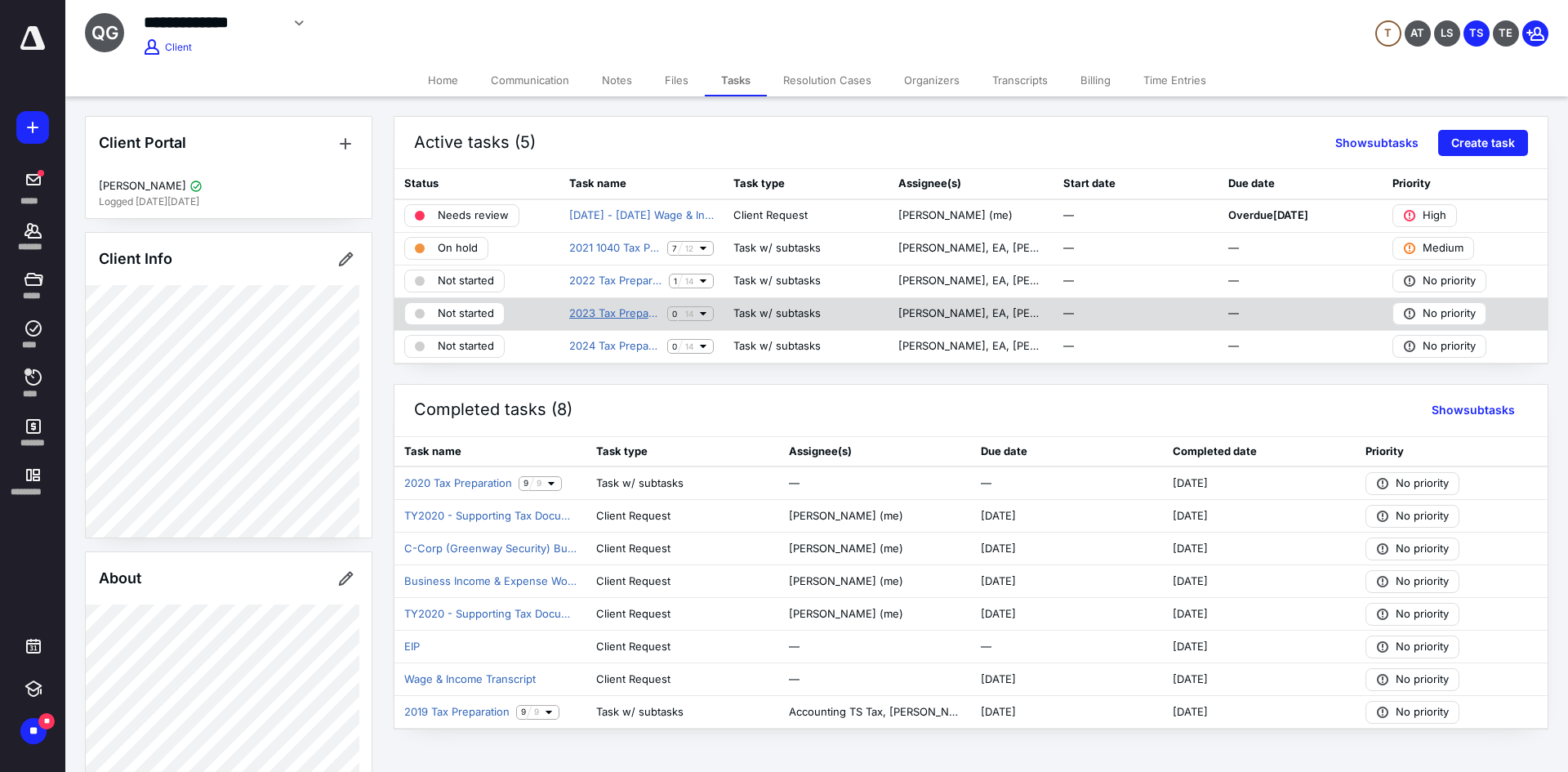 click on "2023 Tax Preparation" at bounding box center (615, 314) 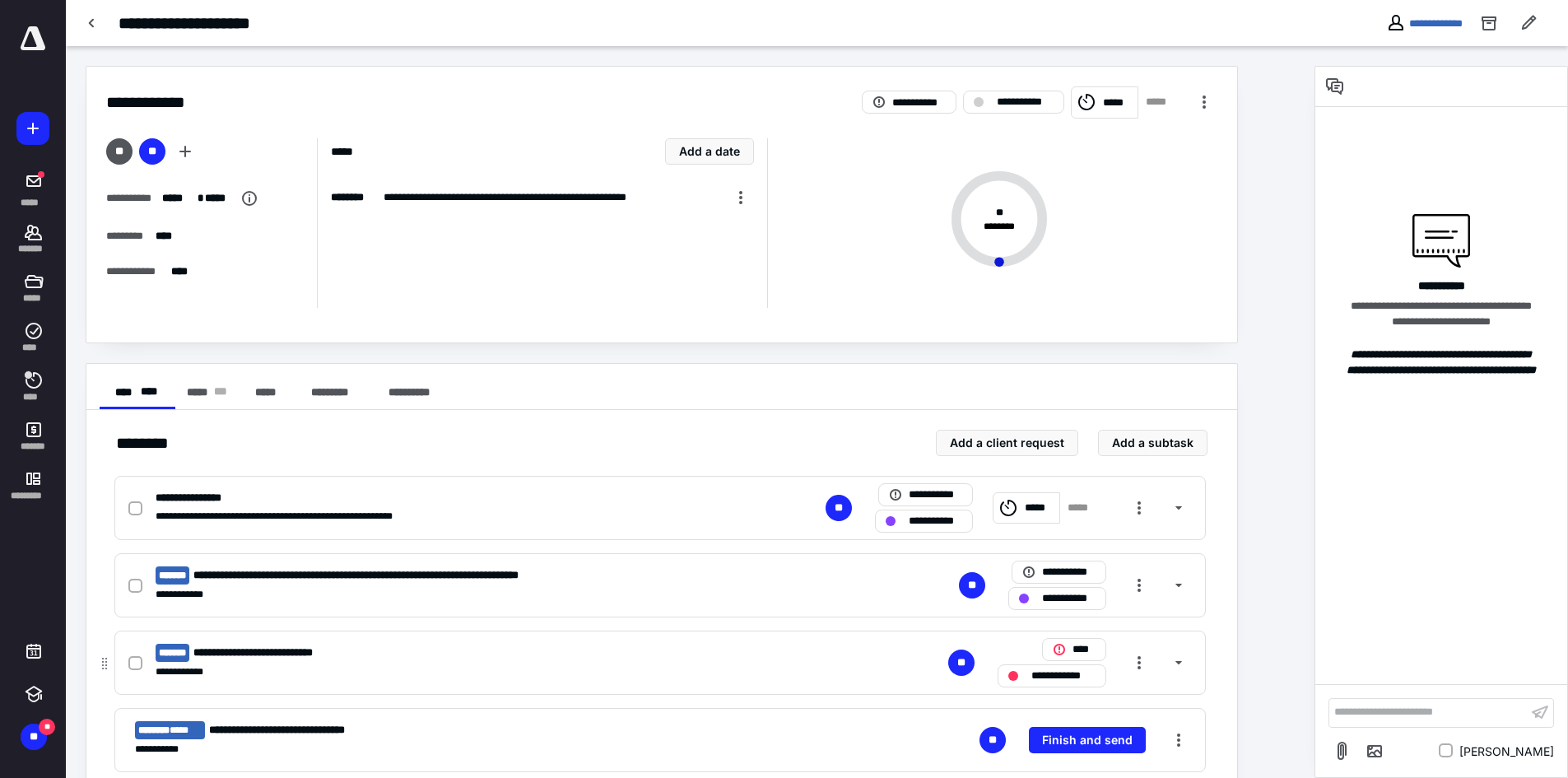 click 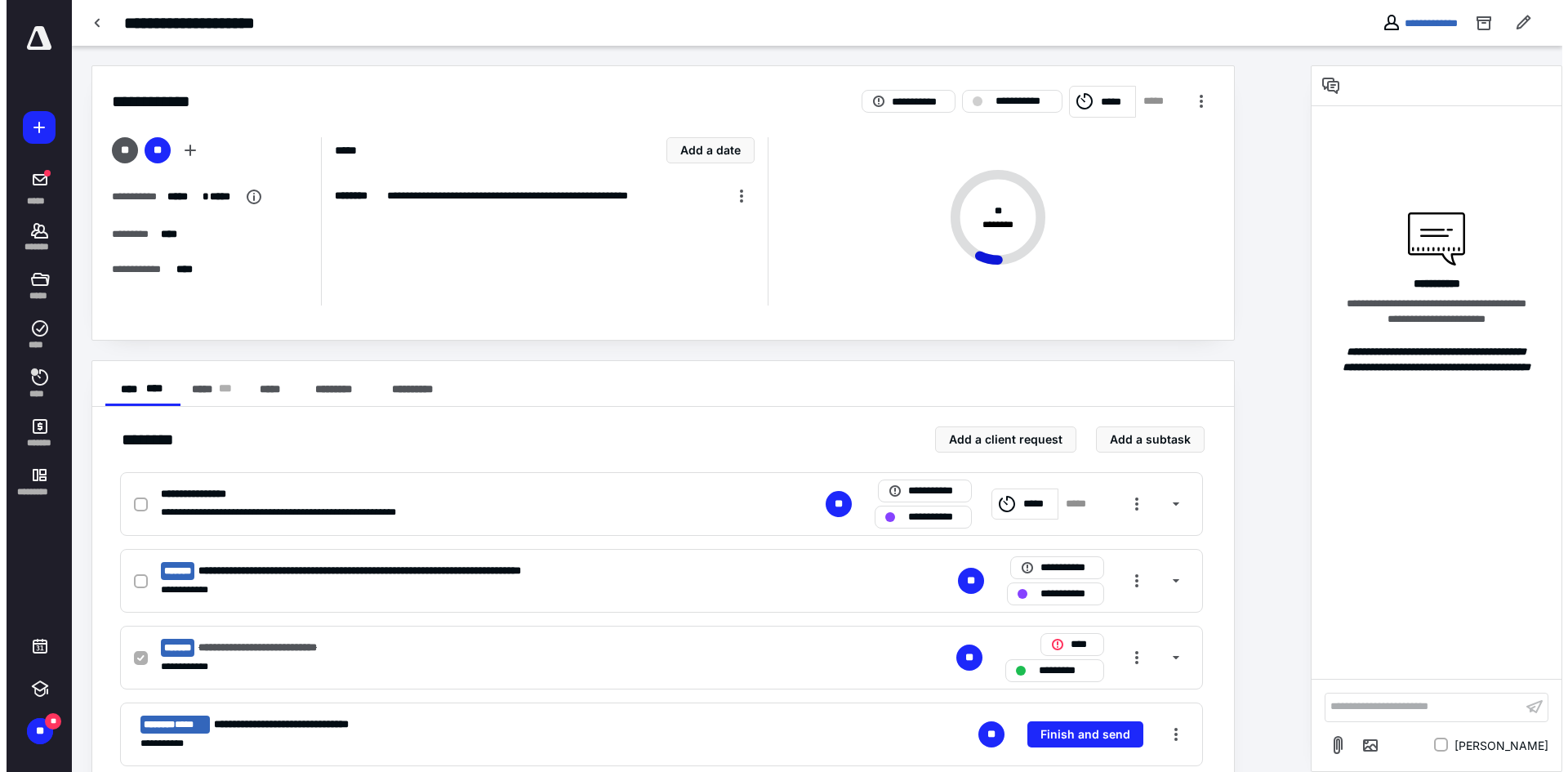 scroll, scrollTop: 408, scrollLeft: 0, axis: vertical 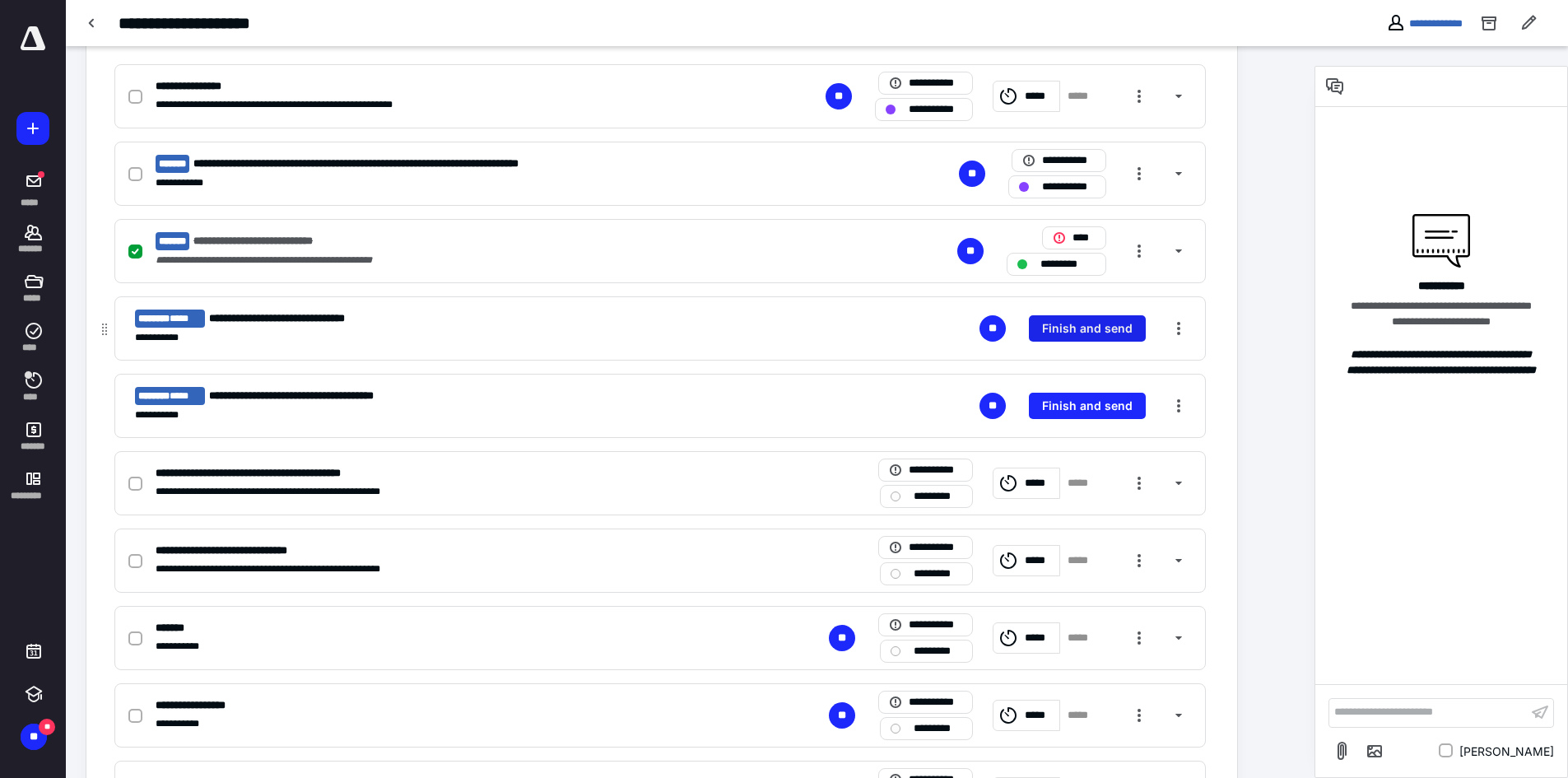 click on "Finish and send" at bounding box center [1087, 328] 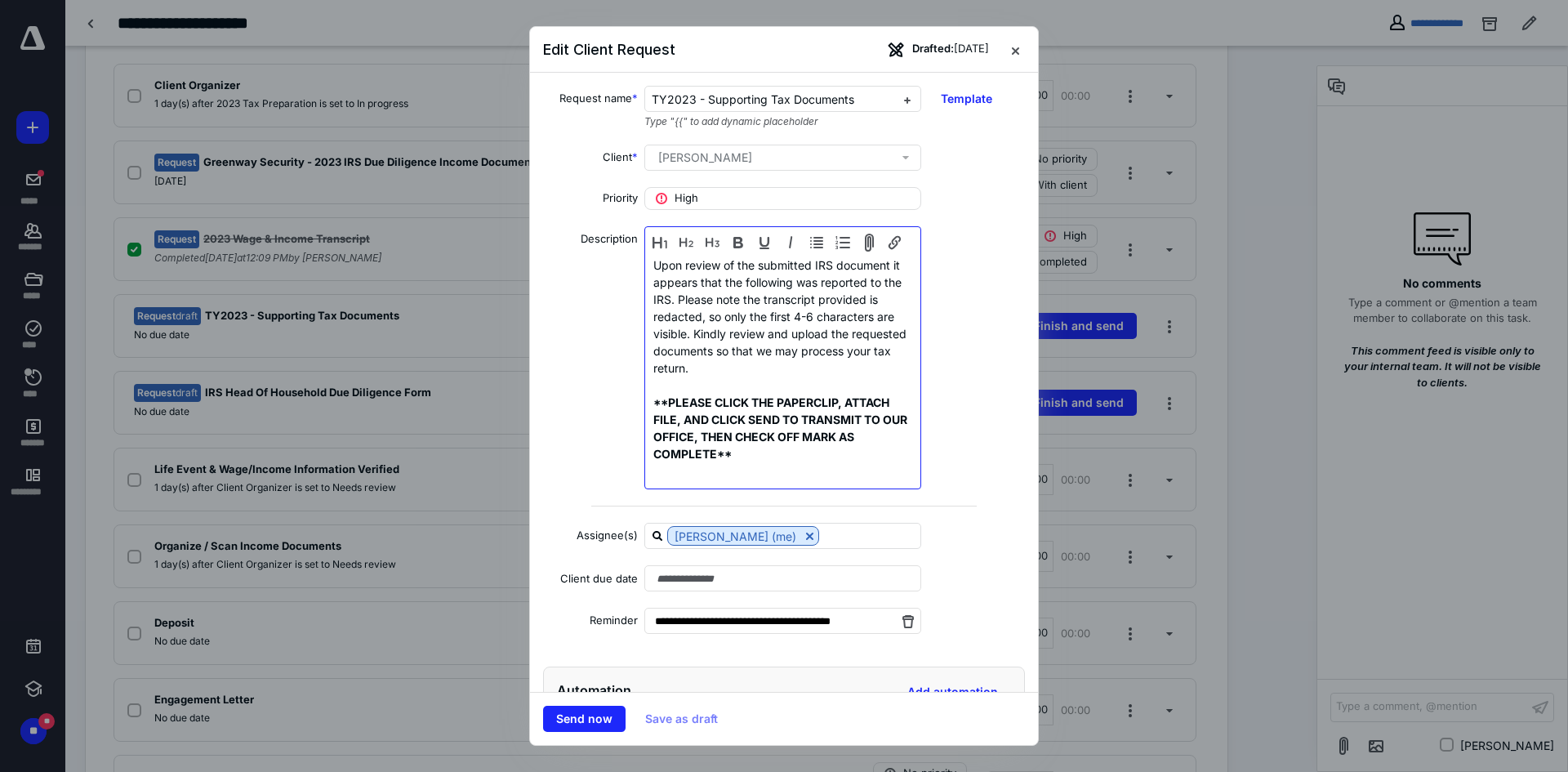 click on "Upon review of the submitted IRS document it appears that the following was reported to the IRS. Please note the transcript provided is redacted, so only the first 4-6 characters are visible. Kindly review and upload the requested documents so that we may process your tax return.  **PLEASE CLICK THE PAPERCLIP, ATTACH FILE, AND CLICK SEND TO TRANSMIT TO OUR OFFICE, THEN CHECK OFF MARK AS COMPLETE**" at bounding box center [782, 359] 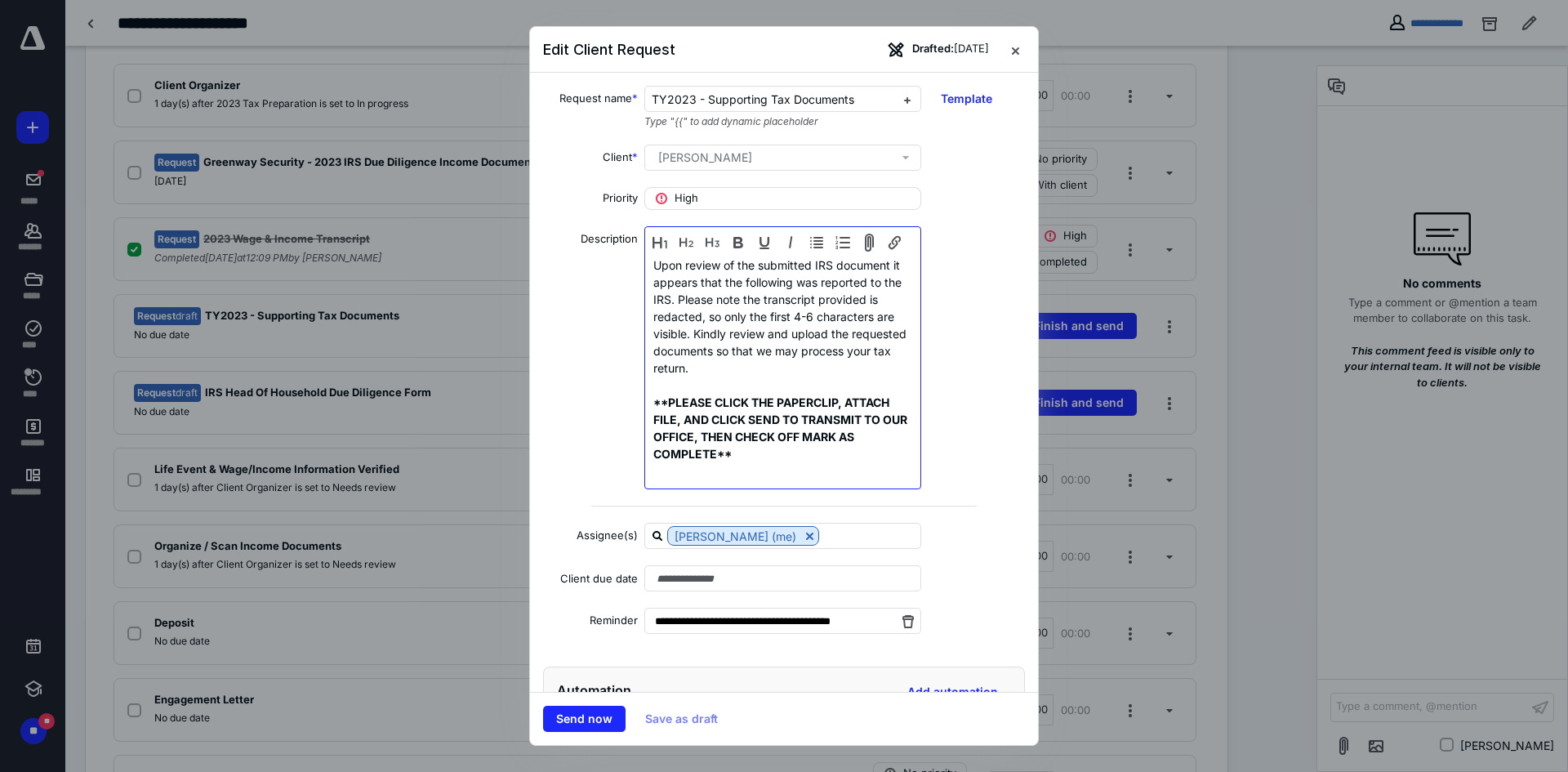 type 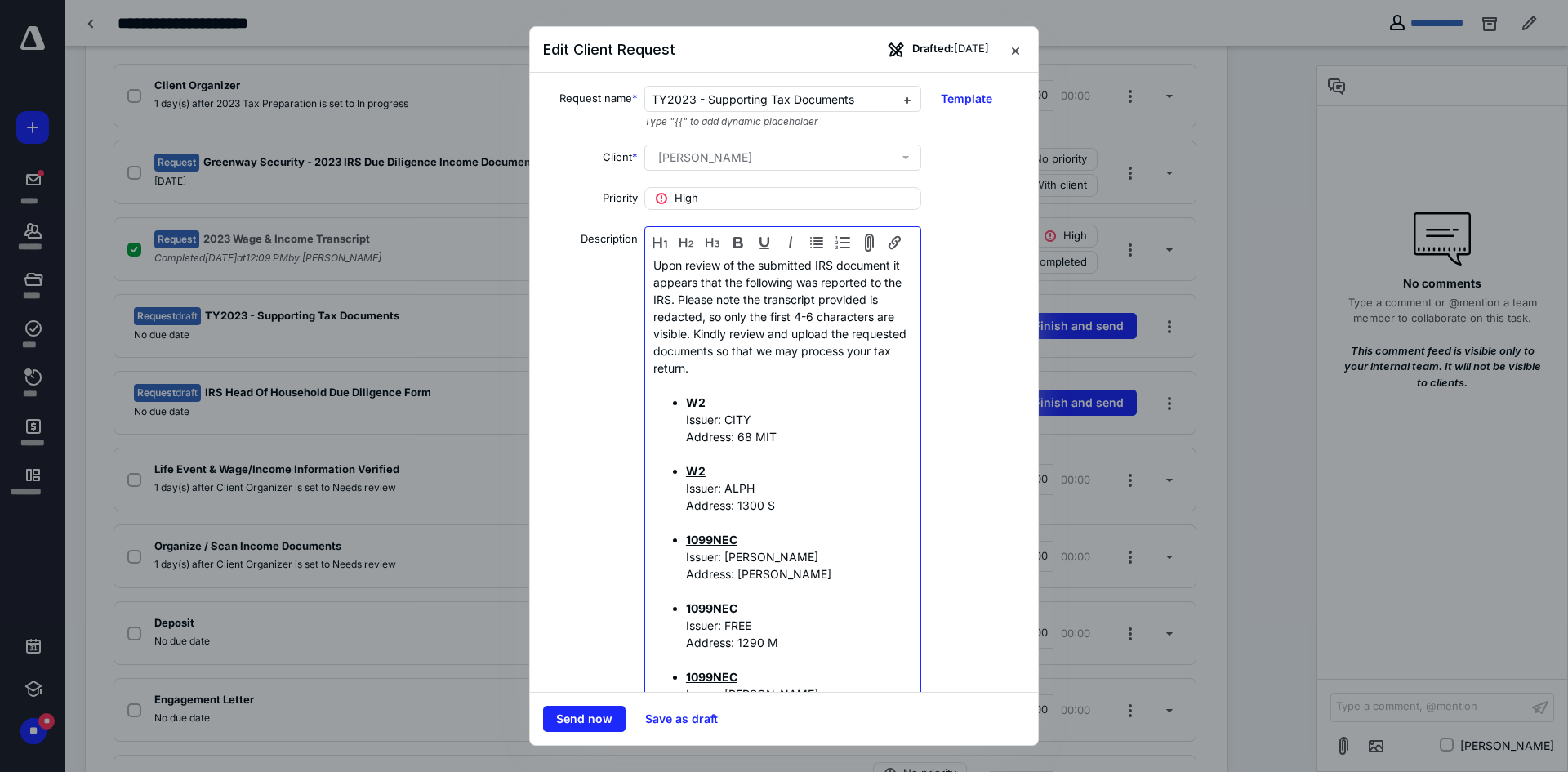 click on "1099NEC Issuer: [PERSON_NAME] Address: [PERSON_NAME]" at bounding box center [799, 565] 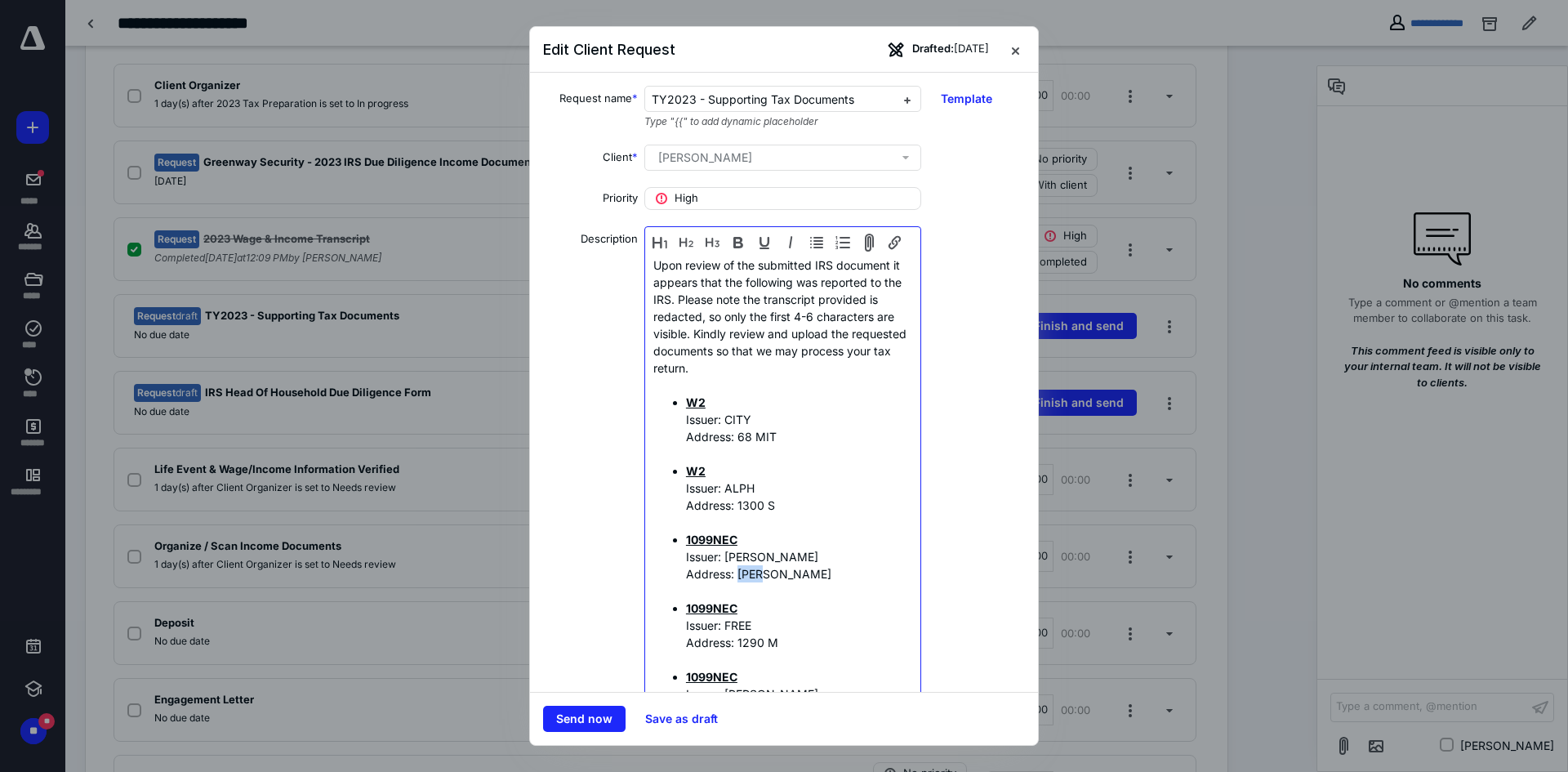 click on "1099NEC Issuer: [PERSON_NAME] Address: [PERSON_NAME]" at bounding box center [799, 565] 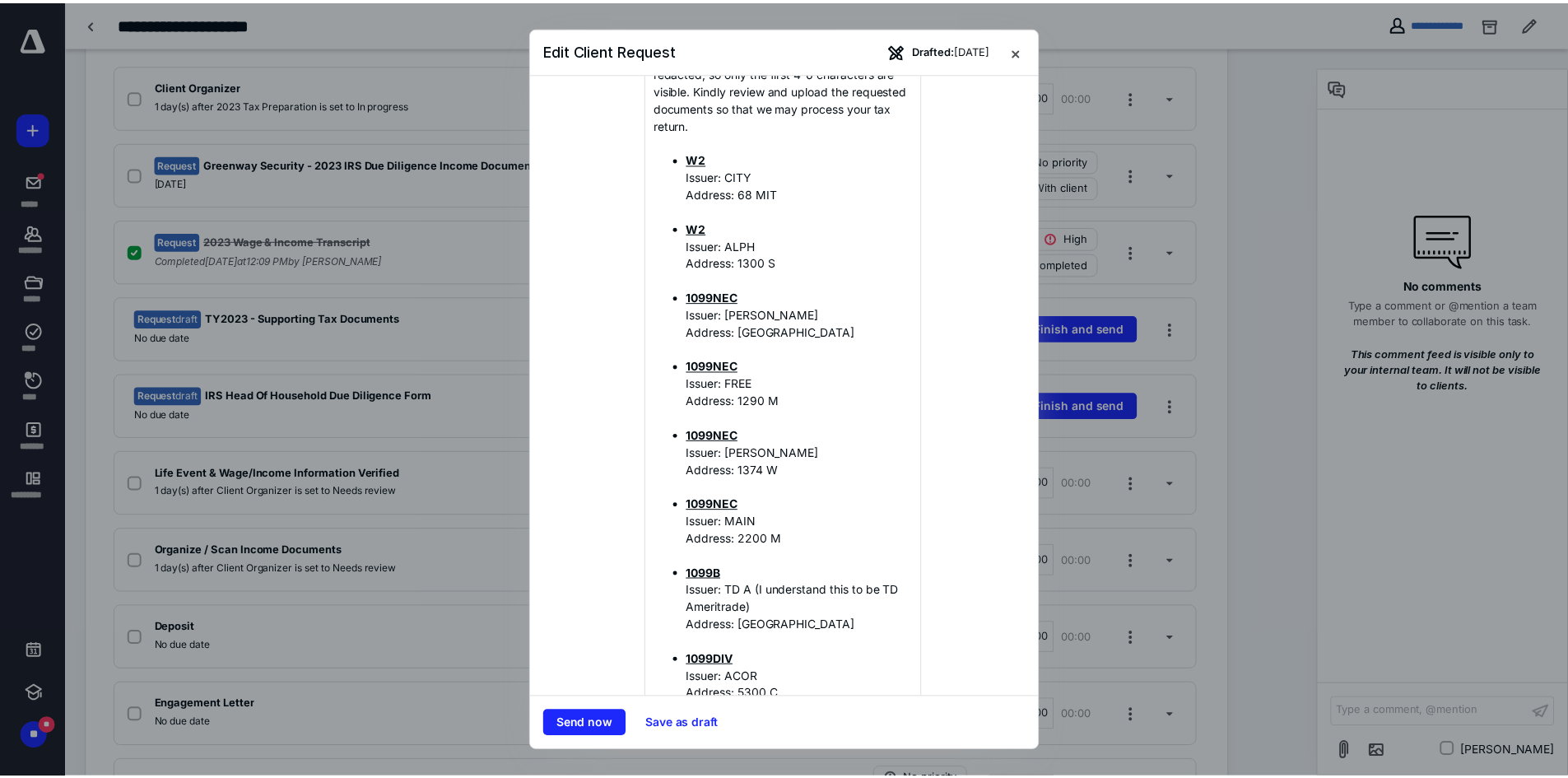 scroll, scrollTop: 329, scrollLeft: 0, axis: vertical 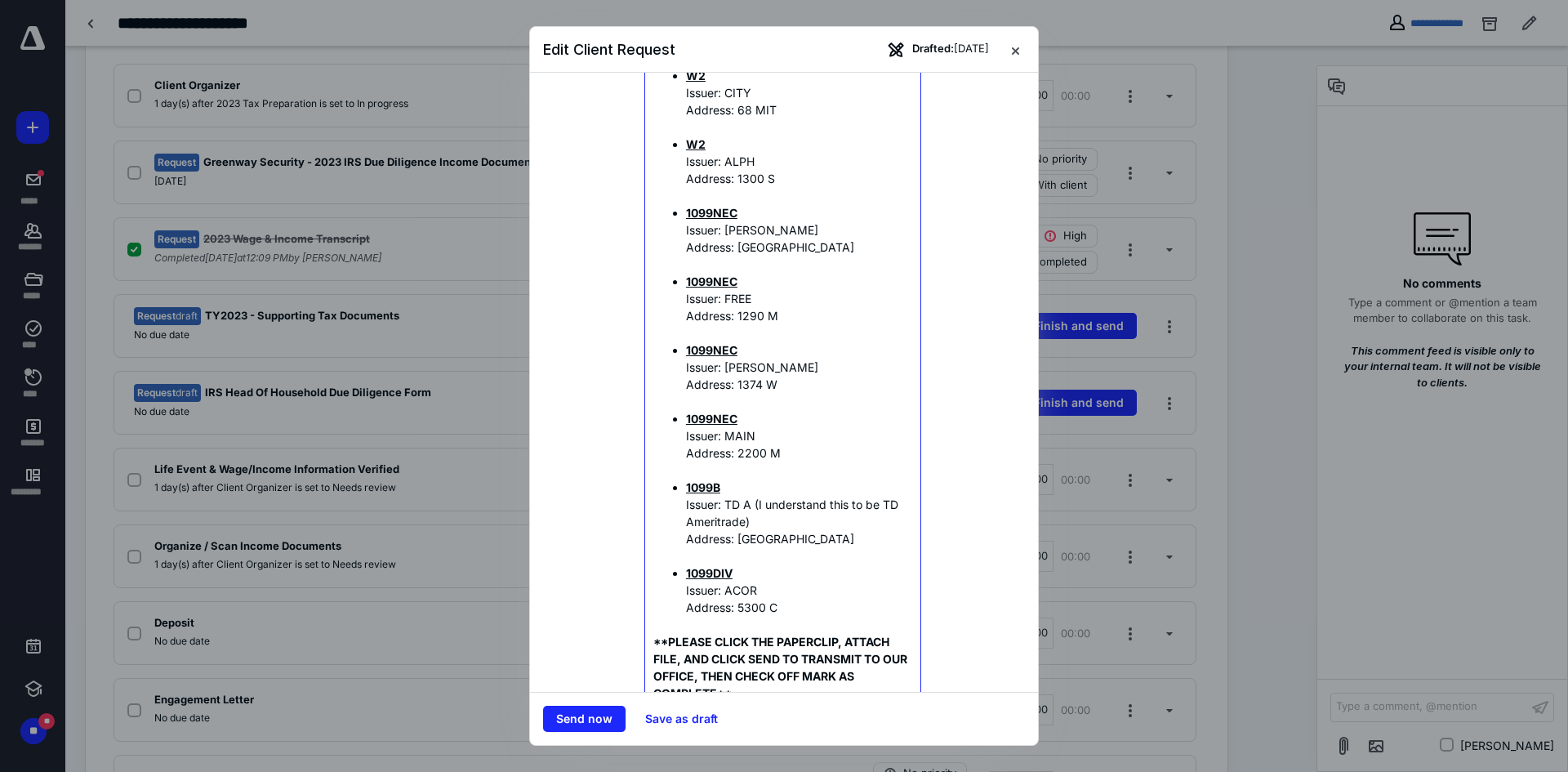 click on "1099DIV Issuer: ACOR Address: 5300 C" at bounding box center (799, 590) 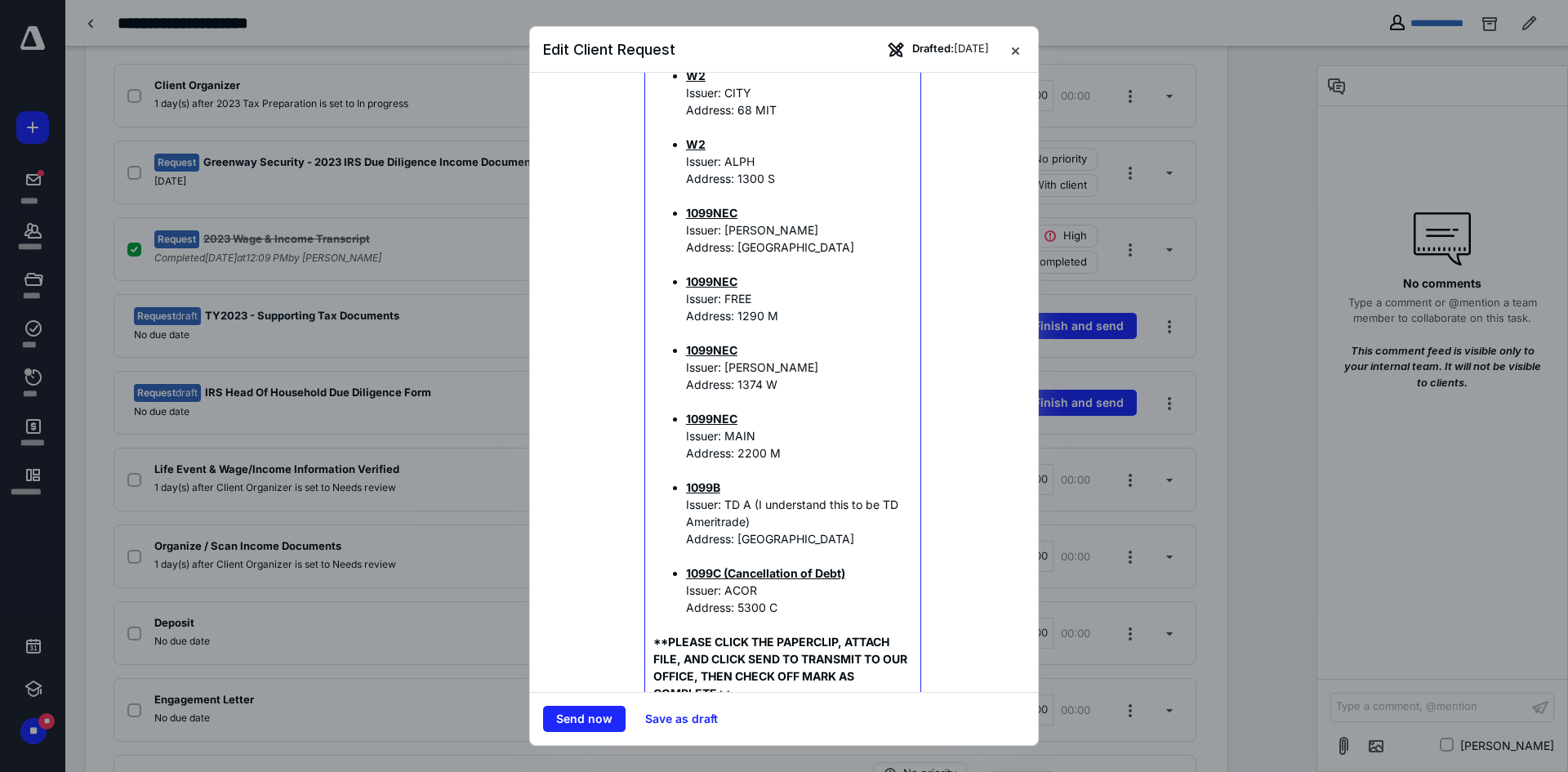 click on "1099C (Cancellation of Debt) Issuer: ACOR Address: 5300 C" at bounding box center [799, 590] 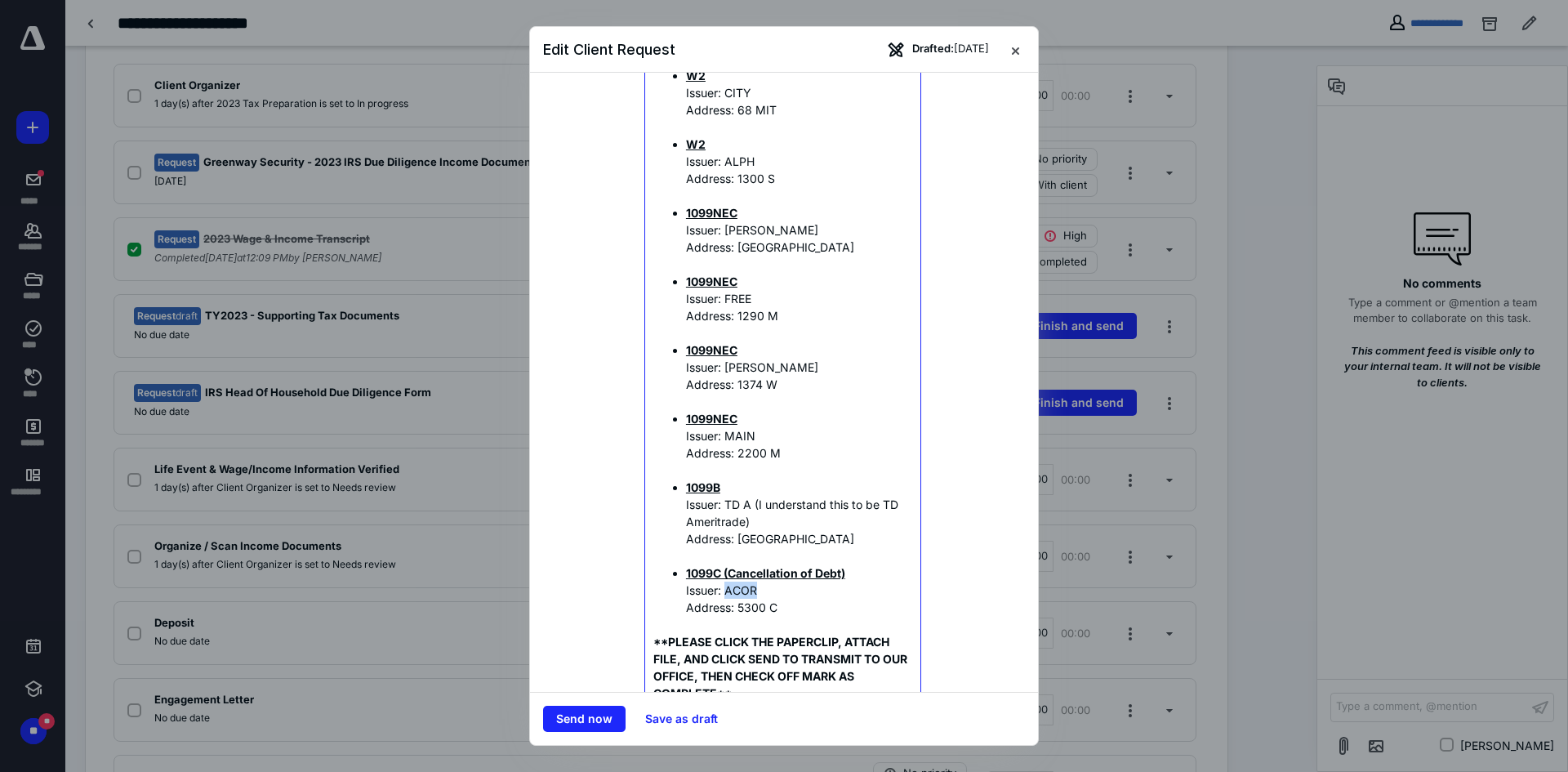 click on "1099C (Cancellation of Debt) Issuer: ACOR Address: 5300 C" at bounding box center [799, 590] 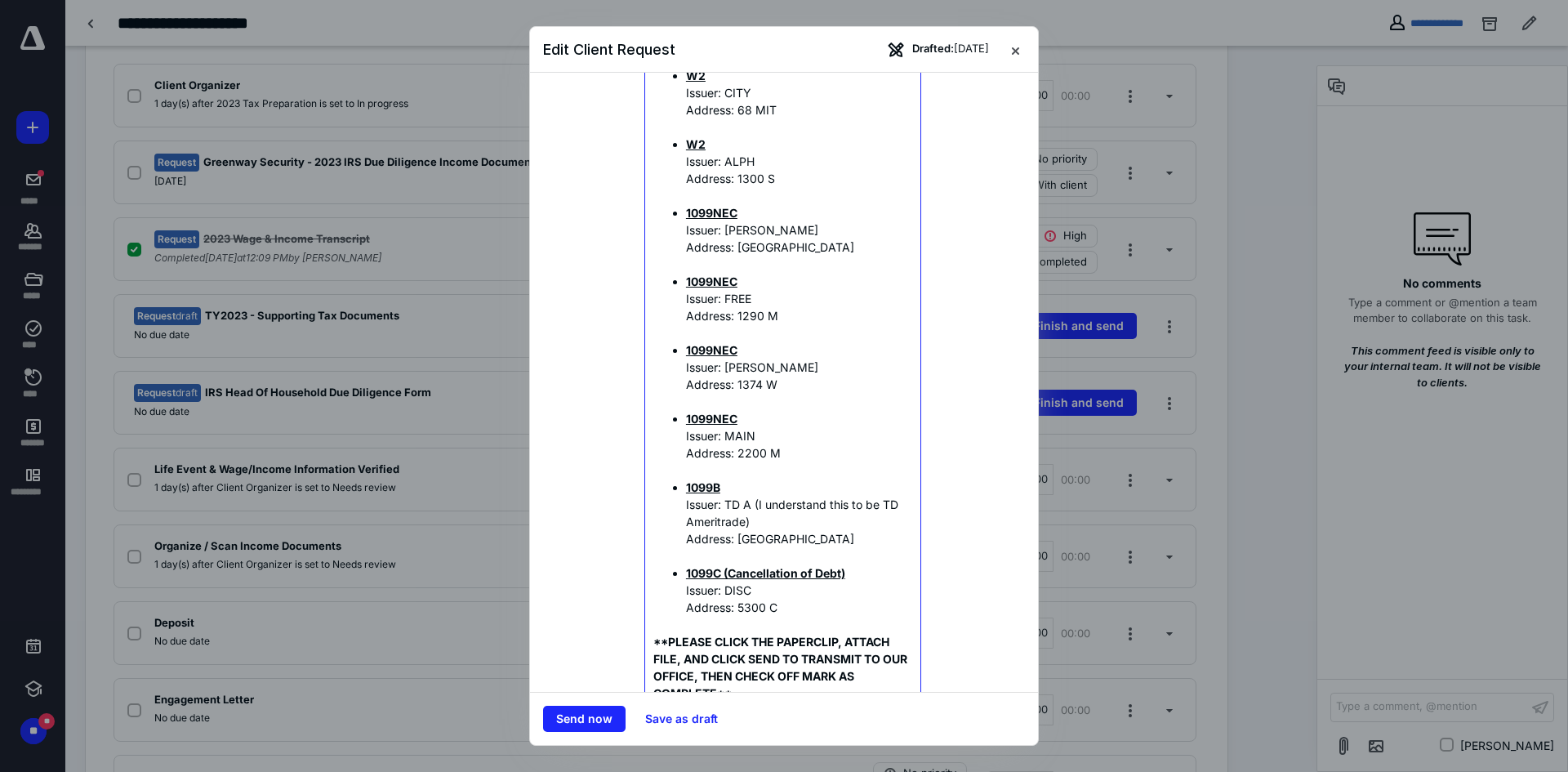 click on "1099C (Cancellation of Debt) Issuer: DISC Address: 5300 C" at bounding box center [799, 590] 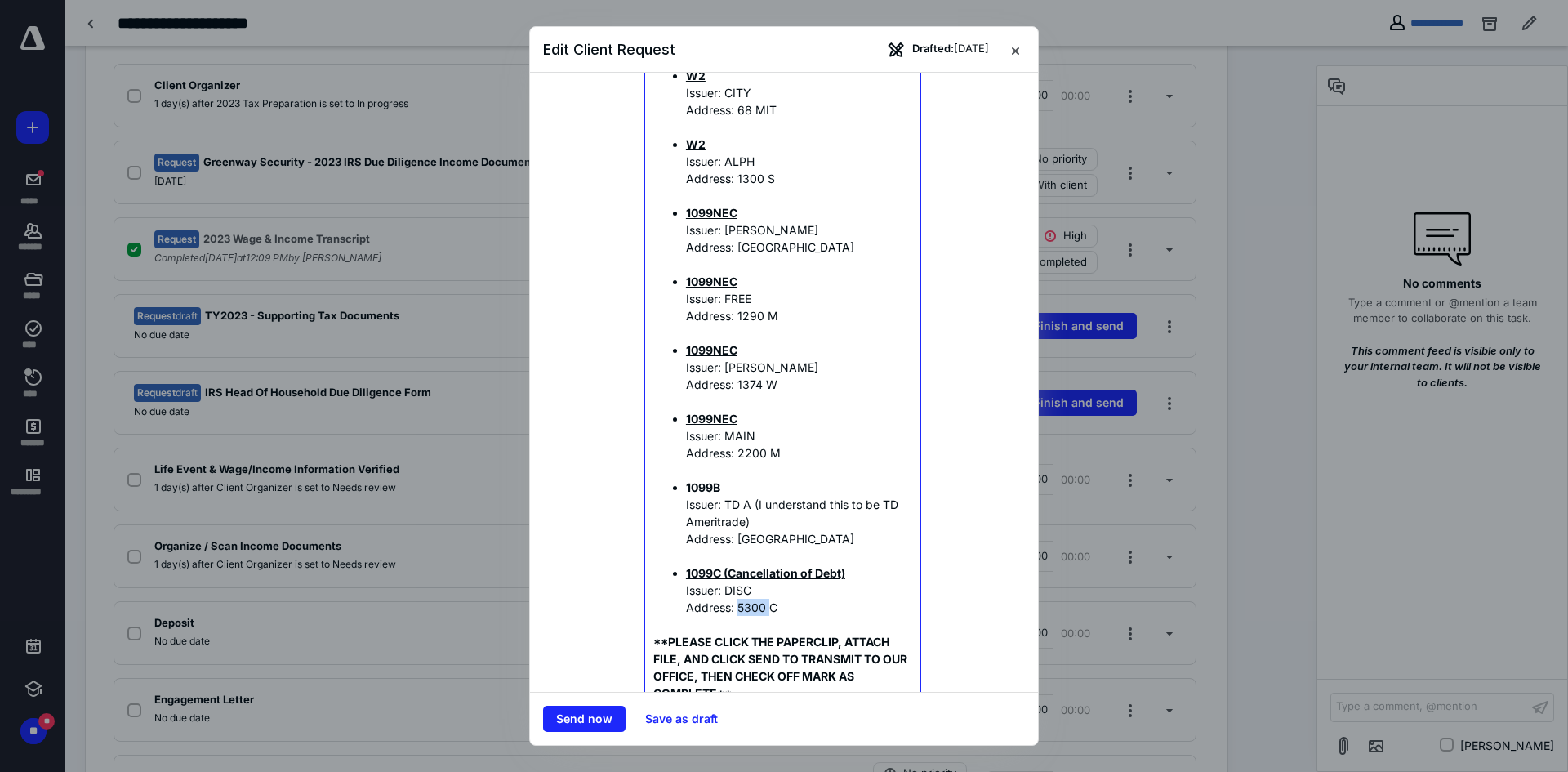 click on "1099C (Cancellation of Debt) Issuer: DISC Address: 5300 C" at bounding box center (799, 590) 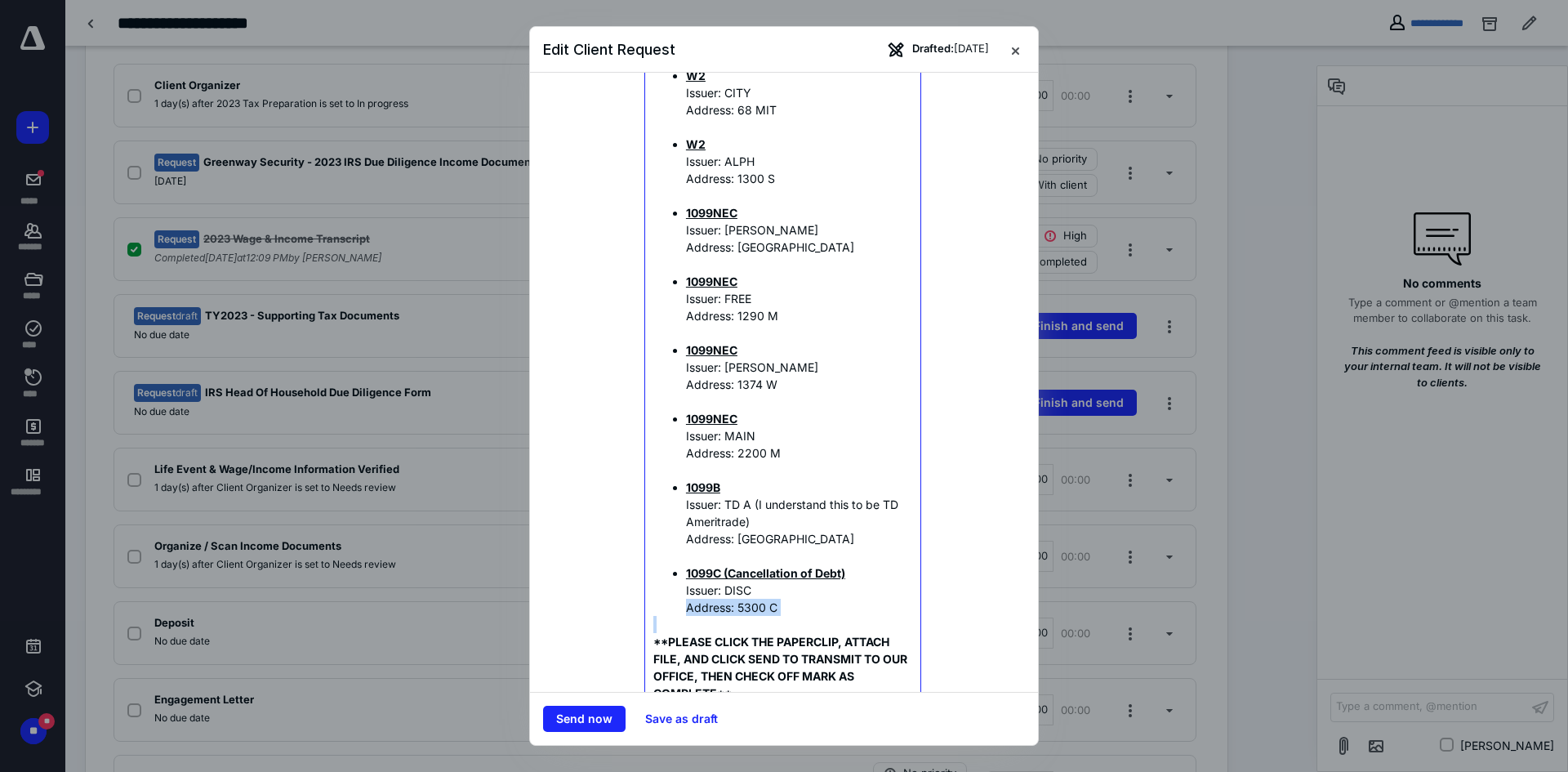 click on "1099C (Cancellation of Debt) Issuer: DISC Address: 5300 C" at bounding box center (799, 590) 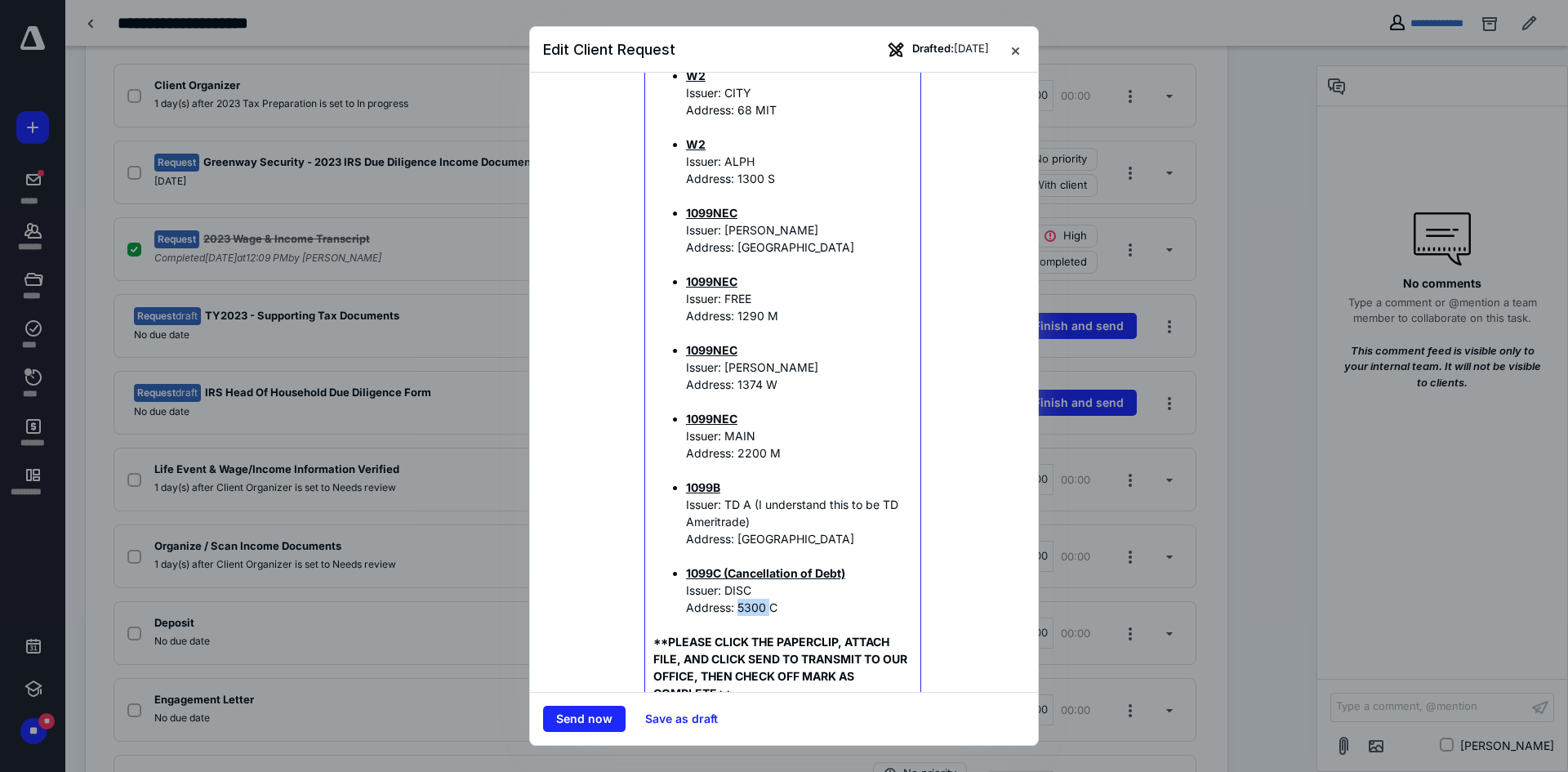 click on "1099C (Cancellation of Debt) Issuer: DISC Address: 5300 C" at bounding box center (799, 590) 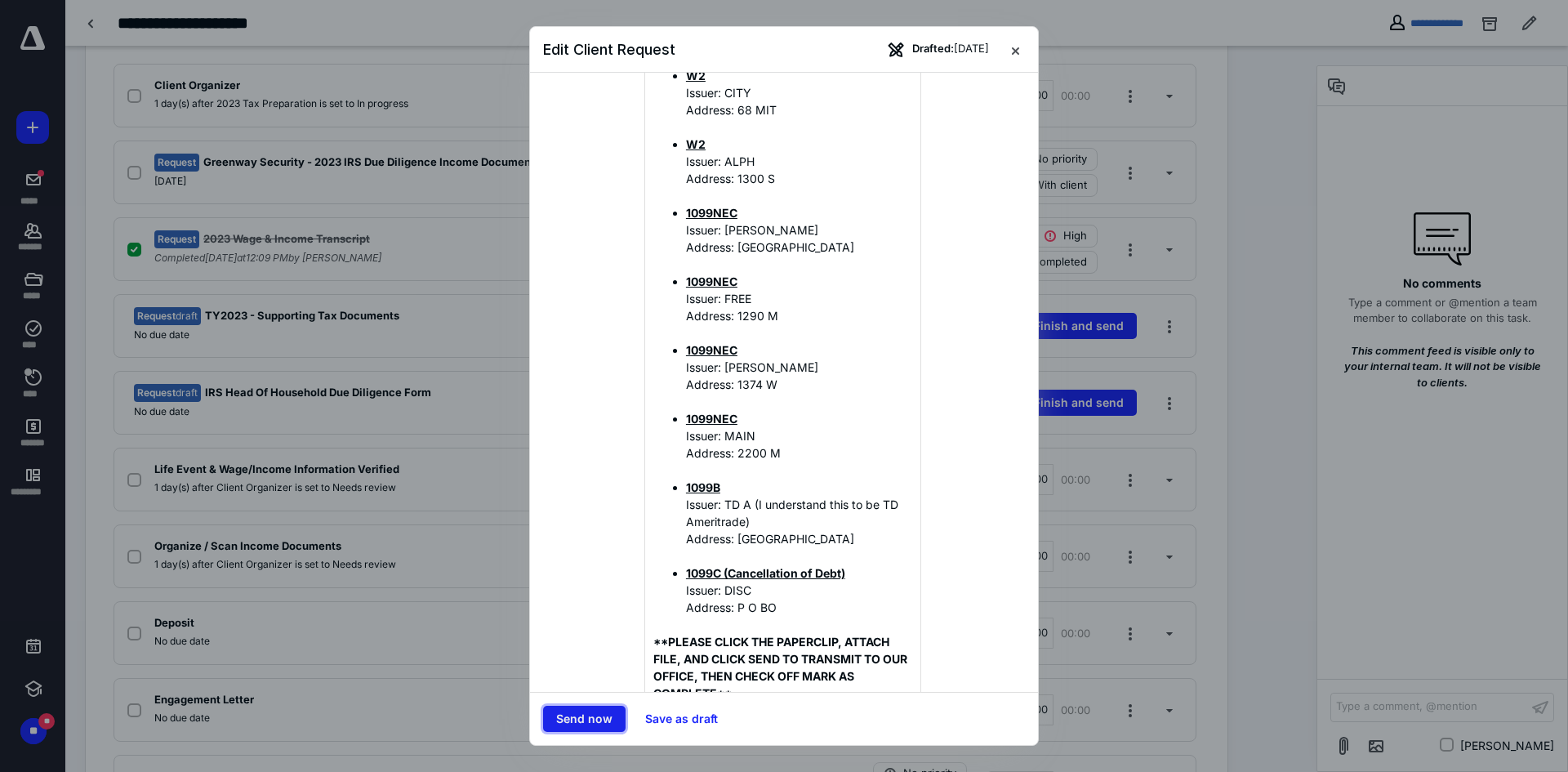 click on "Send now" at bounding box center (584, 719) 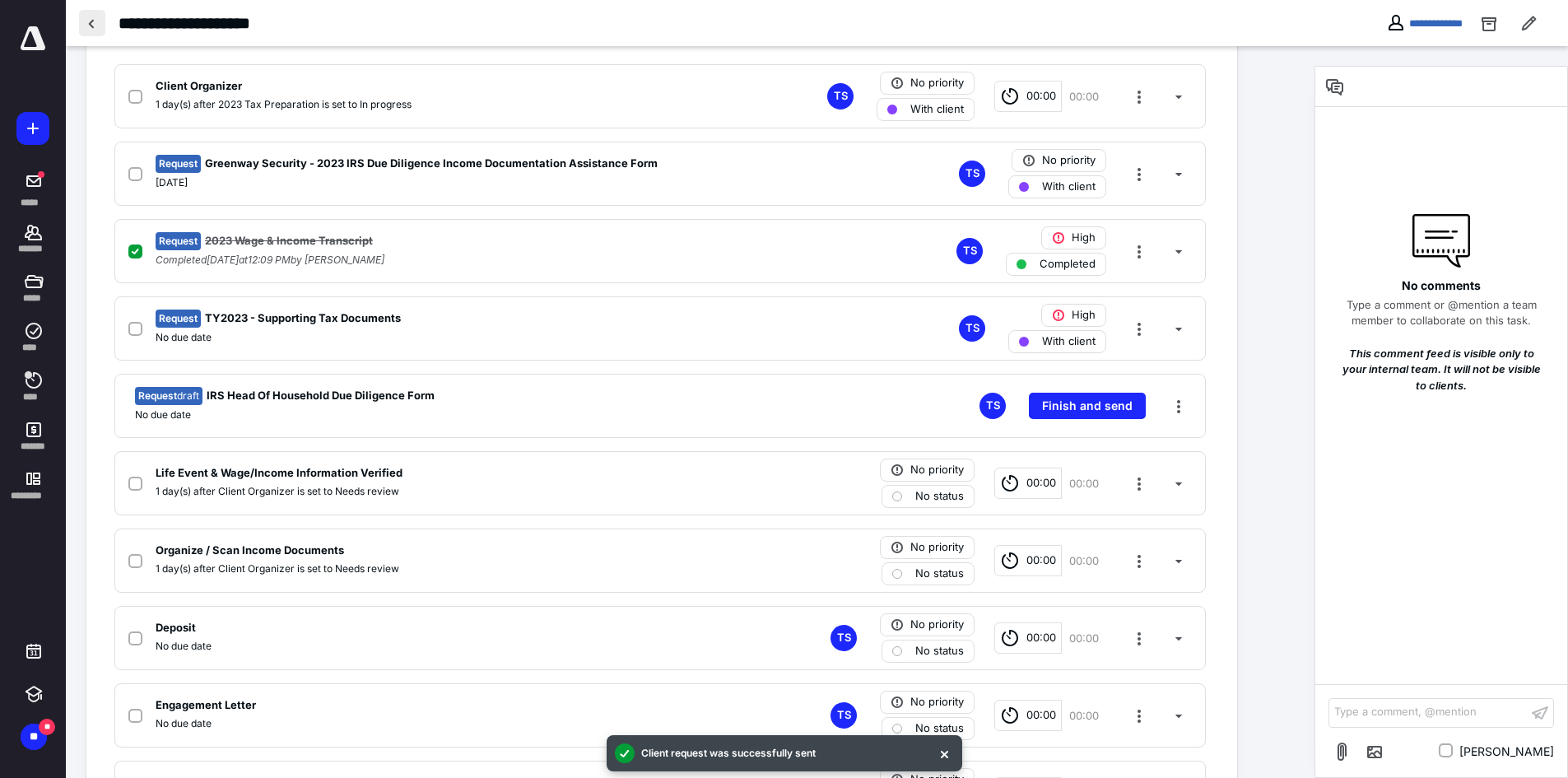 click at bounding box center (92, 23) 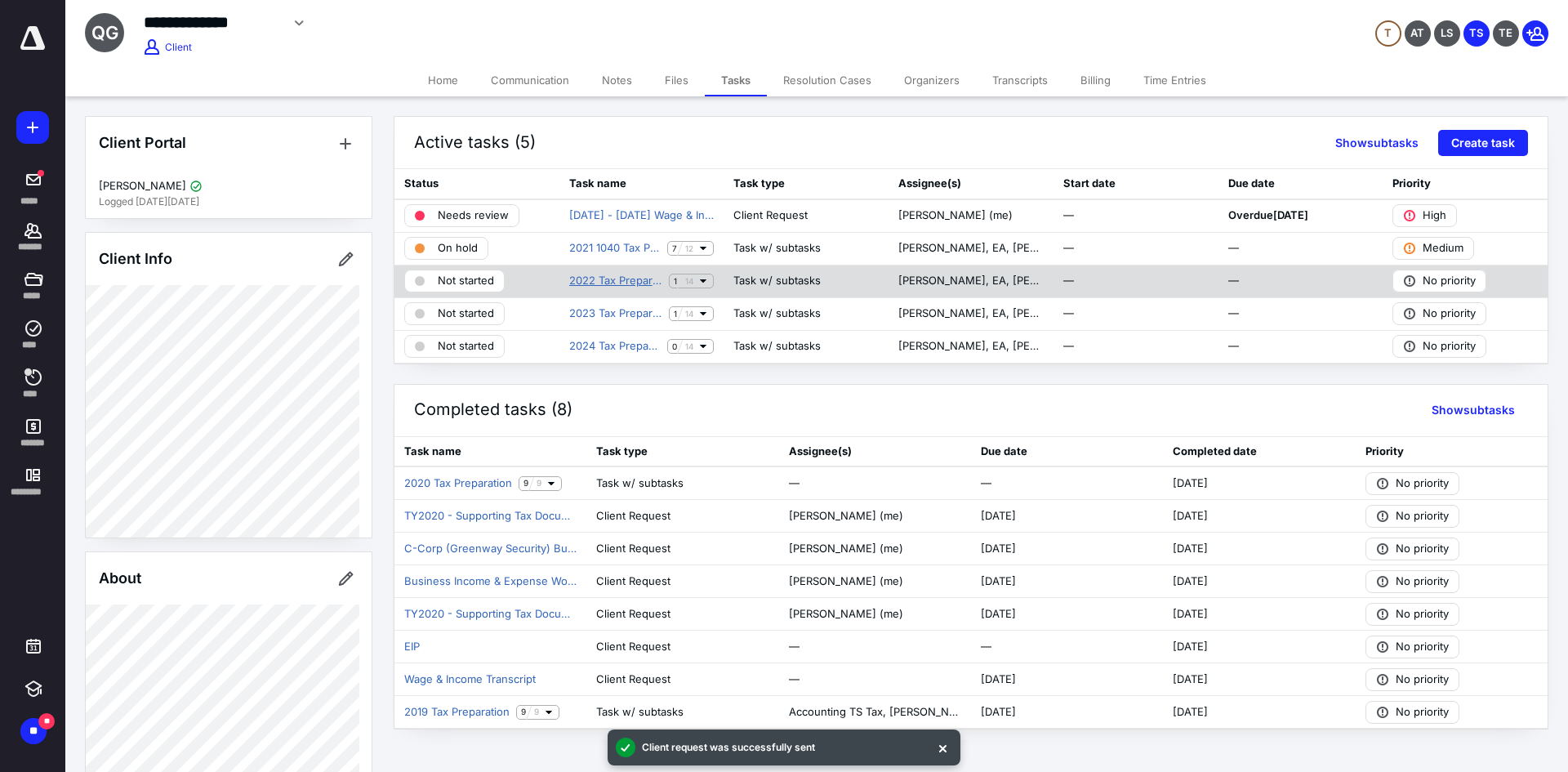 click on "2022 Tax Preparation" at bounding box center (616, 281) 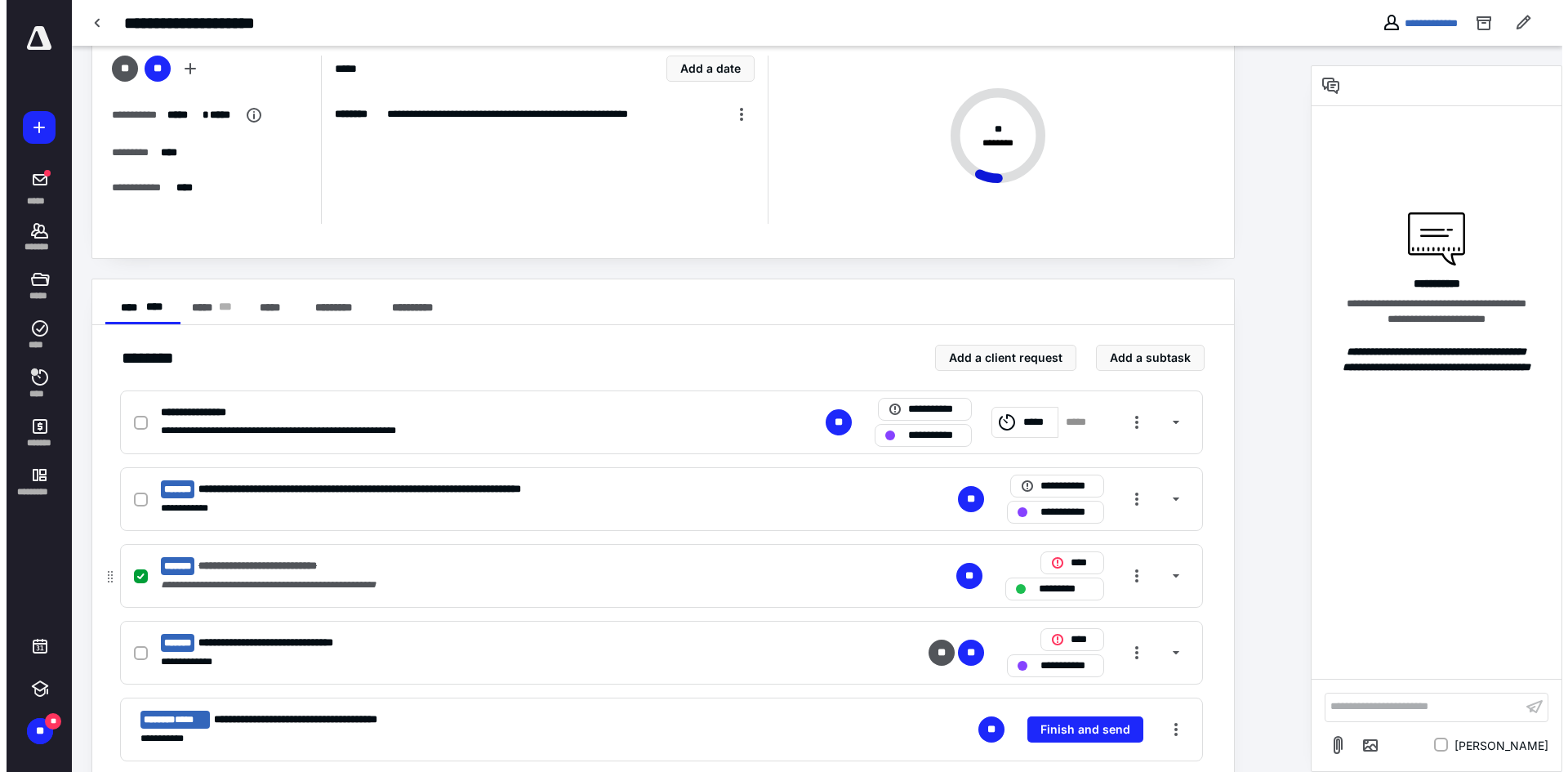 scroll, scrollTop: 163, scrollLeft: 0, axis: vertical 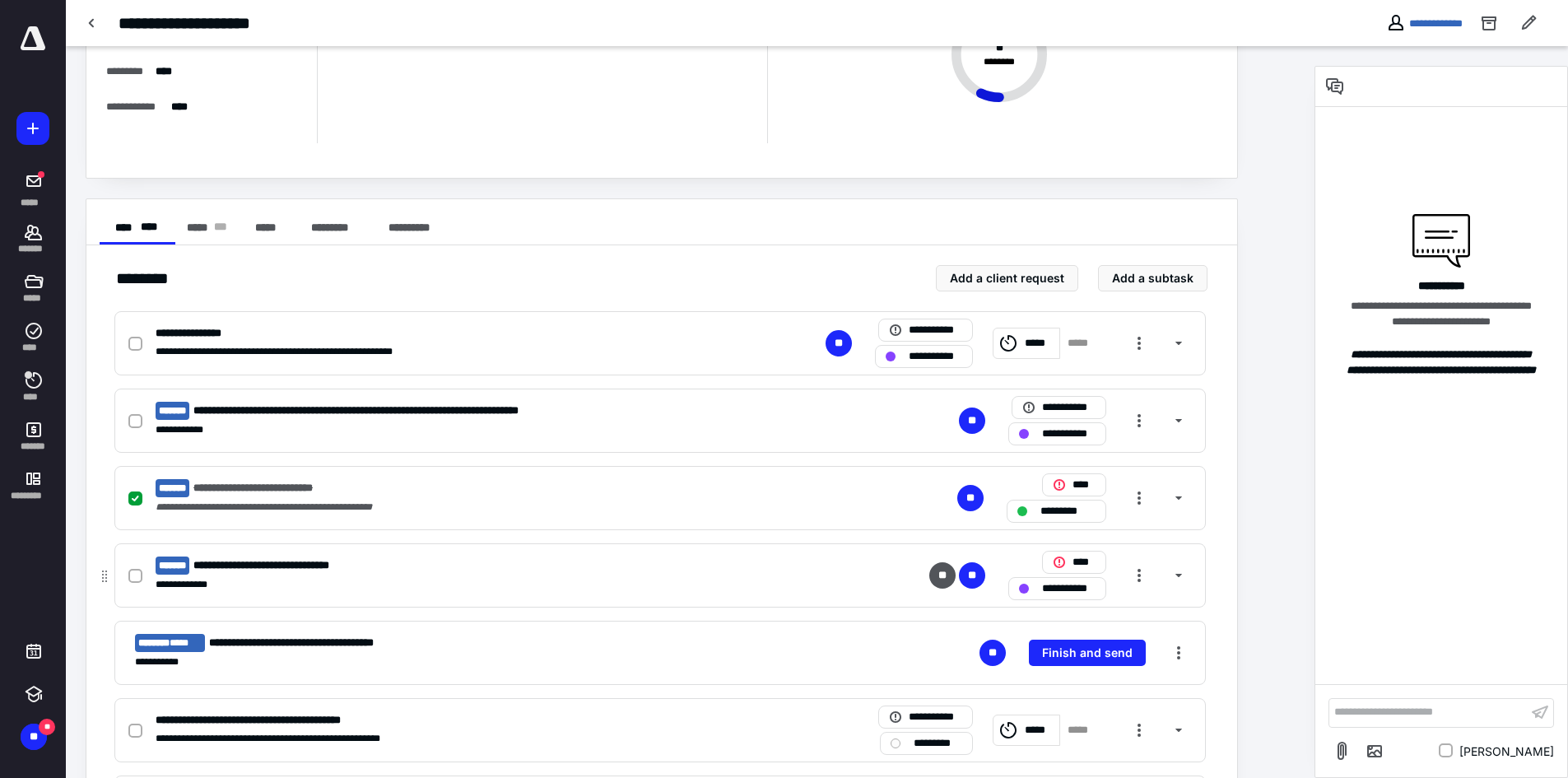 click on "**********" at bounding box center (444, 566) 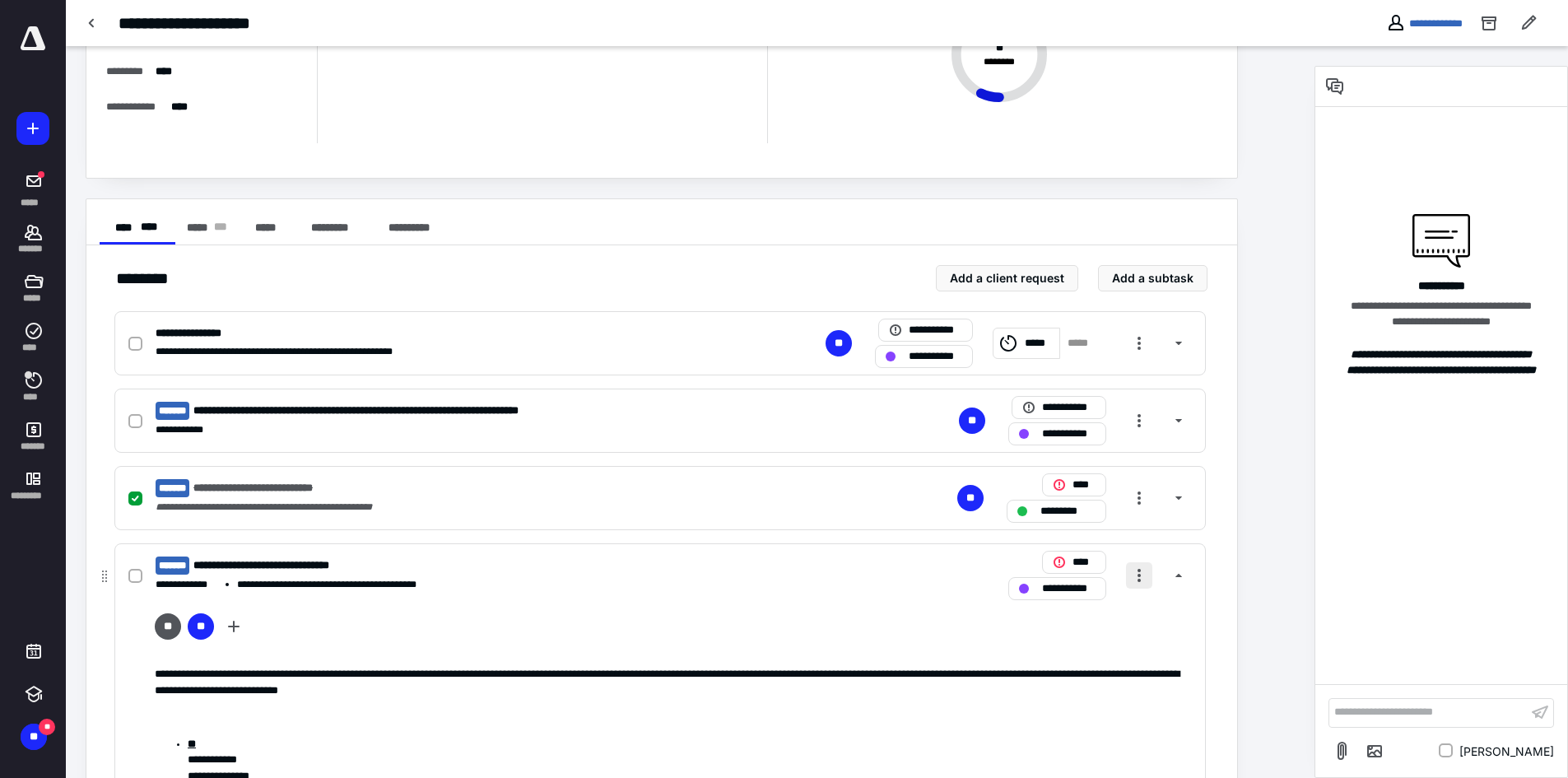 click at bounding box center [1139, 575] 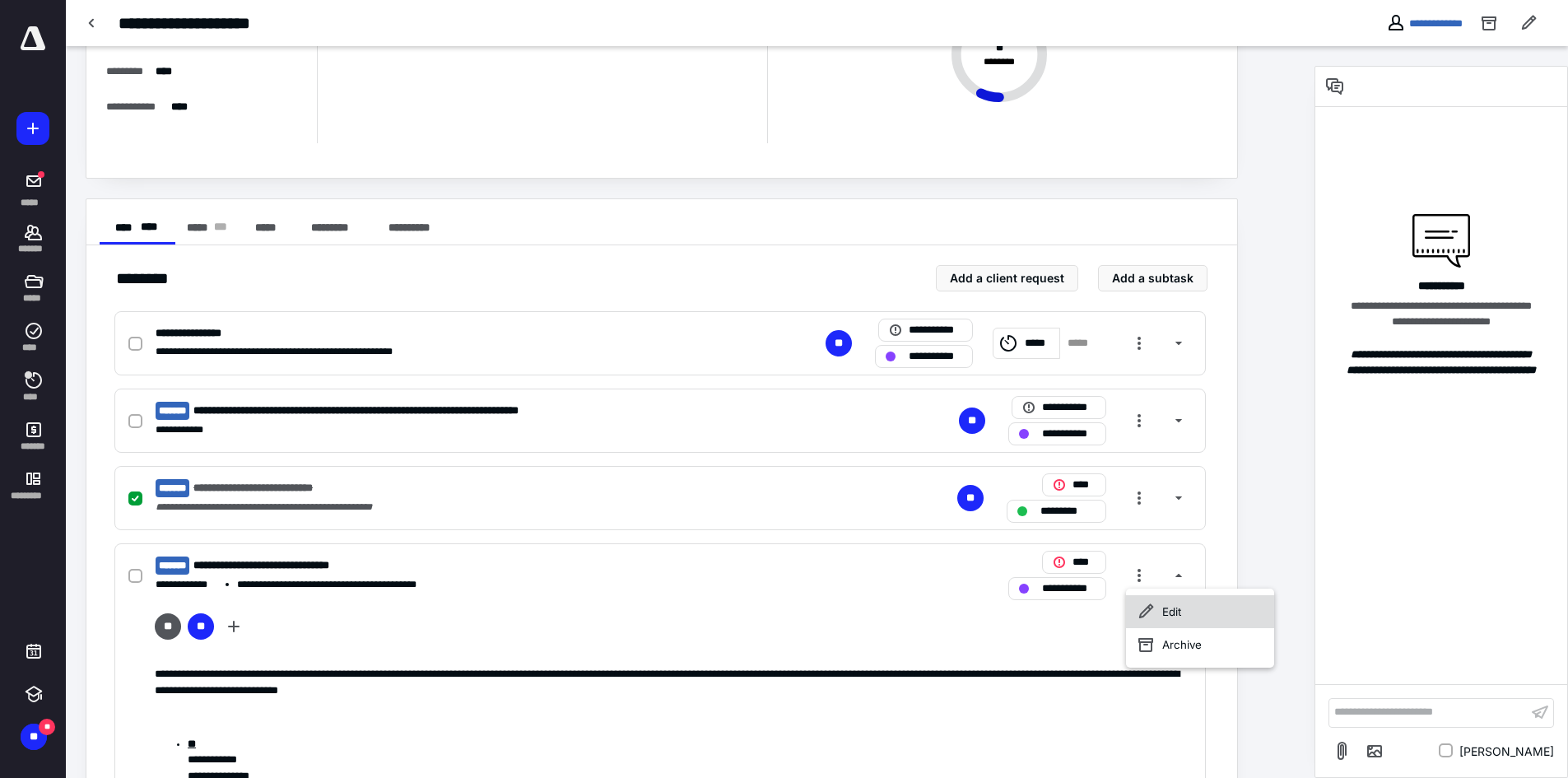 click on "Edit" at bounding box center (1200, 612) 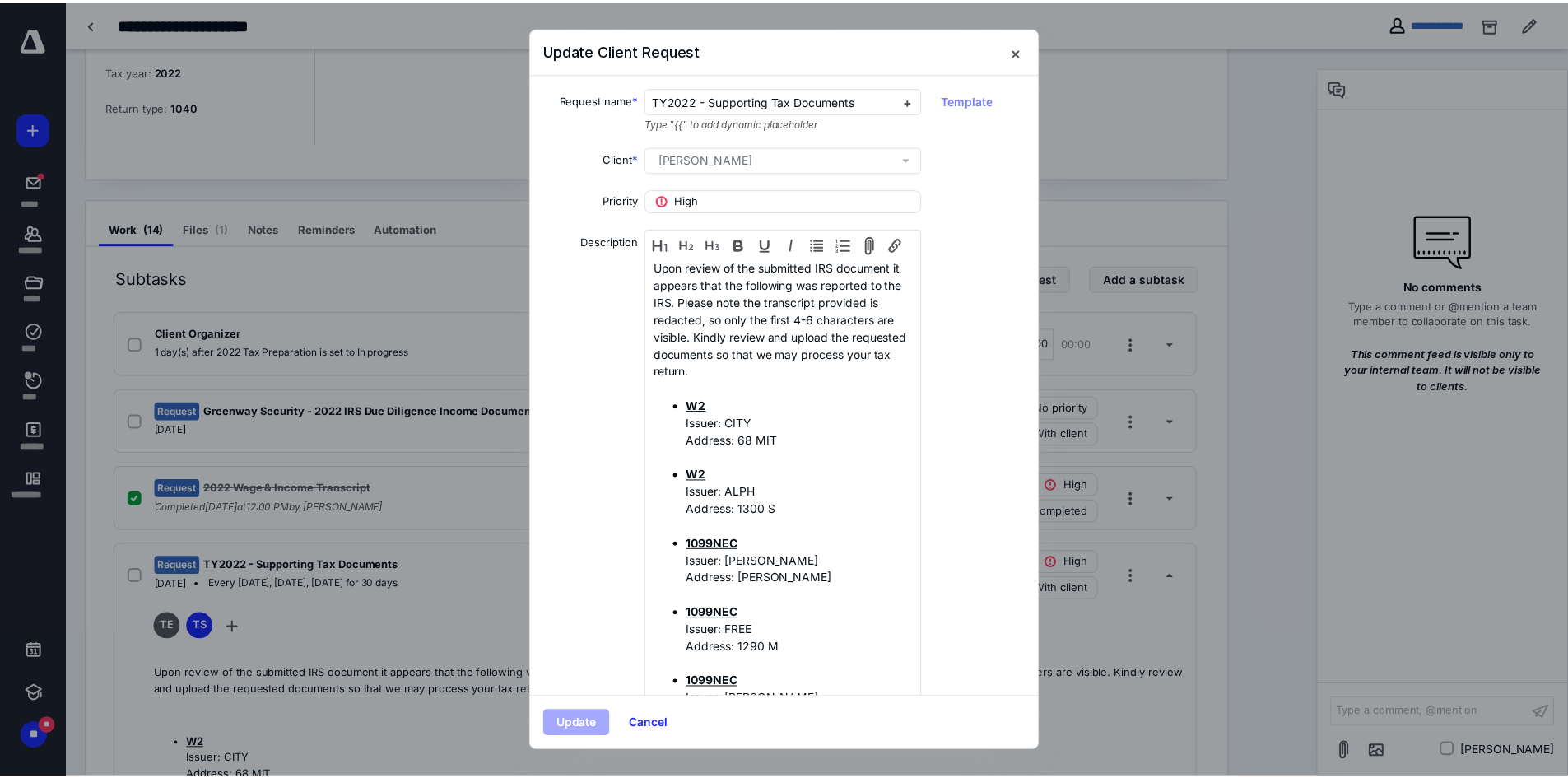 scroll, scrollTop: 247, scrollLeft: 0, axis: vertical 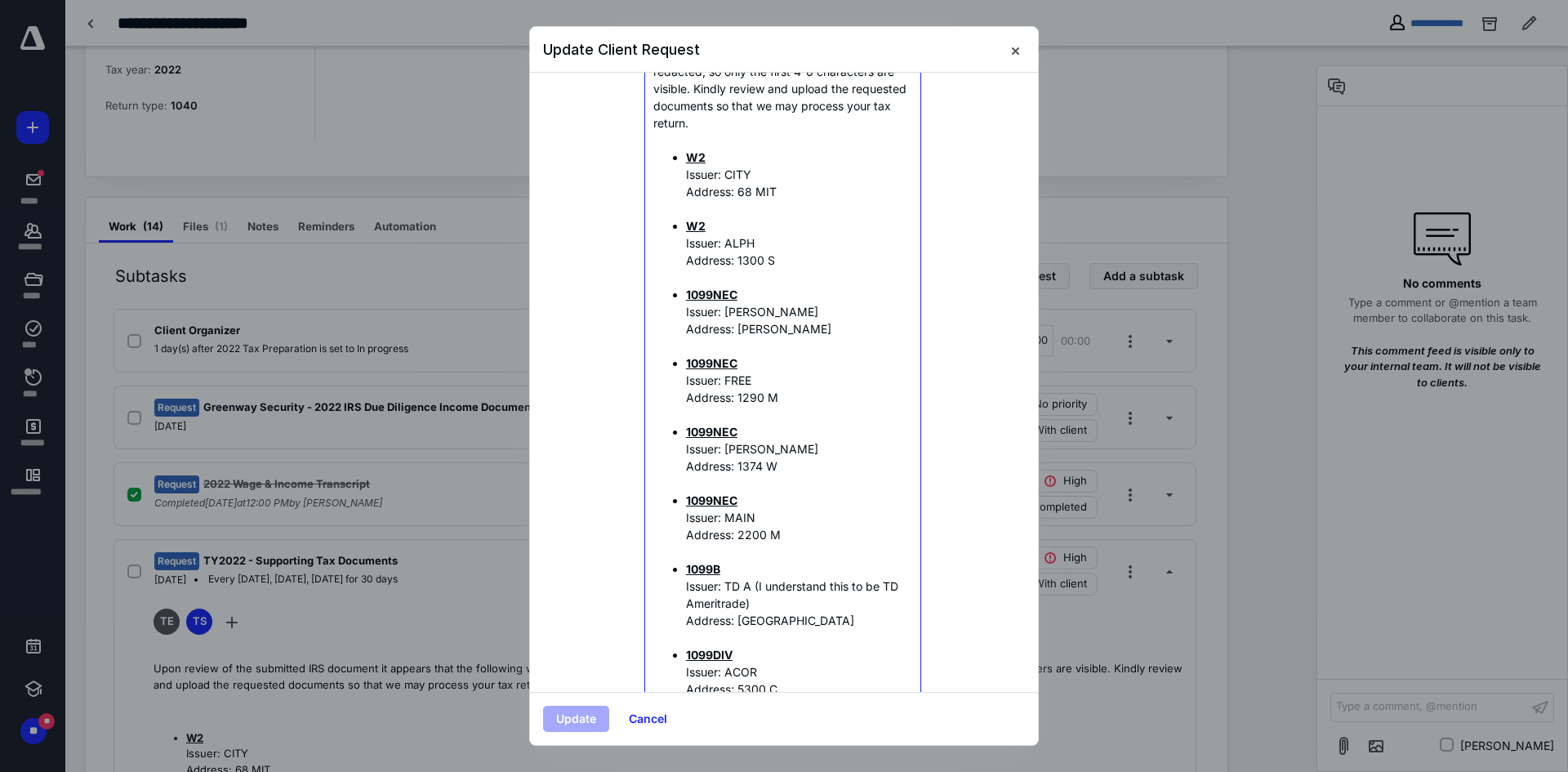 click on "1099NEC Issuer: [PERSON_NAME] Address: [PERSON_NAME]" at bounding box center (799, 320) 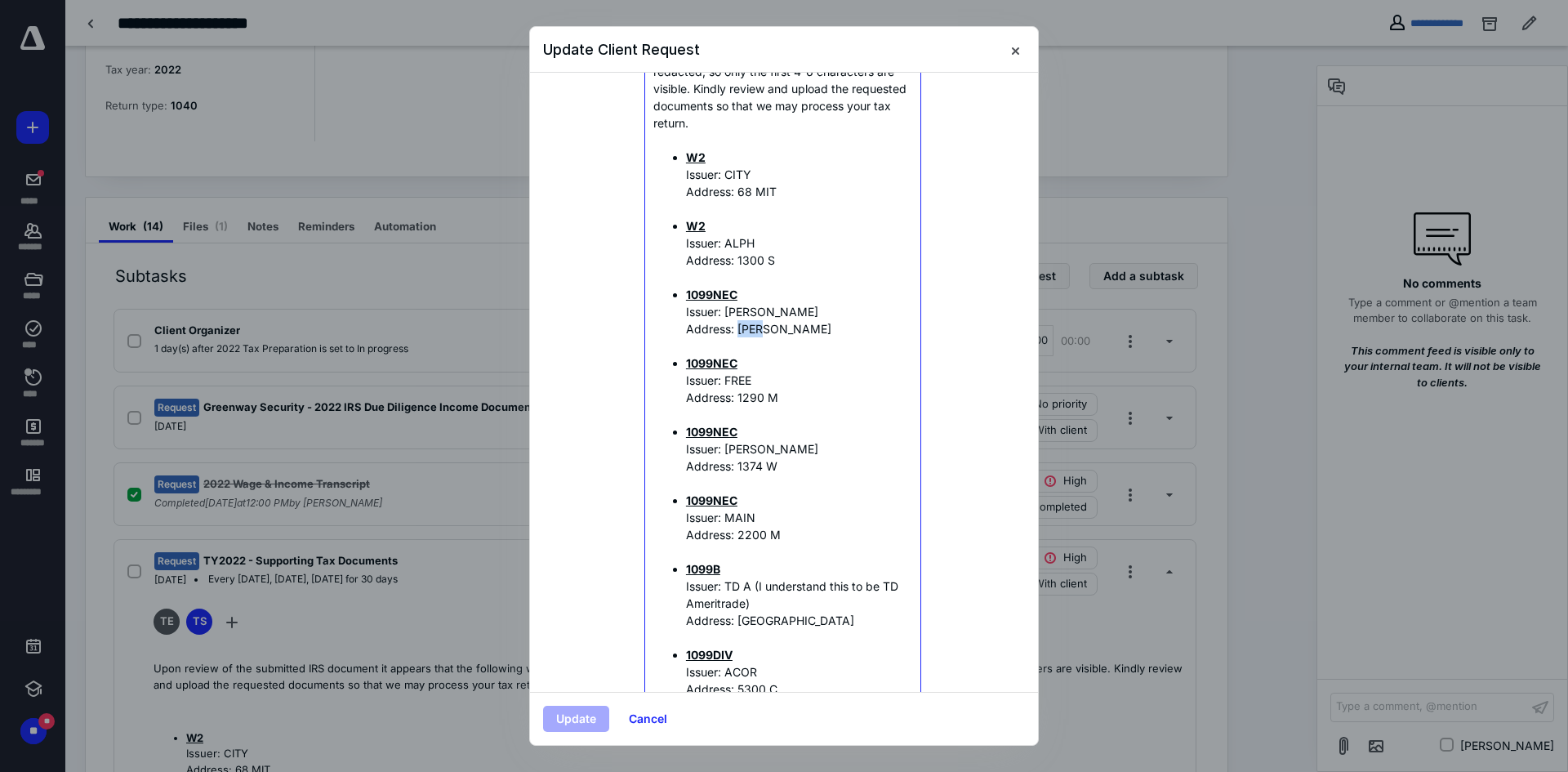 click on "1099NEC Issuer: [PERSON_NAME] Address: [PERSON_NAME]" at bounding box center (799, 320) 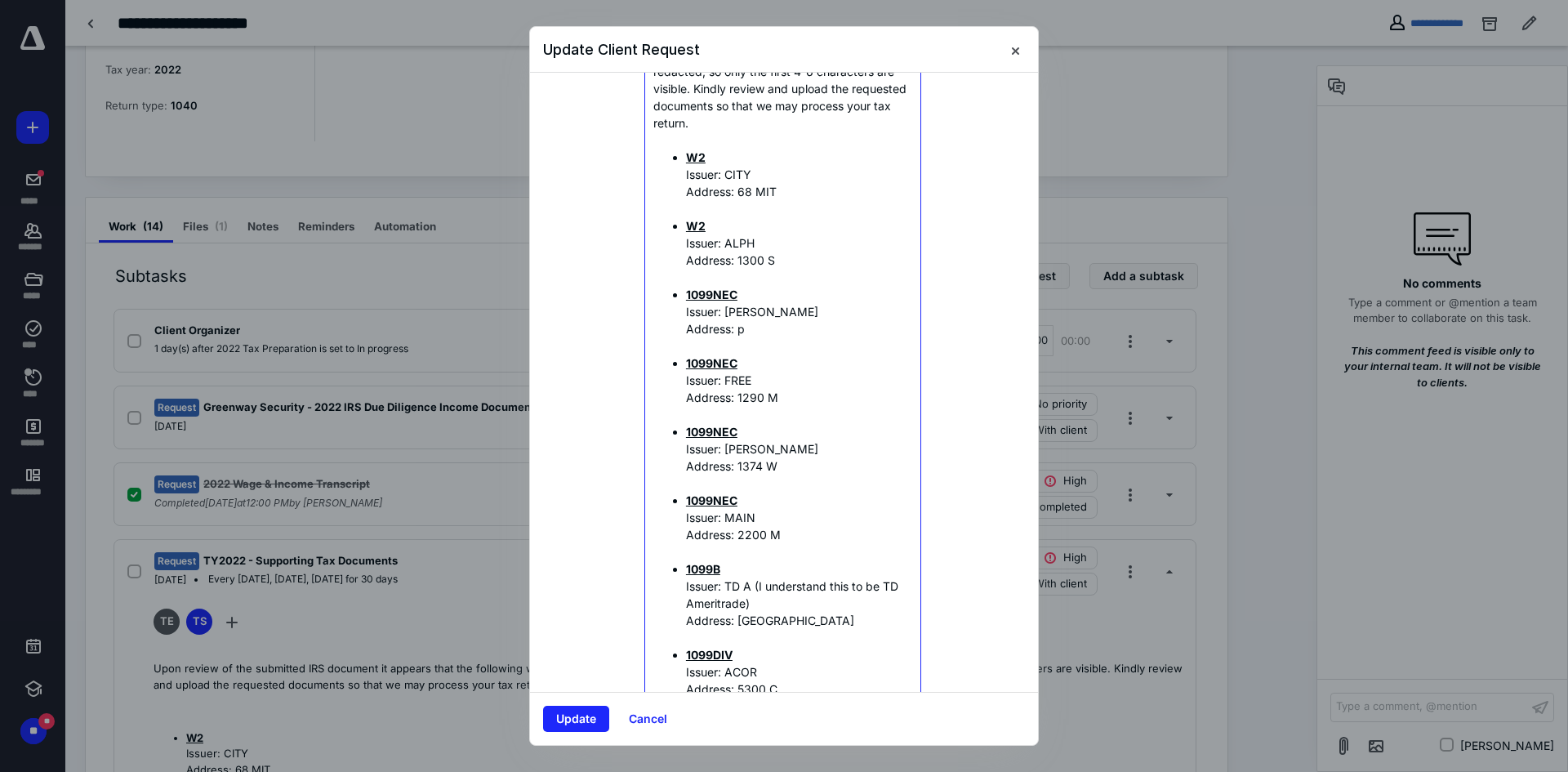 type 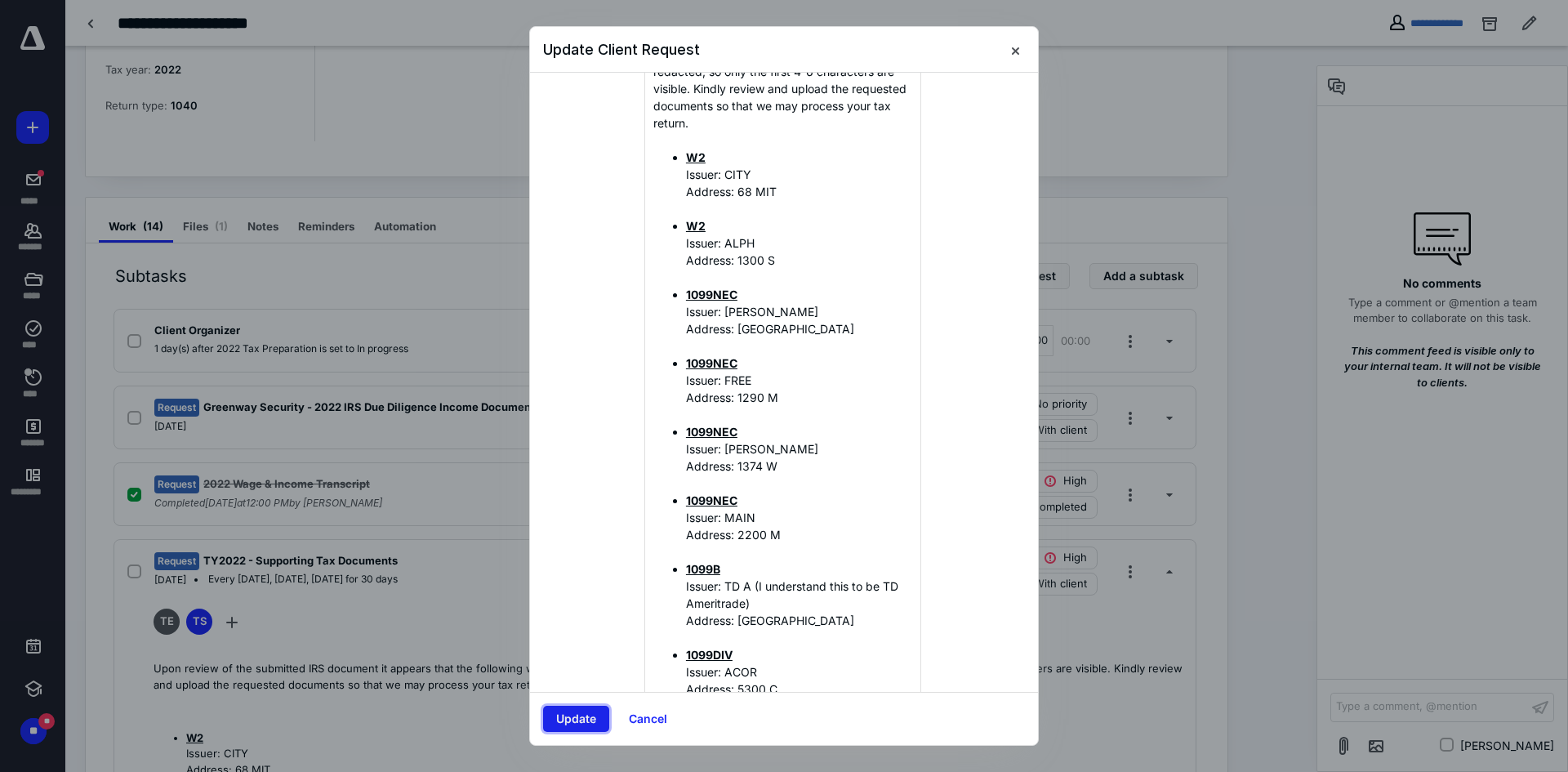 click on "Update" at bounding box center (576, 719) 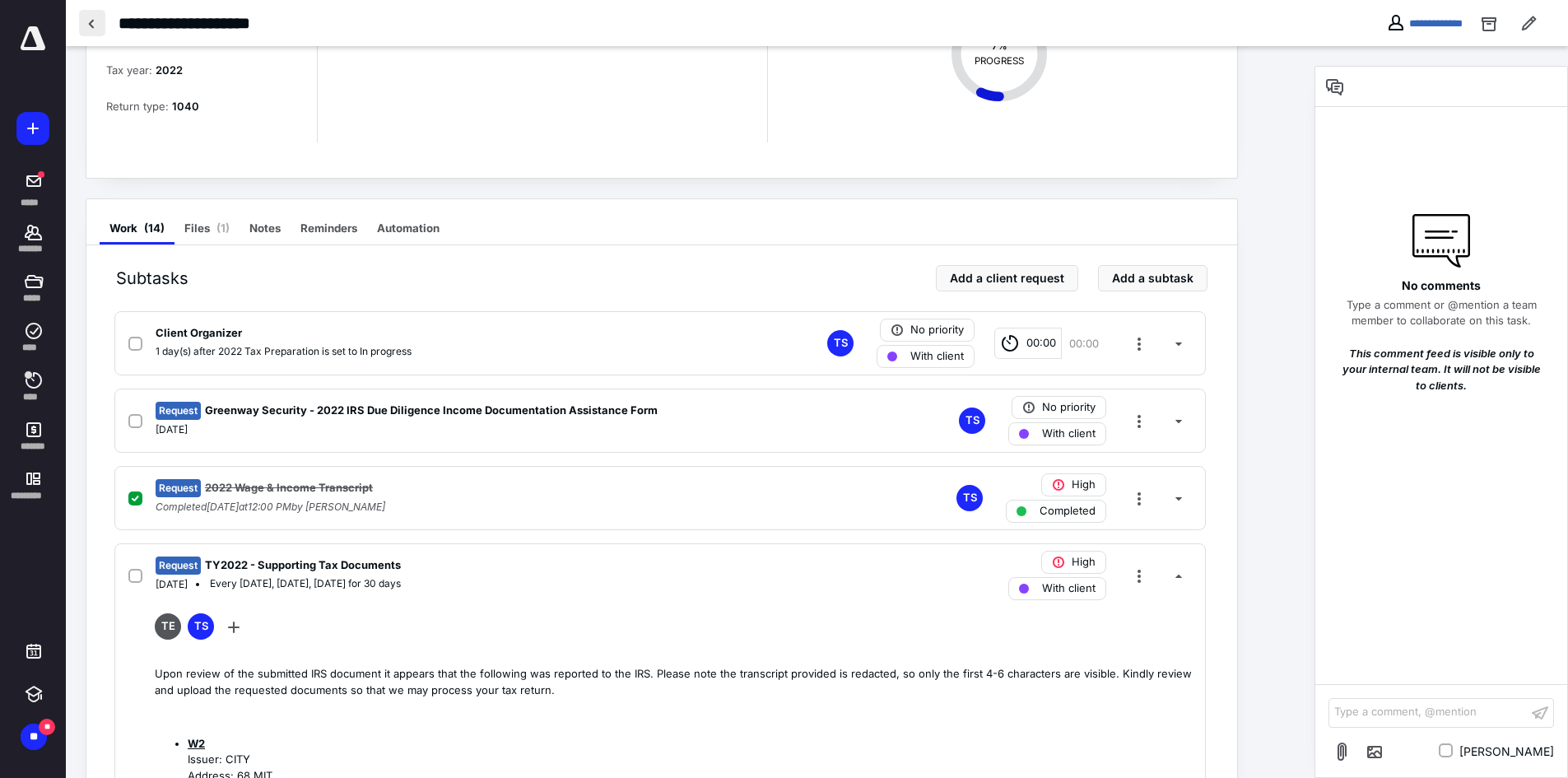 click at bounding box center (92, 23) 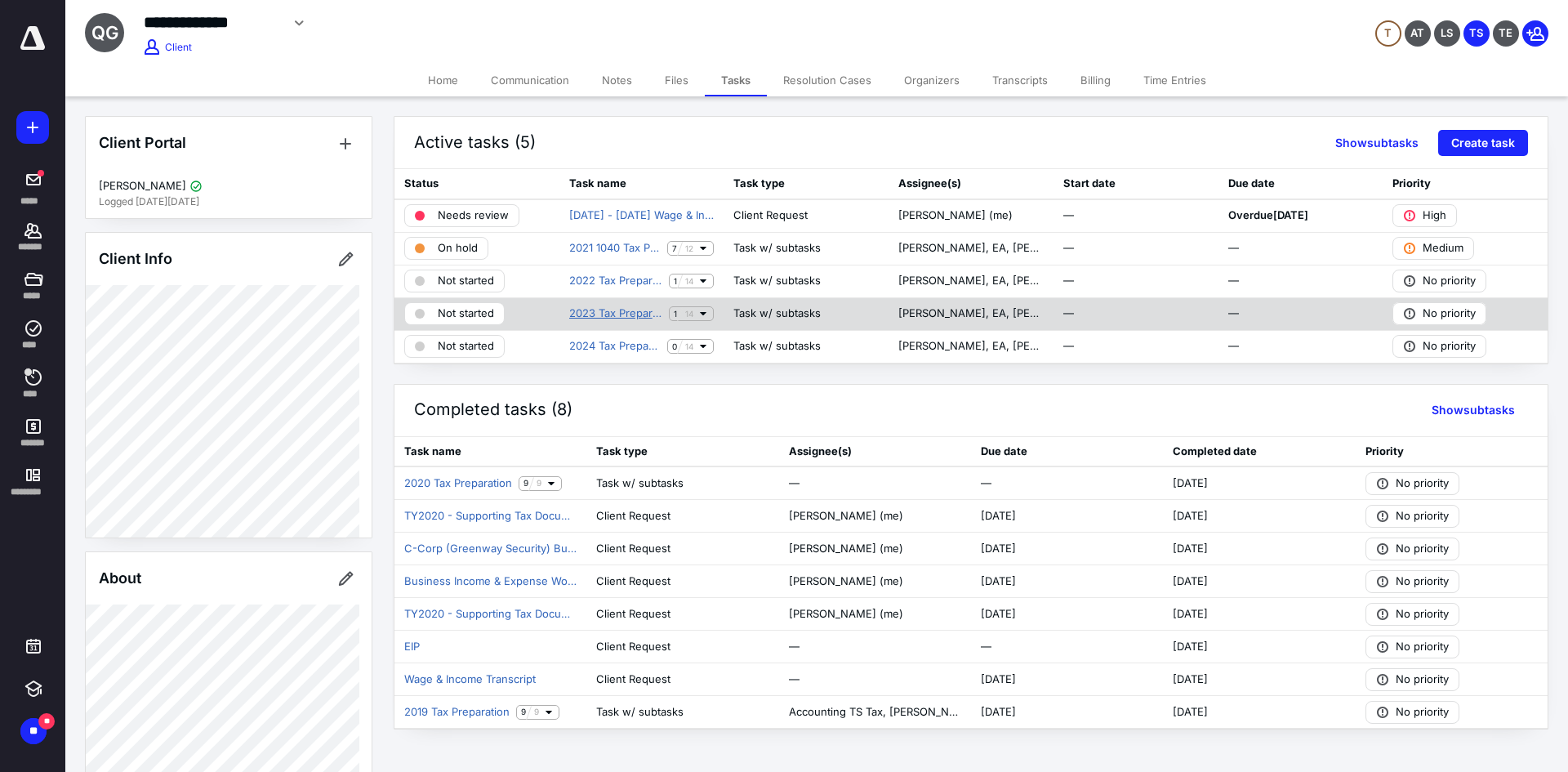 click on "2023 Tax Preparation" at bounding box center [616, 314] 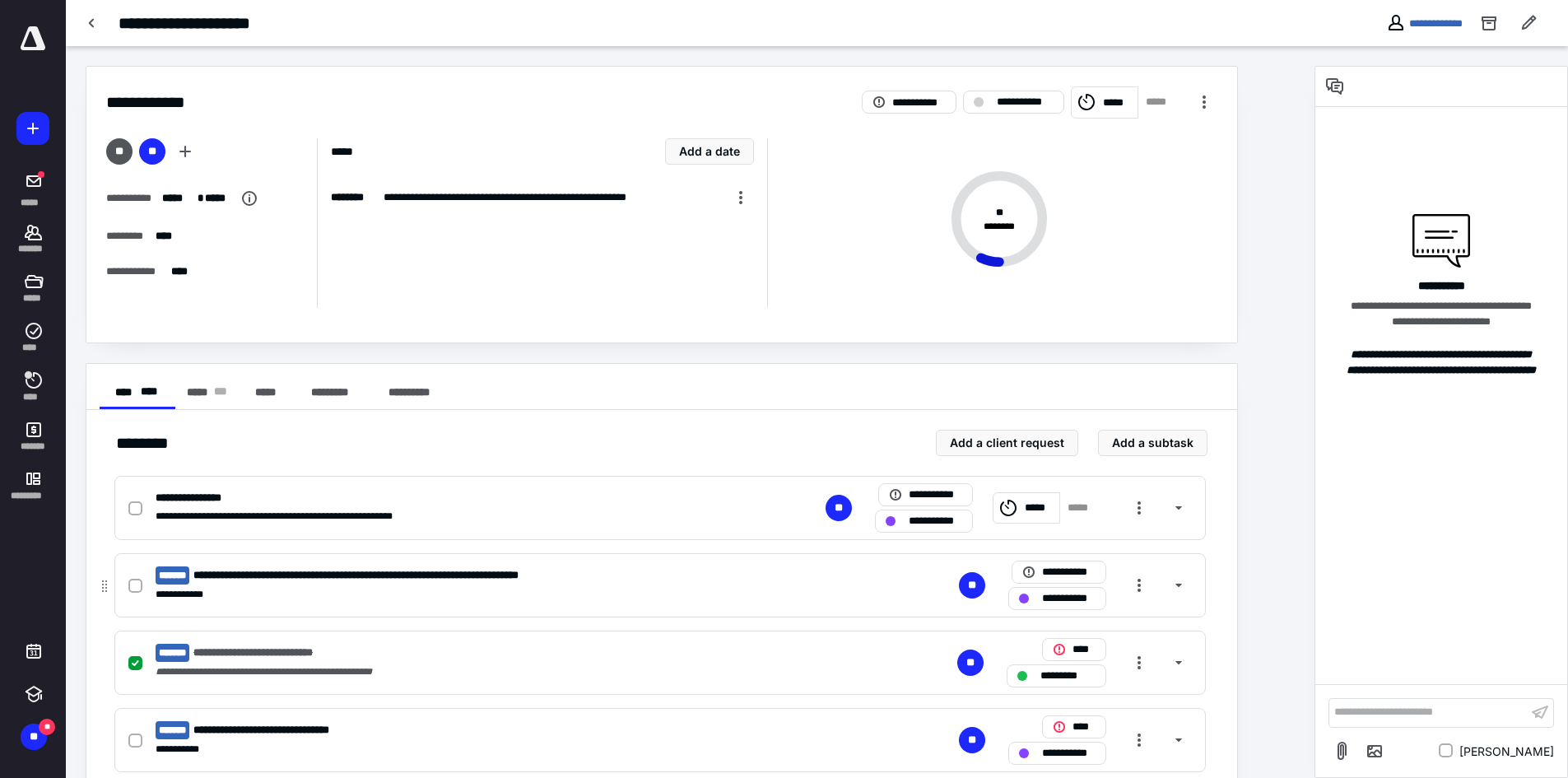 scroll, scrollTop: 82, scrollLeft: 0, axis: vertical 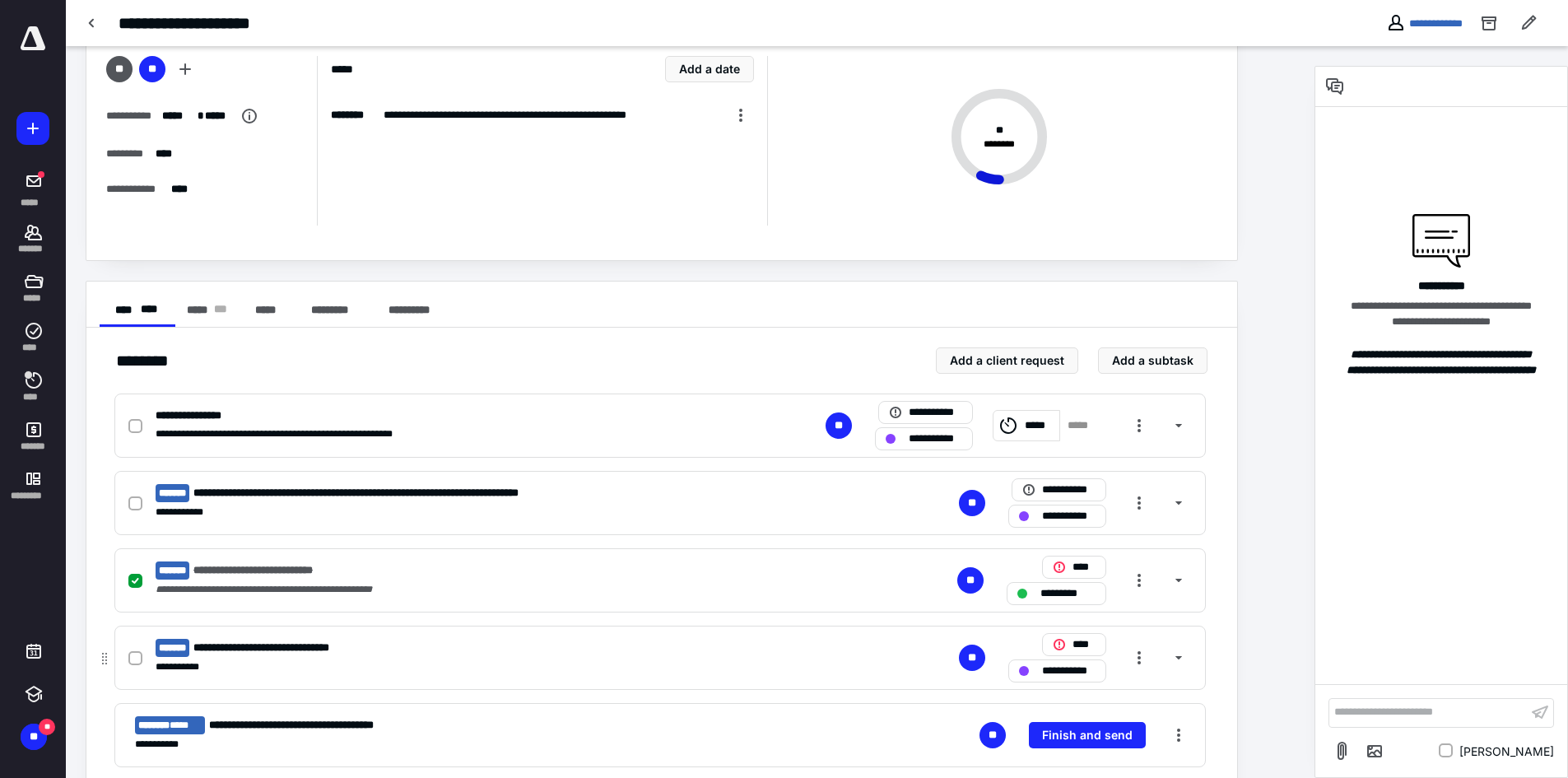 click on "**********" at bounding box center [444, 648] 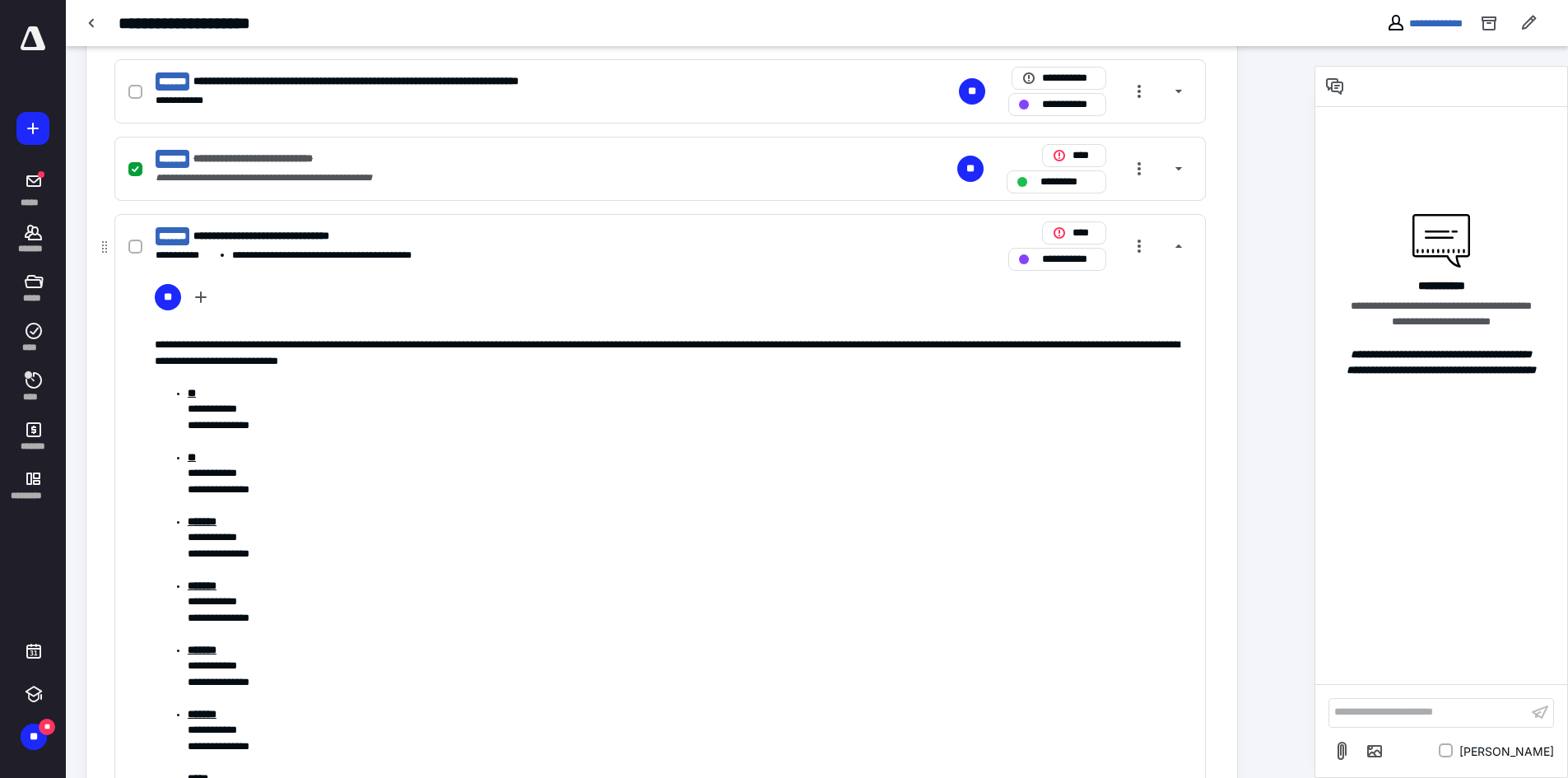 scroll, scrollTop: 576, scrollLeft: 0, axis: vertical 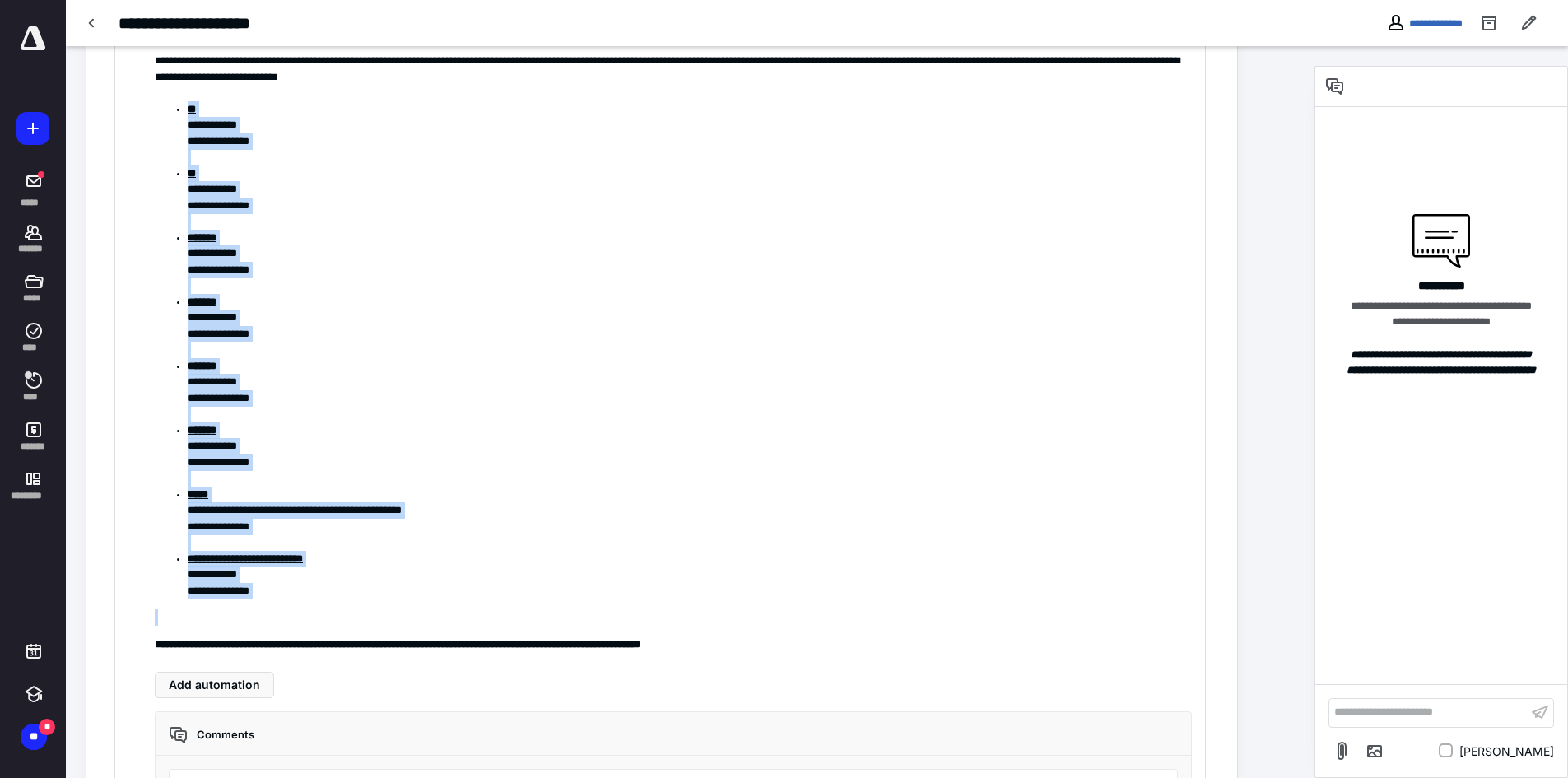 drag, startPoint x: 165, startPoint y: 310, endPoint x: 299, endPoint y: 604, distance: 323.09751 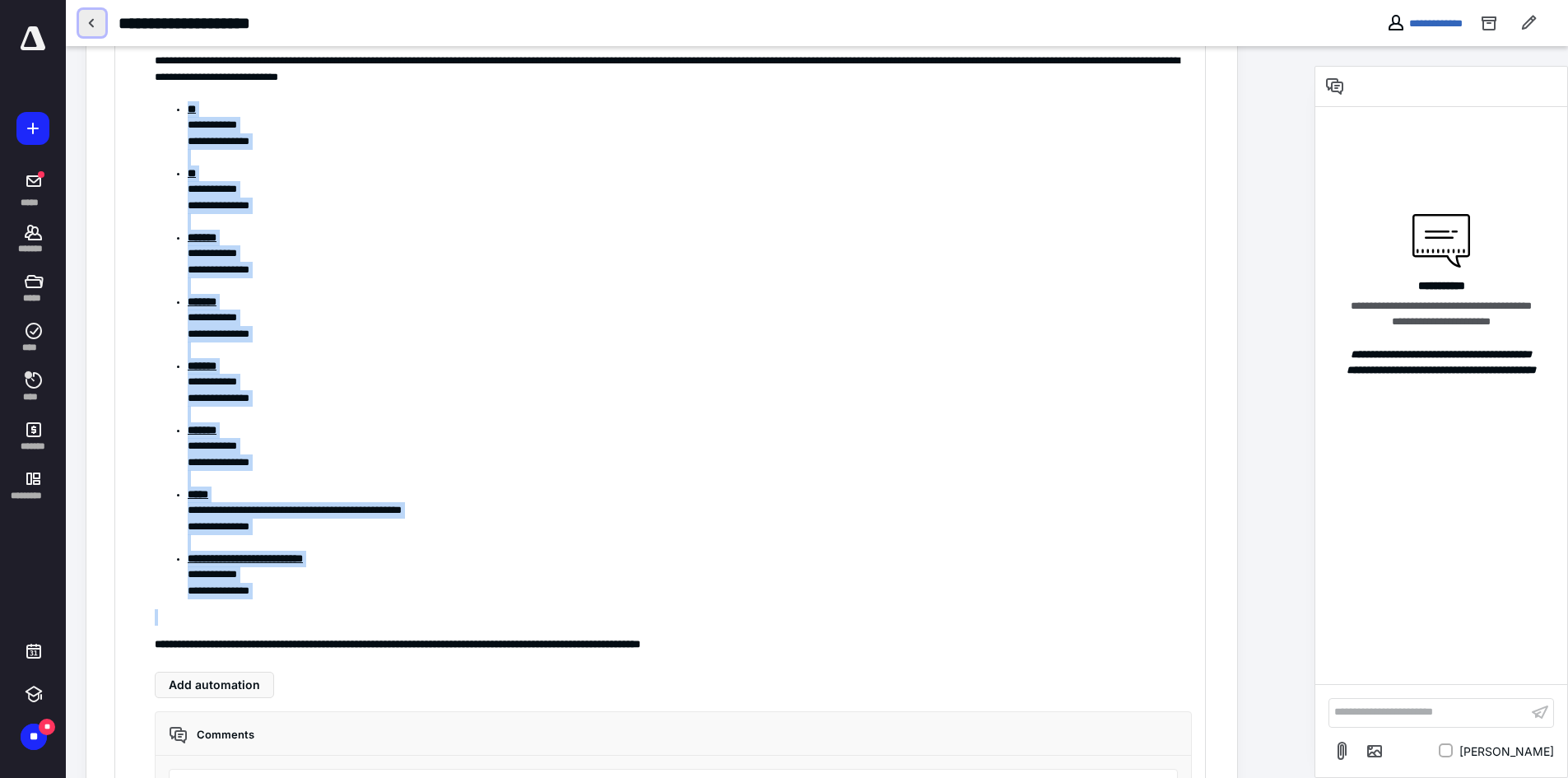 click at bounding box center (92, 23) 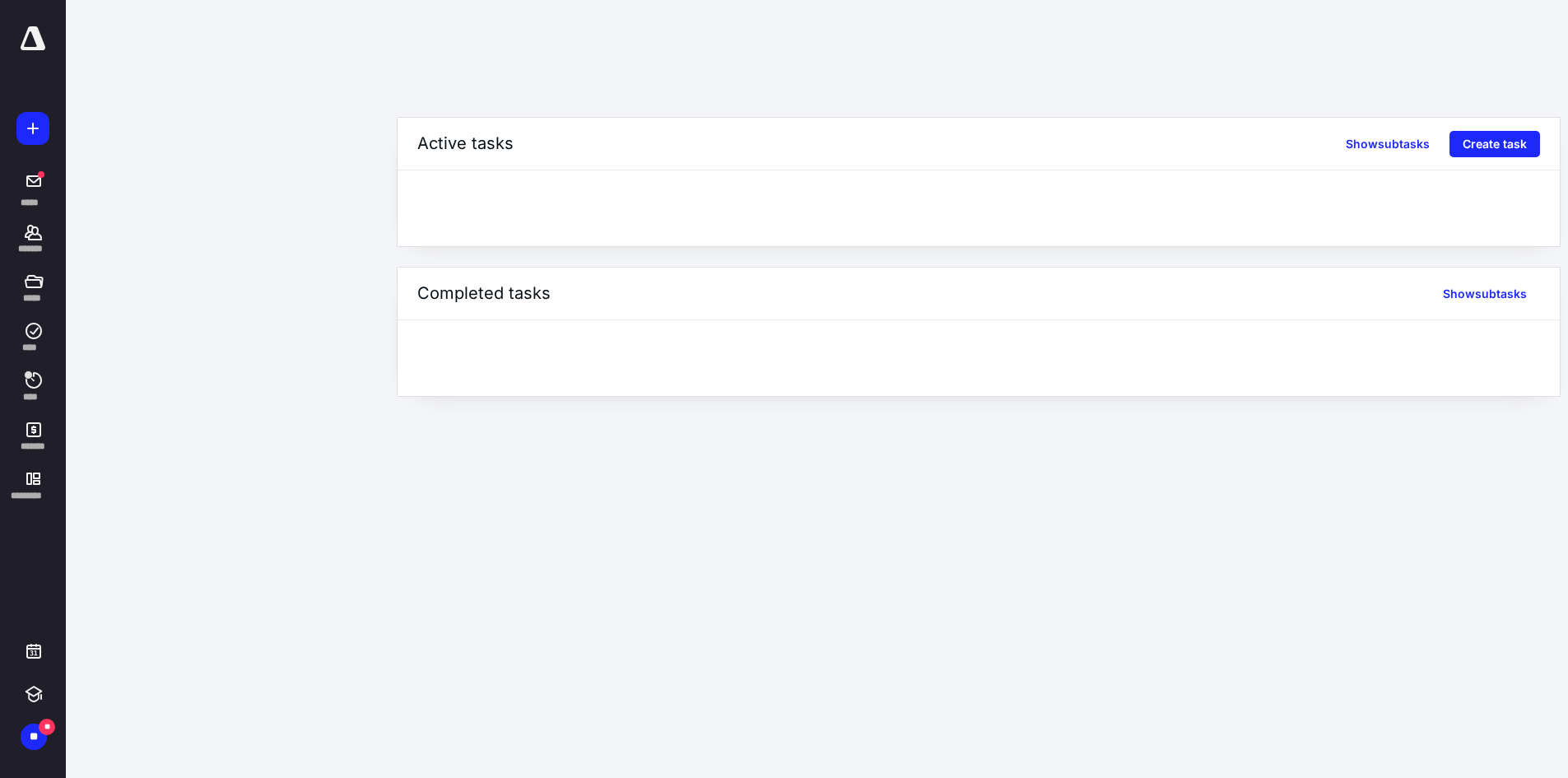 scroll, scrollTop: 0, scrollLeft: 0, axis: both 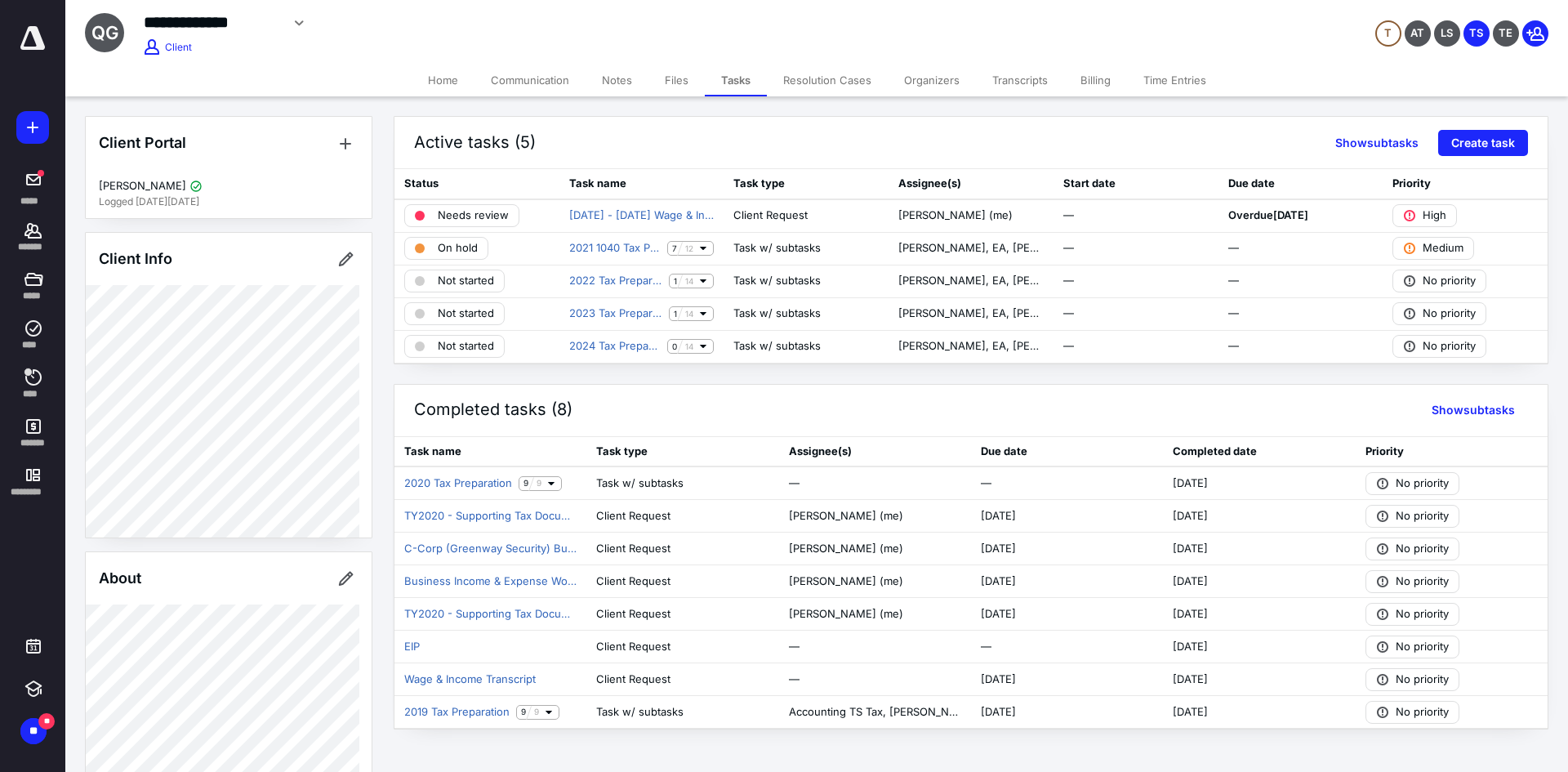 click on "Notes" at bounding box center (617, 80) 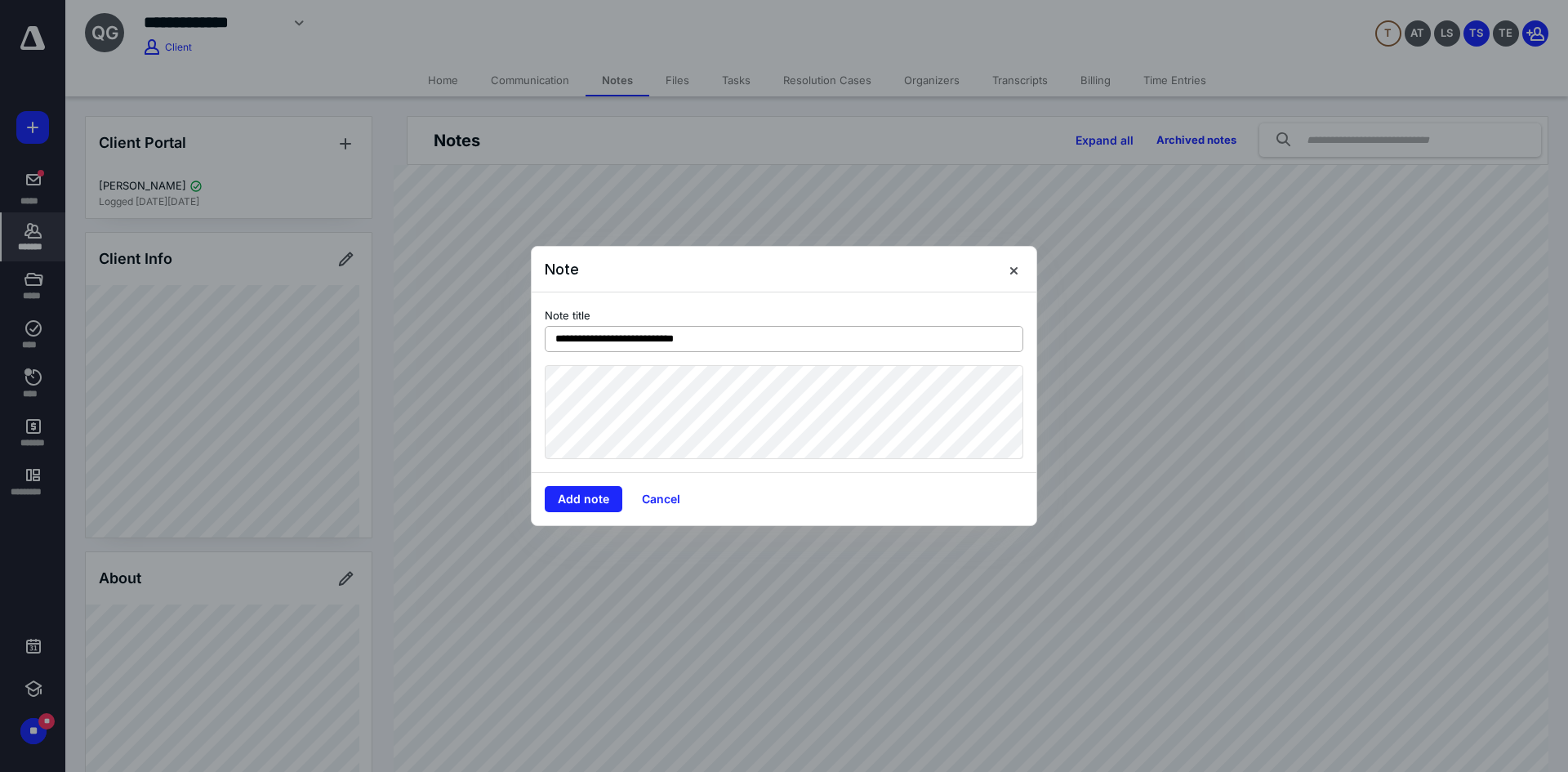 click on "**********" at bounding box center [784, 339] 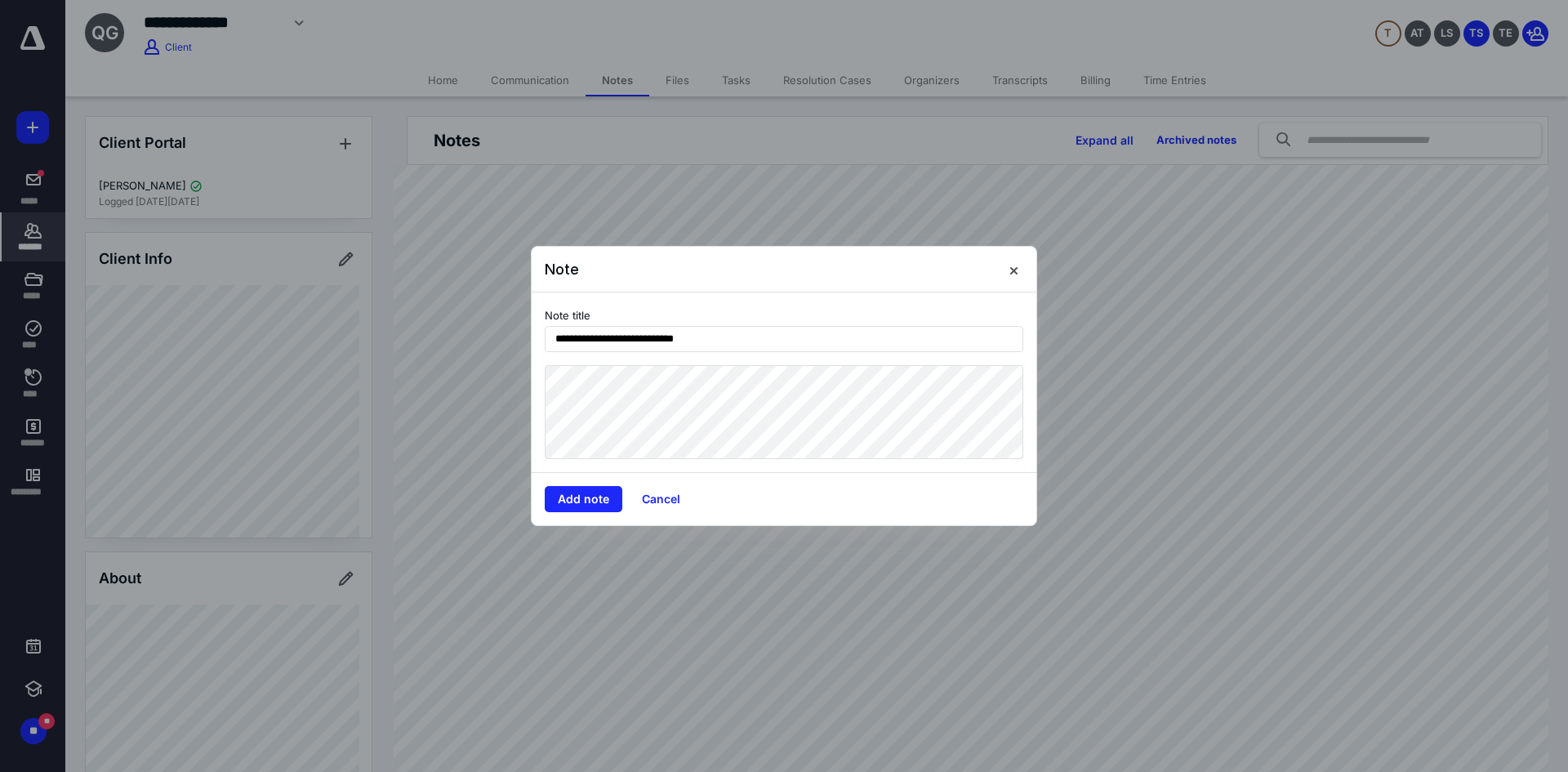 type on "**********" 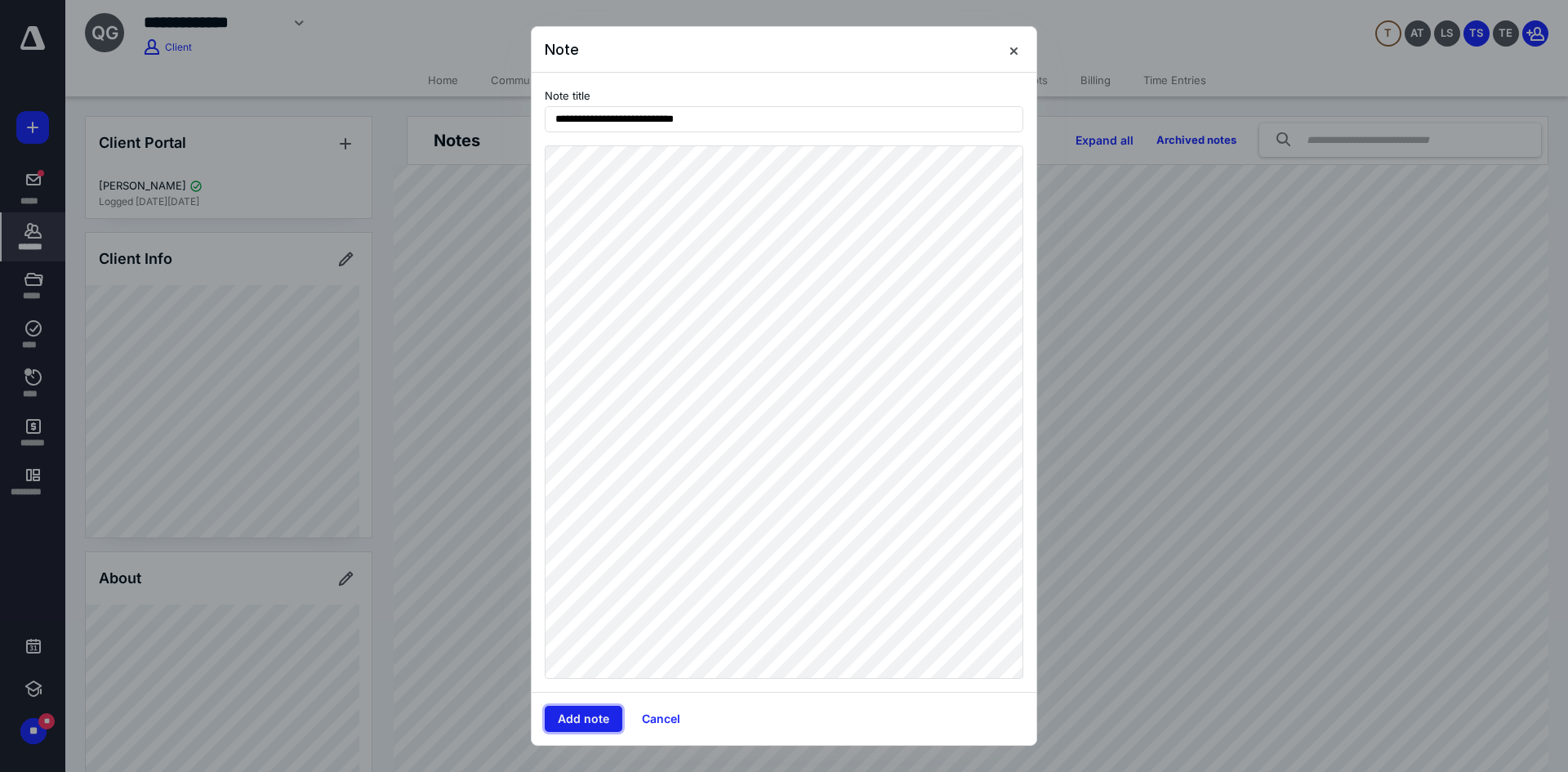 click on "Add note" at bounding box center (583, 719) 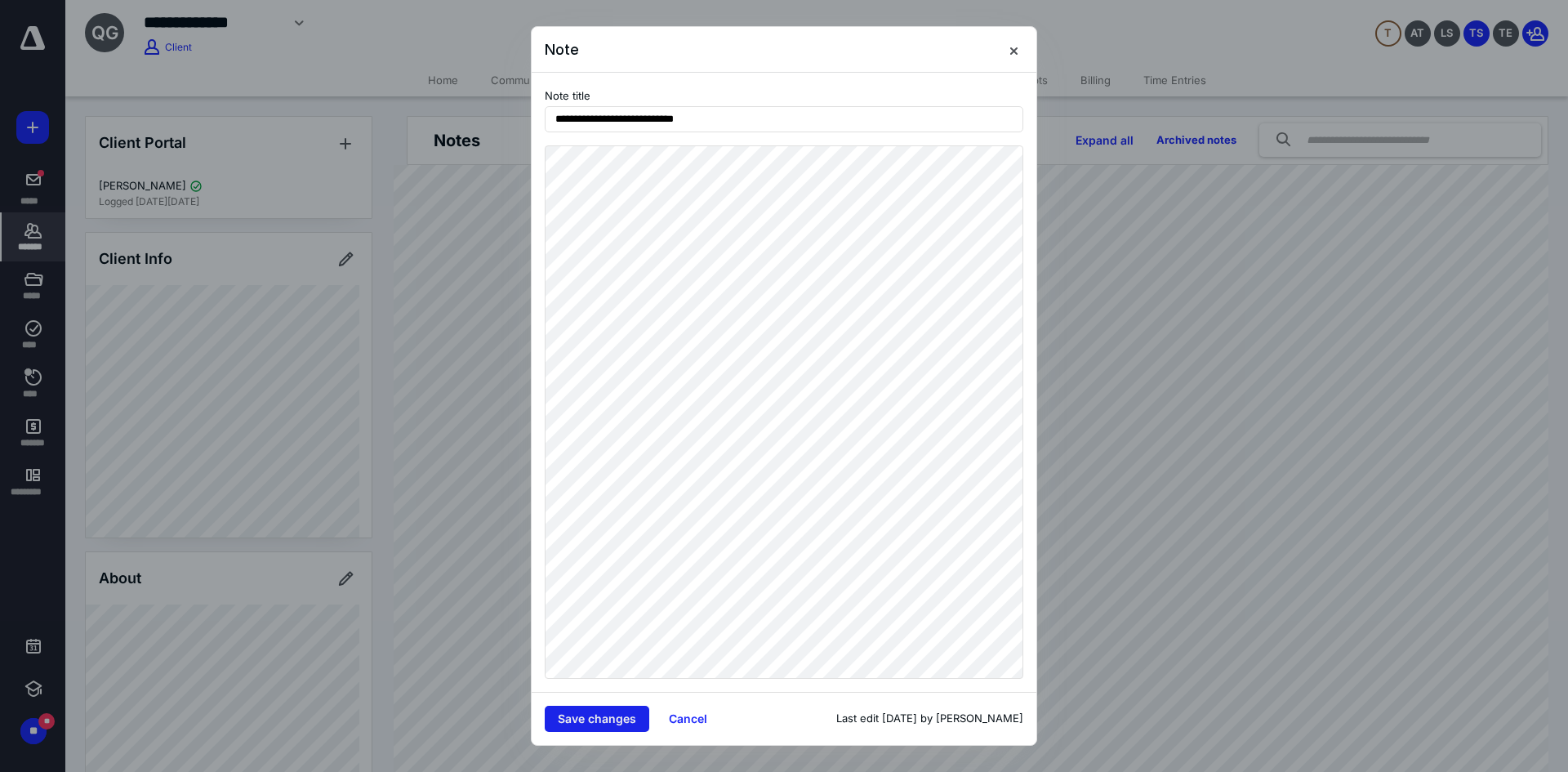 click on "Save changes" at bounding box center [597, 719] 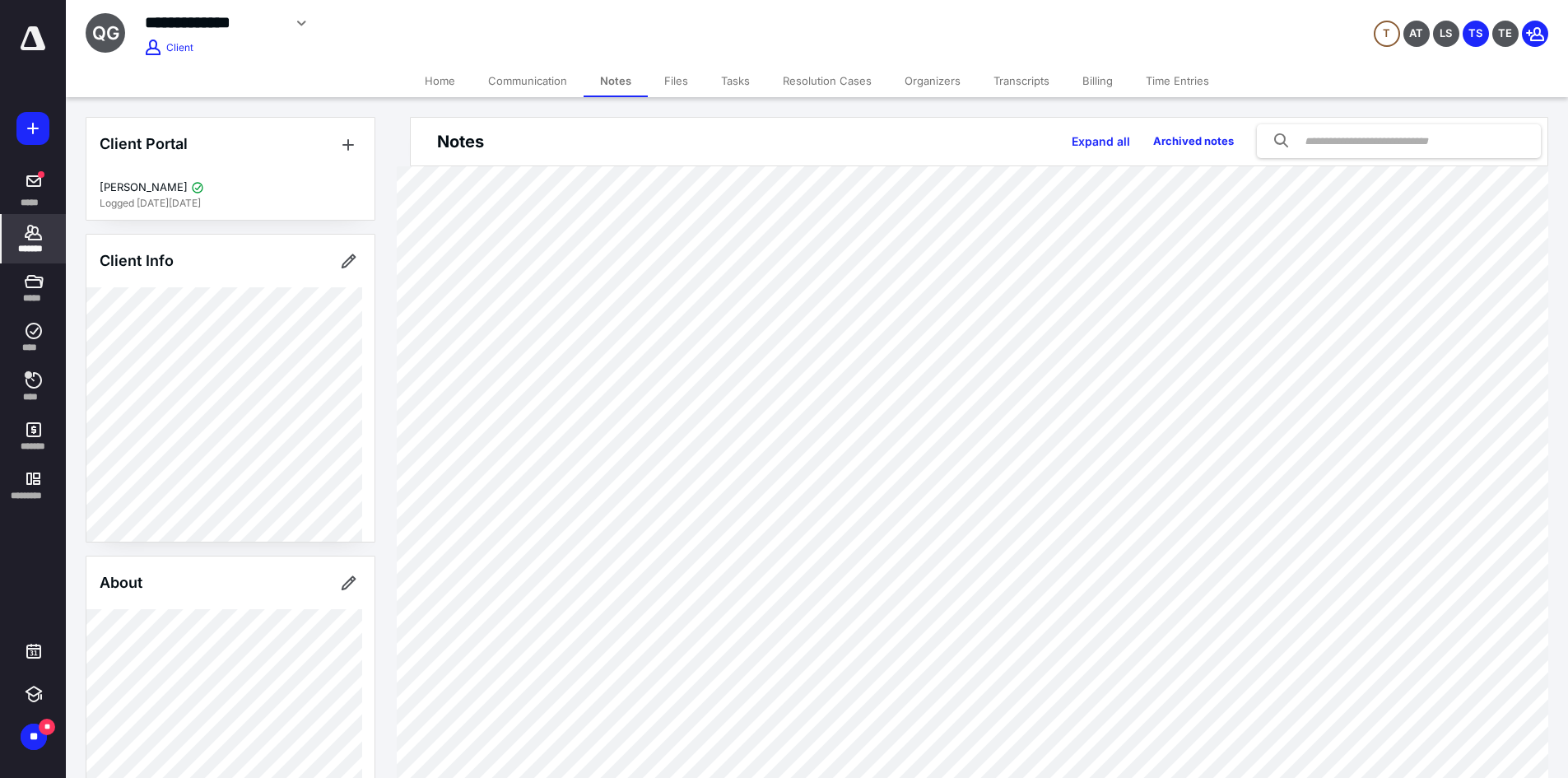 drag, startPoint x: 734, startPoint y: 79, endPoint x: 733, endPoint y: 90, distance: 11.045361 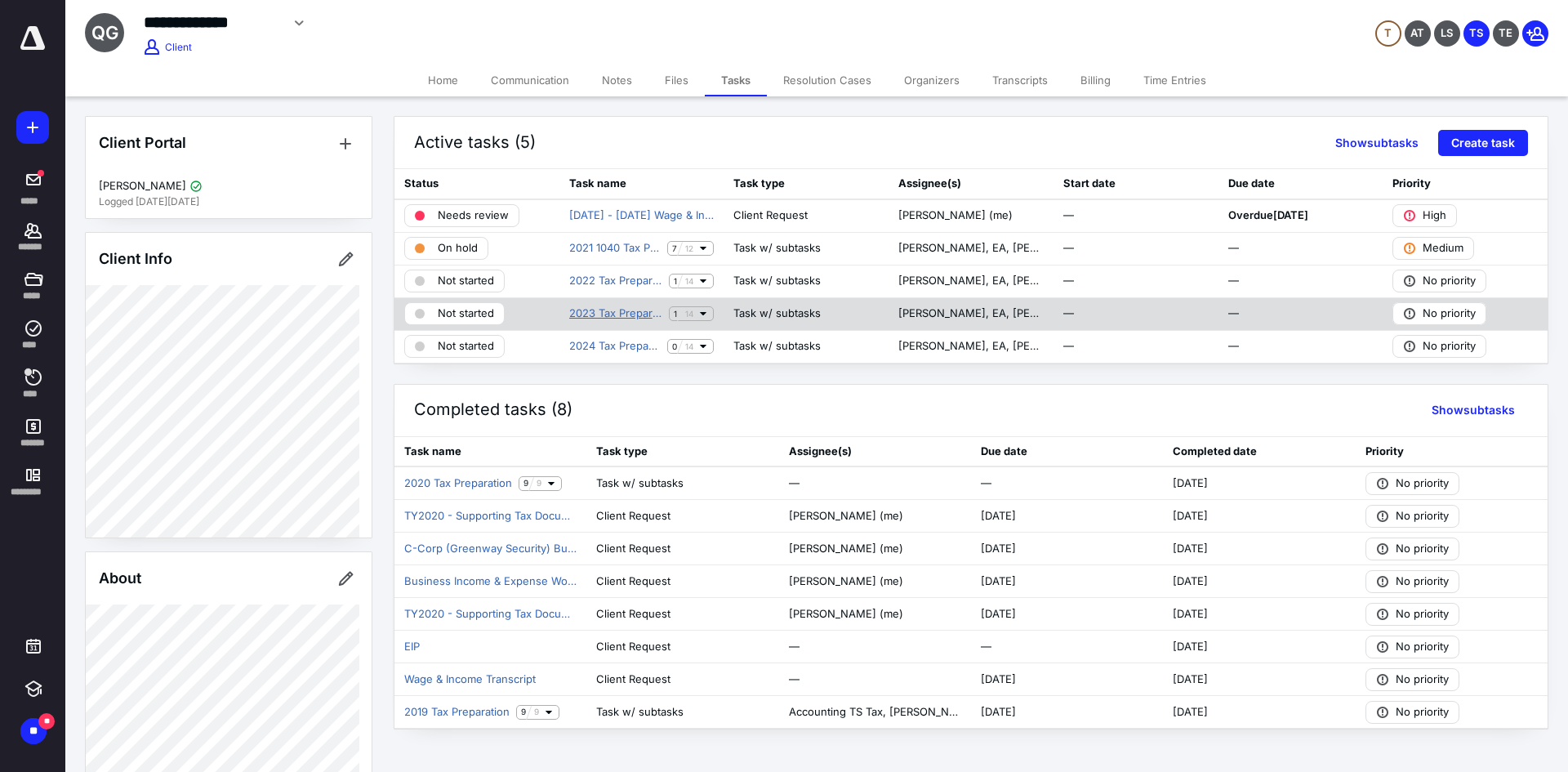 click on "2023 Tax Preparation" at bounding box center (616, 314) 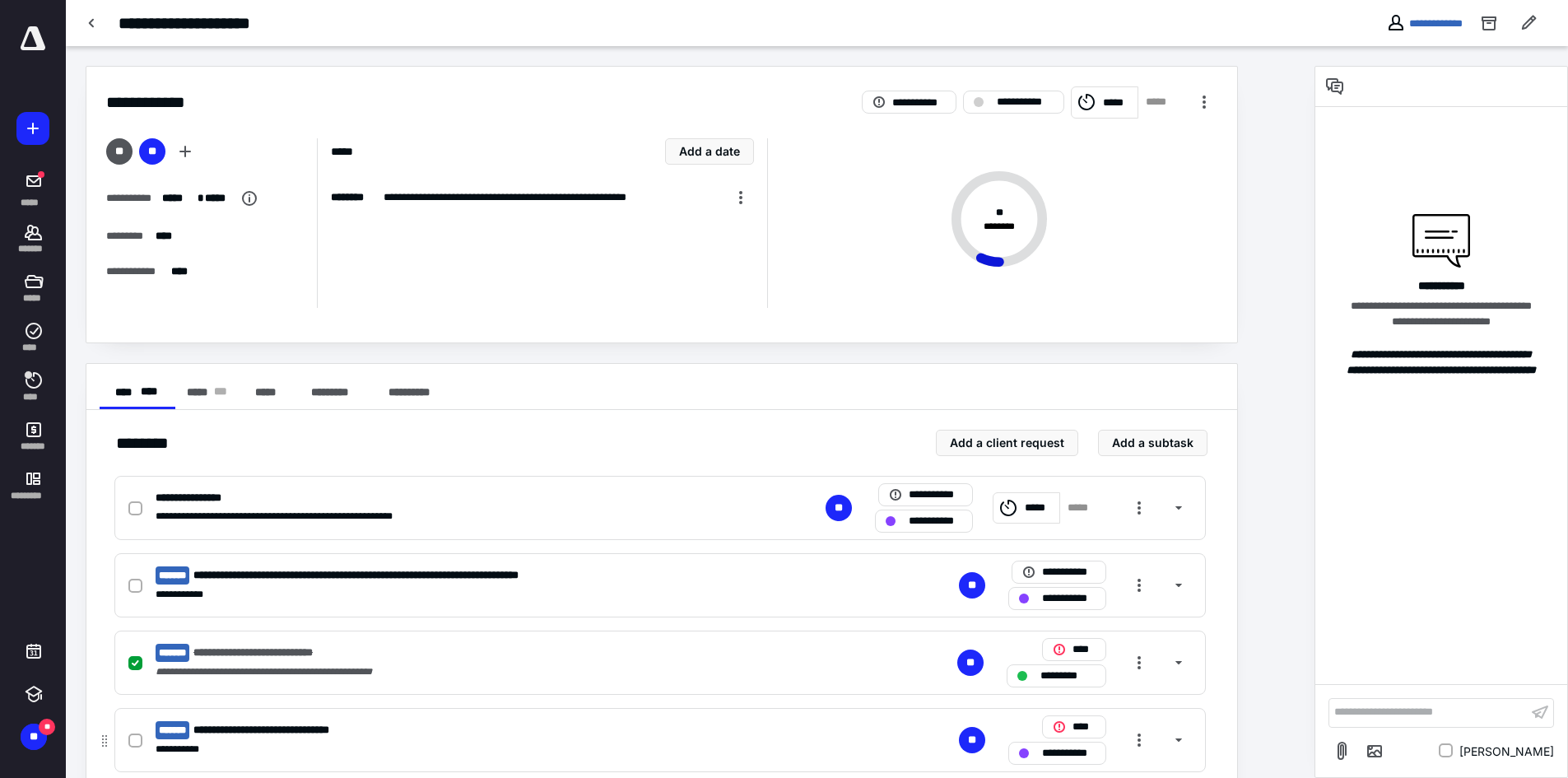 click on "**********" at bounding box center [444, 730] 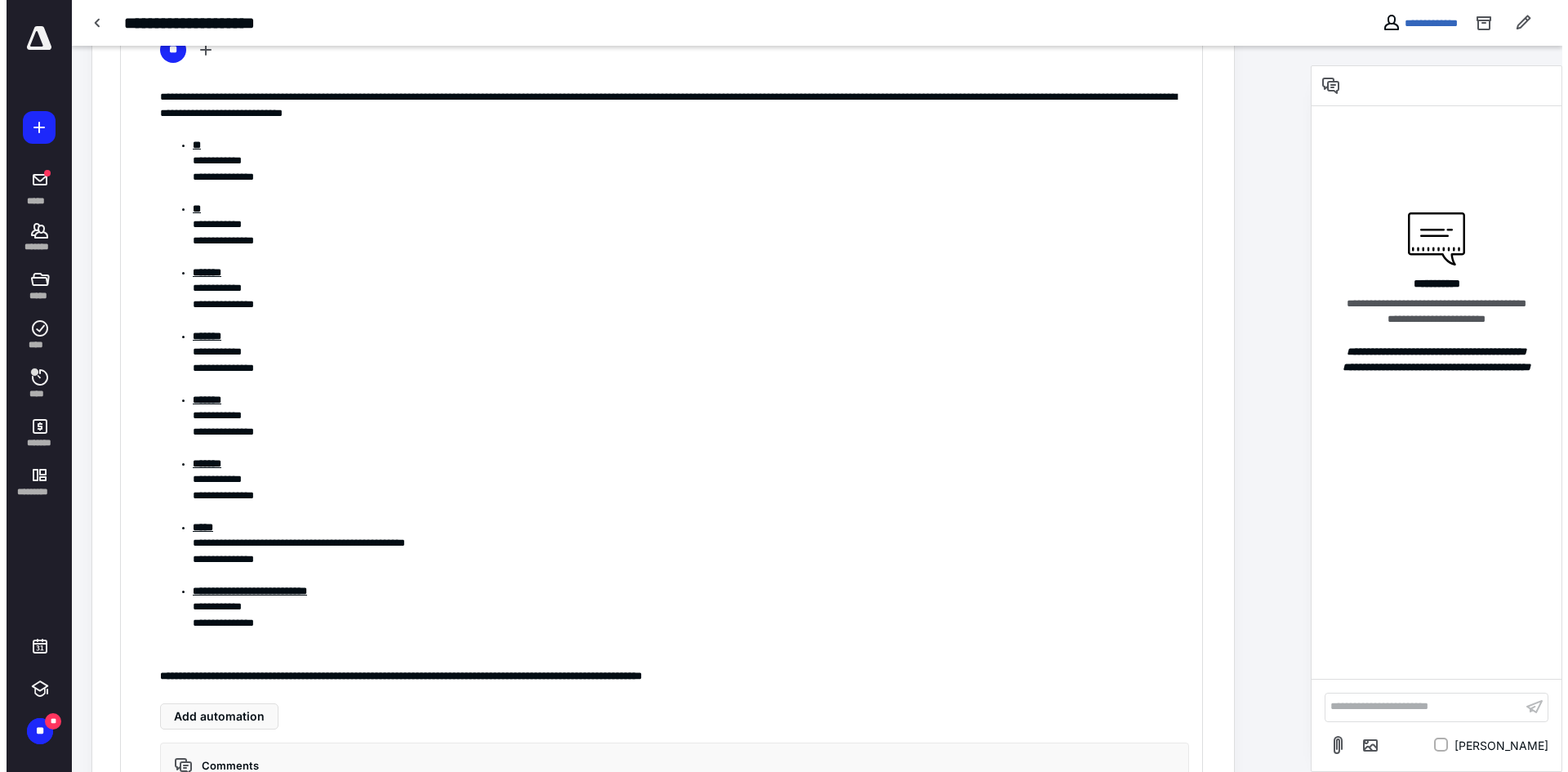 scroll, scrollTop: 572, scrollLeft: 0, axis: vertical 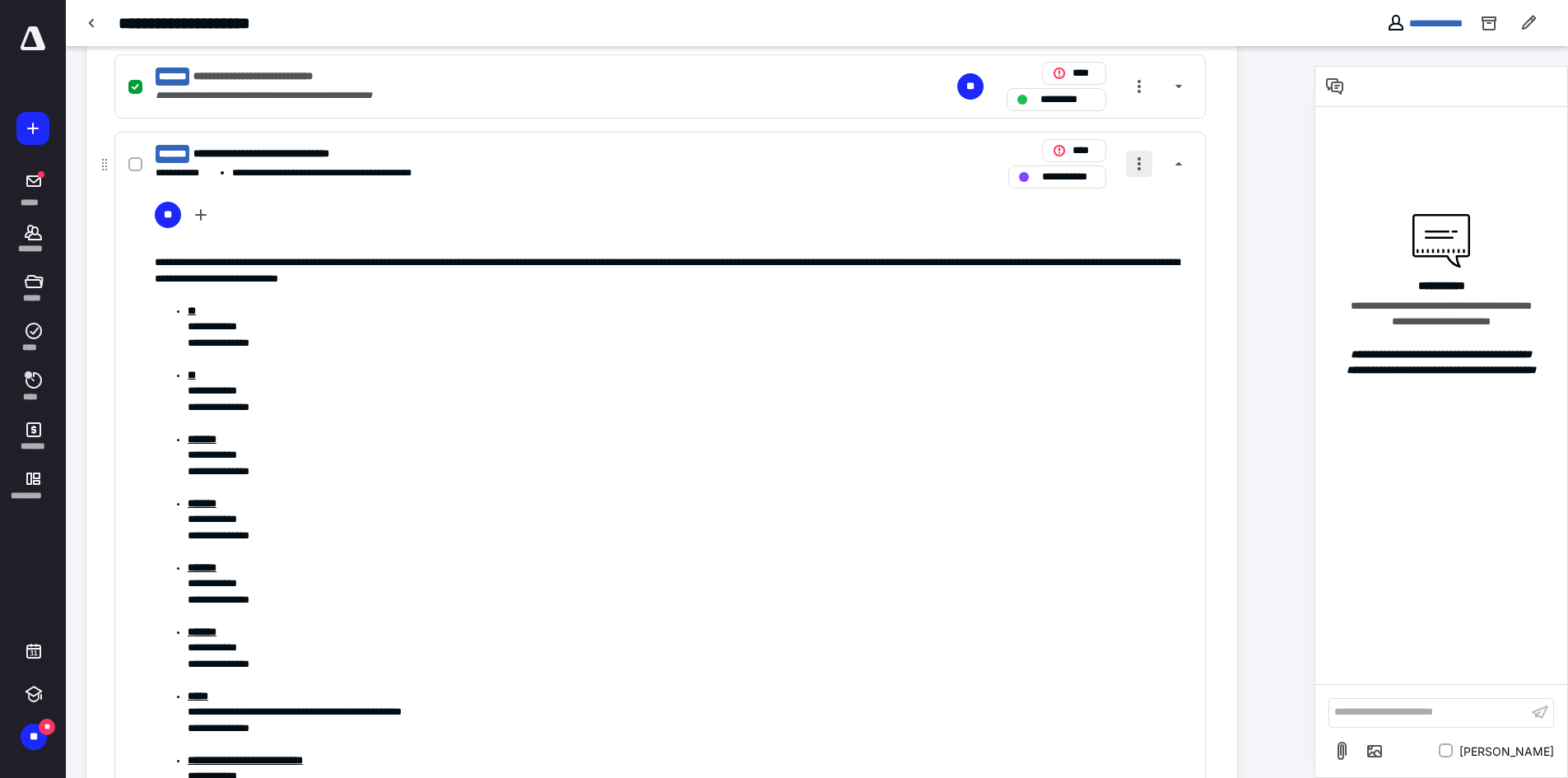 click at bounding box center (1139, 164) 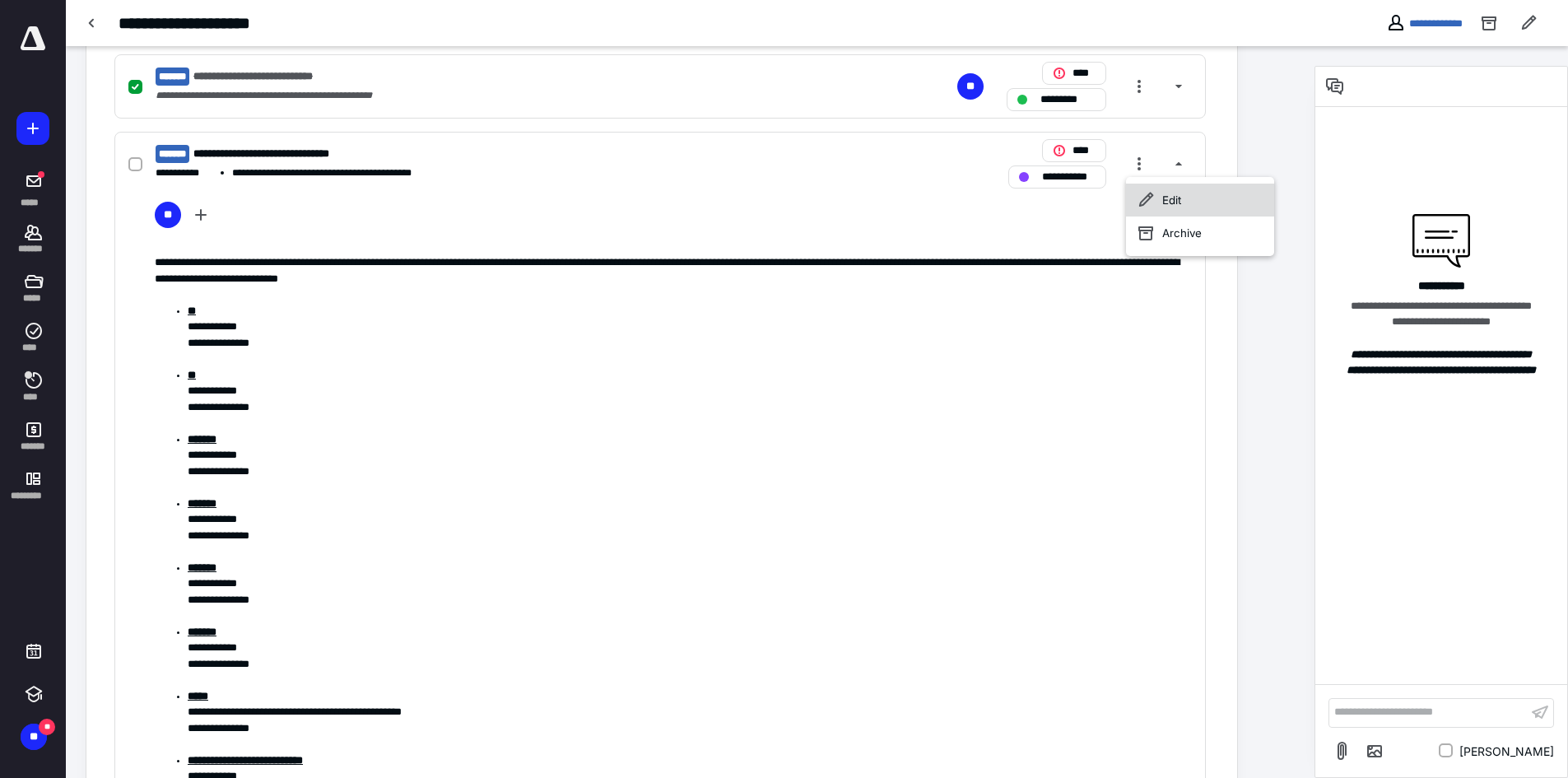click 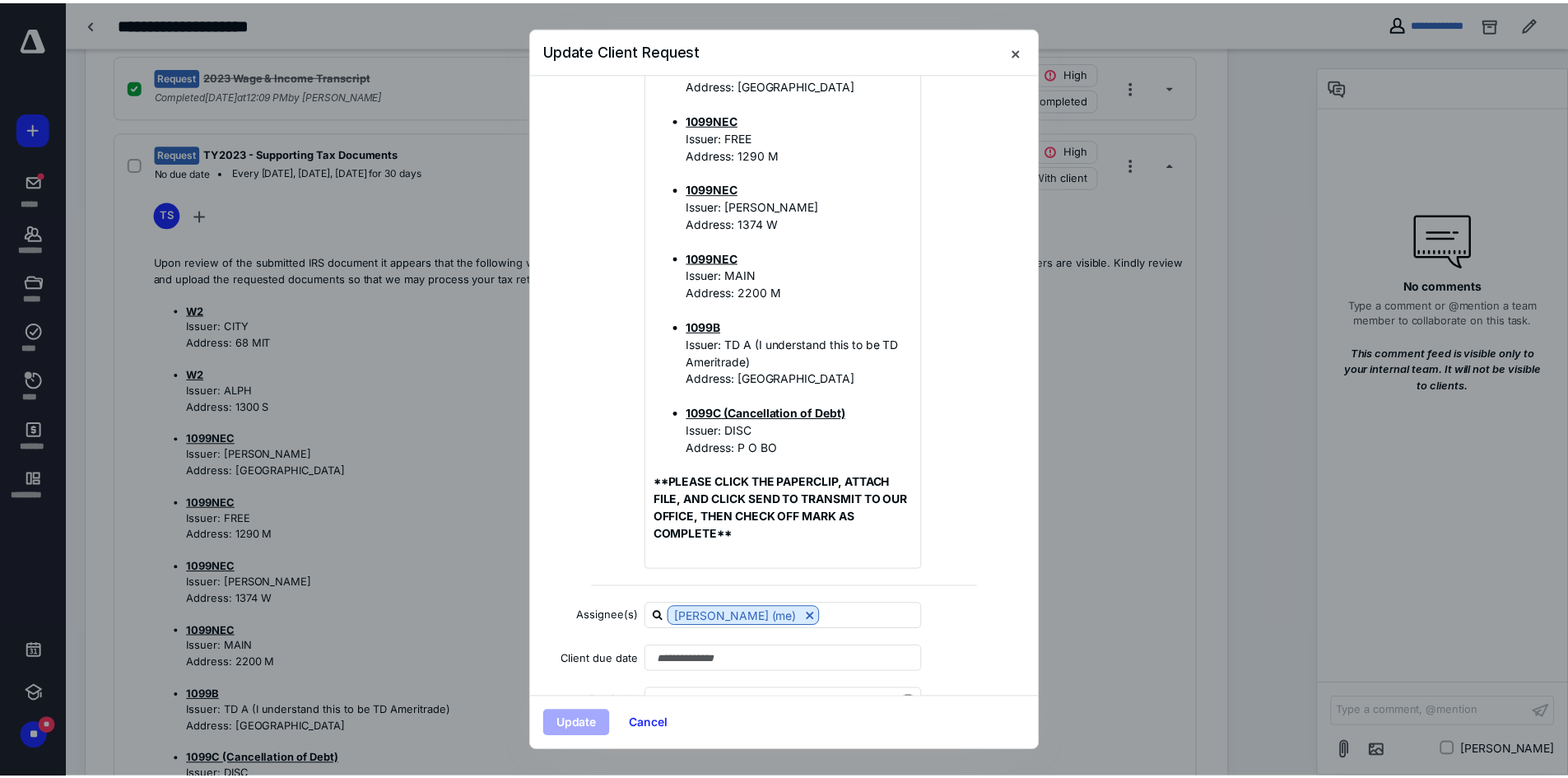 scroll, scrollTop: 542, scrollLeft: 0, axis: vertical 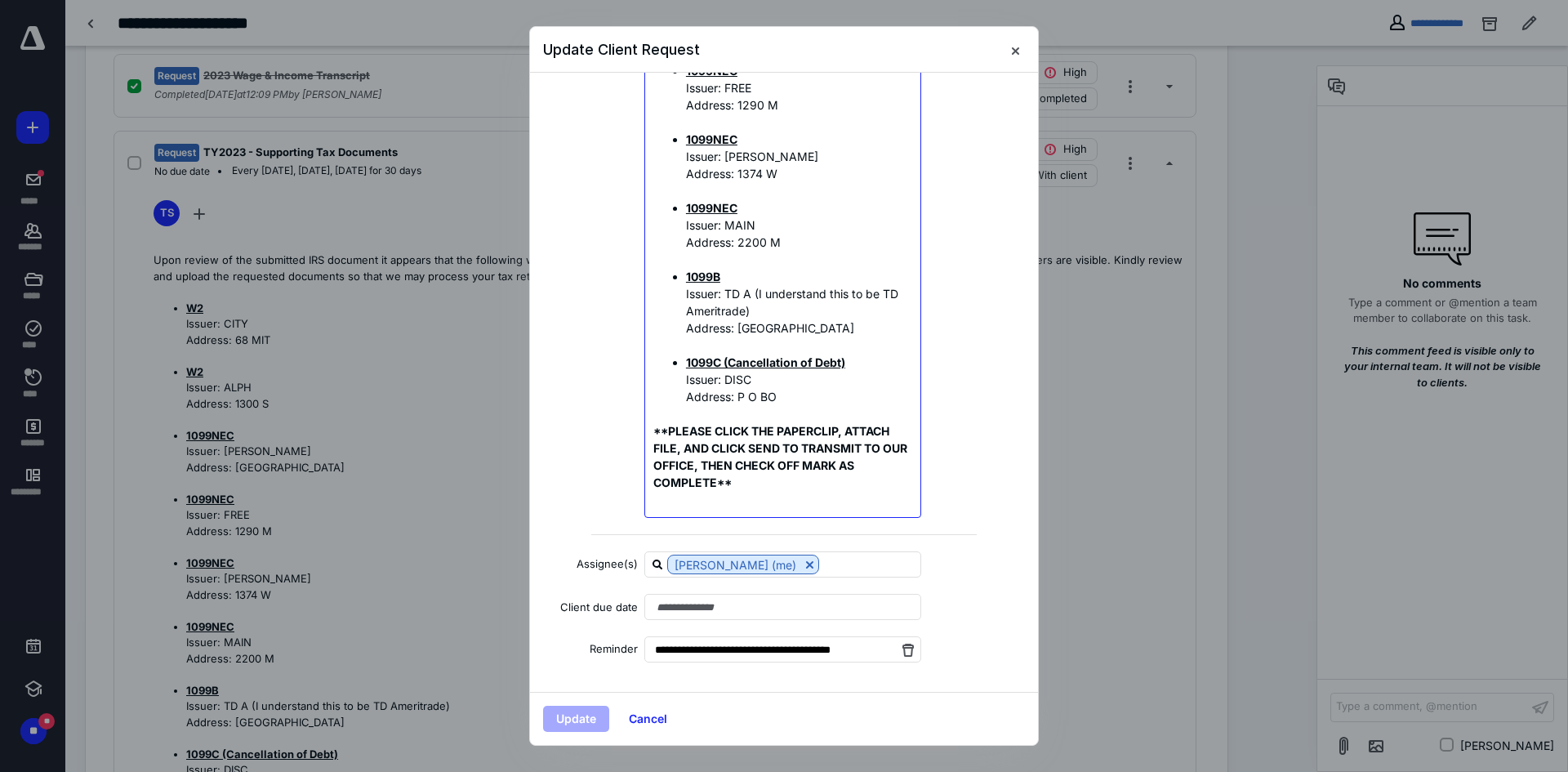 click on "1099C (Cancellation of Debt) Issuer: DISC Address: P O BO" at bounding box center (799, 379) 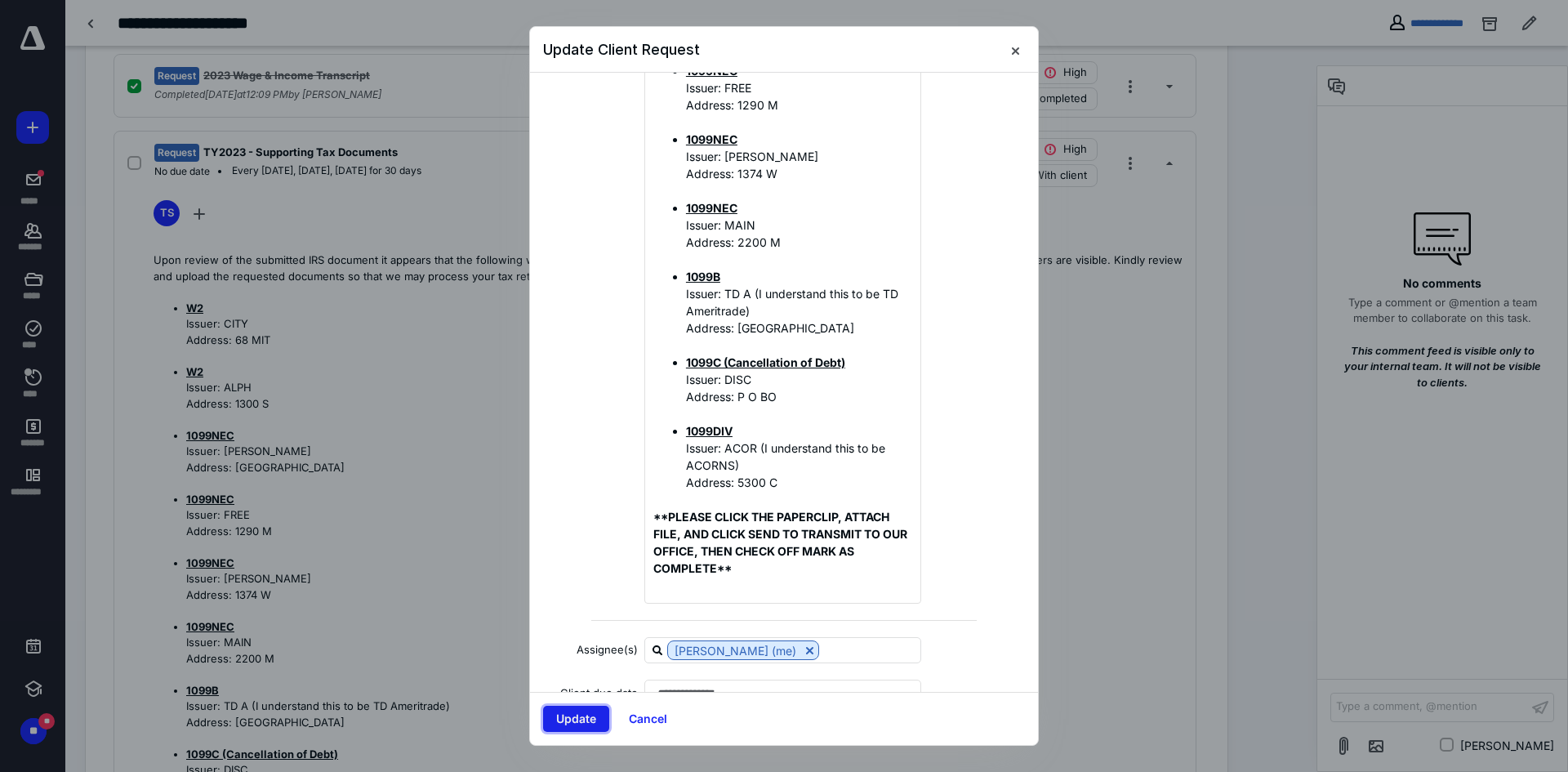 click on "Update" at bounding box center [576, 719] 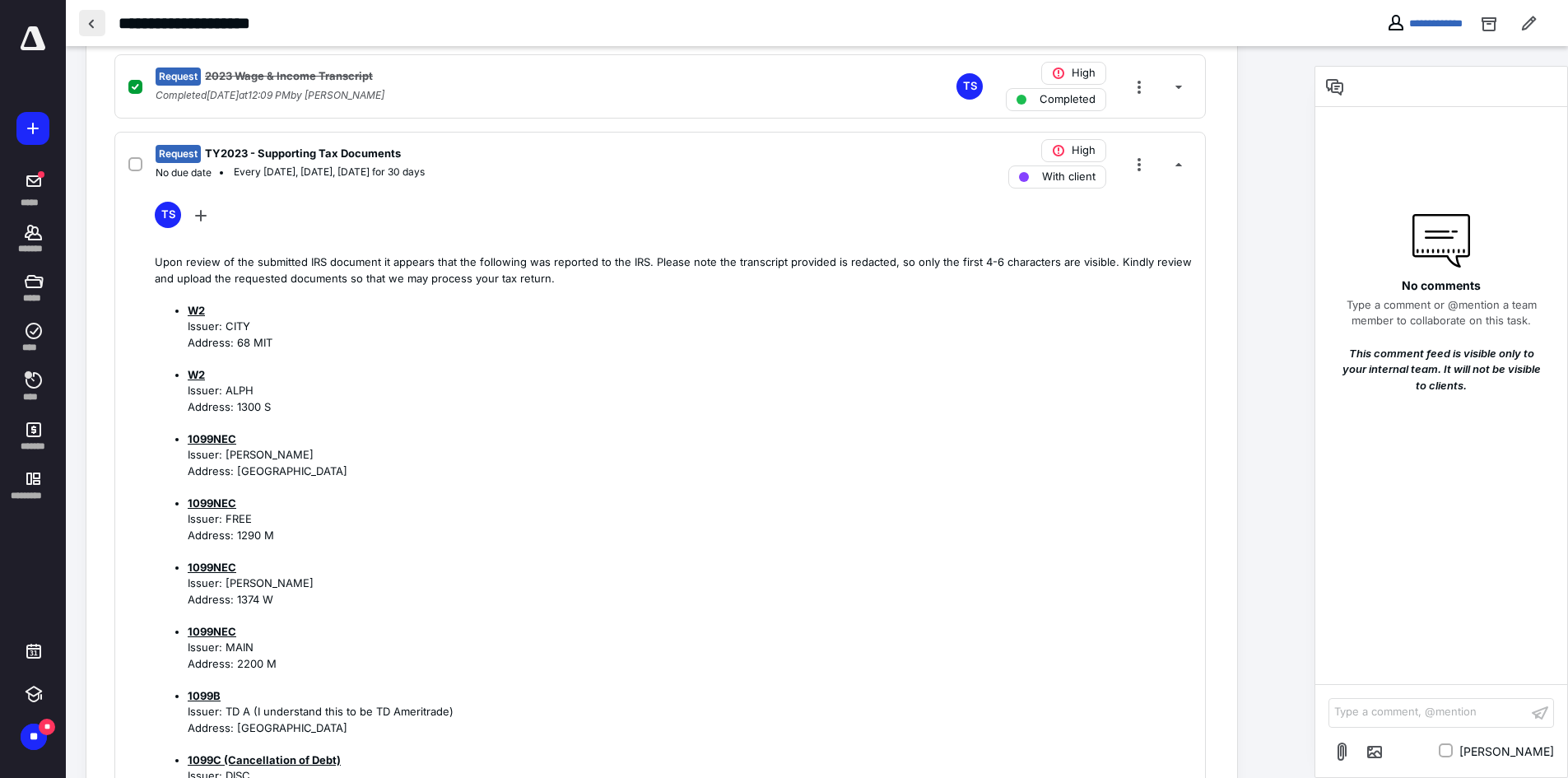 click at bounding box center [92, 23] 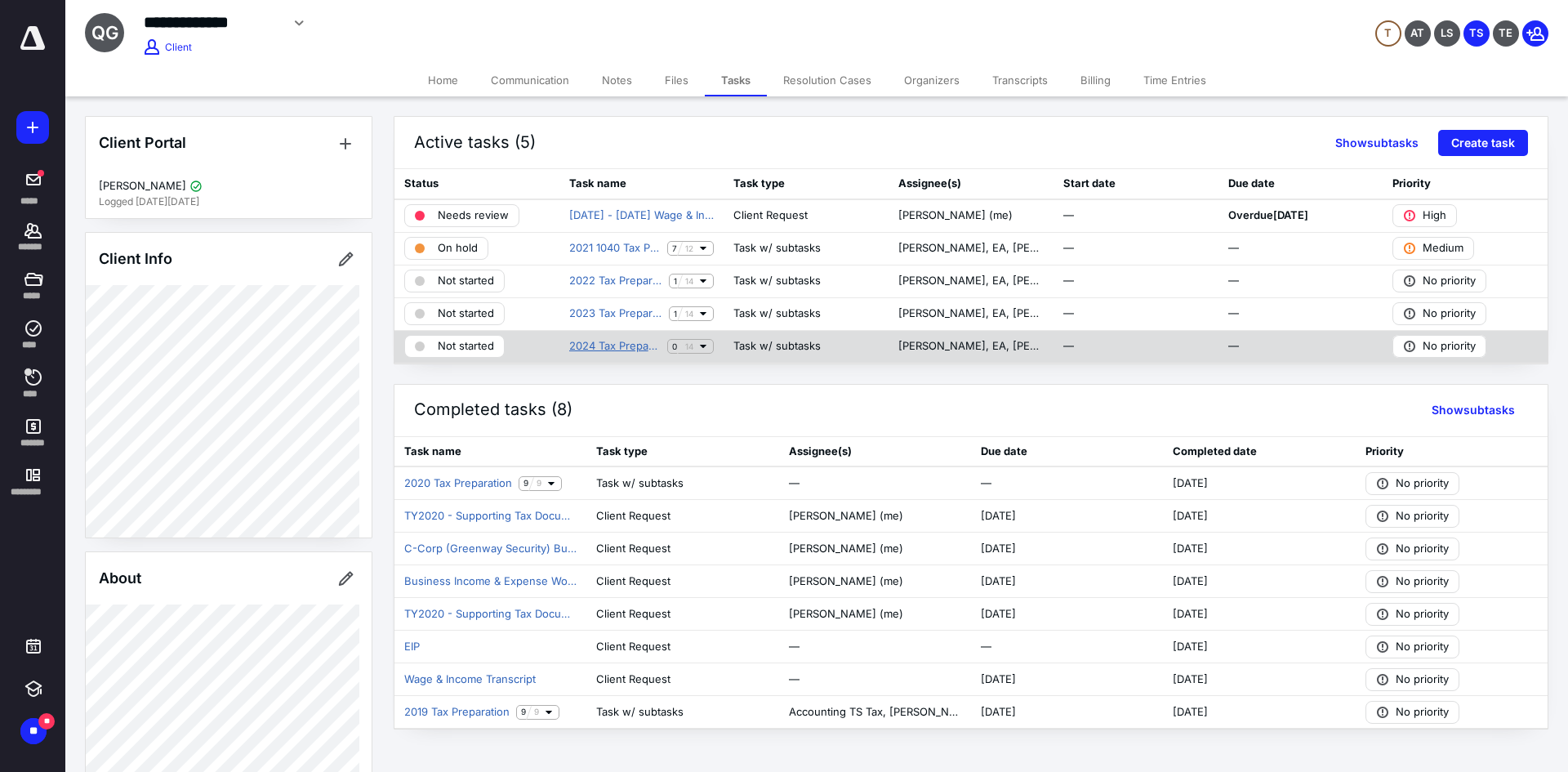 click on "2024 Tax Preparation" at bounding box center [615, 346] 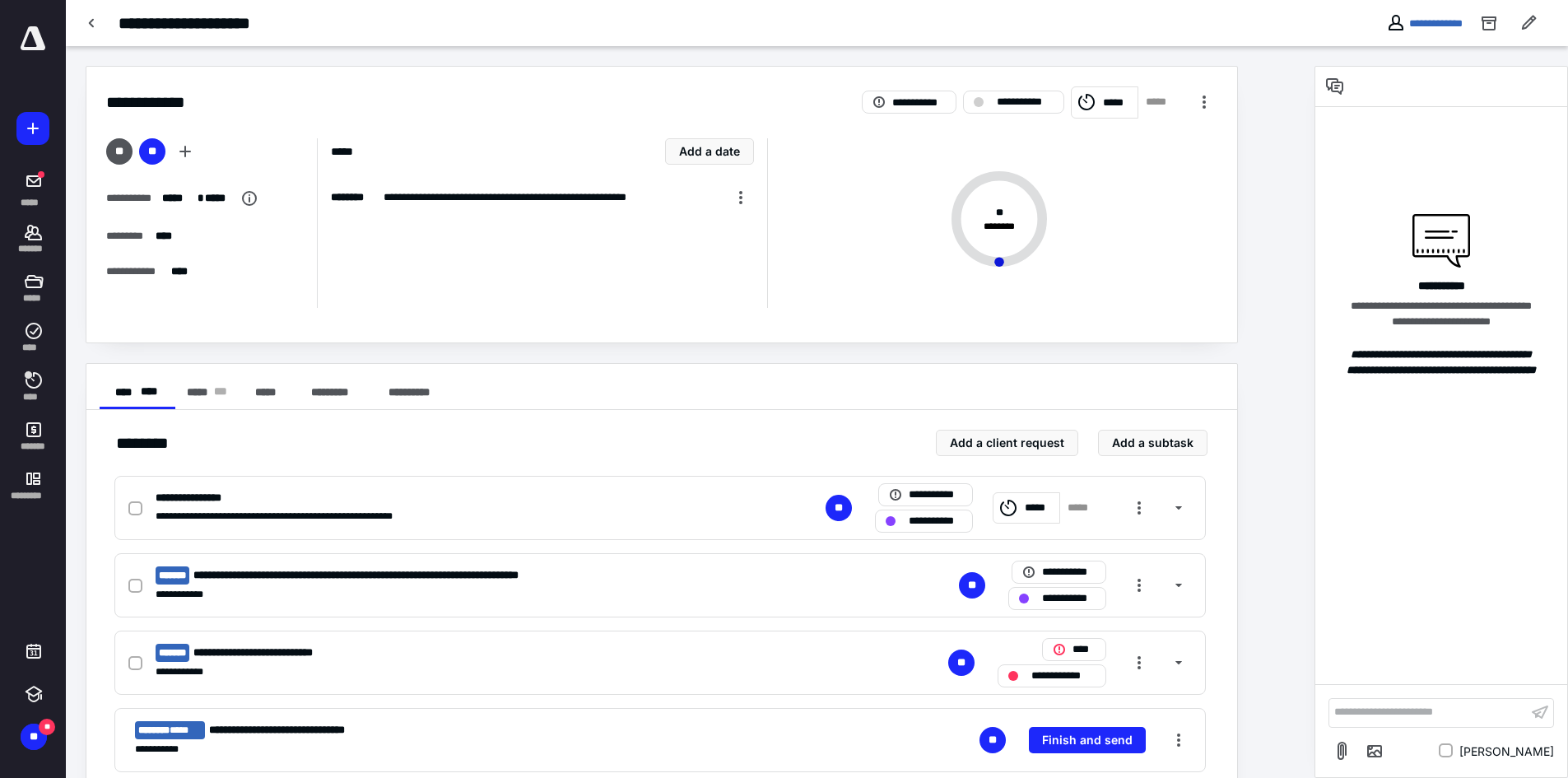 click at bounding box center [92, 23] 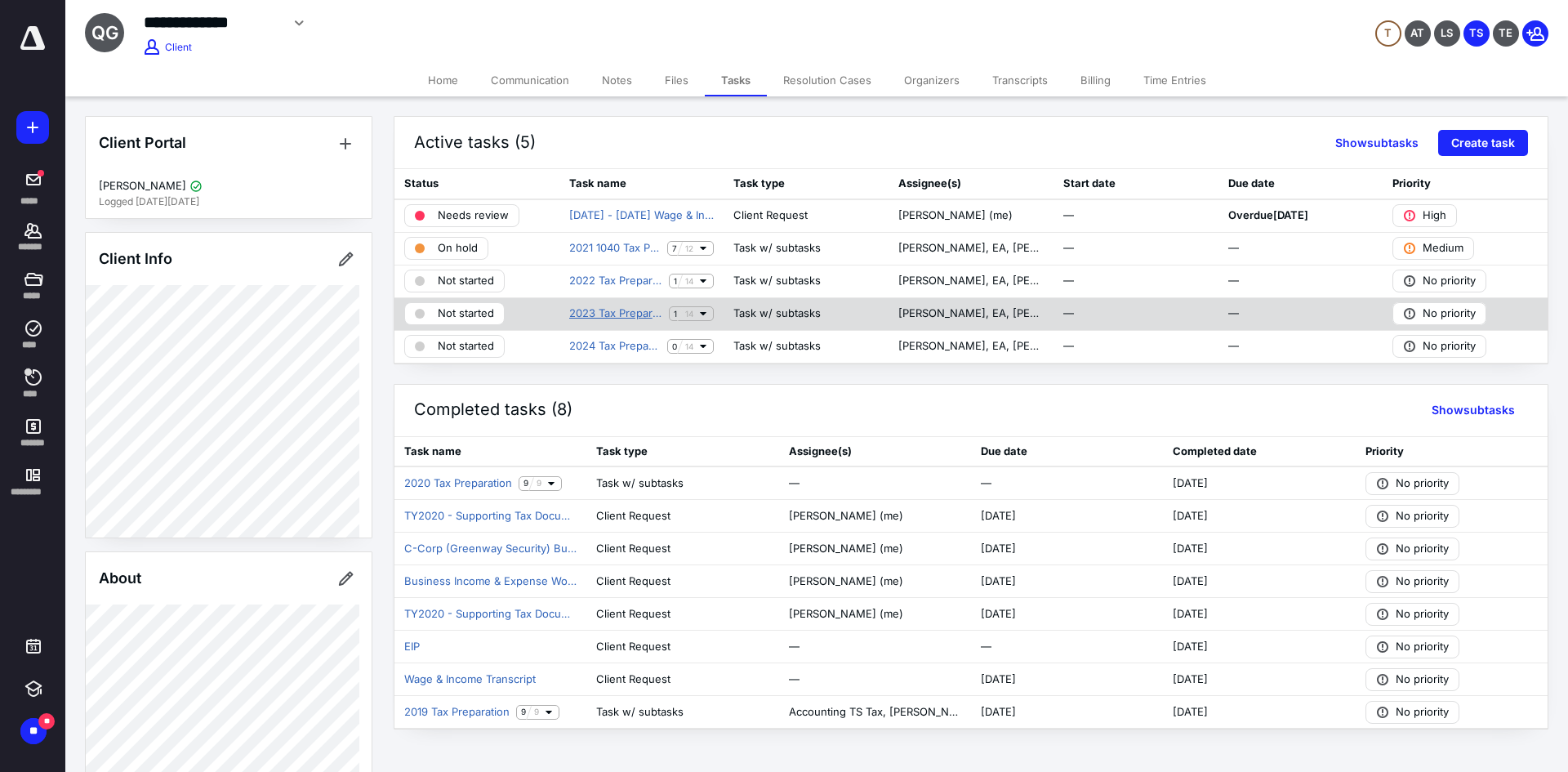 click on "2023 Tax Preparation" at bounding box center [616, 314] 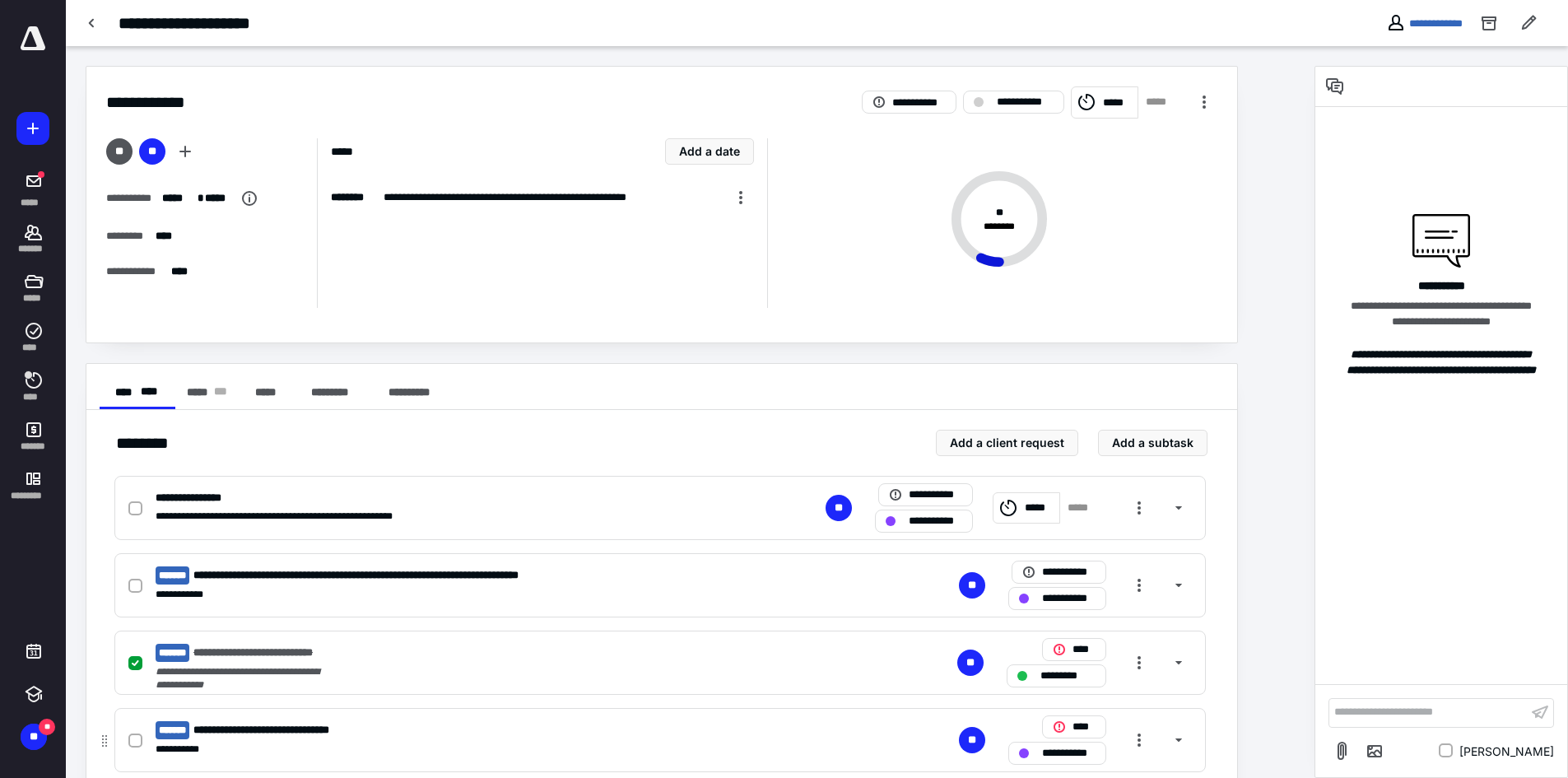 scroll, scrollTop: 247, scrollLeft: 0, axis: vertical 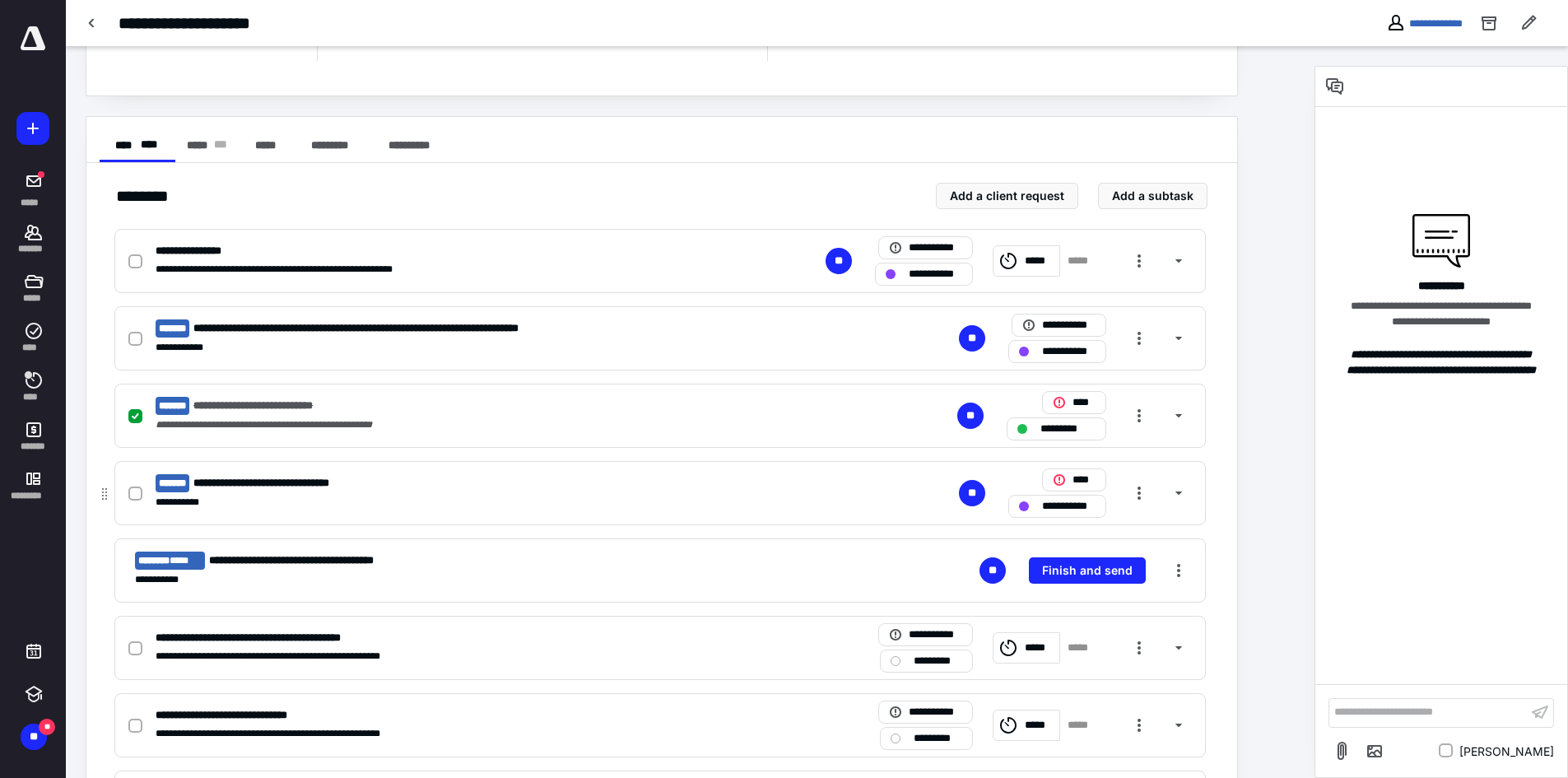 click on "**********" at bounding box center (660, 493) 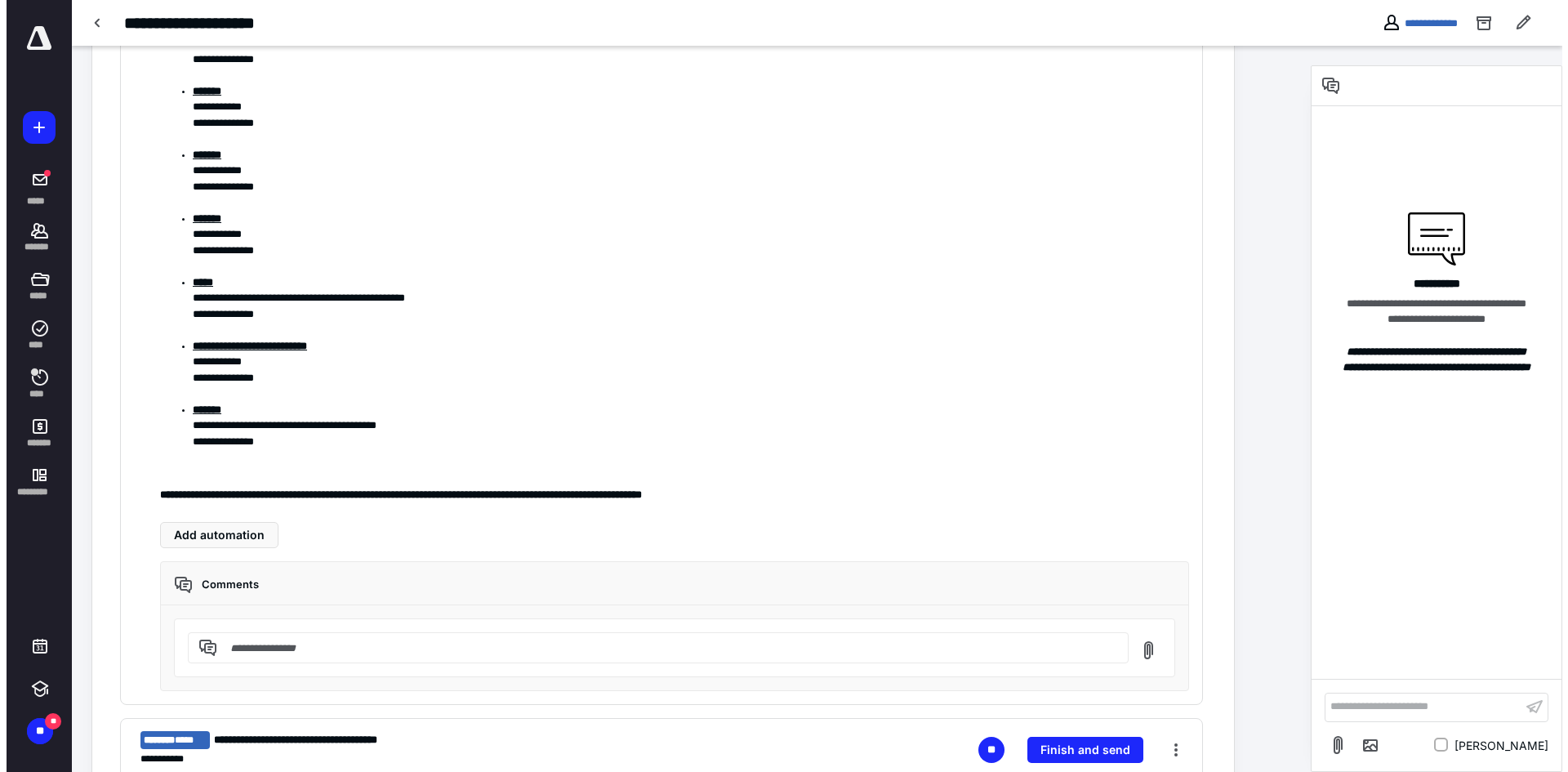 scroll, scrollTop: 572, scrollLeft: 0, axis: vertical 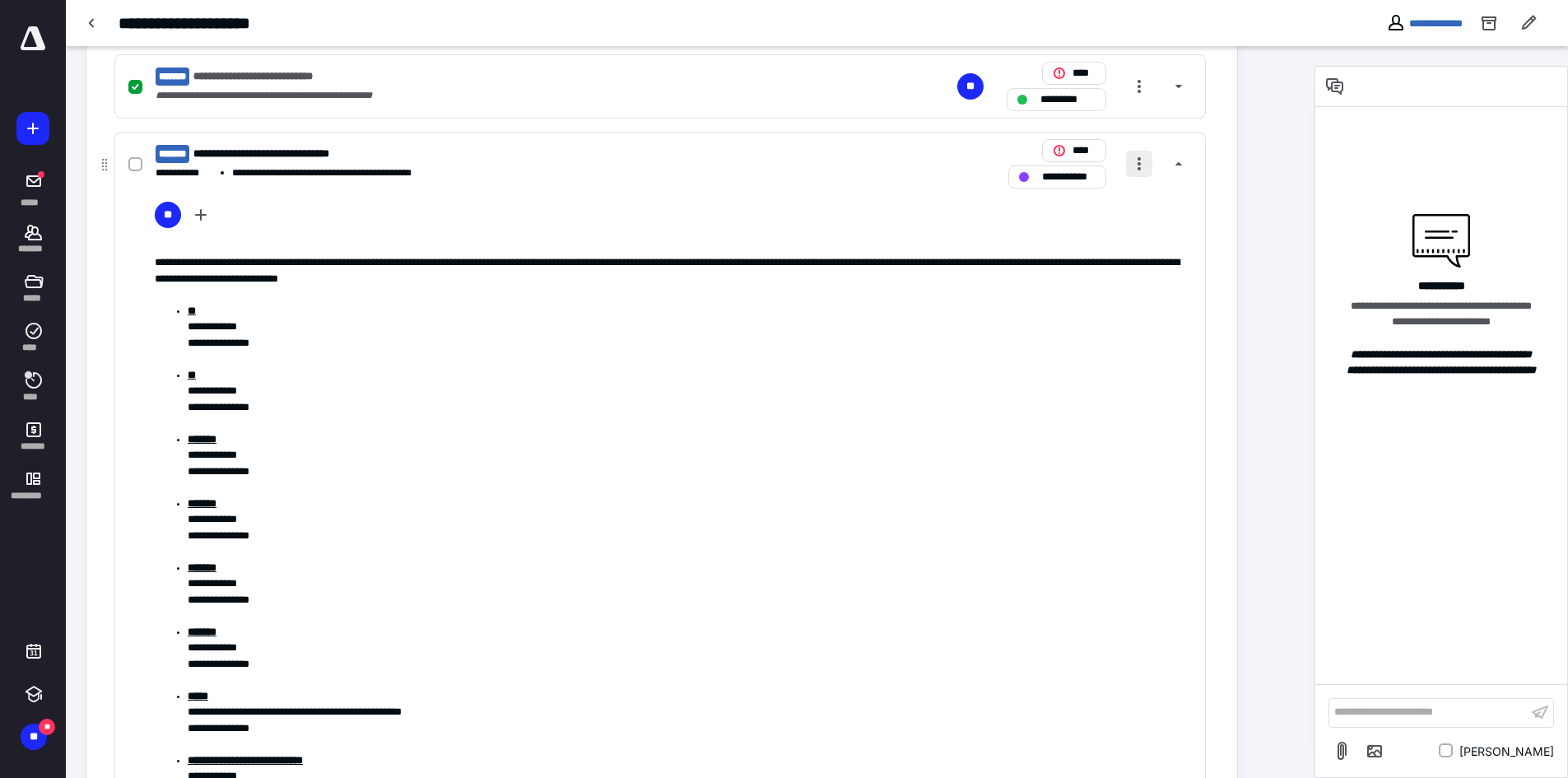 click at bounding box center [1139, 164] 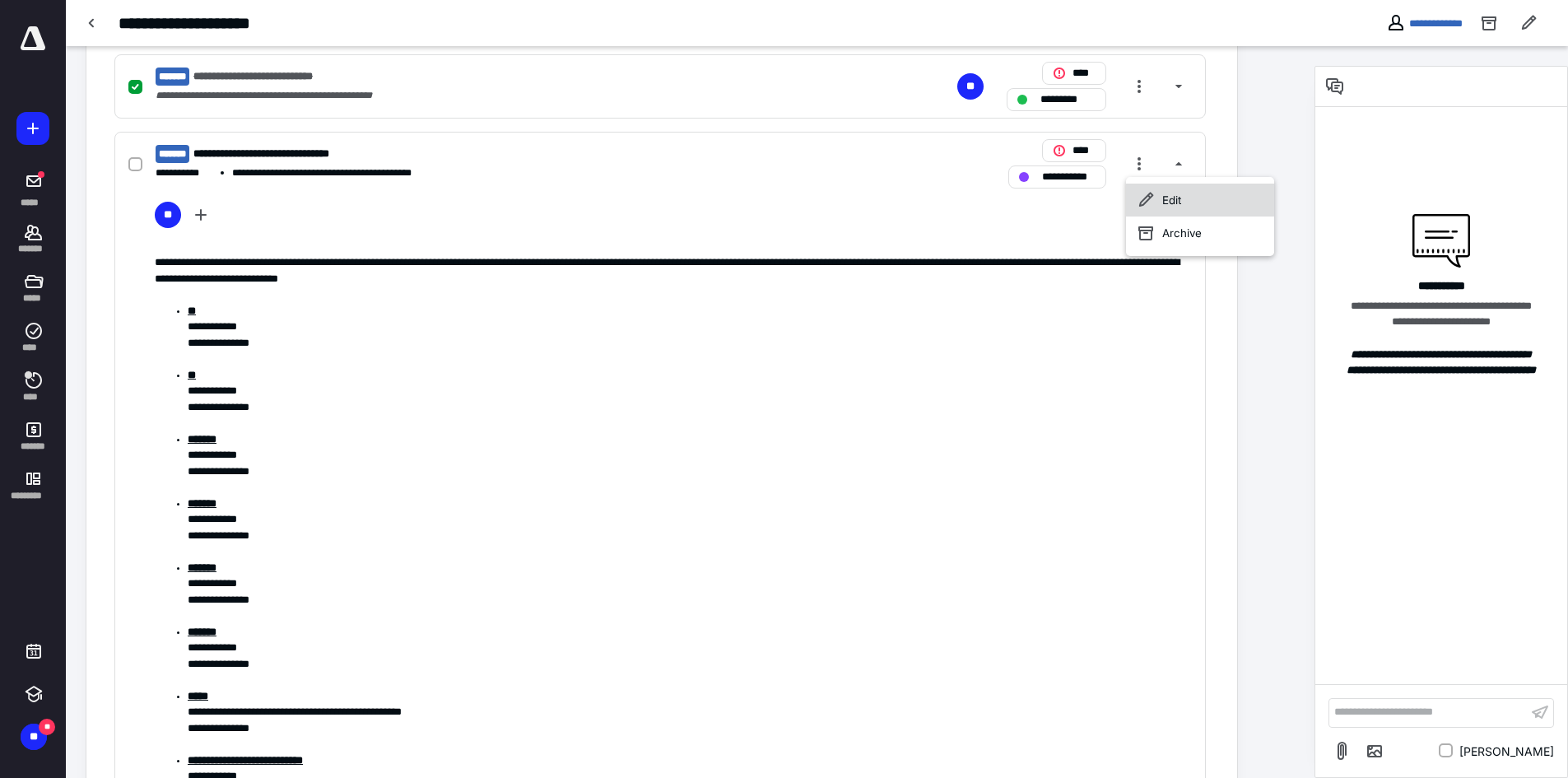 click 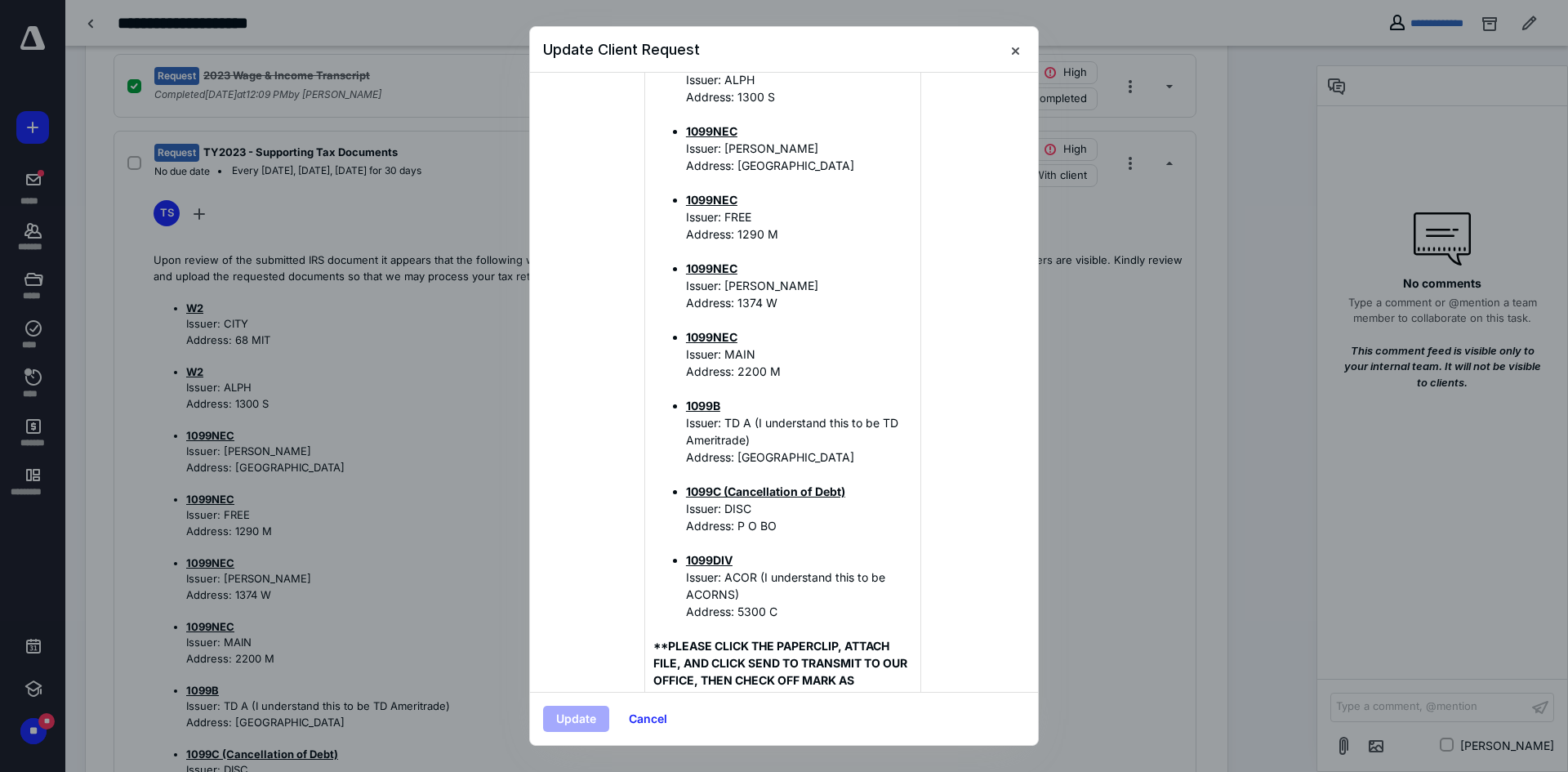 scroll, scrollTop: 623, scrollLeft: 0, axis: vertical 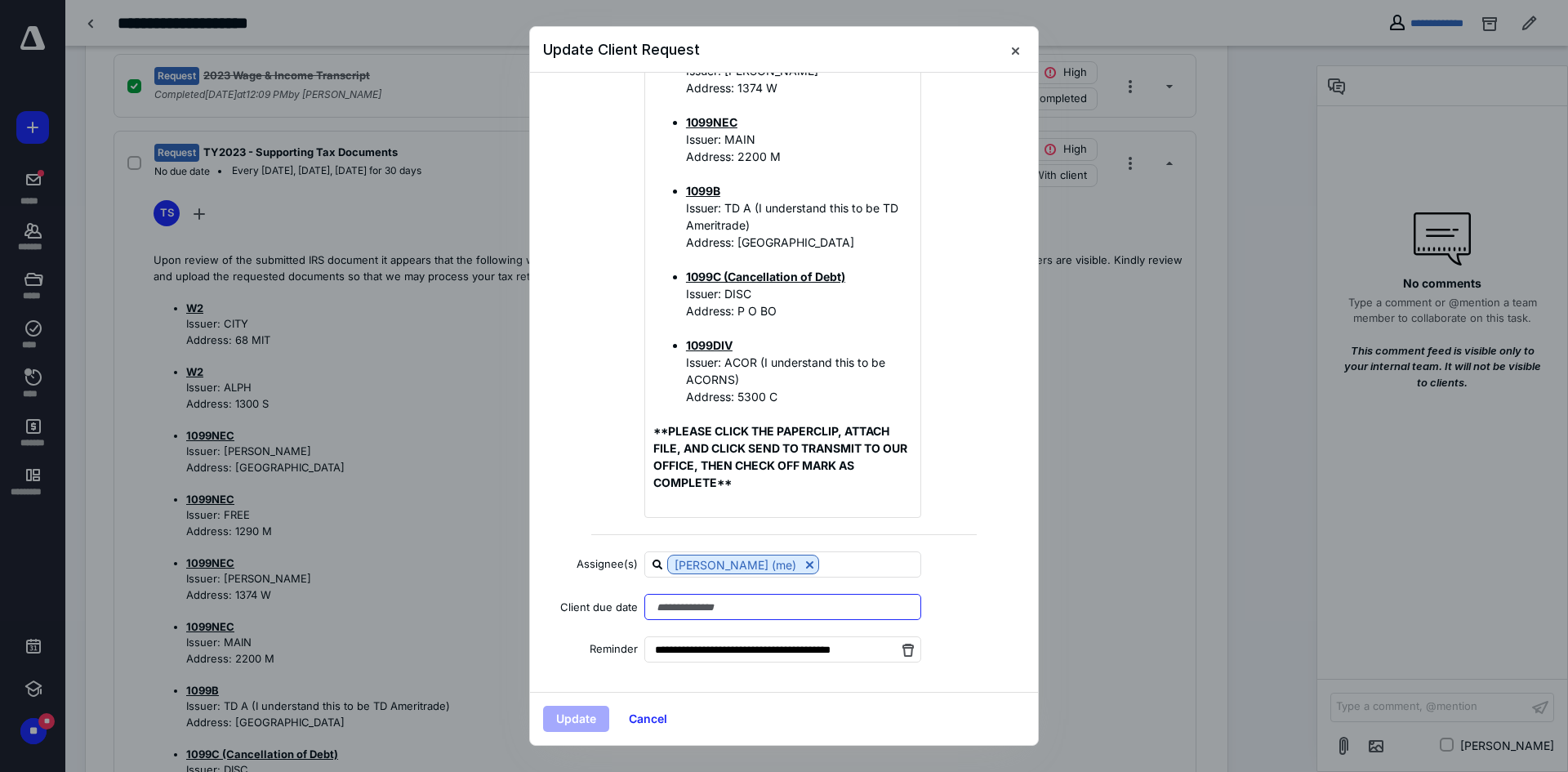 click at bounding box center (782, 607) 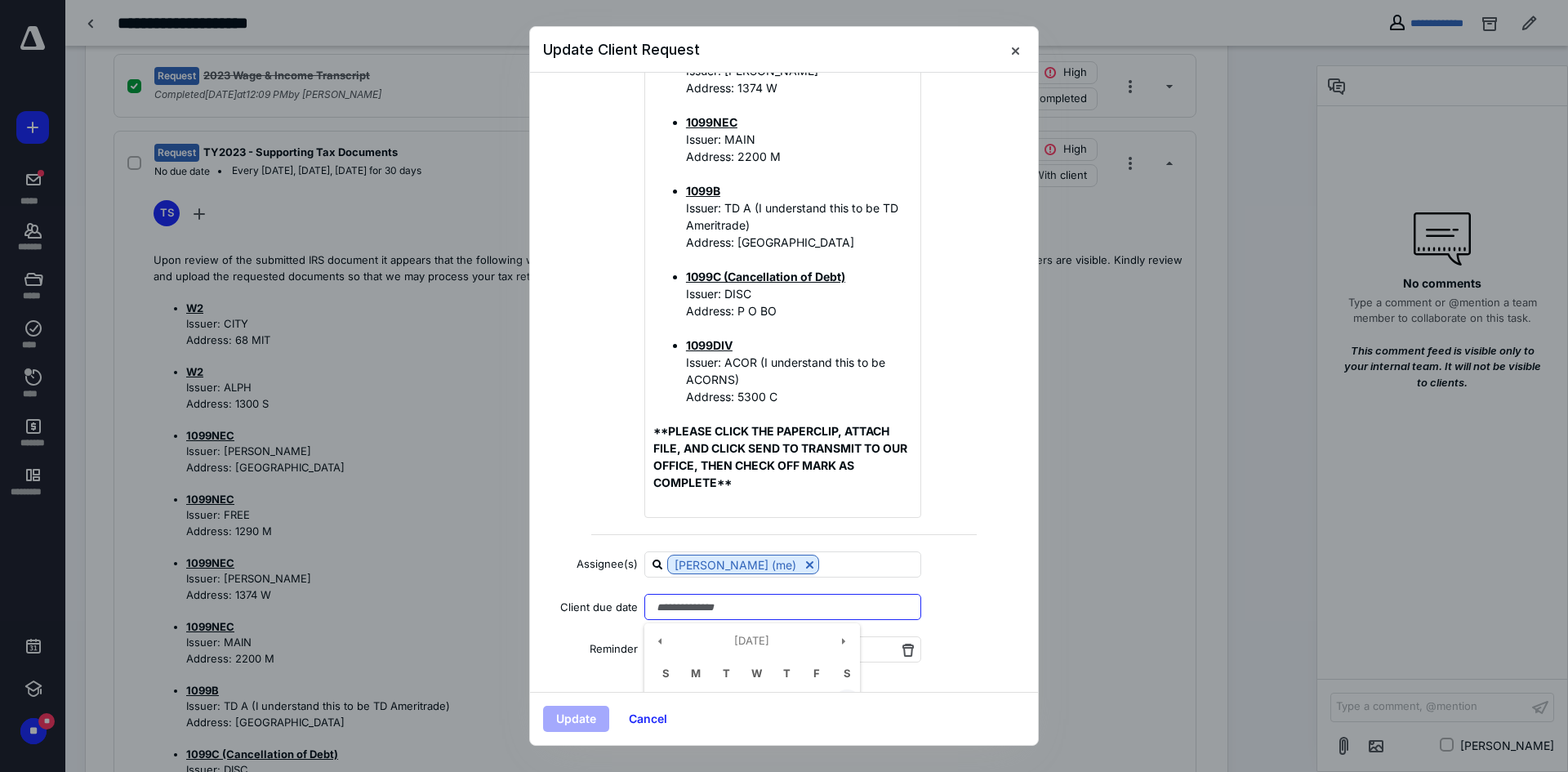 scroll, scrollTop: 808, scrollLeft: 0, axis: vertical 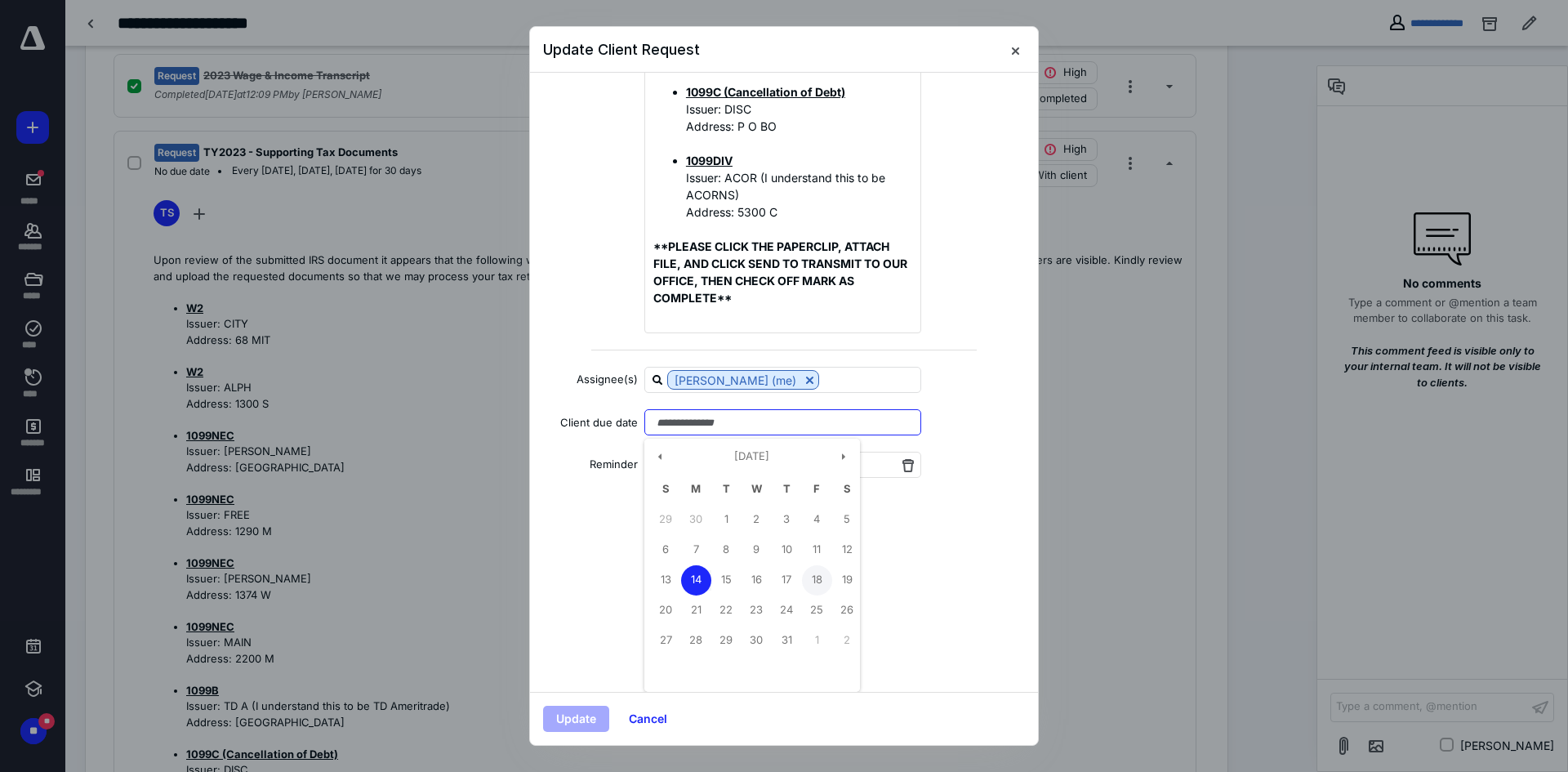 click on "18" at bounding box center (817, 580) 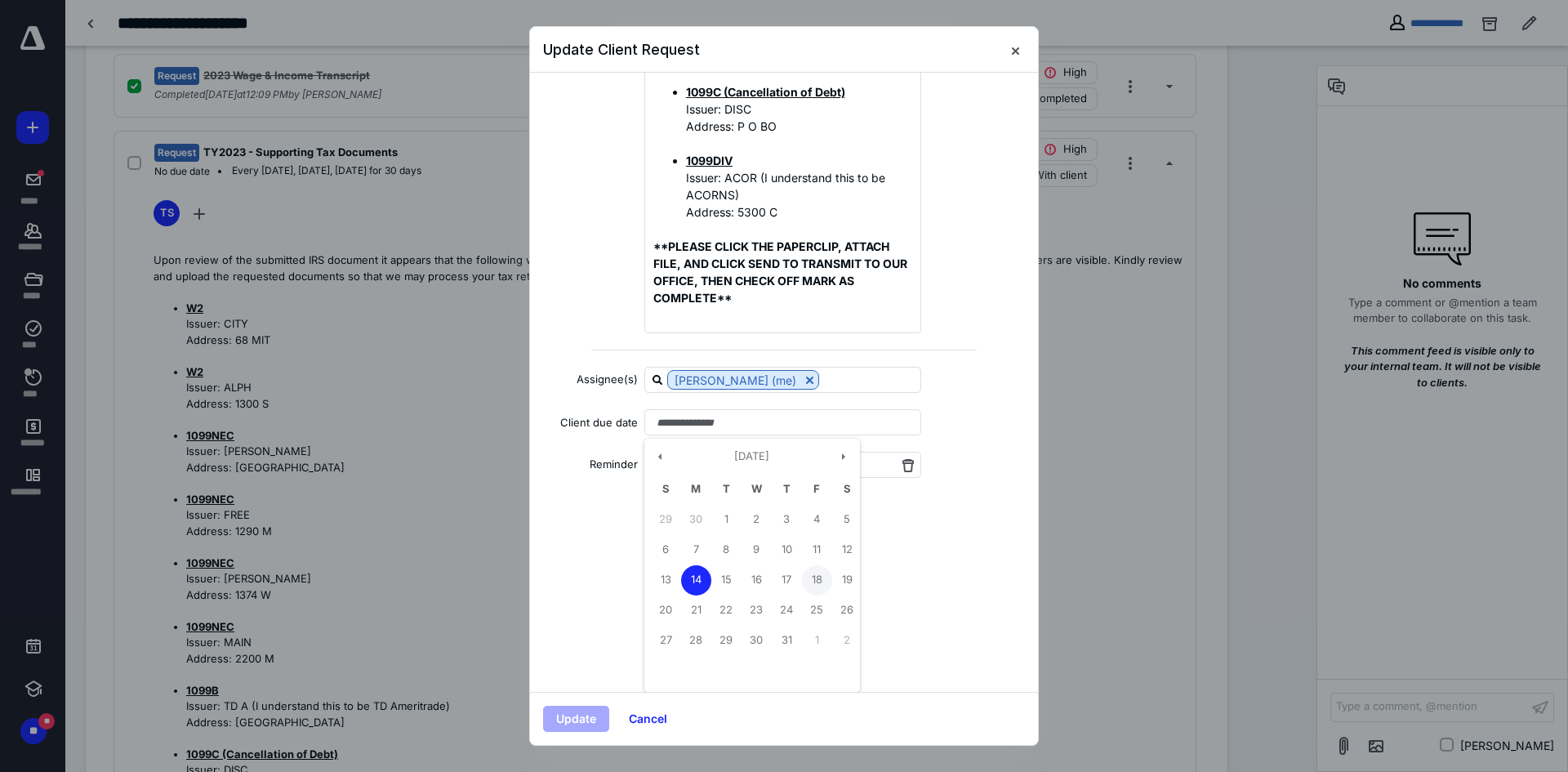 type on "**********" 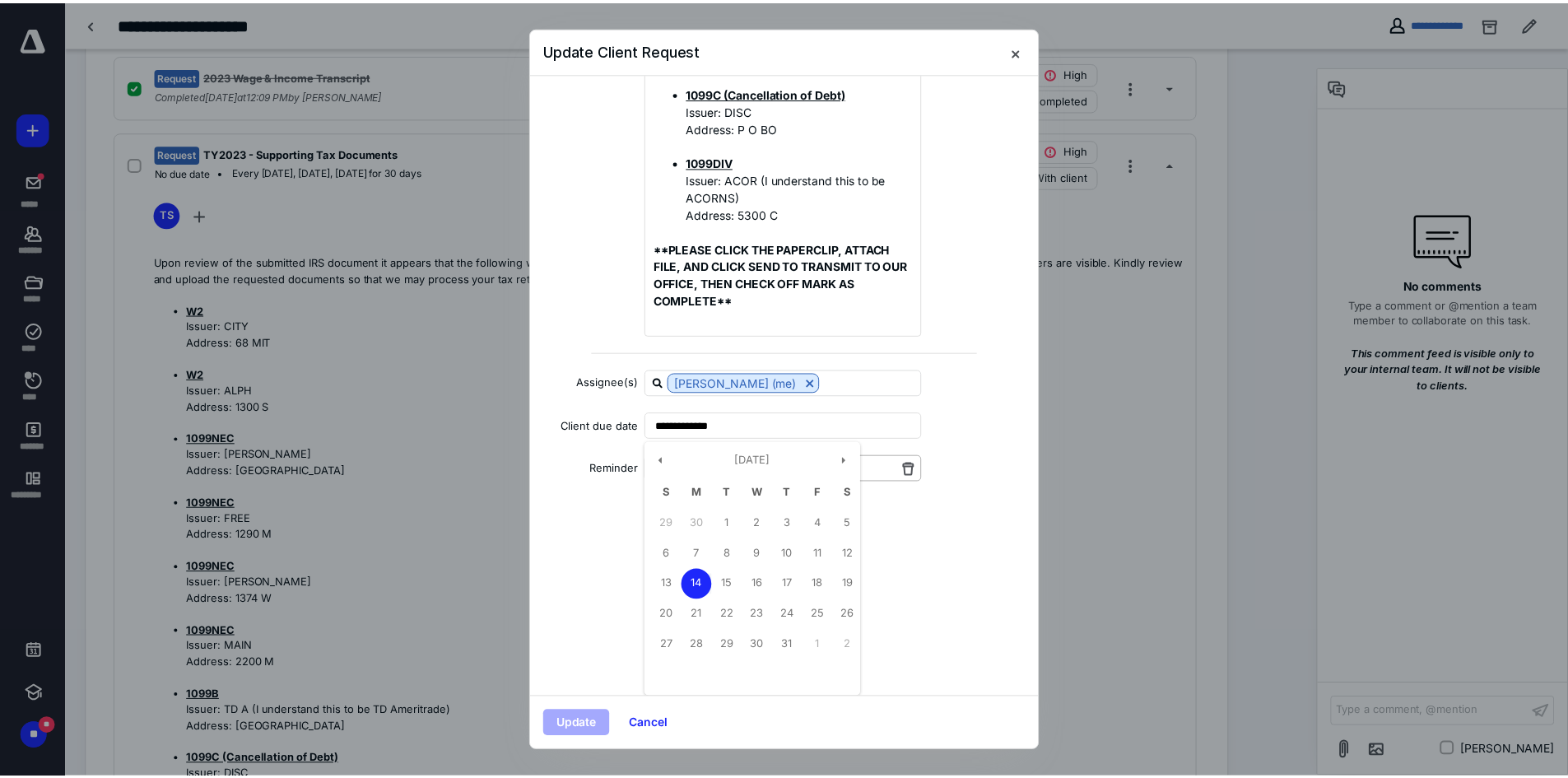 scroll, scrollTop: 628, scrollLeft: 0, axis: vertical 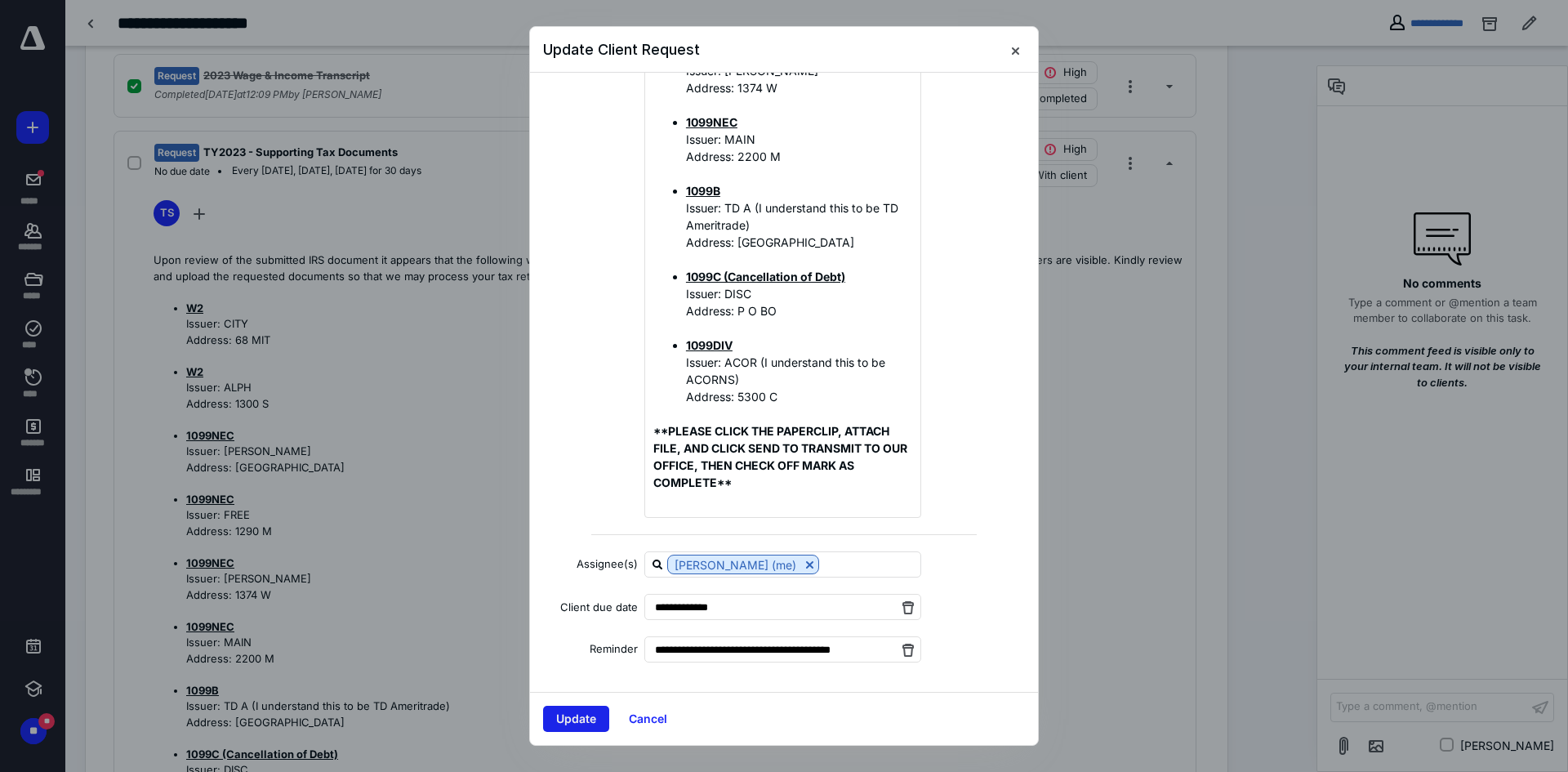 click on "Update" at bounding box center (576, 719) 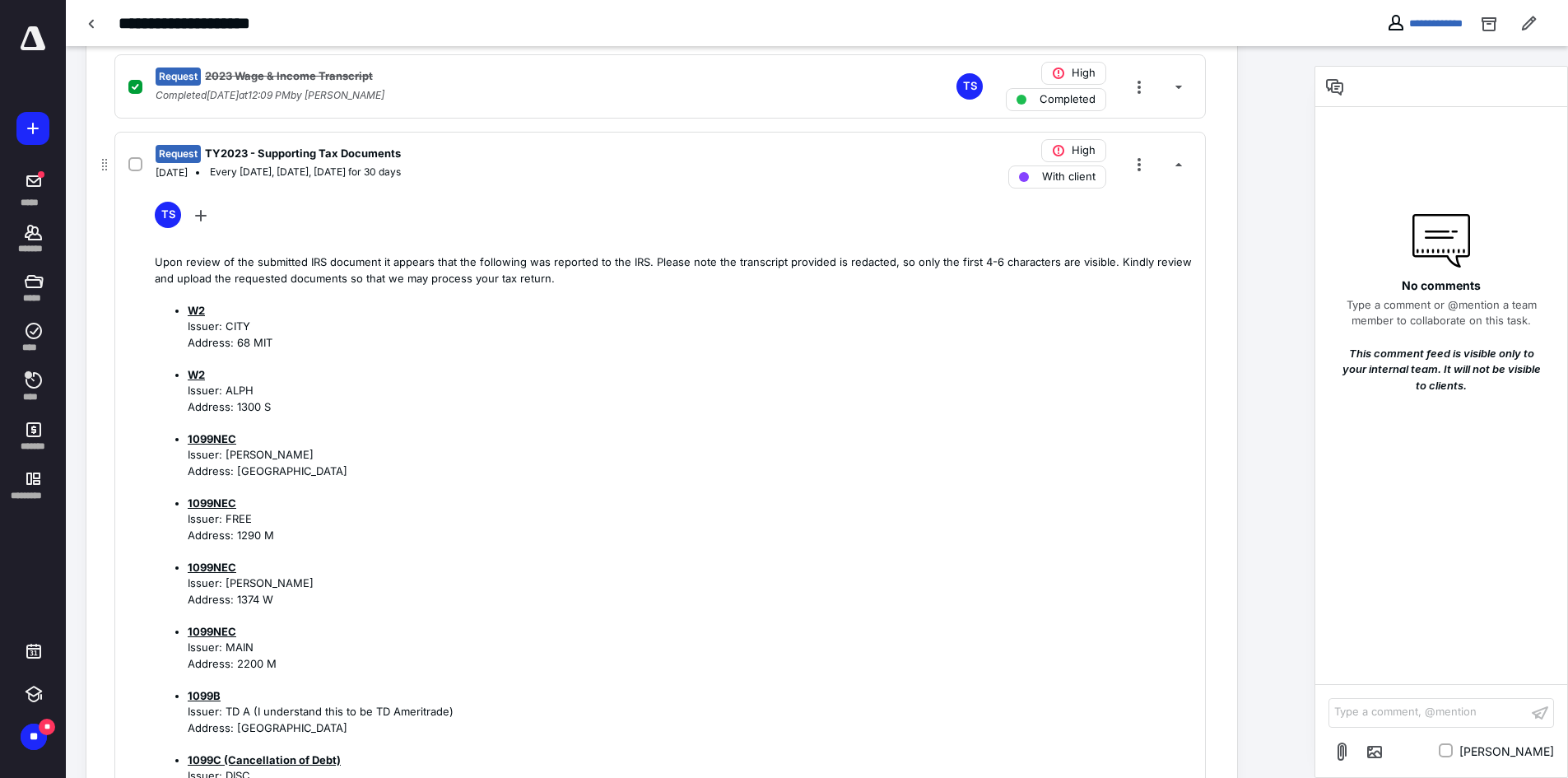 scroll, scrollTop: 494, scrollLeft: 0, axis: vertical 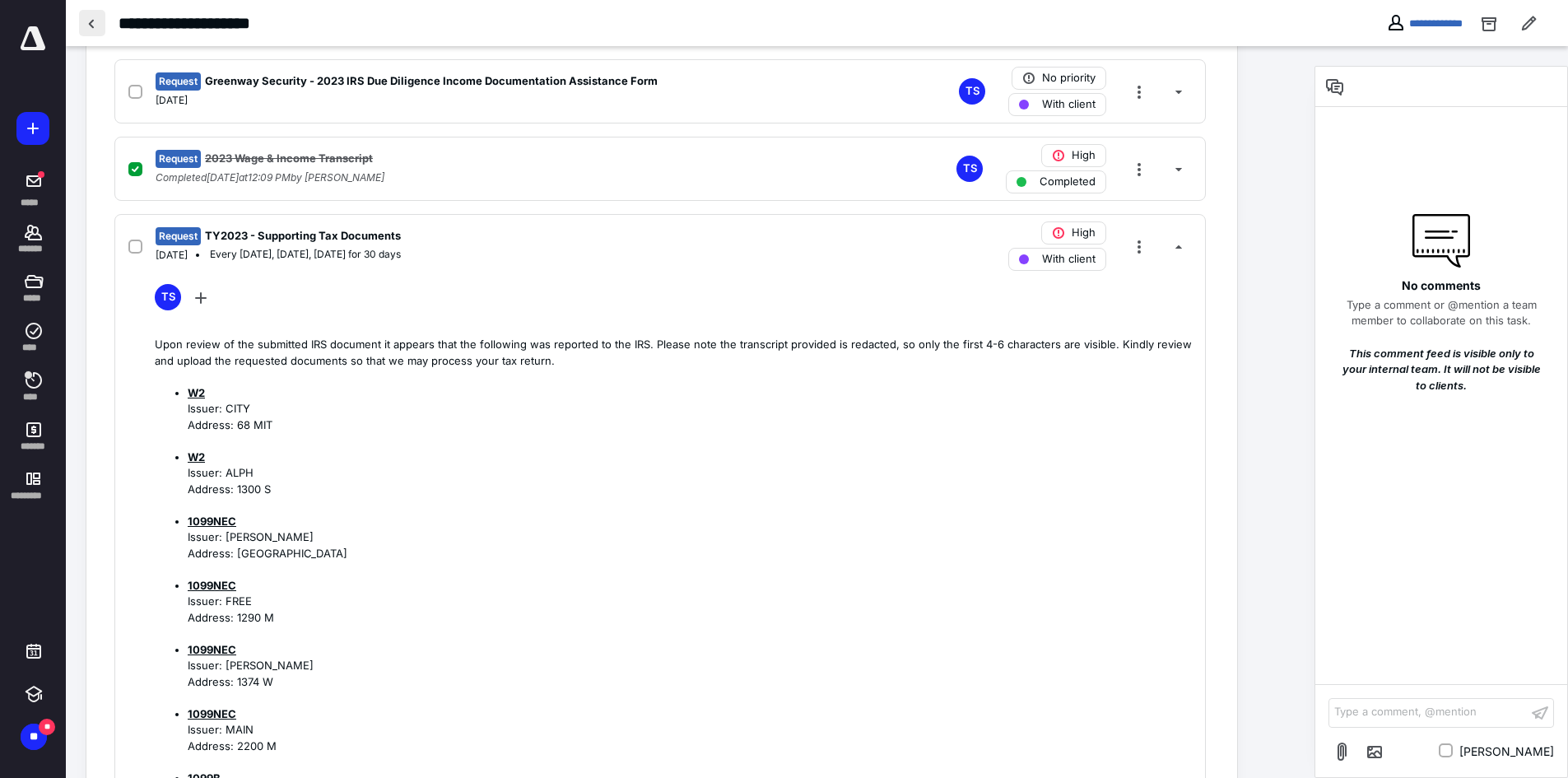 click at bounding box center [92, 23] 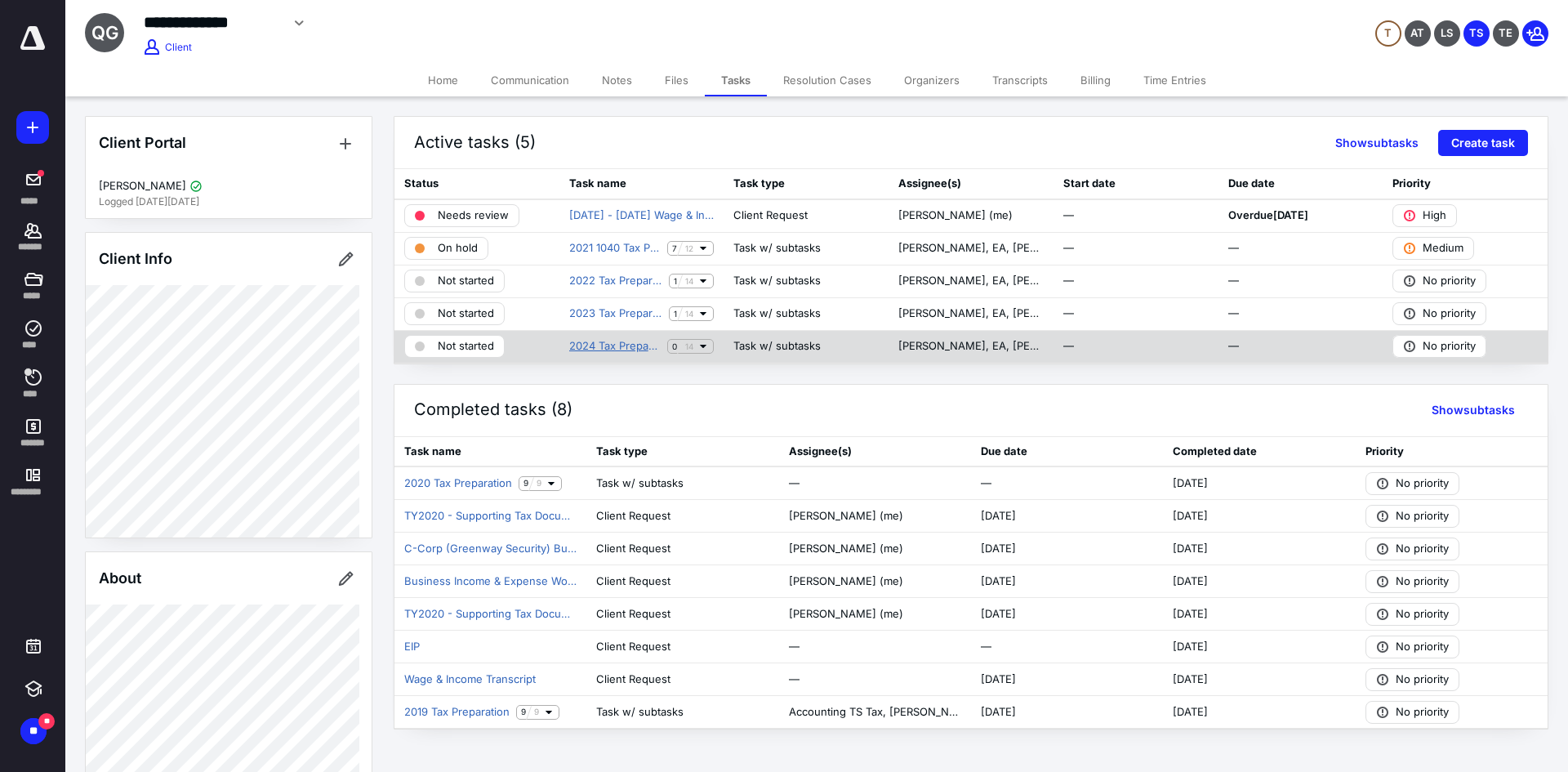 click on "2024 Tax Preparation" at bounding box center [615, 346] 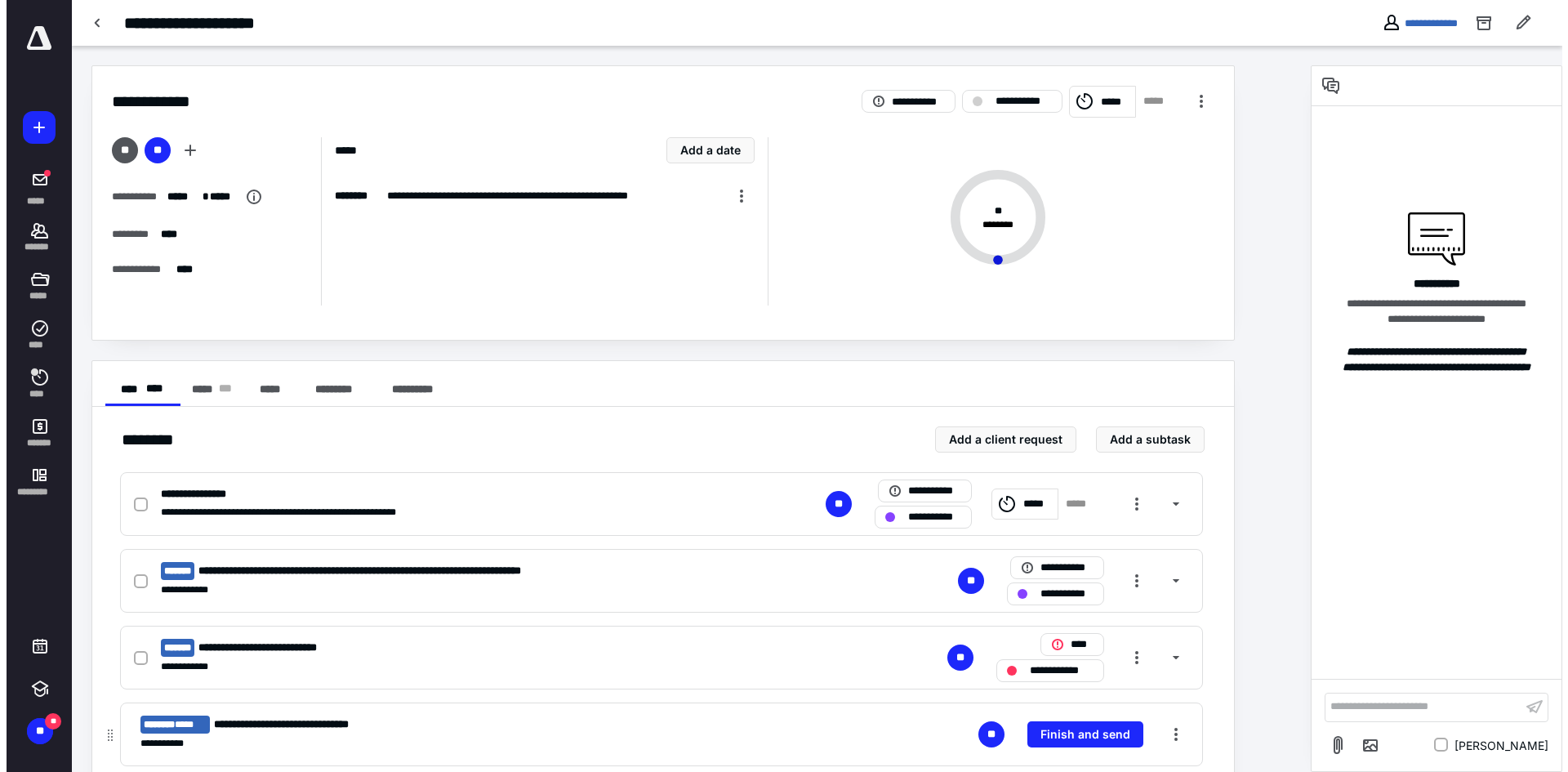 scroll, scrollTop: 163, scrollLeft: 0, axis: vertical 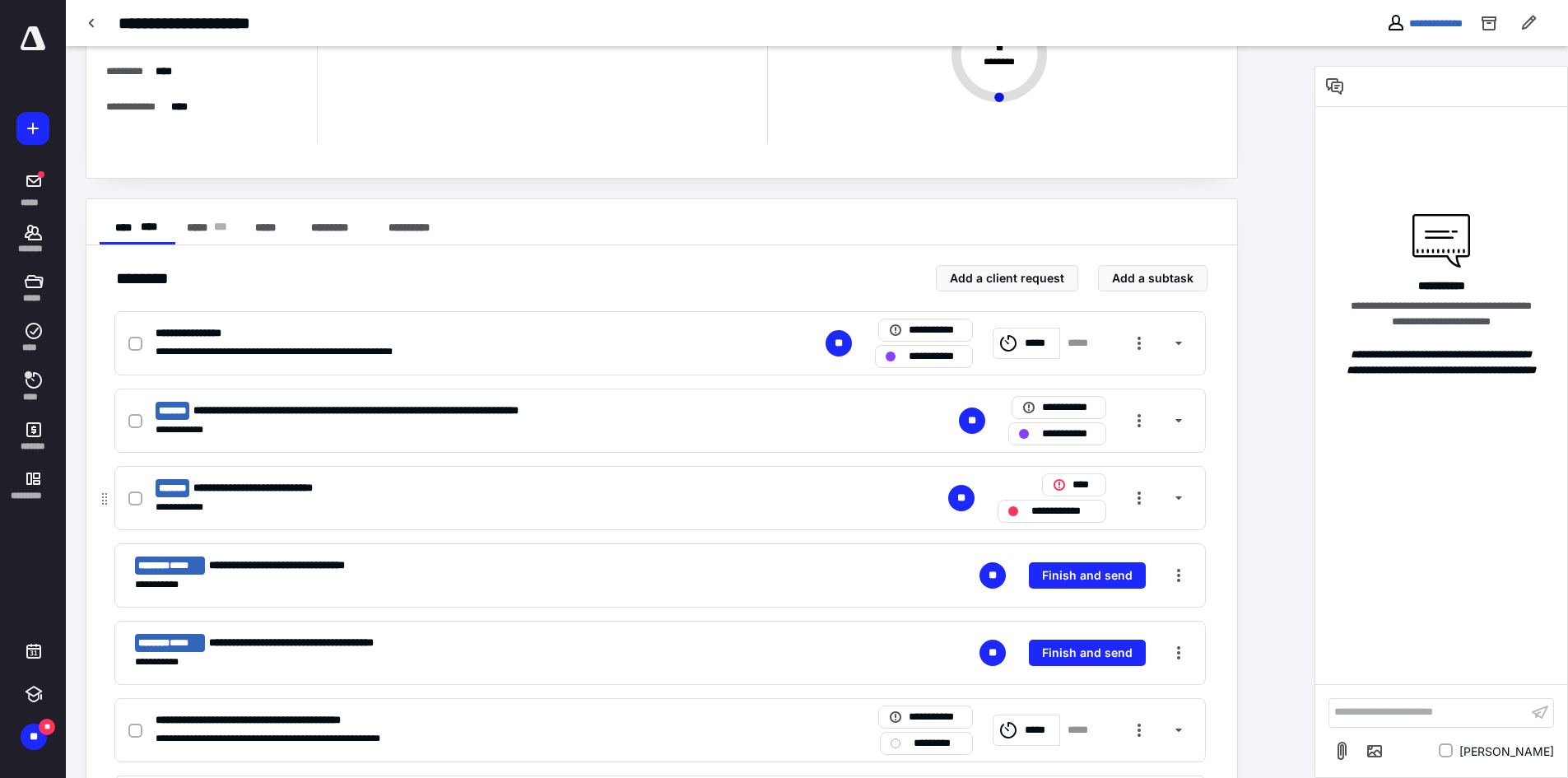 click 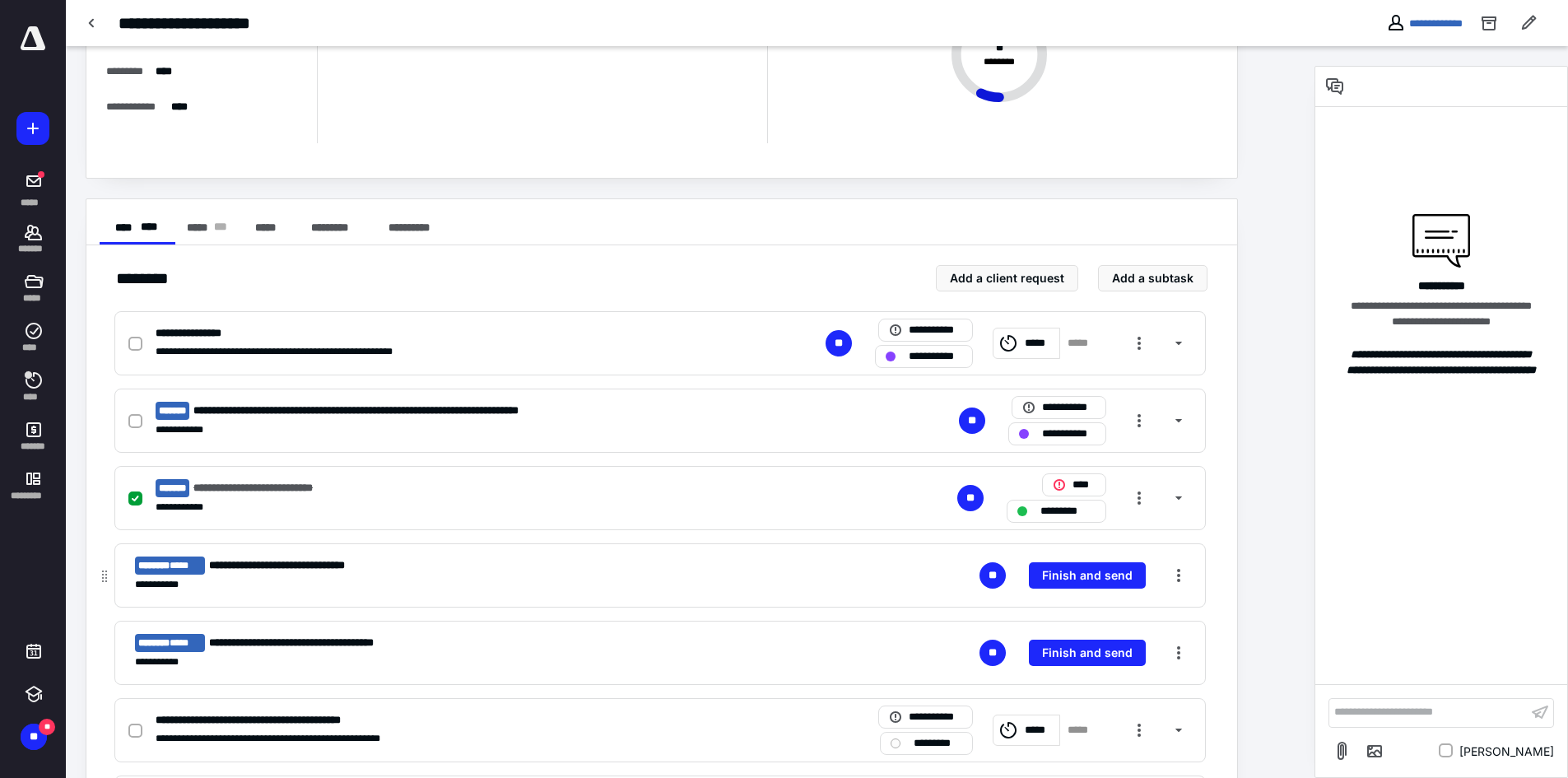 click on "**********" at bounding box center [434, 566] 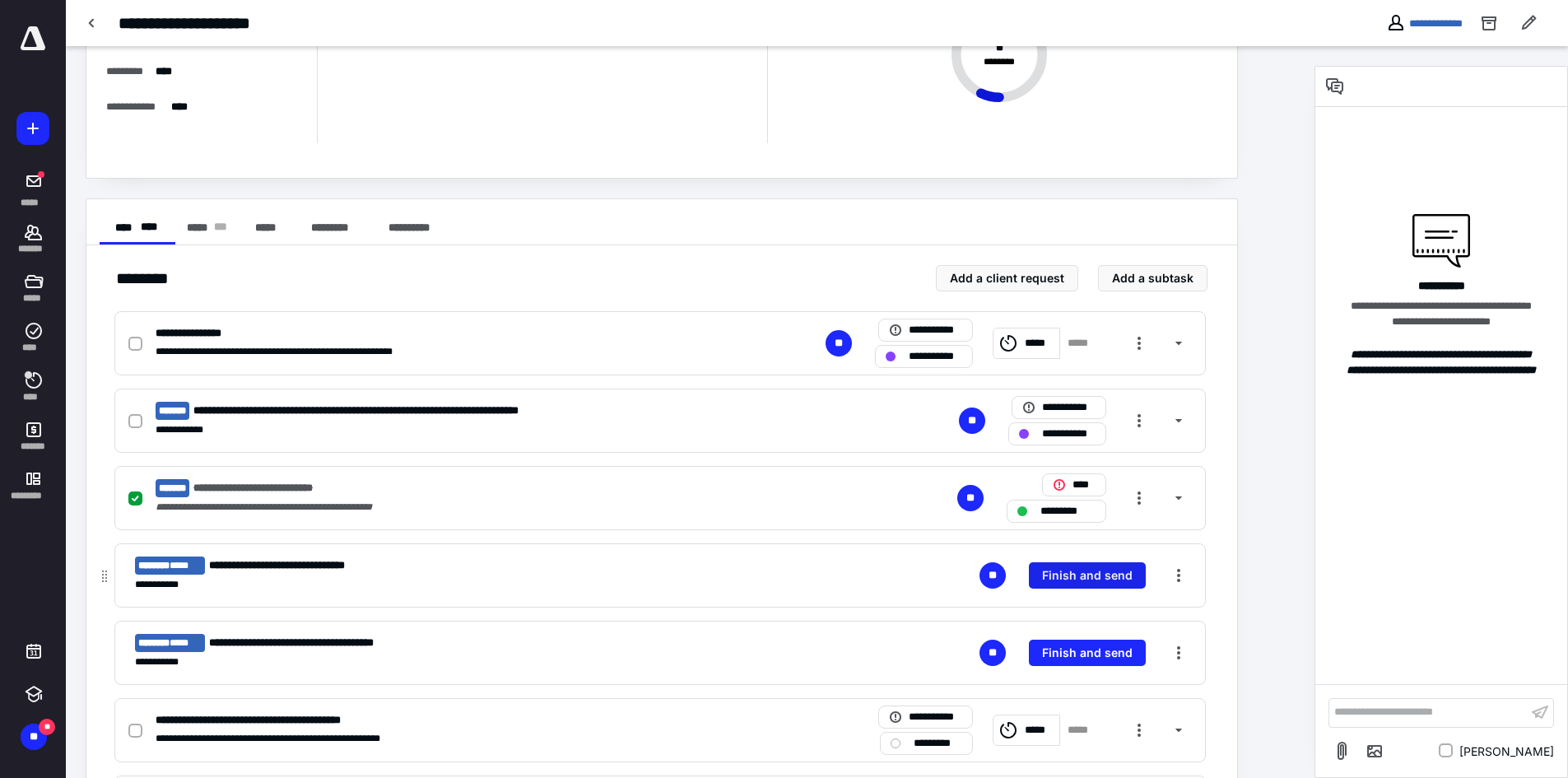 click on "Finish and send" at bounding box center (1087, 575) 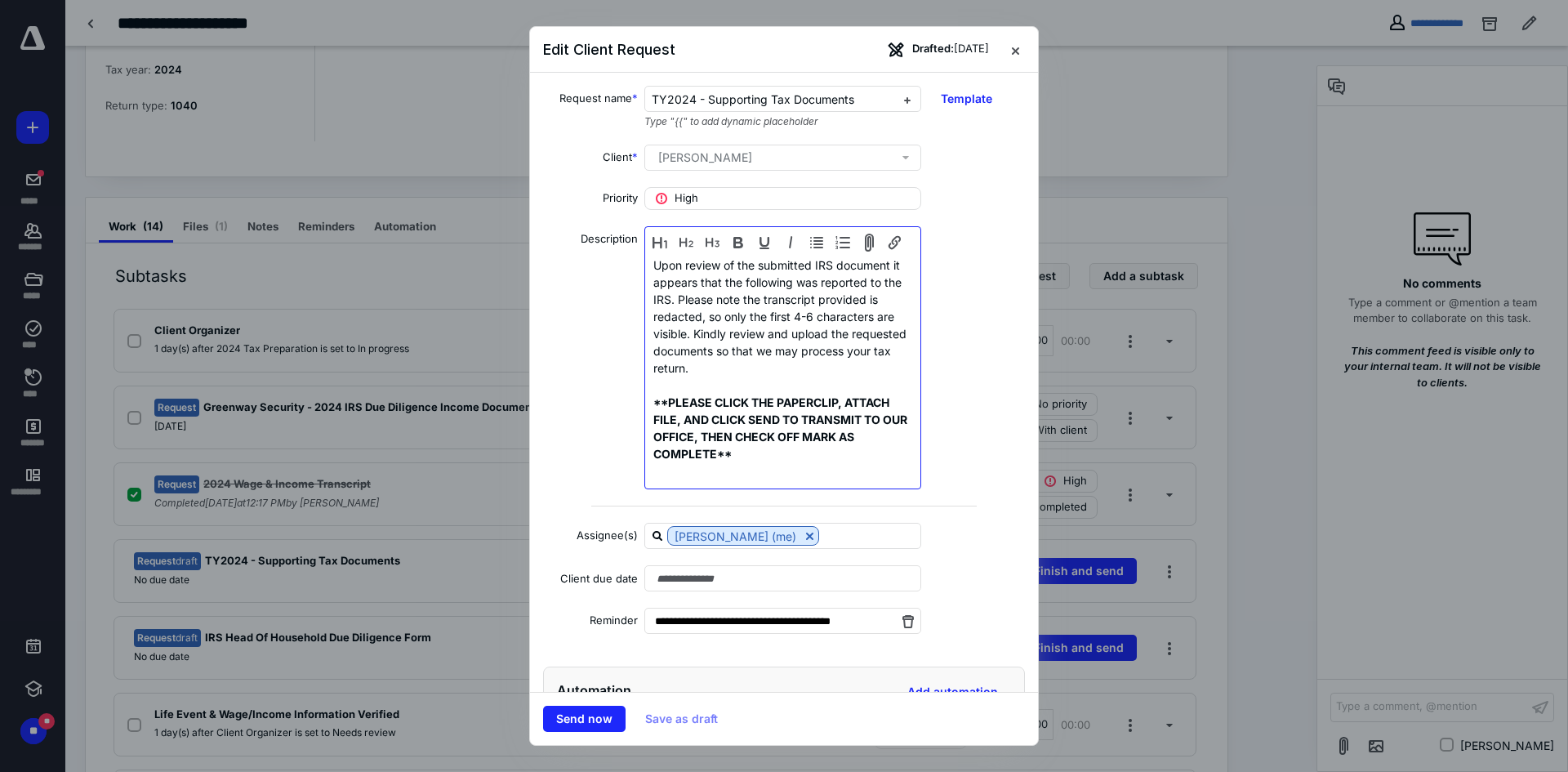 click on "Upon review of the submitted IRS document it appears that the following was reported to the IRS. Please note the transcript provided is redacted, so only the first 4-6 characters are visible. Kindly review and upload the requested documents so that we may process your tax return.  **PLEASE CLICK THE PAPERCLIP, ATTACH FILE, AND CLICK SEND TO TRANSMIT TO OUR OFFICE, THEN CHECK OFF MARK AS COMPLETE**" at bounding box center (782, 359) 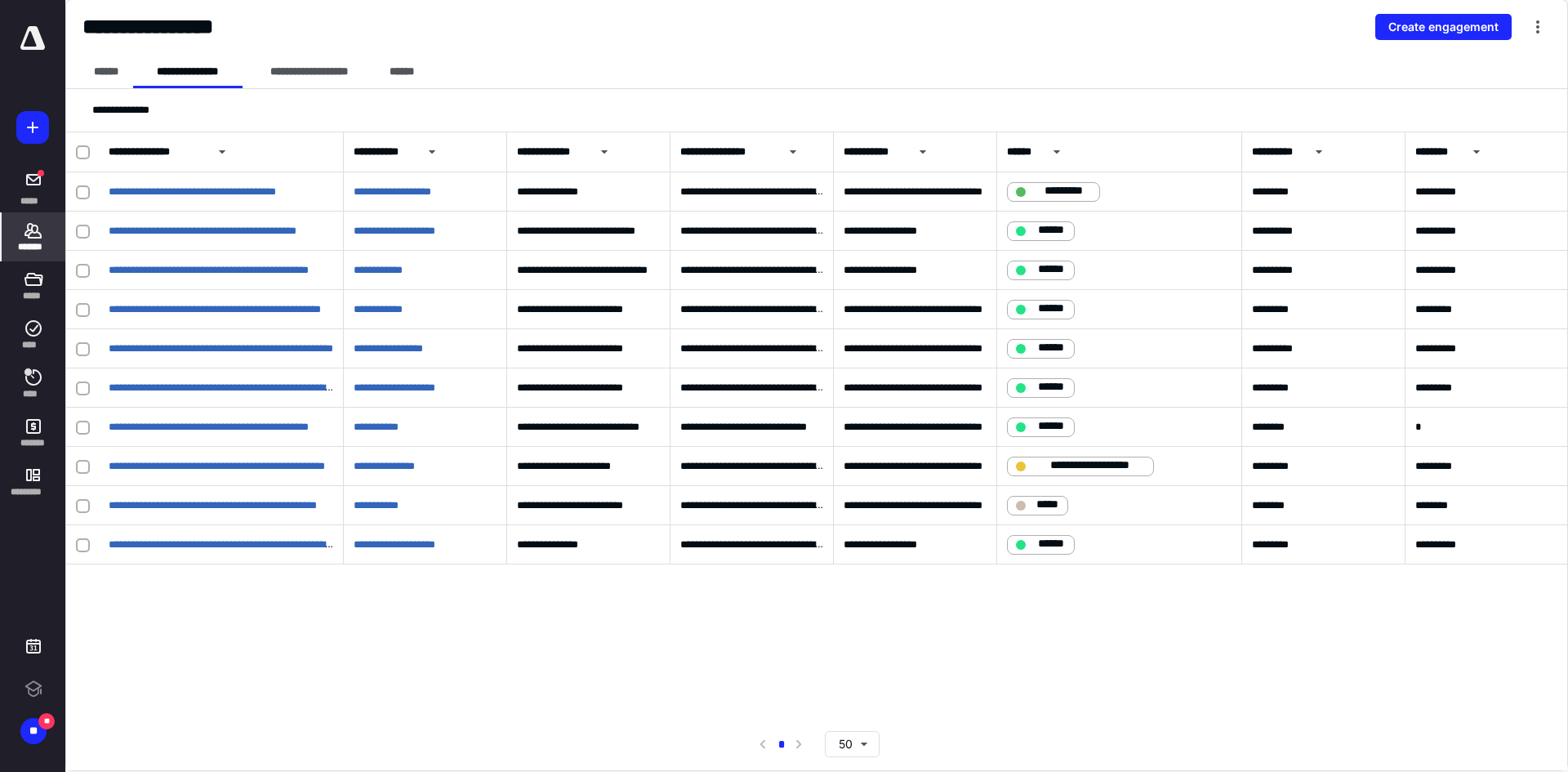scroll, scrollTop: 0, scrollLeft: 0, axis: both 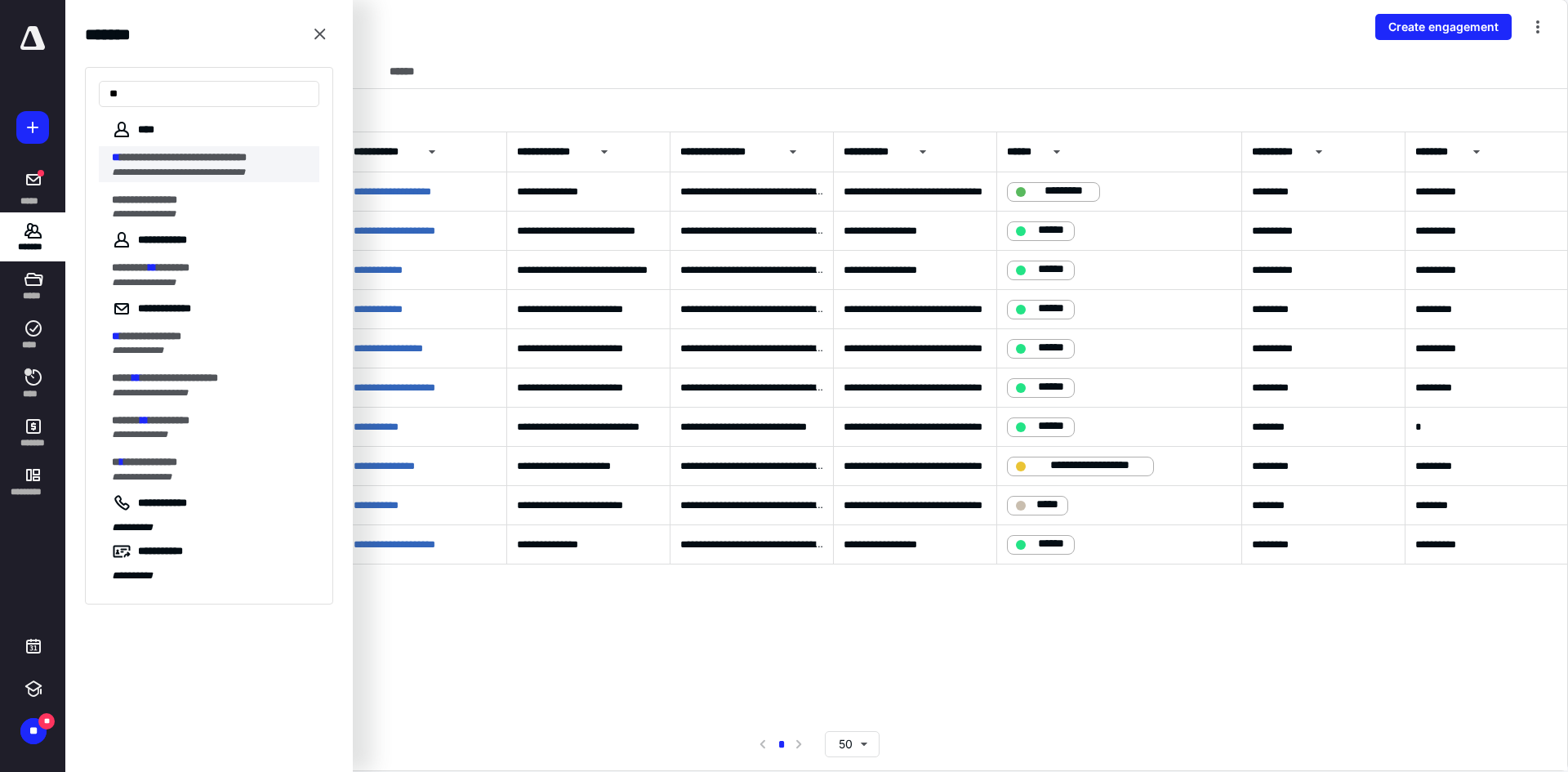 type on "**" 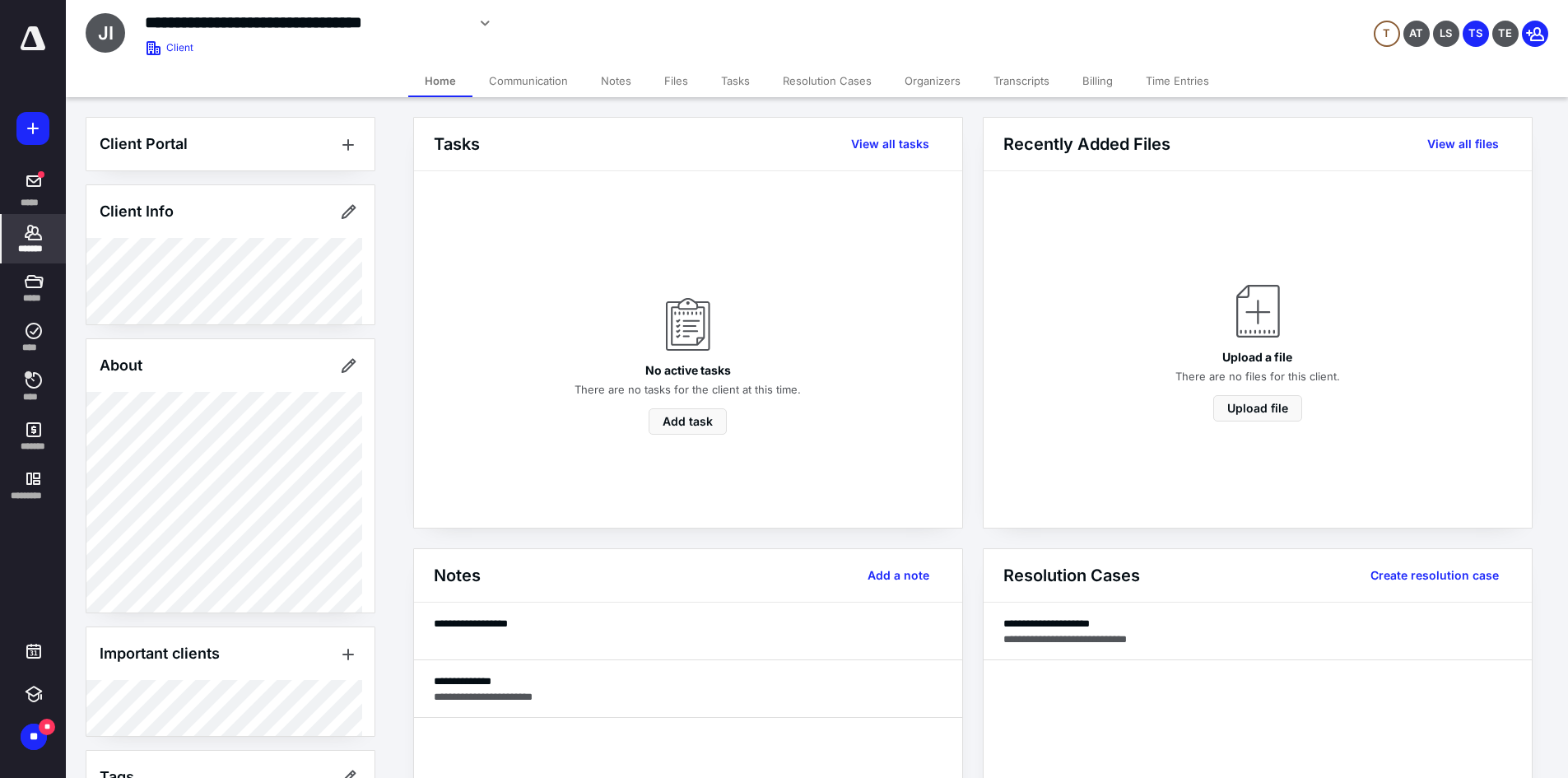 click on "Files" at bounding box center (676, 81) 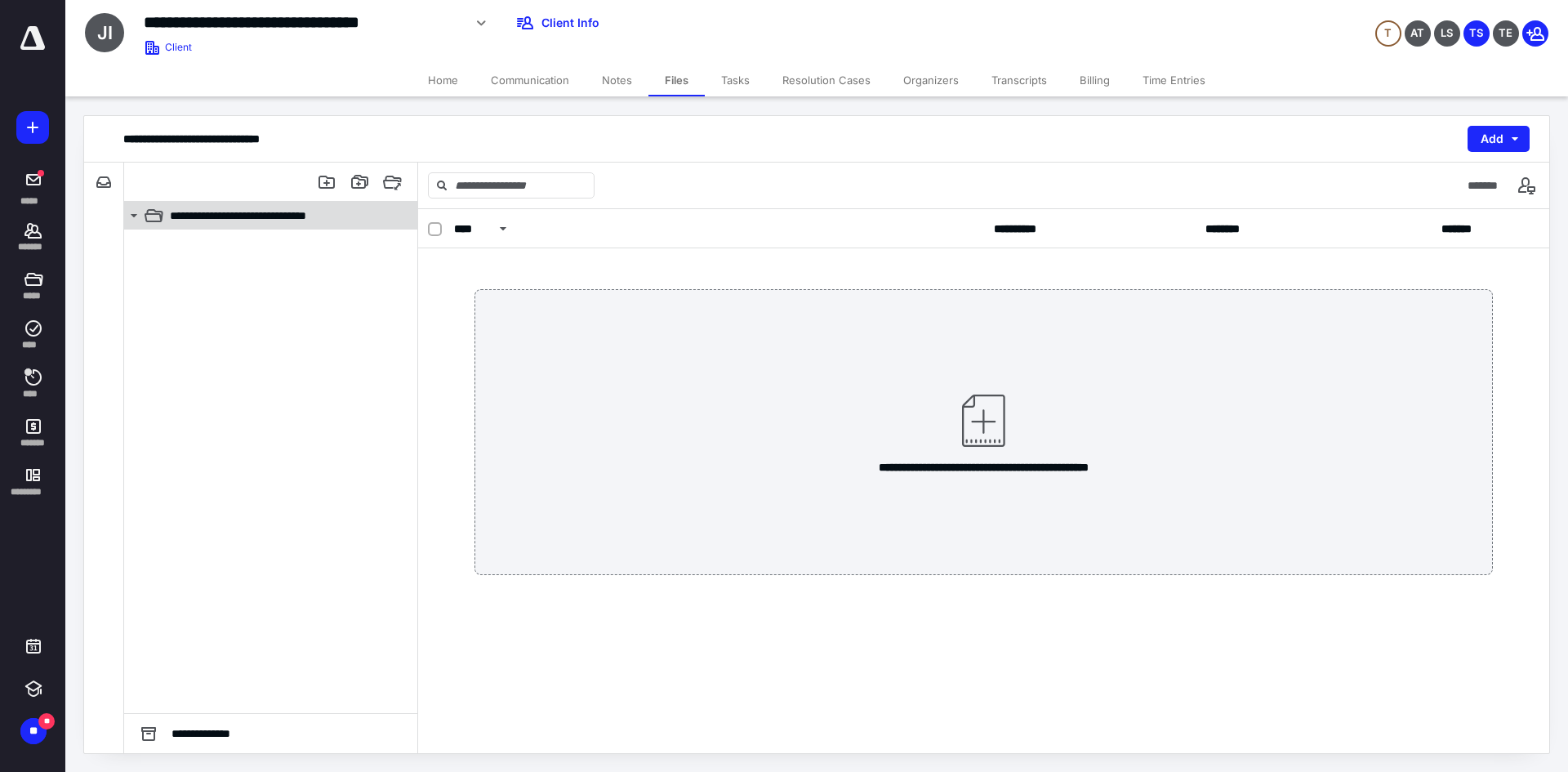 click 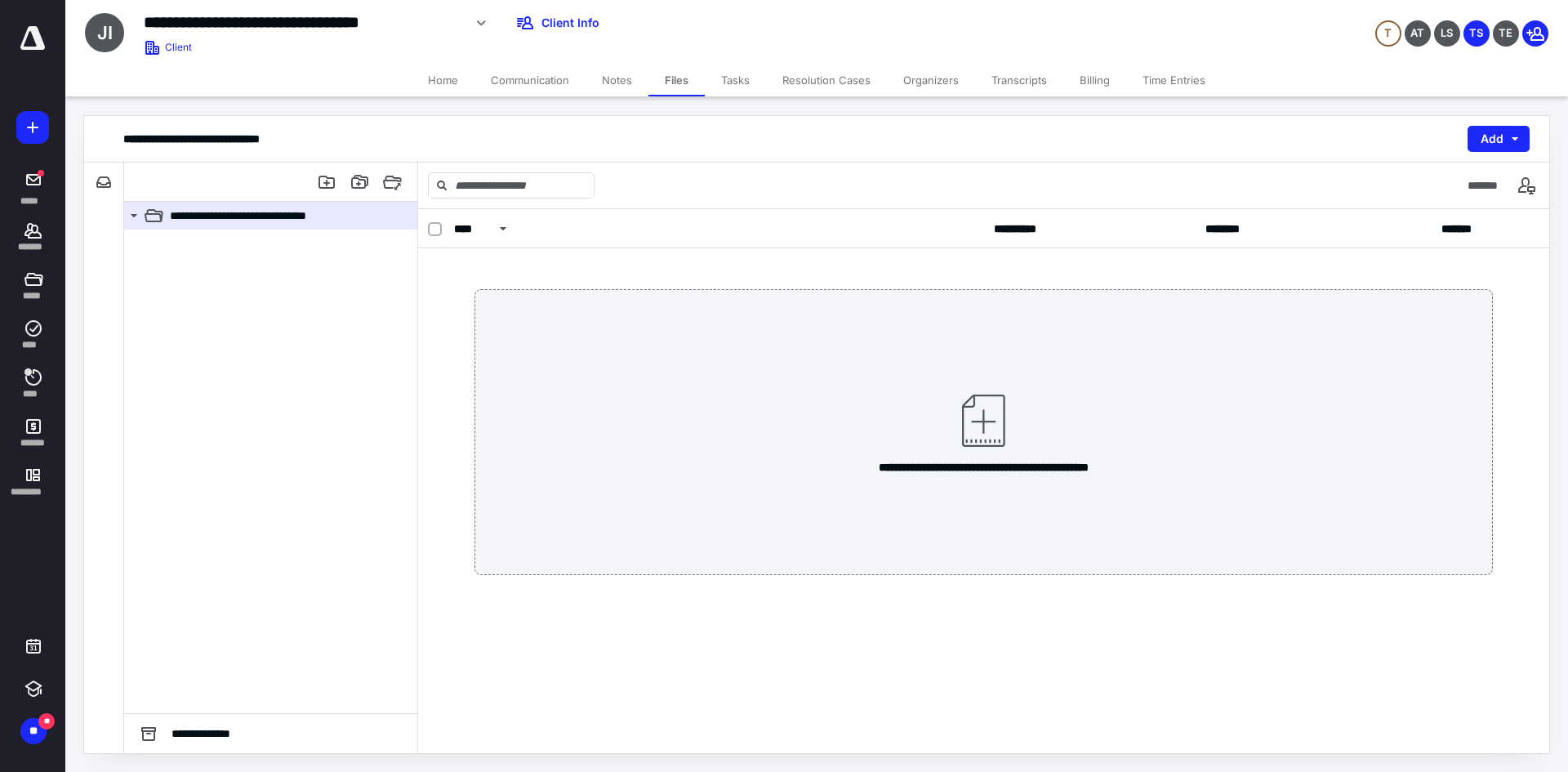 click on "Home" at bounding box center (443, 80) 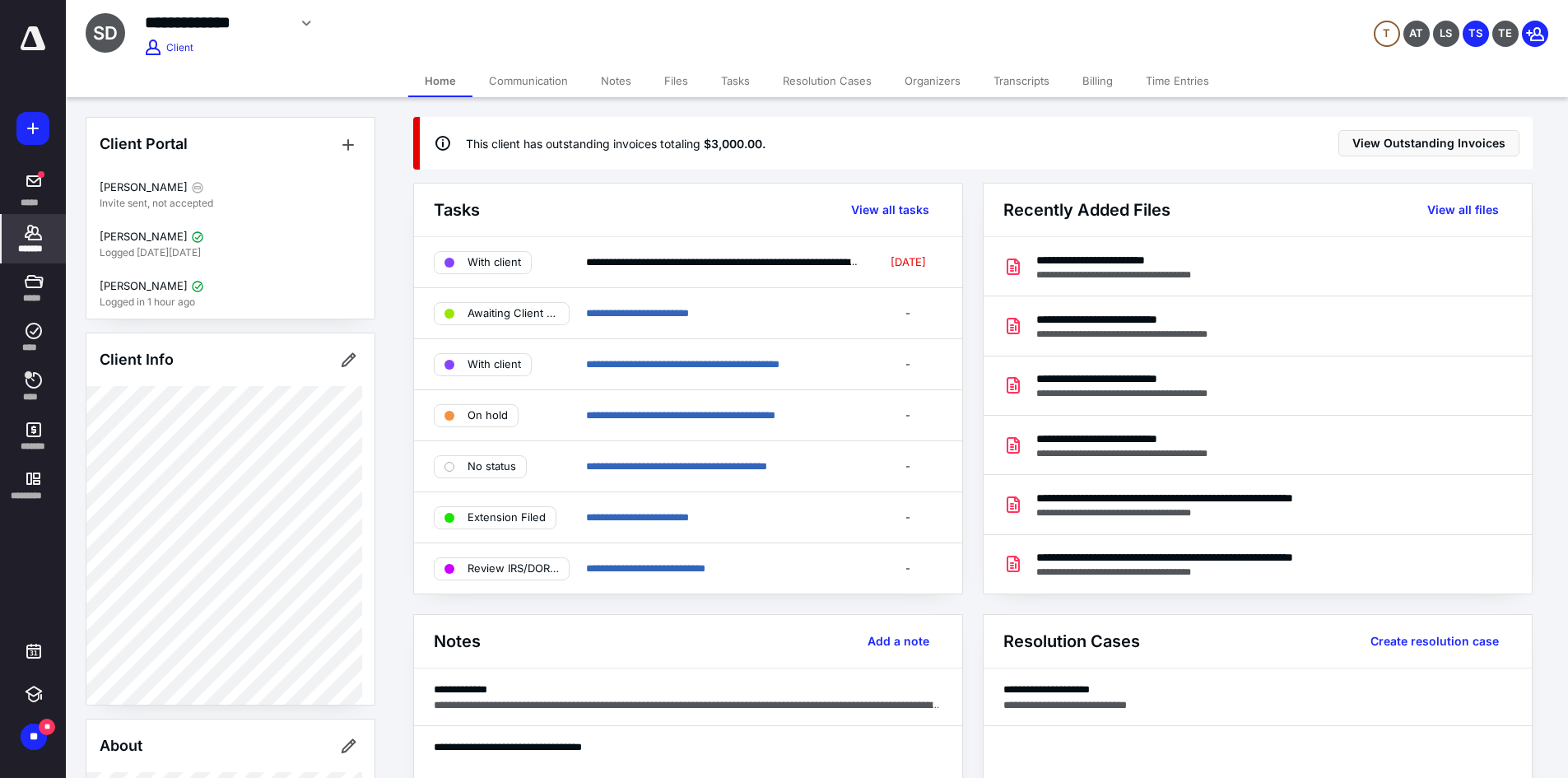 click on "Files" at bounding box center [676, 81] 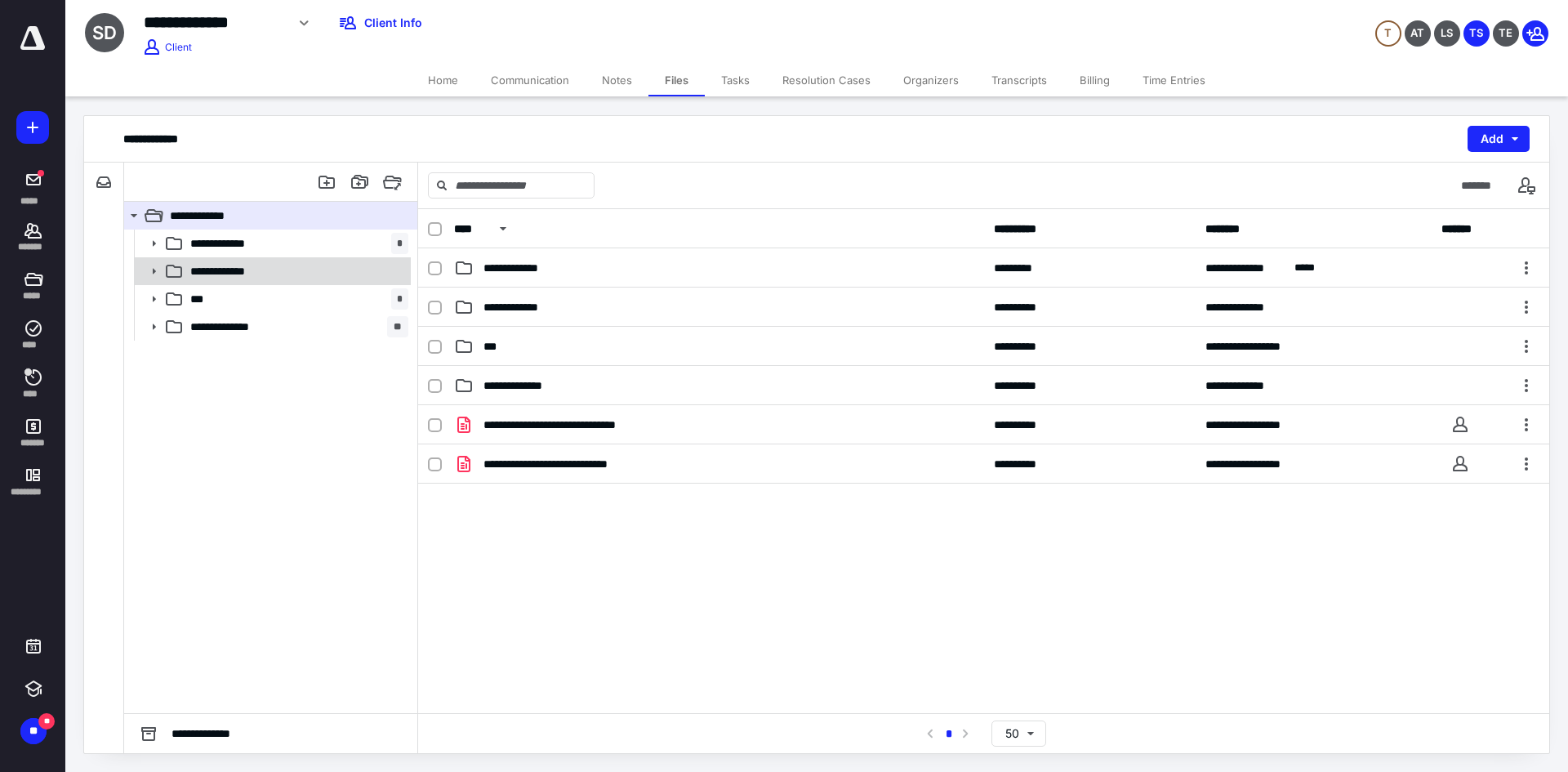 click 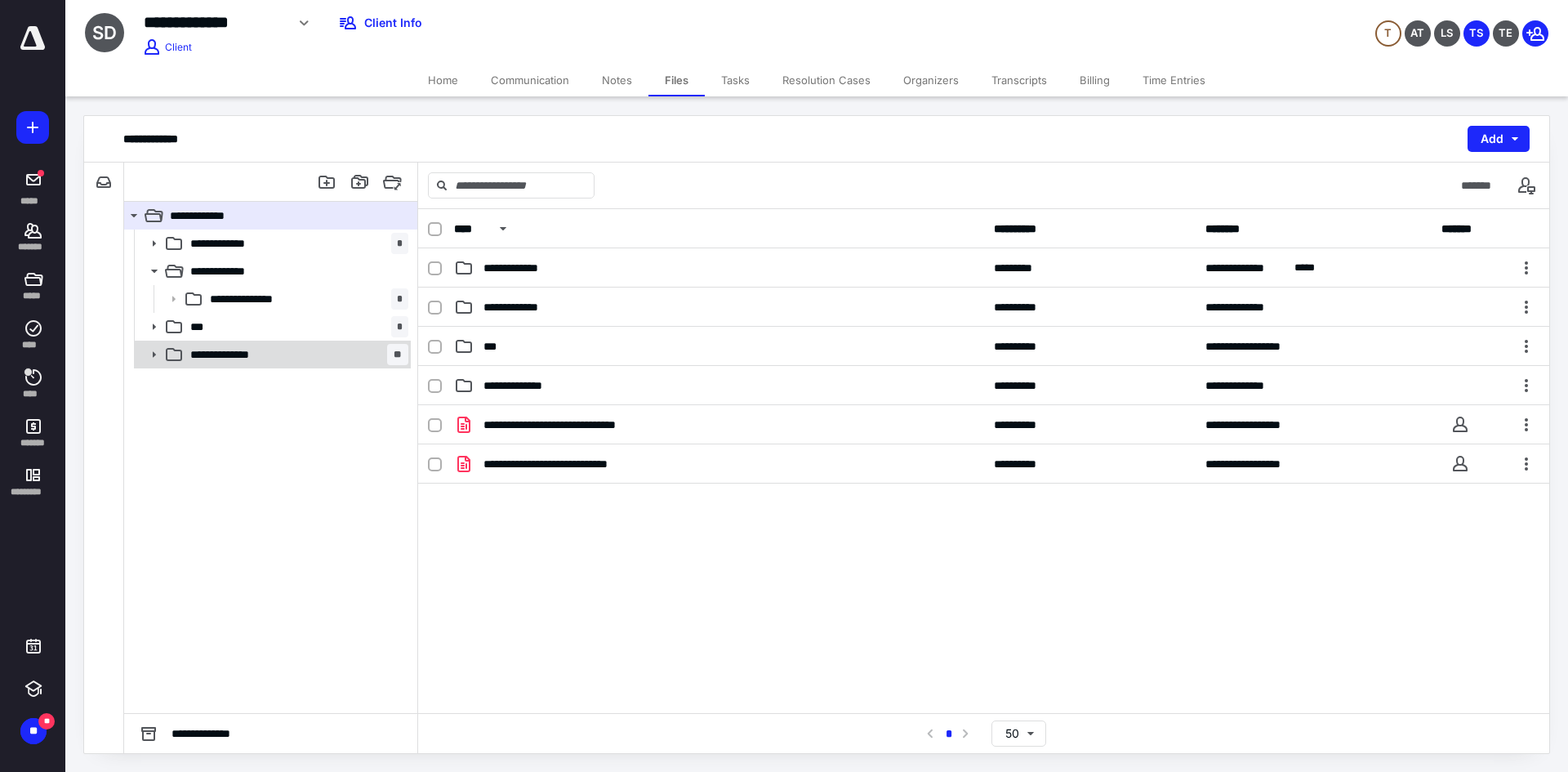 click 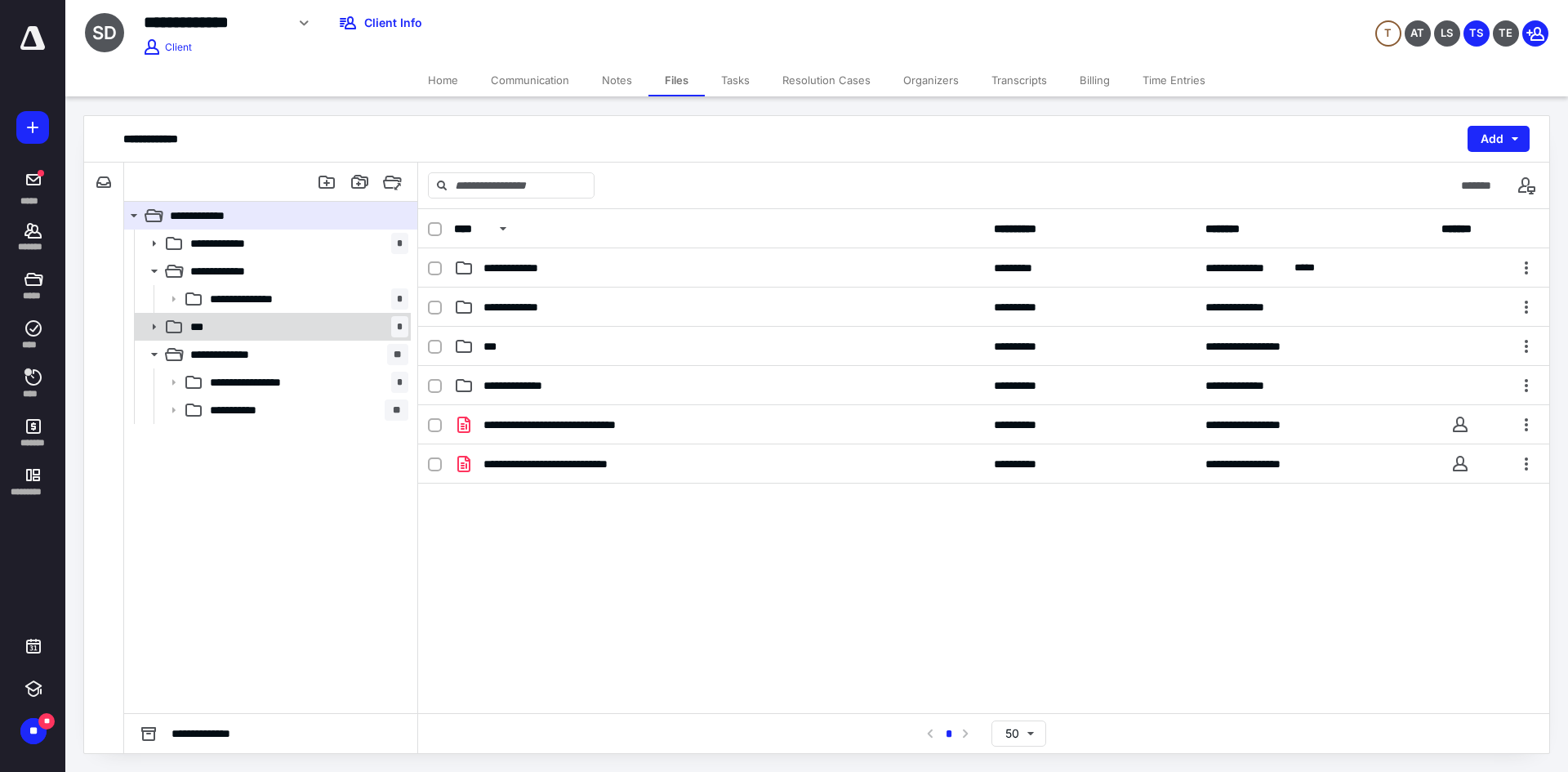 click 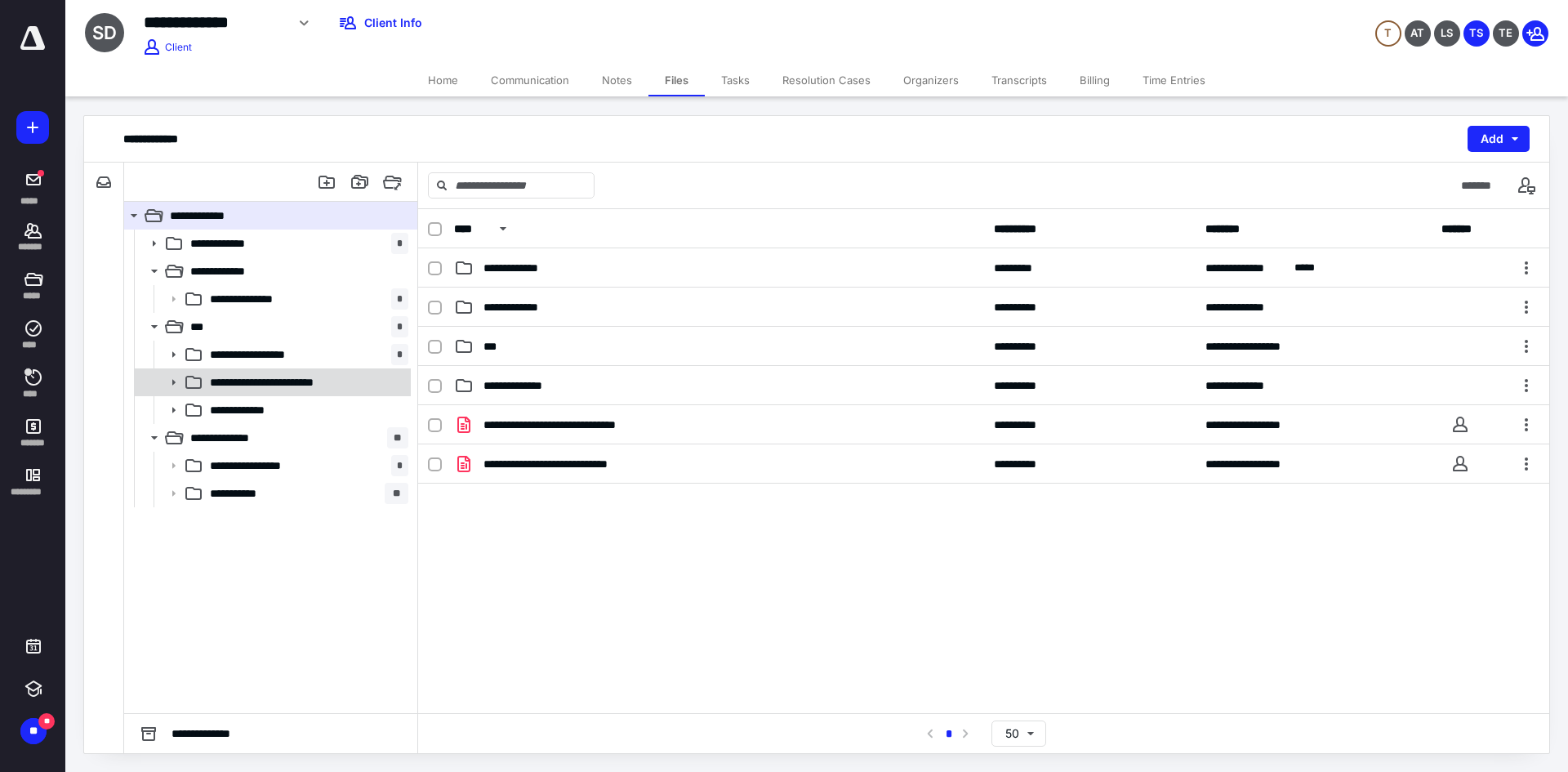 click 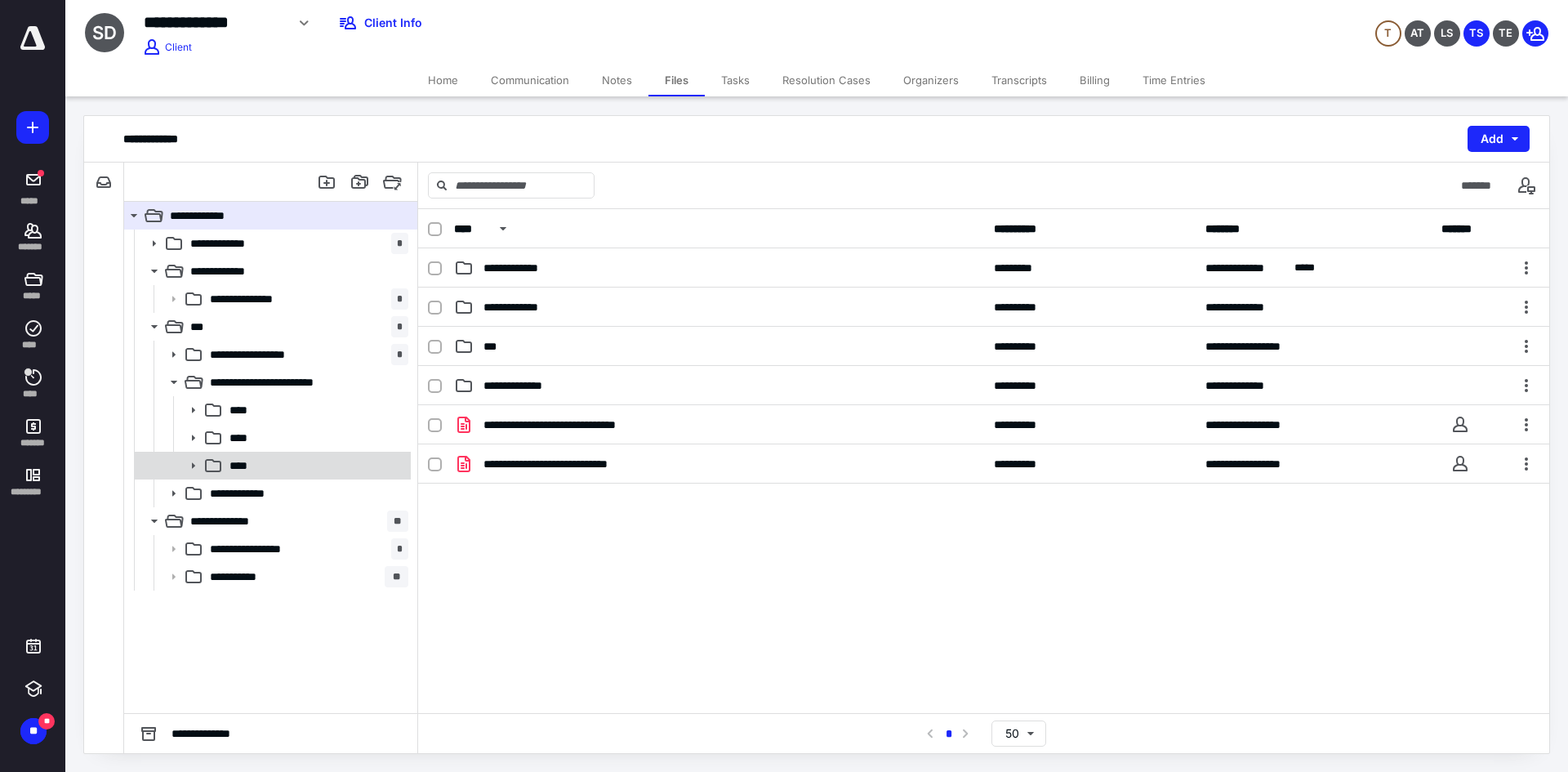click 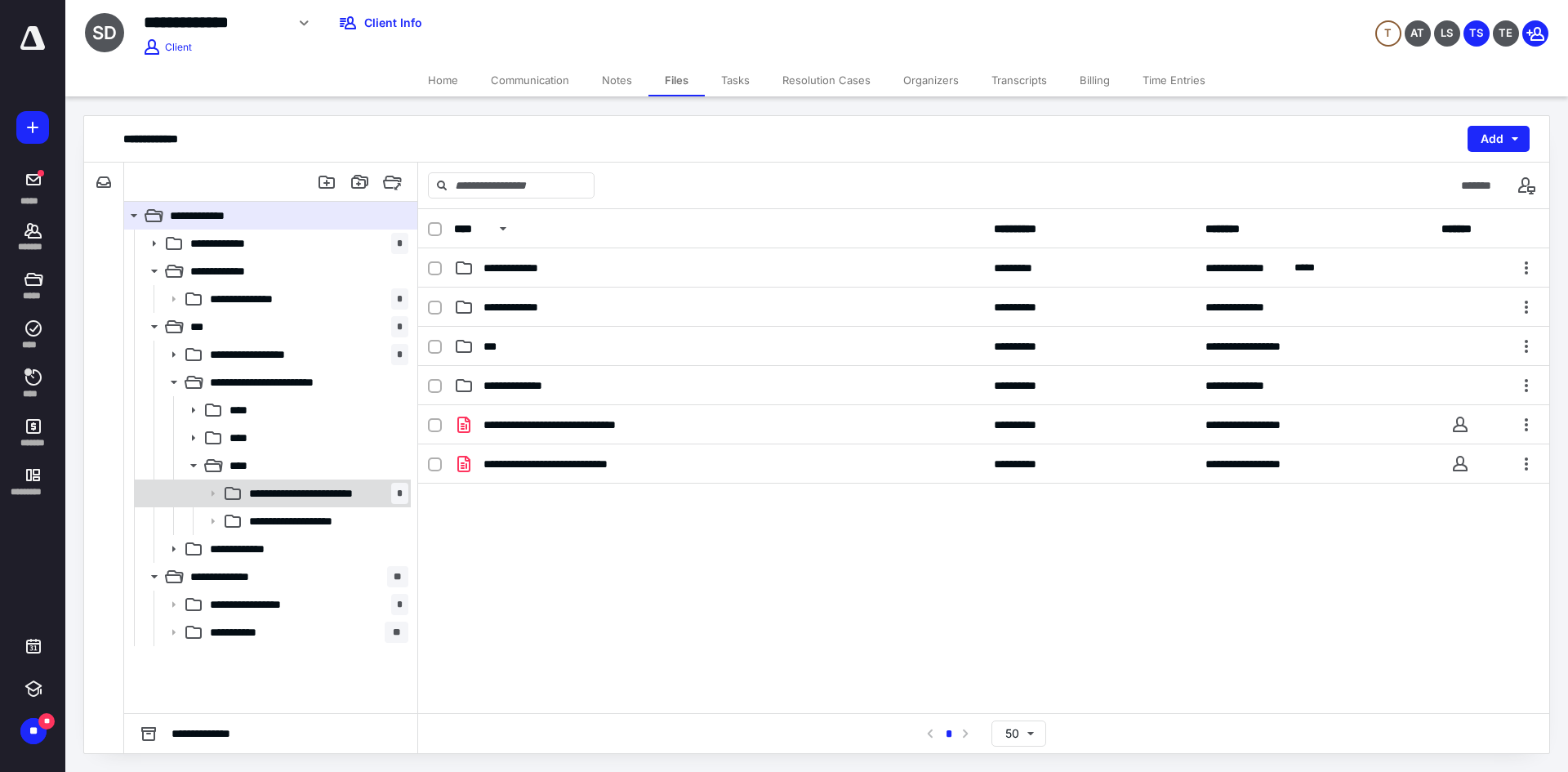 click 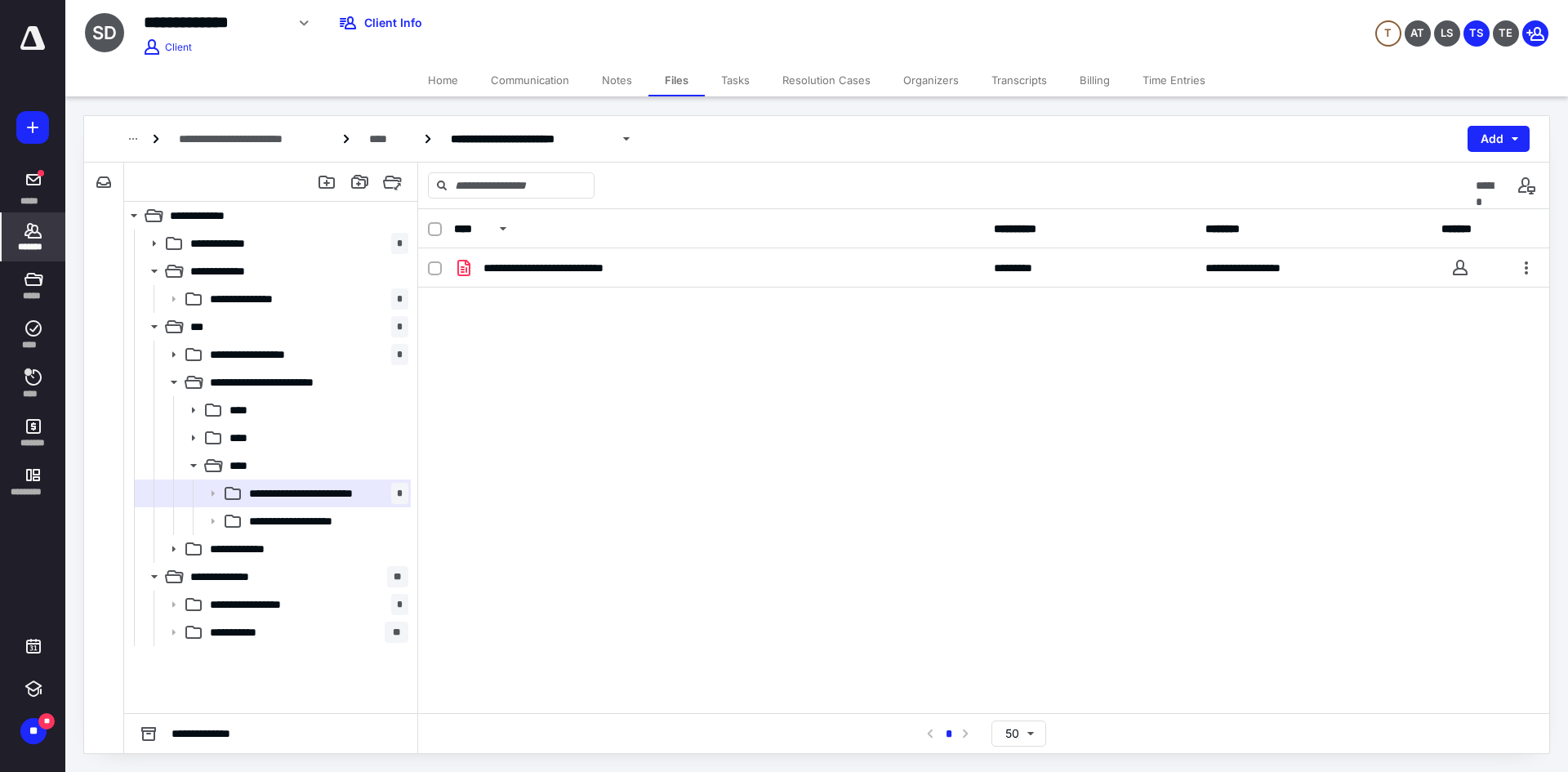 click 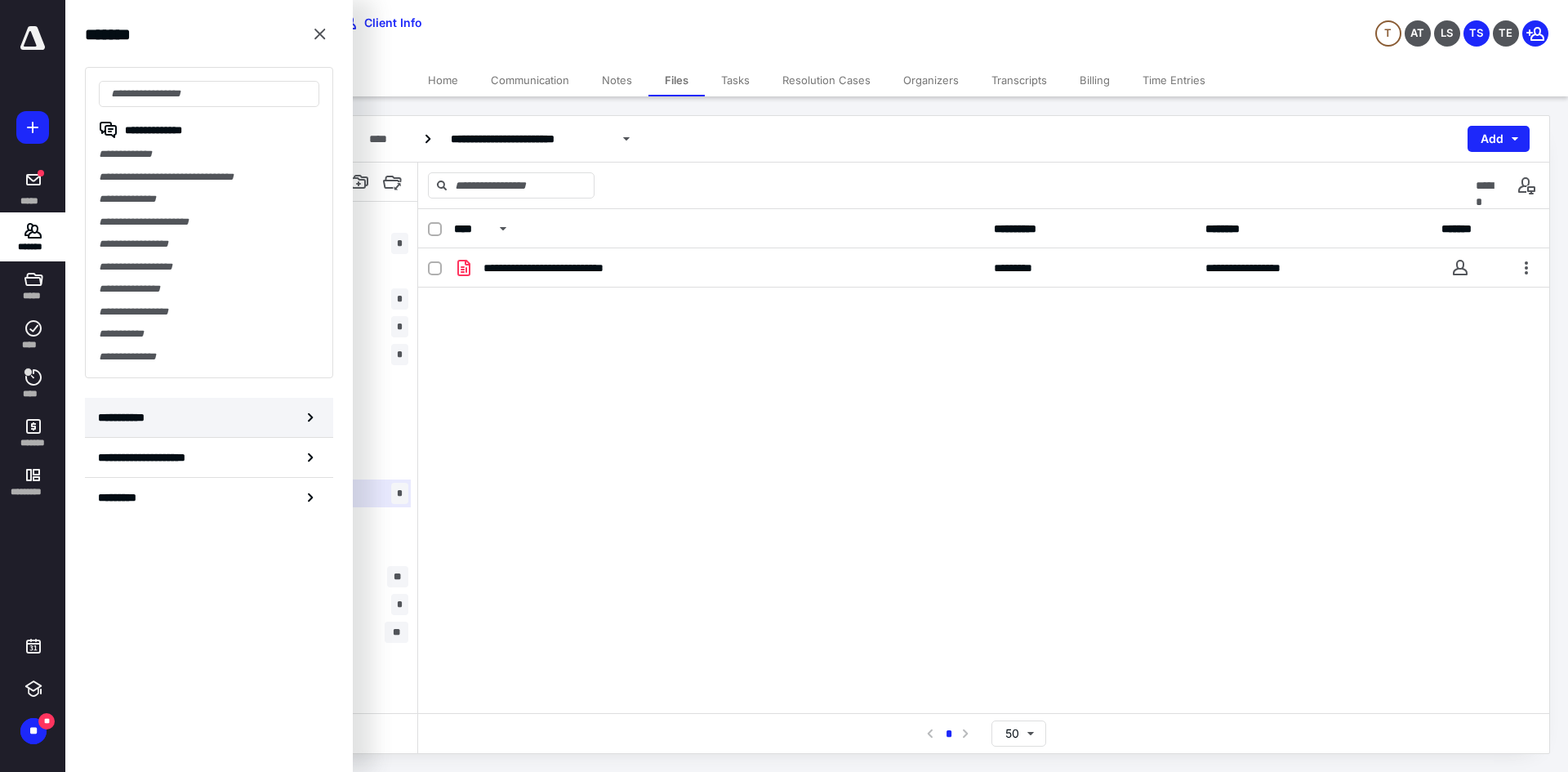 click on "**********" at bounding box center [125, 417] 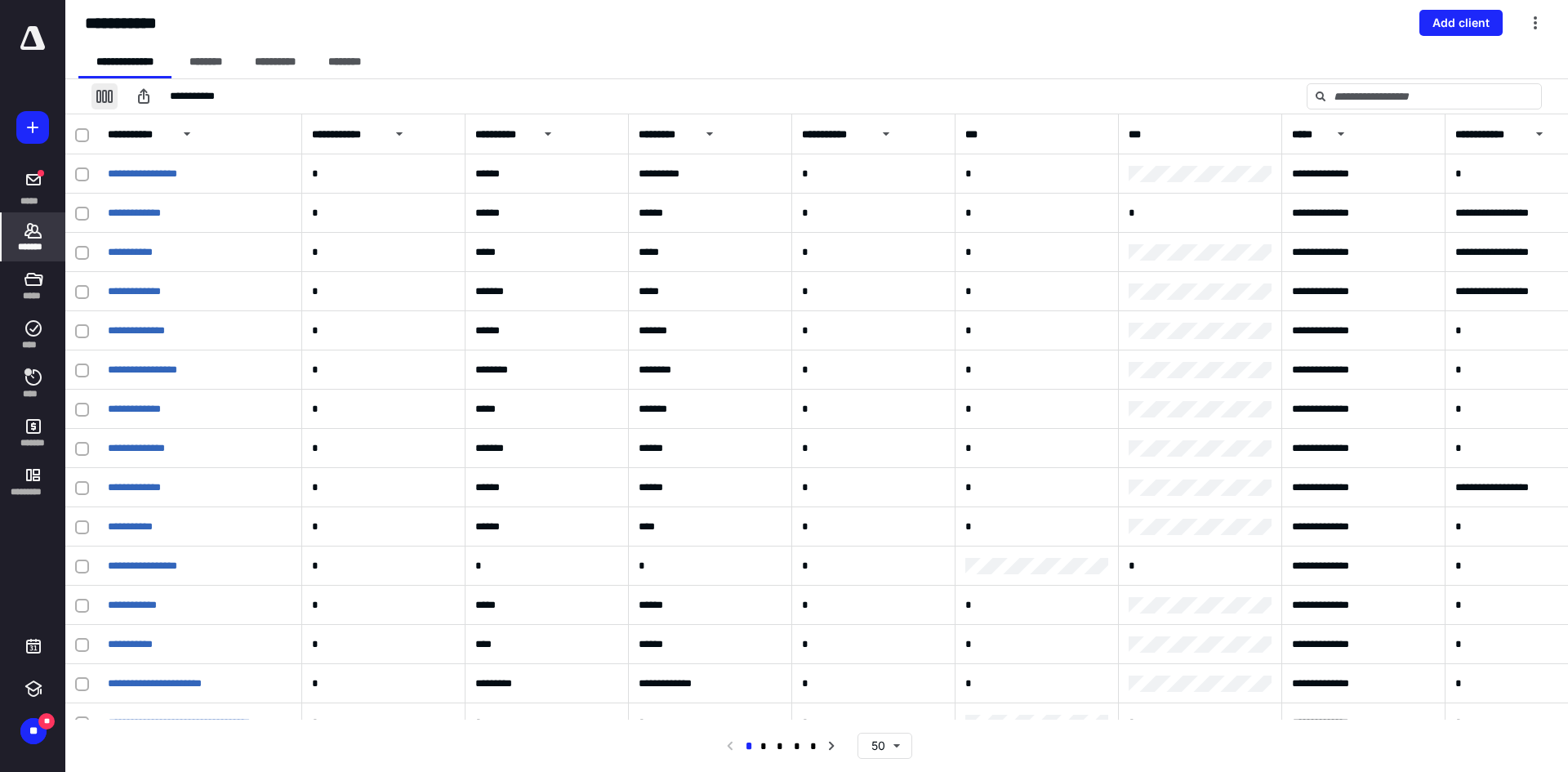 click at bounding box center (105, 96) 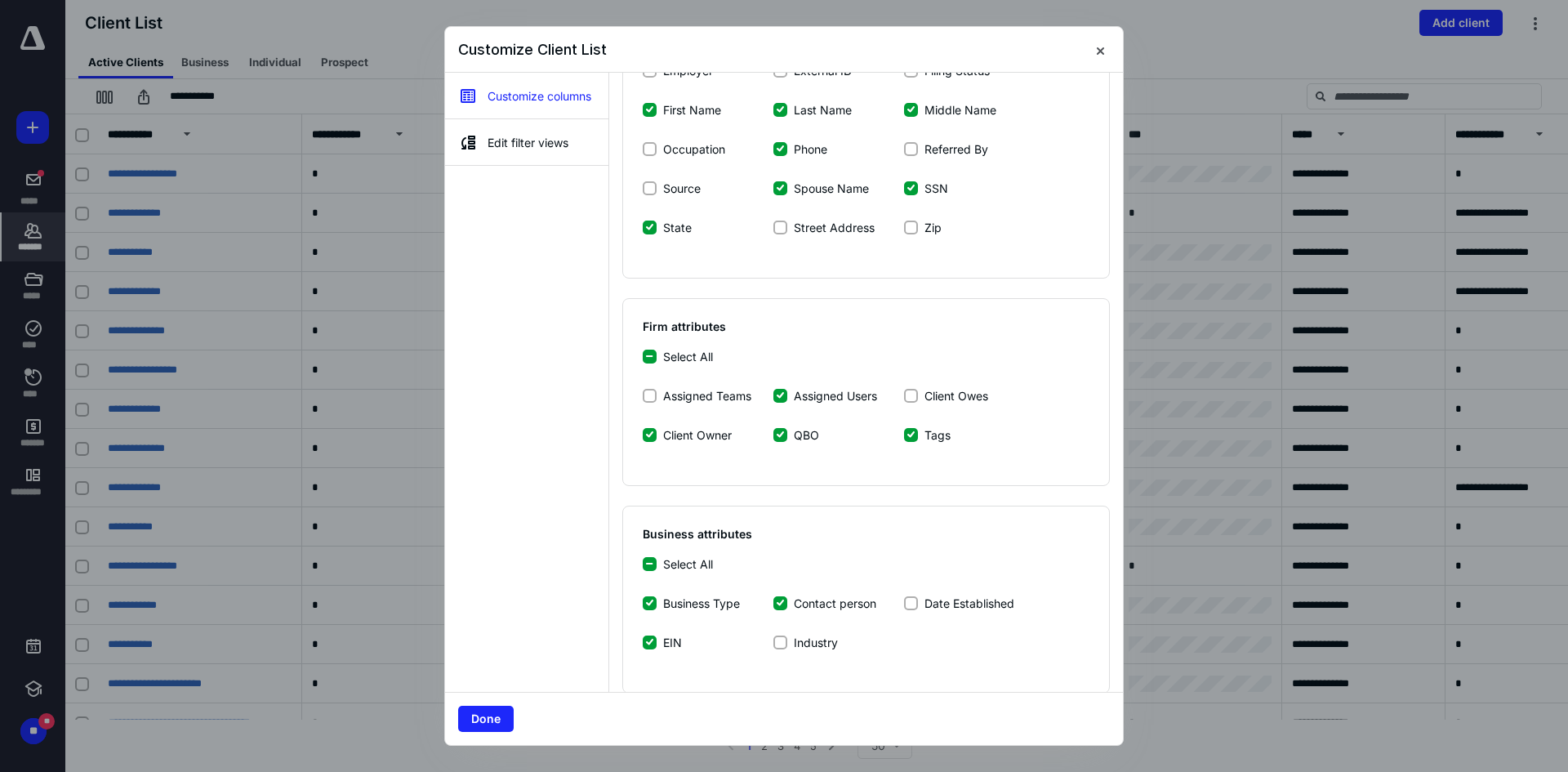 scroll, scrollTop: 341, scrollLeft: 0, axis: vertical 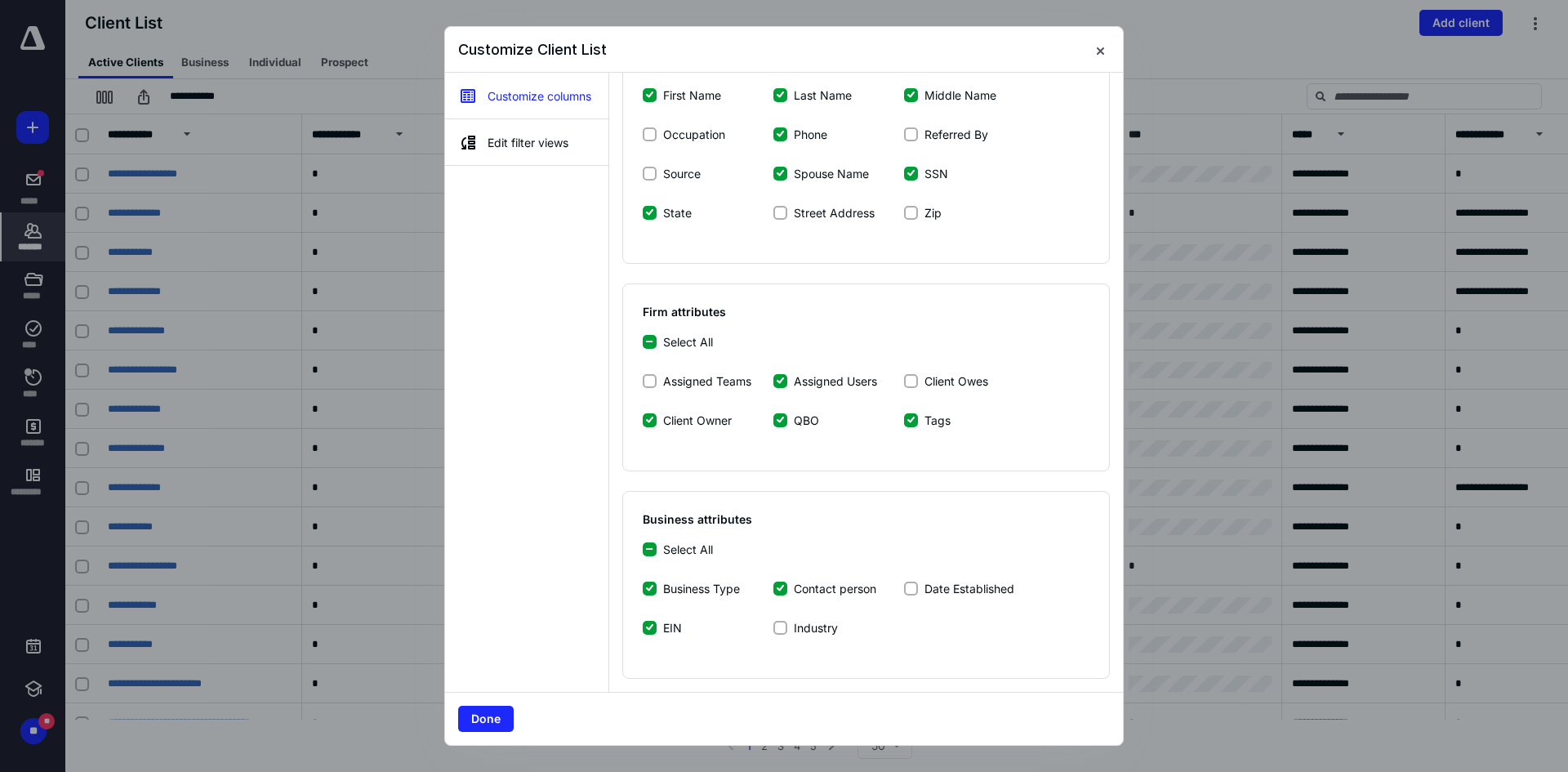 click on "EIN" at bounding box center [649, 627] 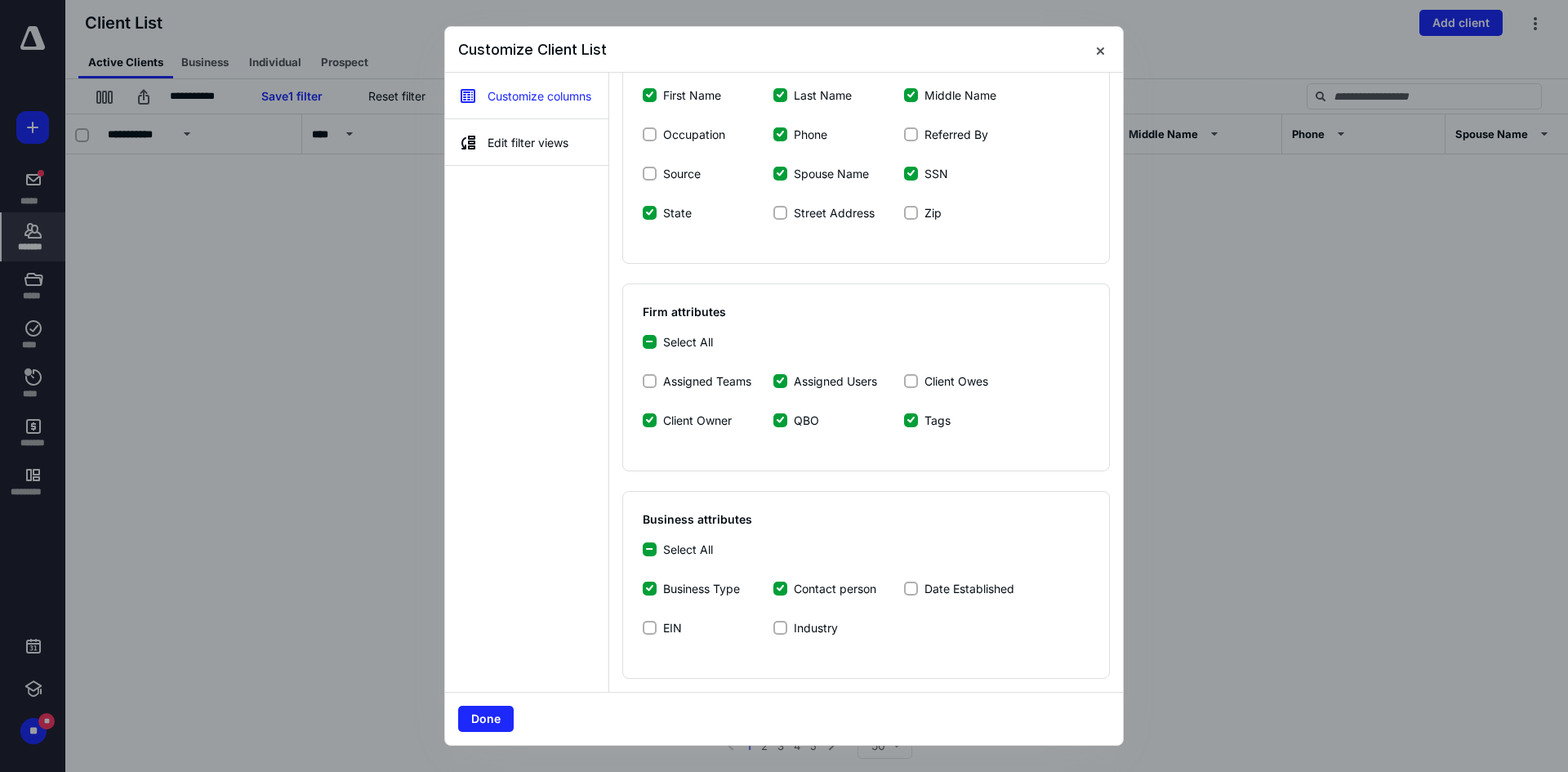 click 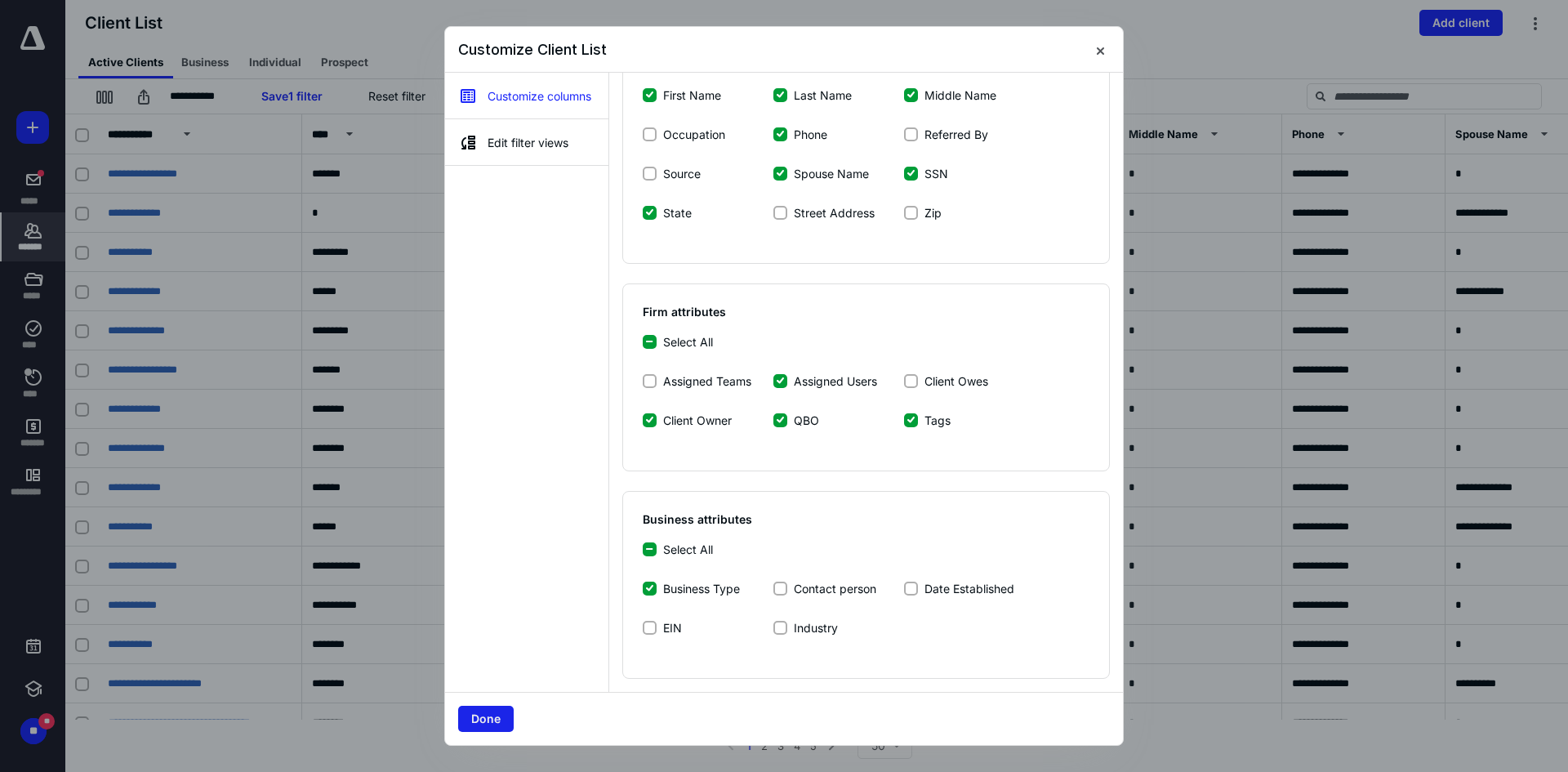 click on "Done" at bounding box center [486, 719] 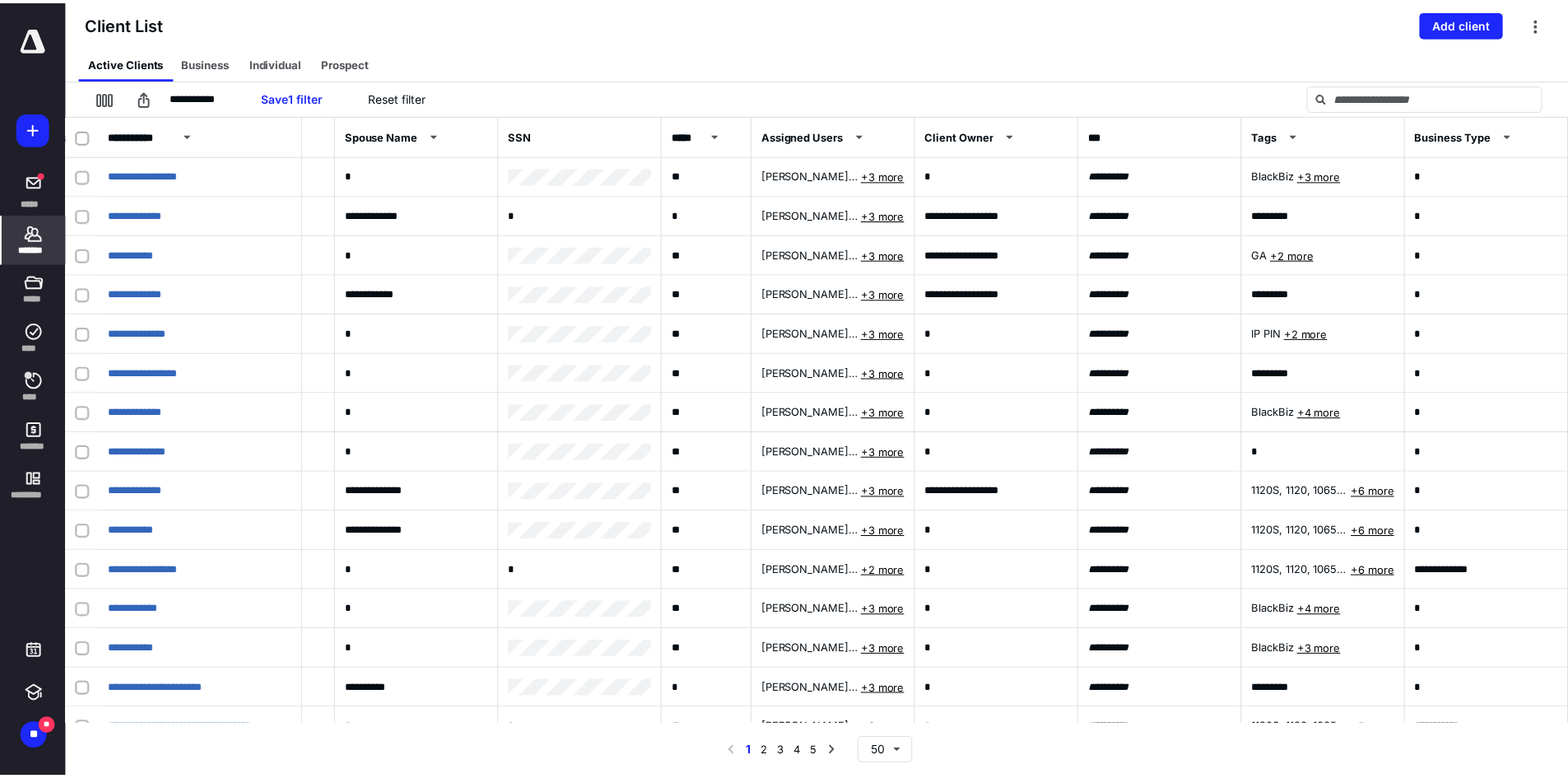 scroll, scrollTop: 0, scrollLeft: 1132, axis: horizontal 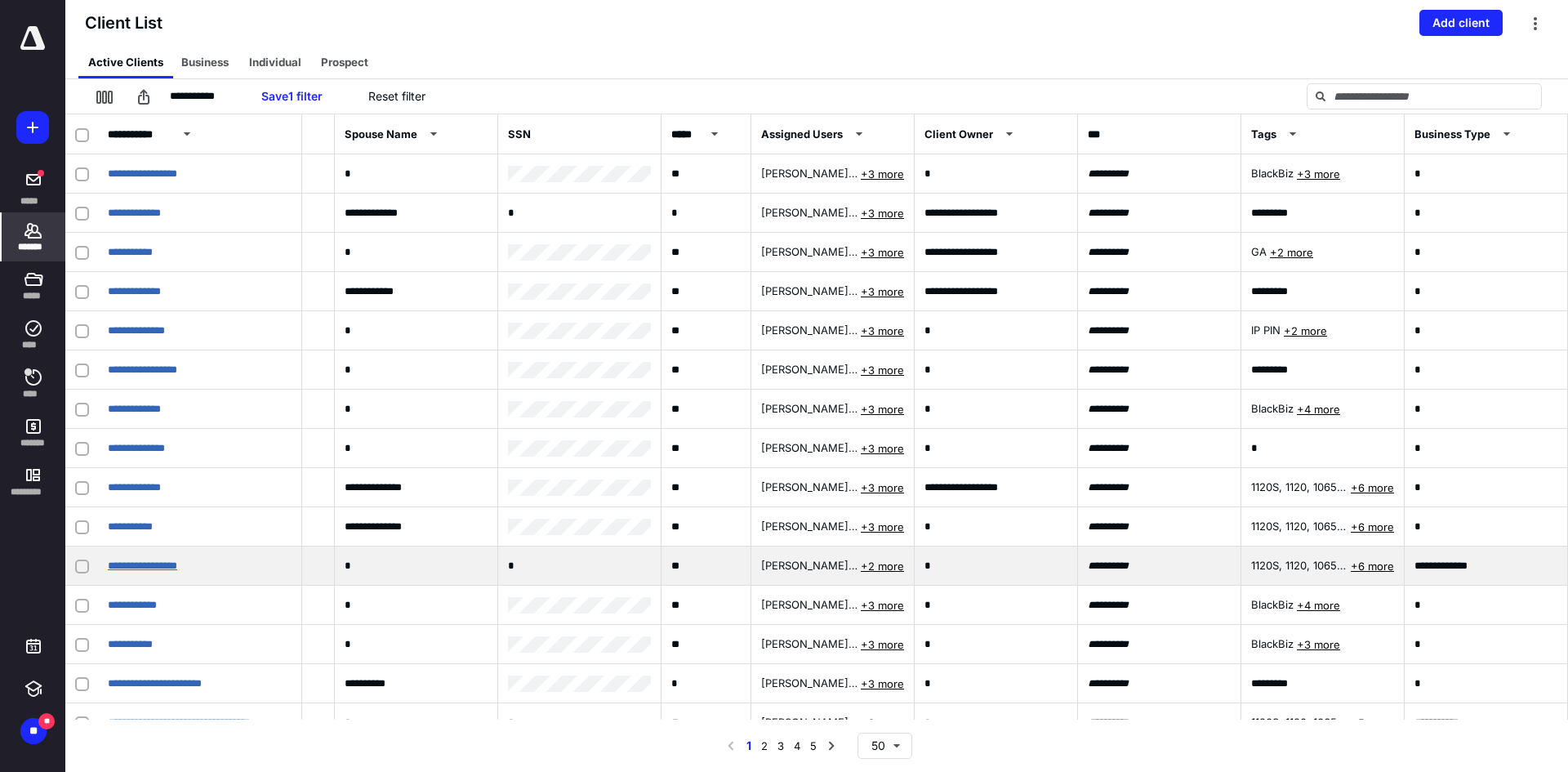 click on "**********" at bounding box center [142, 565] 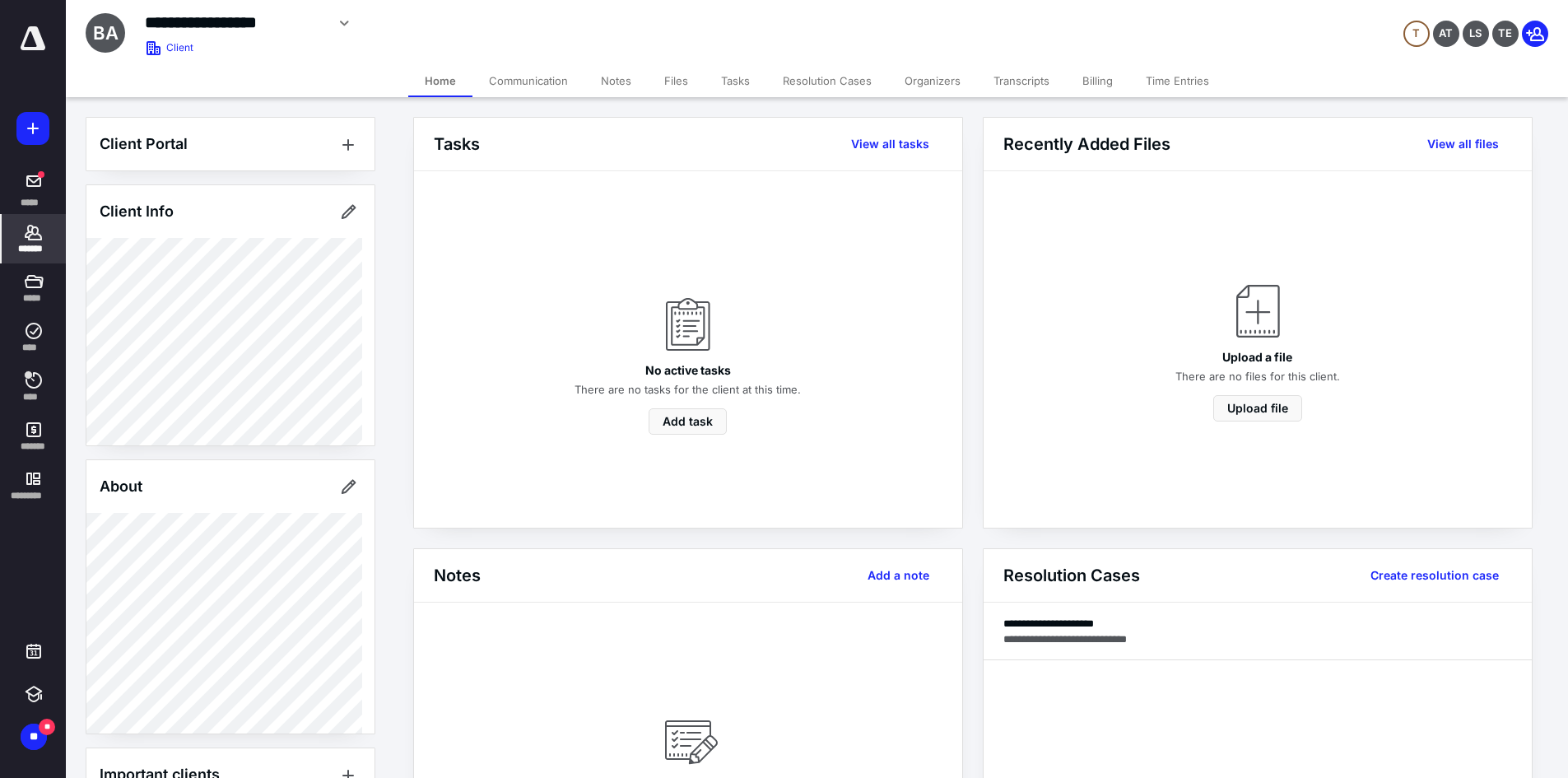 click on "Files" at bounding box center (676, 81) 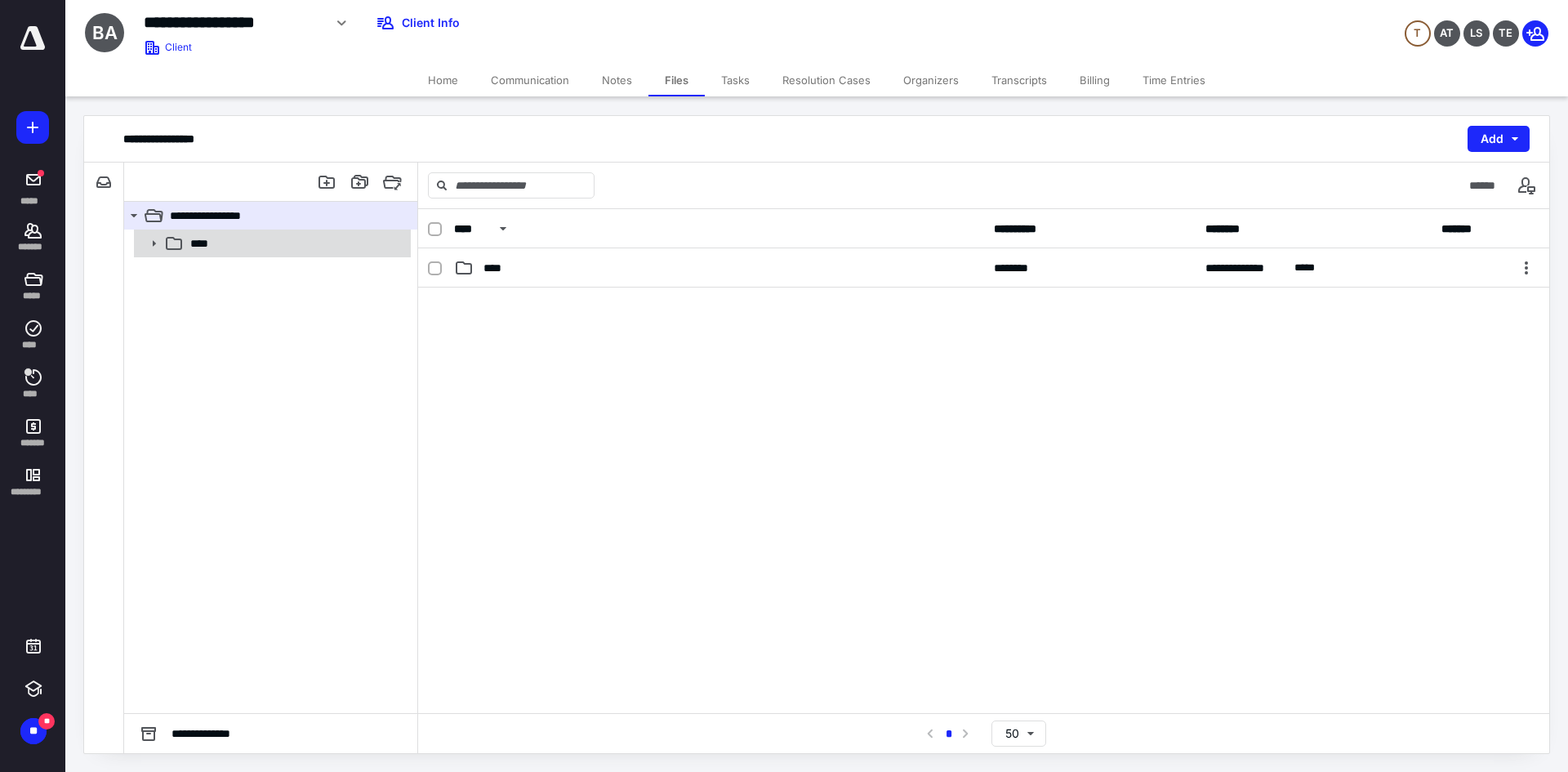 click 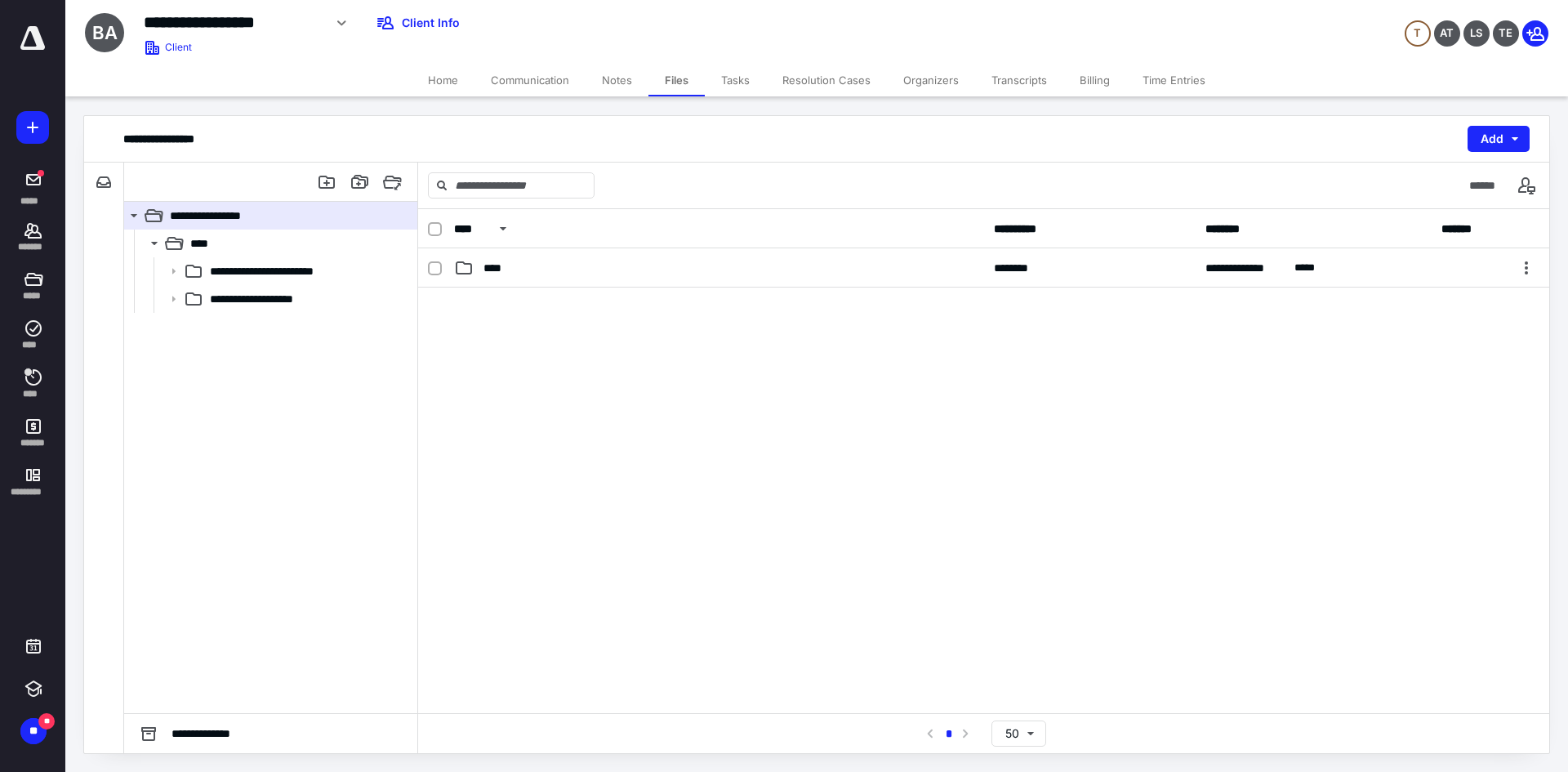 click on "Home" at bounding box center (443, 80) 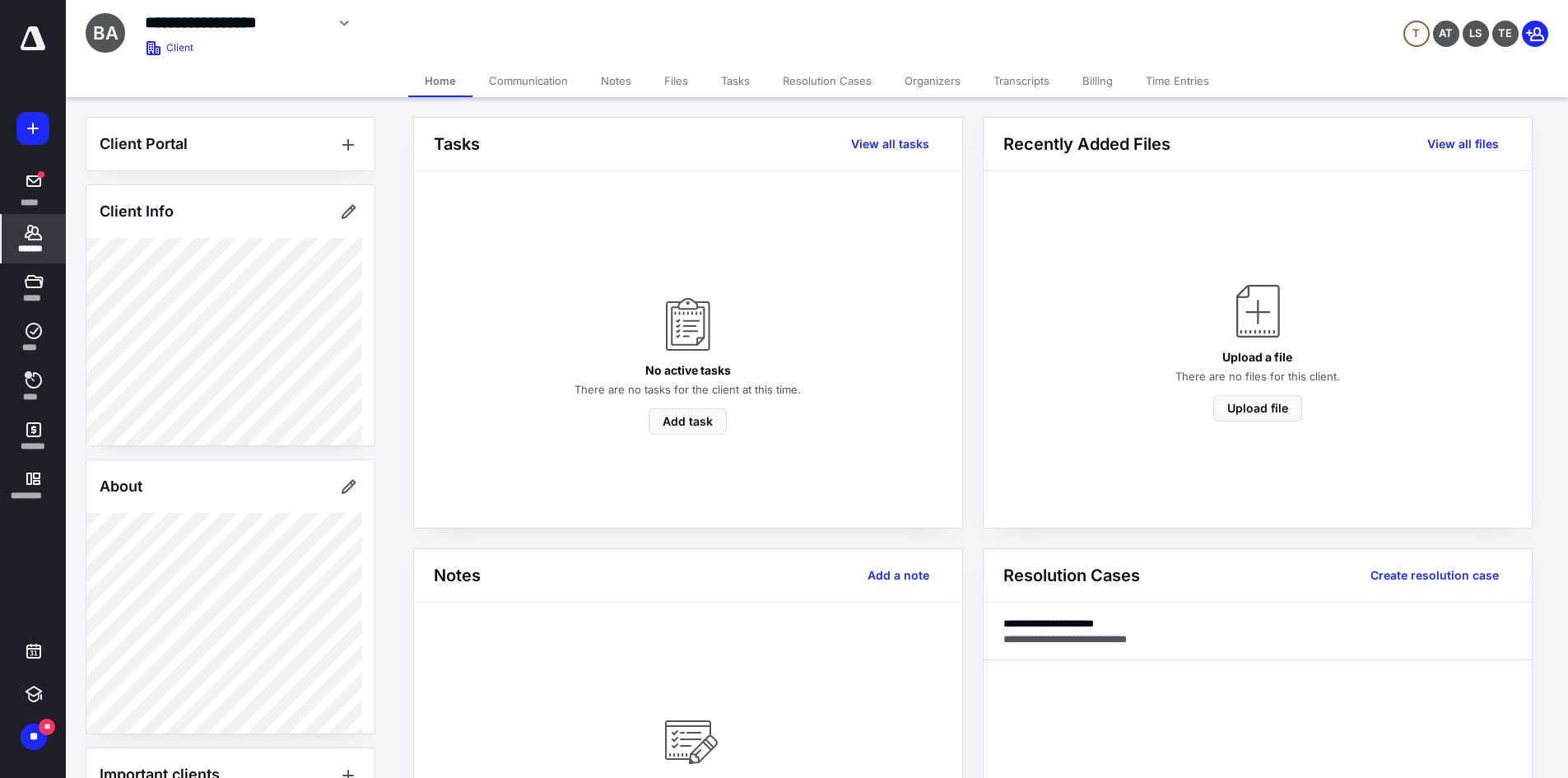 scroll, scrollTop: 327, scrollLeft: 0, axis: vertical 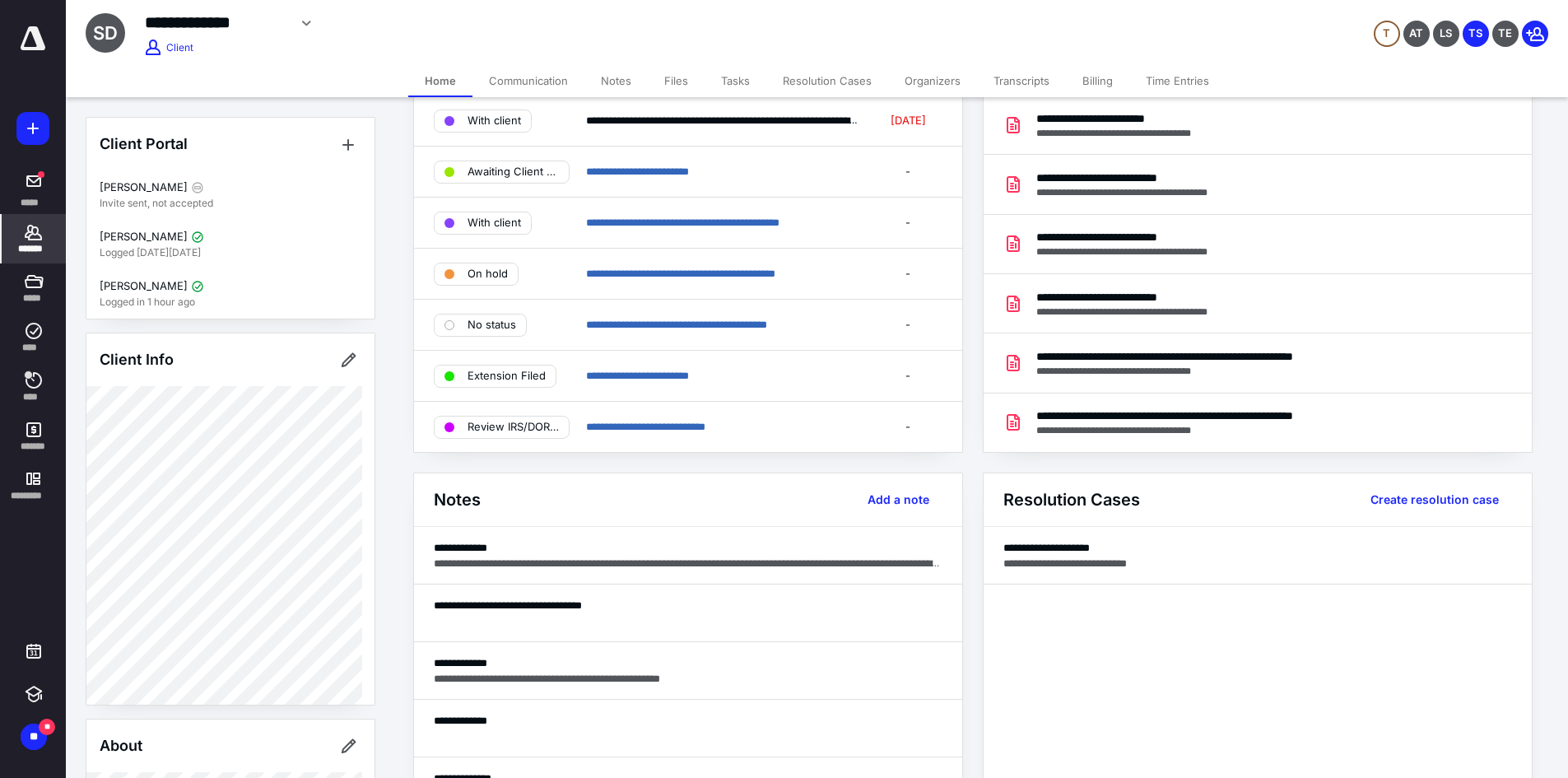 click on "Files" at bounding box center [676, 81] 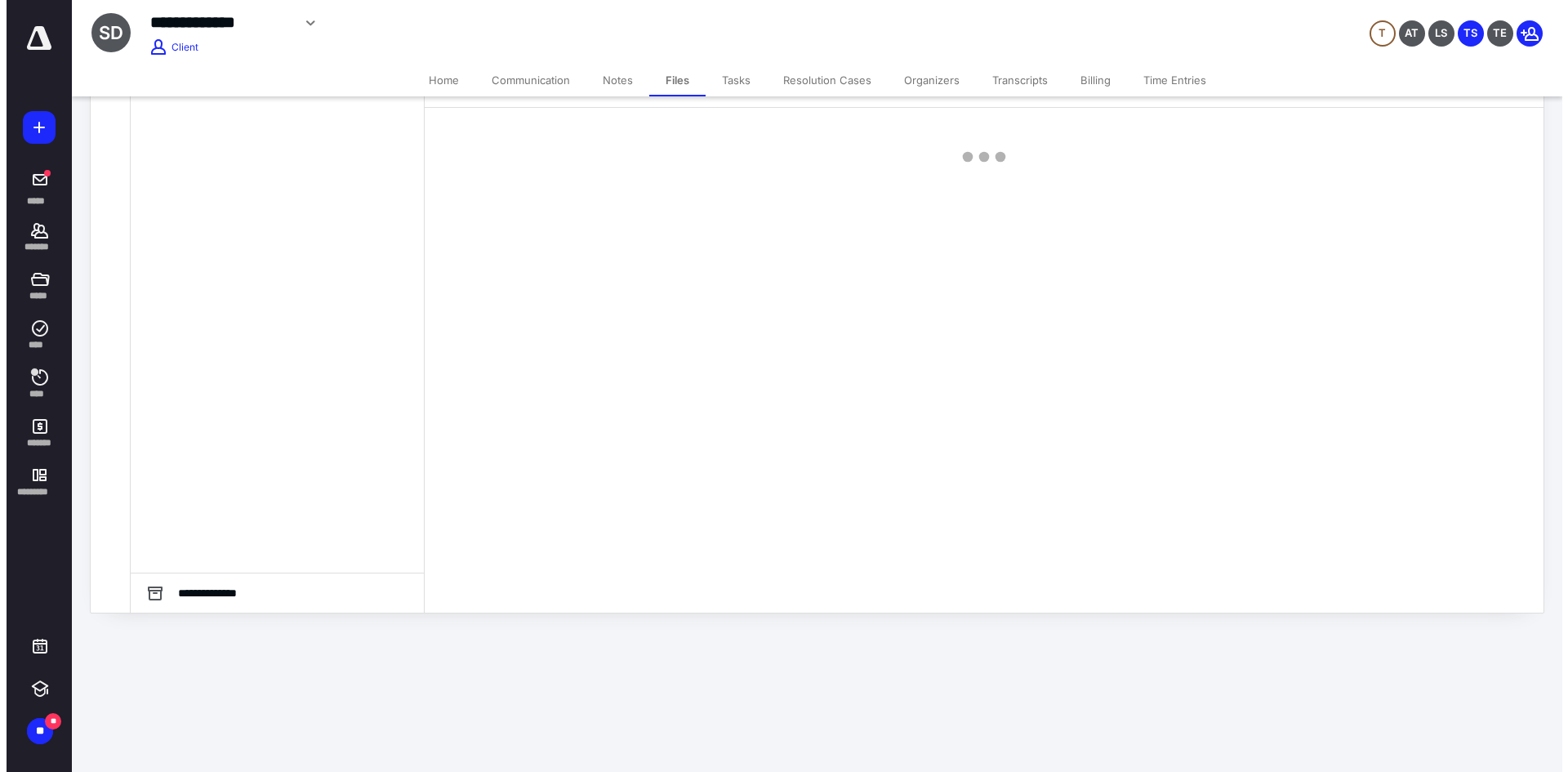 scroll, scrollTop: 0, scrollLeft: 0, axis: both 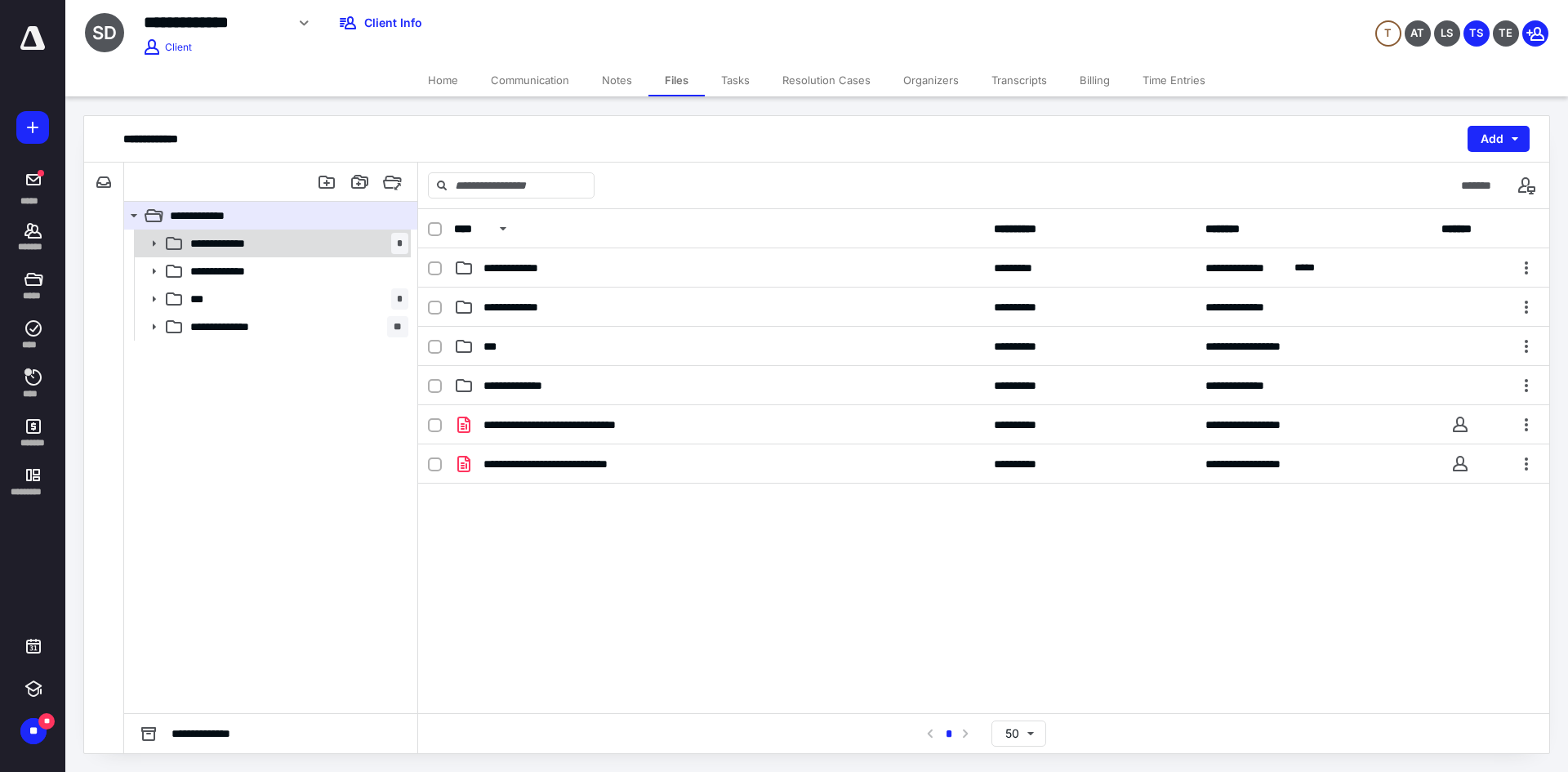 click 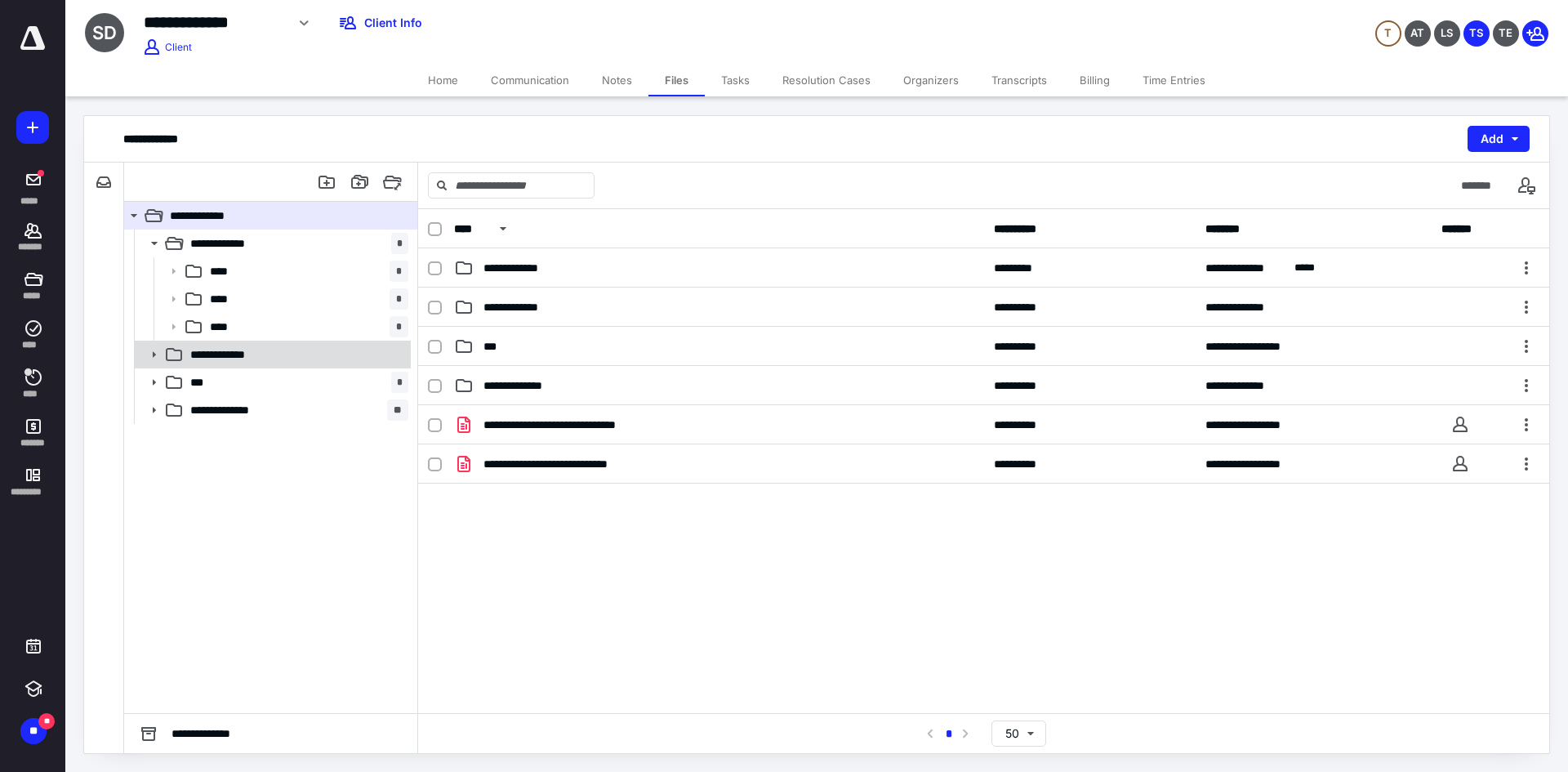 click 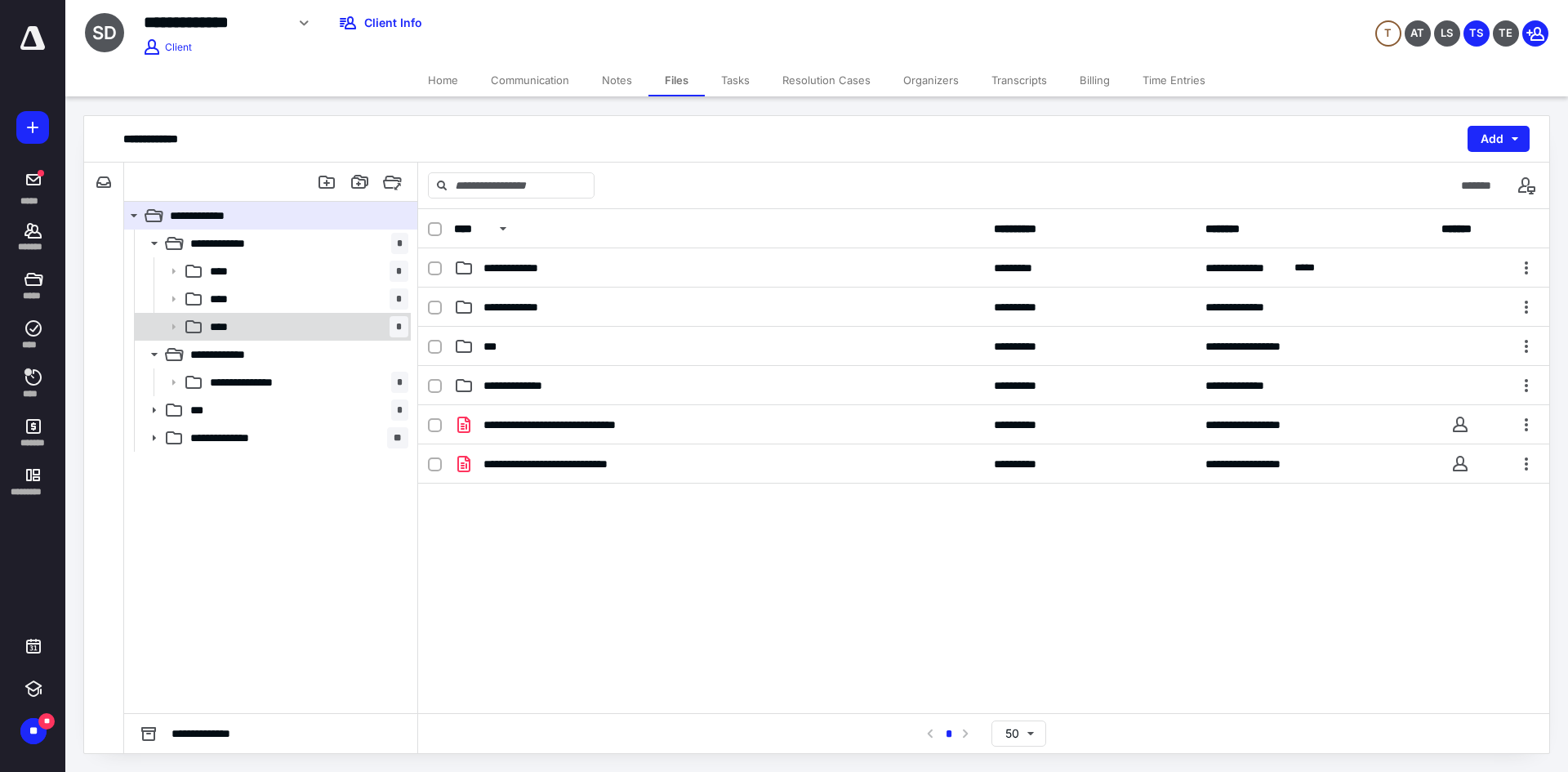 click on "**** *" at bounding box center (305, 327) 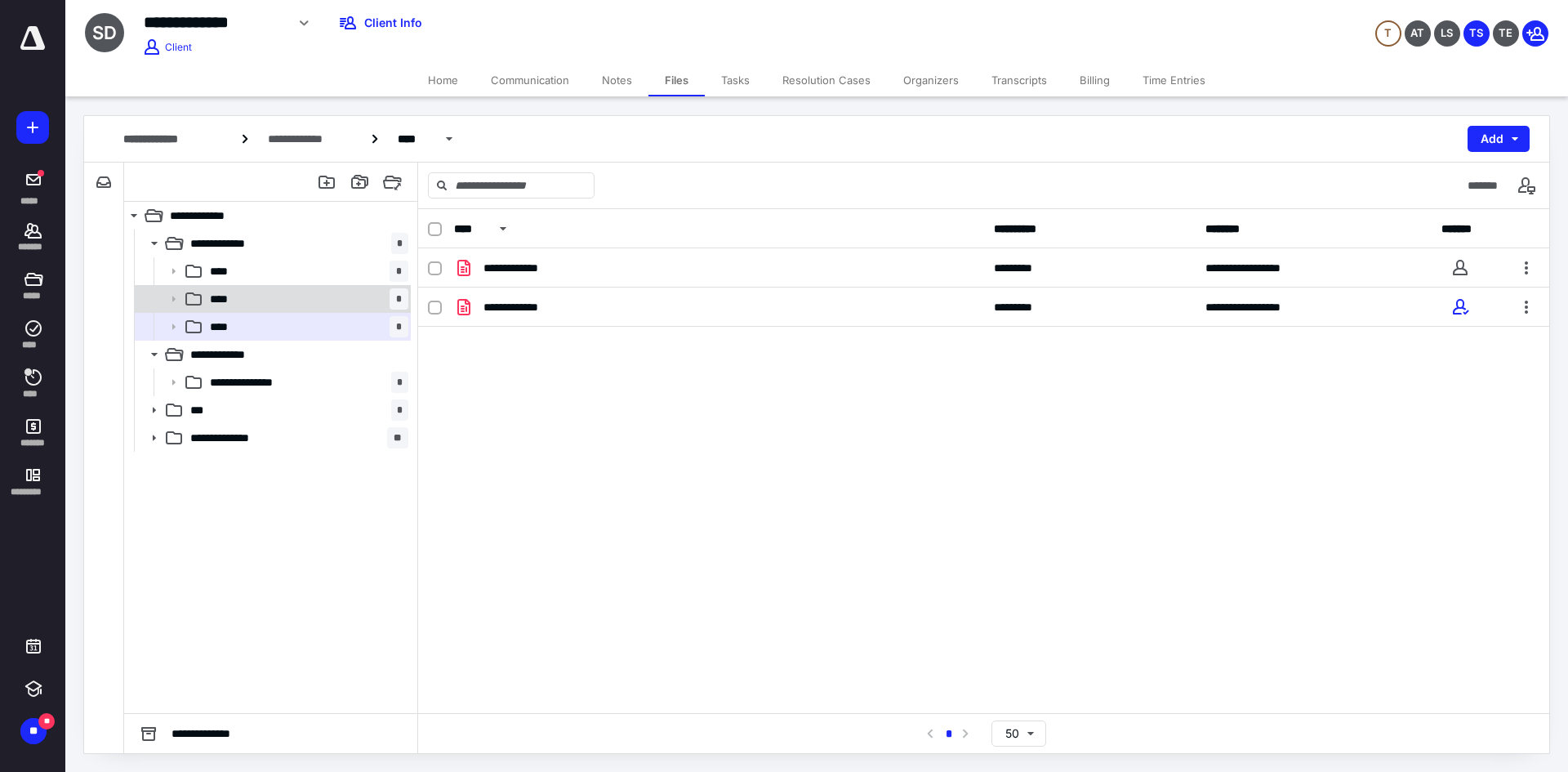 click on "**** *" at bounding box center (305, 299) 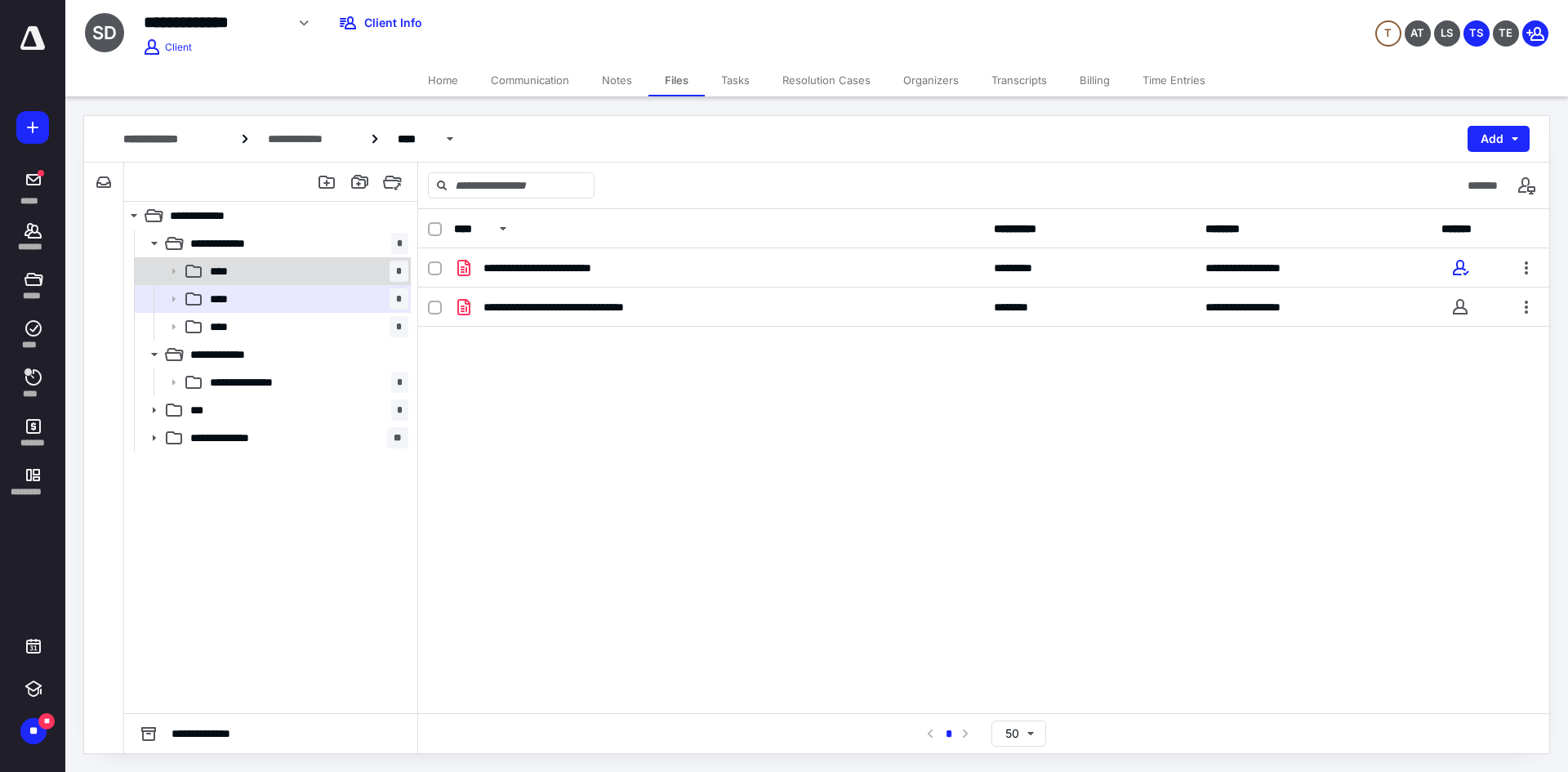 click on "**** *" at bounding box center [305, 271] 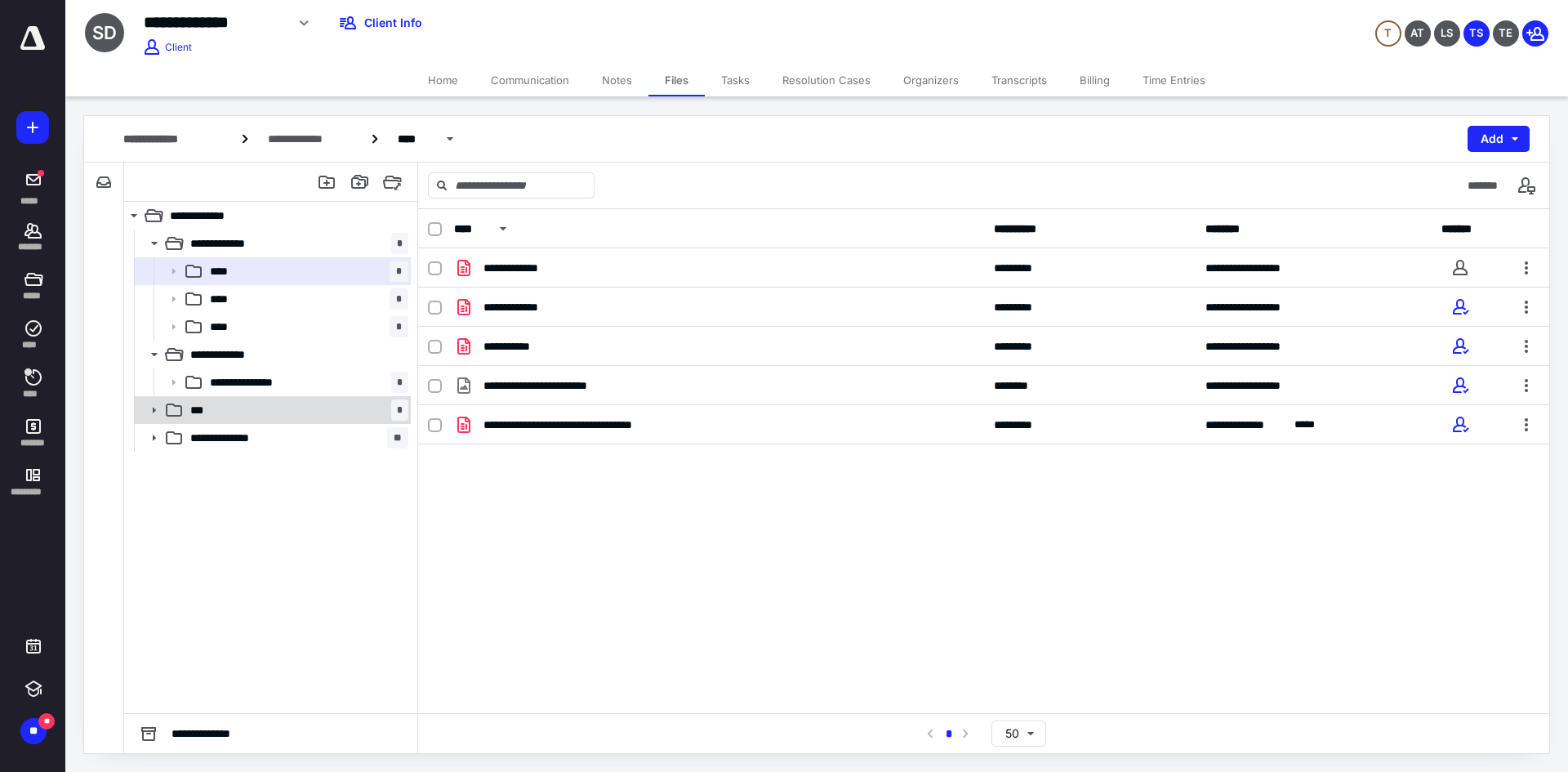 click 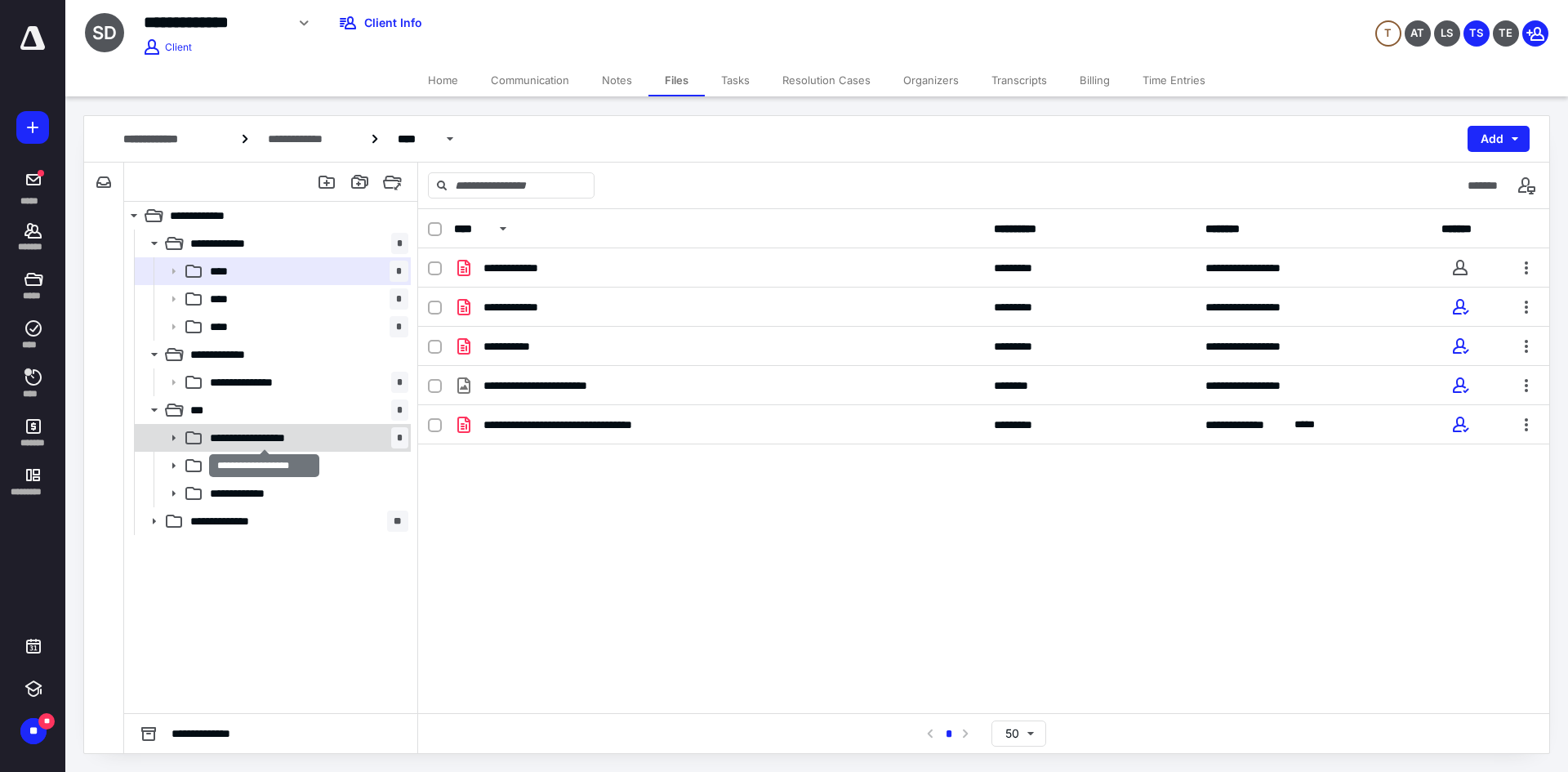click on "**********" at bounding box center (264, 438) 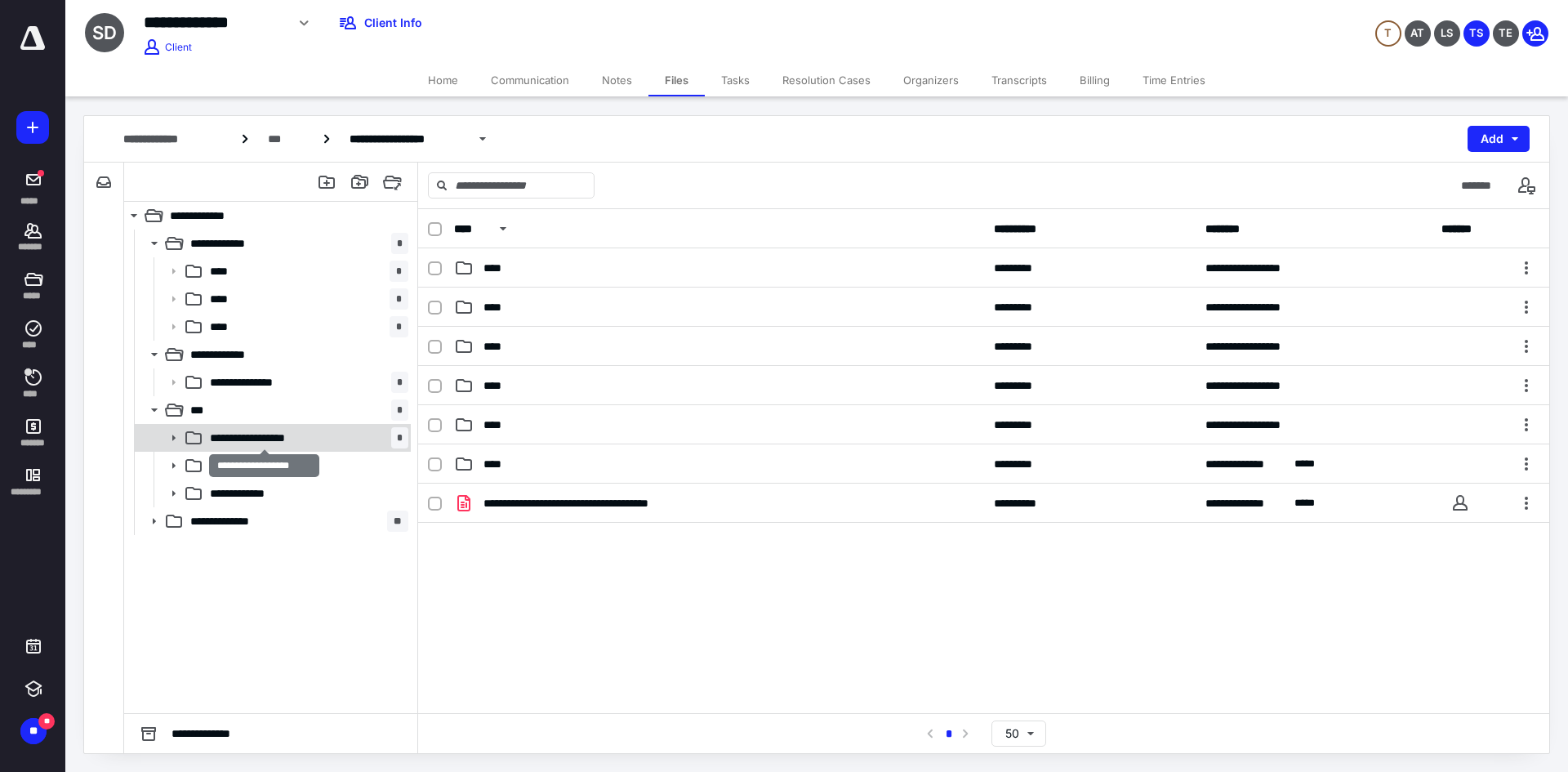 click on "**********" at bounding box center (264, 438) 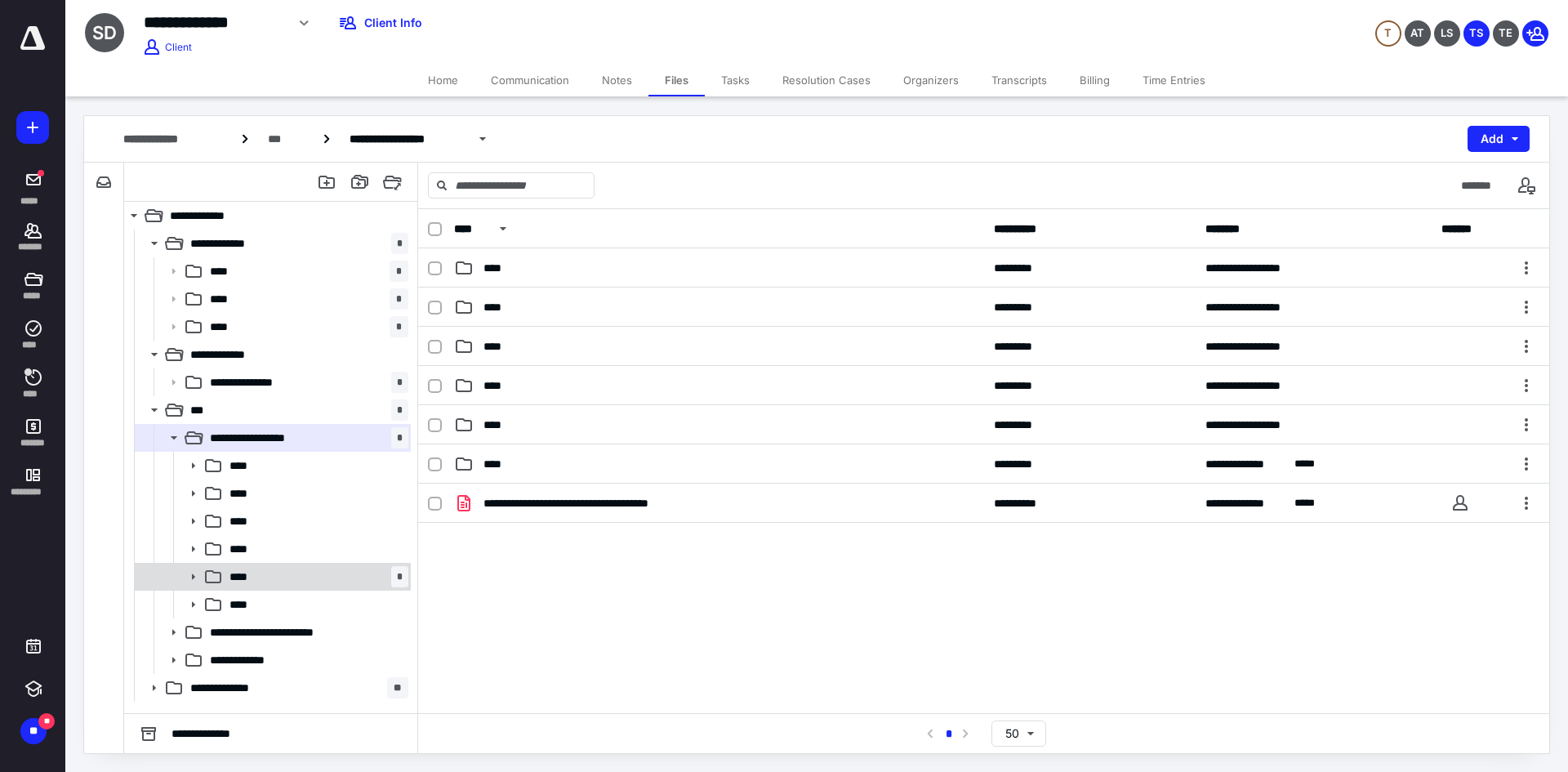 click on "****" at bounding box center [243, 577] 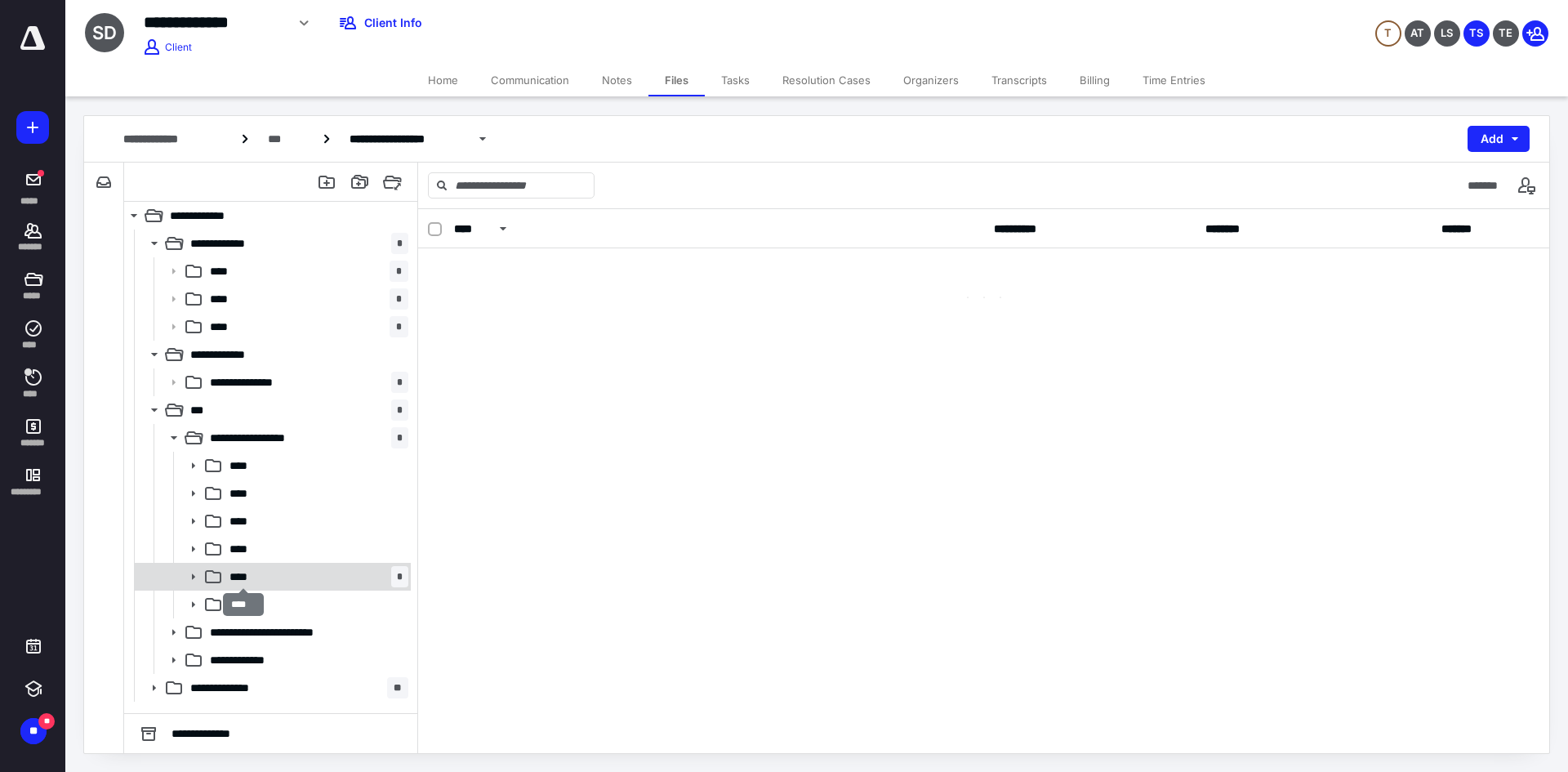 click on "****" at bounding box center [243, 577] 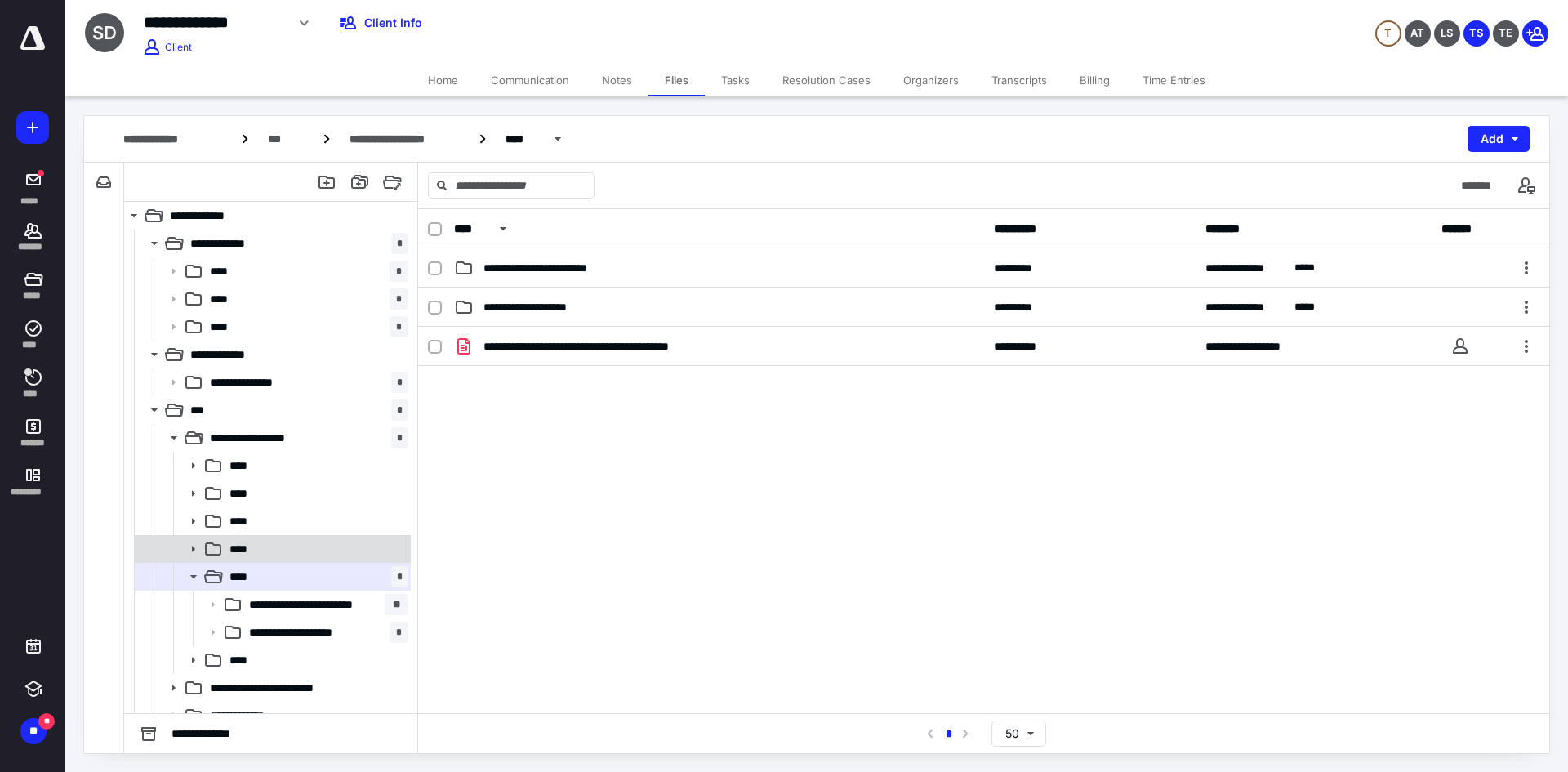 click on "****" at bounding box center [243, 549] 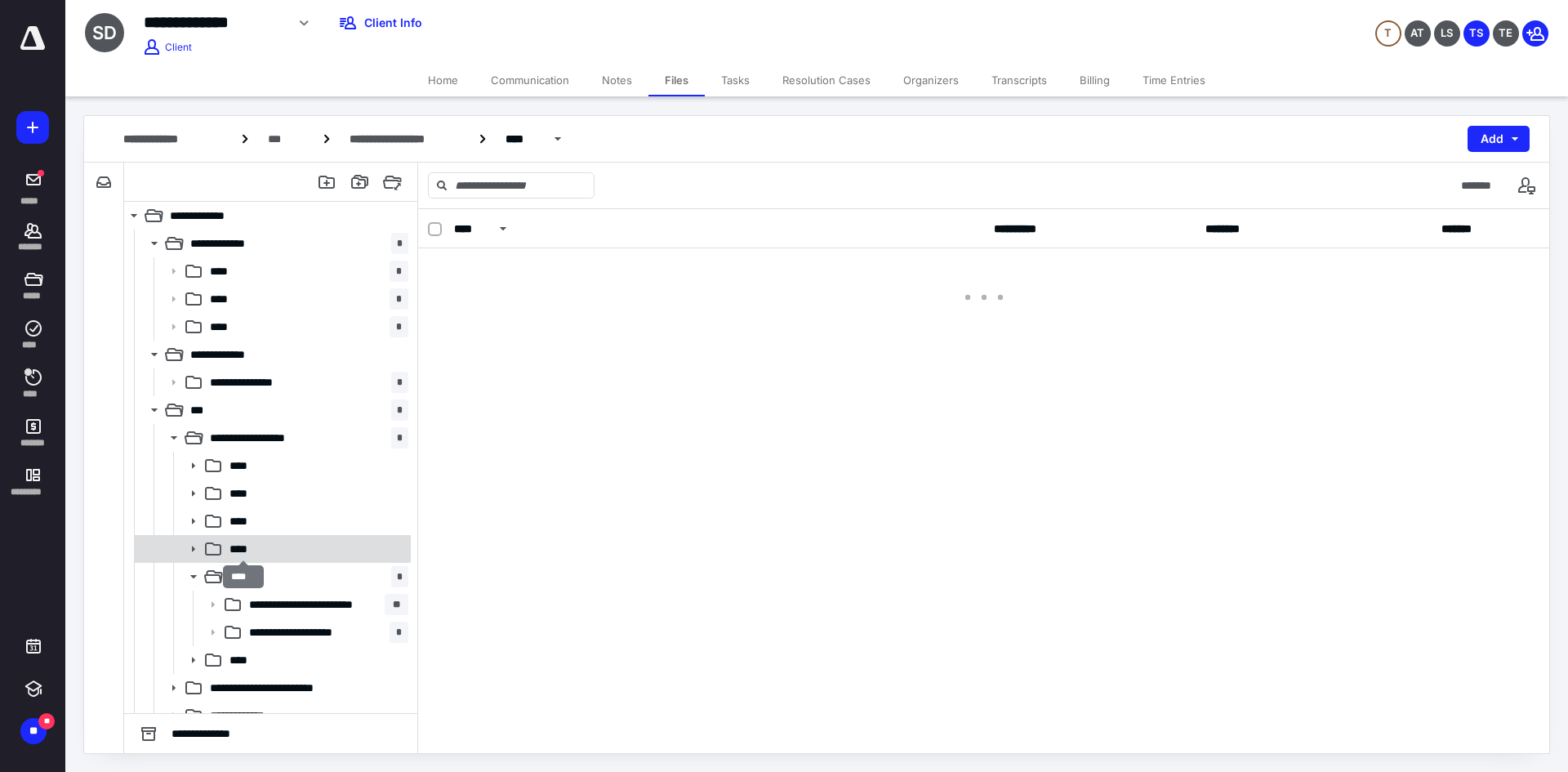 click on "****" at bounding box center (243, 549) 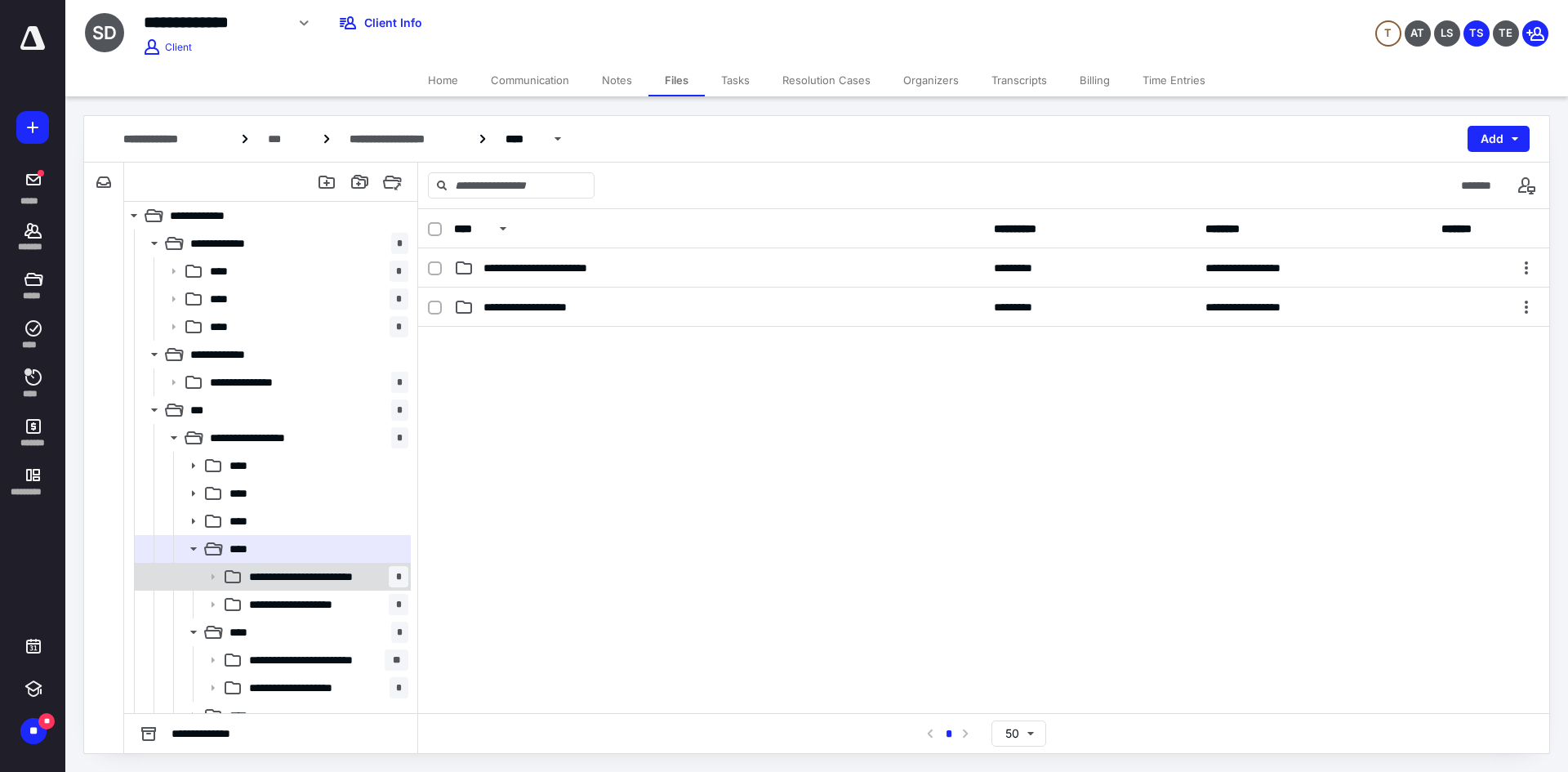 click on "**********" at bounding box center (314, 577) 